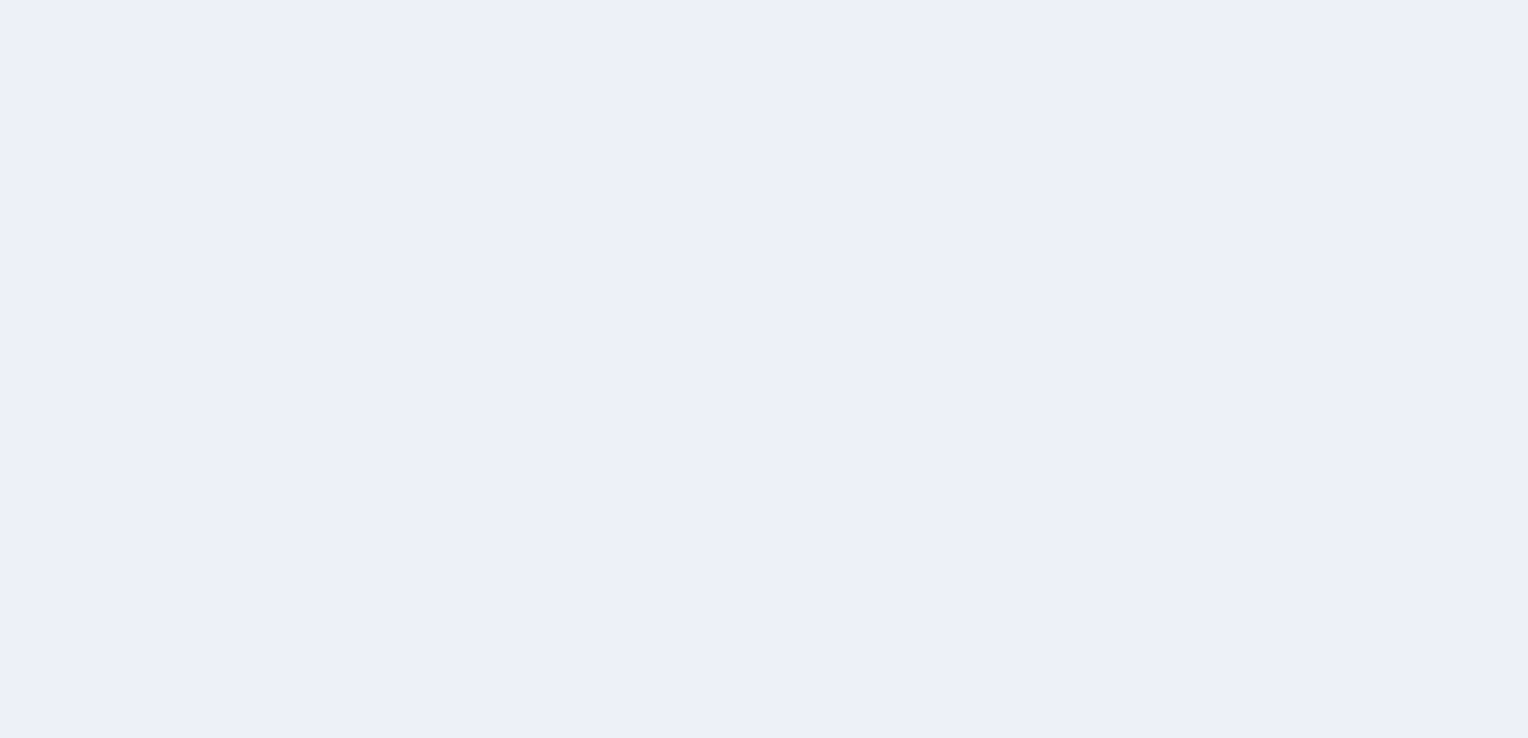 scroll, scrollTop: 0, scrollLeft: 0, axis: both 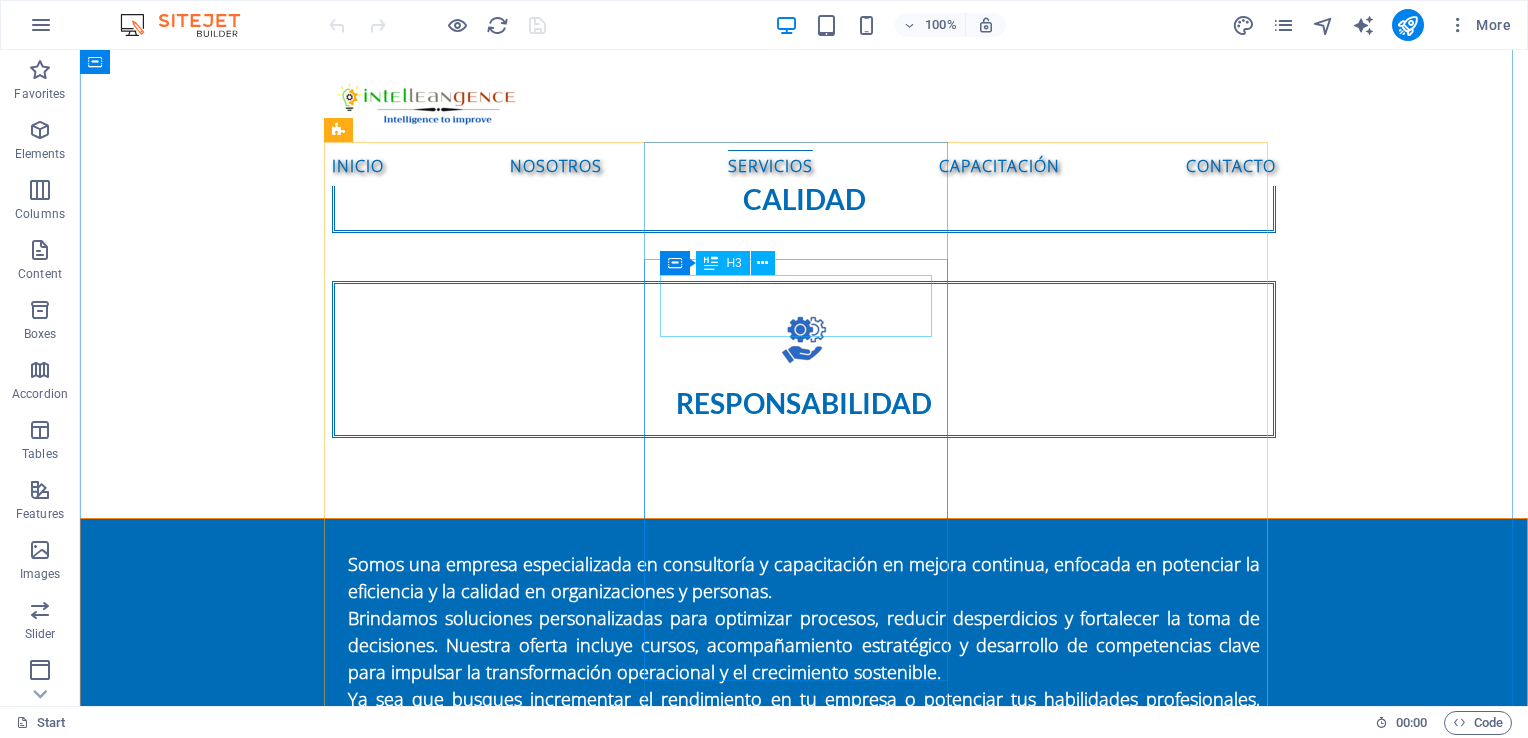 click on "Manuales de procedimientos" at bounding box center (804, 3052) 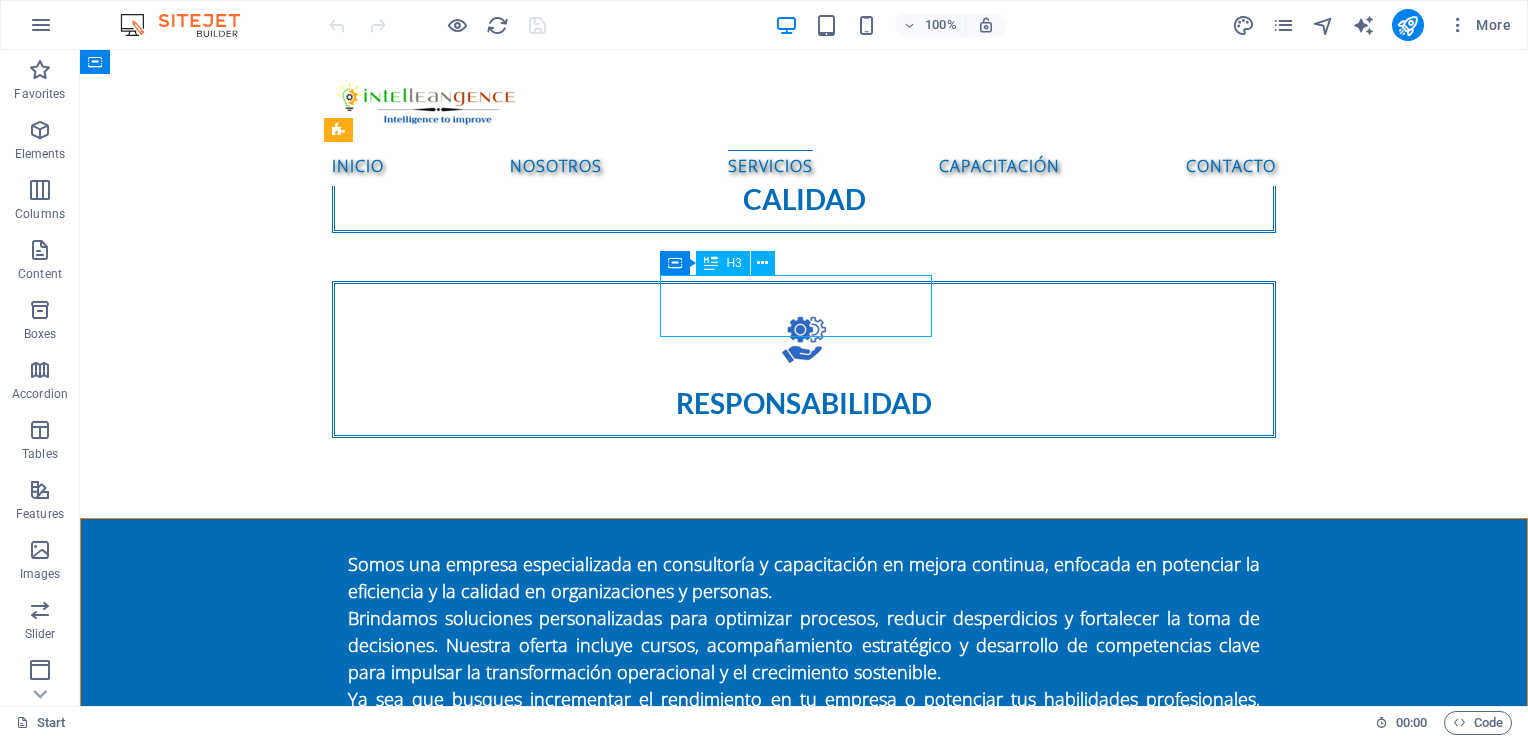 click on "Manuales de procedimientos" at bounding box center [804, 3052] 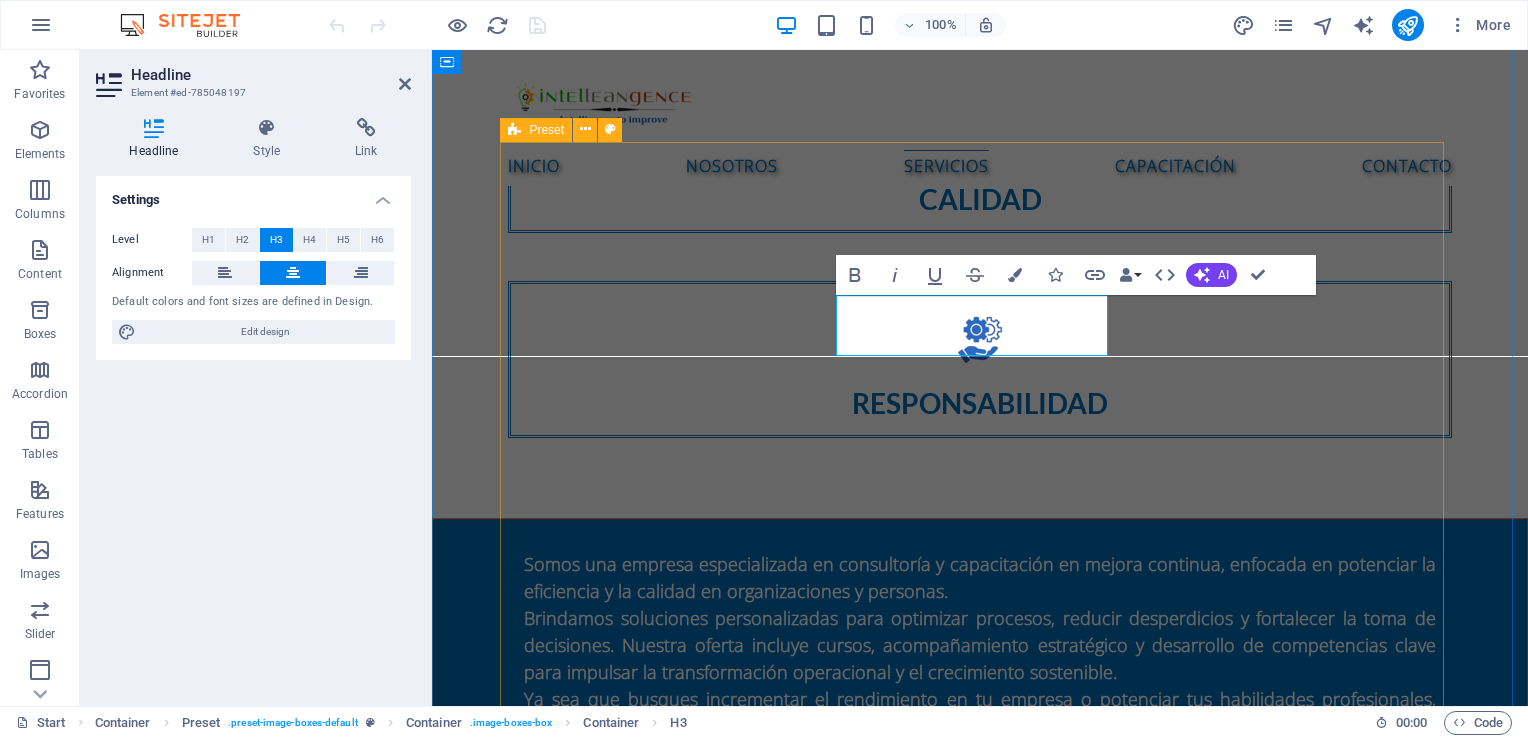 scroll, scrollTop: 1972, scrollLeft: 0, axis: vertical 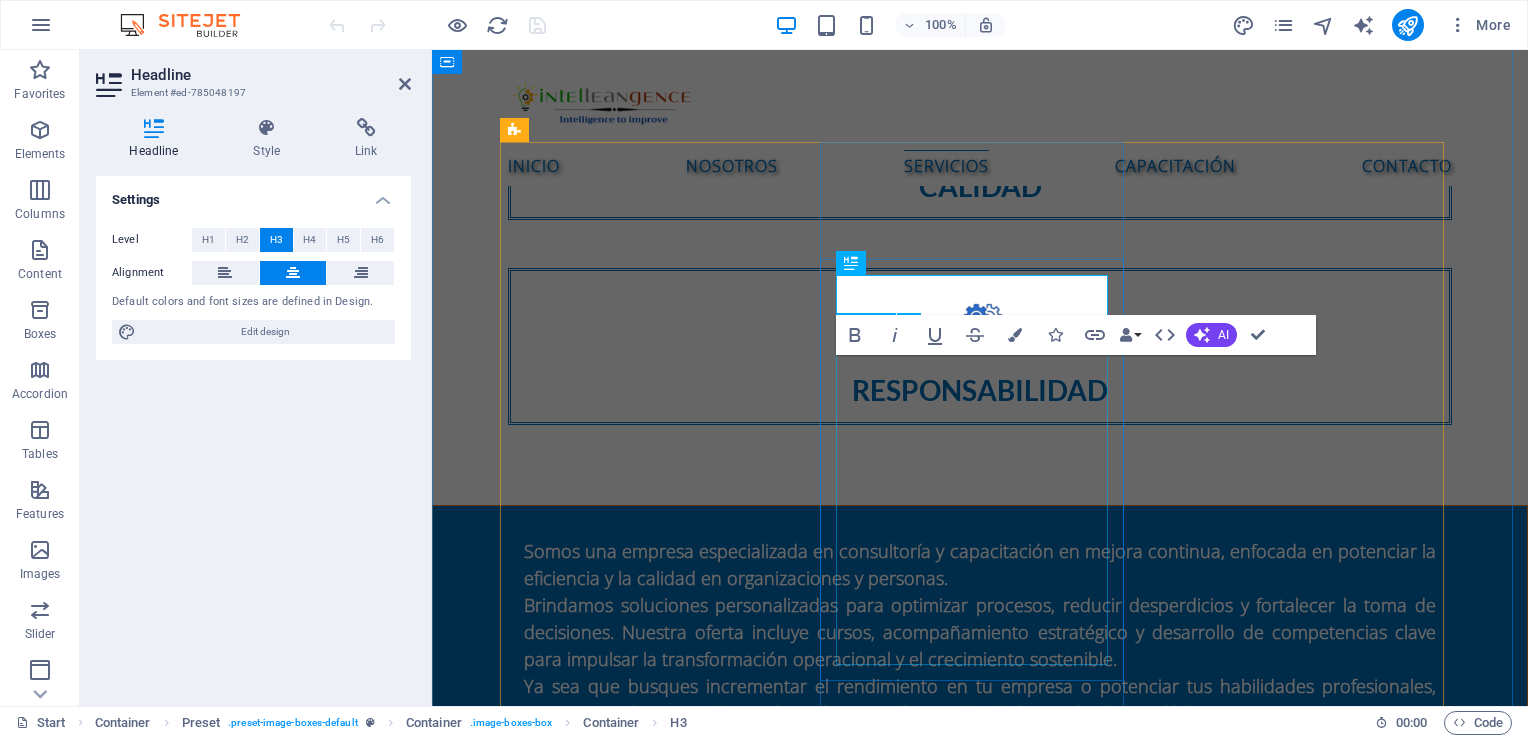 type 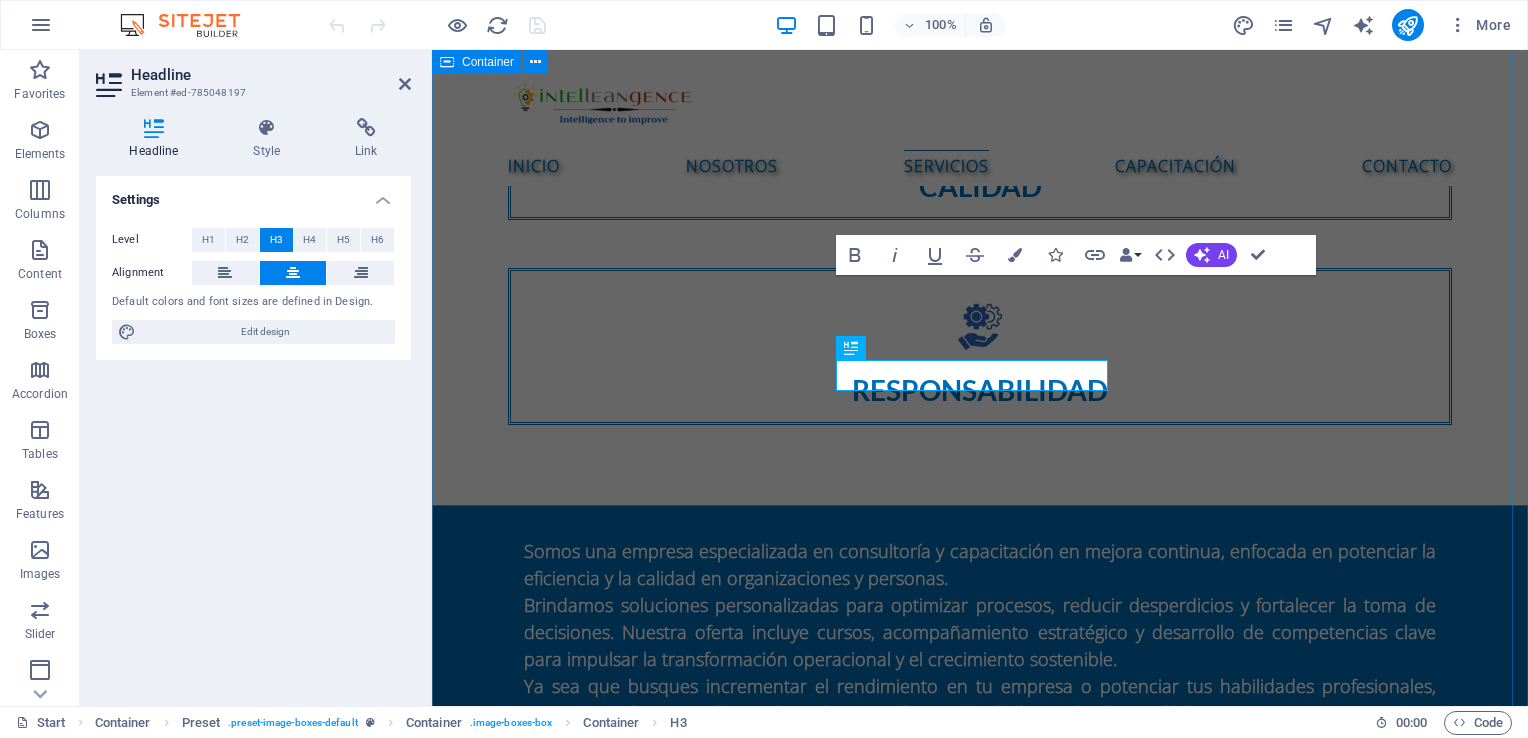 click on "SERVICIOS Consultoría de mejora de procesos Diagnóstico de procesos operativos Mapeo y rediseño de procesos Implementación de metodologías Lean Six Sigma Reingeniería de procesos (BPR) Diseño de indicadores de desempeño (KPIs)   Auditorías internas de procesos Sistemas de Calidad Diagnóstico inicial del sistema de calidad Diseño e implementación de sistemas de gestión ISO 9001 Auditorías internas y pre-auditorías ISO 9001 Elaboración de manuales y procedimientos Acompañamiento en certificación ISO 9001 Integración de sistemas de gestión   Diseño de indicadores de calidad (KPIs) Desarrollo organizacional Diagnóstico organizacional integral Diseño y alineación de estructura organizacional Planeación estratégica participativa Gestión del cambio organizacional Desarrollo de liderazgo y habilidades blandas Evaluación de desempeño y competencias (360°) Puntos clave de la NOM-035-STPS-2018: Identificación de factores de riesgo psicosocial   Evaluación del entorno organizacional" at bounding box center [980, 2846] 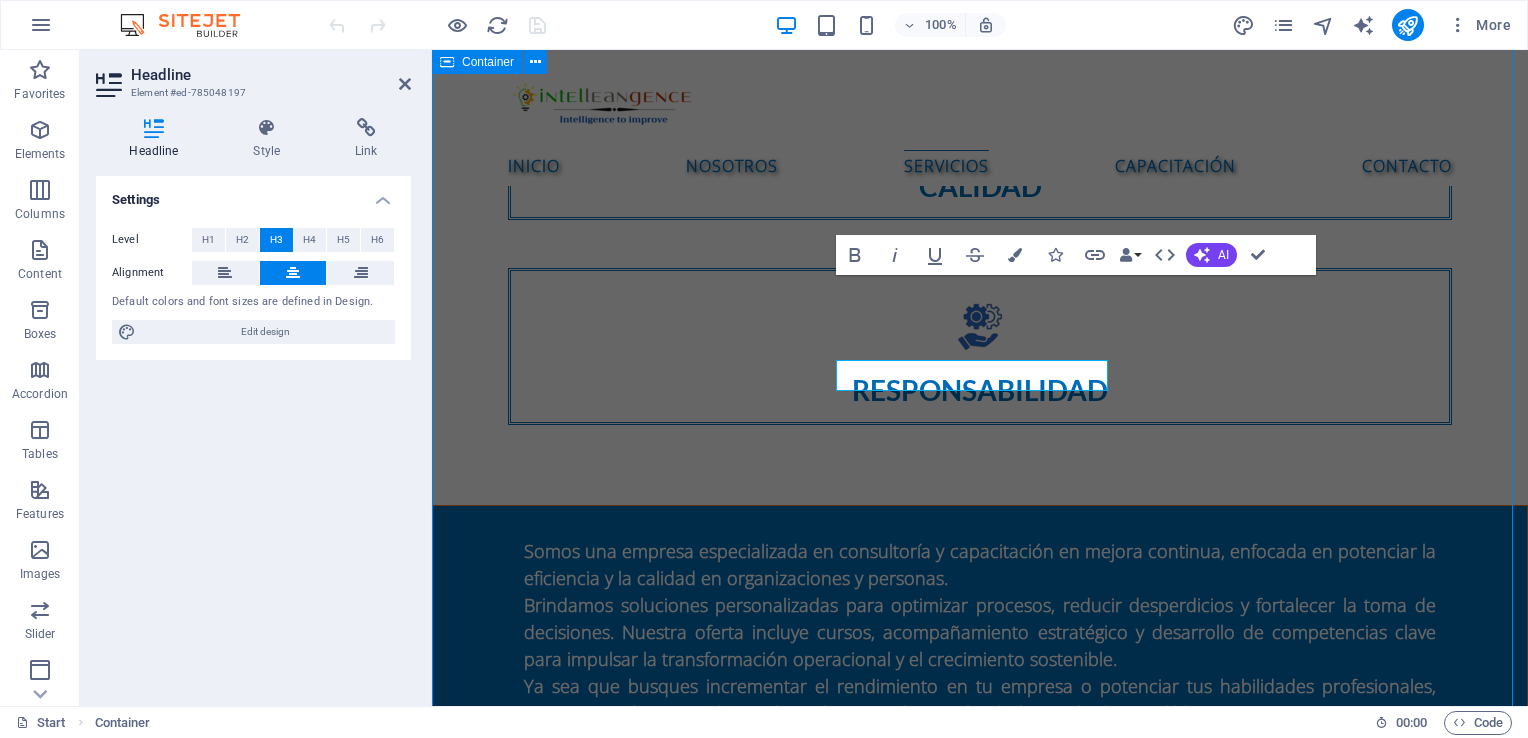 scroll, scrollTop: 1959, scrollLeft: 0, axis: vertical 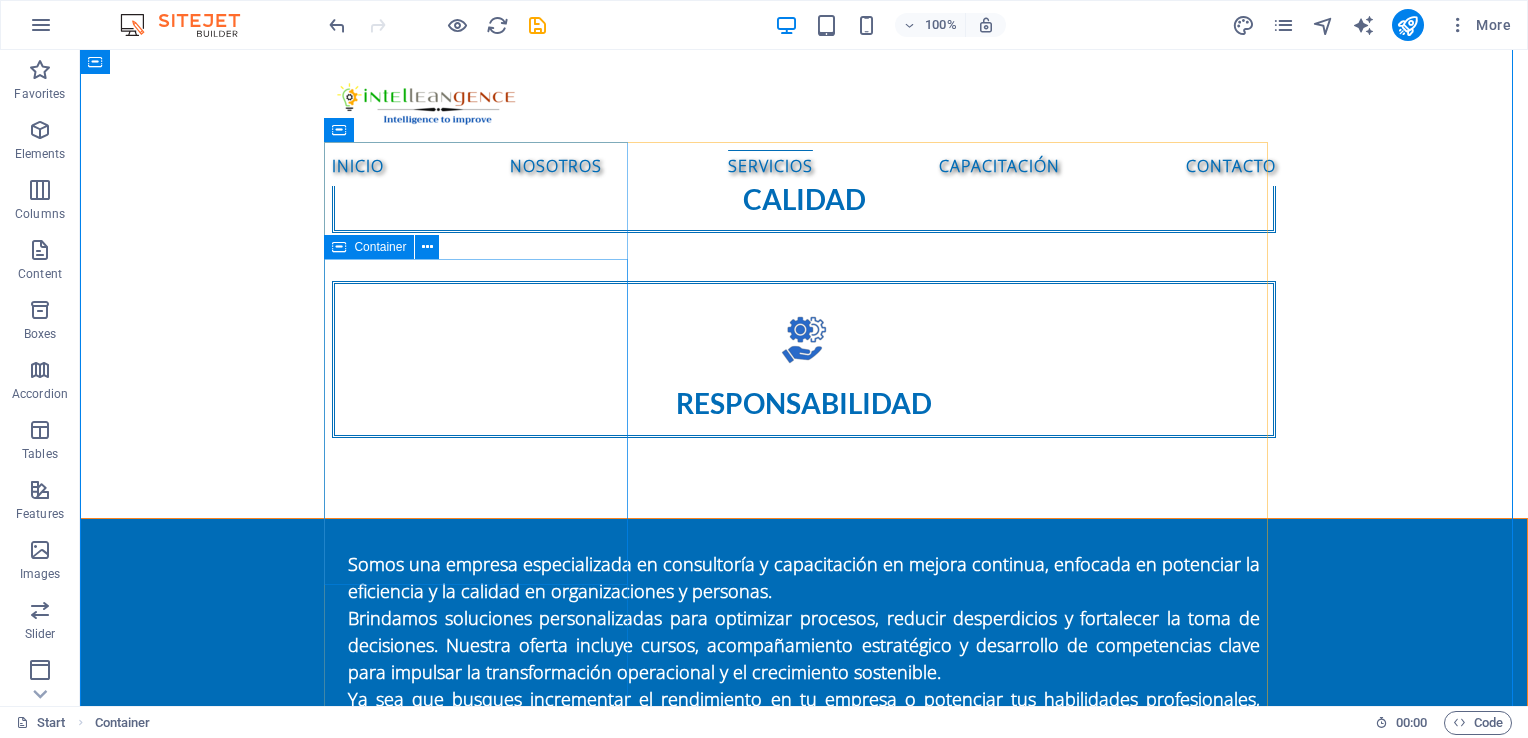 click on "Consultoría de mejora de procesos Diagnóstico de procesos operativos Mapeo y rediseño de procesos Implementación de metodologías Lean Six Sigma Reingeniería de procesos (BPR) Diseño de indicadores de desempeño (KPIs)   Auditorías internas de procesos" at bounding box center (804, 2285) 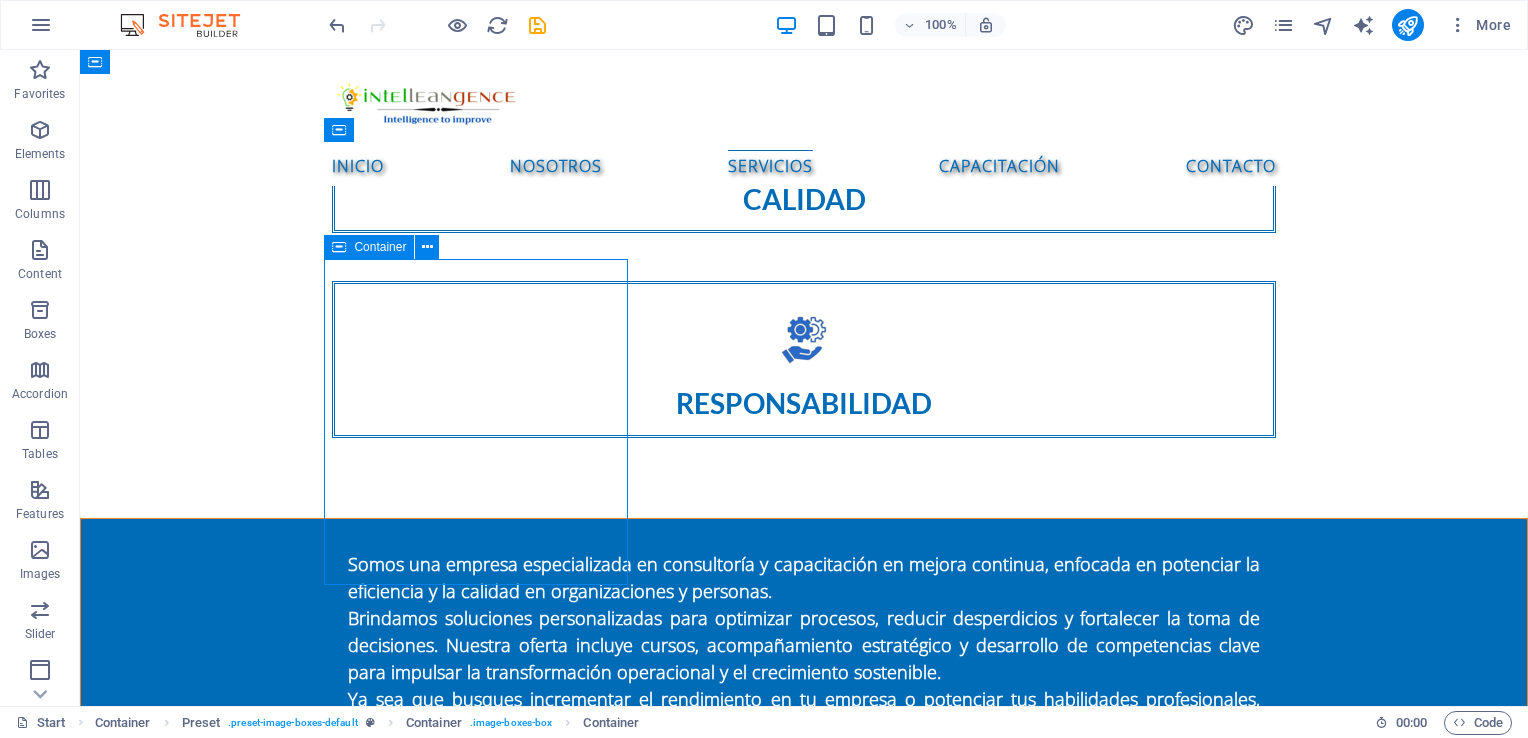 click on "Consultoría de mejora de procesos Diagnóstico de procesos operativos Mapeo y rediseño de procesos Implementación de metodologías Lean Six Sigma Reingeniería de procesos (BPR) Diseño de indicadores de desempeño (KPIs)   Auditorías internas de procesos" at bounding box center [804, 2285] 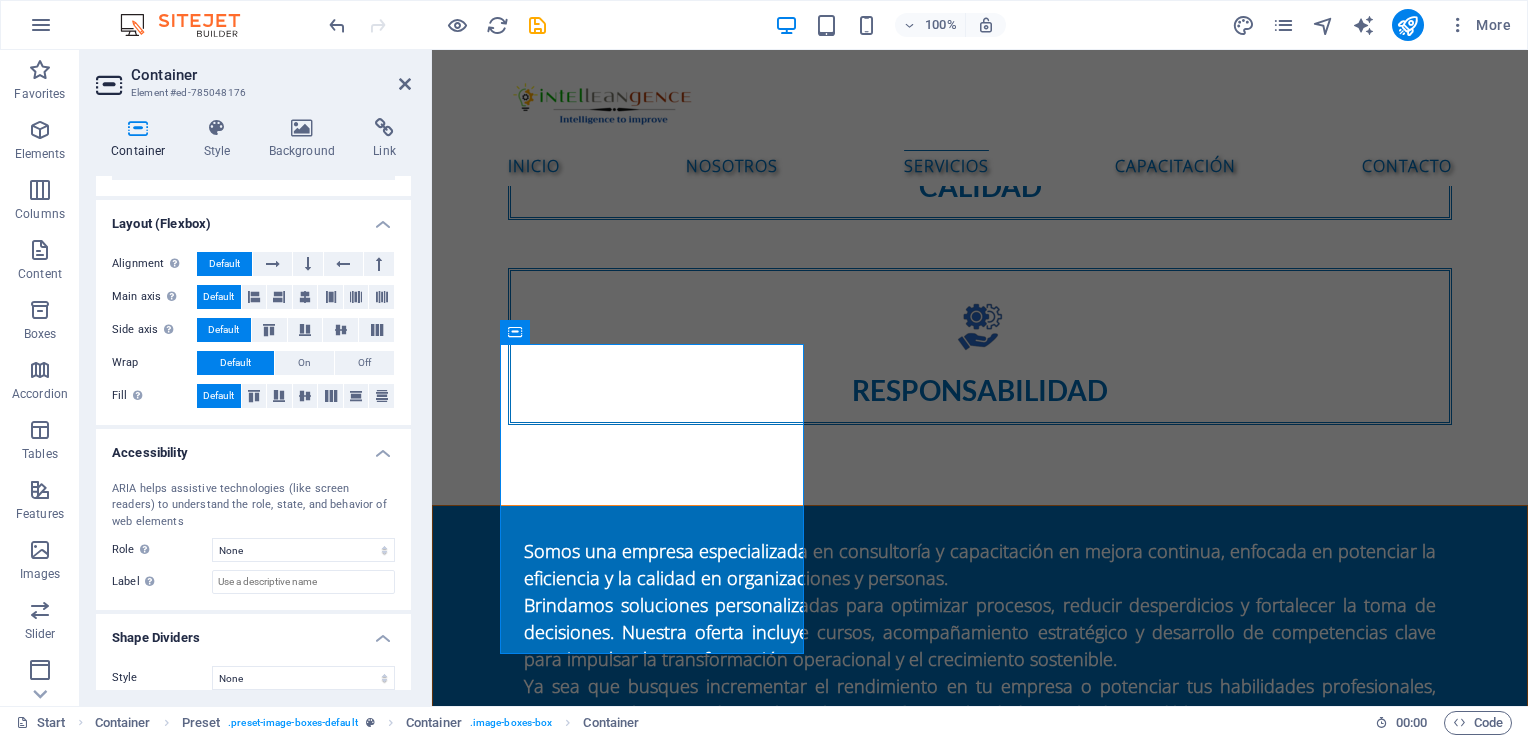 scroll, scrollTop: 292, scrollLeft: 0, axis: vertical 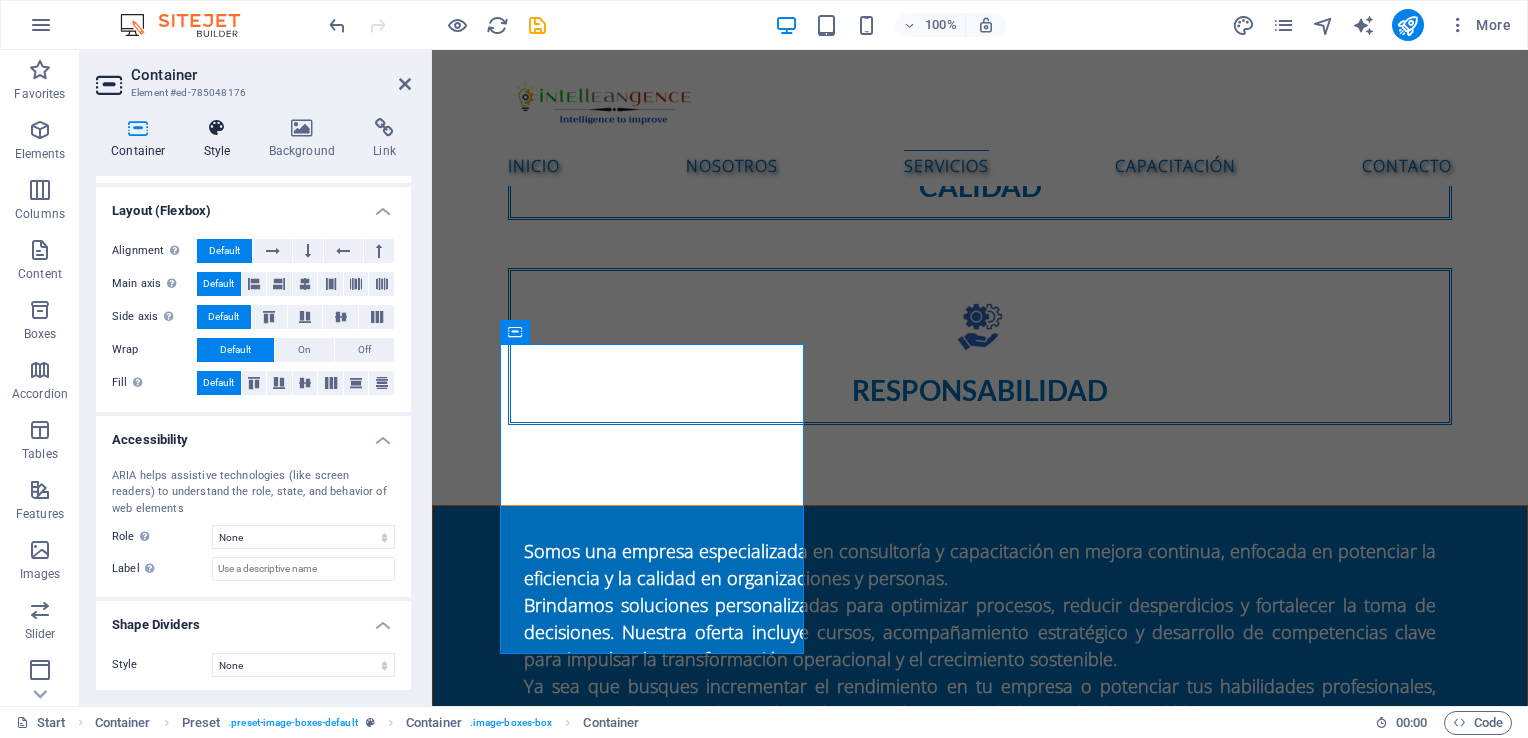 click at bounding box center (217, 128) 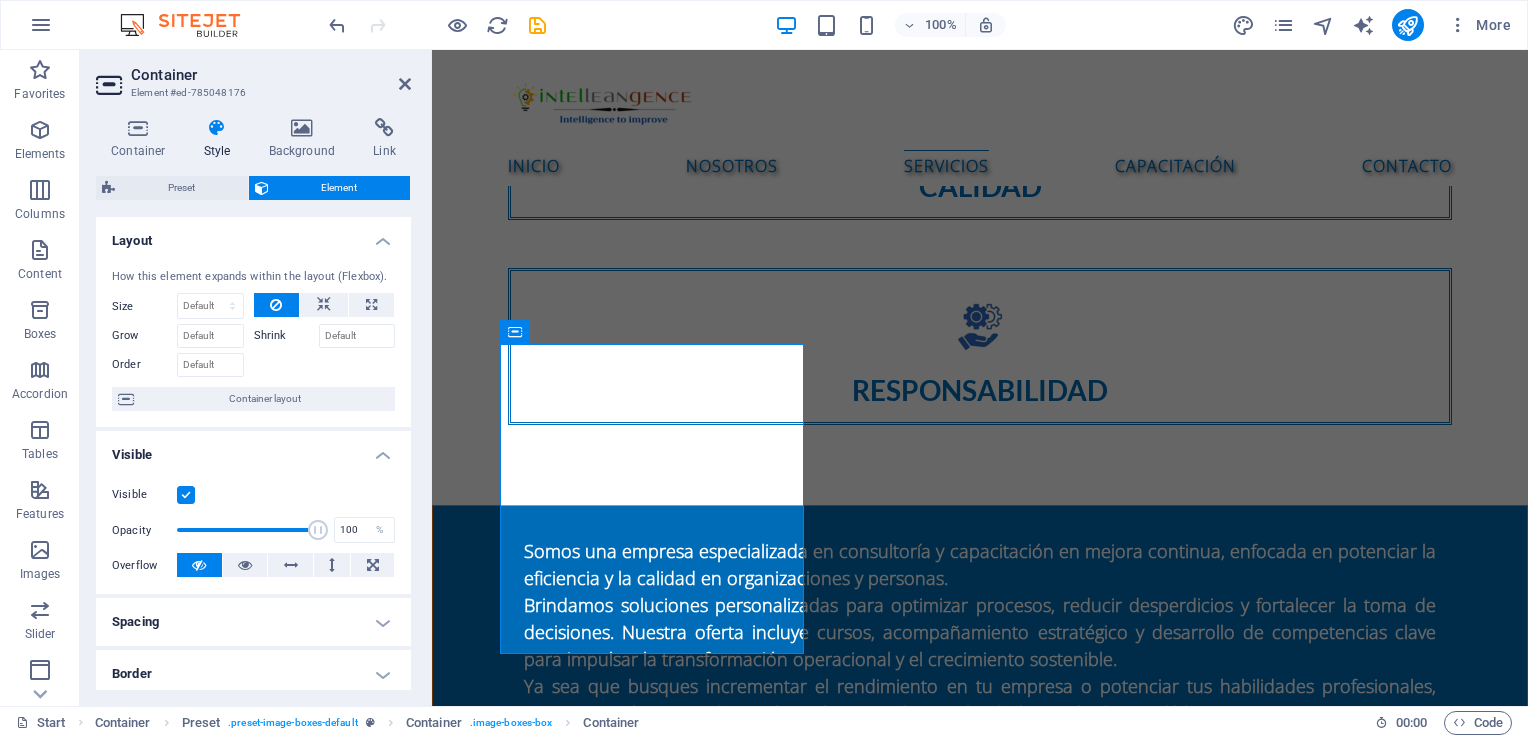 drag, startPoint x: 406, startPoint y: 318, endPoint x: 425, endPoint y: 519, distance: 201.89601 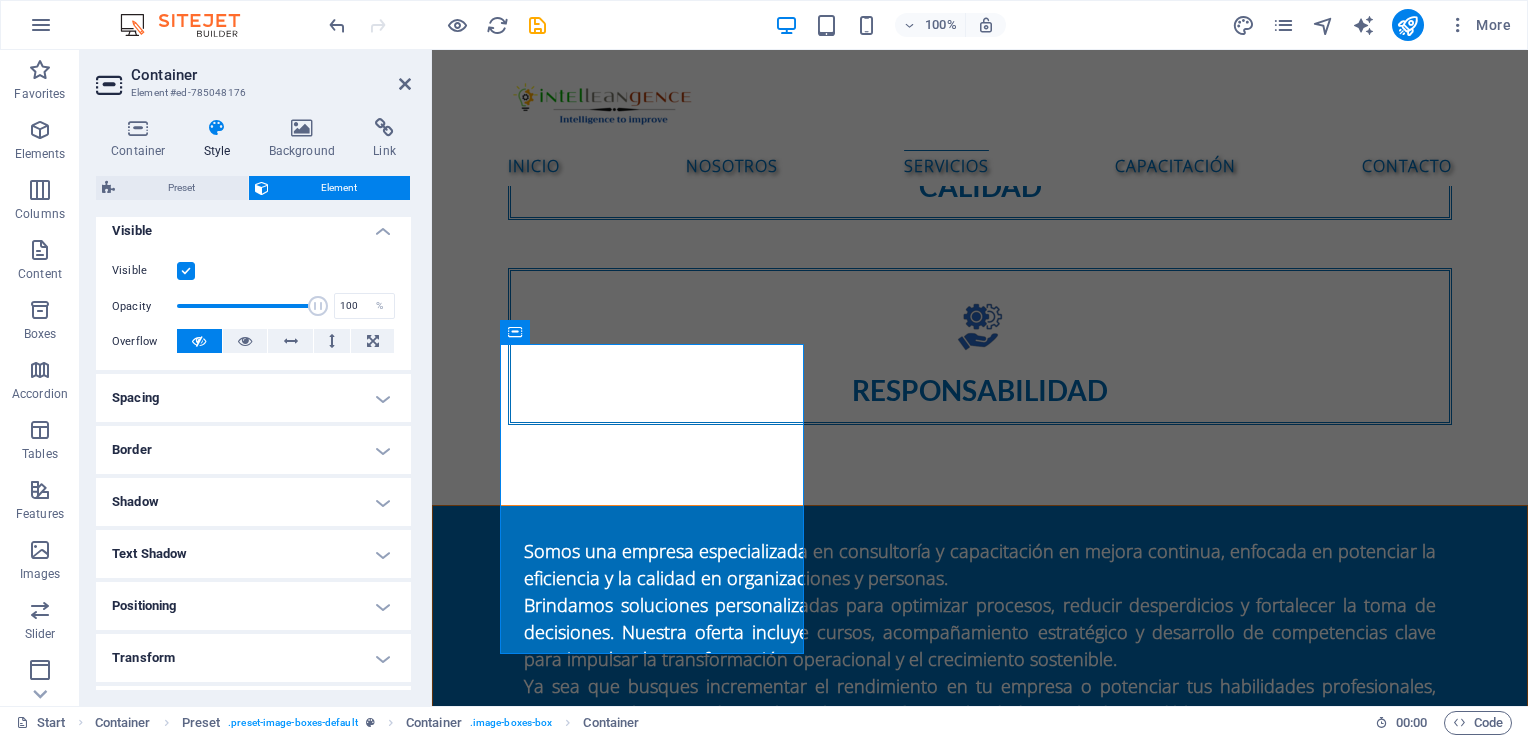 scroll, scrollTop: 292, scrollLeft: 0, axis: vertical 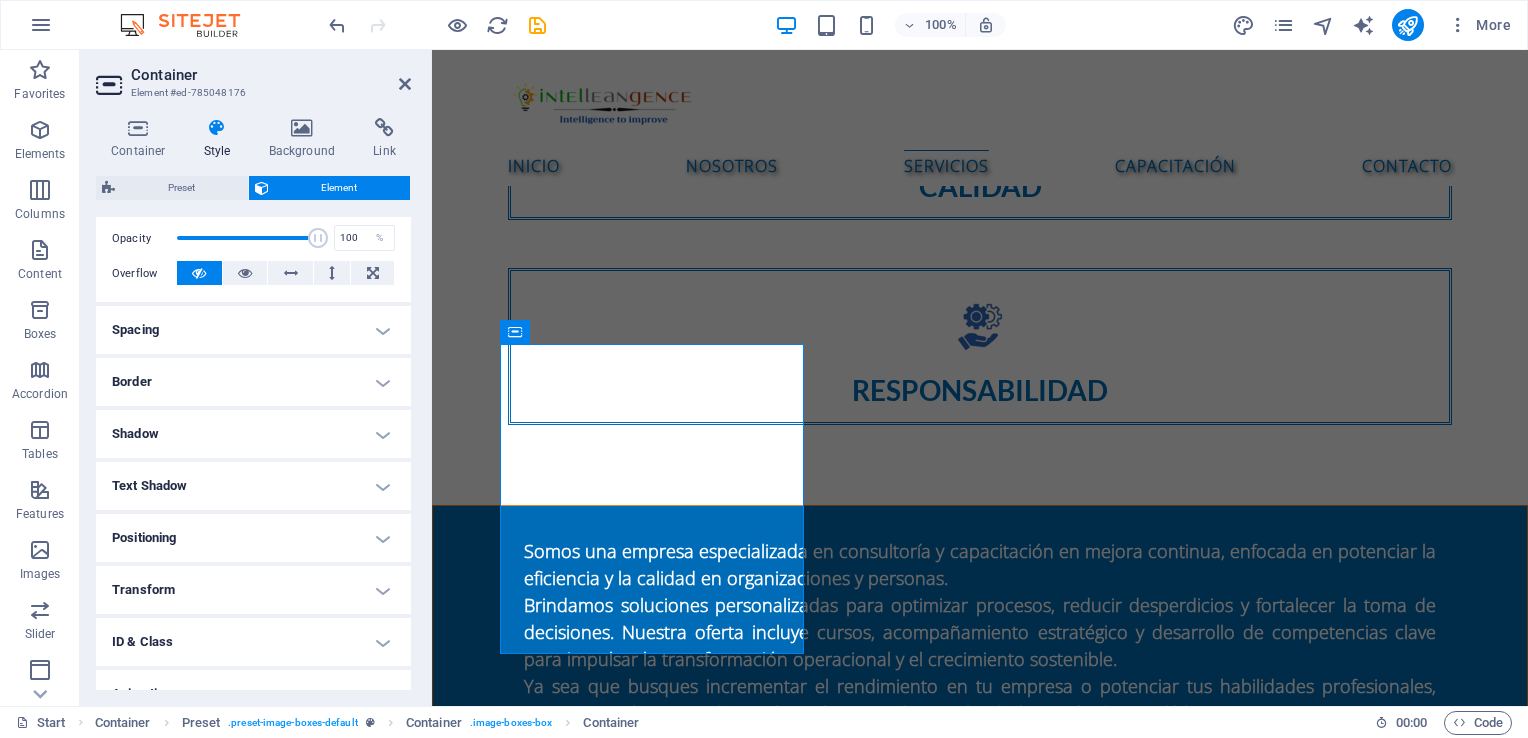 click on "Spacing" at bounding box center [253, 330] 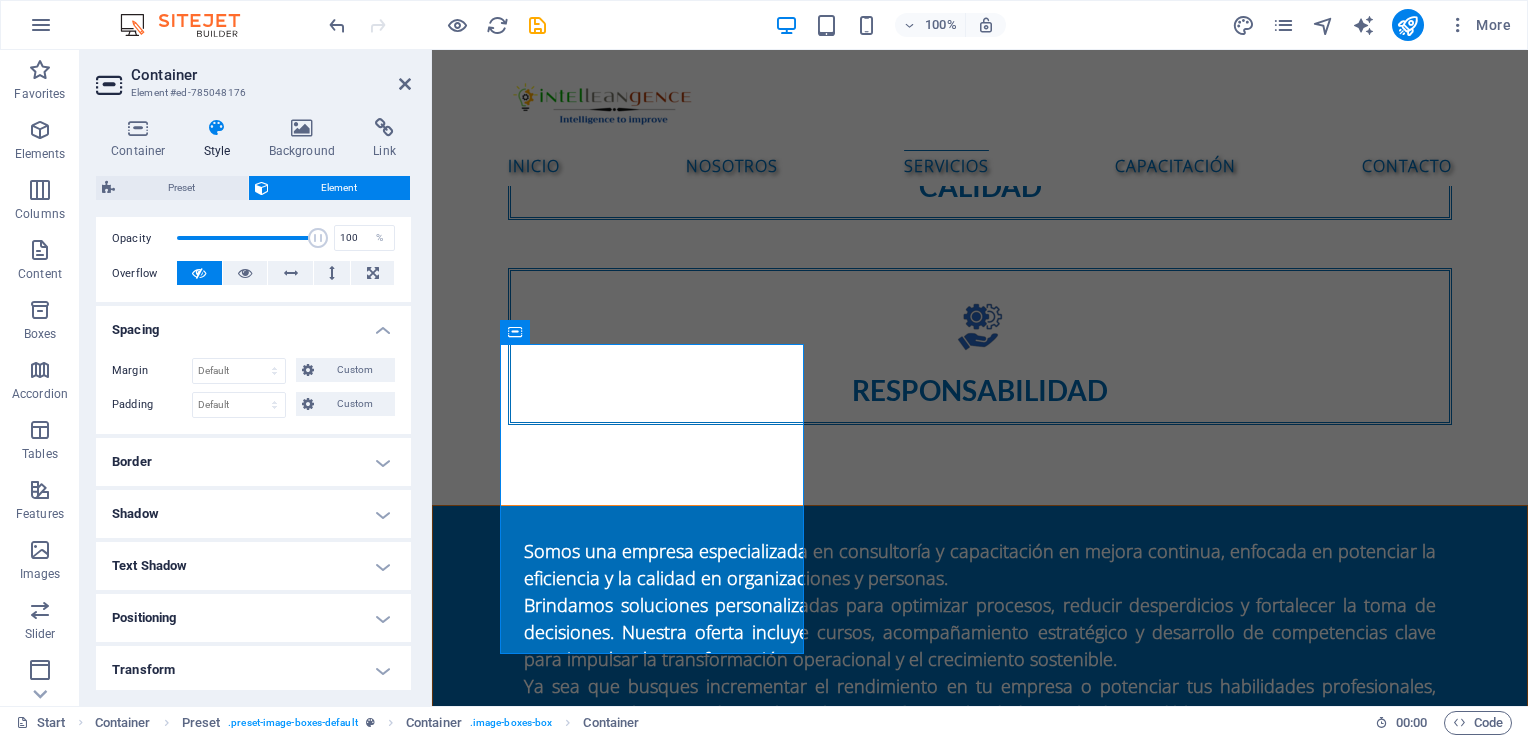 click on "Spacing" at bounding box center (253, 324) 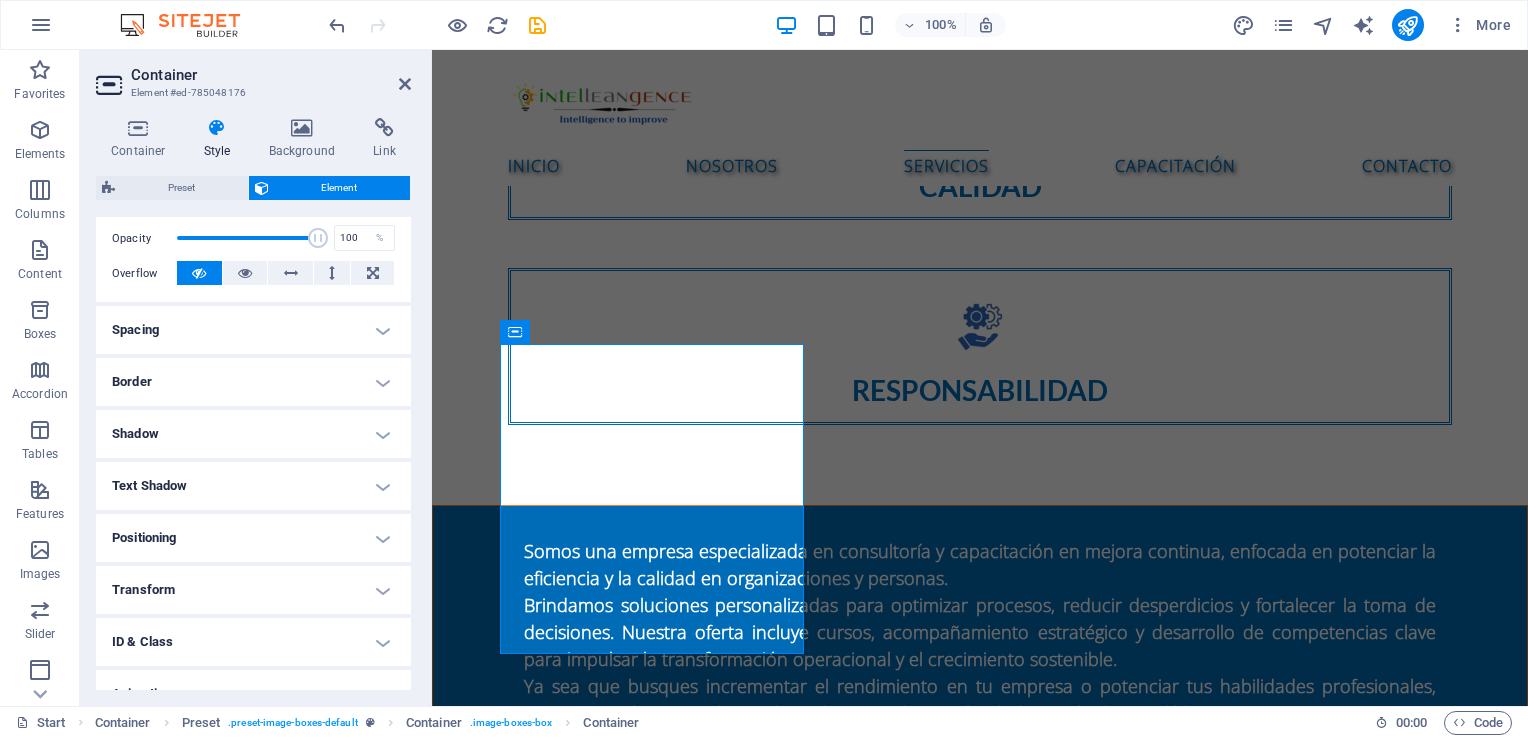 click on "Transform" at bounding box center (253, 590) 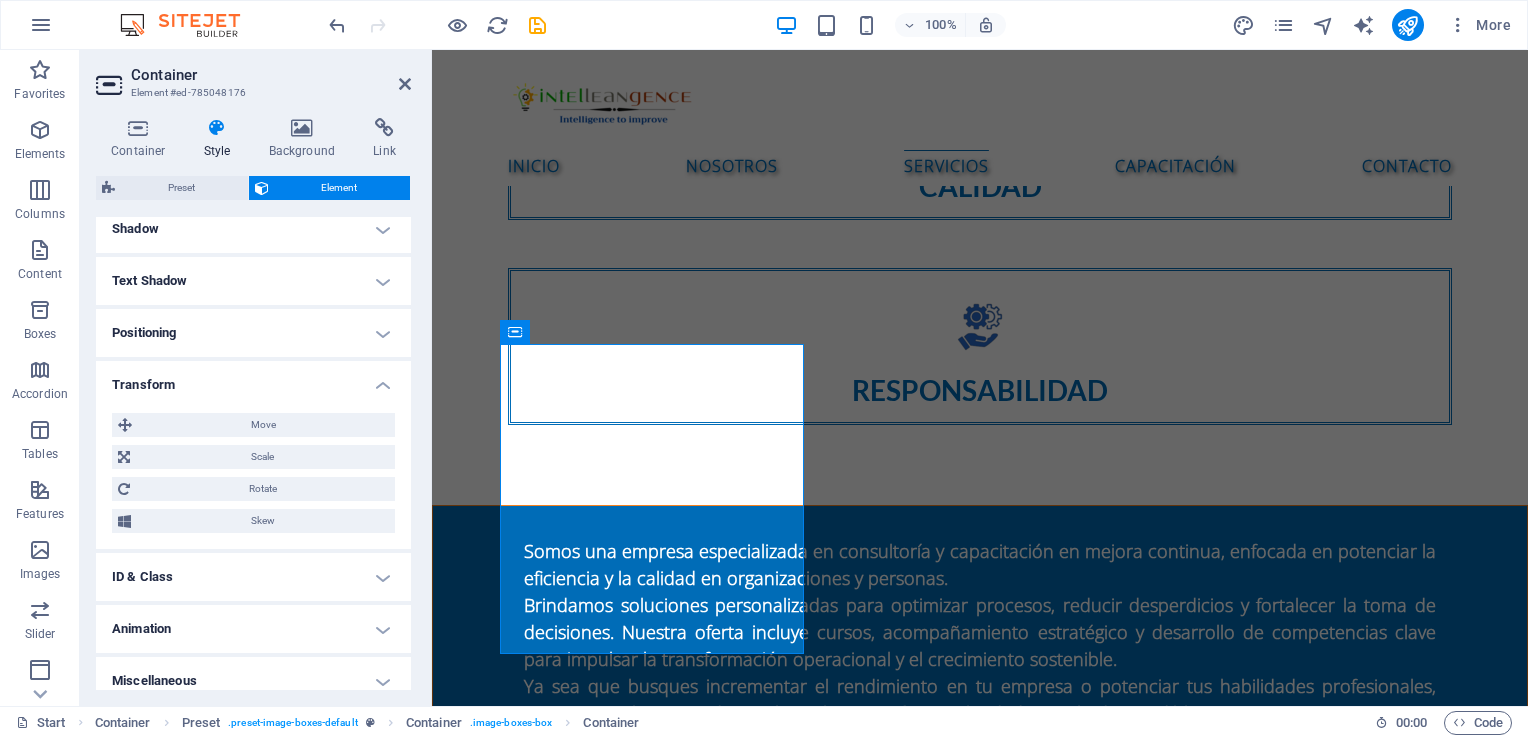 scroll, scrollTop: 511, scrollLeft: 0, axis: vertical 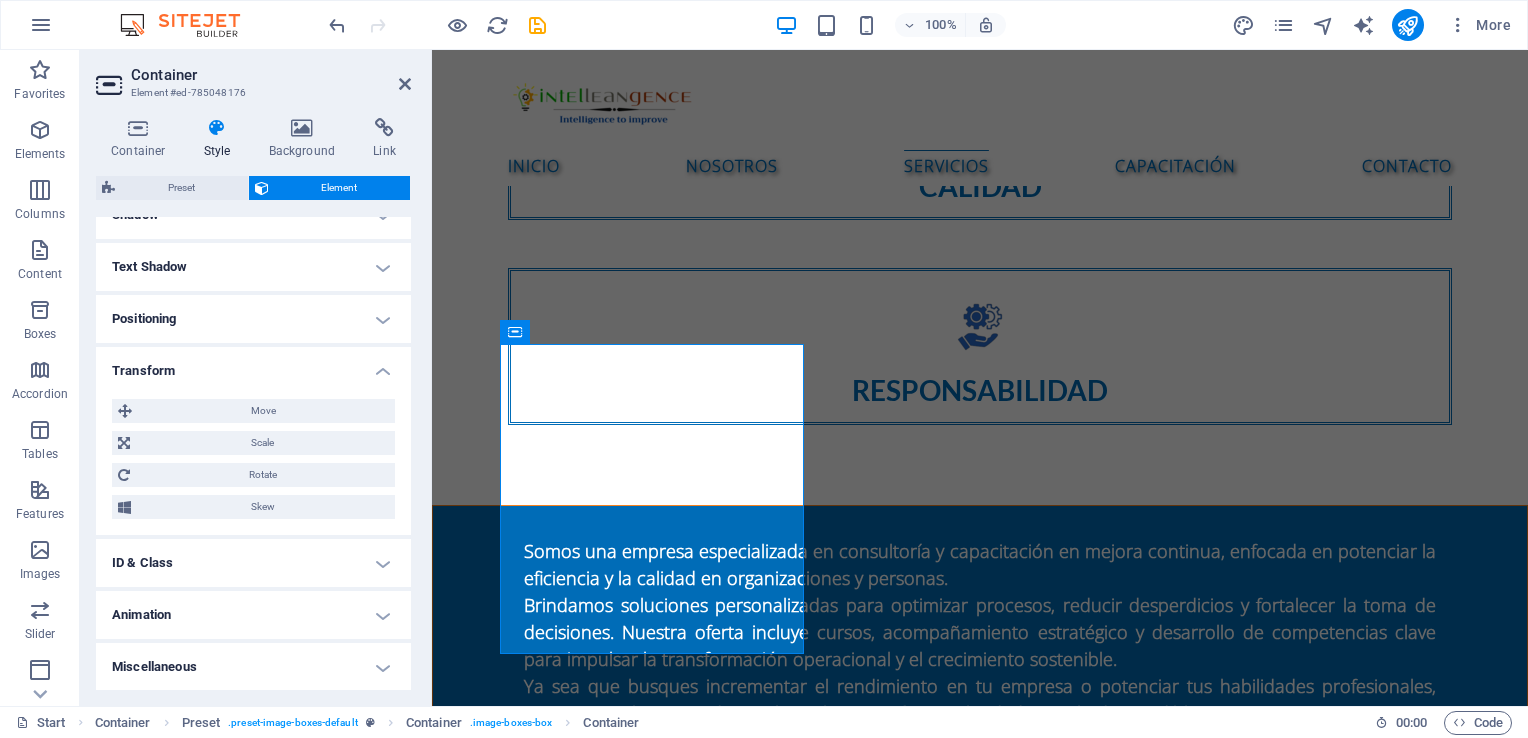 click on "Animation" at bounding box center (253, 615) 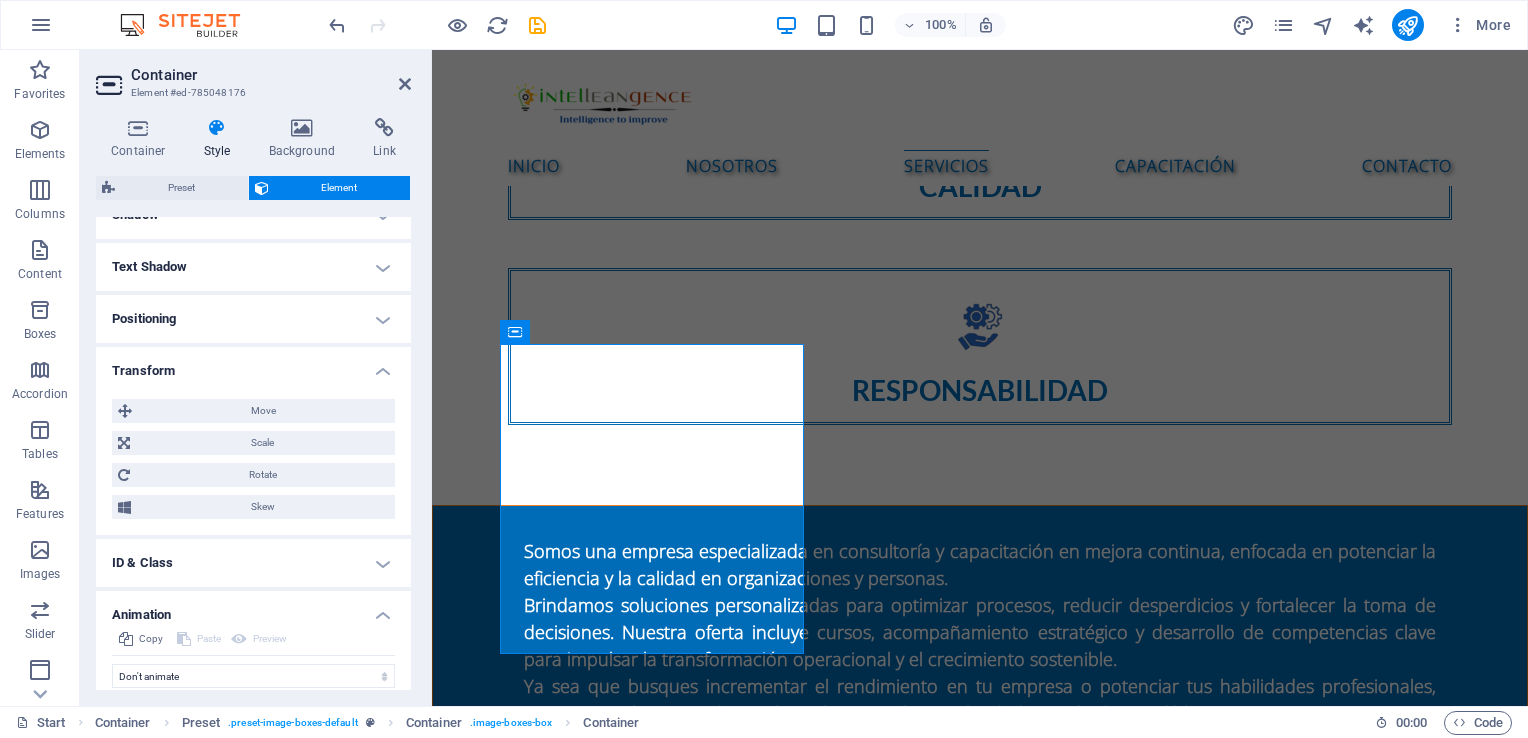 scroll, scrollTop: 576, scrollLeft: 0, axis: vertical 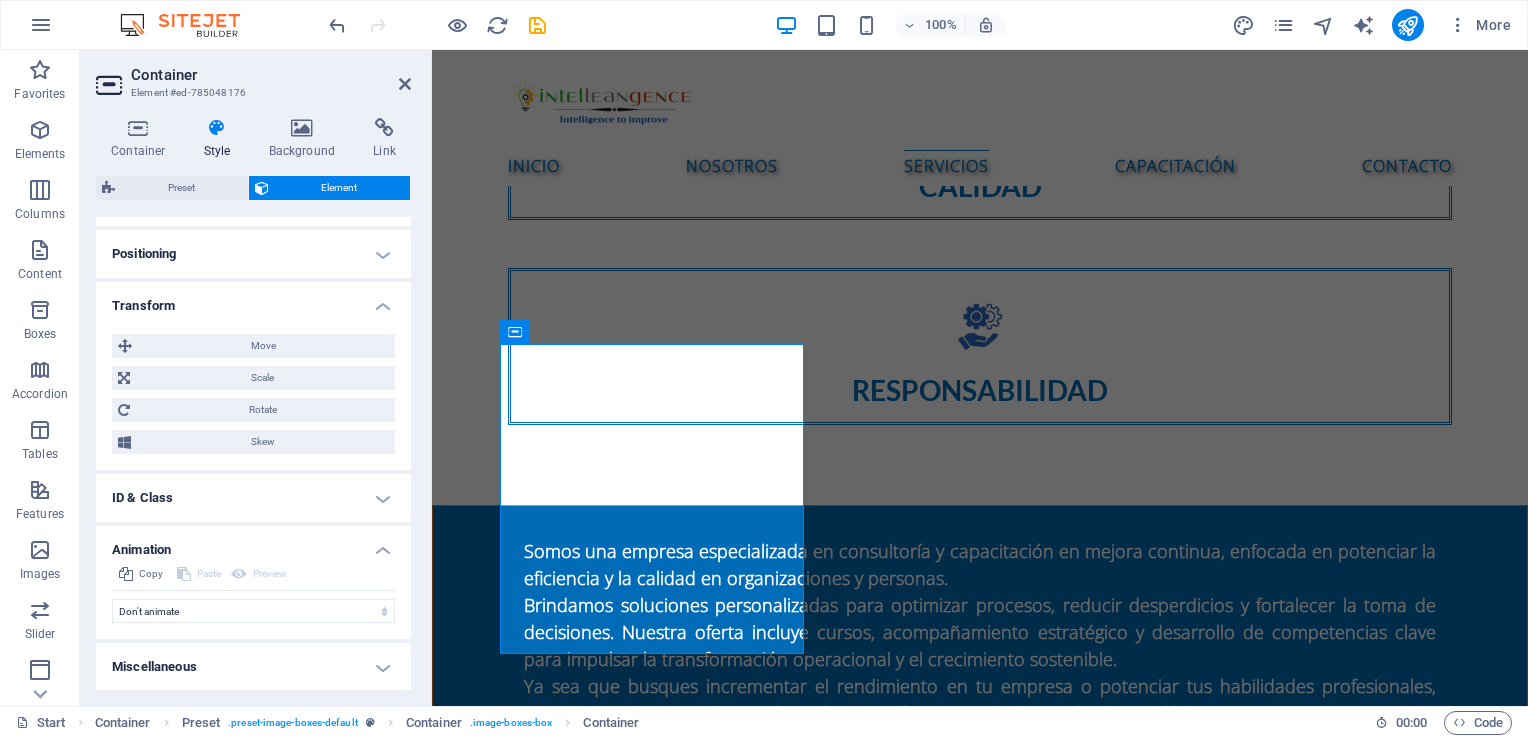 click on "Miscellaneous" at bounding box center [253, 667] 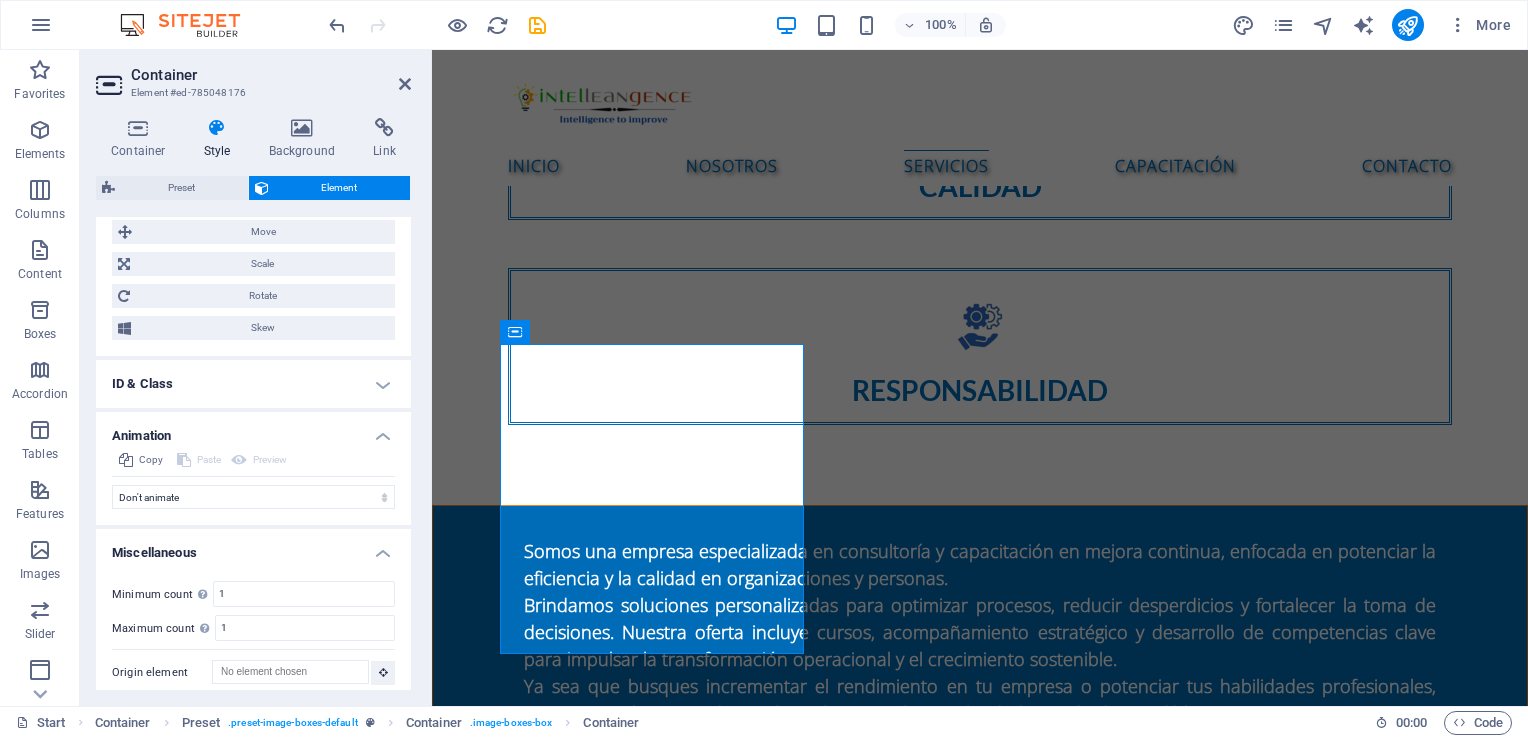 scroll, scrollTop: 699, scrollLeft: 0, axis: vertical 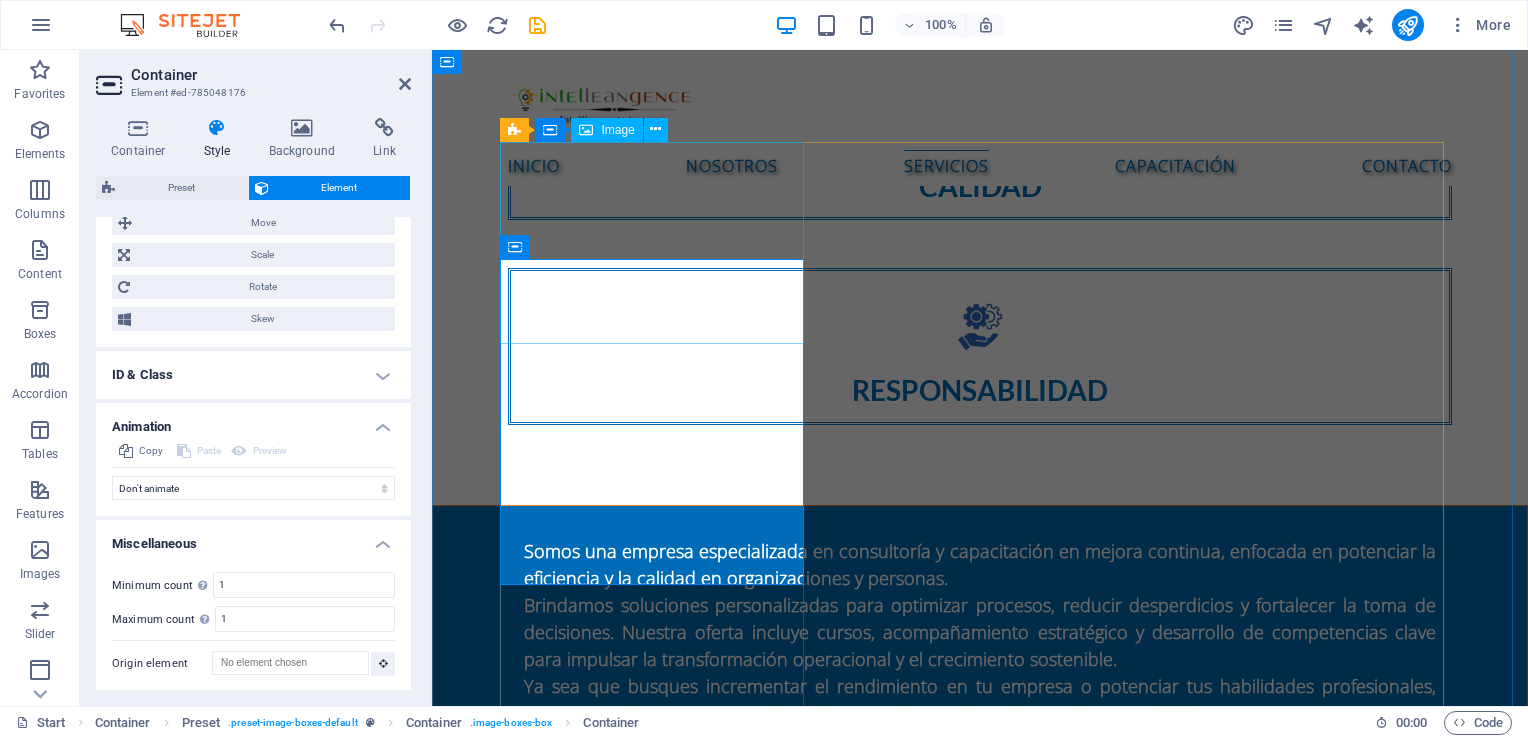 click at bounding box center (980, 1909) 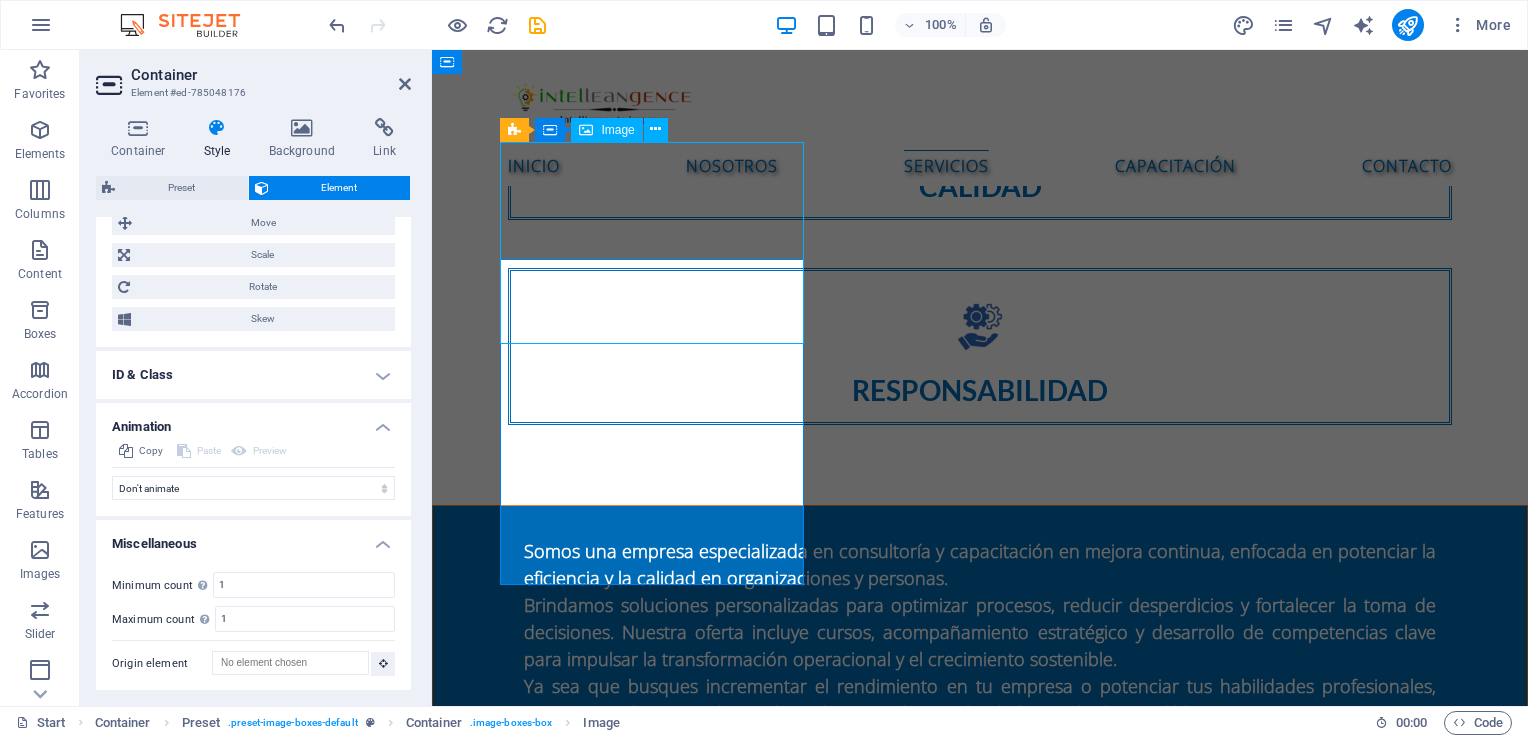 click at bounding box center [980, 1909] 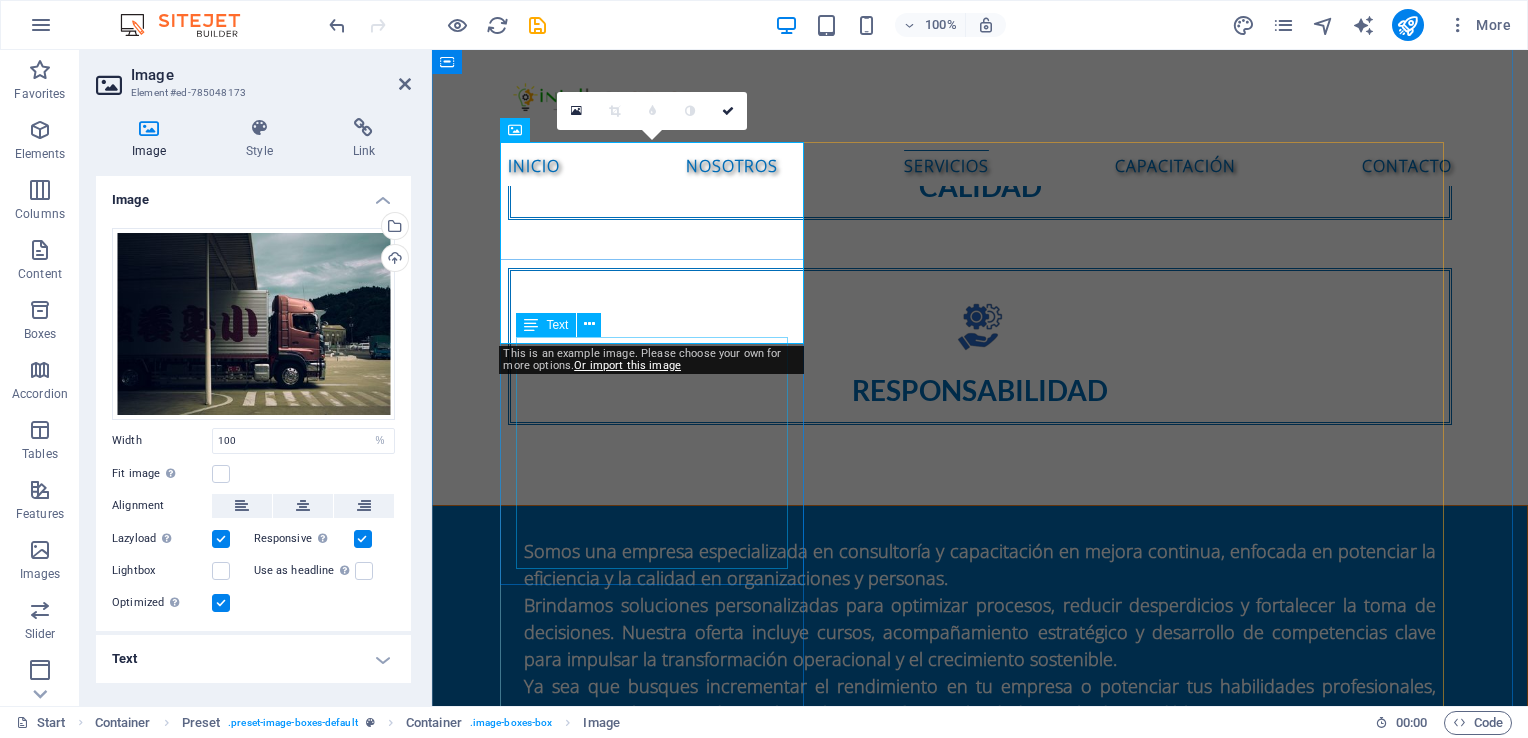 click on "Diagnóstico de procesos operativos Mapeo y rediseño de procesos Implementación de metodologías Lean Six Sigma Reingeniería de procesos (BPR) Diseño de indicadores de desempeño (KPIs)   Auditorías internas de procesos" at bounding box center (980, 2090) 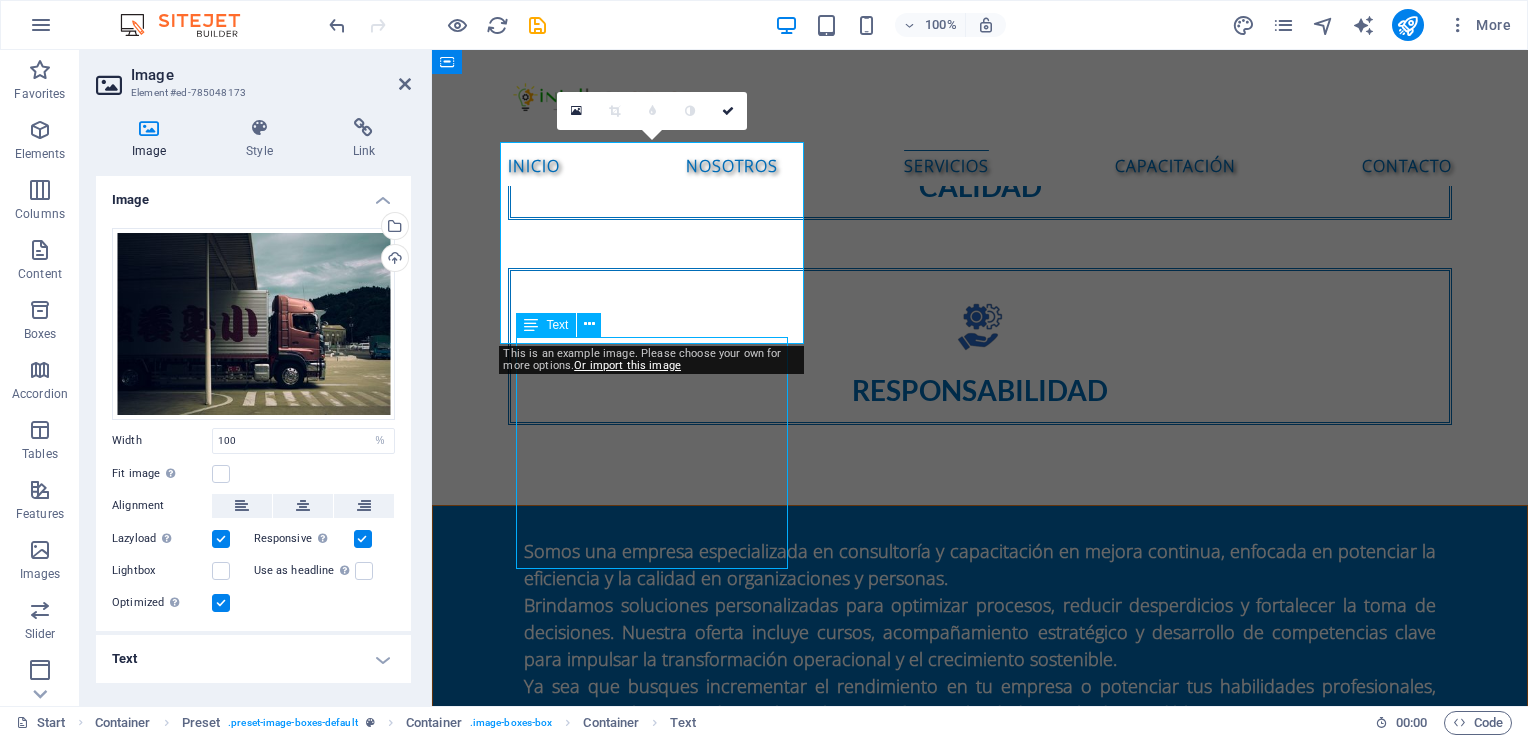 scroll, scrollTop: 1959, scrollLeft: 0, axis: vertical 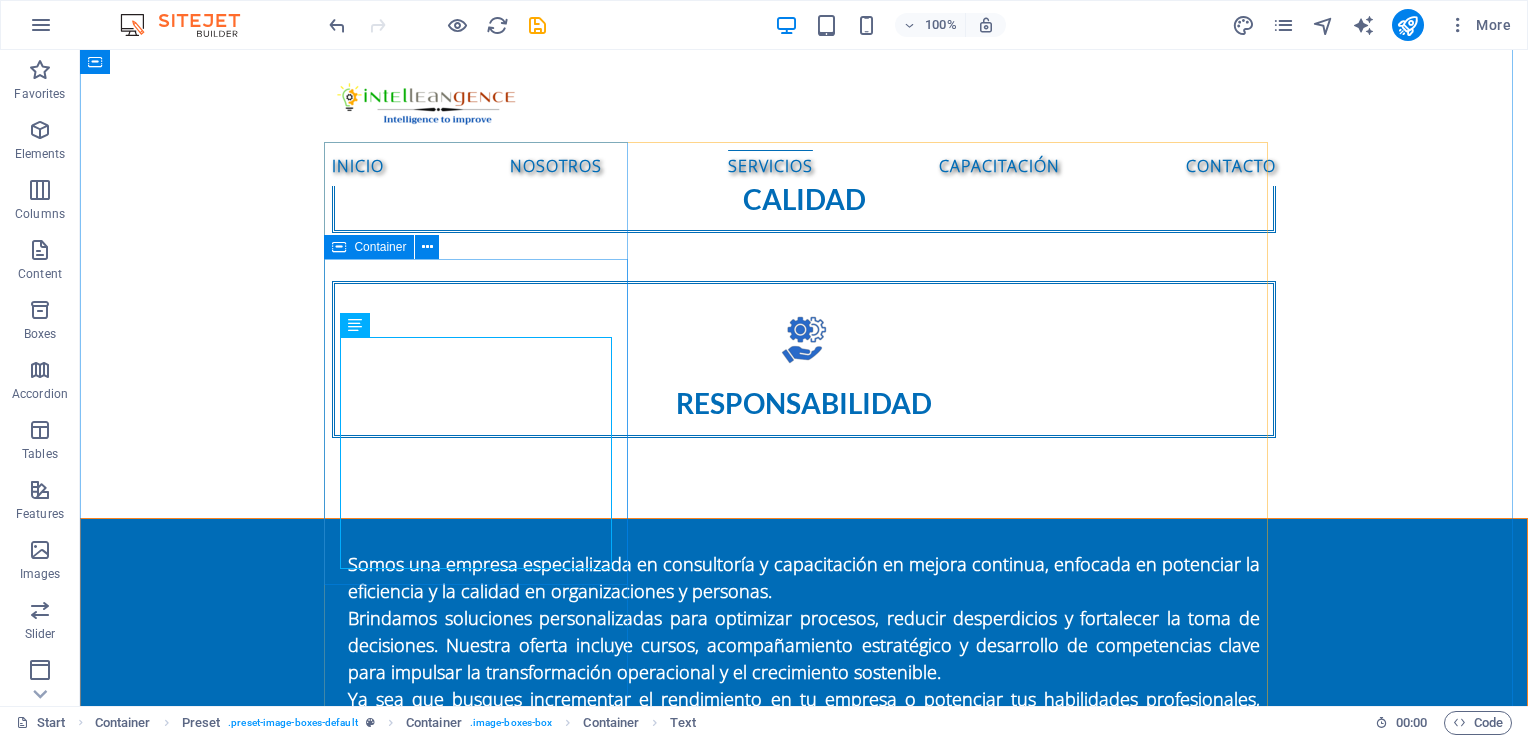 click on "Consultoría de mejora de procesos Diagnóstico de procesos operativos Mapeo y rediseño de procesos Implementación de metodologías Lean Six Sigma Reingeniería de procesos (BPR) Diseño de indicadores de desempeño (KPIs)   Auditorías internas de procesos" at bounding box center [804, 2285] 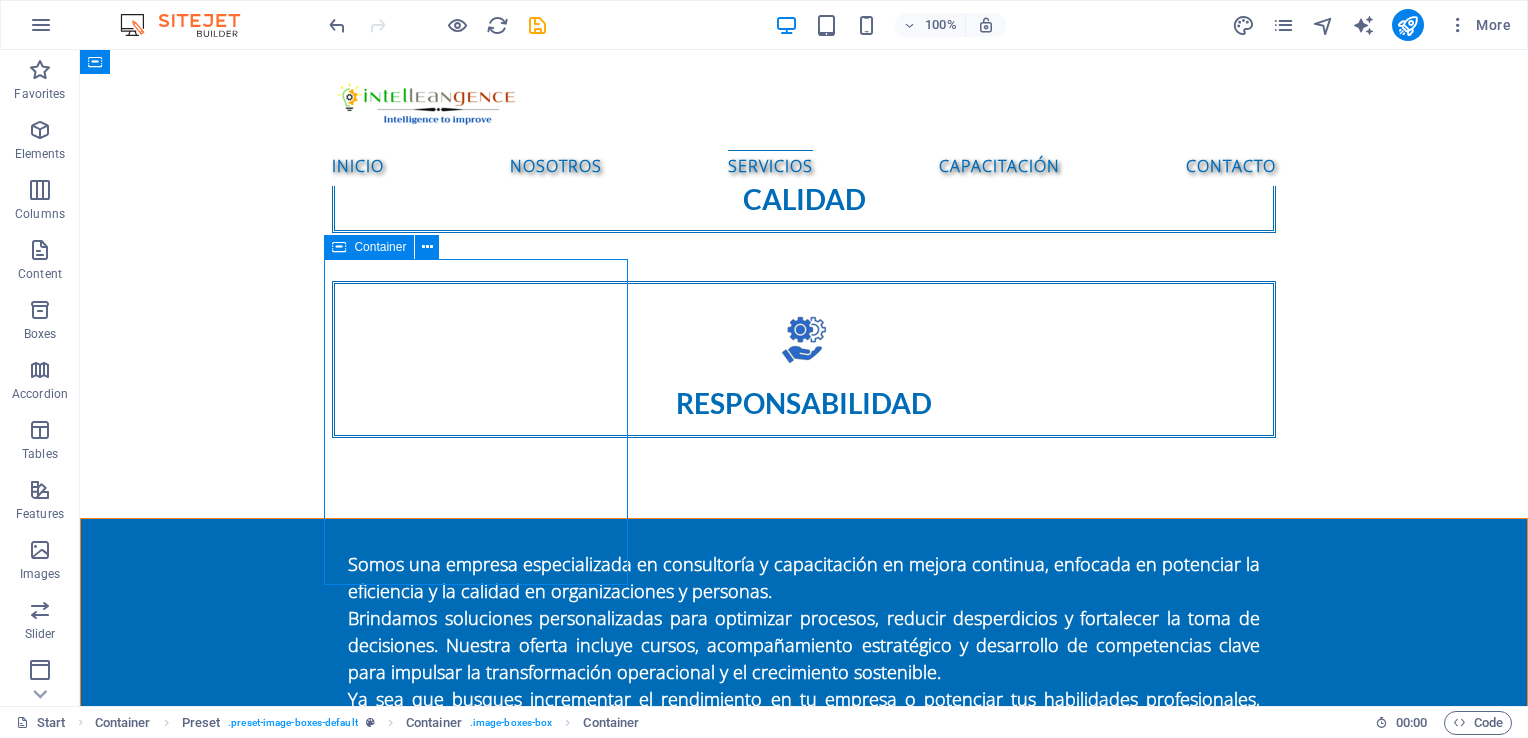 click on "Consultoría de mejora de procesos Diagnóstico de procesos operativos Mapeo y rediseño de procesos Implementación de metodologías Lean Six Sigma Reingeniería de procesos (BPR) Diseño de indicadores de desempeño (KPIs)   Auditorías internas de procesos" at bounding box center [804, 2285] 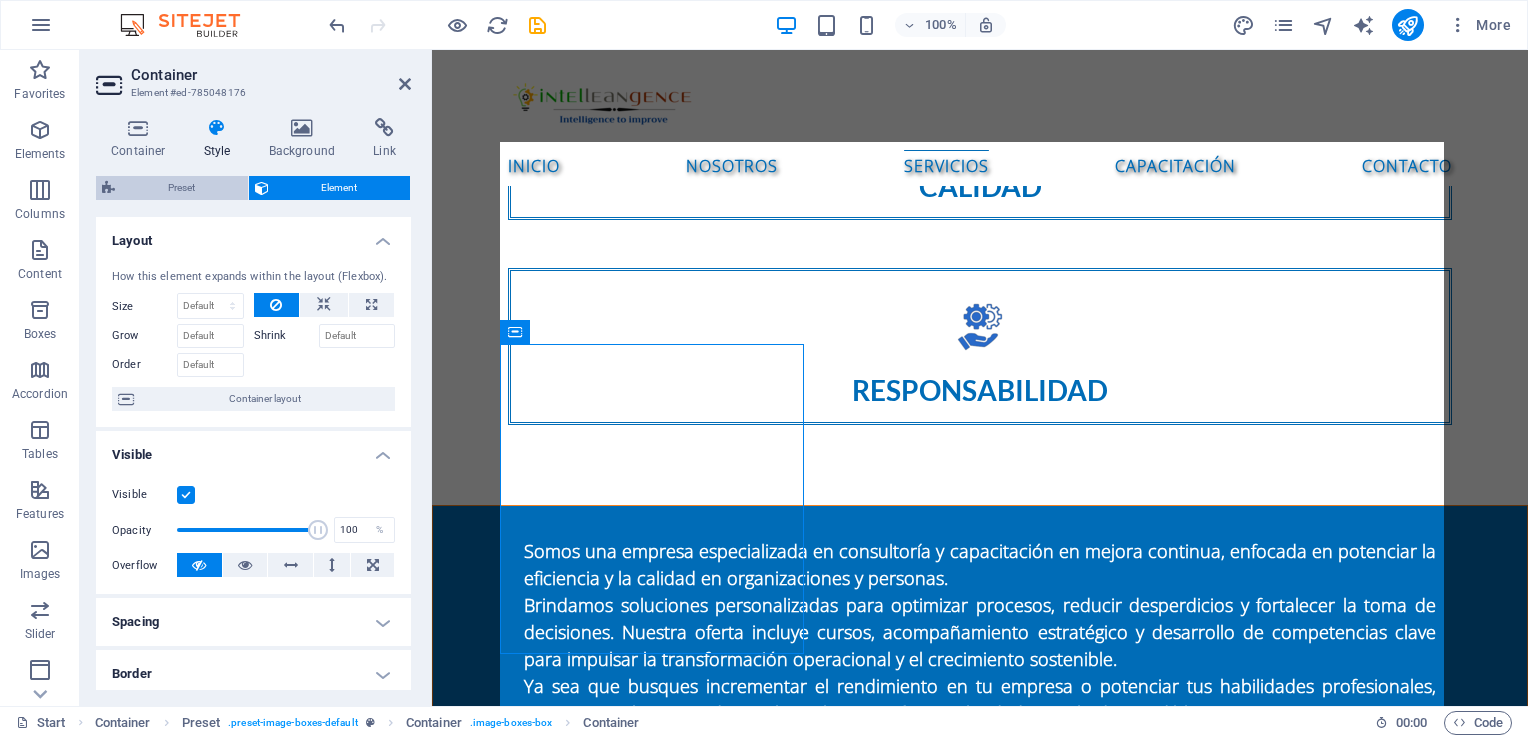 click on "Preset" at bounding box center (181, 188) 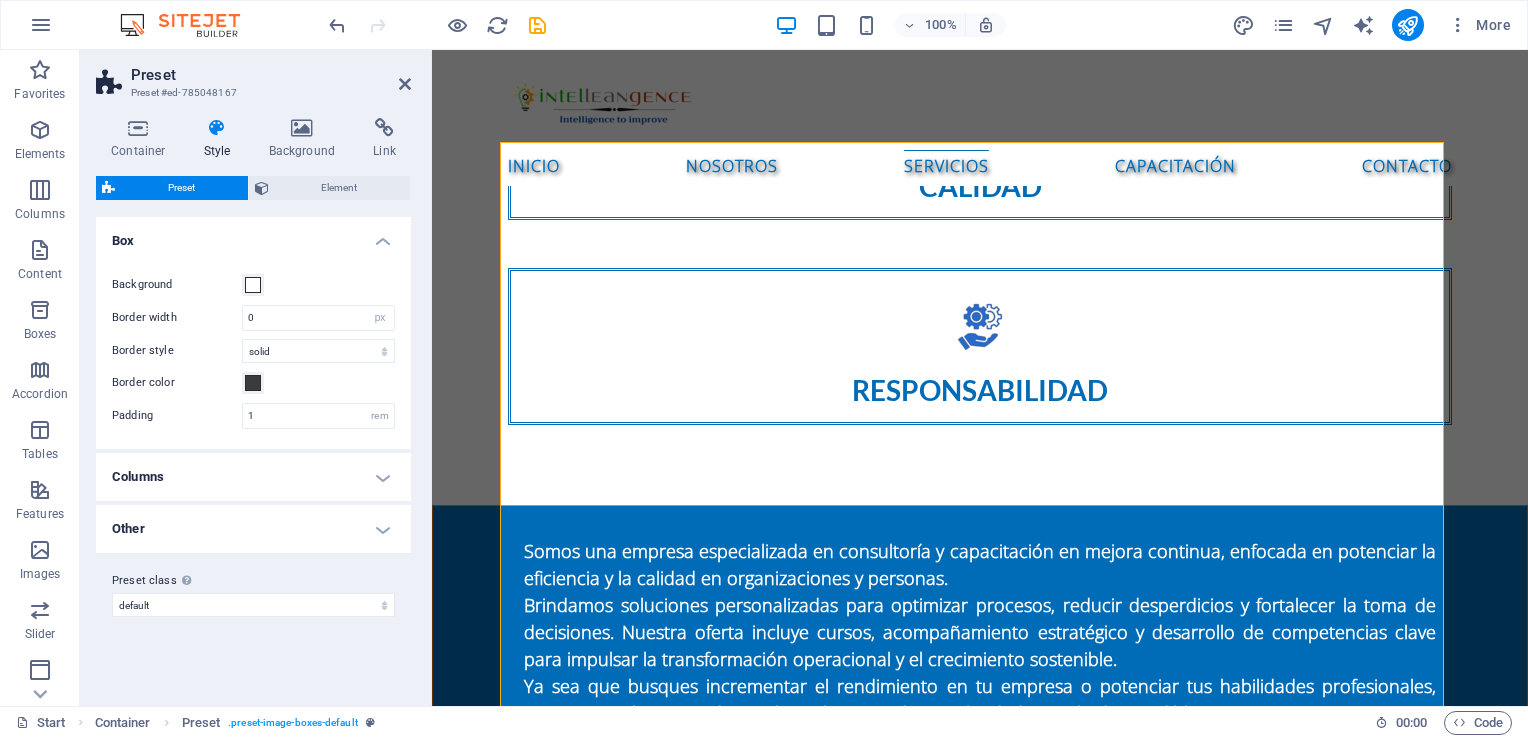 click on "Other" at bounding box center [253, 529] 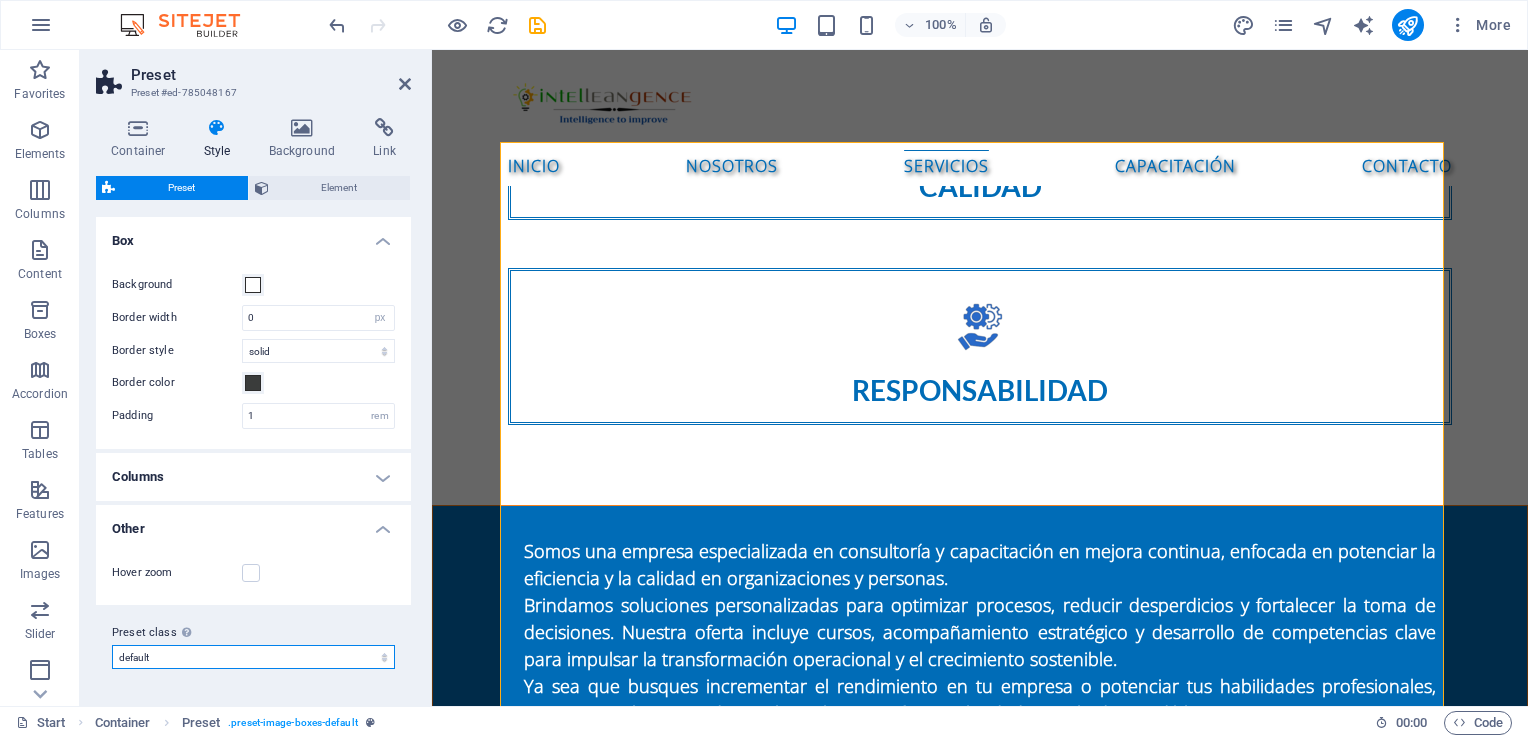 click on "default Add preset class" at bounding box center (253, 657) 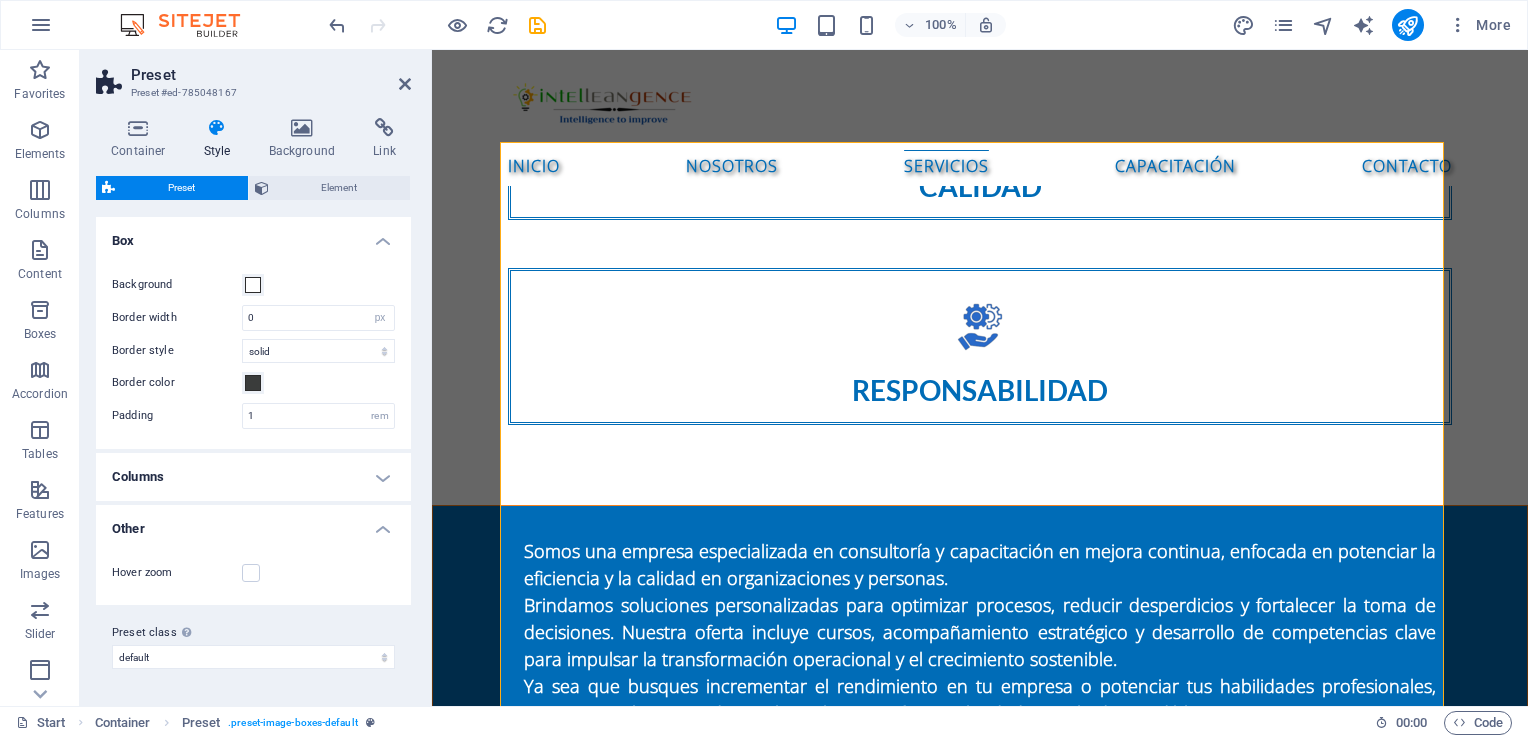 click on "Container Style Background Link Size Height Default px rem % vh vw Min. height None px rem % vh vw Width Default px rem % em vh vw Min. width None px rem % vh vw Content width Default Custom width Width Default px rem % em vh vw Min. width None px rem % vh vw Default padding Custom spacing Default content width and padding can be changed under Design. Edit design Layout (Flexbox) Alignment Determines the flex direction. Default Main axis Determine how elements should behave along the main axis inside this container (justify content). Default Side axis Control the vertical direction of the element inside of the container (align items). Default Wrap Default On Off Fill Controls the distances and direction of elements on the y-axis across several lines (align content). Default Accessibility ARIA helps assistive technologies (like screen readers) to understand the role, state, and behavior of web elements Role The ARIA role defines the purpose of an element.  None Alert Article Banner Comment Fan" at bounding box center (253, 404) 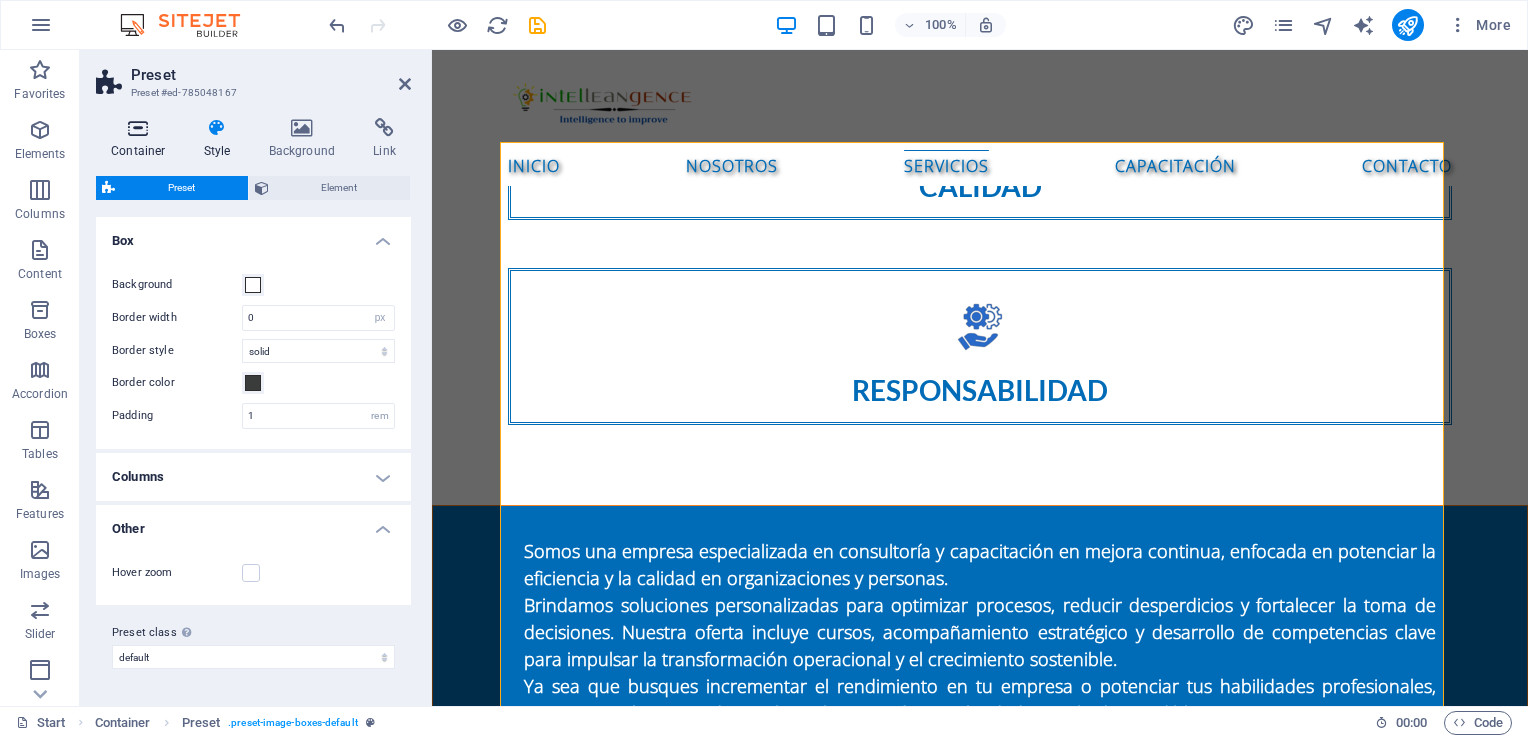 click at bounding box center (138, 128) 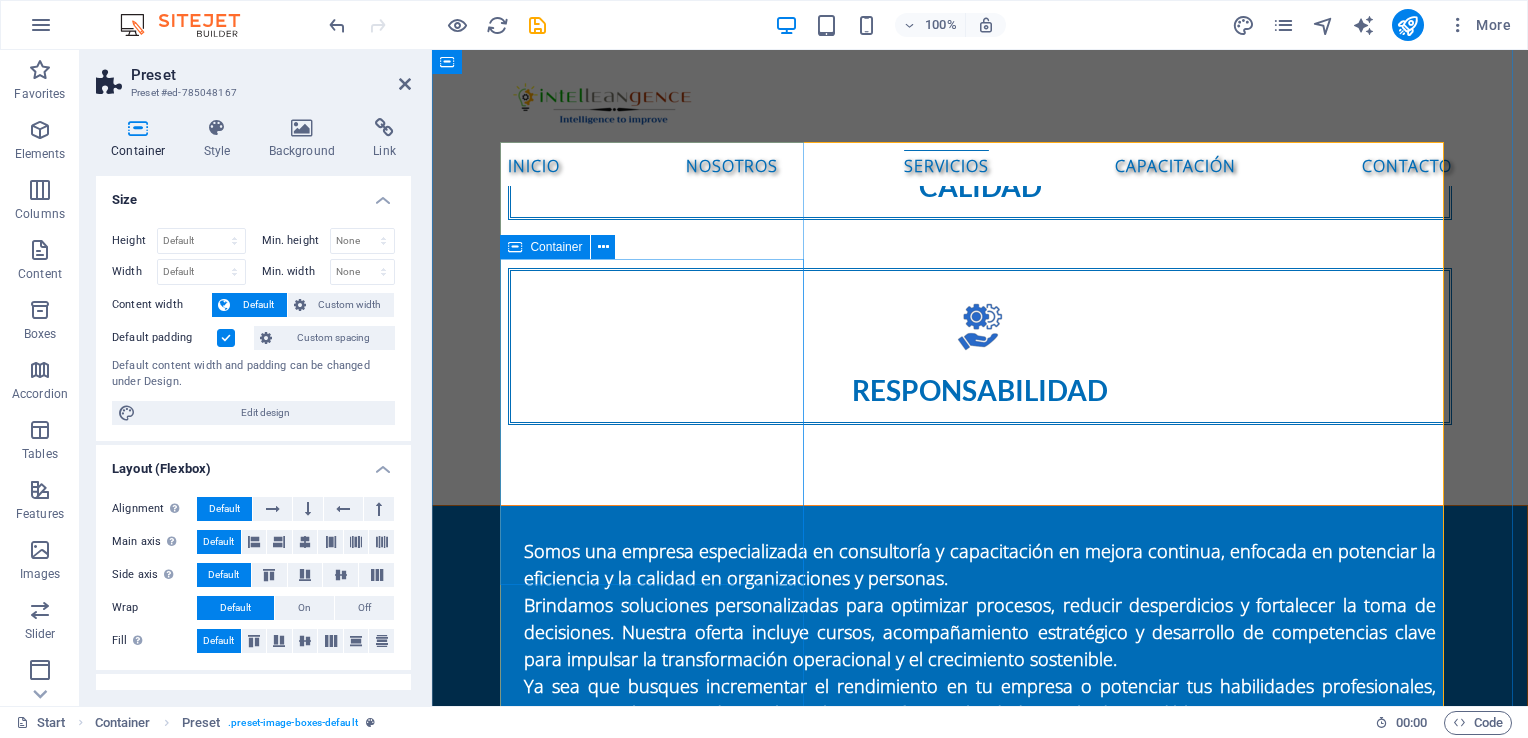 click on "Consultoría de mejora de procesos Diagnóstico de procesos operativos Mapeo y rediseño de procesos Implementación de metodologías Lean Six Sigma Reingeniería de procesos (BPR) Diseño de indicadores de desempeño (KPIs)   Auditorías internas de procesos" at bounding box center [980, 2074] 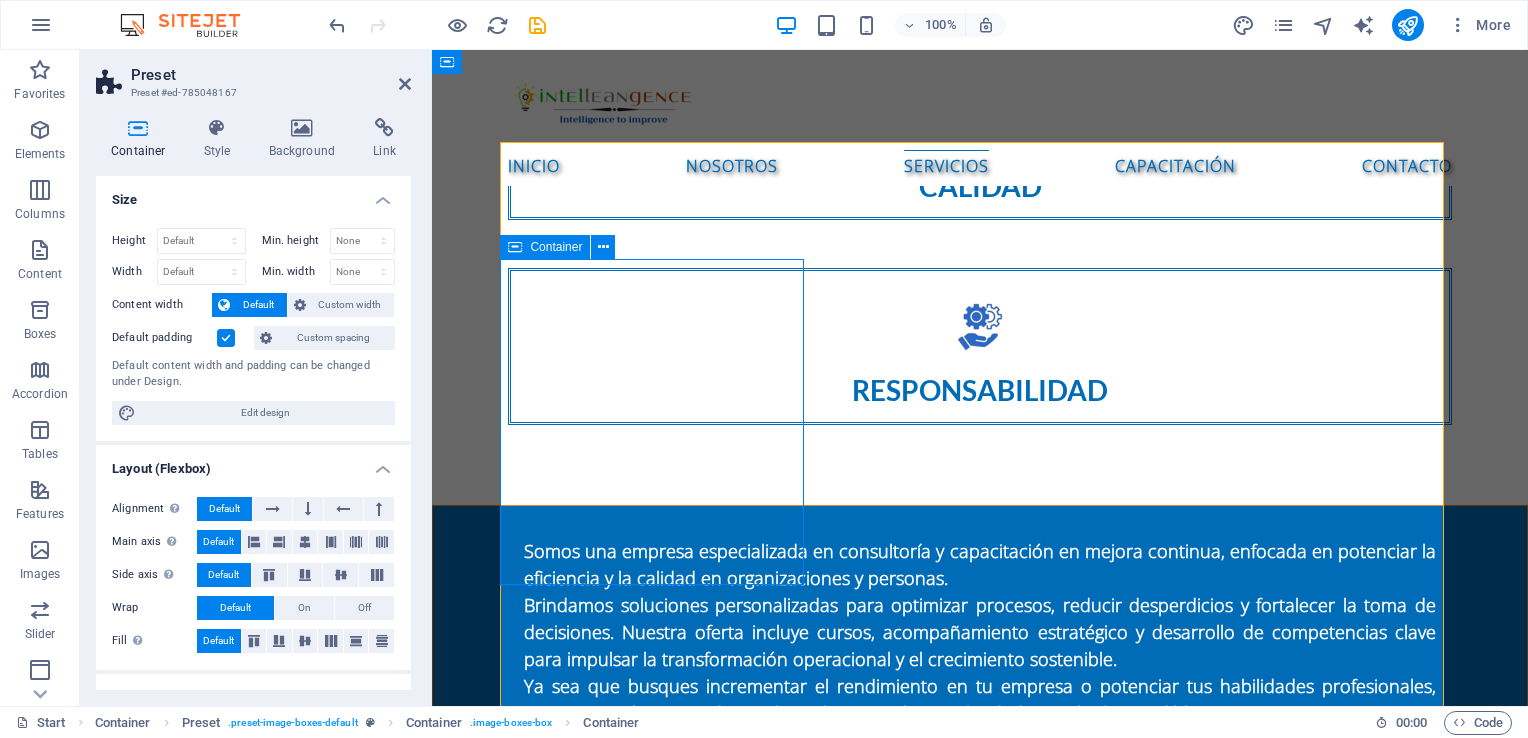 click on "Consultoría de mejora de procesos Diagnóstico de procesos operativos Mapeo y rediseño de procesos Implementación de metodologías Lean Six Sigma Reingeniería de procesos (BPR) Diseño de indicadores de desempeño (KPIs)   Auditorías internas de procesos" at bounding box center (980, 2074) 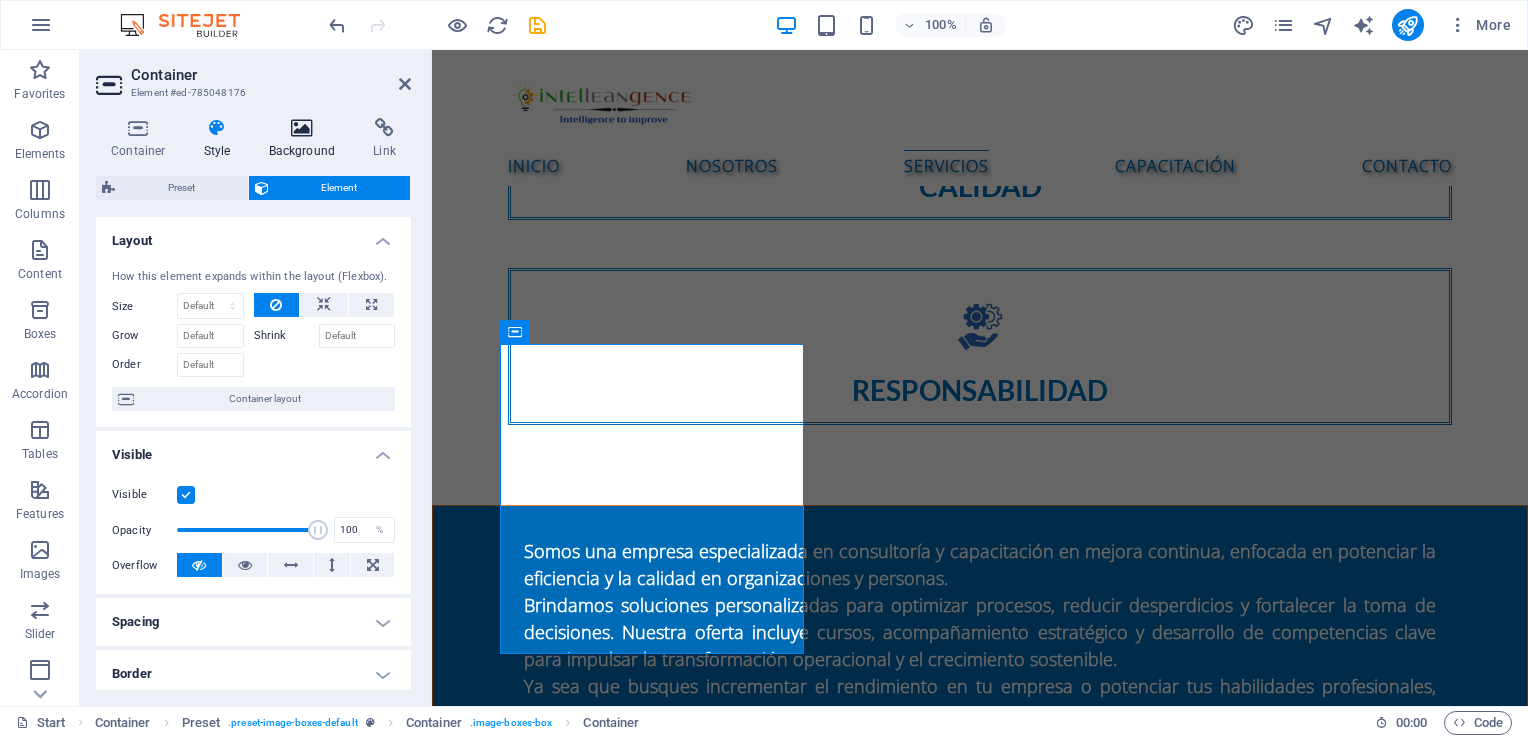 click at bounding box center [302, 128] 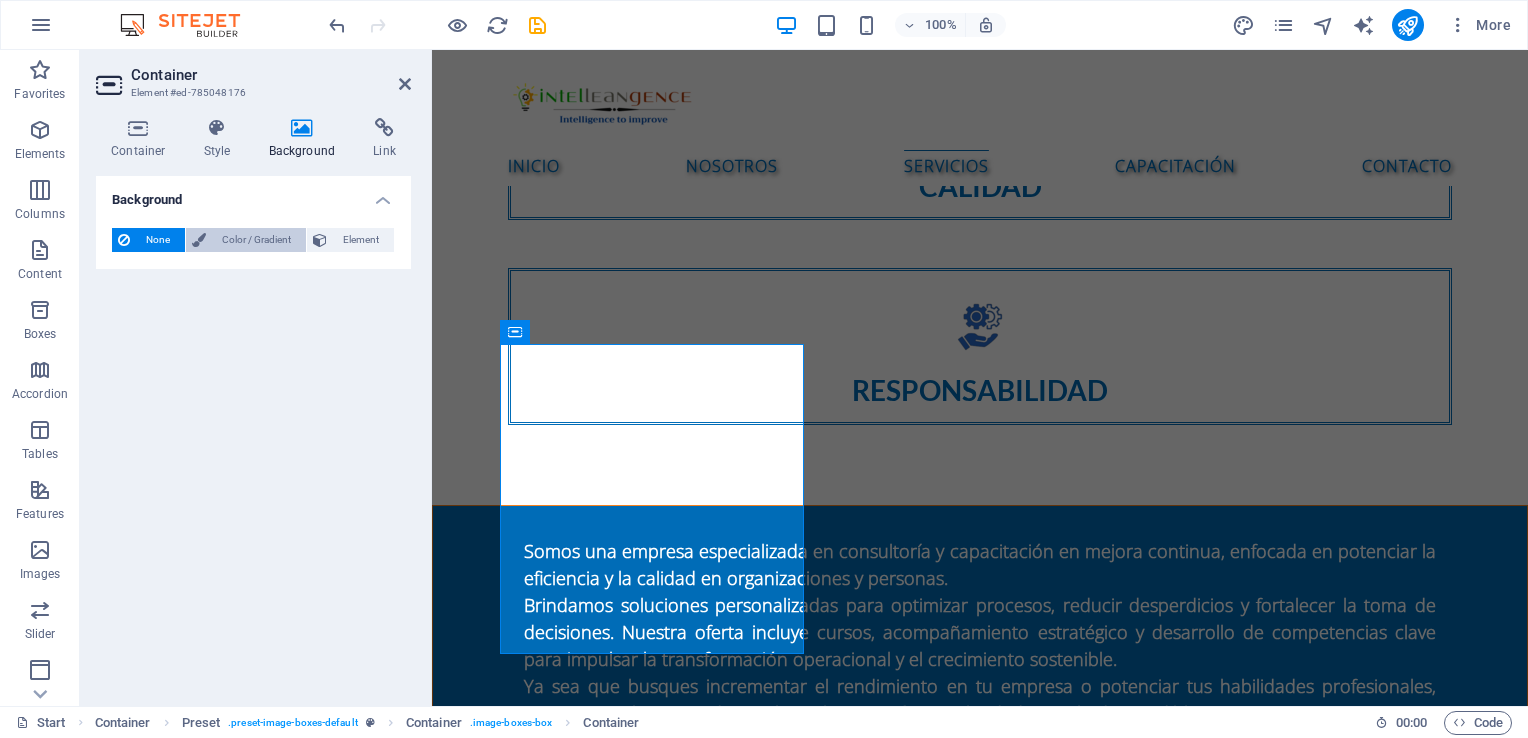 click on "Color / Gradient" at bounding box center (256, 240) 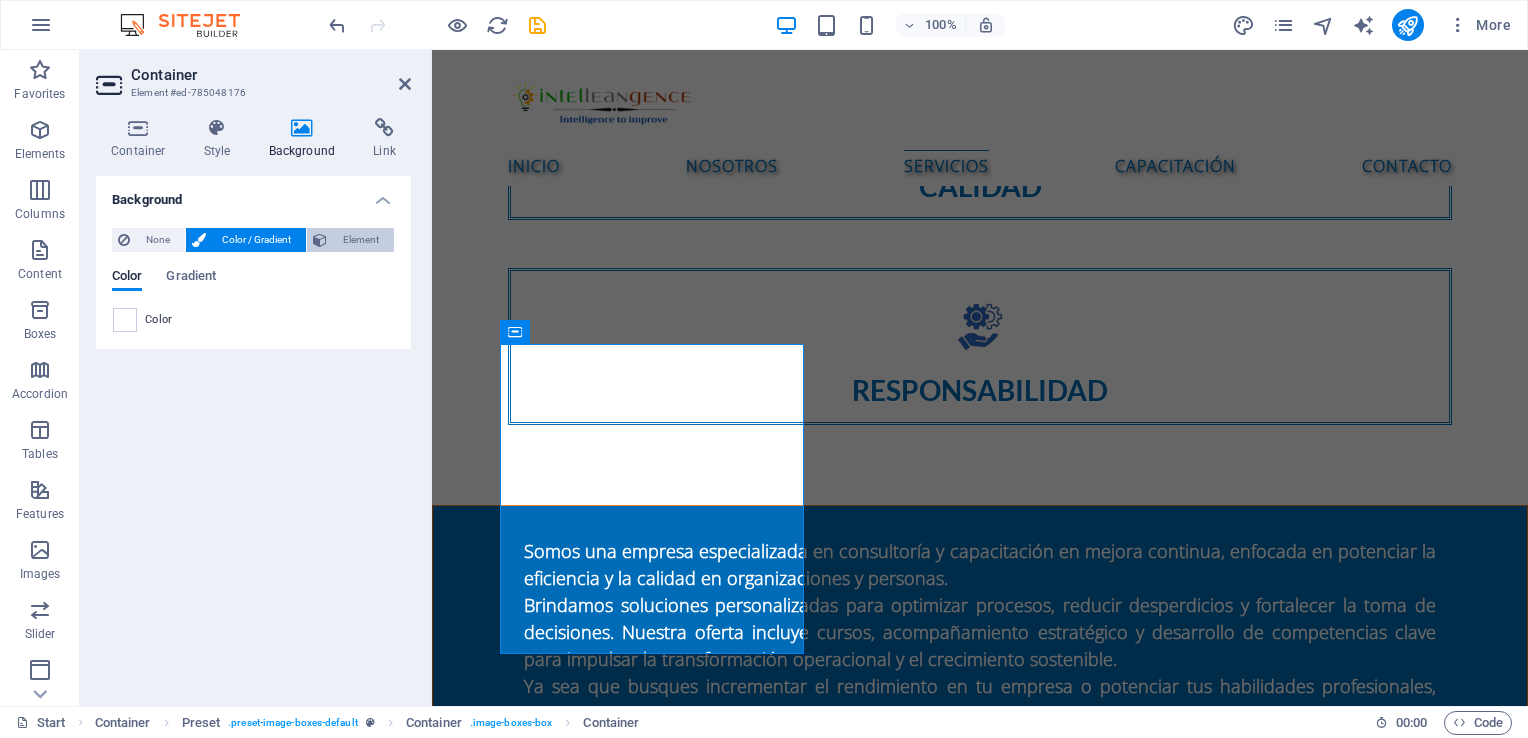 click on "Element" at bounding box center (360, 240) 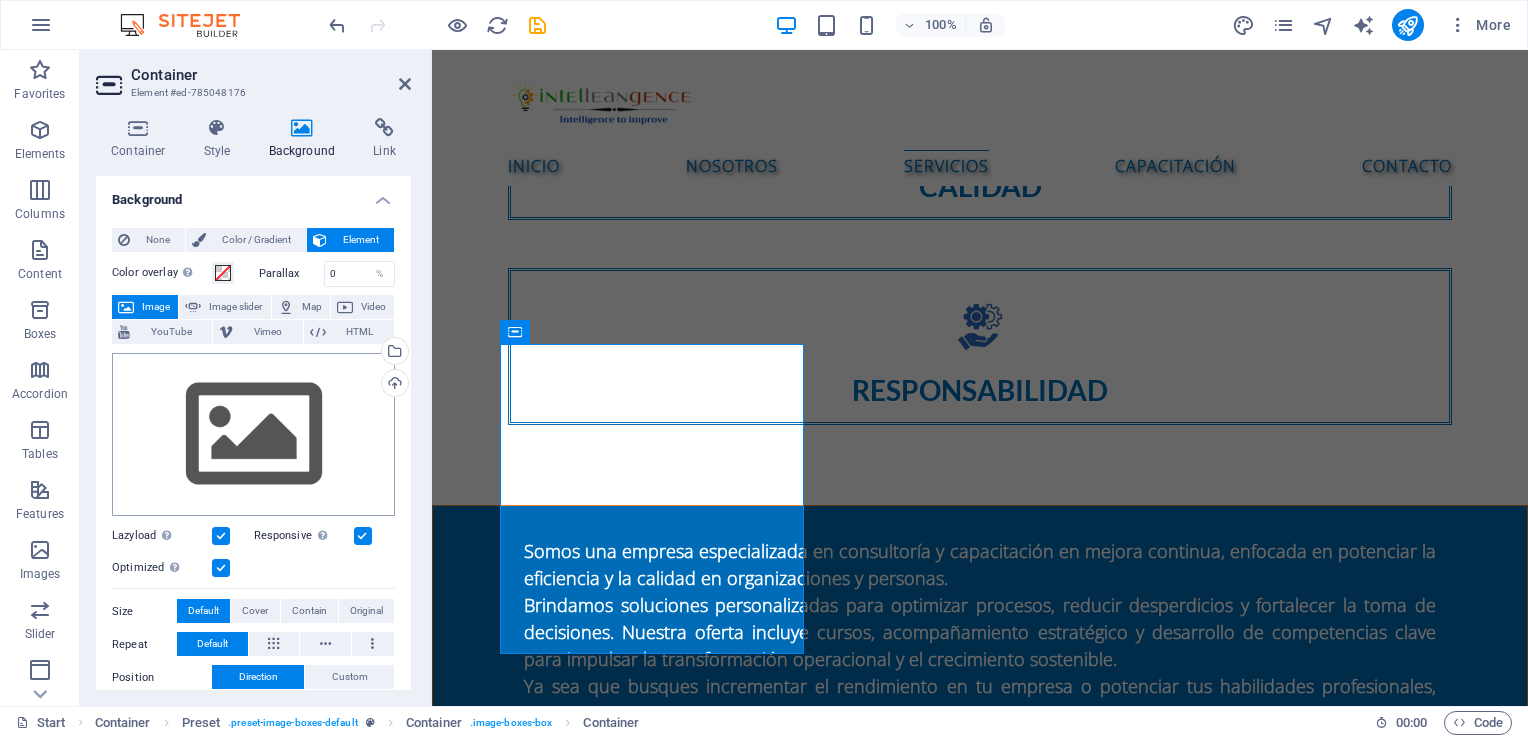 scroll, scrollTop: 0, scrollLeft: 0, axis: both 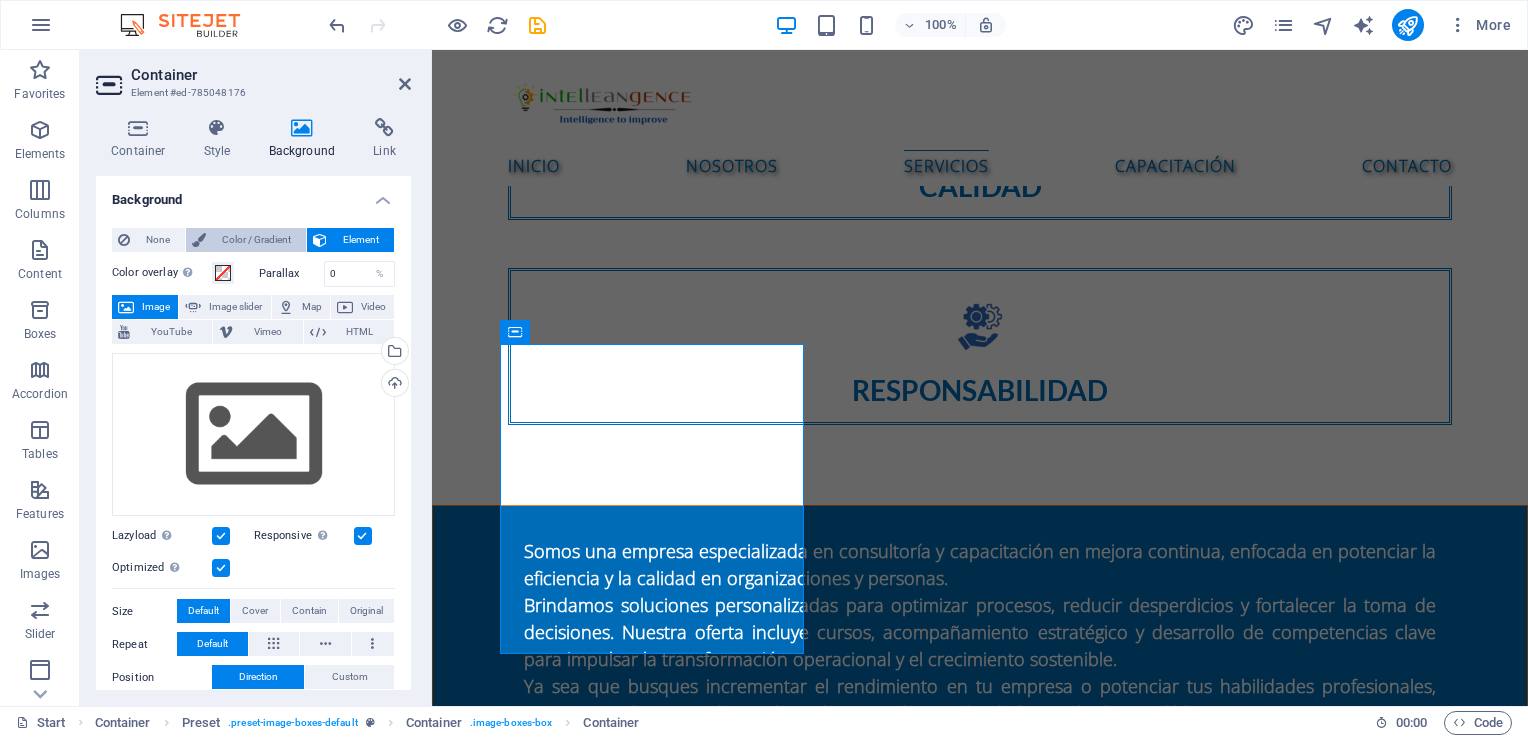 click on "Color / Gradient" at bounding box center (256, 240) 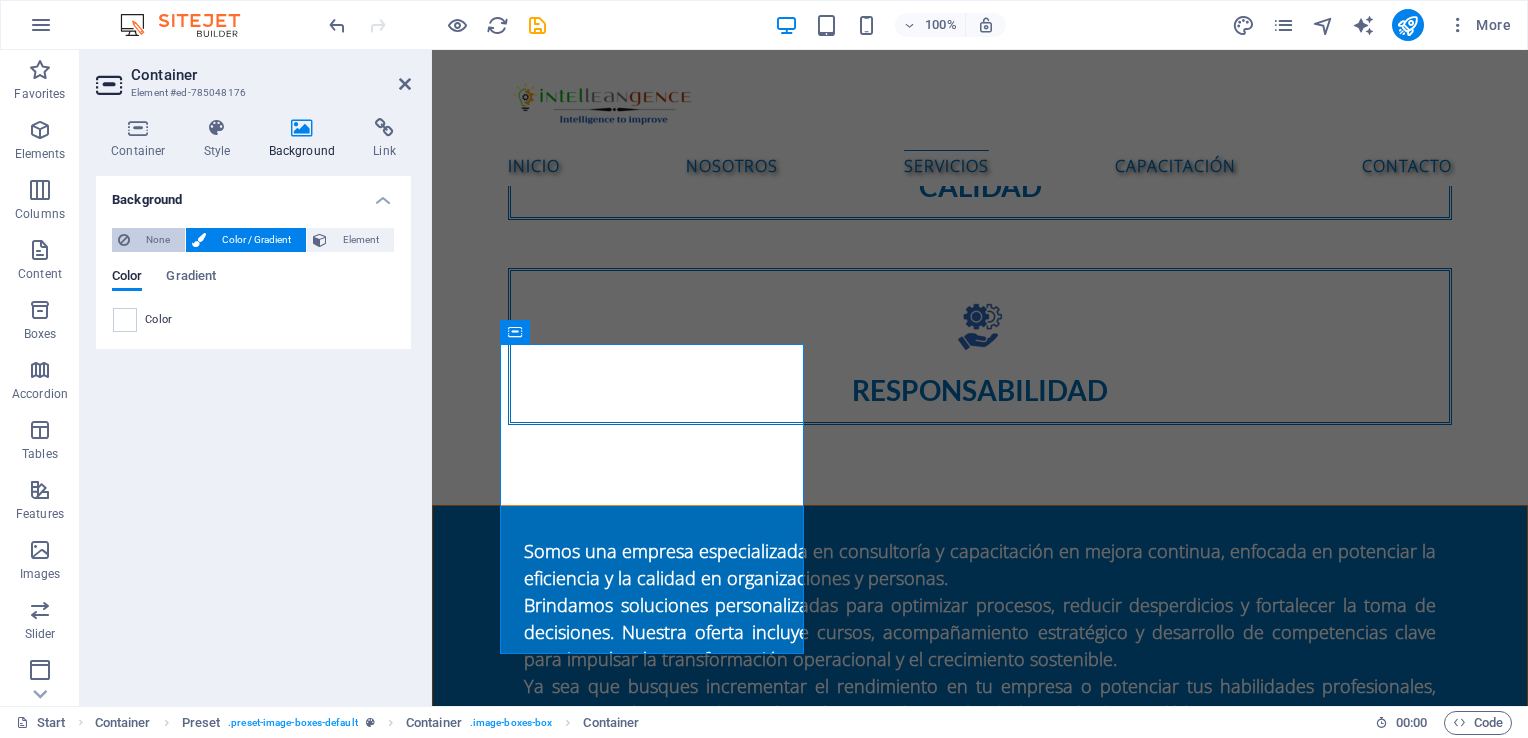 click on "None" at bounding box center (157, 240) 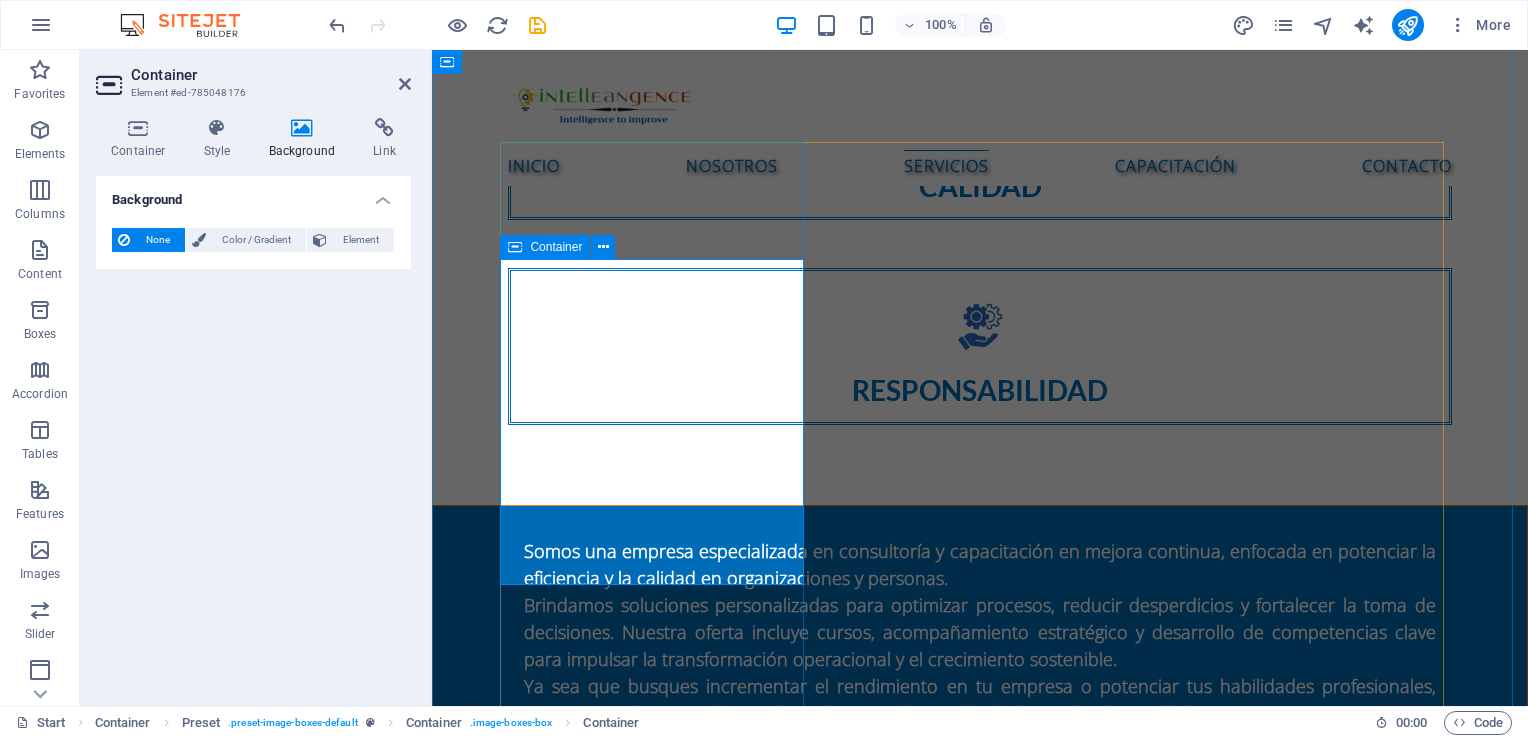 click on "Consultoría de mejora de procesos Diagnóstico de procesos operativos Mapeo y rediseño de procesos Implementación de metodologías Lean Six Sigma Reingeniería de procesos (BPR) Diseño de indicadores de desempeño (KPIs)   Auditorías internas de procesos" at bounding box center [980, 2074] 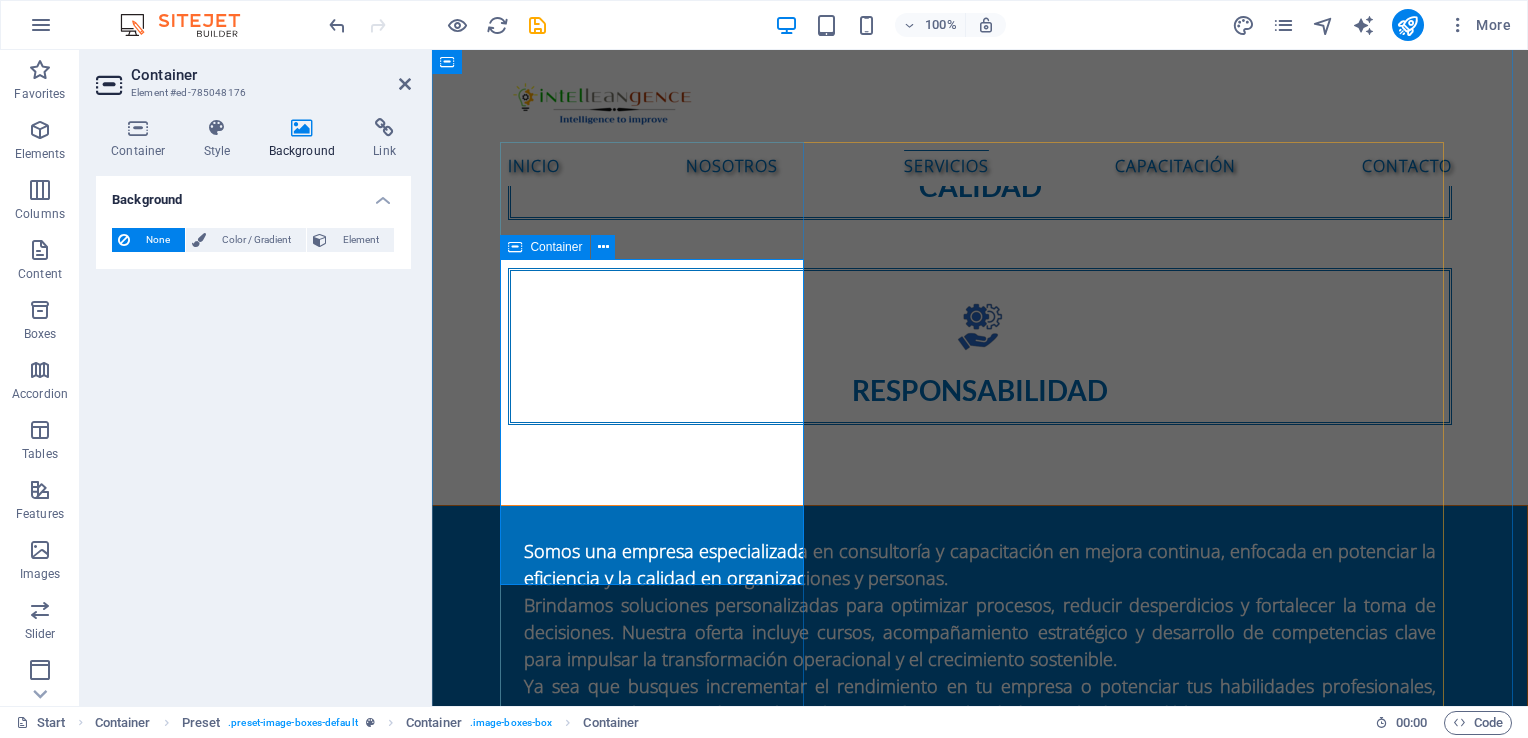 click on "Consultoría de mejora de procesos Diagnóstico de procesos operativos Mapeo y rediseño de procesos Implementación de metodologías Lean Six Sigma Reingeniería de procesos (BPR) Diseño de indicadores de desempeño (KPIs)   Auditorías internas de procesos" at bounding box center (980, 2074) 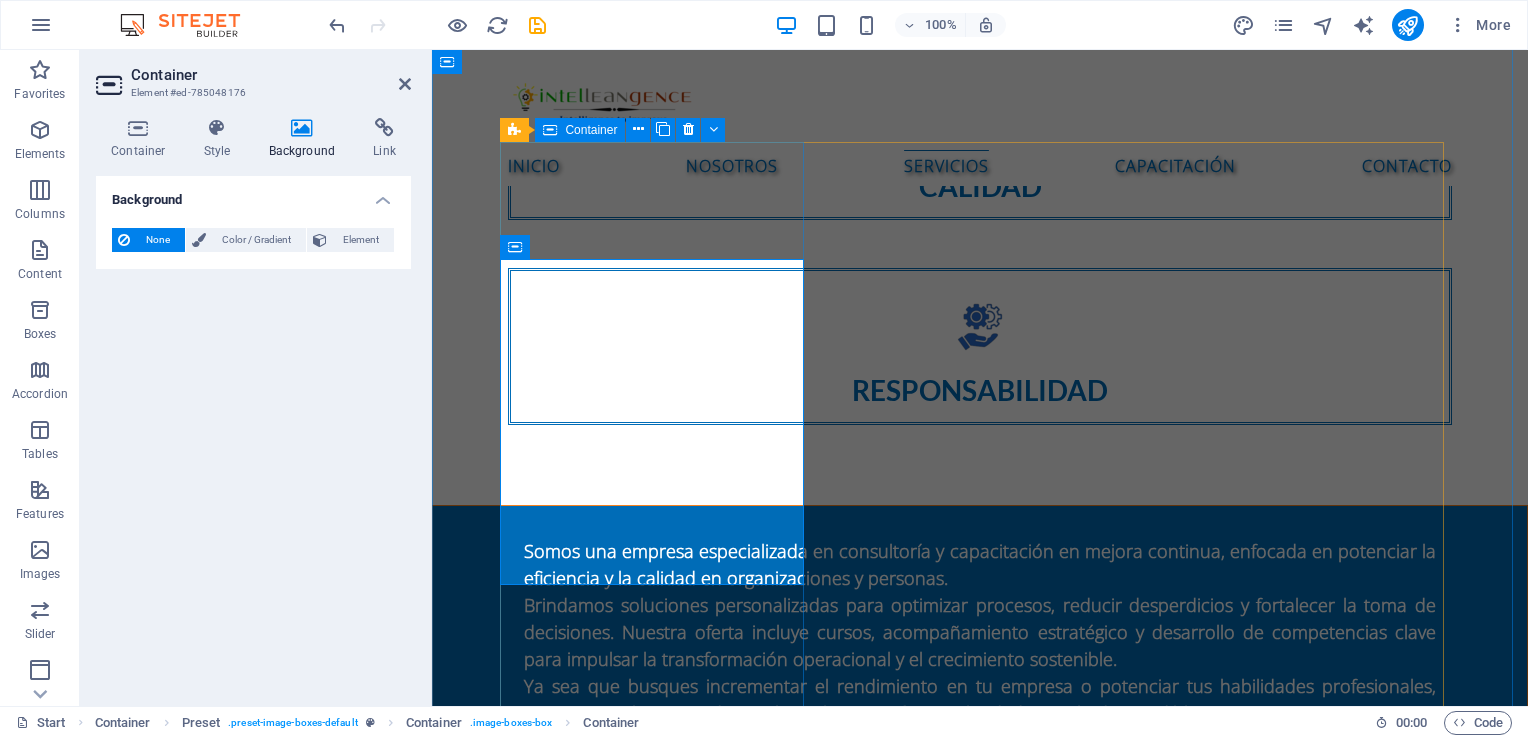 click on "Consultoría de mejora de procesos Diagnóstico de procesos operativos Mapeo y rediseño de procesos Implementación de metodologías Lean Six Sigma Reingeniería de procesos (BPR) Diseño de indicadores de desempeño (KPIs)   Auditorías internas de procesos" at bounding box center [980, 1891] 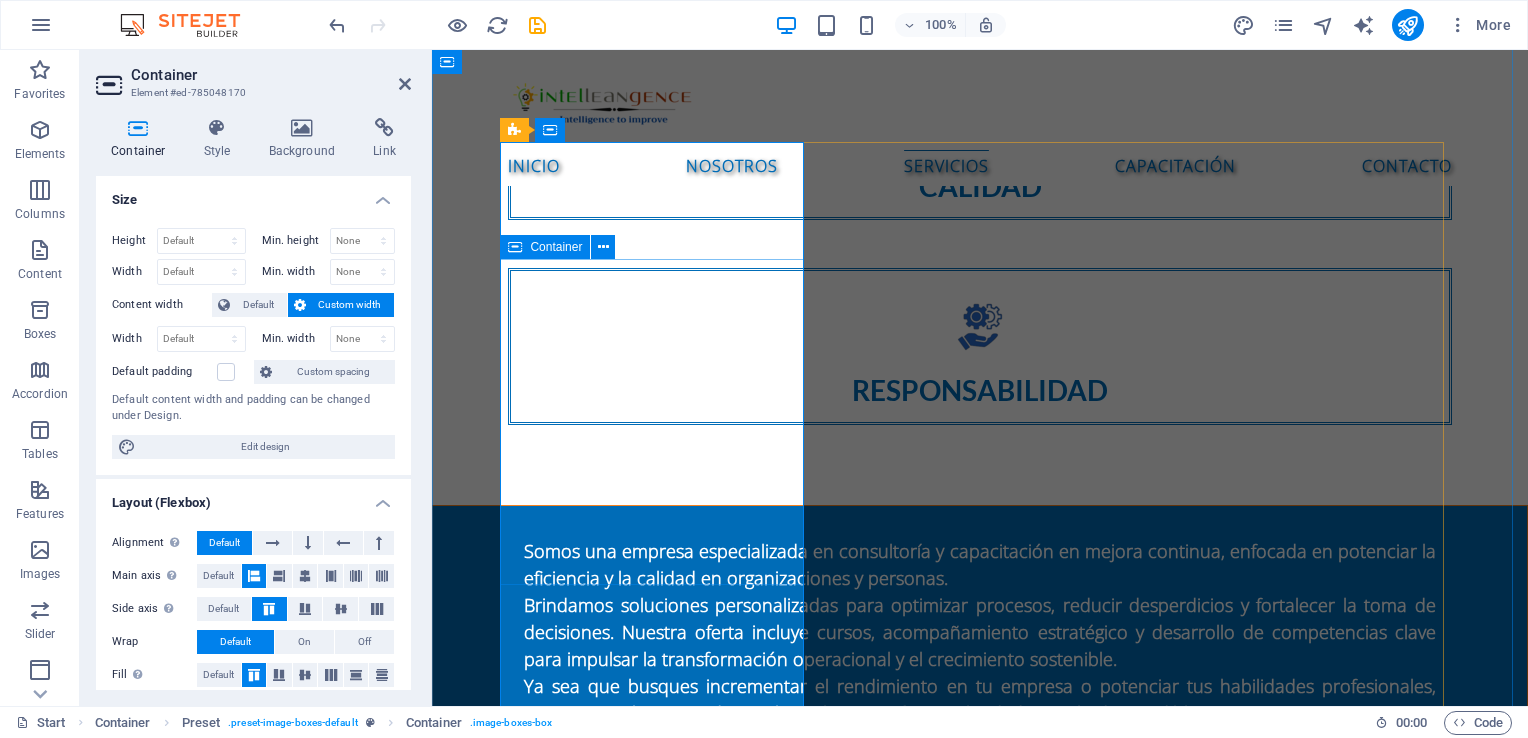 click on "Consultoría de mejora de procesos Diagnóstico de procesos operativos Mapeo y rediseño de procesos Implementación de metodologías Lean Six Sigma Reingeniería de procesos (BPR) Diseño de indicadores de desempeño (KPIs)   Auditorías internas de procesos" at bounding box center [980, 2074] 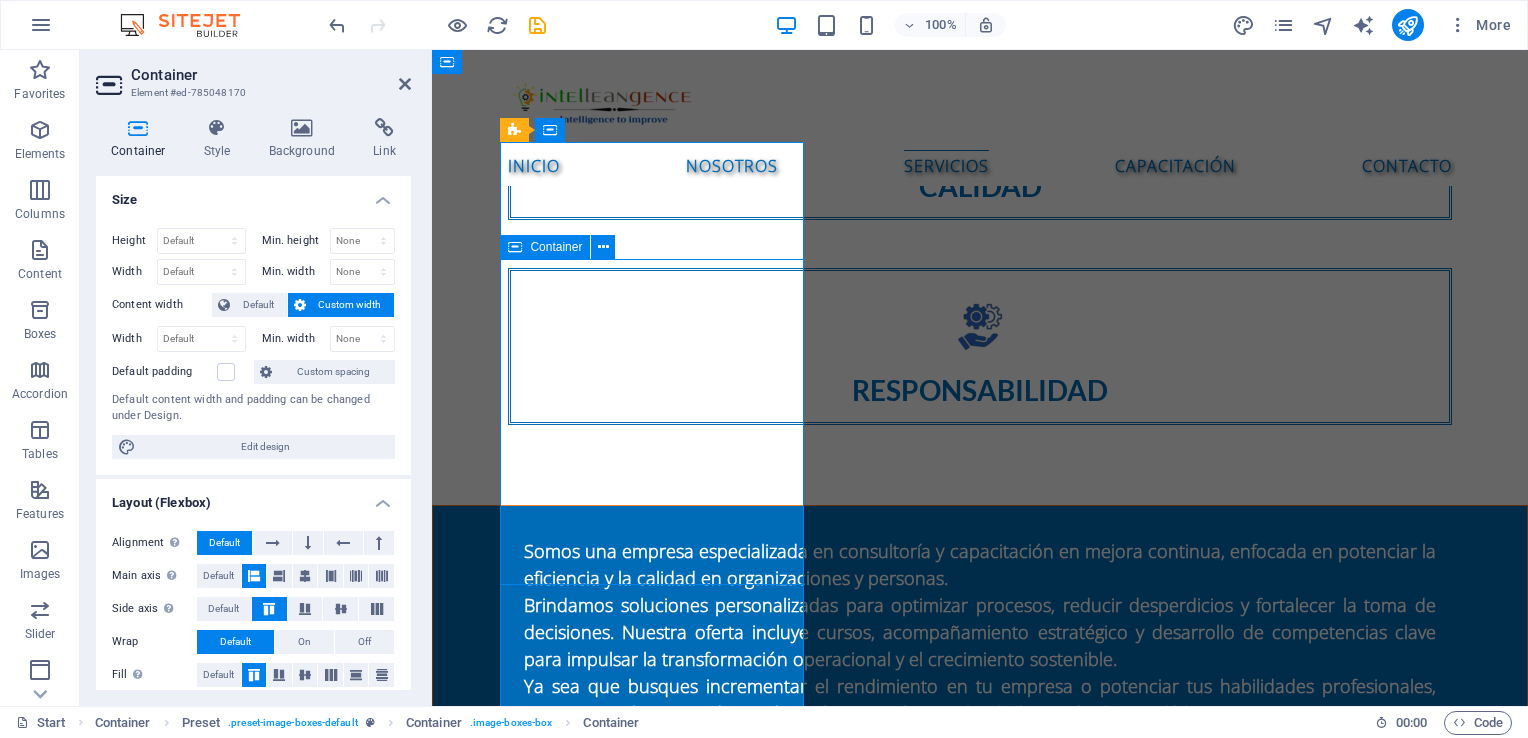 click on "Consultoría de mejora de procesos Diagnóstico de procesos operativos Mapeo y rediseño de procesos Implementación de metodologías Lean Six Sigma Reingeniería de procesos (BPR) Diseño de indicadores de desempeño (KPIs)   Auditorías internas de procesos" at bounding box center (980, 2074) 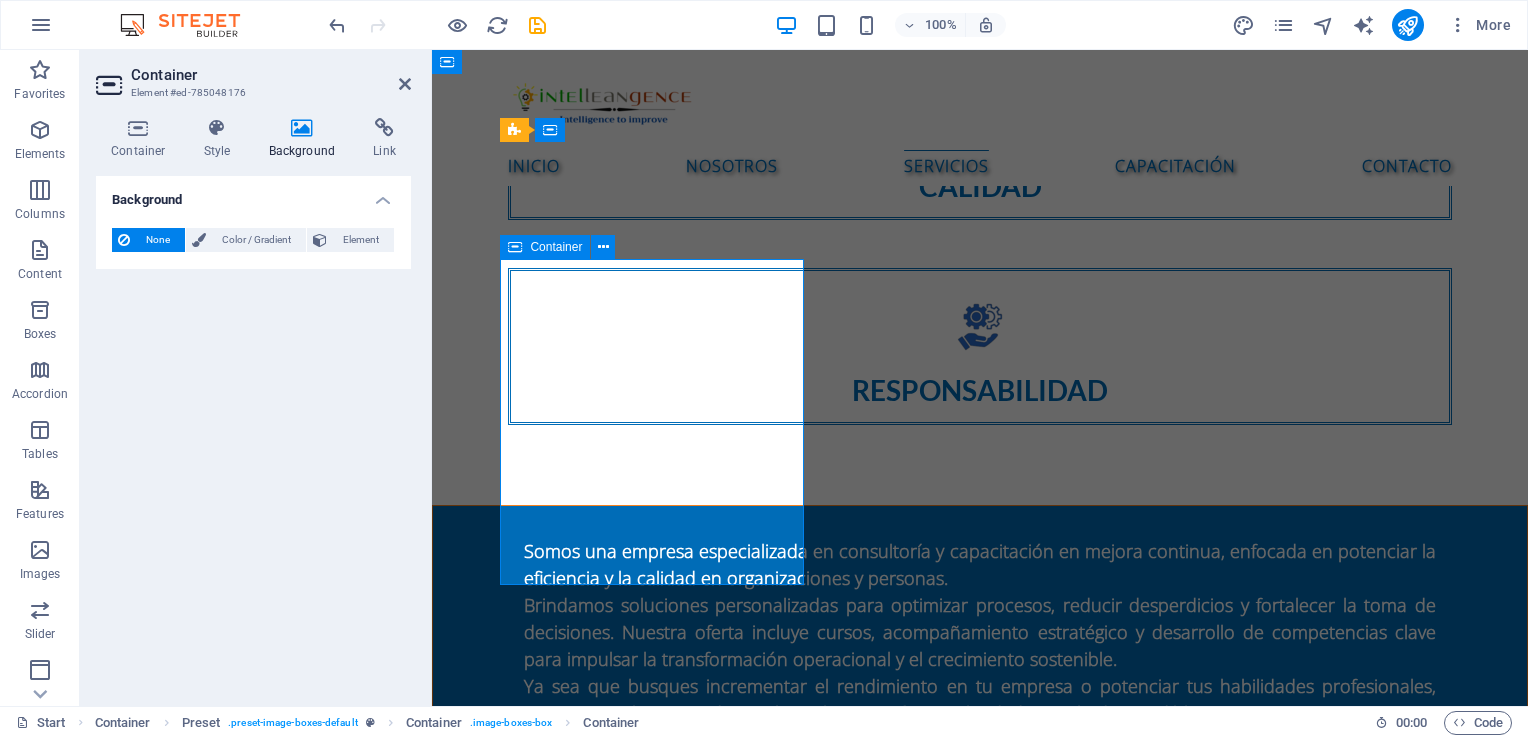 click on "Consultoría de mejora de procesos Diagnóstico de procesos operativos Mapeo y rediseño de procesos Implementación de metodologías Lean Six Sigma Reingeniería de procesos (BPR) Diseño de indicadores de desempeño (KPIs)   Auditorías internas de procesos" at bounding box center (980, 2074) 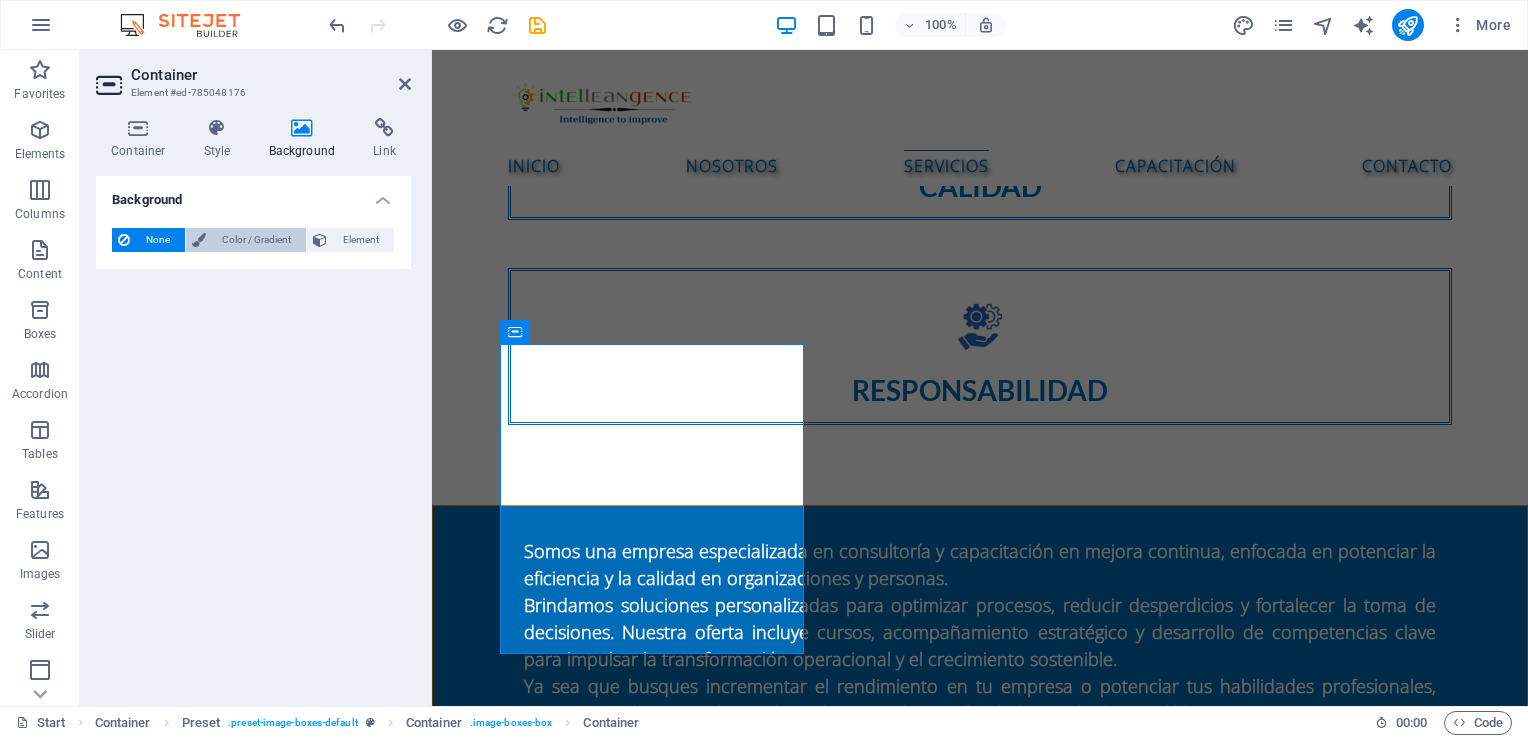 click on "Color / Gradient" at bounding box center [256, 240] 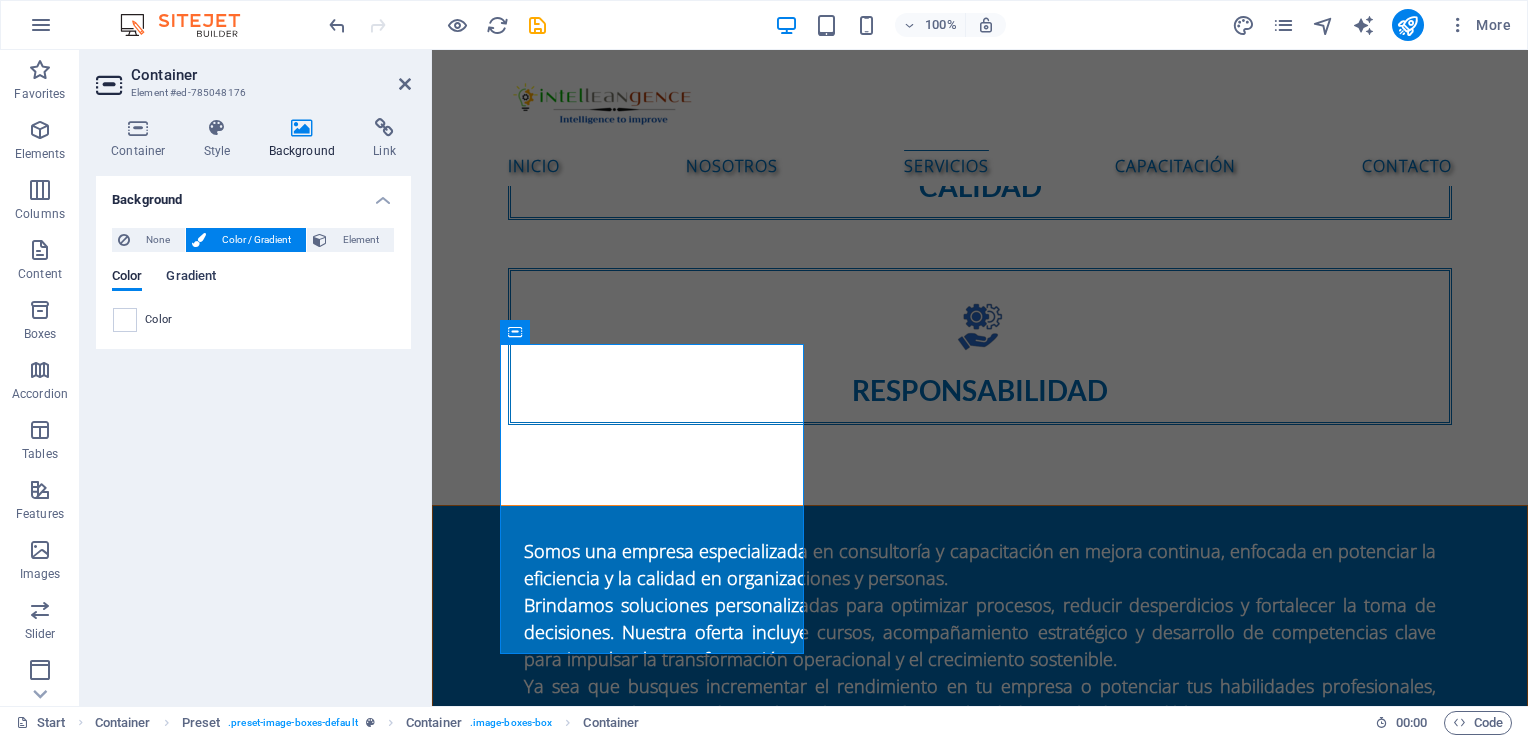 click on "Gradient" at bounding box center (191, 278) 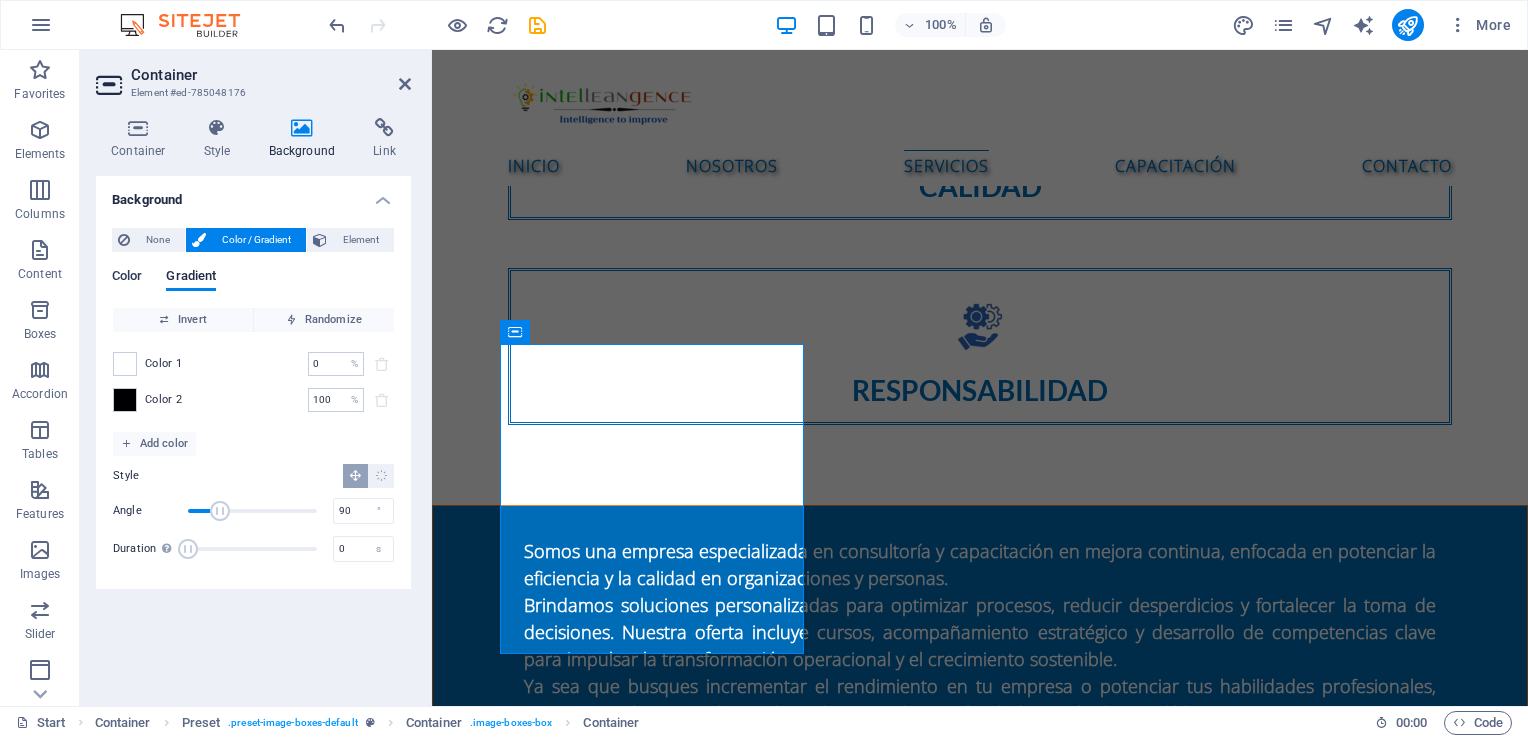 click on "Color" at bounding box center (127, 278) 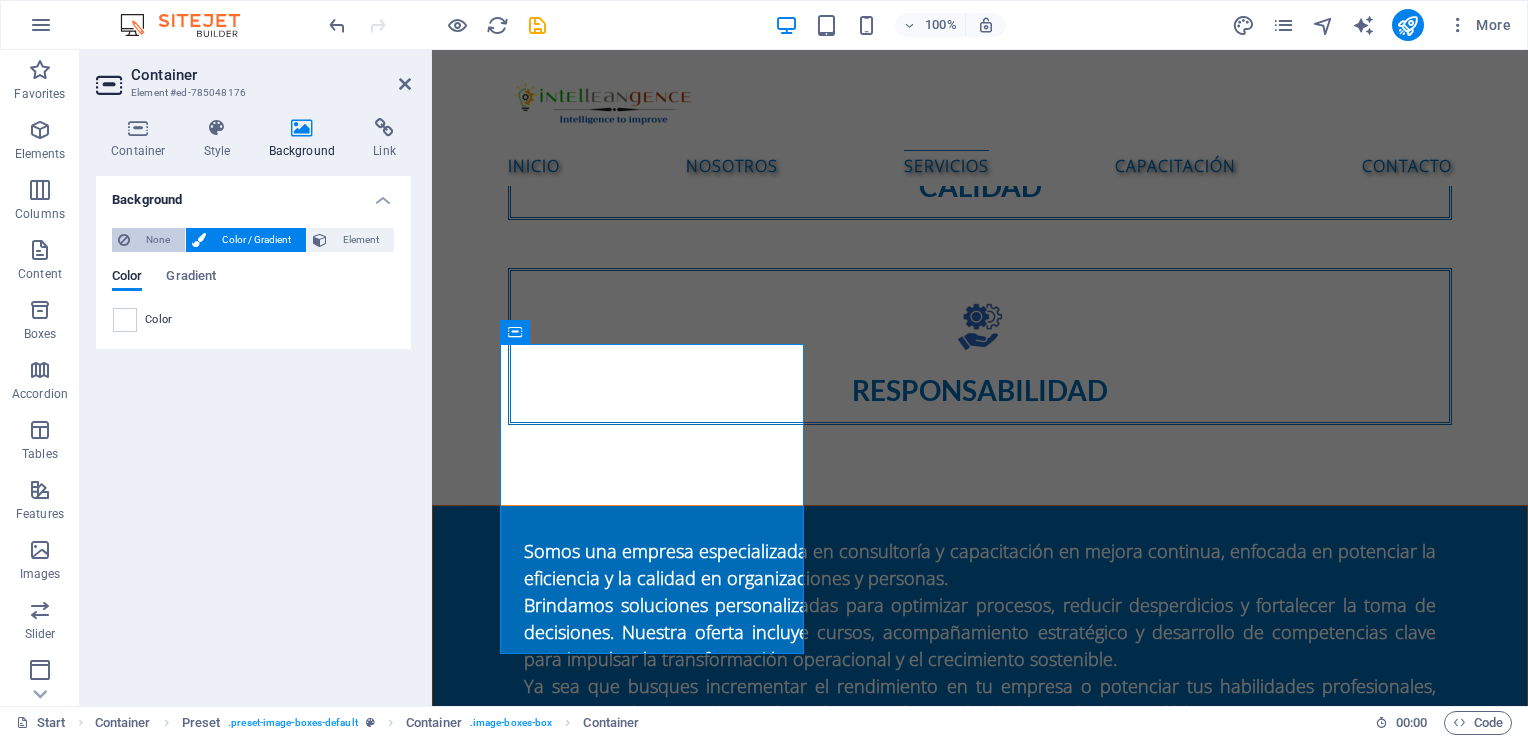 click on "None" at bounding box center (157, 240) 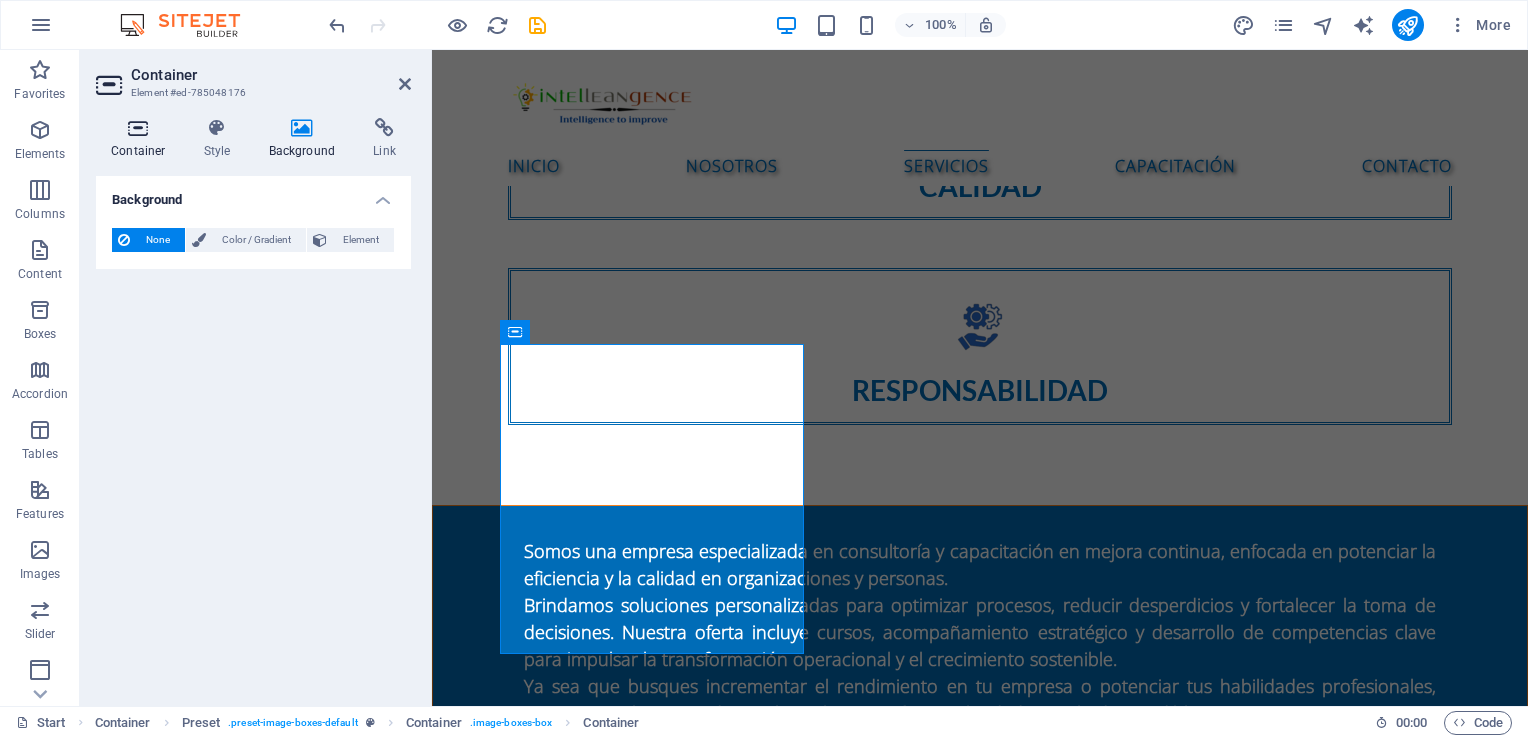 click at bounding box center (138, 128) 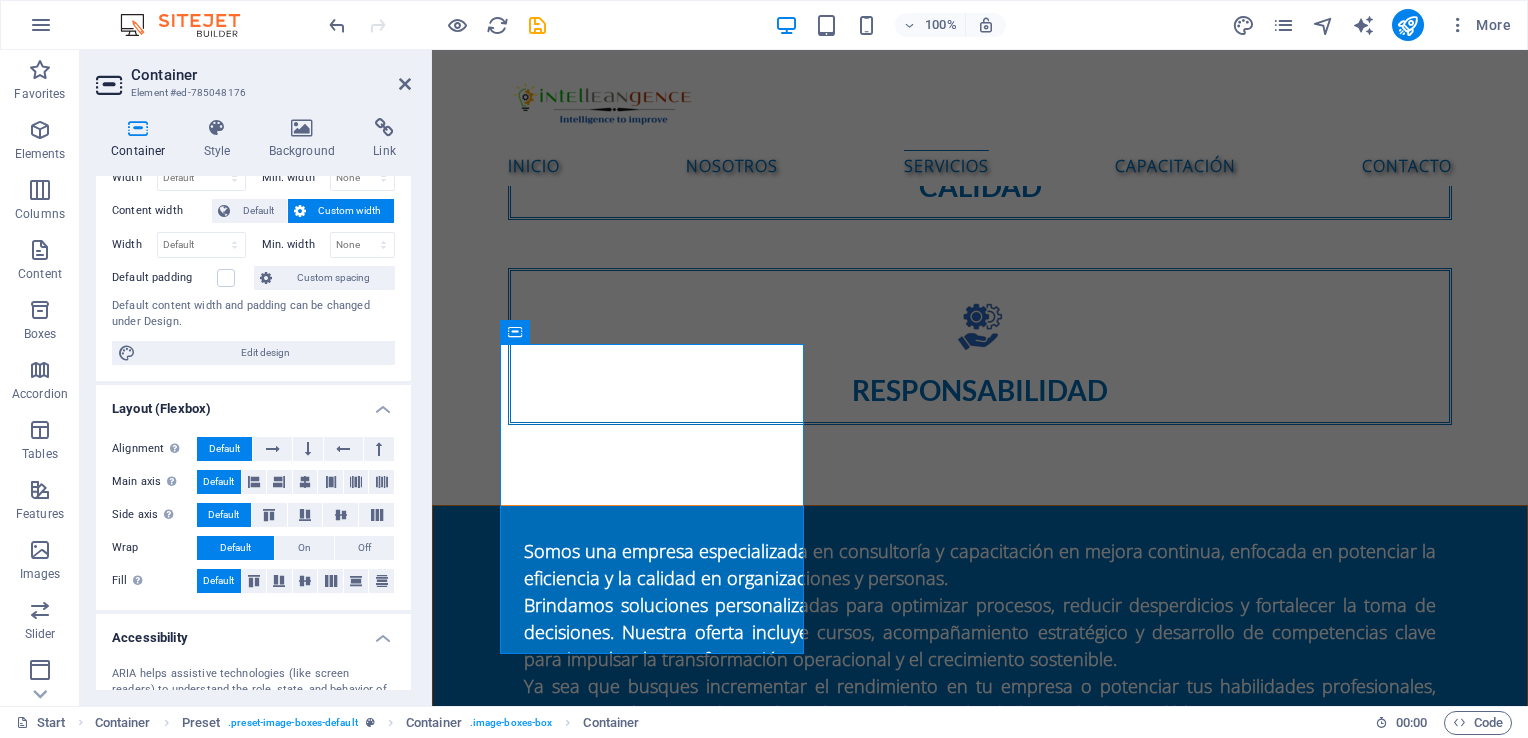 scroll, scrollTop: 100, scrollLeft: 0, axis: vertical 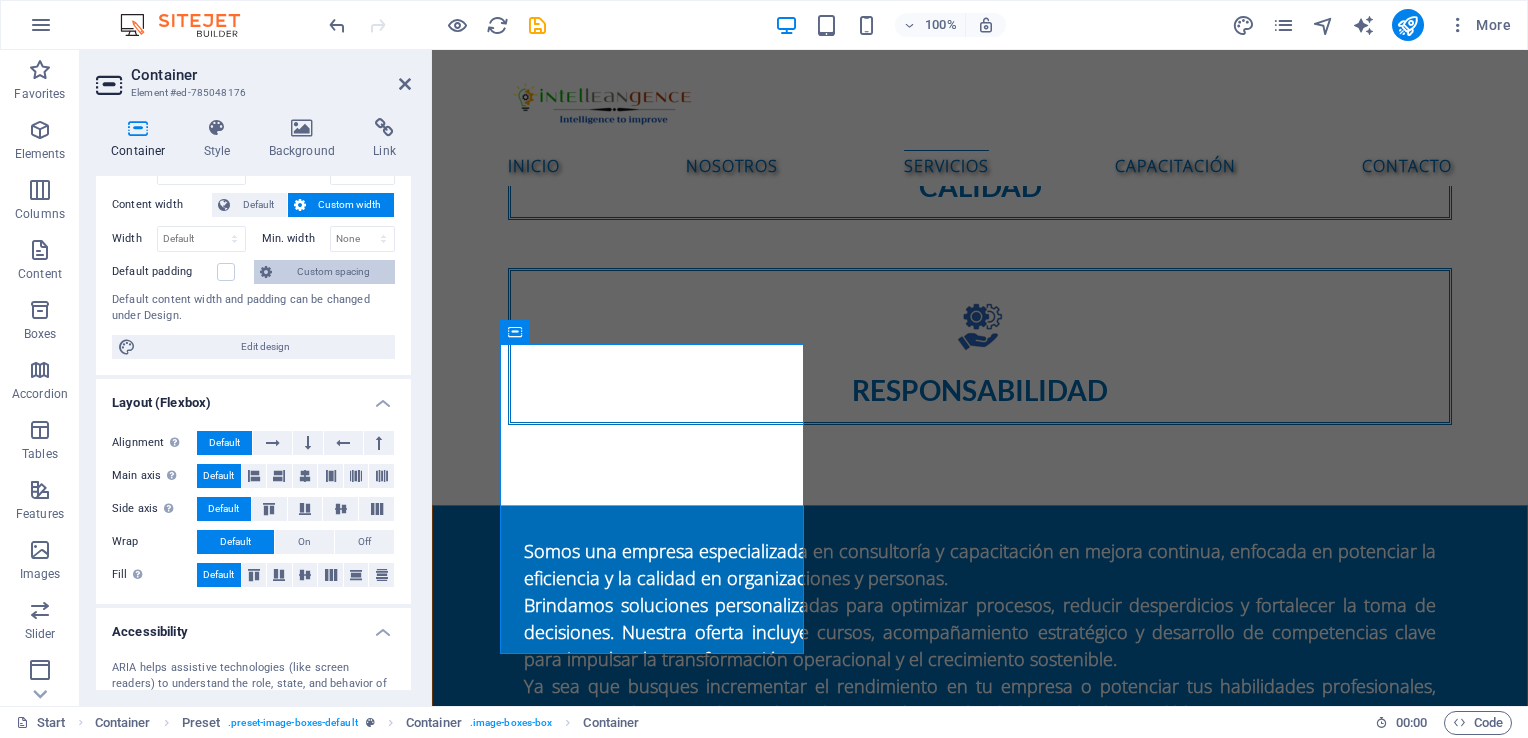 click on "Custom spacing" at bounding box center [333, 272] 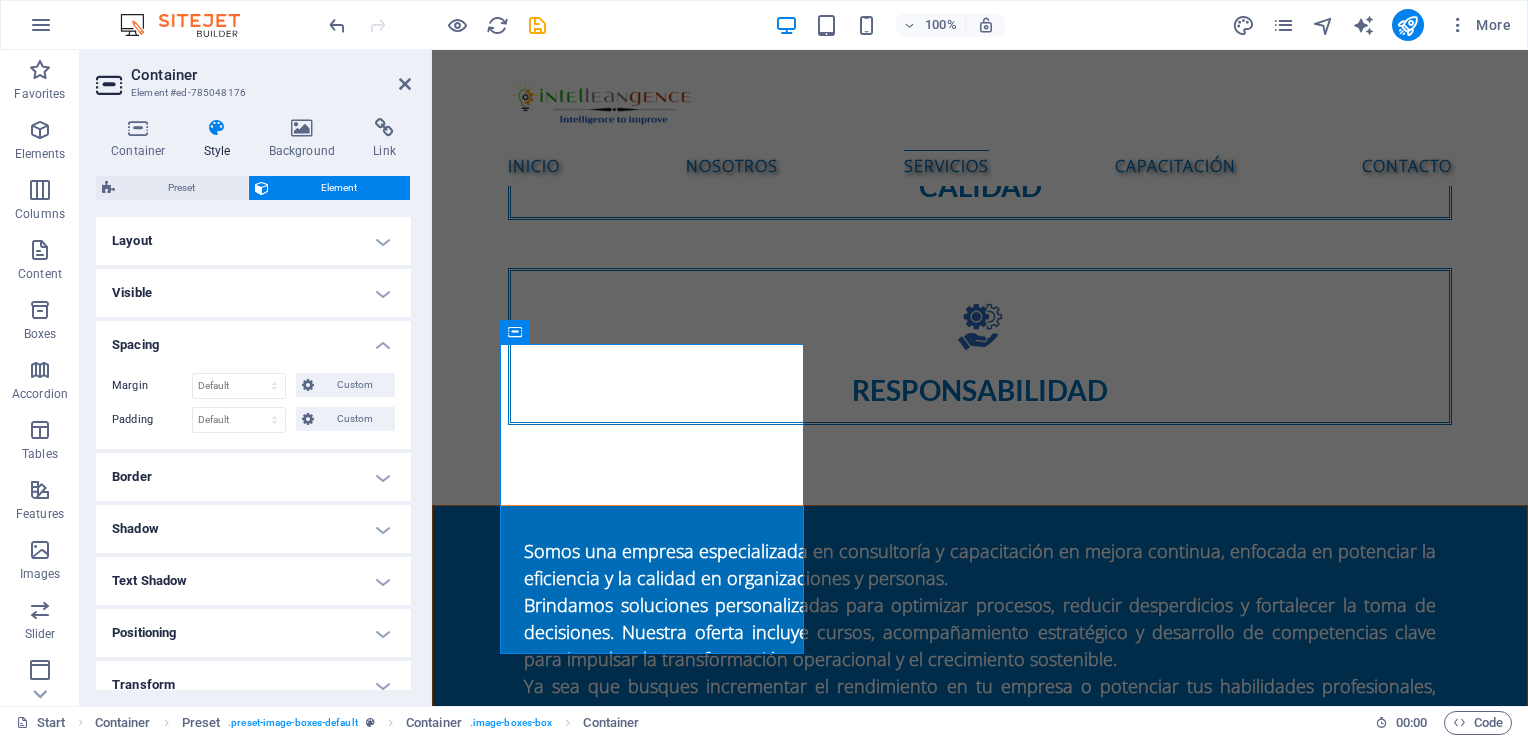 click on "Visible" at bounding box center (253, 293) 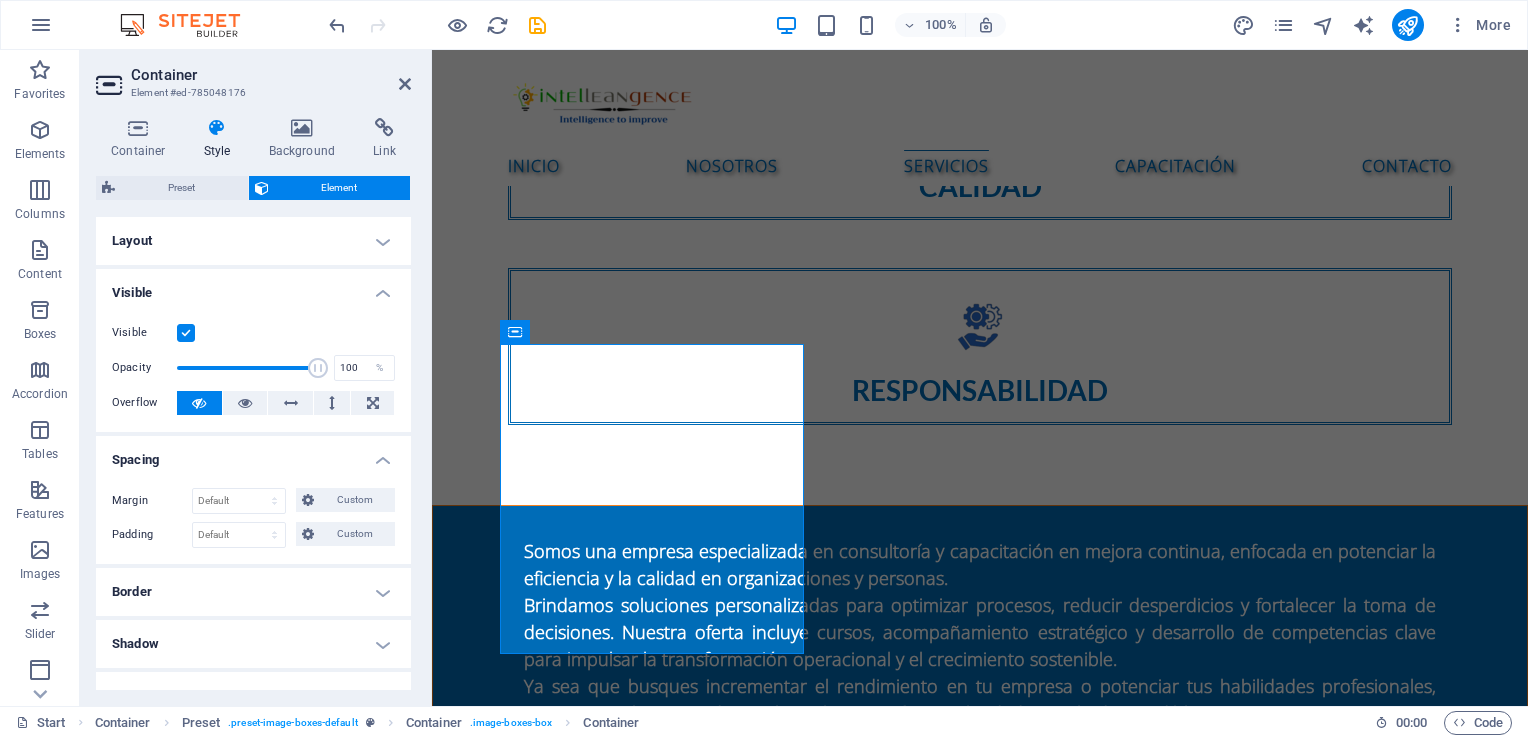 click on "Layout" at bounding box center (253, 241) 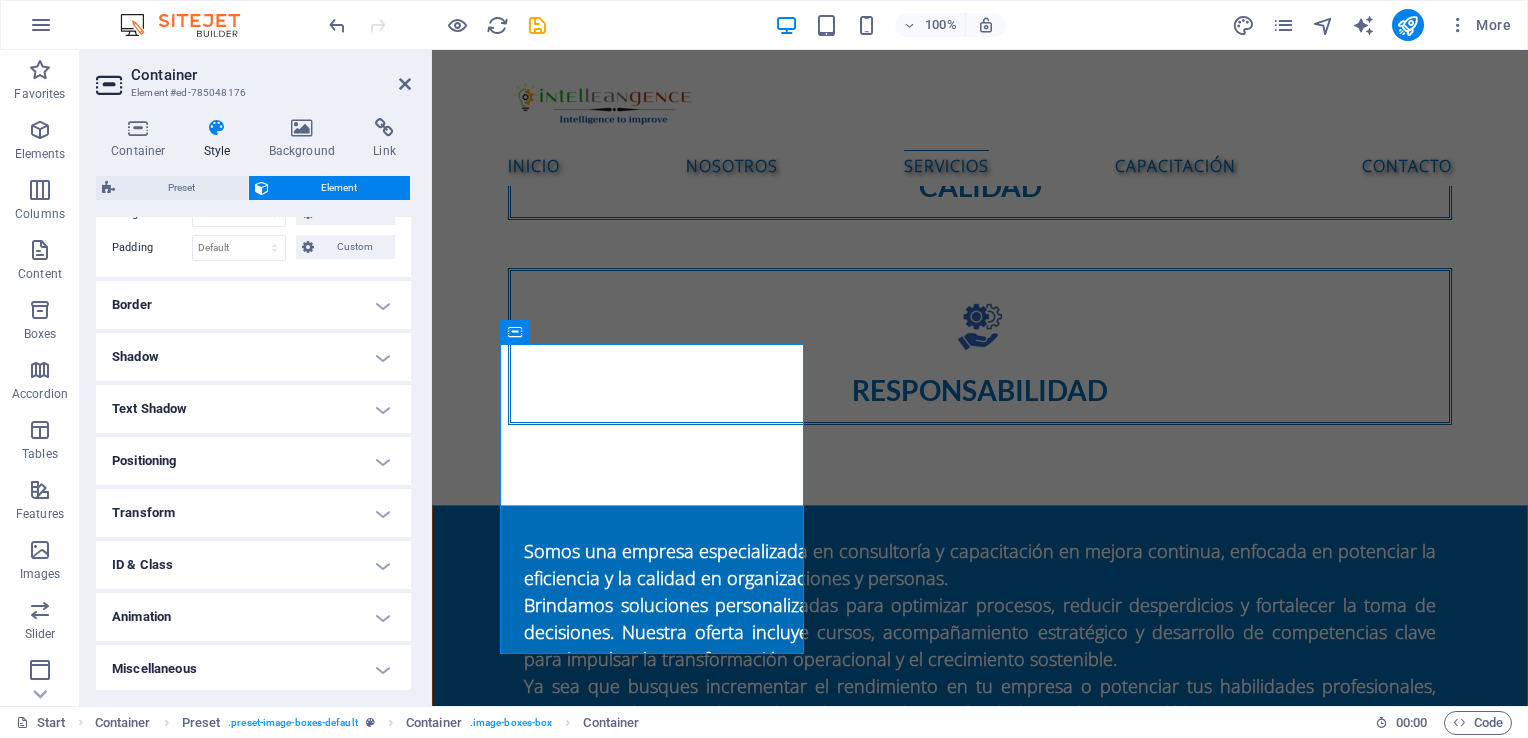 scroll, scrollTop: 450, scrollLeft: 0, axis: vertical 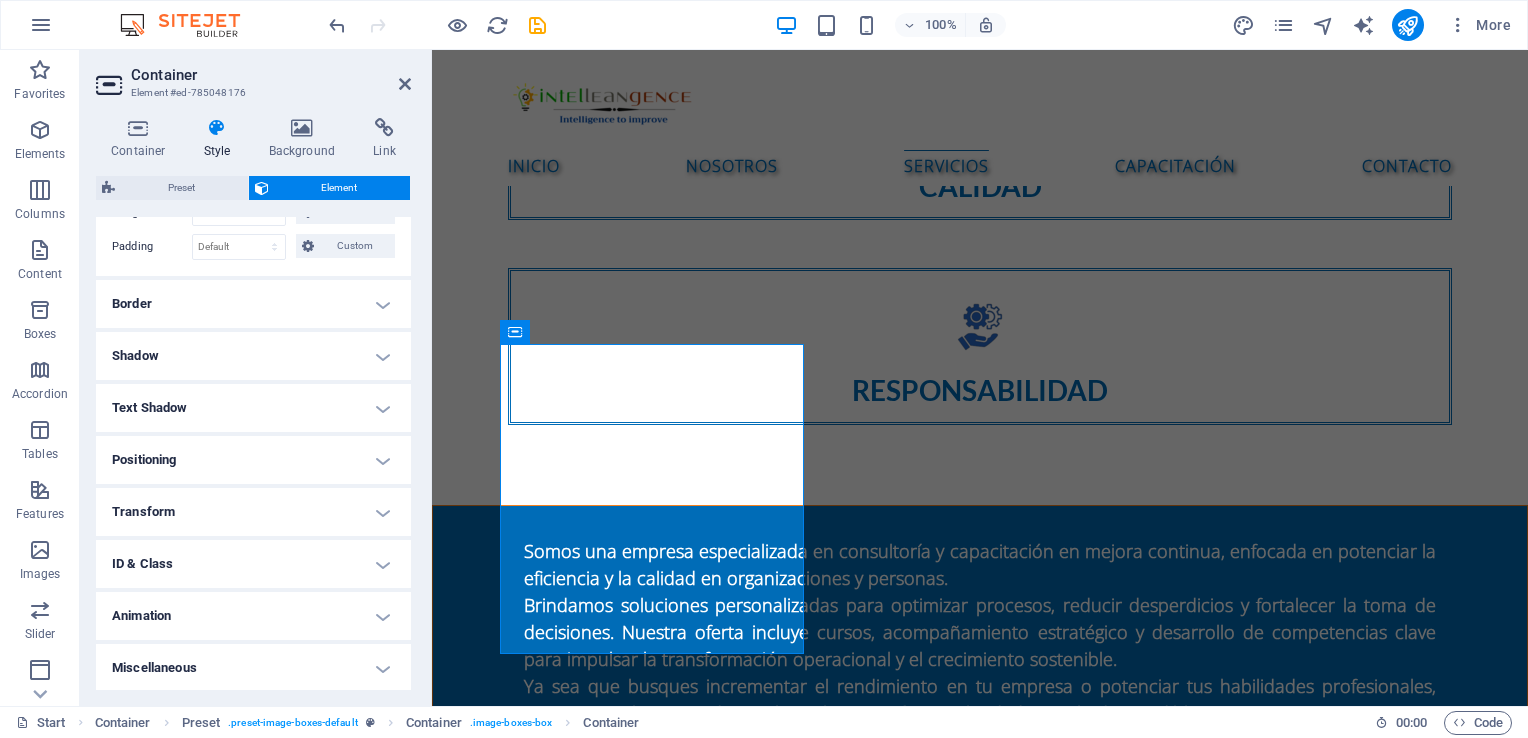 click on "Shadow" at bounding box center [253, 356] 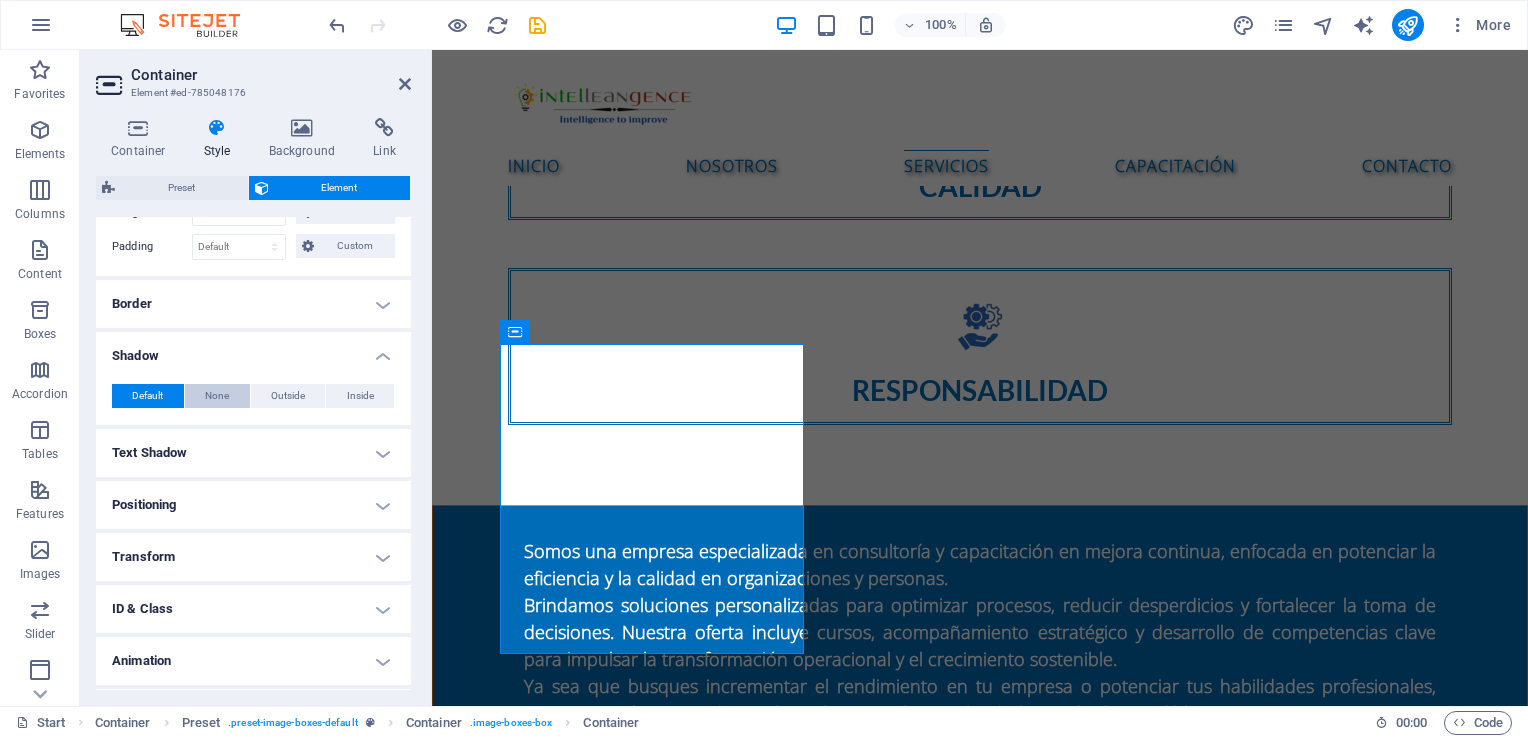 click on "None" at bounding box center (217, 396) 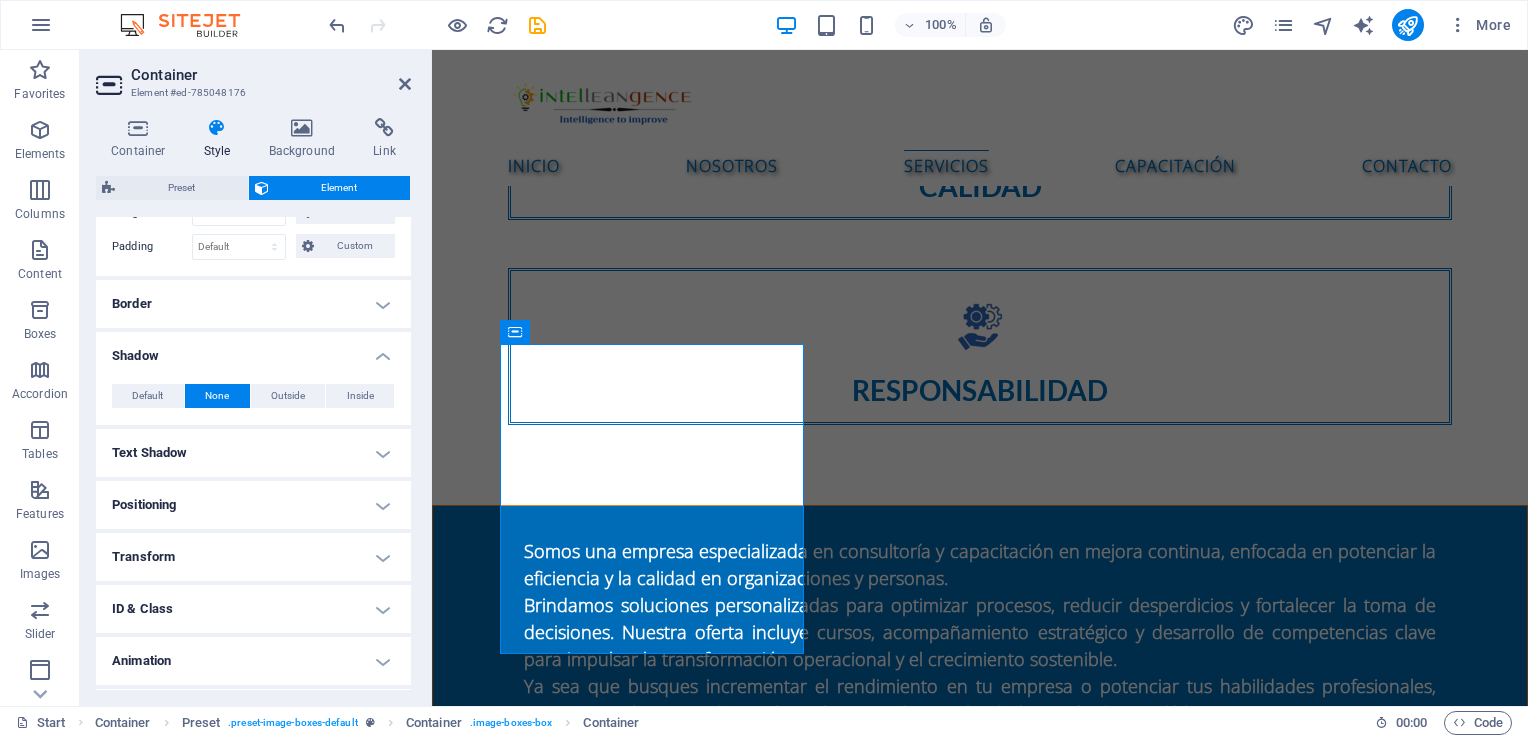 click on "Border" at bounding box center [253, 304] 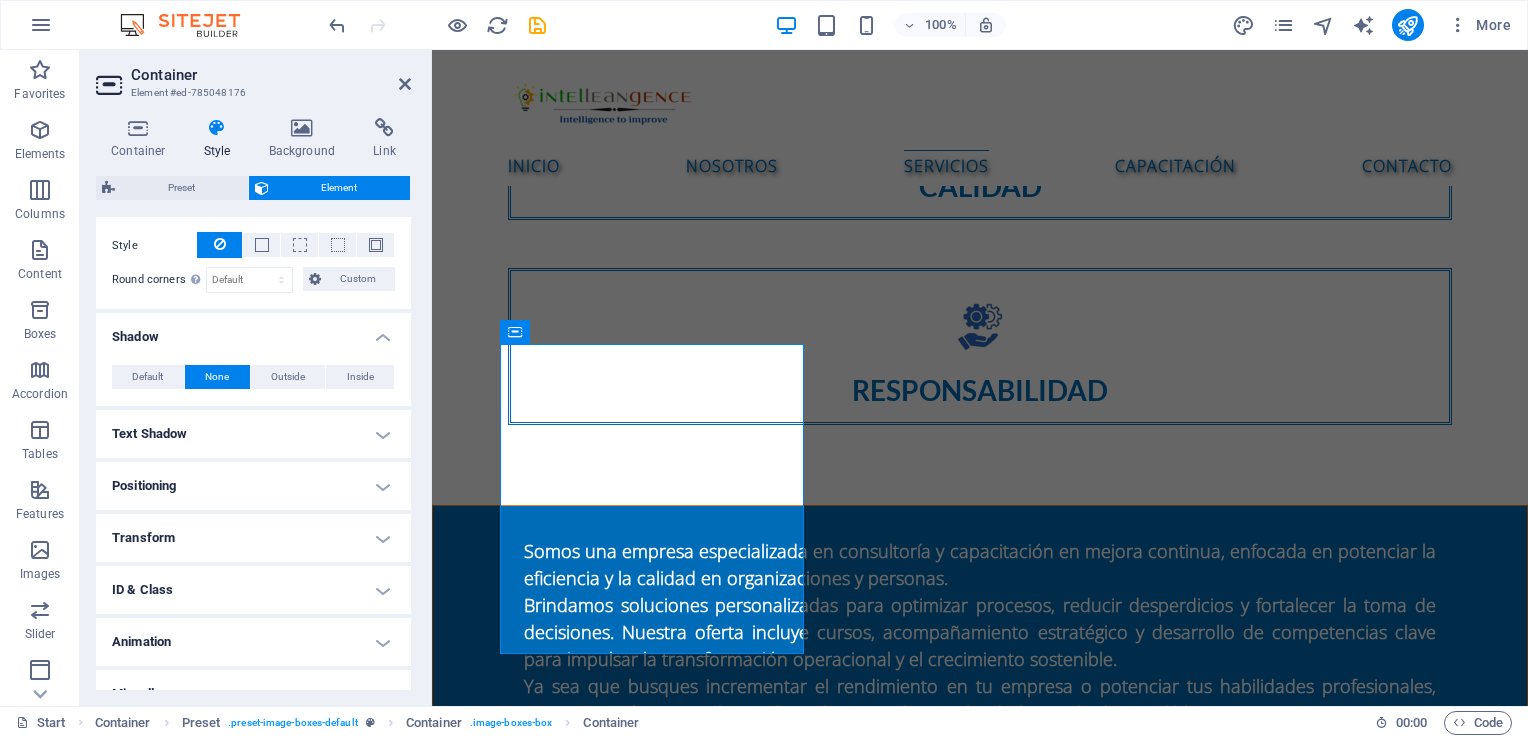 scroll, scrollTop: 576, scrollLeft: 0, axis: vertical 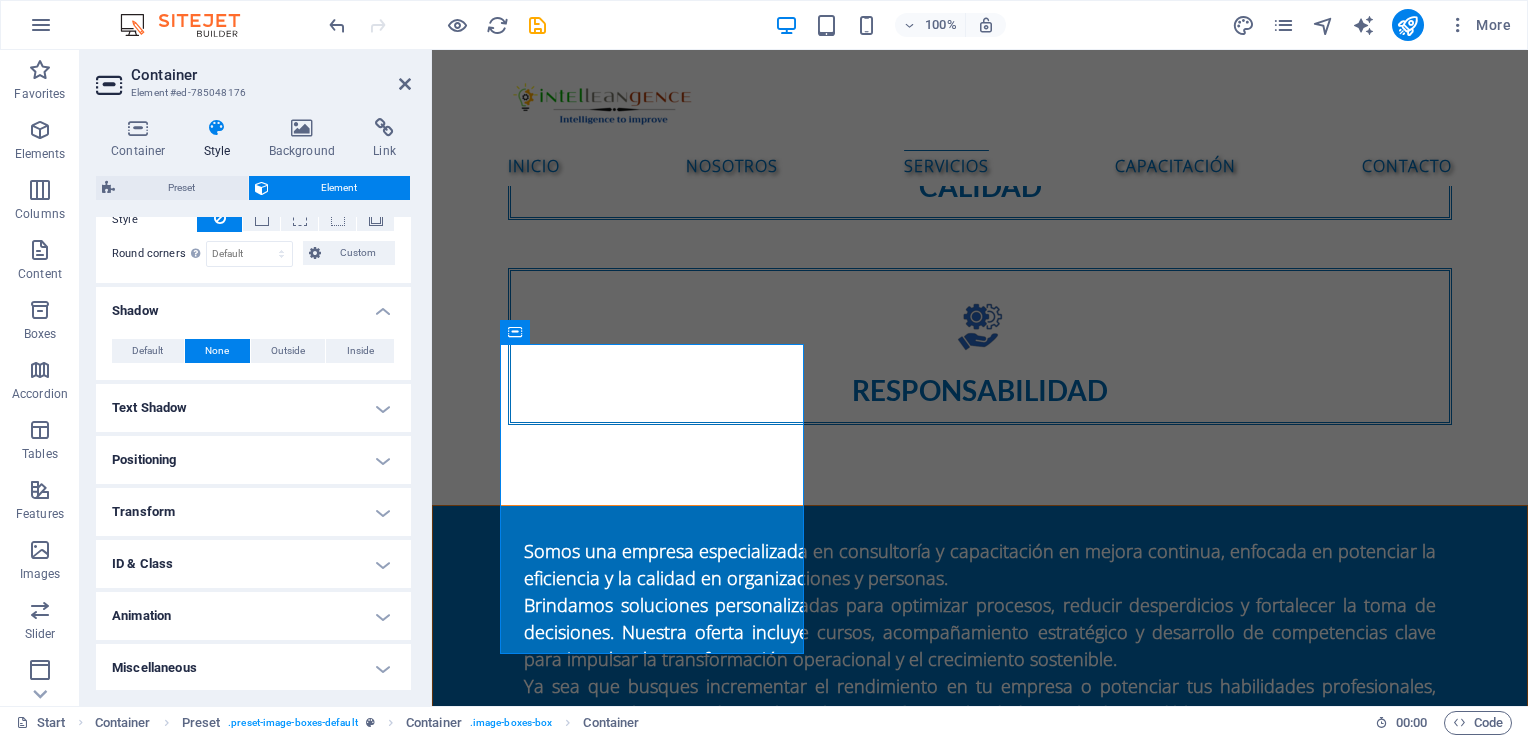 click on "Transform" at bounding box center [253, 512] 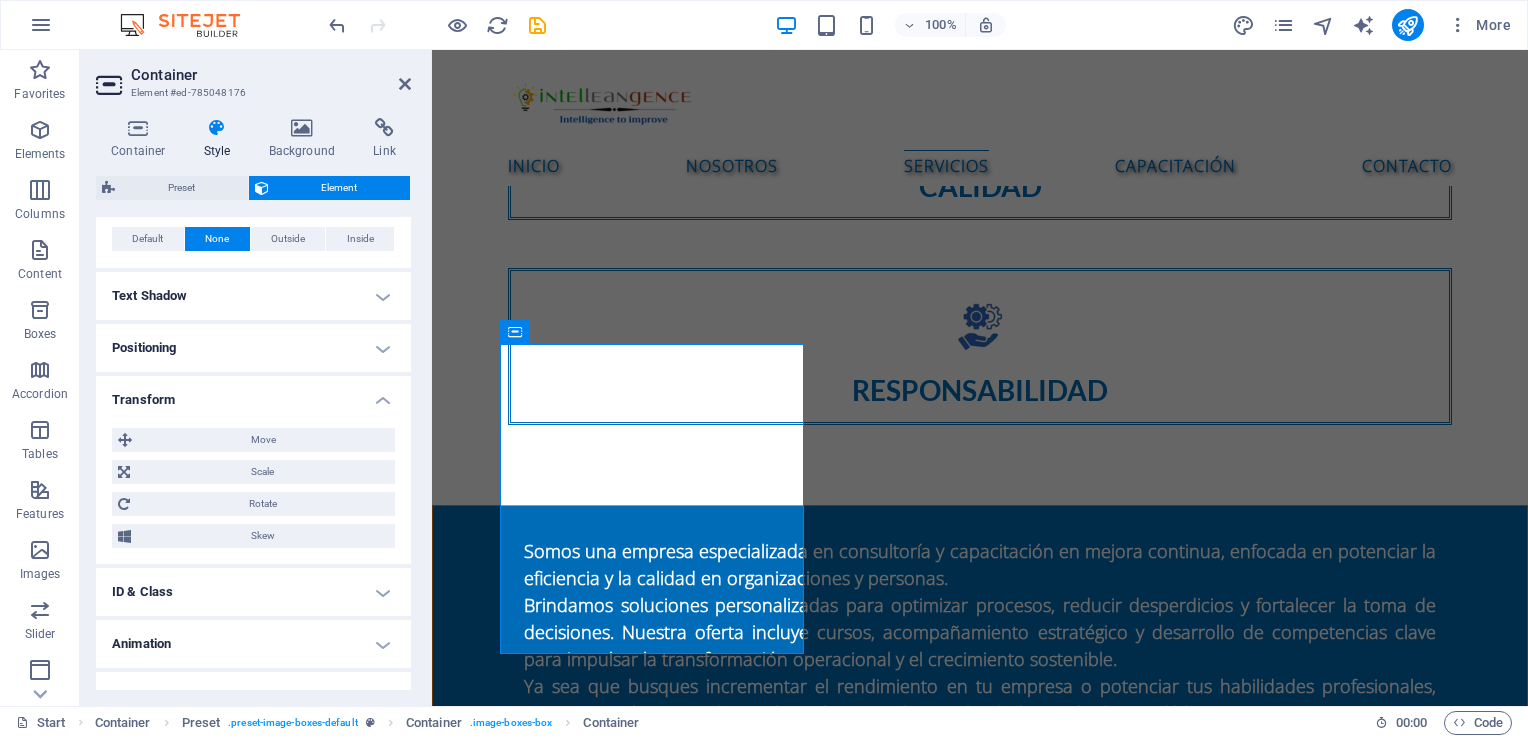 scroll, scrollTop: 716, scrollLeft: 0, axis: vertical 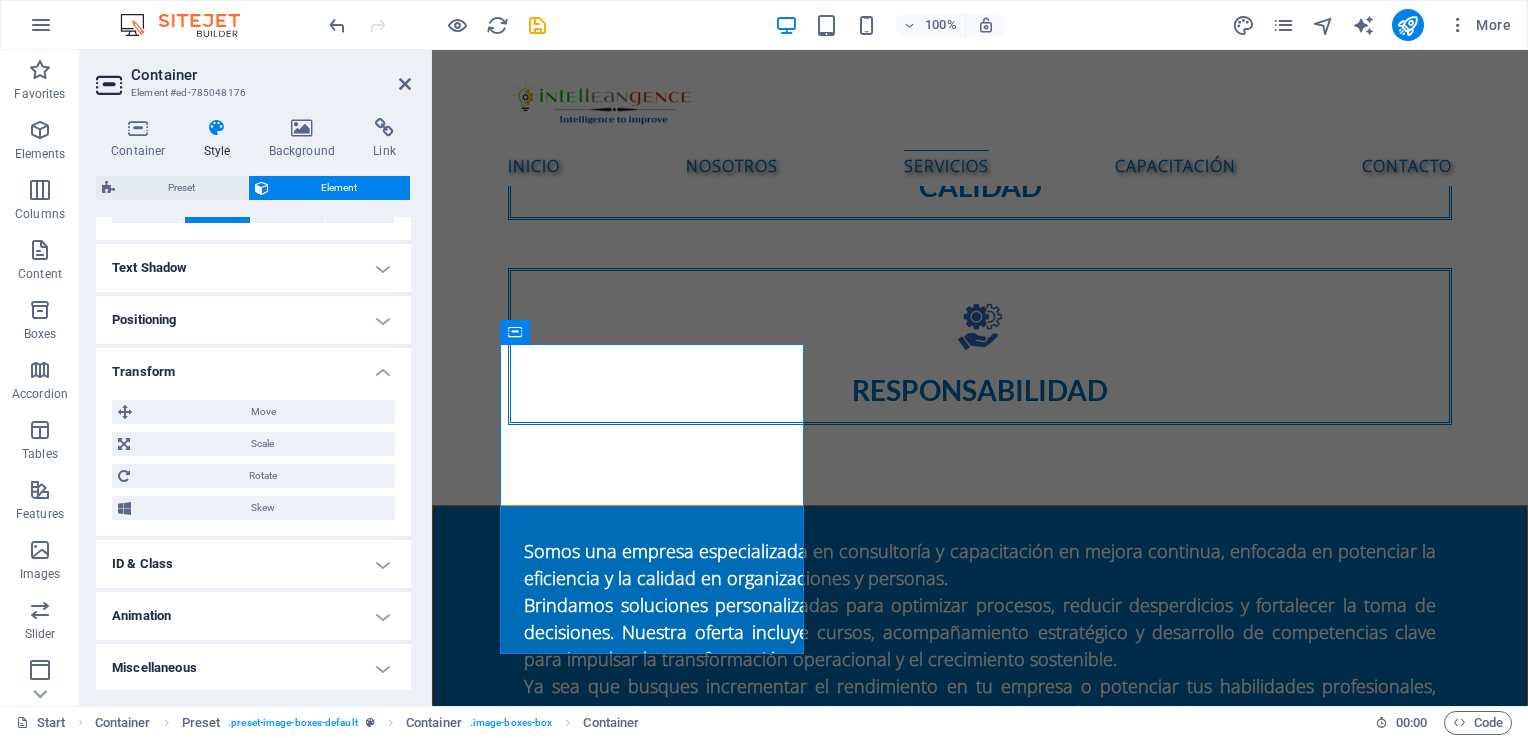 click on "Animation" at bounding box center [253, 616] 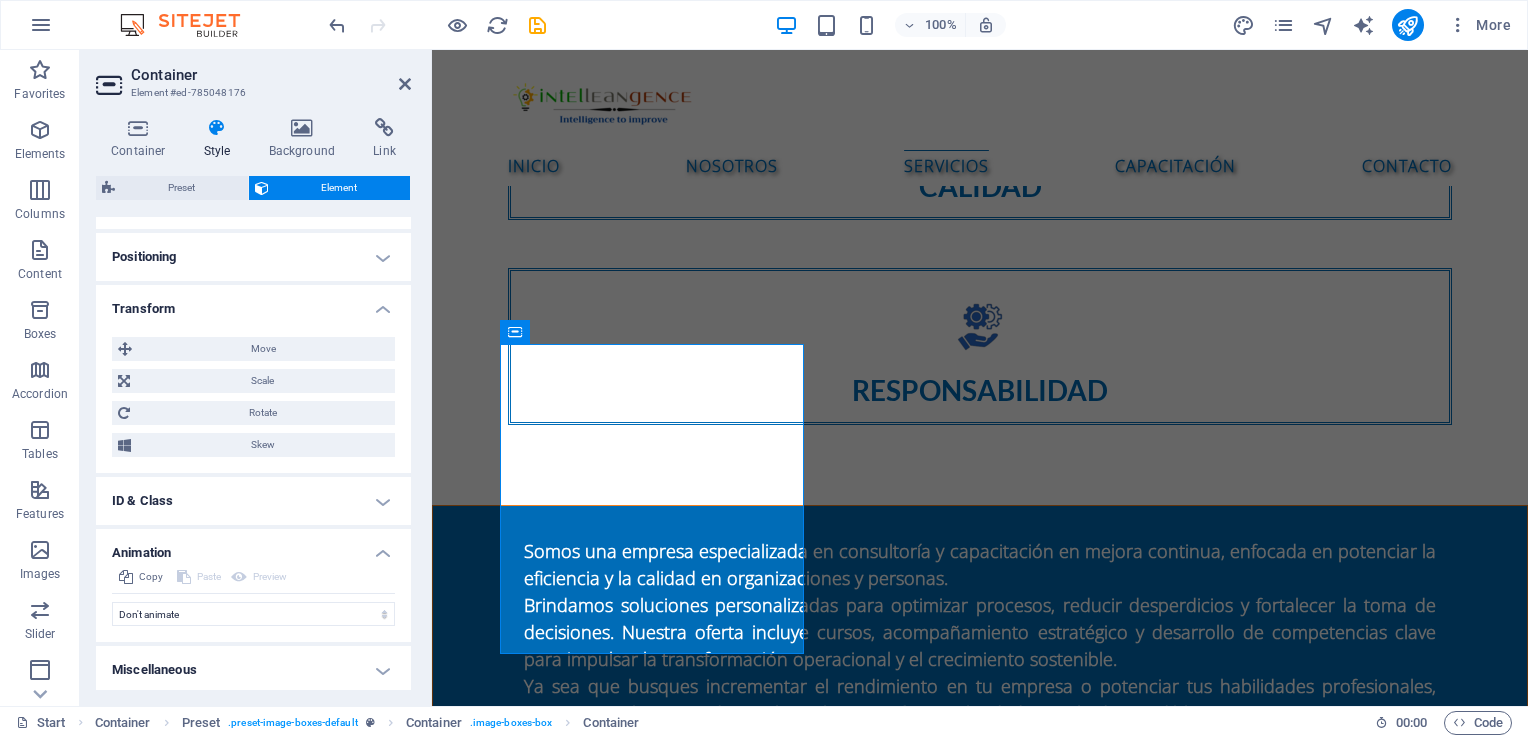 scroll, scrollTop: 780, scrollLeft: 0, axis: vertical 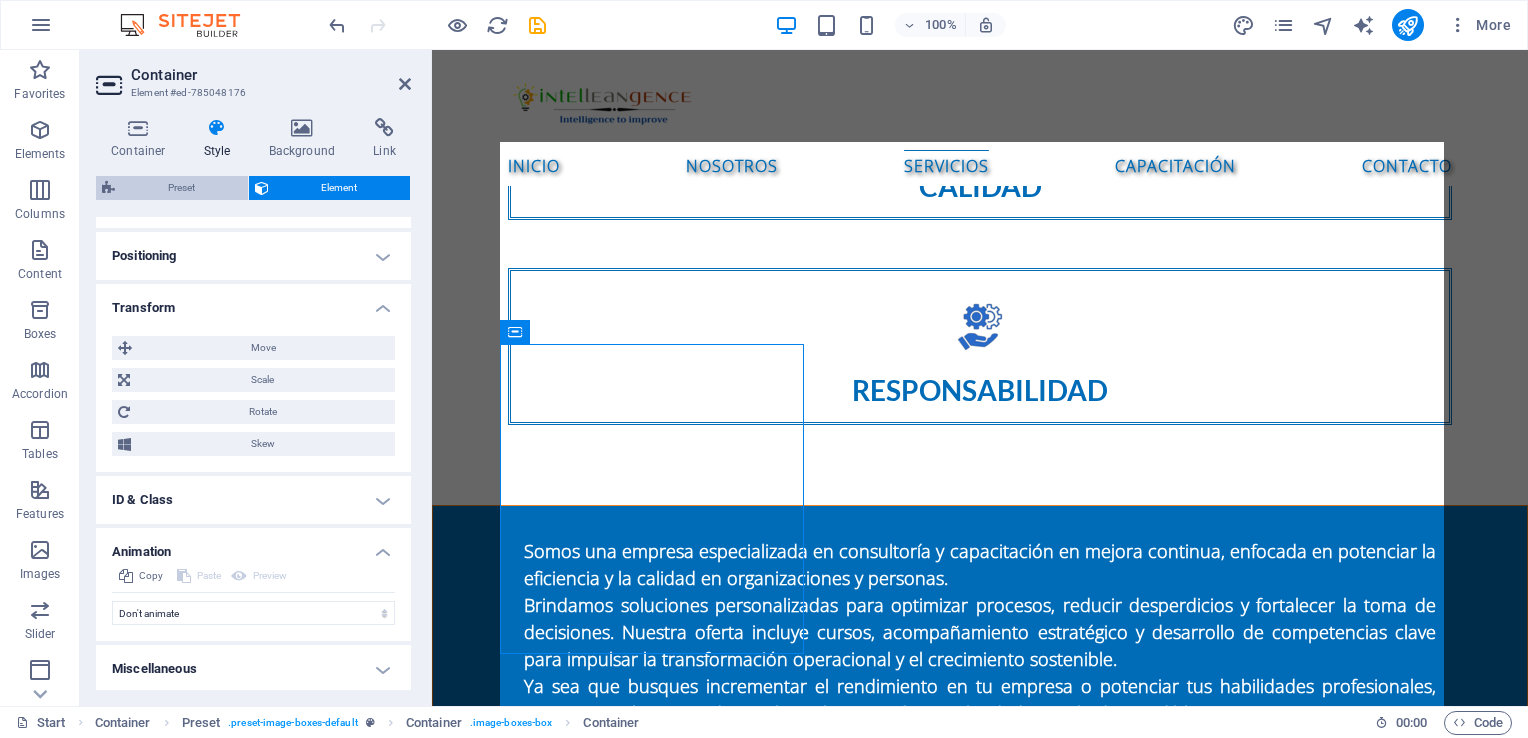 click on "Preset" at bounding box center (181, 188) 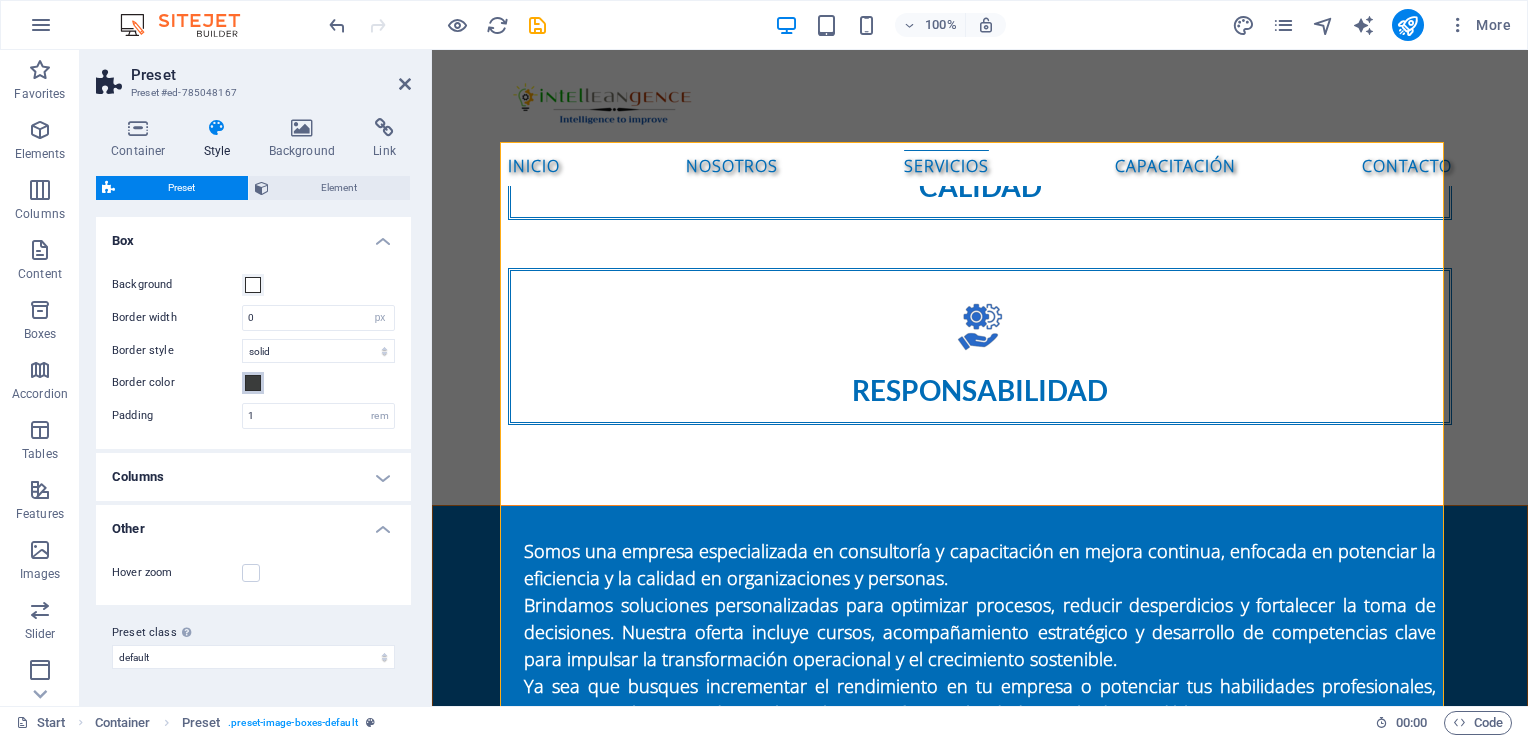 click at bounding box center (253, 383) 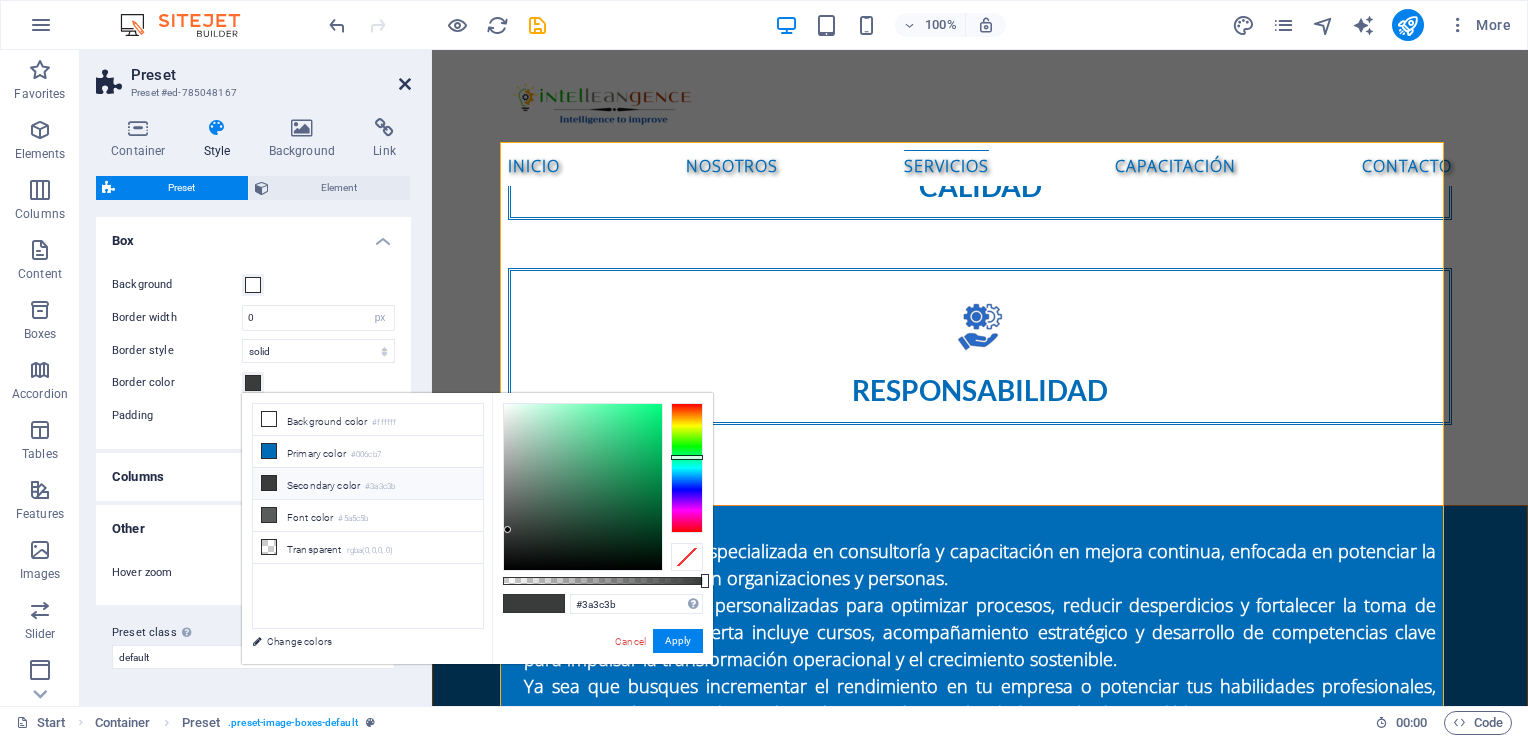 click at bounding box center (405, 84) 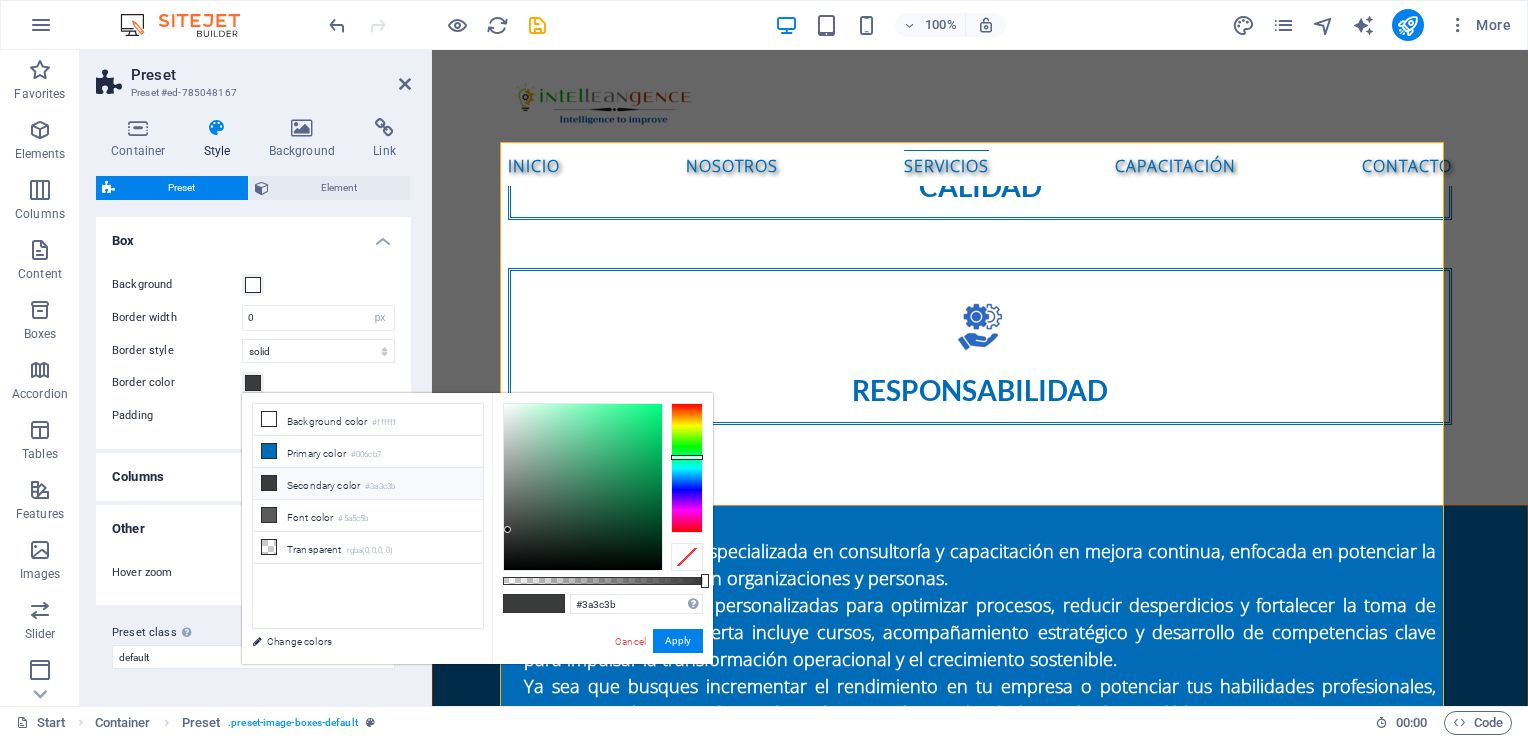 scroll, scrollTop: 1959, scrollLeft: 0, axis: vertical 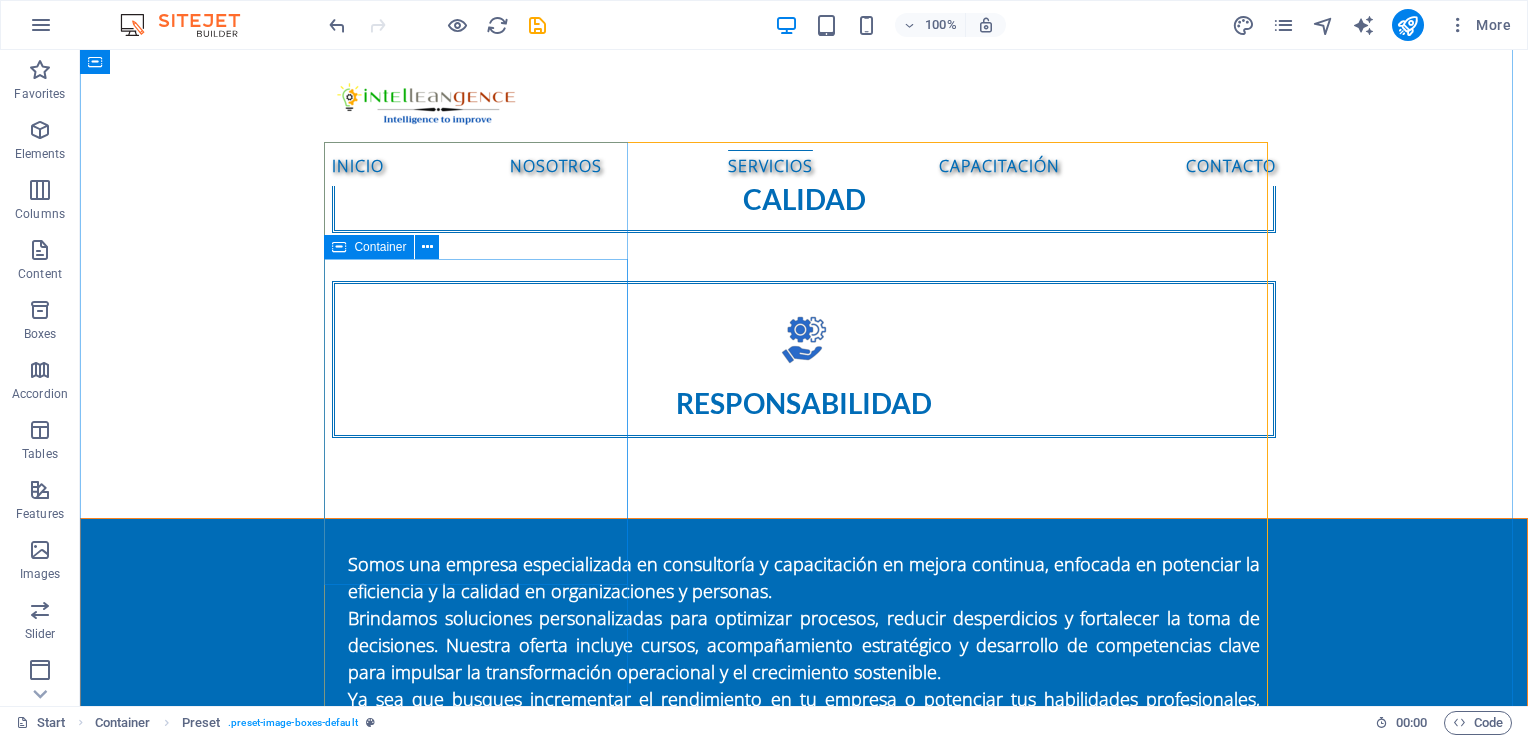 click on "Consultoría de mejora de procesos Diagnóstico de procesos operativos Mapeo y rediseño de procesos Implementación de metodologías Lean Six Sigma Reingeniería de procesos (BPR) Diseño de indicadores de desempeño (KPIs)   Auditorías internas de procesos" at bounding box center (804, 2285) 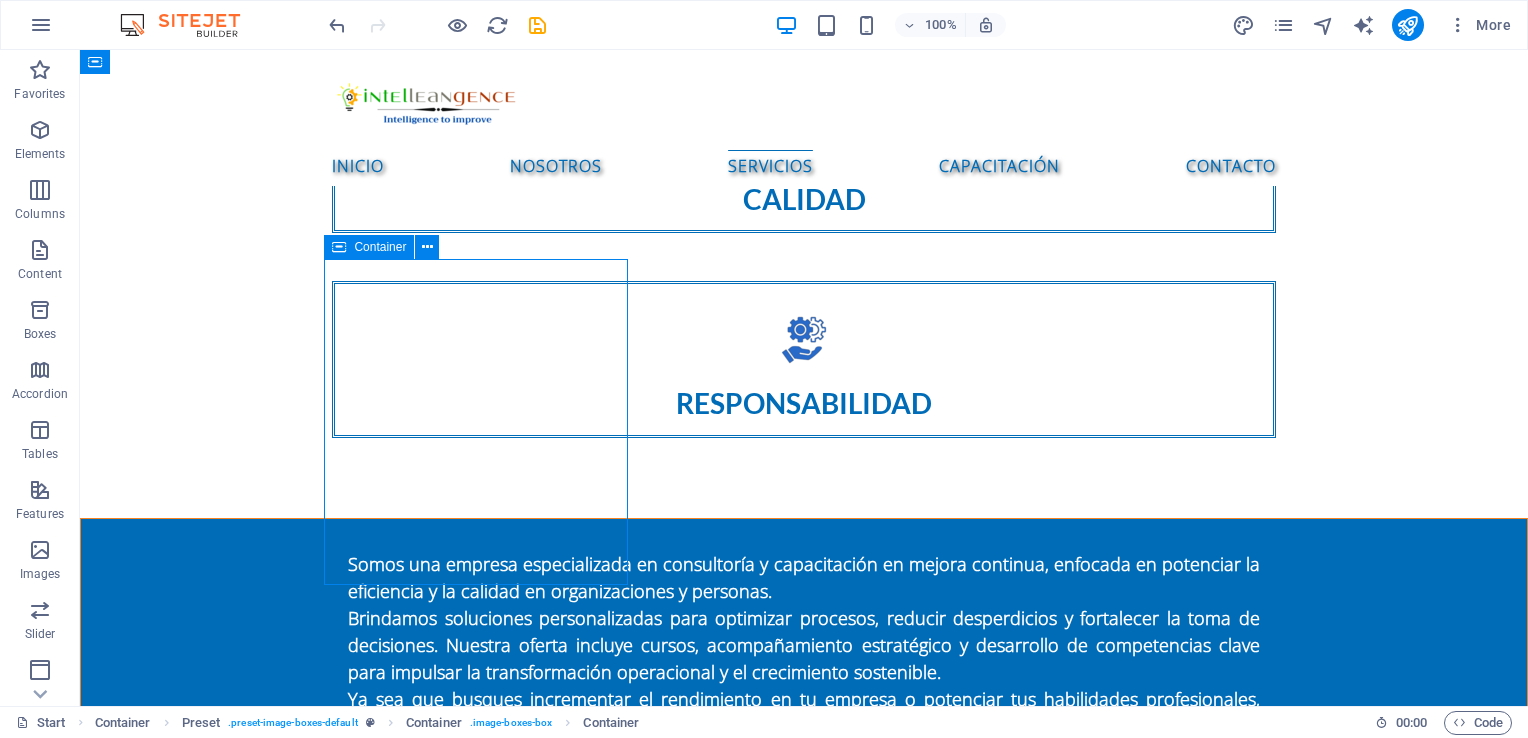click on "Consultoría de mejora de procesos Diagnóstico de procesos operativos Mapeo y rediseño de procesos Implementación de metodologías Lean Six Sigma Reingeniería de procesos (BPR) Diseño de indicadores de desempeño (KPIs)   Auditorías internas de procesos" at bounding box center (804, 2285) 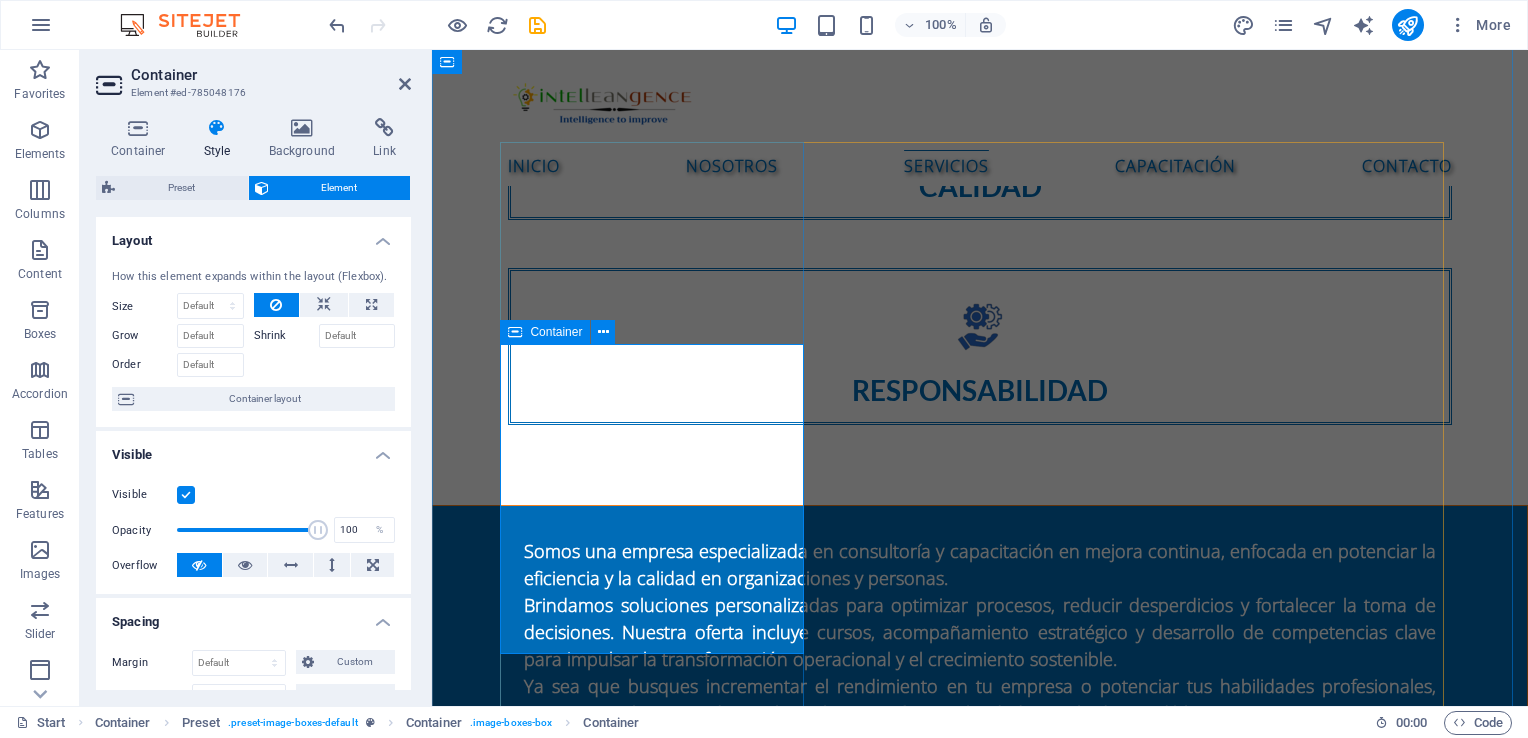 click at bounding box center [515, 332] 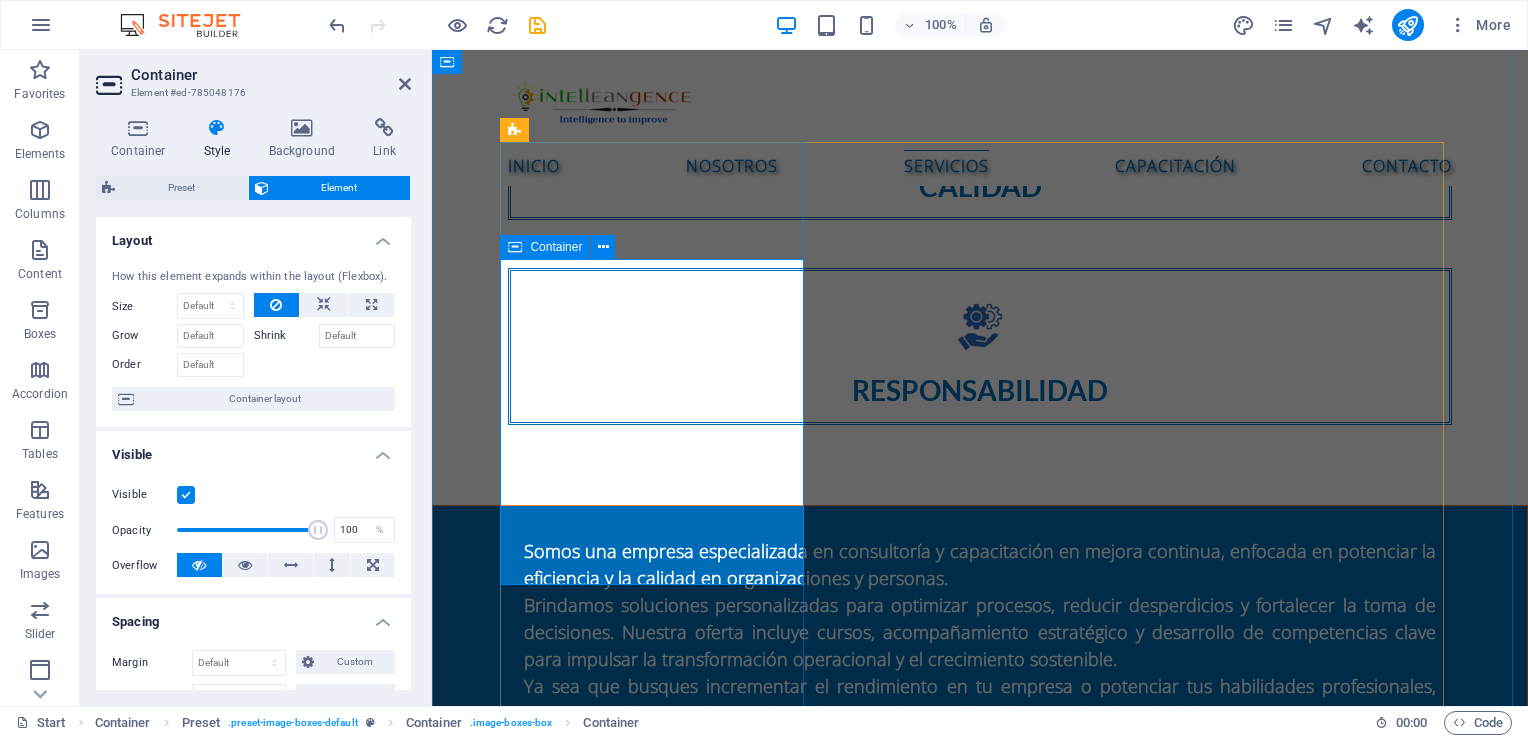click on "Consultoría de mejora de procesos Diagnóstico de procesos operativos Mapeo y rediseño de procesos Implementación de metodologías Lean Six Sigma Reingeniería de procesos (BPR) Diseño de indicadores de desempeño (KPIs)   Auditorías internas de procesos" at bounding box center (980, 2074) 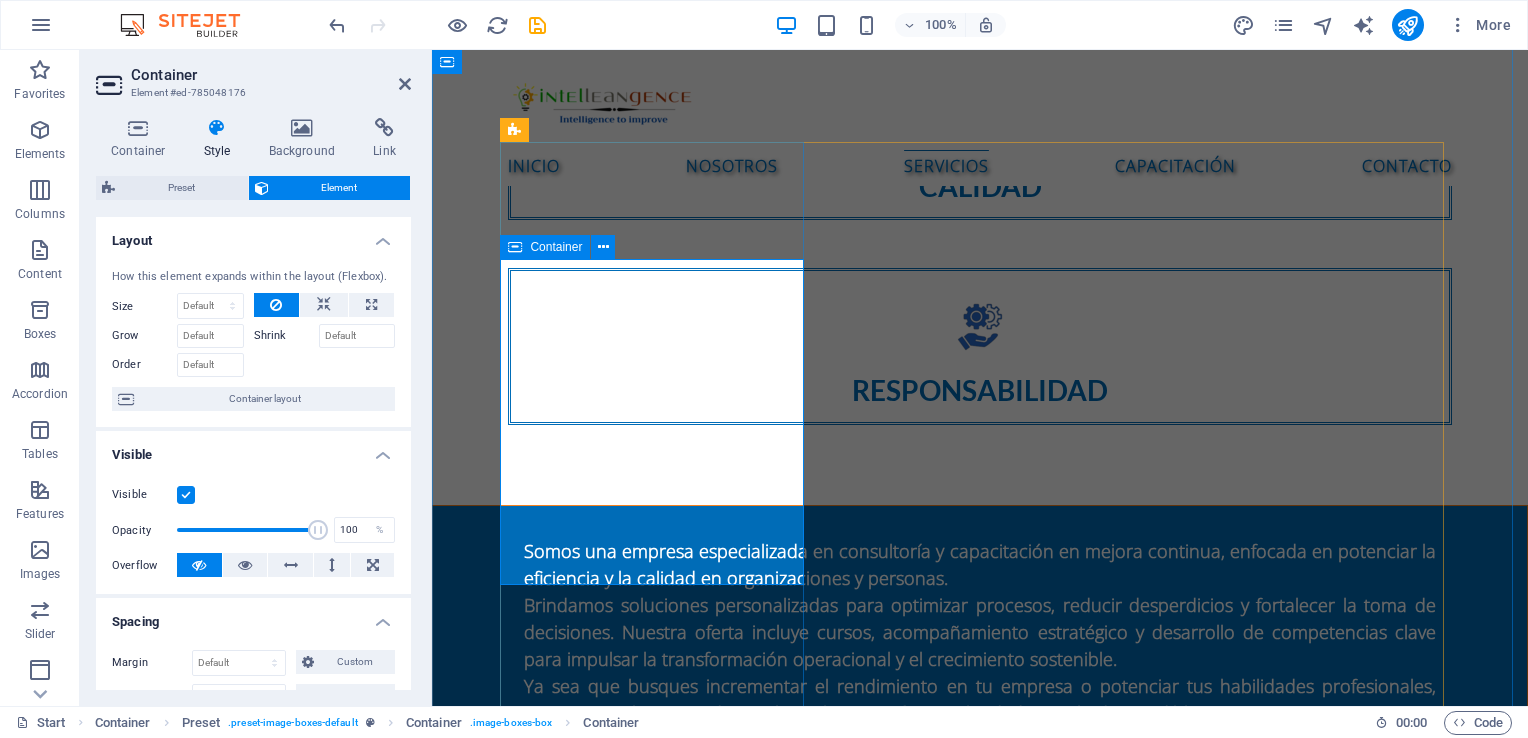 click on "Consultoría de mejora de procesos Diagnóstico de procesos operativos Mapeo y rediseño de procesos Implementación de metodologías Lean Six Sigma Reingeniería de procesos (BPR) Diseño de indicadores de desempeño (KPIs)   Auditorías internas de procesos" at bounding box center [980, 2074] 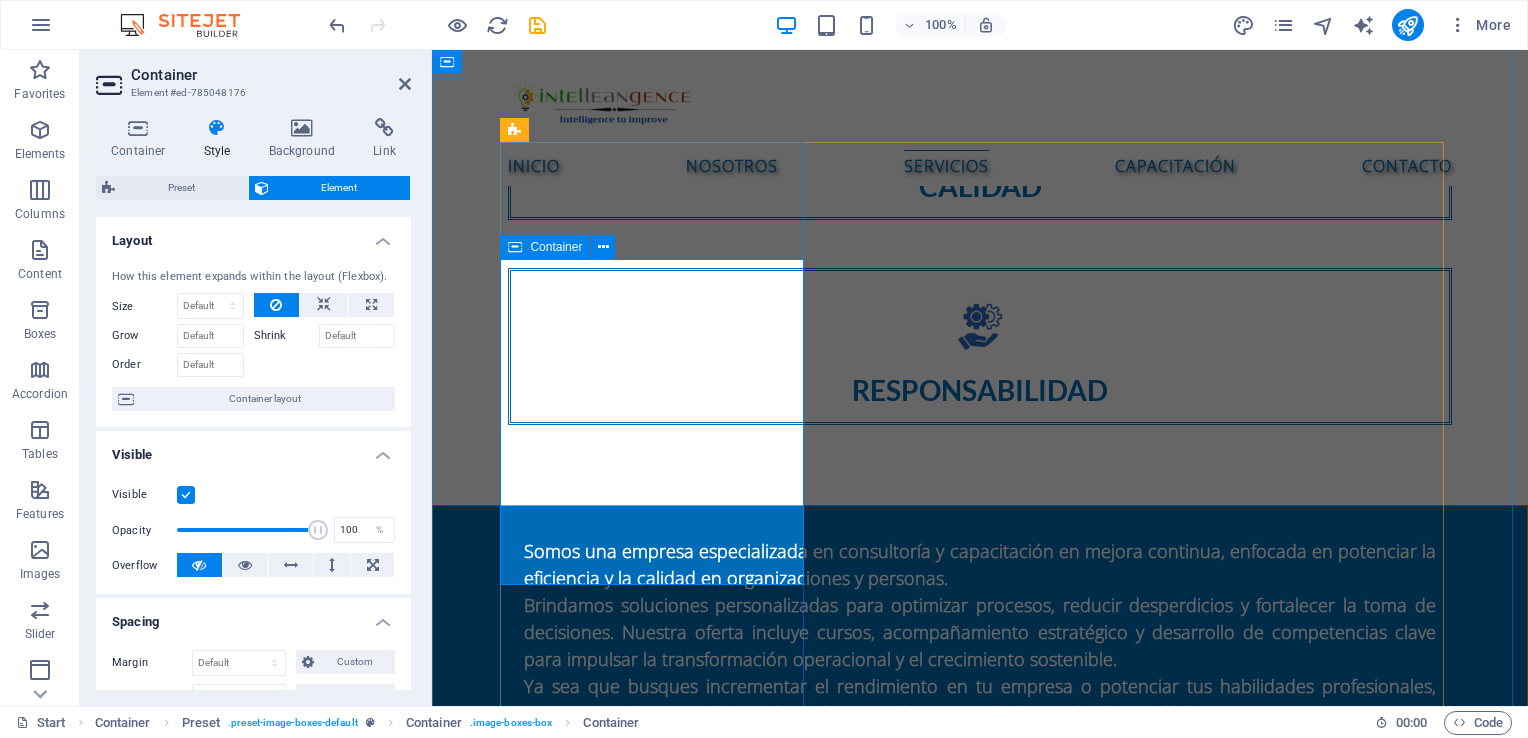 click on "Consultoría de mejora de procesos Diagnóstico de procesos operativos Mapeo y rediseño de procesos Implementación de metodologías Lean Six Sigma Reingeniería de procesos (BPR) Diseño de indicadores de desempeño (KPIs)   Auditorías internas de procesos" at bounding box center (980, 2074) 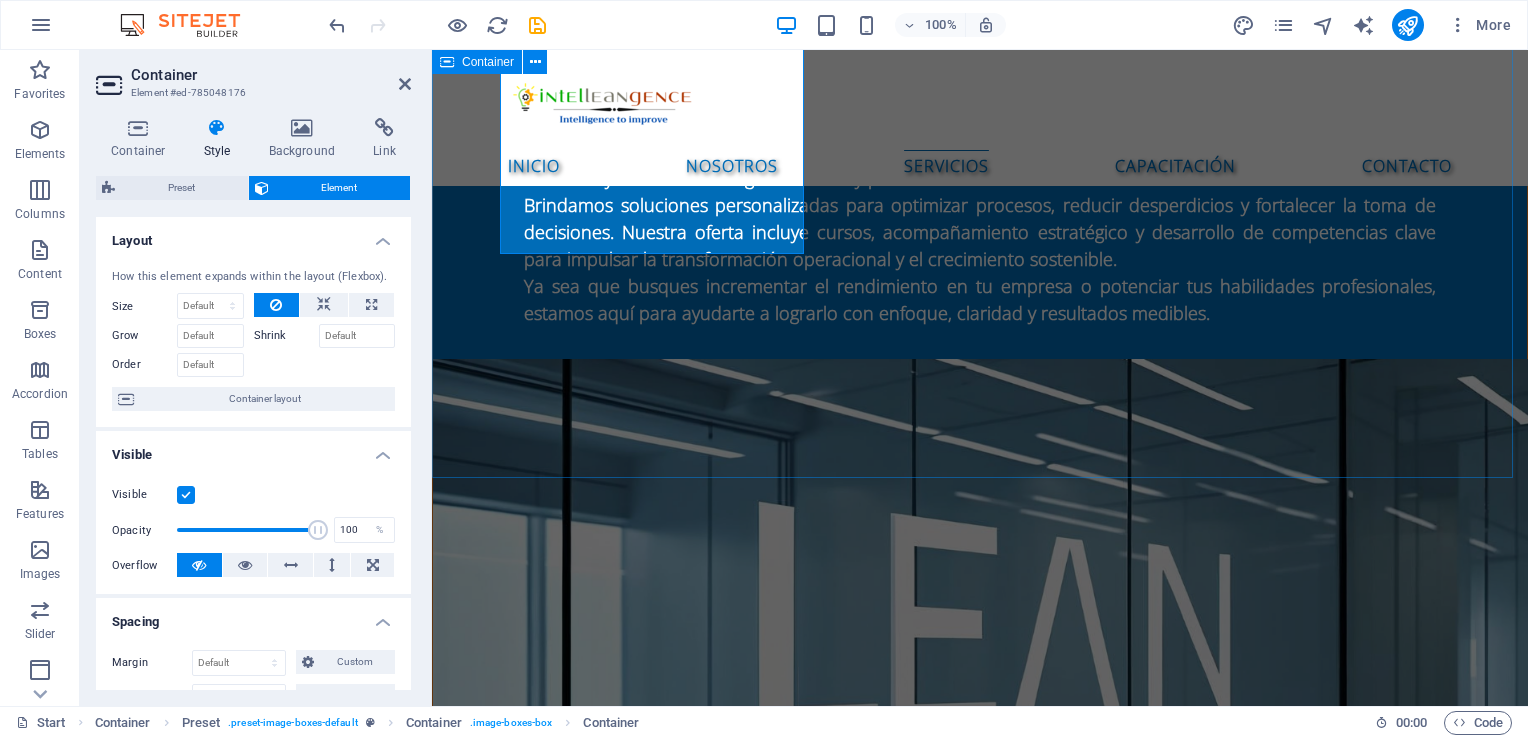 scroll, scrollTop: 2172, scrollLeft: 0, axis: vertical 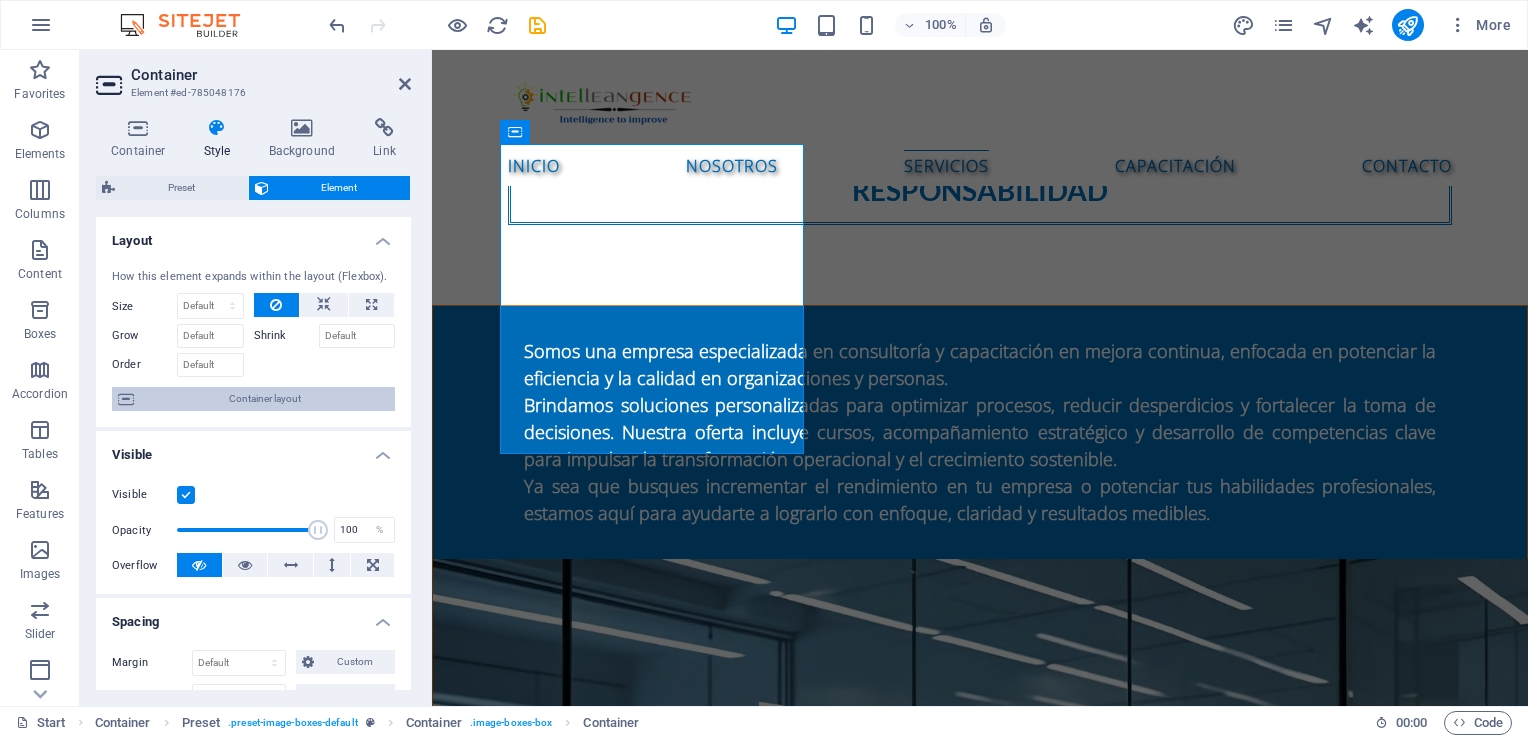 click on "Container layout" at bounding box center [264, 399] 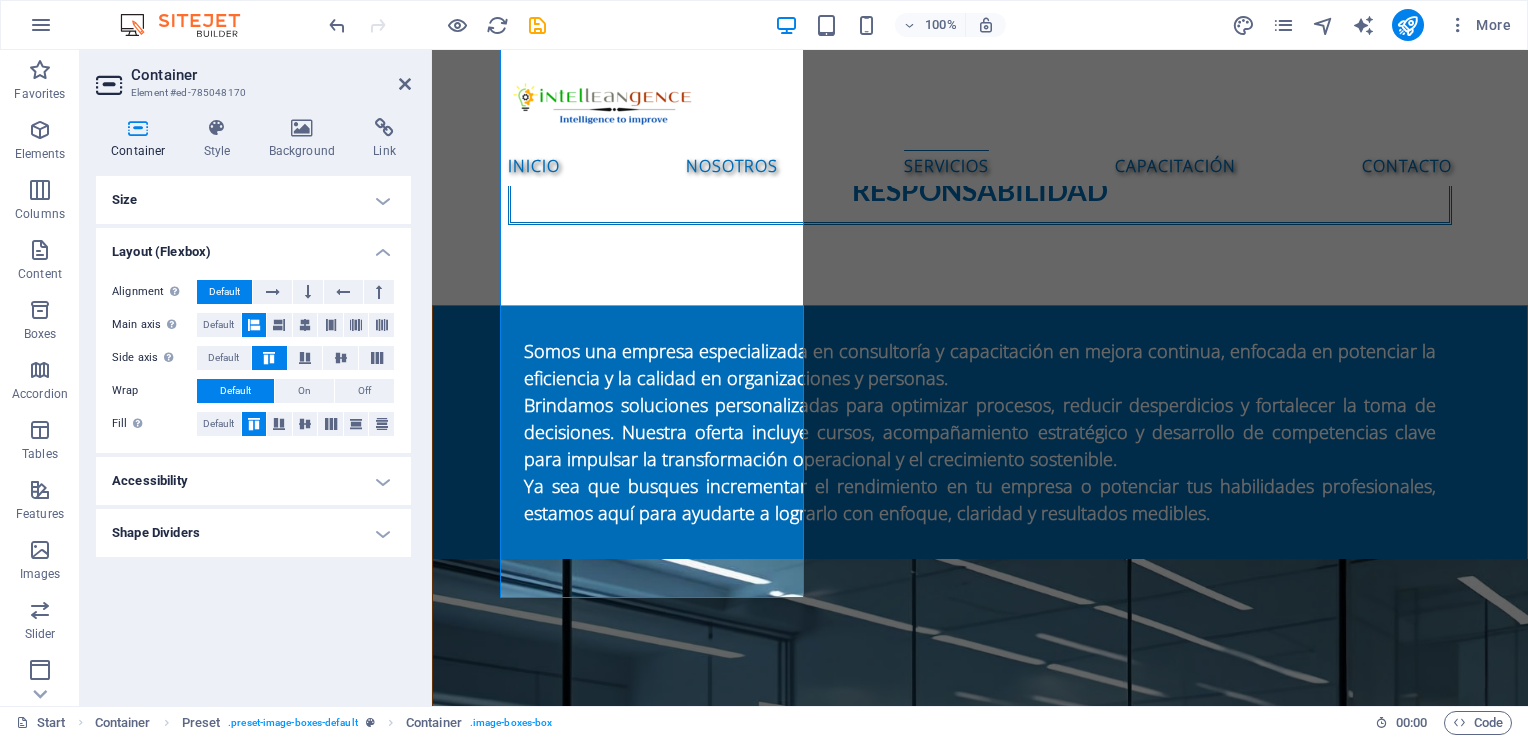 click on "Shape Dividers" at bounding box center [253, 533] 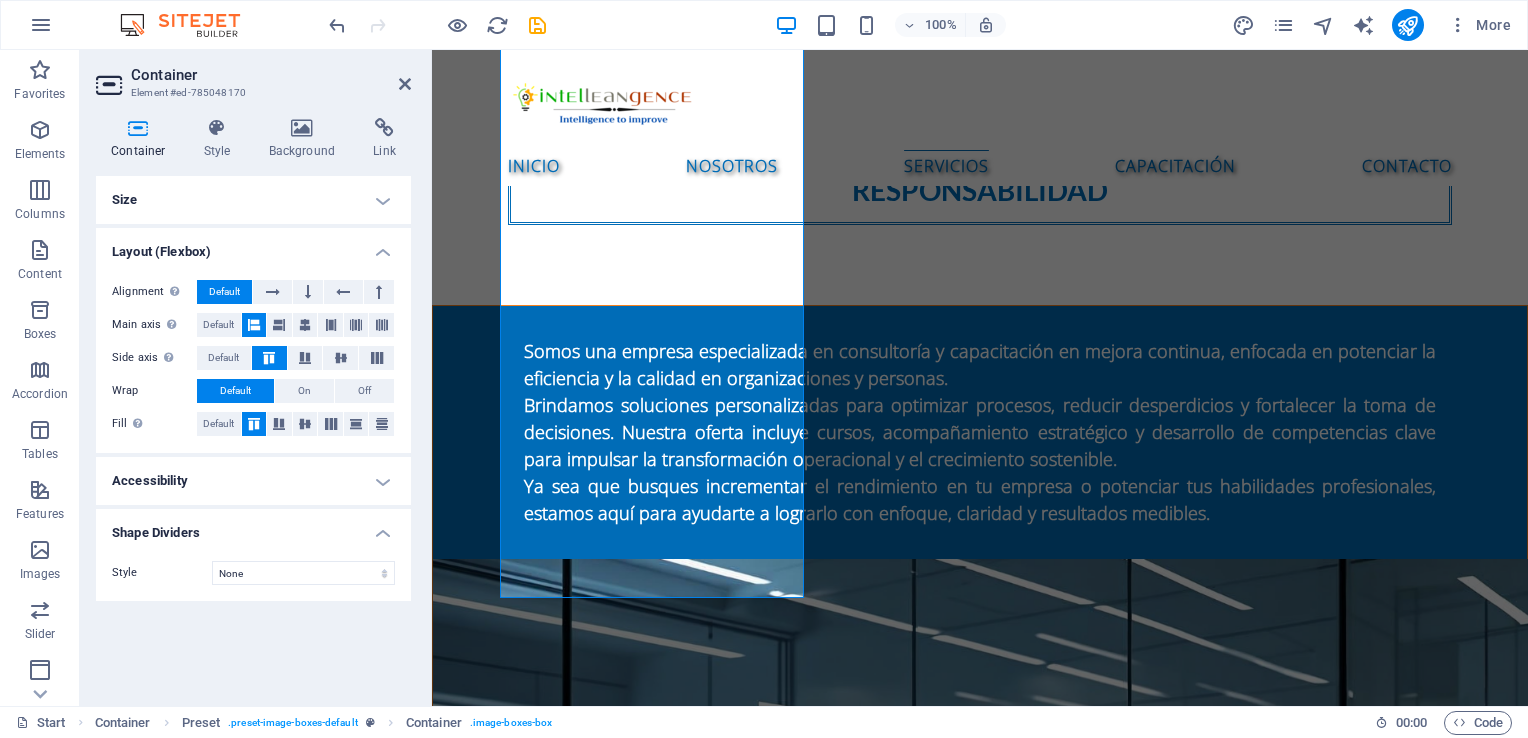 click on "Accessibility" at bounding box center (253, 481) 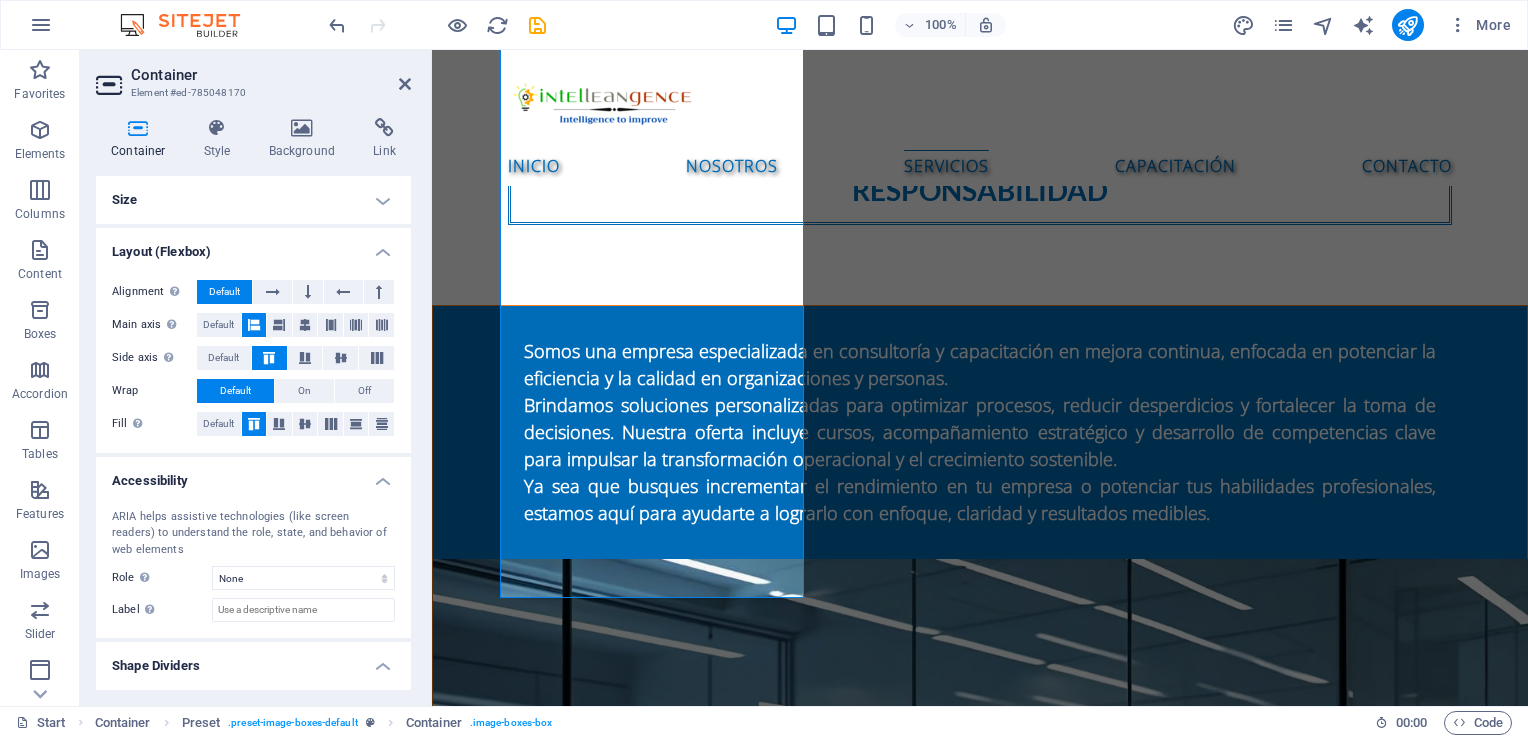 click on "Size" at bounding box center [253, 200] 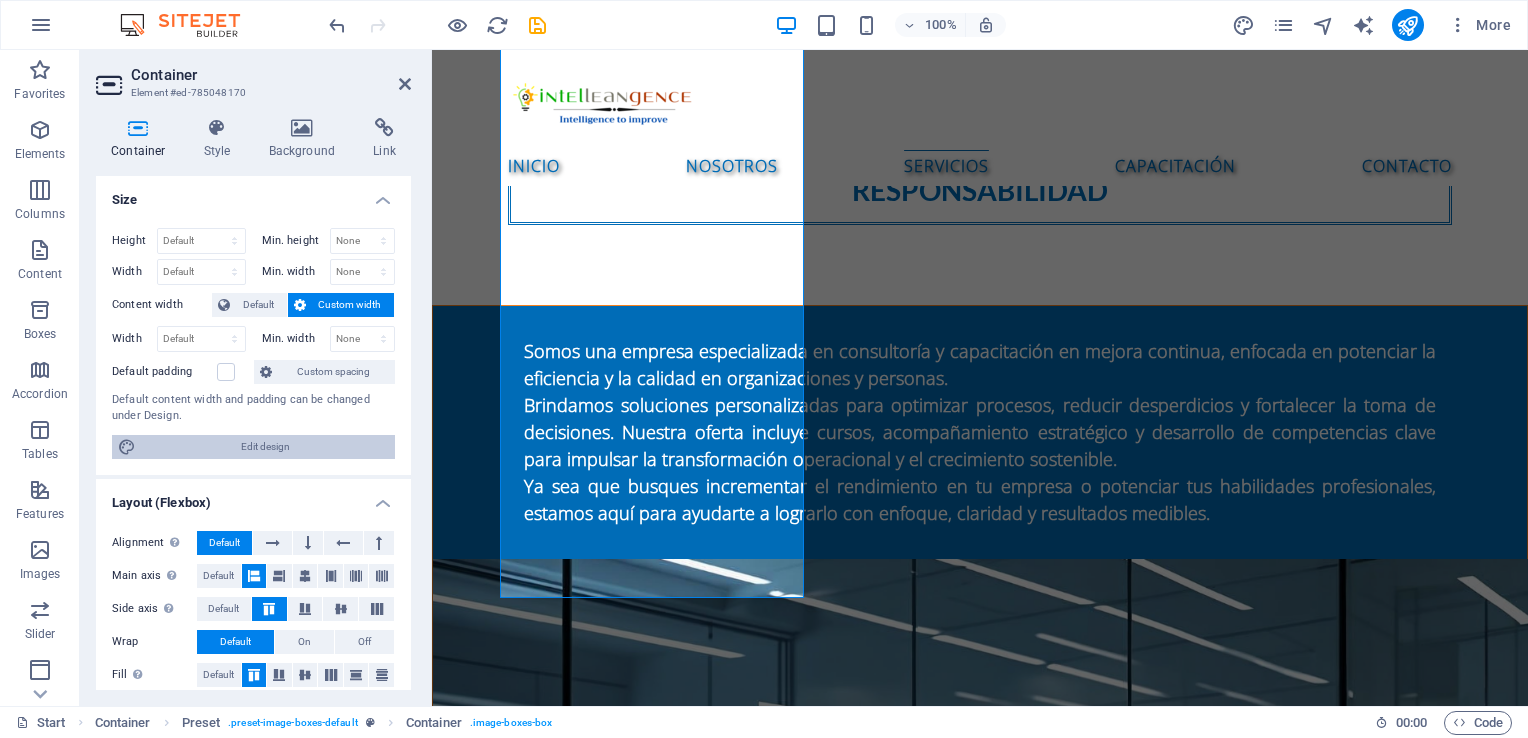click on "Edit design" at bounding box center [265, 447] 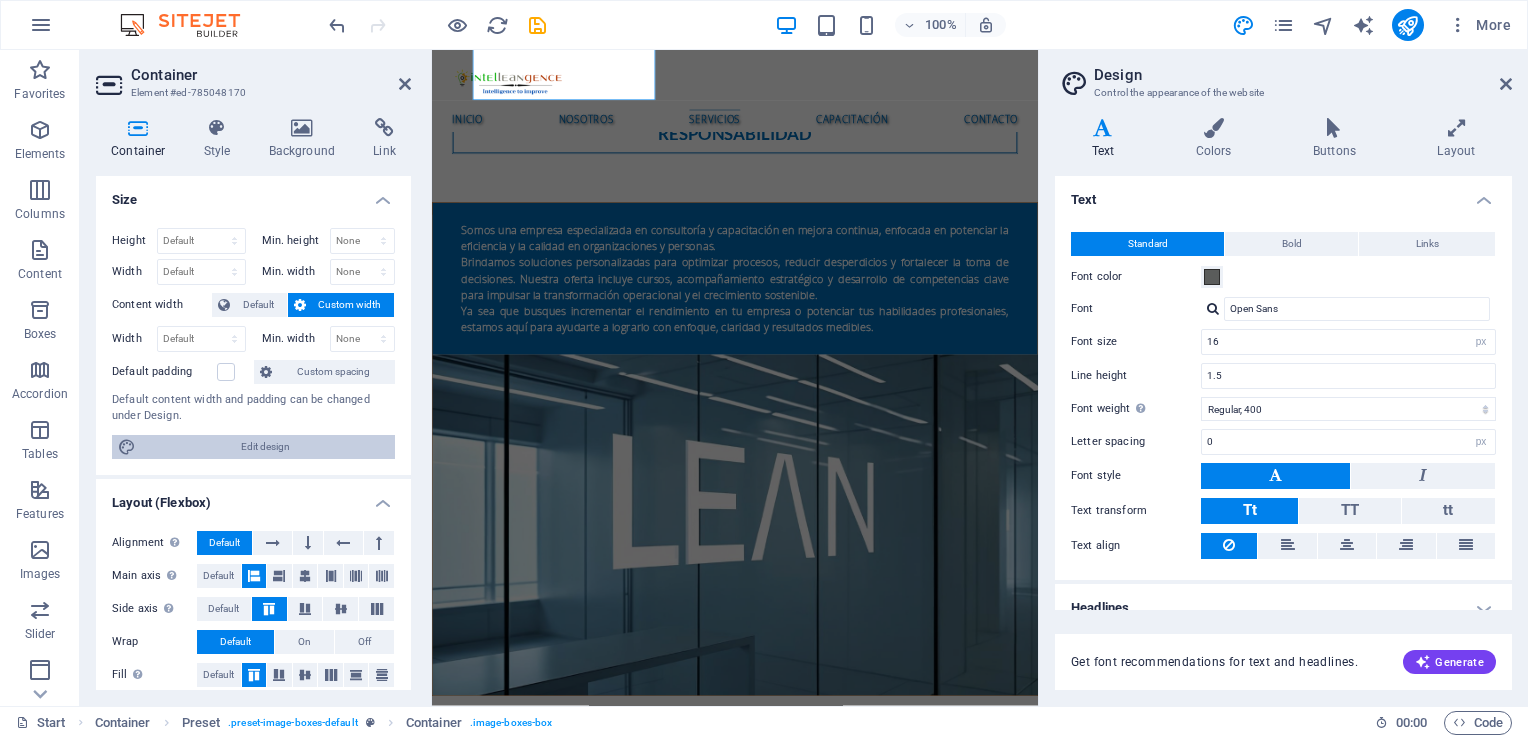 scroll, scrollTop: 2636, scrollLeft: 0, axis: vertical 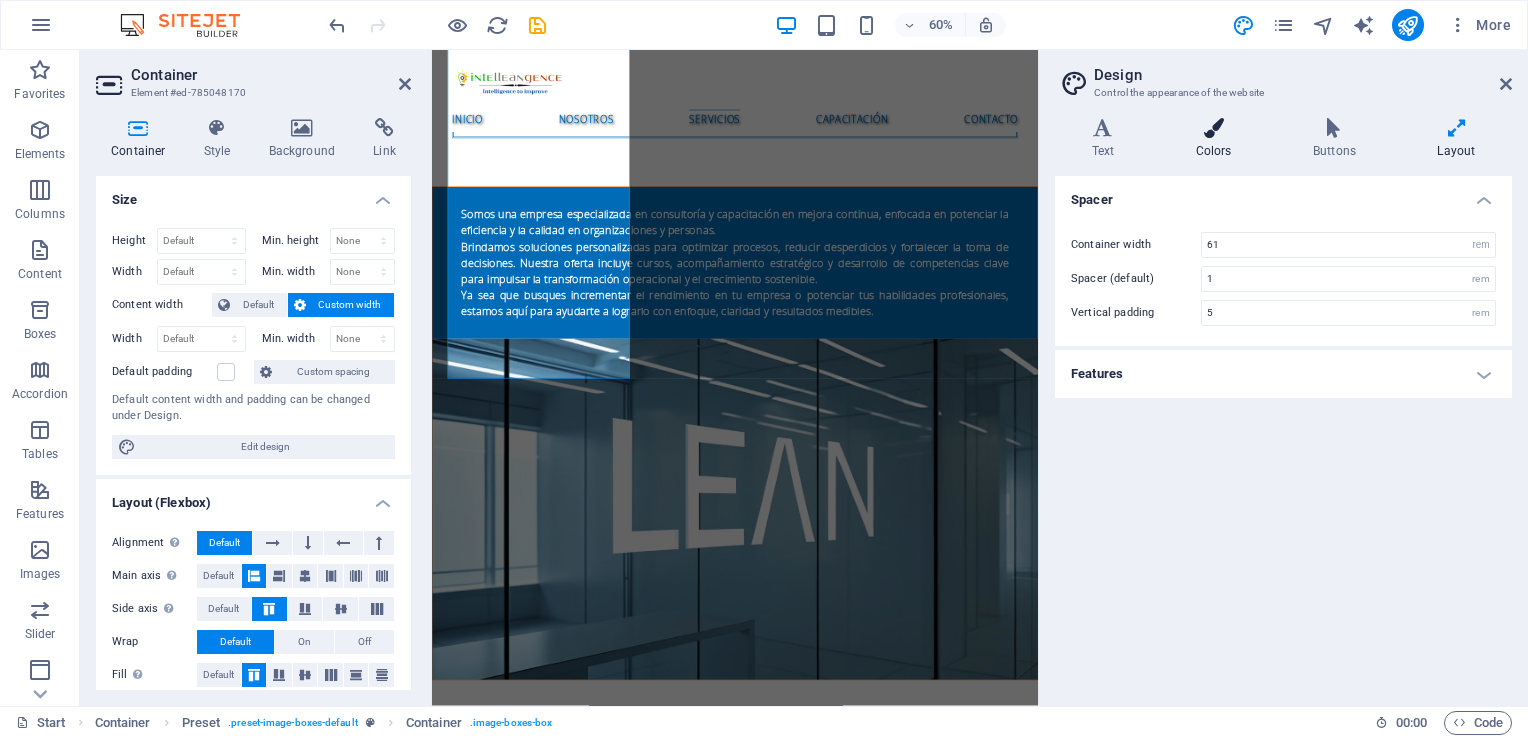 click on "Colors" at bounding box center [1217, 139] 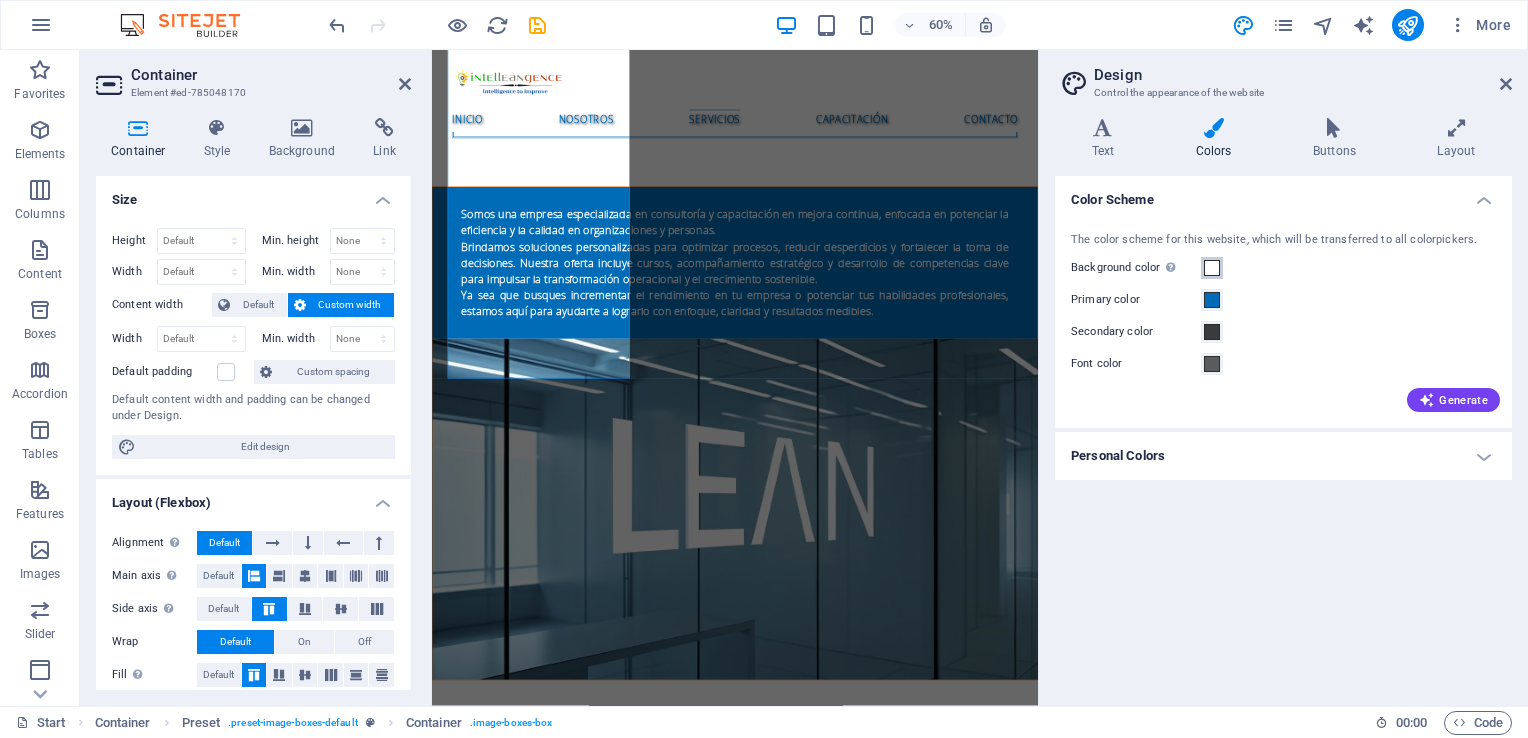 click at bounding box center [1212, 268] 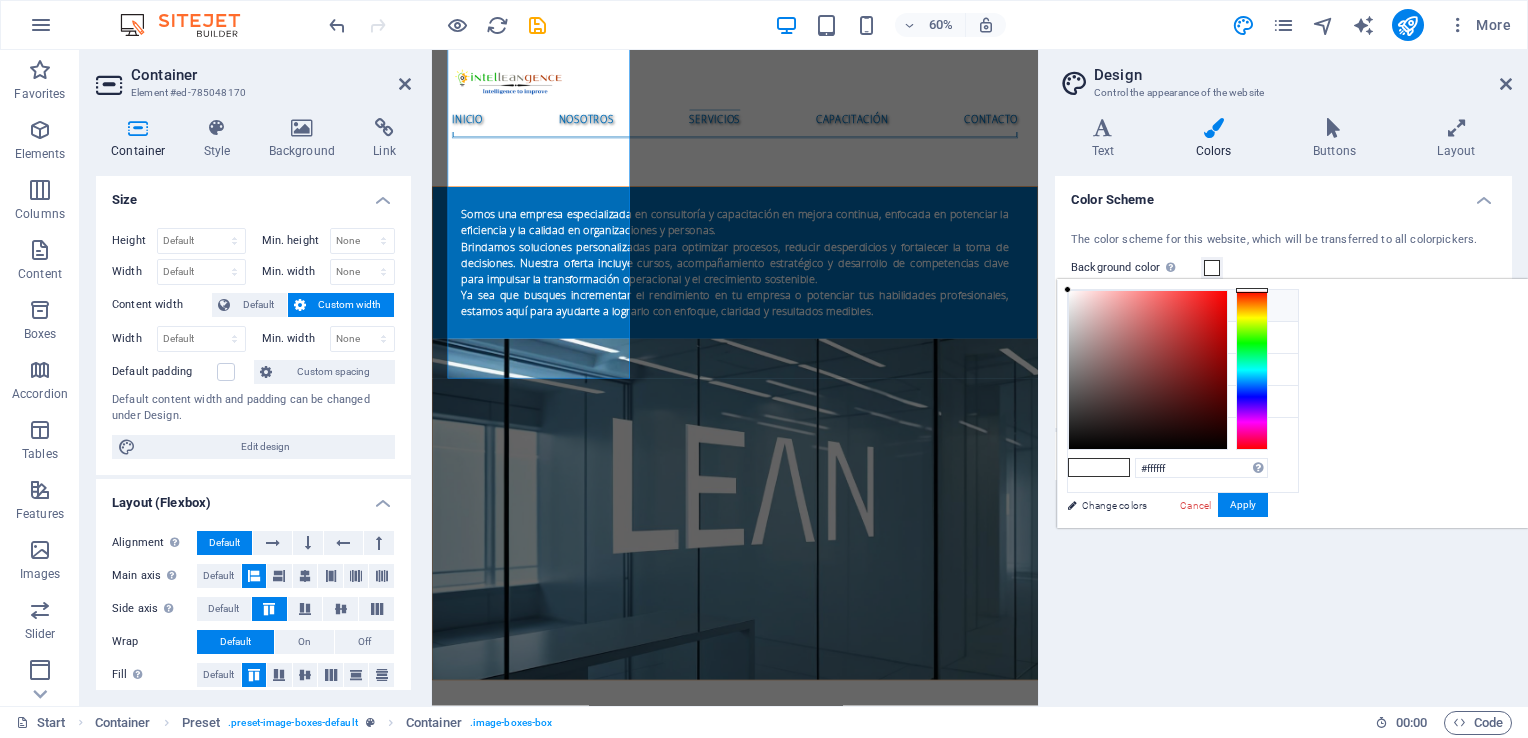 click at bounding box center [1084, 305] 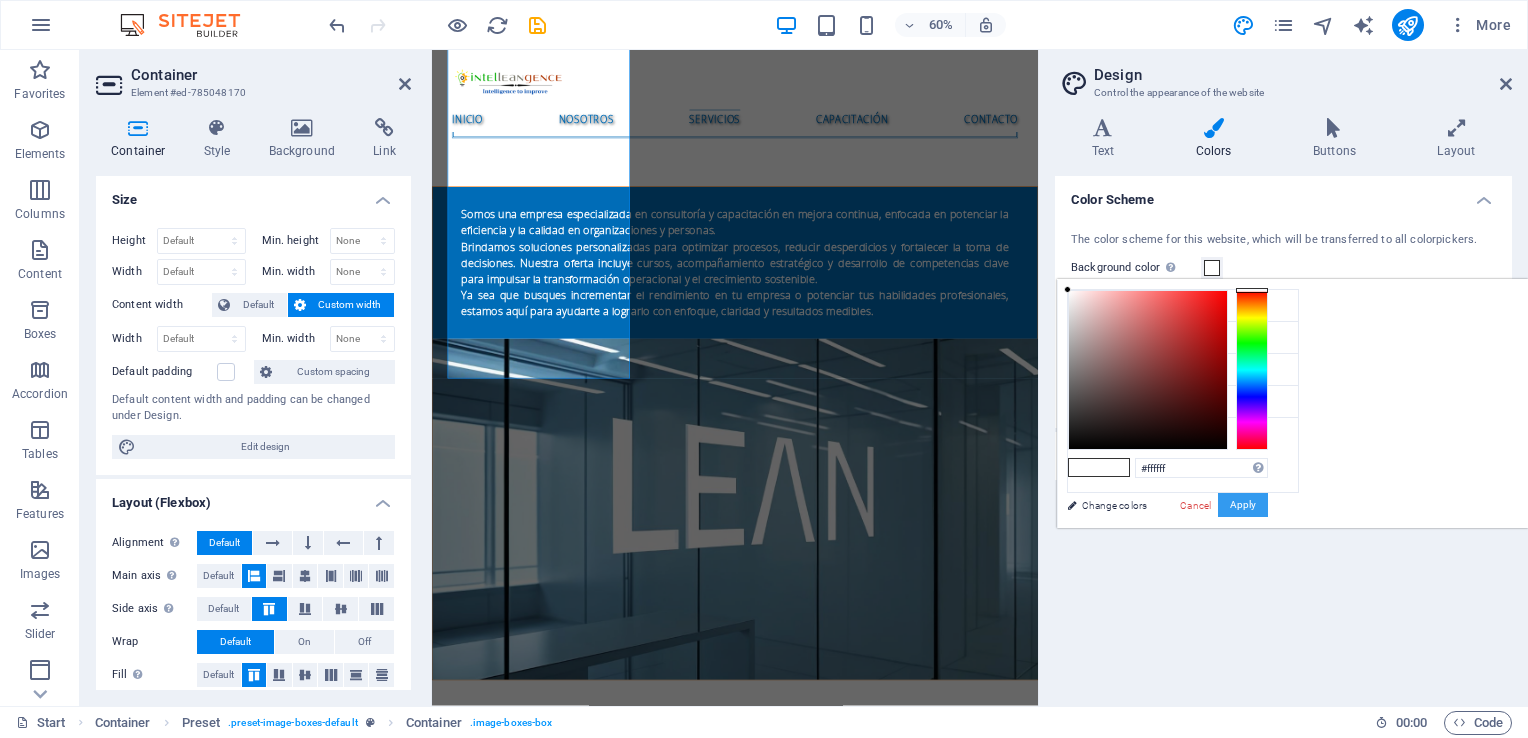 click on "Apply" at bounding box center (1243, 505) 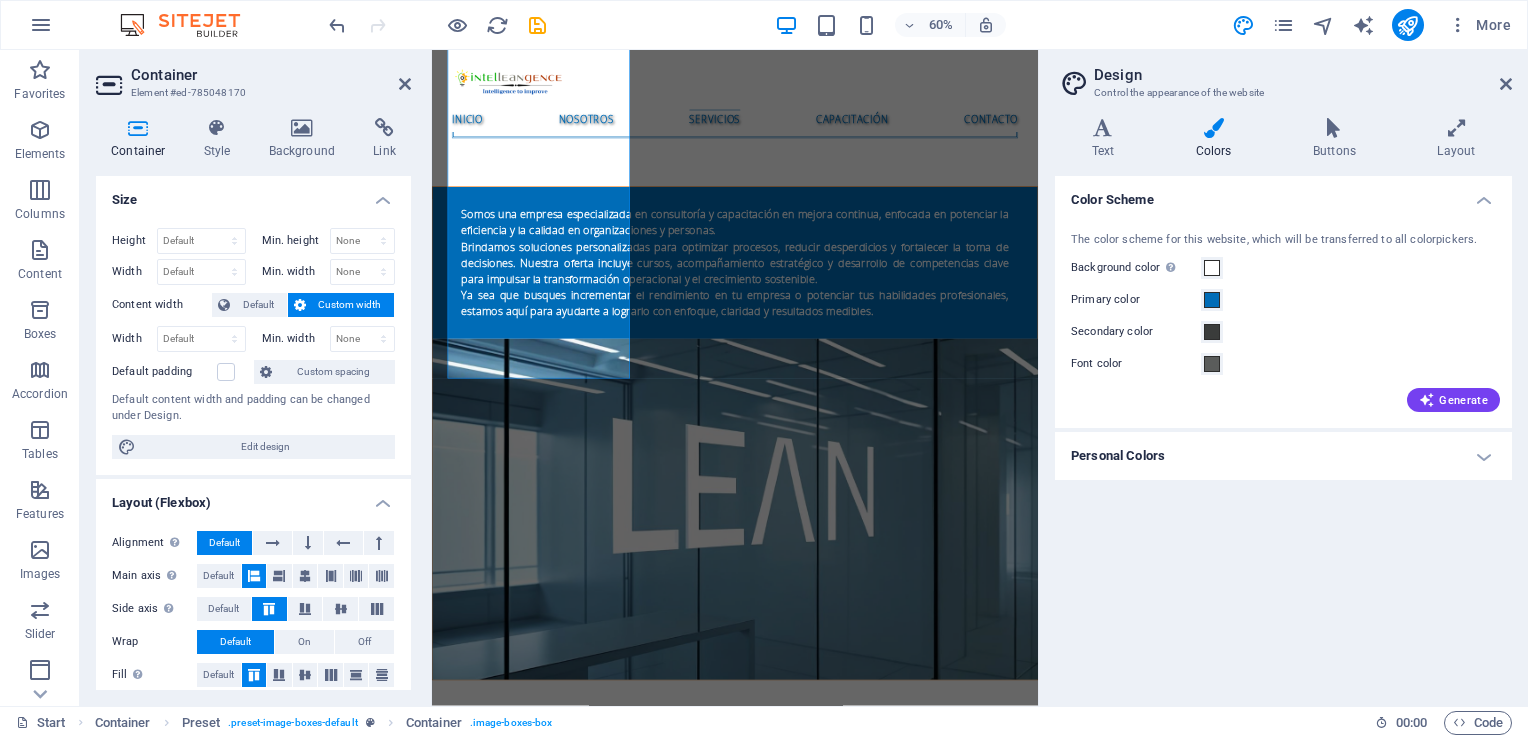 click on "Design Control the appearance of the website" at bounding box center (1285, 76) 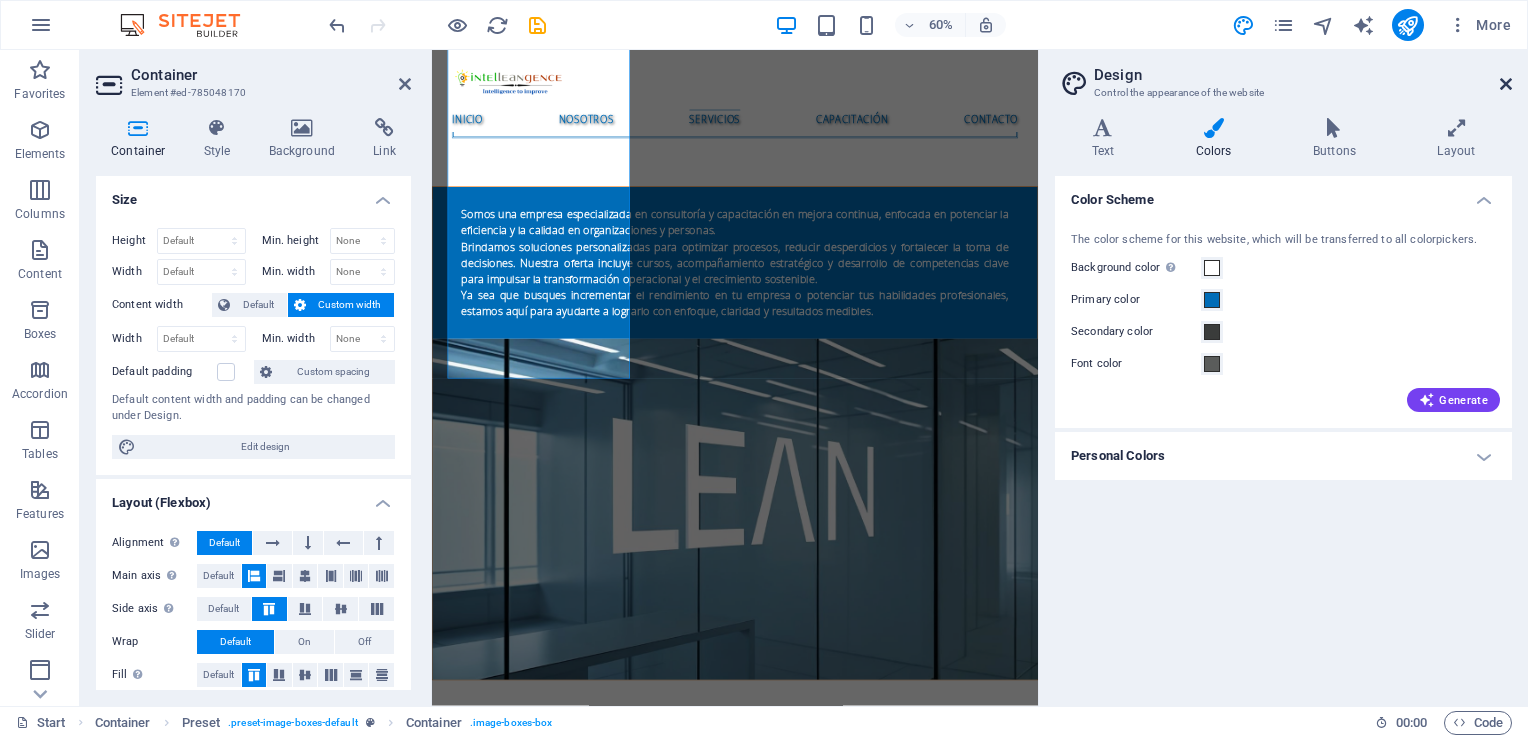 click at bounding box center (1506, 84) 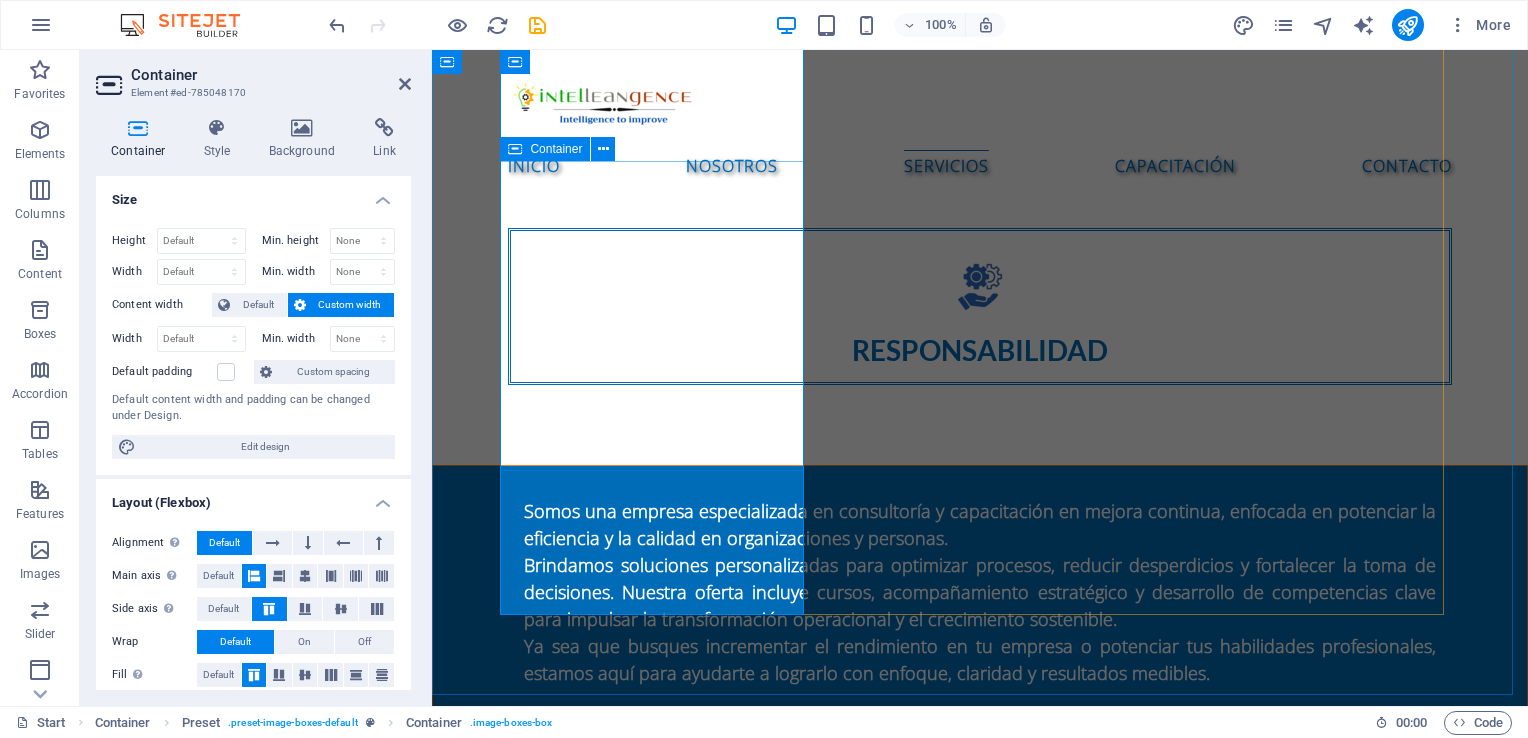 scroll, scrollTop: 1972, scrollLeft: 0, axis: vertical 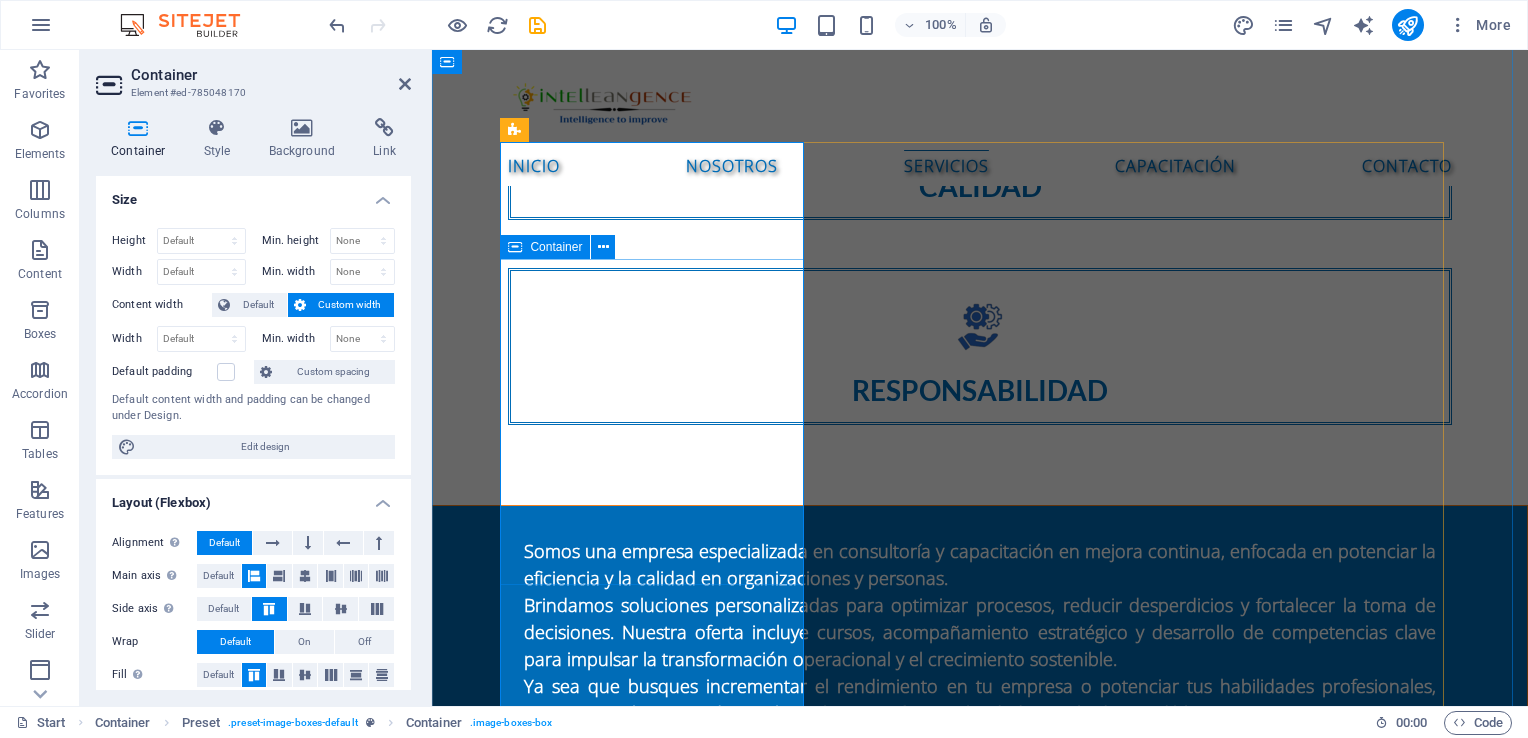 click on "Consultoría de mejora de procesos Diagnóstico de procesos operativos Mapeo y rediseño de procesos Implementación de metodologías Lean Six Sigma Reingeniería de procesos (BPR) Diseño de indicadores de desempeño (KPIs)   Auditorías internas de procesos" at bounding box center [980, 2074] 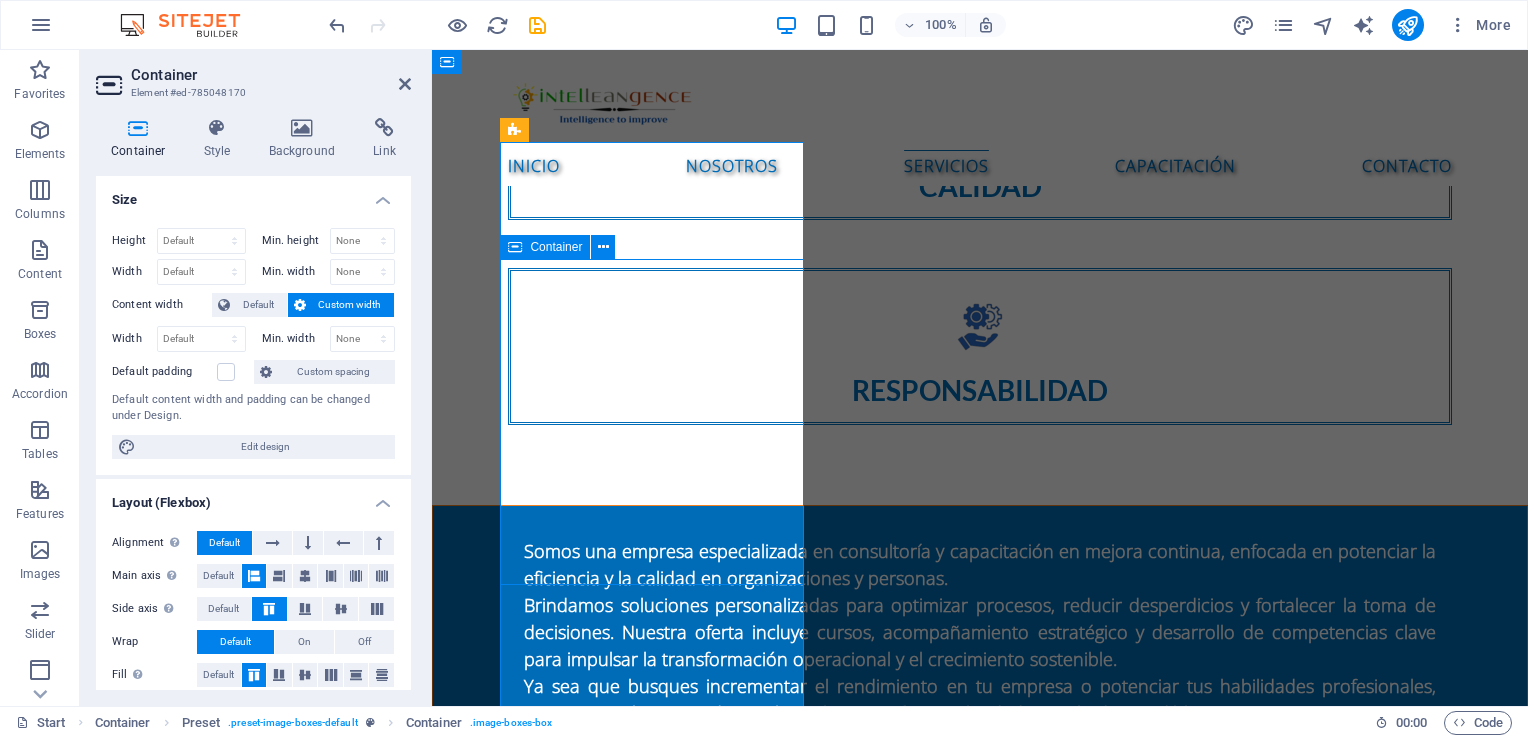 click on "Consultoría de mejora de procesos Diagnóstico de procesos operativos Mapeo y rediseño de procesos Implementación de metodologías Lean Six Sigma Reingeniería de procesos (BPR) Diseño de indicadores de desempeño (KPIs)   Auditorías internas de procesos" at bounding box center (980, 2074) 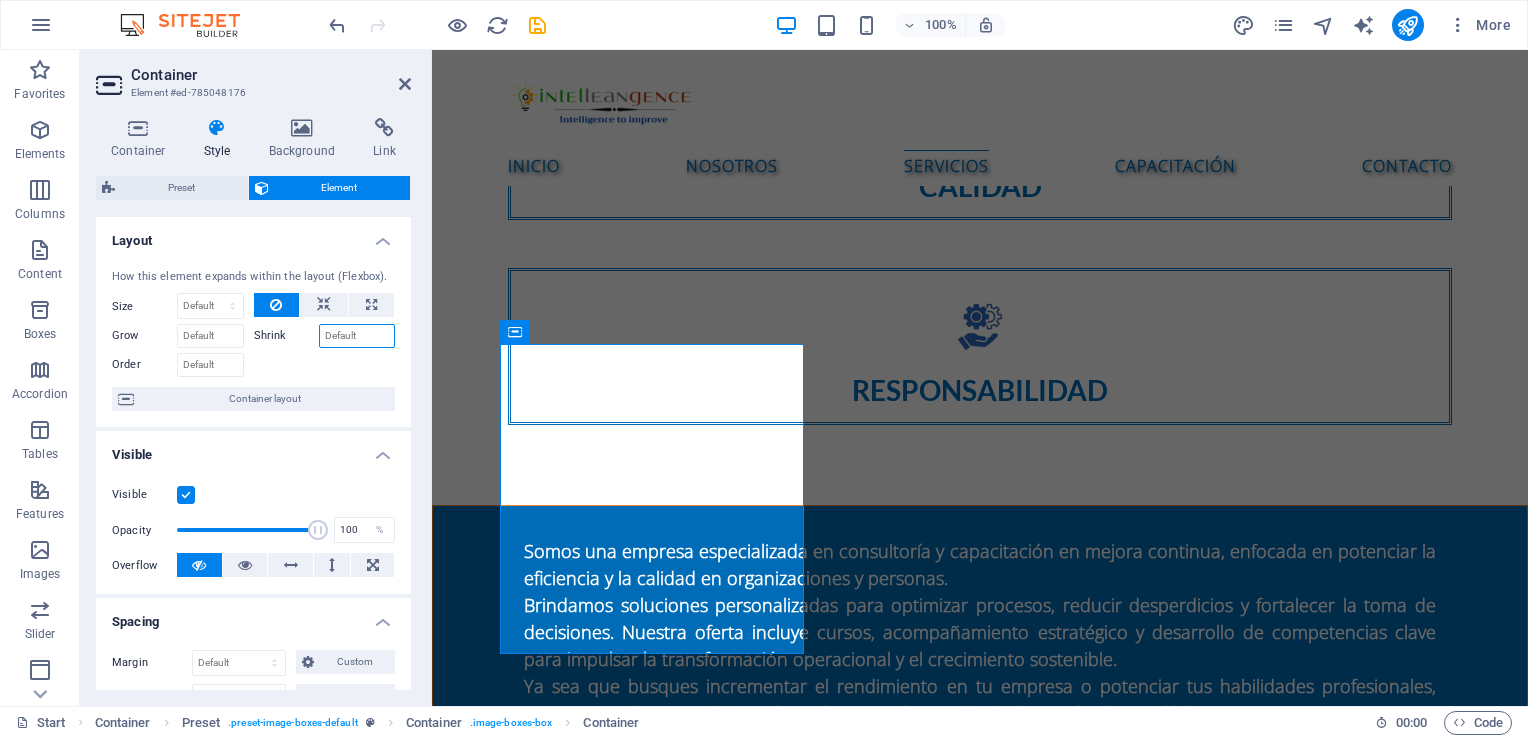 click on "Shrink" at bounding box center (357, 336) 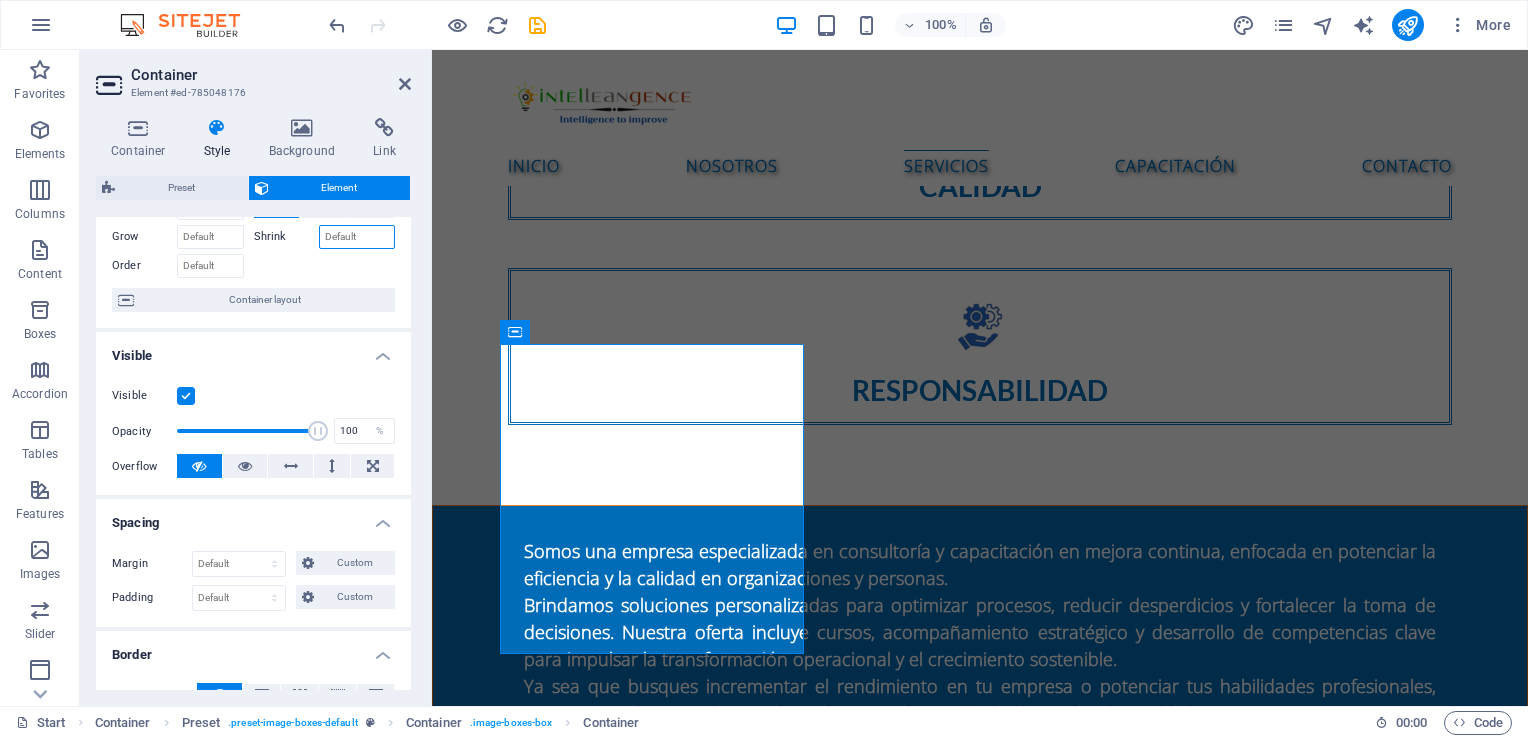 scroll, scrollTop: 100, scrollLeft: 0, axis: vertical 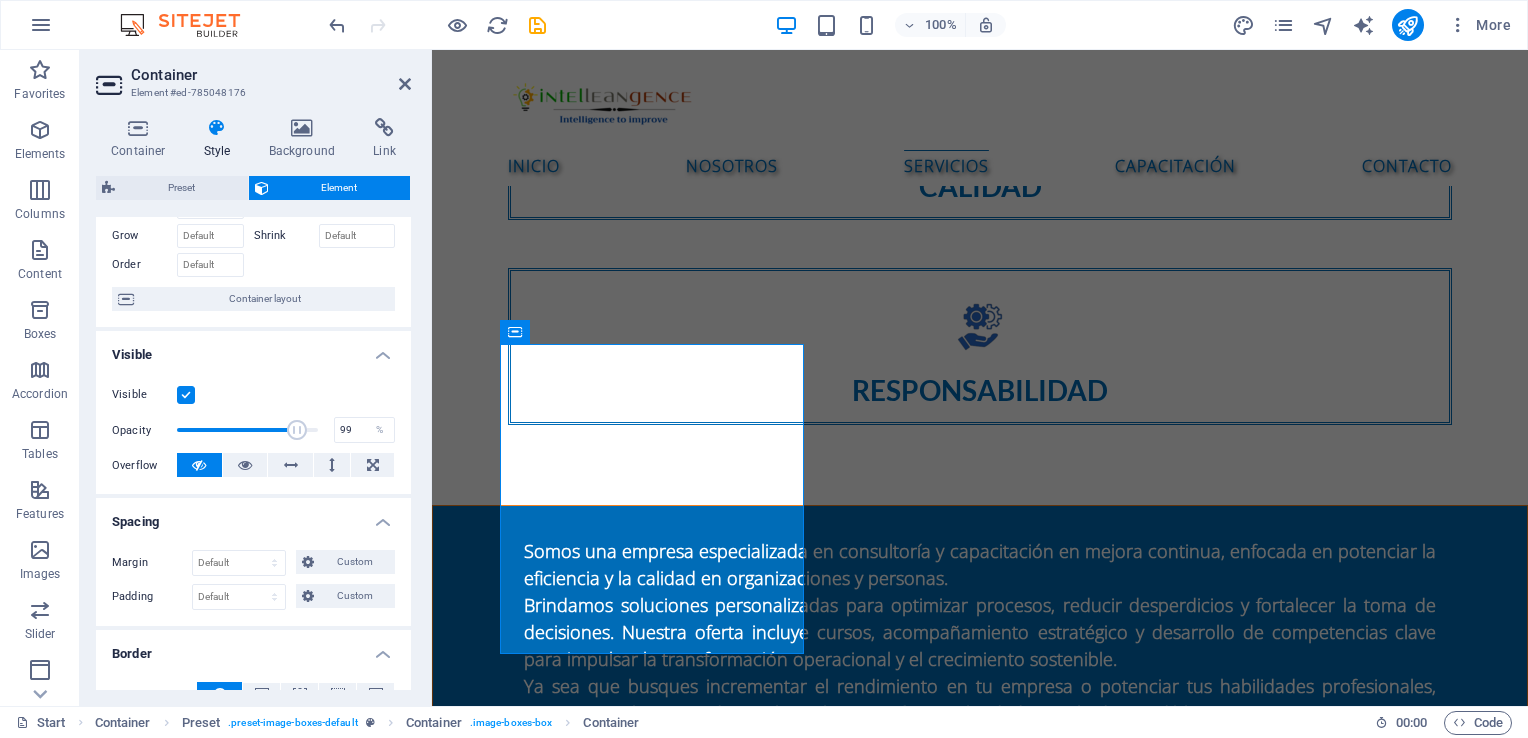 type on "100" 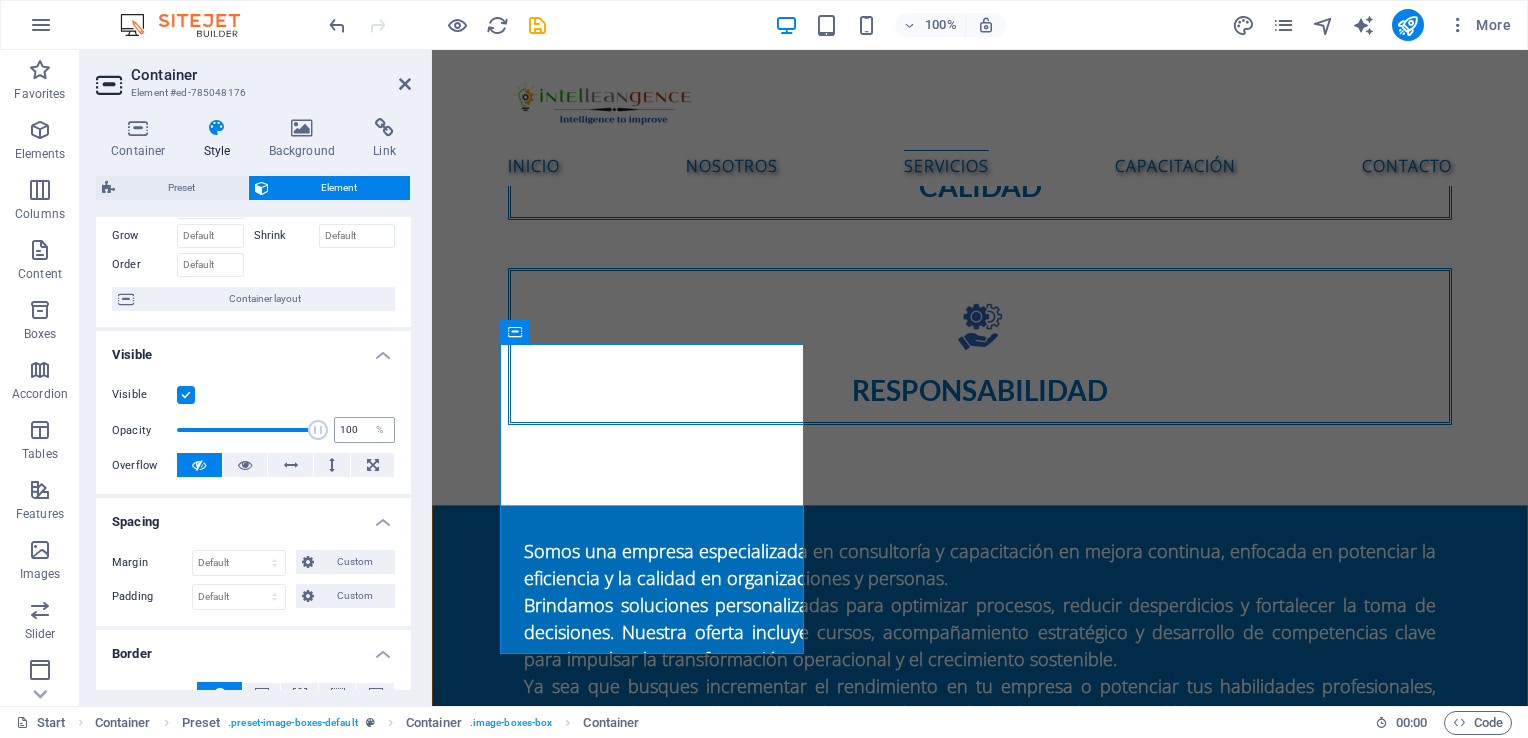 drag, startPoint x: 308, startPoint y: 425, endPoint x: 360, endPoint y: 422, distance: 52.086468 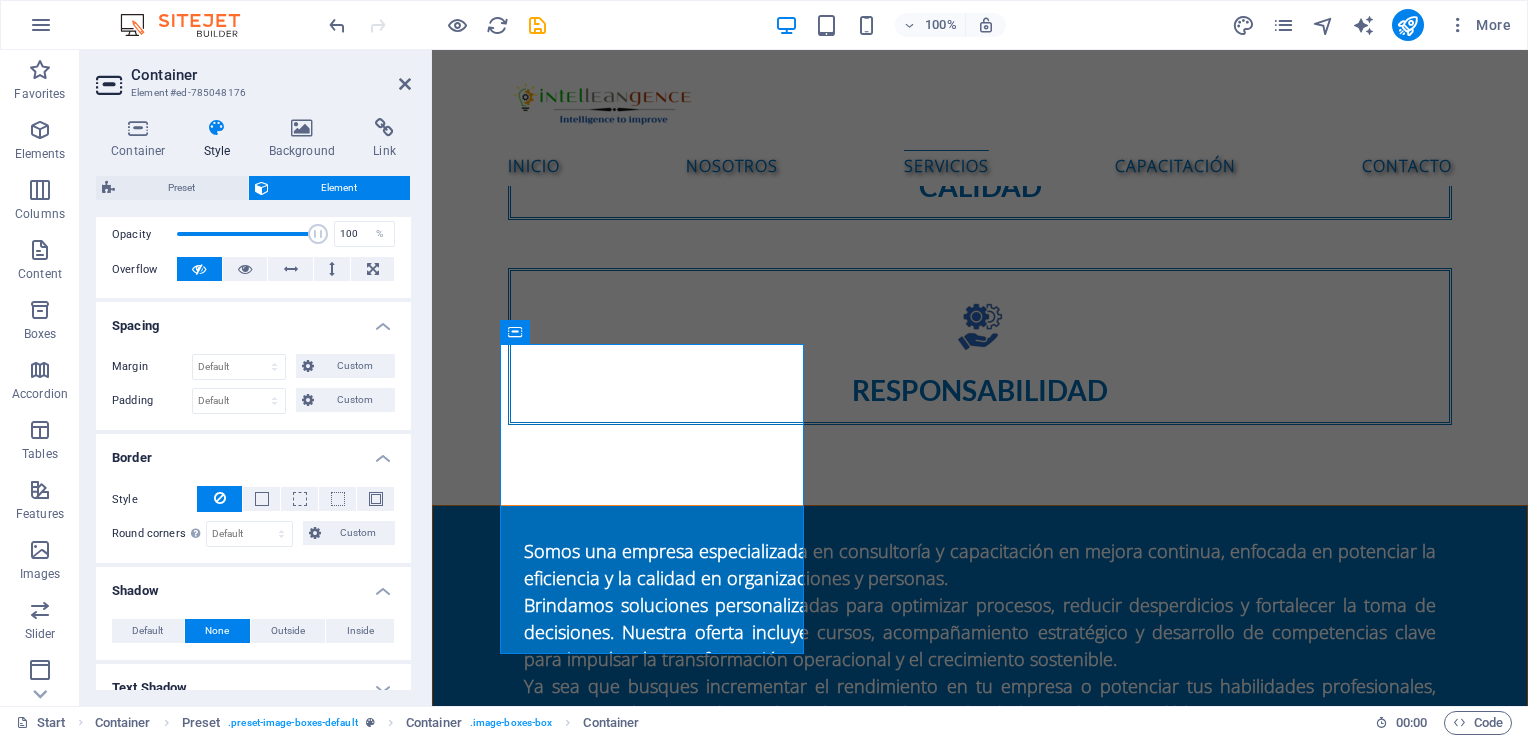 scroll, scrollTop: 300, scrollLeft: 0, axis: vertical 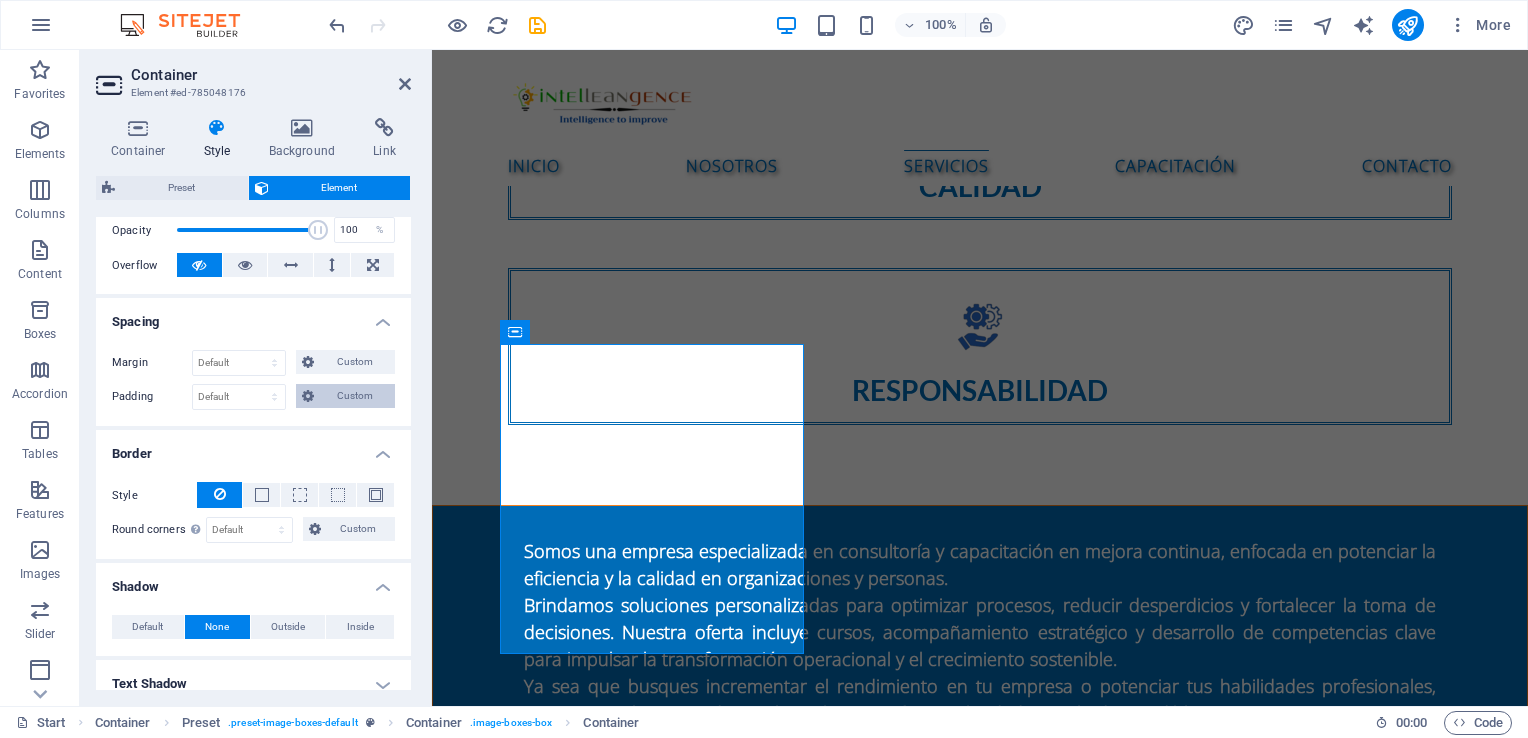 click on "Custom" at bounding box center (354, 396) 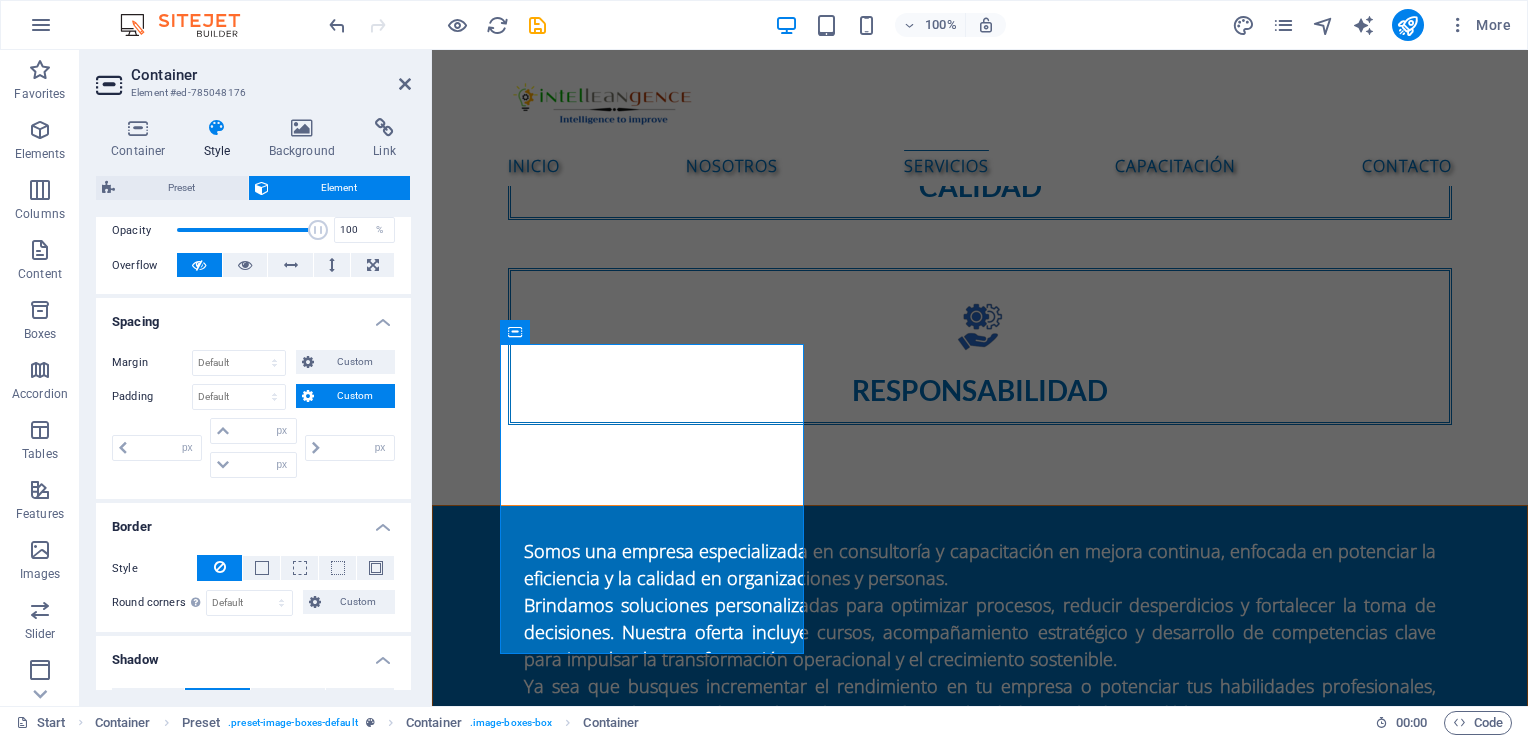 click on "Custom" at bounding box center (354, 396) 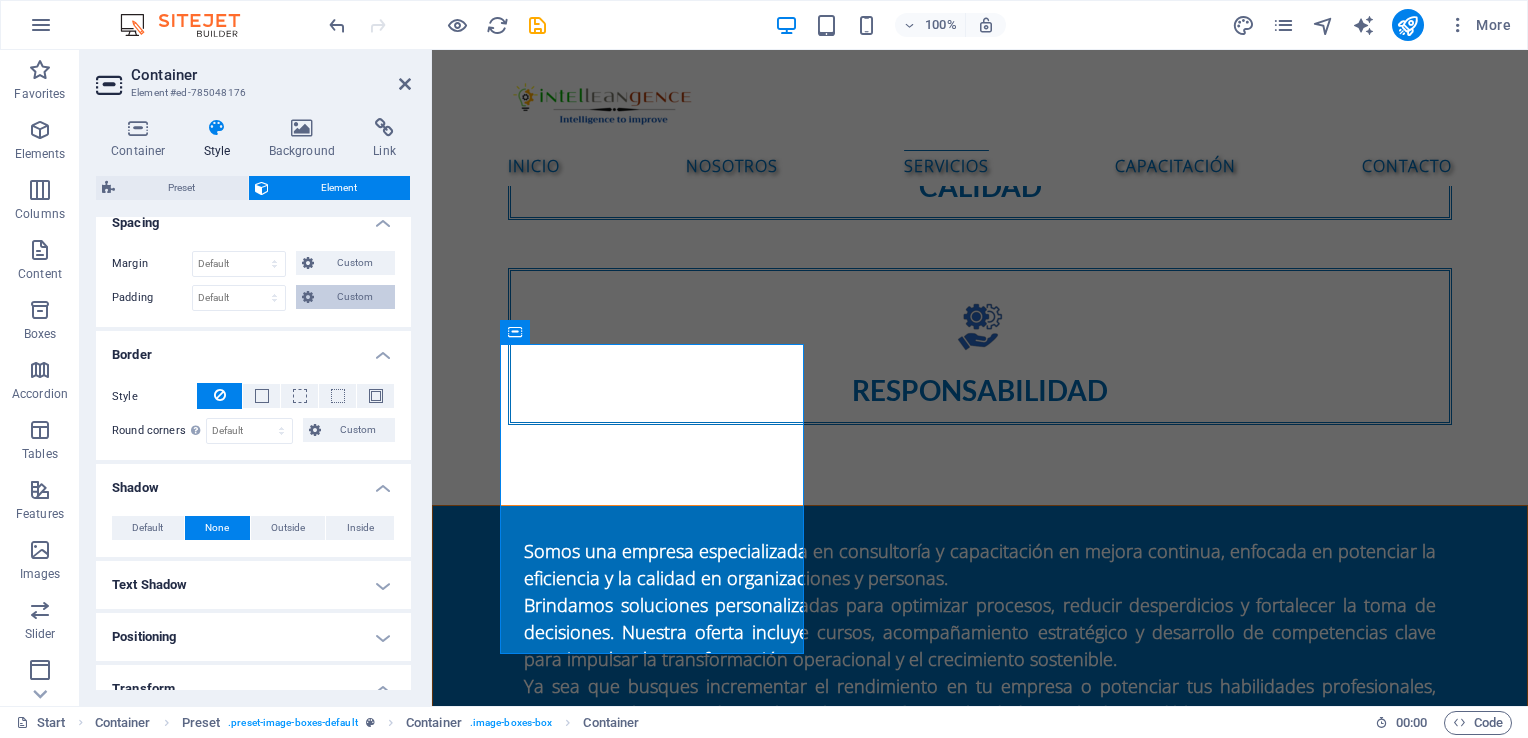 scroll, scrollTop: 400, scrollLeft: 0, axis: vertical 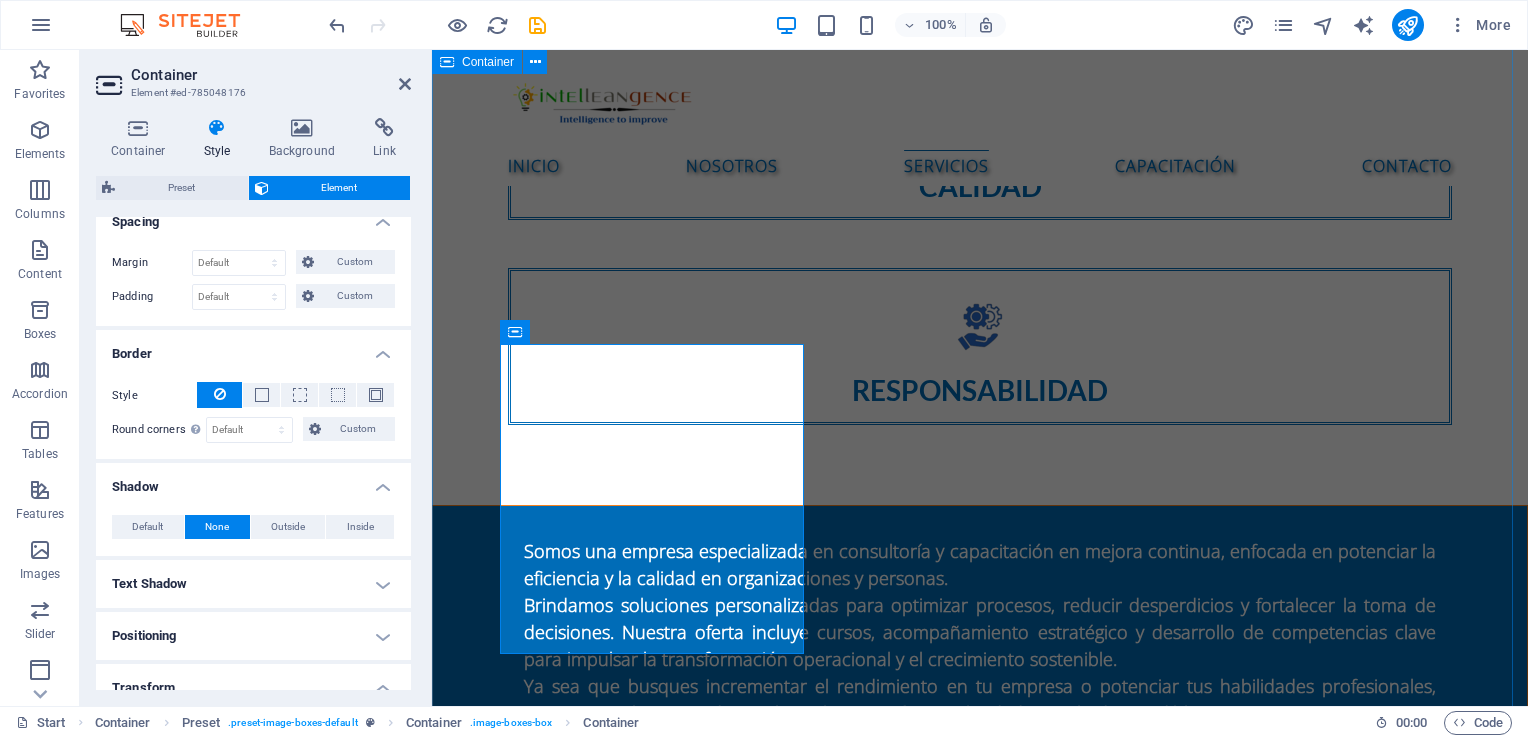 click on "SERVICIOS Consultoría de mejora de procesos Diagnóstico de procesos operativos Mapeo y rediseño de procesos Implementación de metodologías Lean Six Sigma Reingeniería de procesos (BPR) Diseño de indicadores de desempeño (KPIs)   Auditorías internas de procesos Sistemas de Calidad Diagnóstico inicial del sistema de calidad Diseño e implementación de sistemas de gestión ISO 9001 Auditorías internas y pre-auditorías ISO 9001 Elaboración de manuales y procedimientos Acompañamiento en certificación ISO 9001 Integración de sistemas de gestión   Diseño de indicadores de calidad (KPIs) Desarrollo organizacional Diagnóstico organizacional integral Diseño y alineación de estructura organizacional Planeación estratégica participativa Gestión del cambio organizacional Desarrollo de liderazgo y habilidades blandas Evaluación de desempeño y competencias (360°) Puntos clave de la NOM-035-STPS-2018: Identificación de factores de riesgo psicosocial   Evaluación del entorno organizacional" at bounding box center (980, 2846) 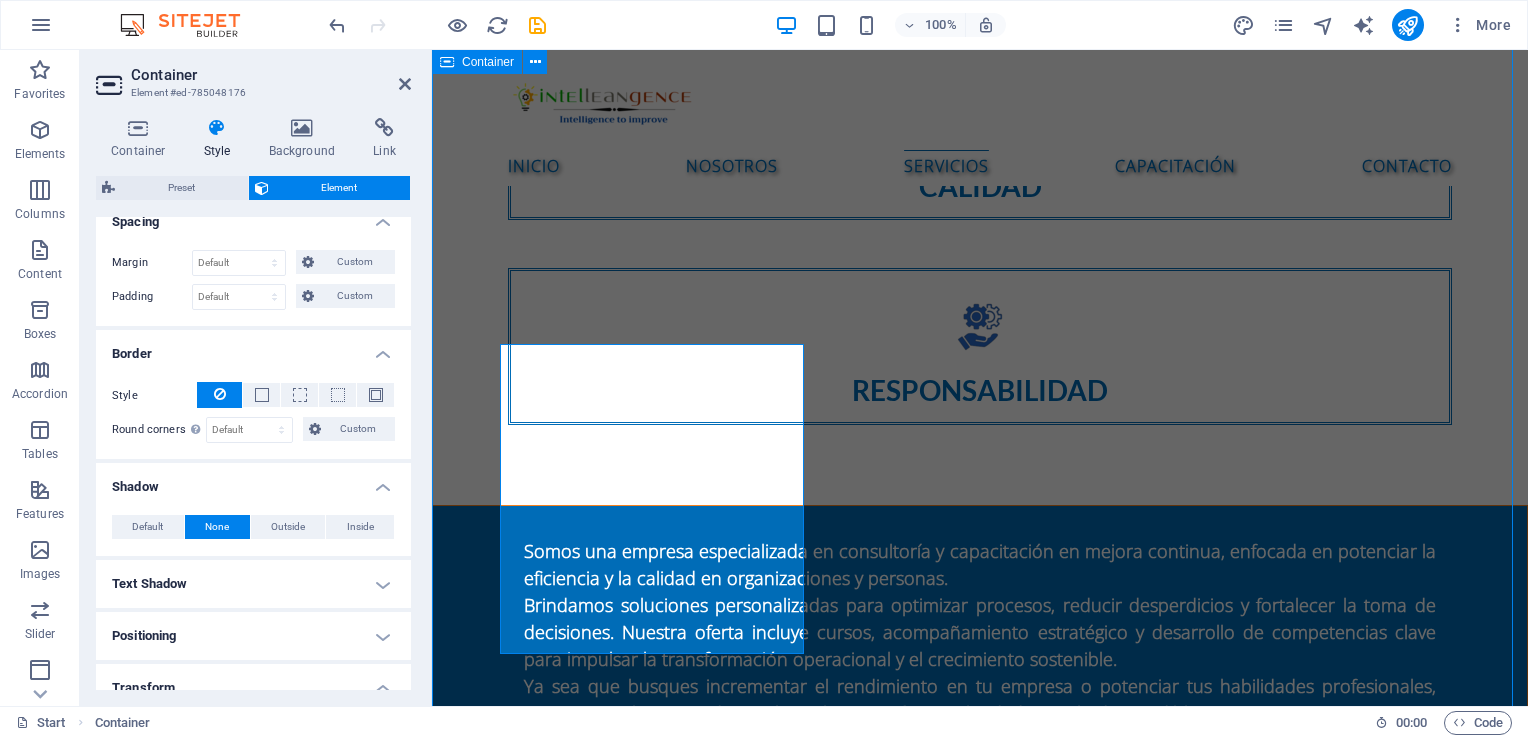 click on "SERVICIOS Consultoría de mejora de procesos Diagnóstico de procesos operativos Mapeo y rediseño de procesos Implementación de metodologías Lean Six Sigma Reingeniería de procesos (BPR) Diseño de indicadores de desempeño (KPIs)   Auditorías internas de procesos Sistemas de Calidad Diagnóstico inicial del sistema de calidad Diseño e implementación de sistemas de gestión ISO 9001 Auditorías internas y pre-auditorías ISO 9001 Elaboración de manuales y procedimientos Acompañamiento en certificación ISO 9001 Integración de sistemas de gestión   Diseño de indicadores de calidad (KPIs) Desarrollo organizacional Diagnóstico organizacional integral Diseño y alineación de estructura organizacional Planeación estratégica participativa Gestión del cambio organizacional Desarrollo de liderazgo y habilidades blandas Evaluación de desempeño y competencias (360°) Puntos clave de la NOM-035-STPS-2018: Identificación de factores de riesgo psicosocial   Evaluación del entorno organizacional" at bounding box center [980, 2846] 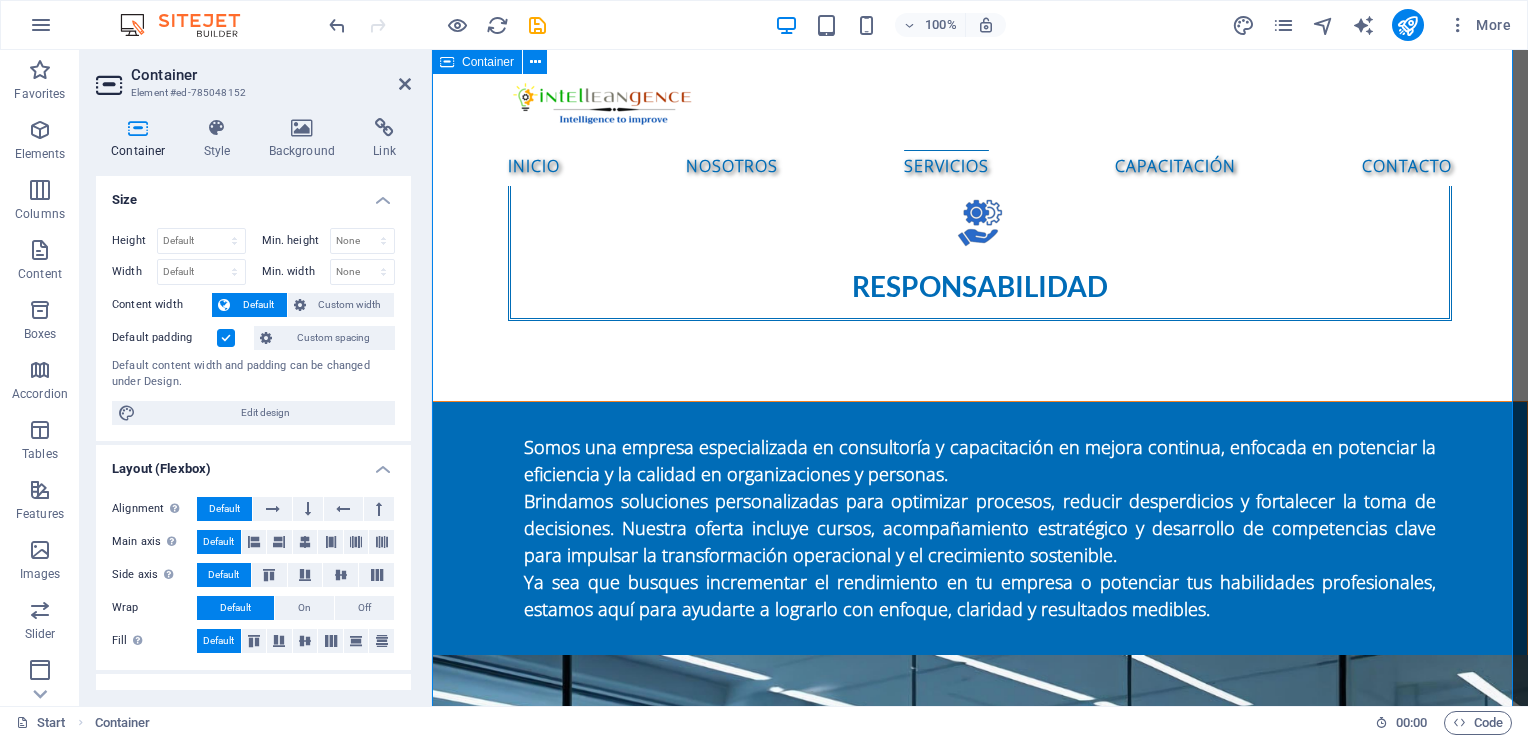 scroll, scrollTop: 2172, scrollLeft: 0, axis: vertical 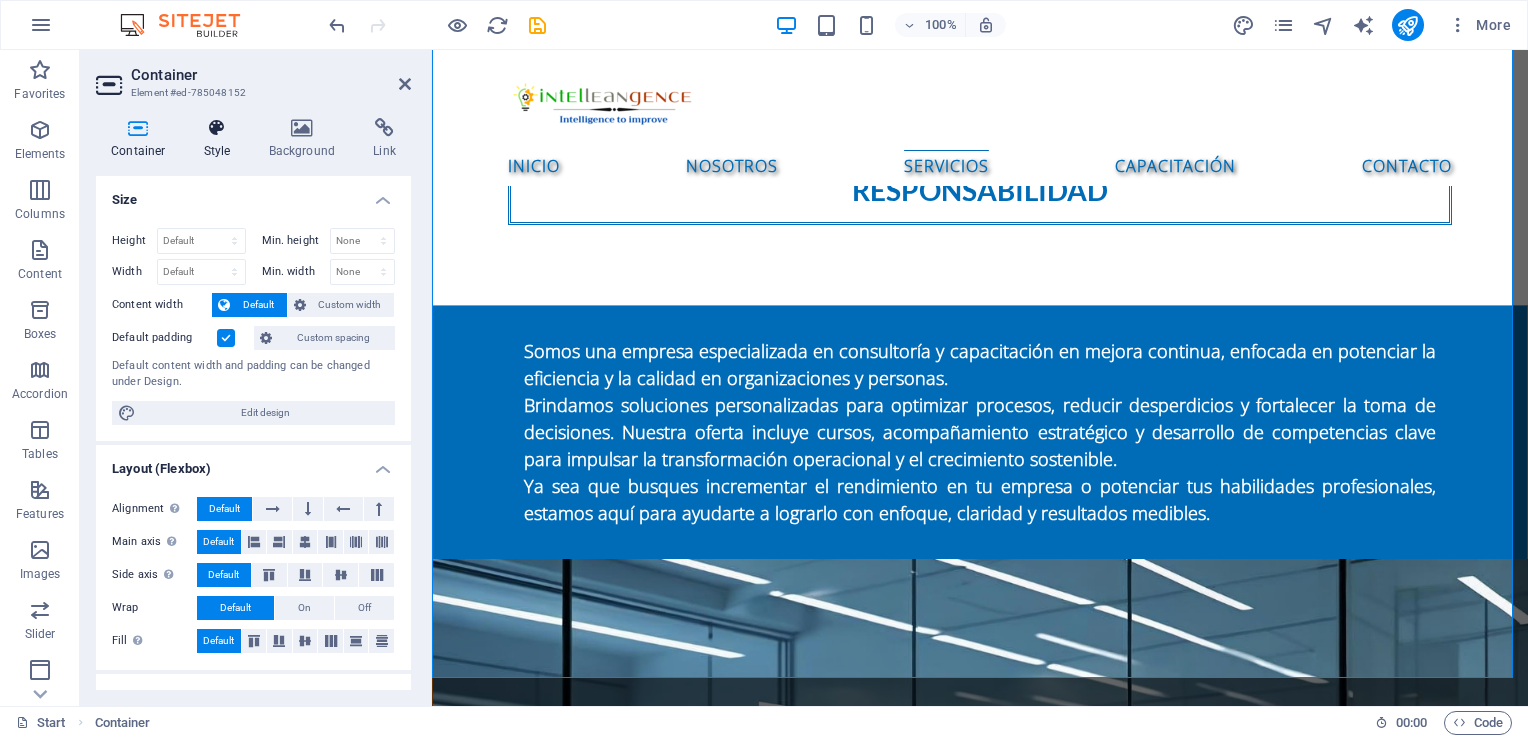 click at bounding box center (217, 128) 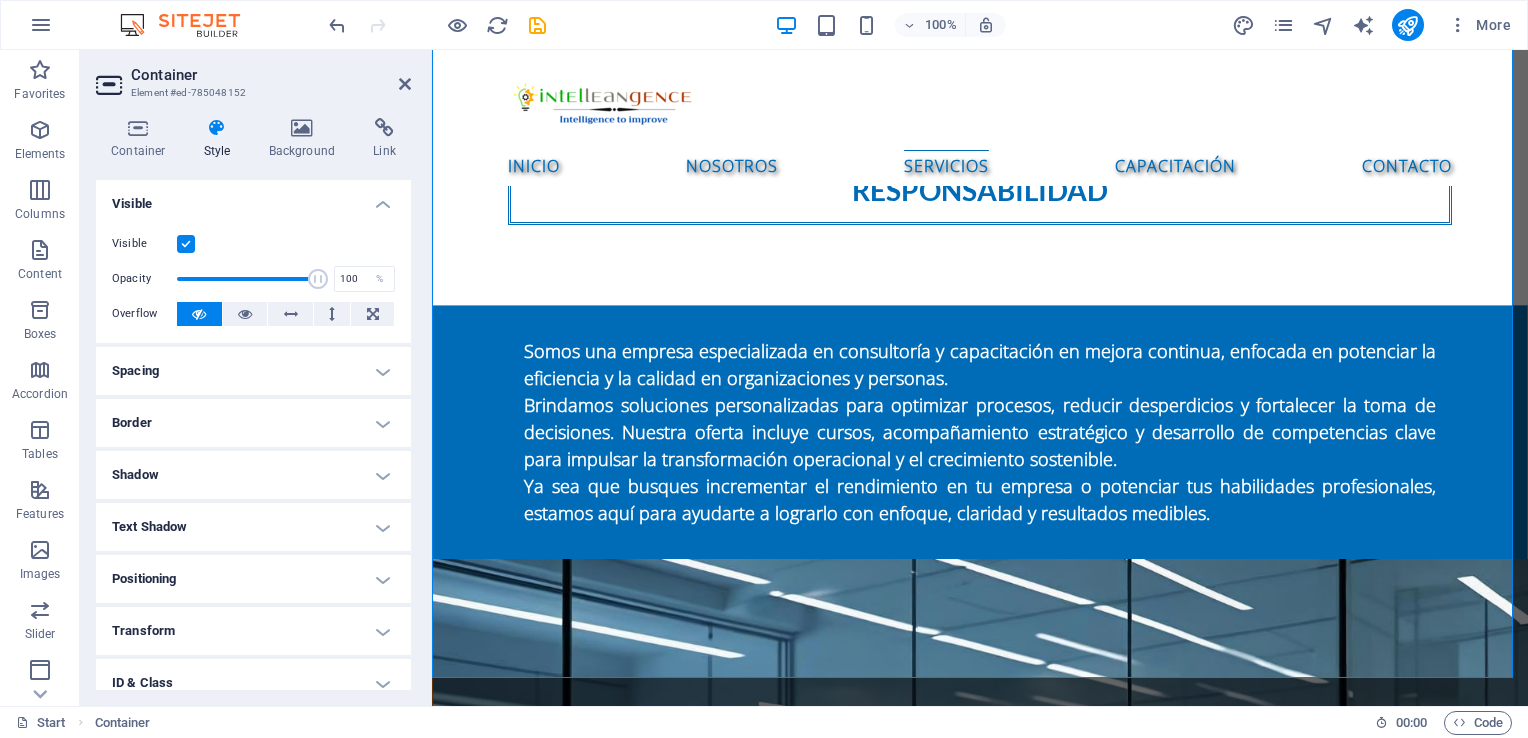click on "Spacing" at bounding box center (253, 371) 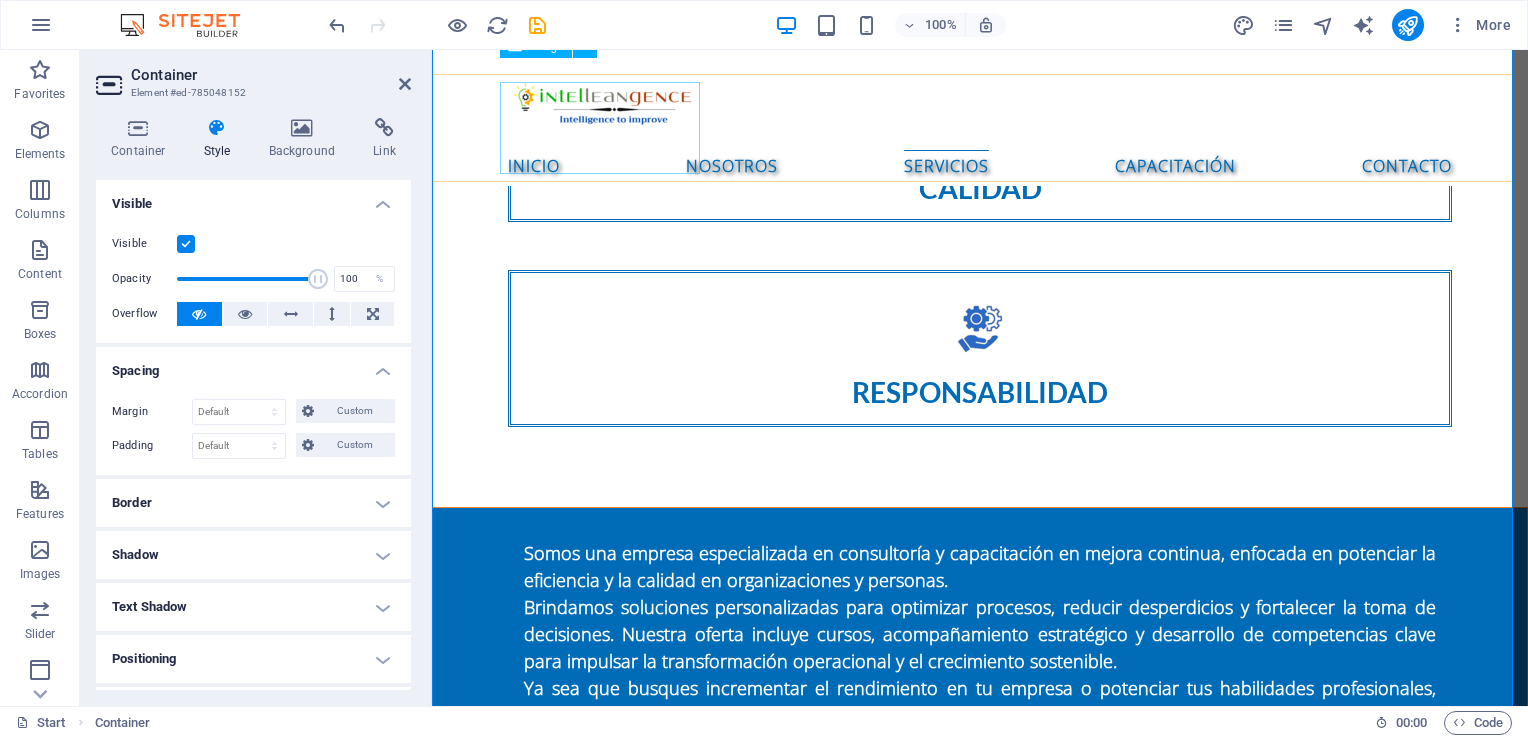 scroll, scrollTop: 1872, scrollLeft: 0, axis: vertical 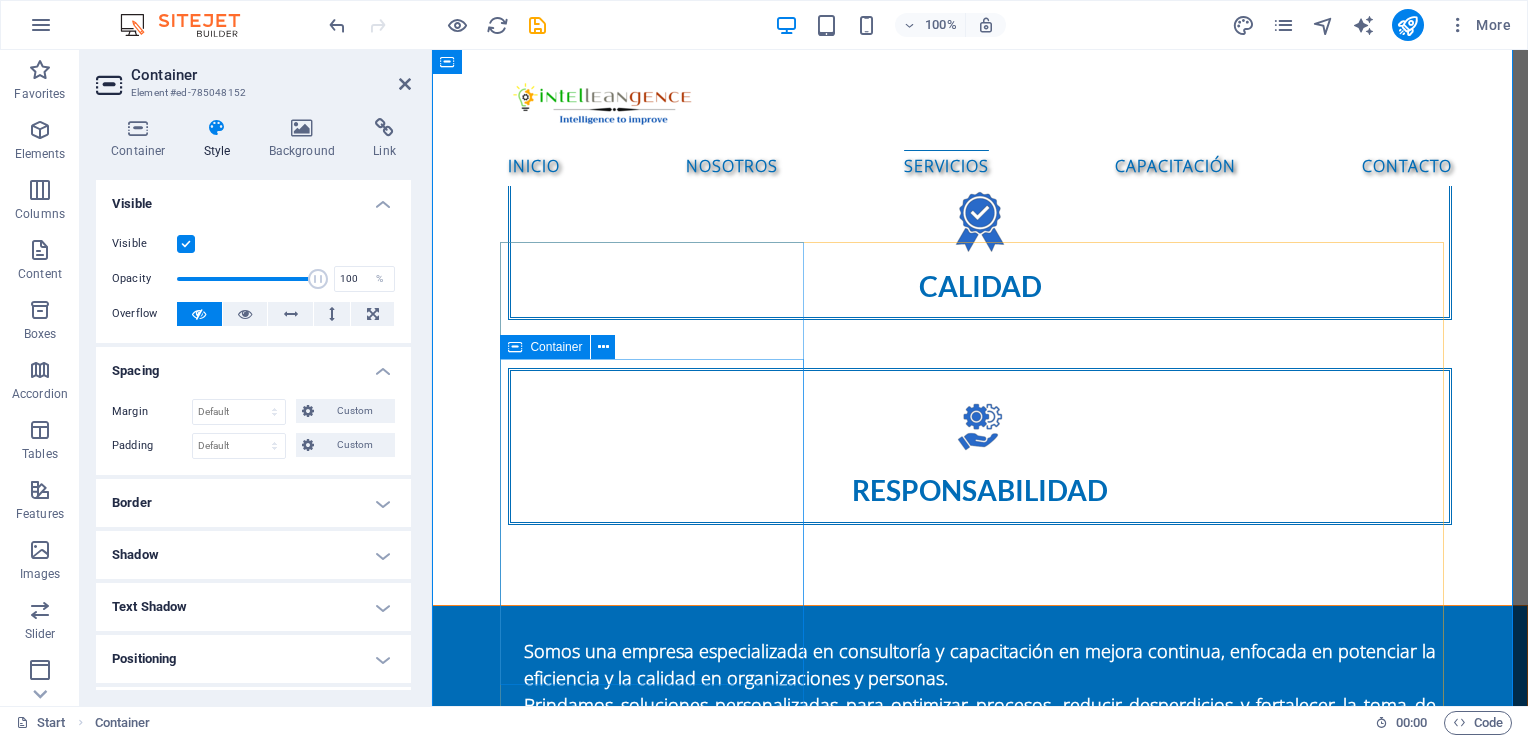 click on "Consultoría de mejora de procesos Diagnóstico de procesos operativos Mapeo y rediseño de procesos Implementación de metodologías Lean Six Sigma Reingeniería de procesos (BPR) Diseño de indicadores de desempeño (KPIs)   Auditorías internas de procesos" at bounding box center (980, 2174) 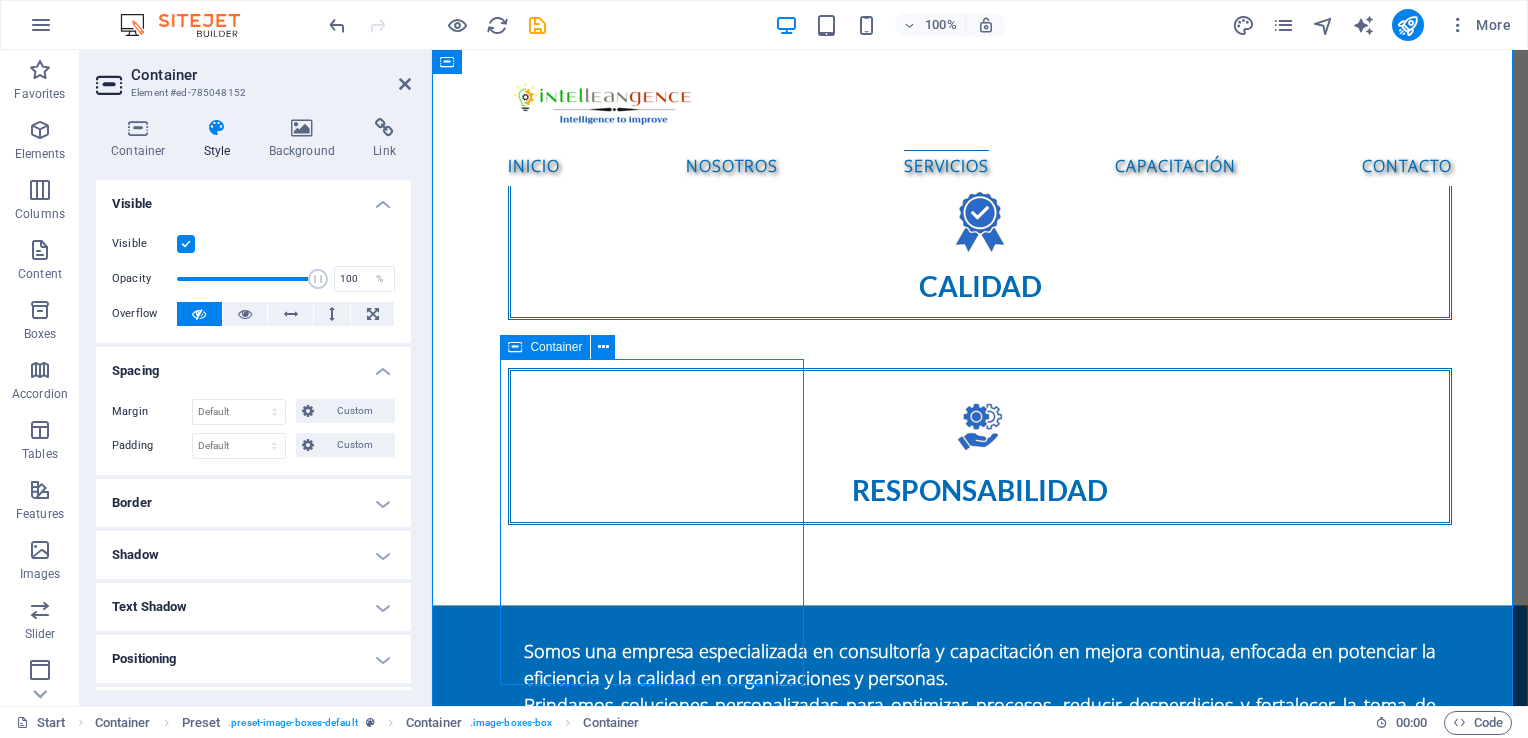 click on "Consultoría de mejora de procesos Diagnóstico de procesos operativos Mapeo y rediseño de procesos Implementación de metodologías Lean Six Sigma Reingeniería de procesos (BPR) Diseño de indicadores de desempeño (KPIs)   Auditorías internas de procesos" at bounding box center [980, 2174] 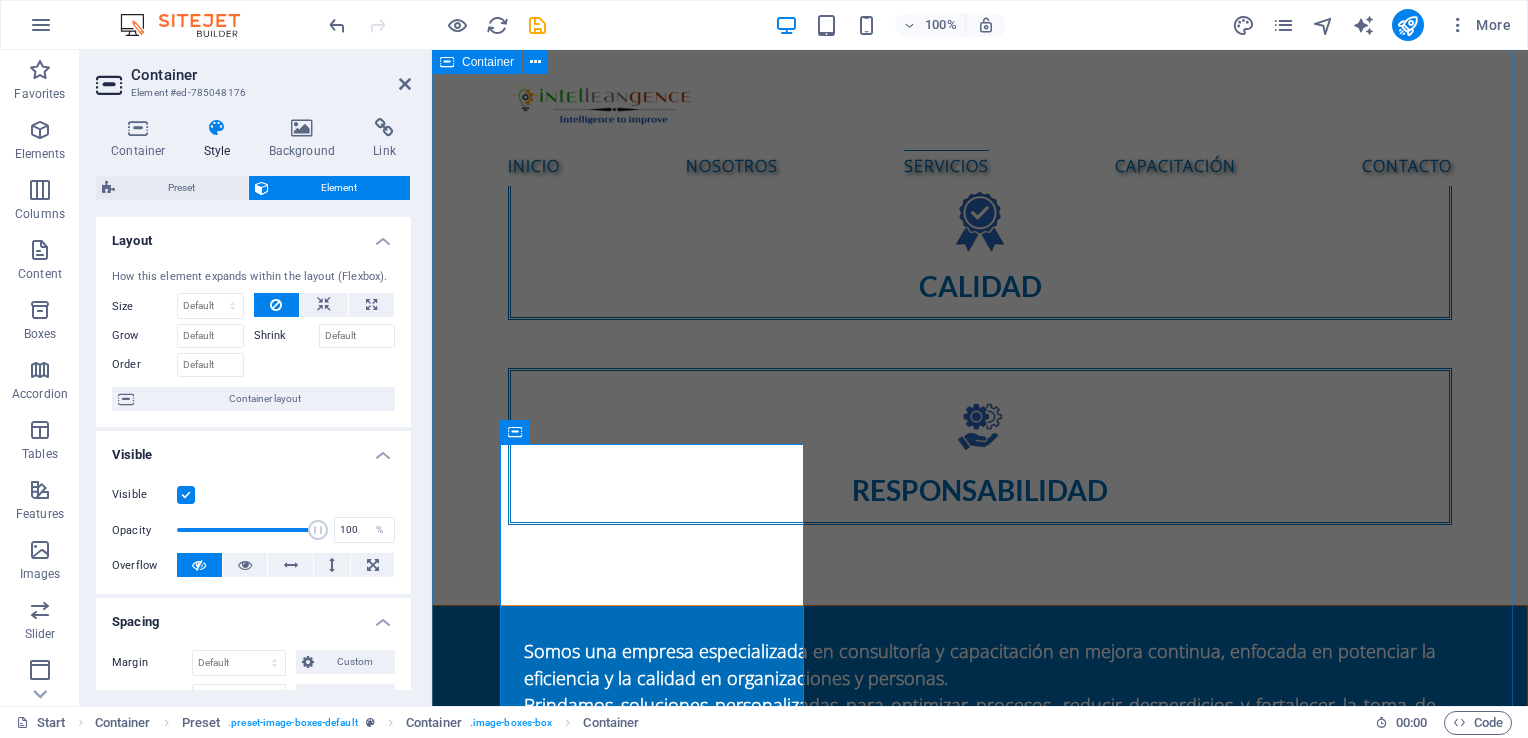 click on "SERVICIOS Consultoría de mejora de procesos Diagnóstico de procesos operativos Mapeo y rediseño de procesos Implementación de metodologías Lean Six Sigma Reingeniería de procesos (BPR) Diseño de indicadores de desempeño (KPIs)   Auditorías internas de procesos Sistemas de Calidad Diagnóstico inicial del sistema de calidad Diseño e implementación de sistemas de gestión ISO 9001 Auditorías internas y pre-auditorías ISO 9001 Elaboración de manuales y procedimientos Acompañamiento en certificación ISO 9001 Integración de sistemas de gestión   Diseño de indicadores de calidad (KPIs) Desarrollo organizacional Diagnóstico organizacional integral Diseño y alineación de estructura organizacional Planeación estratégica participativa Gestión del cambio organizacional Desarrollo de liderazgo y habilidades blandas Evaluación de desempeño y competencias (360°) Puntos clave de la NOM-035-STPS-2018: Identificación de factores de riesgo psicosocial   Evaluación del entorno organizacional" at bounding box center (980, 2946) 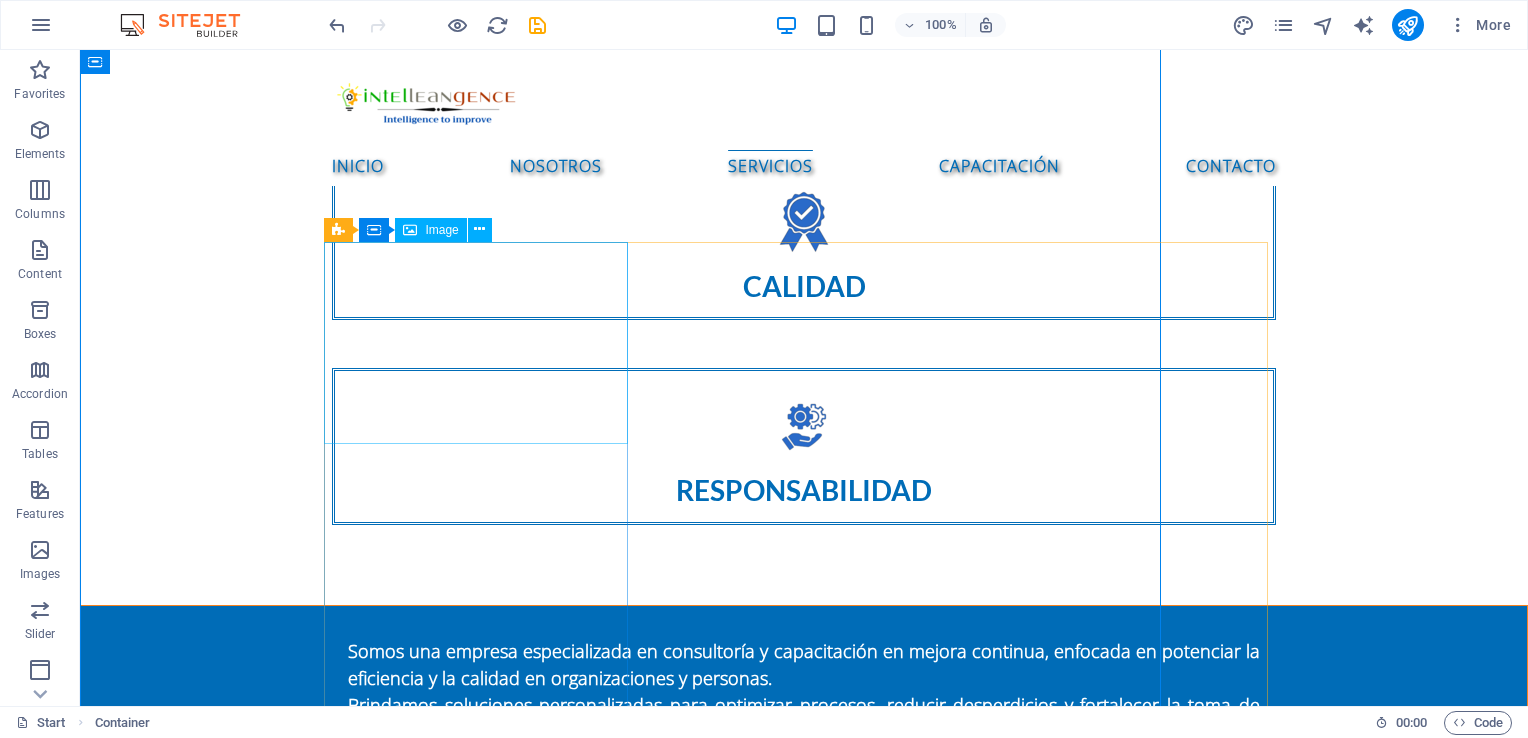 scroll, scrollTop: 1859, scrollLeft: 0, axis: vertical 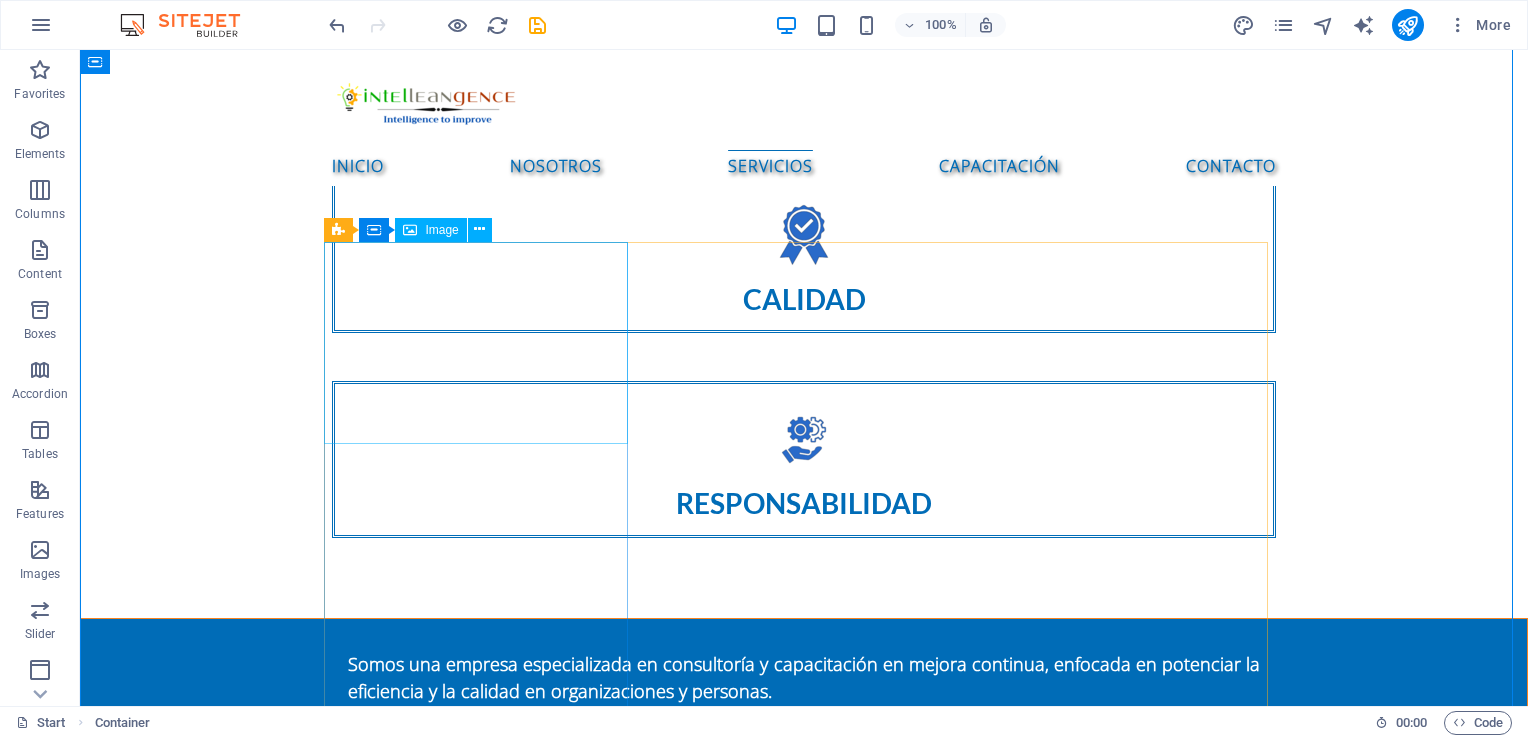 click at bounding box center [804, 2220] 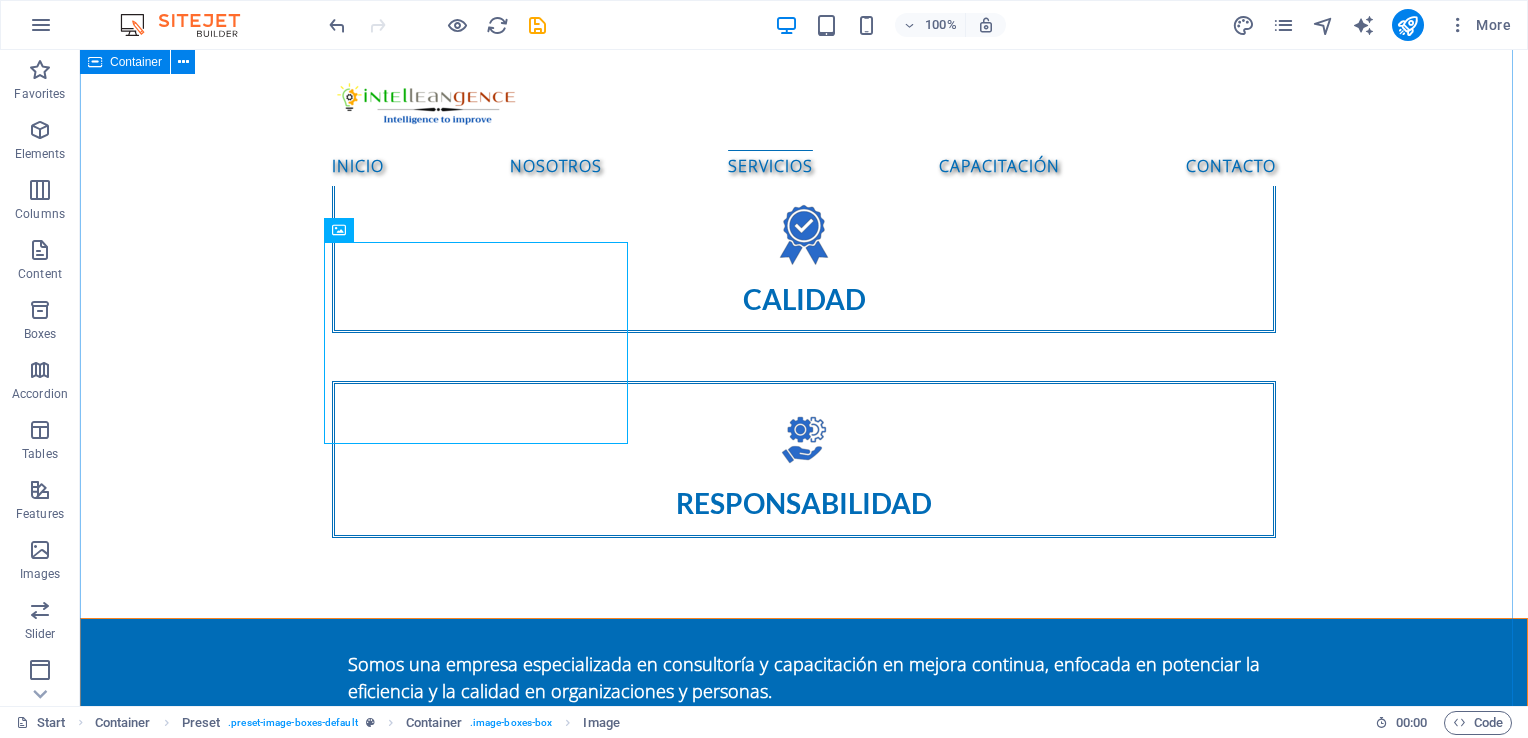 click on "SERVICIOS Consultoría de mejora de procesos Diagnóstico de procesos operativos Mapeo y rediseño de procesos Implementación de metodologías Lean Six Sigma Reingeniería de procesos (BPR) Diseño de indicadores de desempeño (KPIs)   Auditorías internas de procesos Sistemas de Calidad Diagnóstico inicial del sistema de calidad Diseño e implementación de sistemas de gestión ISO 9001 Auditorías internas y pre-auditorías ISO 9001 Elaboración de manuales y procedimientos Acompañamiento en certificación ISO 9001 Integración de sistemas de gestión   Diseño de indicadores de calidad (KPIs) Desarrollo organizacional Diagnóstico organizacional integral Diseño y alineación de estructura organizacional Planeación estratégica participativa Gestión del cambio organizacional Desarrollo de liderazgo y habilidades blandas Evaluación de desempeño y competencias (360°) Puntos clave de la NOM-035-STPS-2018: Identificación de factores de riesgo psicosocial   Evaluación del entorno organizacional" at bounding box center [804, 3157] 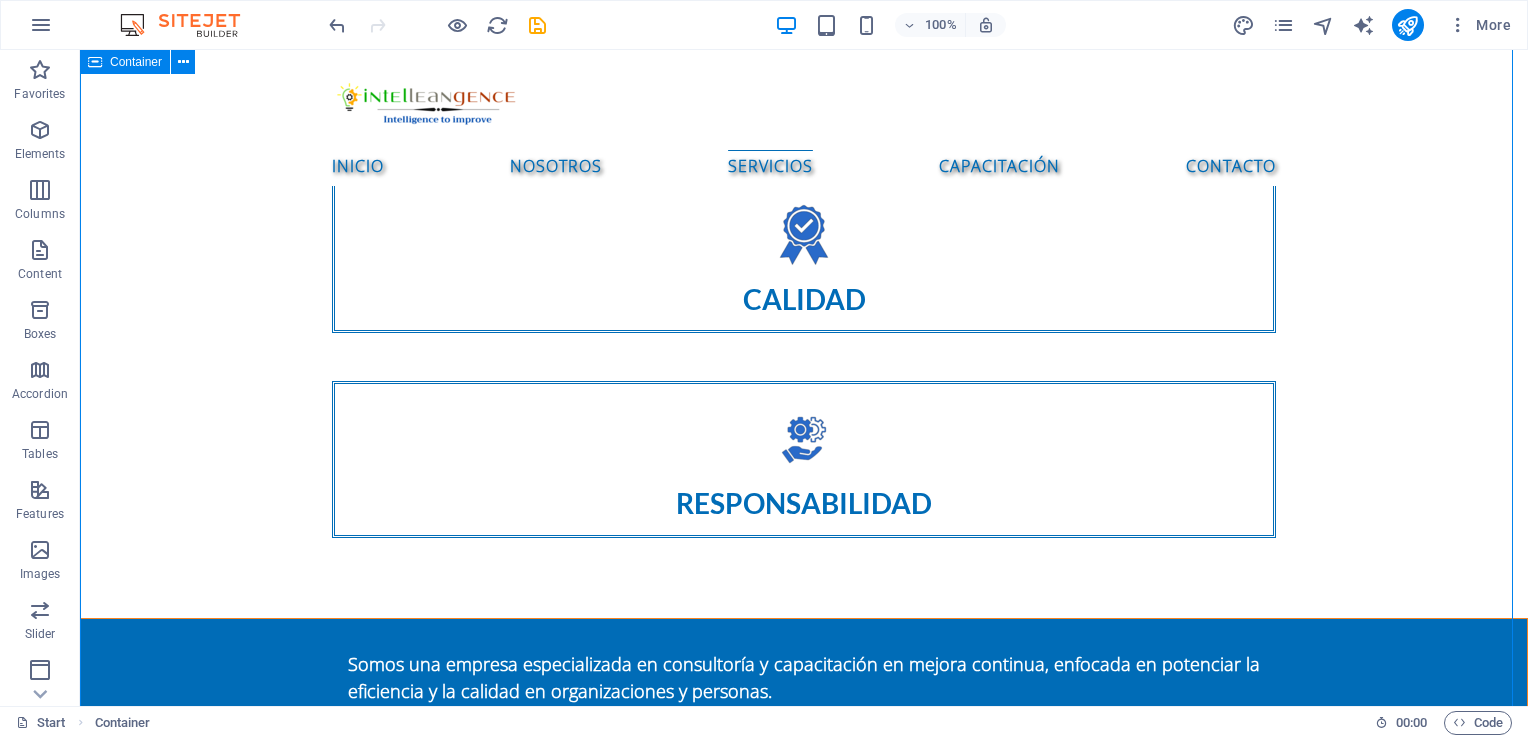 click on "SERVICIOS Consultoría de mejora de procesos Diagnóstico de procesos operativos Mapeo y rediseño de procesos Implementación de metodologías Lean Six Sigma Reingeniería de procesos (BPR) Diseño de indicadores de desempeño (KPIs)   Auditorías internas de procesos Sistemas de Calidad Diagnóstico inicial del sistema de calidad Diseño e implementación de sistemas de gestión ISO 9001 Auditorías internas y pre-auditorías ISO 9001 Elaboración de manuales y procedimientos Acompañamiento en certificación ISO 9001 Integración de sistemas de gestión   Diseño de indicadores de calidad (KPIs) Desarrollo organizacional Diagnóstico organizacional integral Diseño y alineación de estructura organizacional Planeación estratégica participativa Gestión del cambio organizacional Desarrollo de liderazgo y habilidades blandas Evaluación de desempeño y competencias (360°) Puntos clave de la NOM-035-STPS-2018: Identificación de factores de riesgo psicosocial   Evaluación del entorno organizacional" at bounding box center (804, 3157) 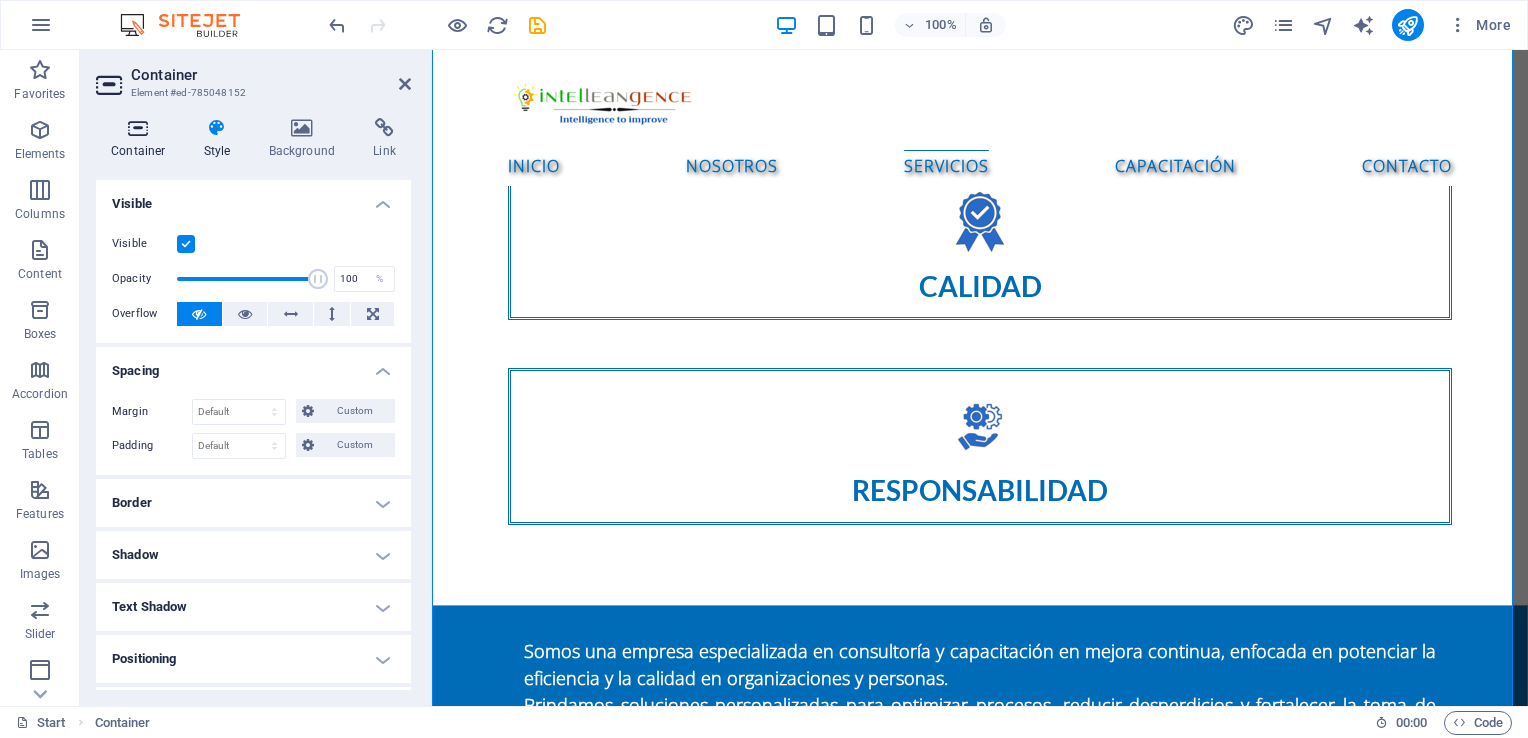 click on "Container" at bounding box center (142, 139) 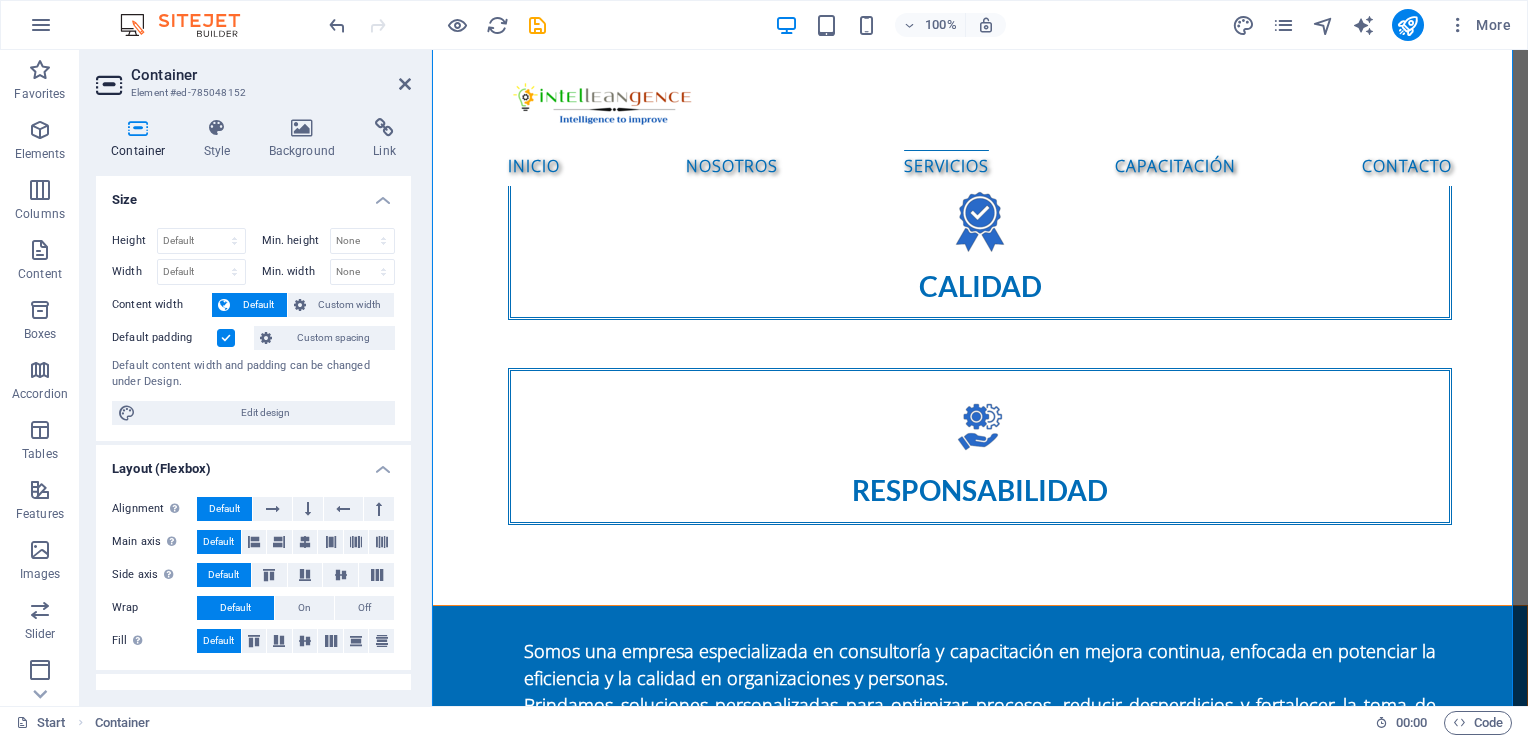 scroll, scrollTop: 259, scrollLeft: 0, axis: vertical 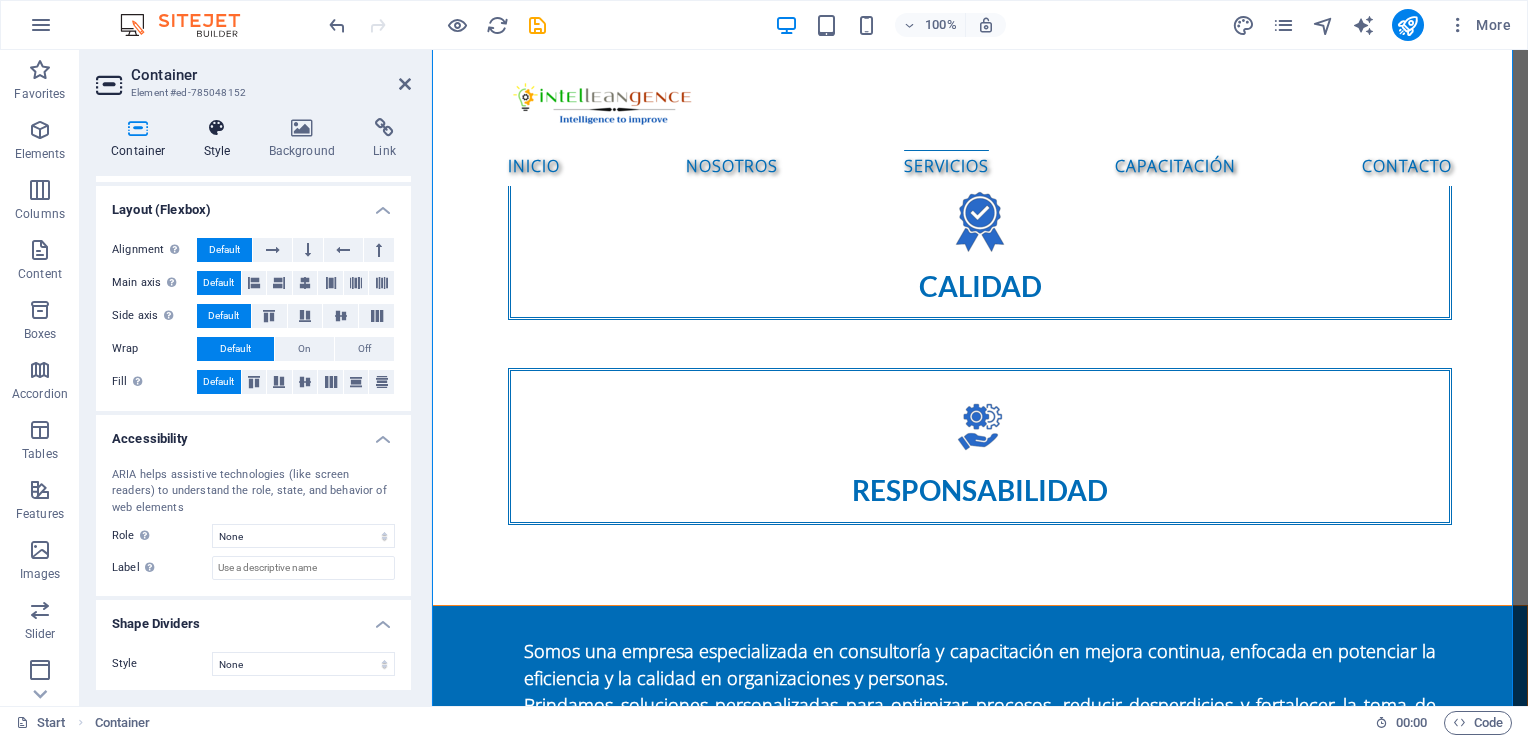 click at bounding box center [217, 128] 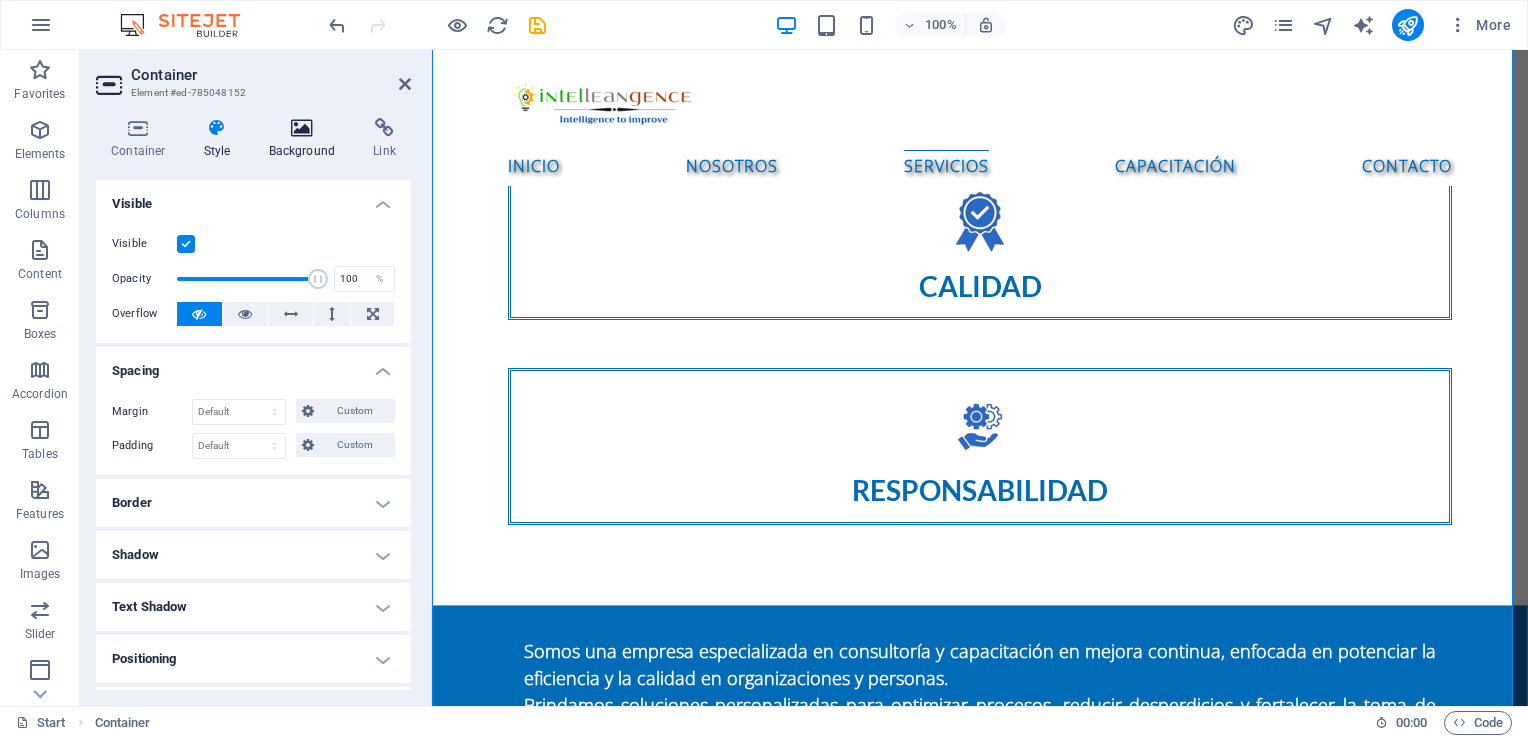 click on "Background" at bounding box center [306, 139] 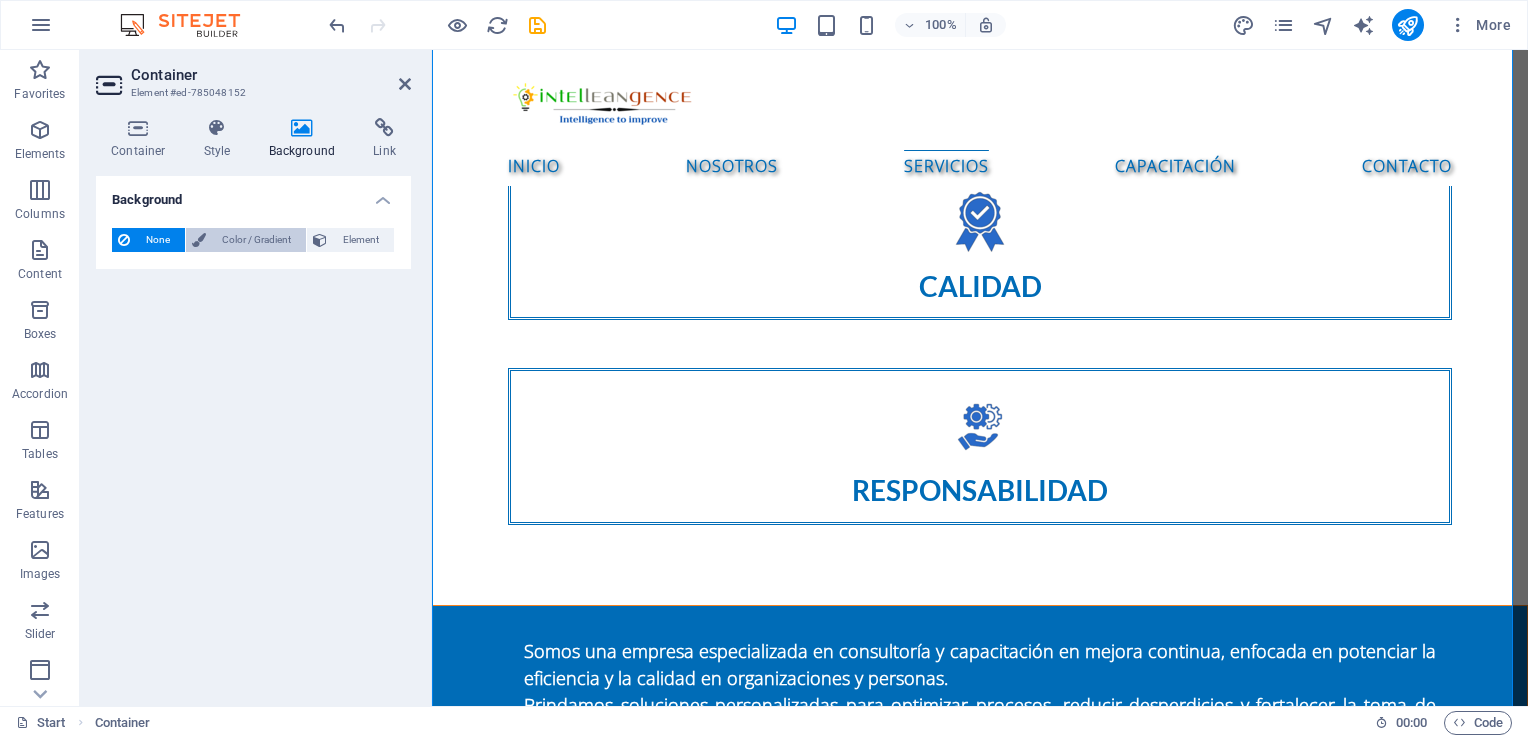 click on "Color / Gradient" at bounding box center (256, 240) 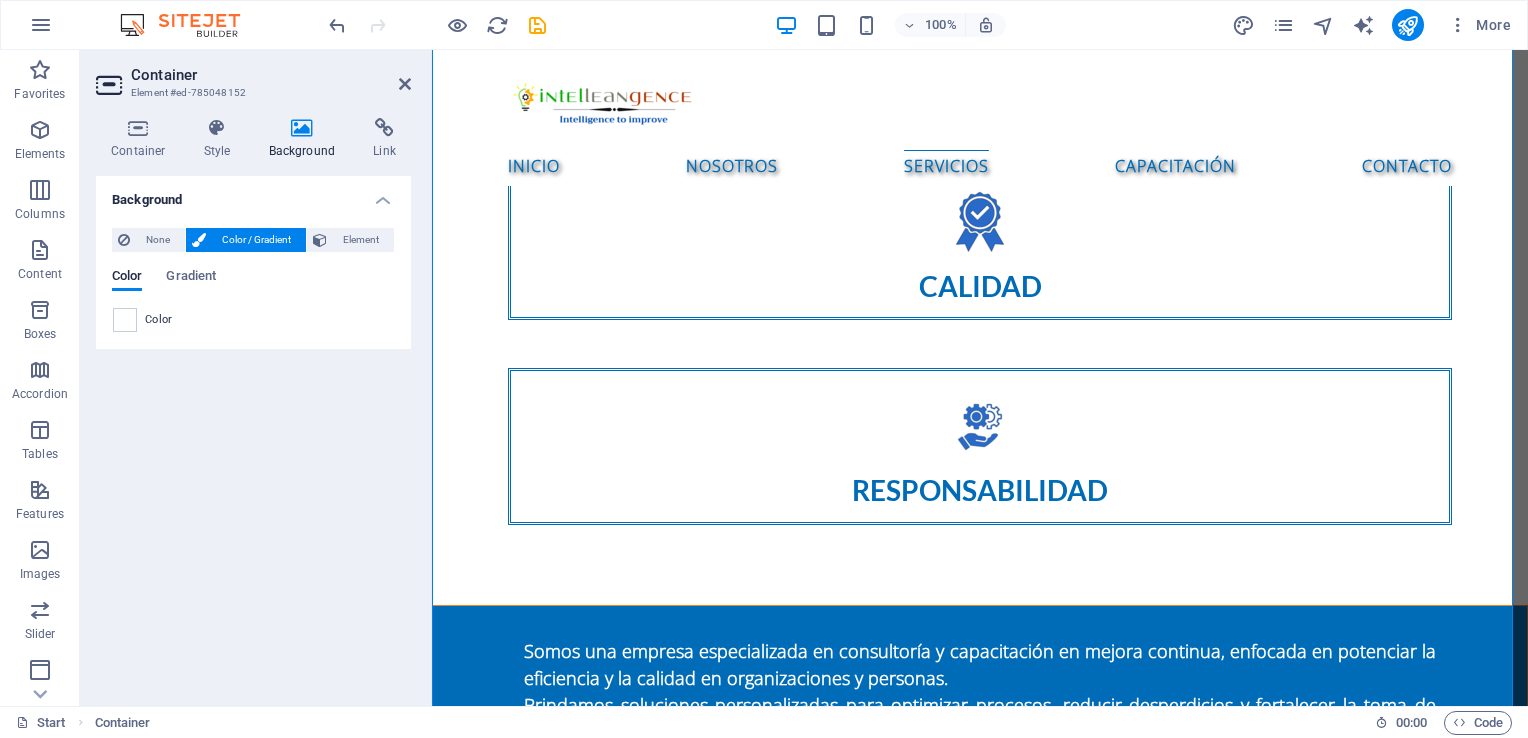 click on "Color / Gradient" at bounding box center [256, 240] 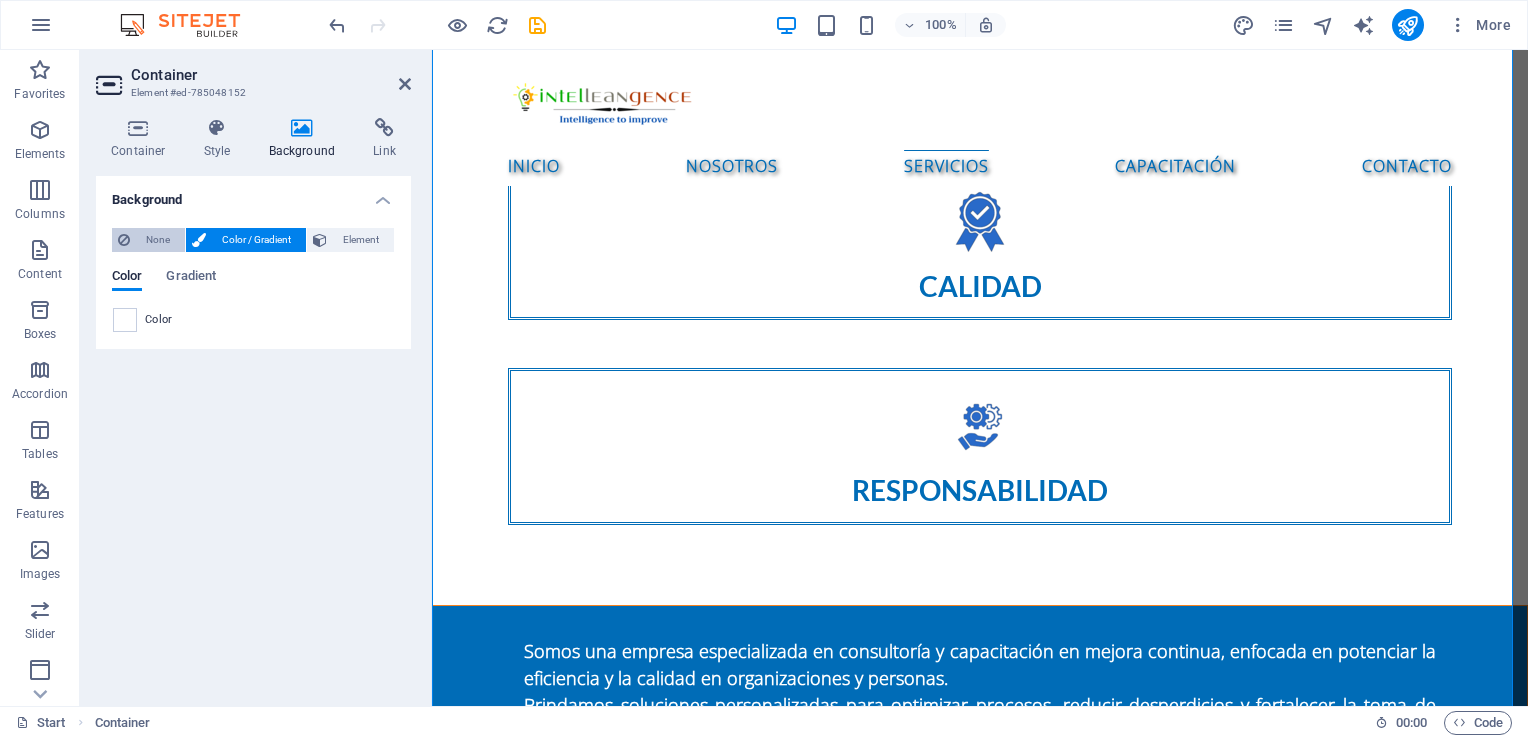 click on "None" at bounding box center [157, 240] 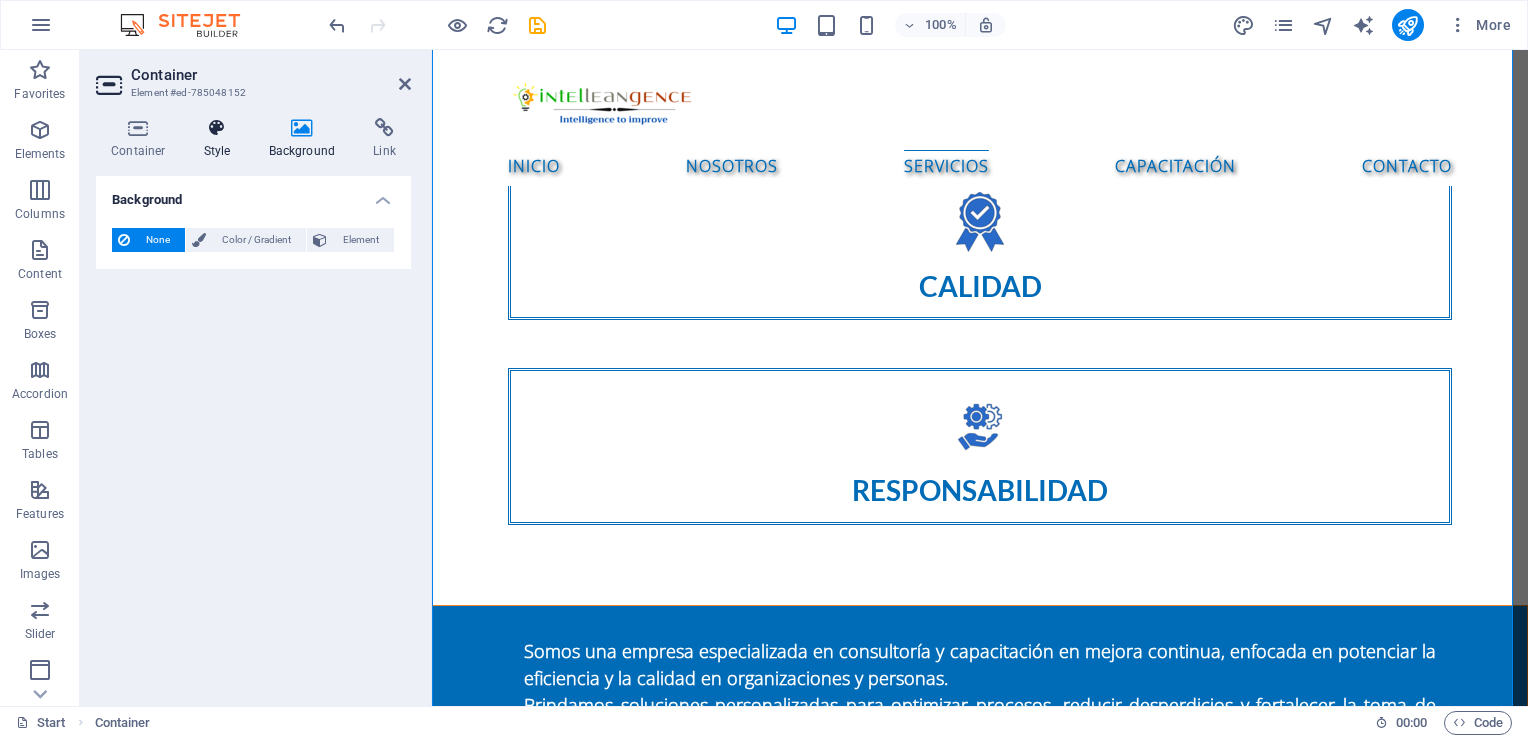 click at bounding box center [217, 128] 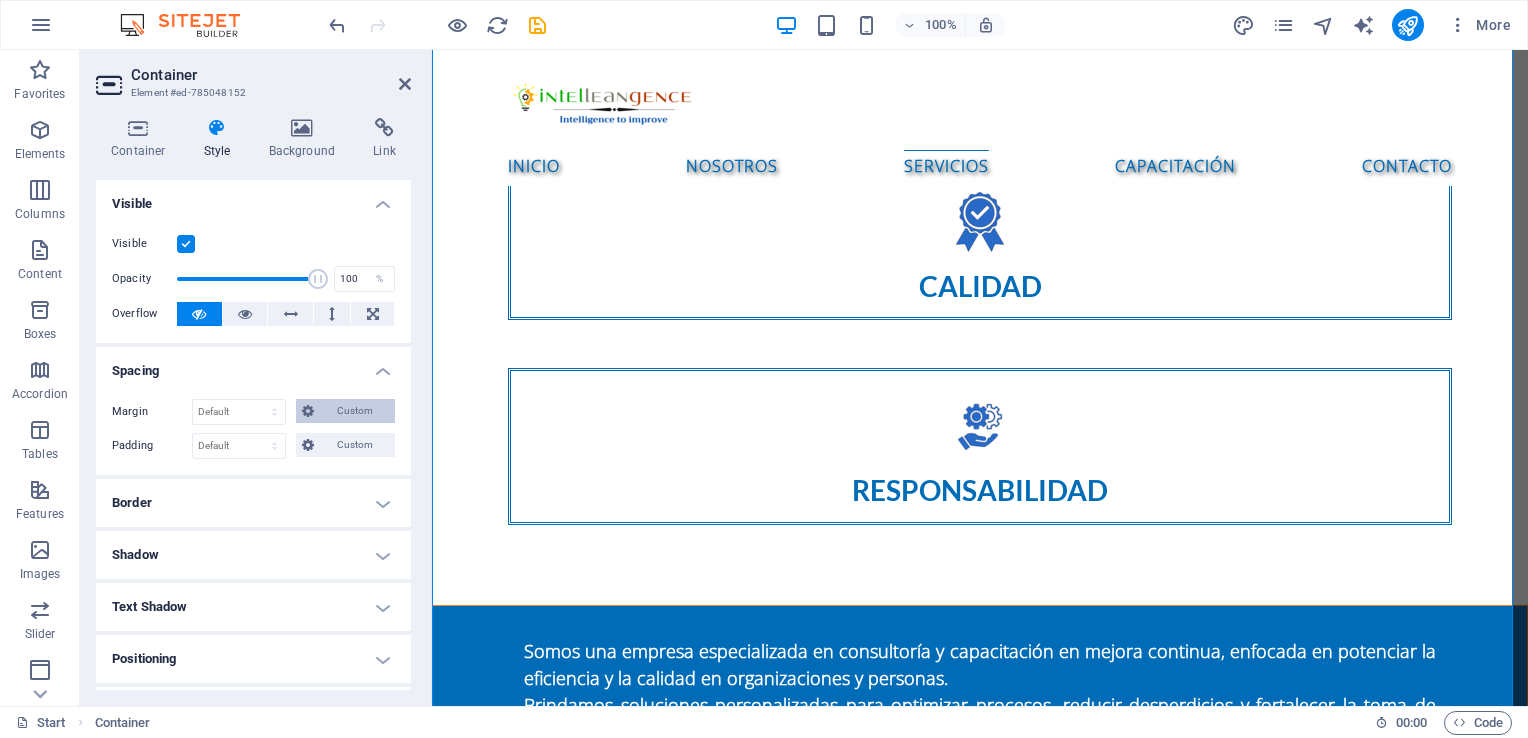 click at bounding box center (308, 411) 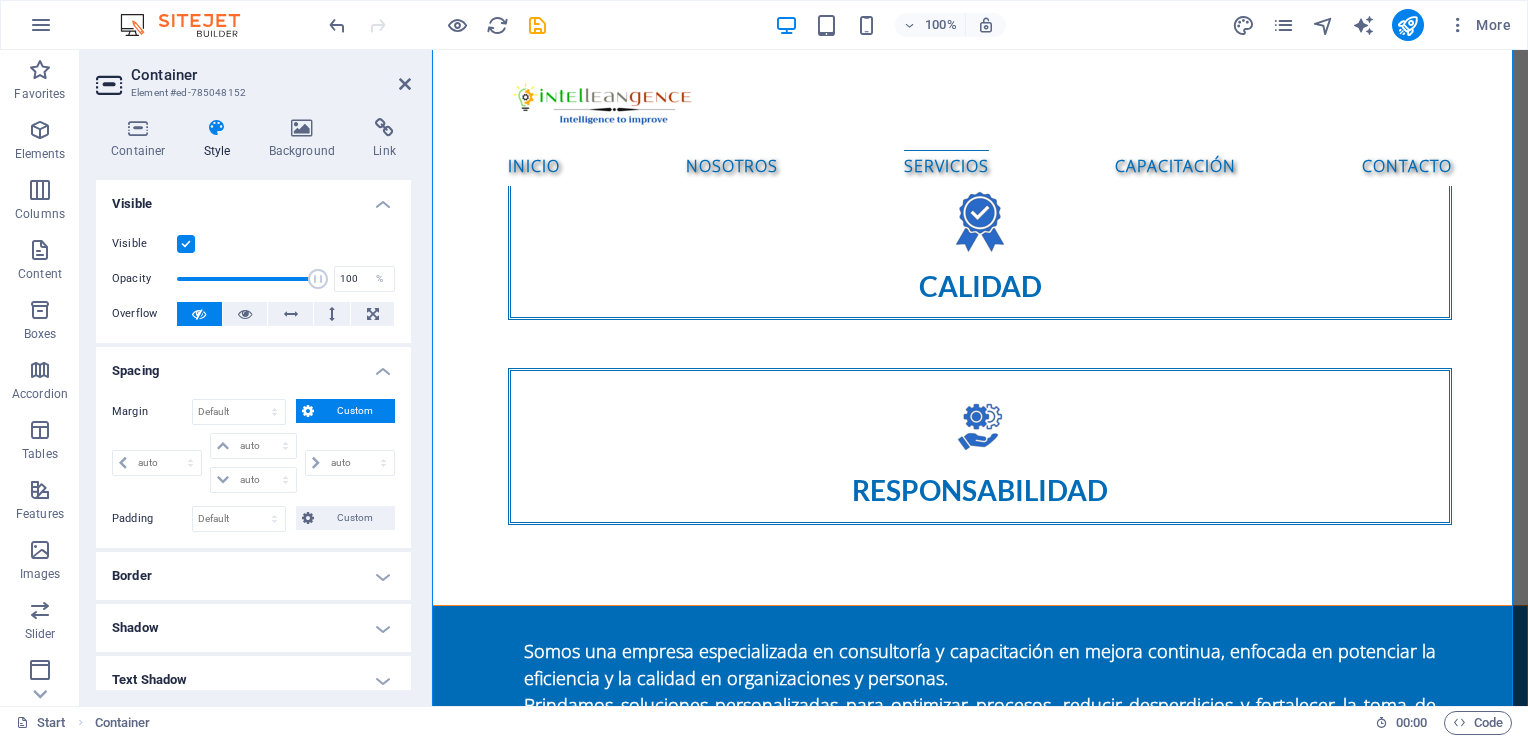 click at bounding box center [308, 411] 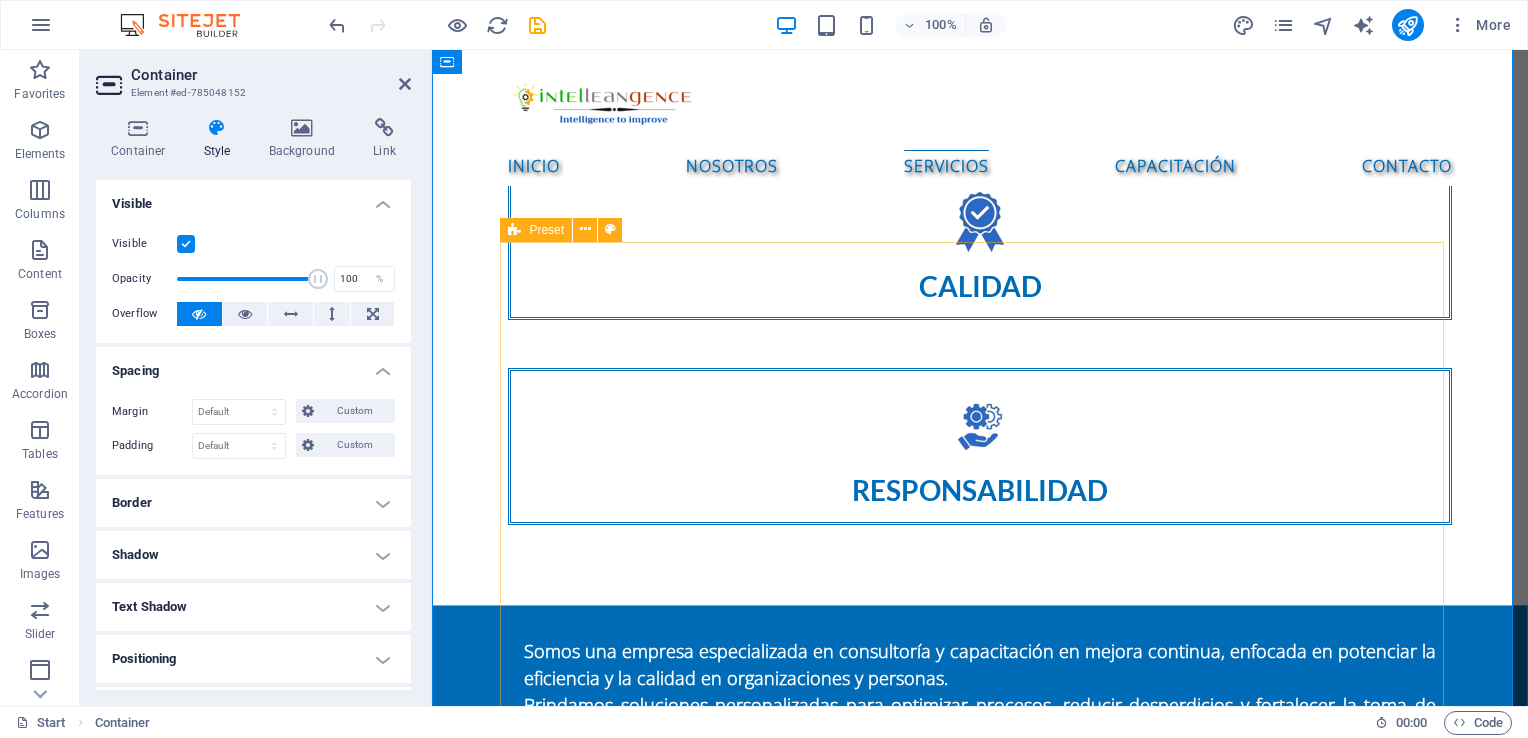 click at bounding box center [514, 230] 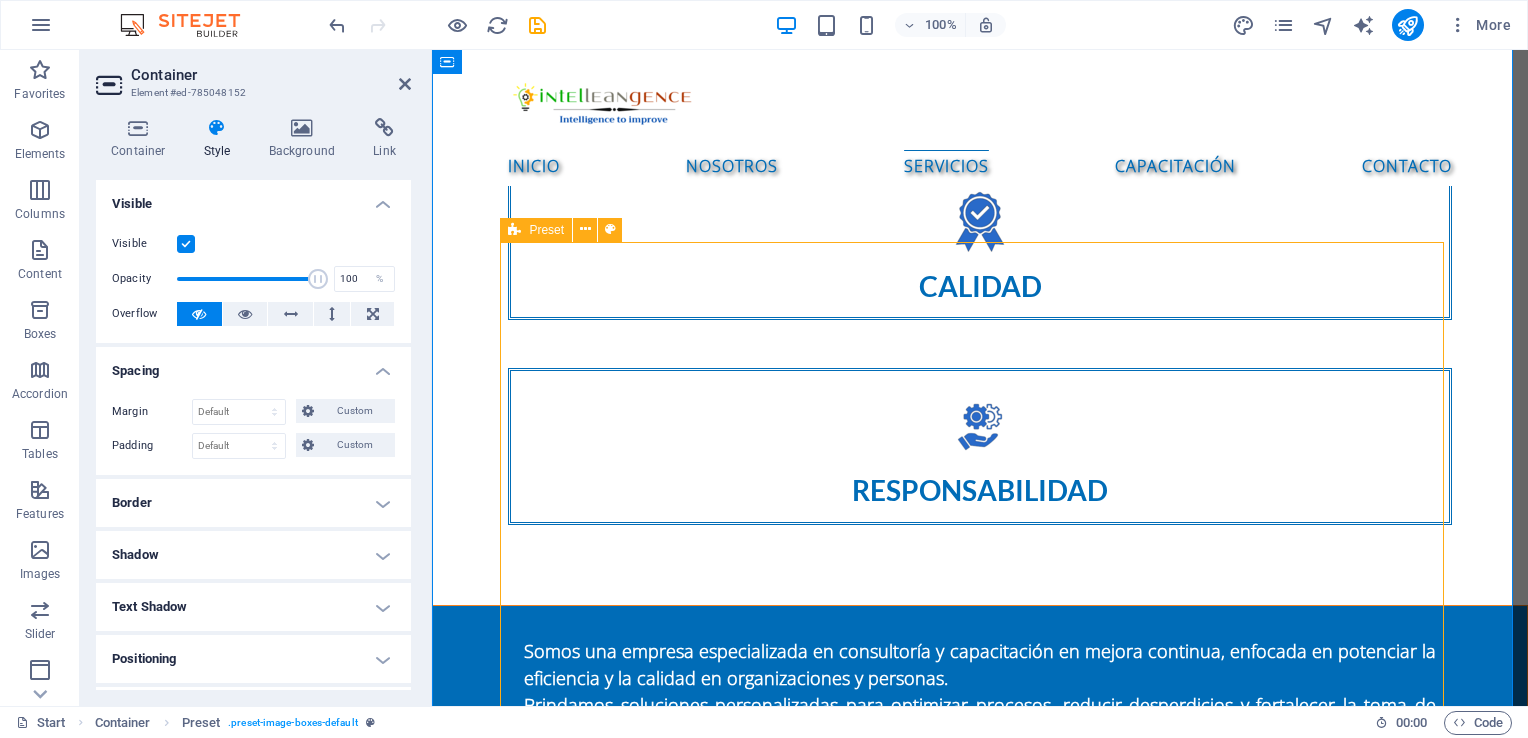 click at bounding box center (514, 230) 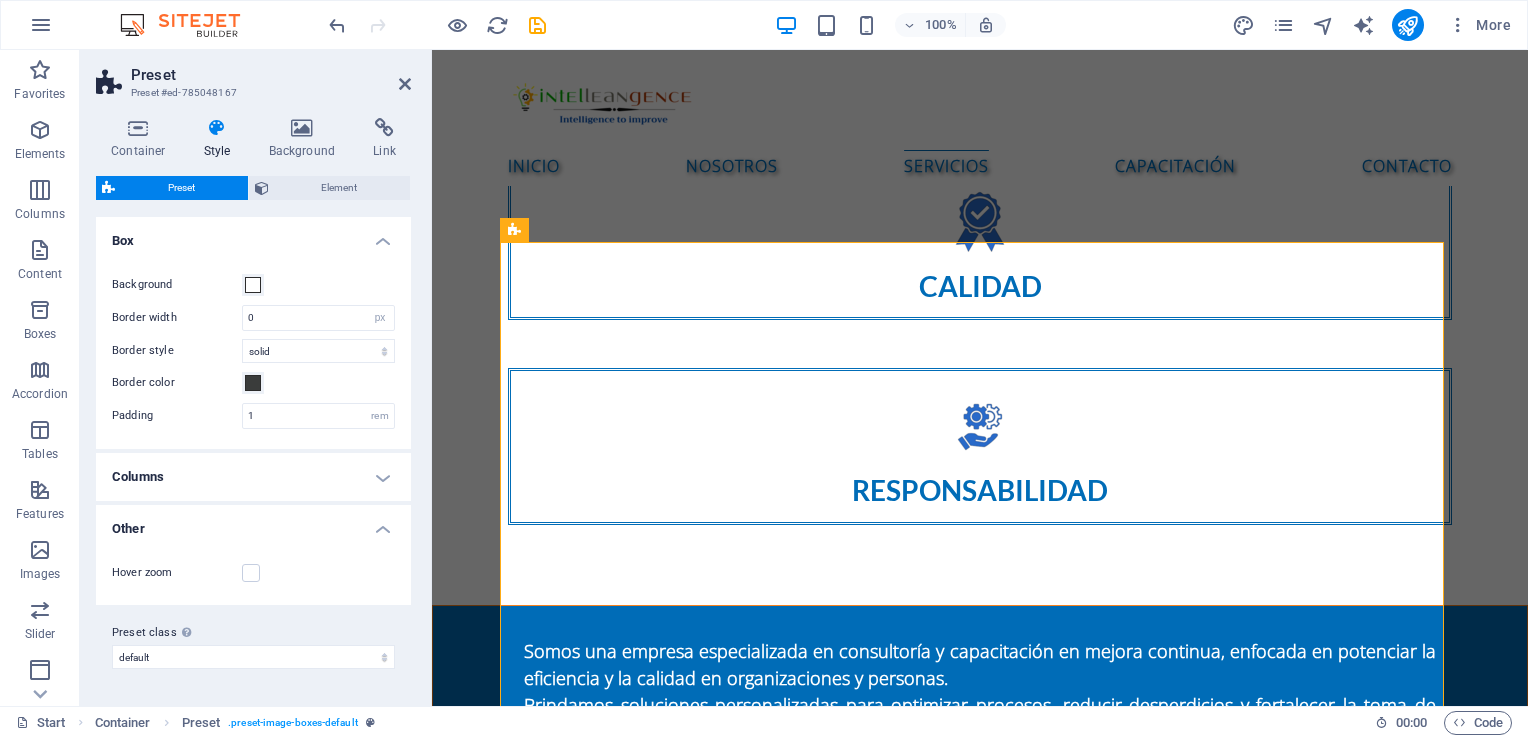 click on "Columns" at bounding box center (253, 477) 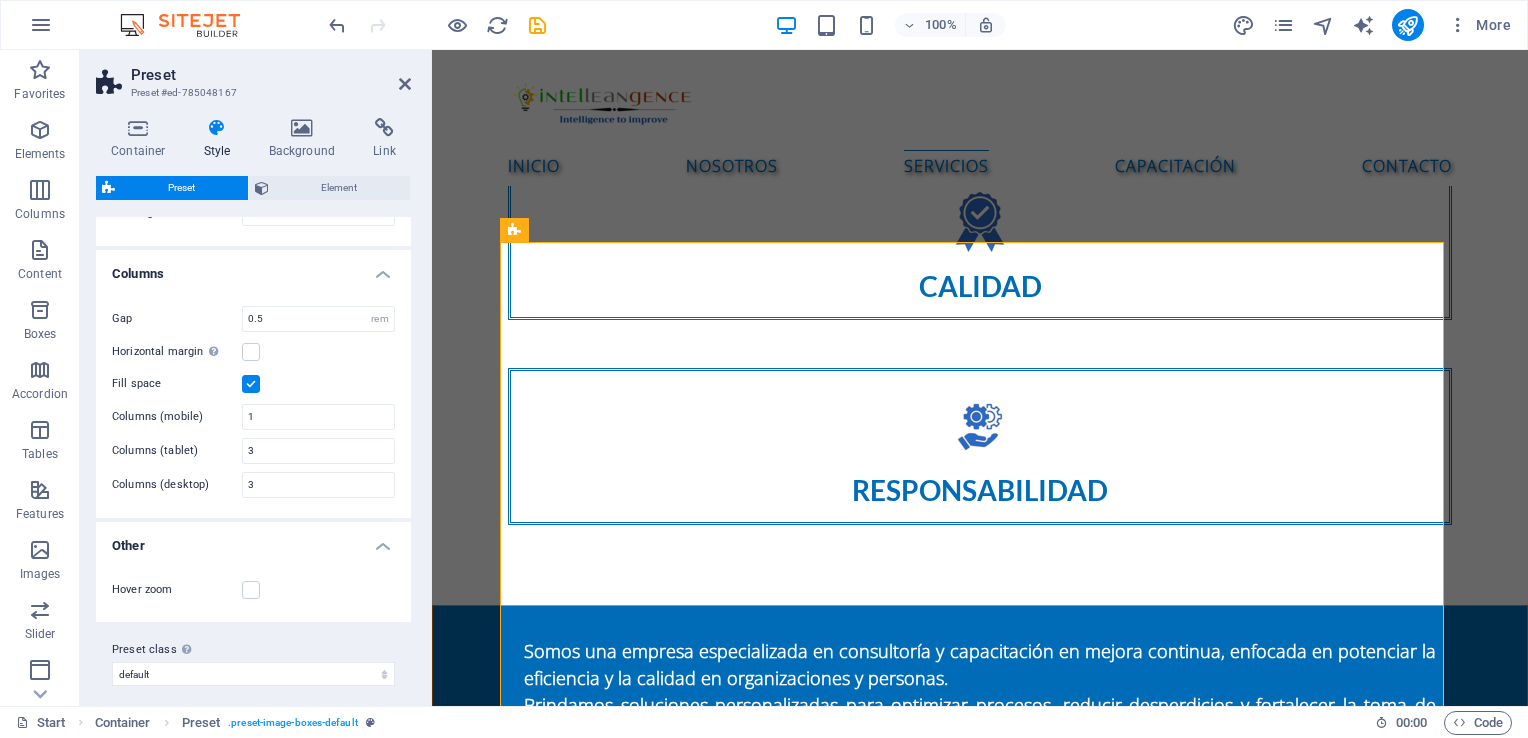 scroll, scrollTop: 212, scrollLeft: 0, axis: vertical 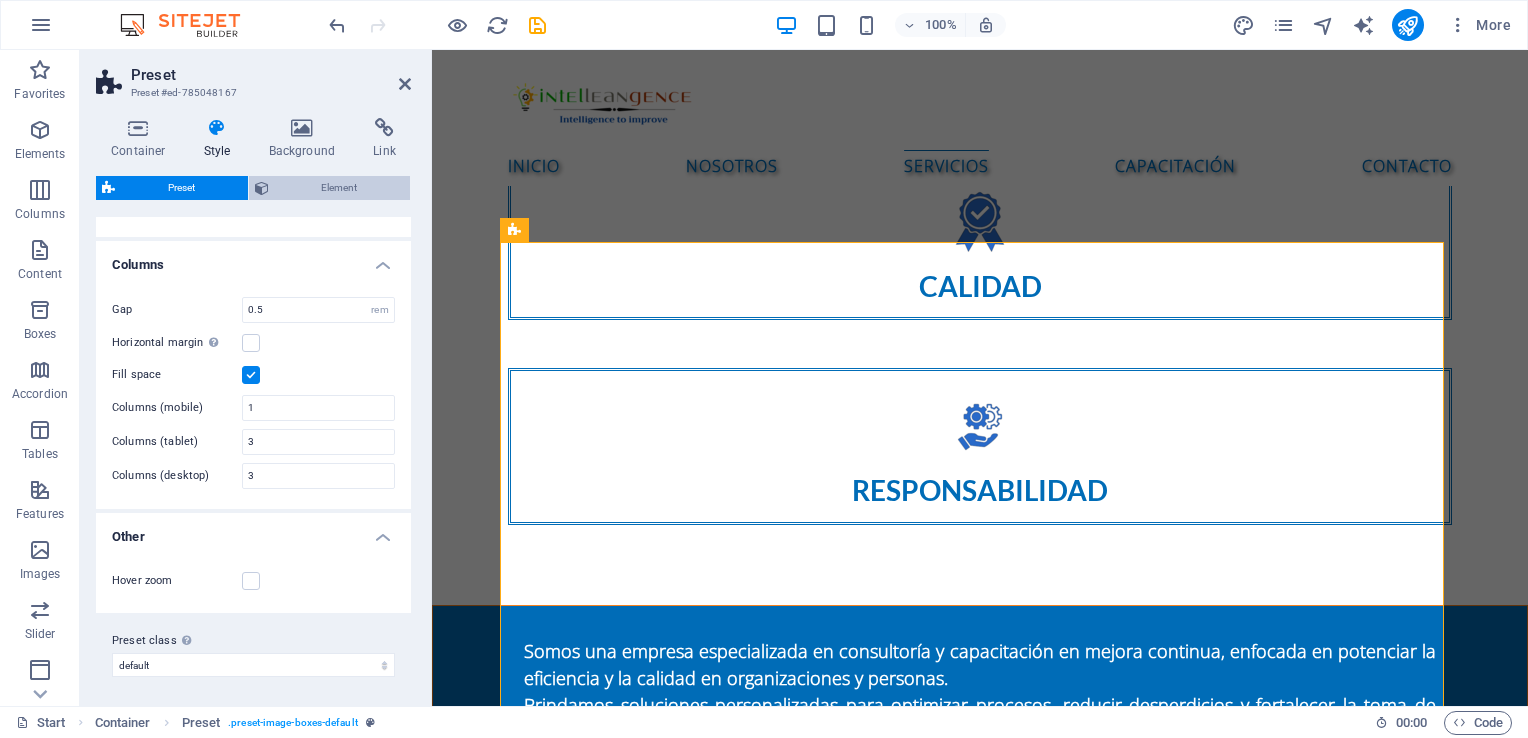 click on "Element" at bounding box center (340, 188) 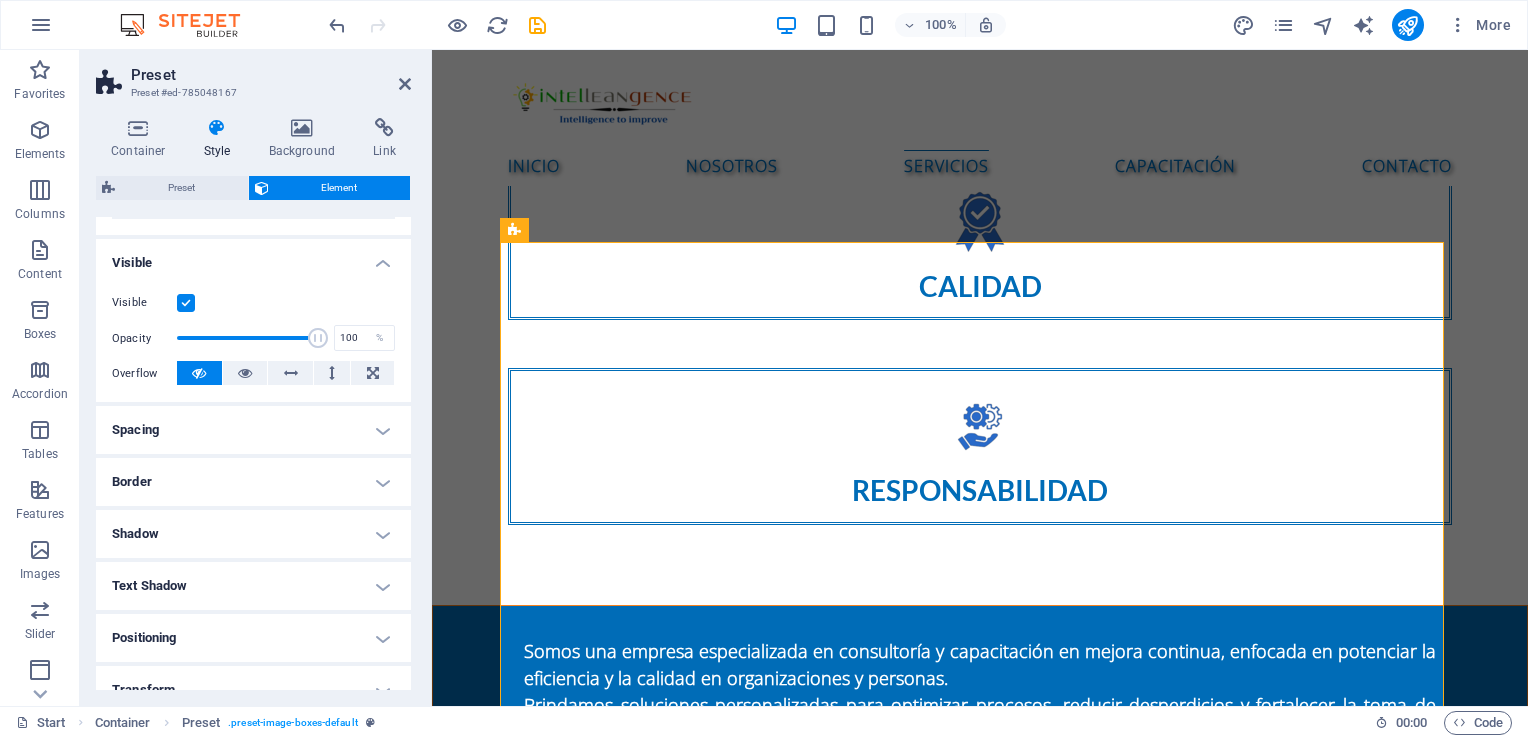 scroll, scrollTop: 200, scrollLeft: 0, axis: vertical 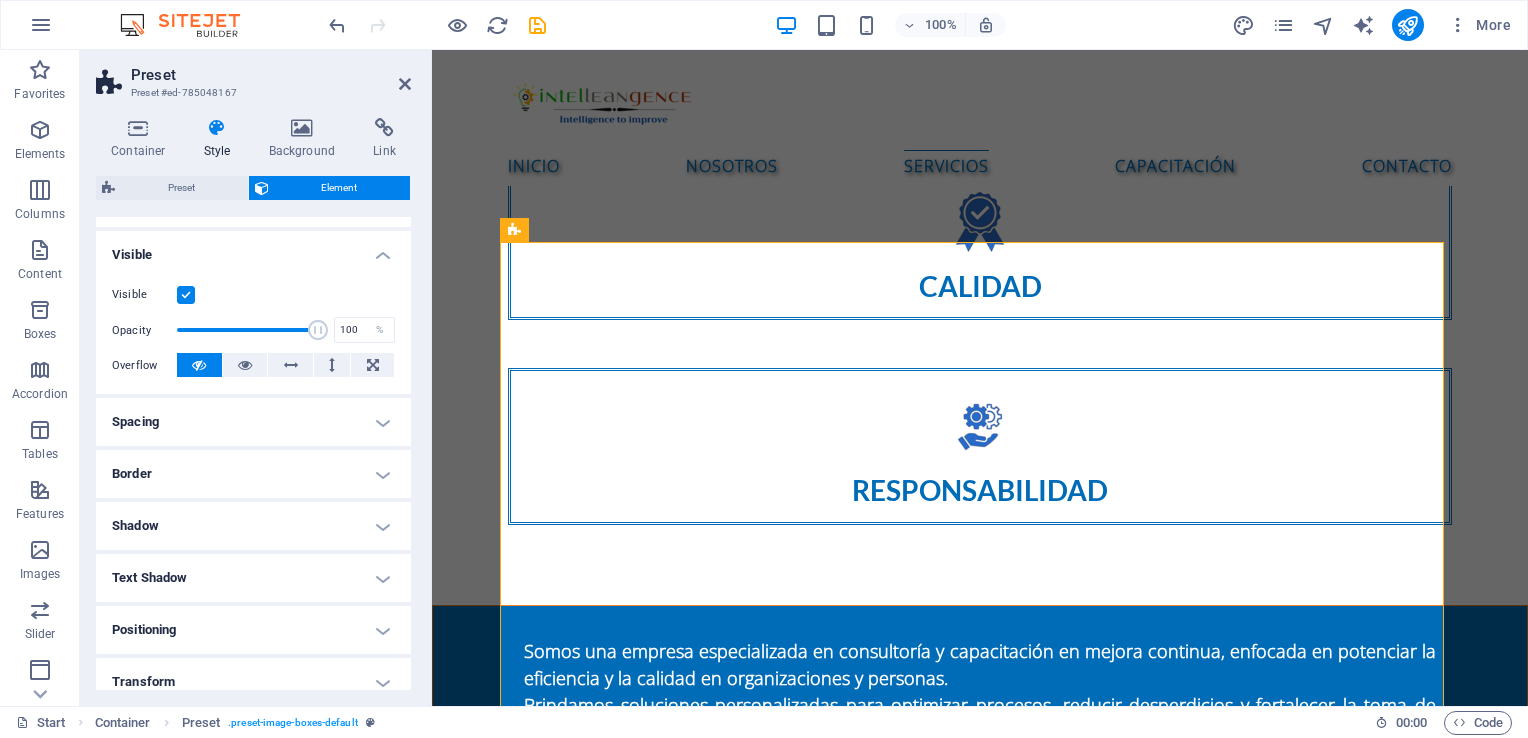 click on "Spacing" at bounding box center [253, 422] 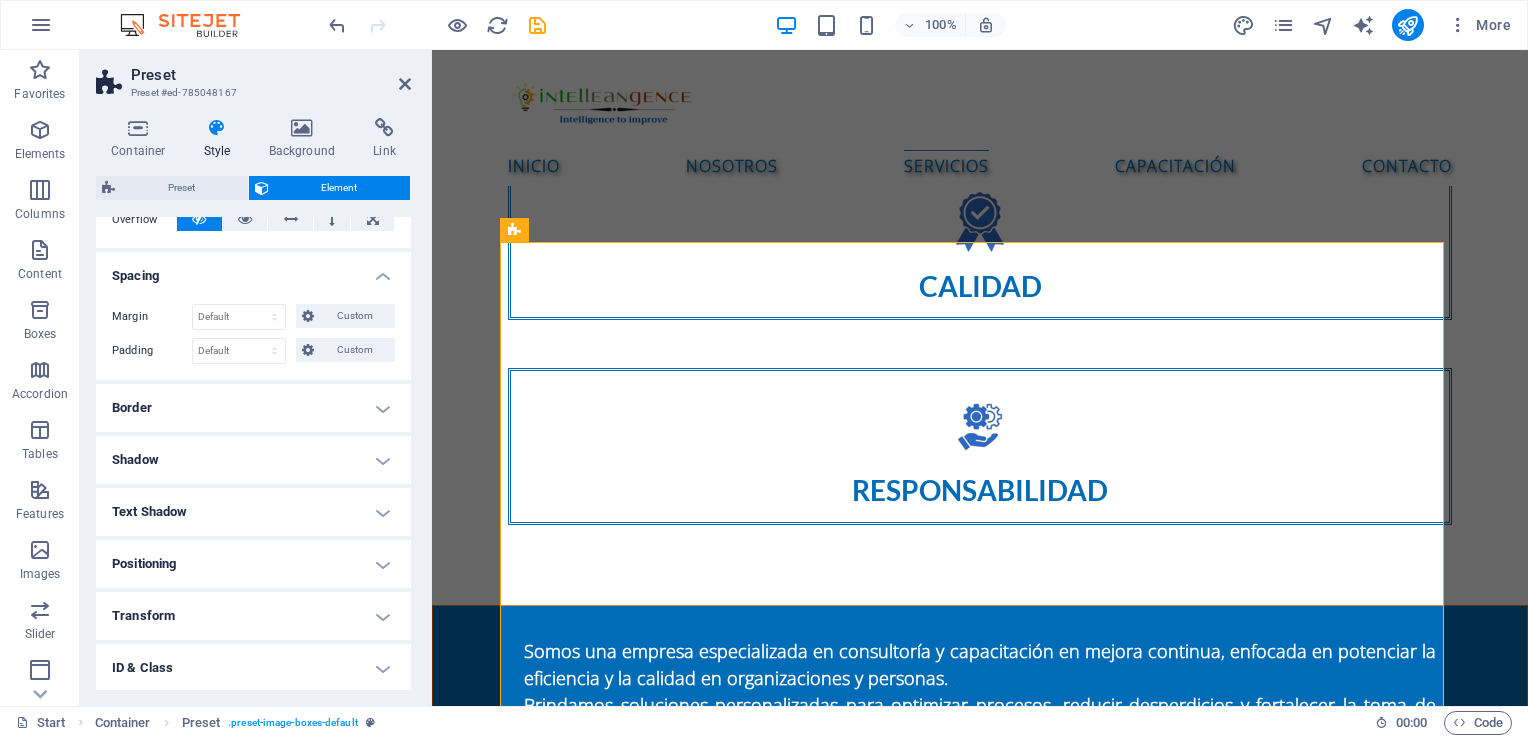 scroll, scrollTop: 400, scrollLeft: 0, axis: vertical 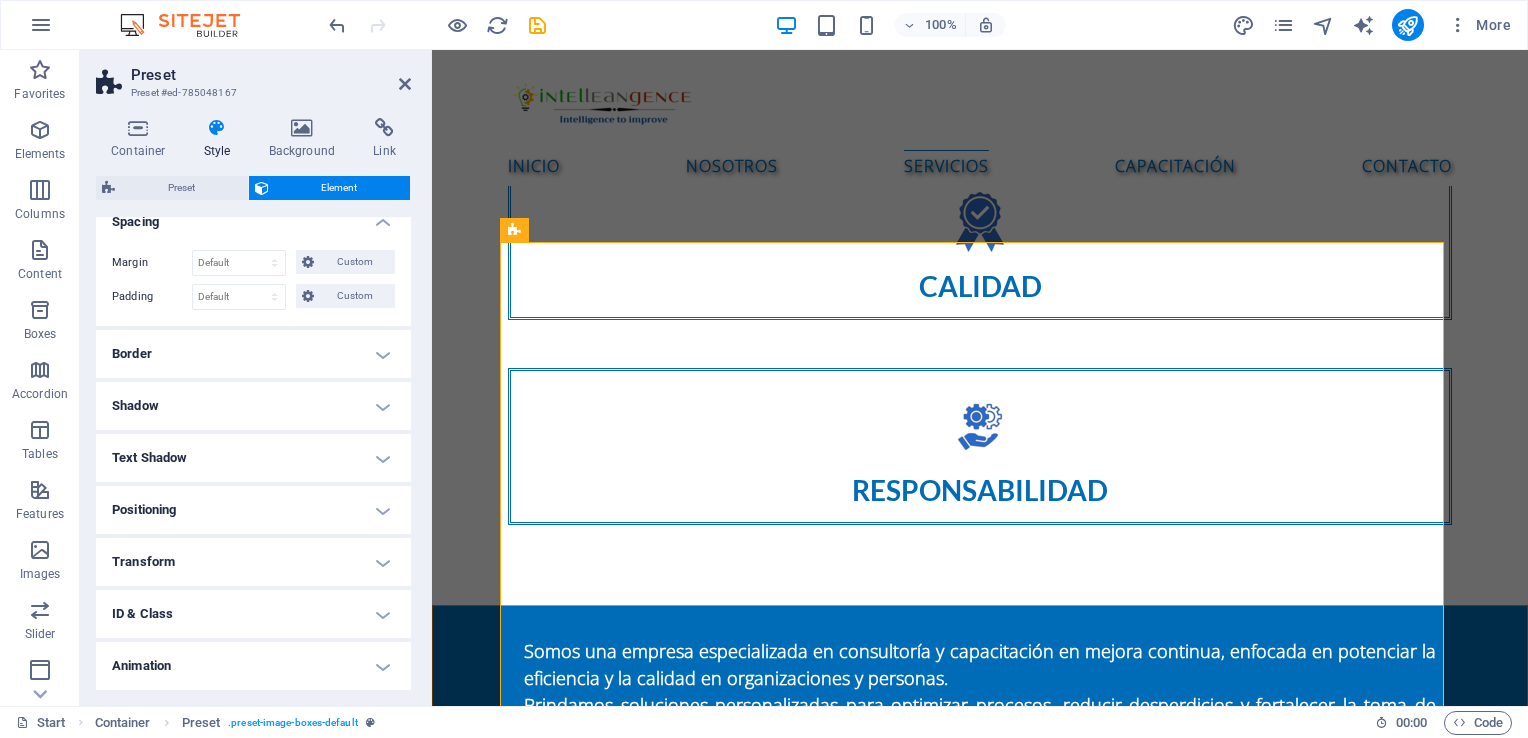 click on "Shadow" at bounding box center (253, 406) 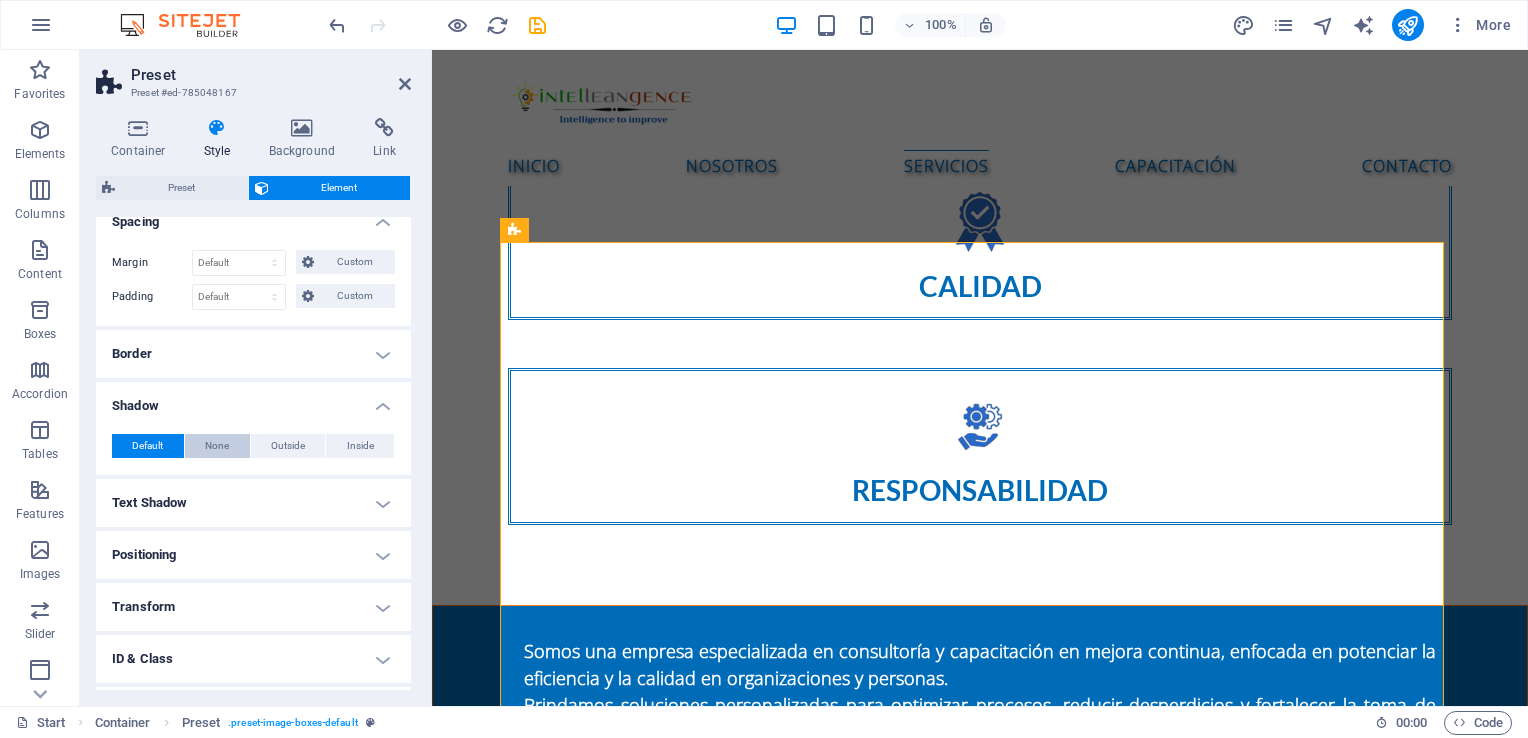 click on "None" at bounding box center [217, 446] 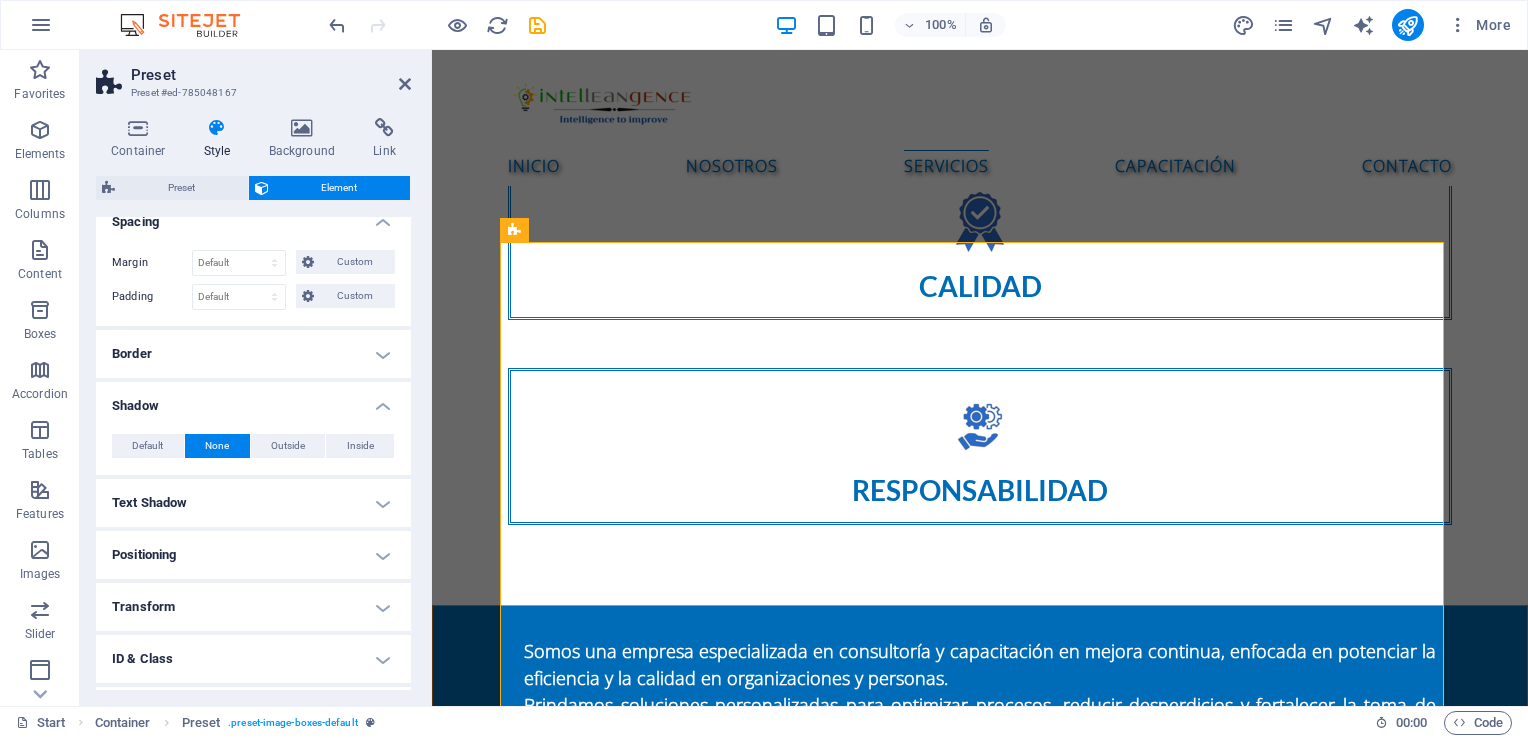 click on "Border" at bounding box center (253, 354) 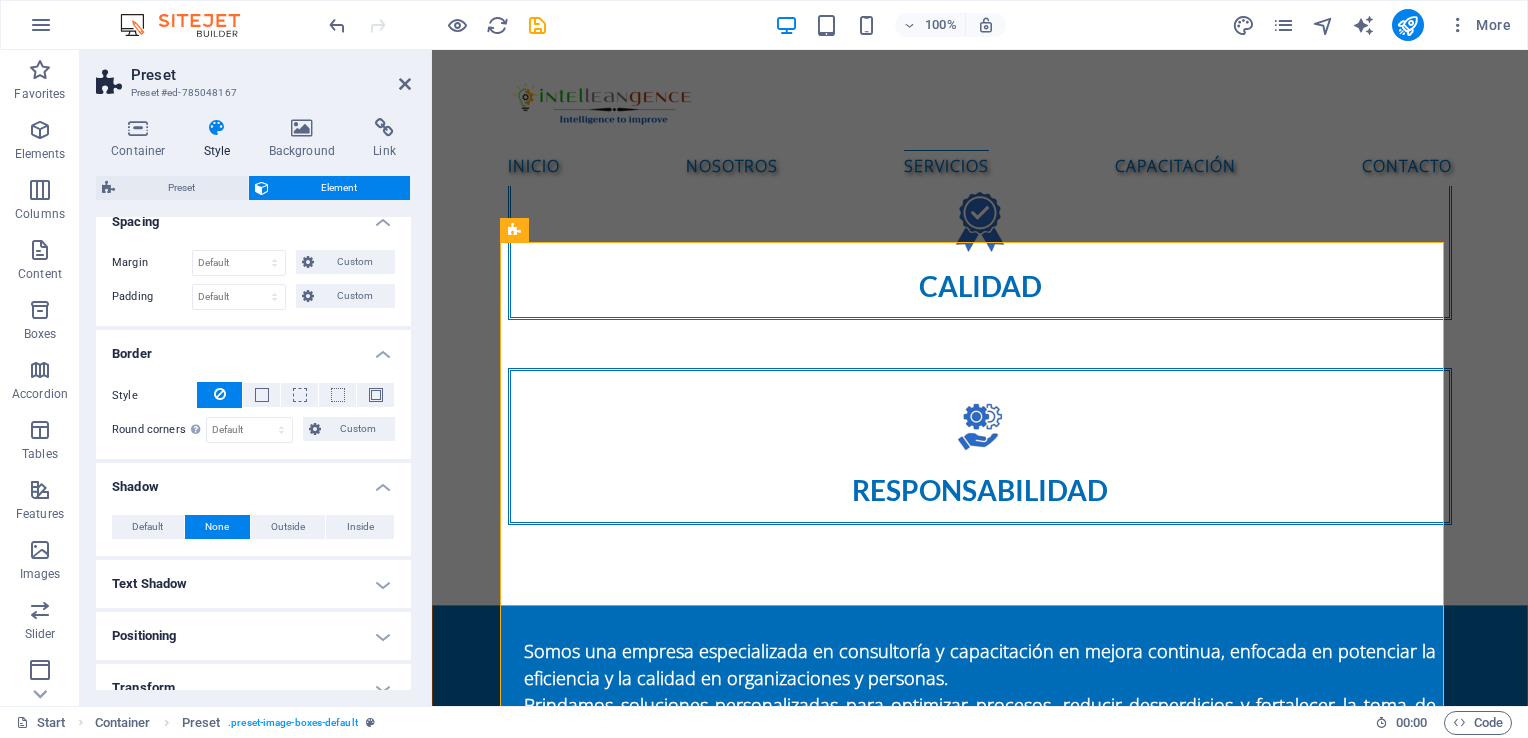 click on "Border" at bounding box center [253, 348] 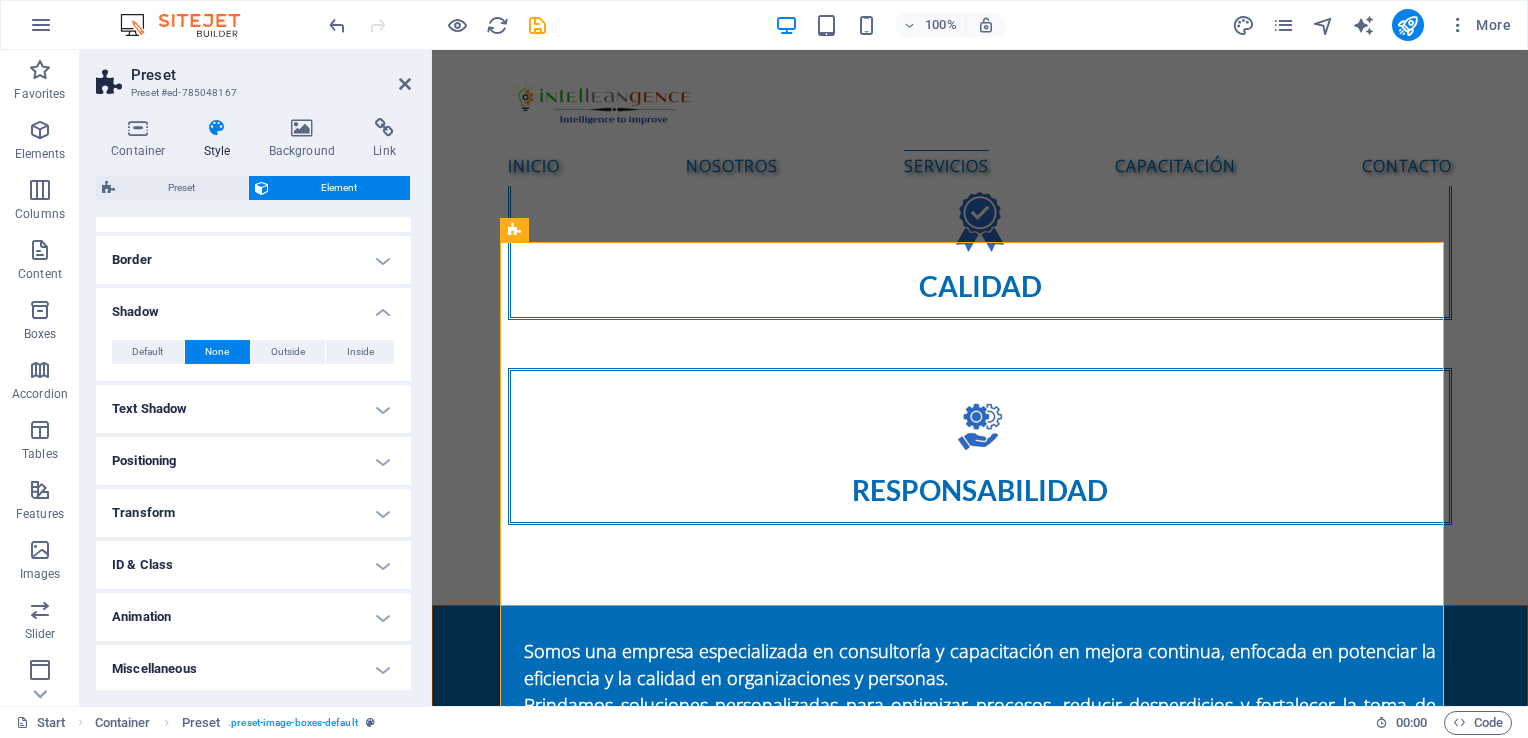 scroll, scrollTop: 495, scrollLeft: 0, axis: vertical 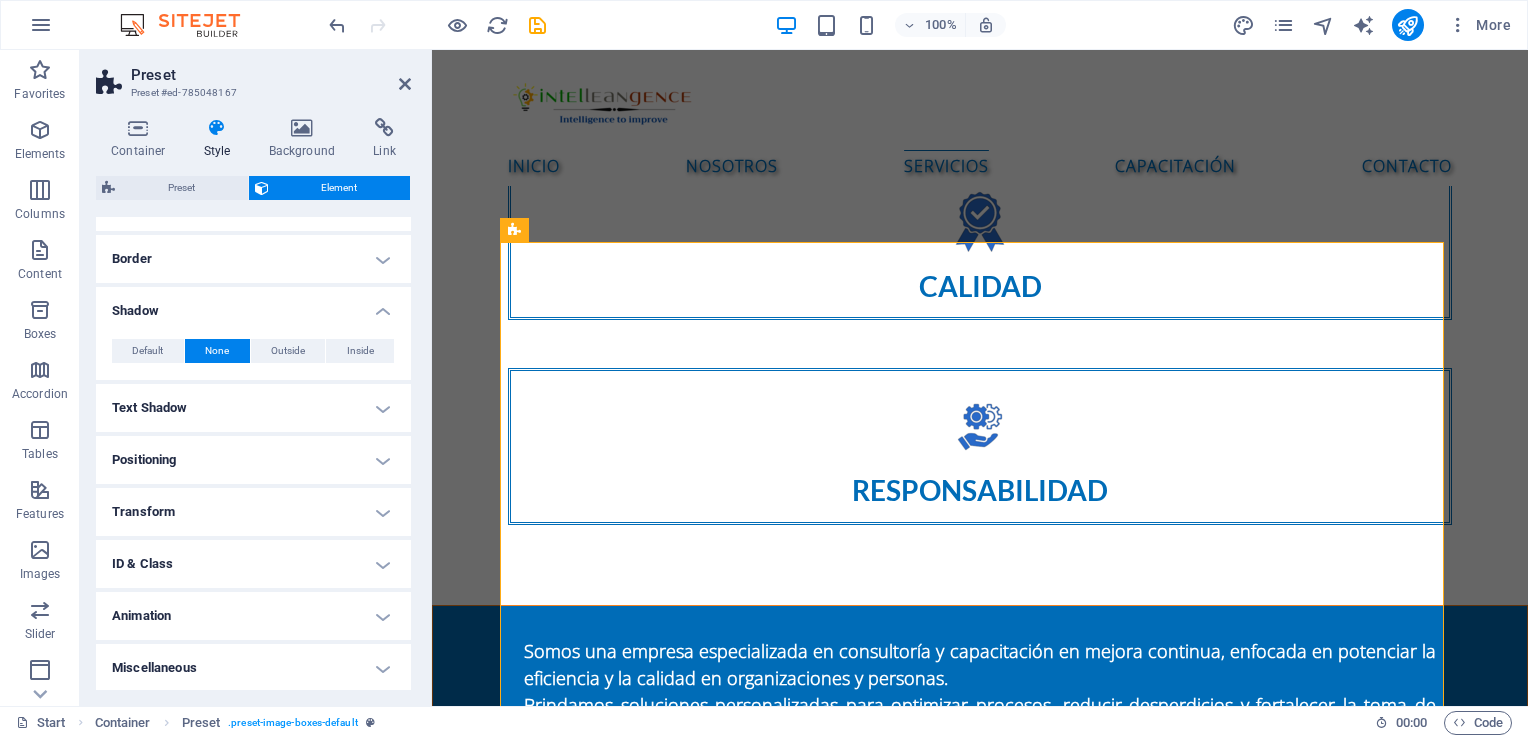 click on "Positioning" at bounding box center [253, 460] 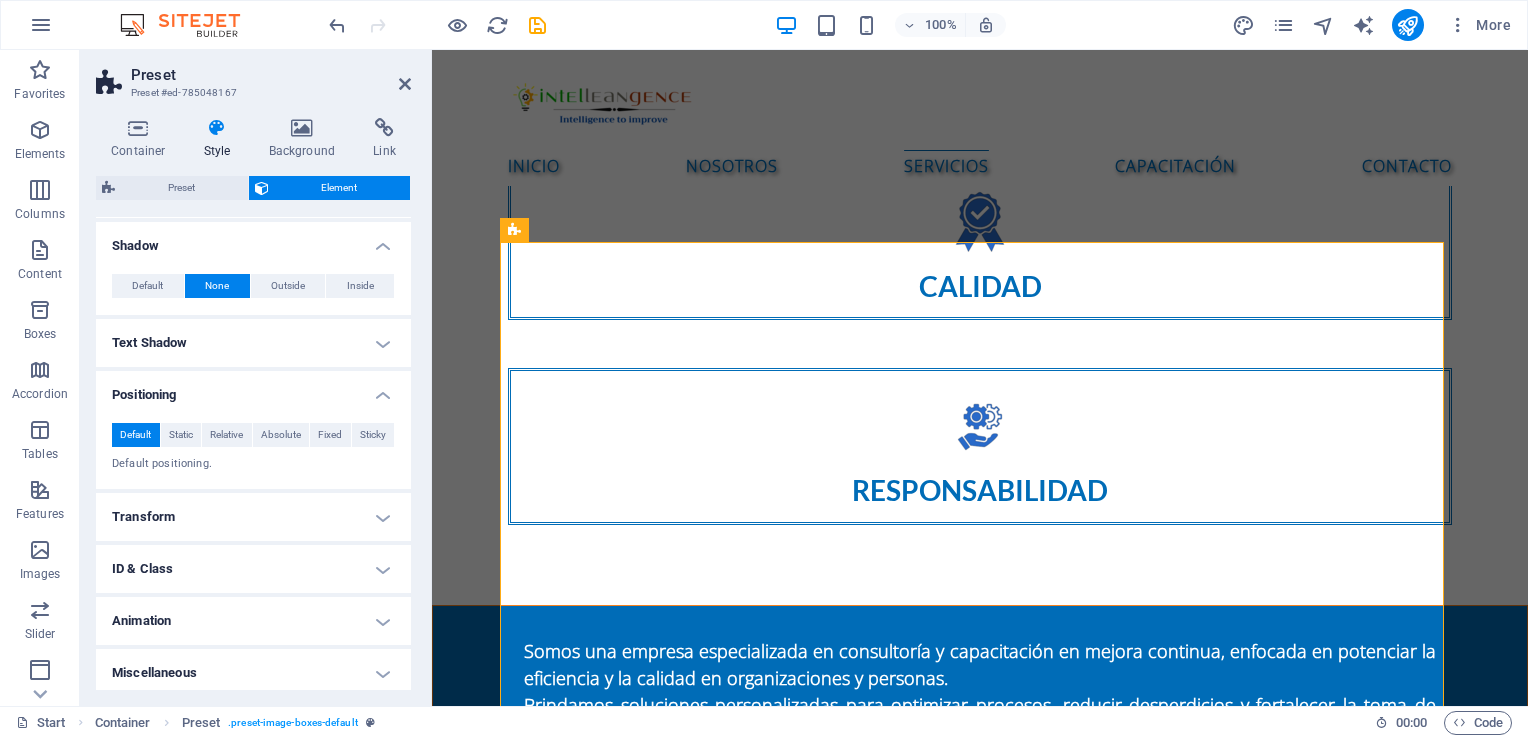 scroll, scrollTop: 564, scrollLeft: 0, axis: vertical 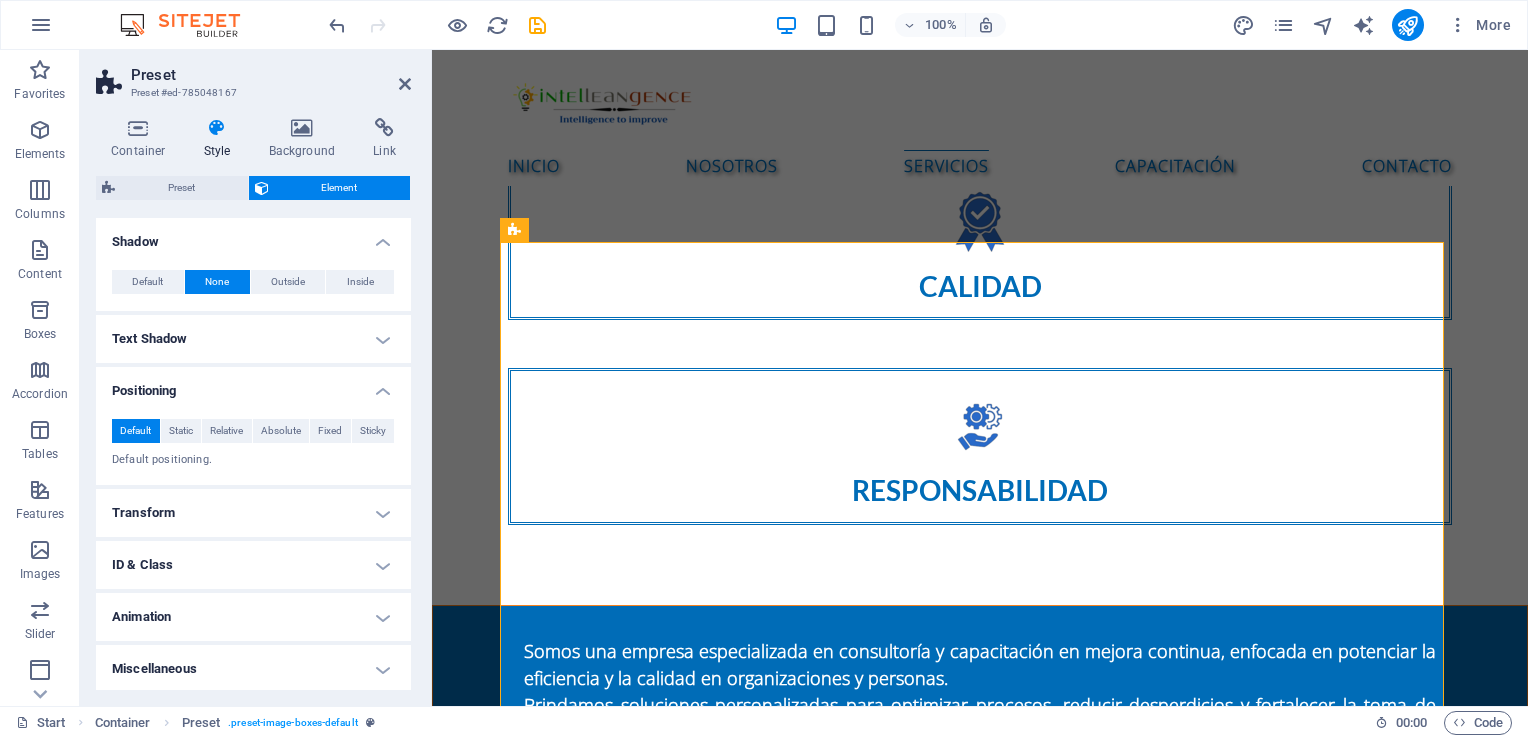 click on "Transform" at bounding box center [253, 513] 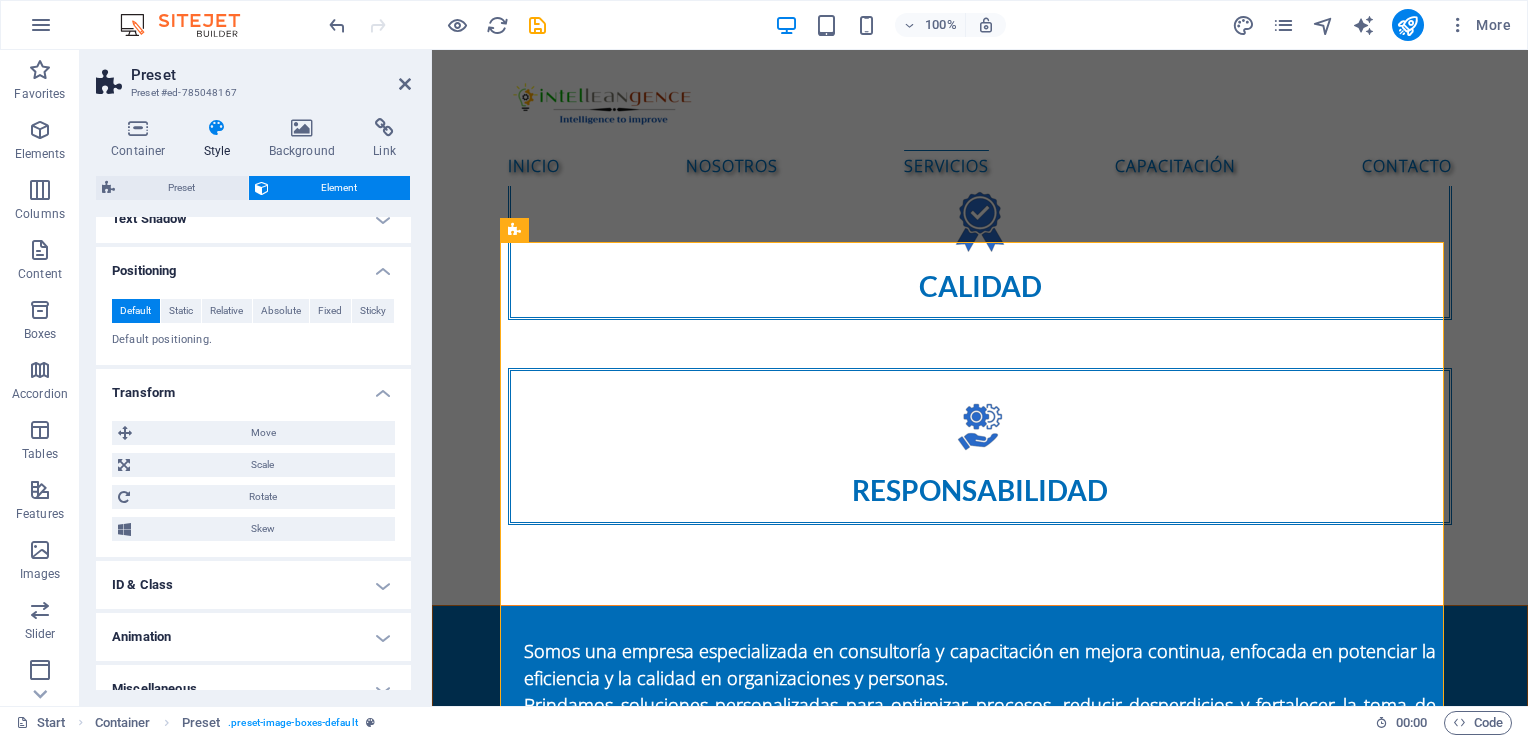 scroll, scrollTop: 704, scrollLeft: 0, axis: vertical 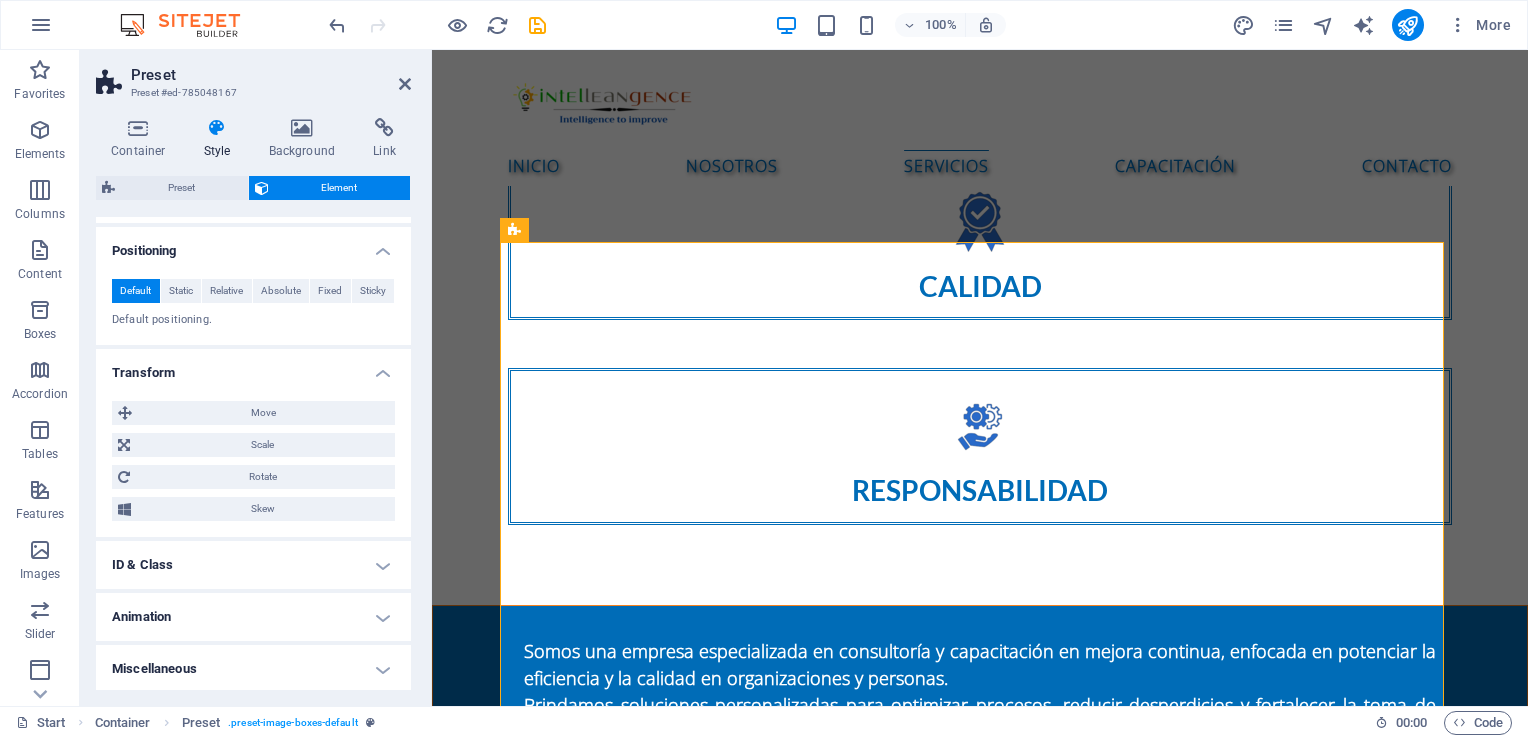 click on "Animation" at bounding box center [253, 617] 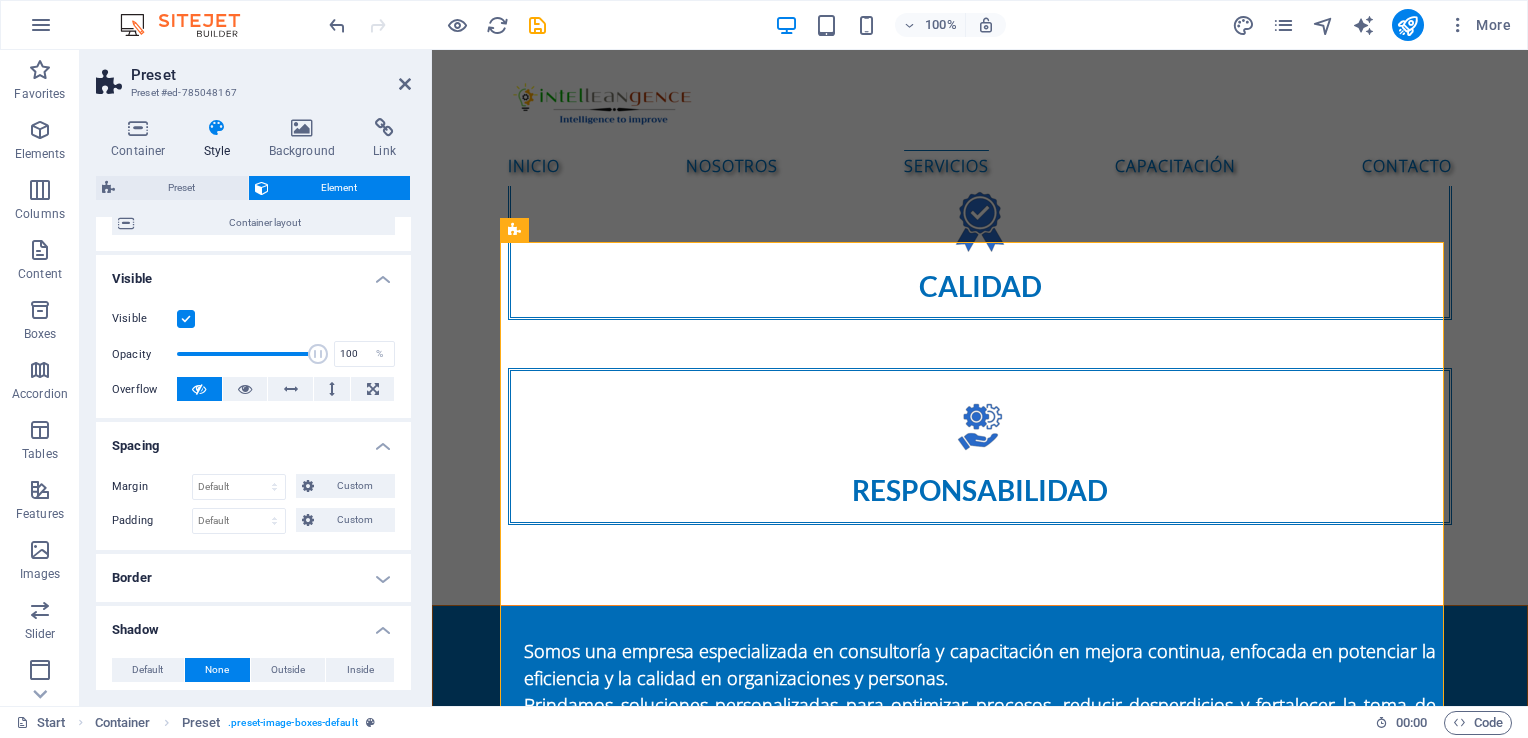 scroll, scrollTop: 169, scrollLeft: 0, axis: vertical 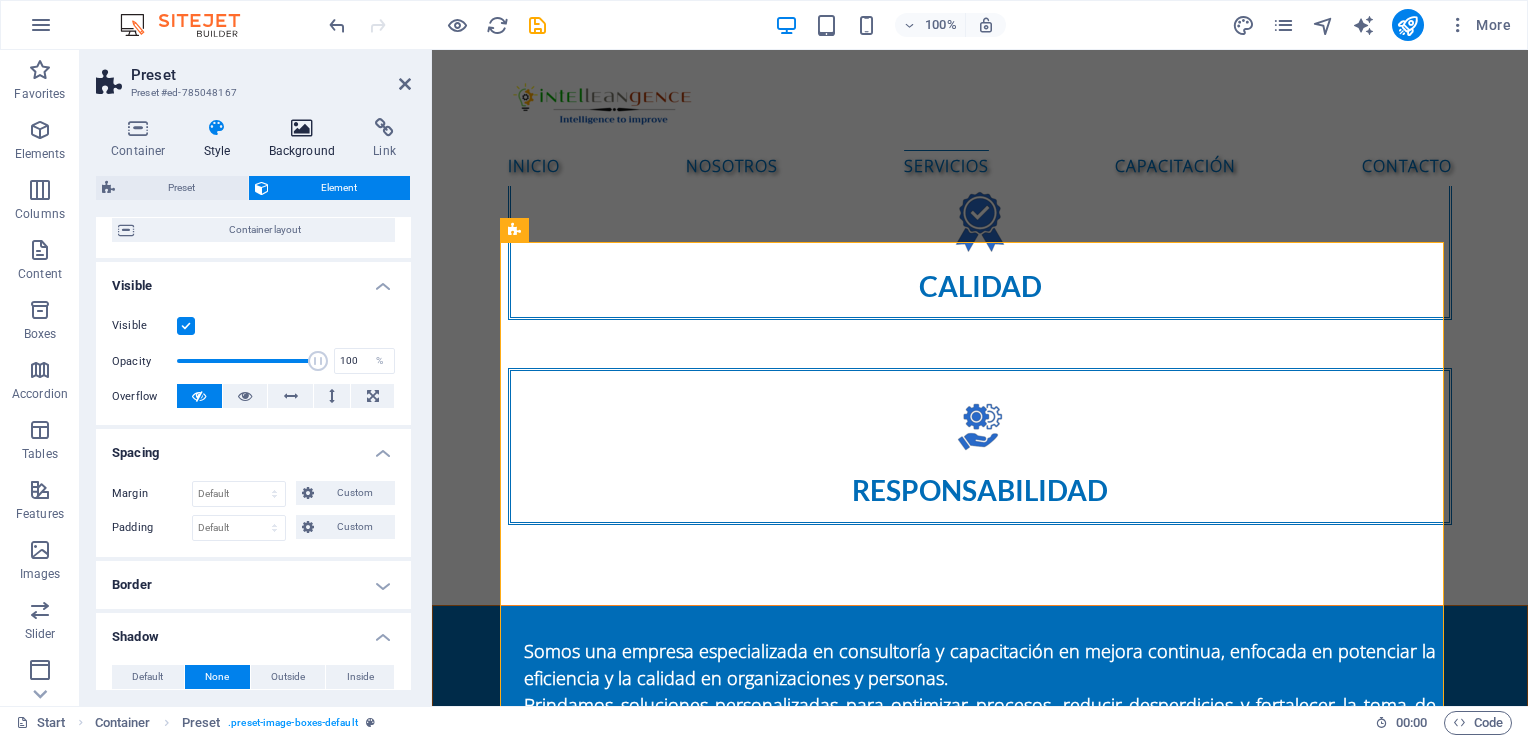click at bounding box center (302, 128) 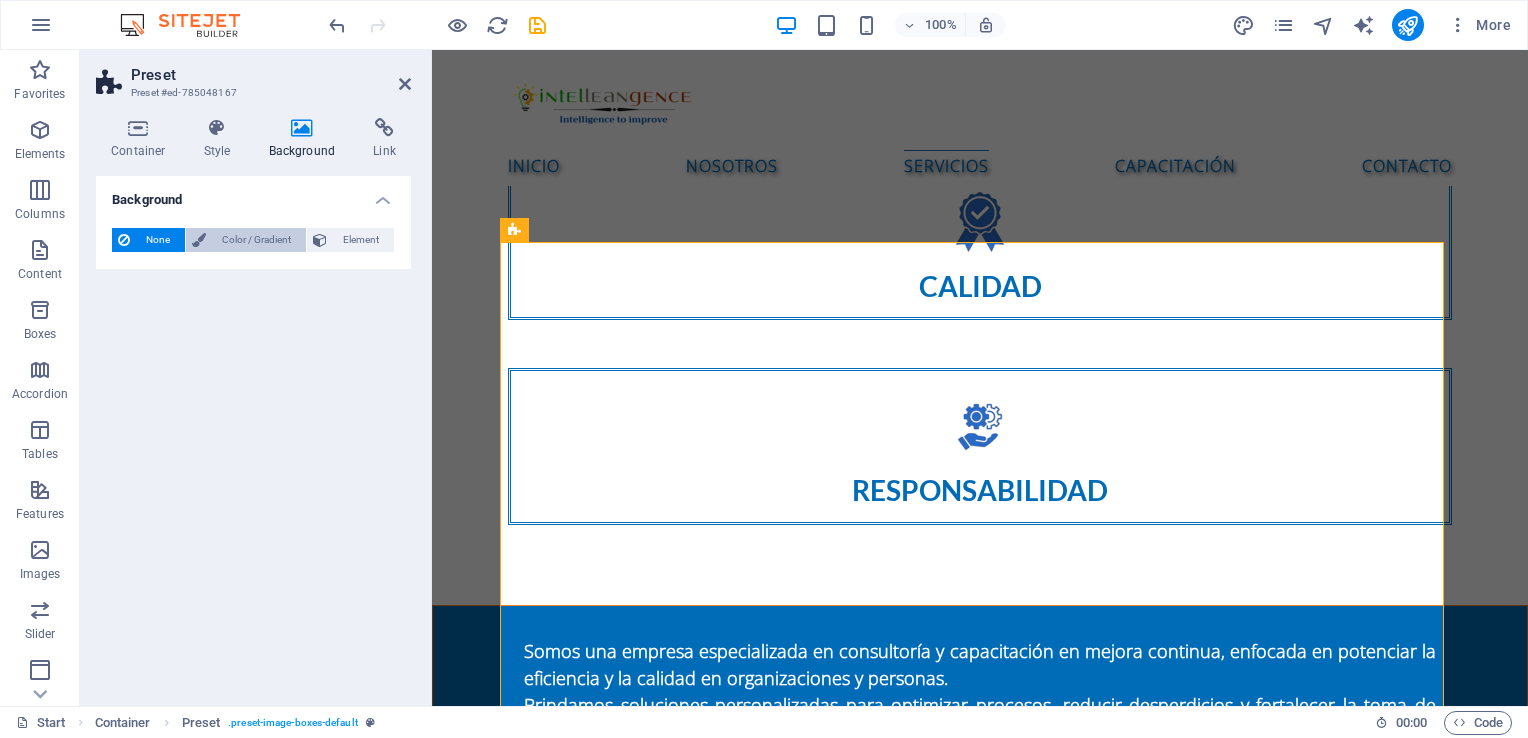 click on "Color / Gradient" at bounding box center (256, 240) 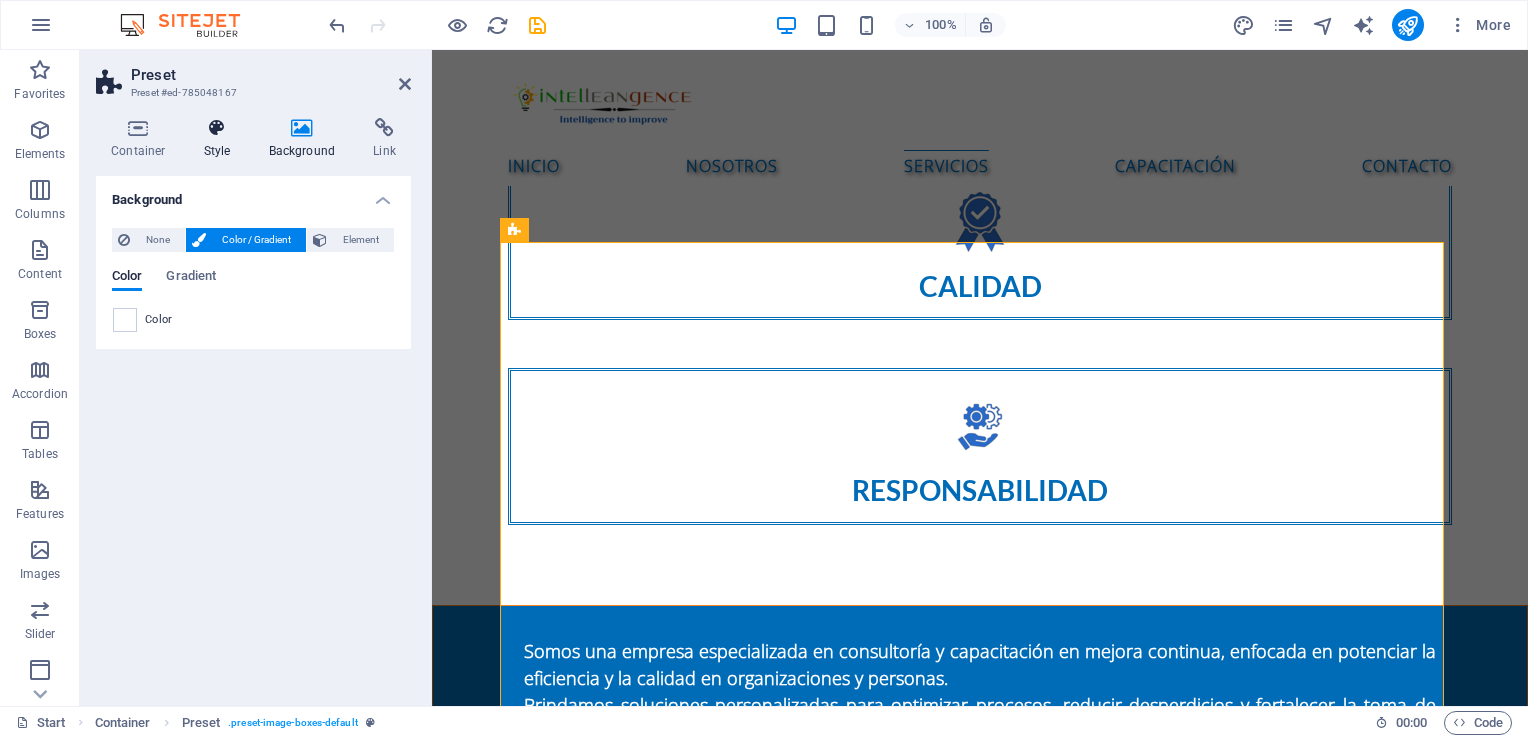 click at bounding box center (217, 128) 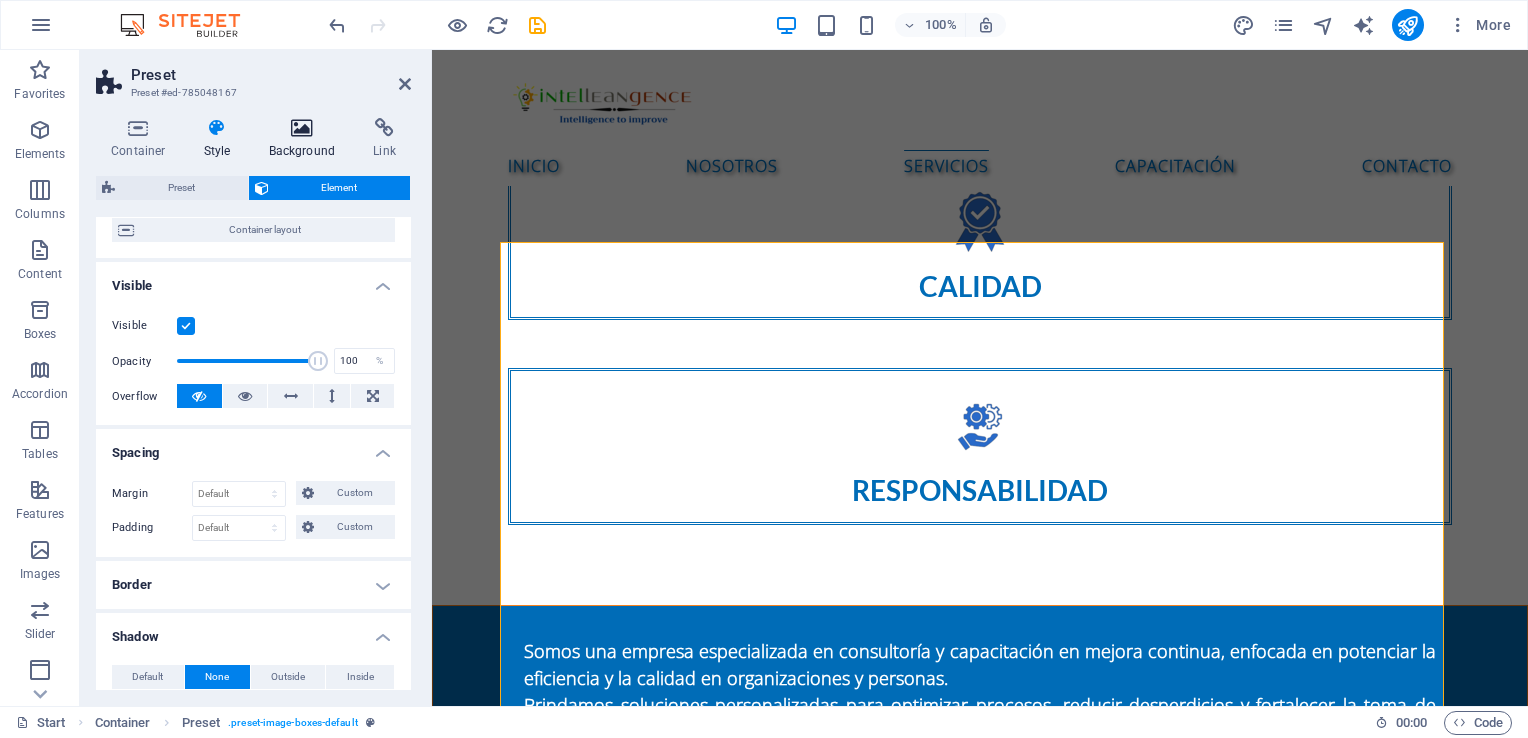 click on "Background" at bounding box center (306, 139) 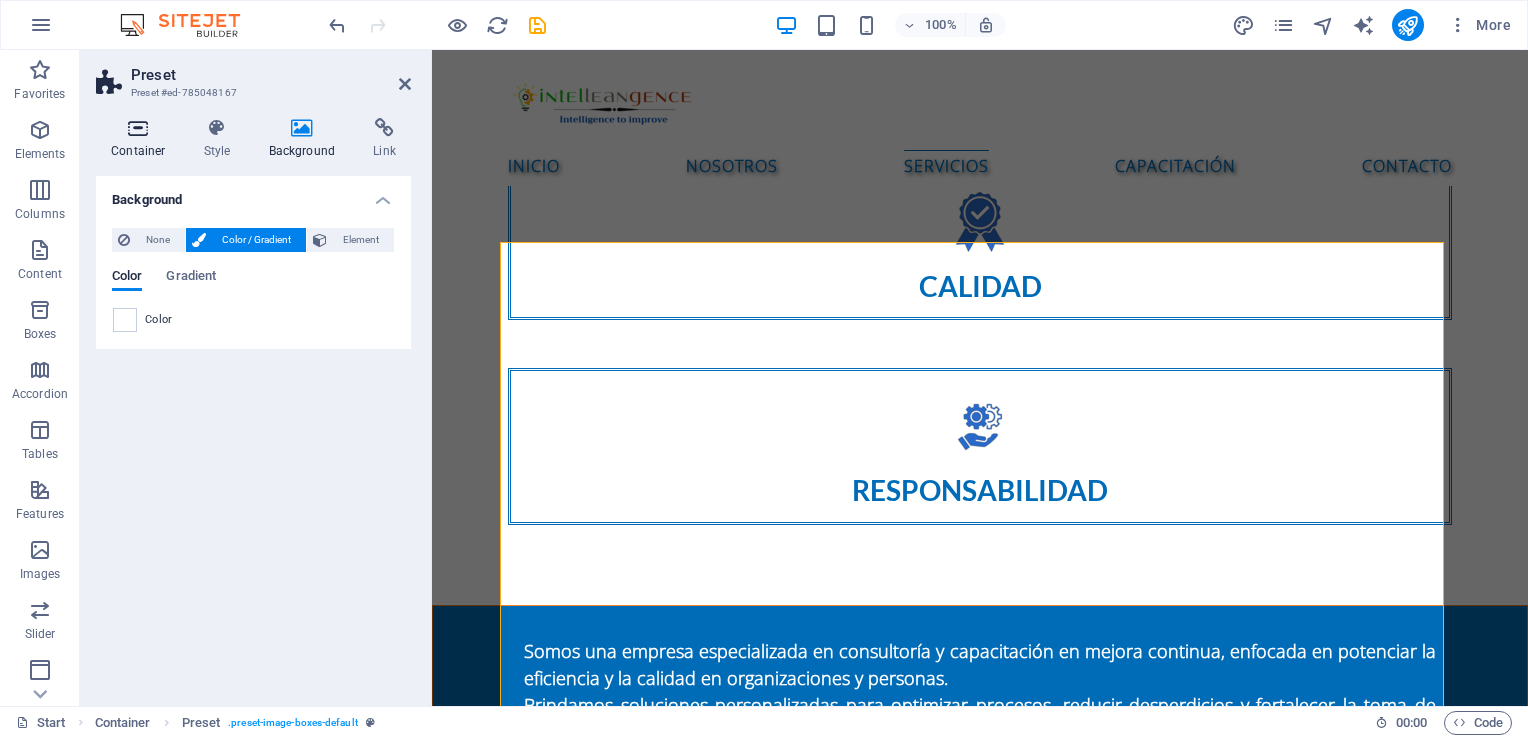 click on "Container" at bounding box center [142, 139] 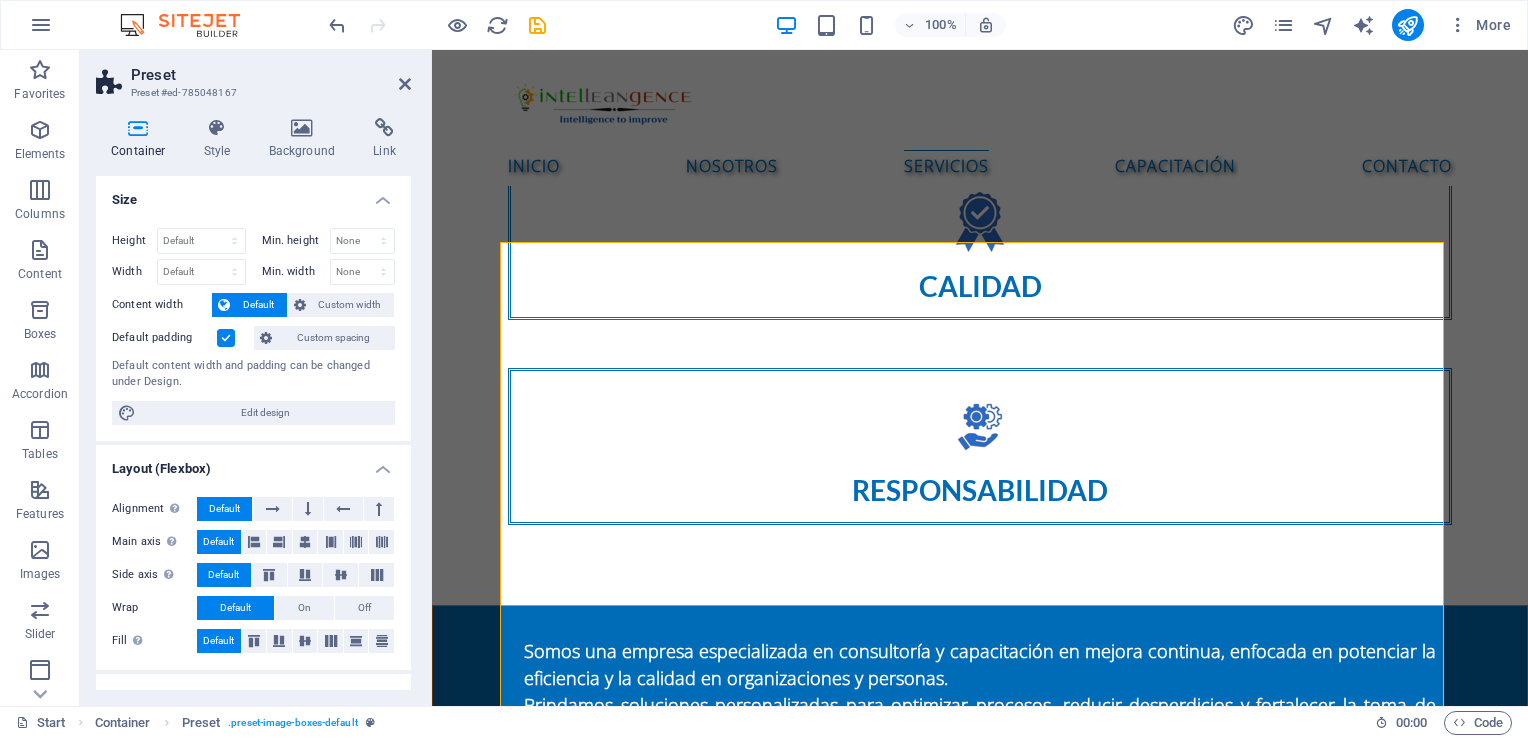 click on "Default" at bounding box center (258, 305) 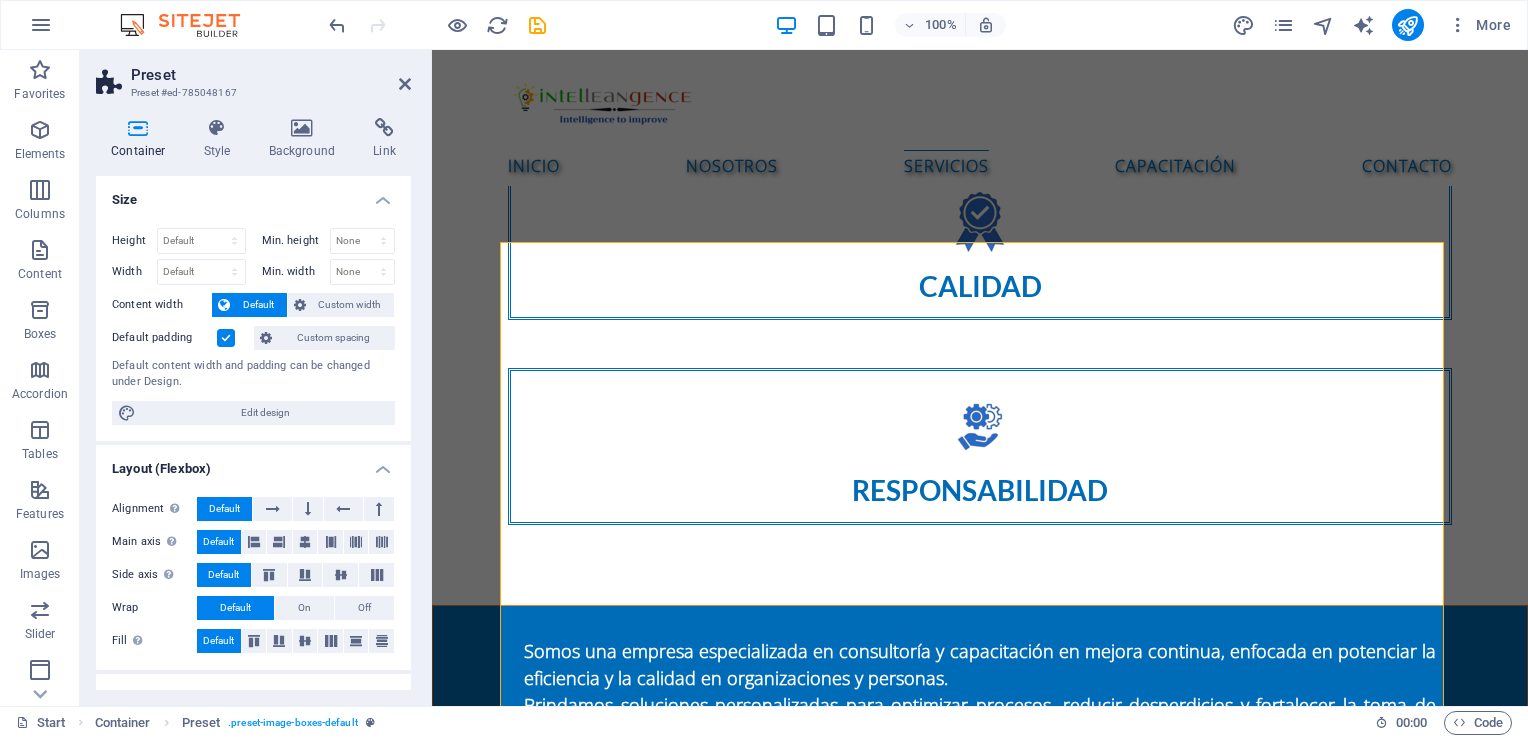 click at bounding box center (226, 338) 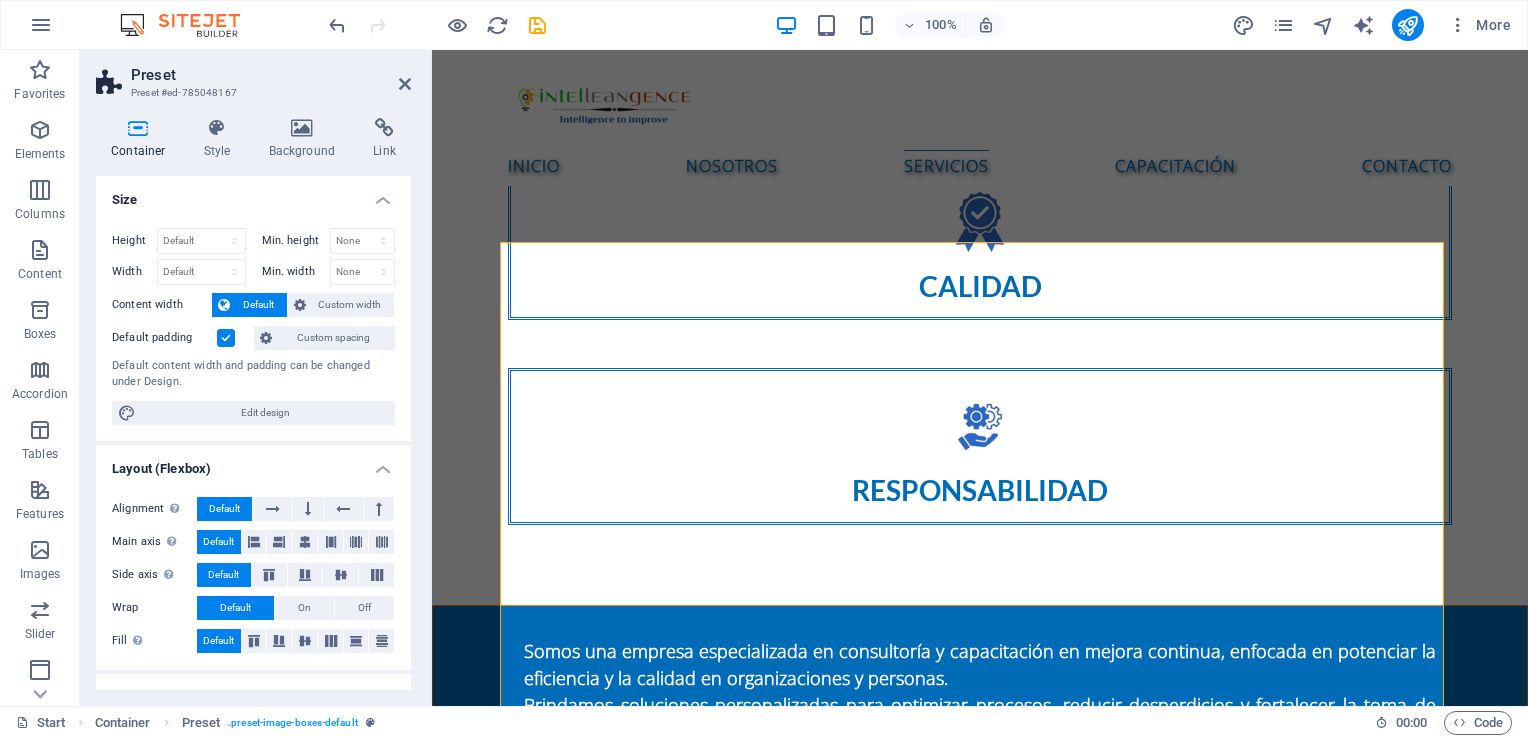 click on "Default padding" at bounding box center (0, 0) 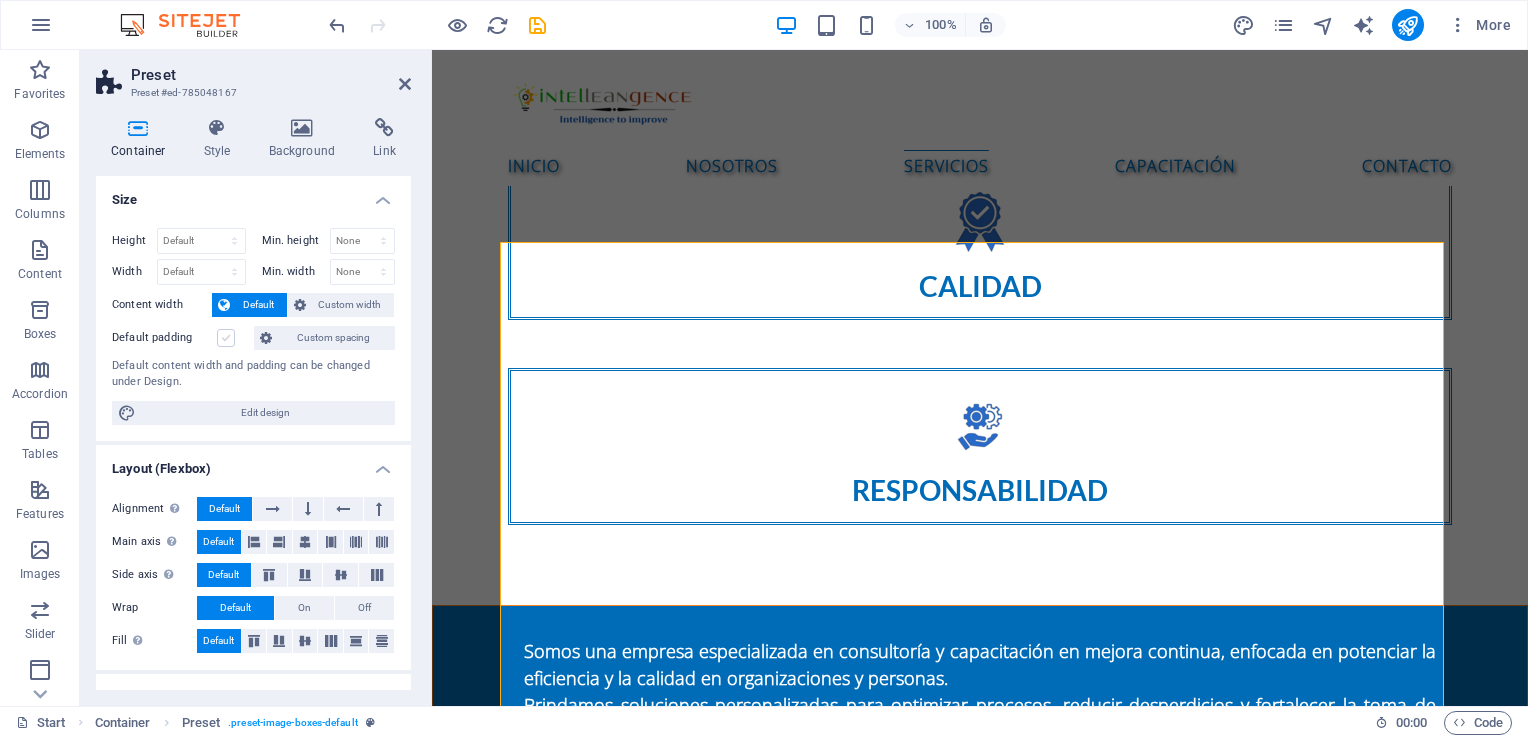 click at bounding box center (226, 338) 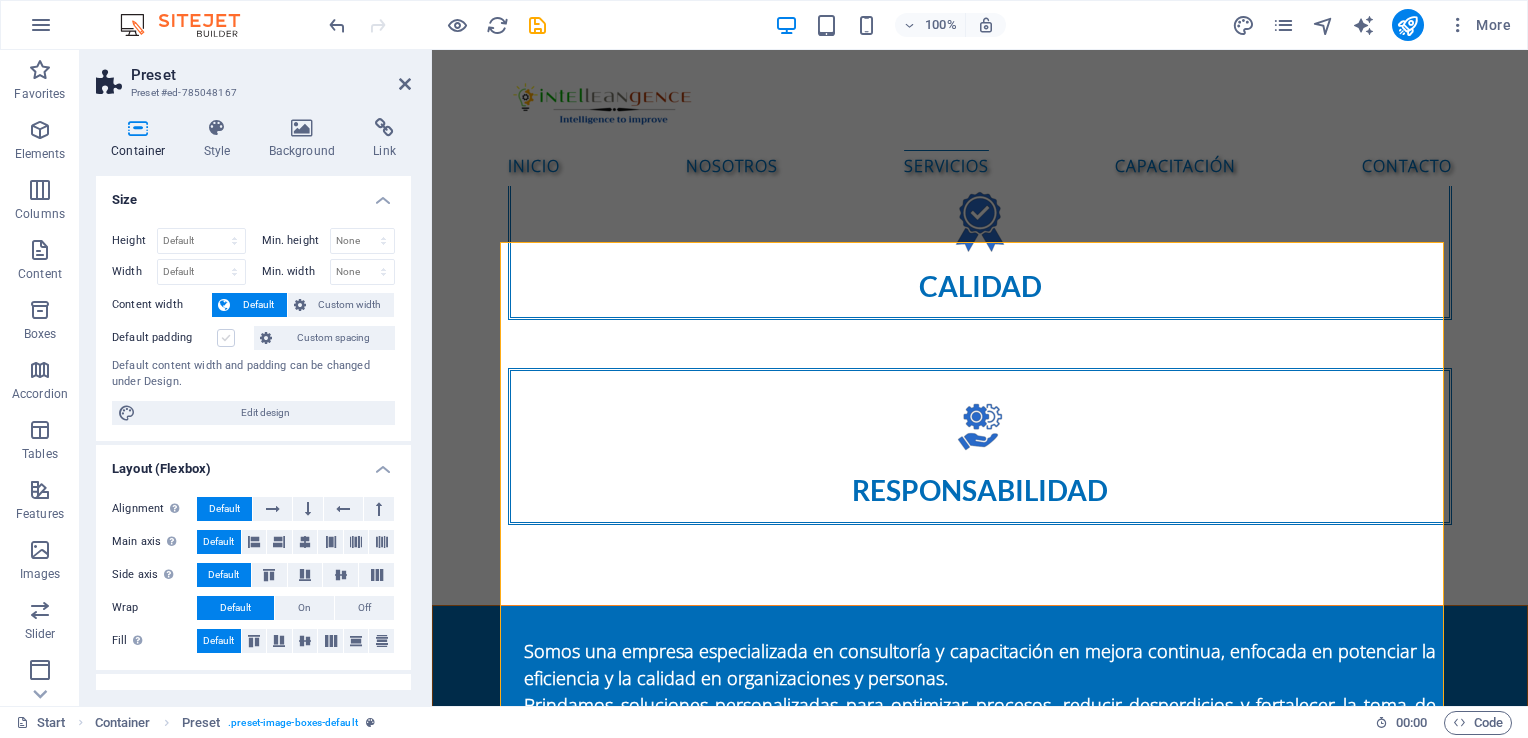 click on "Default padding" at bounding box center (0, 0) 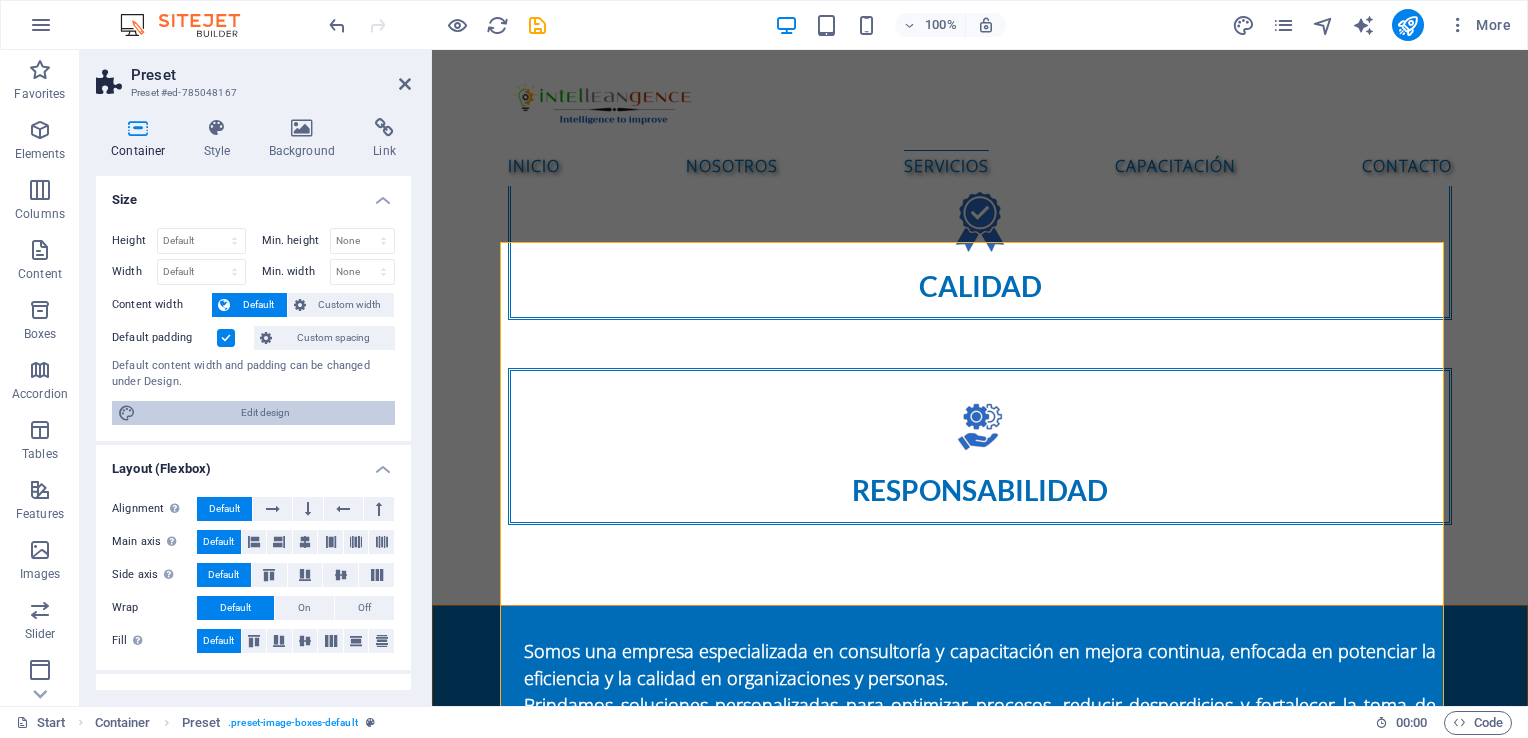 click on "Edit design" at bounding box center [265, 413] 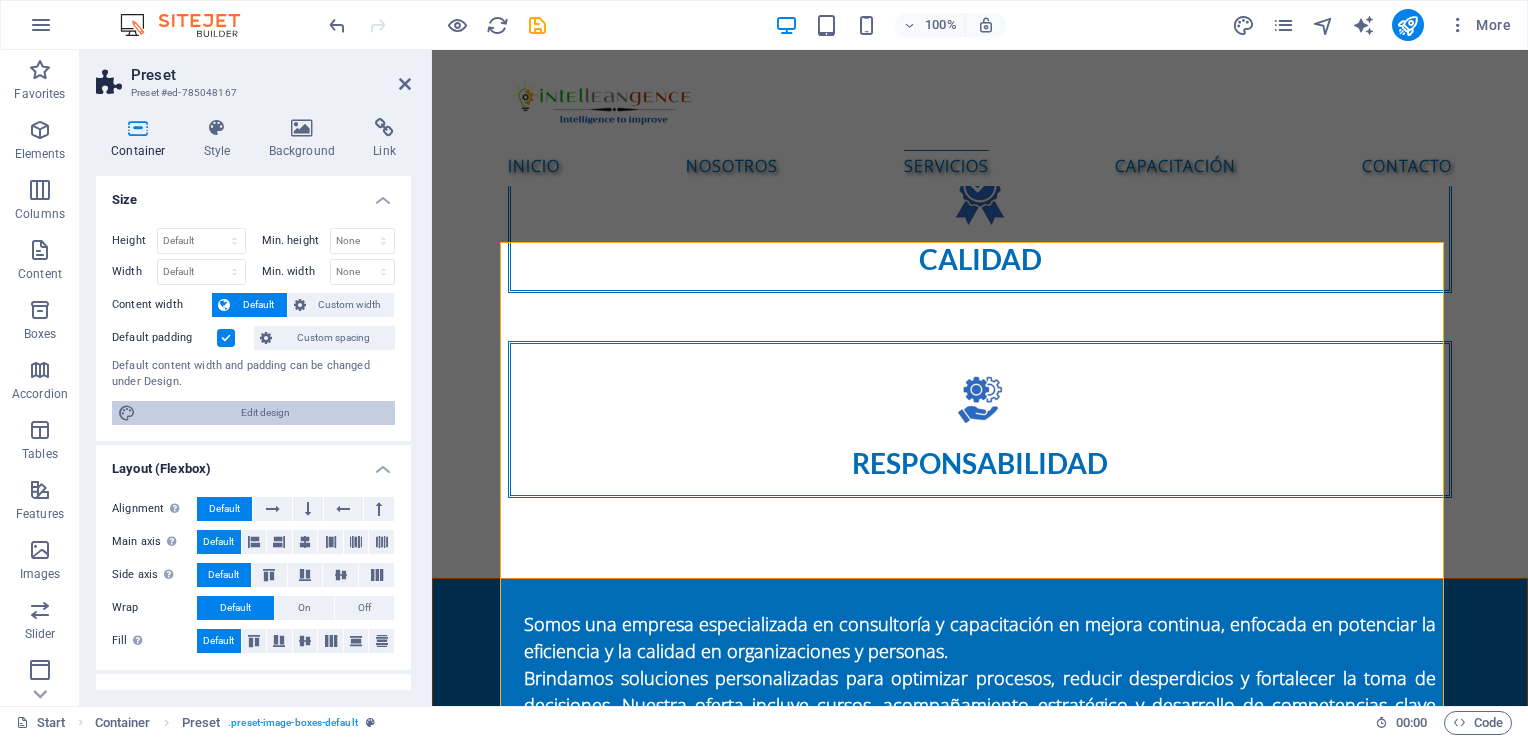 select on "rem" 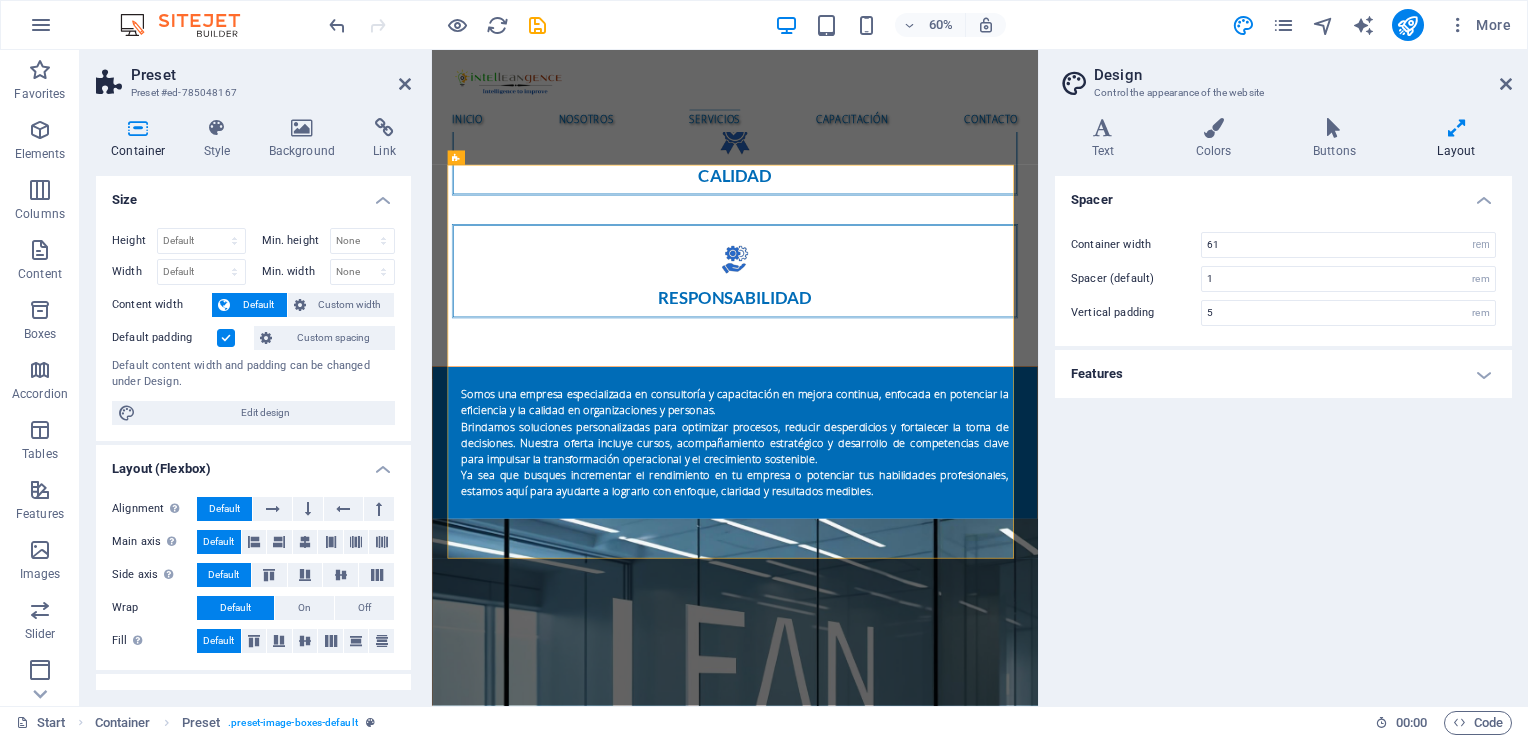 click on "Features" at bounding box center (1283, 374) 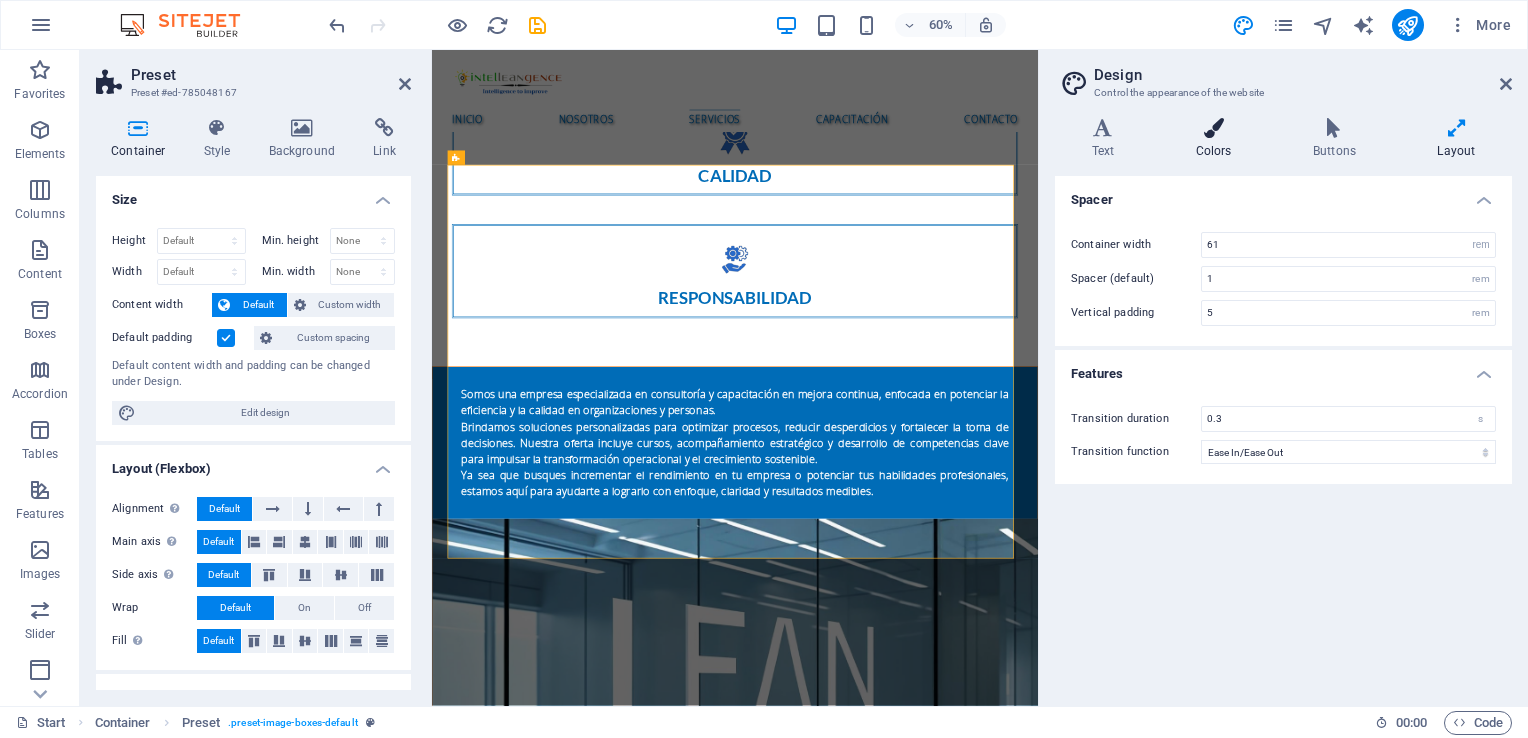 click at bounding box center [1213, 128] 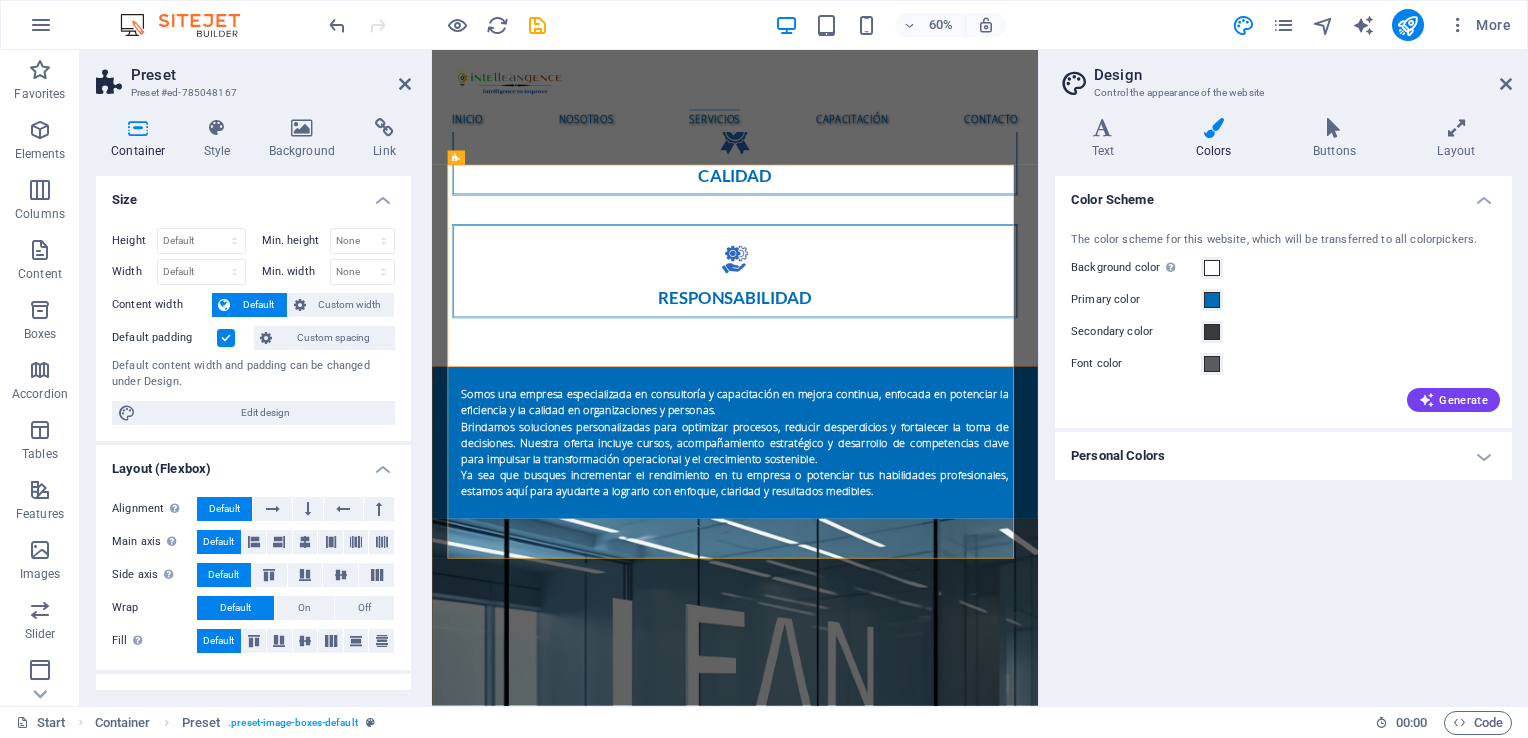 click on "Personal Colors" at bounding box center [1283, 456] 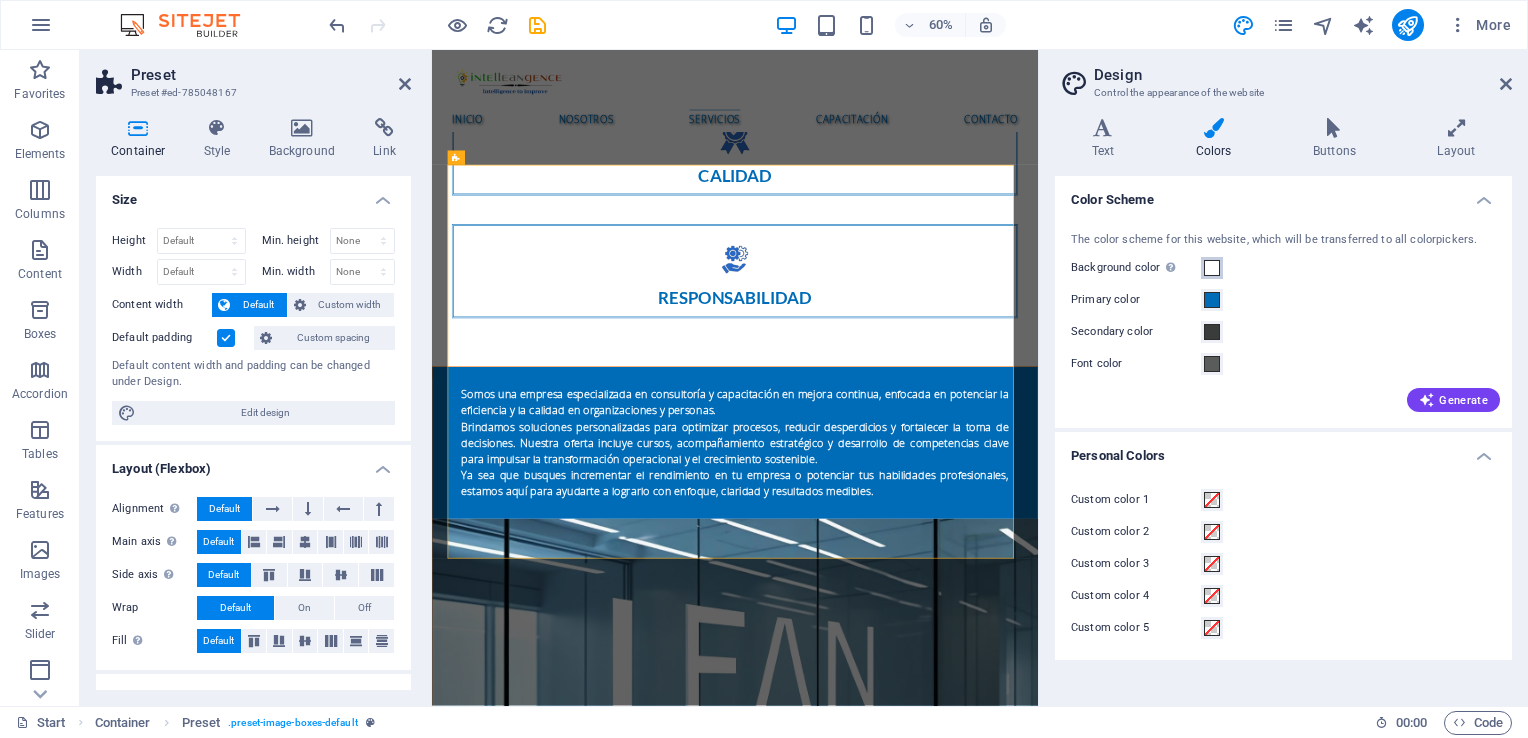 click at bounding box center (1212, 268) 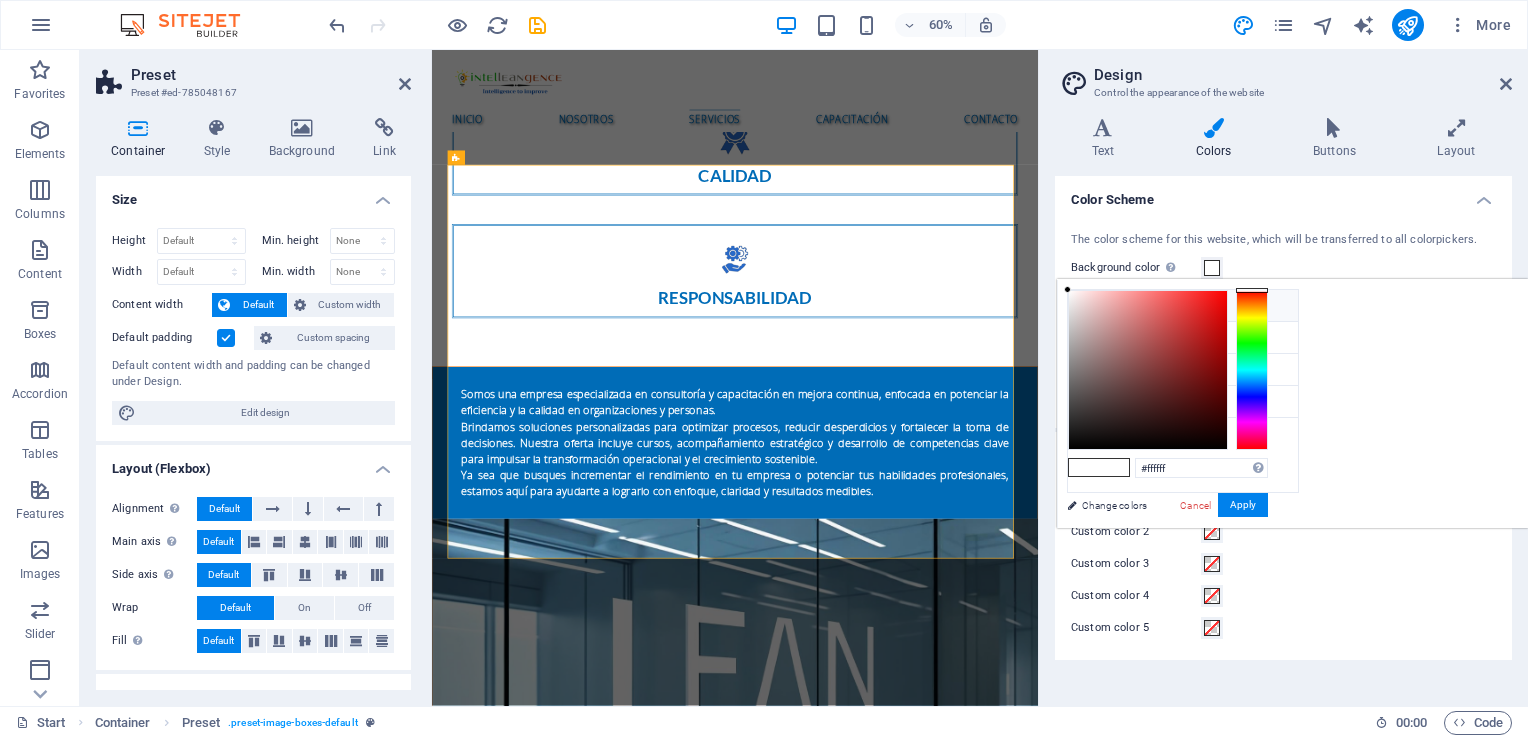 click on "Background color
#ffffff" at bounding box center (1183, 306) 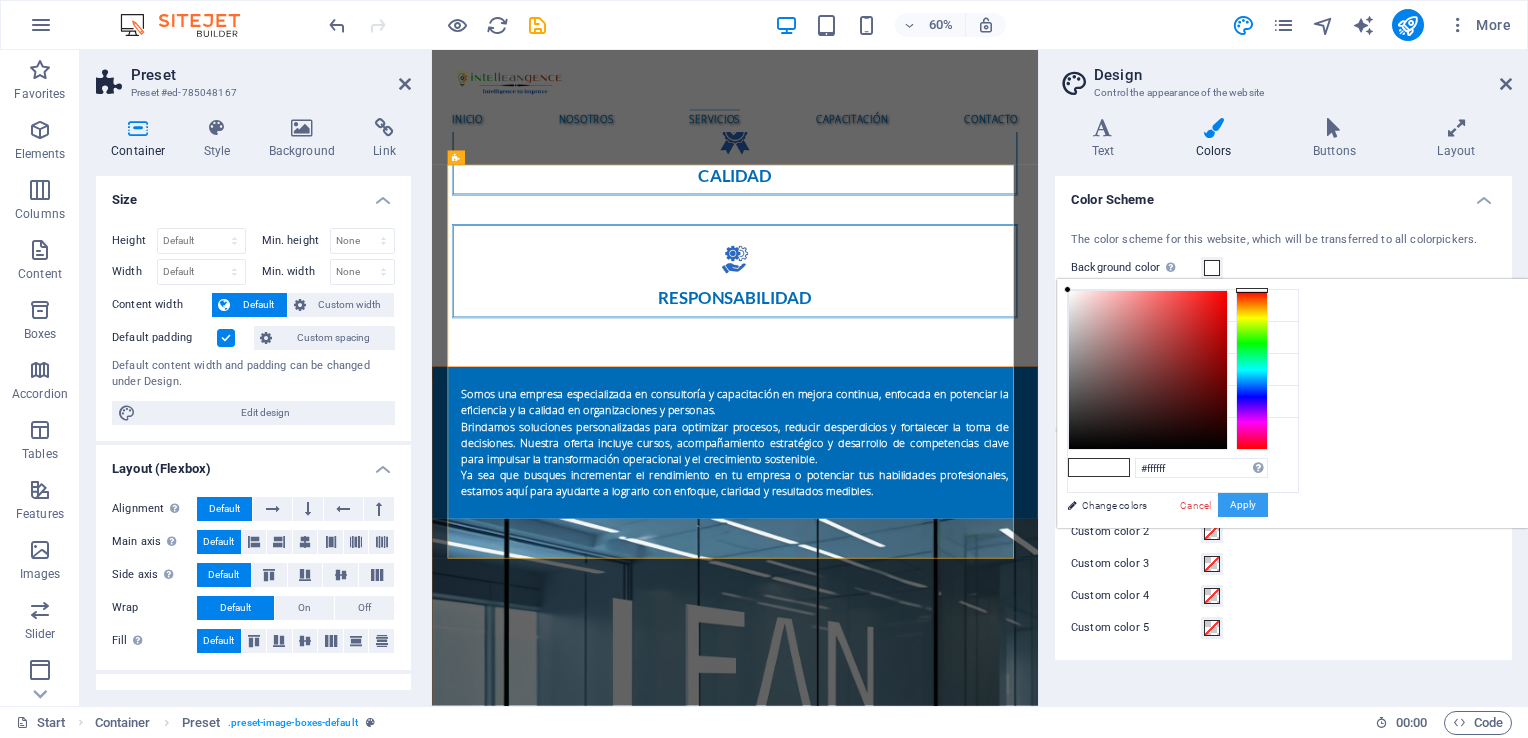 click on "Apply" at bounding box center (1243, 505) 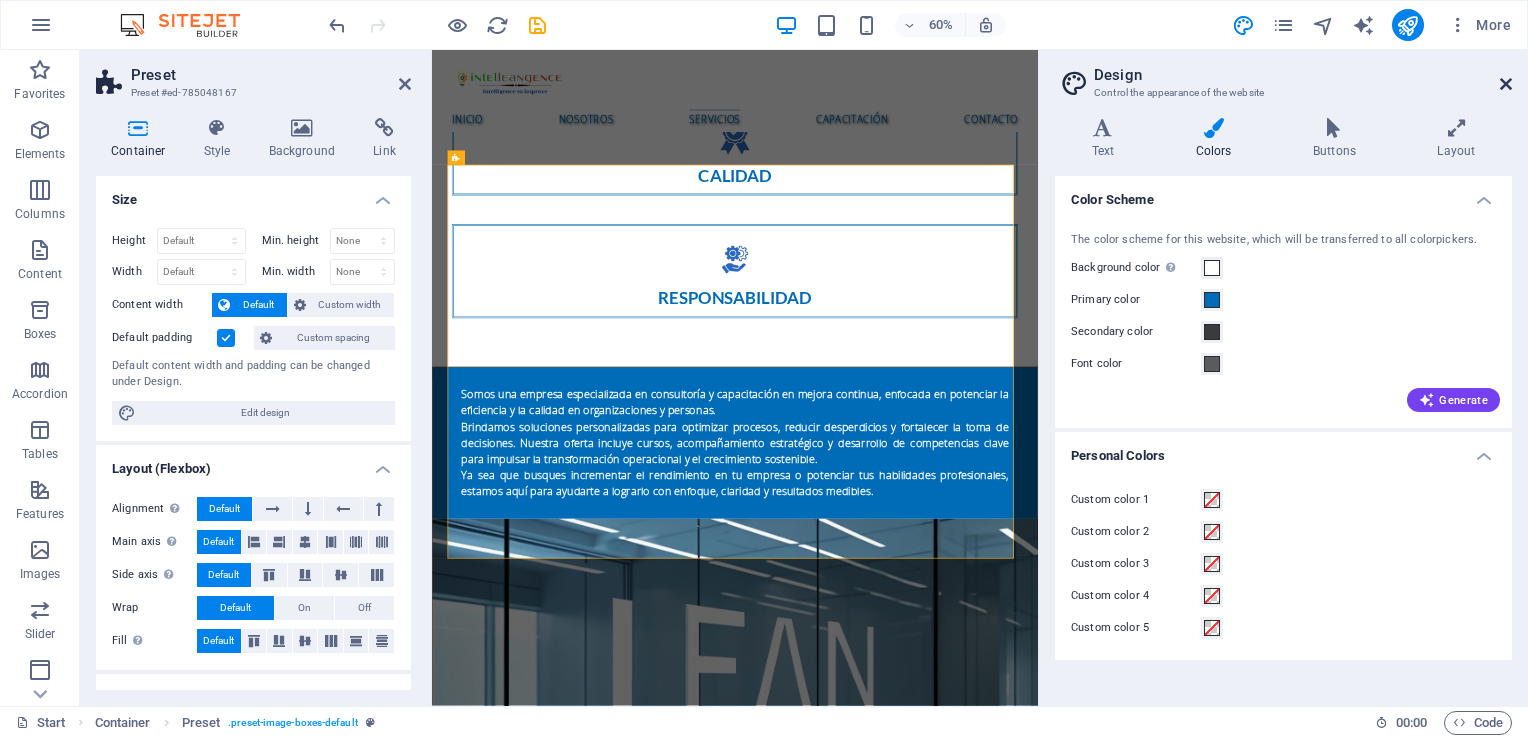 click at bounding box center (1506, 84) 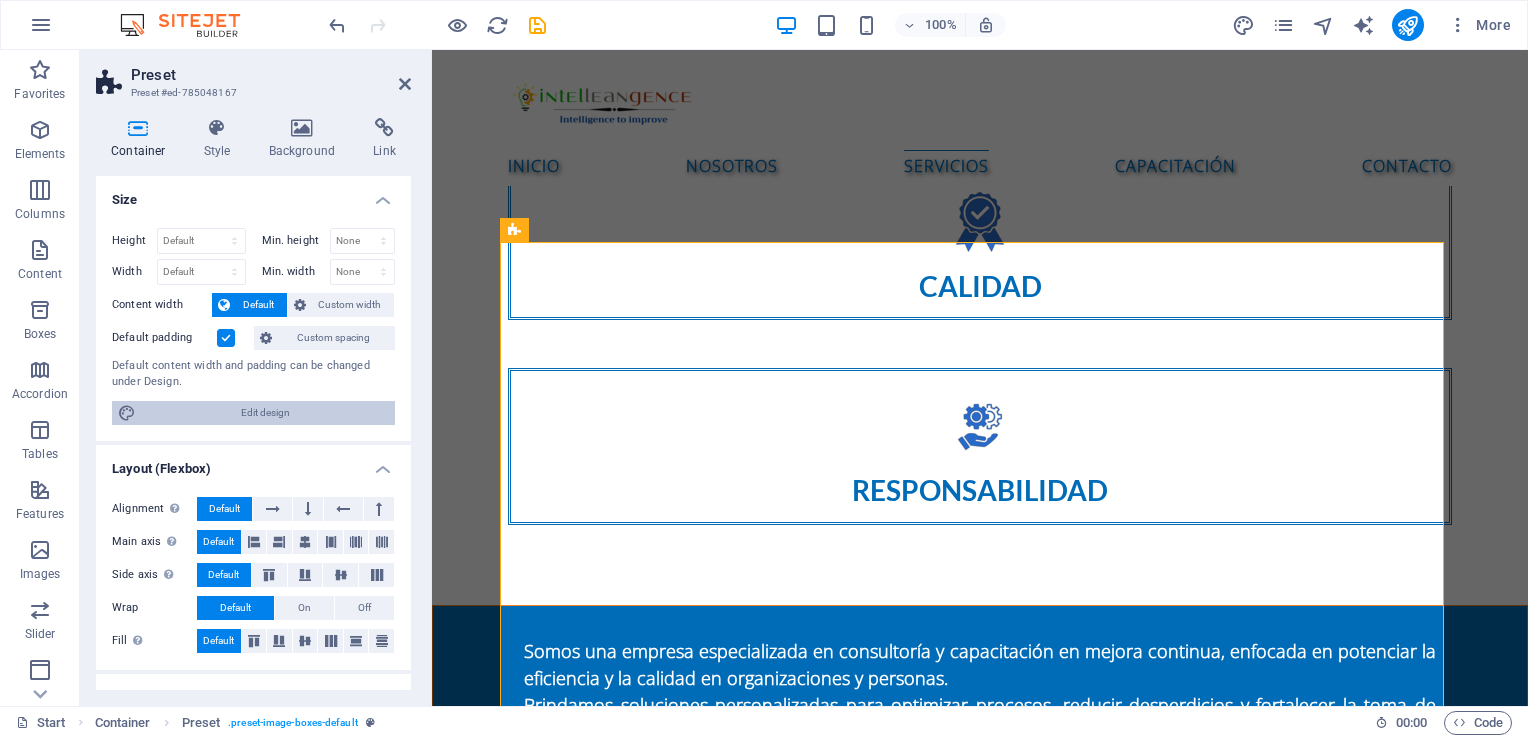 click on "Edit design" at bounding box center [265, 413] 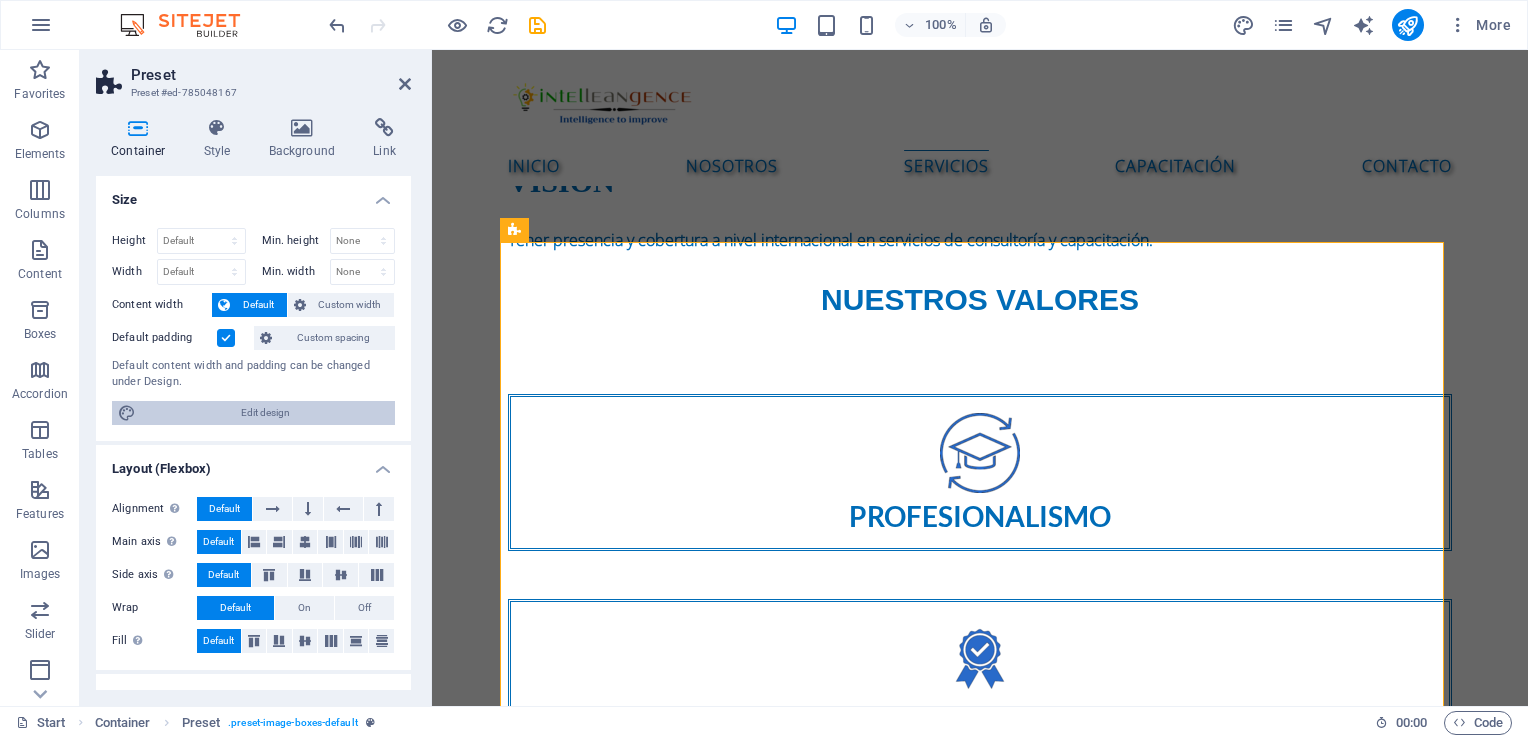 scroll, scrollTop: 2336, scrollLeft: 0, axis: vertical 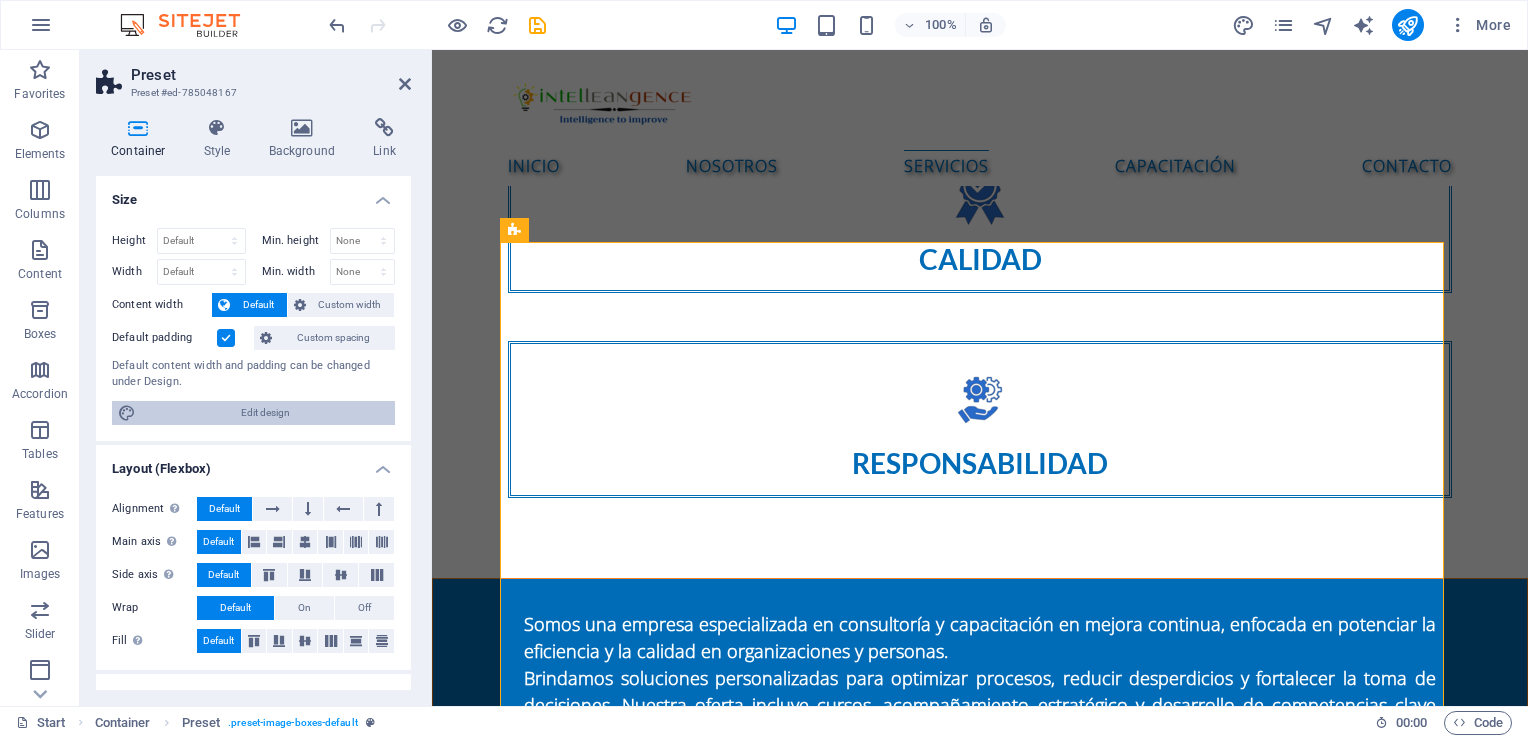 select on "rem" 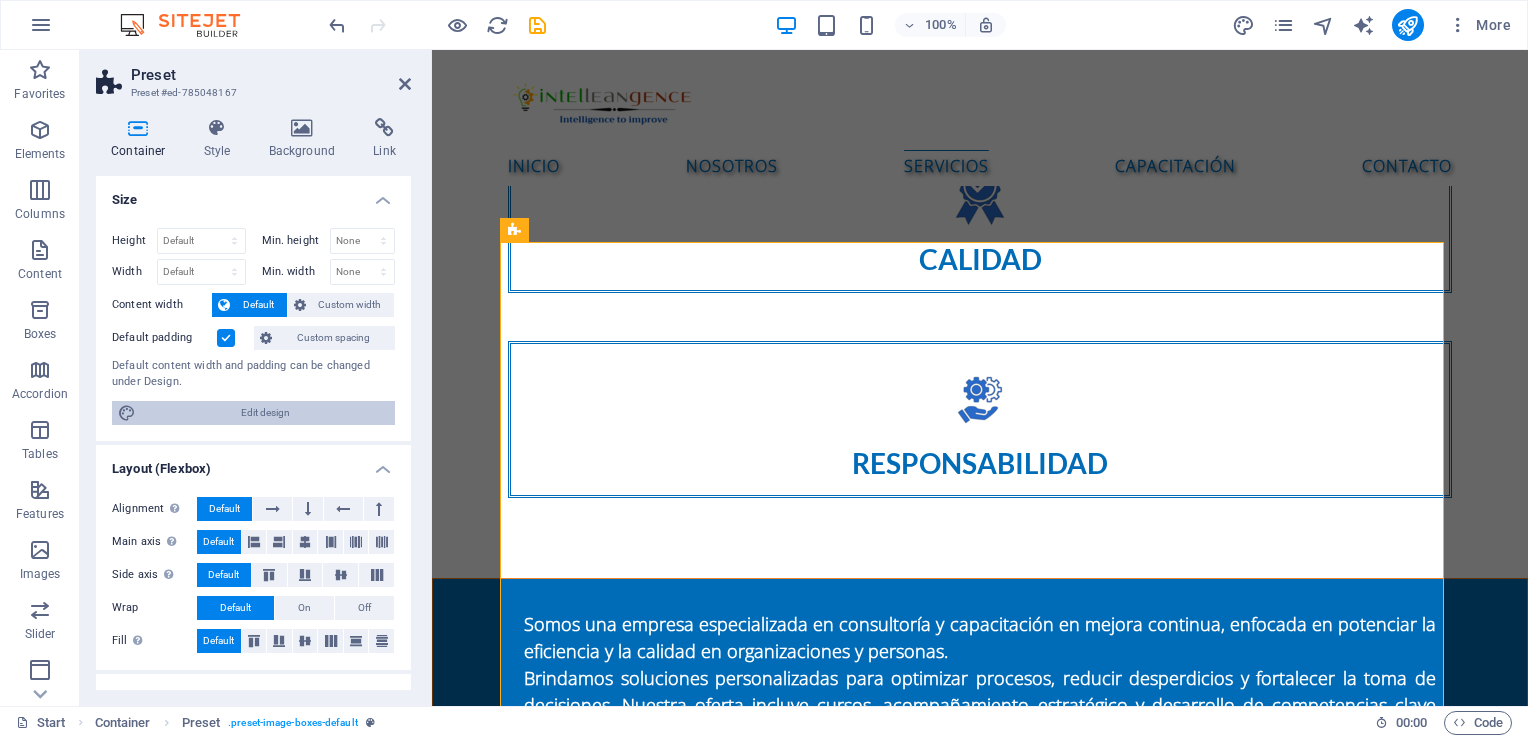 select on "ease-in-out" 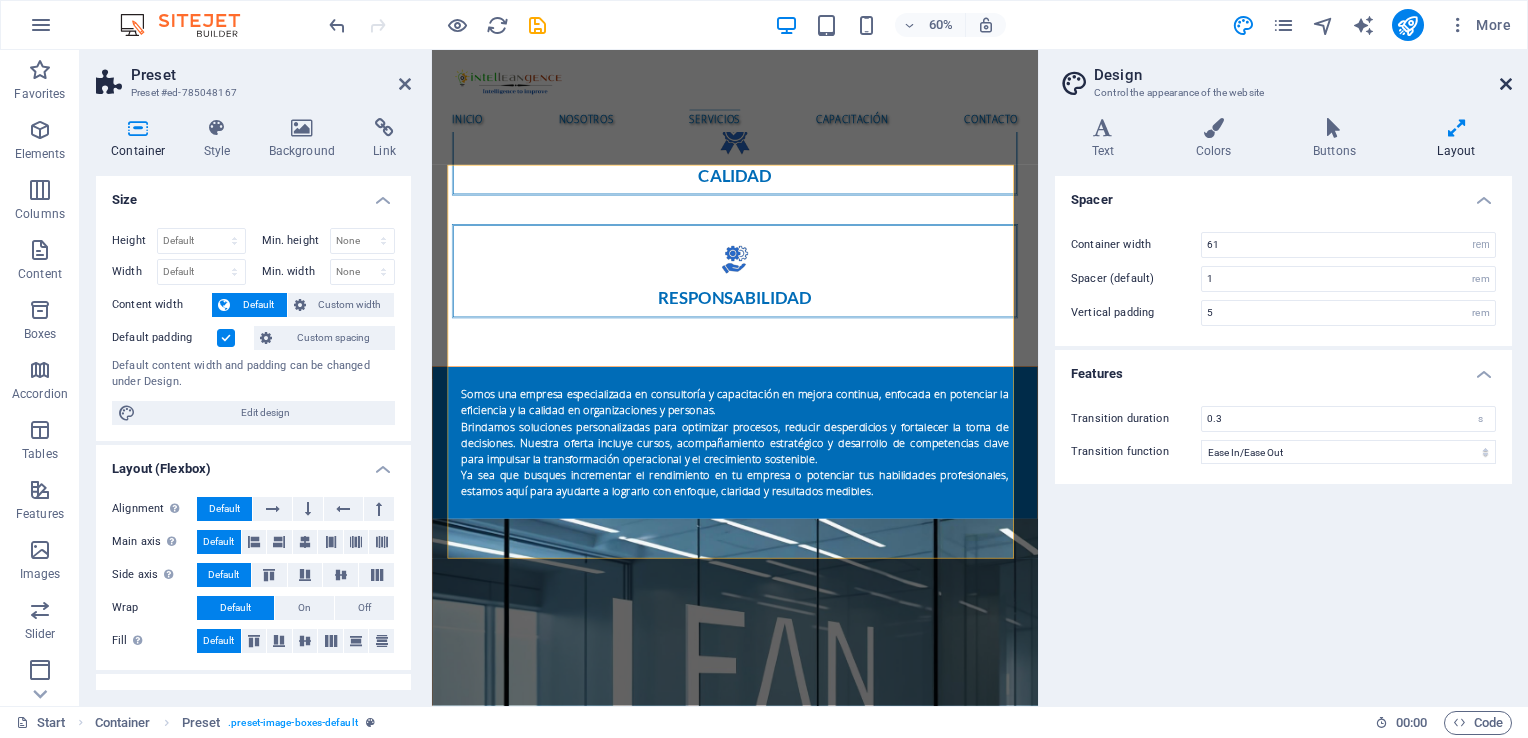 click at bounding box center [1506, 84] 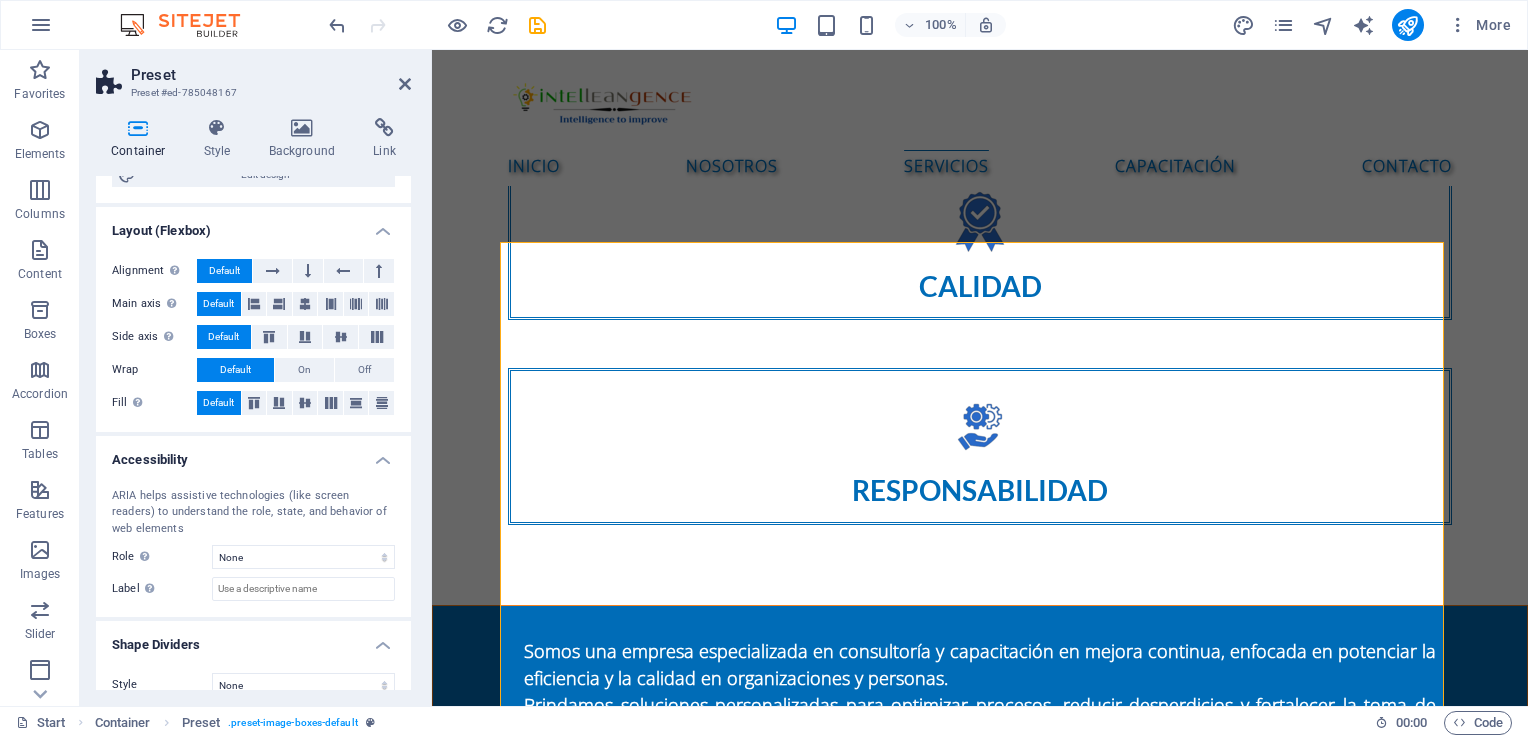 scroll, scrollTop: 259, scrollLeft: 0, axis: vertical 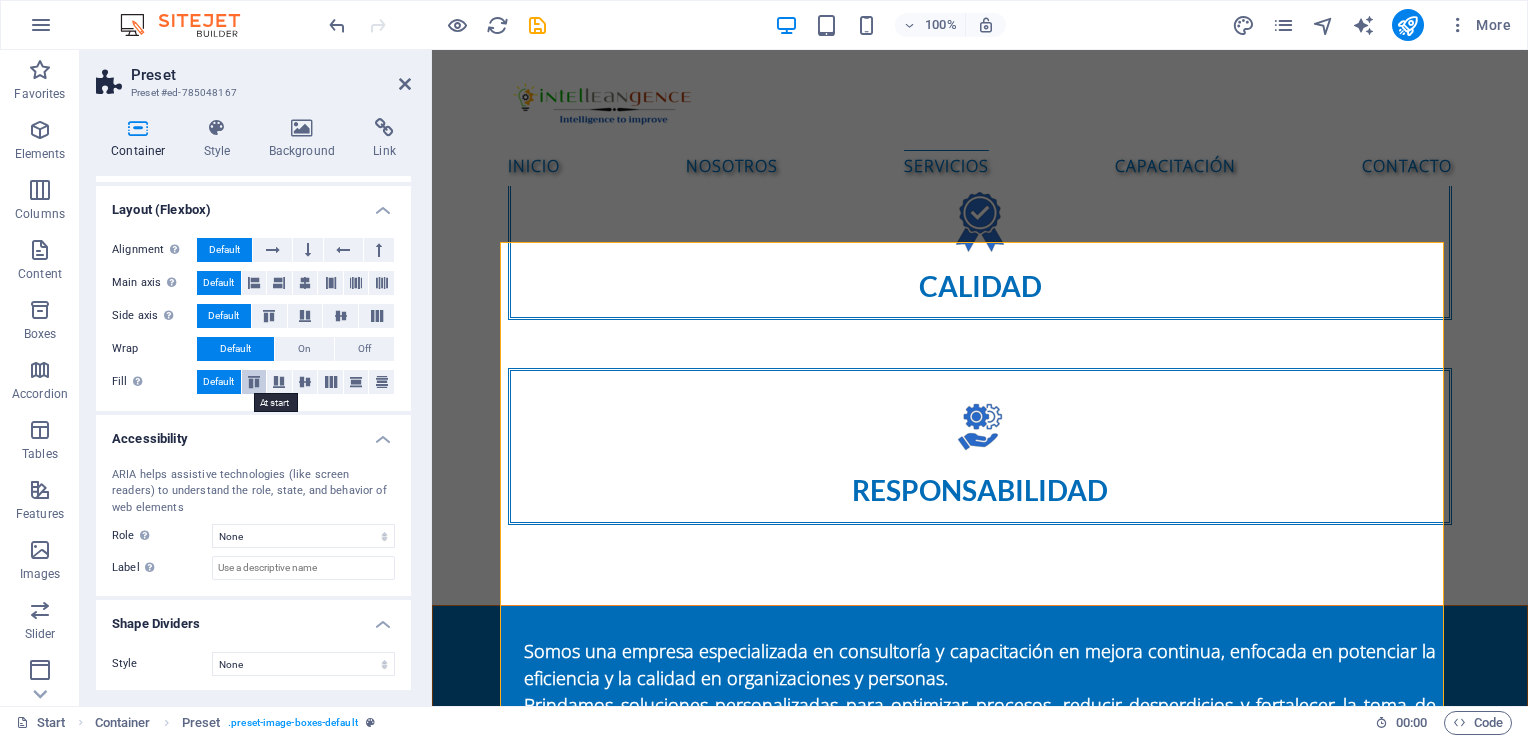 click at bounding box center [254, 382] 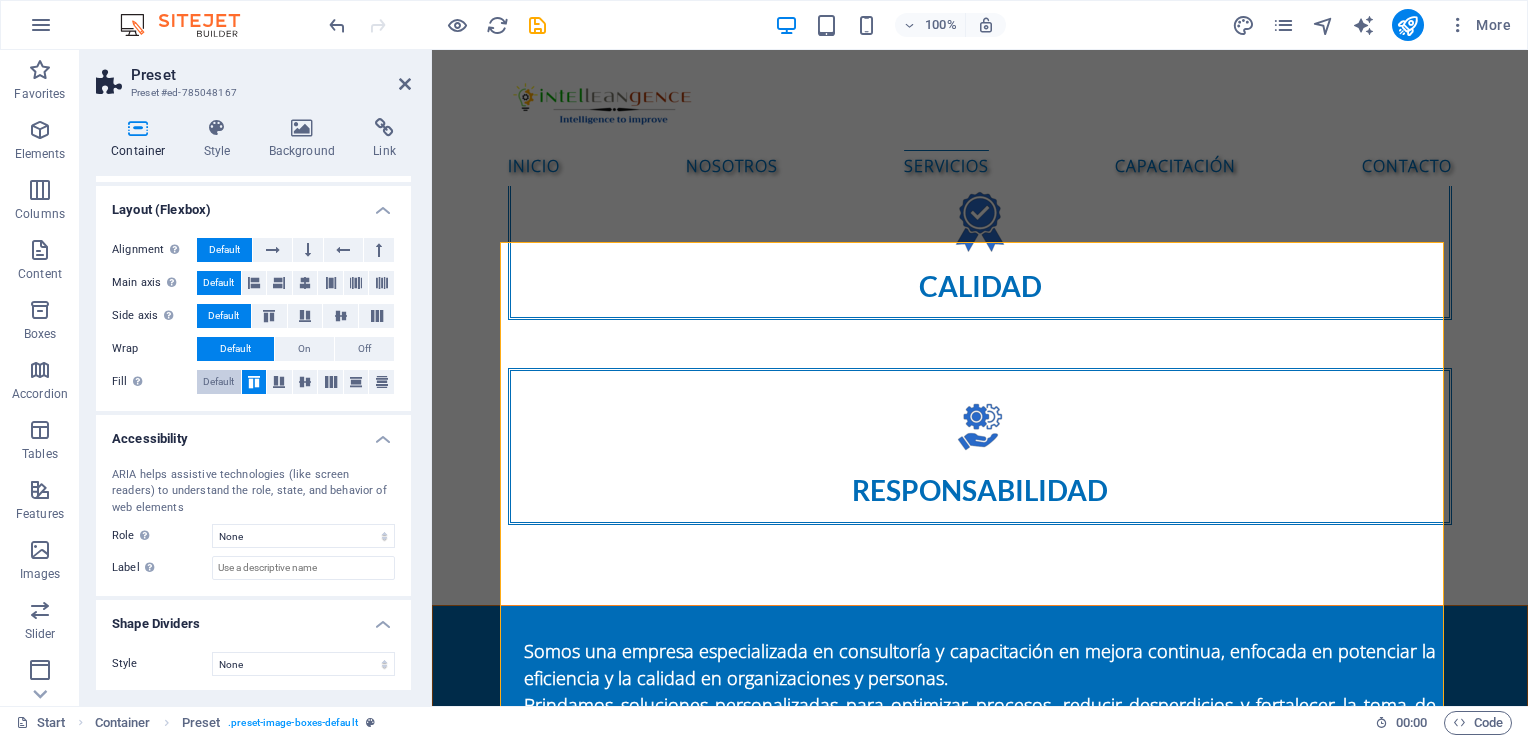 click on "Default" at bounding box center (218, 382) 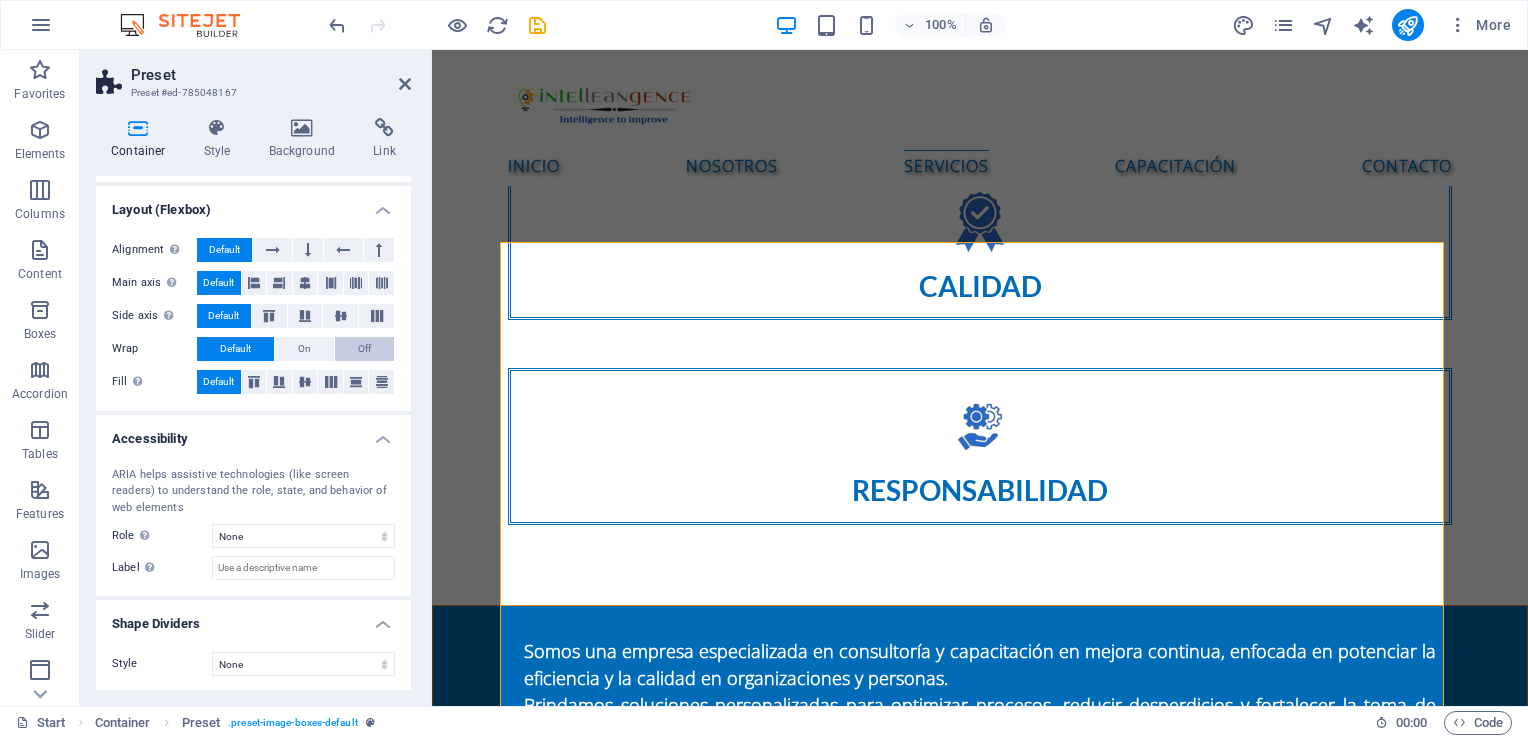 click on "Off" at bounding box center (364, 349) 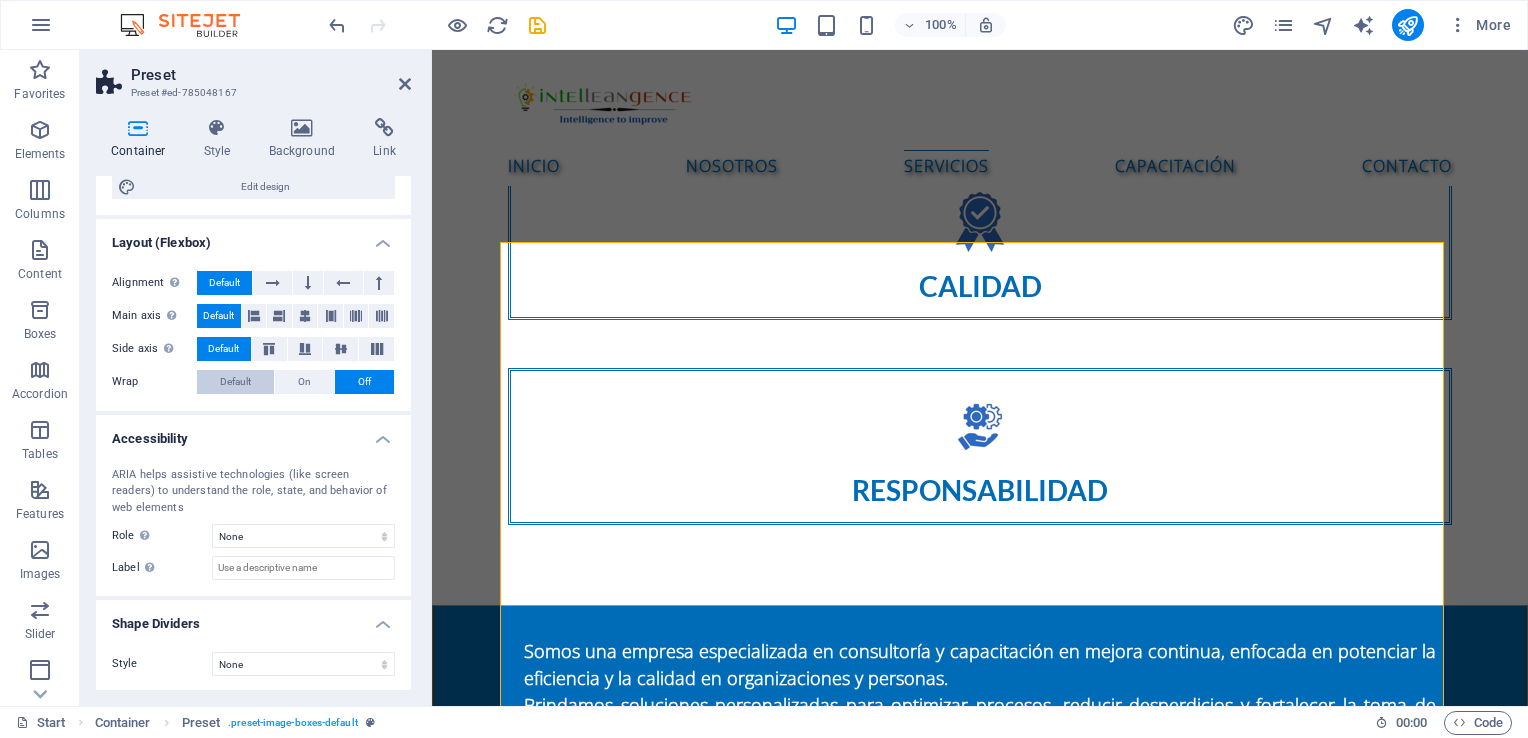 click on "Default" at bounding box center [235, 382] 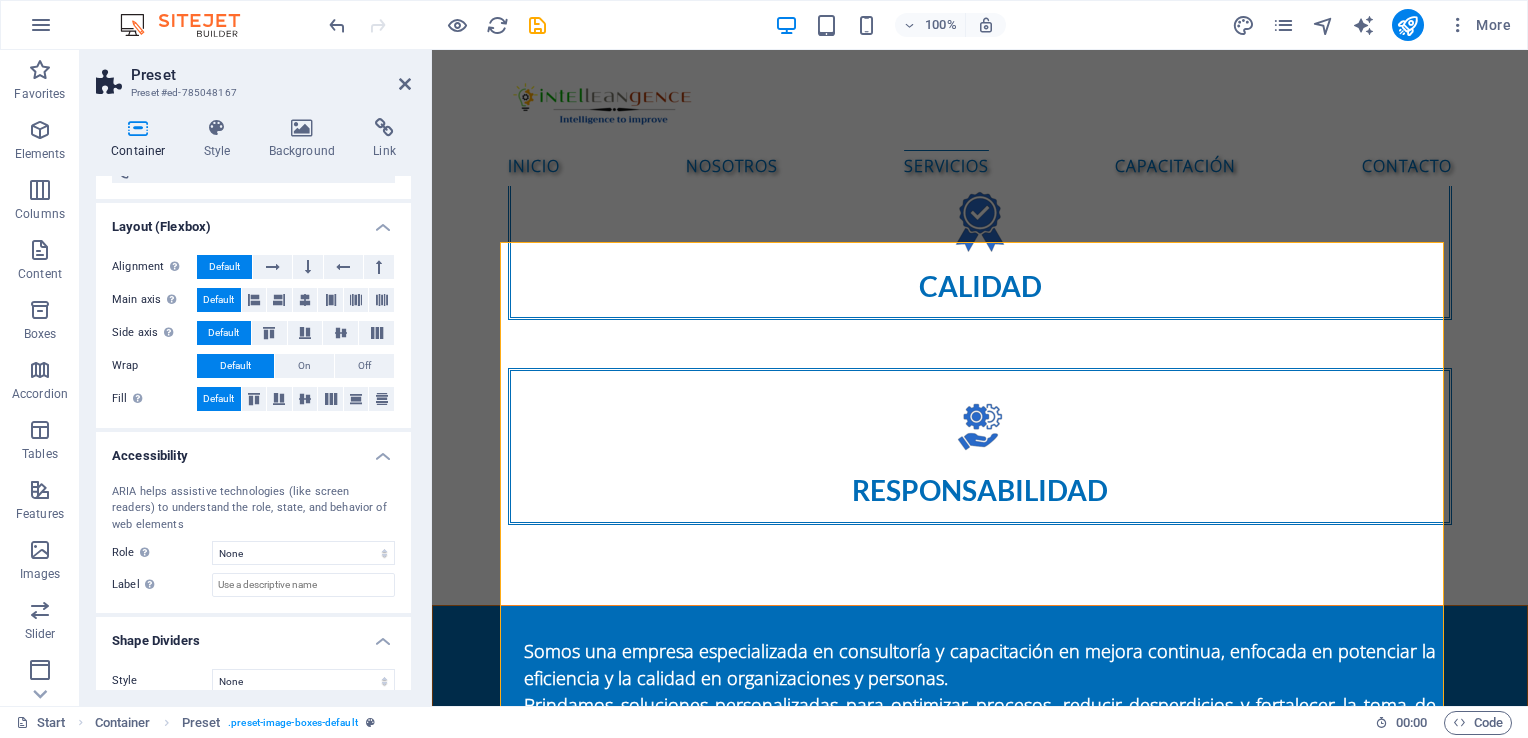 scroll, scrollTop: 259, scrollLeft: 0, axis: vertical 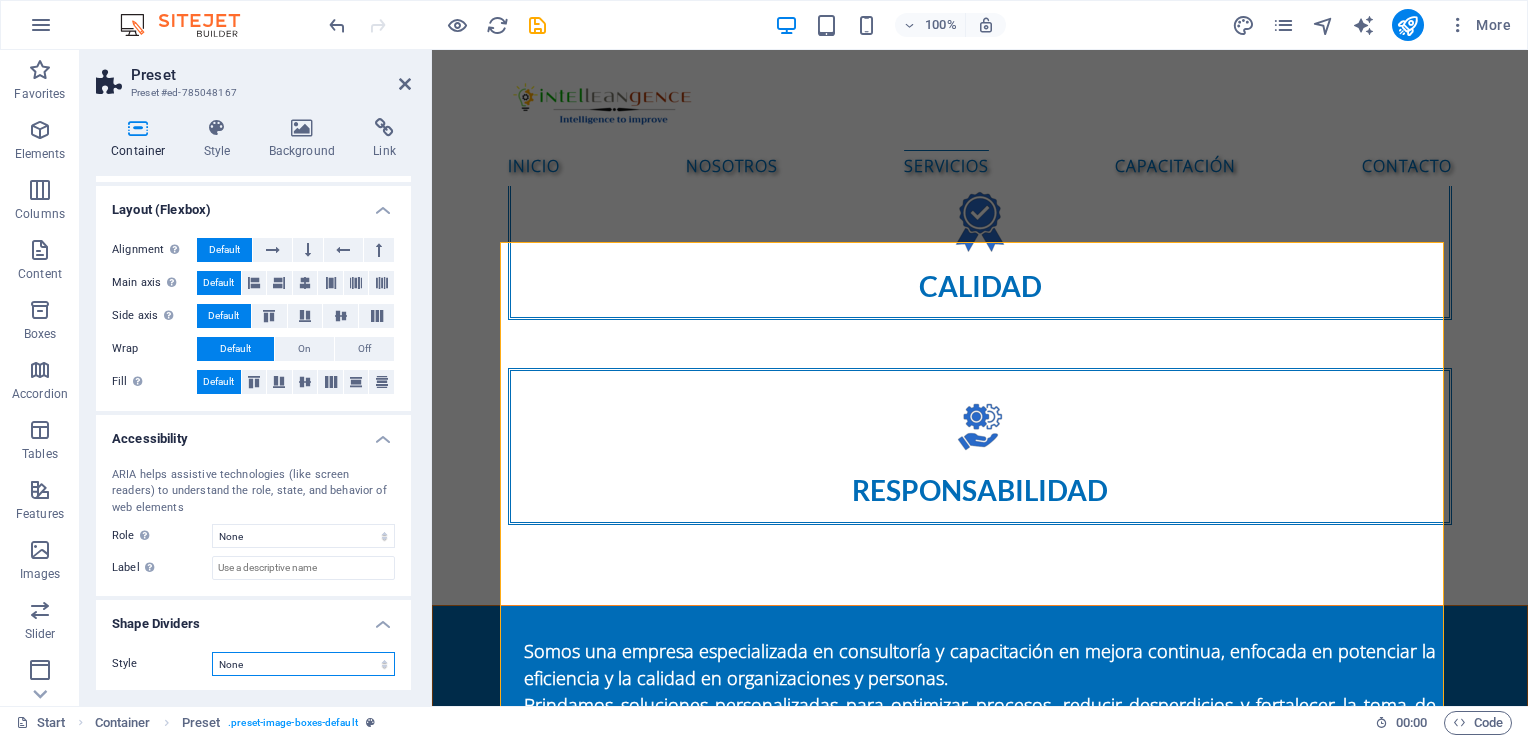 click on "None Triangle Square Diagonal Polygon 1 Polygon 2 Zigzag Multiple Zigzags Waves Multiple Waves Half Circle Circle Circle Shadow Blocks Hexagons Clouds Multiple Clouds Fan Pyramids Book Paint Drip Fire Shredded Paper Arrow" at bounding box center [303, 664] 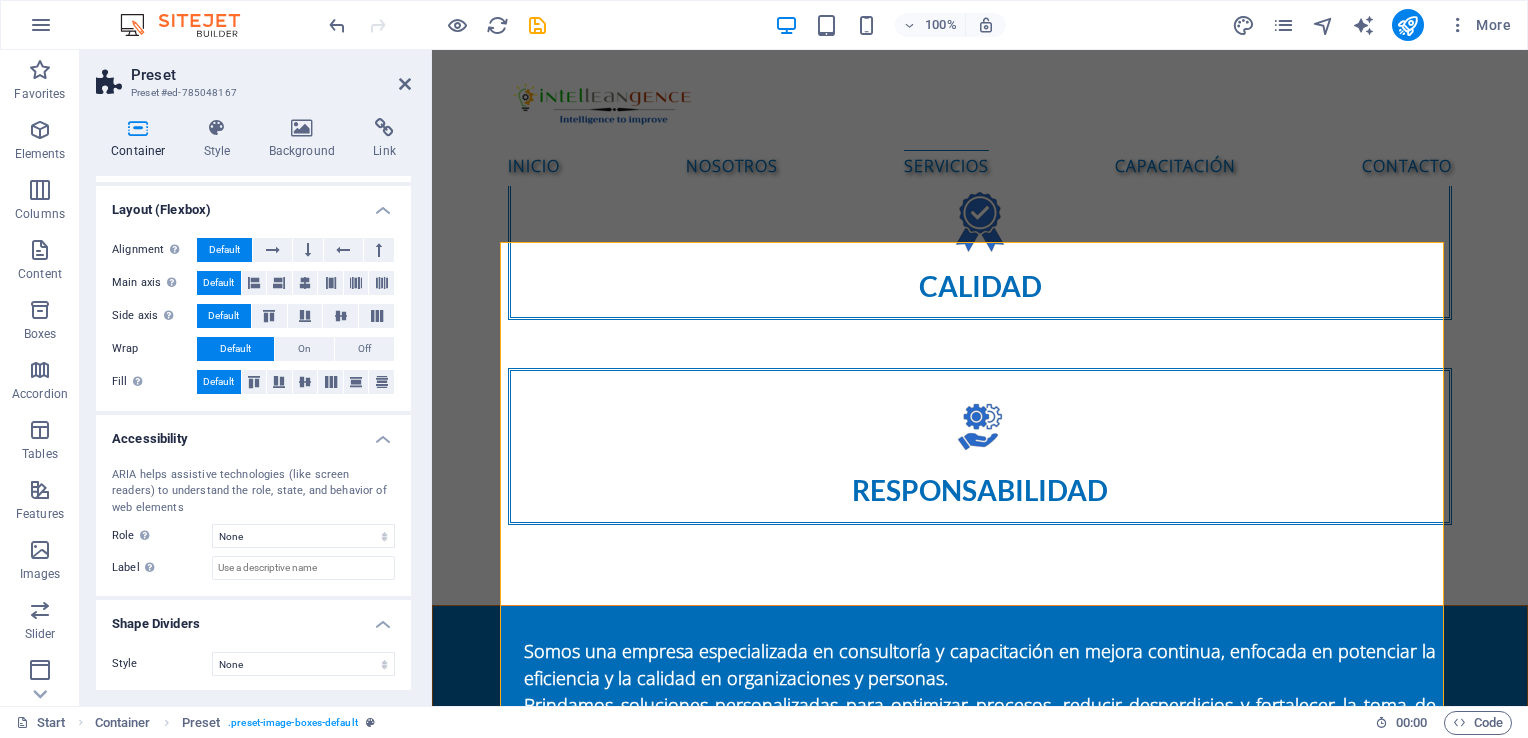 click on "Layout (Flexbox)" at bounding box center (253, 204) 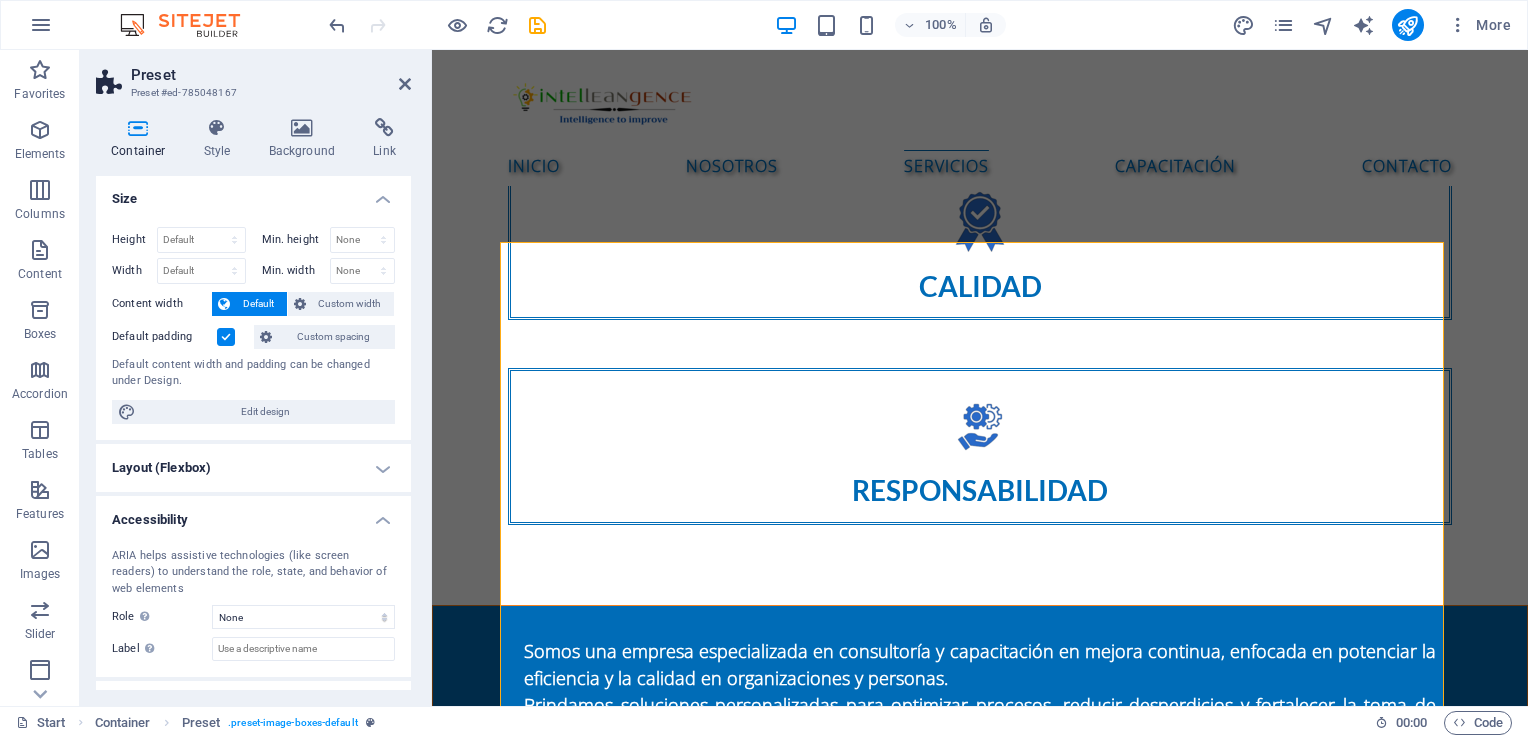 scroll, scrollTop: 0, scrollLeft: 0, axis: both 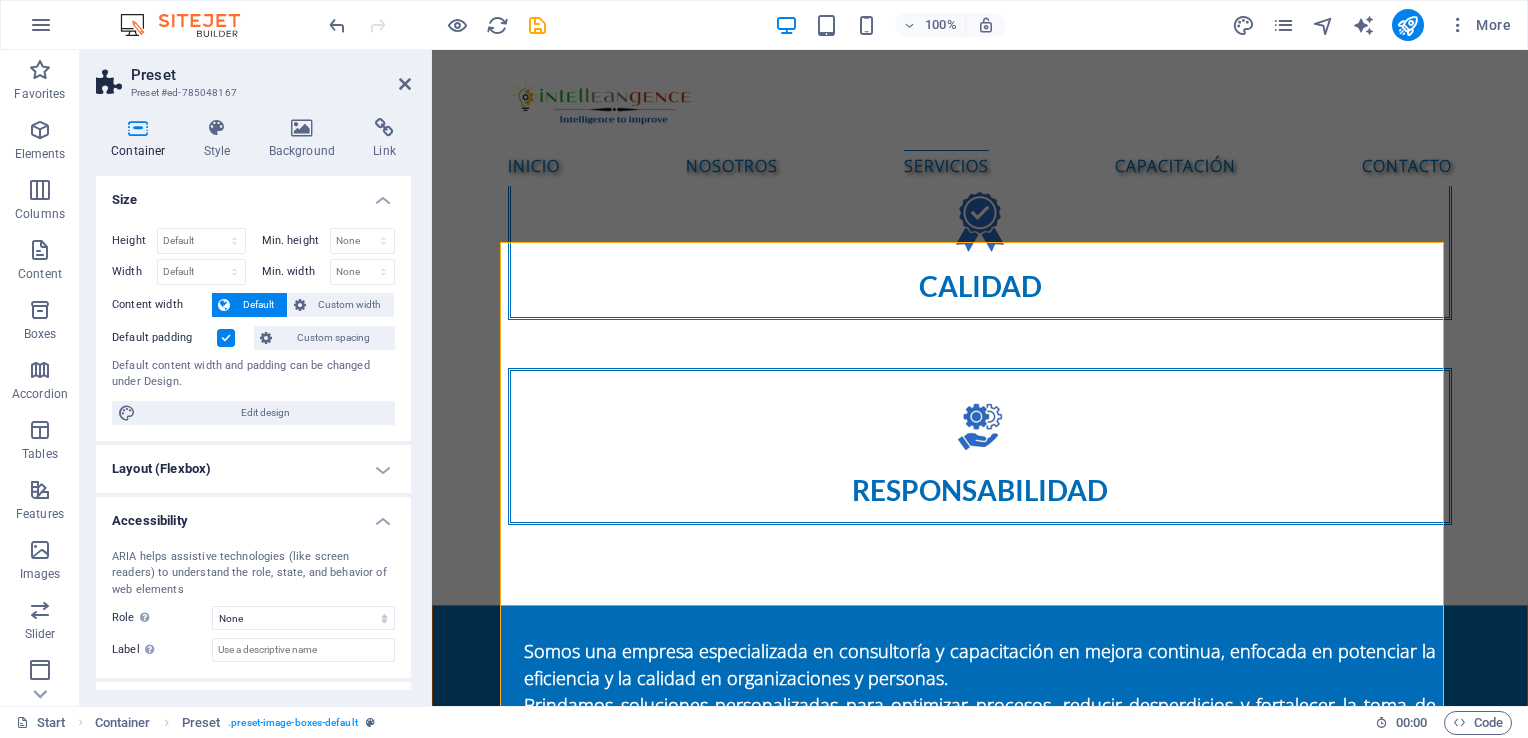 click on "Layout (Flexbox)" at bounding box center [253, 469] 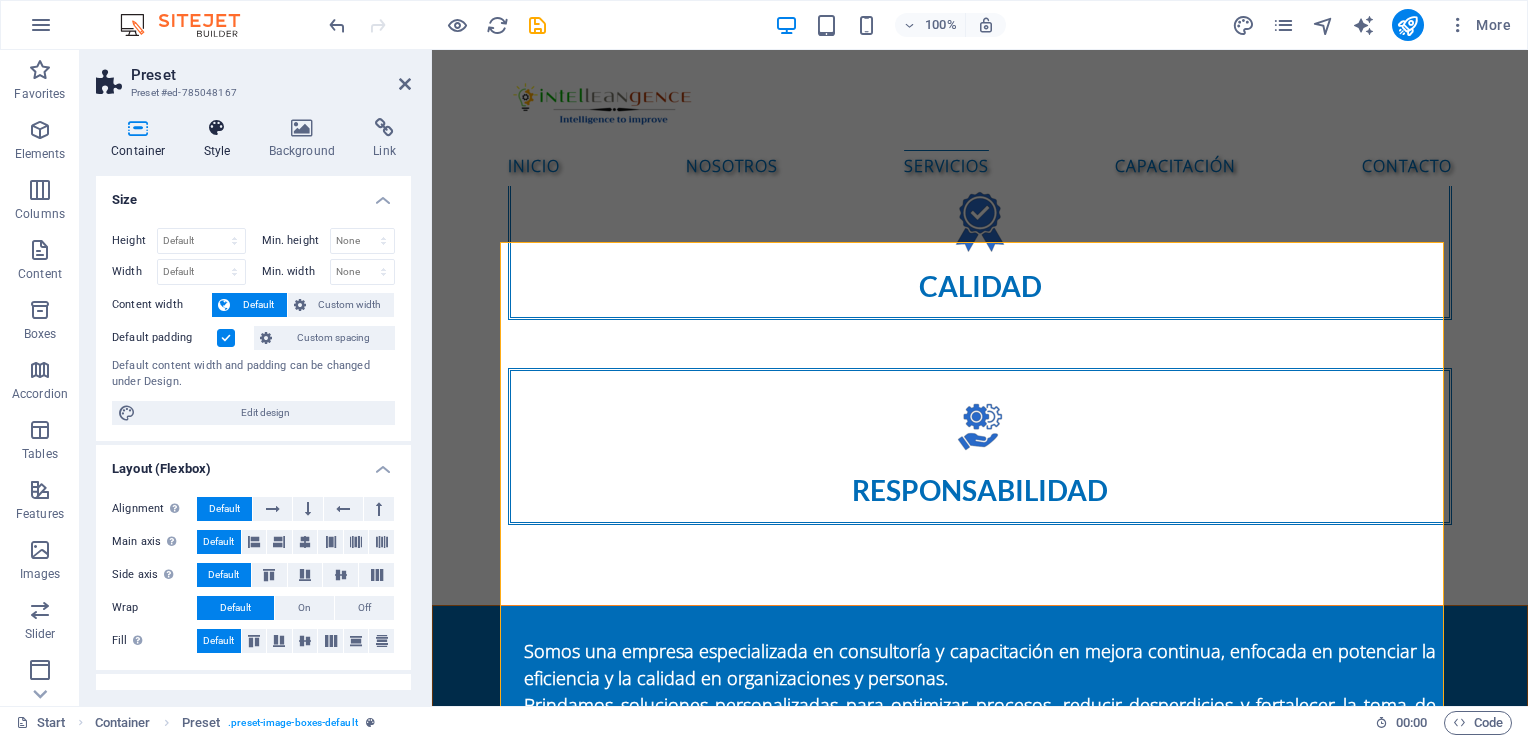 click at bounding box center [217, 128] 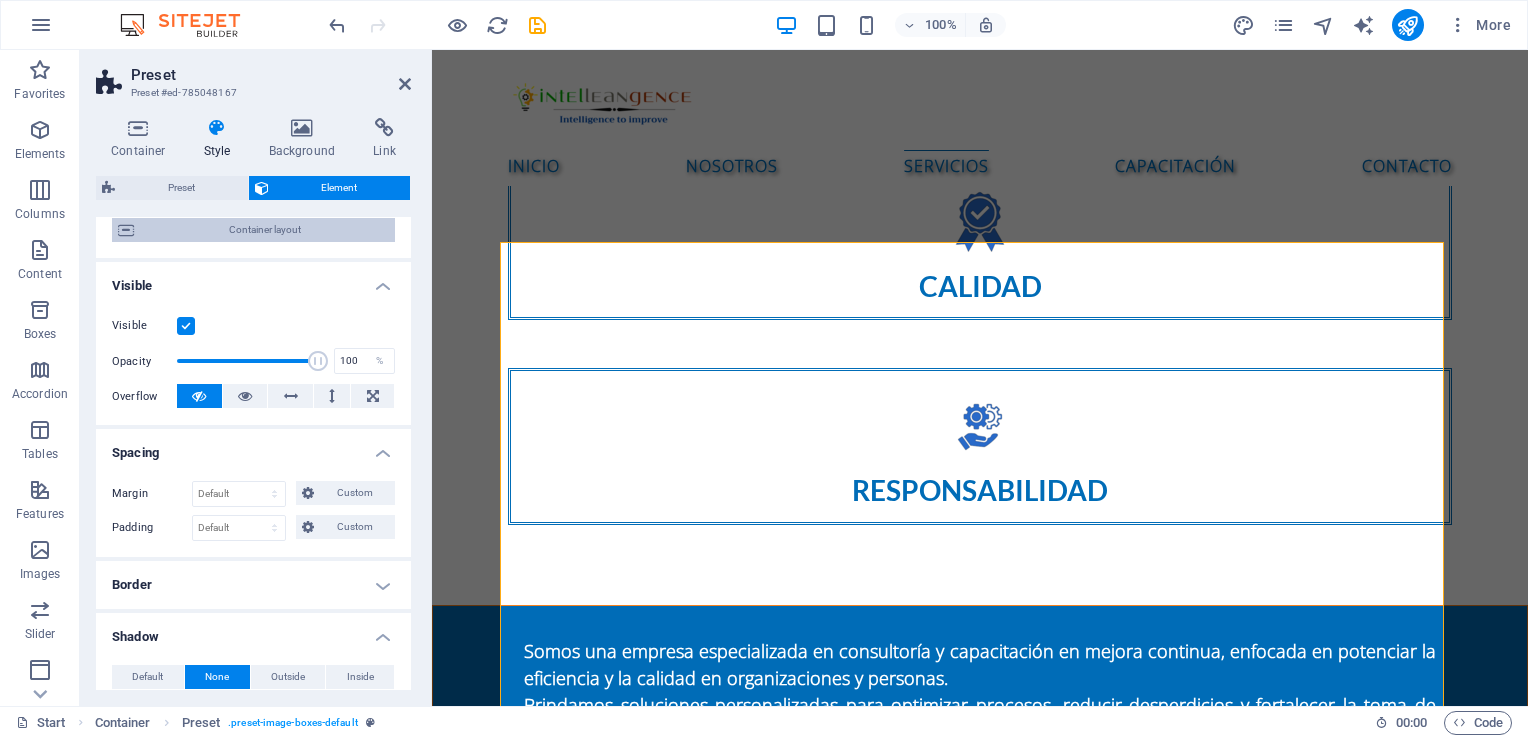click on "Container layout" at bounding box center [264, 230] 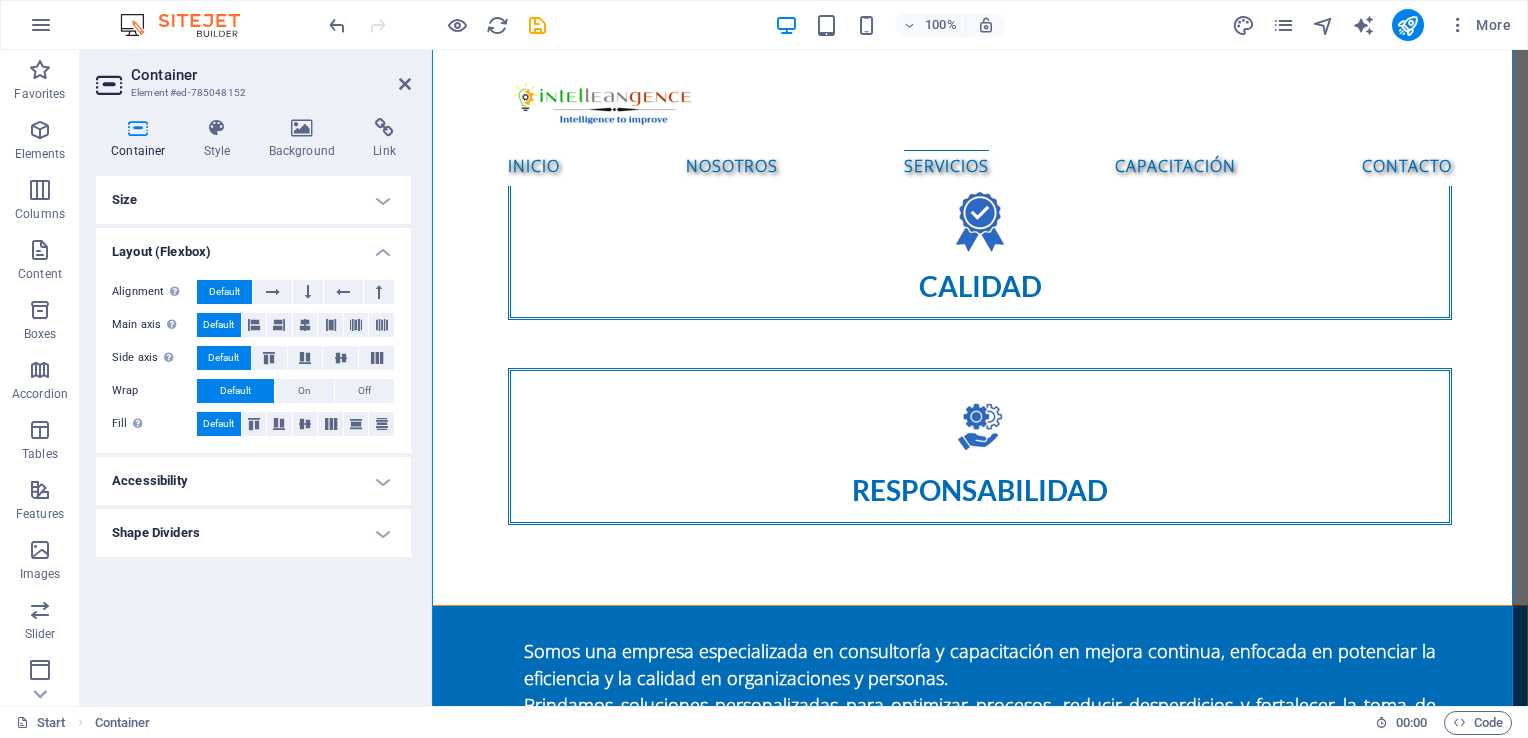 click on "Size" at bounding box center [253, 200] 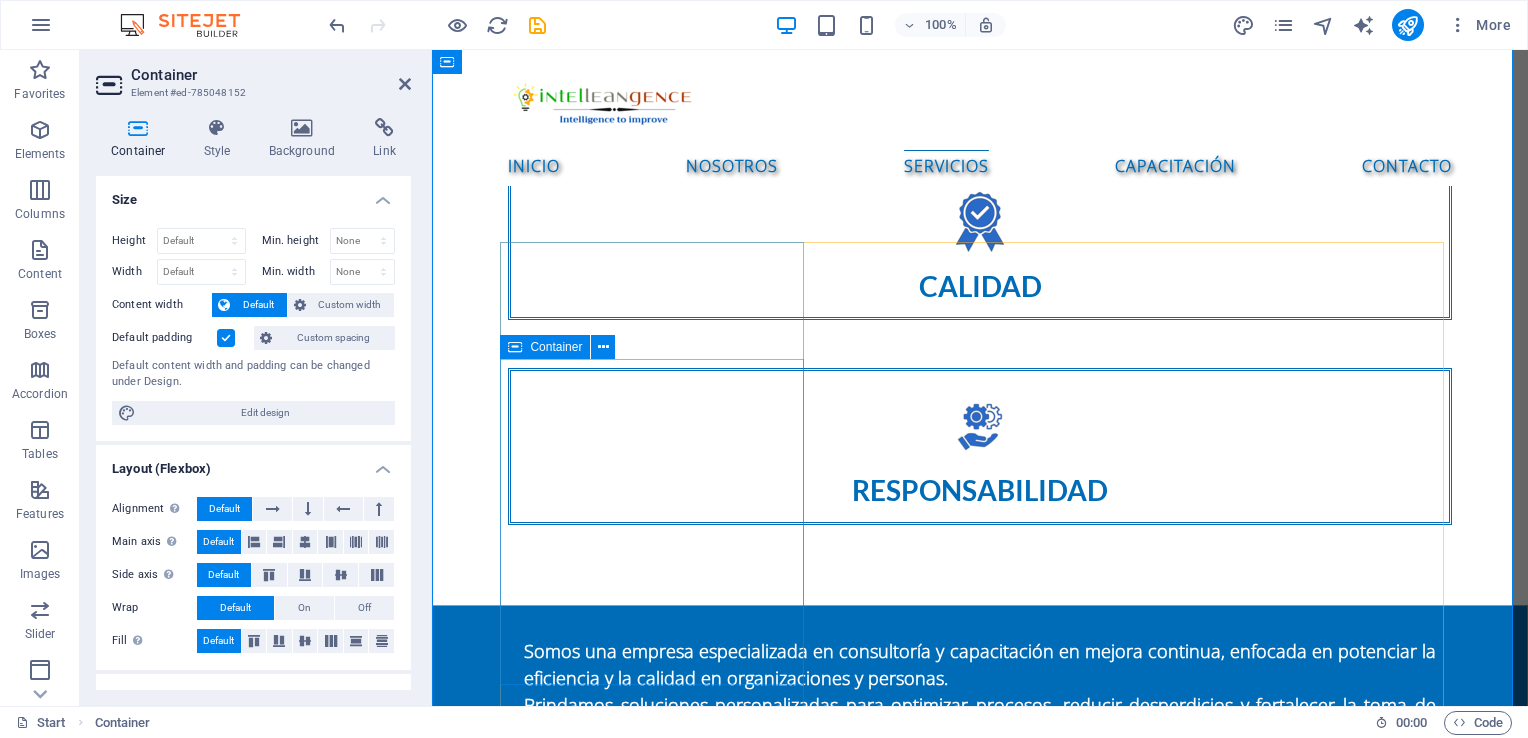 click on "Consultoría de mejora de procesos Diagnóstico de procesos operativos Mapeo y rediseño de procesos Implementación de metodologías Lean Six Sigma Reingeniería de procesos (BPR) Diseño de indicadores de desempeño (KPIs)   Auditorías internas de procesos" at bounding box center (980, 2174) 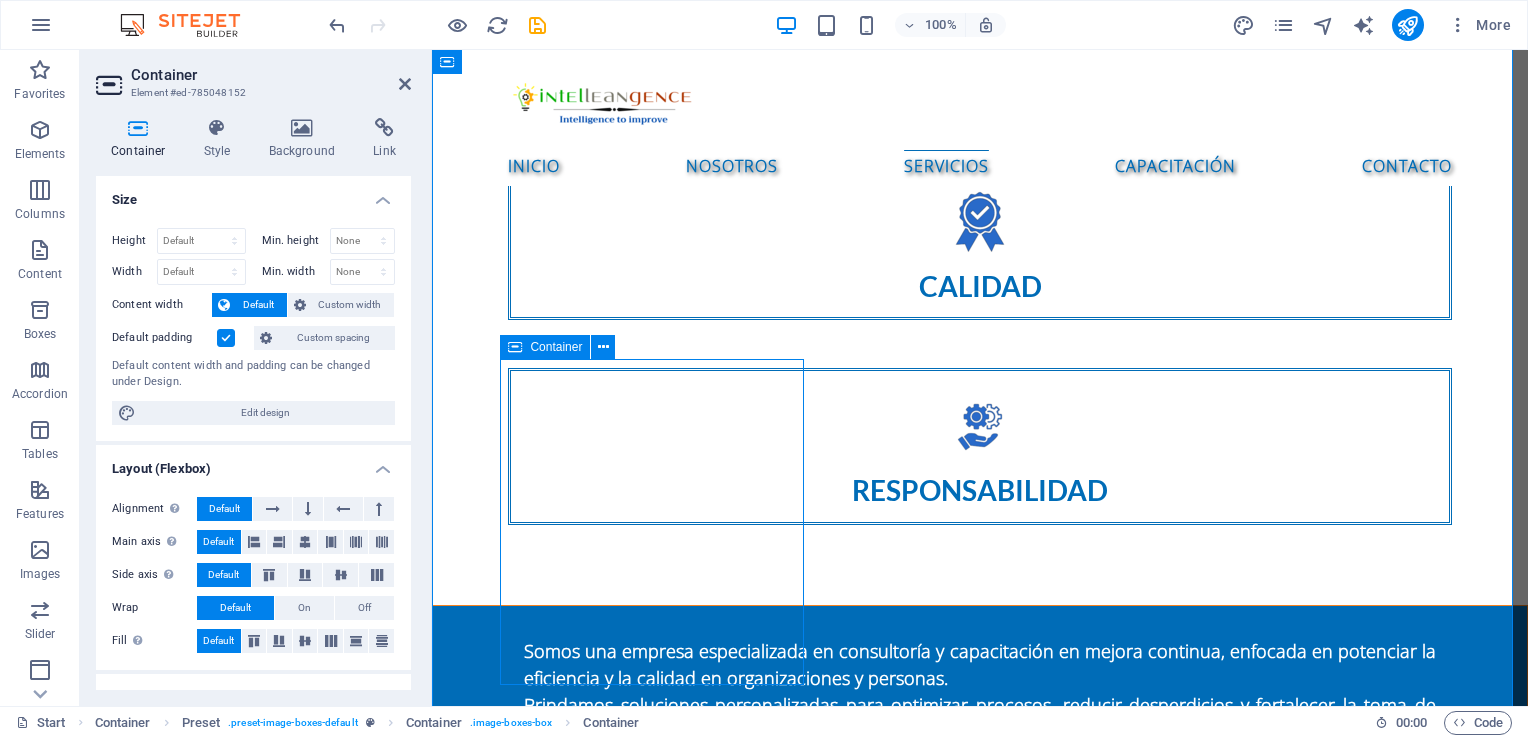 click on "Consultoría de mejora de procesos Diagnóstico de procesos operativos Mapeo y rediseño de procesos Implementación de metodologías Lean Six Sigma Reingeniería de procesos (BPR) Diseño de indicadores de desempeño (KPIs)   Auditorías internas de procesos" at bounding box center [980, 2174] 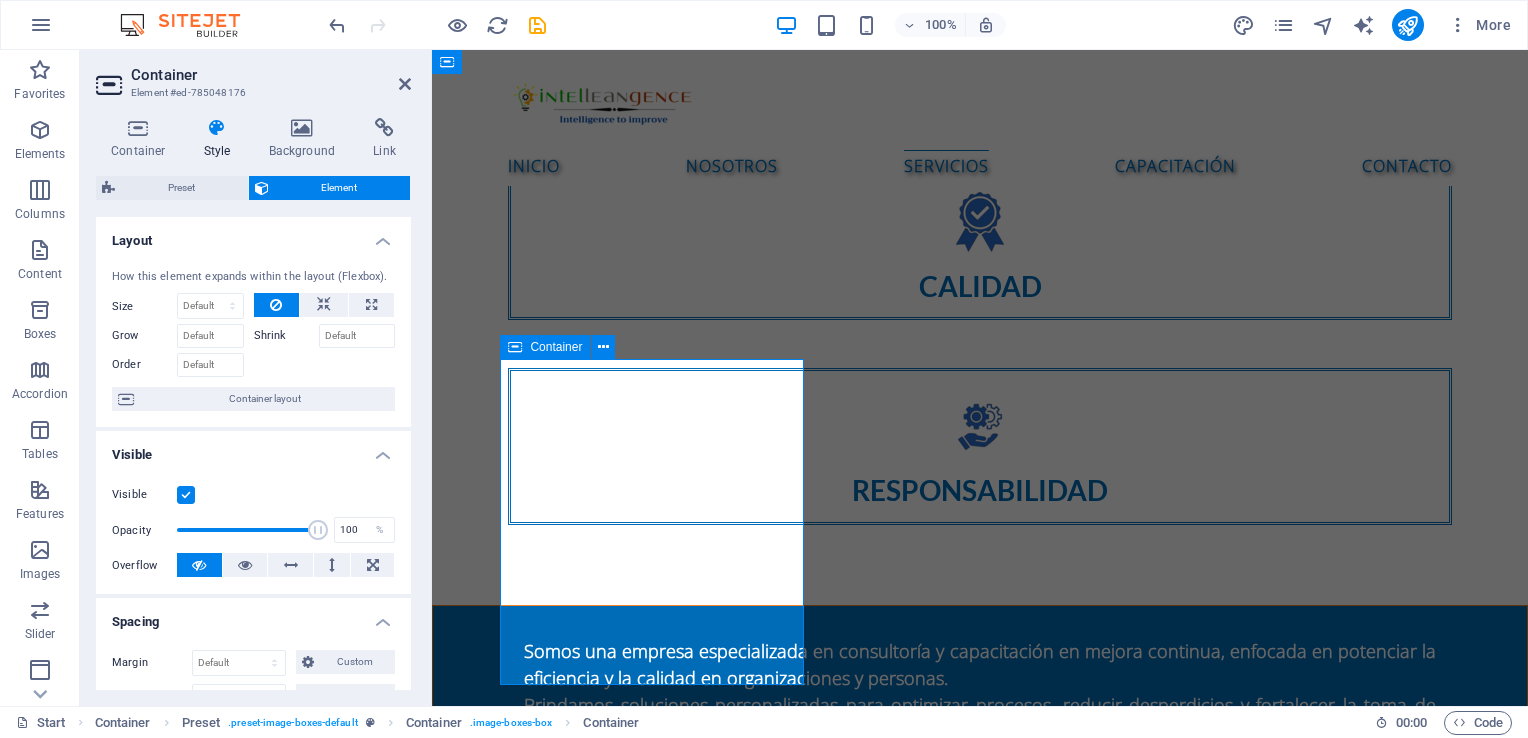 click on "Consultoría de mejora de procesos Diagnóstico de procesos operativos Mapeo y rediseño de procesos Implementación de metodologías Lean Six Sigma Reingeniería de procesos (BPR) Diseño de indicadores de desempeño (KPIs)   Auditorías internas de procesos" at bounding box center [980, 2174] 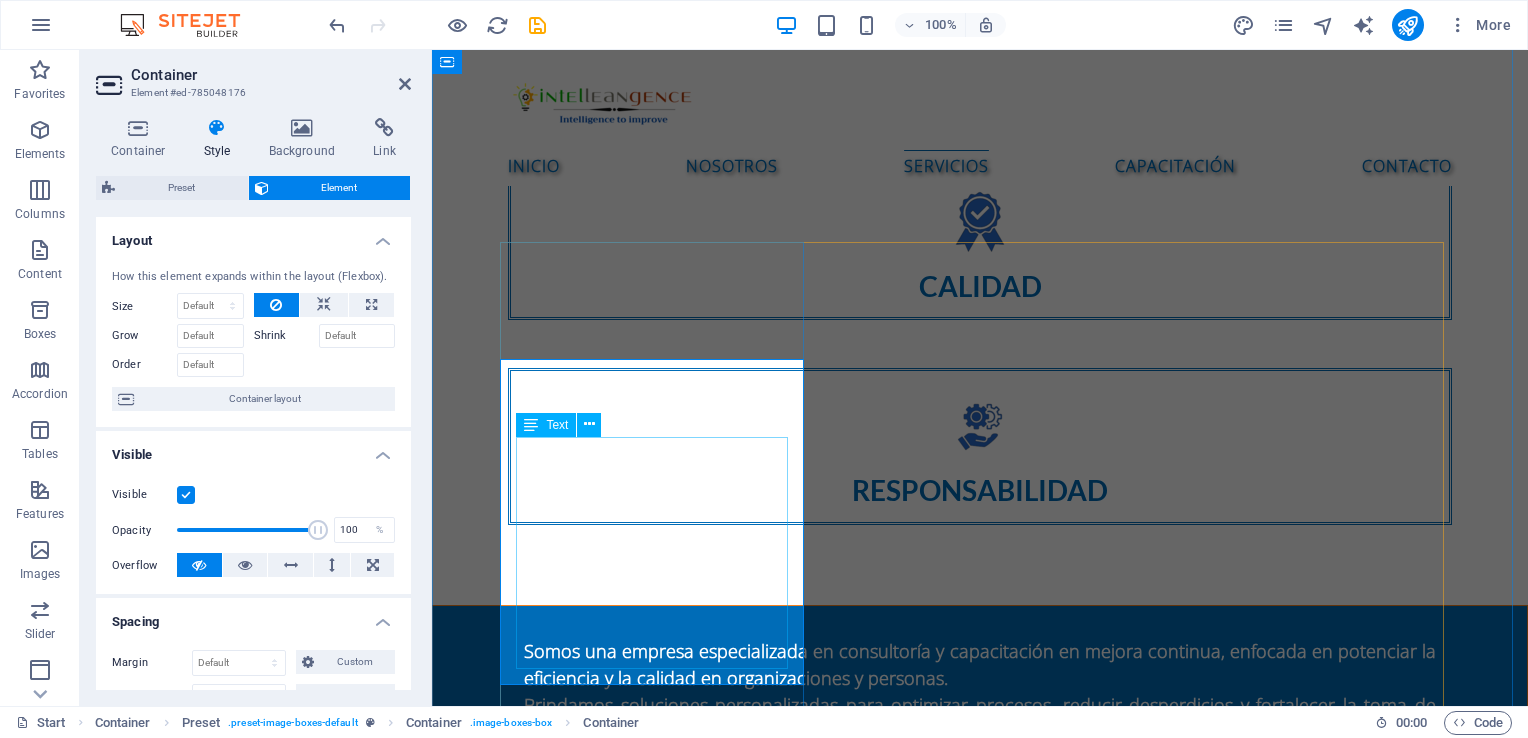 click on "Diagnóstico de procesos operativos Mapeo y rediseño de procesos Implementación de metodologías Lean Six Sigma Reingeniería de procesos (BPR) Diseño de indicadores de desempeño (KPIs)   Auditorías internas de procesos" at bounding box center [980, 2190] 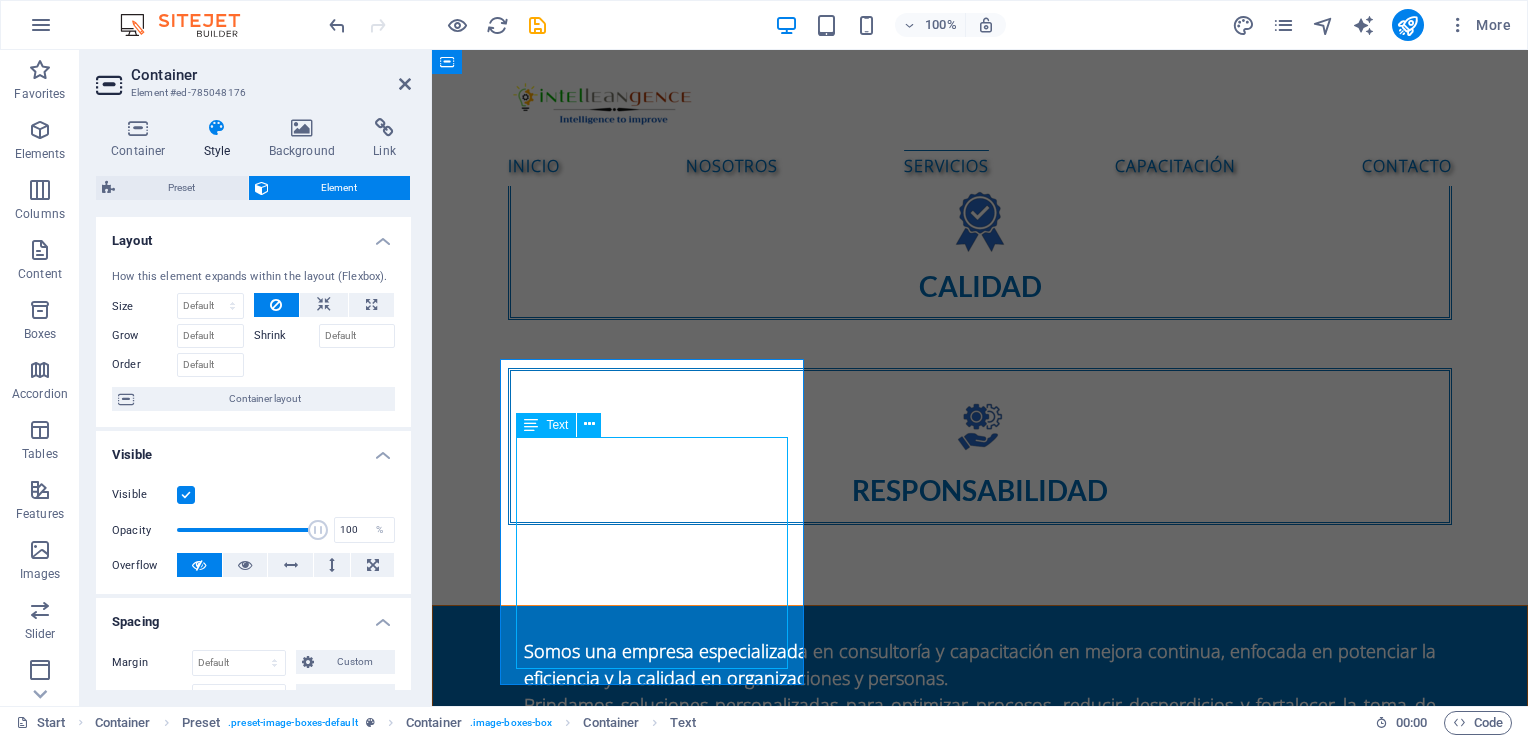 click on "Diagnóstico de procesos operativos Mapeo y rediseño de procesos Implementación de metodologías Lean Six Sigma Reingeniería de procesos (BPR) Diseño de indicadores de desempeño (KPIs)   Auditorías internas de procesos" at bounding box center (980, 2190) 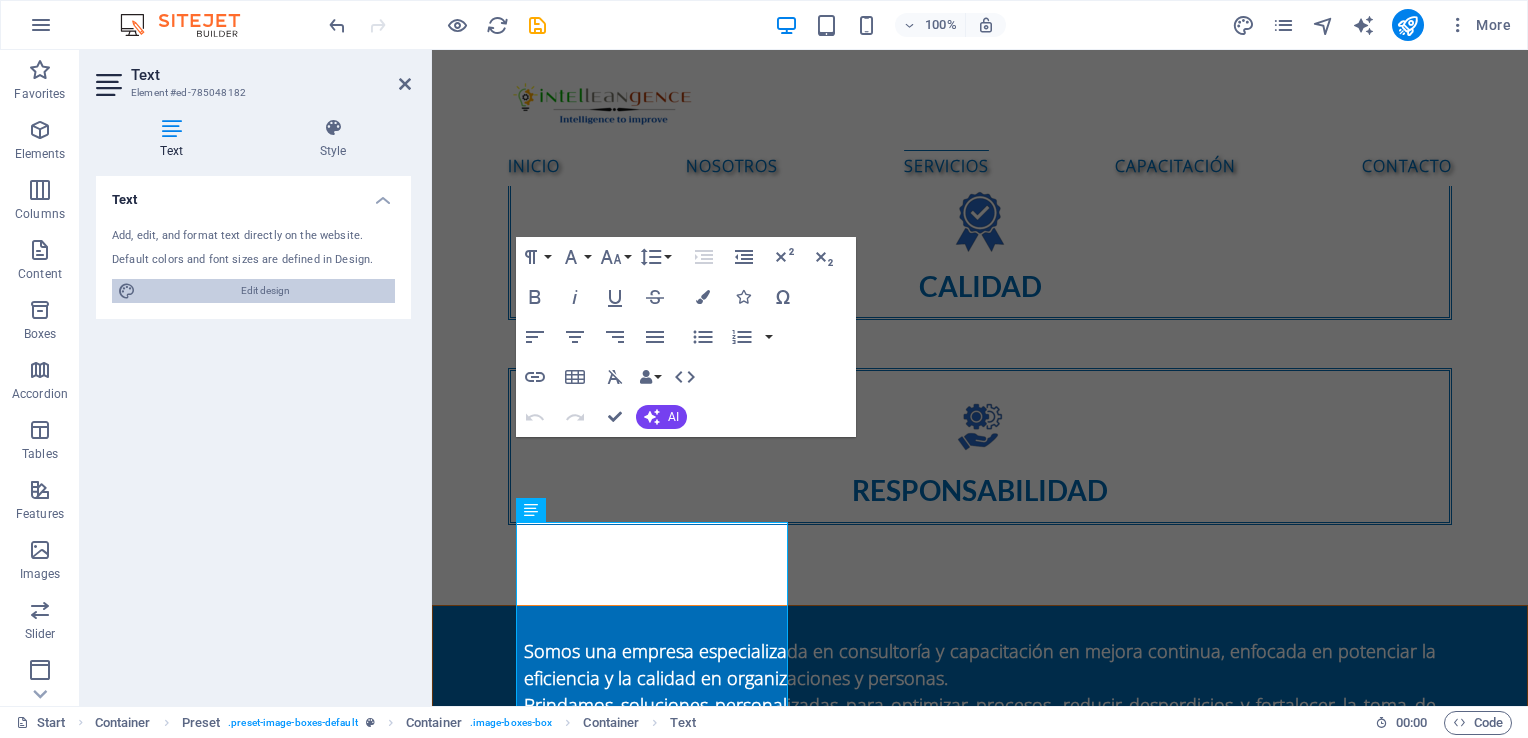 click on "Edit design" at bounding box center [265, 291] 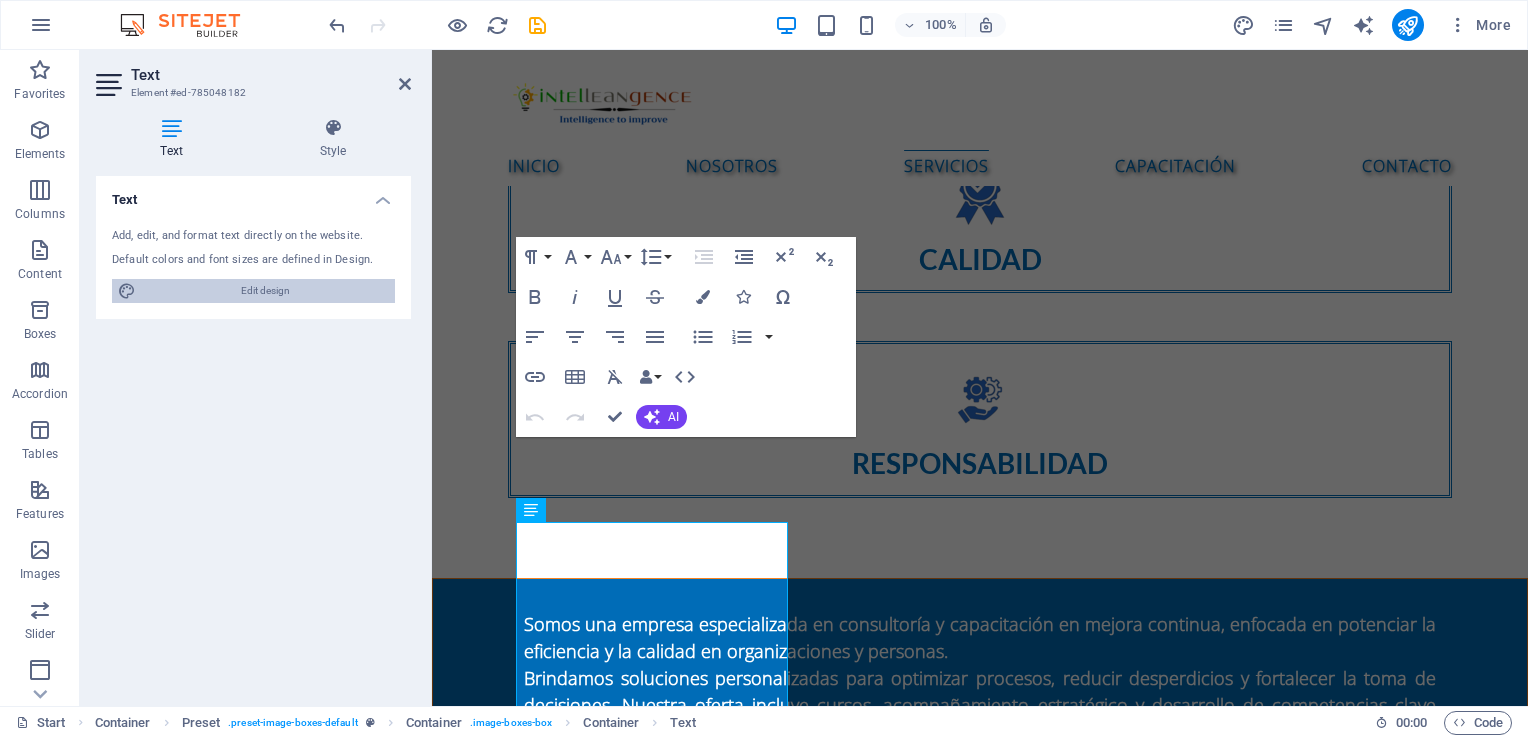 select on "px" 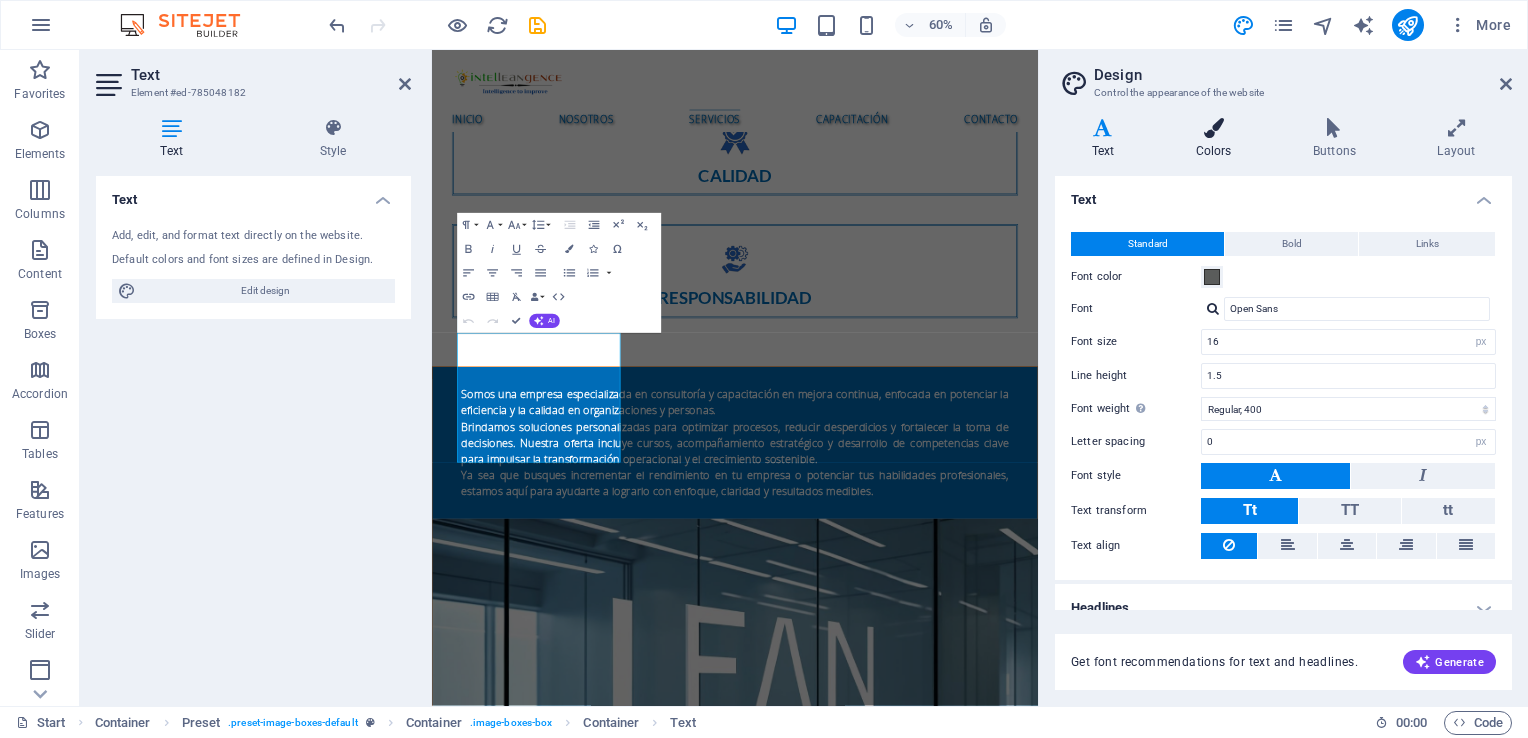 click at bounding box center (1213, 128) 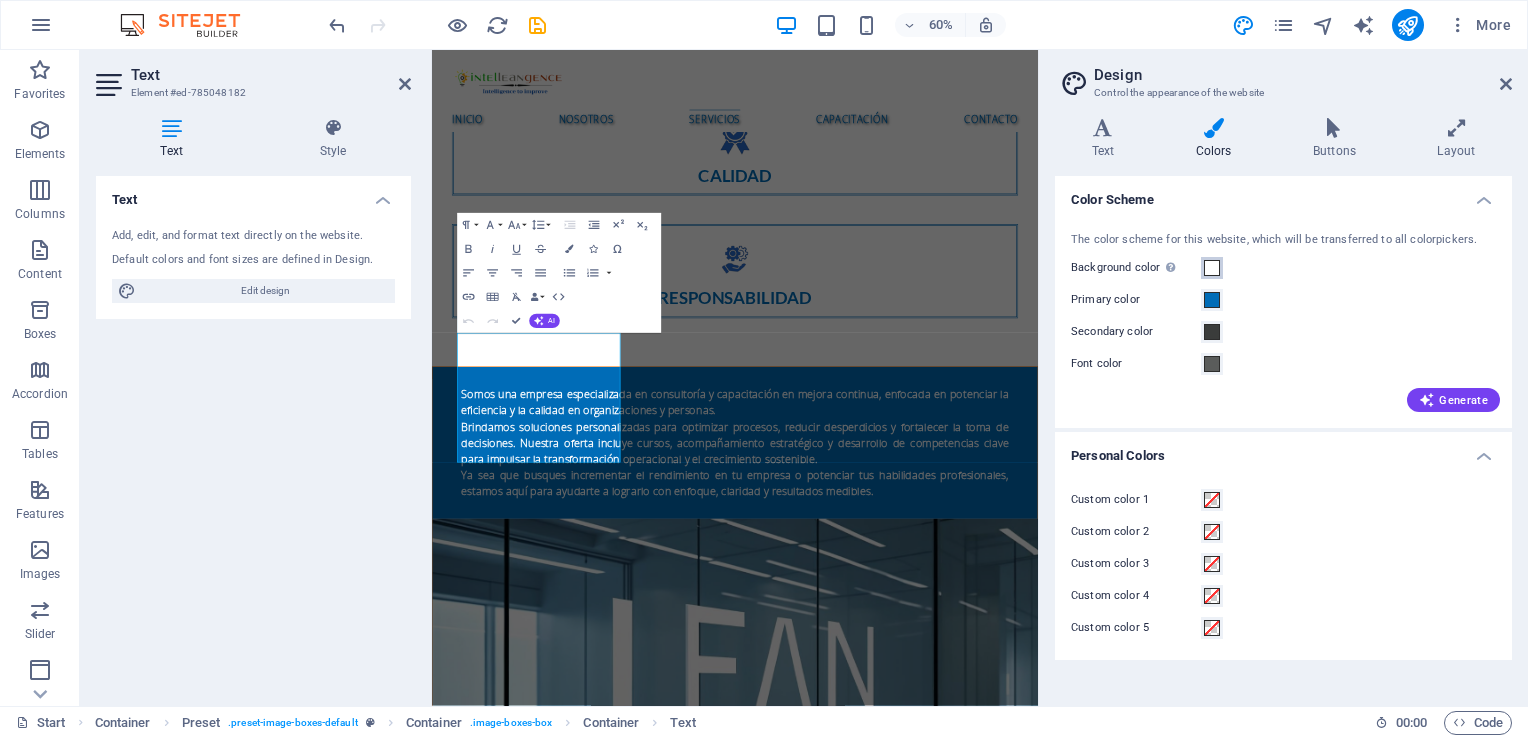 click at bounding box center (1212, 268) 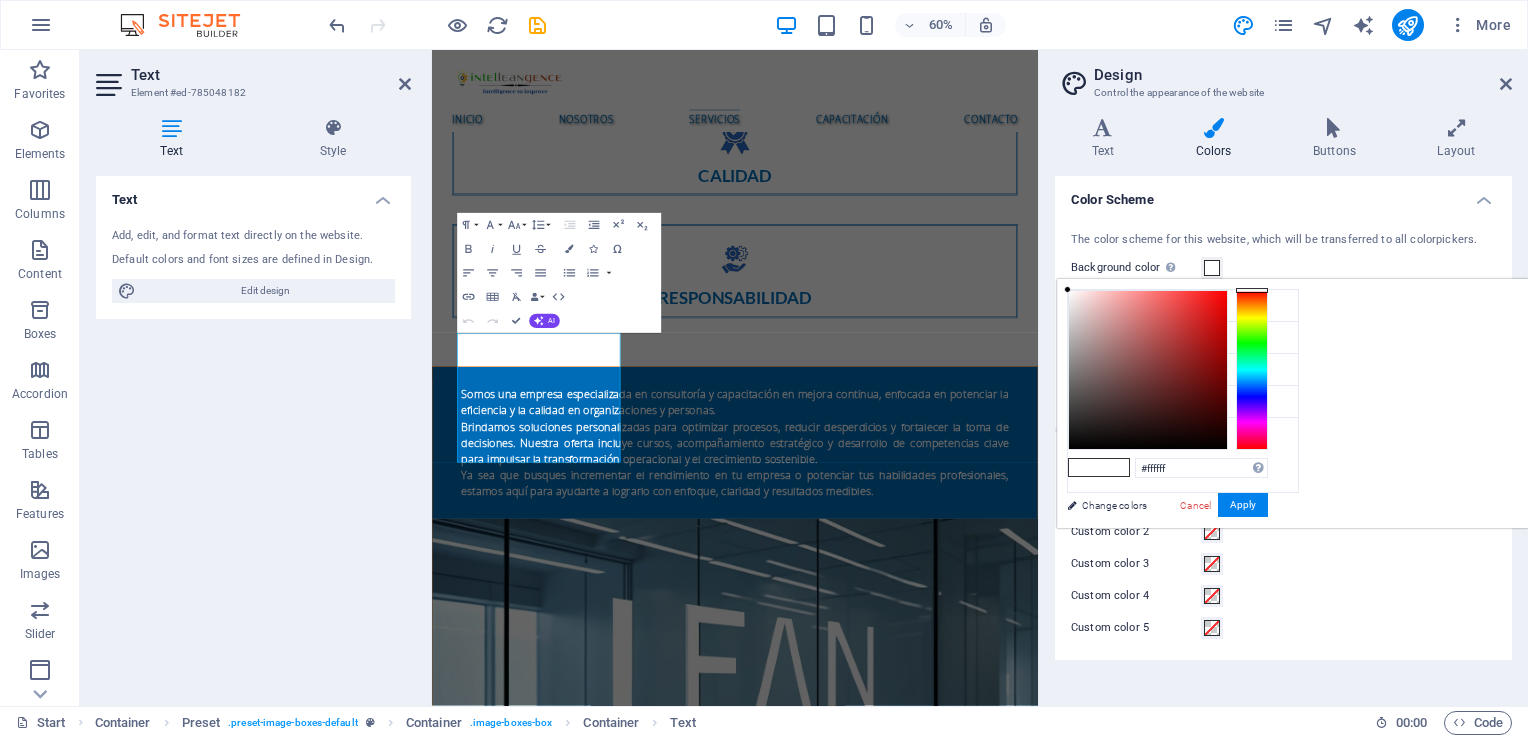 click at bounding box center [1114, 467] 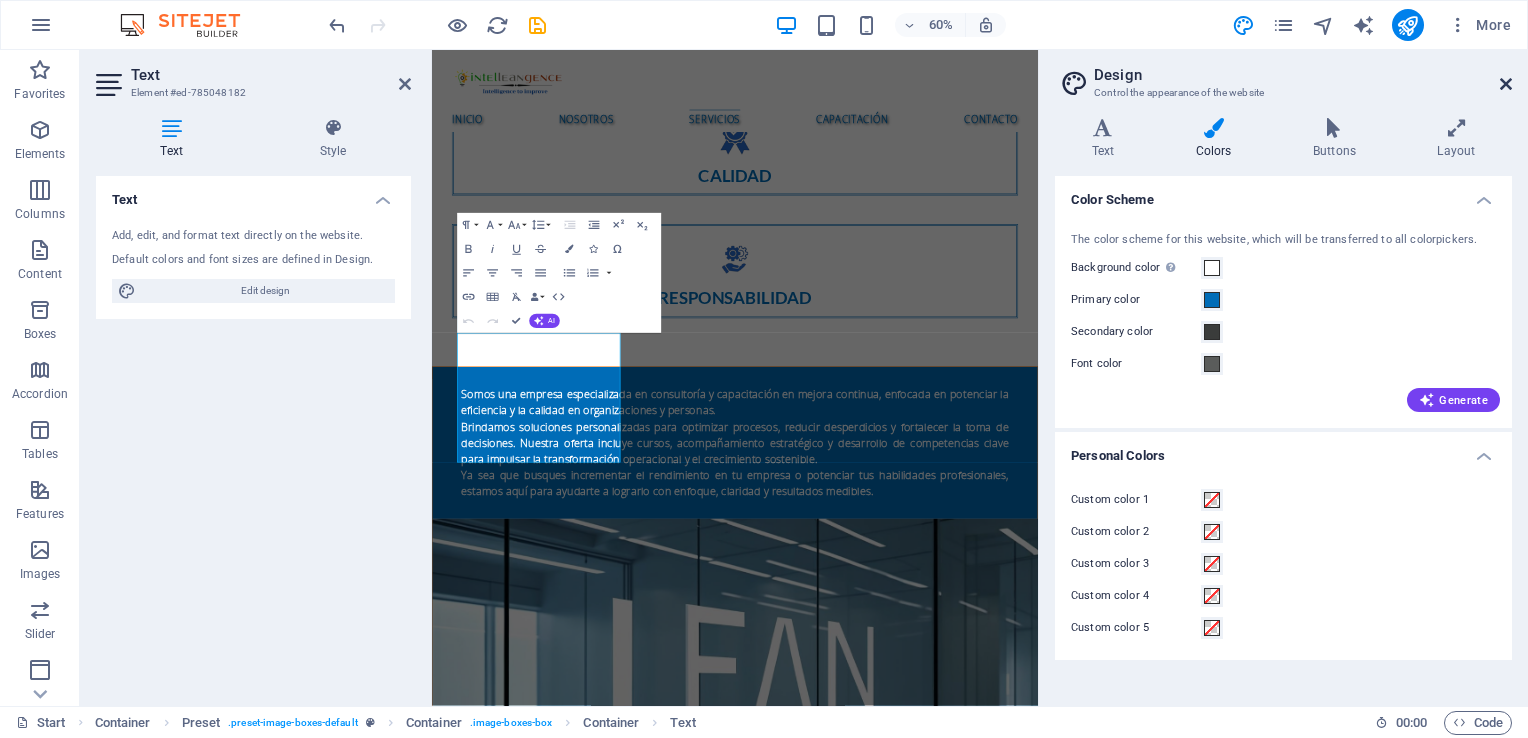 click at bounding box center (1506, 84) 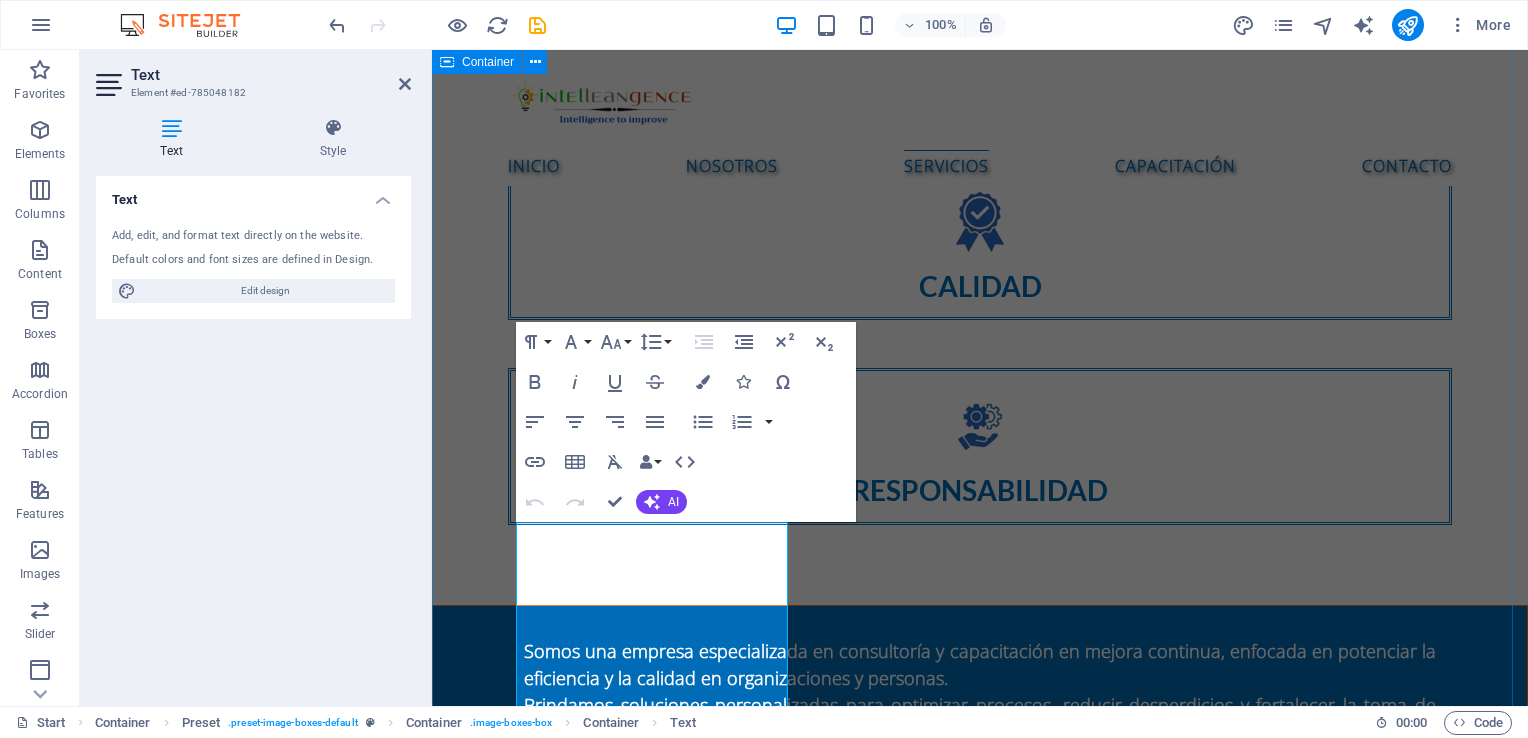 click on "SERVICIOS Consultoría de mejora de procesos Diagnóstico de procesos operativos Mapeo y rediseño de procesos Implementación de metodologías Lean Six Sigma Reingeniería de procesos (BPR) Diseño de indicadores de desempeño (KPIs)   Auditorías internas de procesos Sistemas de Calidad Diagnóstico inicial del sistema de calidad Diseño e implementación de sistemas de gestión ISO 9001 Auditorías internas y pre-auditorías ISO 9001 Elaboración de manuales y procedimientos Acompañamiento en certificación ISO 9001 Integración de sistemas de gestión   Diseño de indicadores de calidad (KPIs) Desarrollo organizacional Diagnóstico organizacional integral Diseño y alineación de estructura organizacional Planeación estratégica participativa Gestión del cambio organizacional Desarrollo de liderazgo y habilidades blandas Evaluación de desempeño y competencias (360°) Puntos clave de la NOM-035-STPS-2018: Identificación de factores de riesgo psicosocial   Evaluación del entorno organizacional" at bounding box center [980, 2946] 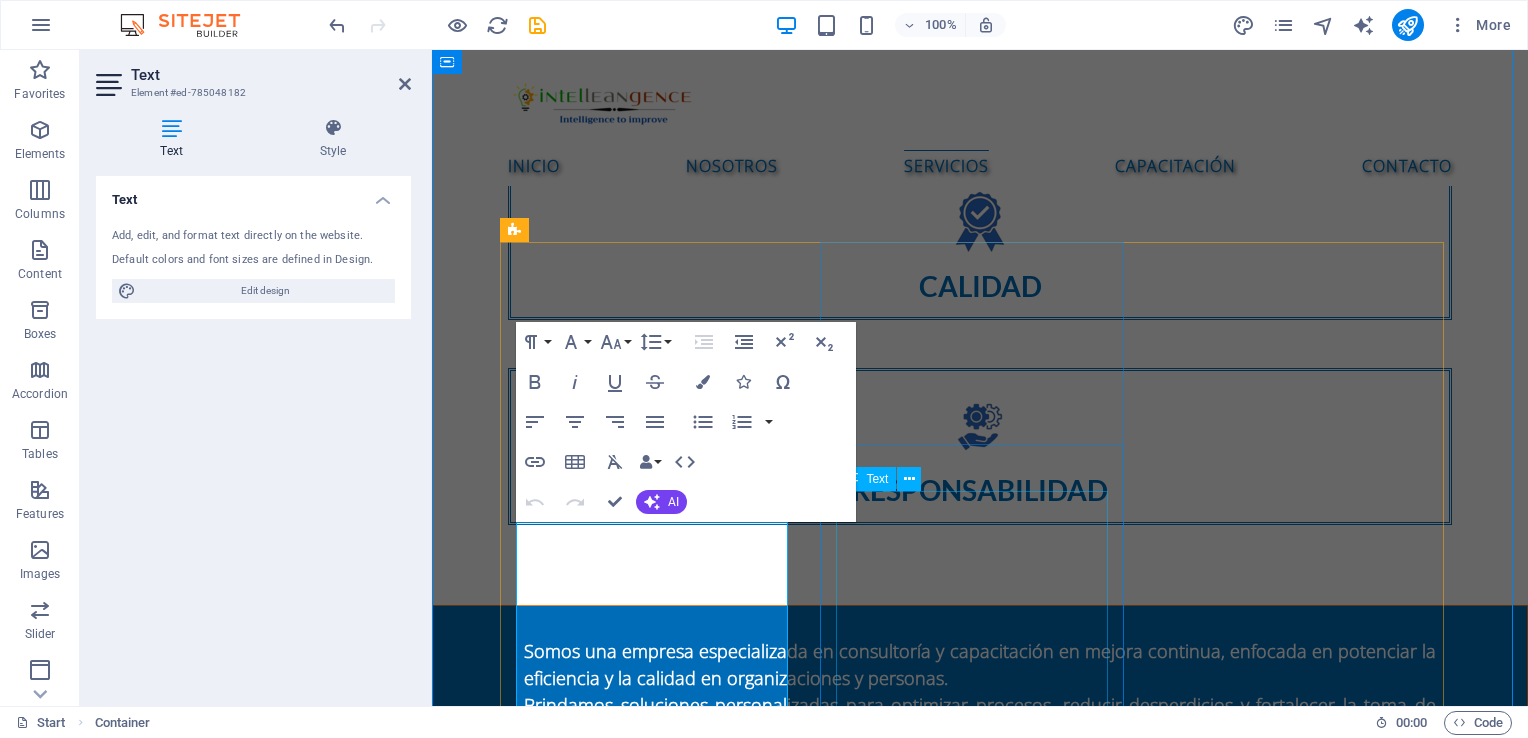 scroll, scrollTop: 1859, scrollLeft: 0, axis: vertical 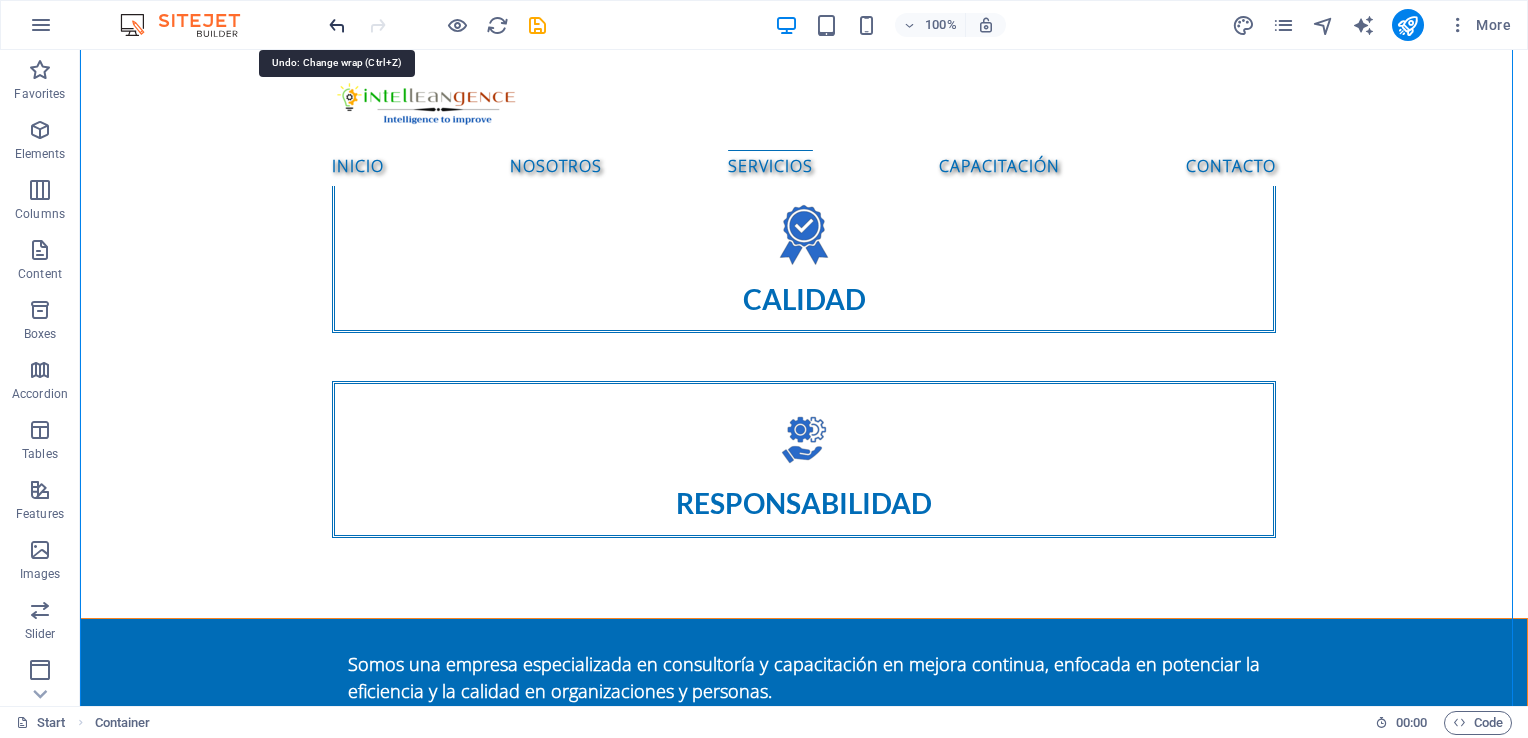 click at bounding box center [337, 25] 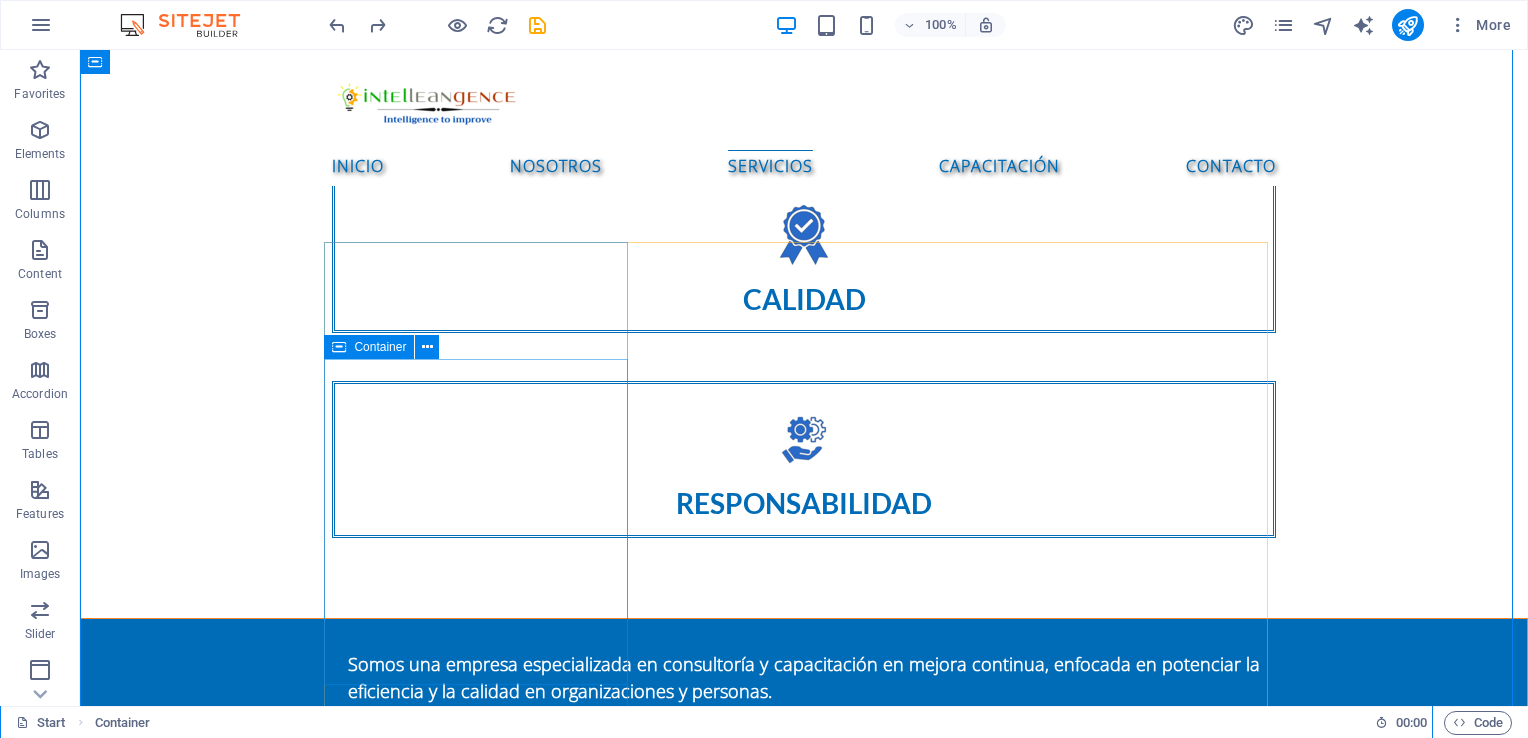 click on "Consultoría de mejora de procesos Diagnóstico de procesos operativos Mapeo y rediseño de procesos Implementación de metodologías Lean Six Sigma Reingeniería de procesos (BPR) Diseño de indicadores de desempeño (KPIs)   Auditorías internas de procesos" at bounding box center (804, 2385) 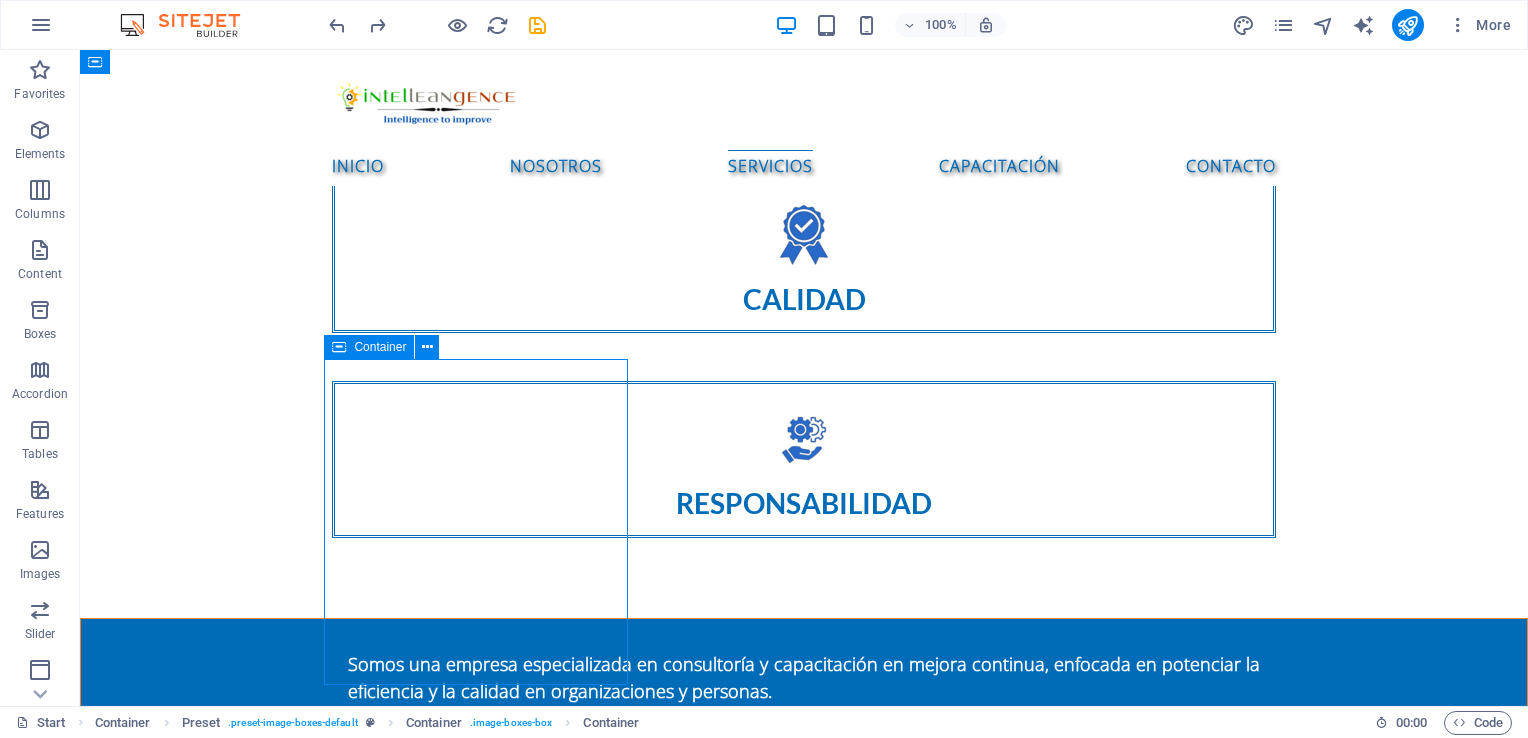 click on "Consultoría de mejora de procesos Diagnóstico de procesos operativos Mapeo y rediseño de procesos Implementación de metodologías Lean Six Sigma Reingeniería de procesos (BPR) Diseño de indicadores de desempeño (KPIs)   Auditorías internas de procesos" at bounding box center (804, 2385) 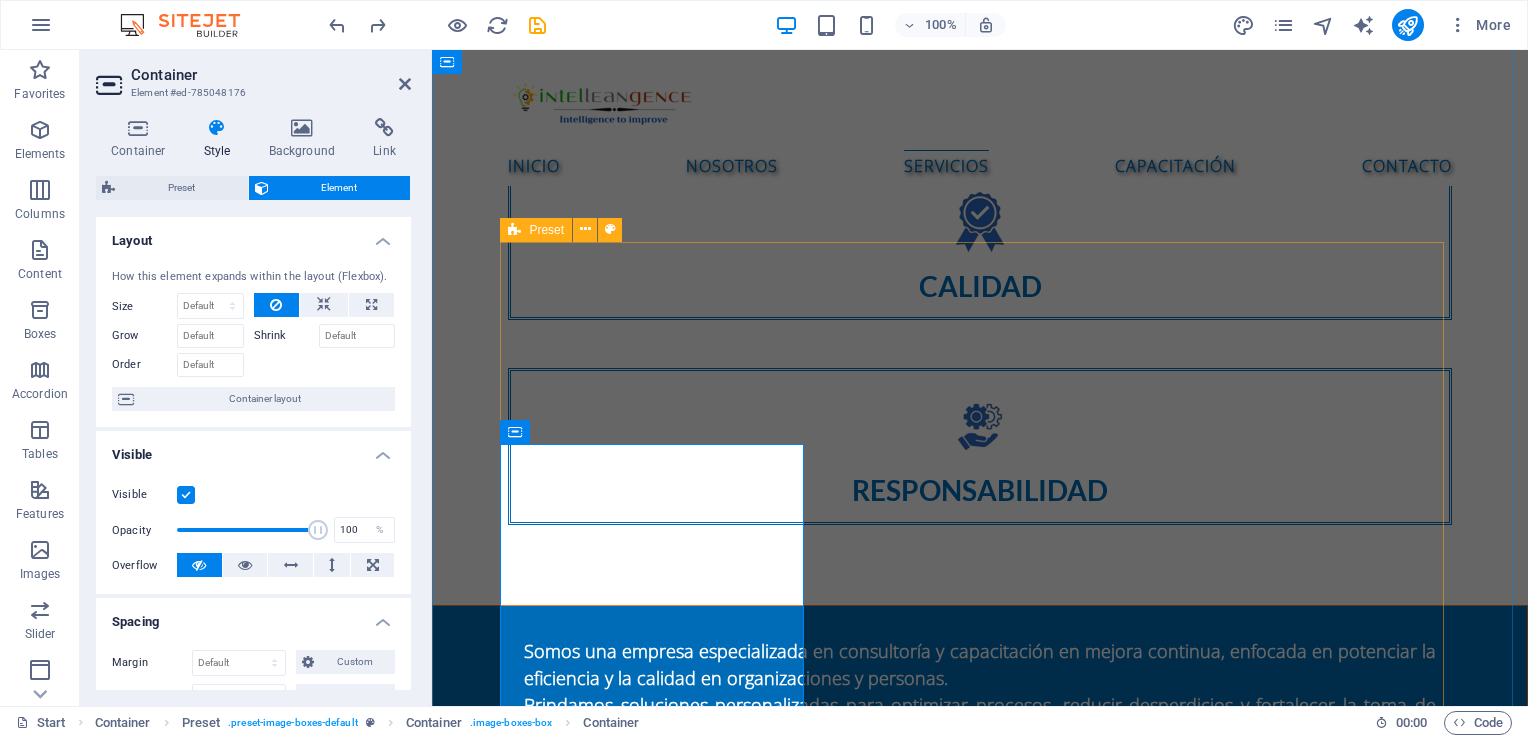 click at bounding box center (514, 230) 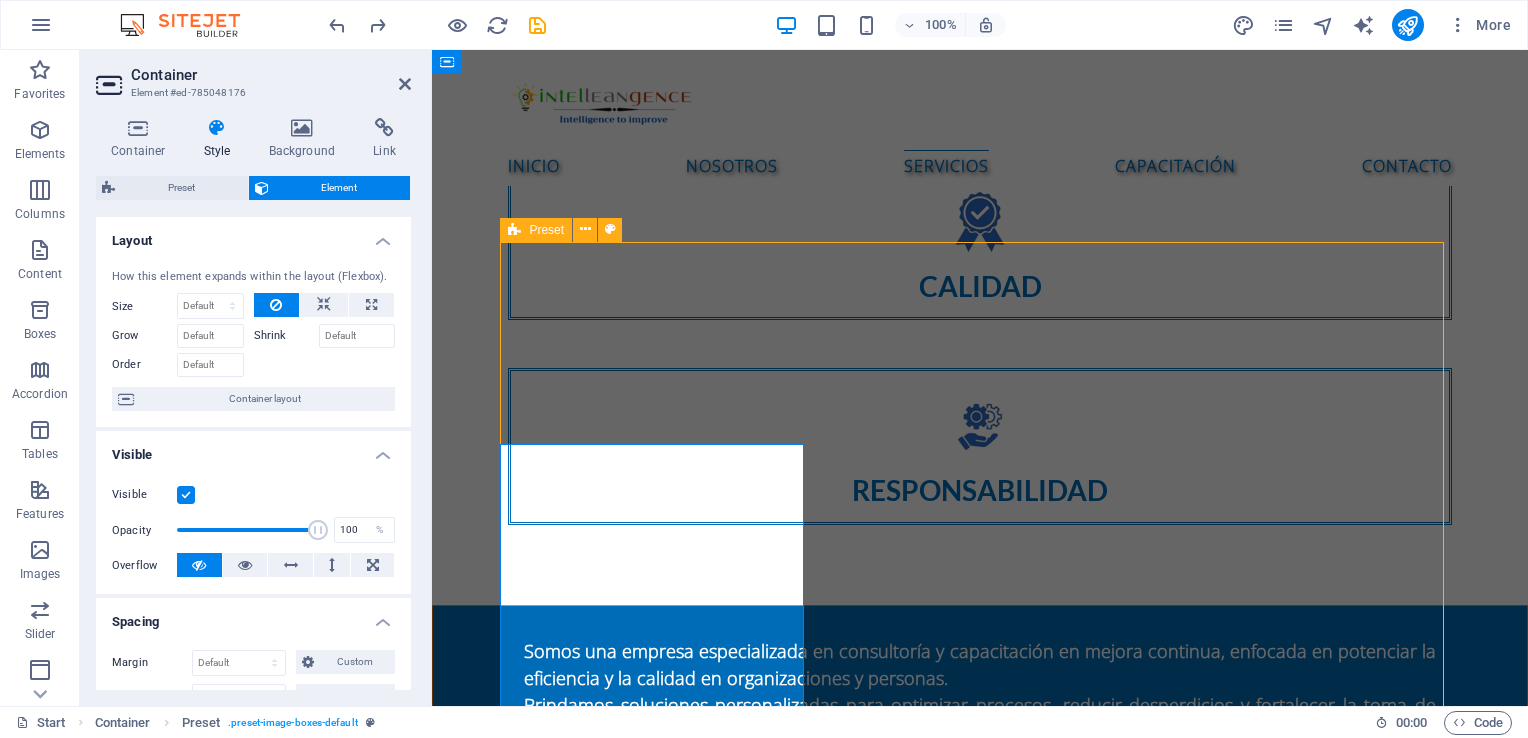 scroll, scrollTop: 1859, scrollLeft: 0, axis: vertical 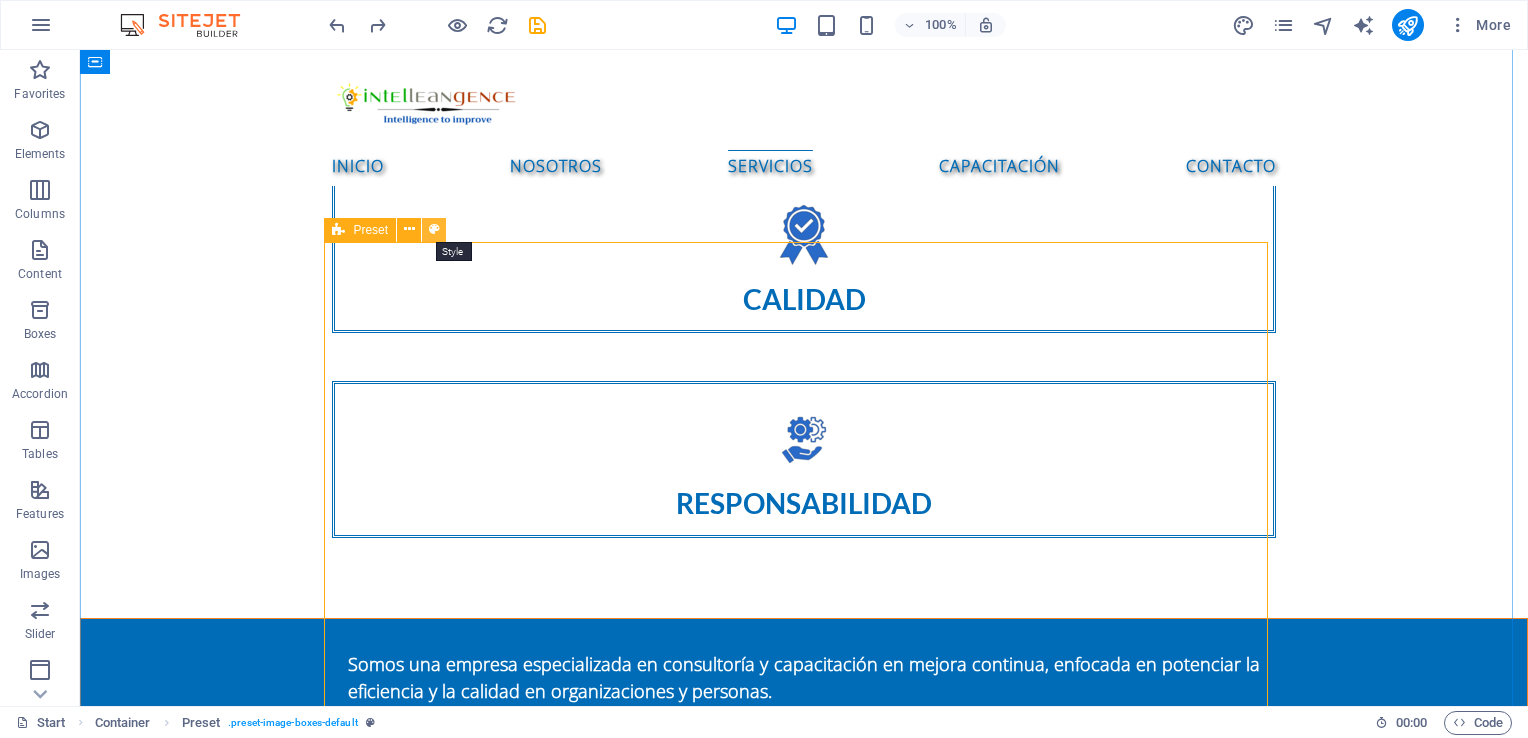 click at bounding box center [434, 229] 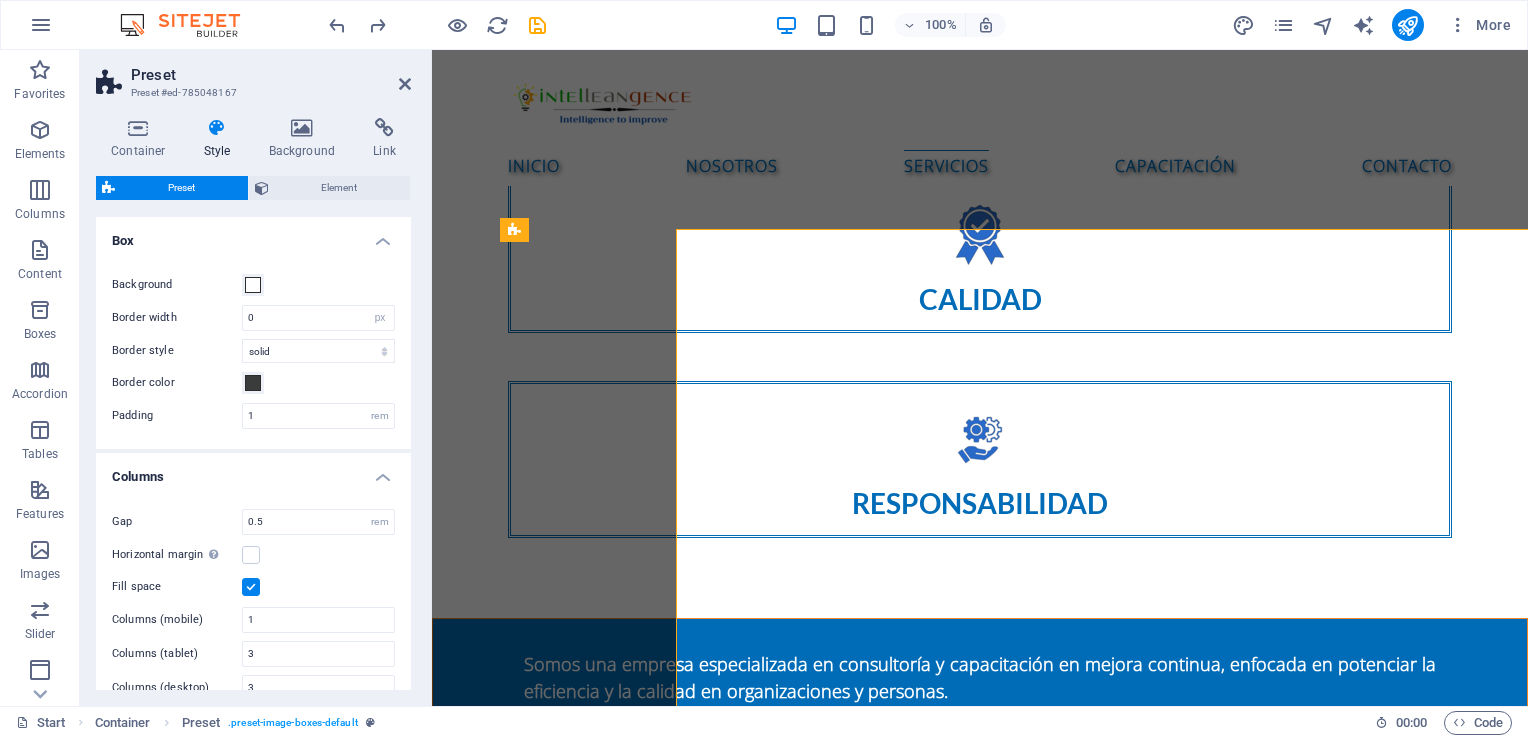 scroll, scrollTop: 1872, scrollLeft: 0, axis: vertical 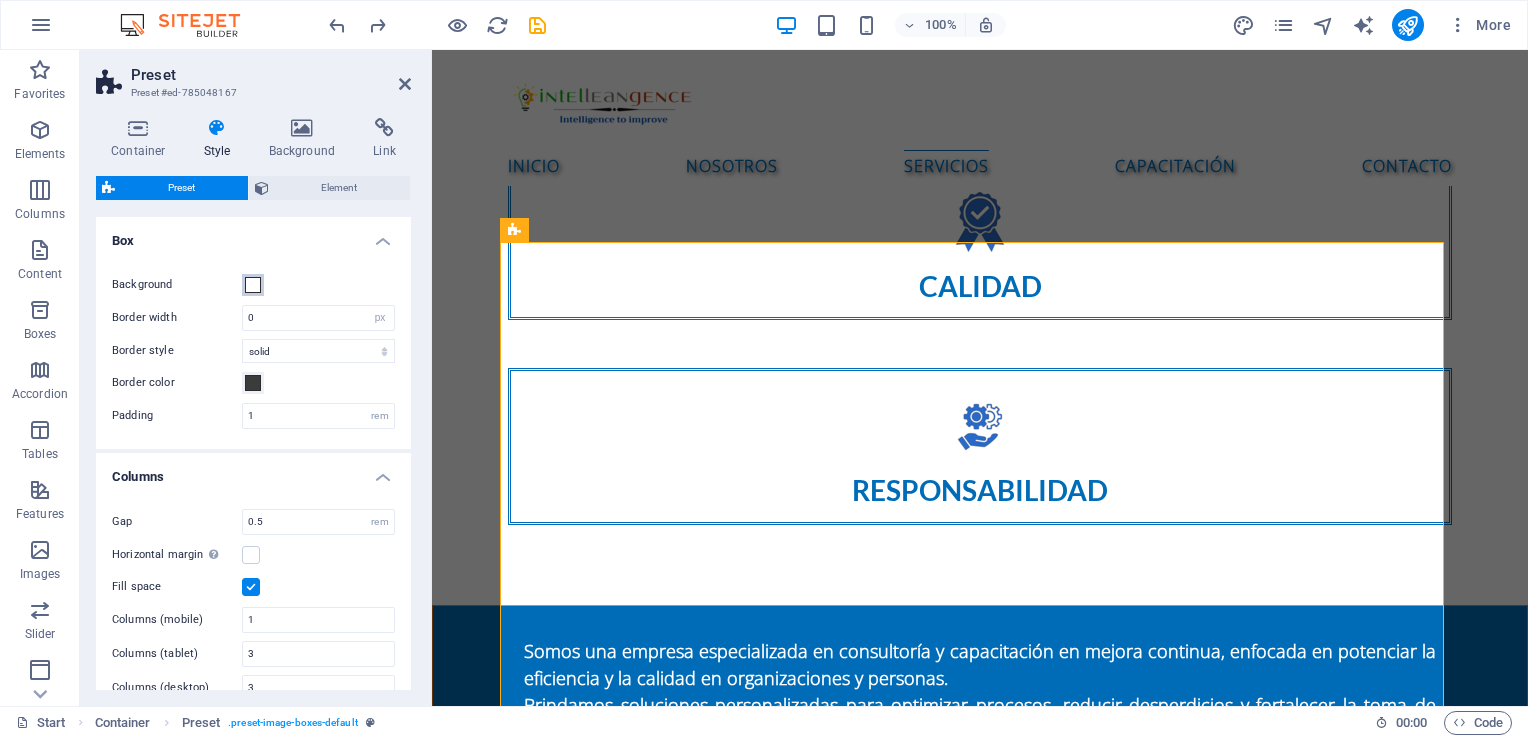 click at bounding box center [253, 285] 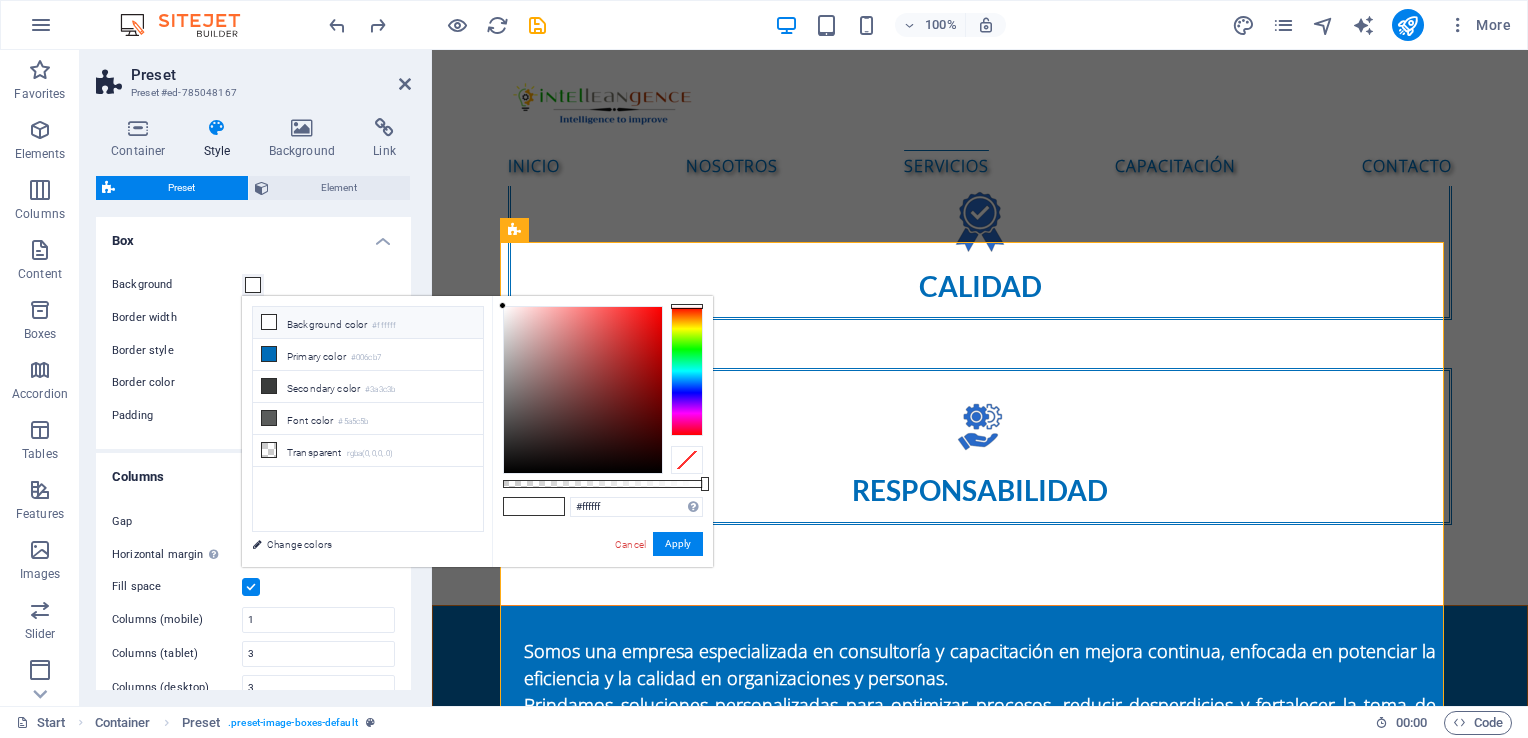 click at bounding box center (269, 322) 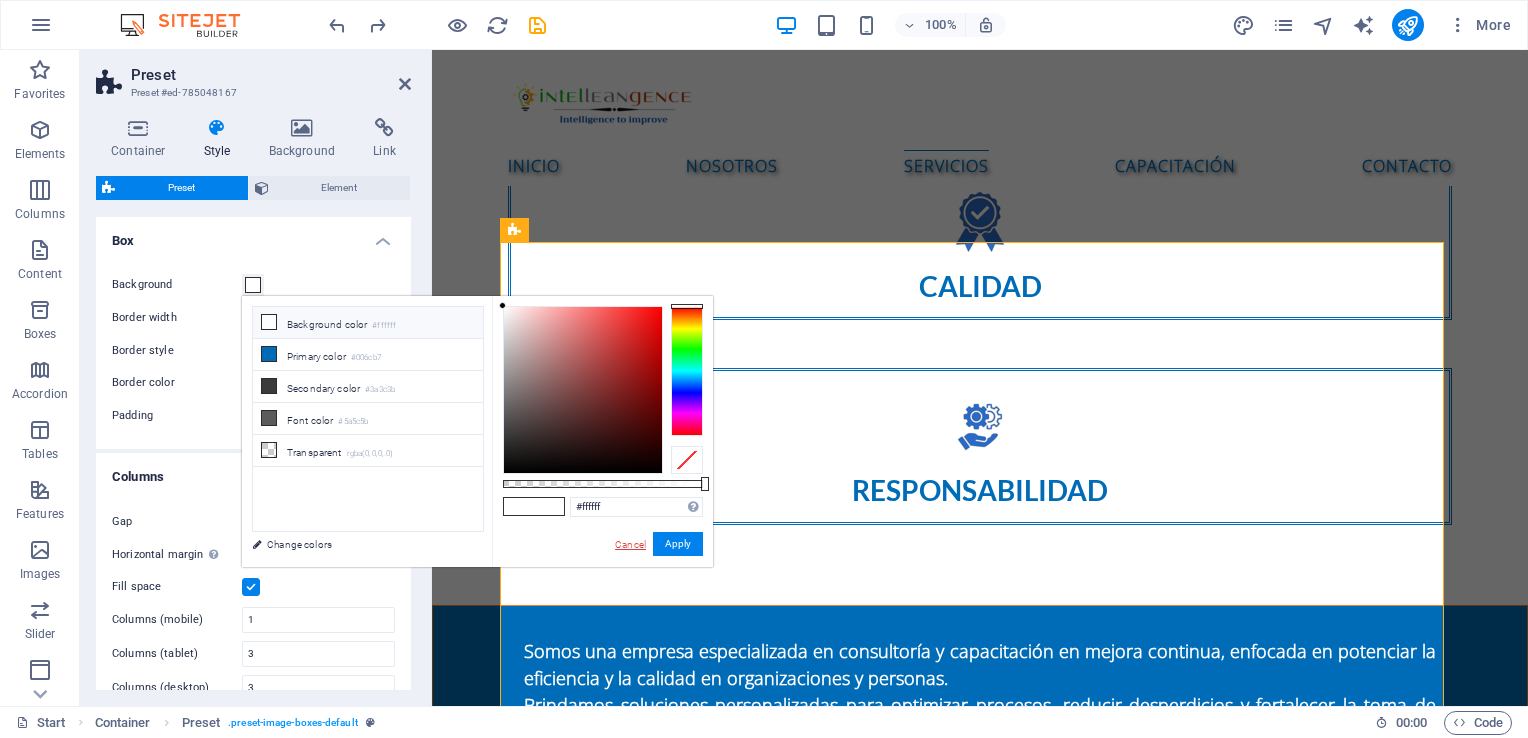 click on "Cancel" at bounding box center [630, 544] 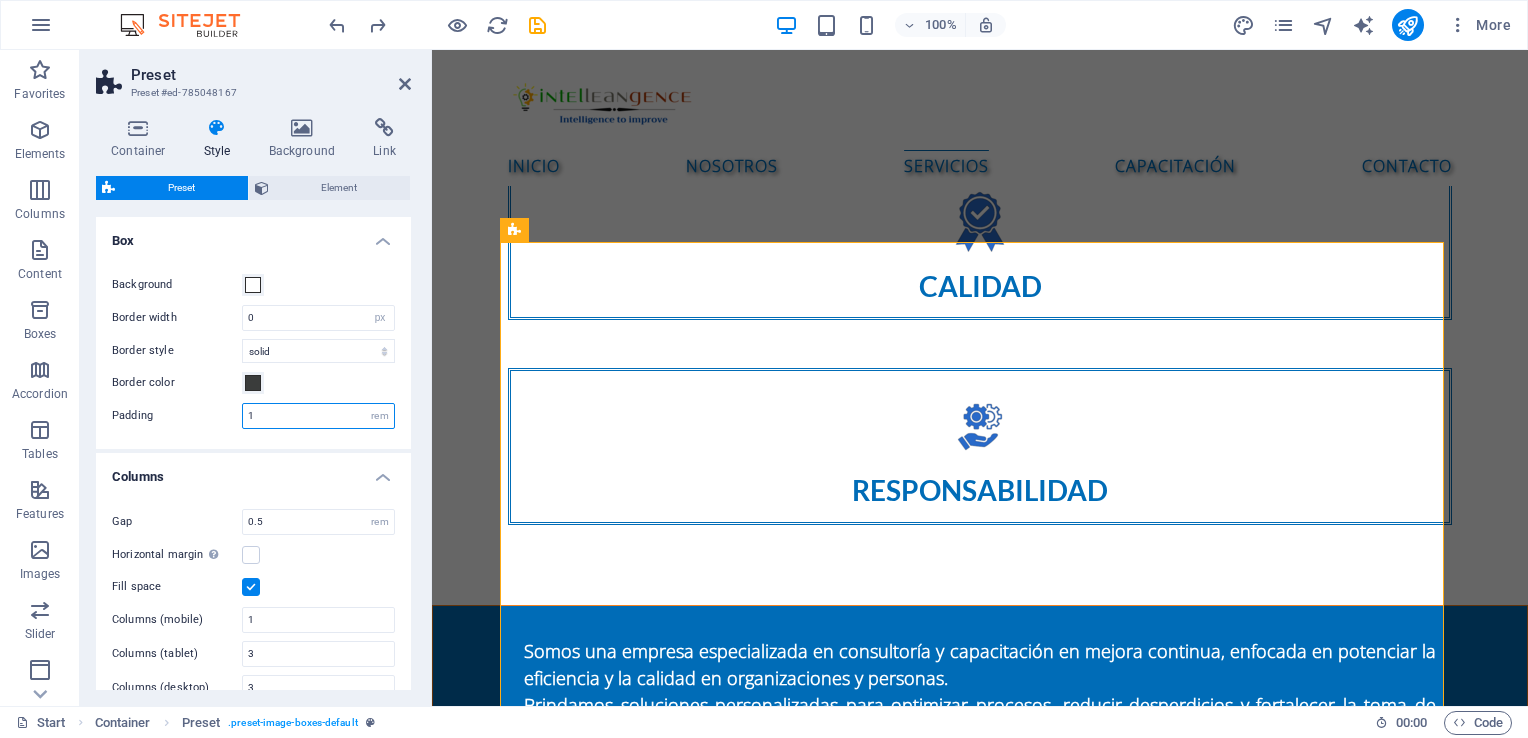 click on "1" at bounding box center [318, 416] 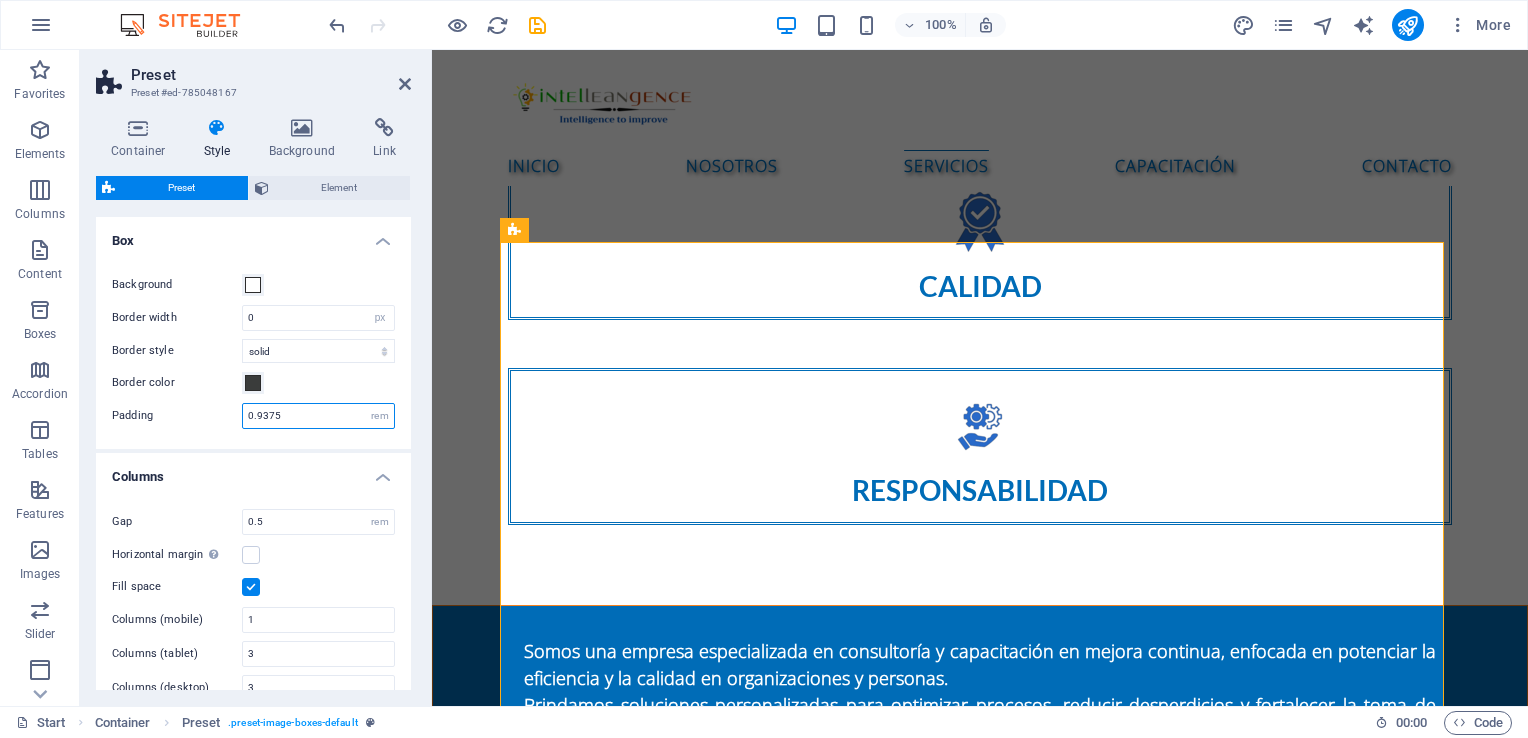 drag, startPoint x: 303, startPoint y: 418, endPoint x: 201, endPoint y: 407, distance: 102.59142 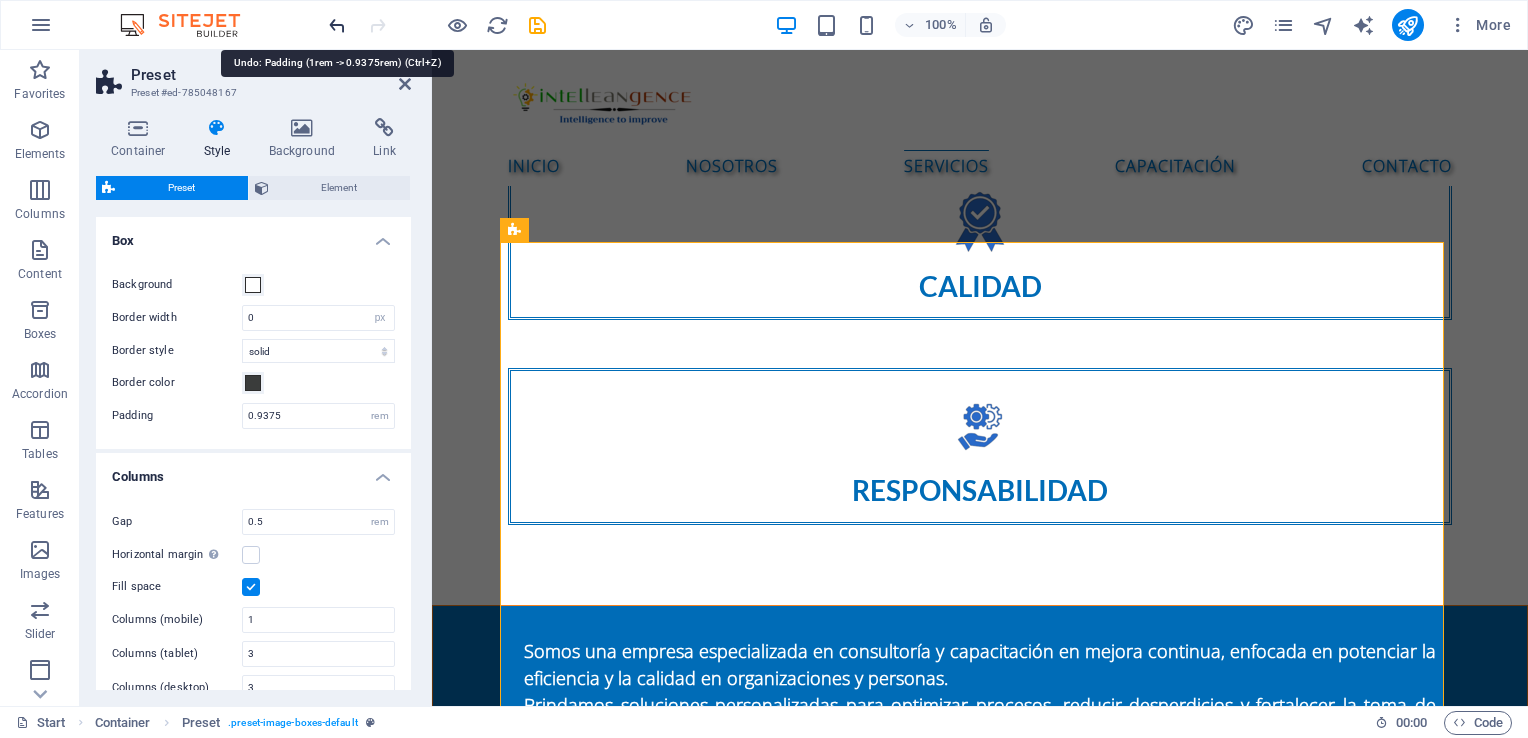 click at bounding box center (337, 25) 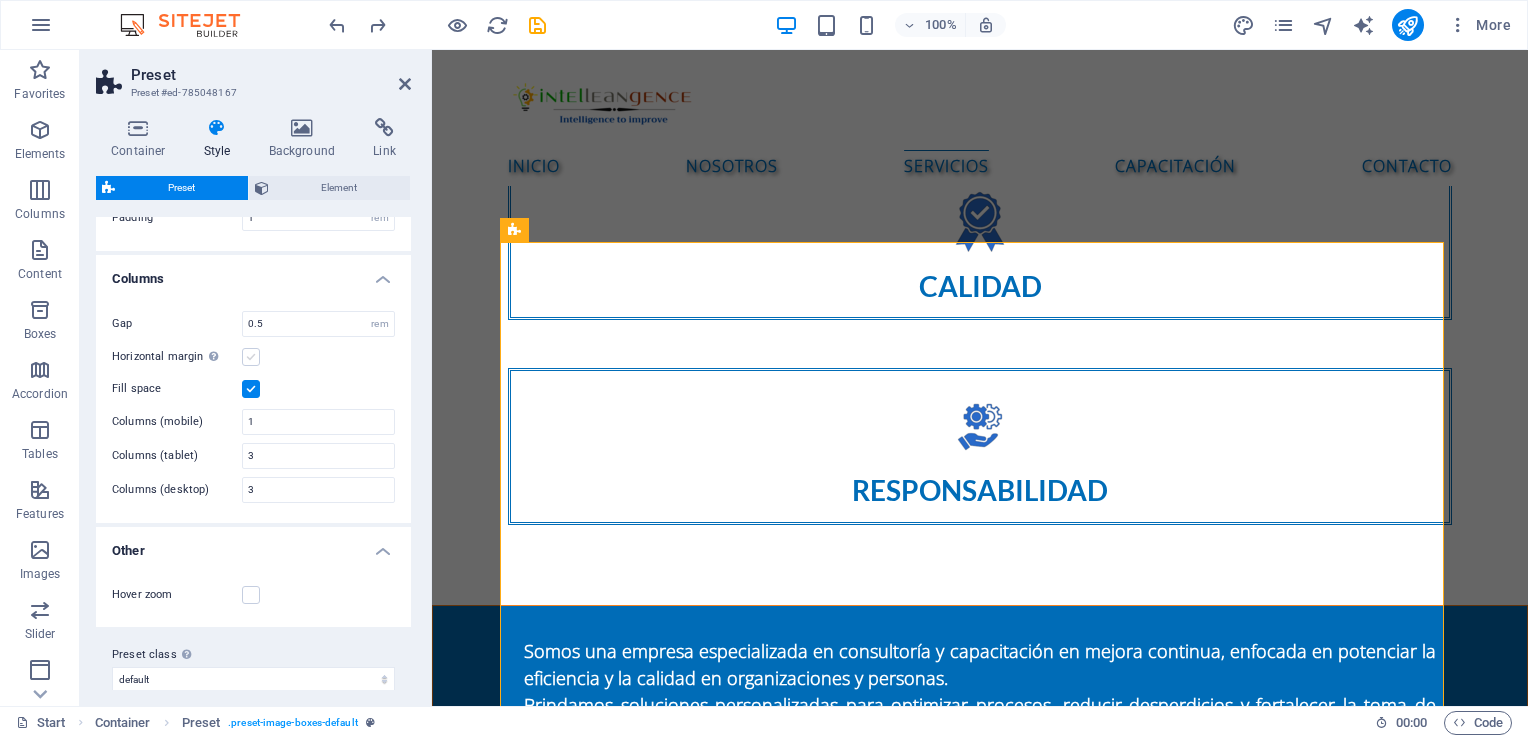 scroll, scrollTop: 200, scrollLeft: 0, axis: vertical 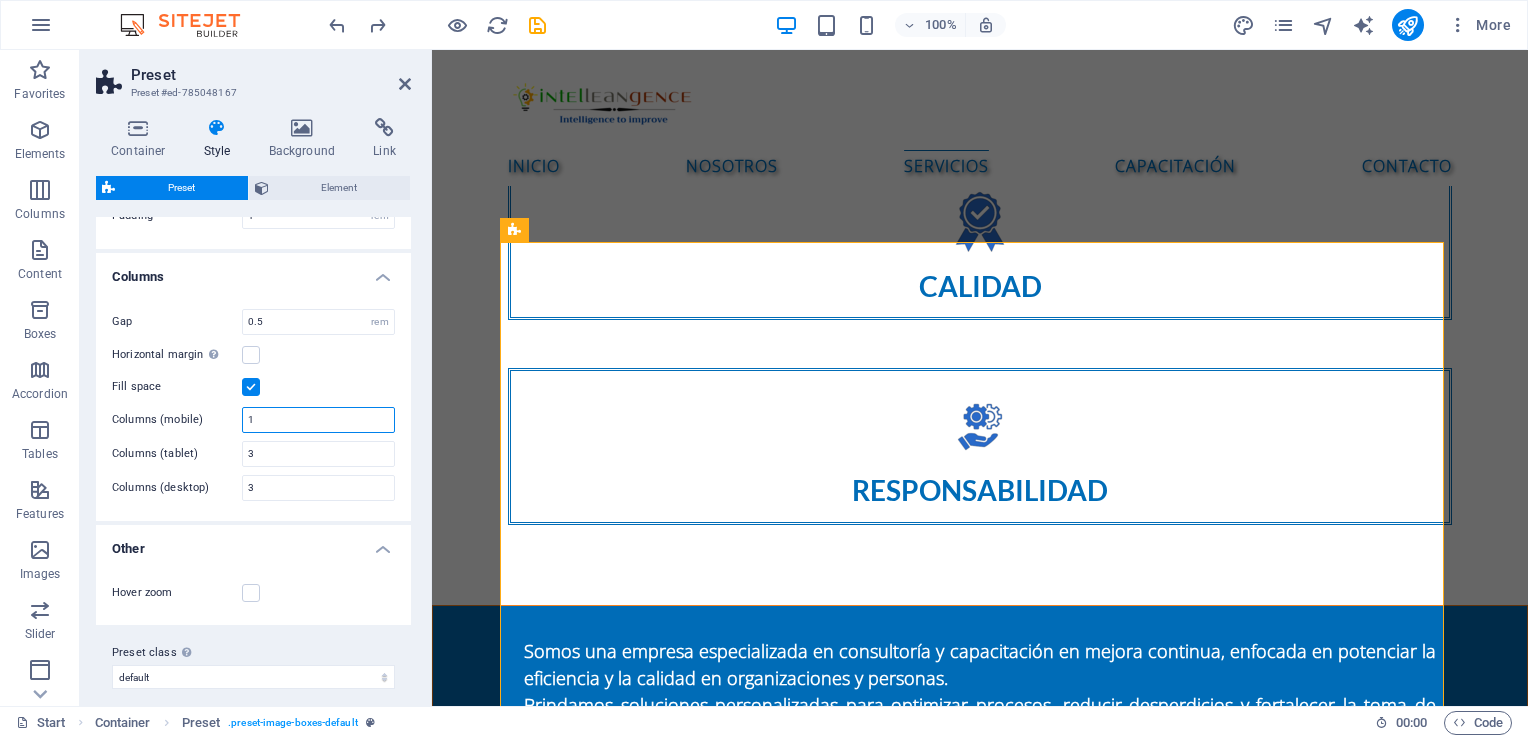 click on "1" at bounding box center (318, 420) 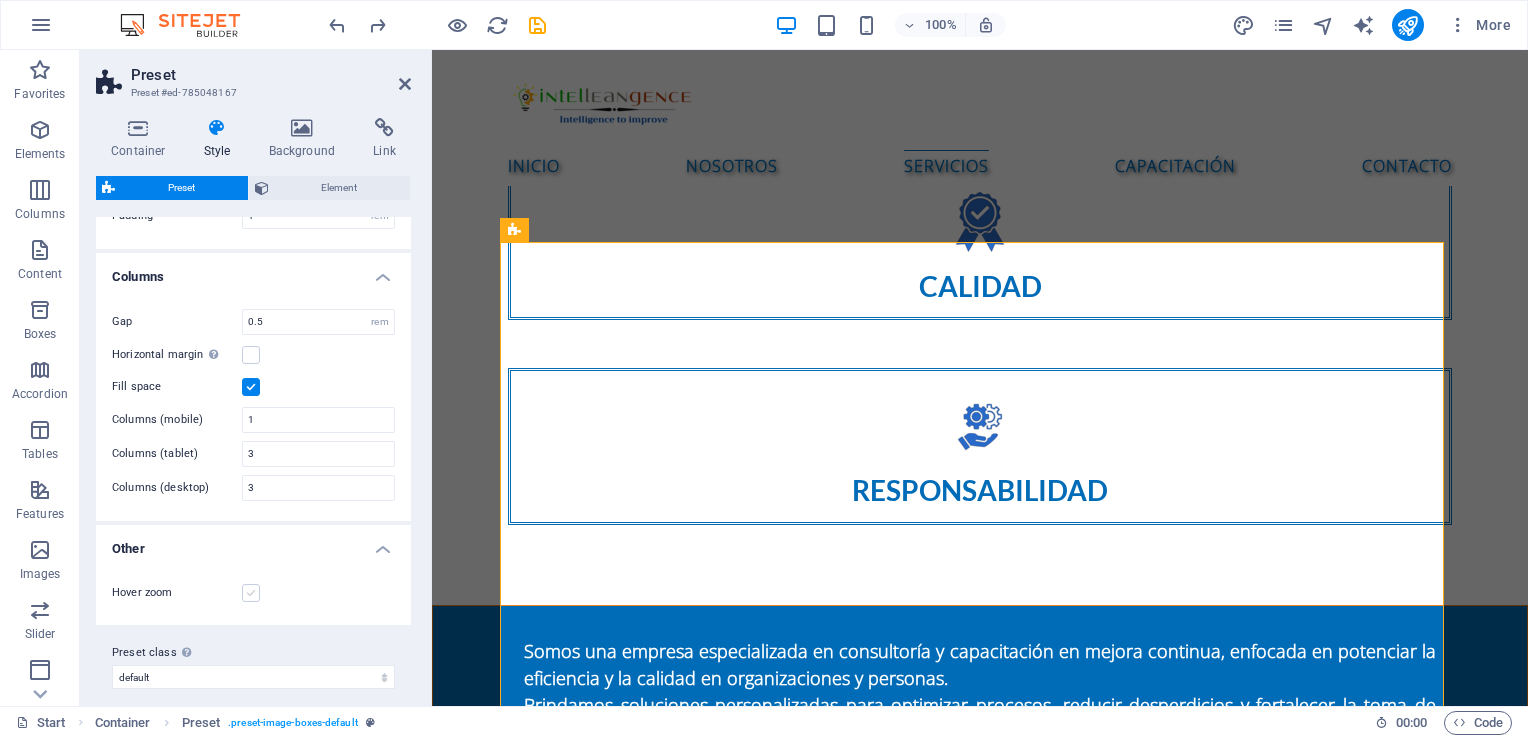 click at bounding box center [251, 593] 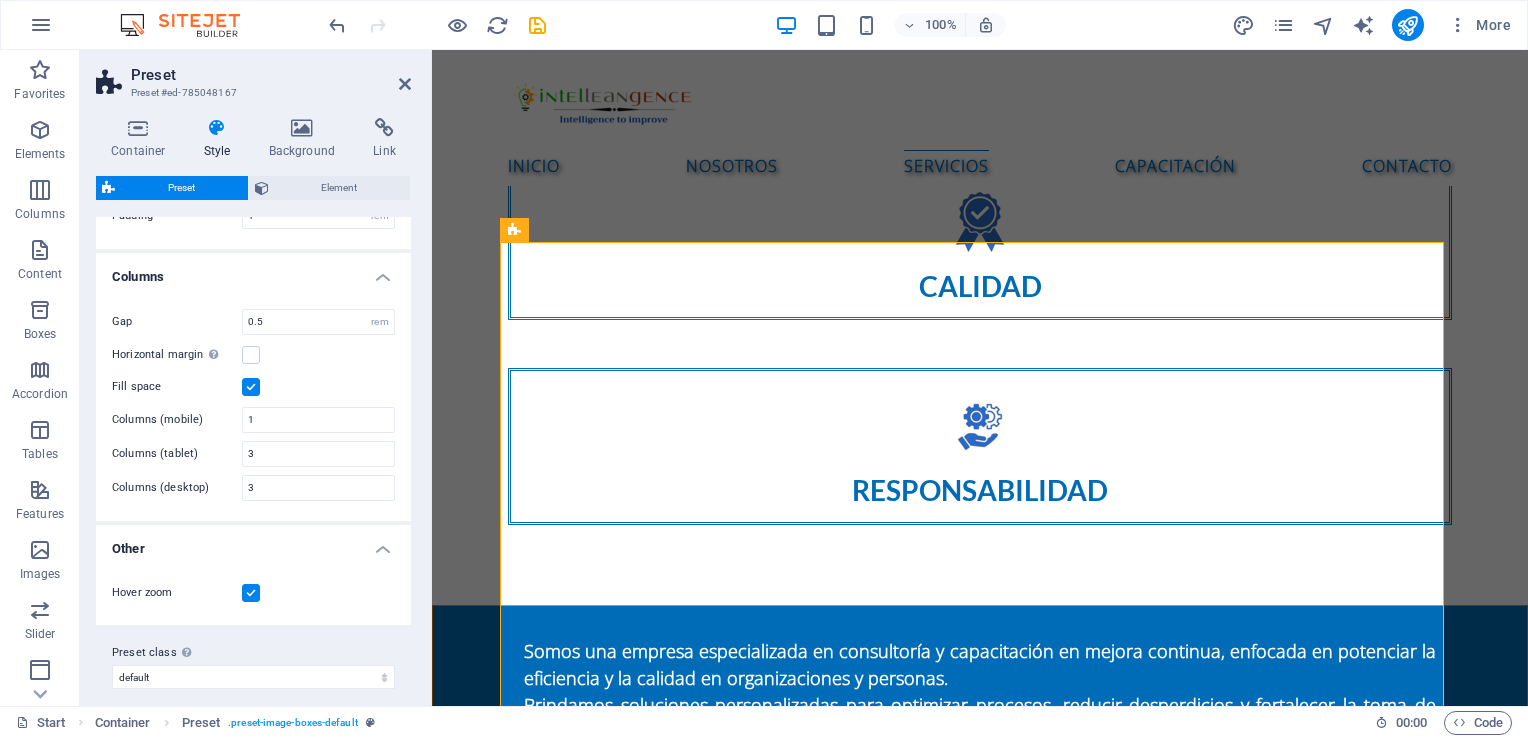 click at bounding box center [251, 593] 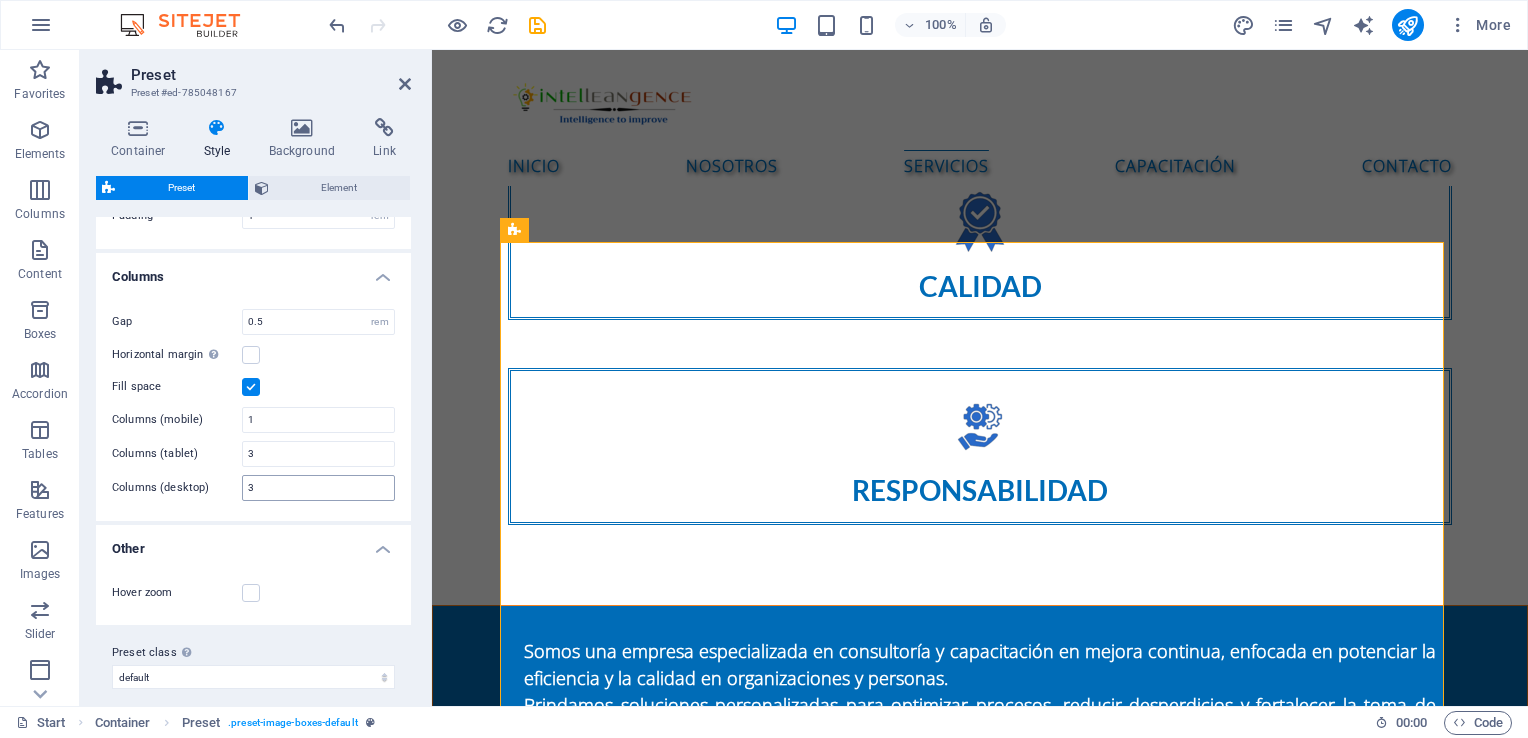 scroll, scrollTop: 212, scrollLeft: 0, axis: vertical 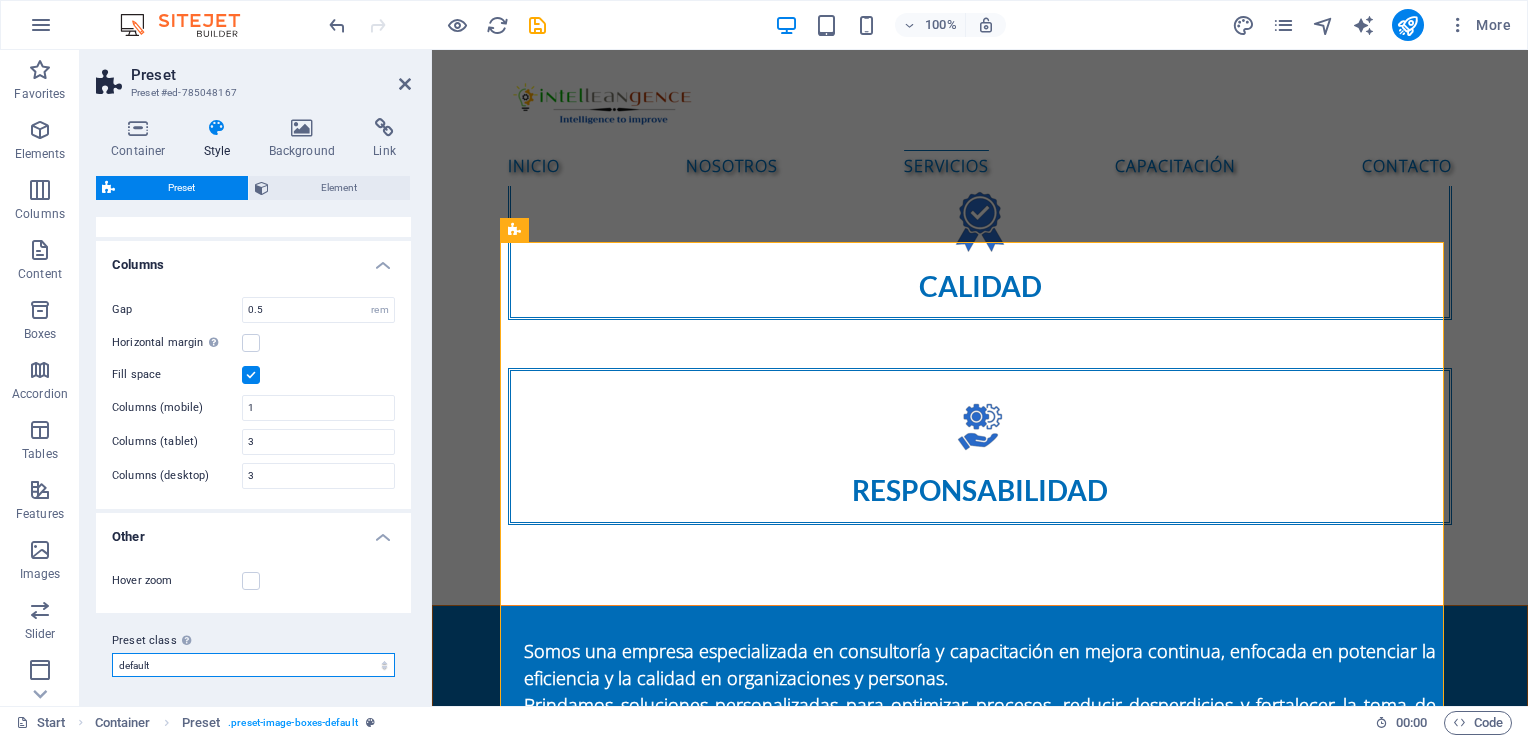 click on "default Add preset class" at bounding box center (253, 665) 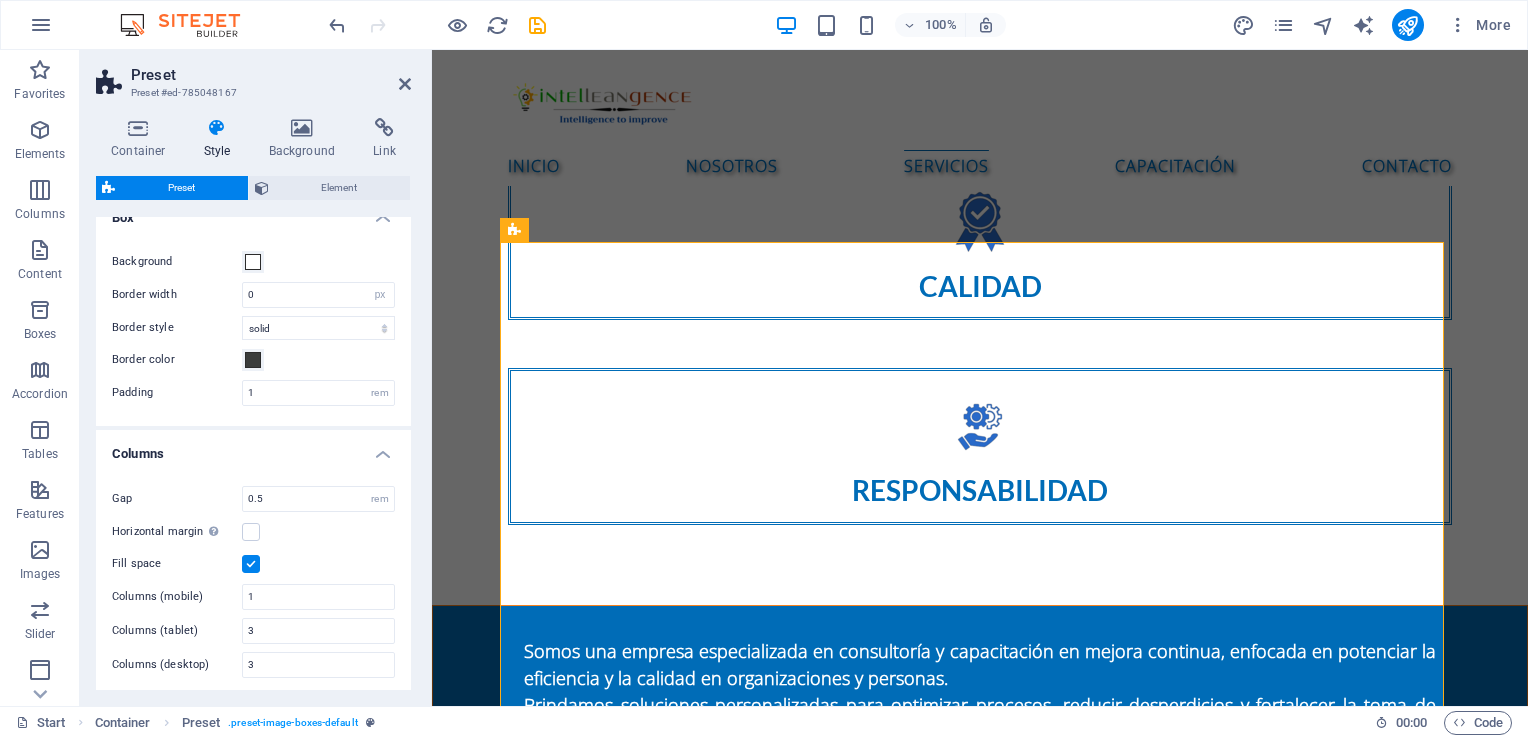 scroll, scrollTop: 12, scrollLeft: 0, axis: vertical 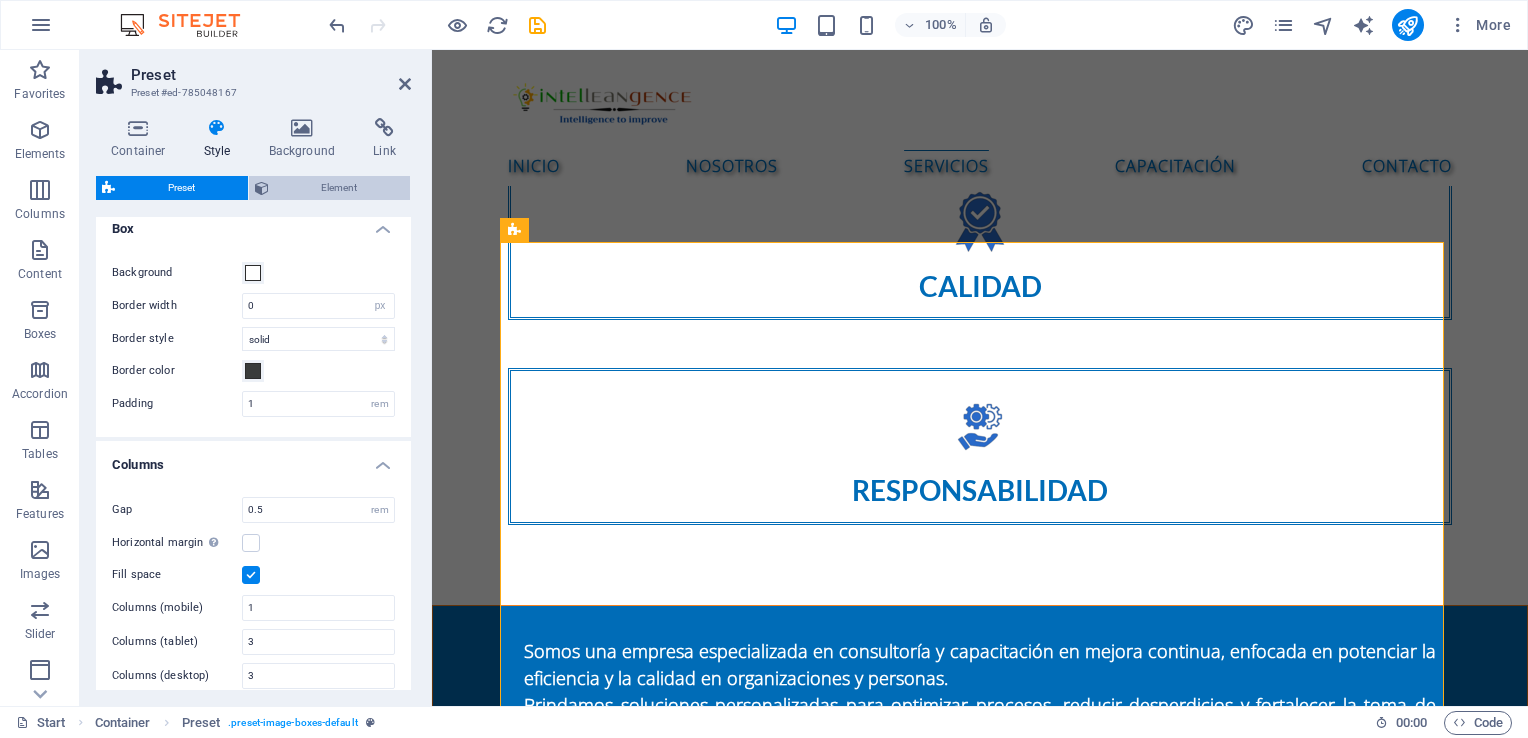 click on "Element" at bounding box center [340, 188] 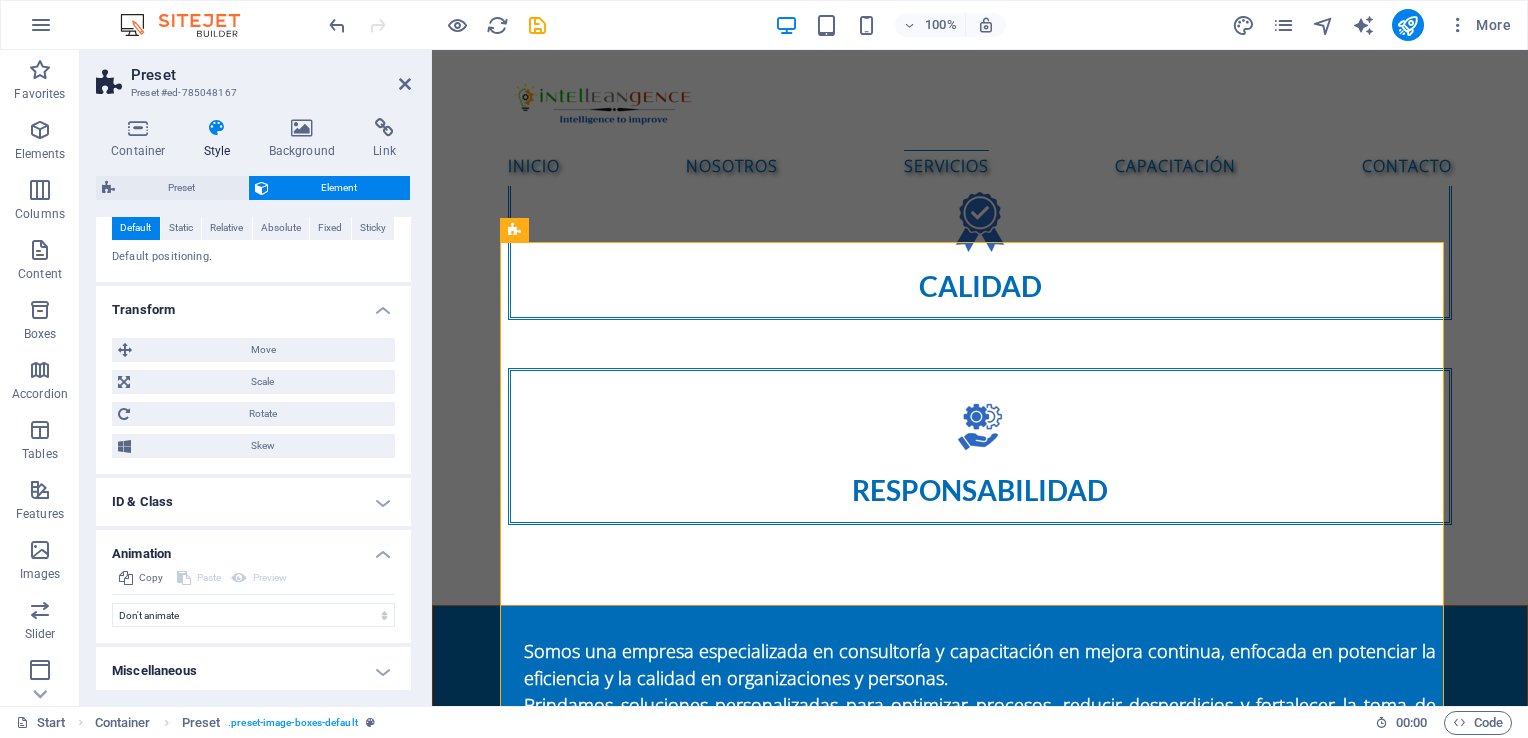 scroll, scrollTop: 769, scrollLeft: 0, axis: vertical 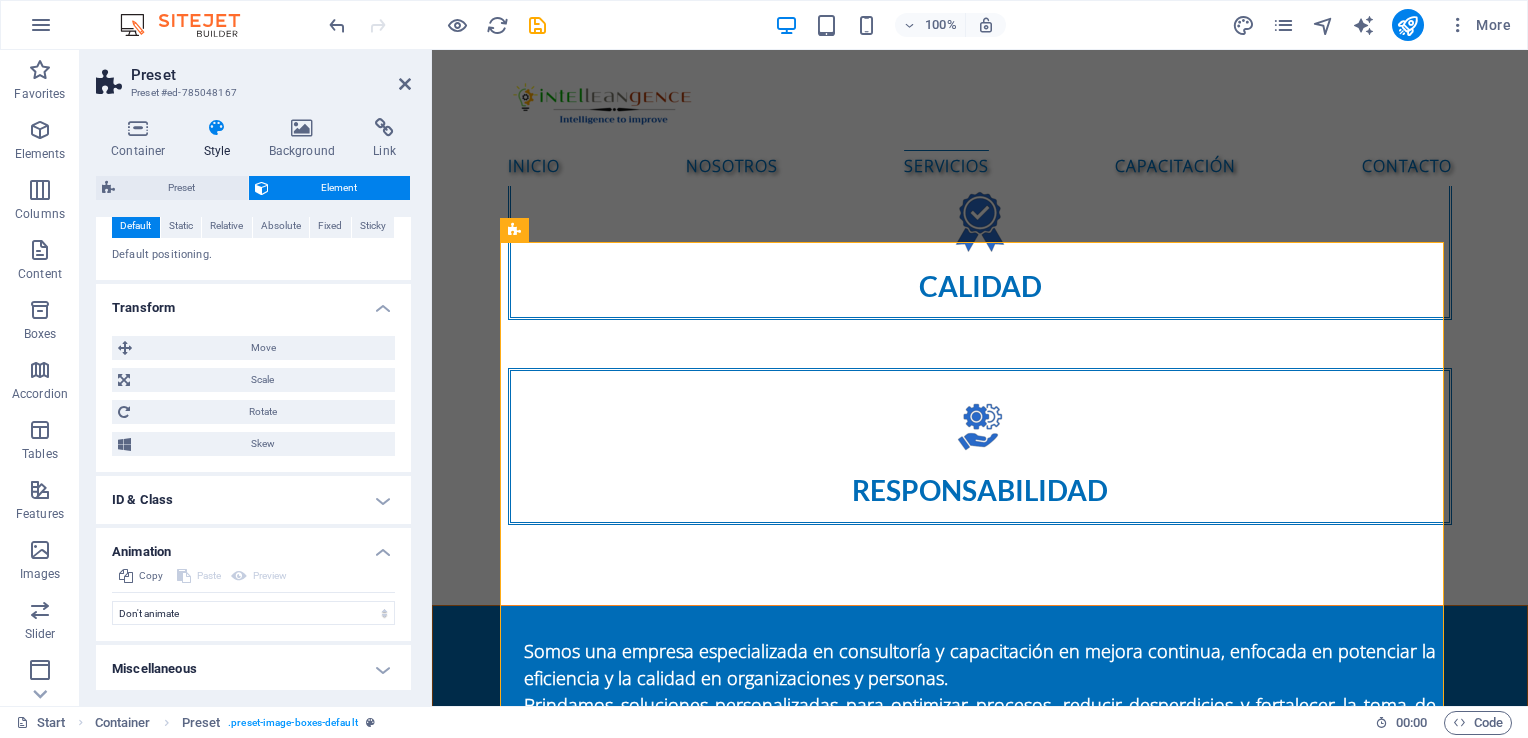 click on "ID & Class" at bounding box center [253, 500] 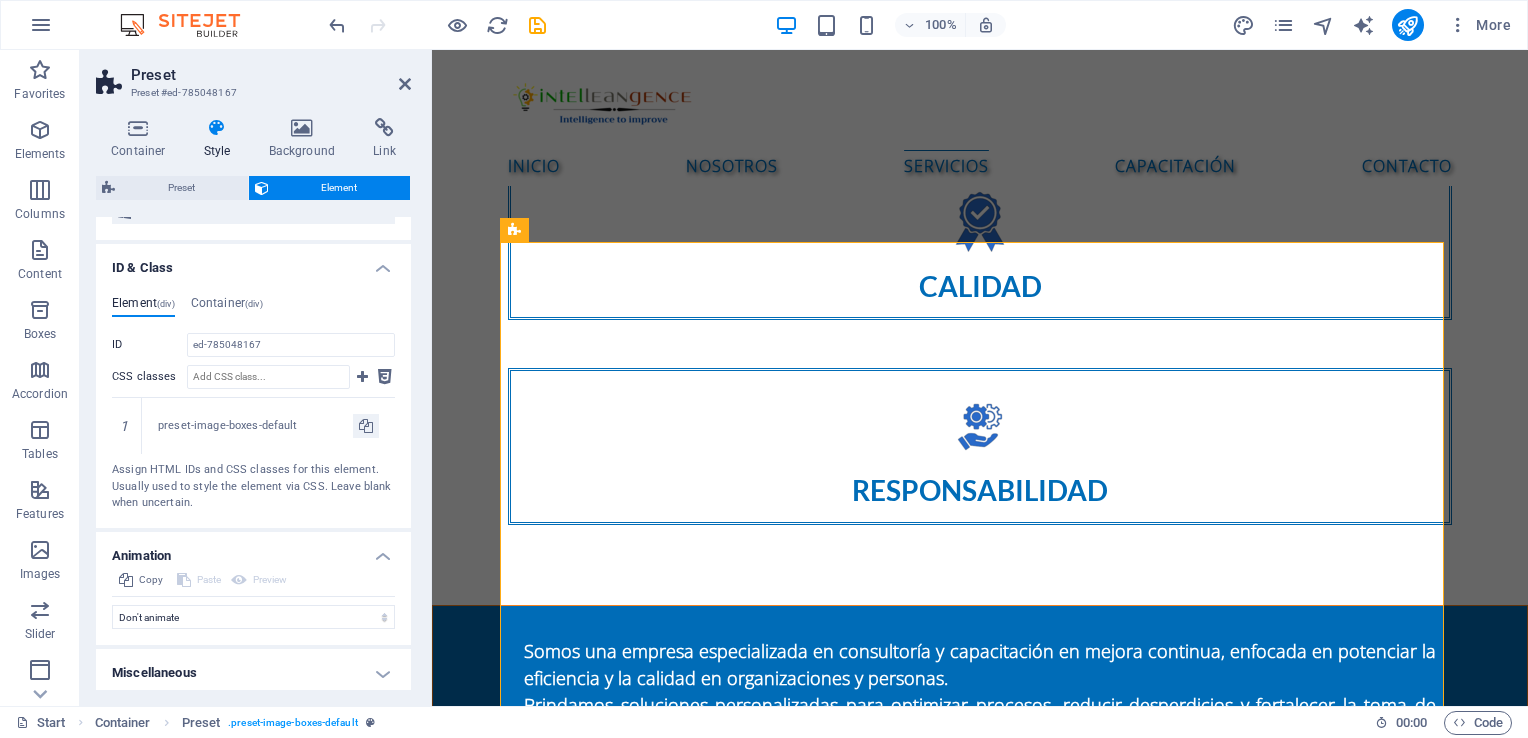 scroll, scrollTop: 1005, scrollLeft: 0, axis: vertical 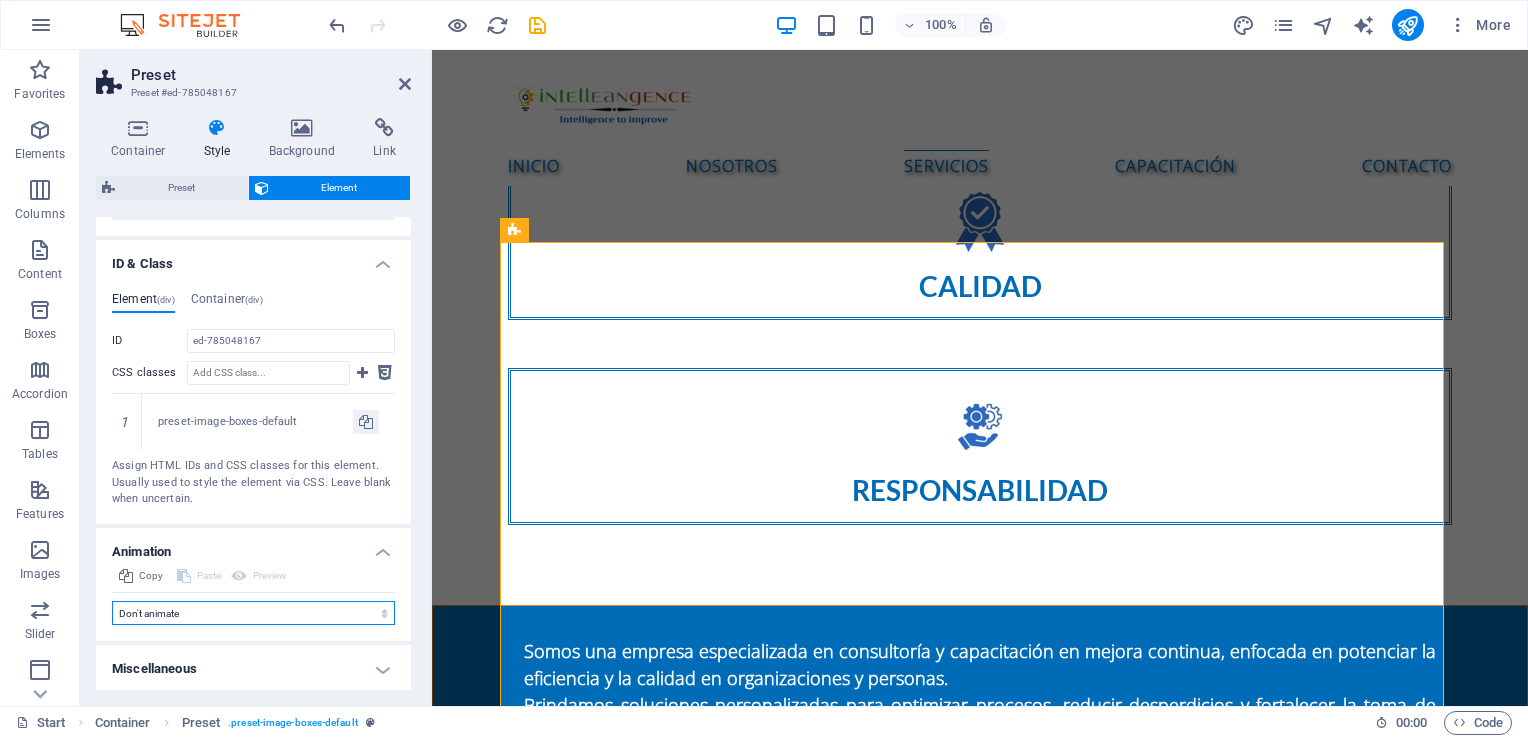 click on "Don't animate Show / Hide Slide up/down Zoom in/out Slide left to right Slide right to left Slide top to bottom Slide bottom to top Pulse Blink Open as overlay" at bounding box center [253, 613] 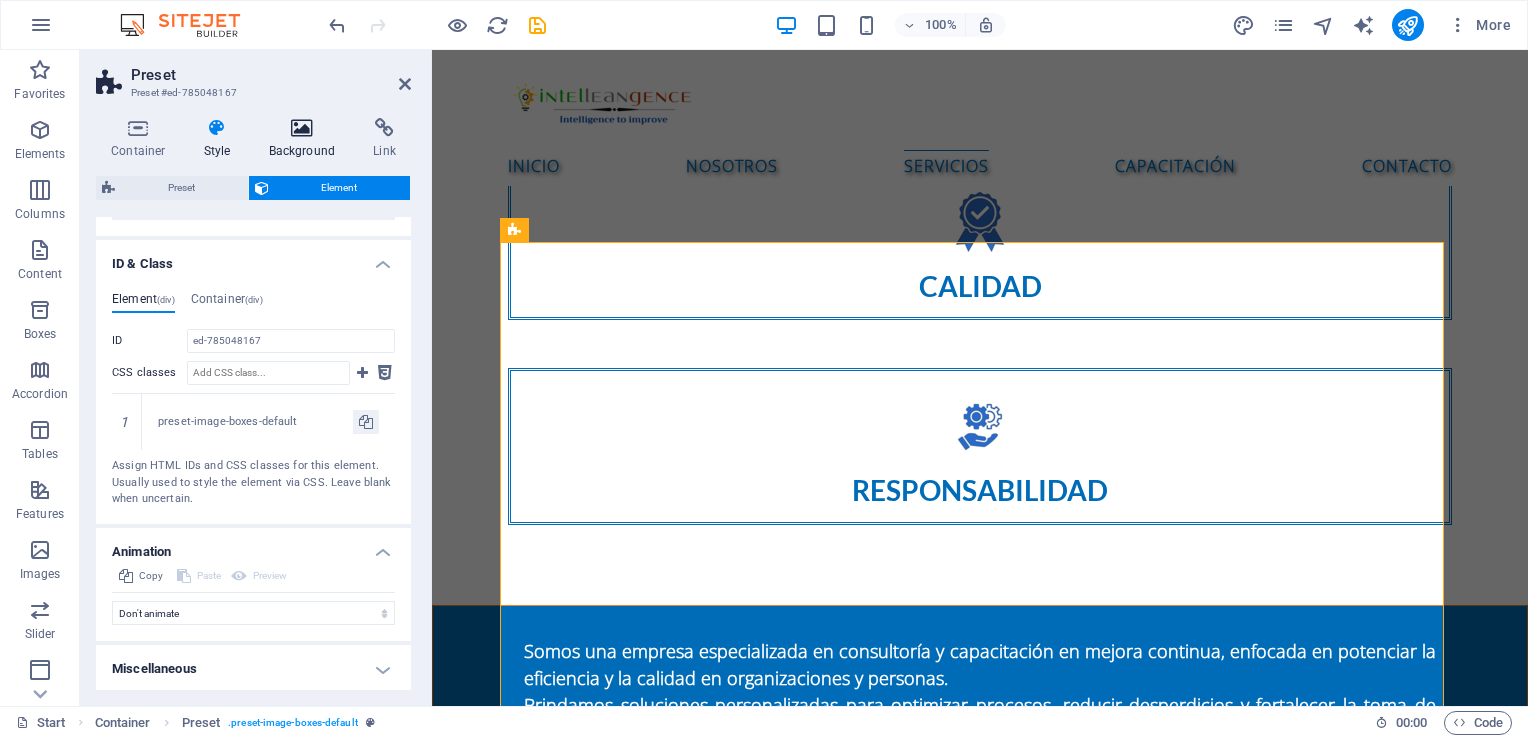 click at bounding box center (302, 128) 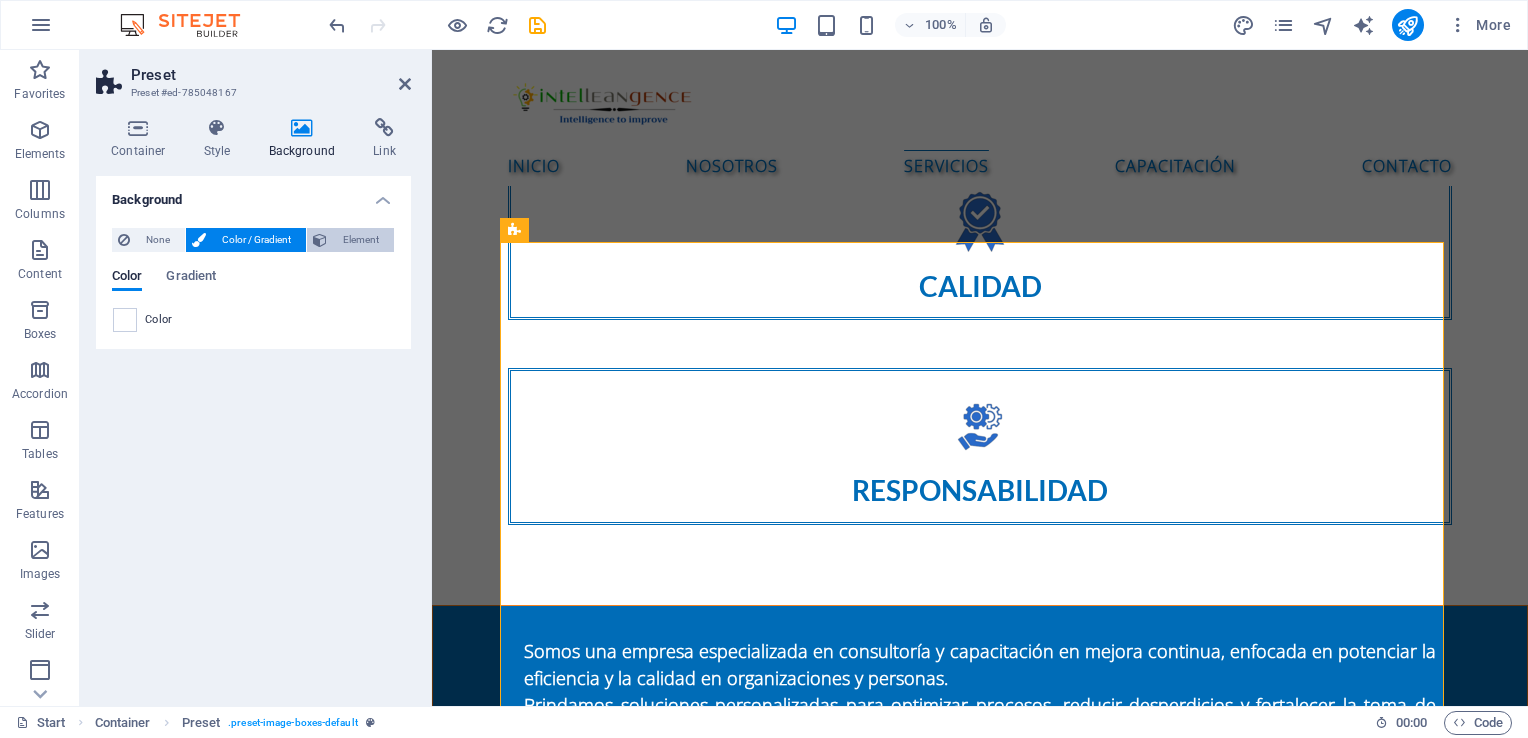 click on "Element" at bounding box center (360, 240) 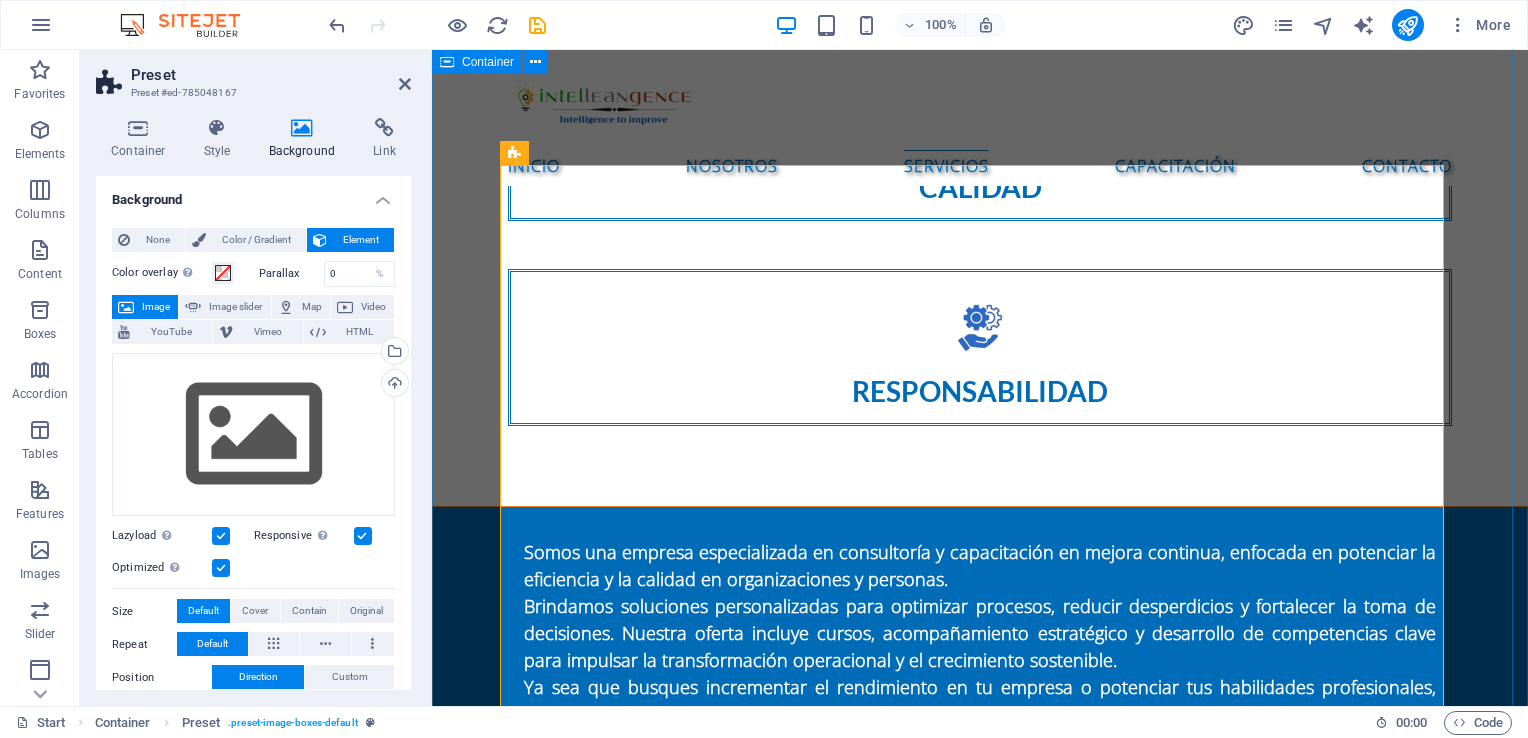 scroll, scrollTop: 1972, scrollLeft: 0, axis: vertical 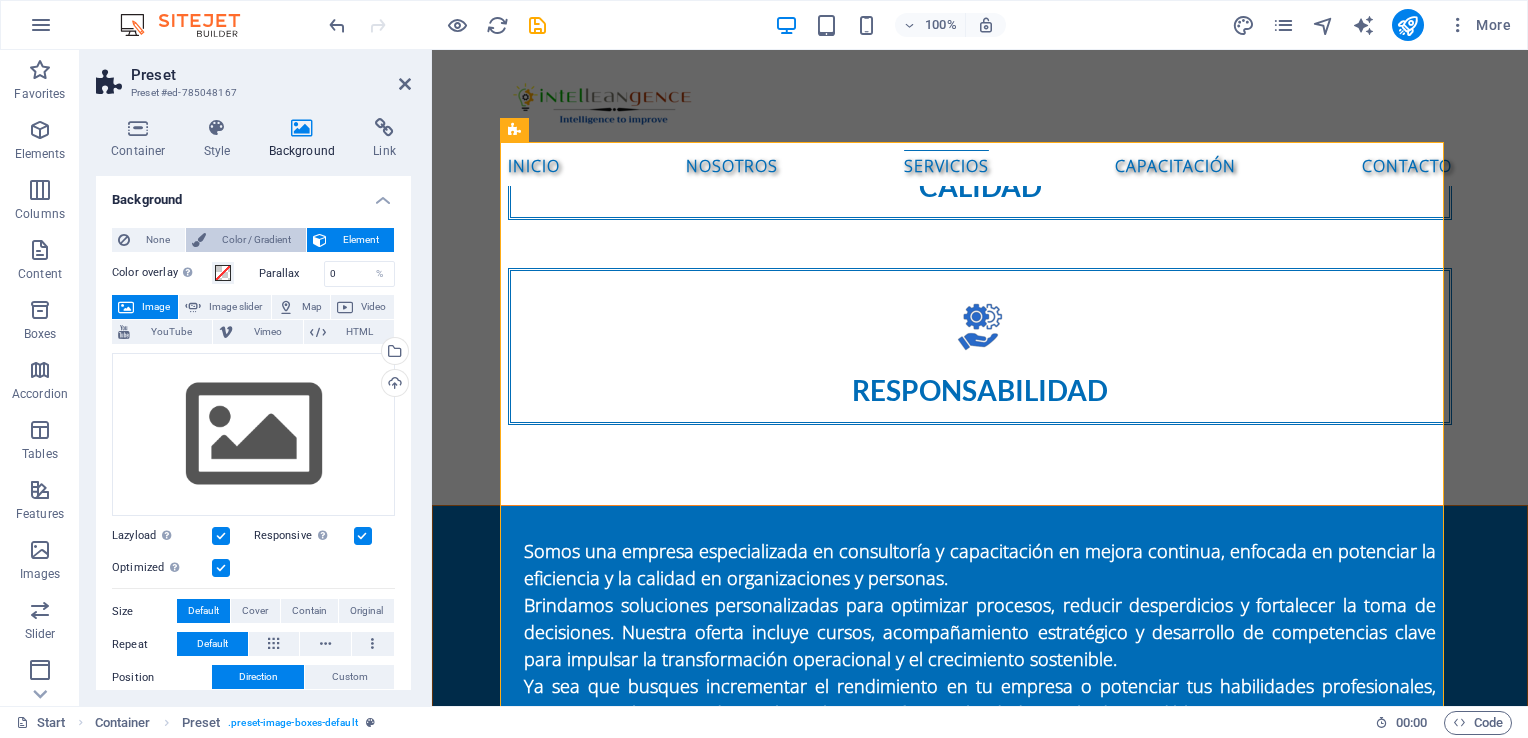 click on "Color / Gradient" at bounding box center [256, 240] 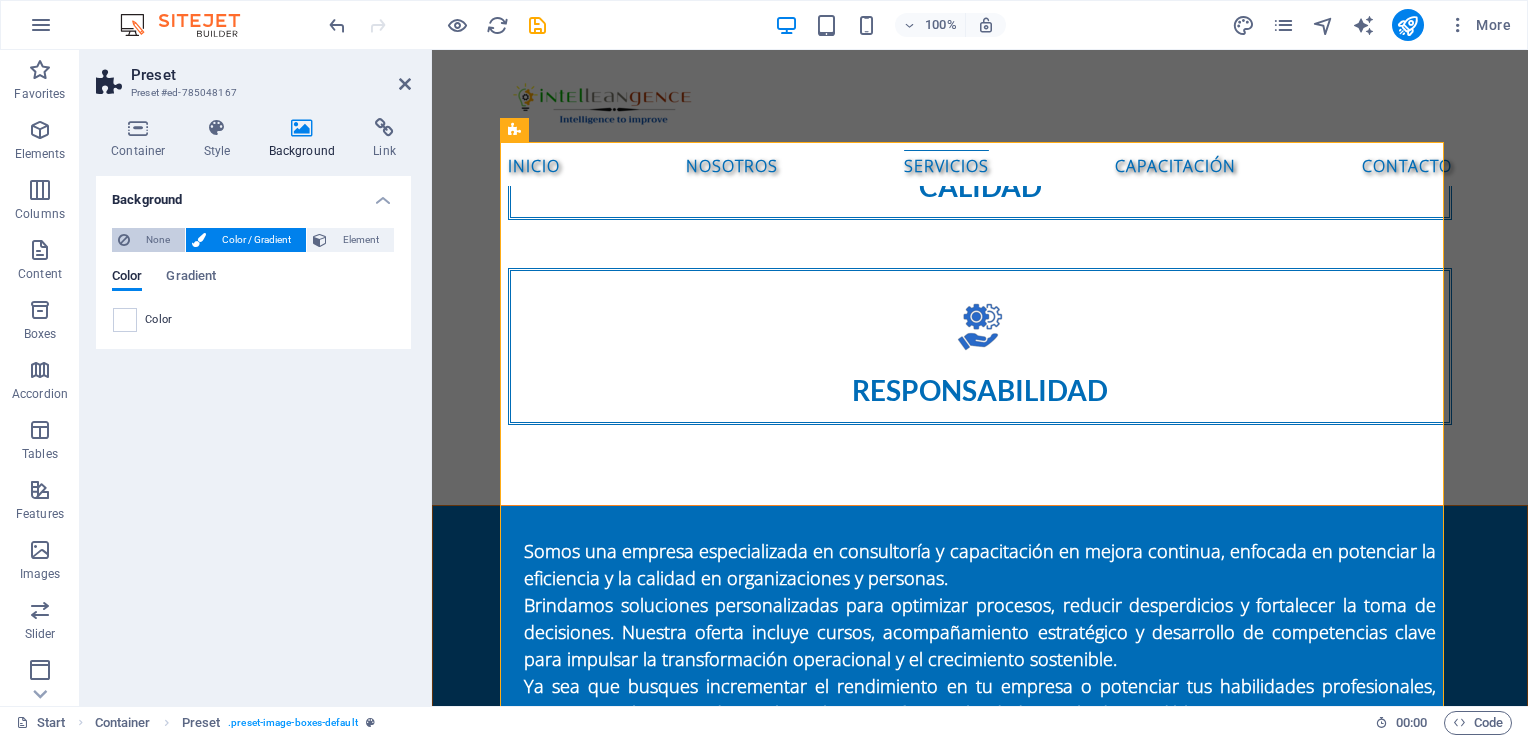 click on "None" at bounding box center (148, 240) 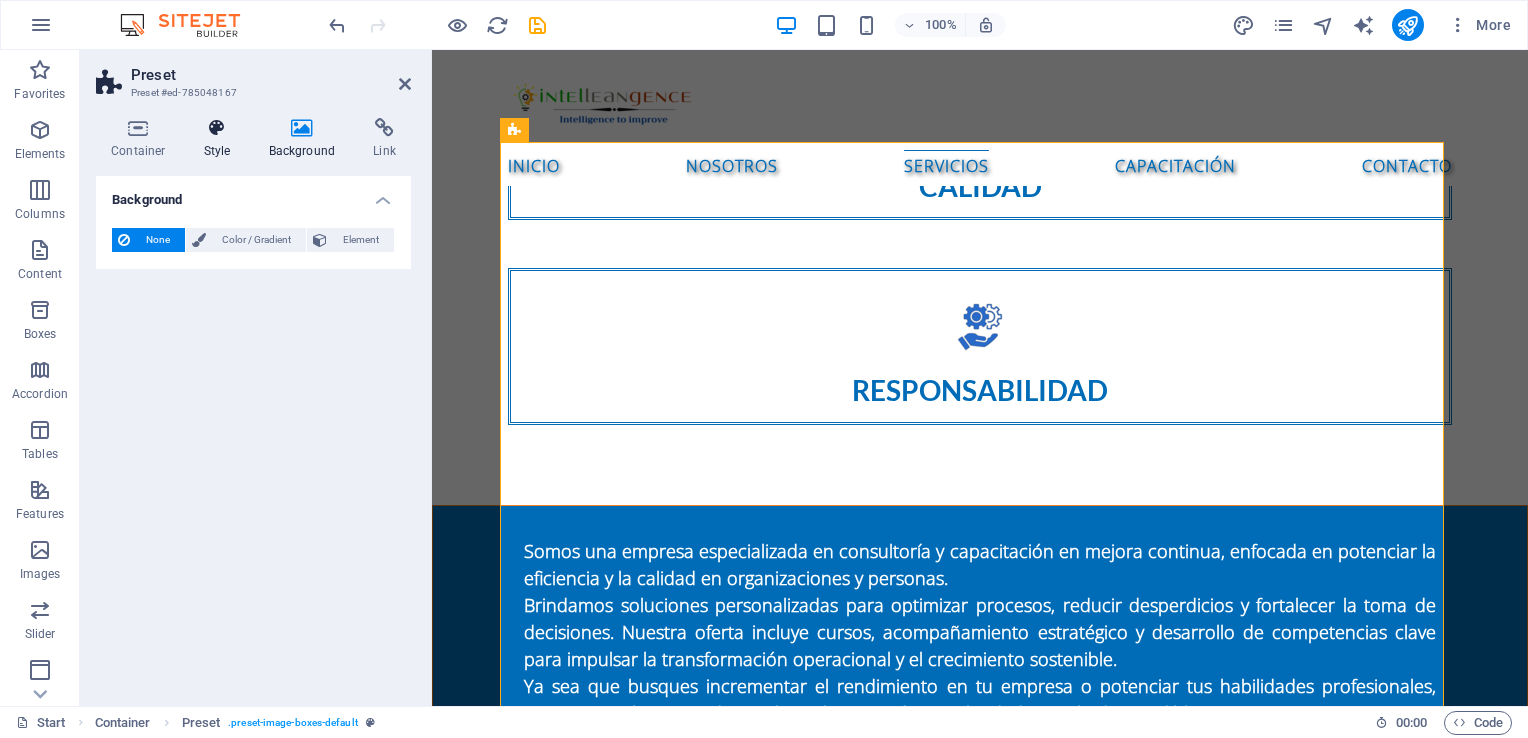 click on "Style" at bounding box center [221, 139] 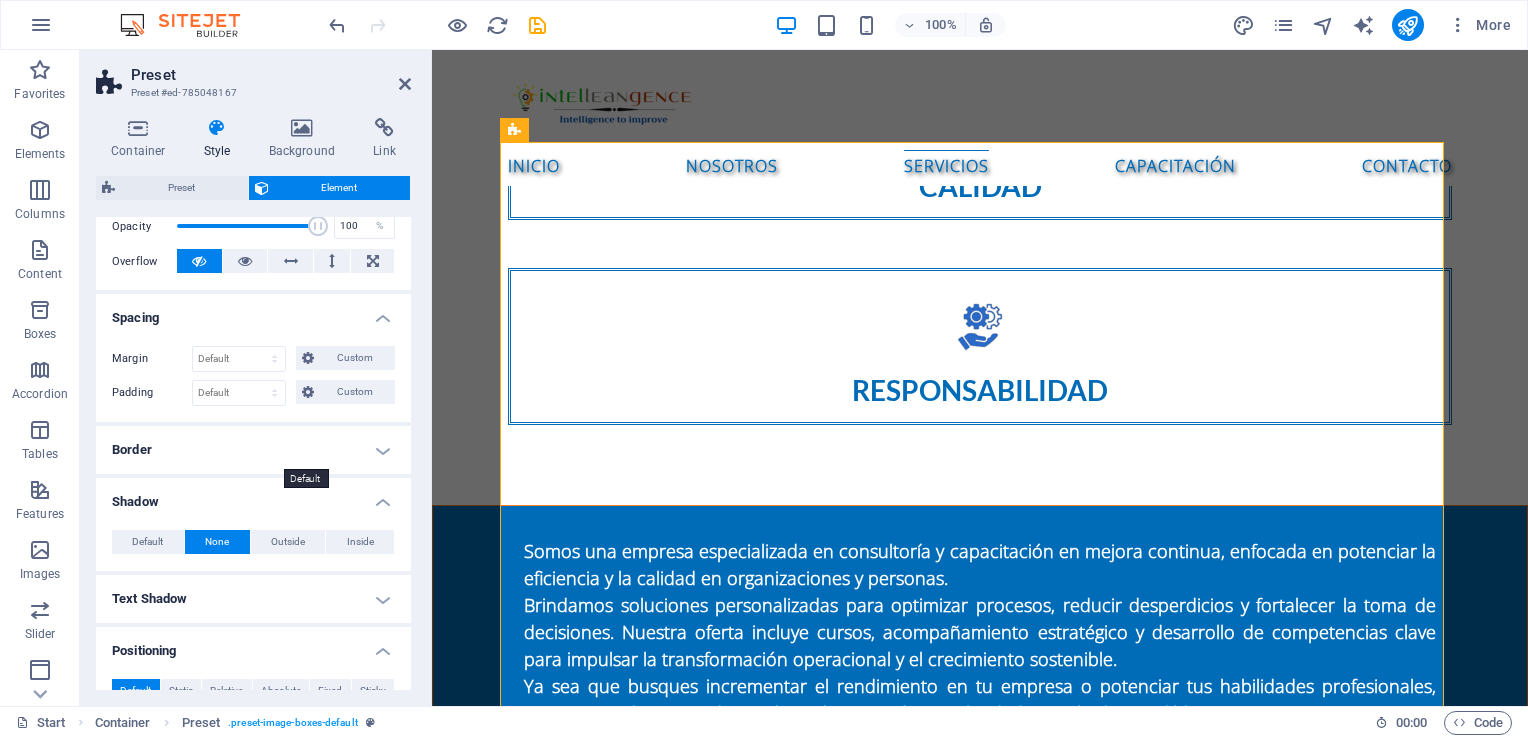 scroll, scrollTop: 305, scrollLeft: 0, axis: vertical 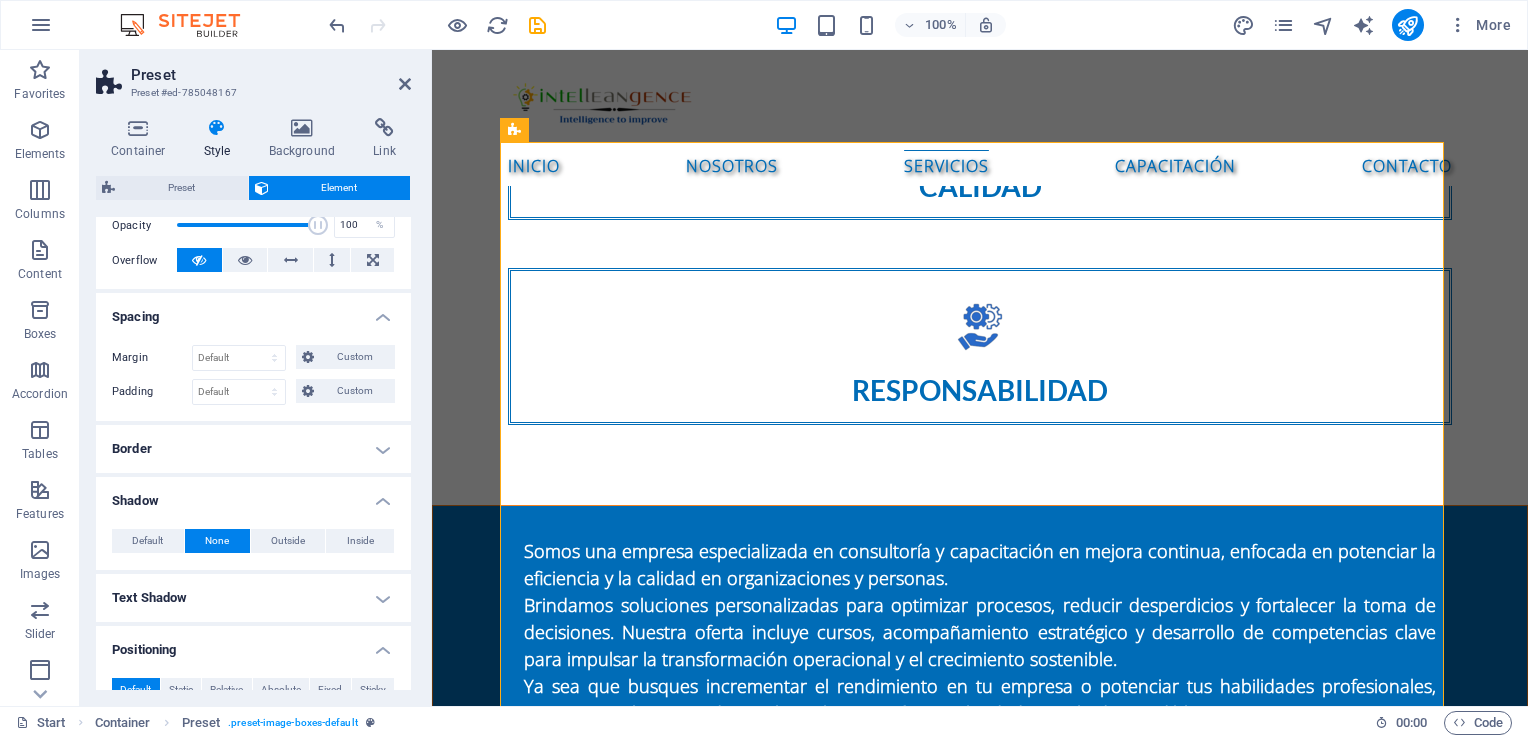 click on "Border" at bounding box center (253, 449) 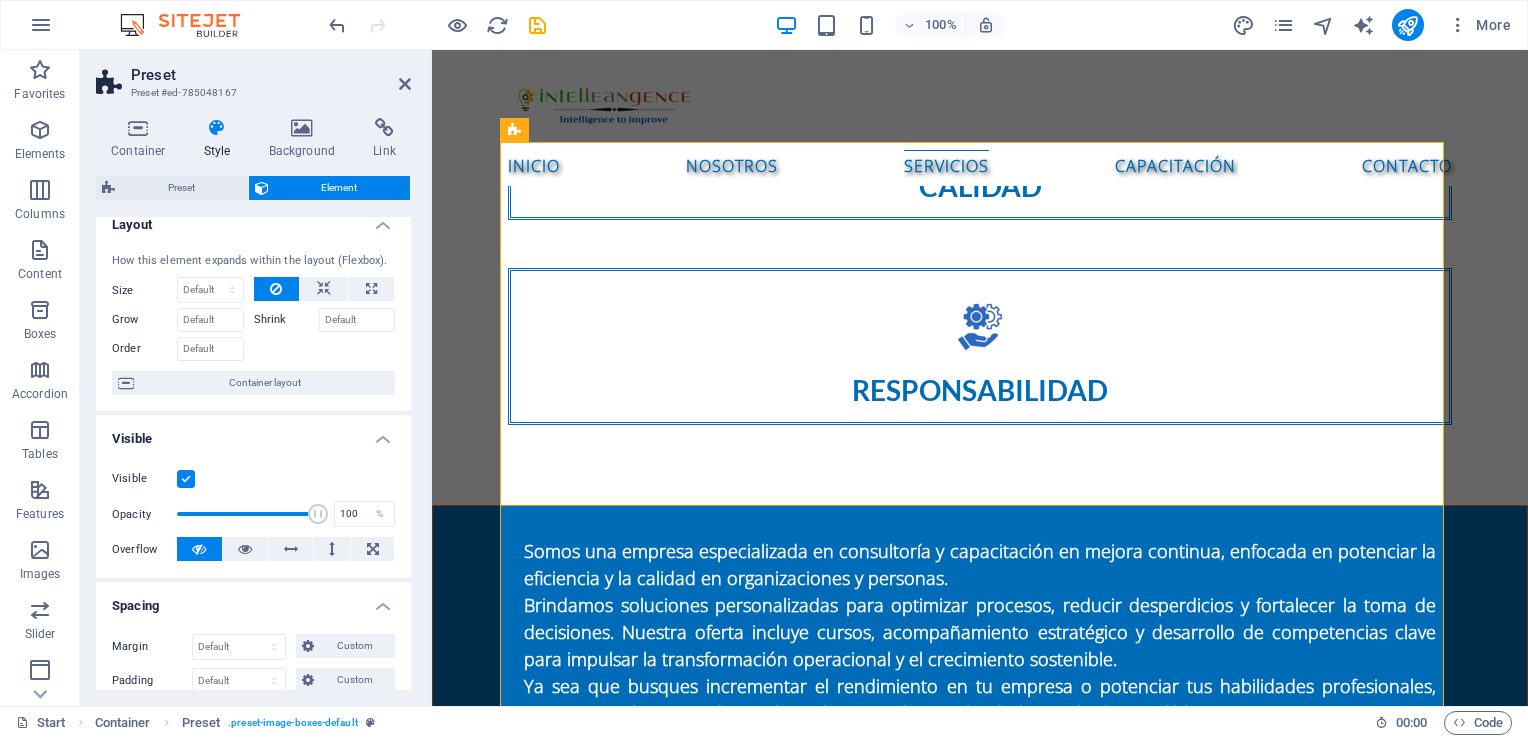 scroll, scrollTop: 0, scrollLeft: 0, axis: both 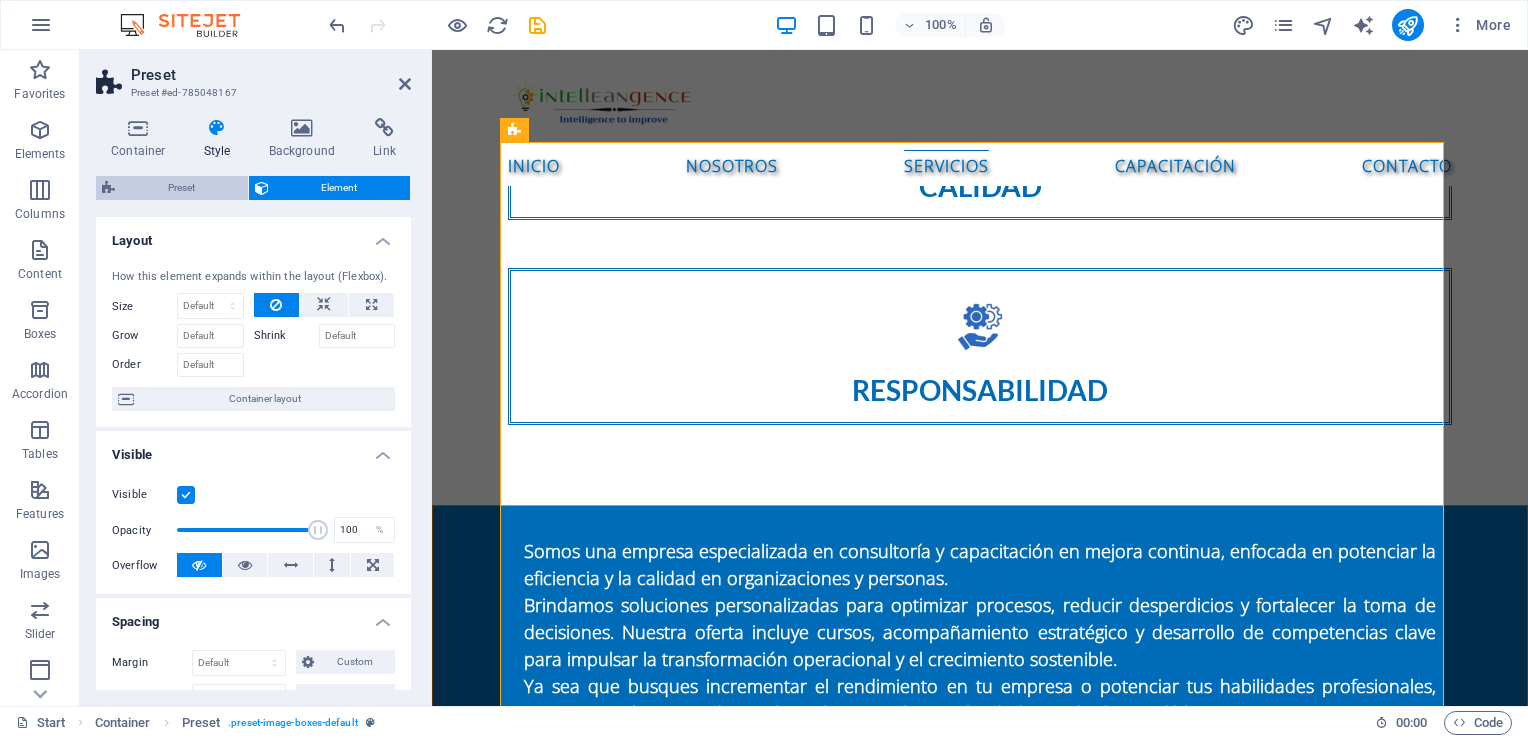 click on "Preset" at bounding box center [181, 188] 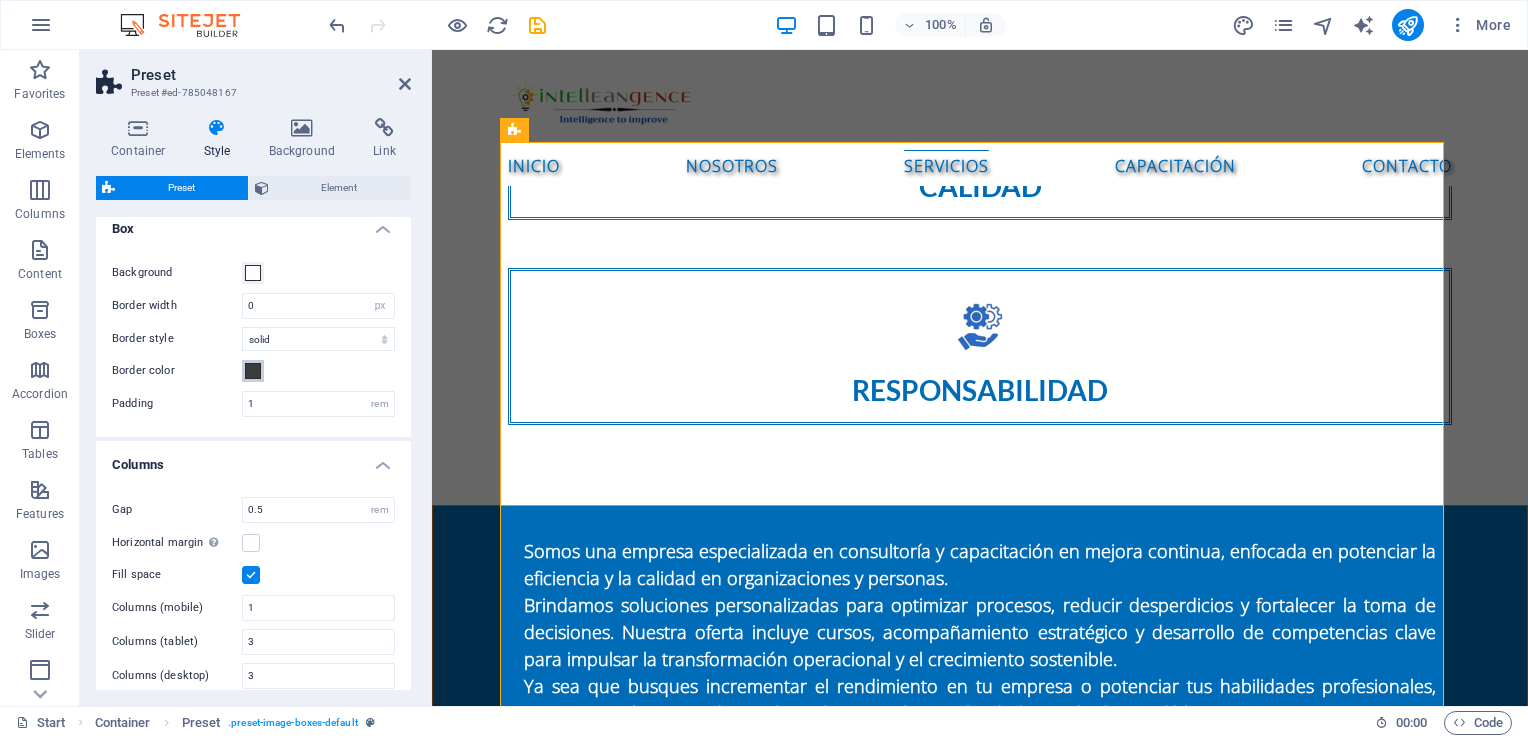 click at bounding box center [253, 371] 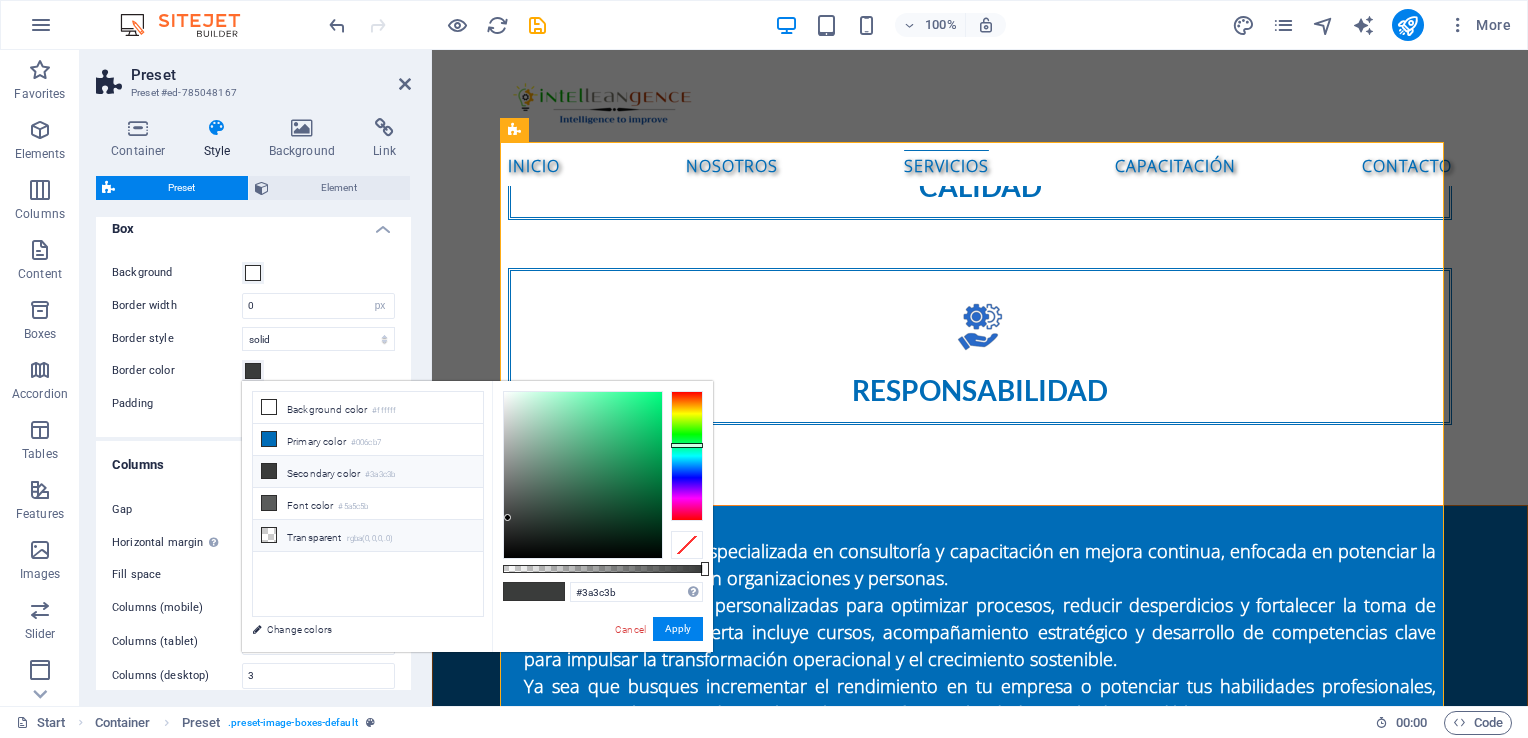 click at bounding box center (269, 535) 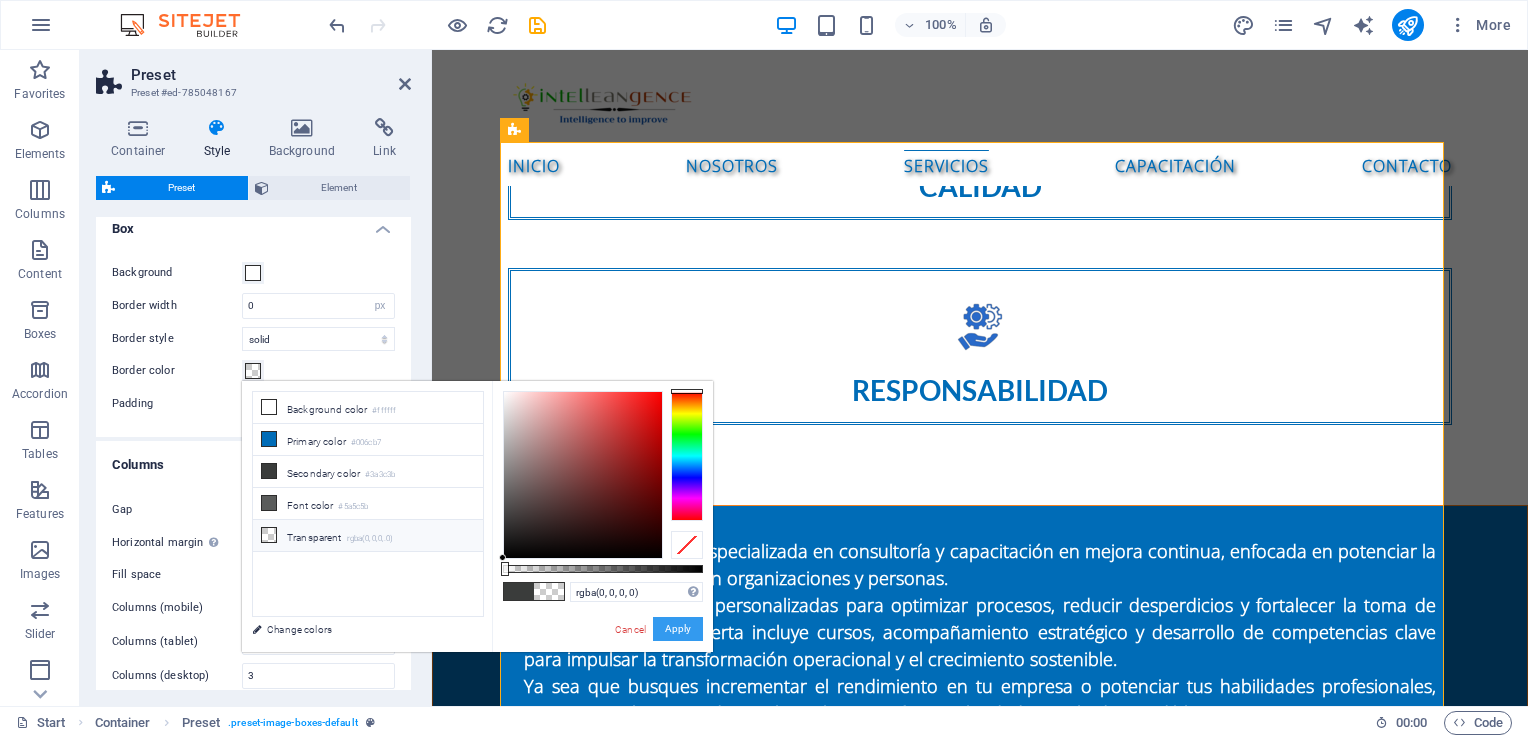 click on "Apply" at bounding box center (678, 629) 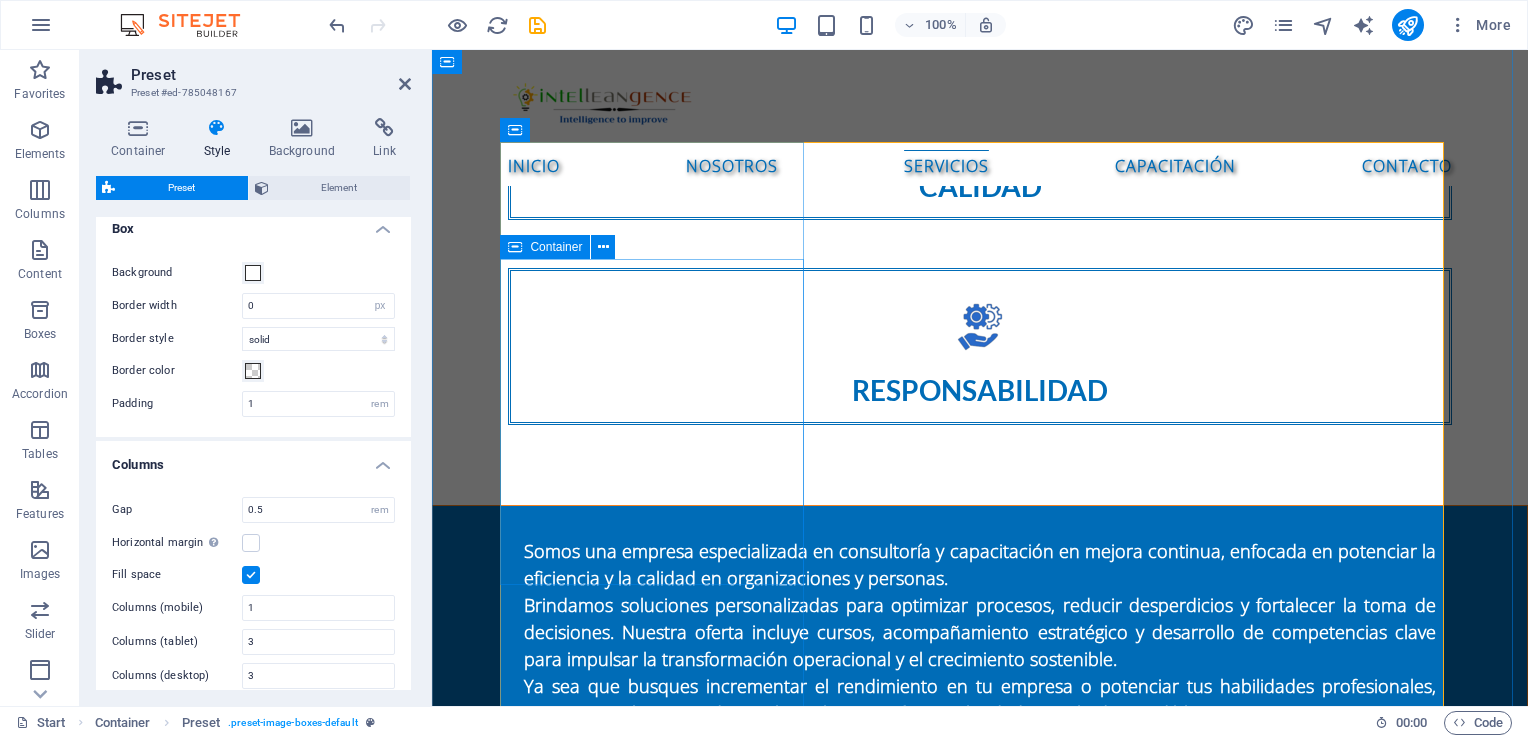 click on "Consultoría de mejora de procesos Diagnóstico de procesos operativos Mapeo y rediseño de procesos Implementación de metodologías Lean Six Sigma Reingeniería de procesos (BPR) Diseño de indicadores de desempeño (KPIs)   Auditorías internas de procesos" at bounding box center [980, 2074] 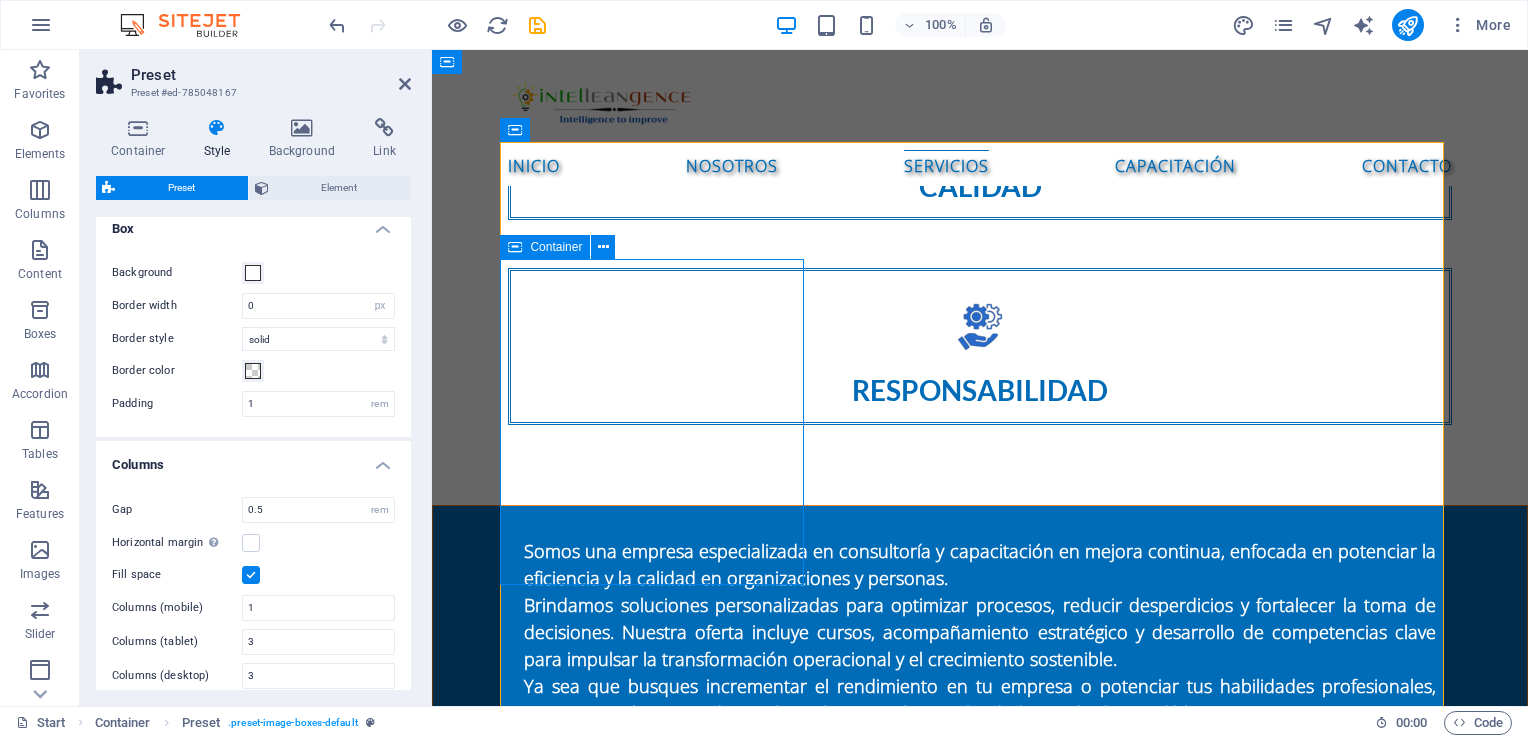 click on "Consultoría de mejora de procesos Diagnóstico de procesos operativos Mapeo y rediseño de procesos Implementación de metodologías Lean Six Sigma Reingeniería de procesos (BPR) Diseño de indicadores de desempeño (KPIs)   Auditorías internas de procesos" at bounding box center (980, 2074) 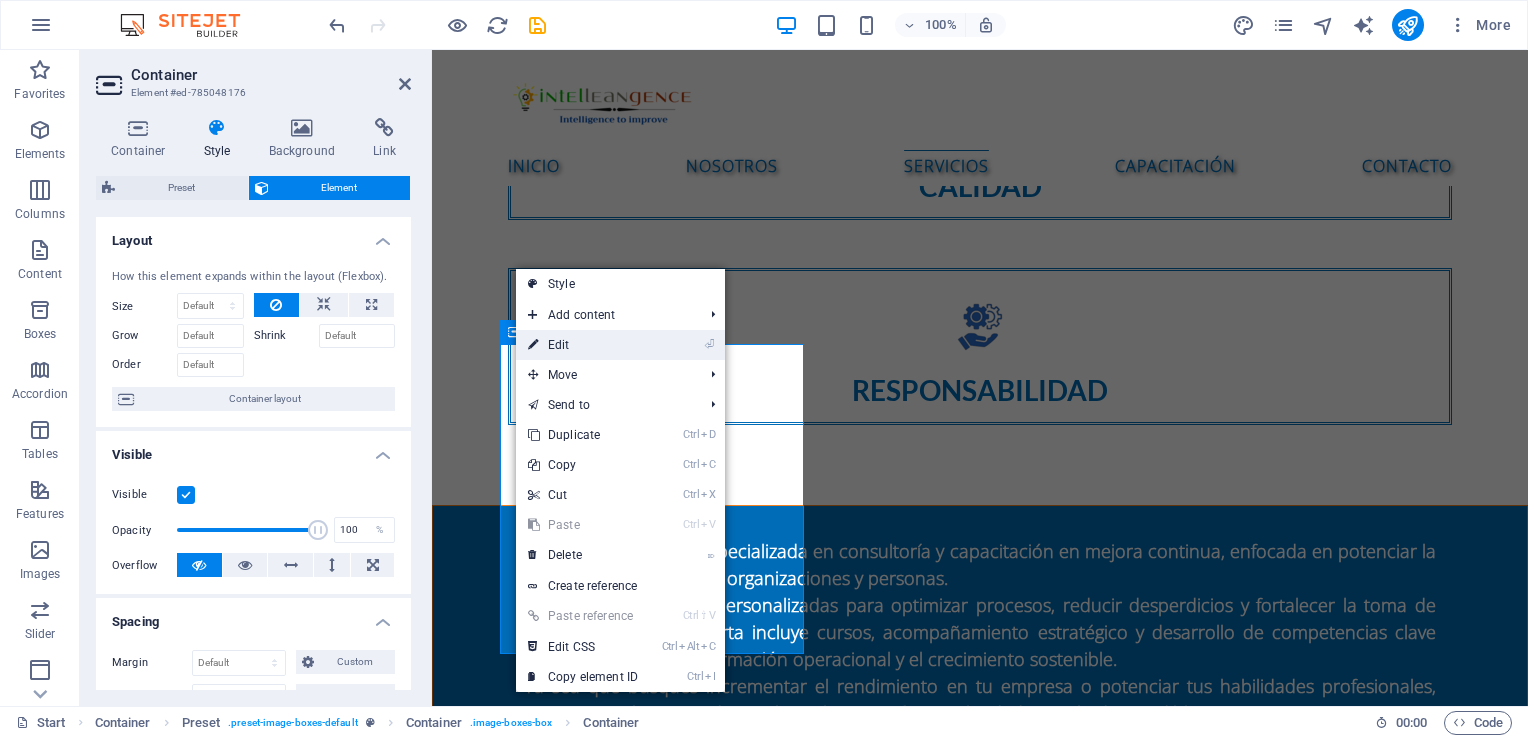 click on "⏎  Edit" at bounding box center [583, 345] 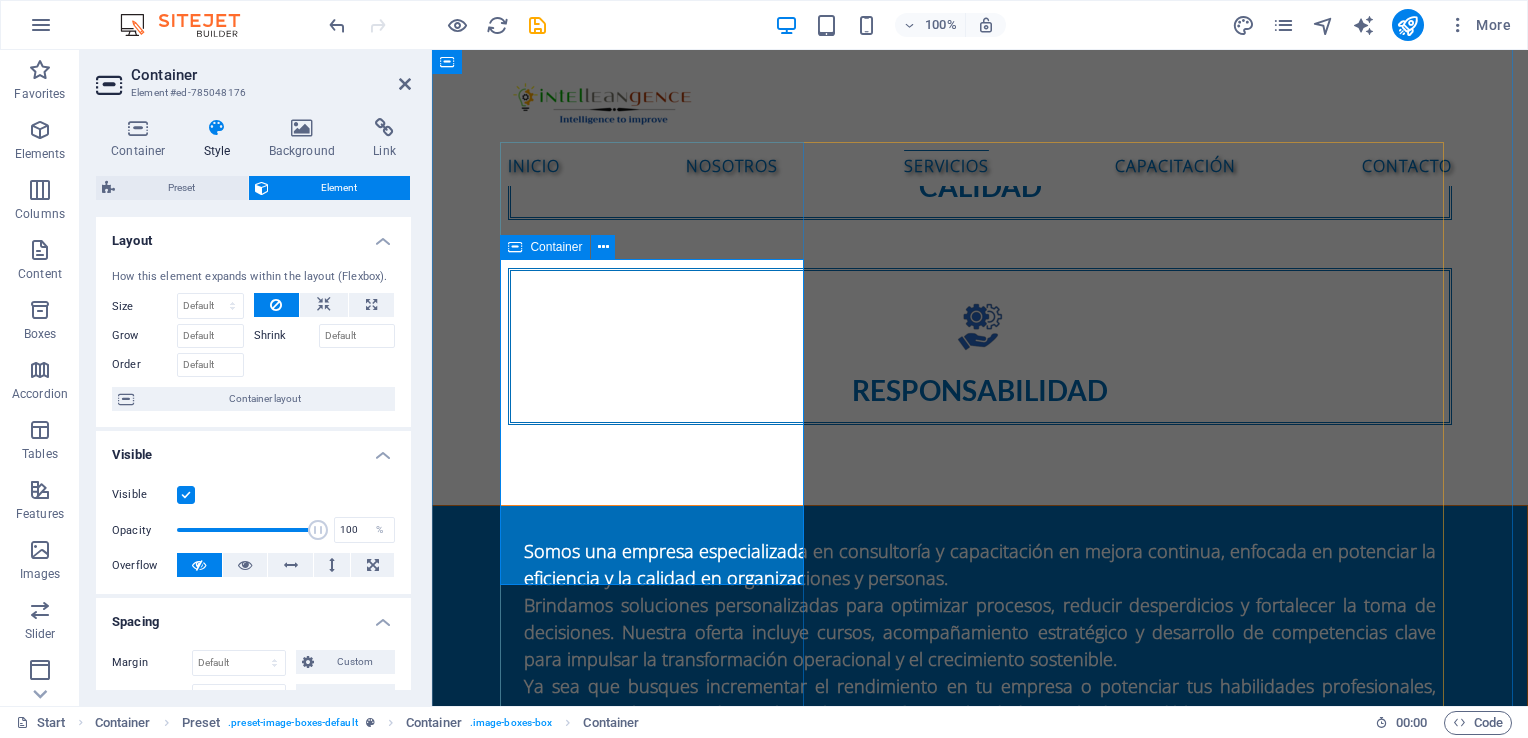 click on "Consultoría de mejora de procesos Diagnóstico de procesos operativos Mapeo y rediseño de procesos Implementación de metodologías Lean Six Sigma Reingeniería de procesos (BPR) Diseño de indicadores de desempeño (KPIs)   Auditorías internas de procesos" at bounding box center [980, 2074] 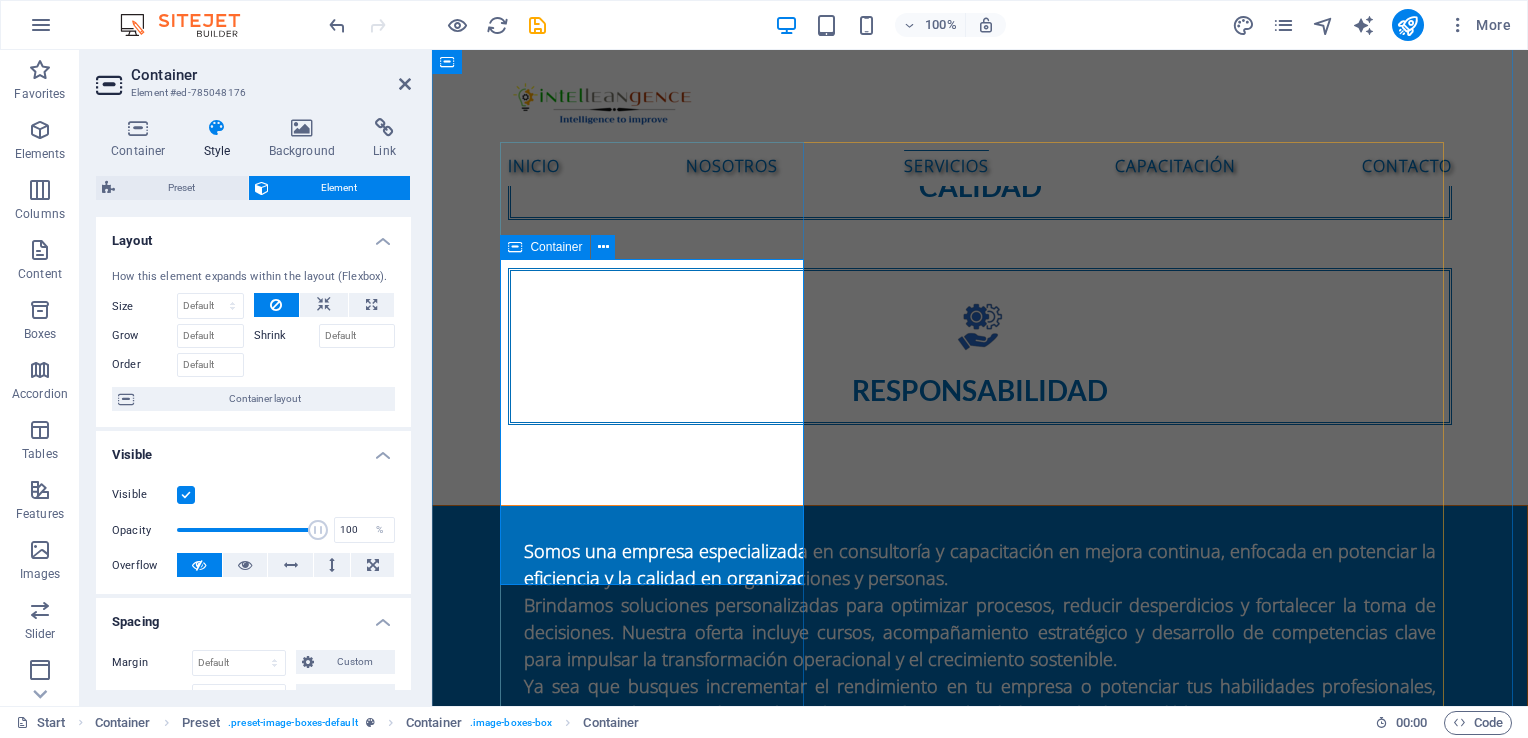 click on "Consultoría de mejora de procesos Diagnóstico de procesos operativos Mapeo y rediseño de procesos Implementación de metodologías Lean Six Sigma Reingeniería de procesos (BPR) Diseño de indicadores de desempeño (KPIs)   Auditorías internas de procesos" at bounding box center [980, 2074] 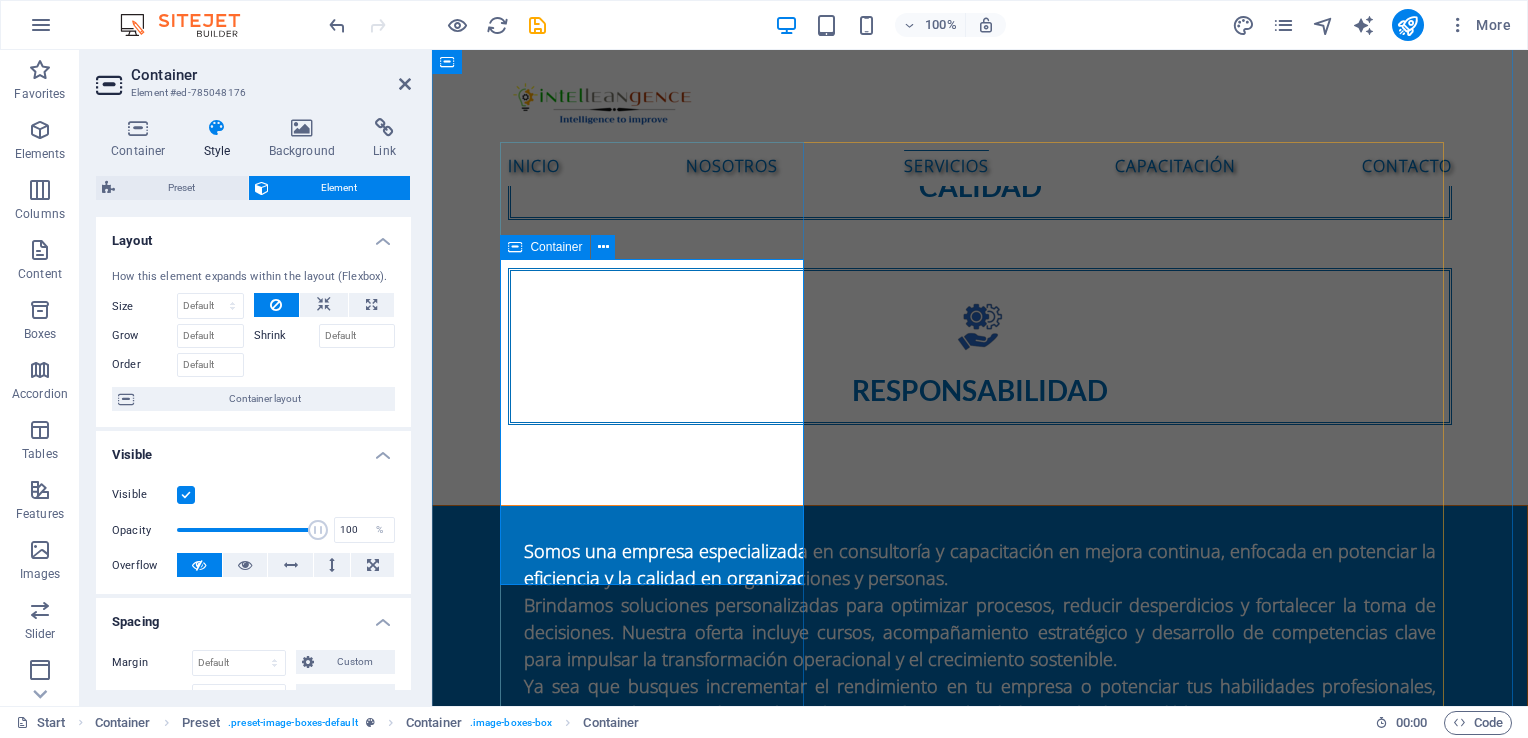 click on "Consultoría de mejora de procesos Diagnóstico de procesos operativos Mapeo y rediseño de procesos Implementación de metodologías Lean Six Sigma Reingeniería de procesos (BPR) Diseño de indicadores de desempeño (KPIs)   Auditorías internas de procesos" at bounding box center [980, 2074] 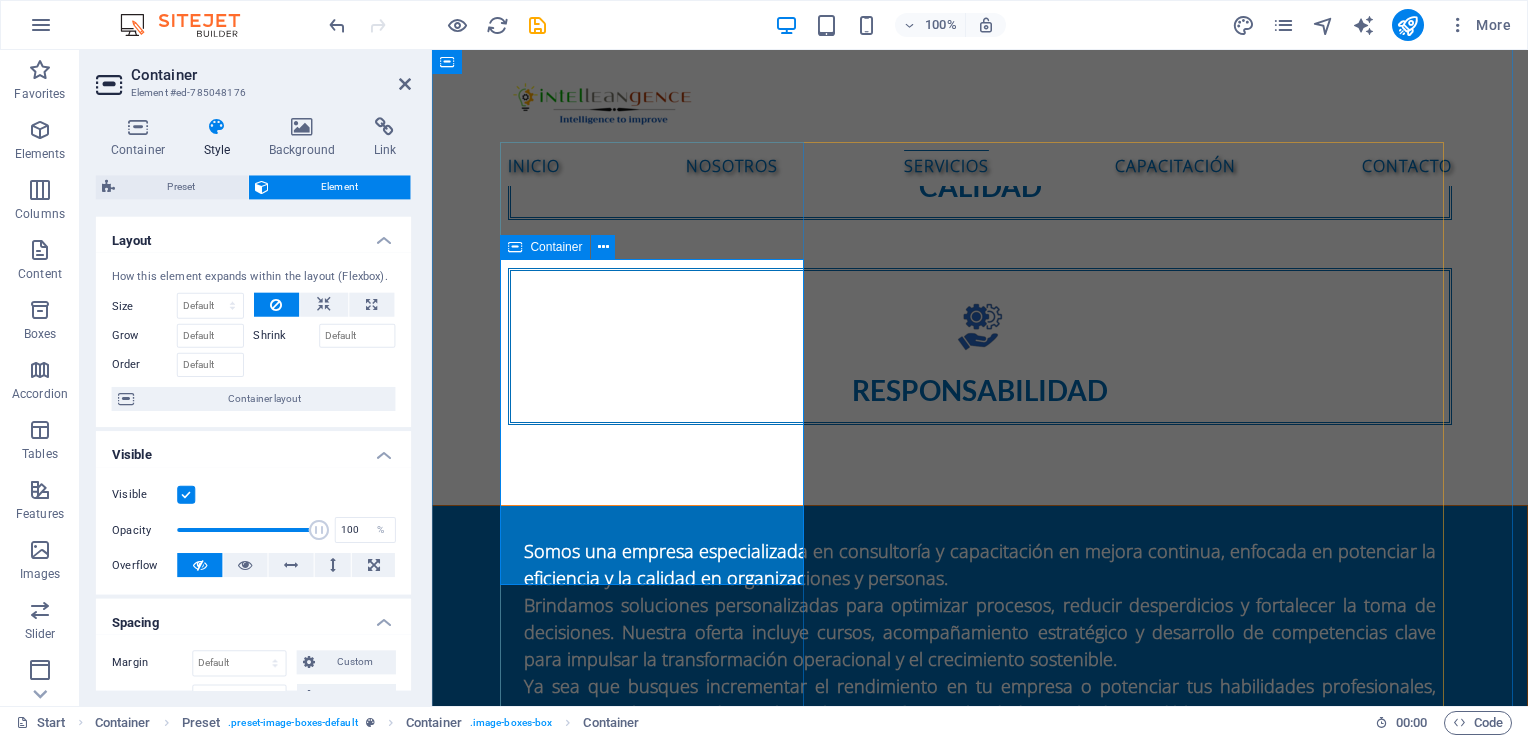 click on "Consultoría de mejora de procesos Diagnóstico de procesos operativos Mapeo y rediseño de procesos Implementación de metodologías Lean Six Sigma Reingeniería de procesos (BPR) Diseño de indicadores de desempeño (KPIs)   Auditorías internas de procesos" at bounding box center (980, 2074) 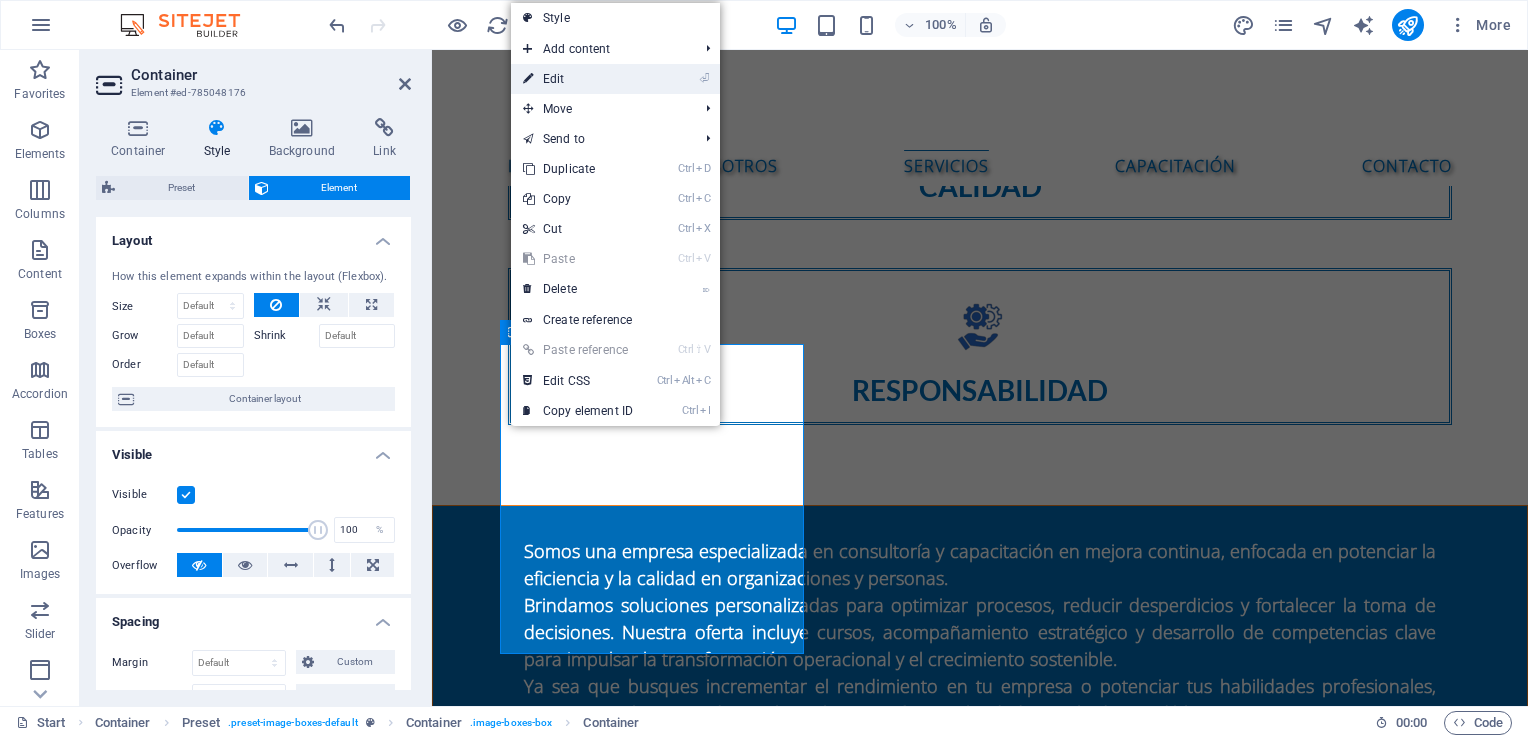 click on "⏎  Edit" at bounding box center [578, 79] 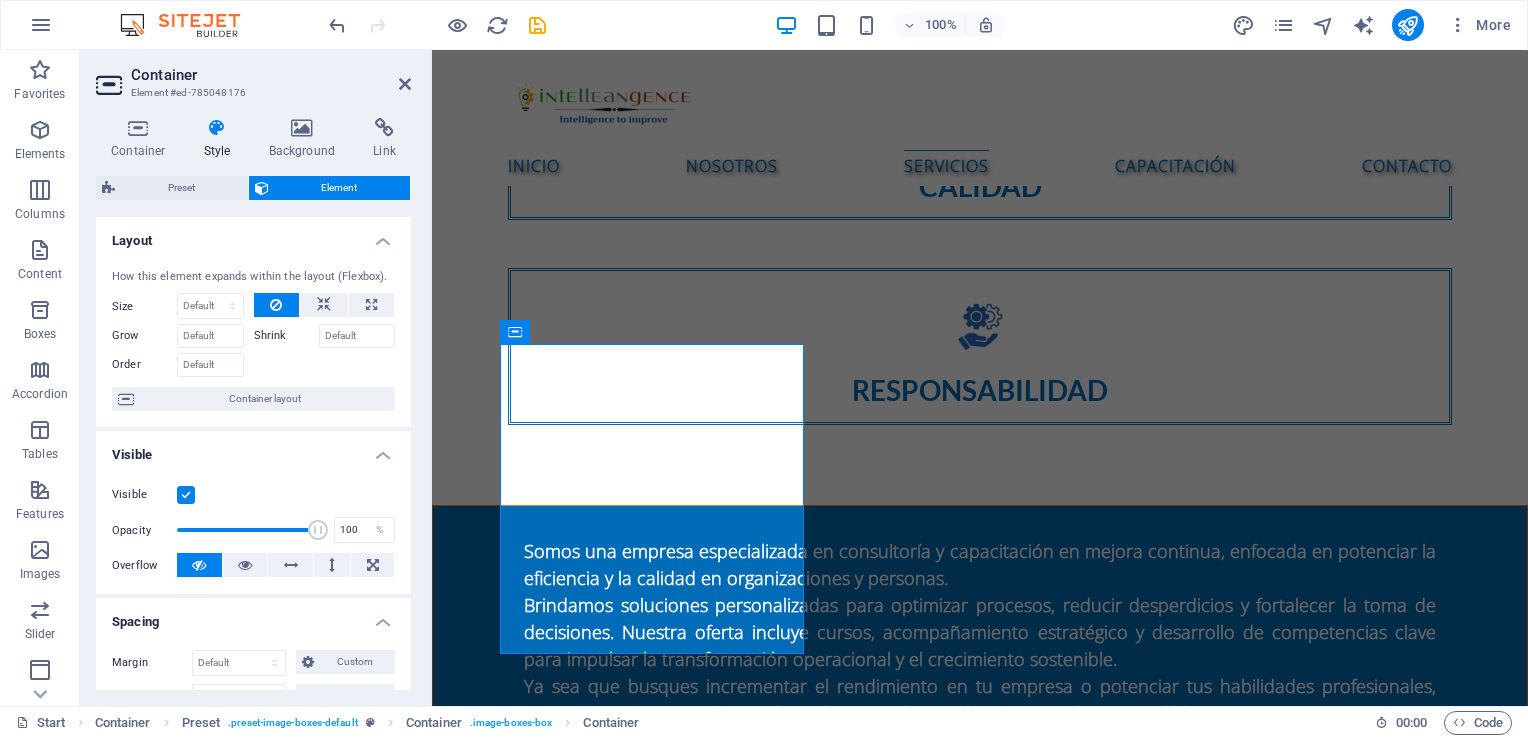 click at bounding box center [217, 128] 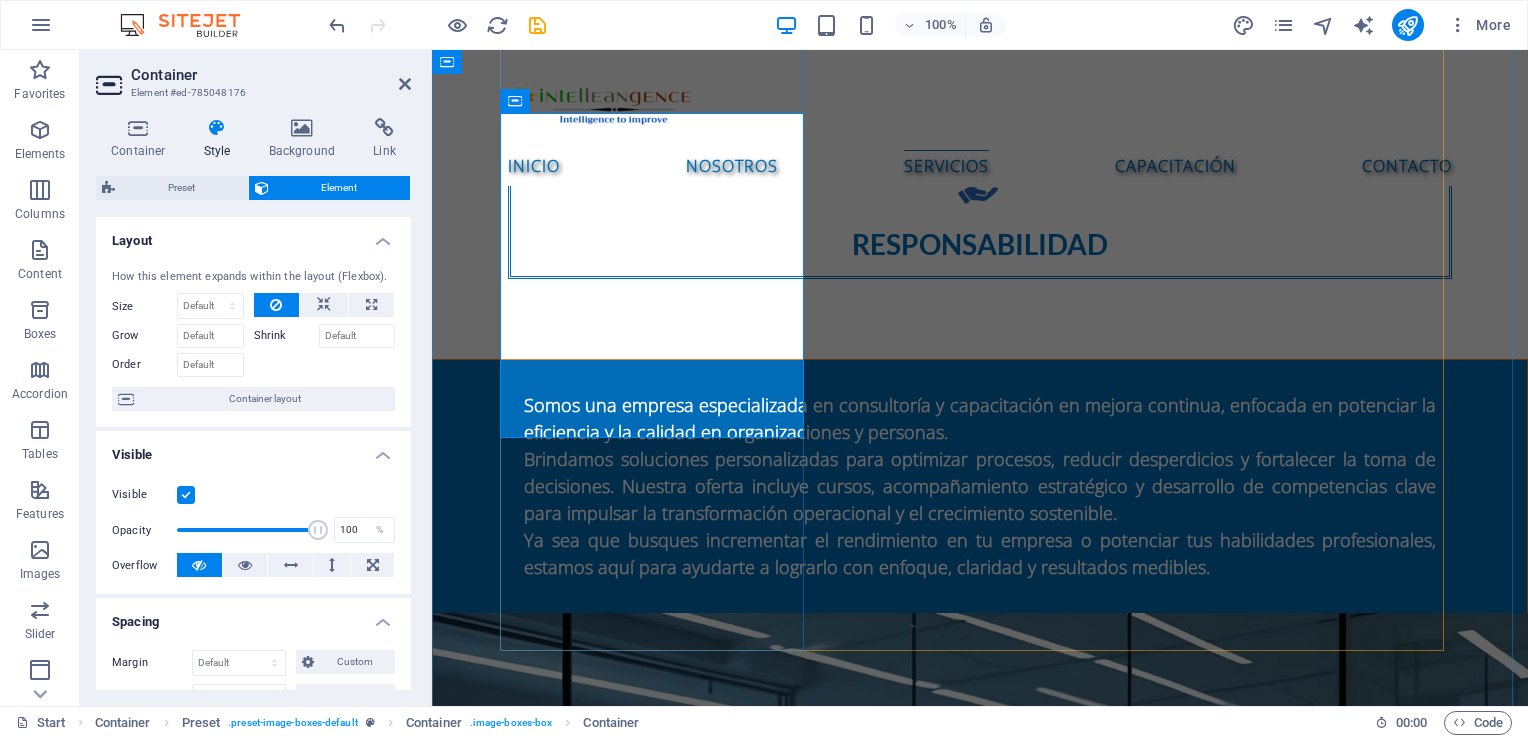 scroll, scrollTop: 2172, scrollLeft: 0, axis: vertical 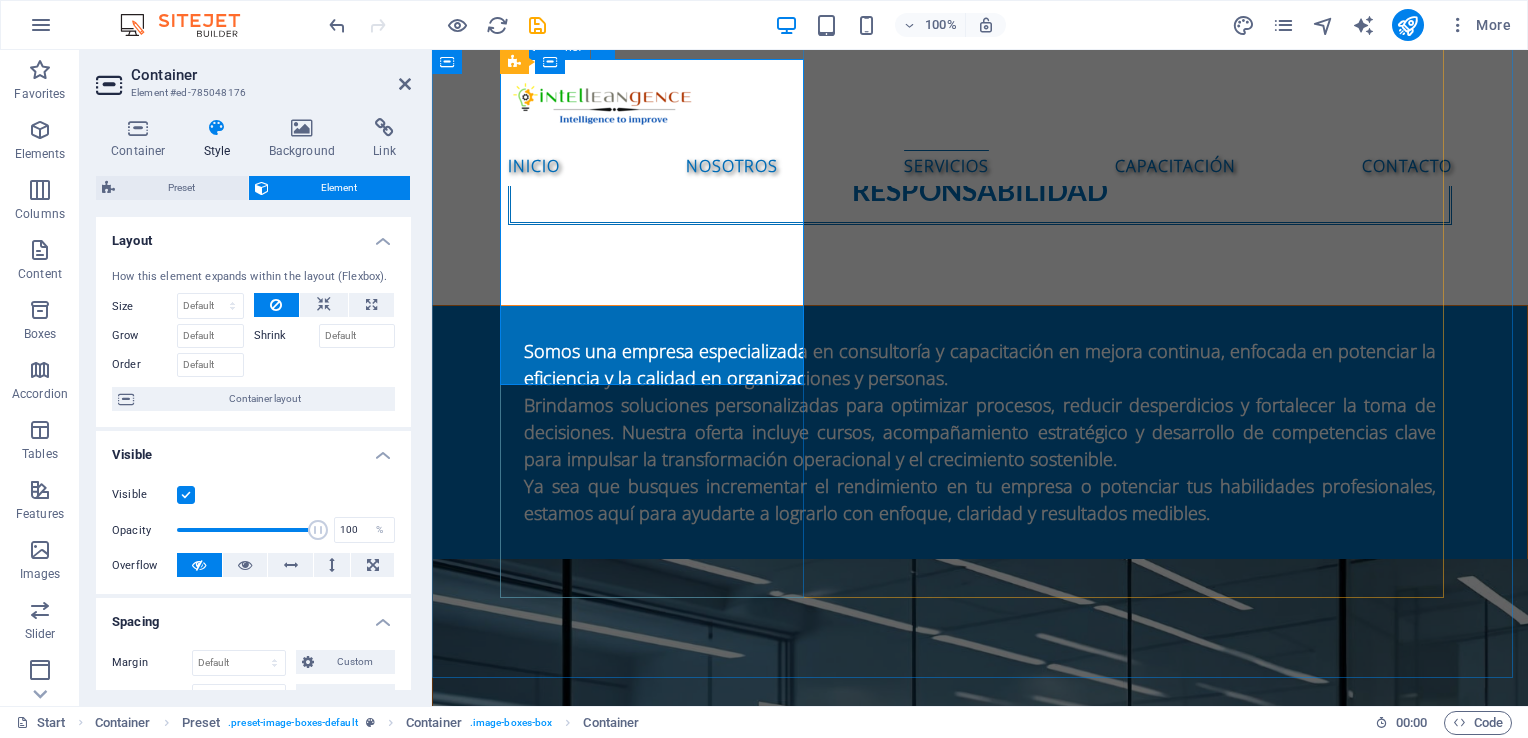 click on "Consultoría de mejora de procesos Diagnóstico de procesos operativos Mapeo y rediseño de procesos Implementación de metodologías Lean Six Sigma Reingeniería de procesos (BPR) Diseño de indicadores de desempeño (KPIs)   Auditorías internas de procesos" at bounding box center (980, 1874) 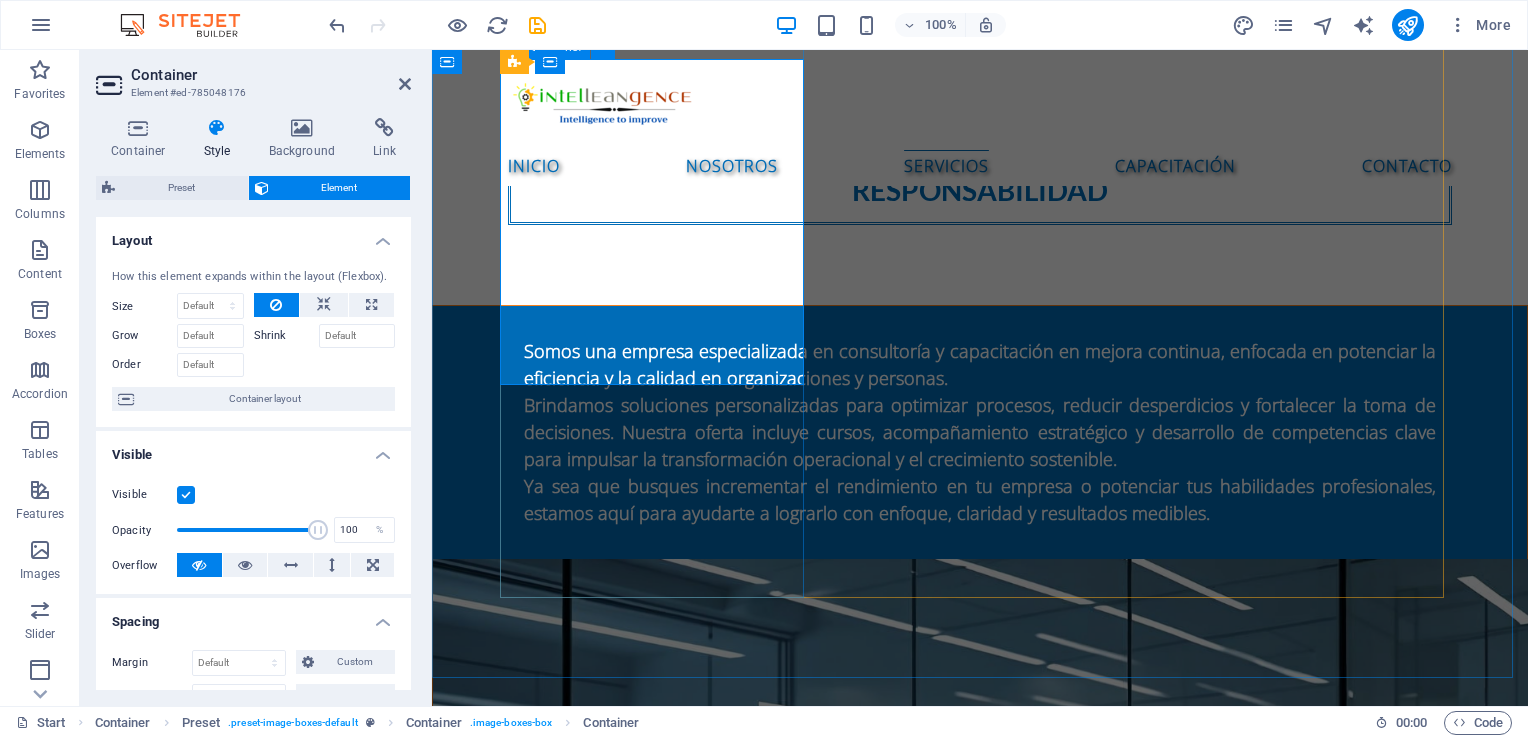 click on "Consultoría de mejora de procesos Diagnóstico de procesos operativos Mapeo y rediseño de procesos Implementación de metodologías Lean Six Sigma Reingeniería de procesos (BPR) Diseño de indicadores de desempeño (KPIs)   Auditorías internas de procesos" at bounding box center (980, 1874) 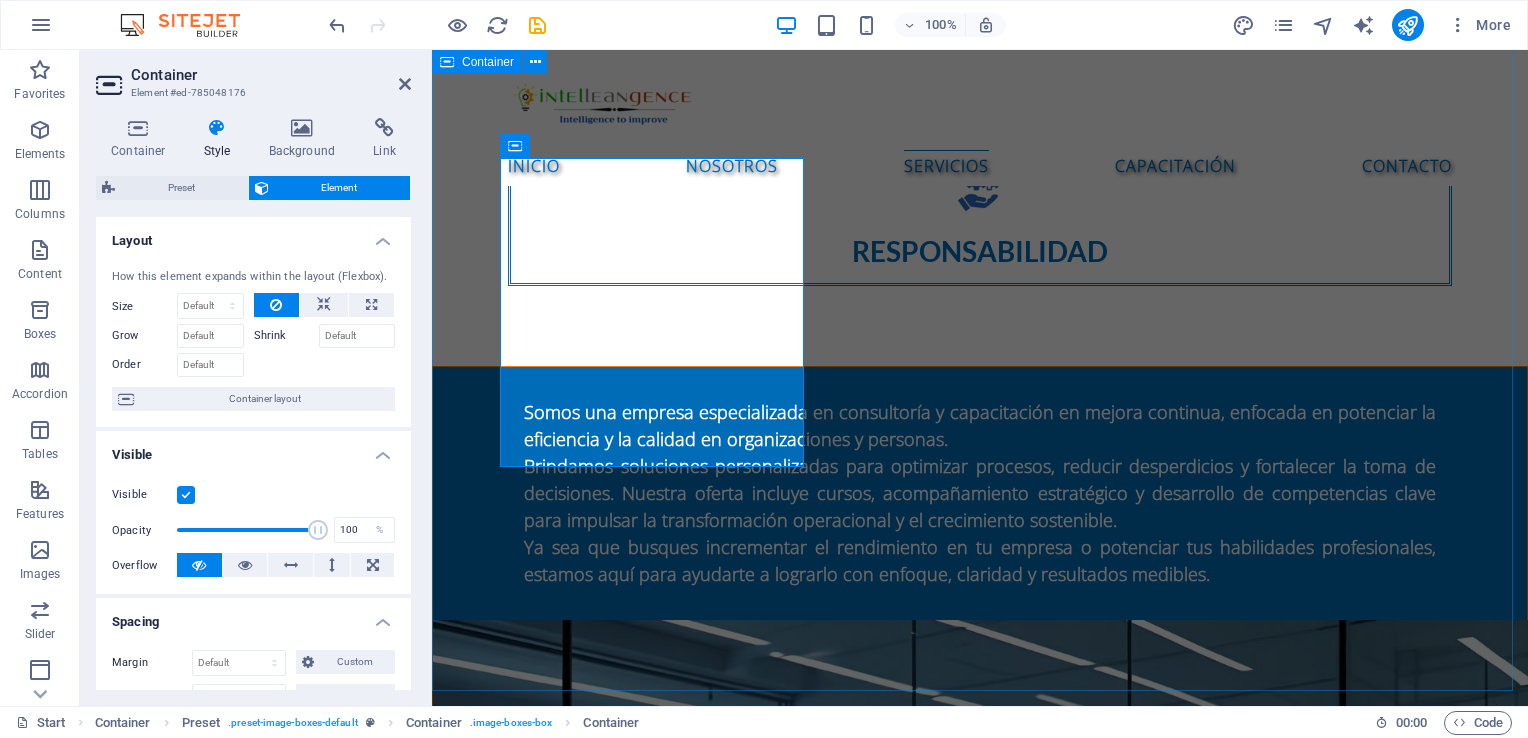 scroll, scrollTop: 2072, scrollLeft: 0, axis: vertical 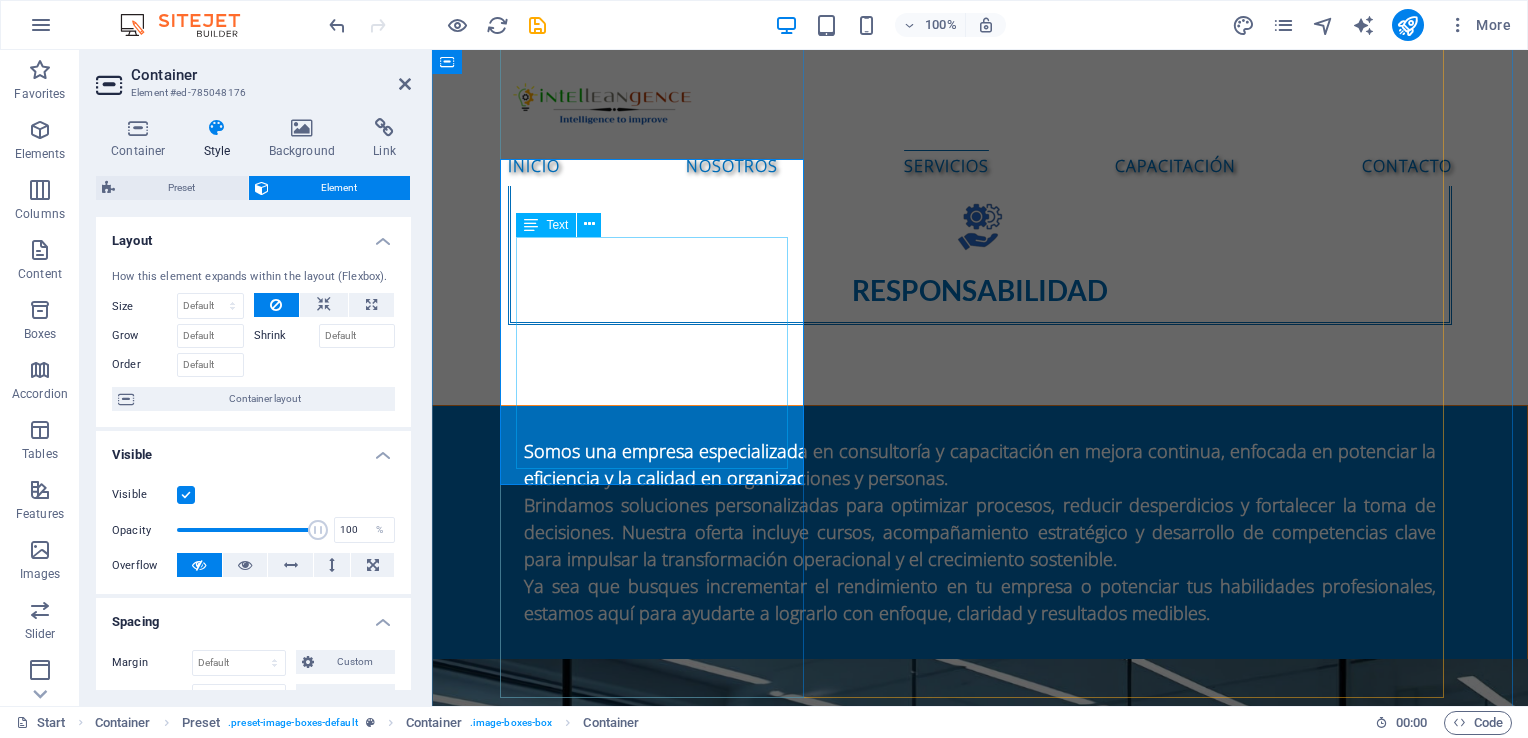 click on "Diagnóstico de procesos operativos Mapeo y rediseño de procesos Implementación de metodologías Lean Six Sigma Reingeniería de procesos (BPR) Diseño de indicadores de desempeño (KPIs)   Auditorías internas de procesos" at bounding box center (980, 1990) 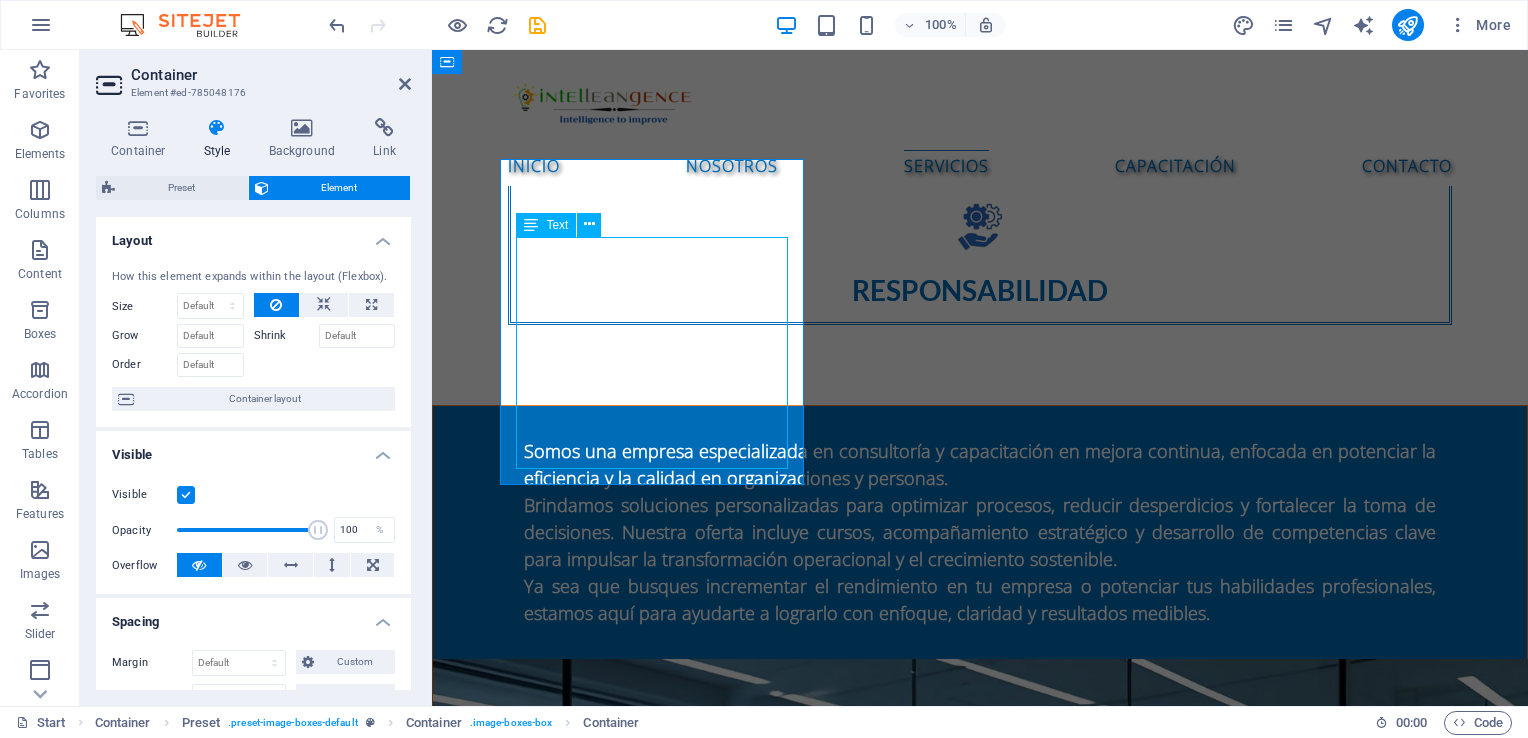 click on "Diagnóstico de procesos operativos Mapeo y rediseño de procesos Implementación de metodologías Lean Six Sigma Reingeniería de procesos (BPR) Diseño de indicadores de desempeño (KPIs)   Auditorías internas de procesos" at bounding box center (980, 1990) 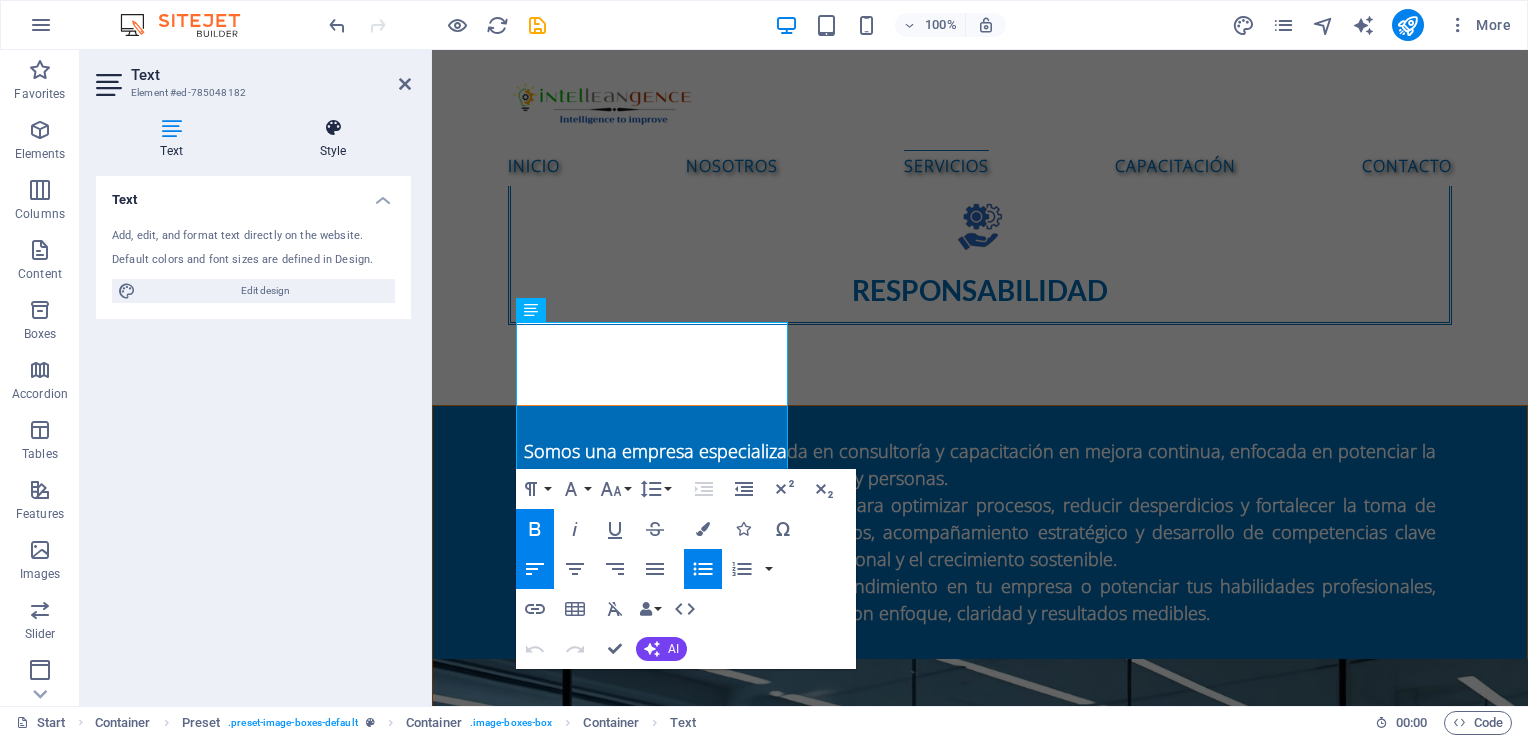 click at bounding box center [333, 128] 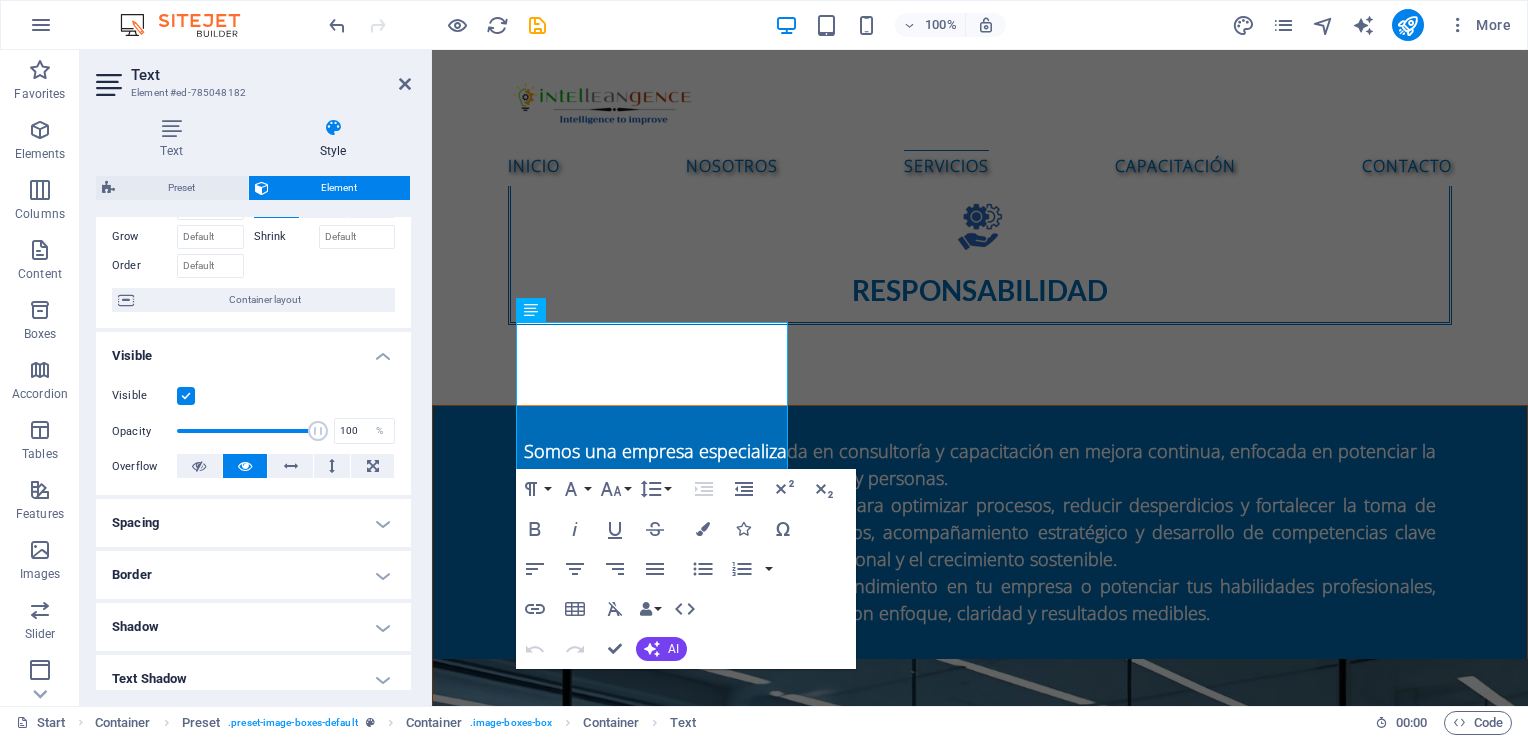 scroll, scrollTop: 100, scrollLeft: 0, axis: vertical 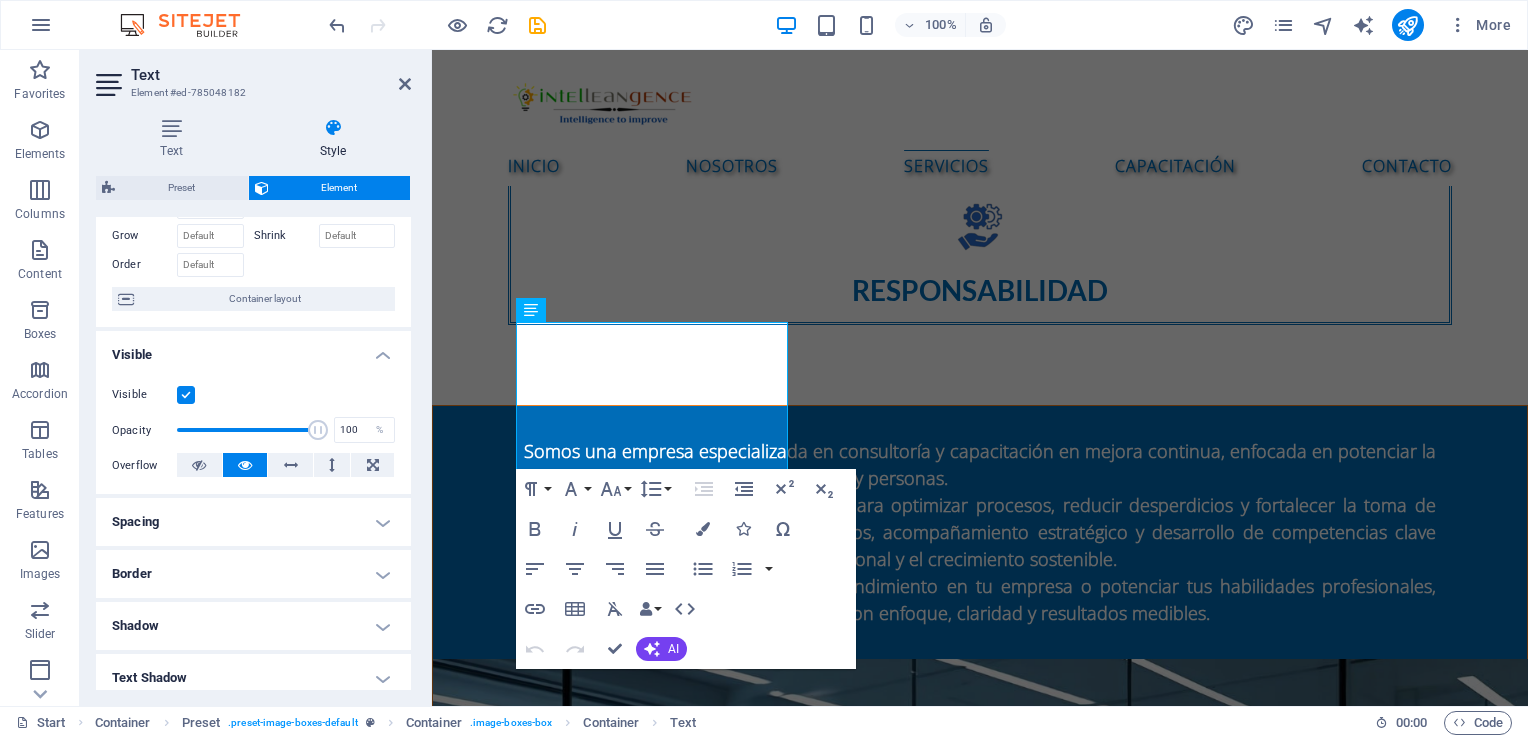 click at bounding box center (186, 395) 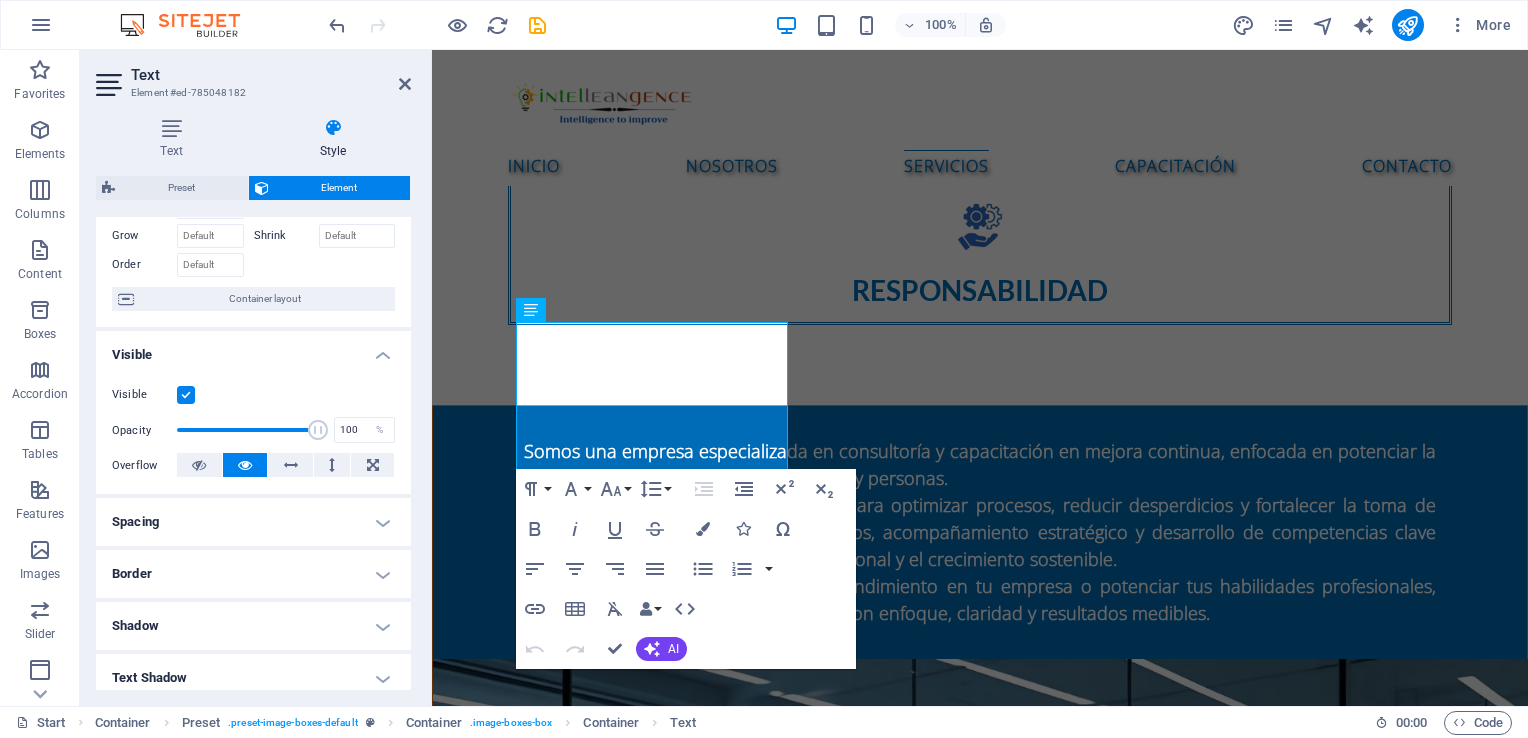 click on "Visible" at bounding box center (0, 0) 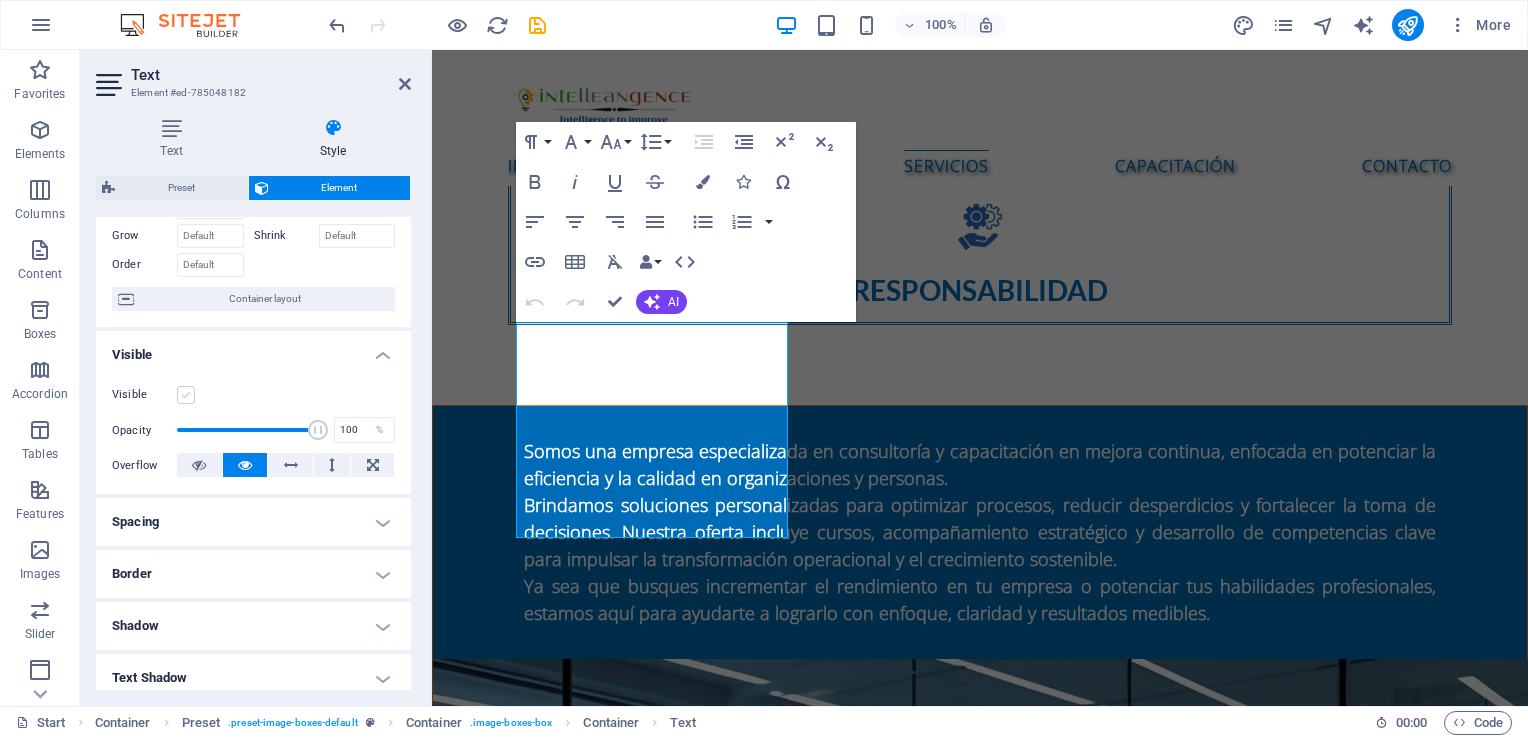 click at bounding box center (186, 395) 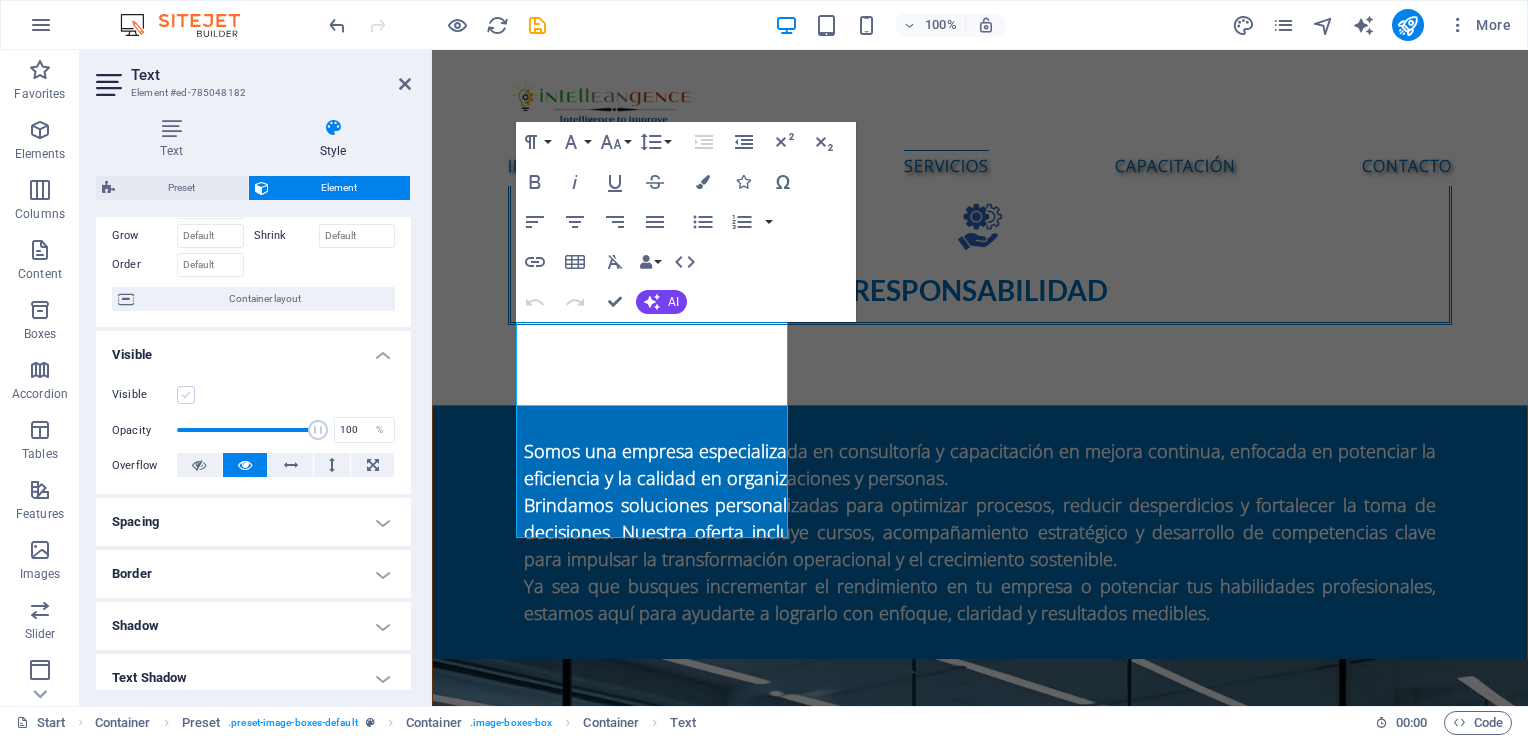 click on "Visible" at bounding box center (0, 0) 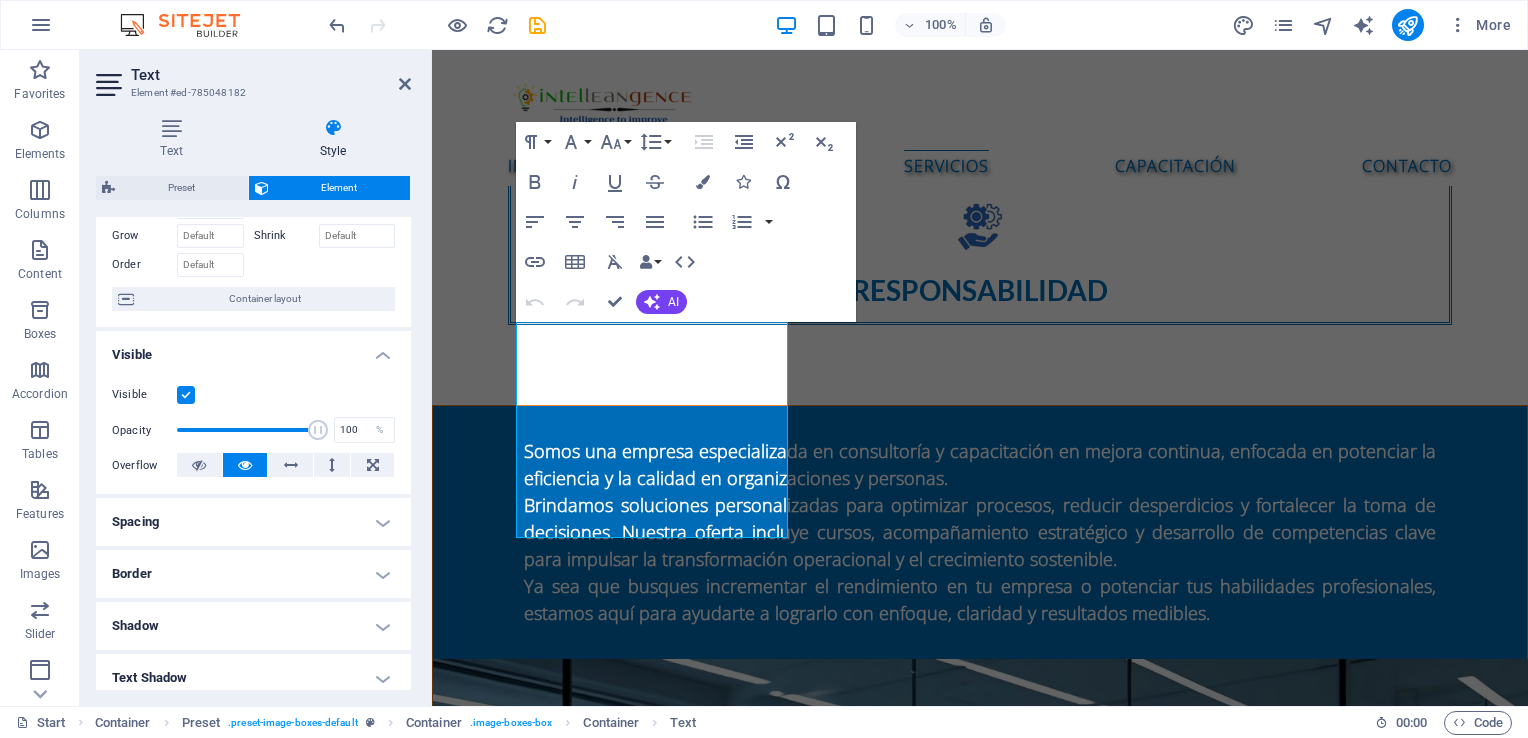 click on "Spacing" at bounding box center (253, 522) 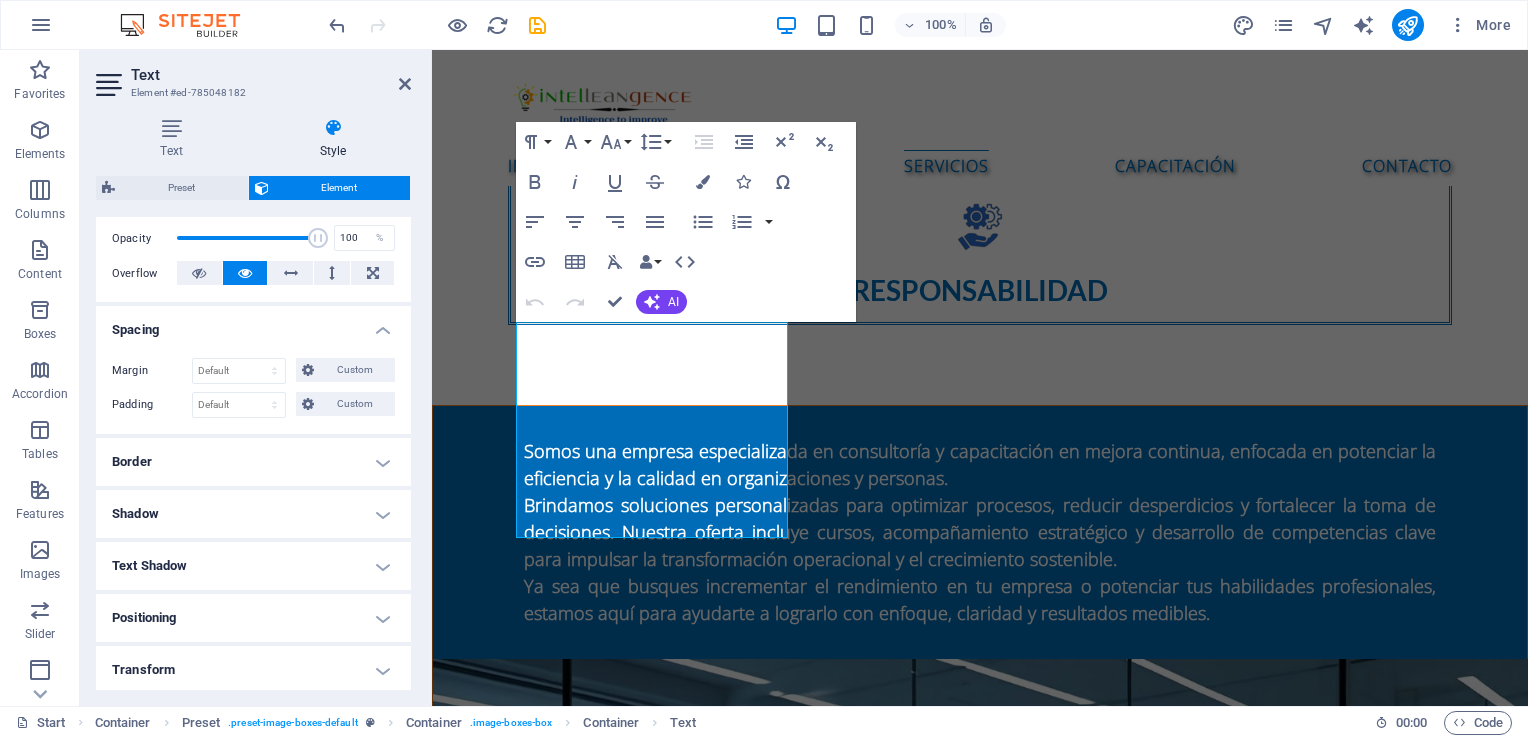 scroll, scrollTop: 300, scrollLeft: 0, axis: vertical 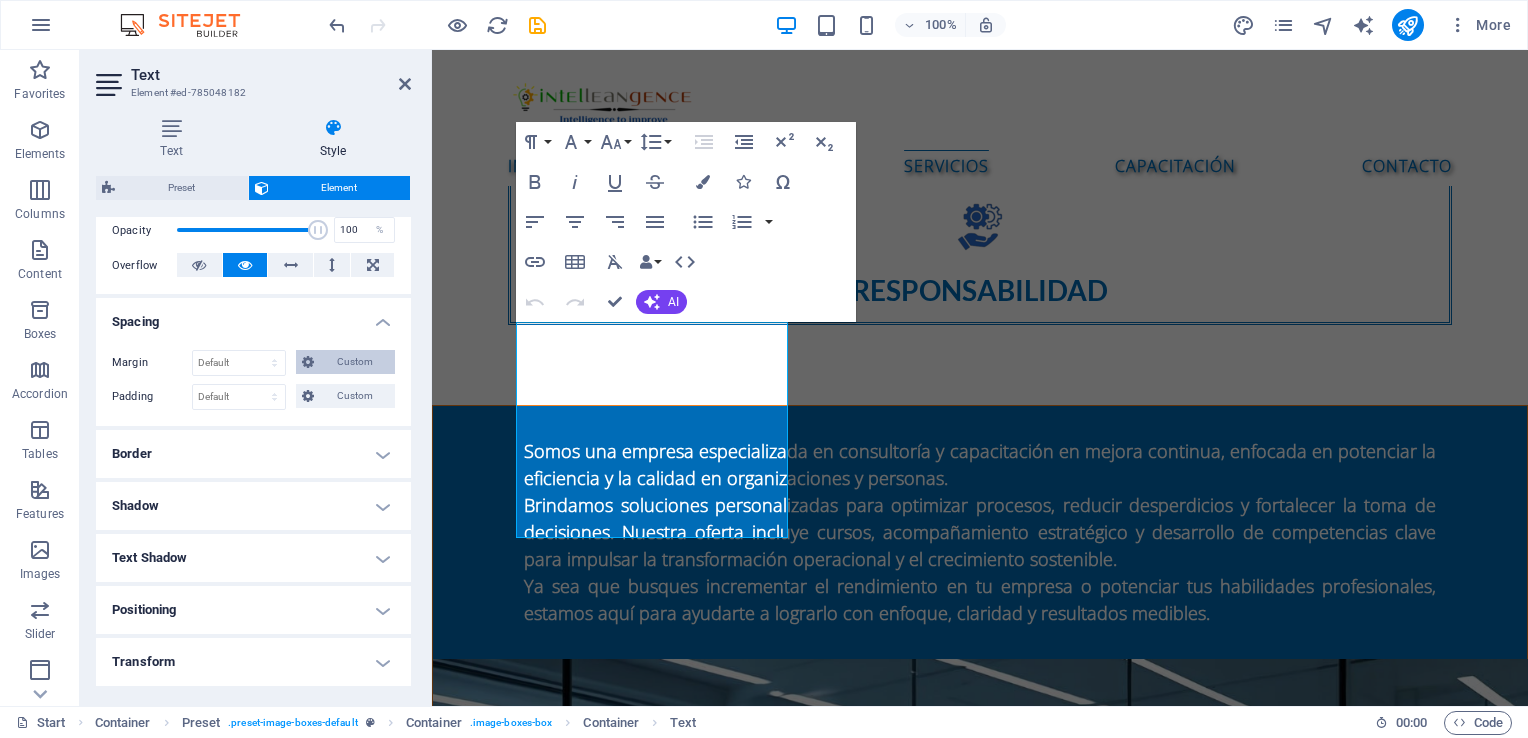 click on "Custom" at bounding box center [354, 362] 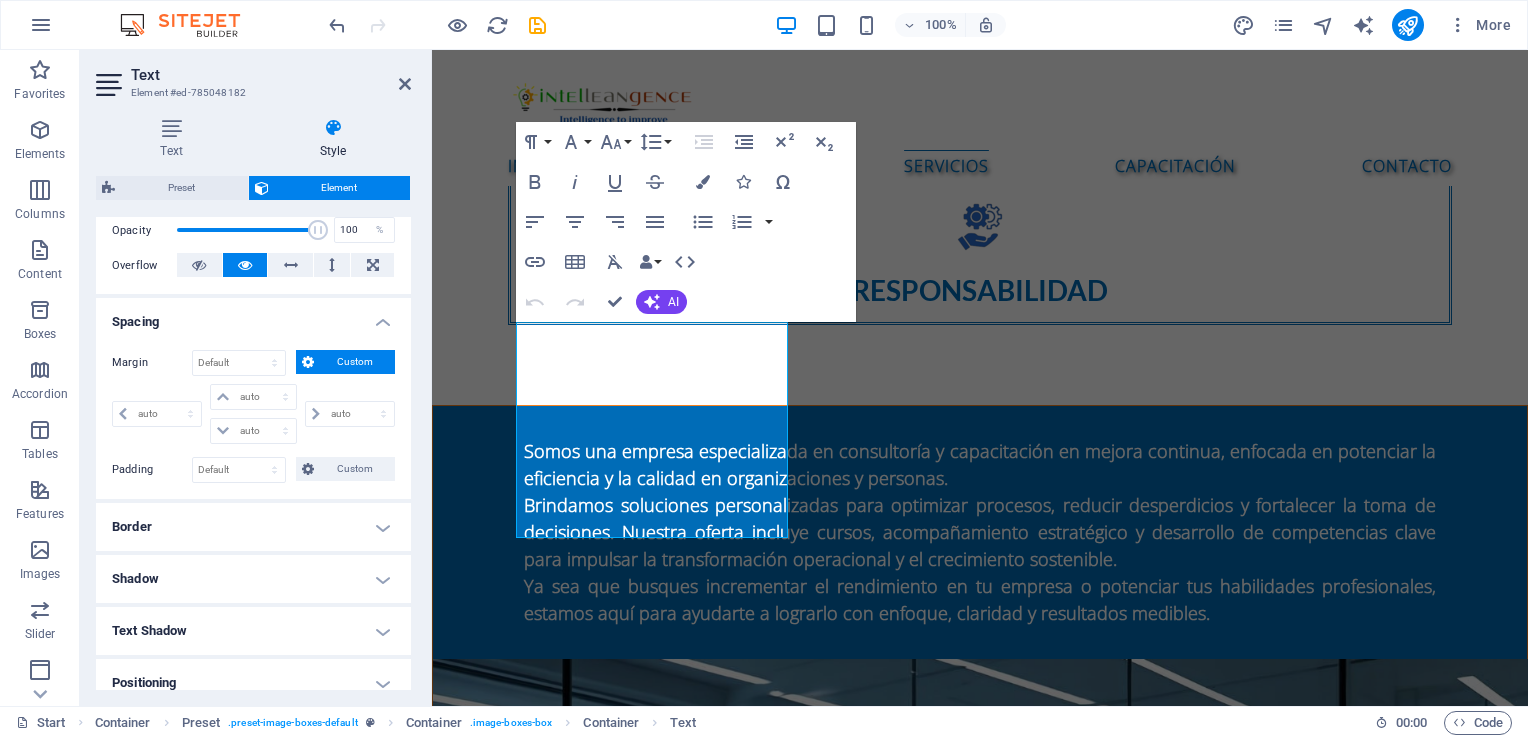 click on "Custom" at bounding box center [354, 362] 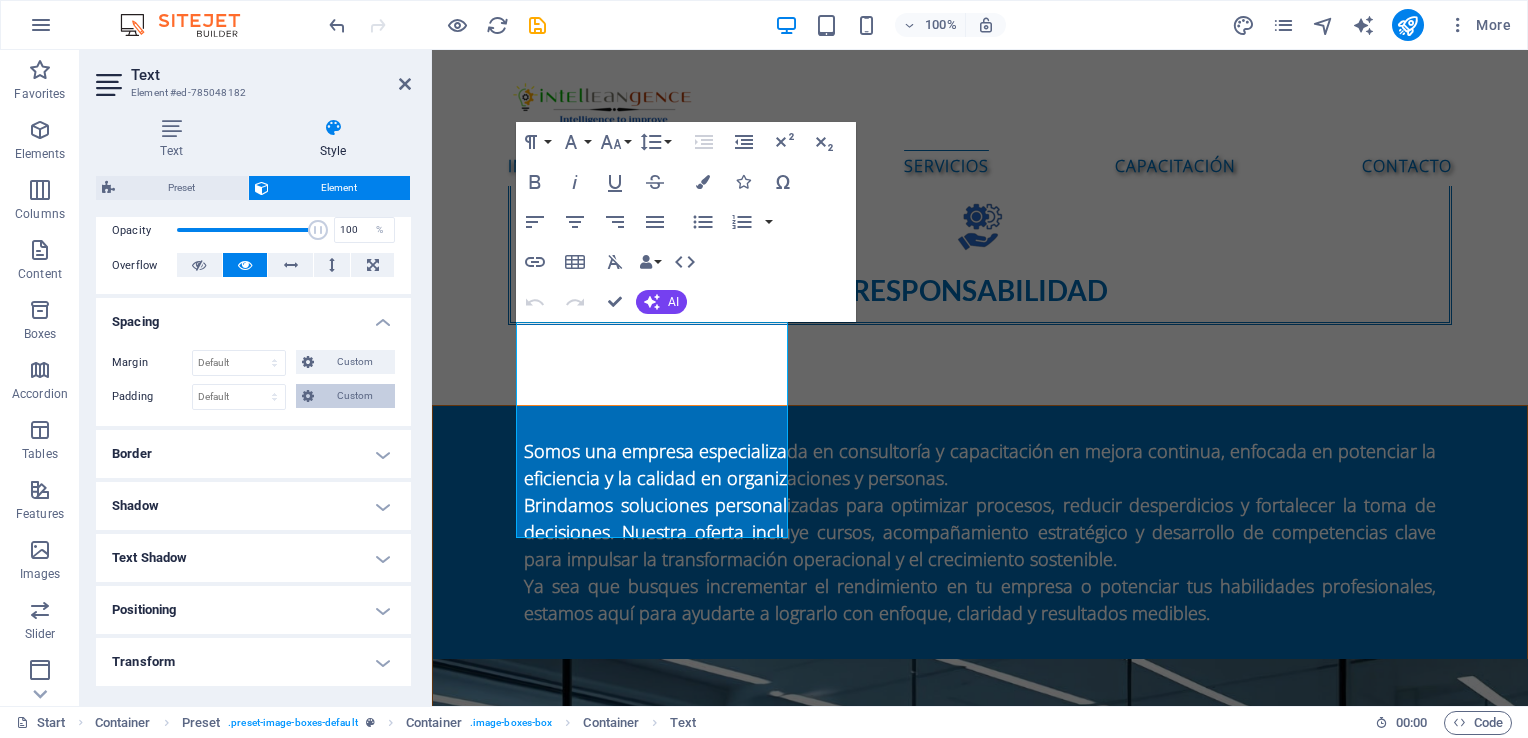 click on "Custom" at bounding box center [354, 396] 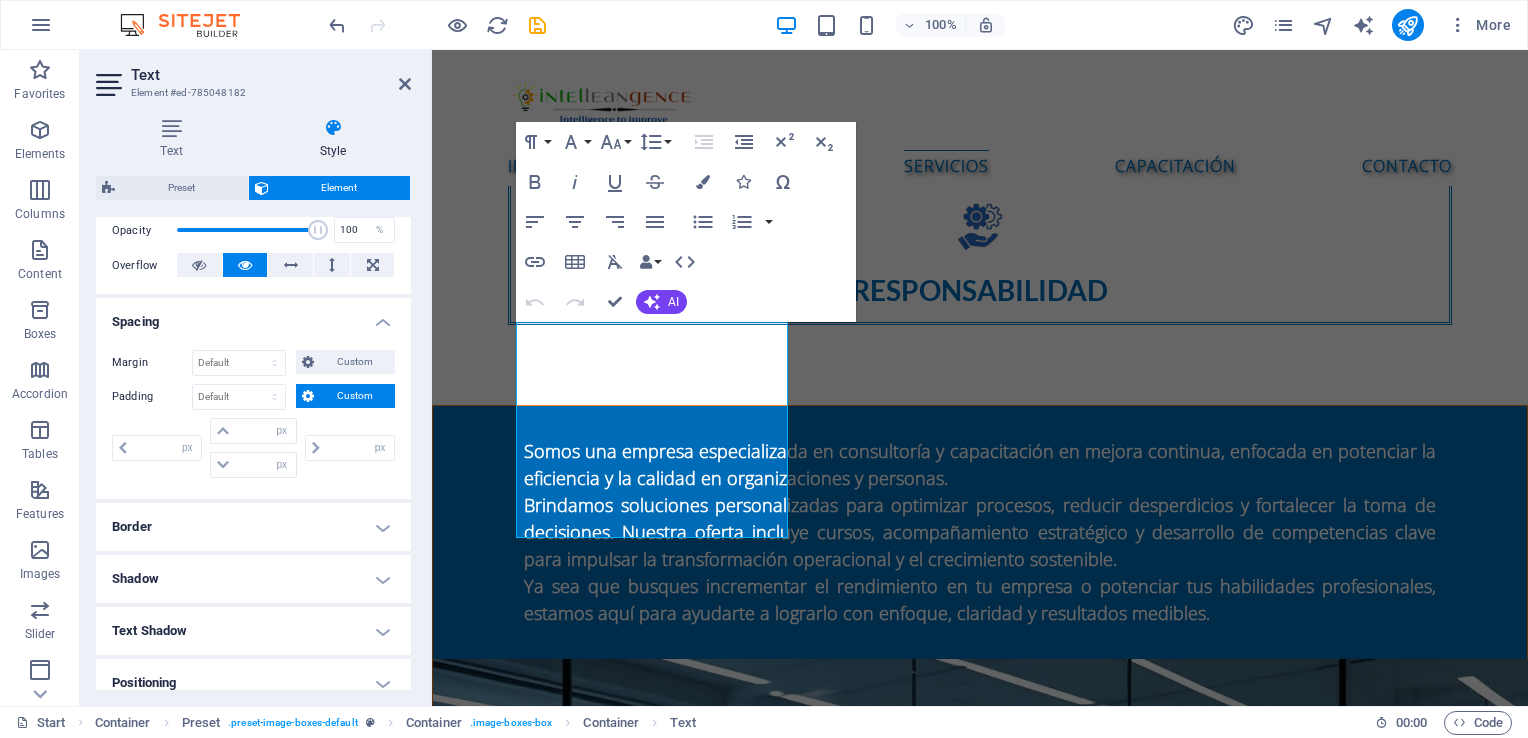 click on "Custom" at bounding box center [354, 396] 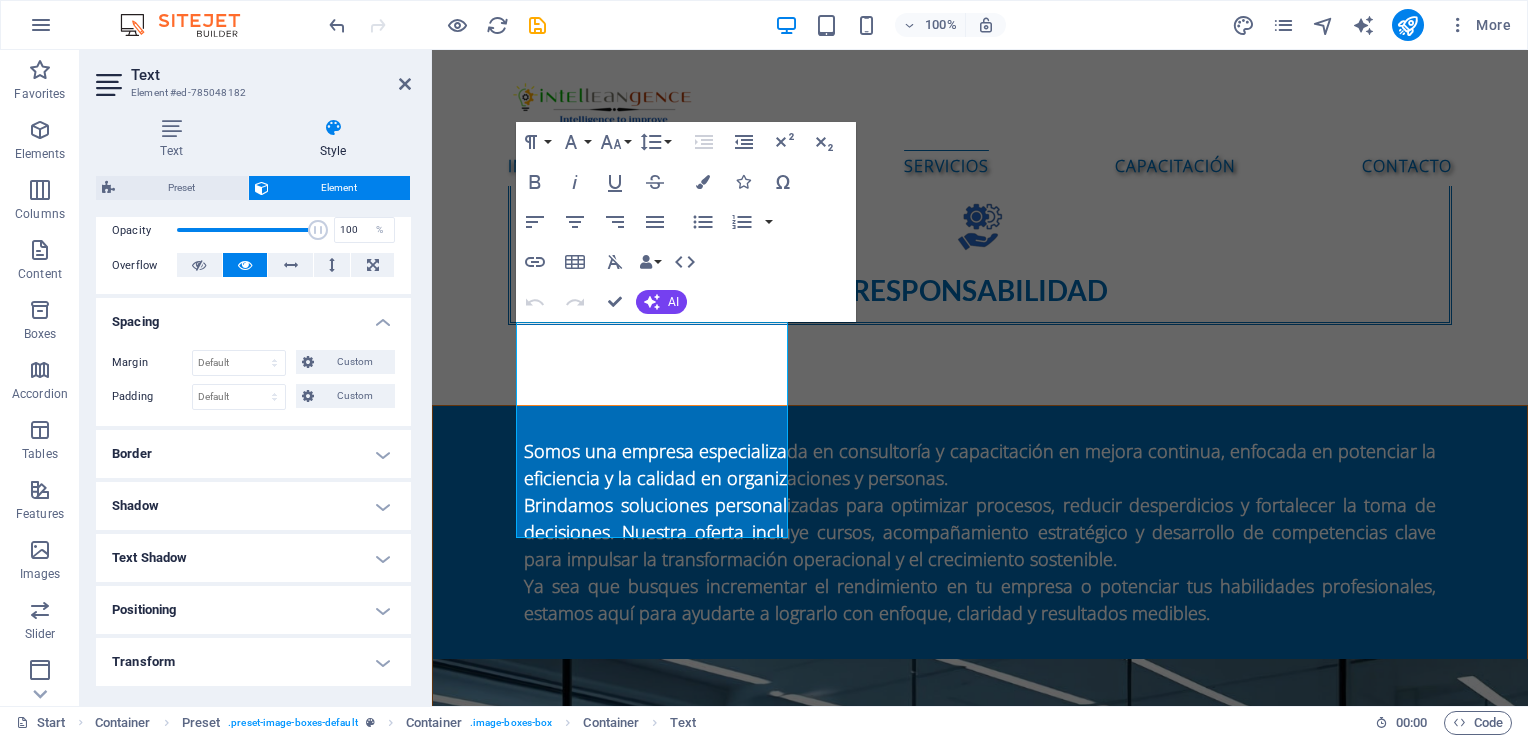 click on "Positioning" at bounding box center (253, 610) 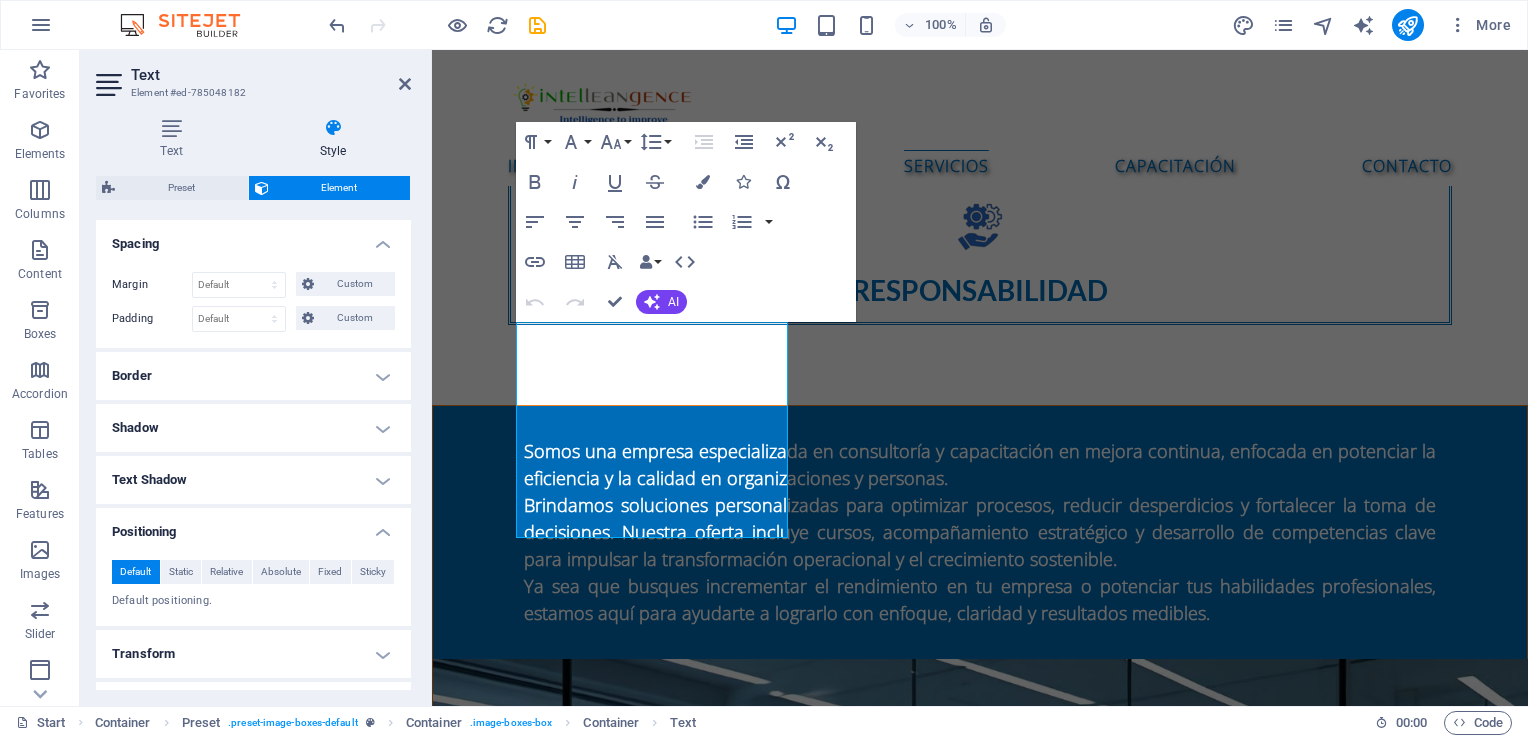 scroll, scrollTop: 520, scrollLeft: 0, axis: vertical 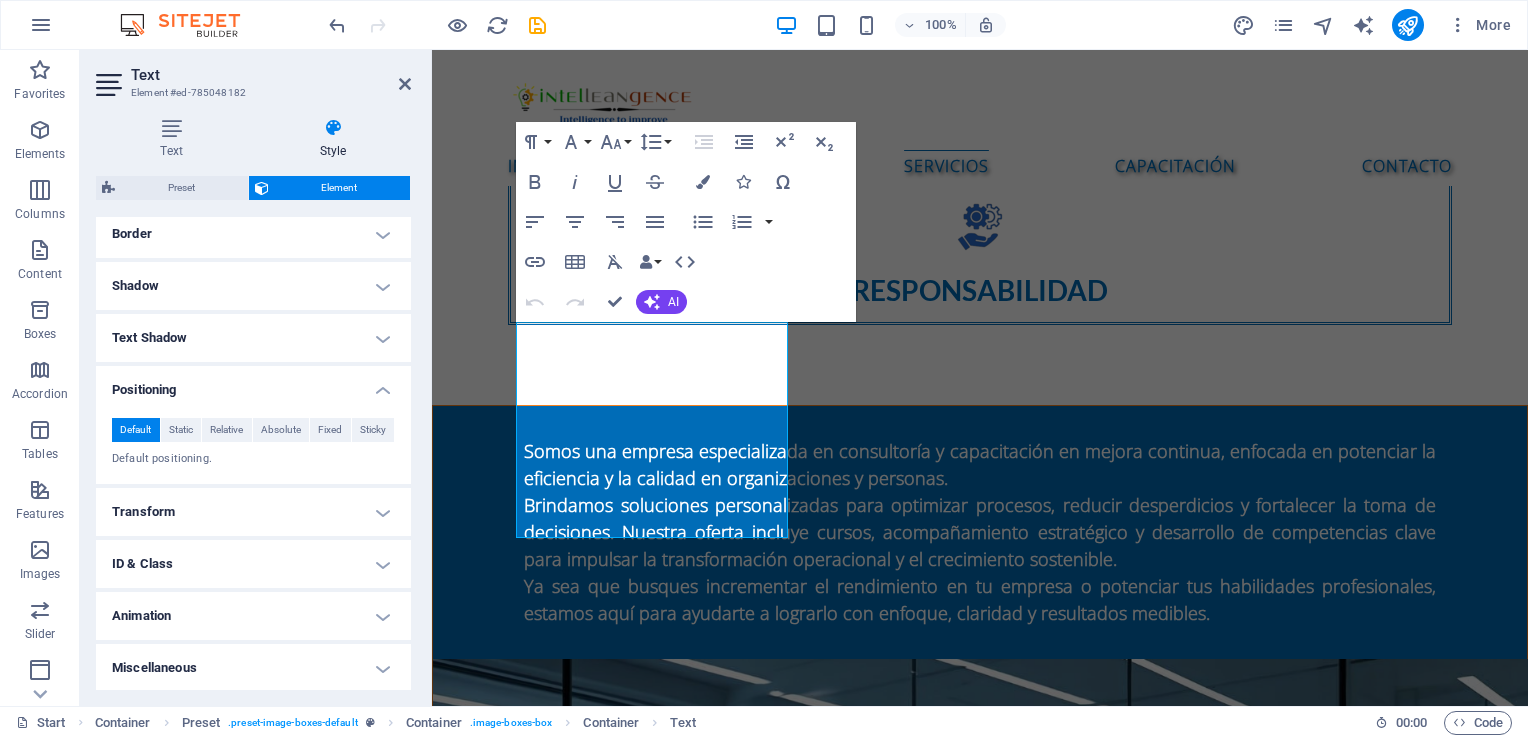 click on "Transform" at bounding box center (253, 512) 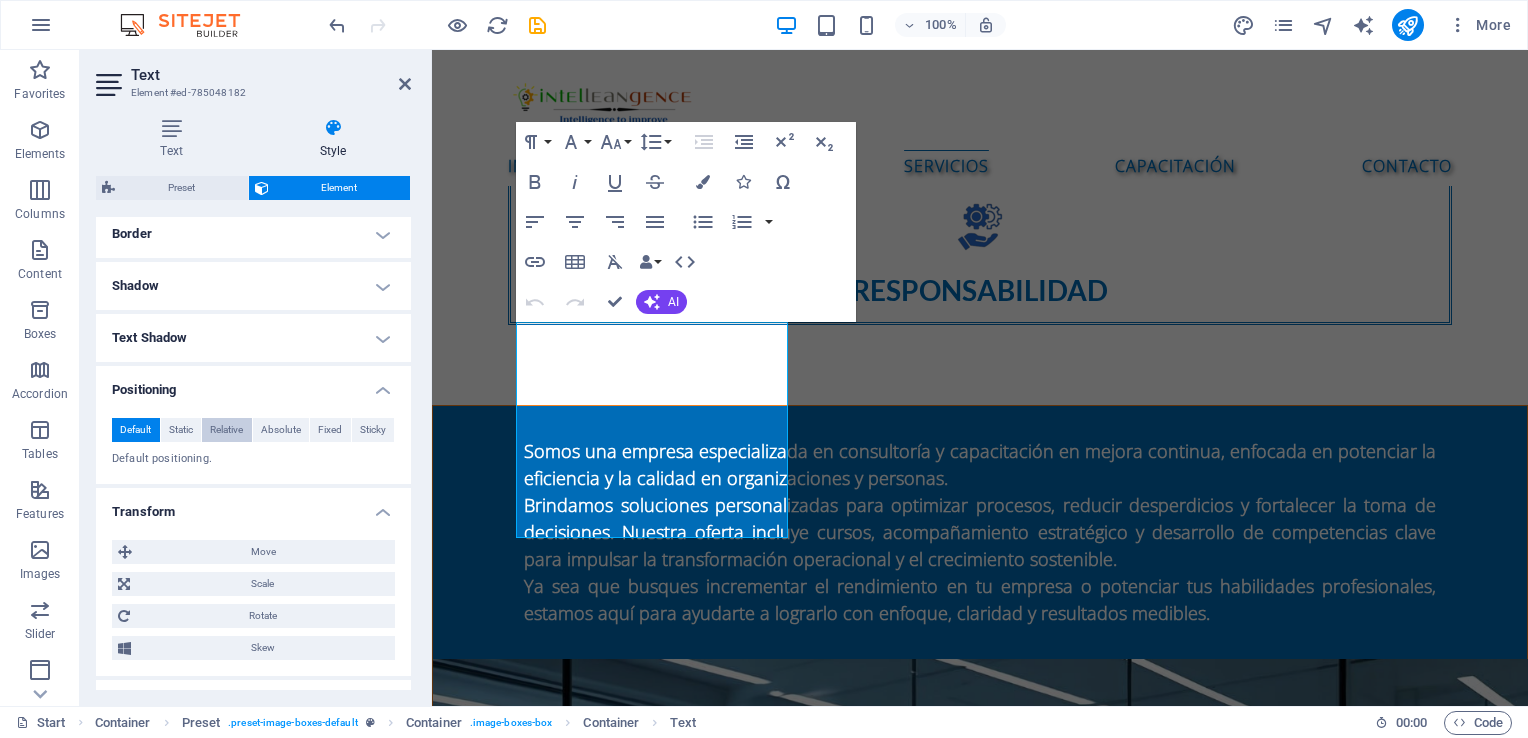 click on "Relative" at bounding box center [226, 430] 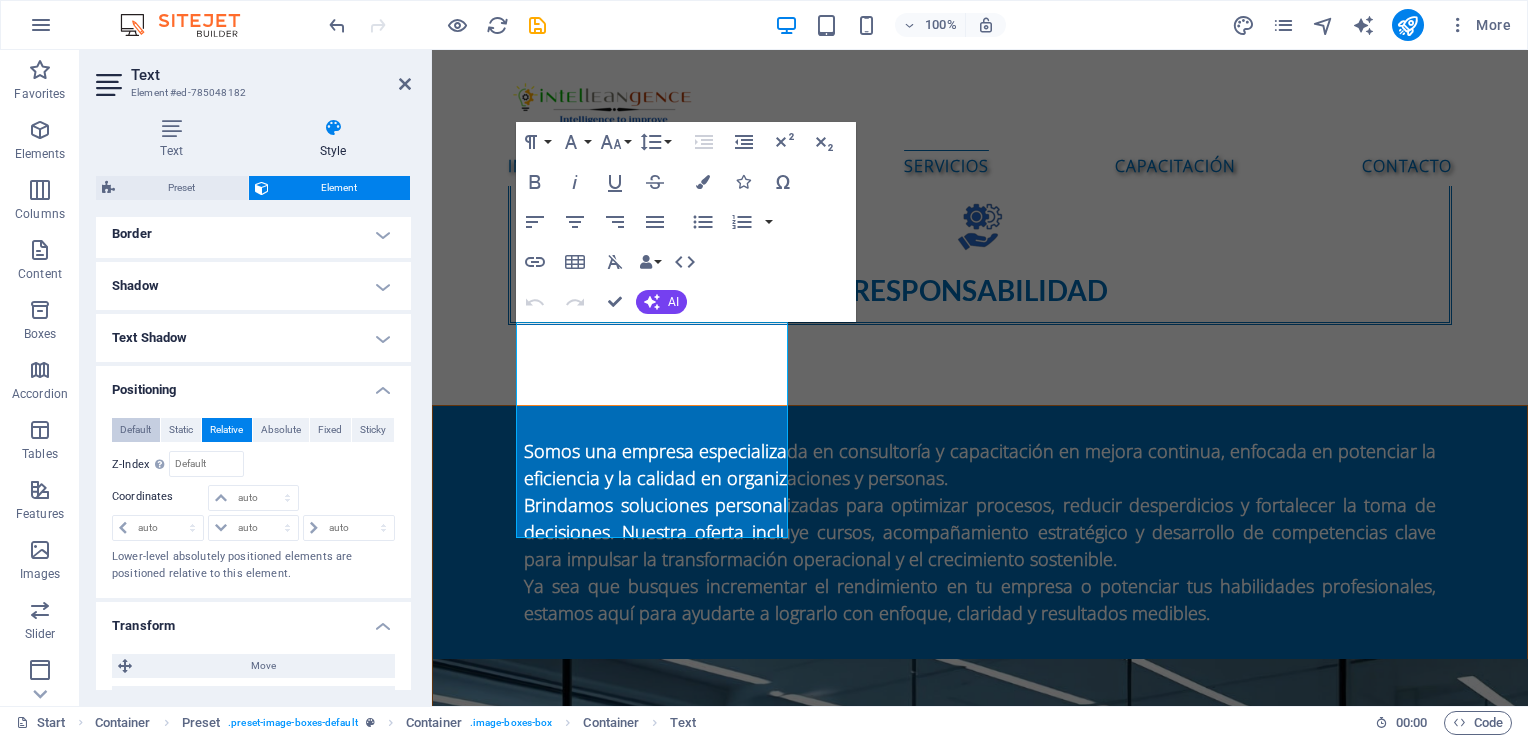 click on "Default" at bounding box center [135, 430] 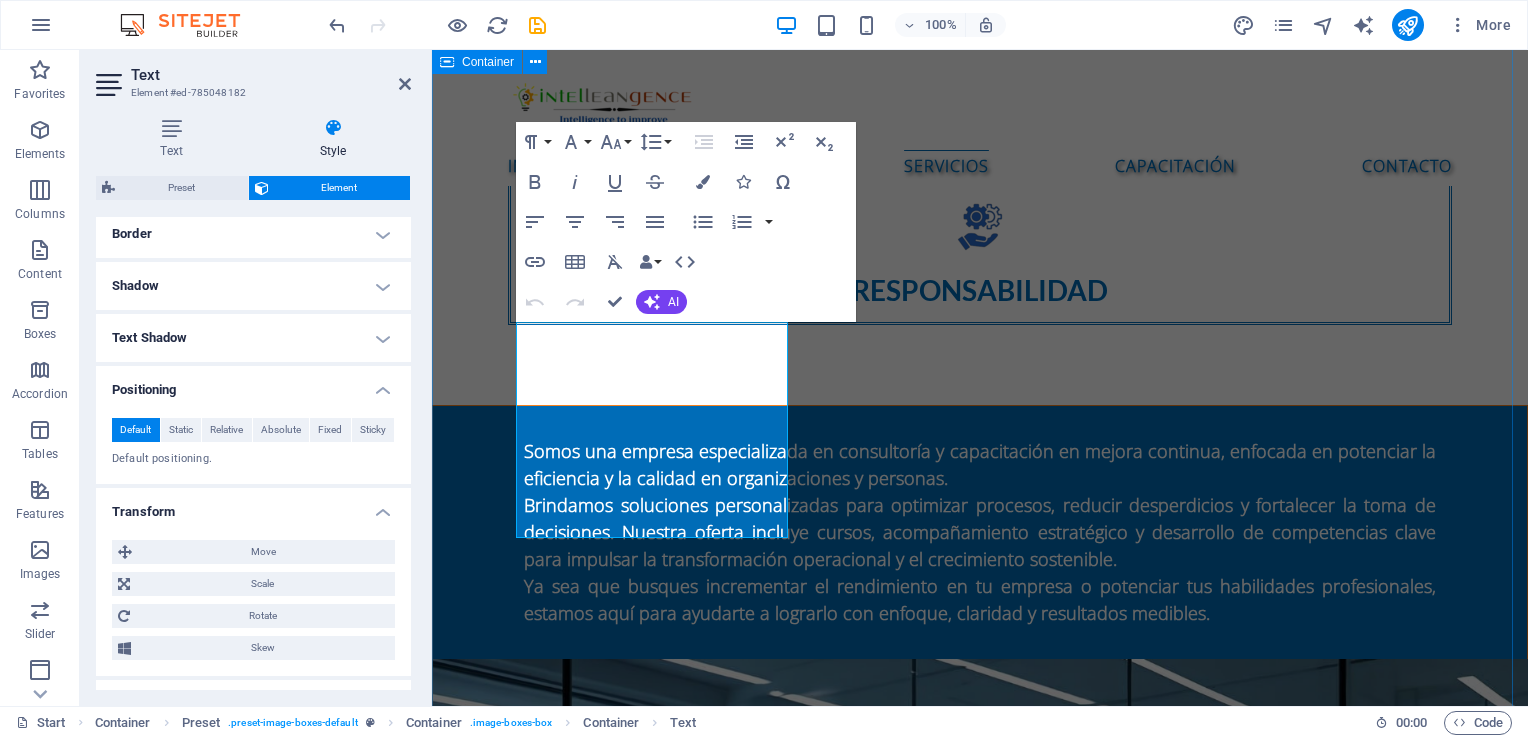 click on "SERVICIOS Consultoría de mejora de procesos Diagnóstico de procesos operativos Mapeo y rediseño de procesos Implementación de metodologías Lean Six Sigma Reingeniería de procesos (BPR) Diseño de indicadores de desempeño (KPIs)   Auditorías internas de procesos Sistemas de Calidad Diagnóstico inicial del sistema de calidad Diseño e implementación de sistemas de gestión ISO 9001 Auditorías internas y pre-auditorías ISO 9001 Elaboración de manuales y procedimientos Acompañamiento en certificación ISO 9001 Integración de sistemas de gestión   Diseño de indicadores de calidad (KPIs) Desarrollo organizacional Diagnóstico organizacional integral Diseño y alineación de estructura organizacional Planeación estratégica participativa Gestión del cambio organizacional Desarrollo de liderazgo y habilidades blandas Evaluación de desempeño y competencias (360°) Puntos clave de la NOM-035-STPS-2018: Identificación de factores de riesgo psicosocial   Evaluación del entorno organizacional" at bounding box center [980, 2746] 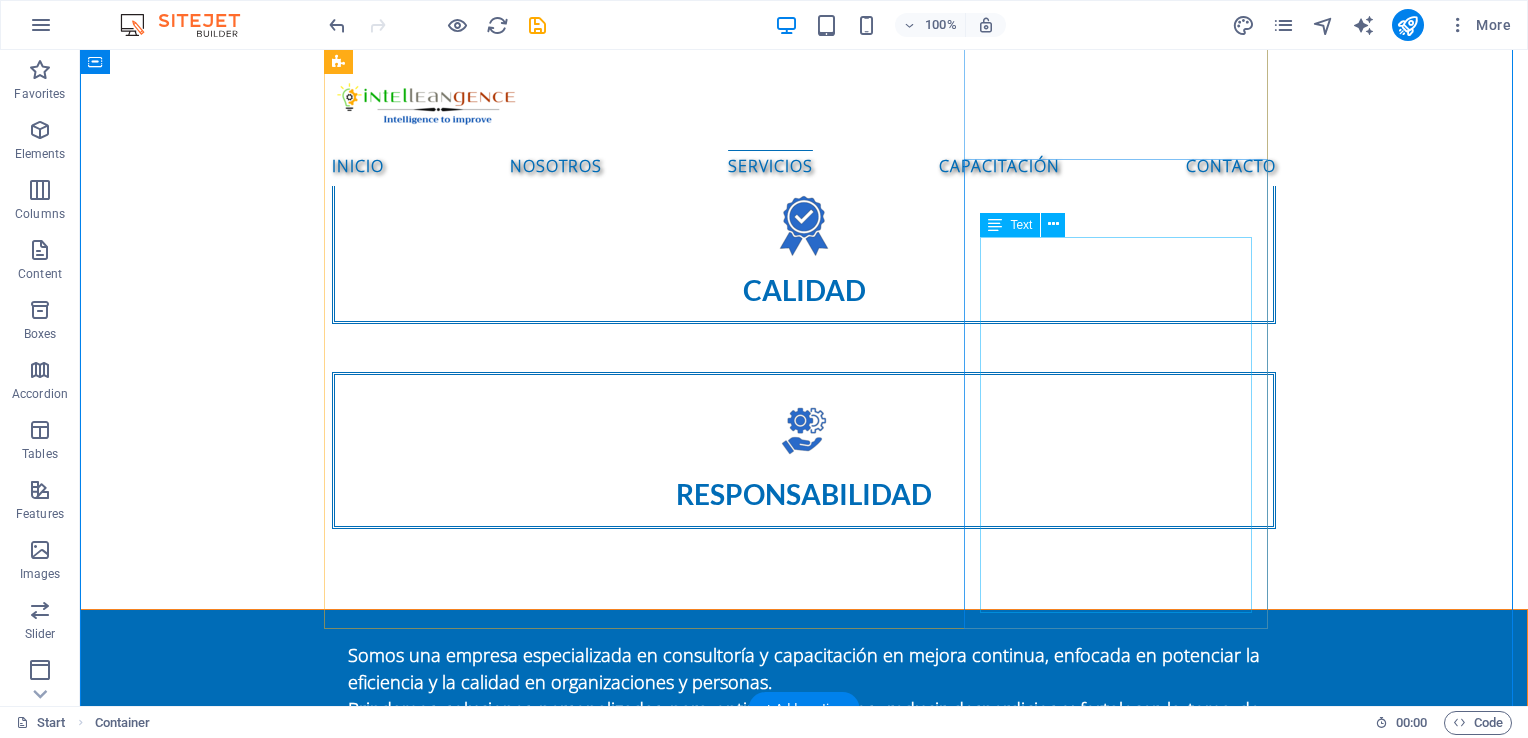 scroll, scrollTop: 1859, scrollLeft: 0, axis: vertical 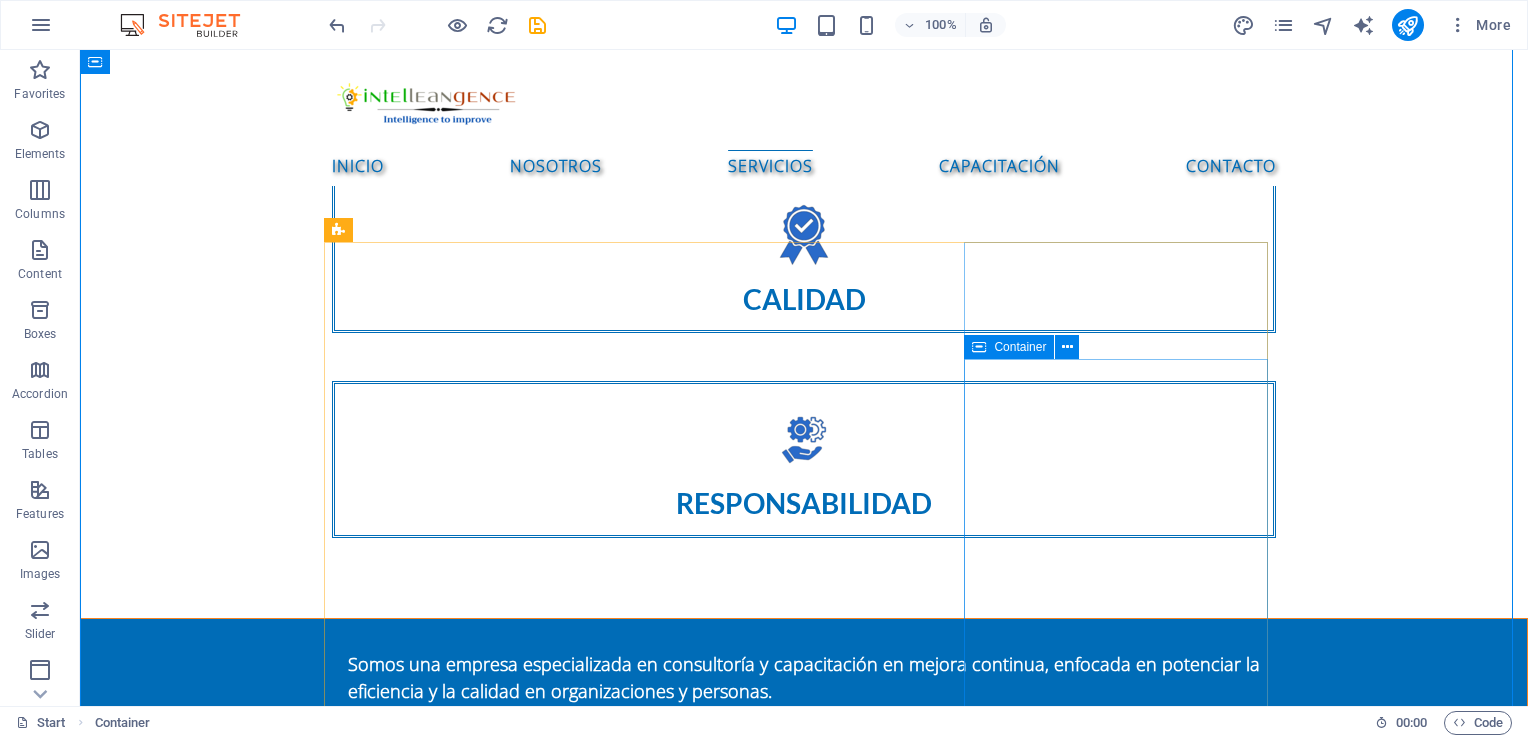 click on "Desarrollo organizacional Diagnóstico organizacional integral Diseño y alineación de estructura organizacional Planeación estratégica participativa Gestión del cambio organizacional Desarrollo de liderazgo y habilidades blandas Evaluación de desempeño y competencias (360°) Puntos clave de la NOM-035-STPS-2018: Identificación de factores de riesgo psicosocial   Evaluación del entorno organizacional" at bounding box center [804, 4148] 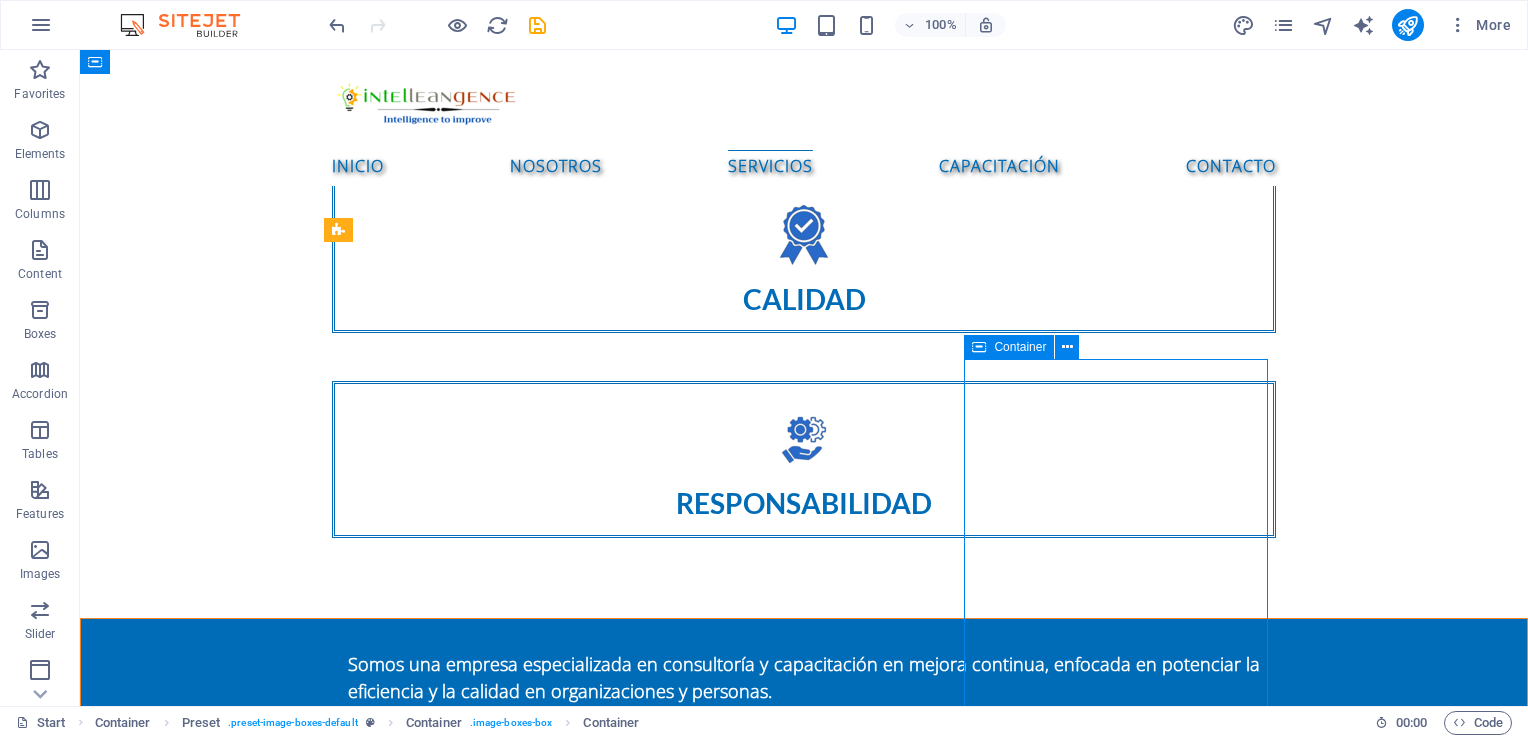 click on "Desarrollo organizacional Diagnóstico organizacional integral Diseño y alineación de estructura organizacional Planeación estratégica participativa Gestión del cambio organizacional Desarrollo de liderazgo y habilidades blandas Evaluación de desempeño y competencias (360°) Puntos clave de la NOM-035-STPS-2018: Identificación de factores de riesgo psicosocial   Evaluación del entorno organizacional" at bounding box center (804, 4148) 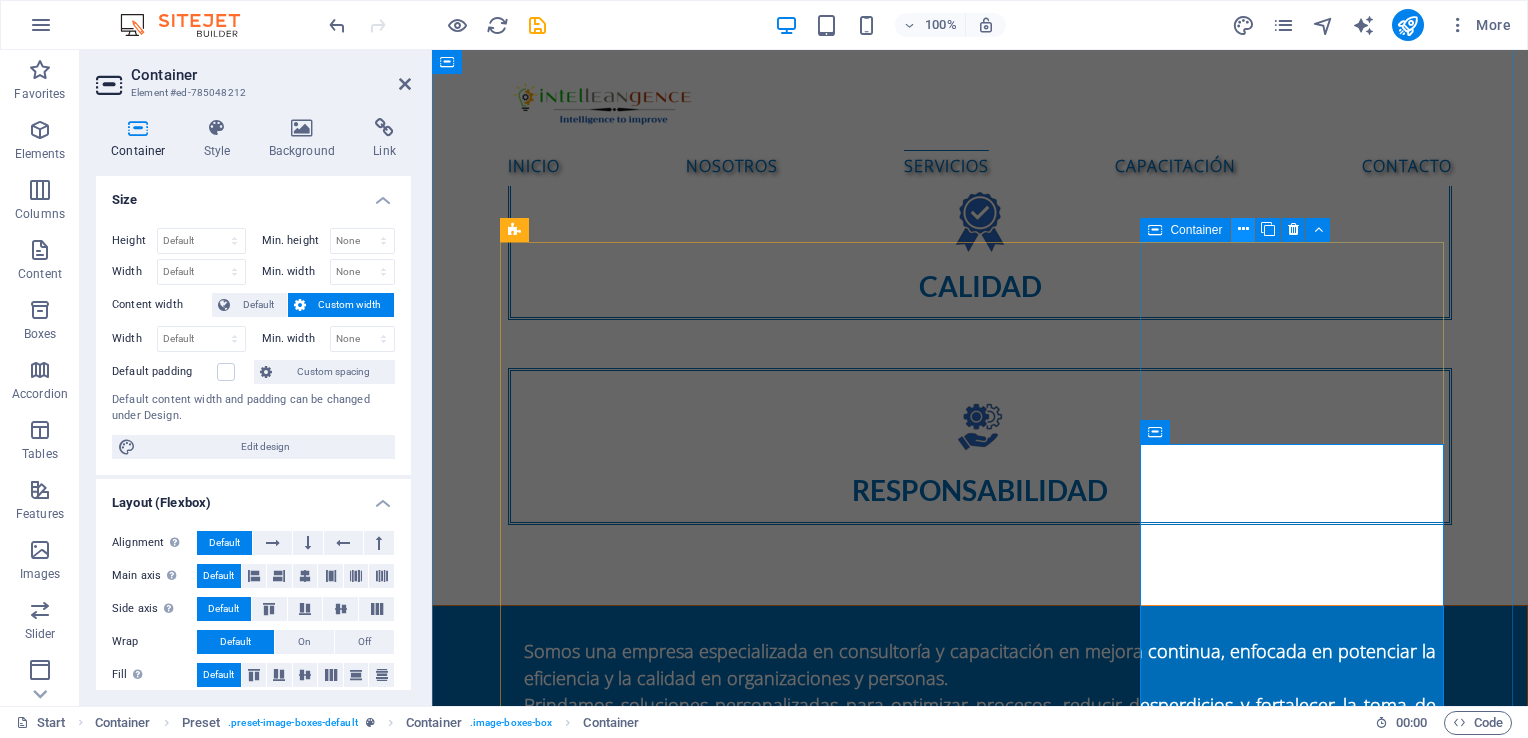 click at bounding box center (1243, 229) 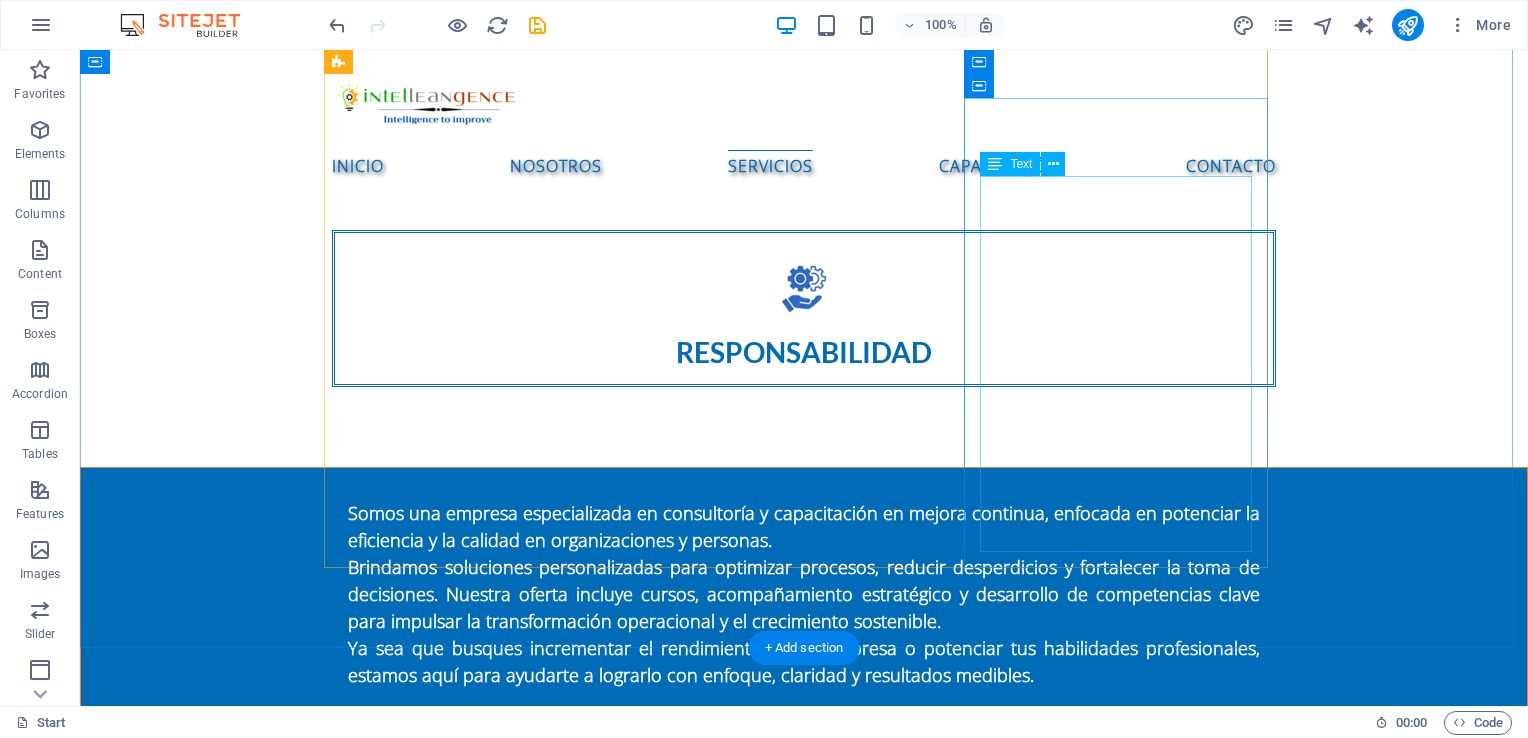 scroll, scrollTop: 1959, scrollLeft: 0, axis: vertical 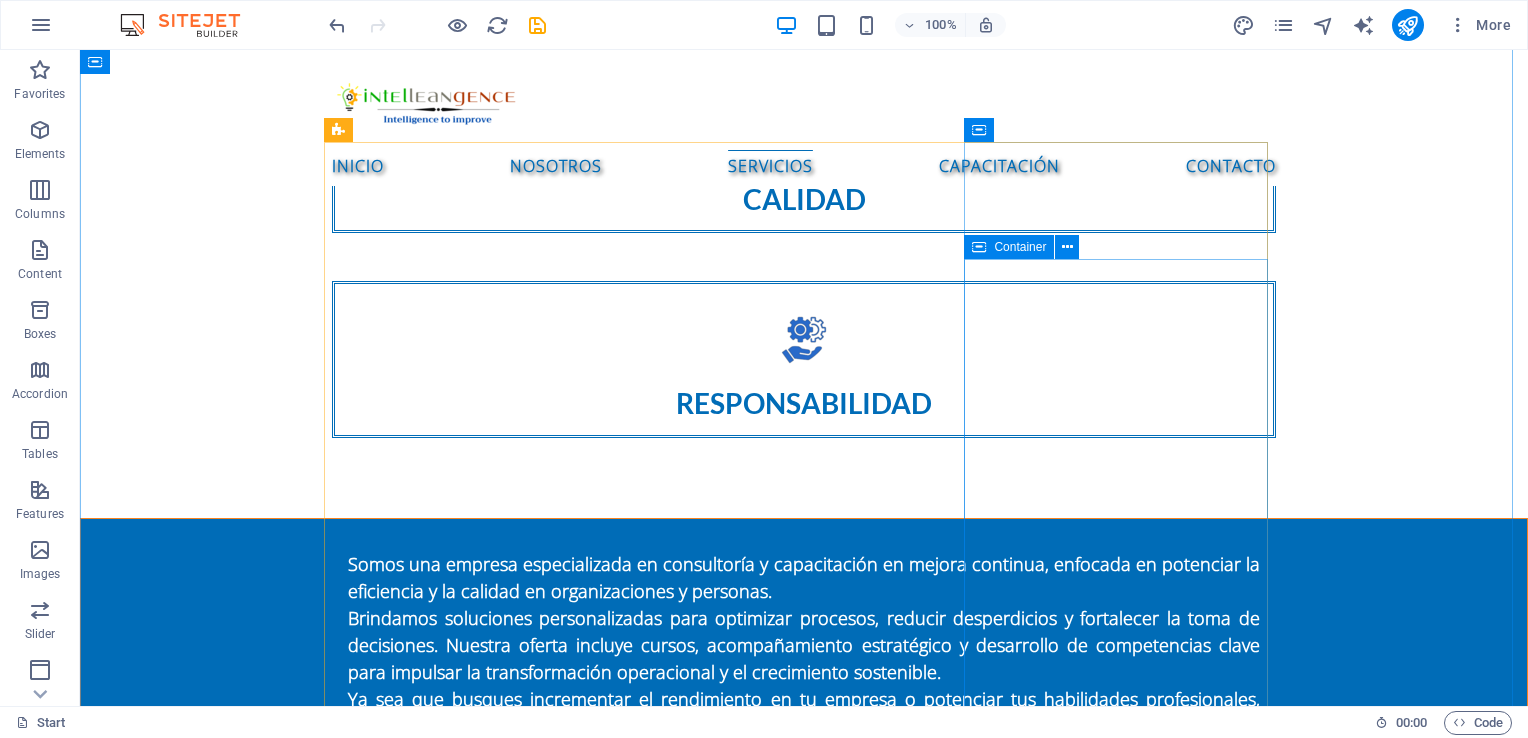 click on "Desarrollo organizacional Diagnóstico organizacional integral Diseño y alineación de estructura organizacional Planeación estratégica participativa Gestión del cambio organizacional Desarrollo de liderazgo y habilidades blandas Evaluación de desempeño y competencias (360°) Puntos clave de la NOM-035-STPS-2018: Identificación de factores de riesgo psicosocial   Evaluación del entorno organizacional" at bounding box center (804, 4048) 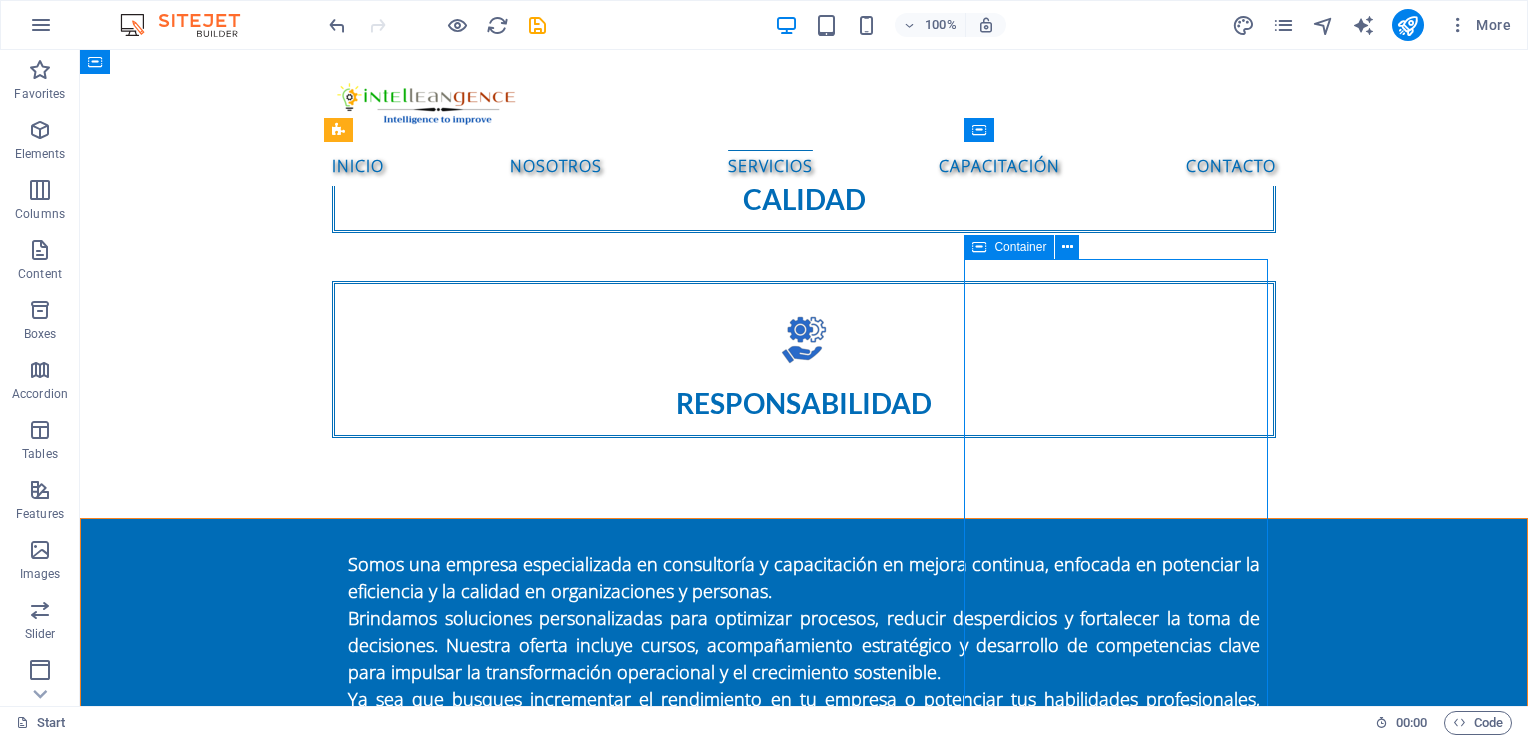 click on "Desarrollo organizacional Diagnóstico organizacional integral Diseño y alineación de estructura organizacional Planeación estratégica participativa Gestión del cambio organizacional Desarrollo de liderazgo y habilidades blandas Evaluación de desempeño y competencias (360°) Puntos clave de la NOM-035-STPS-2018: Identificación de factores de riesgo psicosocial   Evaluación del entorno organizacional" at bounding box center [804, 4048] 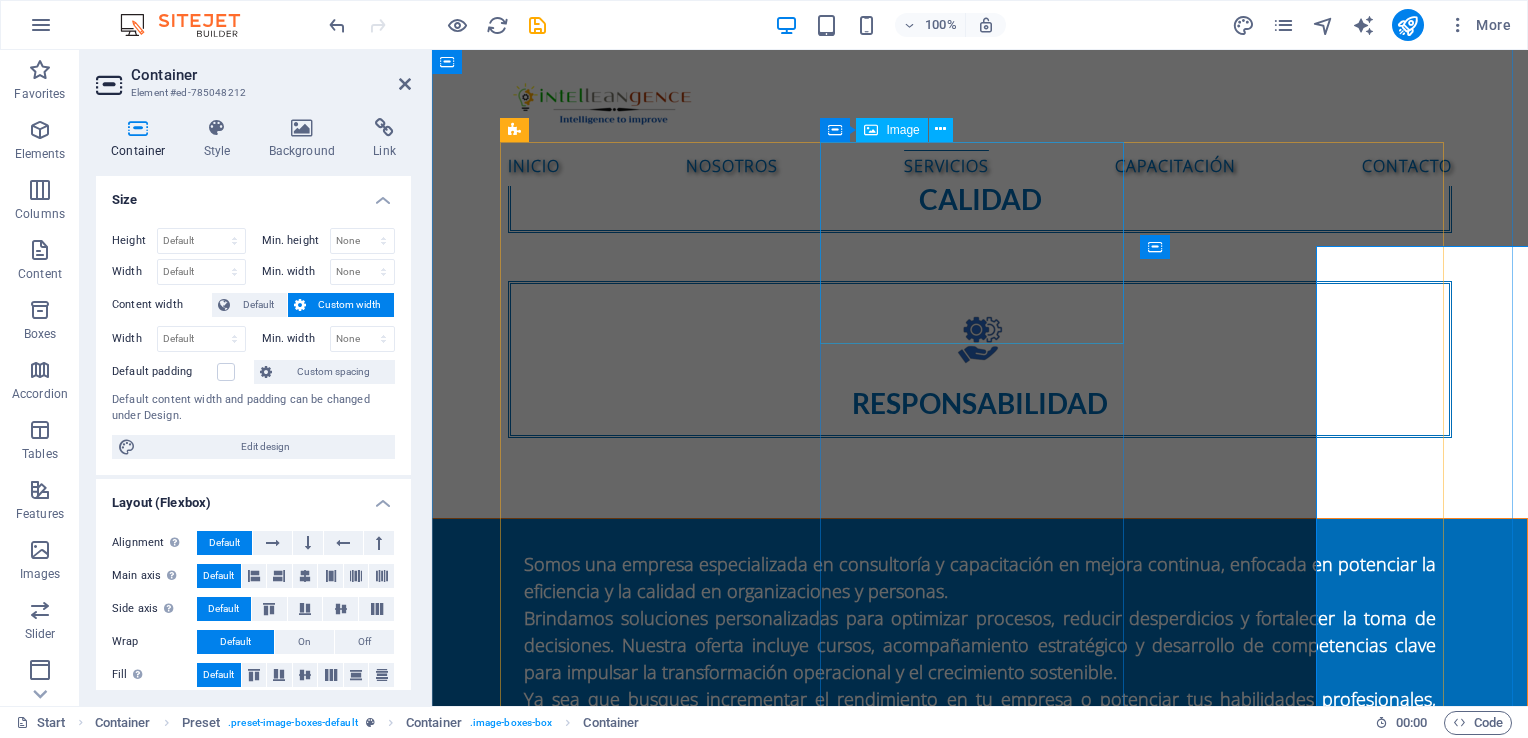 scroll, scrollTop: 1972, scrollLeft: 0, axis: vertical 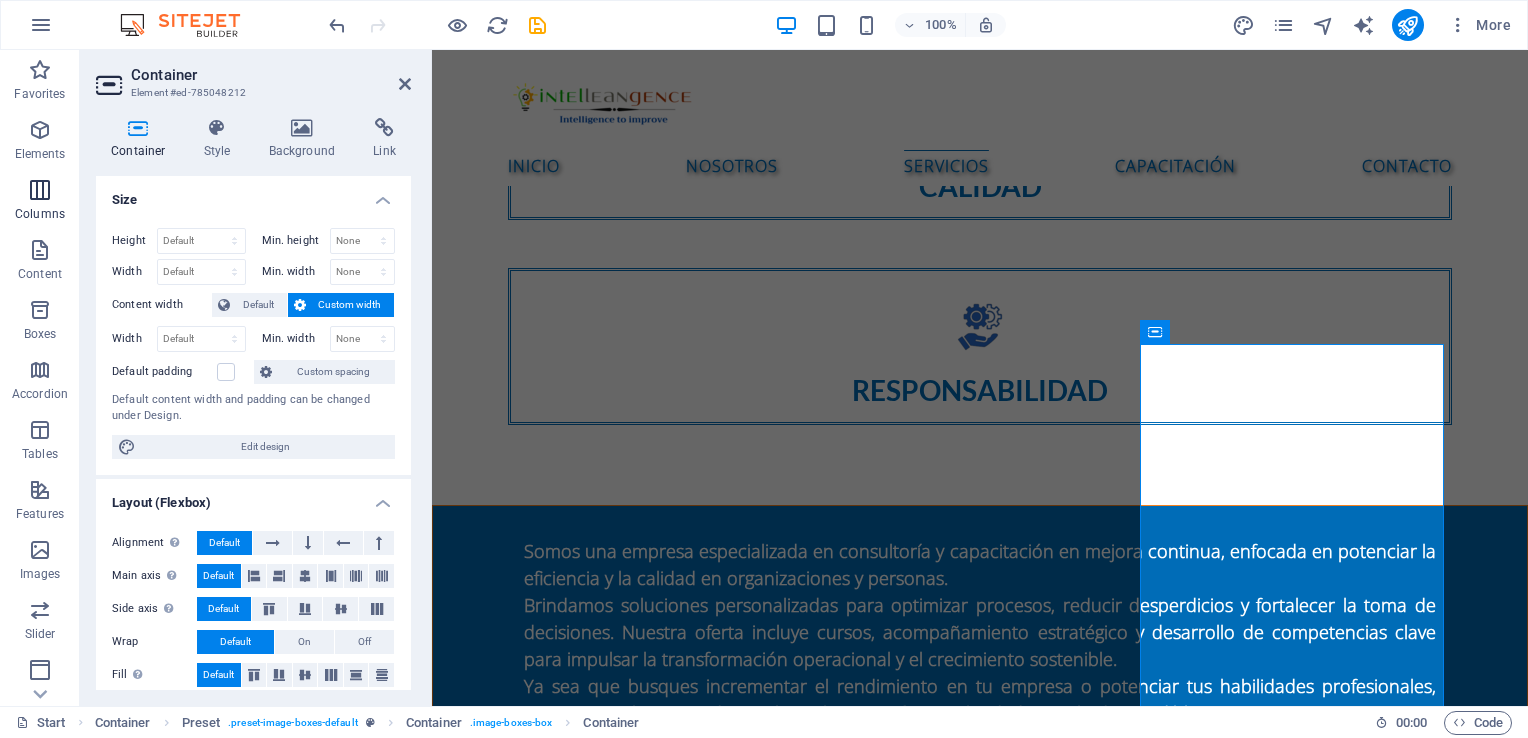click at bounding box center [40, 190] 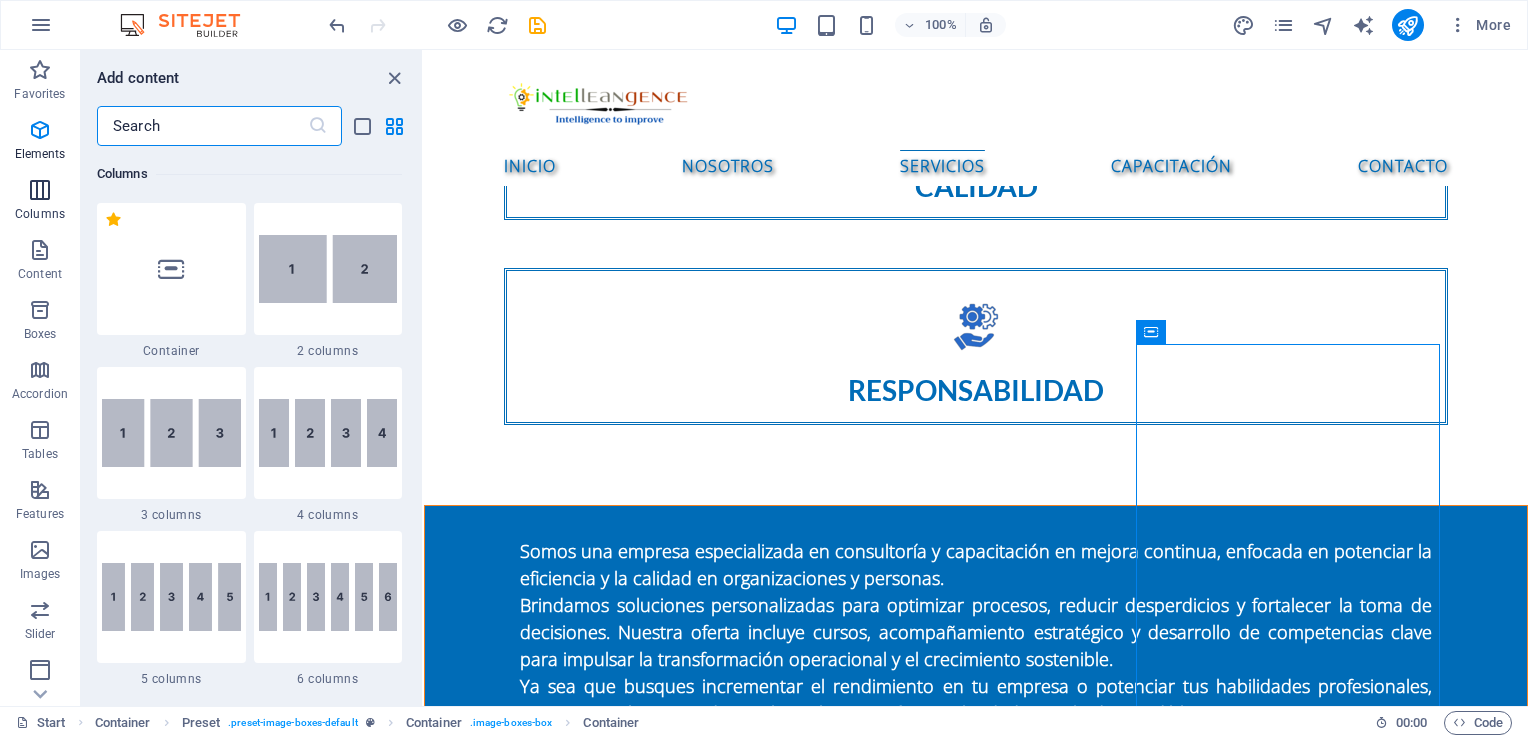 scroll, scrollTop: 990, scrollLeft: 0, axis: vertical 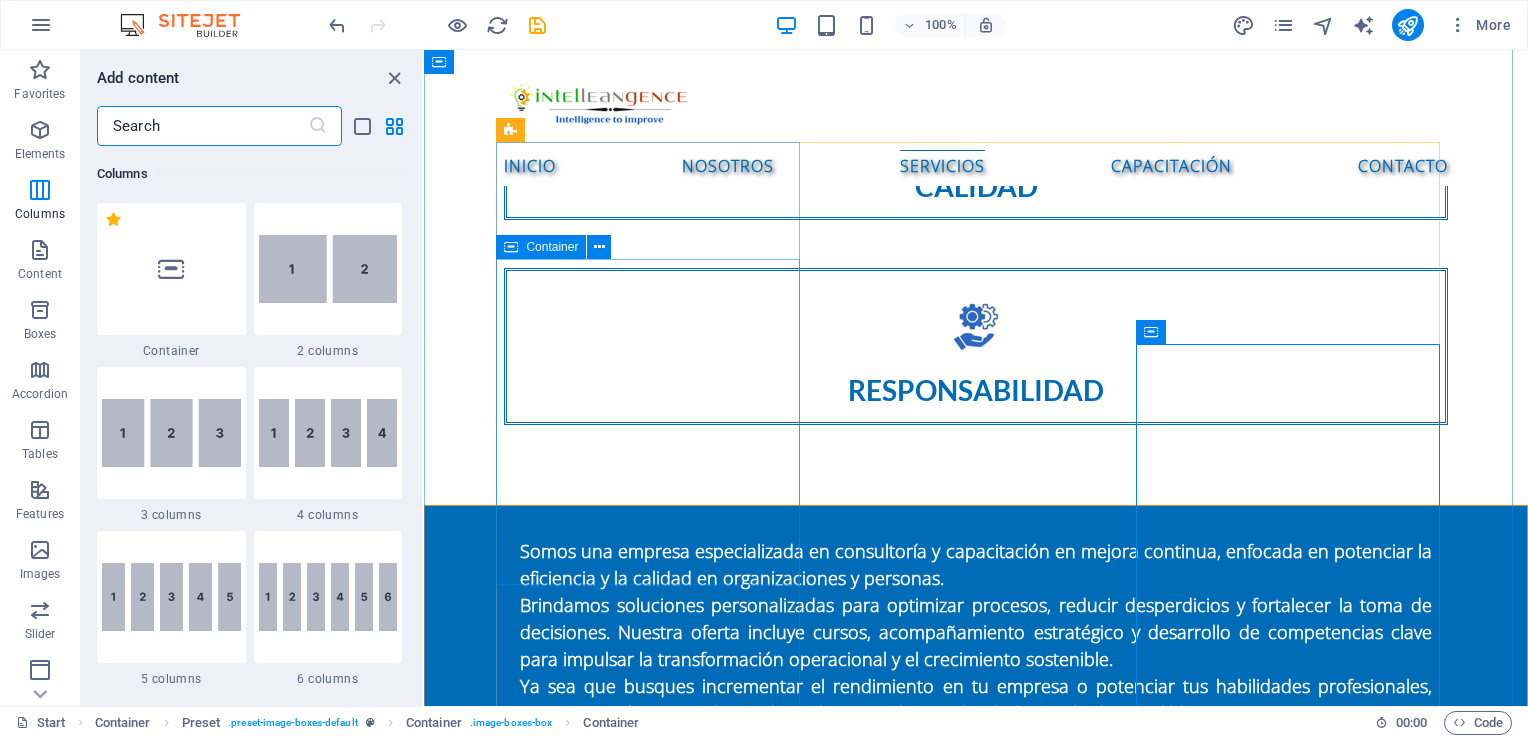 click on "Consultoría de mejora de procesos Diagnóstico de procesos operativos Mapeo y rediseño de procesos Implementación de metodologías Lean Six Sigma Reingeniería de procesos (BPR) Diseño de indicadores de desempeño (KPIs)   Auditorías internas de procesos" at bounding box center [976, 2078] 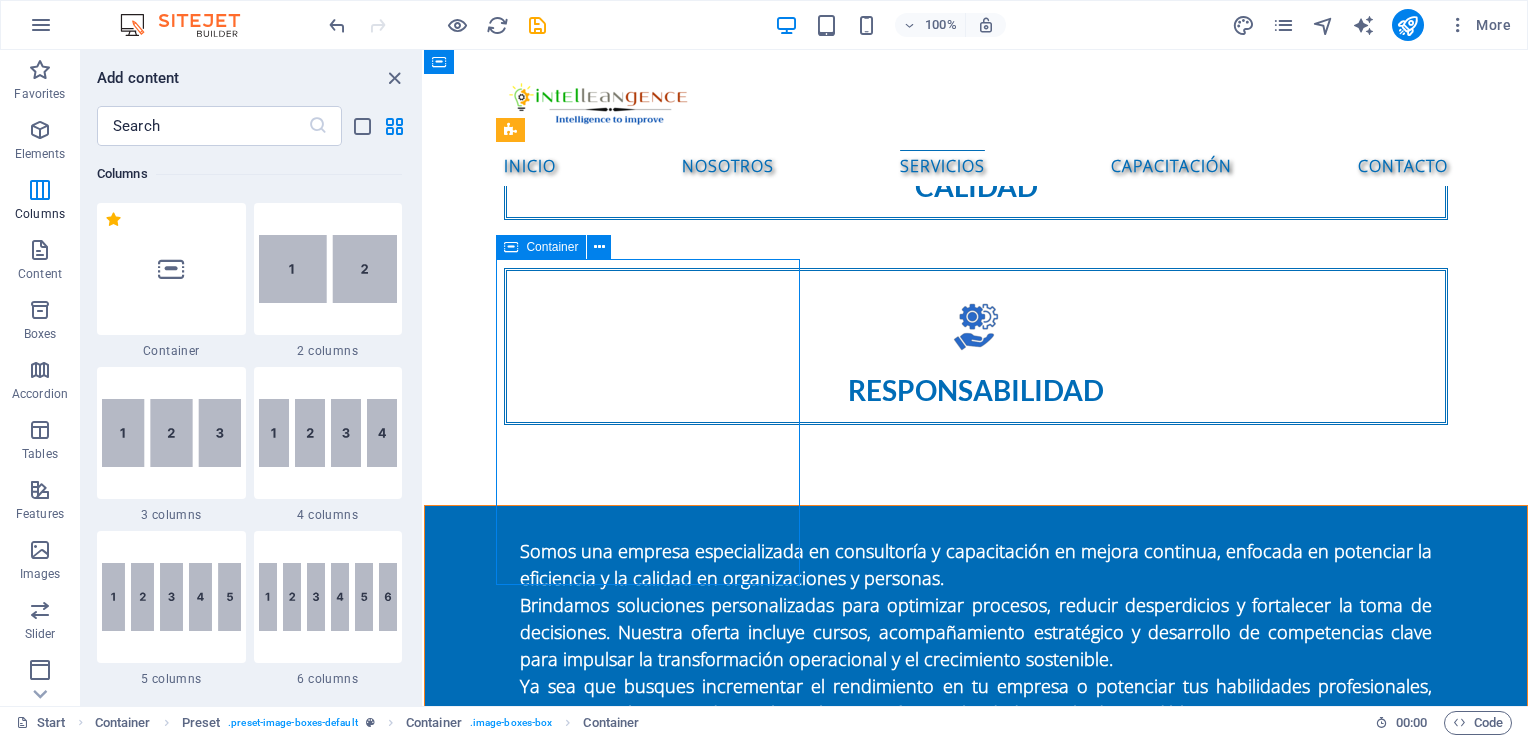 click on "Consultoría de mejora de procesos Diagnóstico de procesos operativos Mapeo y rediseño de procesos Implementación de metodologías Lean Six Sigma Reingeniería de procesos (BPR) Diseño de indicadores de desempeño (KPIs)   Auditorías internas de procesos" at bounding box center [976, 2078] 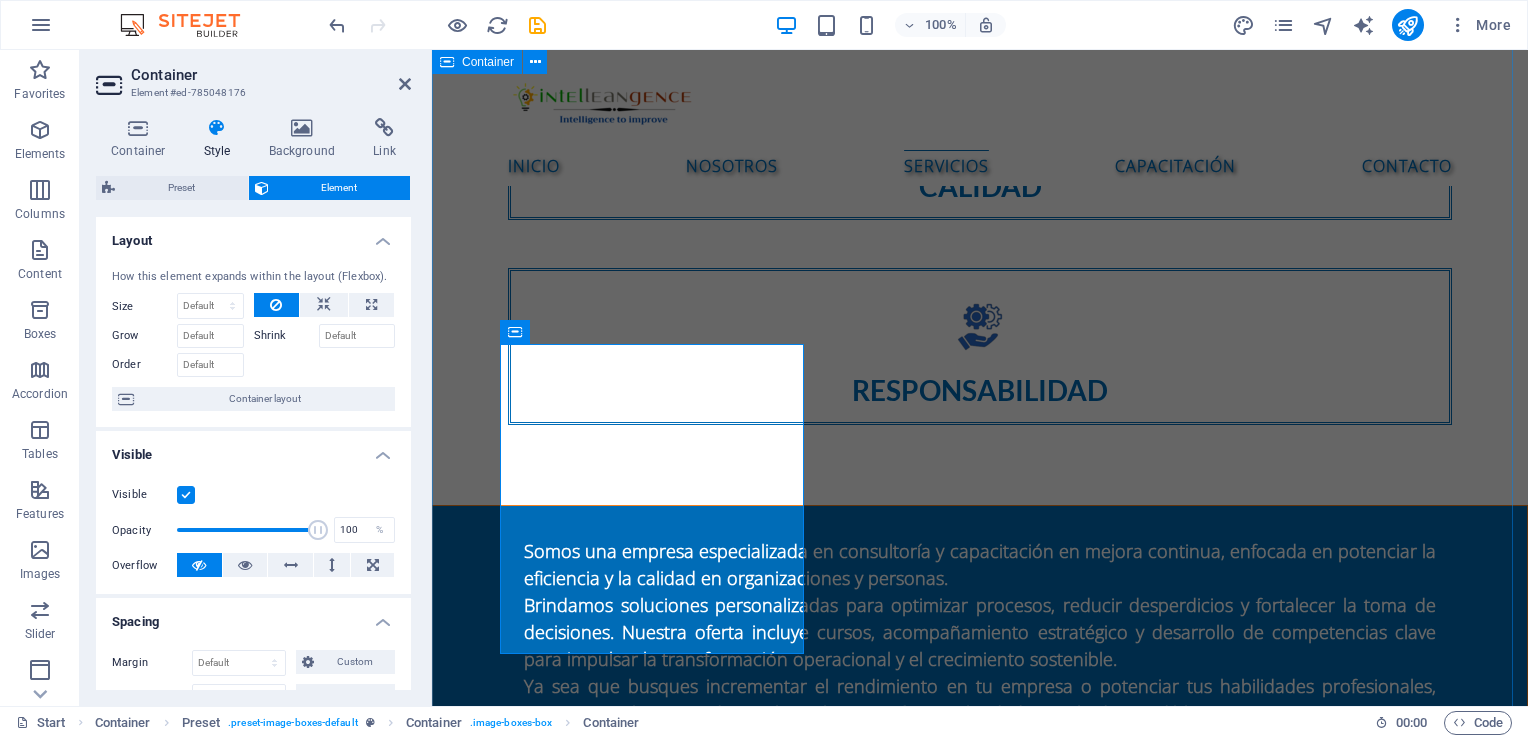 click on "SERVICIOS Consultoría de mejora de procesos Diagnóstico de procesos operativos Mapeo y rediseño de procesos Implementación de metodologías Lean Six Sigma Reingeniería de procesos (BPR) Diseño de indicadores de desempeño (KPIs)   Auditorías internas de procesos Sistemas de Calidad Diagnóstico inicial del sistema de calidad Diseño e implementación de sistemas de gestión ISO 9001 Auditorías internas y pre-auditorías ISO 9001 Elaboración de manuales y procedimientos Acompañamiento en certificación ISO 9001 Integración de sistemas de gestión   Diseño de indicadores de calidad (KPIs) Desarrollo organizacional Diagnóstico organizacional integral Diseño y alineación de estructura organizacional Planeación estratégica participativa Gestión del cambio organizacional Desarrollo de liderazgo y habilidades blandas Evaluación de desempeño y competencias (360°) Puntos clave de la NOM-035-STPS-2018: Identificación de factores de riesgo psicosocial   Evaluación del entorno organizacional" at bounding box center [980, 2846] 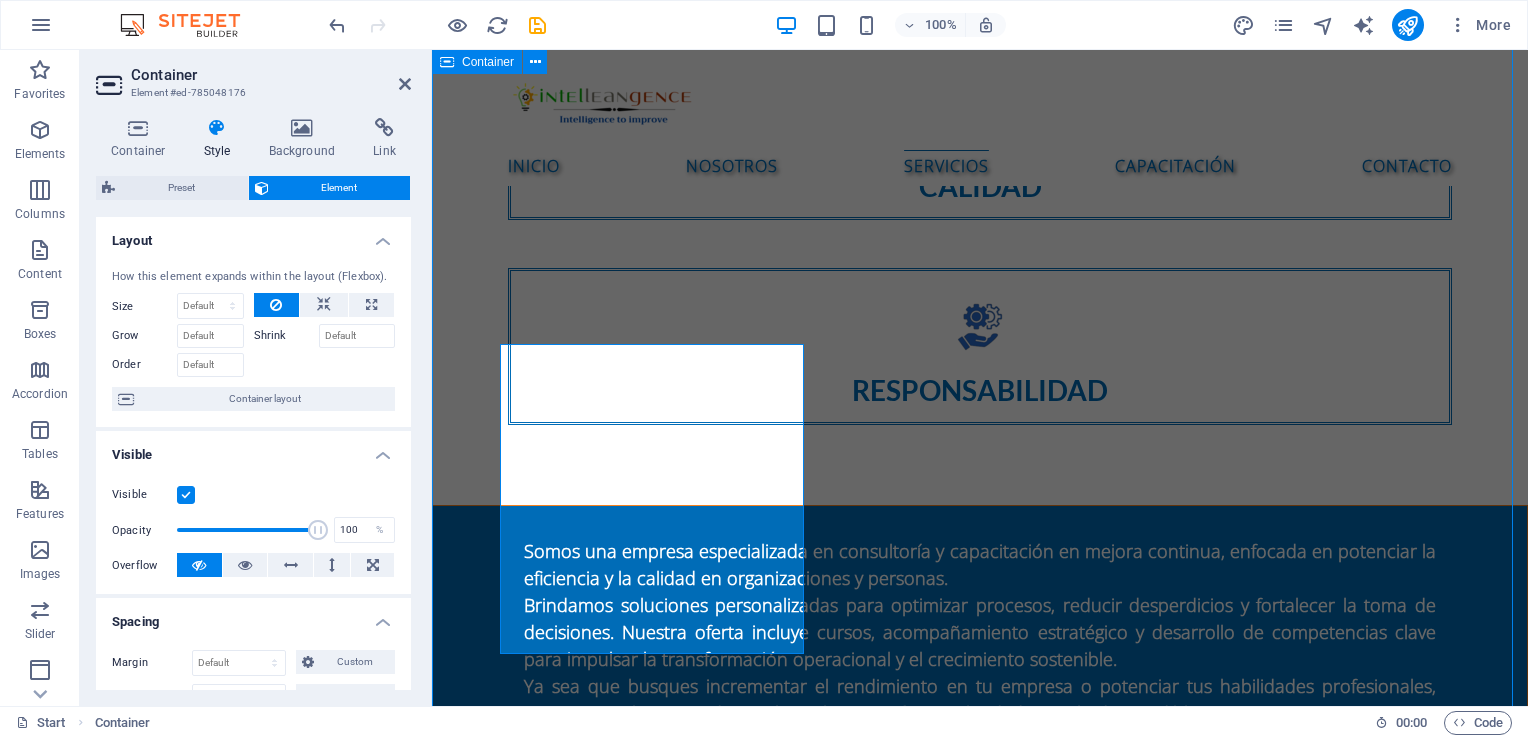 scroll, scrollTop: 1959, scrollLeft: 0, axis: vertical 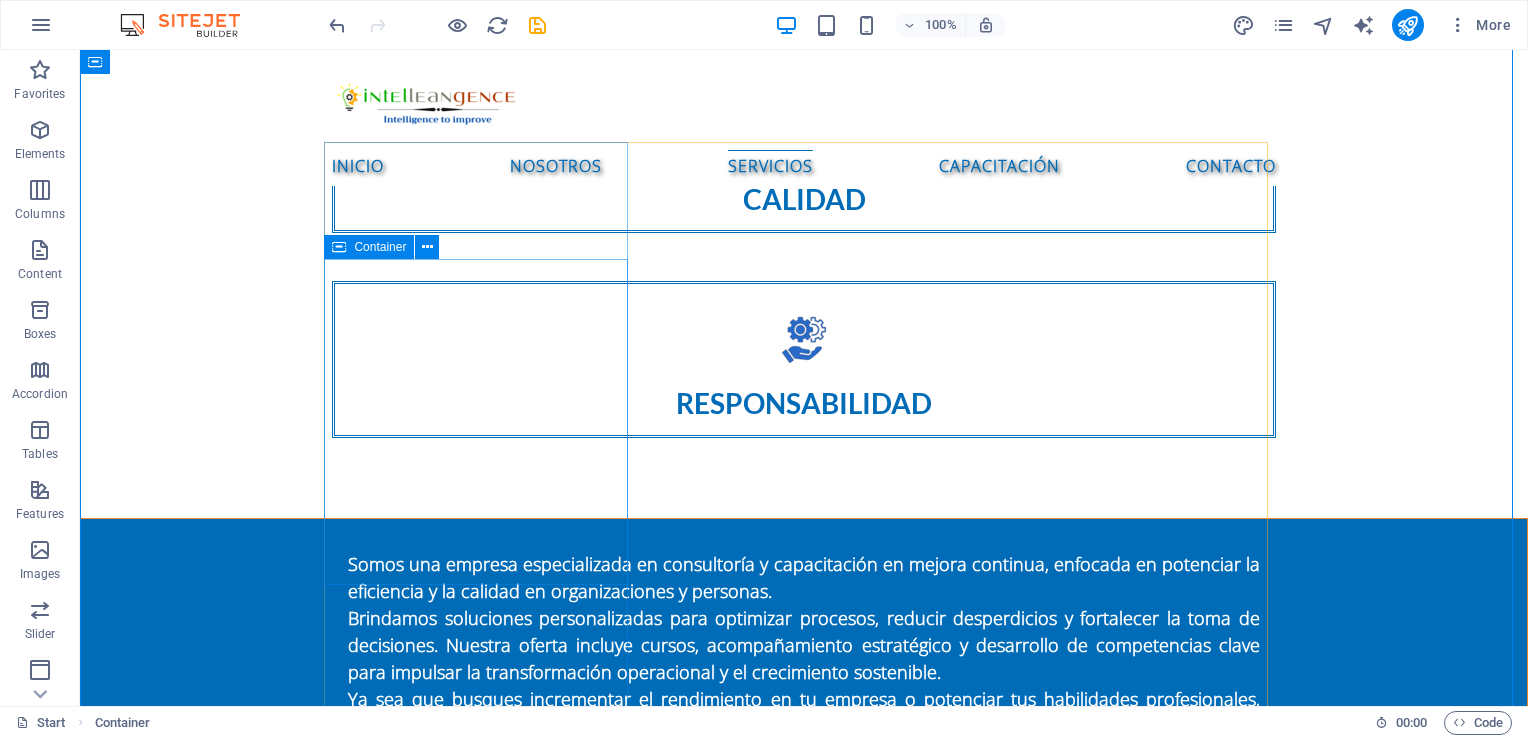 click on "Consultoría de mejora de procesos Diagnóstico de procesos operativos Mapeo y rediseño de procesos Implementación de metodologías Lean Six Sigma Reingeniería de procesos (BPR) Diseño de indicadores de desempeño (KPIs)   Auditorías internas de procesos" at bounding box center [804, 2285] 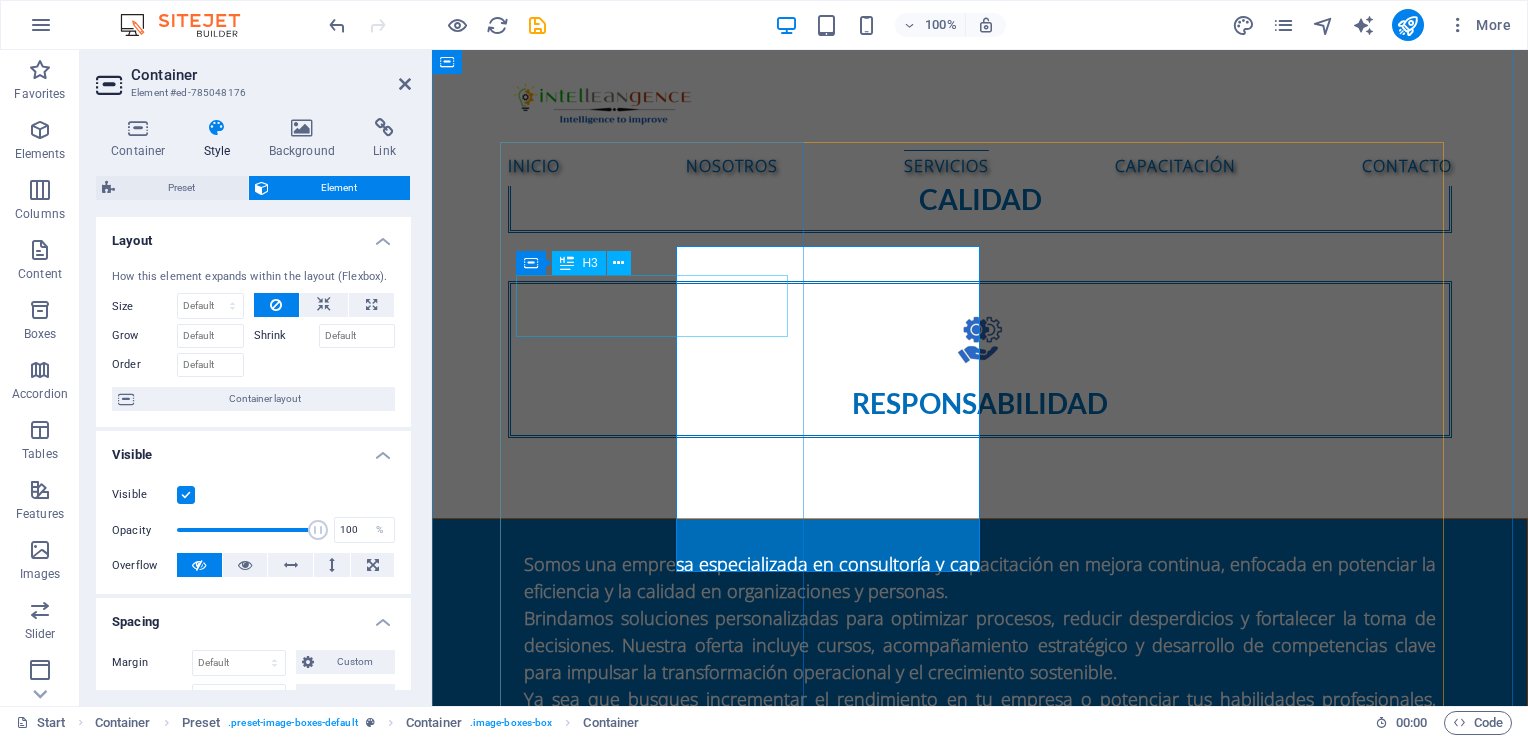 scroll, scrollTop: 1972, scrollLeft: 0, axis: vertical 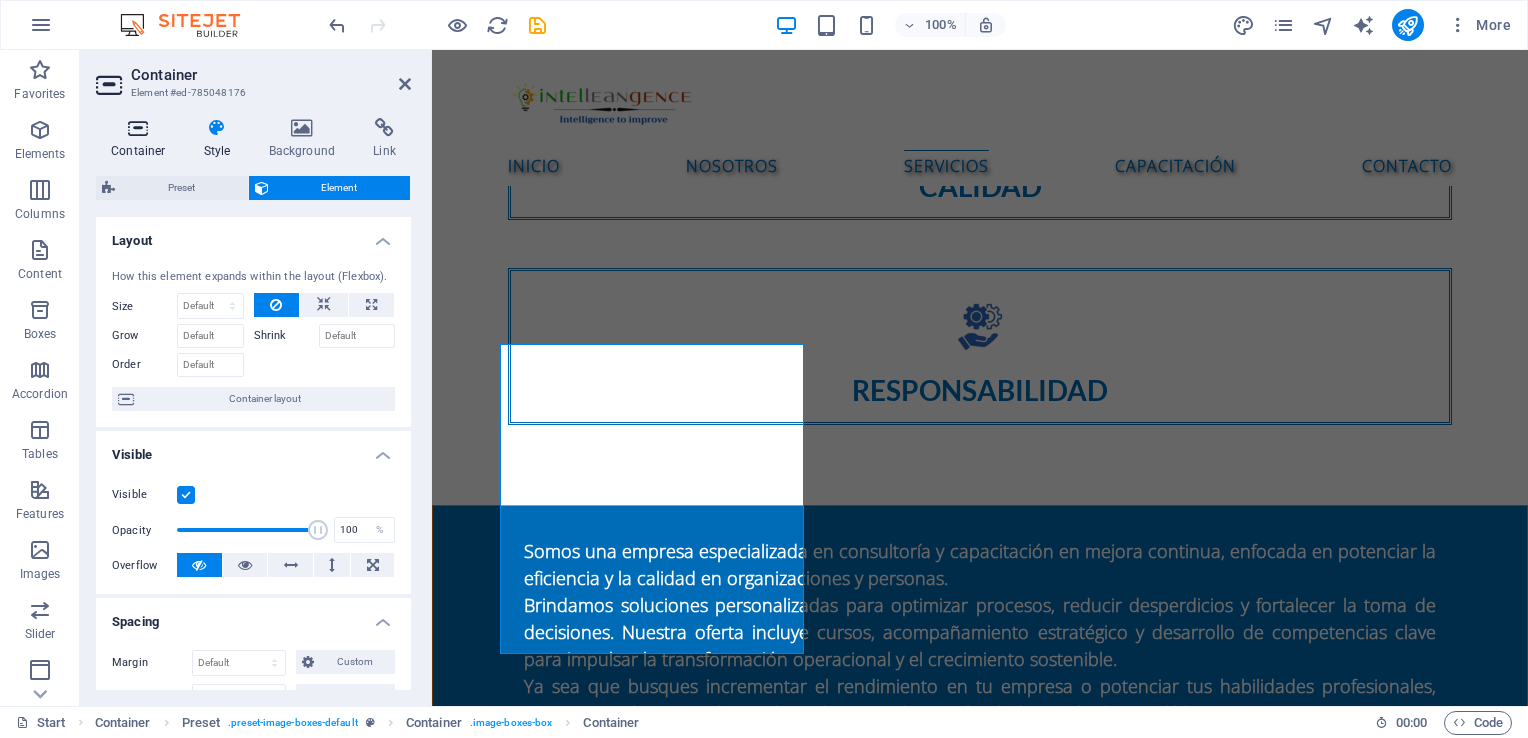 click at bounding box center [138, 128] 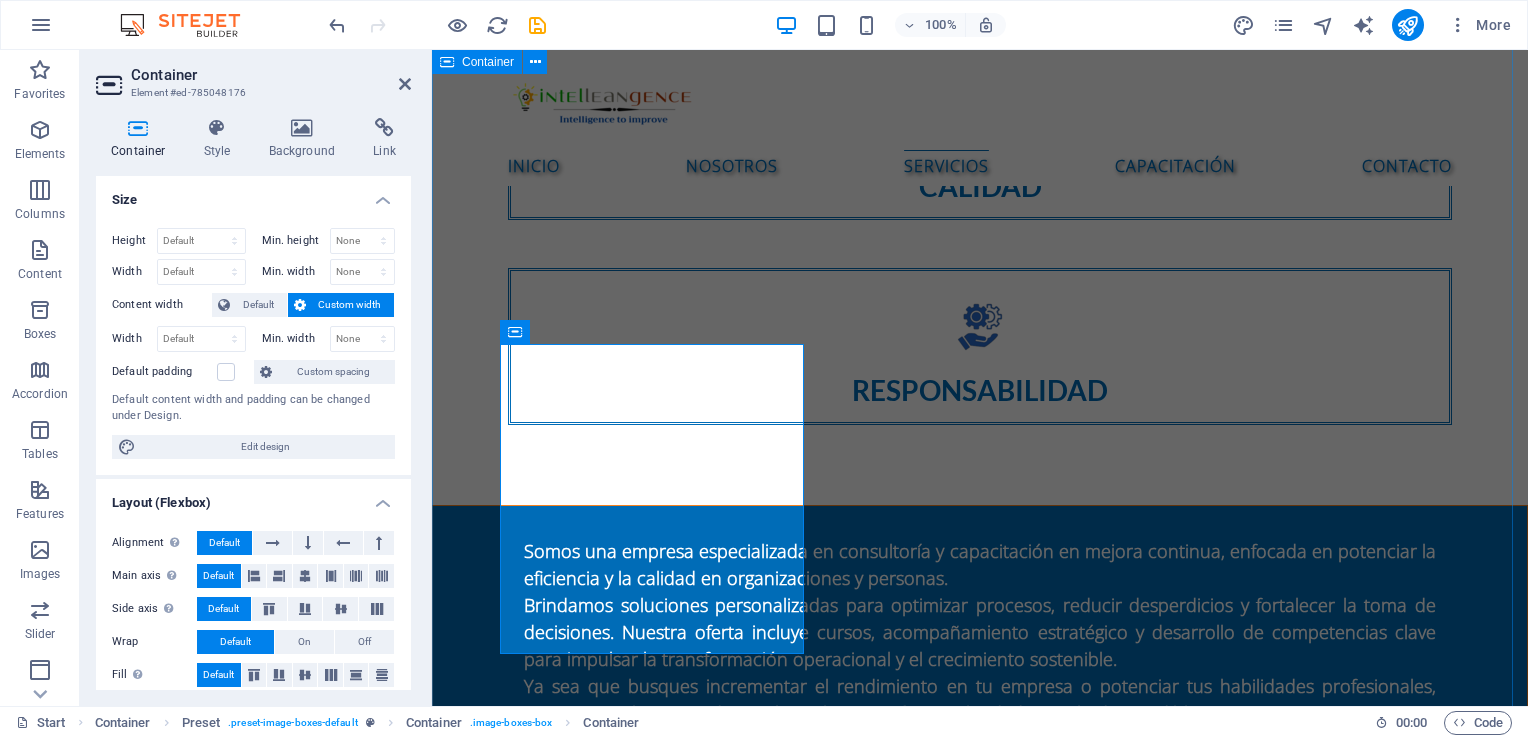 click on "SERVICIOS Consultoría de mejora de procesos Diagnóstico de procesos operativos Mapeo y rediseño de procesos Implementación de metodologías Lean Six Sigma Reingeniería de procesos (BPR) Diseño de indicadores de desempeño (KPIs)   Auditorías internas de procesos Sistemas de Calidad Diagnóstico inicial del sistema de calidad Diseño e implementación de sistemas de gestión ISO 9001 Auditorías internas y pre-auditorías ISO 9001 Elaboración de manuales y procedimientos Acompañamiento en certificación ISO 9001 Integración de sistemas de gestión   Diseño de indicadores de calidad (KPIs) Desarrollo organizacional Diagnóstico organizacional integral Diseño y alineación de estructura organizacional Planeación estratégica participativa Gestión del cambio organizacional Desarrollo de liderazgo y habilidades blandas Evaluación de desempeño y competencias (360°) Puntos clave de la NOM-035-STPS-2018: Identificación de factores de riesgo psicosocial   Evaluación del entorno organizacional" at bounding box center [980, 2846] 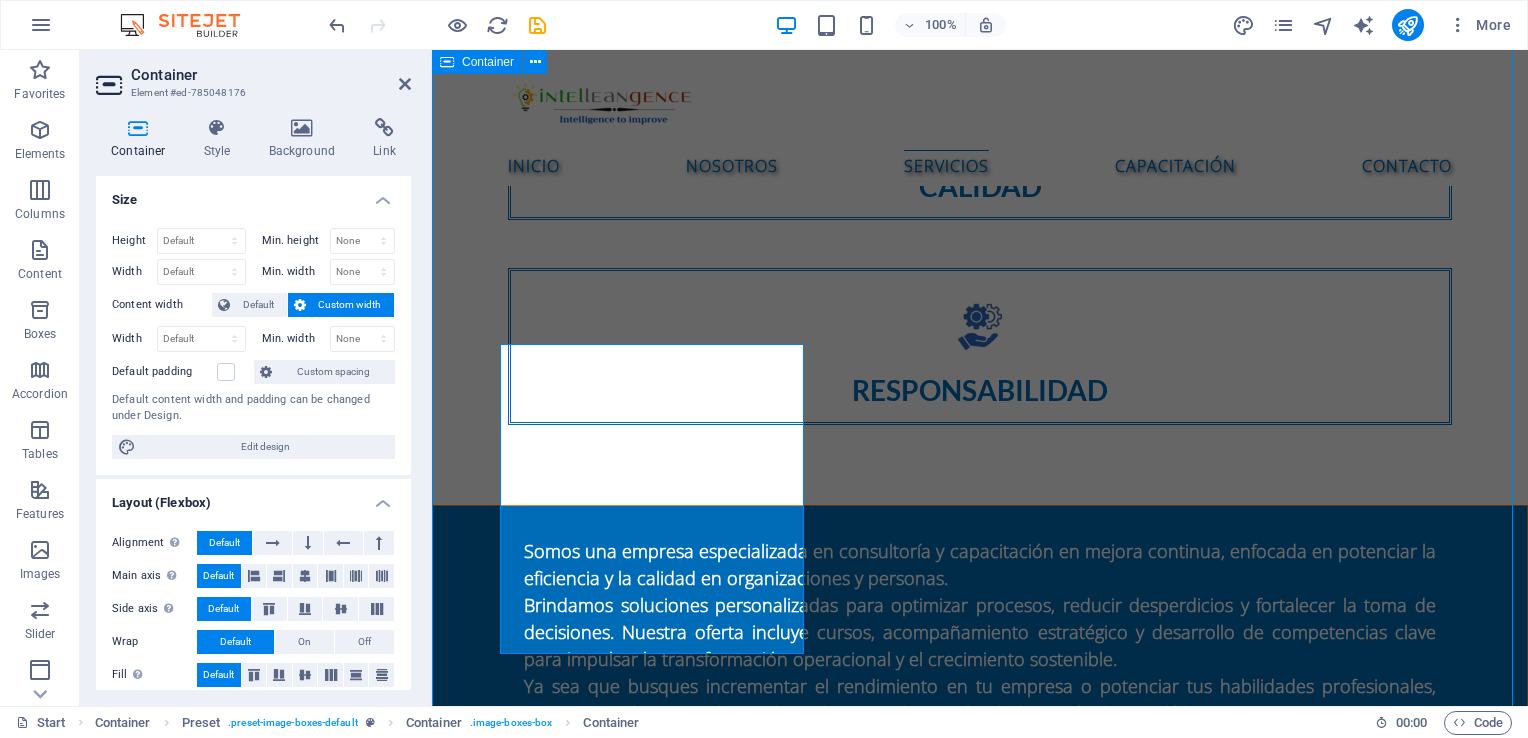 click on "SERVICIOS Consultoría de mejora de procesos Diagnóstico de procesos operativos Mapeo y rediseño de procesos Implementación de metodologías Lean Six Sigma Reingeniería de procesos (BPR) Diseño de indicadores de desempeño (KPIs)   Auditorías internas de procesos Sistemas de Calidad Diagnóstico inicial del sistema de calidad Diseño e implementación de sistemas de gestión ISO 9001 Auditorías internas y pre-auditorías ISO 9001 Elaboración de manuales y procedimientos Acompañamiento en certificación ISO 9001 Integración de sistemas de gestión   Diseño de indicadores de calidad (KPIs) Desarrollo organizacional Diagnóstico organizacional integral Diseño y alineación de estructura organizacional Planeación estratégica participativa Gestión del cambio organizacional Desarrollo de liderazgo y habilidades blandas Evaluación de desempeño y competencias (360°) Puntos clave de la NOM-035-STPS-2018: Identificación de factores de riesgo psicosocial   Evaluación del entorno organizacional" at bounding box center (980, 2846) 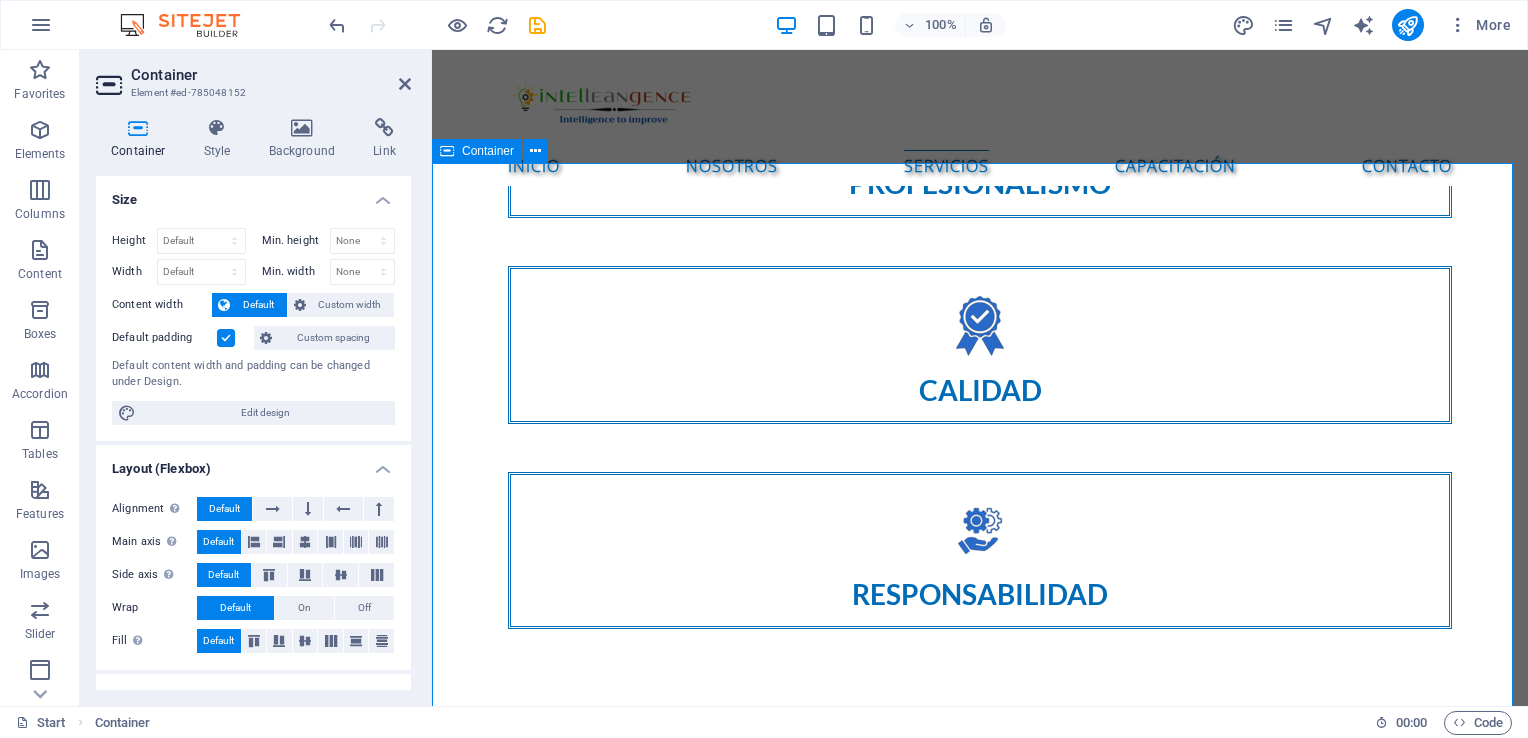 scroll, scrollTop: 1772, scrollLeft: 0, axis: vertical 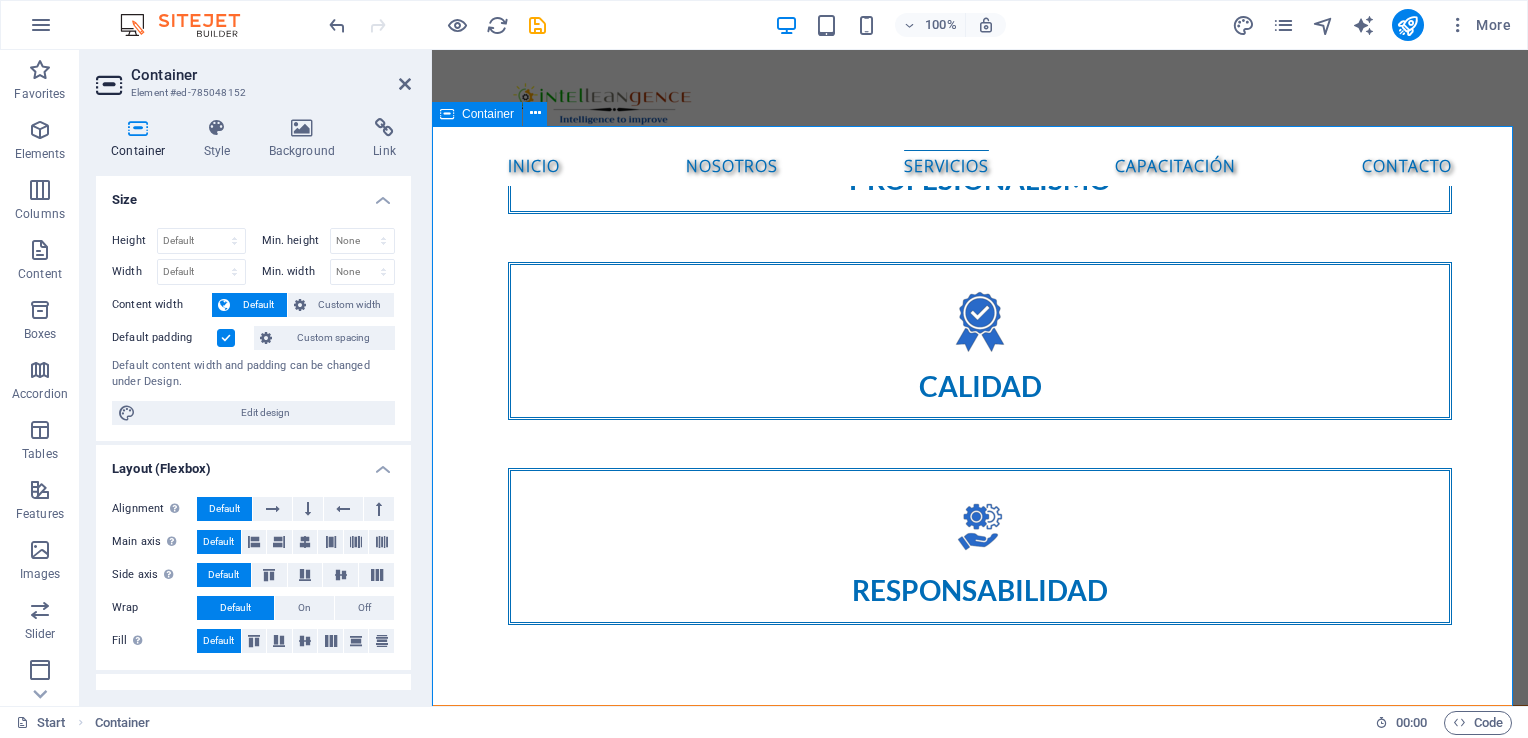 click on "SERVICIOS Consultoría de mejora de procesos Diagnóstico de procesos operativos Mapeo y rediseño de procesos Implementación de metodologías Lean Six Sigma Reingeniería de procesos (BPR) Diseño de indicadores de desempeño (KPIs)   Auditorías internas de procesos Sistemas de Calidad Diagnóstico inicial del sistema de calidad Diseño e implementación de sistemas de gestión ISO 9001 Auditorías internas y pre-auditorías ISO 9001 Elaboración de manuales y procedimientos Acompañamiento en certificación ISO 9001 Integración de sistemas de gestión   Diseño de indicadores de calidad (KPIs) Desarrollo organizacional Diagnóstico organizacional integral Diseño y alineación de estructura organizacional Planeación estratégica participativa Gestión del cambio organizacional Desarrollo de liderazgo y habilidades blandas Evaluación de desempeño y competencias (360°) Puntos clave de la NOM-035-STPS-2018: Identificación de factores de riesgo psicosocial   Evaluación del entorno organizacional" at bounding box center [980, 3046] 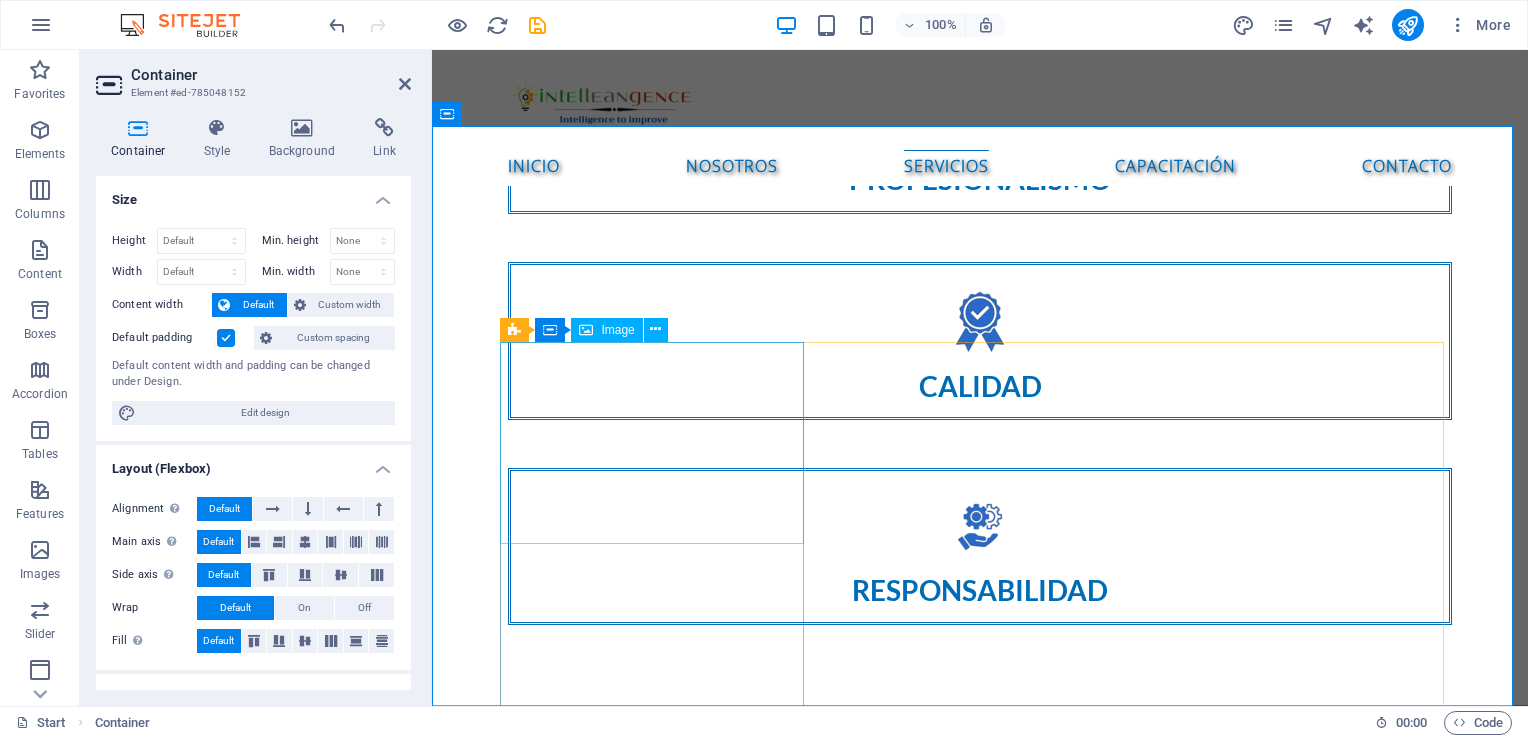 click at bounding box center [980, 2109] 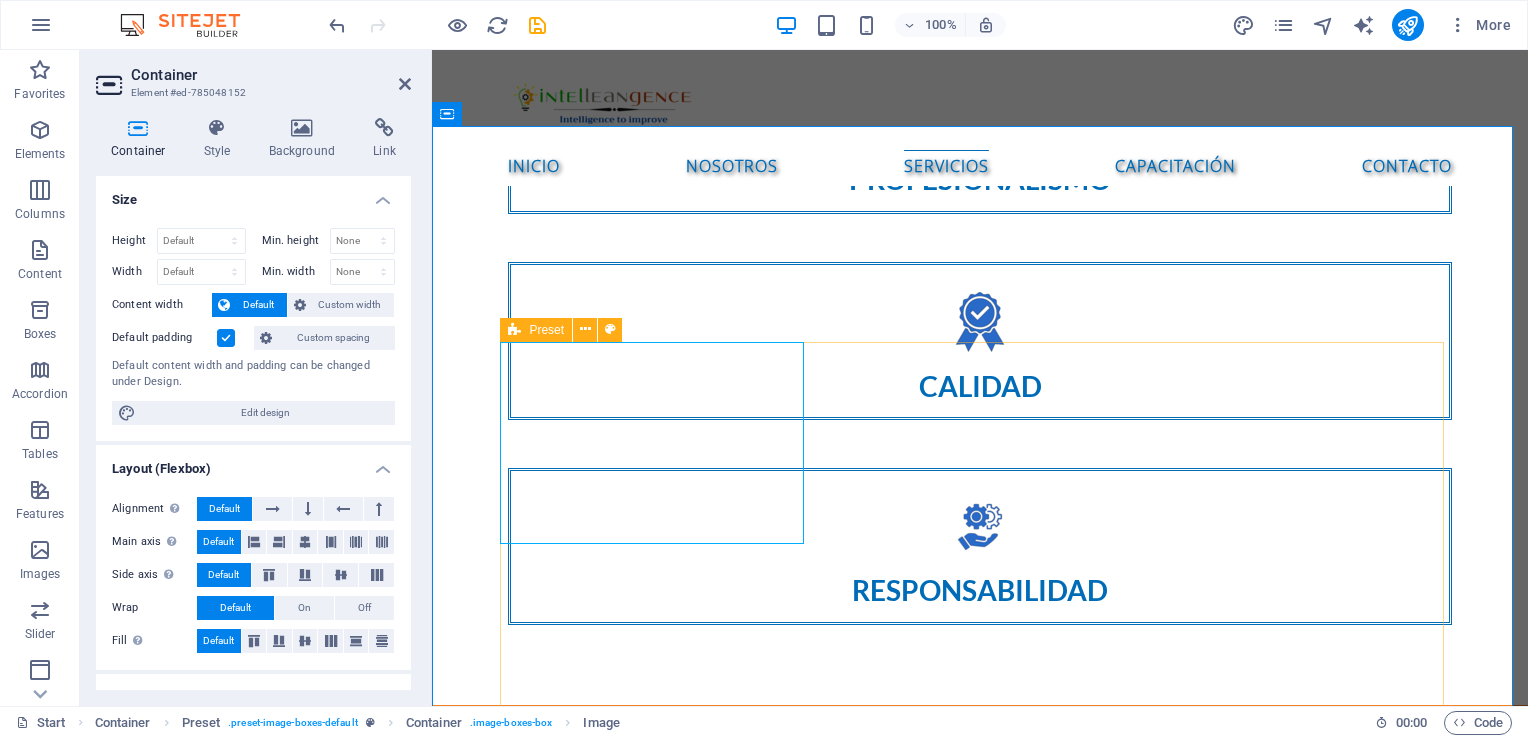 click on "Preset" at bounding box center (536, 330) 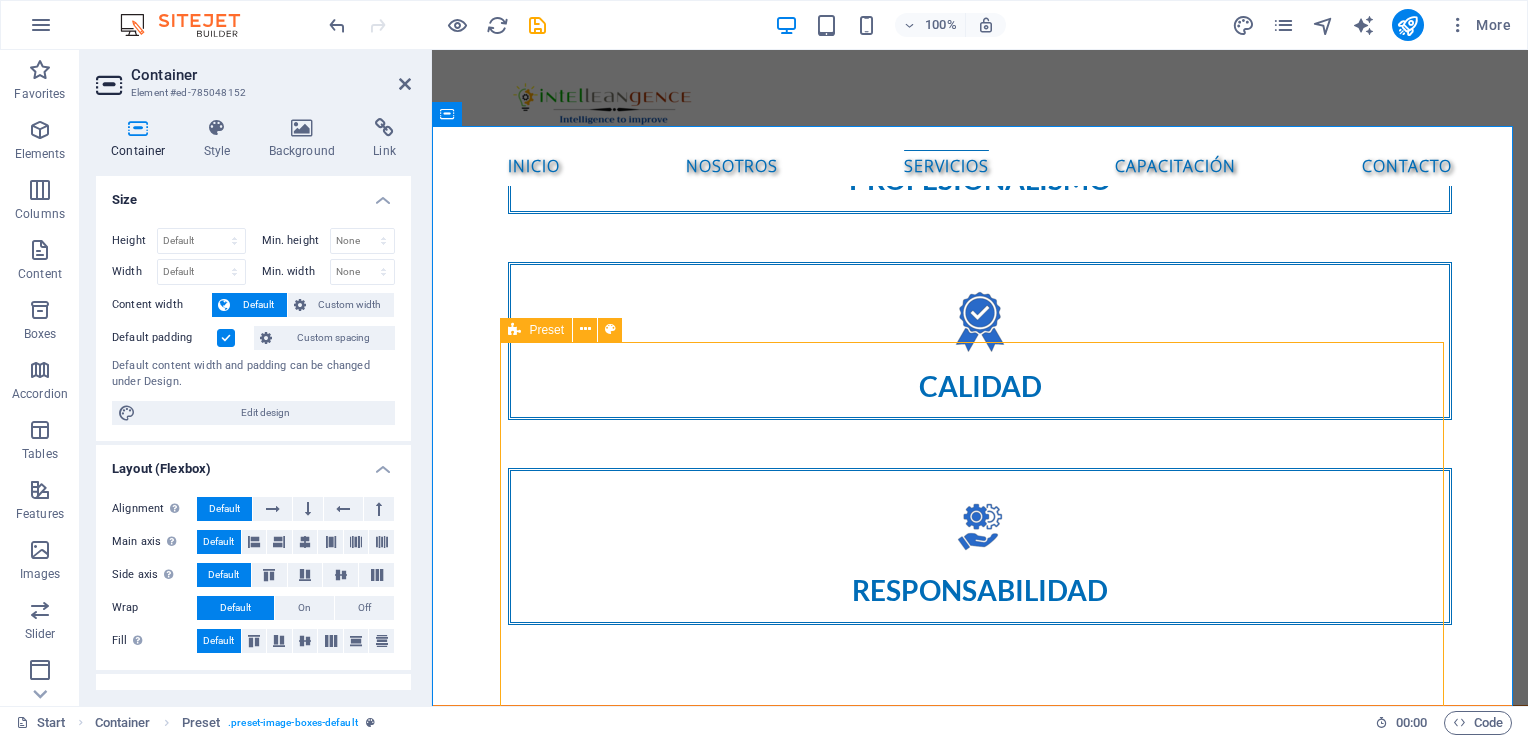 click on "Preset" at bounding box center (536, 330) 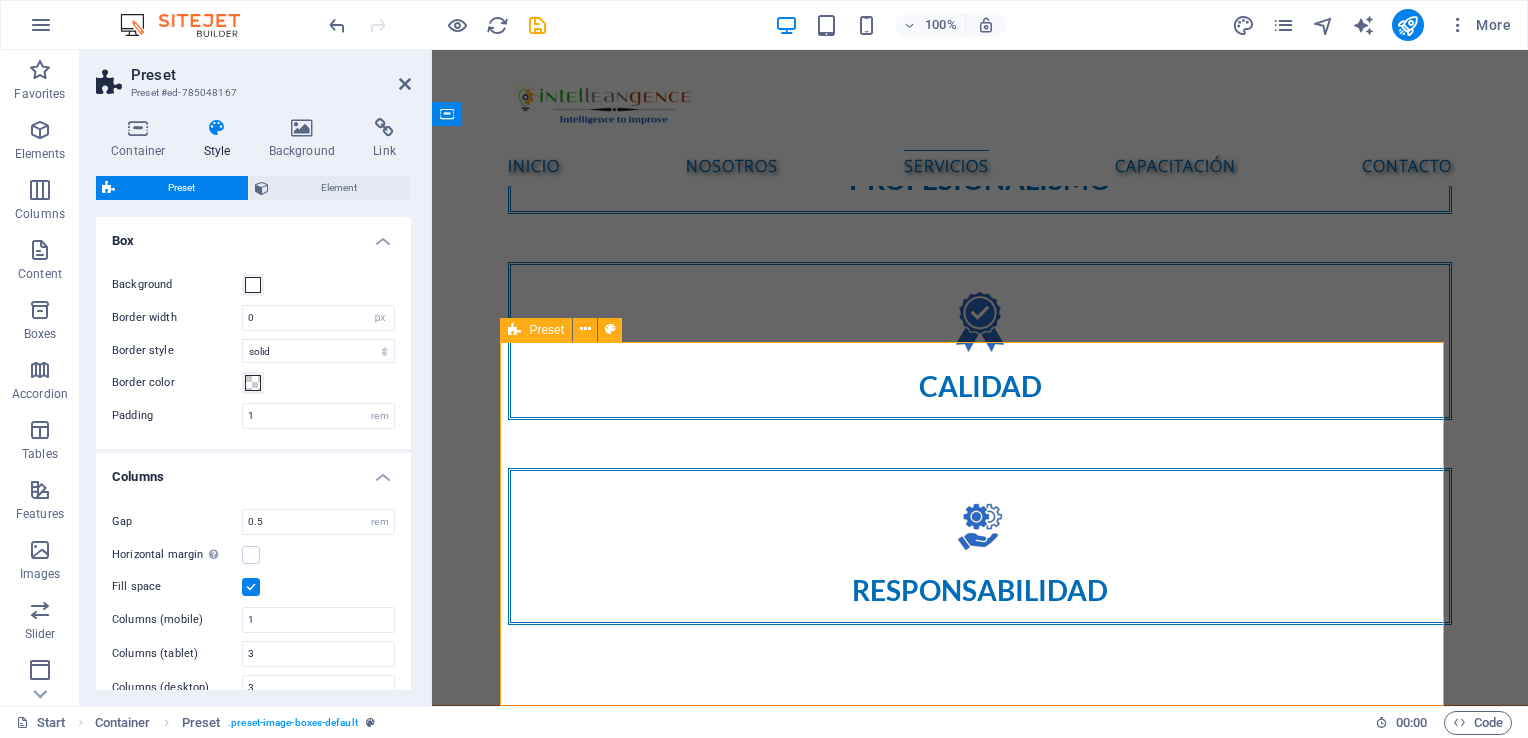 click on "Preset" at bounding box center [536, 330] 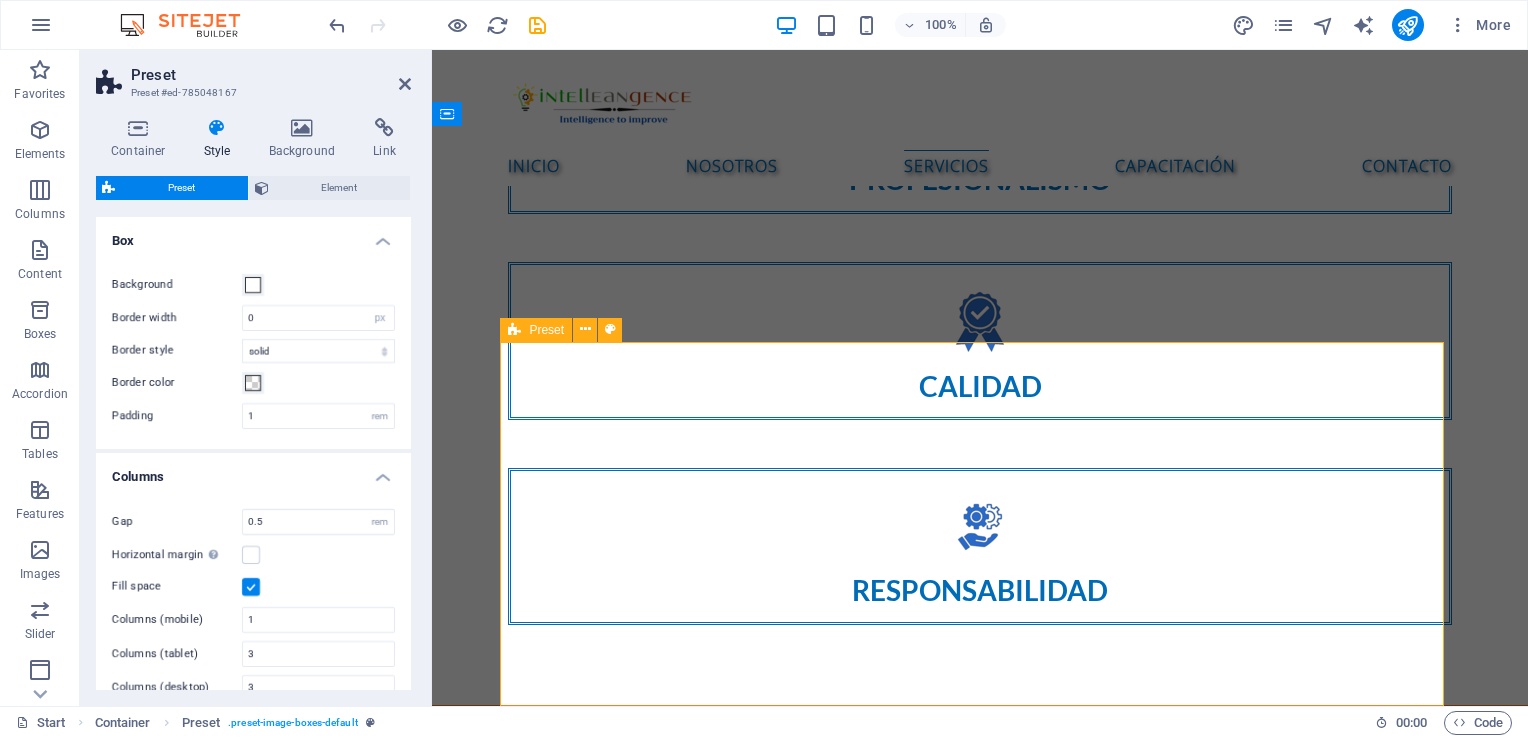 click on "Preset" at bounding box center [536, 330] 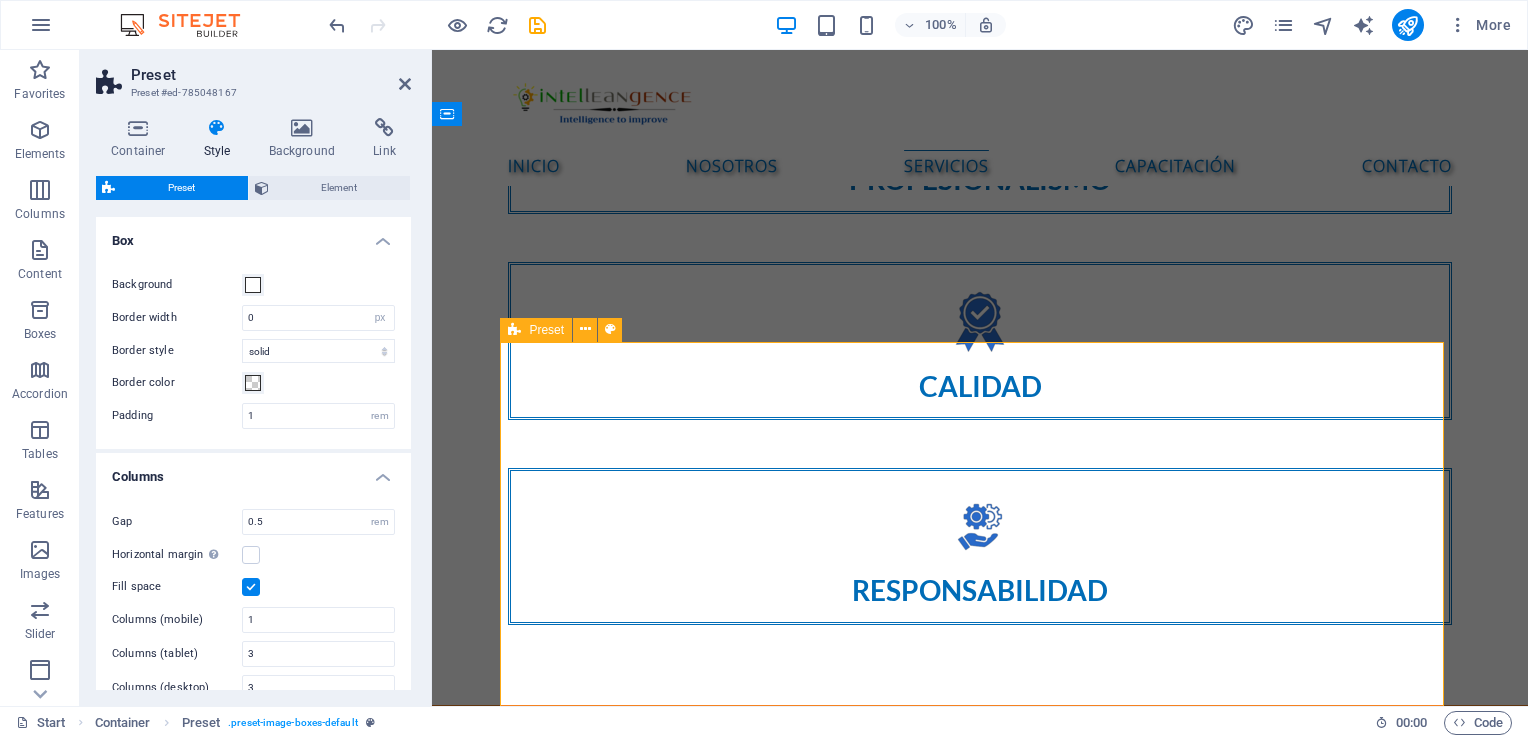click on "Preset" at bounding box center (536, 330) 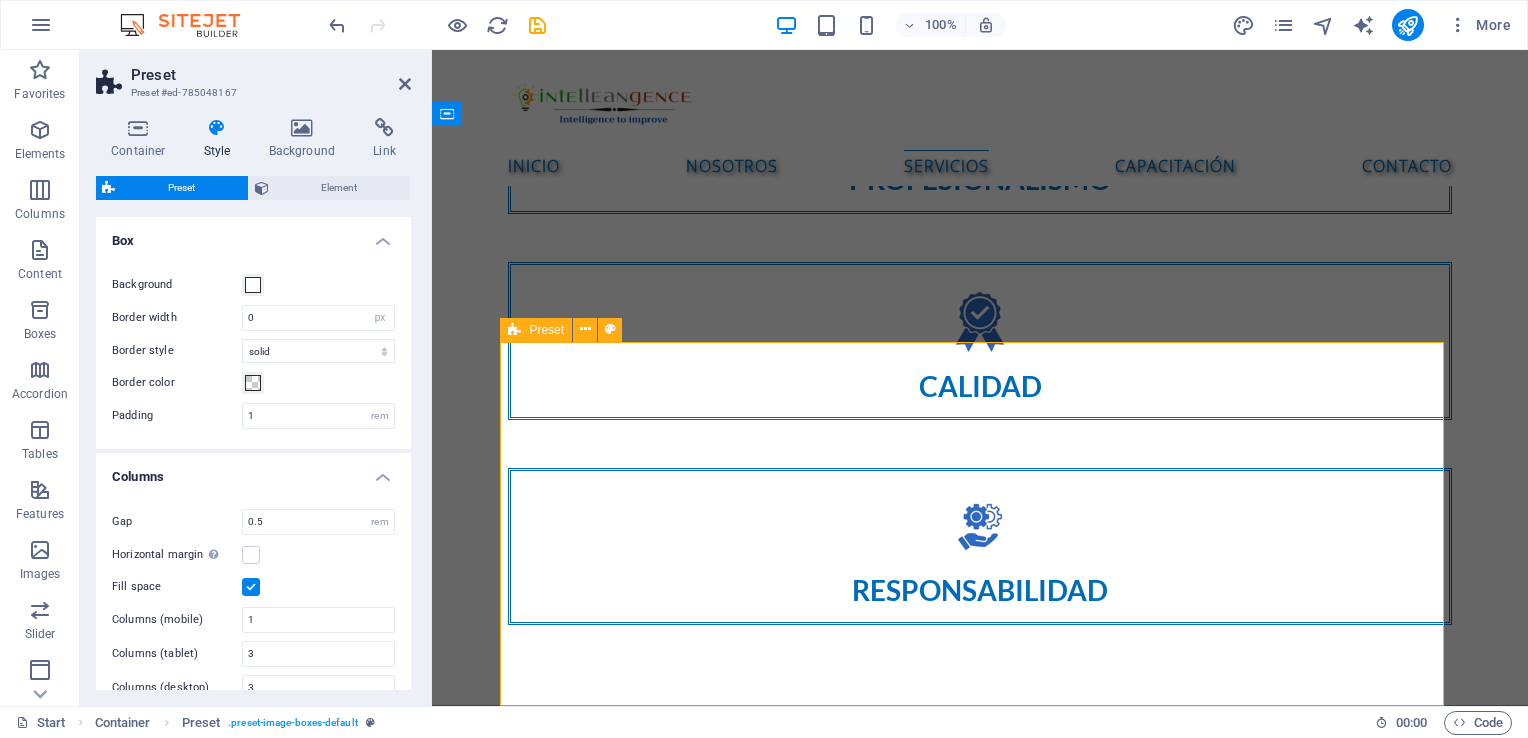 click on "Preset" at bounding box center (536, 330) 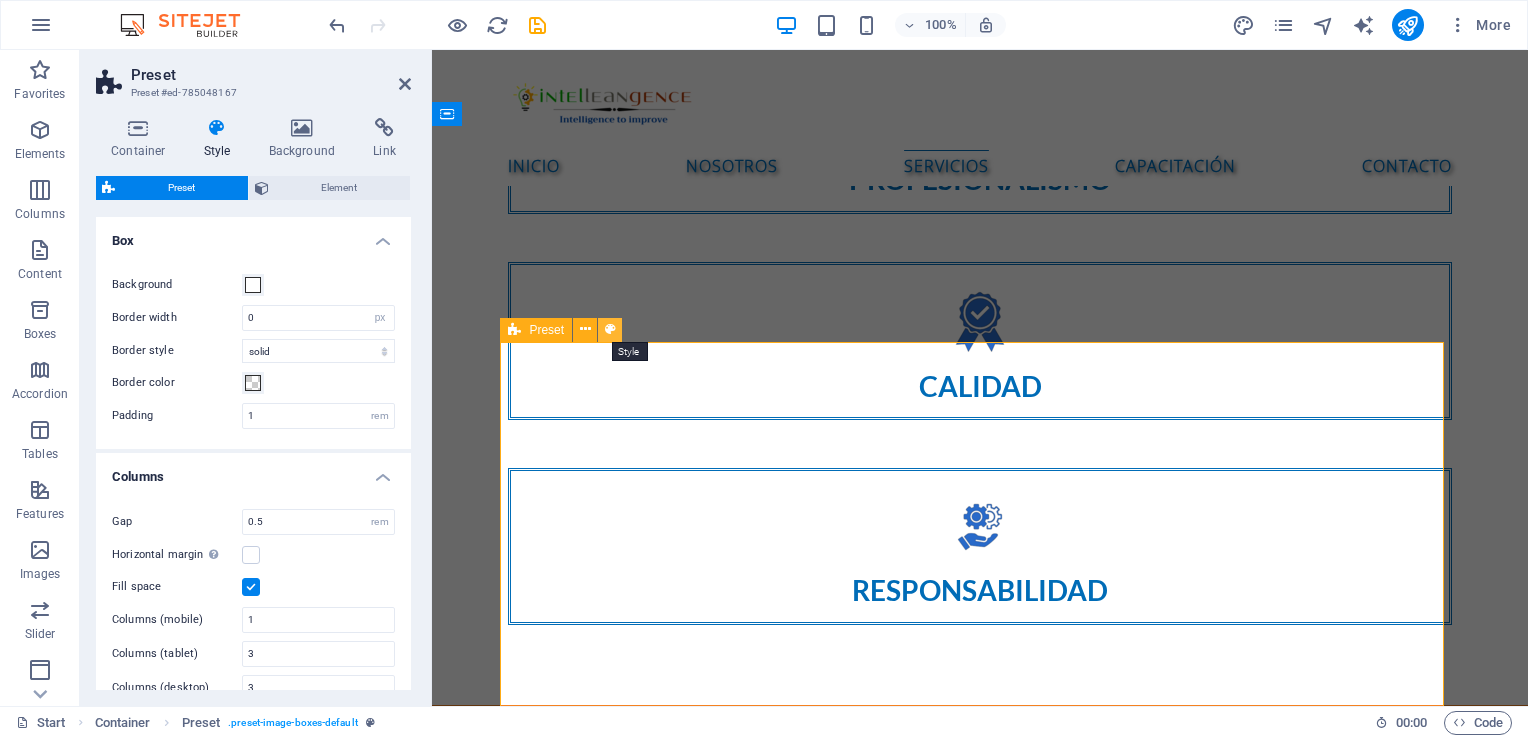 click at bounding box center [610, 329] 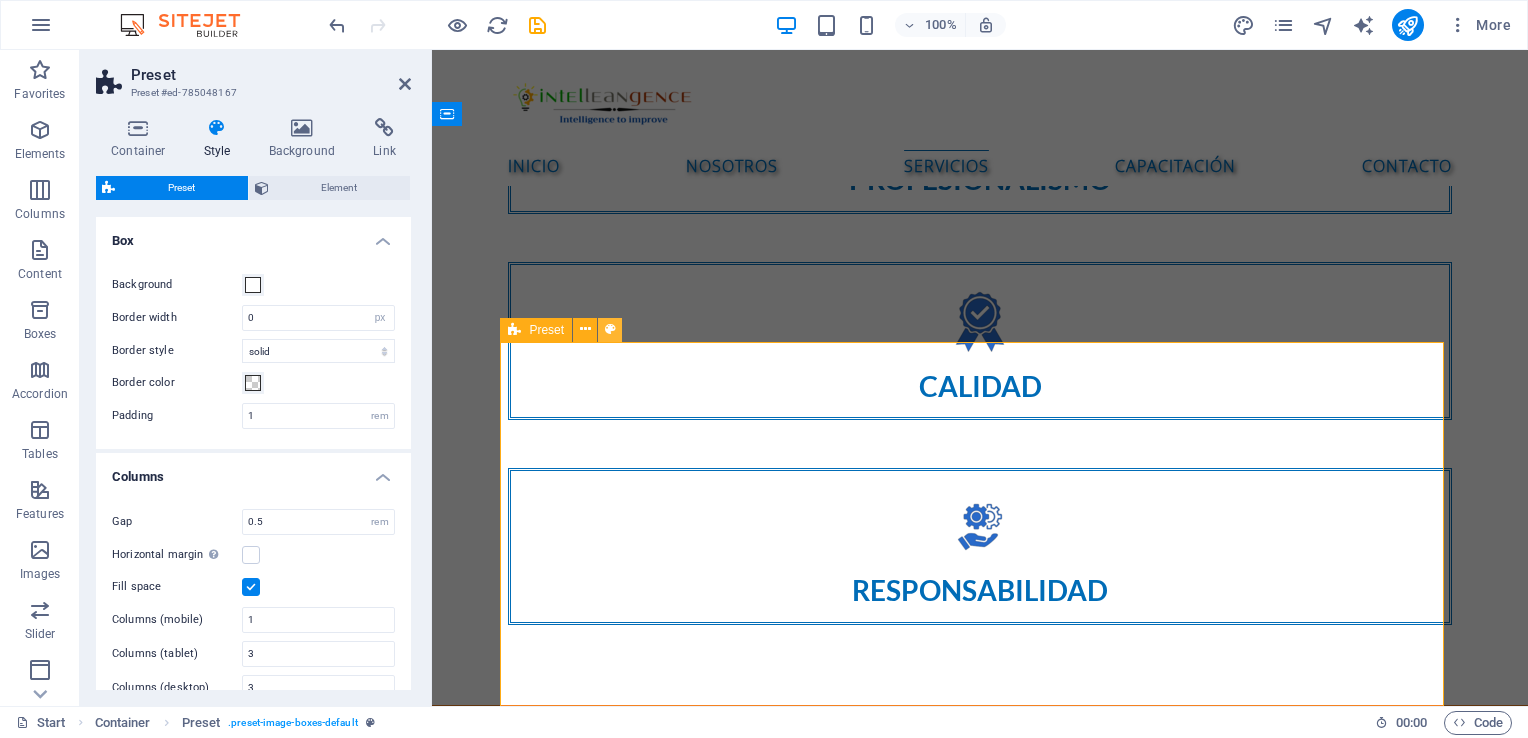 click at bounding box center (610, 329) 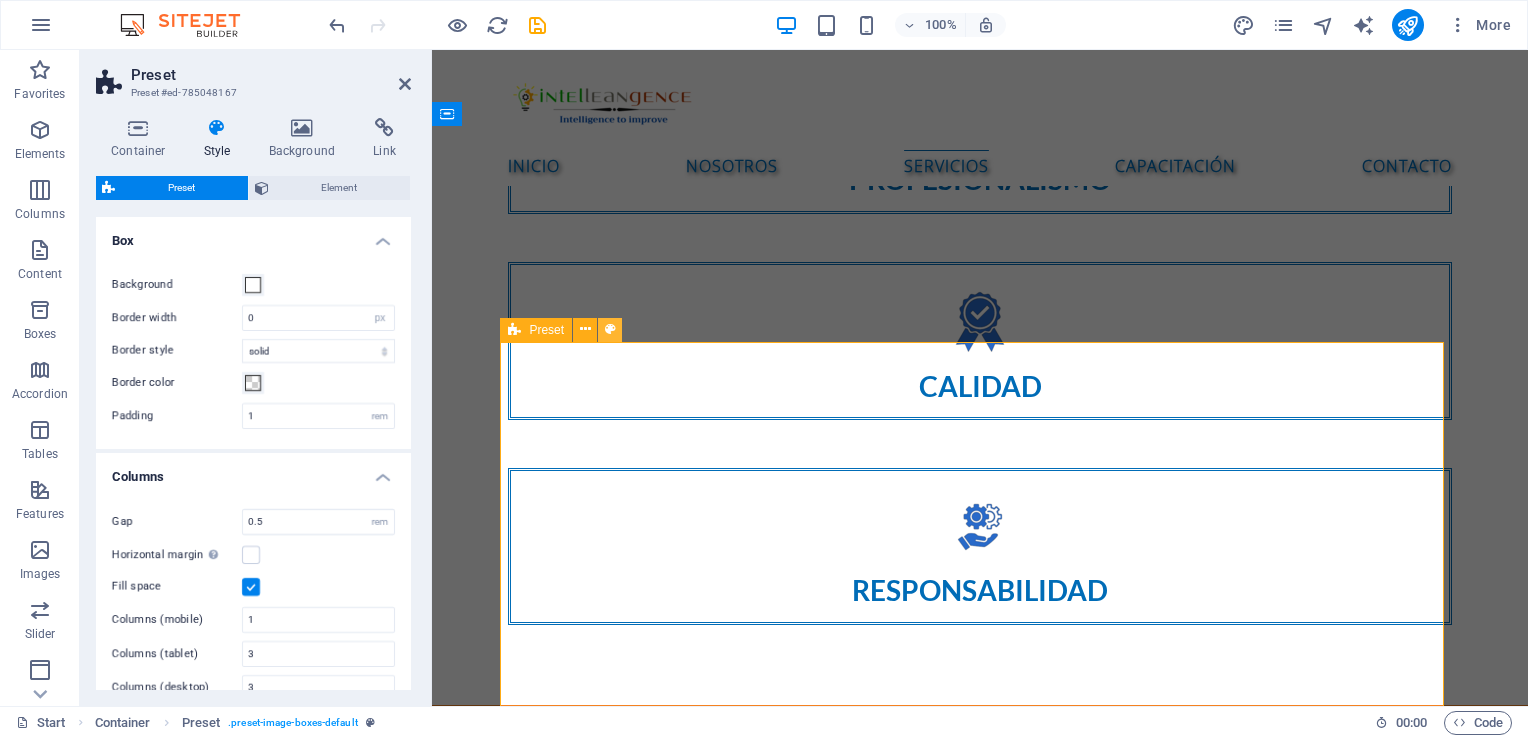 click at bounding box center (610, 329) 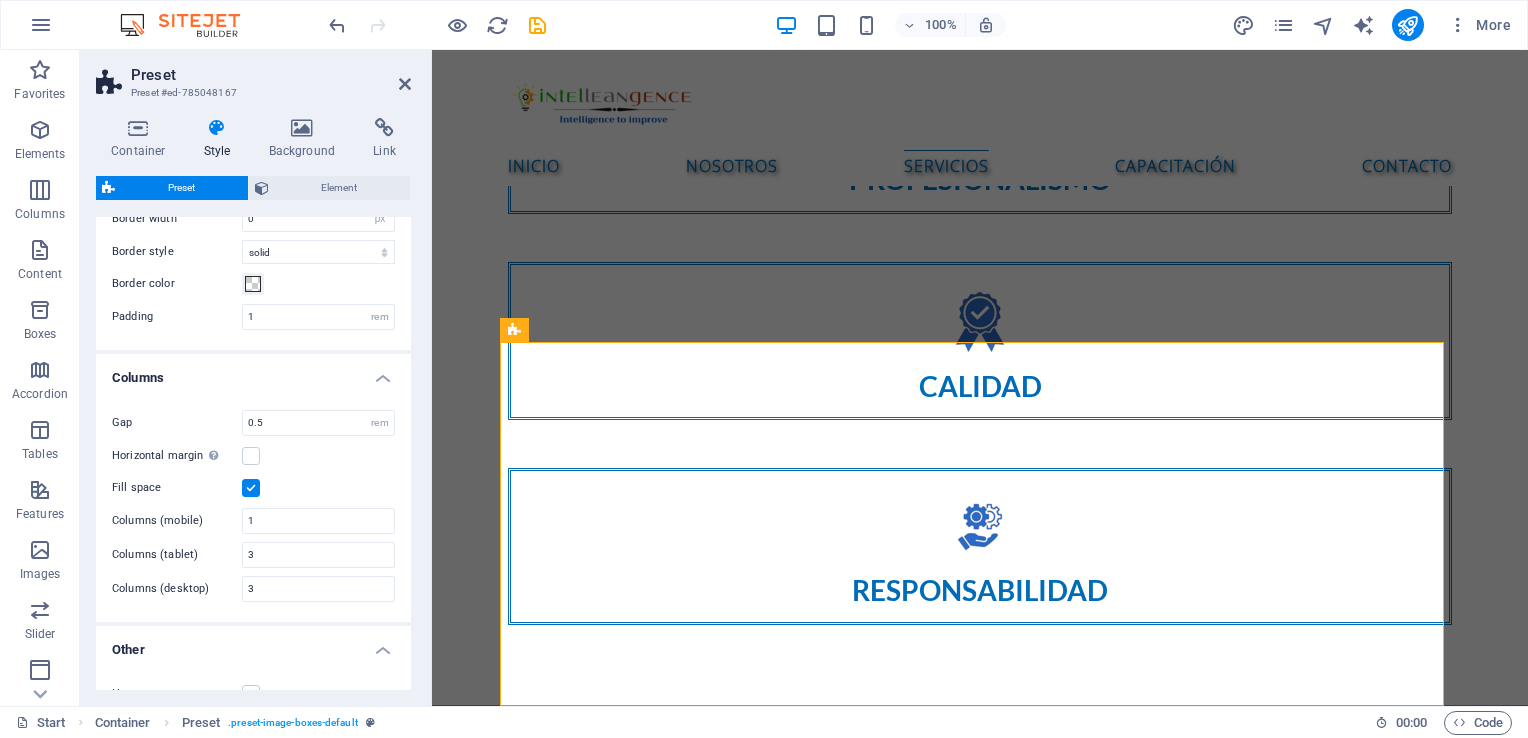 scroll, scrollTop: 100, scrollLeft: 0, axis: vertical 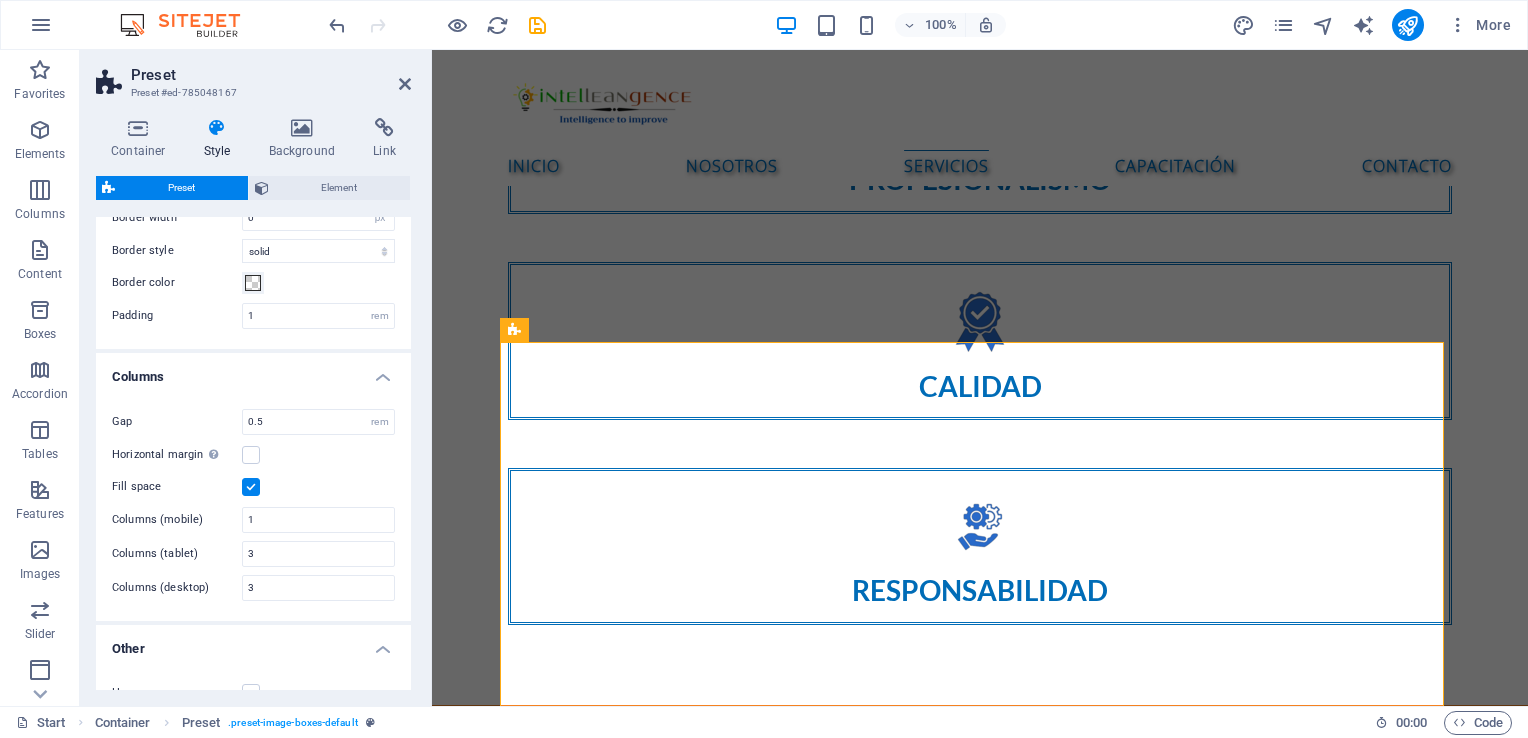click at bounding box center (251, 487) 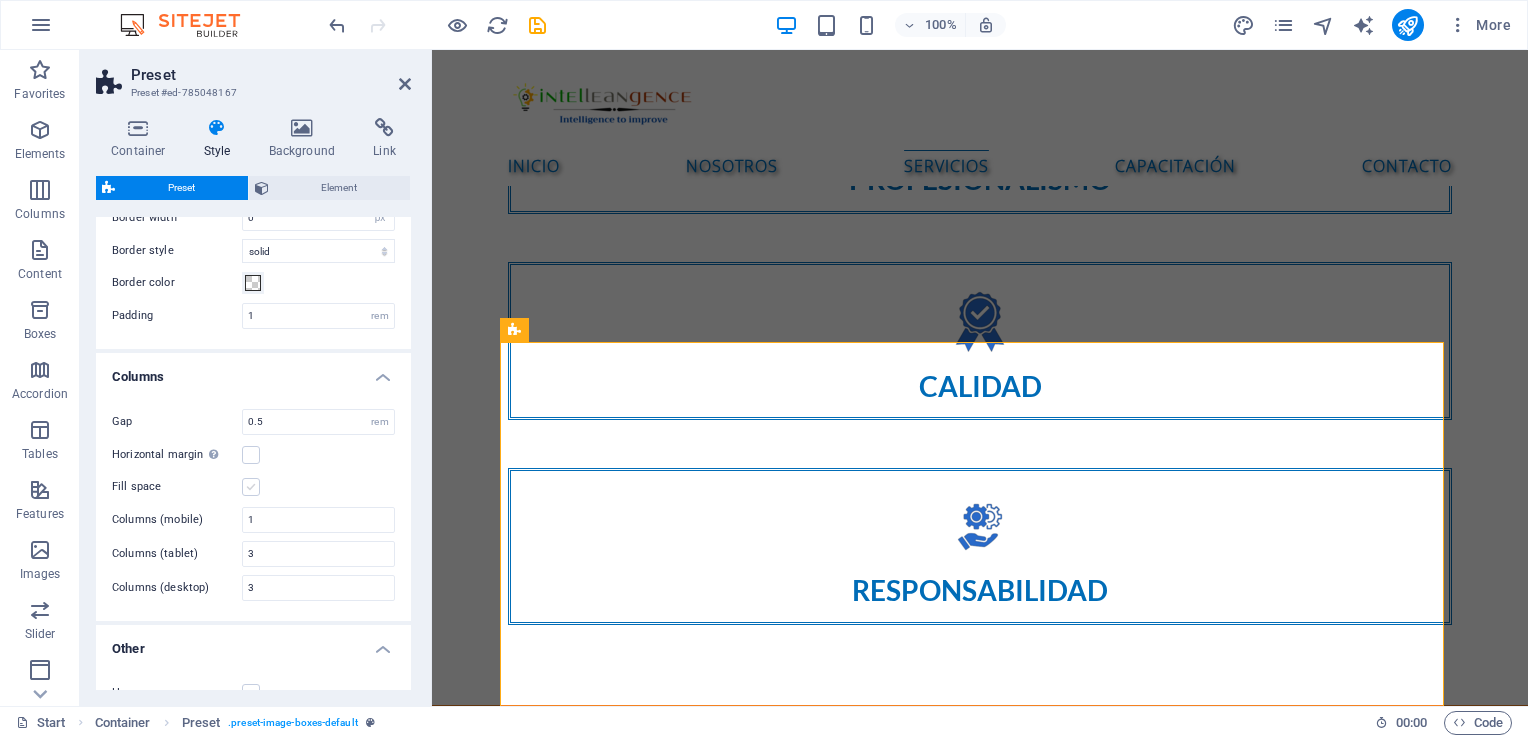 click at bounding box center [251, 487] 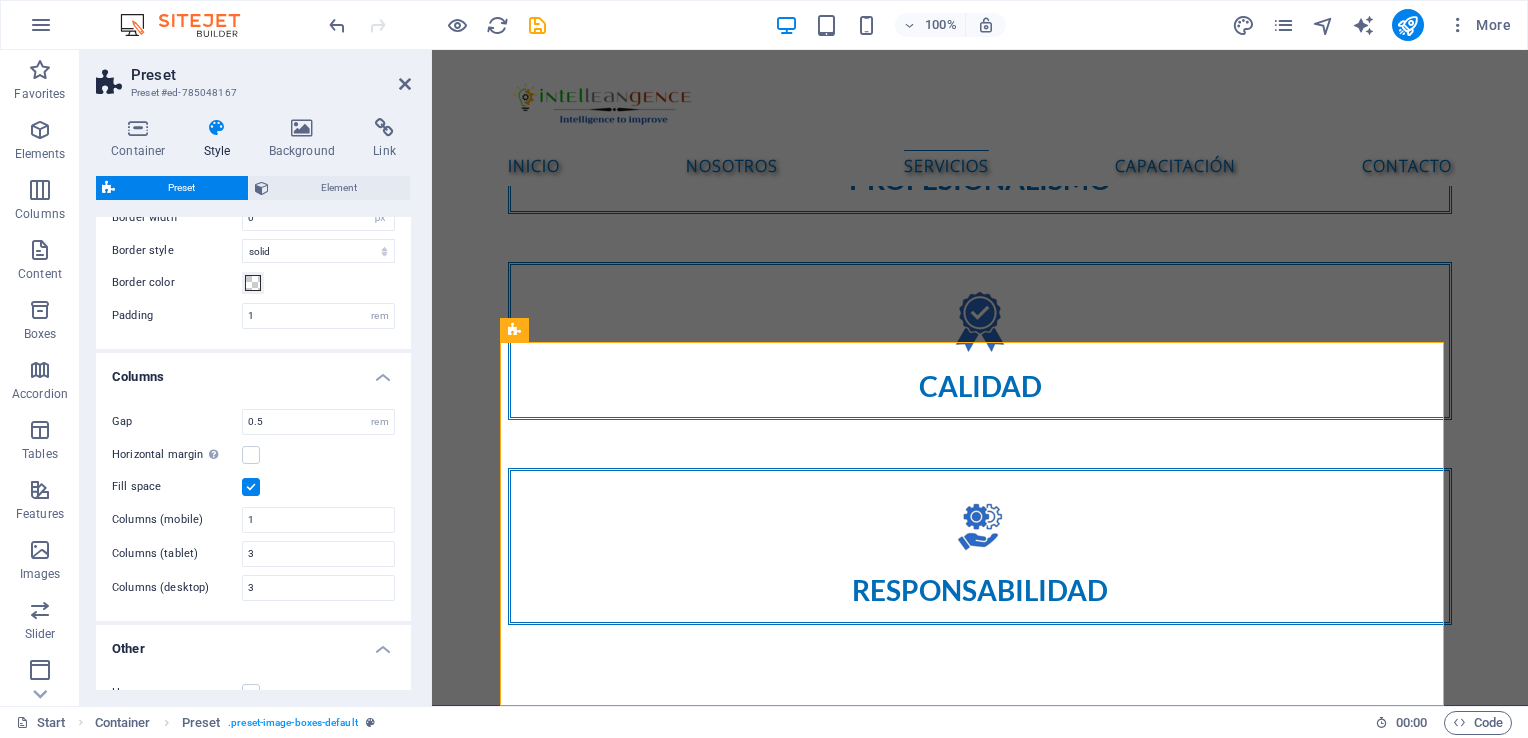 click at bounding box center (251, 487) 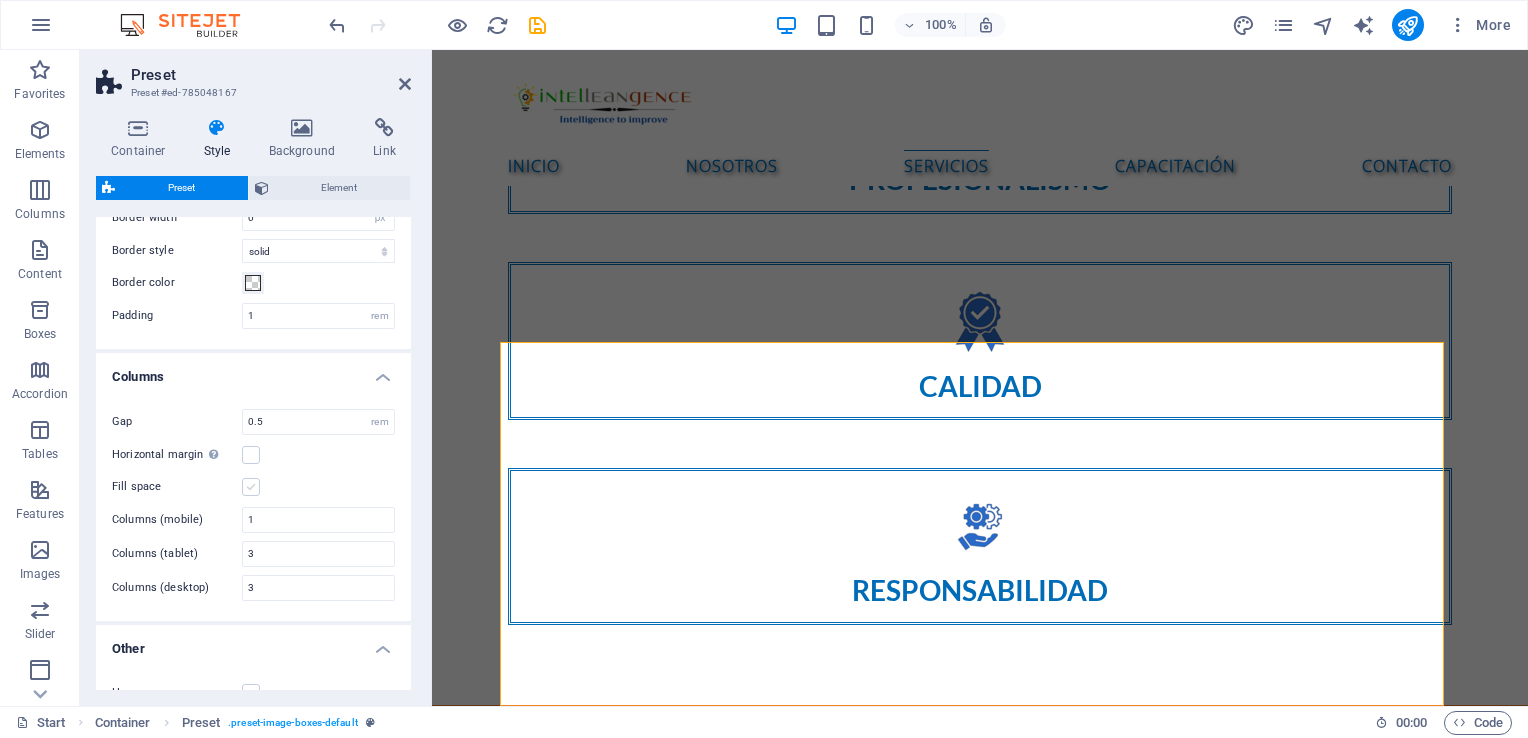click at bounding box center [251, 487] 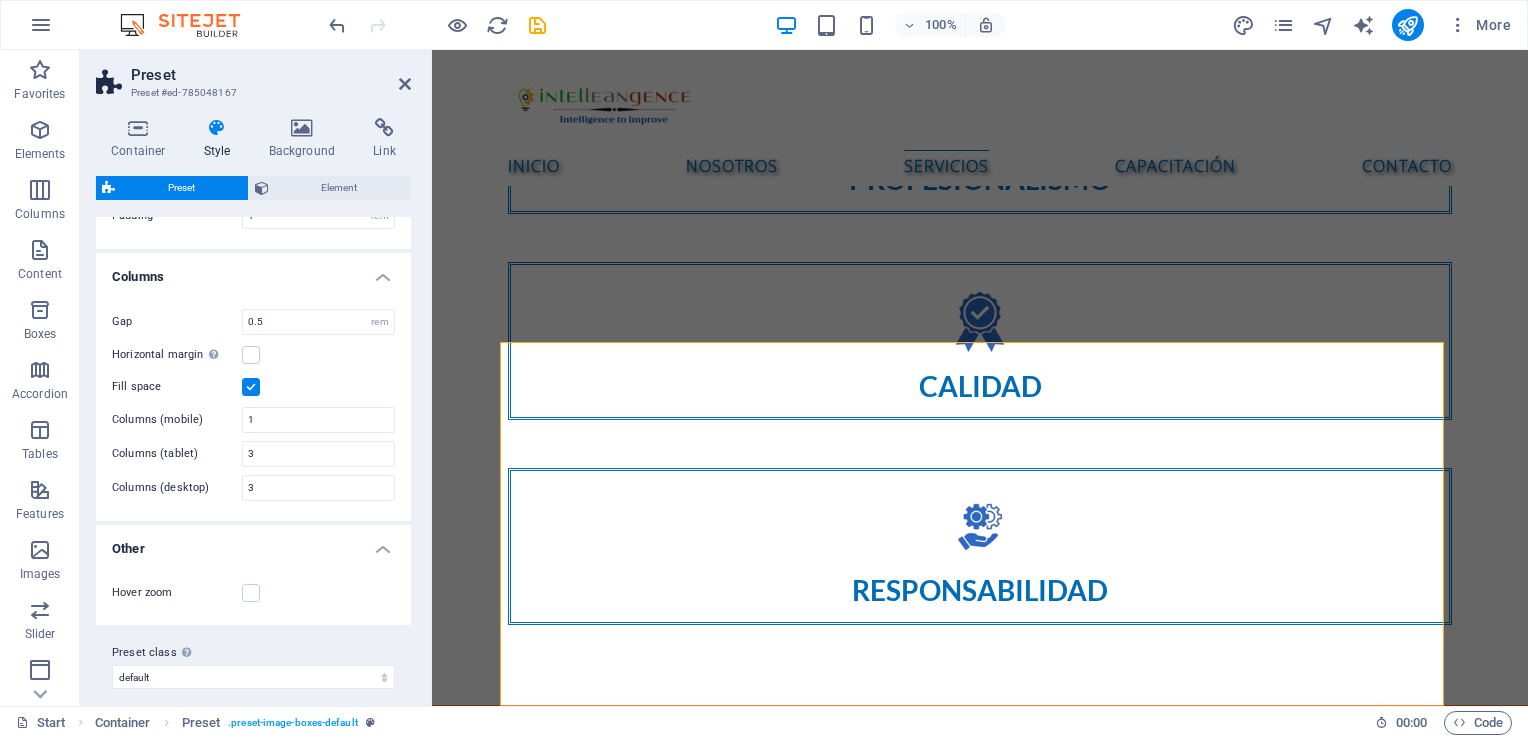 scroll, scrollTop: 212, scrollLeft: 0, axis: vertical 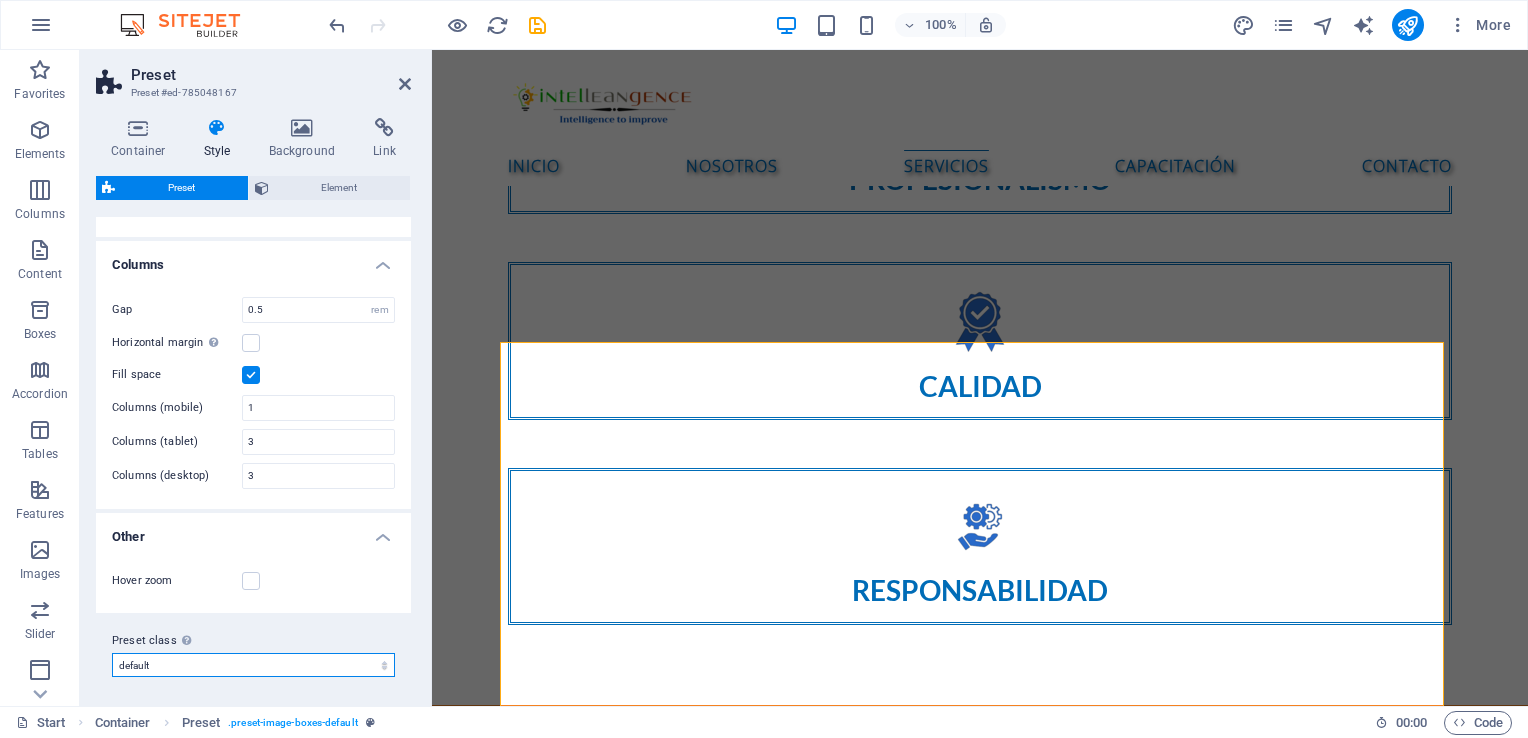 click on "default Add preset class" at bounding box center [253, 665] 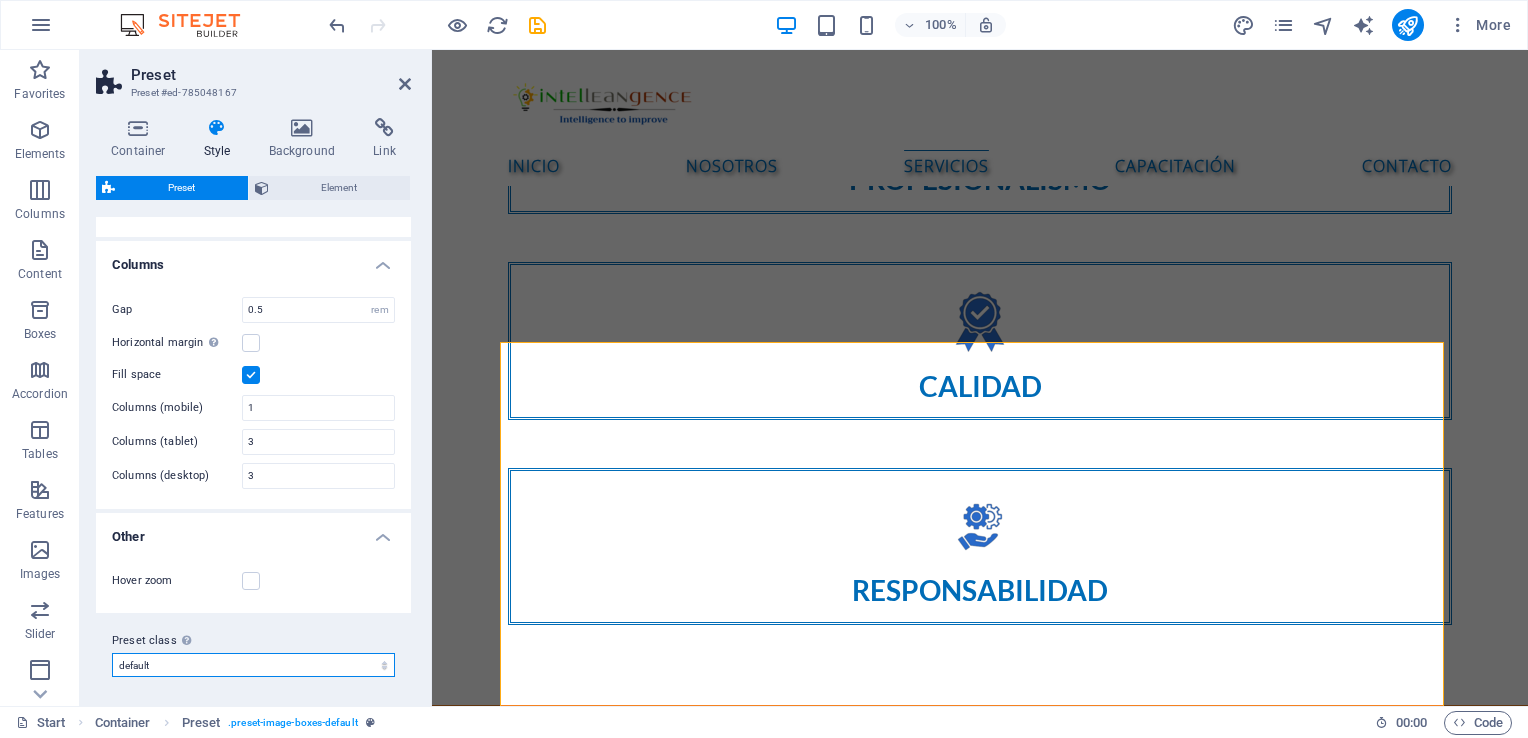 click on "default Add preset class" at bounding box center (253, 665) 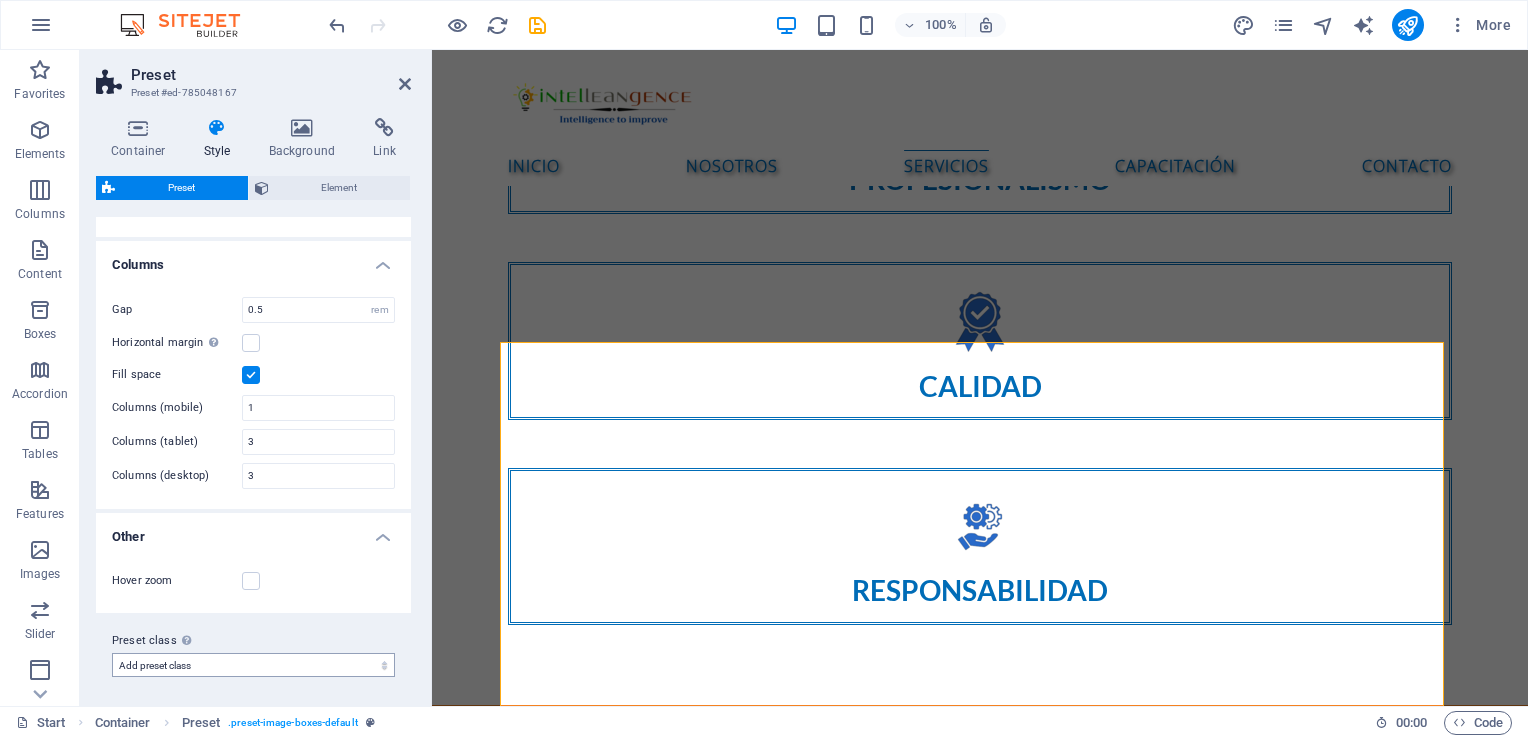 click on "default Add preset class" at bounding box center [253, 665] 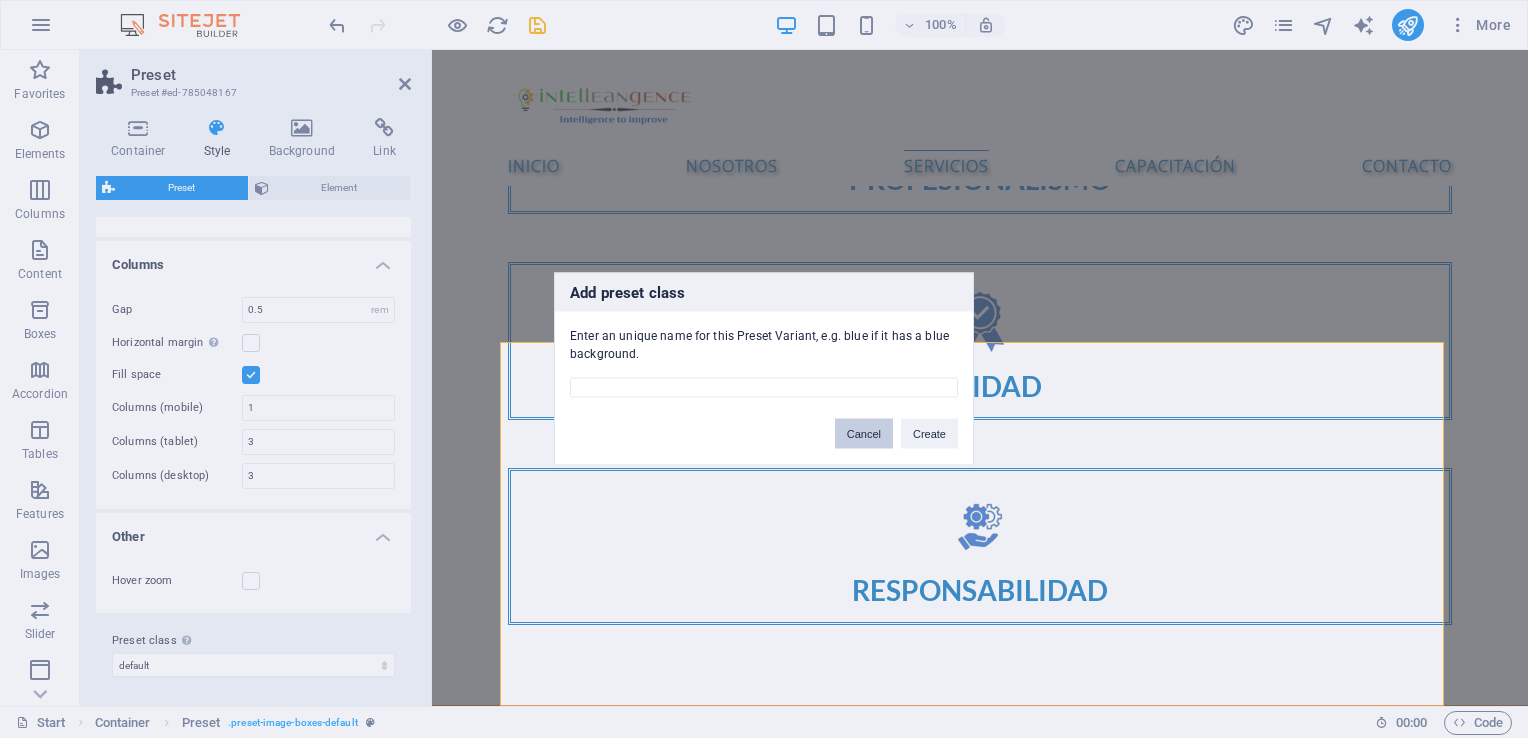 click on "Cancel" at bounding box center (864, 434) 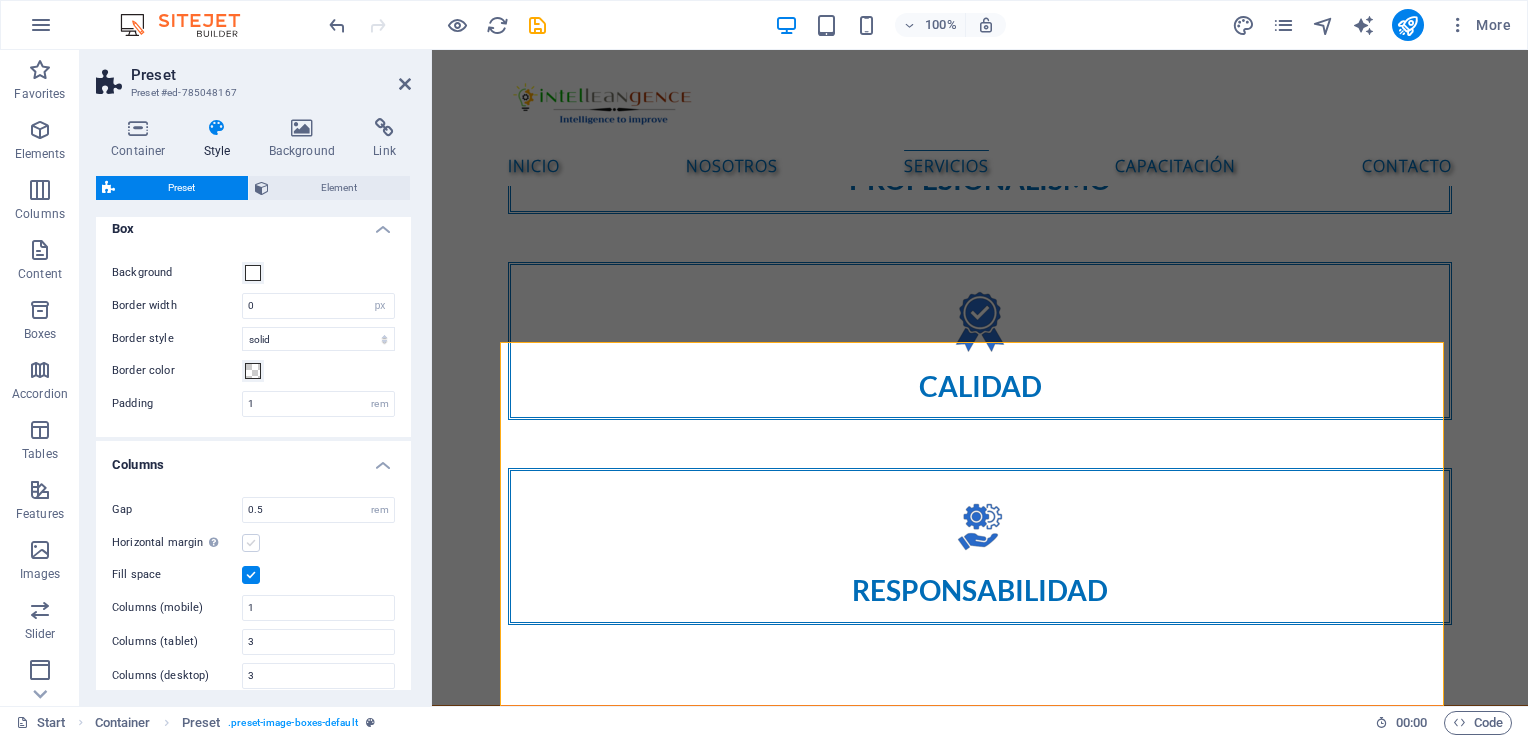scroll, scrollTop: 12, scrollLeft: 0, axis: vertical 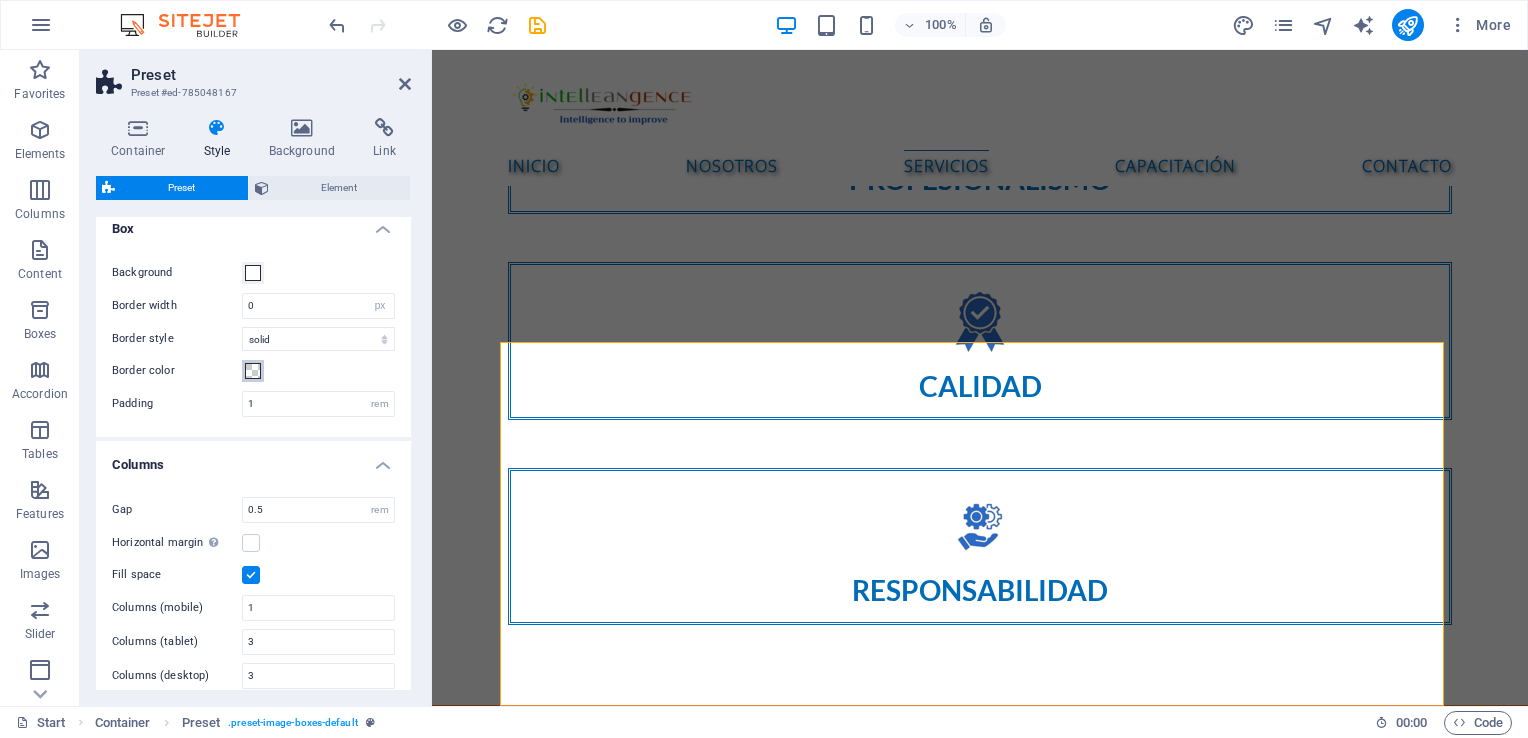 click at bounding box center (253, 371) 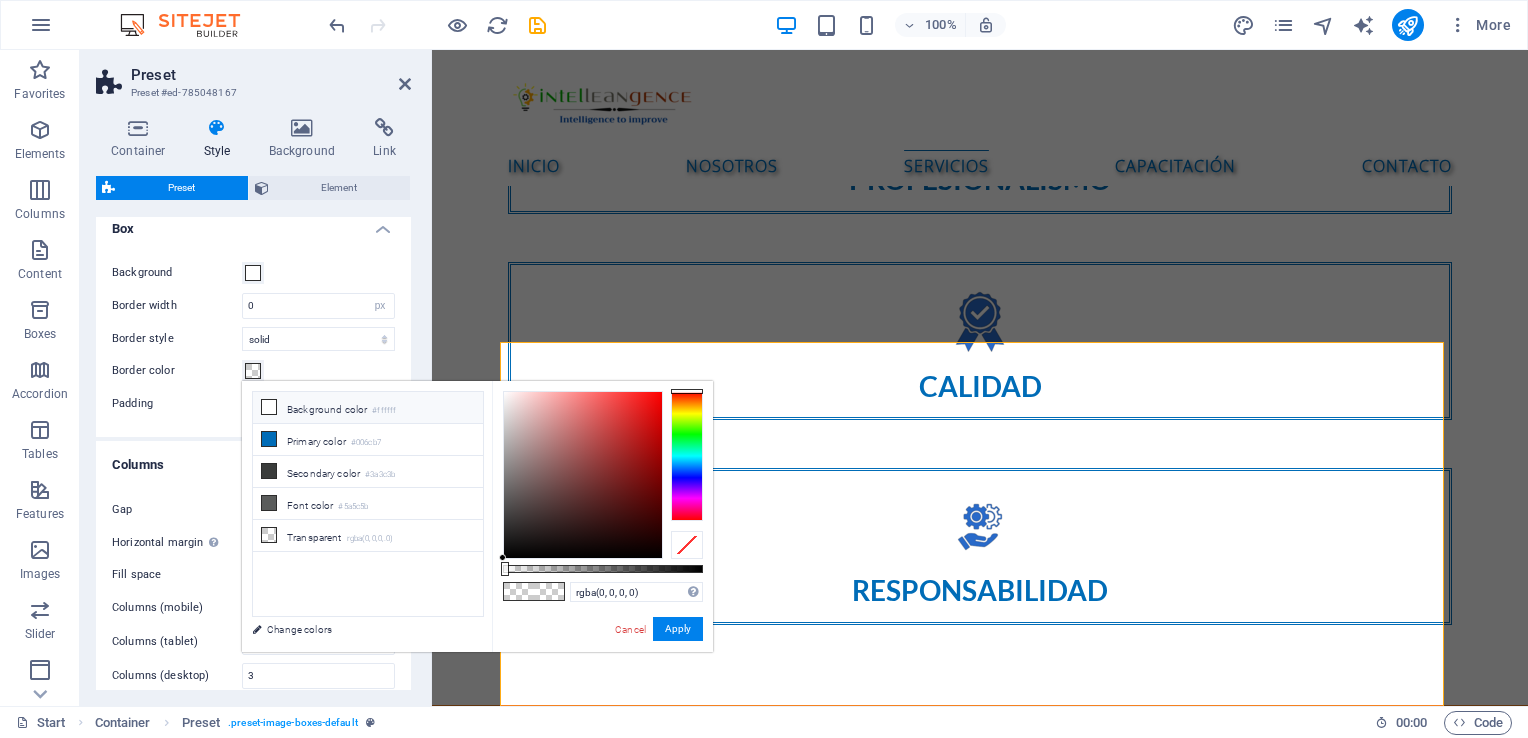 click at bounding box center [269, 407] 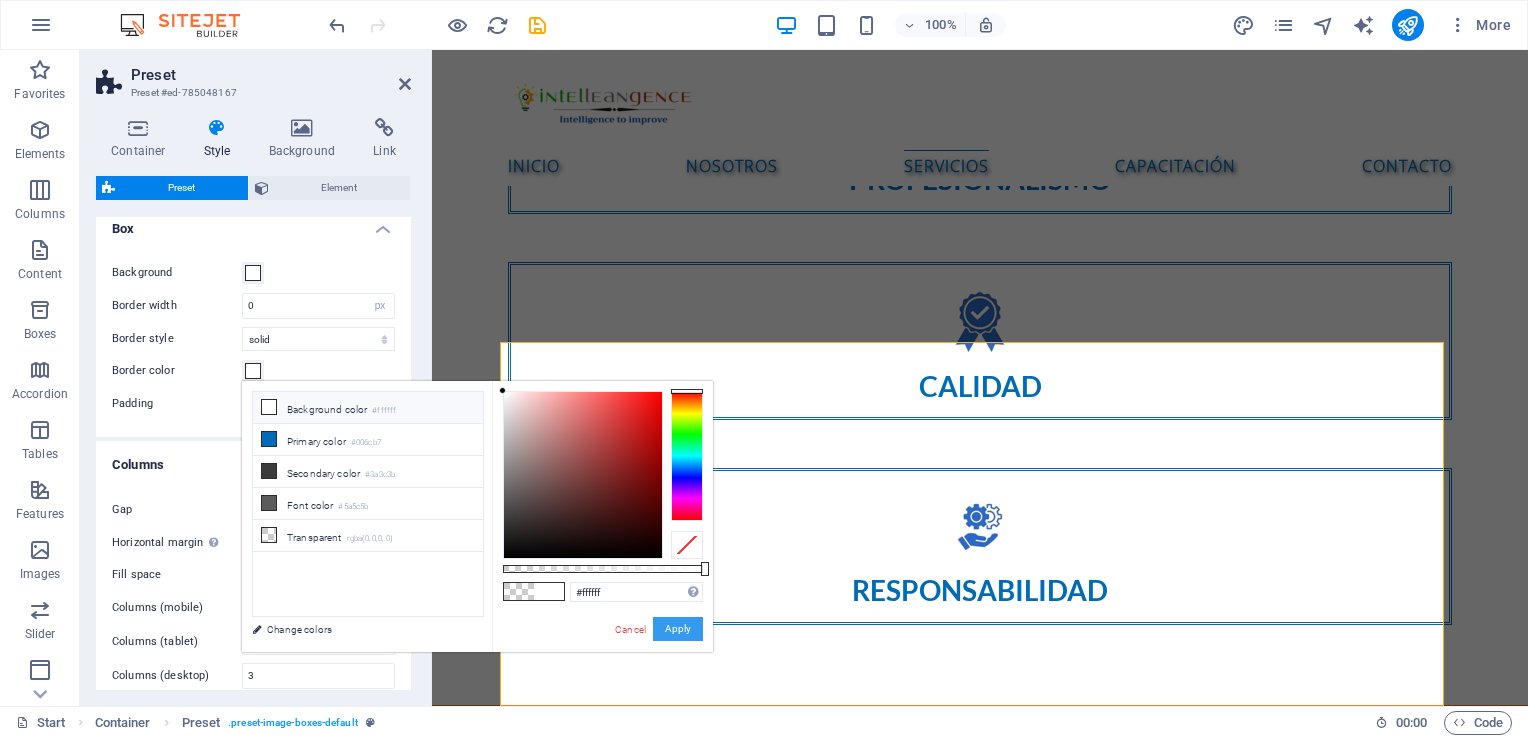 click on "Apply" at bounding box center [678, 629] 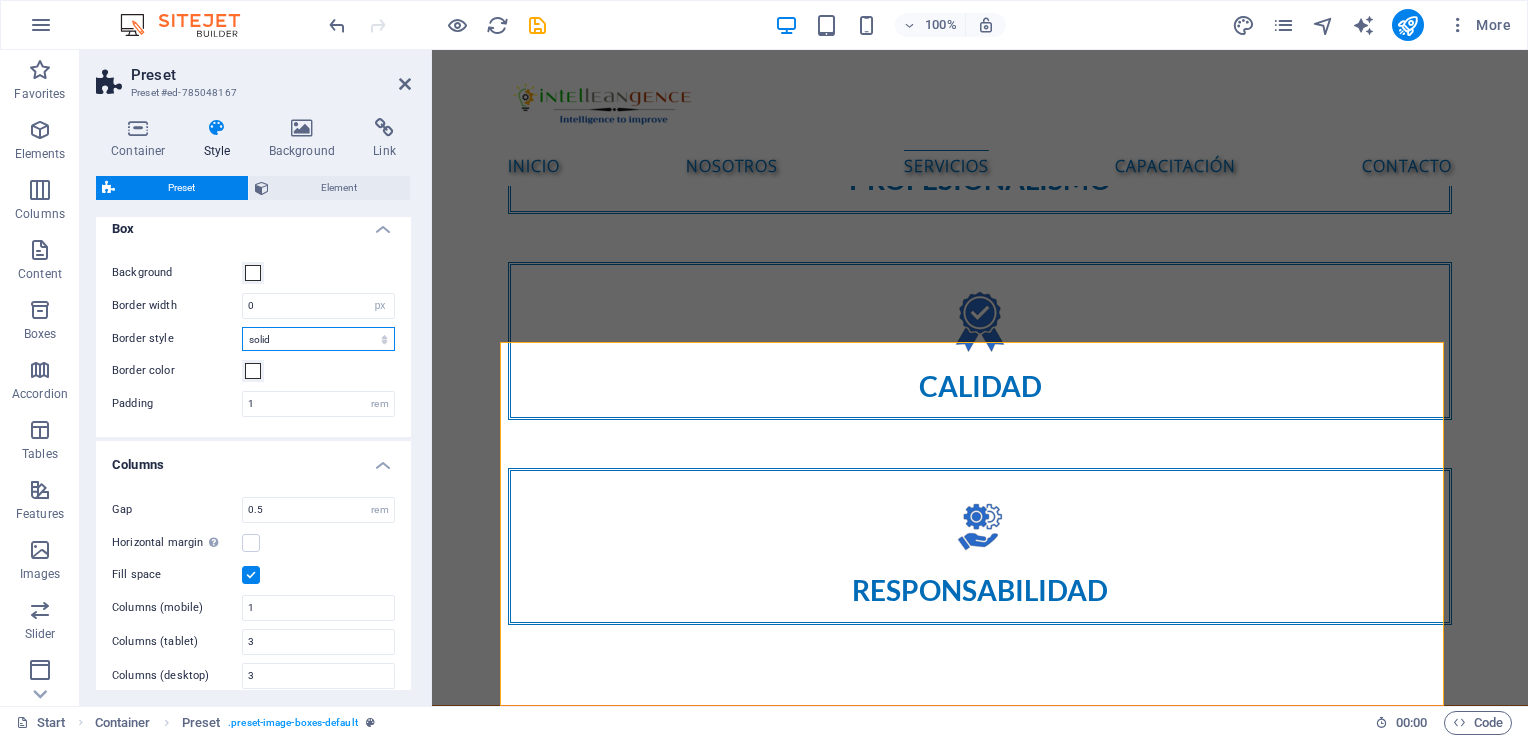 click on "solid dashed dotted double" at bounding box center [318, 339] 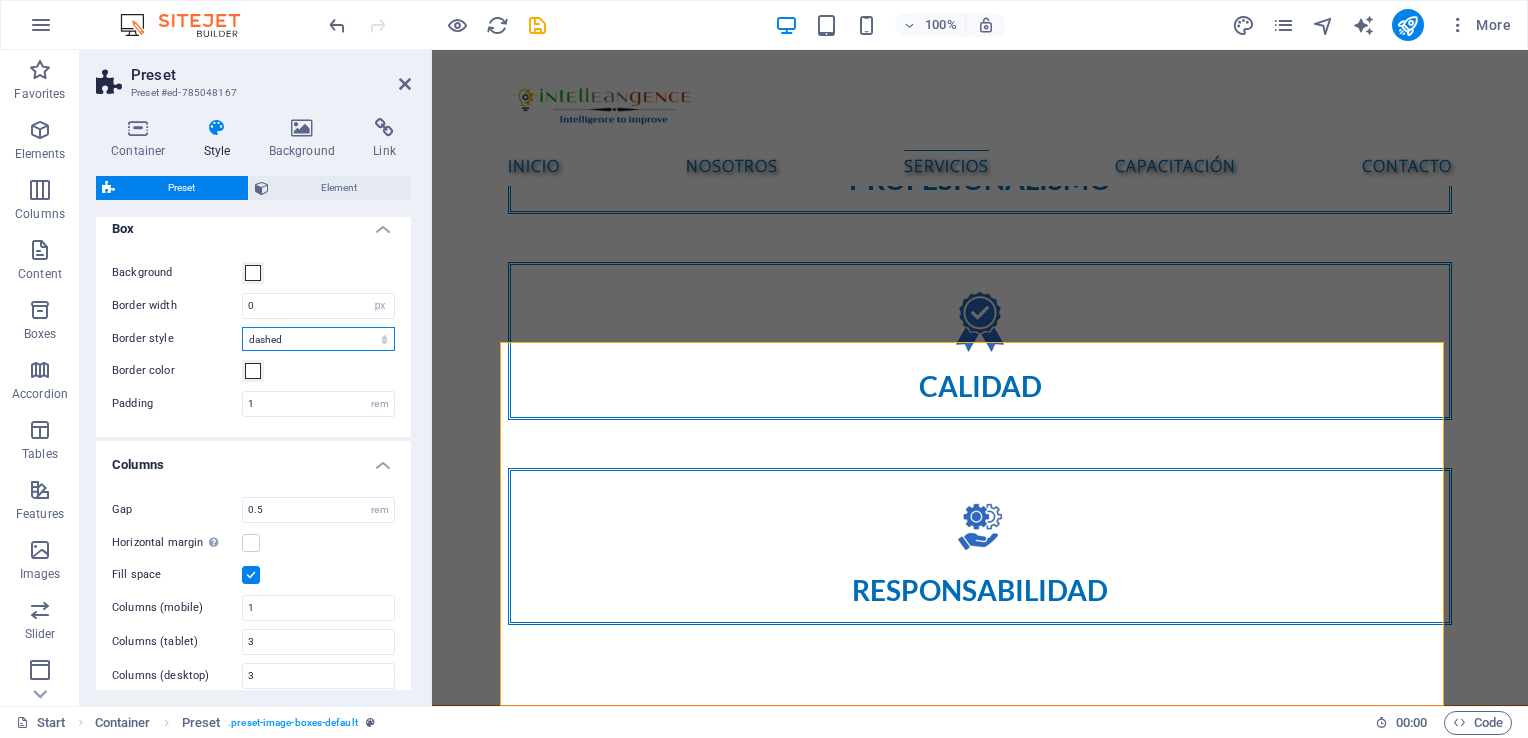 click on "solid dashed dotted double" at bounding box center [318, 339] 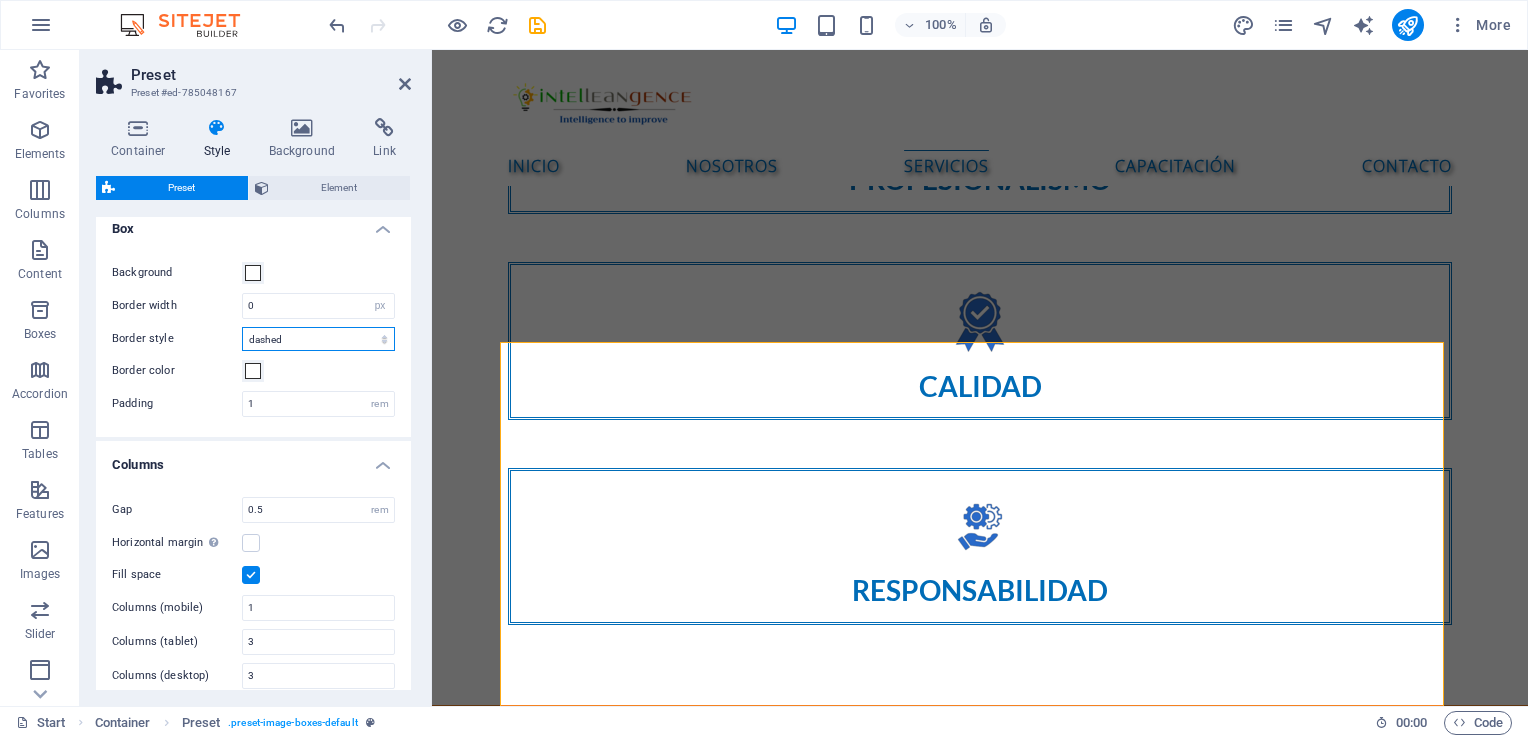 select on "solid" 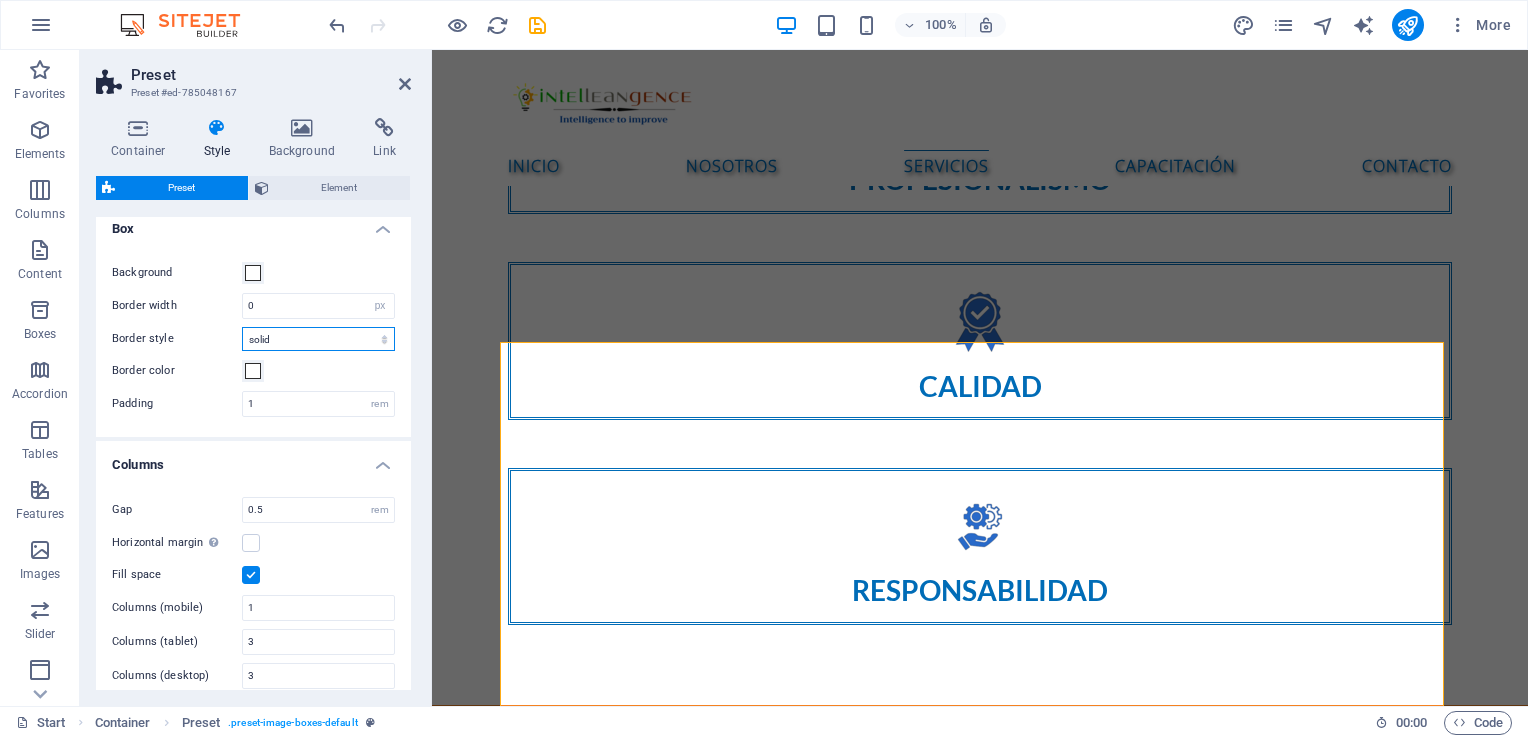click on "solid dashed dotted double" at bounding box center [318, 339] 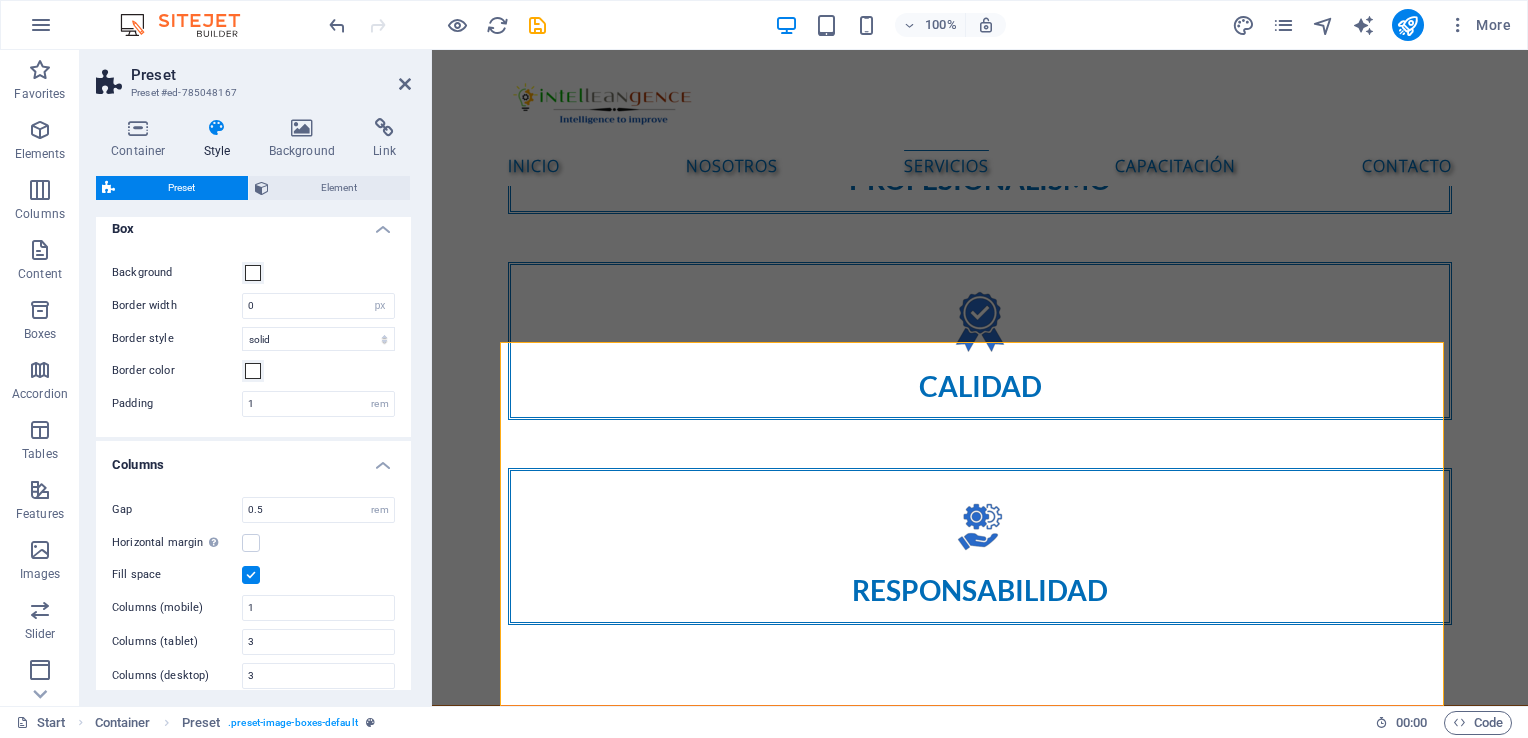 click on "Border color" at bounding box center (253, 371) 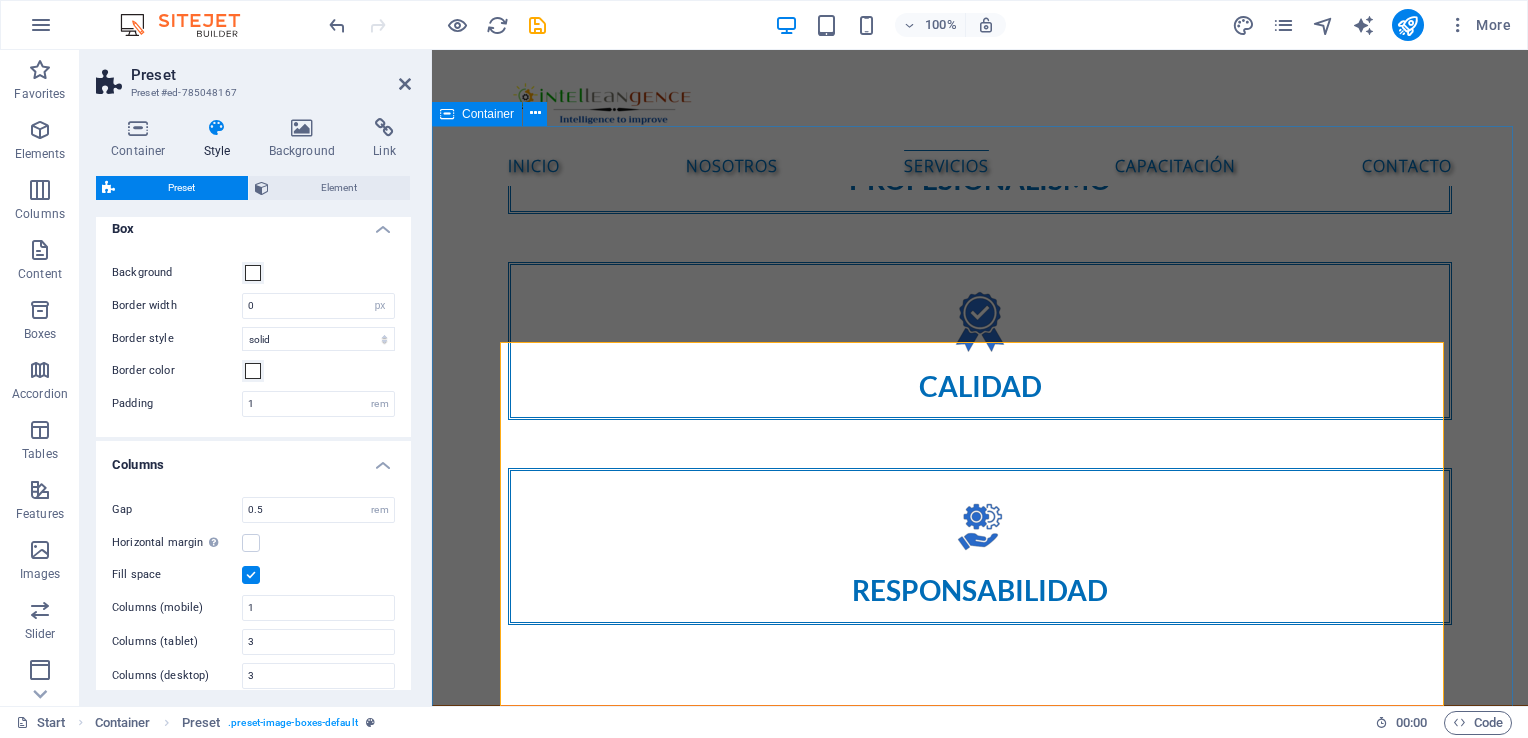 click on "SERVICIOS Consultoría de mejora de procesos Diagnóstico de procesos operativos Mapeo y rediseño de procesos Implementación de metodologías Lean Six Sigma Reingeniería de procesos (BPR) Diseño de indicadores de desempeño (KPIs)   Auditorías internas de procesos Sistemas de Calidad Diagnóstico inicial del sistema de calidad Diseño e implementación de sistemas de gestión ISO 9001 Auditorías internas y pre-auditorías ISO 9001 Elaboración de manuales y procedimientos Acompañamiento en certificación ISO 9001 Integración de sistemas de gestión   Diseño de indicadores de calidad (KPIs) Desarrollo organizacional Diagnóstico organizacional integral Diseño y alineación de estructura organizacional Planeación estratégica participativa Gestión del cambio organizacional Desarrollo de liderazgo y habilidades blandas Evaluación de desempeño y competencias (360°) Puntos clave de la NOM-035-STPS-2018: Identificación de factores de riesgo psicosocial   Evaluación del entorno organizacional" at bounding box center (980, 3046) 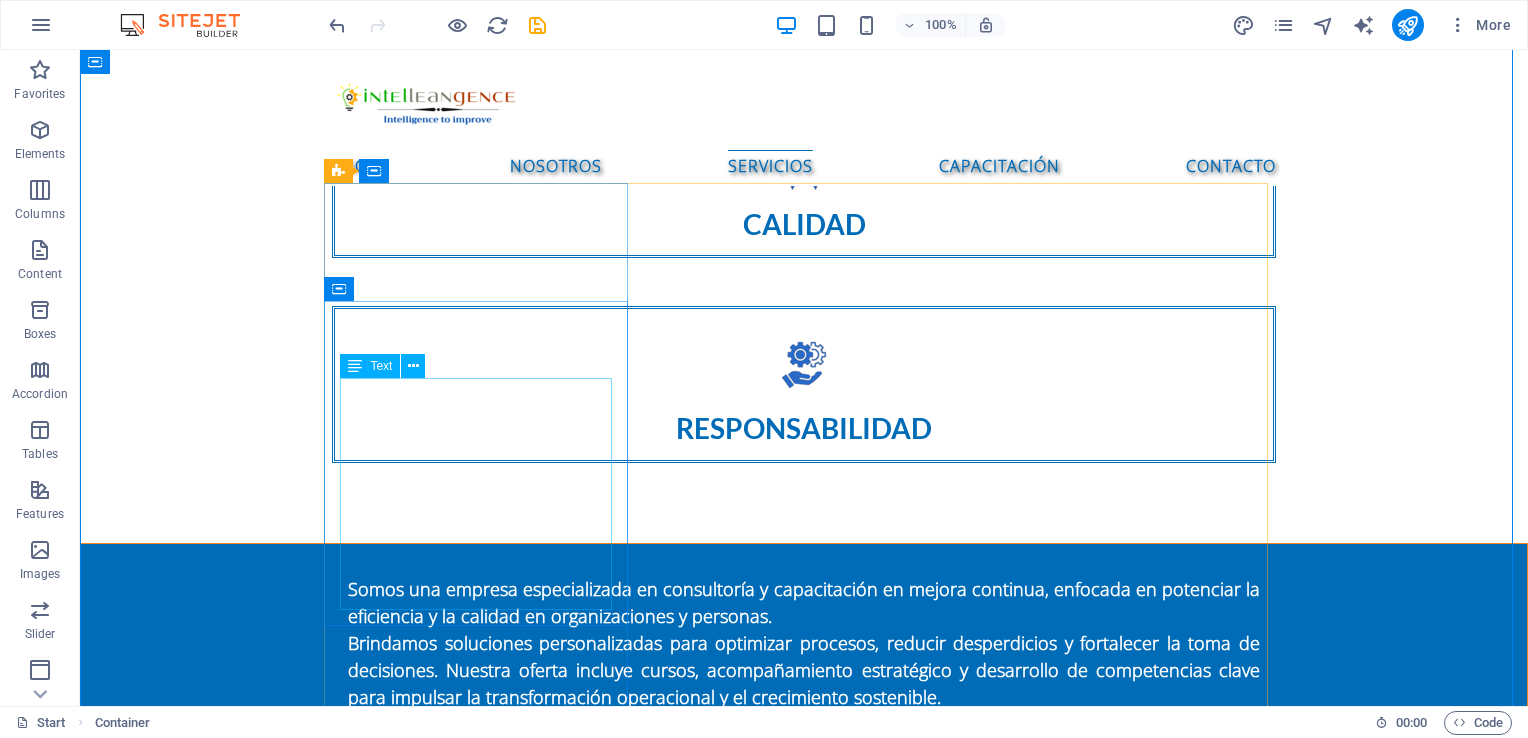 scroll, scrollTop: 1917, scrollLeft: 0, axis: vertical 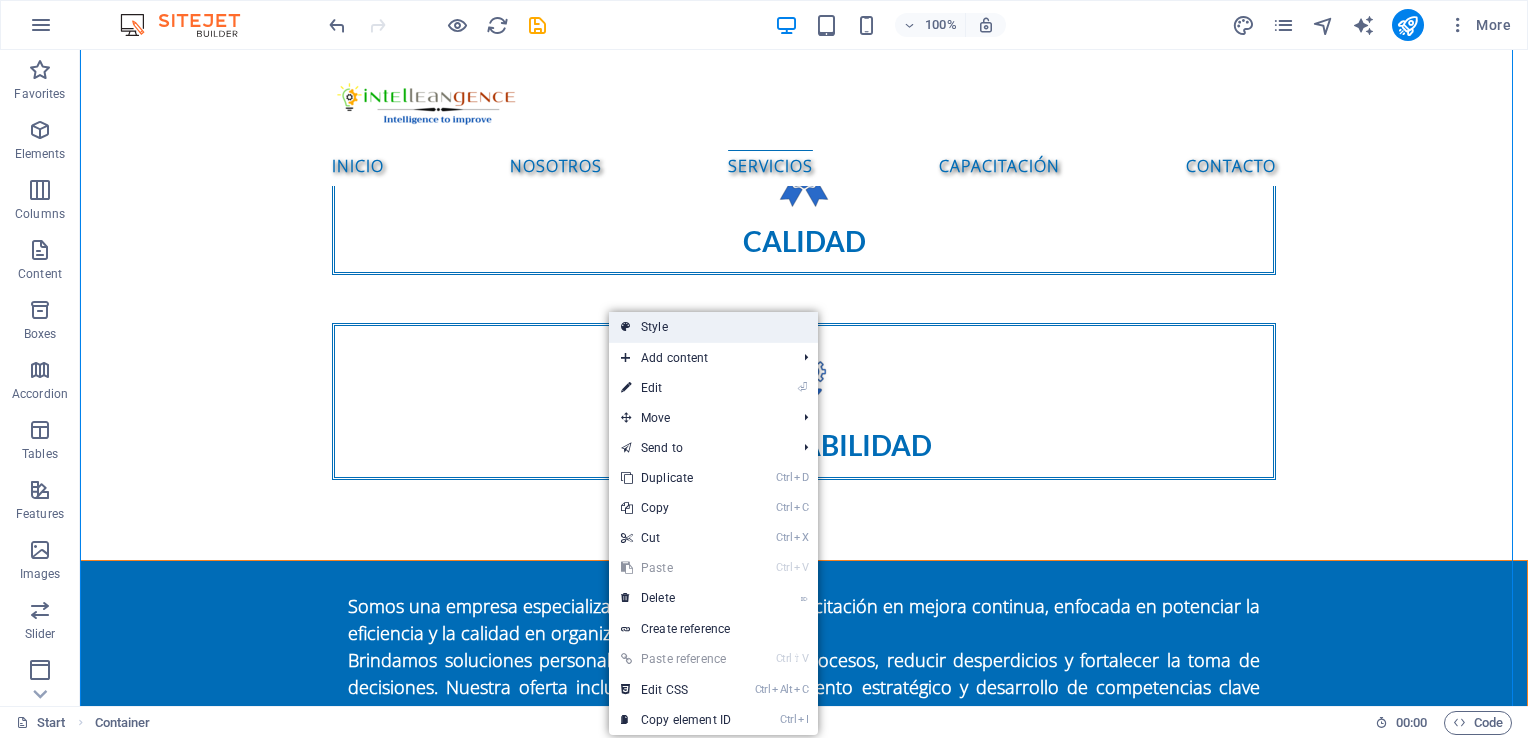 click at bounding box center (626, 327) 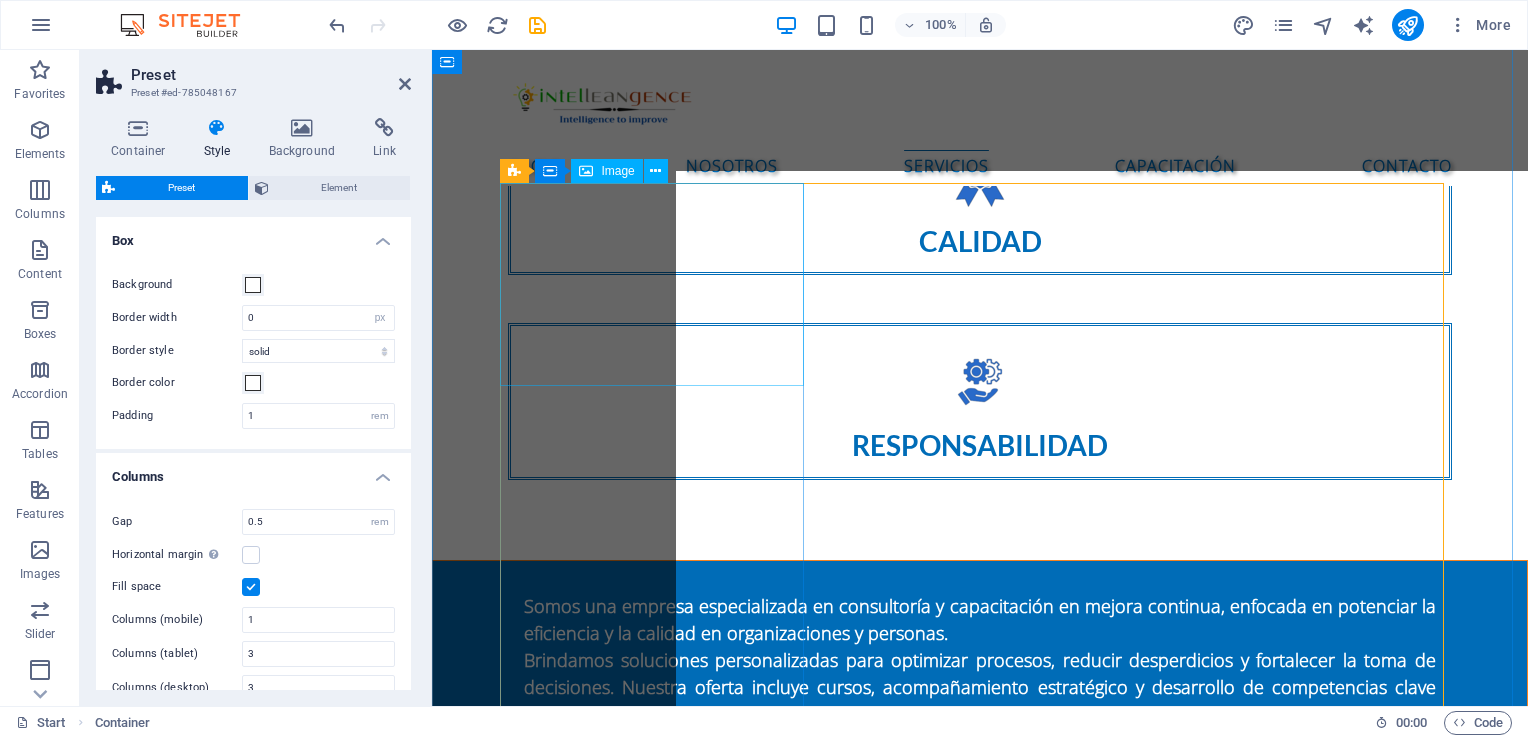 scroll, scrollTop: 1930, scrollLeft: 0, axis: vertical 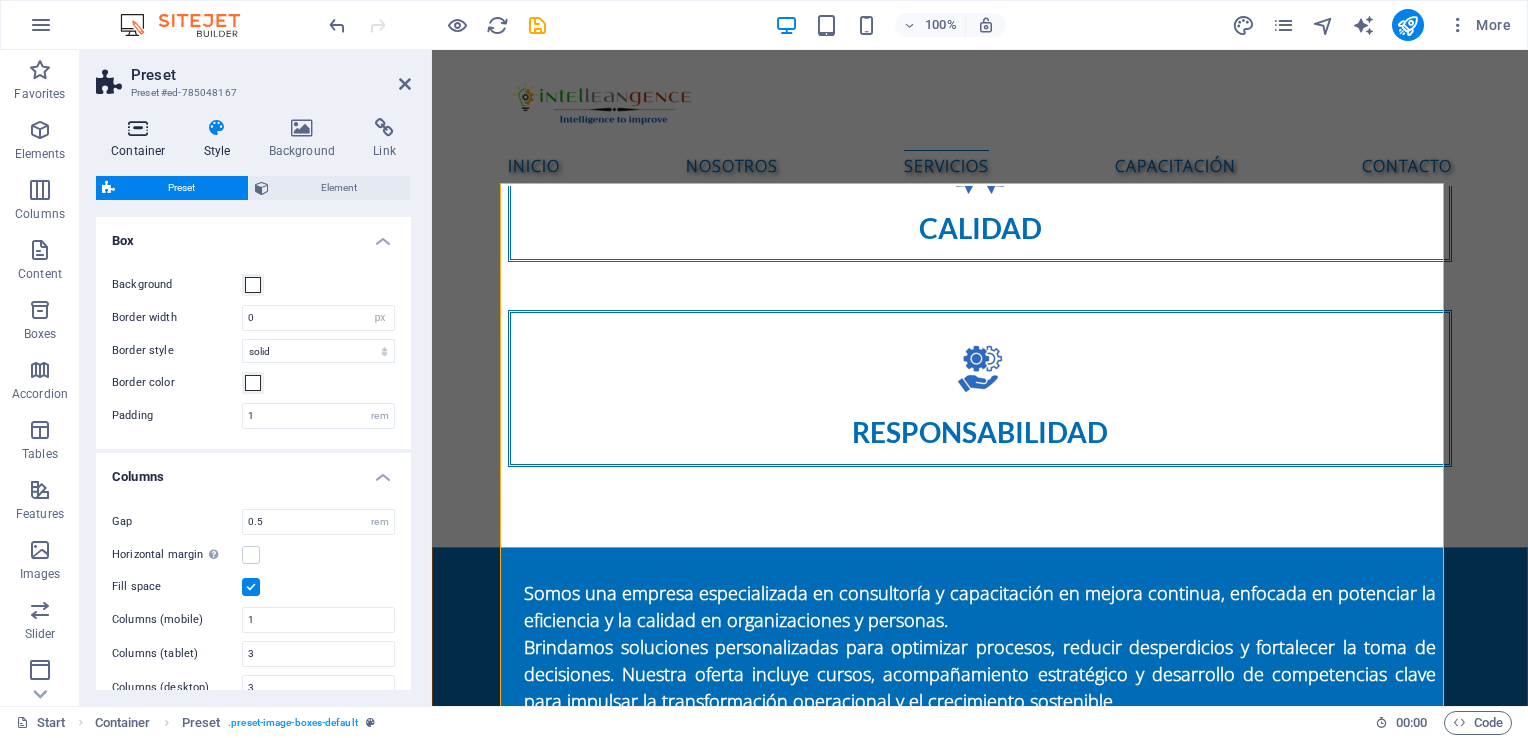 click at bounding box center [138, 128] 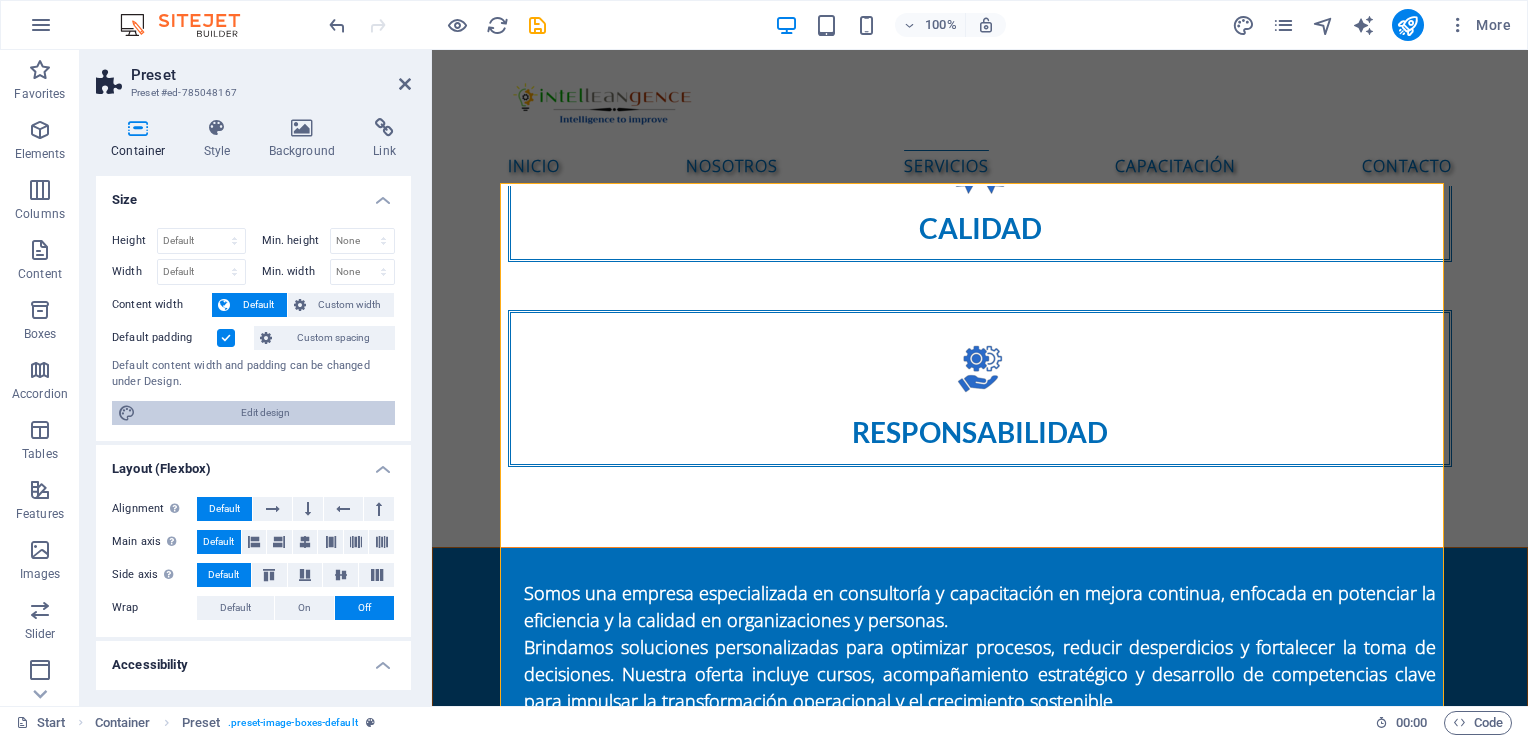 click on "Edit design" at bounding box center (265, 413) 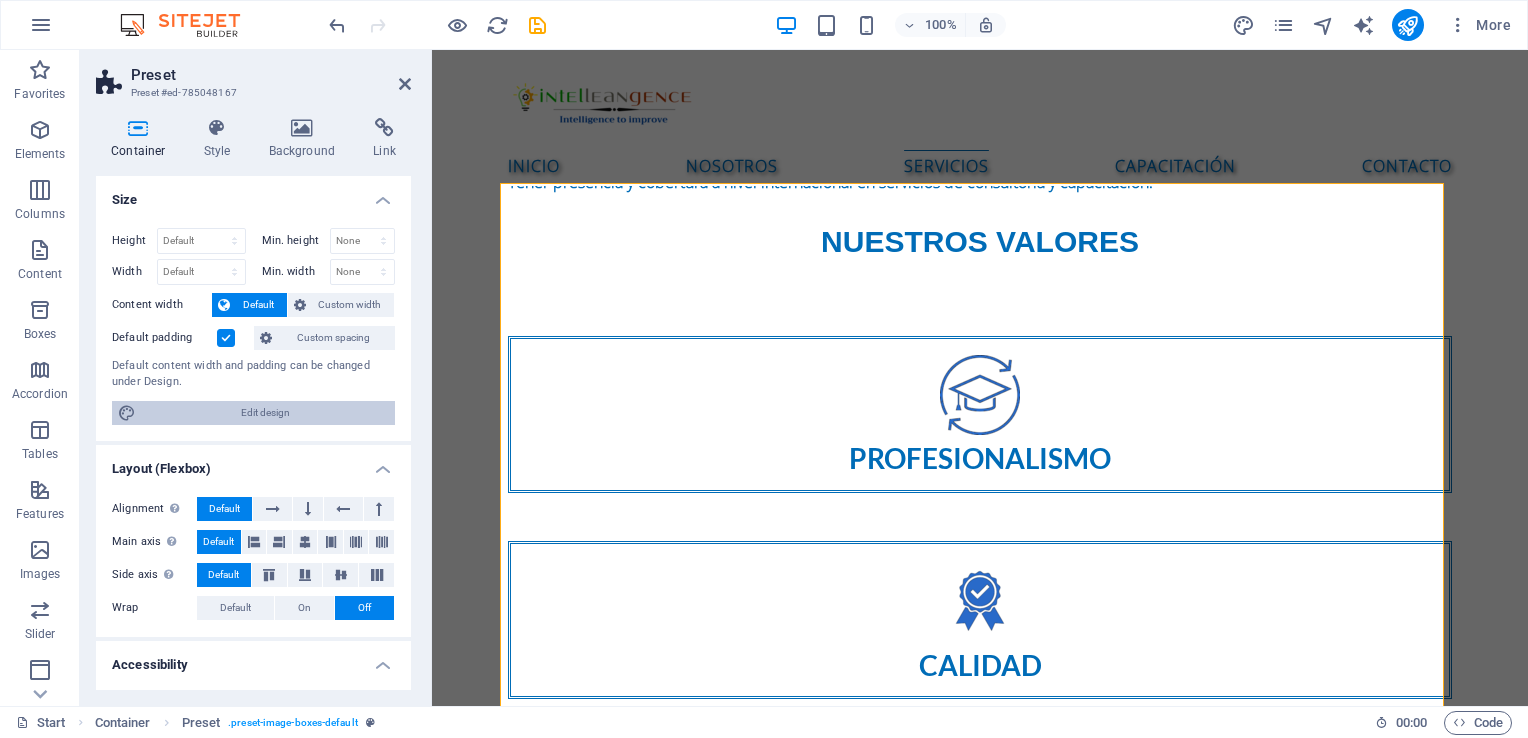 scroll, scrollTop: 2394, scrollLeft: 0, axis: vertical 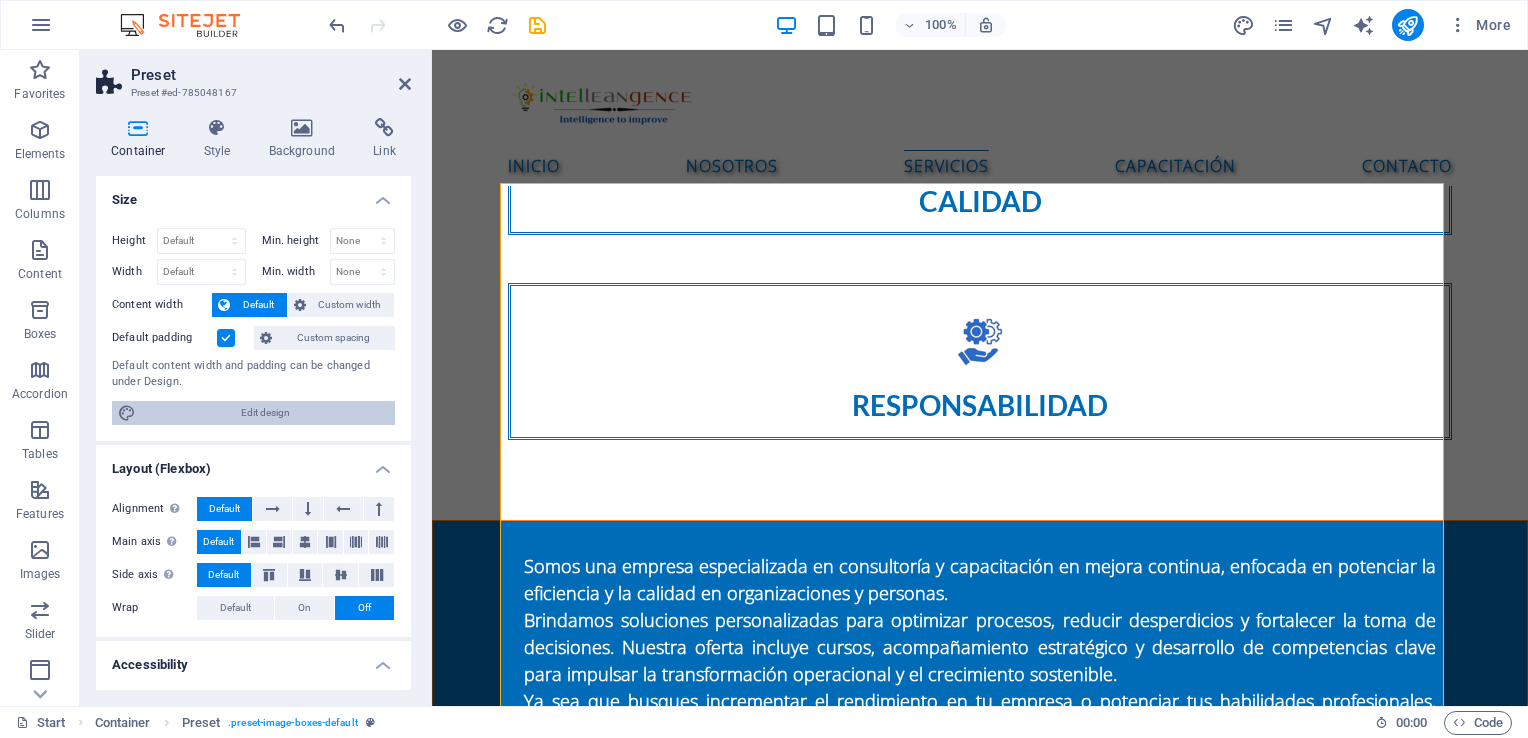 select on "rem" 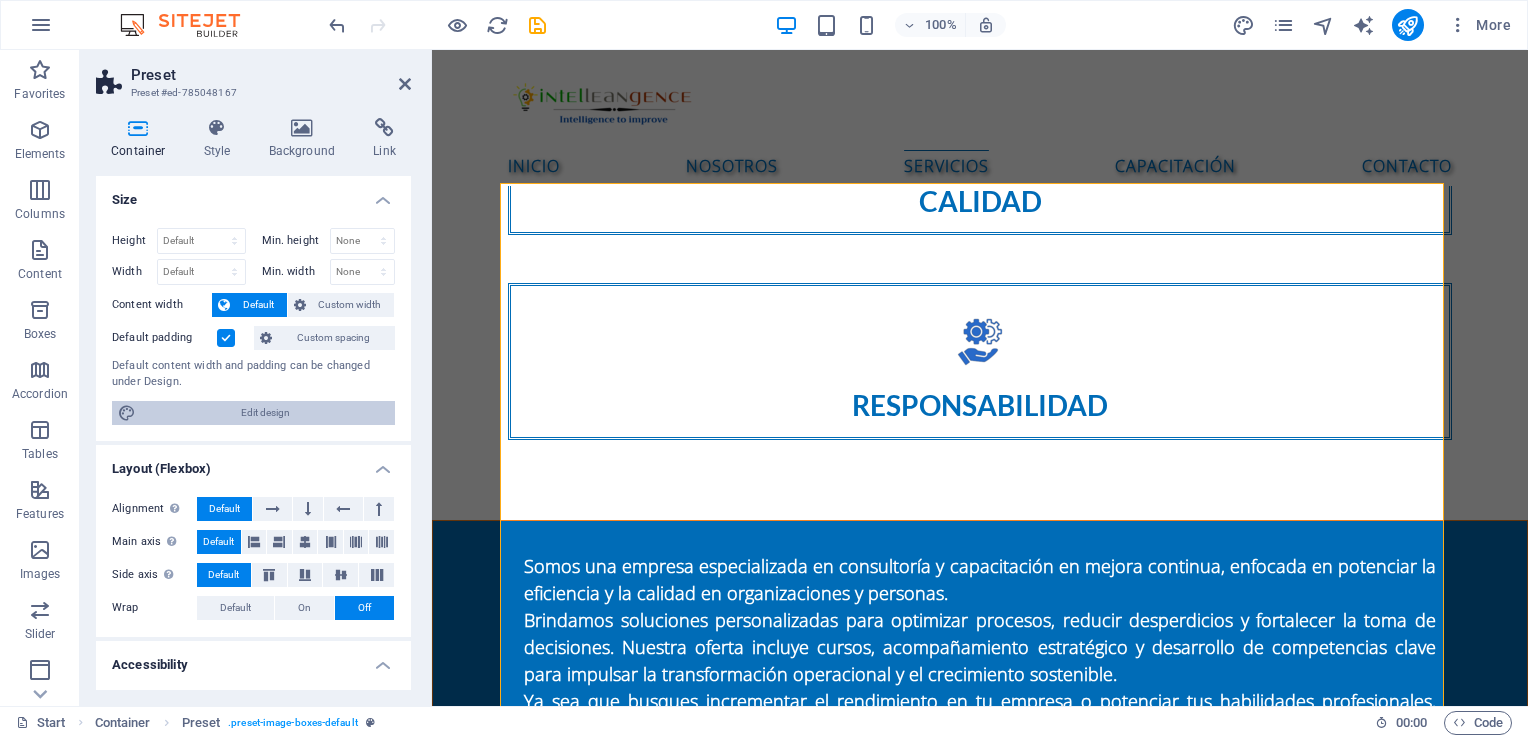 select on "ease-in-out" 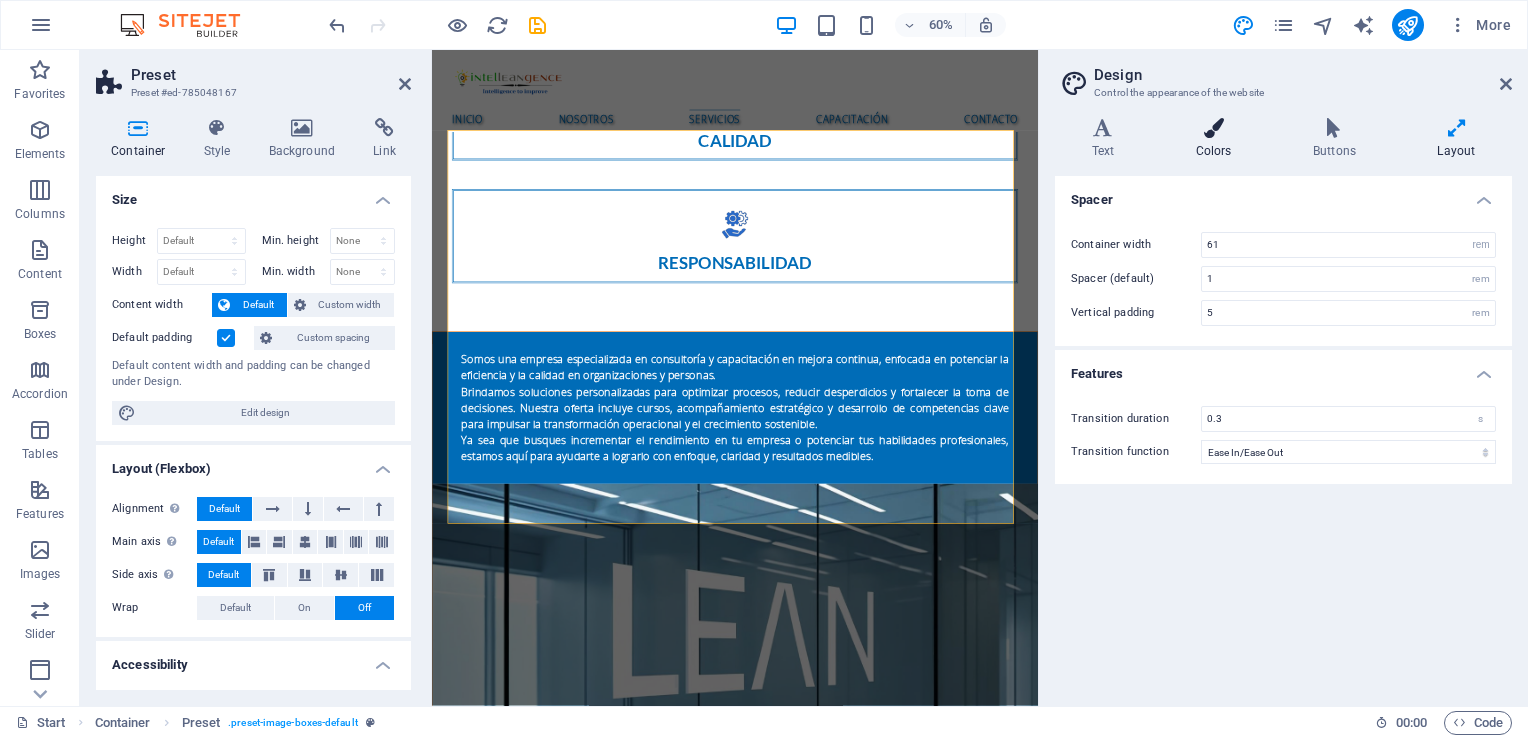 click on "Colors" at bounding box center [1217, 139] 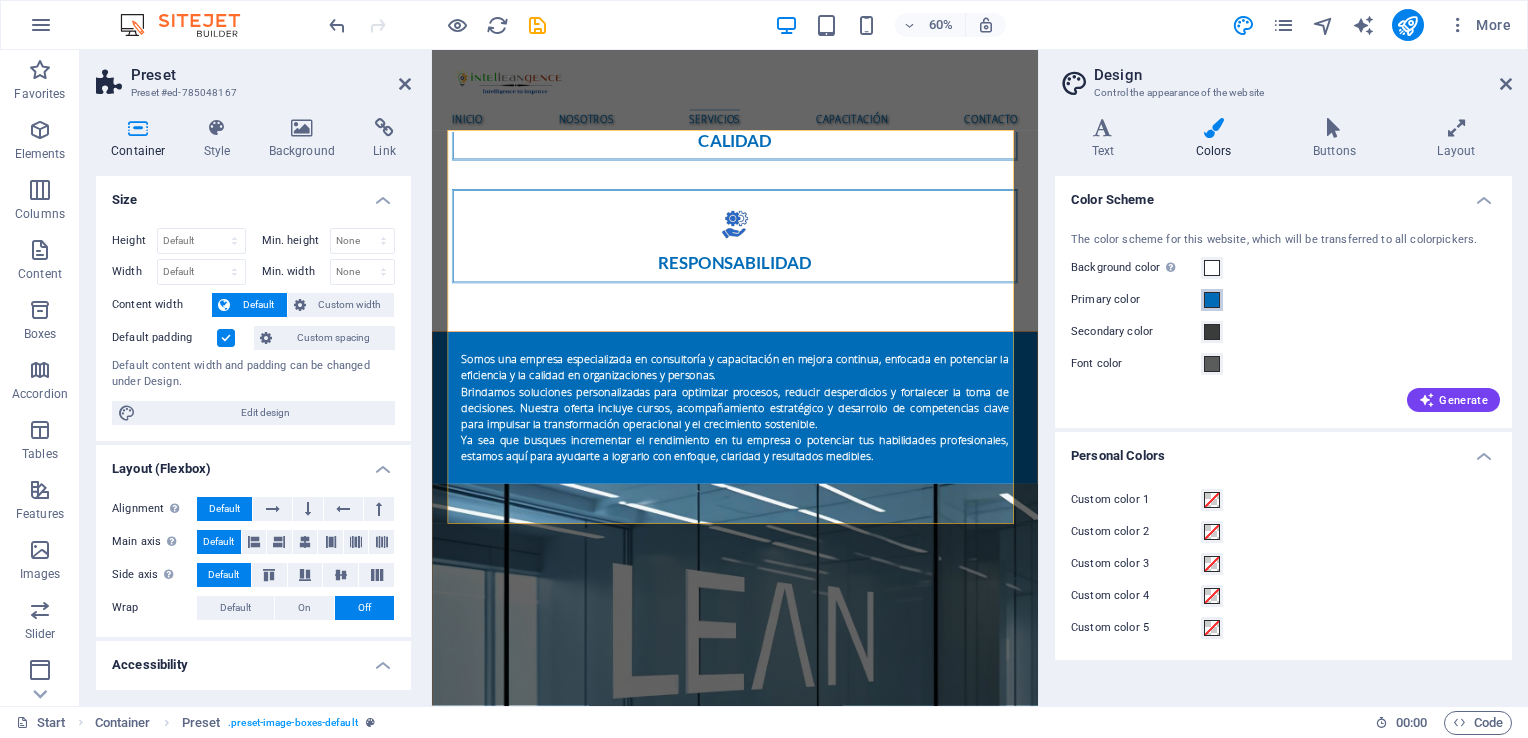click at bounding box center [1212, 300] 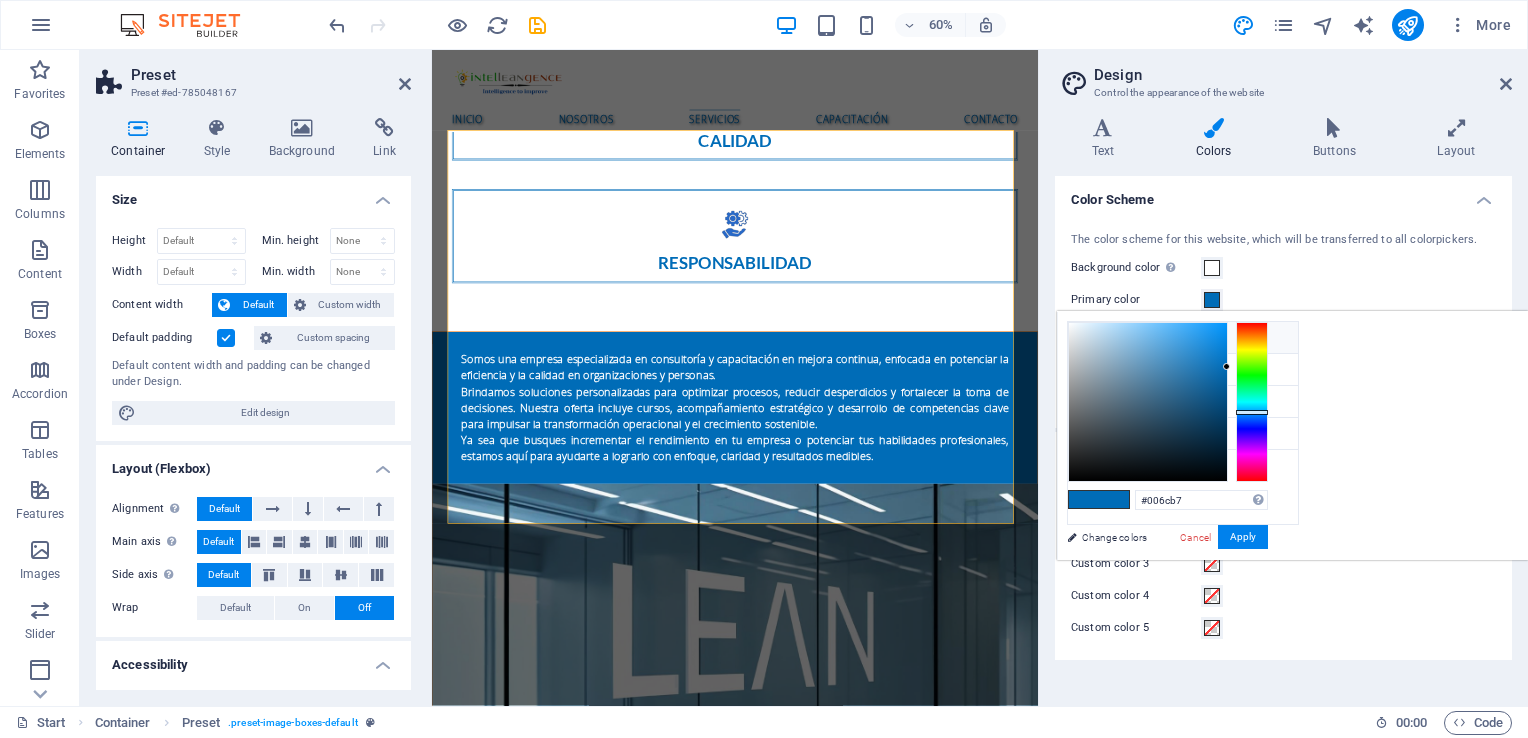 click on "Background color
#ffffff" at bounding box center (1183, 338) 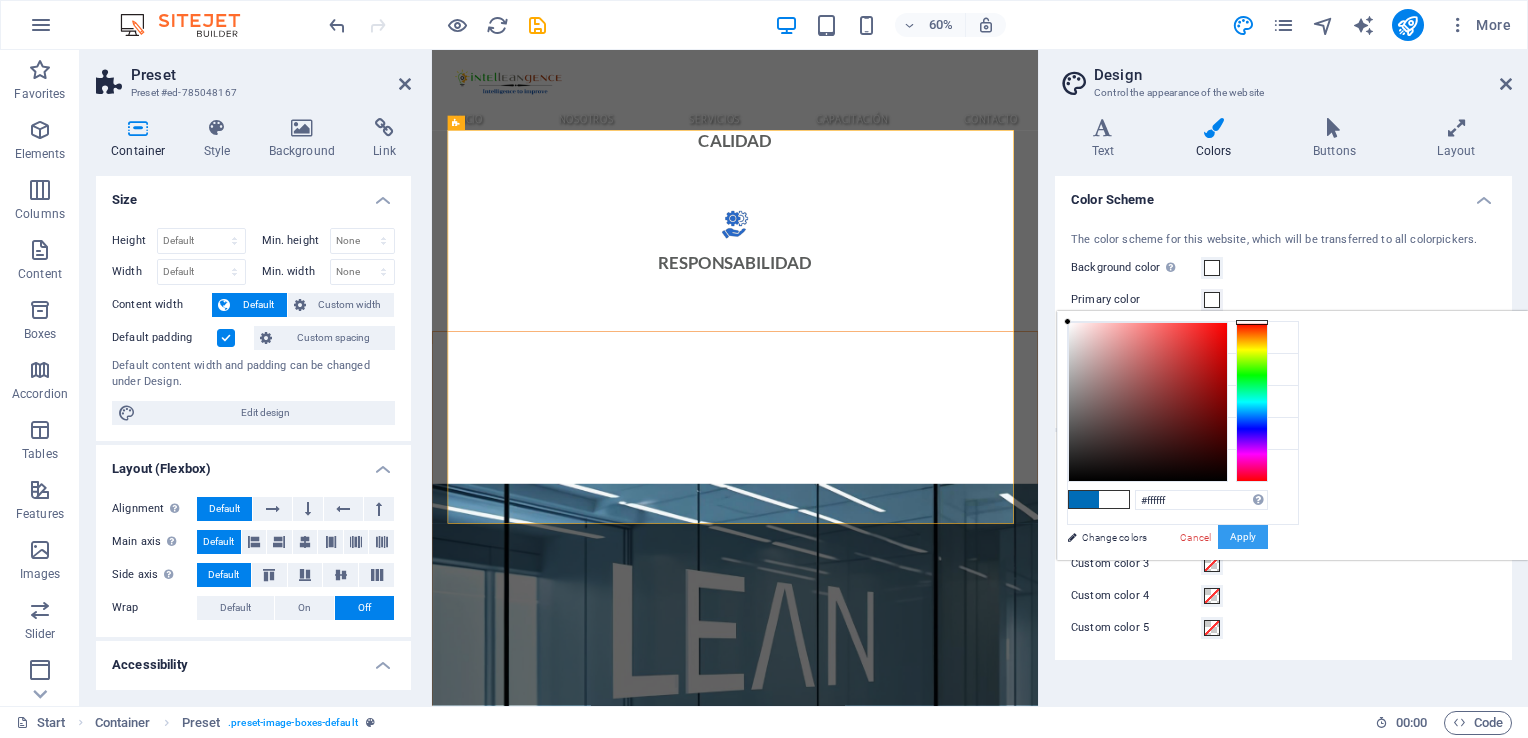 click on "Apply" at bounding box center [1243, 537] 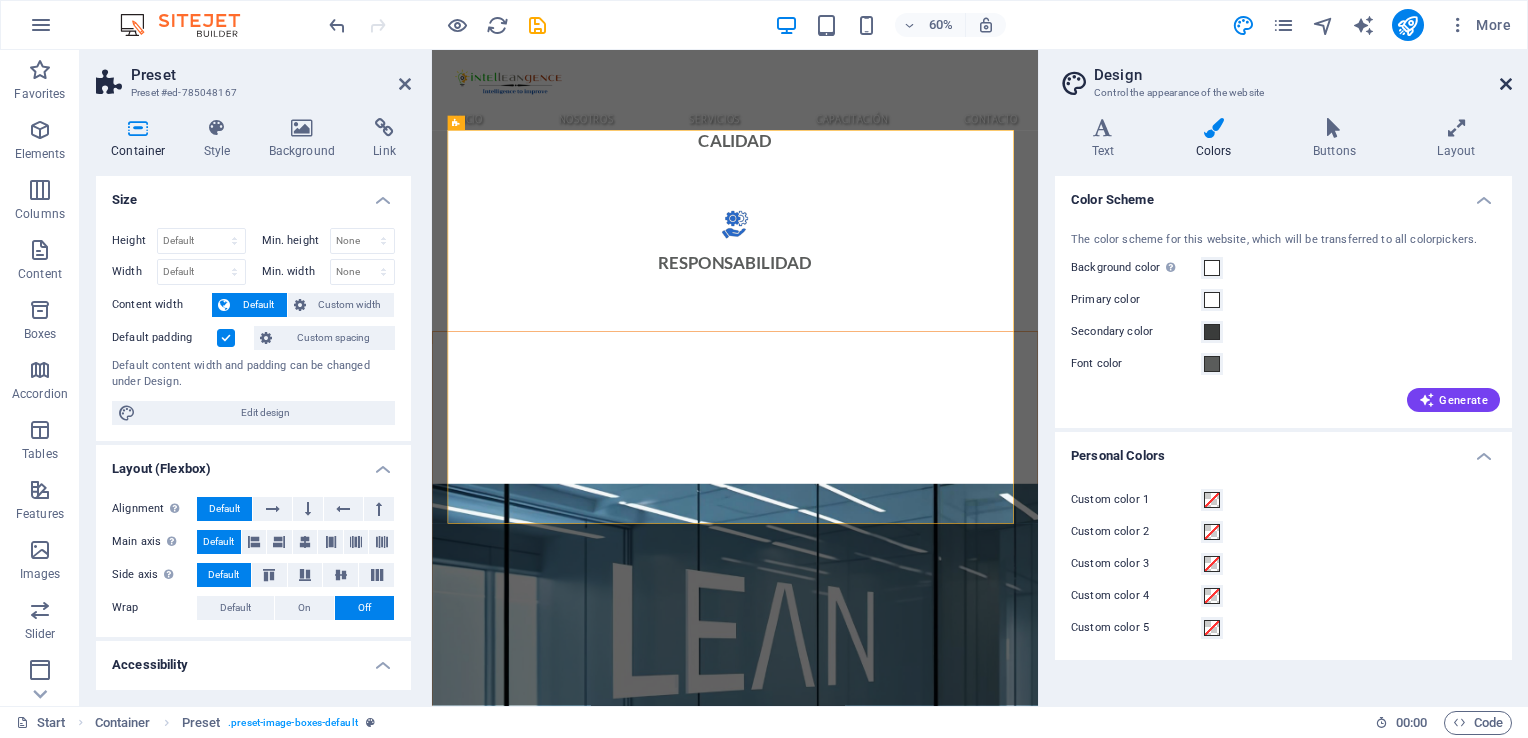 click at bounding box center [1506, 84] 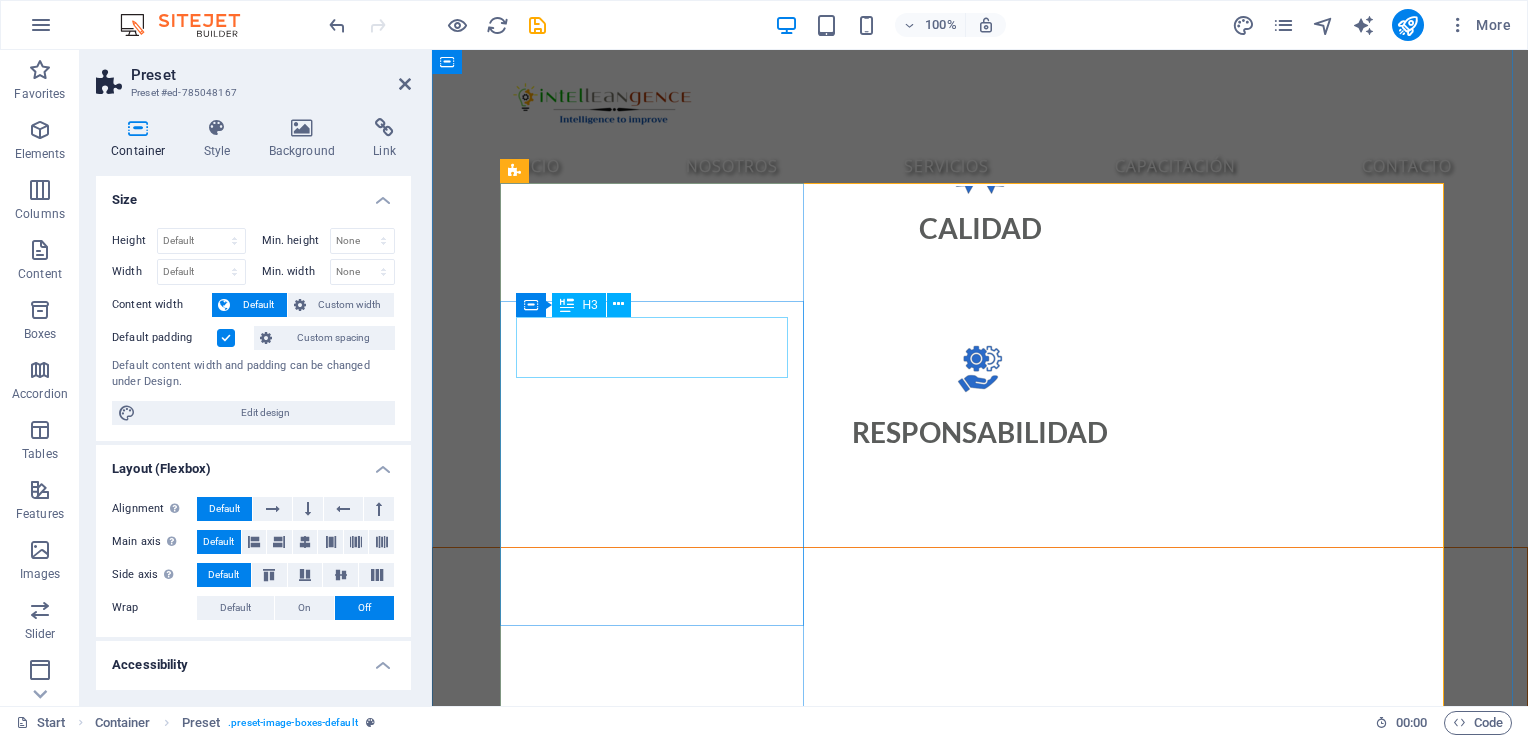 click on "Consultoría de mejora de procesos" at bounding box center [980, 2033] 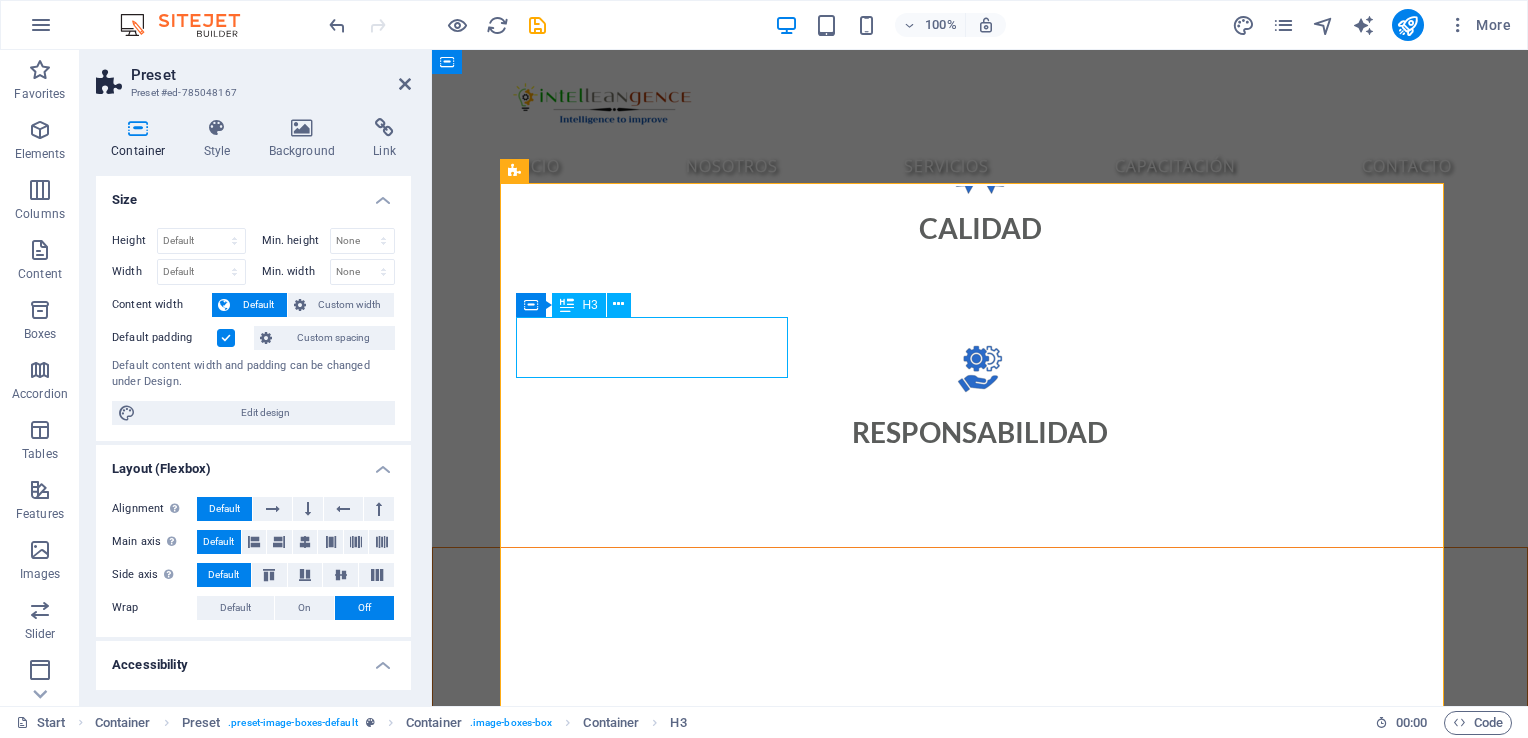 click on "Consultoría de mejora de procesos" at bounding box center [980, 2033] 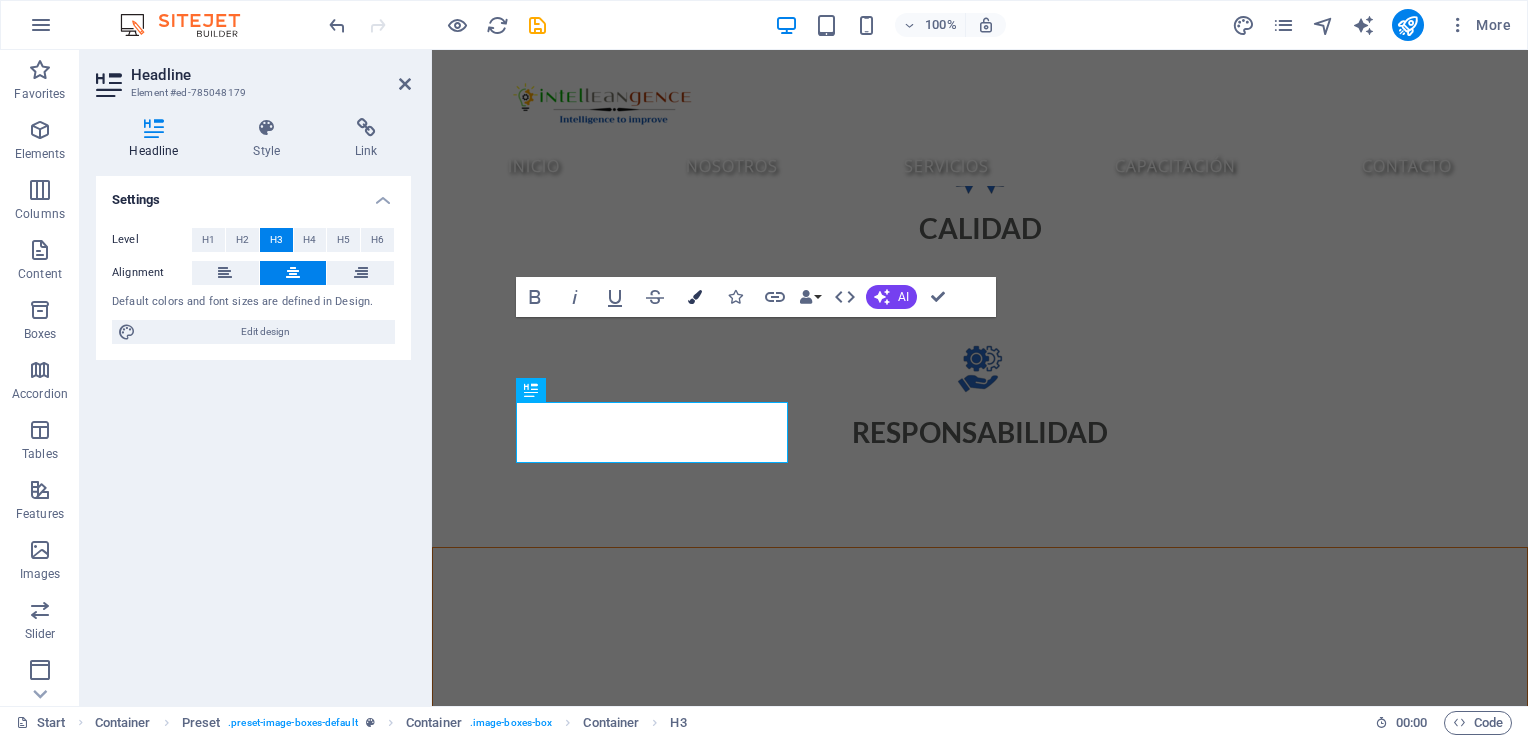 click at bounding box center (695, 297) 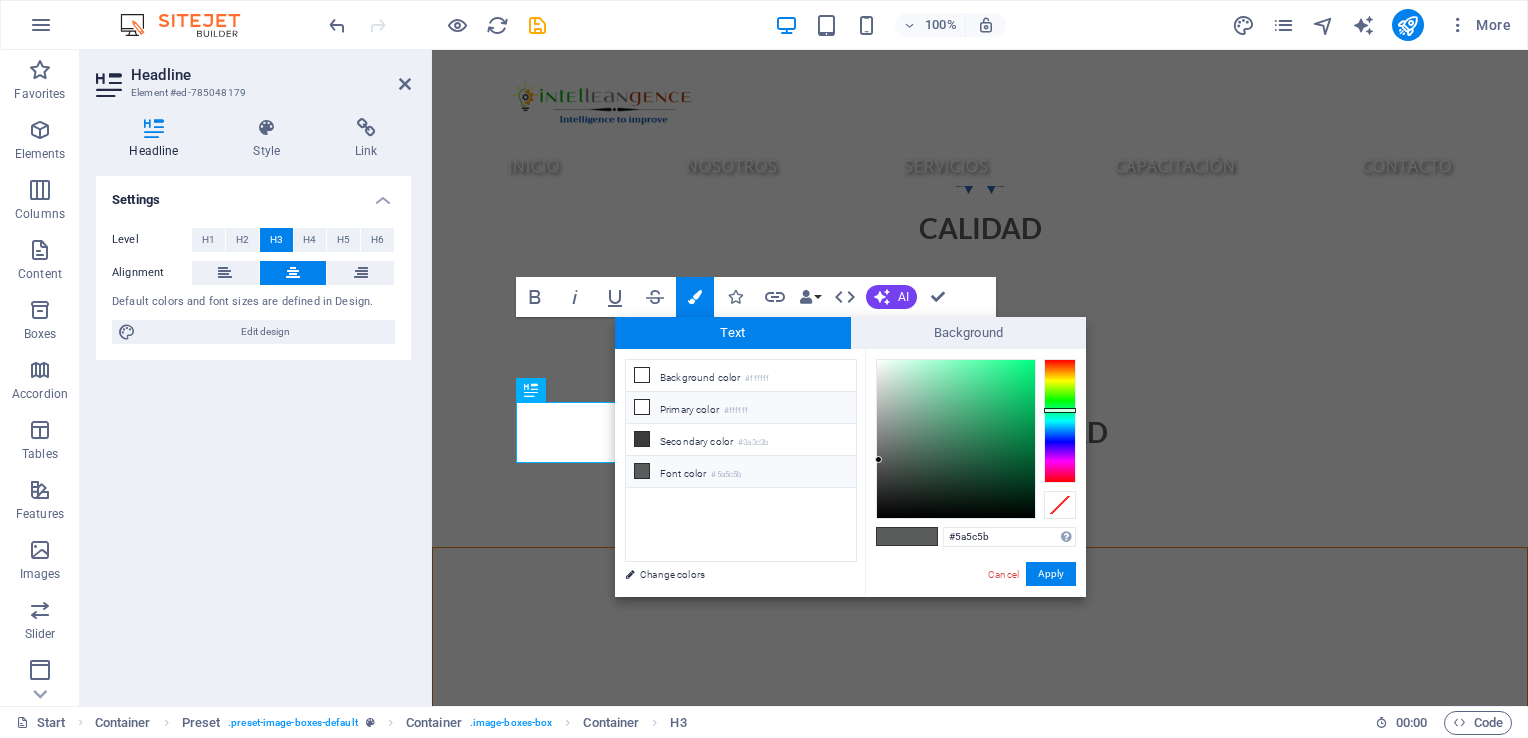 click on "Primary color
#ffffff" at bounding box center [741, 408] 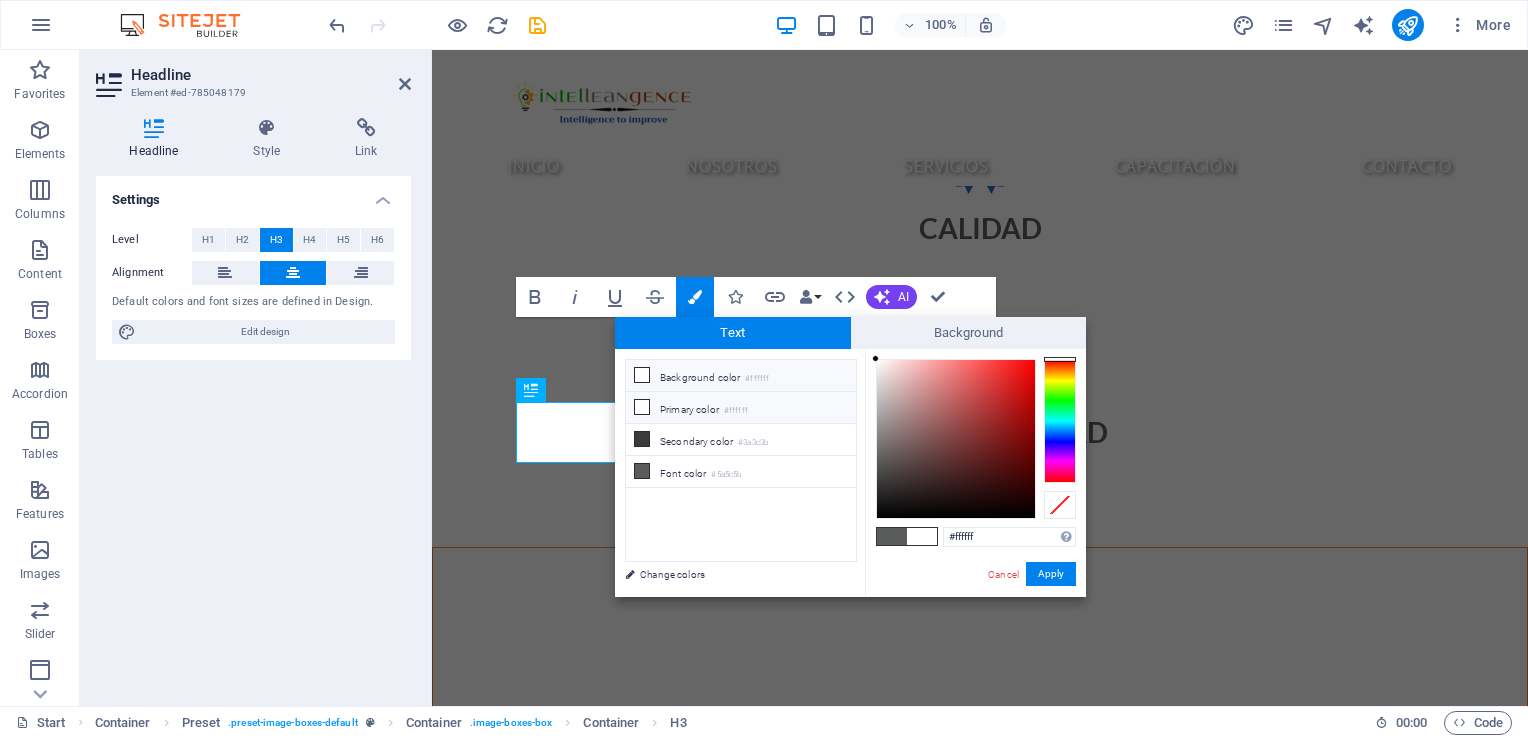 click at bounding box center (642, 407) 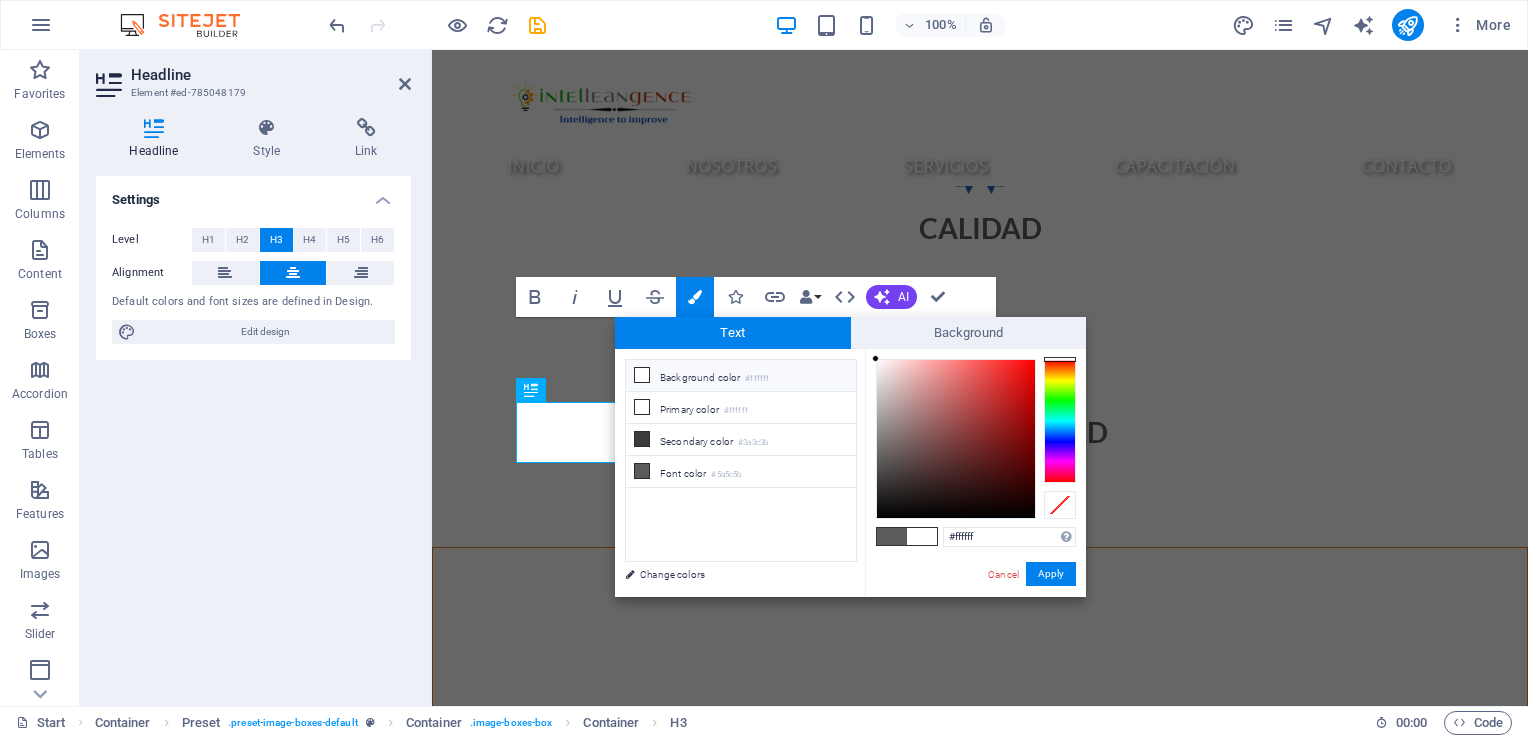 click at bounding box center (1060, 421) 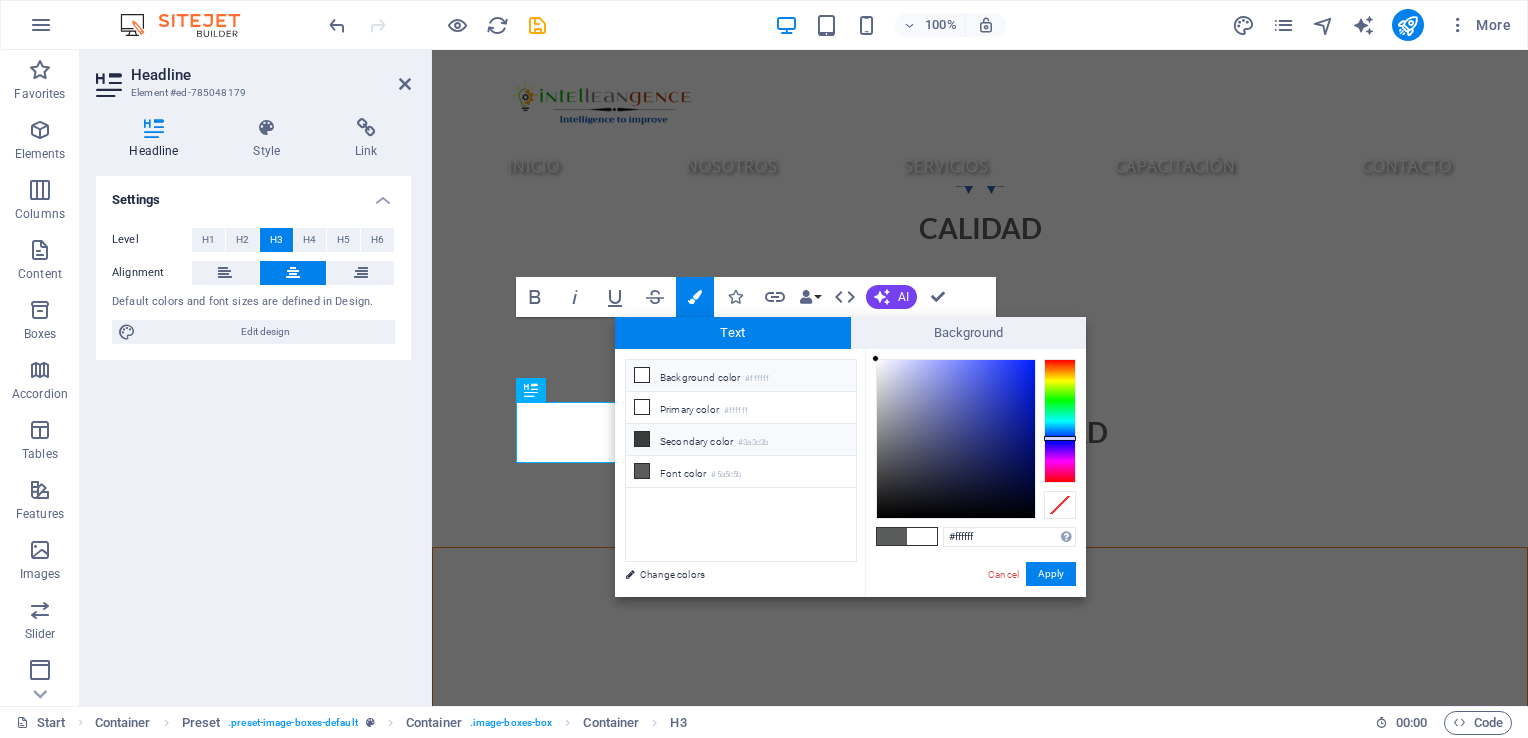 click on "Secondary color
#3a3c3b" at bounding box center [741, 440] 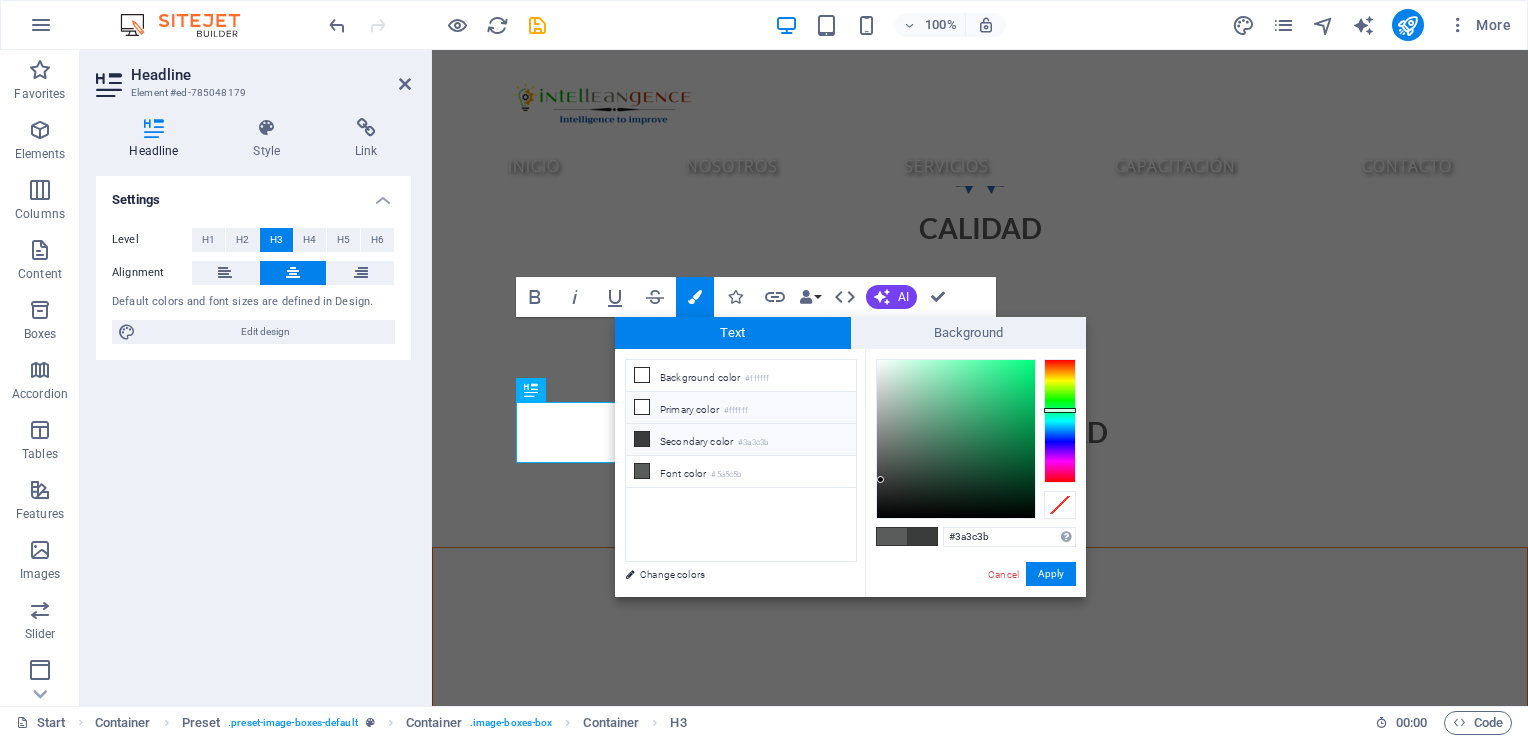 click on "Primary color
#ffffff" at bounding box center [741, 408] 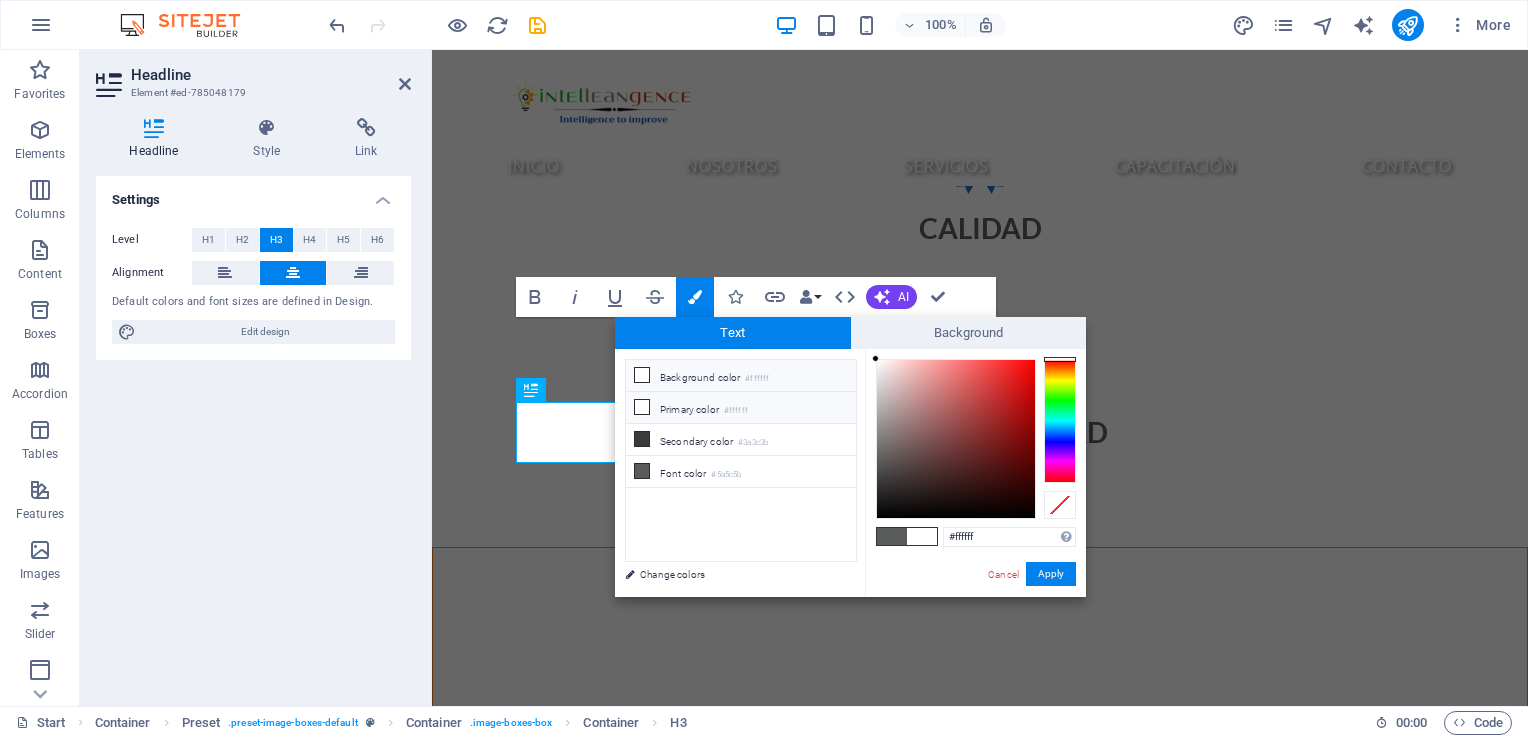 click on "Primary color
#ffffff" at bounding box center (741, 408) 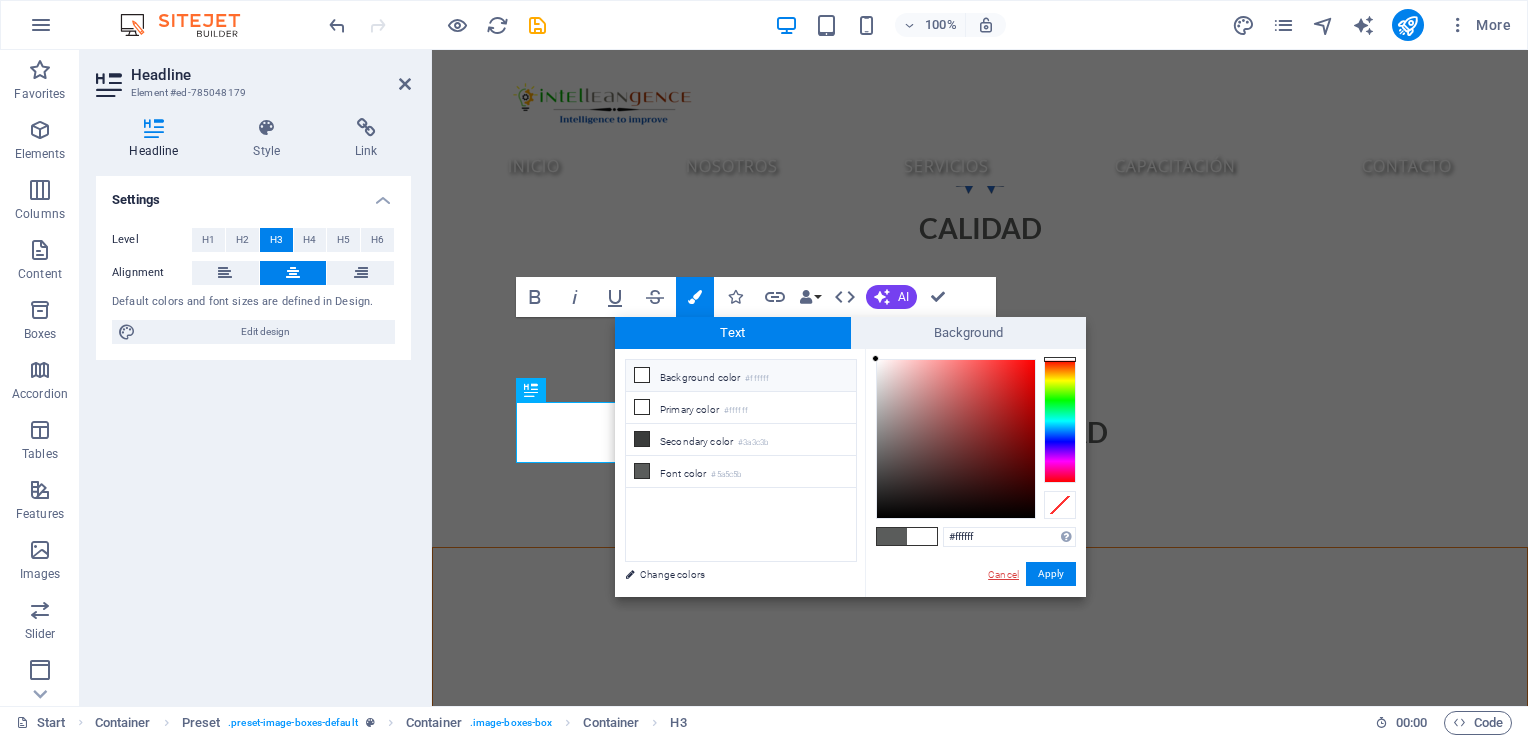 click on "Cancel" at bounding box center (1003, 574) 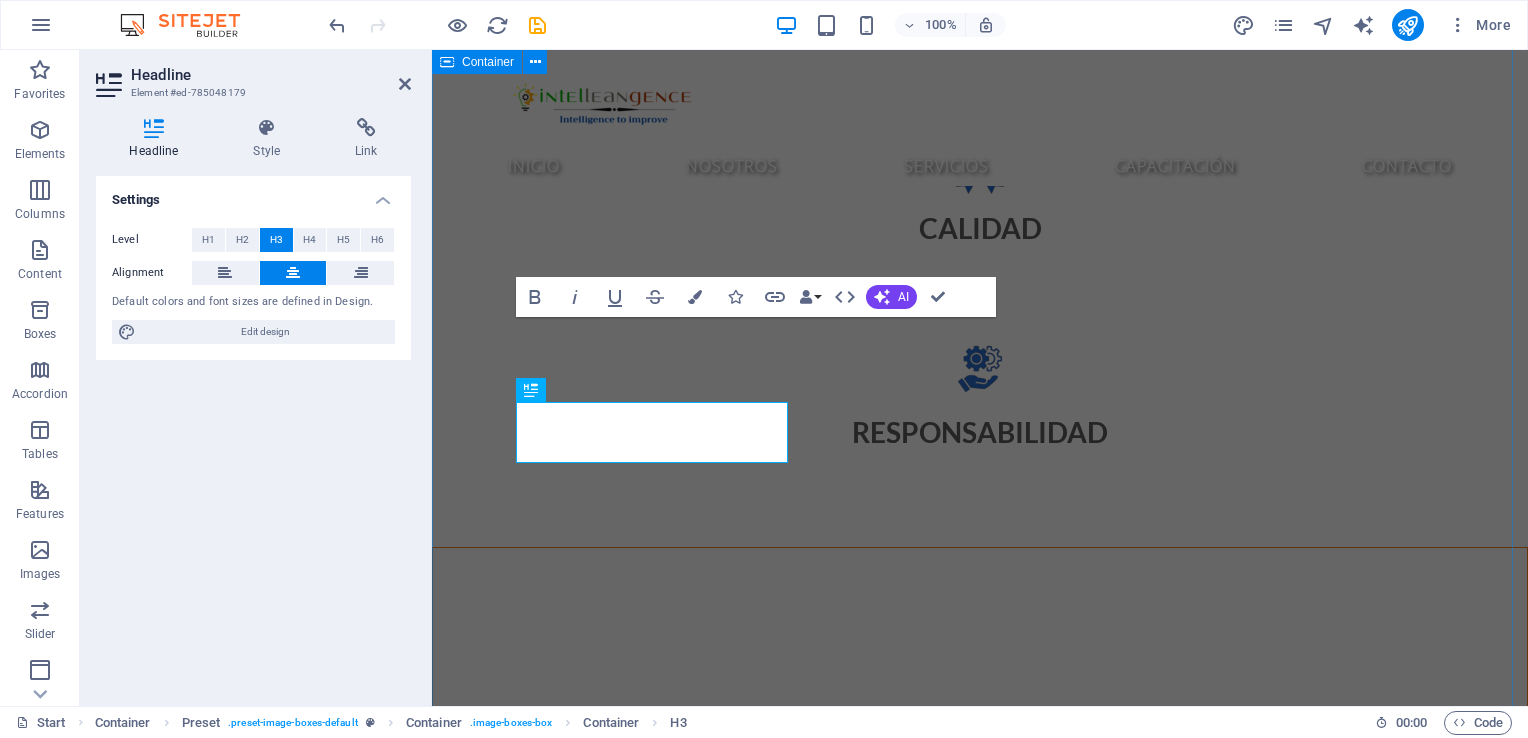 click on "SERVICIOS Consultoría de mejora de procesos Diagnóstico de procesos operativos Mapeo y rediseño de procesos Implementación de metodologías Lean Six Sigma Reingeniería de procesos (BPR) Diseño de indicadores de desempeño (KPIs)   Auditorías internas de procesos Sistemas de Calidad Diagnóstico inicial del sistema de calidad Diseño e implementación de sistemas de gestión ISO 9001 Auditorías internas y pre-auditorías ISO 9001 Elaboración de manuales y procedimientos Acompañamiento en certificación ISO 9001 Integración de sistemas de gestión   Diseño de indicadores de calidad (KPIs) Desarrollo organizacional Diagnóstico organizacional integral Diseño y alineación de estructura organizacional Planeación estratégica participativa Gestión del cambio organizacional Desarrollo de liderazgo y habilidades blandas Evaluación de desempeño y competencias (360°) Puntos clave de la NOM-035-STPS-2018: Identificación de factores de riesgo psicosocial   Evaluación del entorno organizacional" at bounding box center (980, 2888) 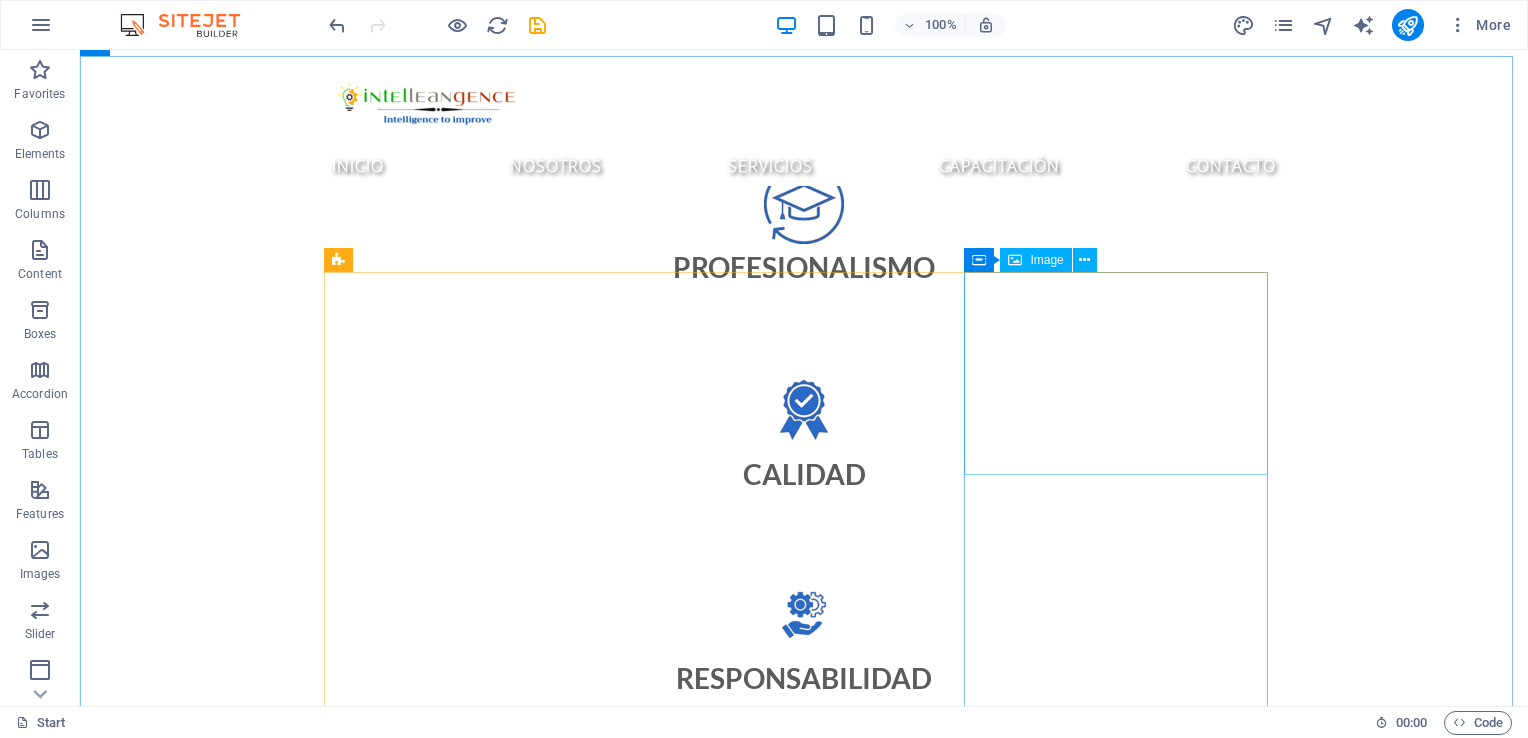 scroll, scrollTop: 2017, scrollLeft: 0, axis: vertical 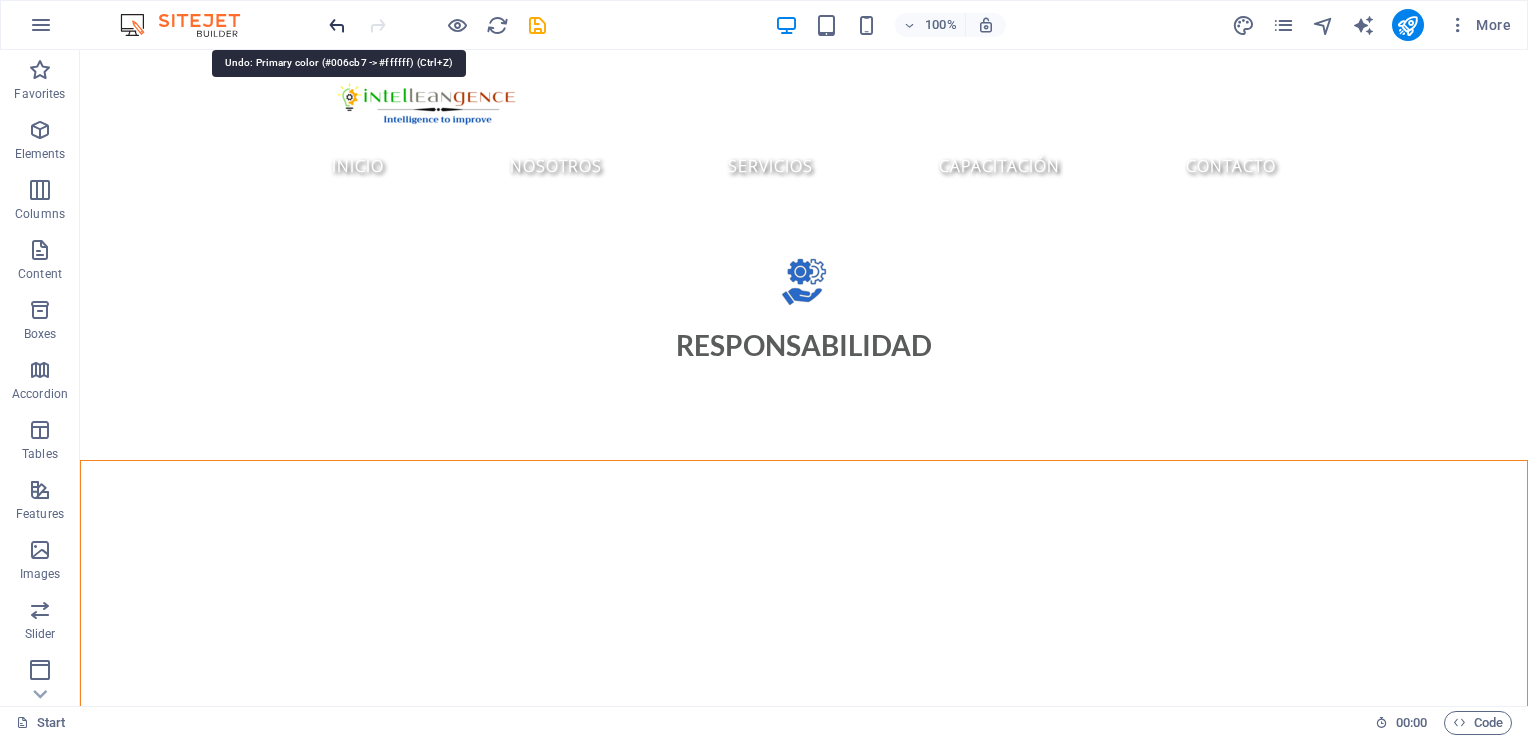 click at bounding box center (337, 25) 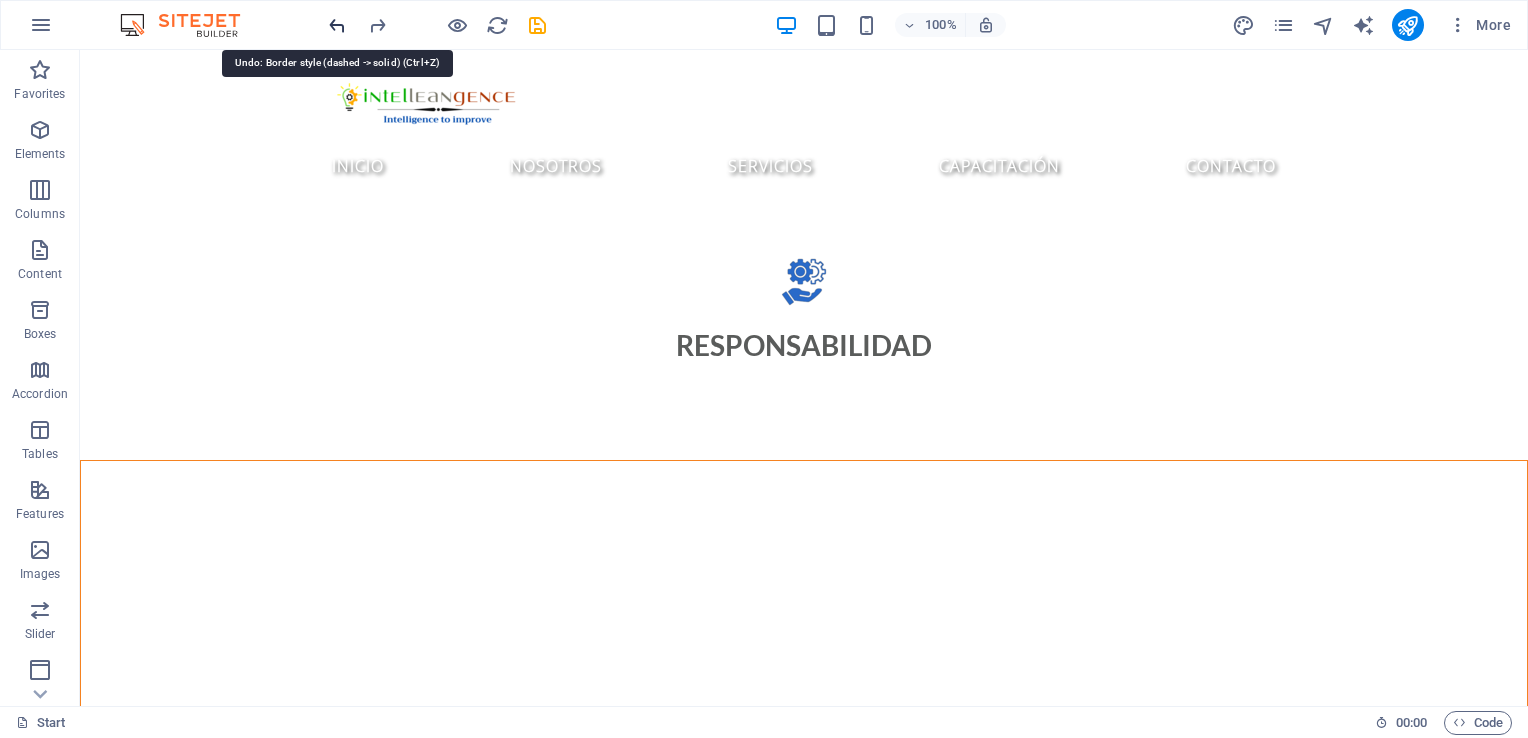 click at bounding box center [337, 25] 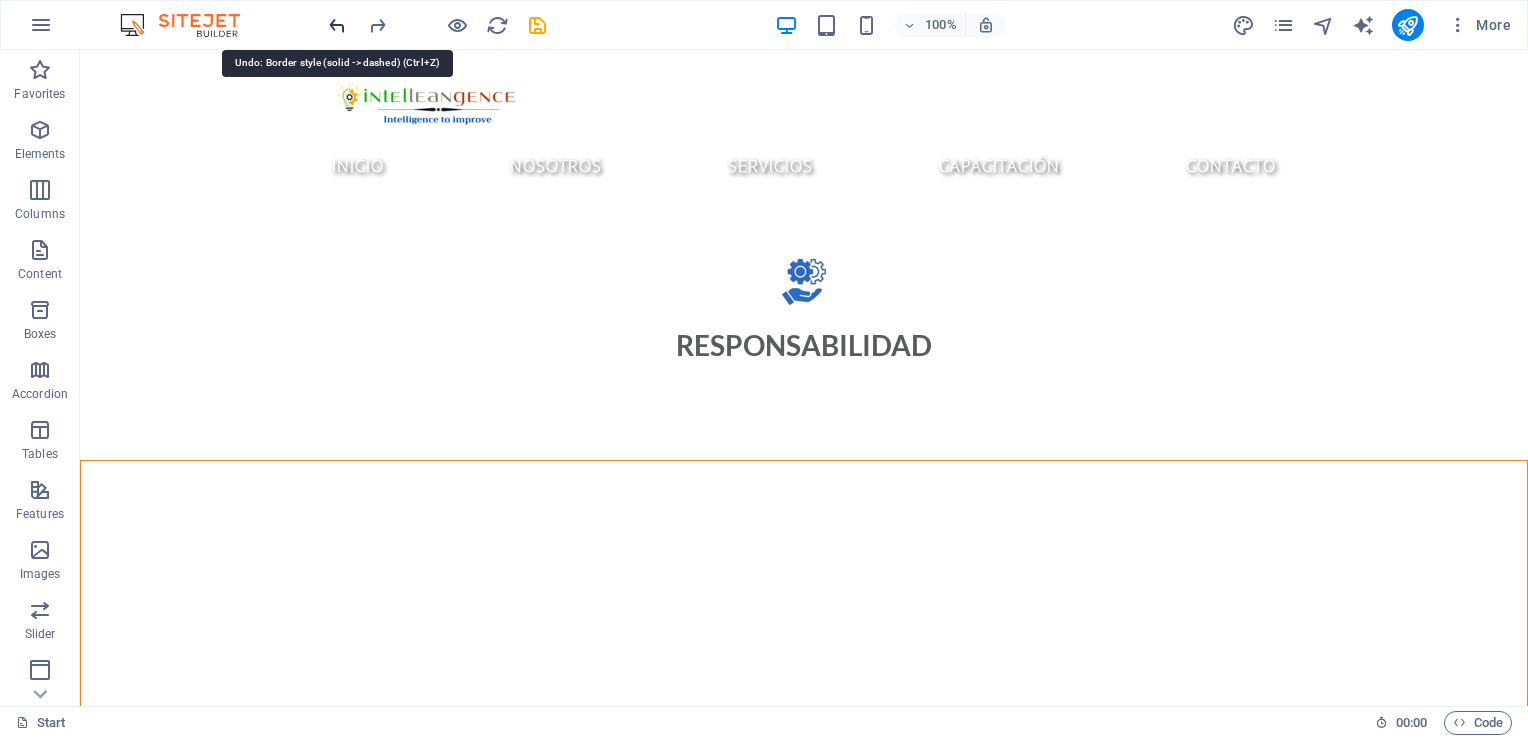 click at bounding box center (337, 25) 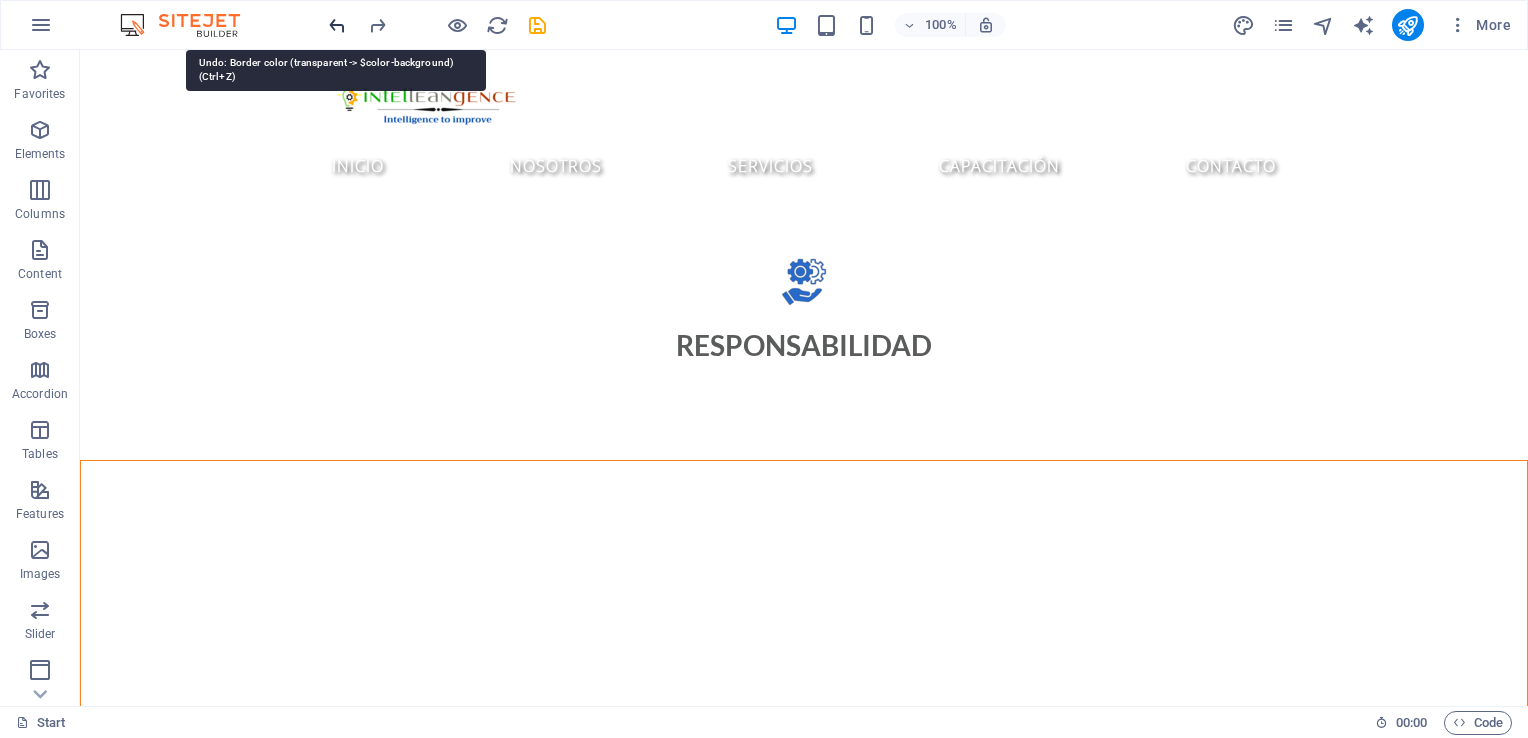 click at bounding box center [337, 25] 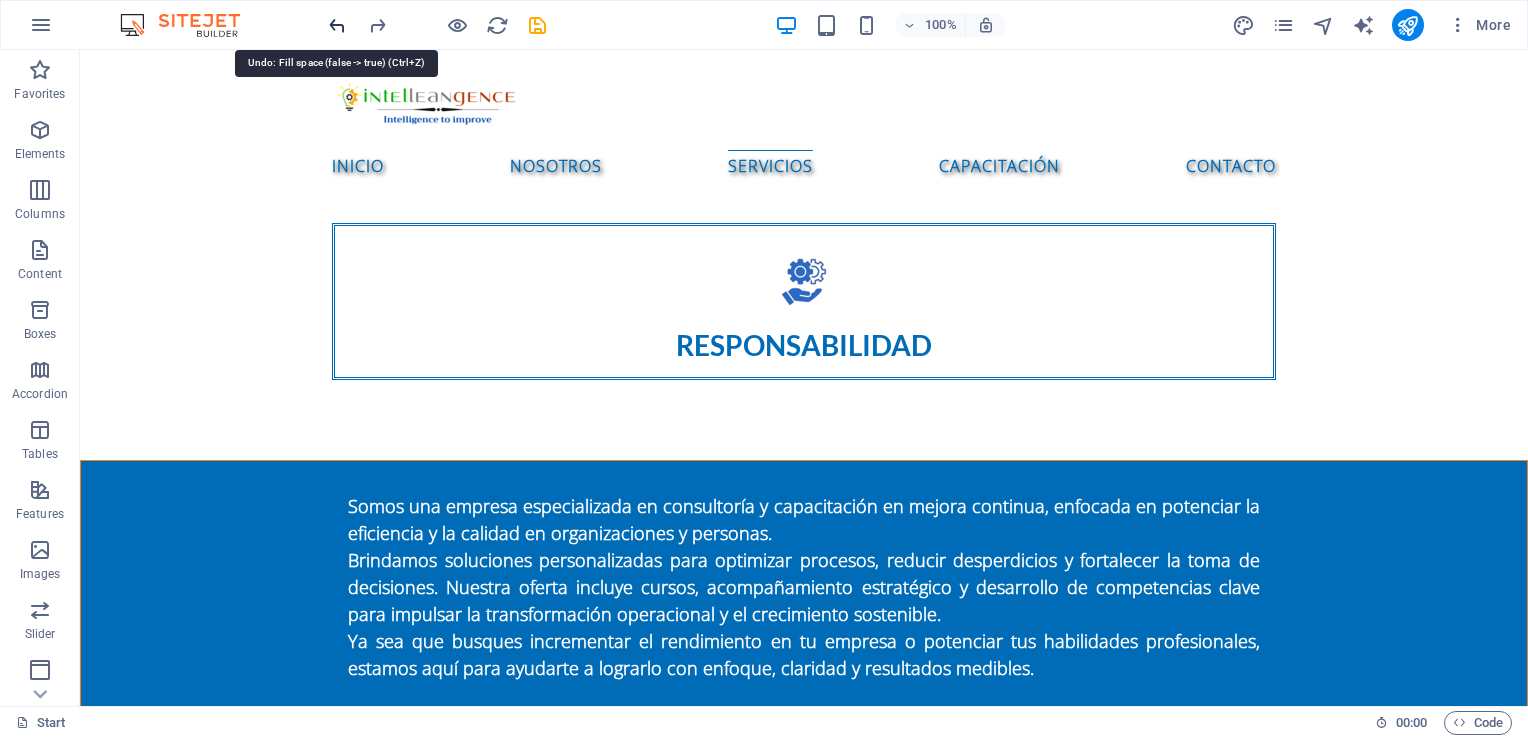 click at bounding box center (337, 25) 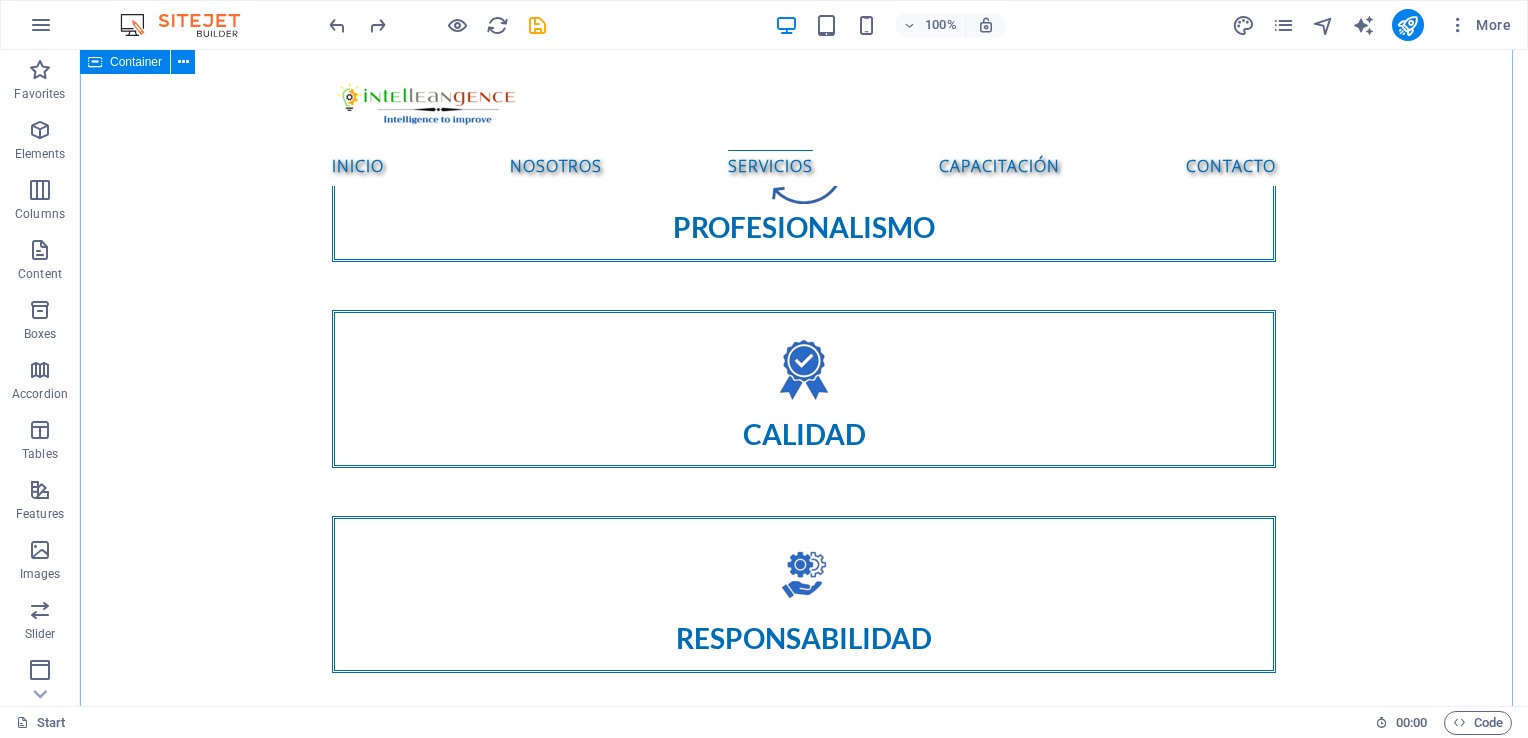 scroll, scrollTop: 1717, scrollLeft: 0, axis: vertical 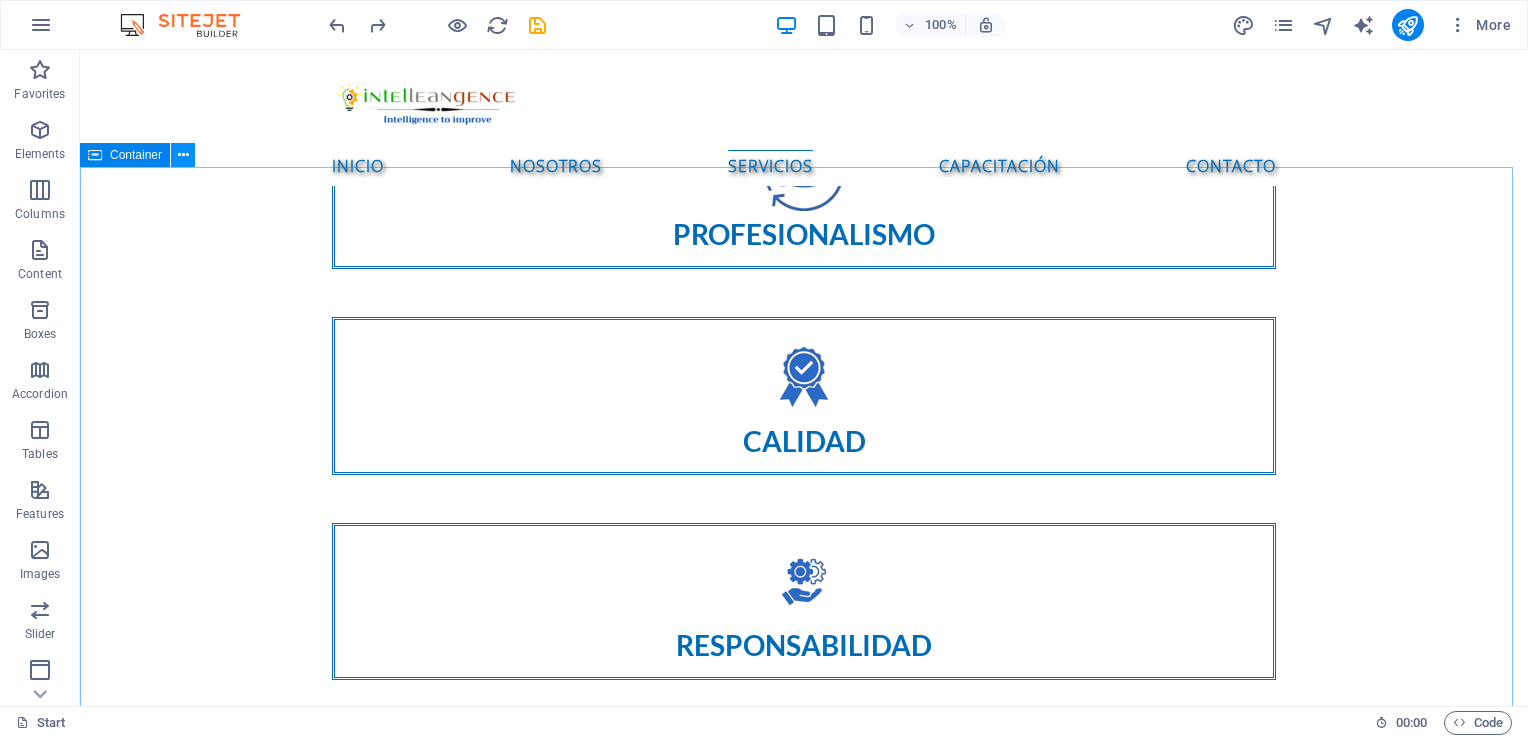 click at bounding box center (183, 155) 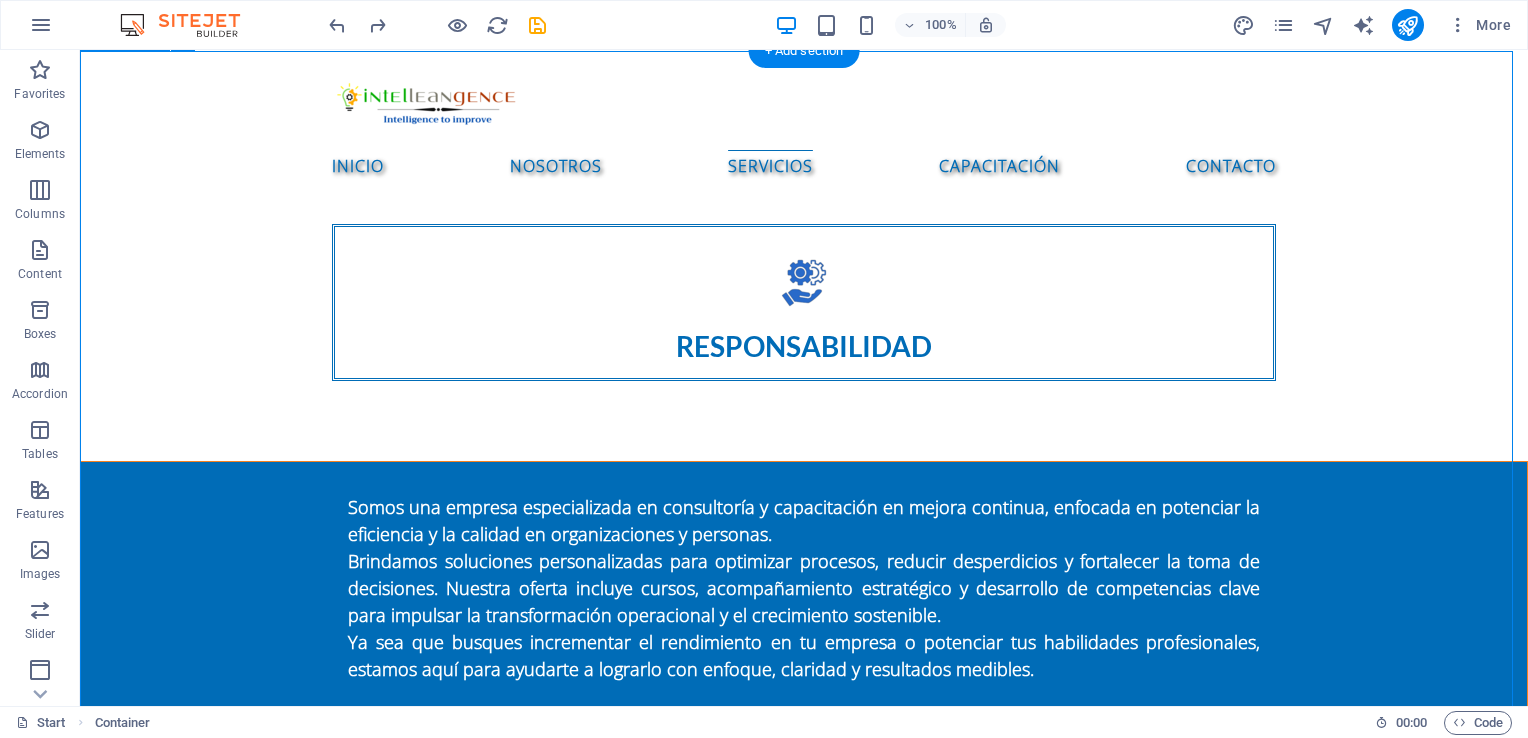 scroll, scrollTop: 2017, scrollLeft: 0, axis: vertical 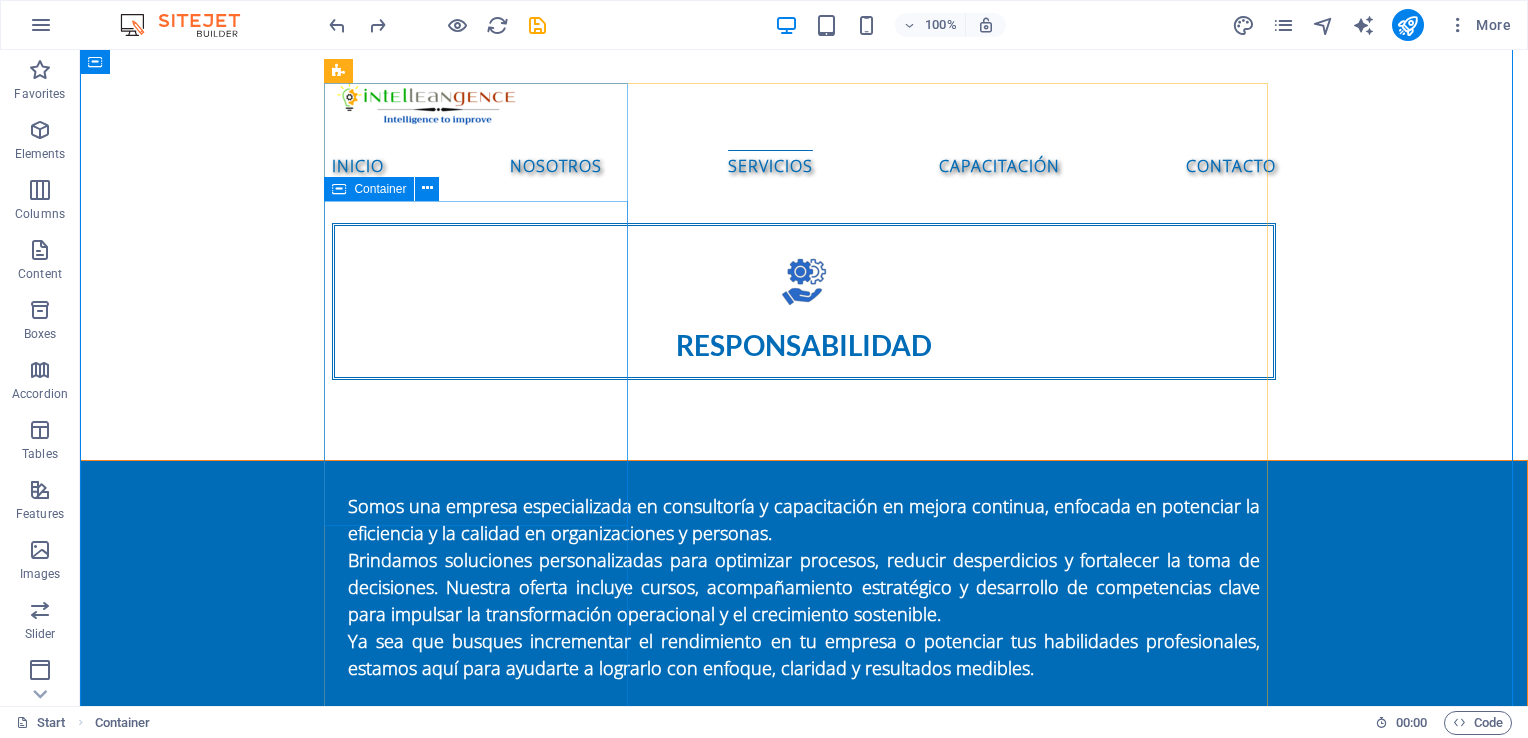 click on "Consultoría de mejora de procesos Diagnóstico de procesos operativos Mapeo y rediseño de procesos Implementación de metodologías Lean Six Sigma Reingeniería de procesos (BPR) Diseño de indicadores de desempeño (KPIs)   Auditorías internas de procesos" at bounding box center [484, 2019] 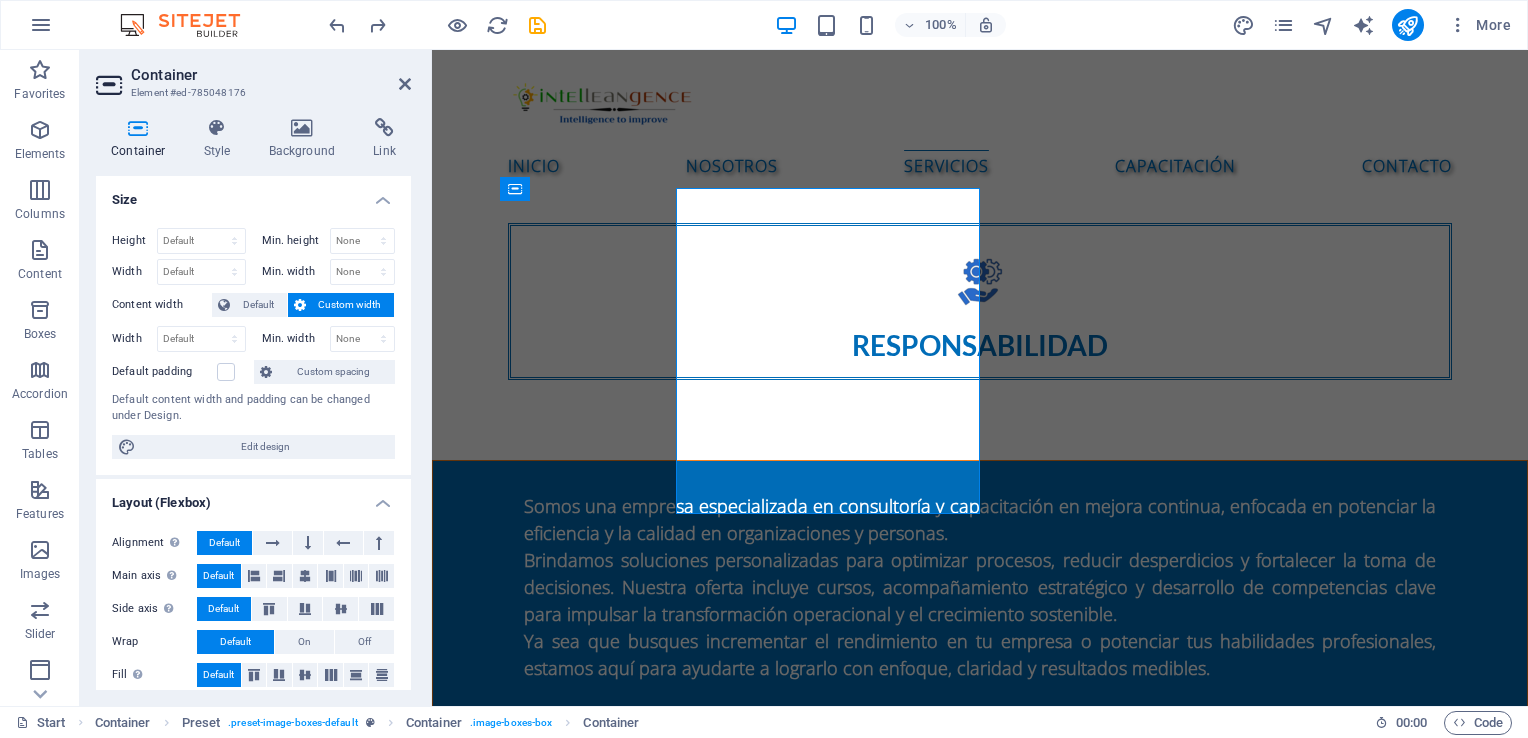 scroll, scrollTop: 2030, scrollLeft: 0, axis: vertical 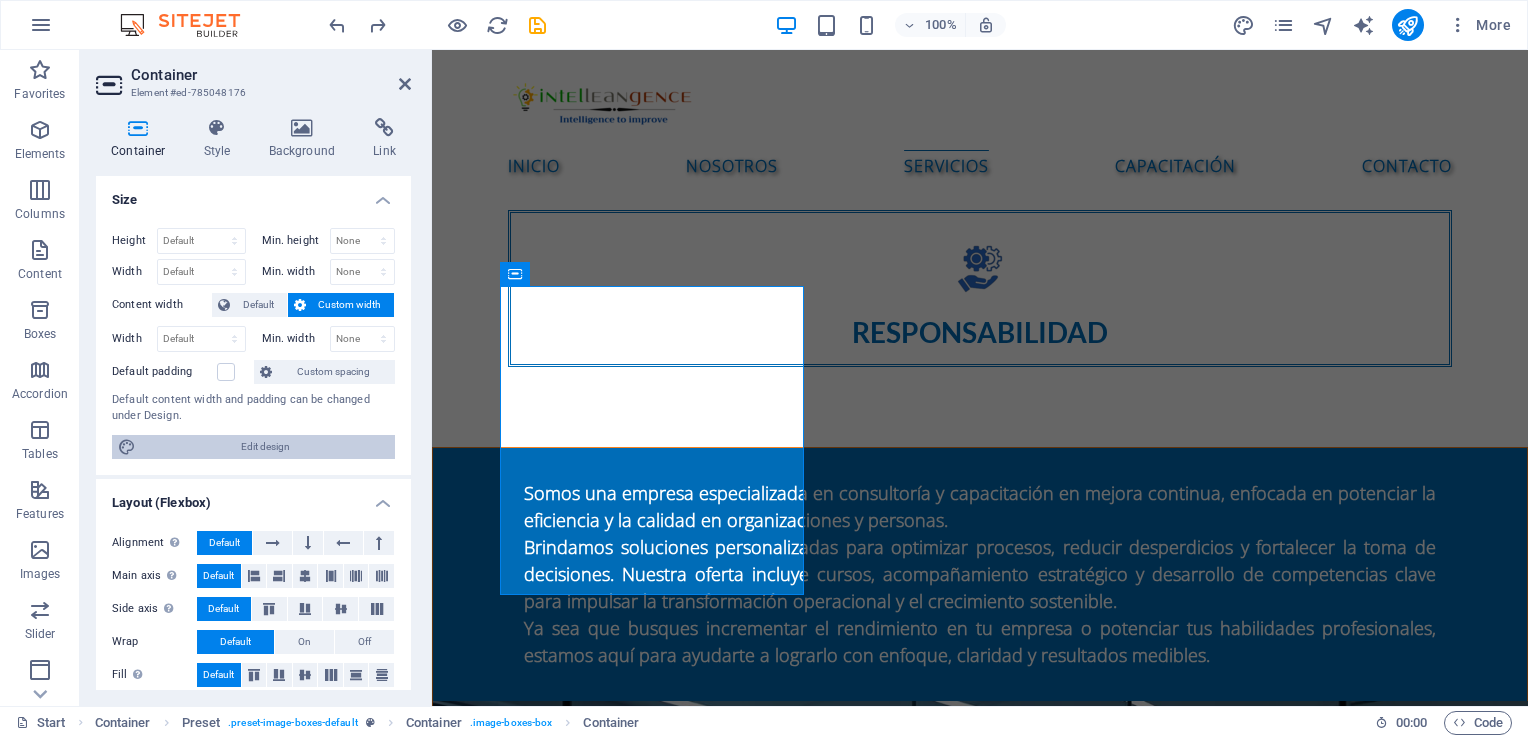 click on "Edit design" at bounding box center (265, 447) 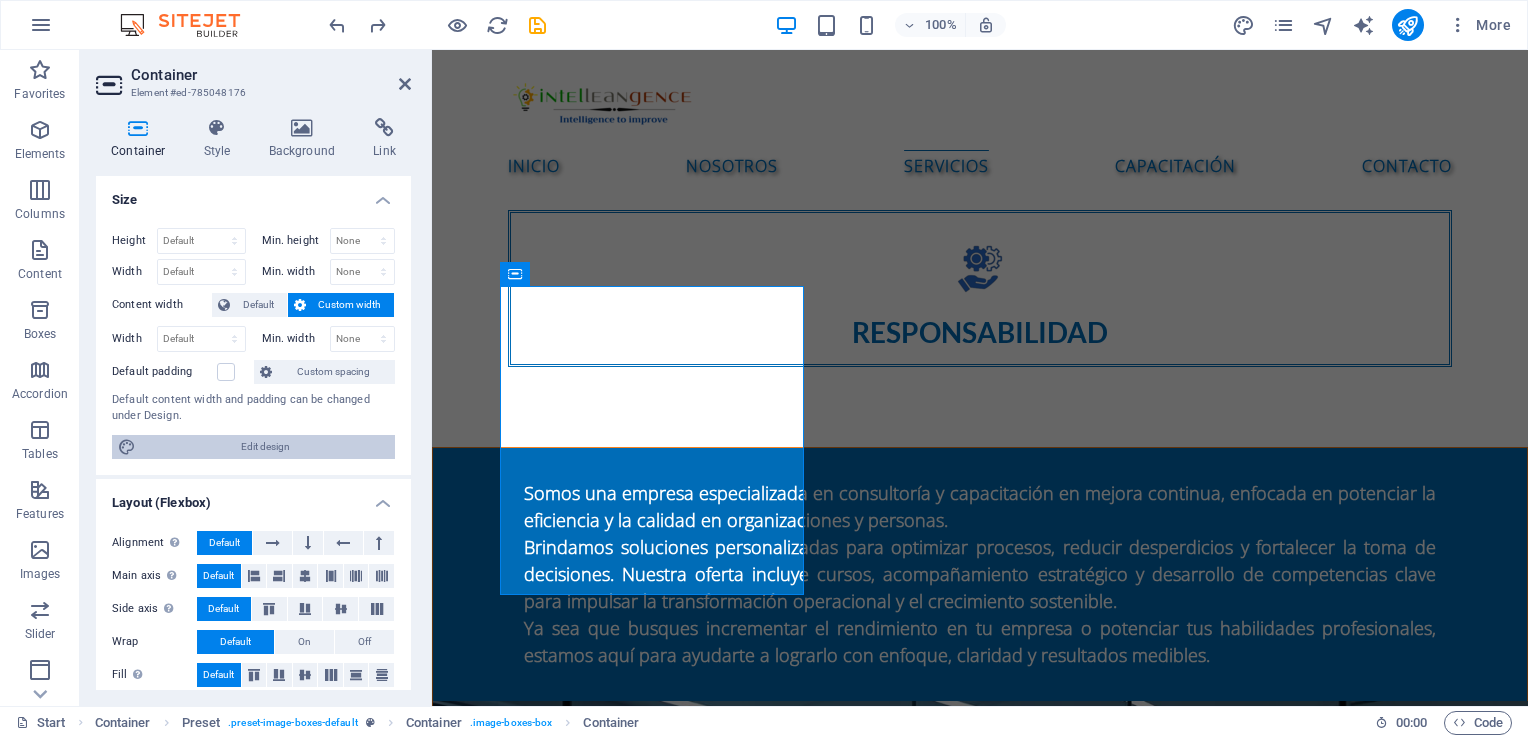 scroll, scrollTop: 2494, scrollLeft: 0, axis: vertical 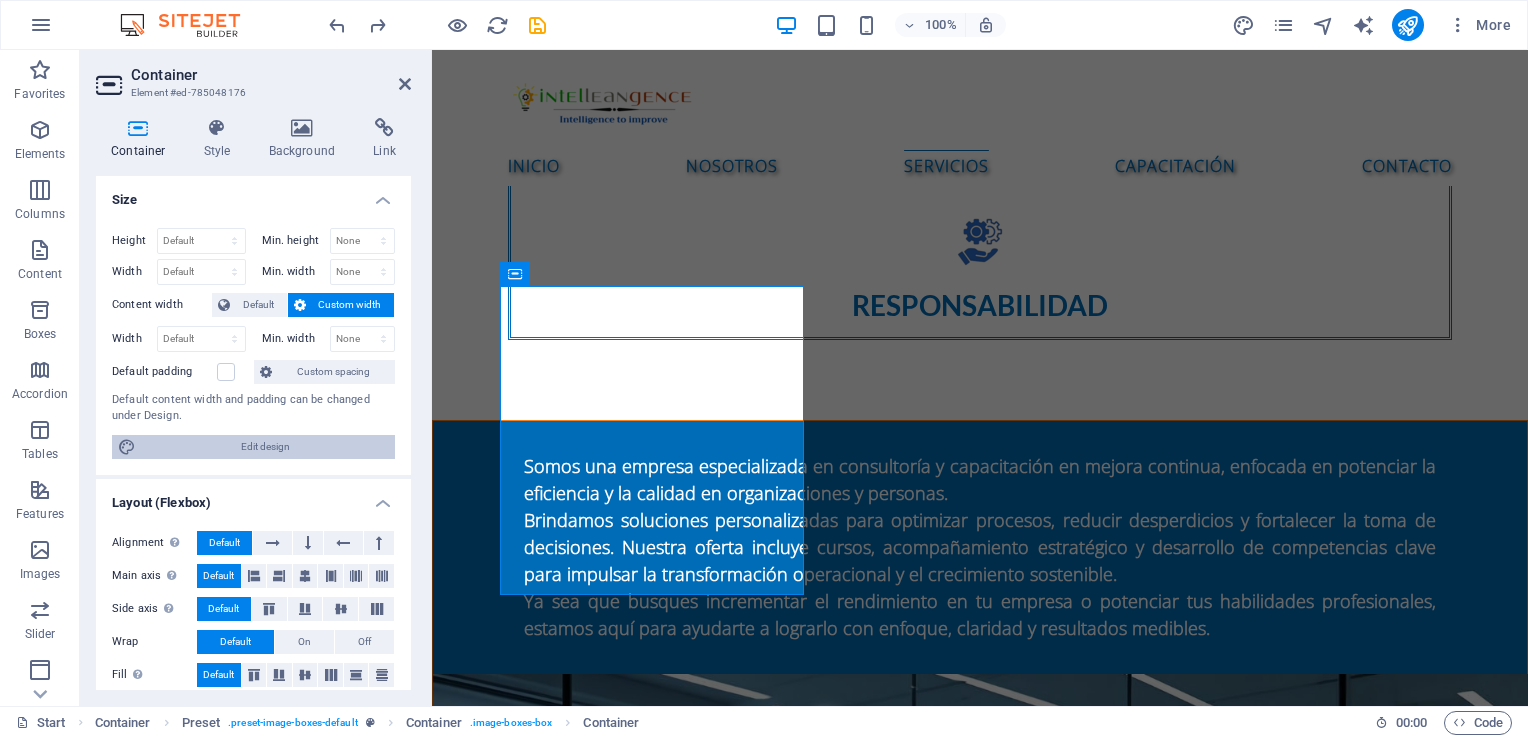 select on "rem" 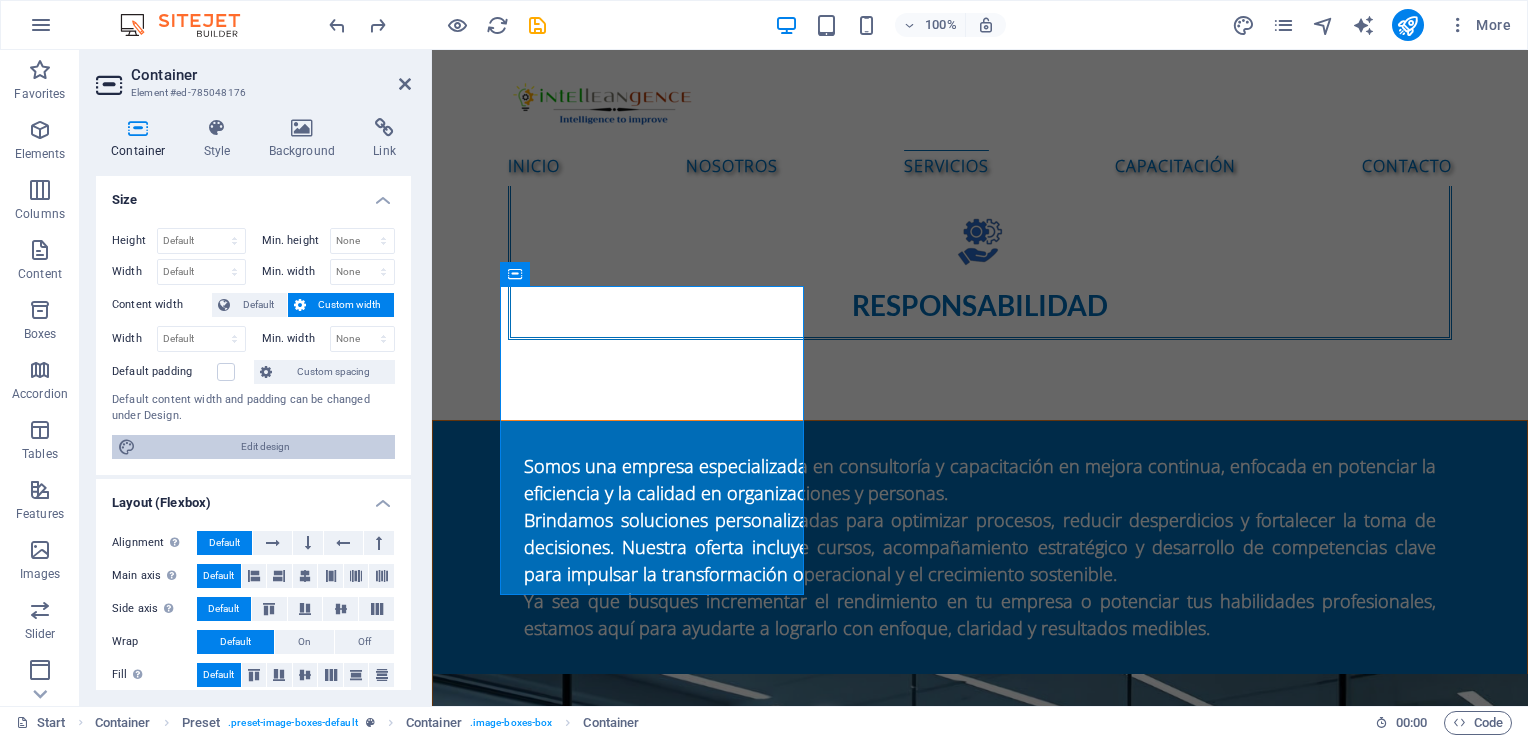 select on "ease-in-out" 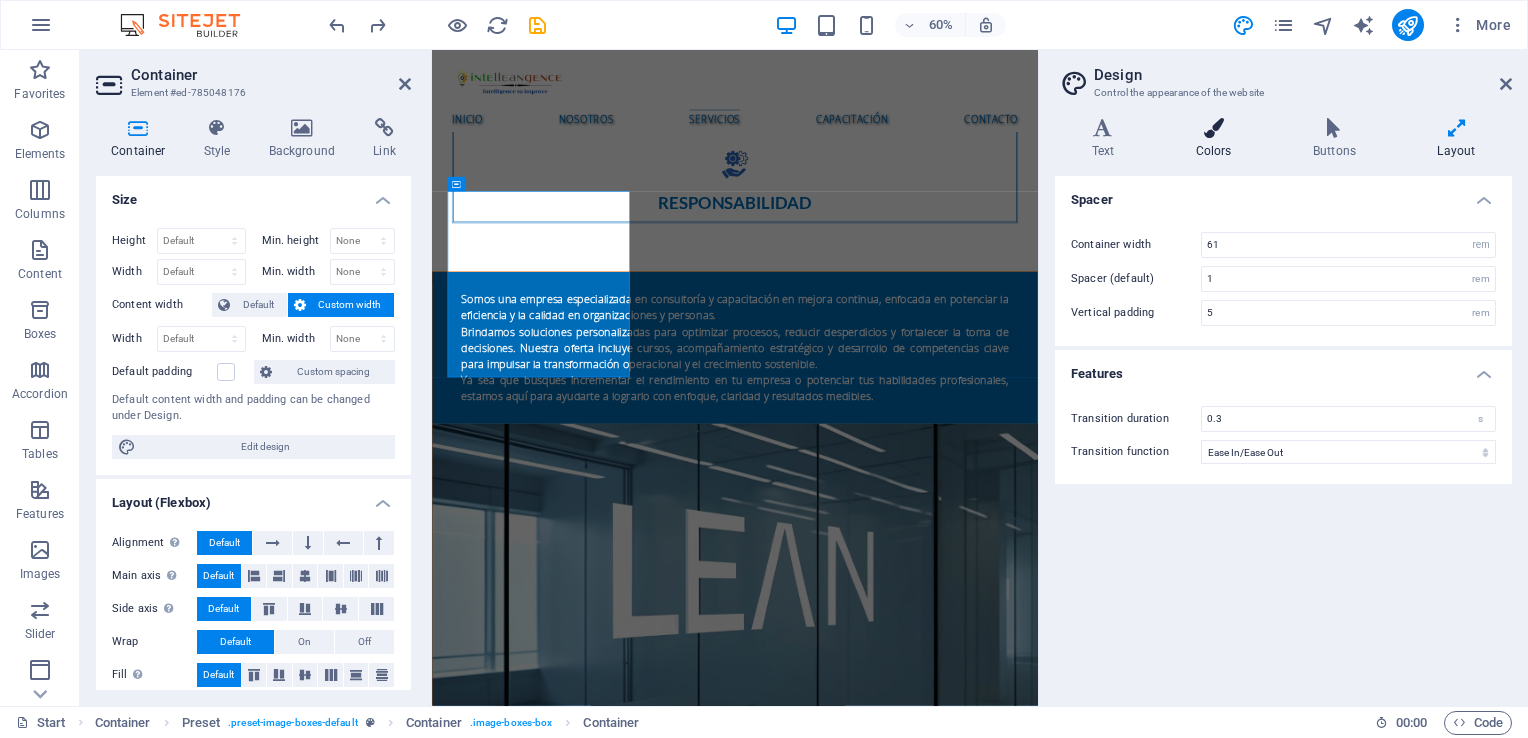 click at bounding box center [1213, 128] 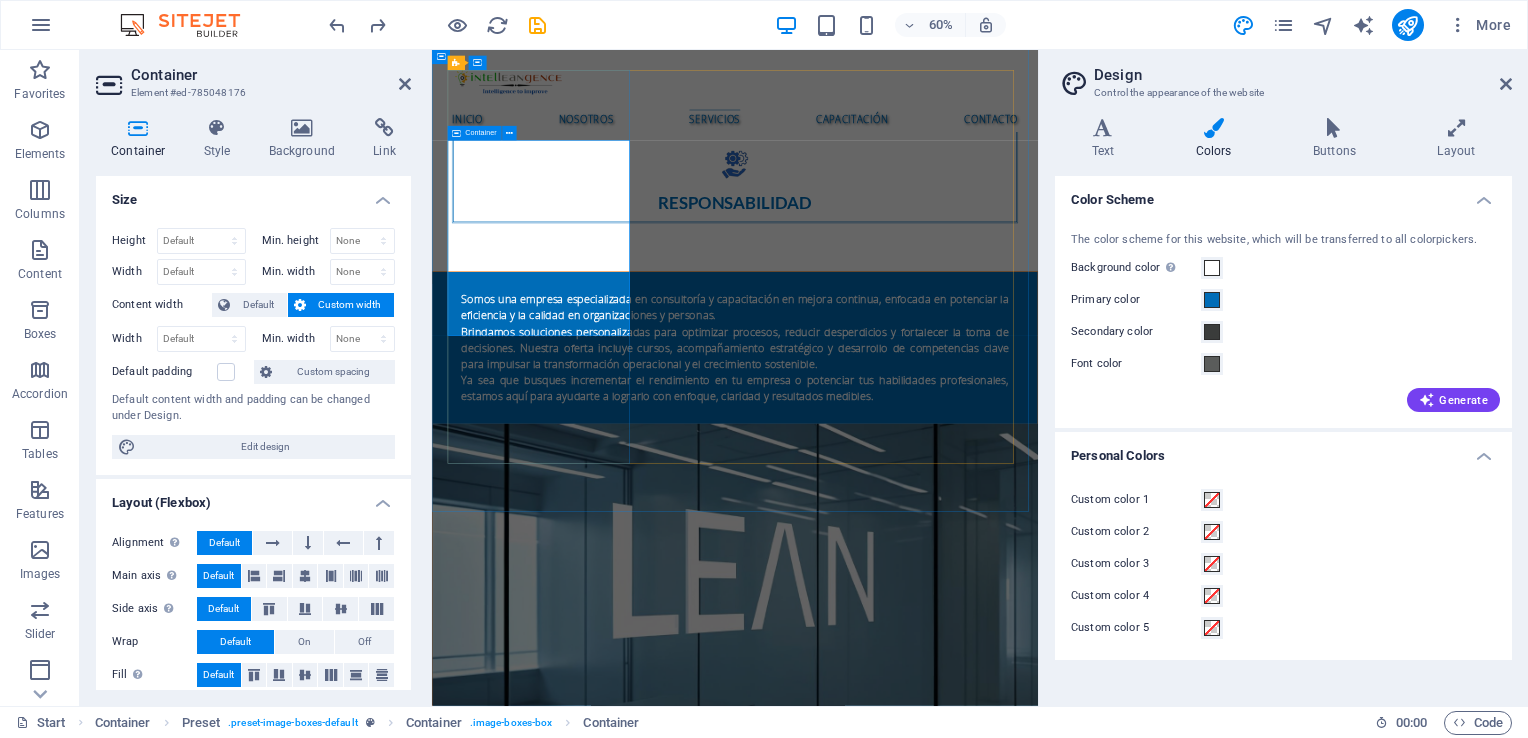 click on "Consultoría de mejora de procesos Diagnóstico de procesos operativos Mapeo y rediseño de procesos Implementación de metodologías Lean Six Sigma Reingeniería de procesos (BPR) Diseño de indicadores de desempeño (KPIs)   Auditorías internas de procesos" at bounding box center [617, 1732] 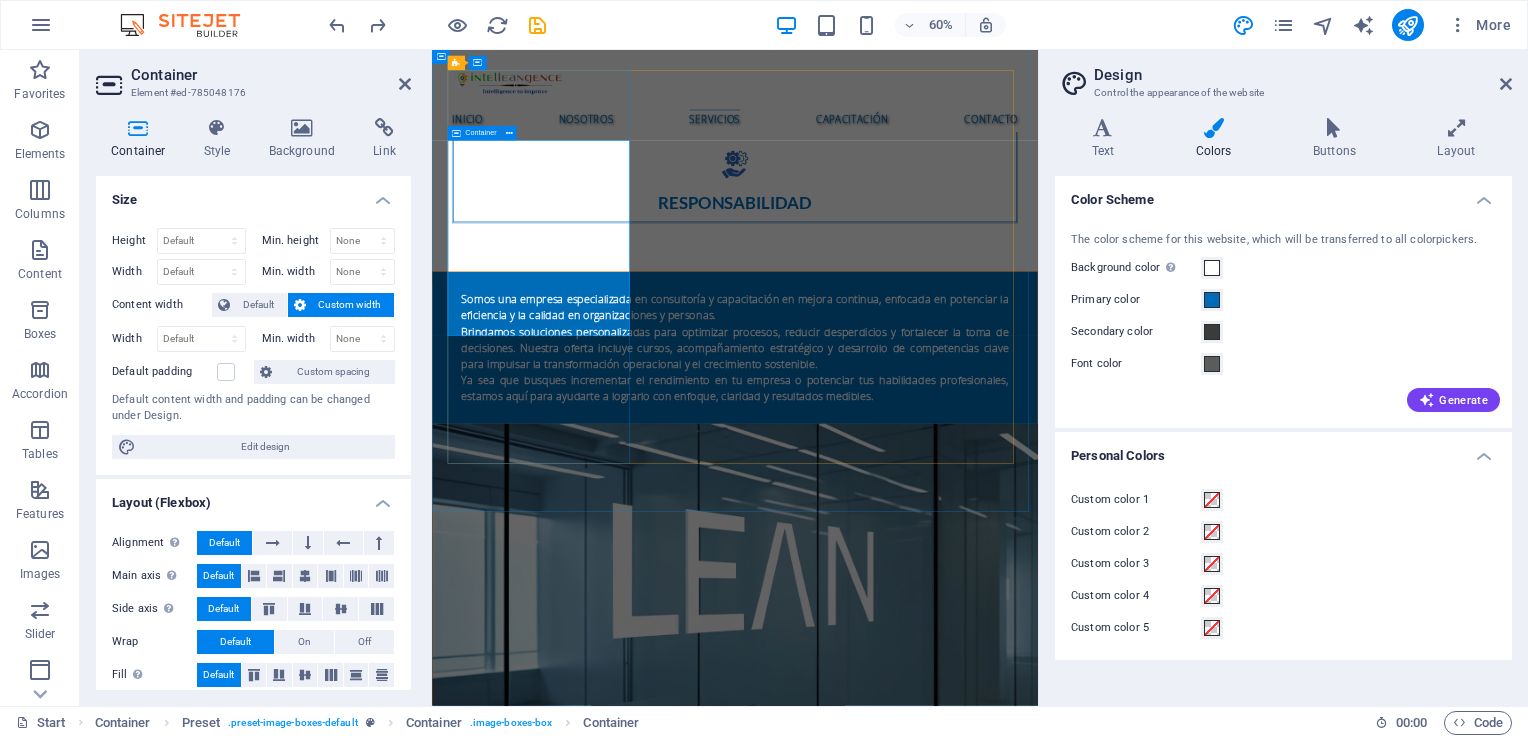 click on "Consultoría de mejora de procesos Diagnóstico de procesos operativos Mapeo y rediseño de procesos Implementación de metodologías Lean Six Sigma Reingeniería de procesos (BPR) Diseño de indicadores de desempeño (KPIs)   Auditorías internas de procesos" at bounding box center (617, 1732) 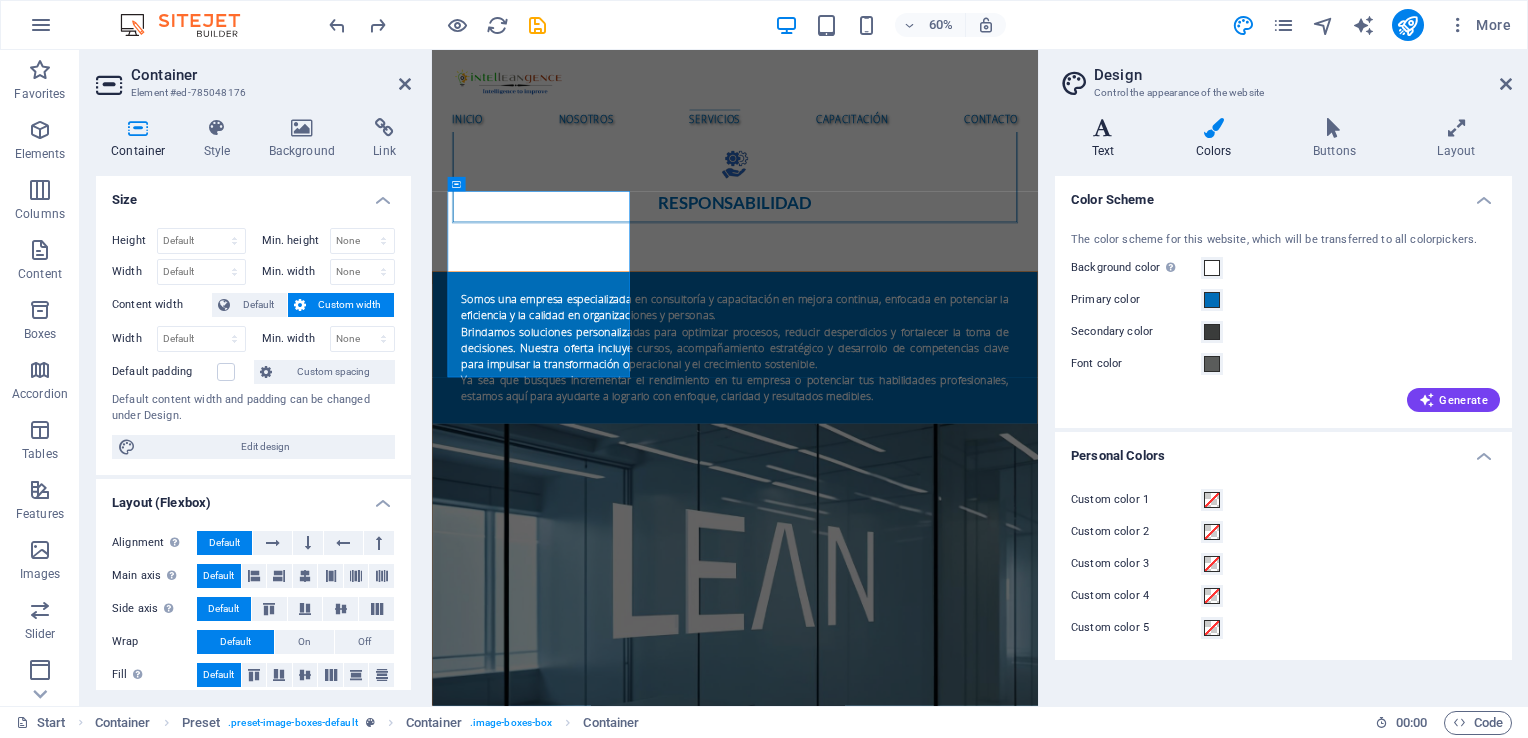 click at bounding box center [1103, 128] 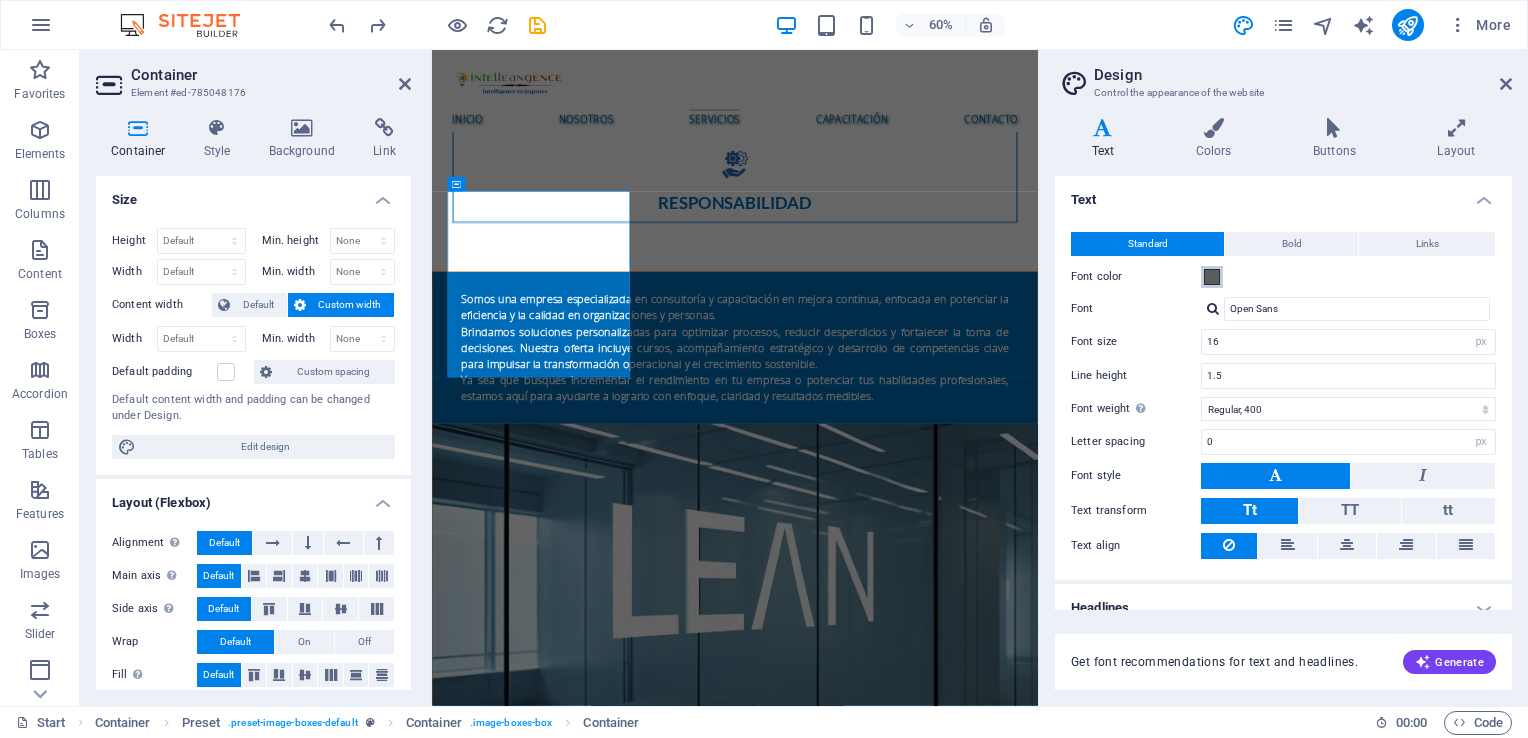 click at bounding box center [1212, 277] 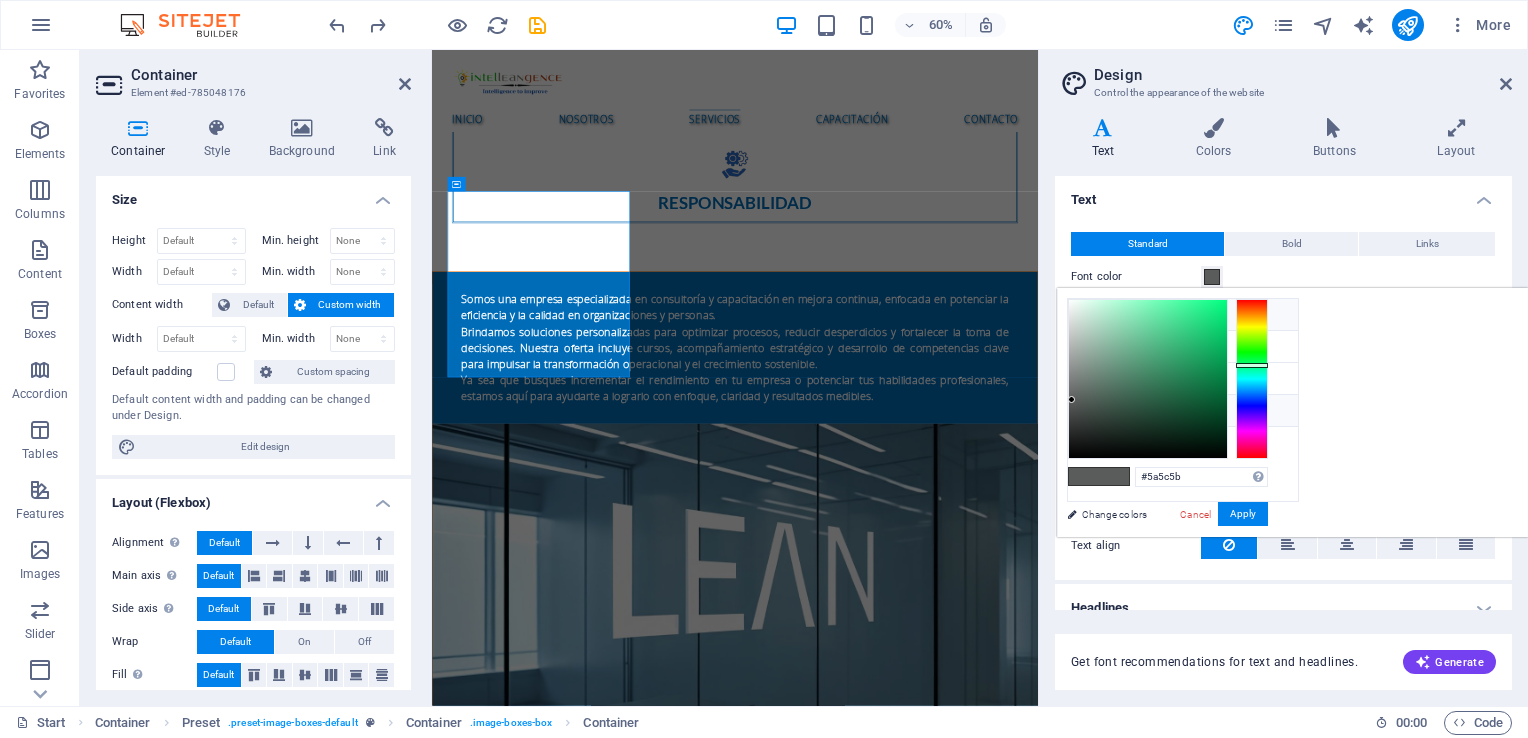 click at bounding box center [1084, 314] 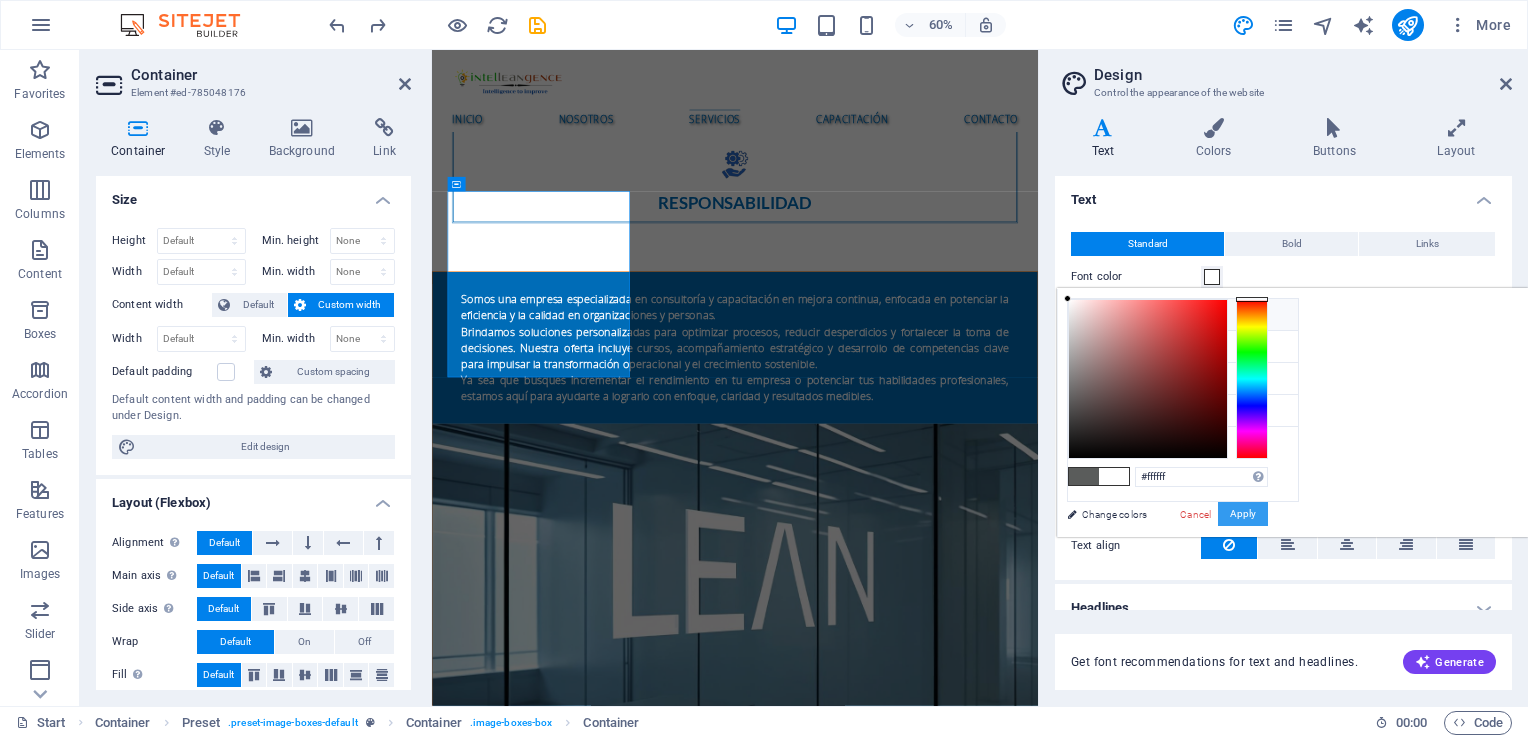 click on "Apply" at bounding box center [1243, 514] 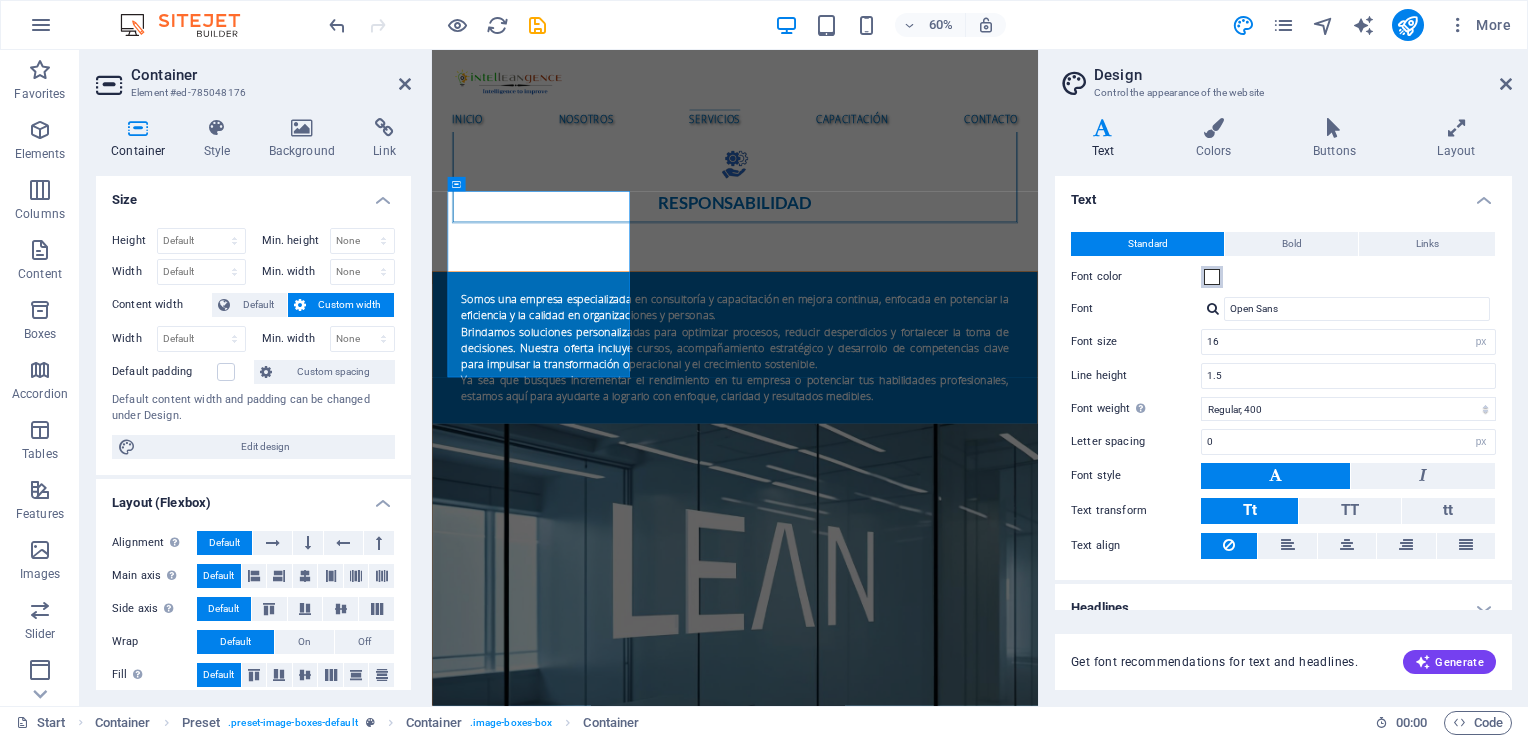 click at bounding box center (1212, 277) 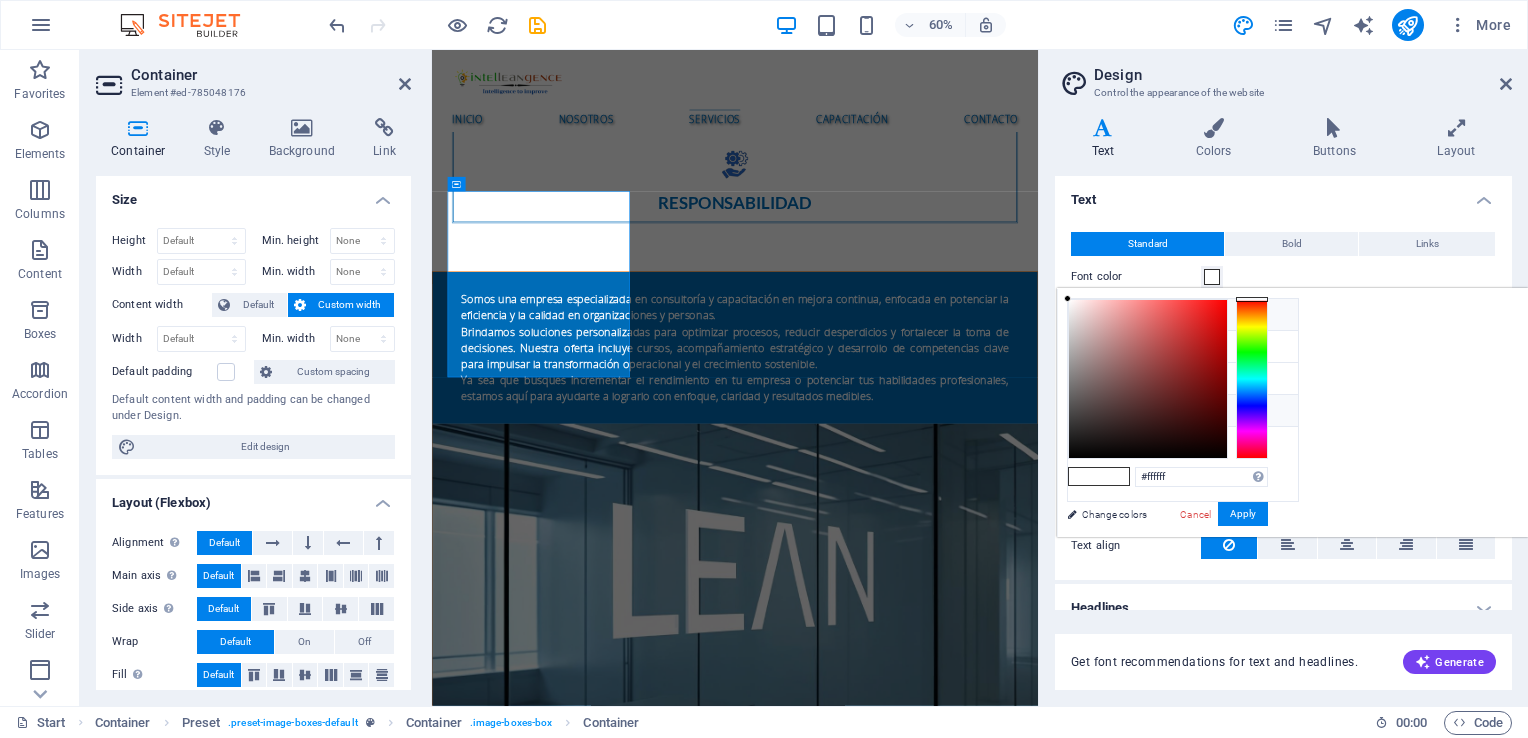 click at bounding box center [1084, 410] 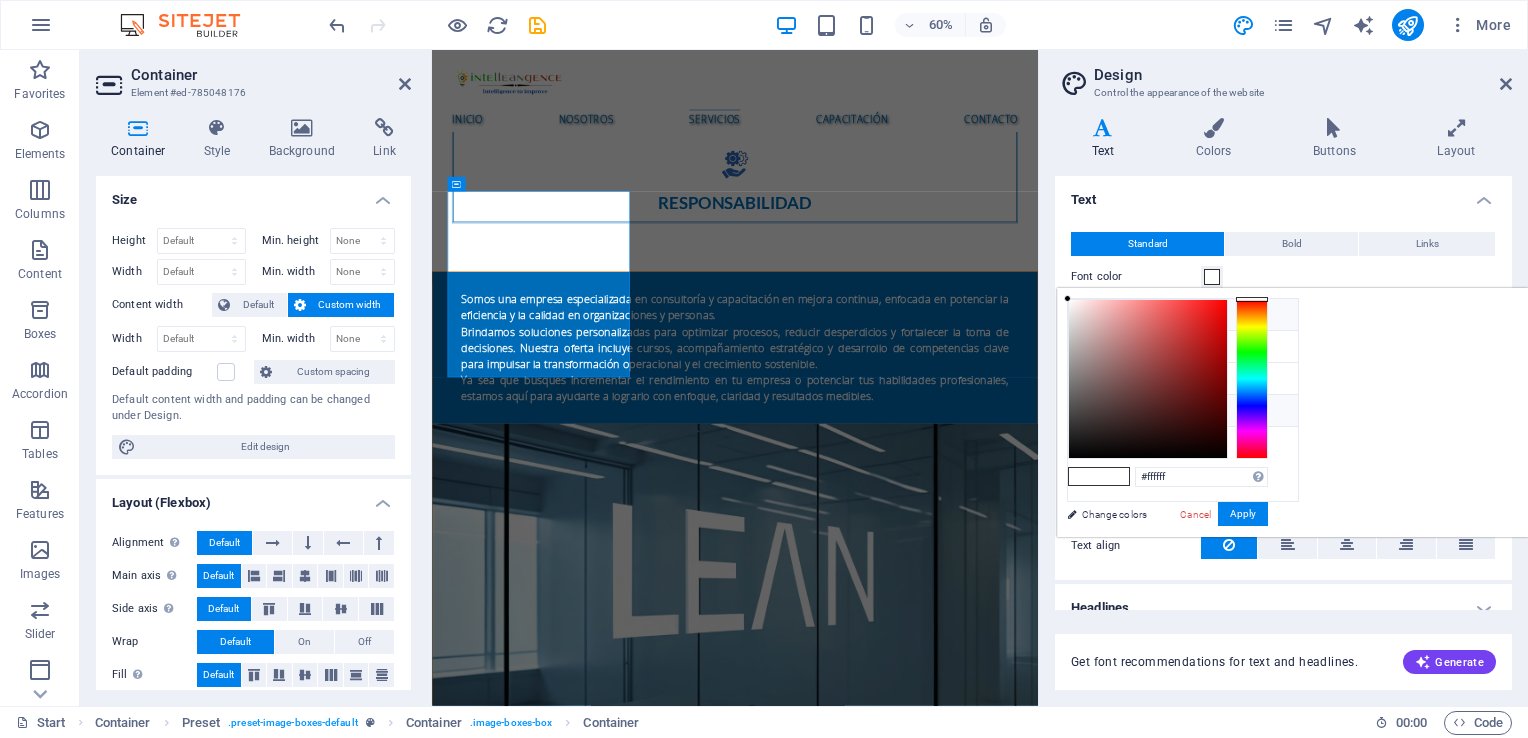 type on "#5a5c5b" 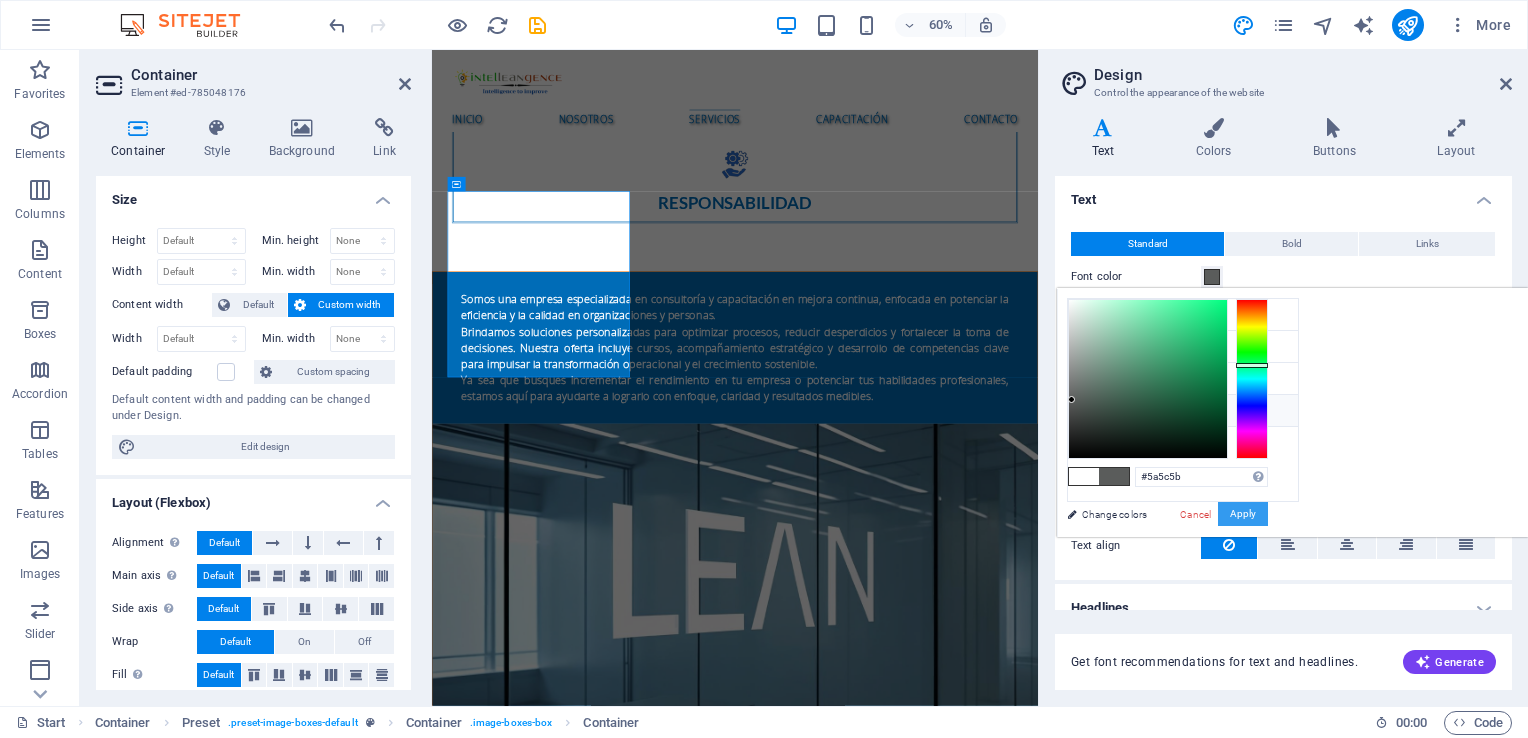 click on "Apply" at bounding box center (1243, 514) 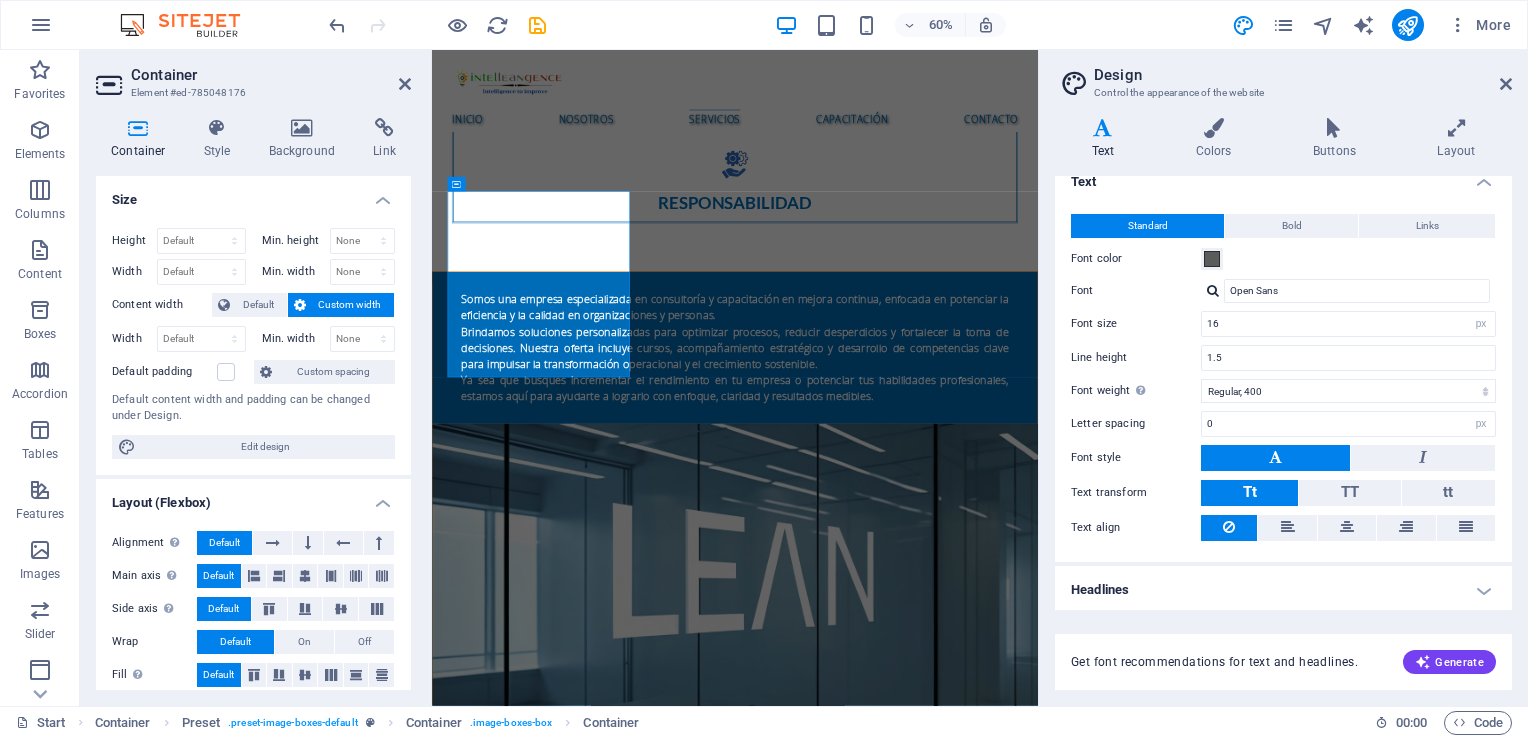 scroll, scrollTop: 0, scrollLeft: 0, axis: both 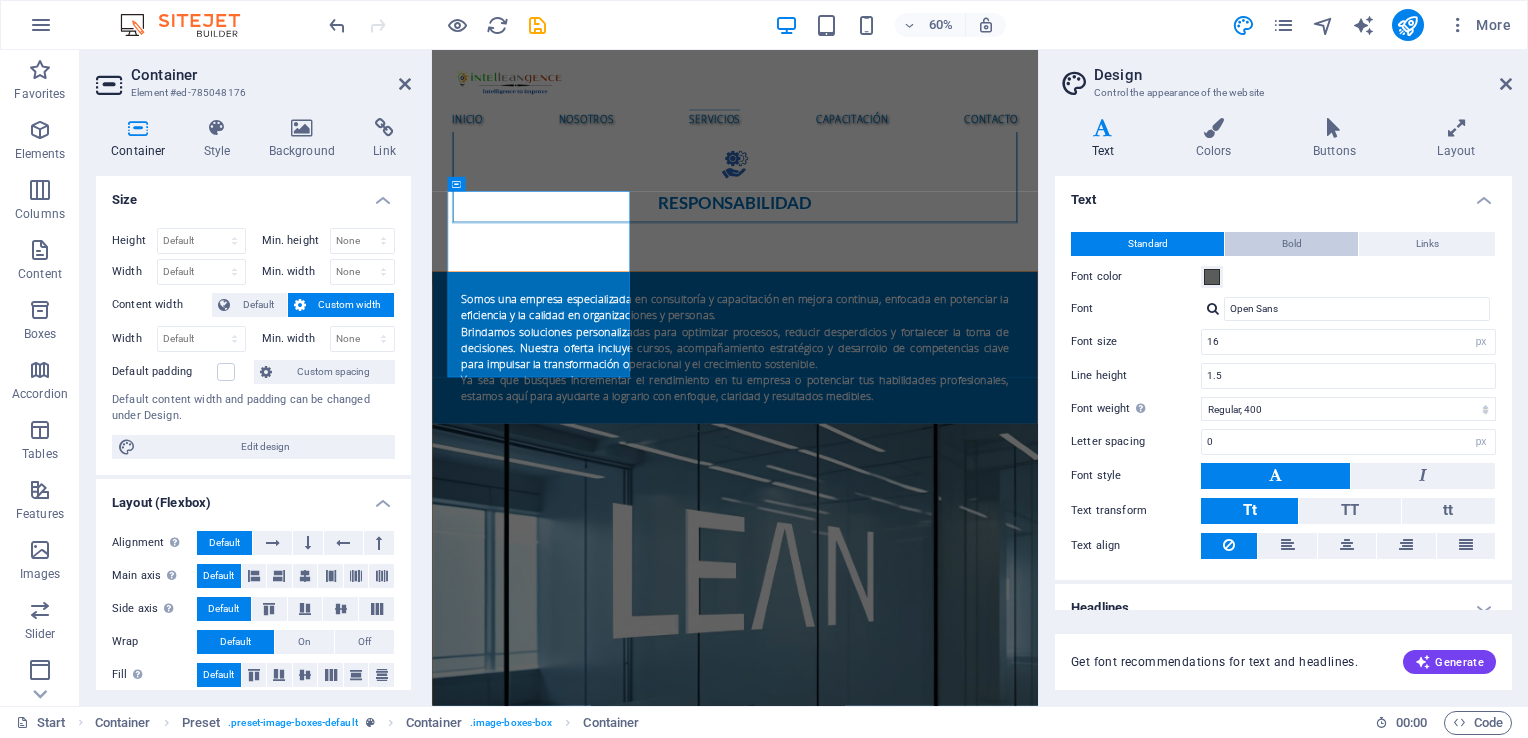 click on "Bold" at bounding box center [1291, 244] 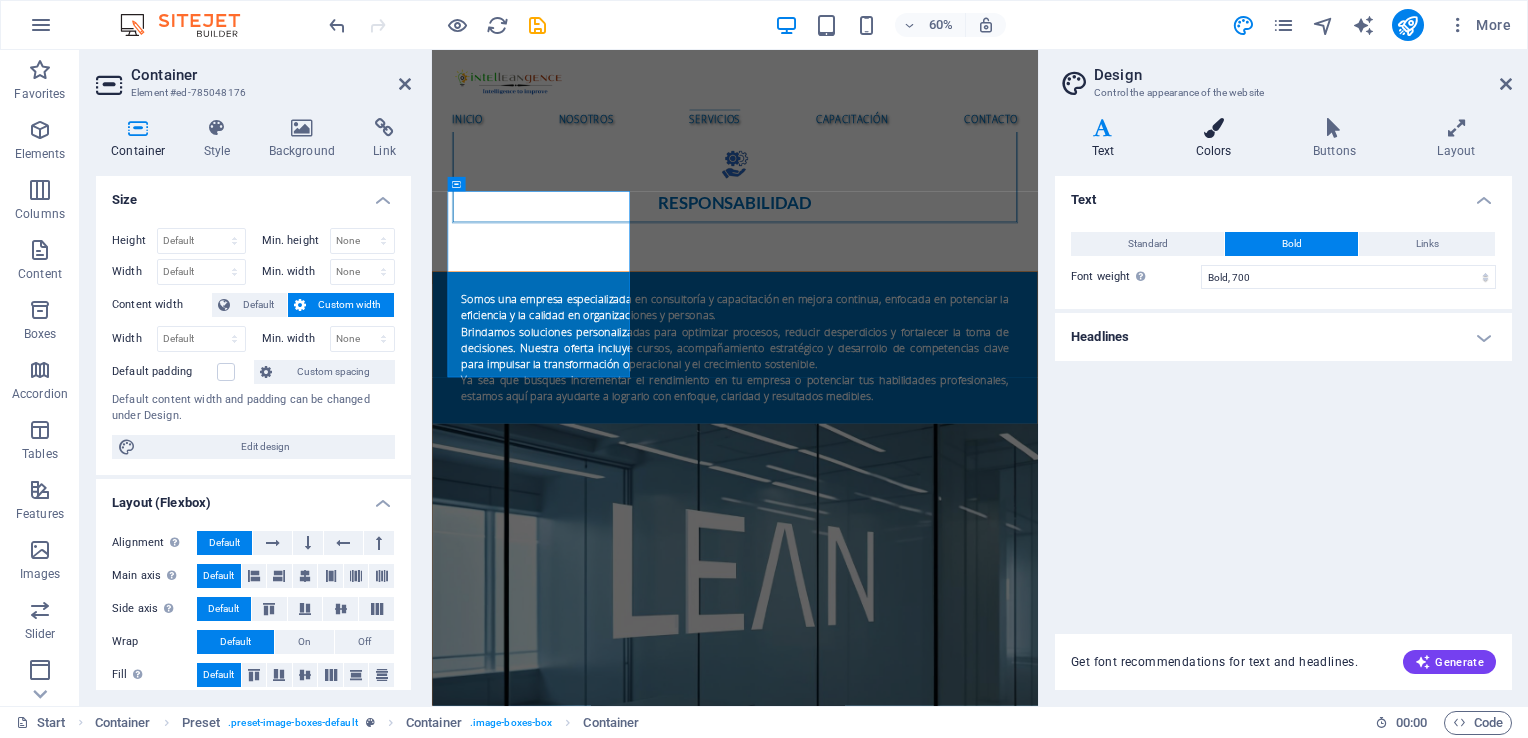 click at bounding box center [1213, 128] 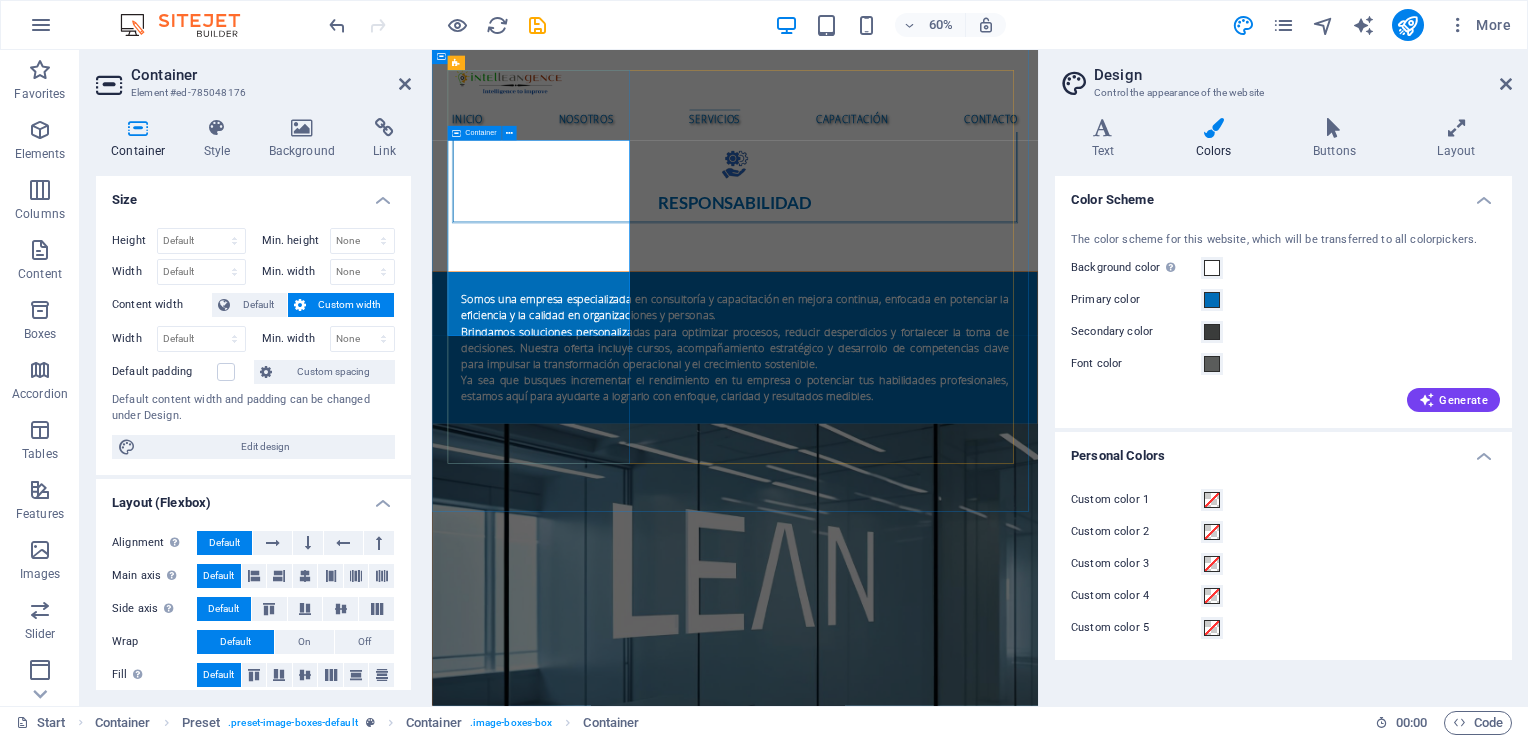 click on "Consultoría de mejora de procesos Diagnóstico de procesos operativos Mapeo y rediseño de procesos Implementación de metodologías Lean Six Sigma Reingeniería de procesos (BPR) Diseño de indicadores de desempeño (KPIs)   Auditorías internas de procesos" at bounding box center (617, 1732) 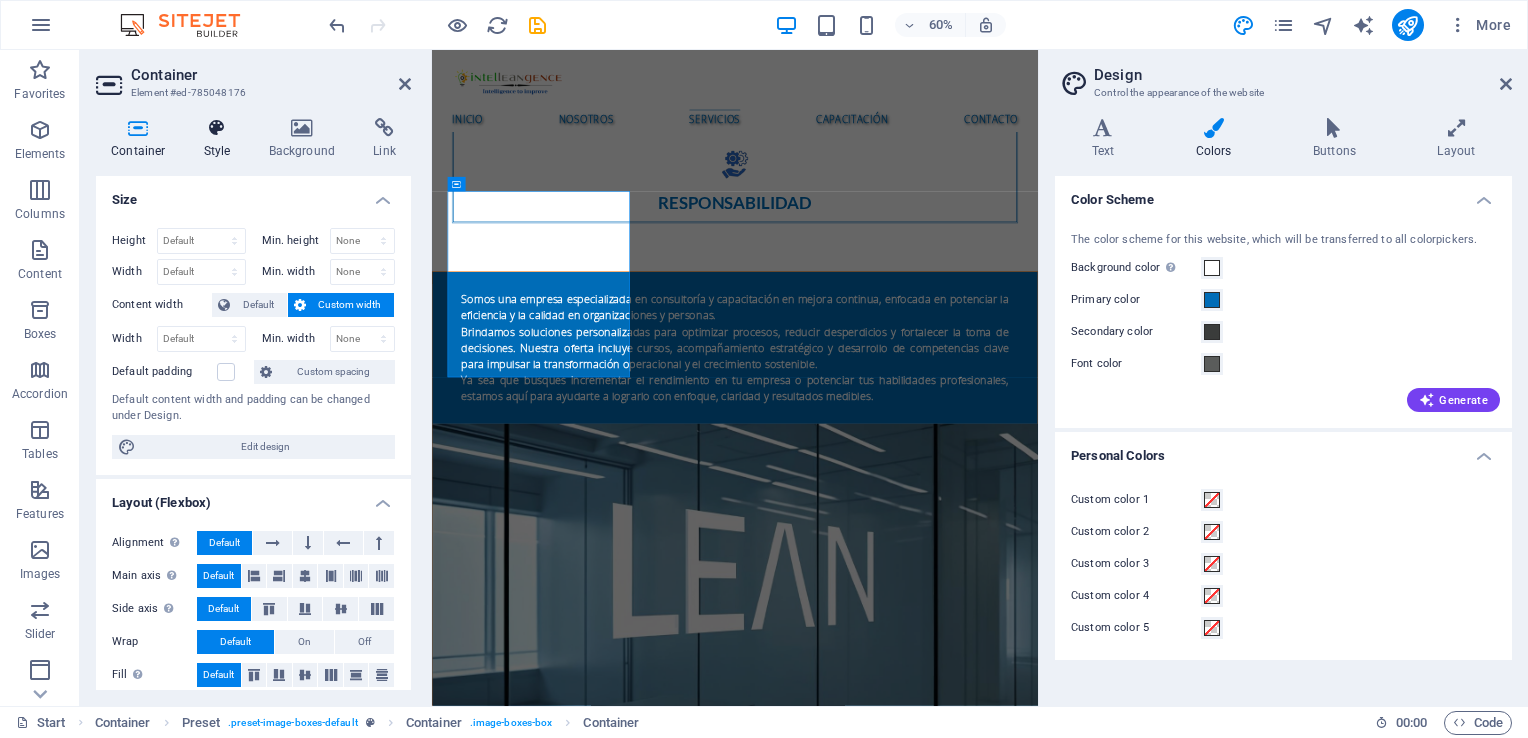 click on "Style" at bounding box center [221, 139] 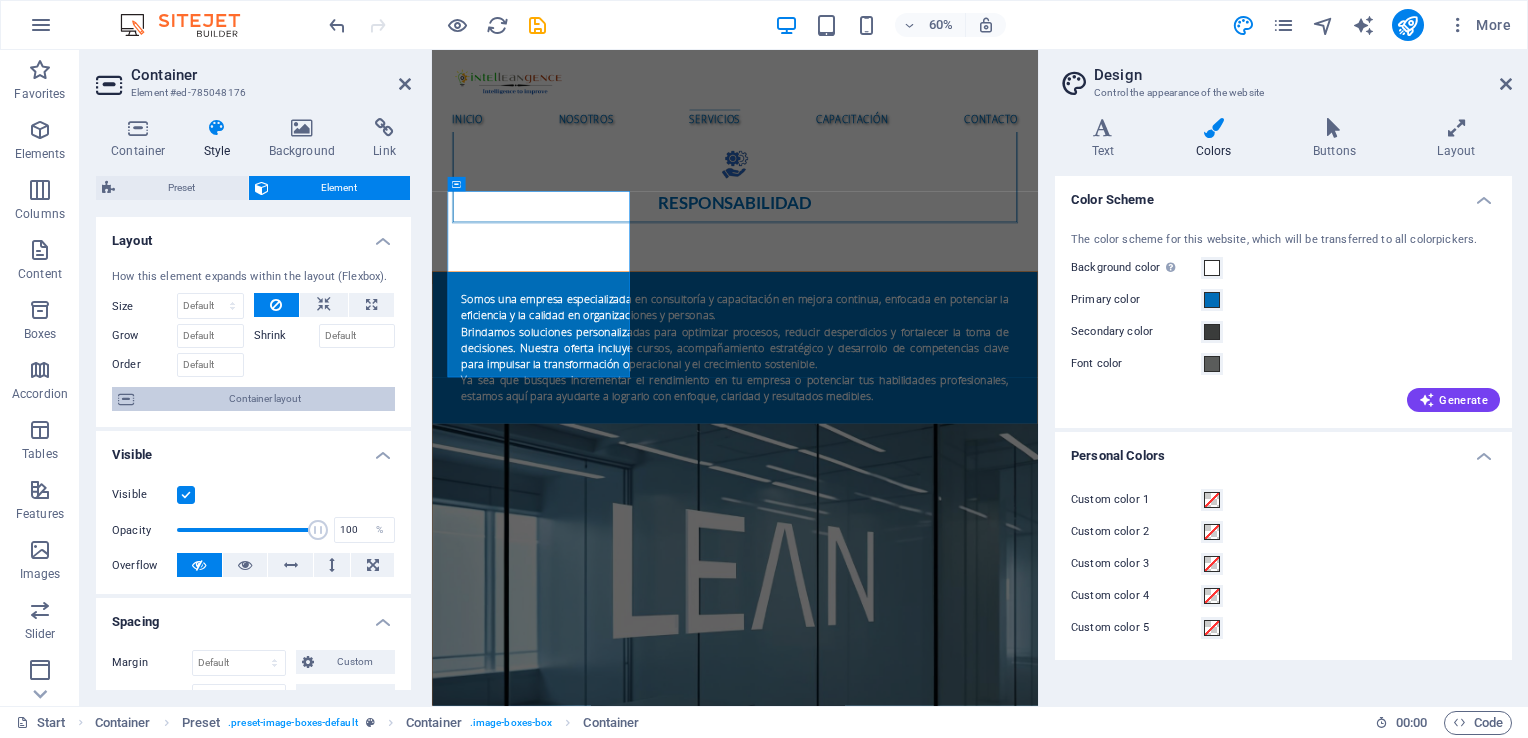 click on "Container layout" at bounding box center [264, 399] 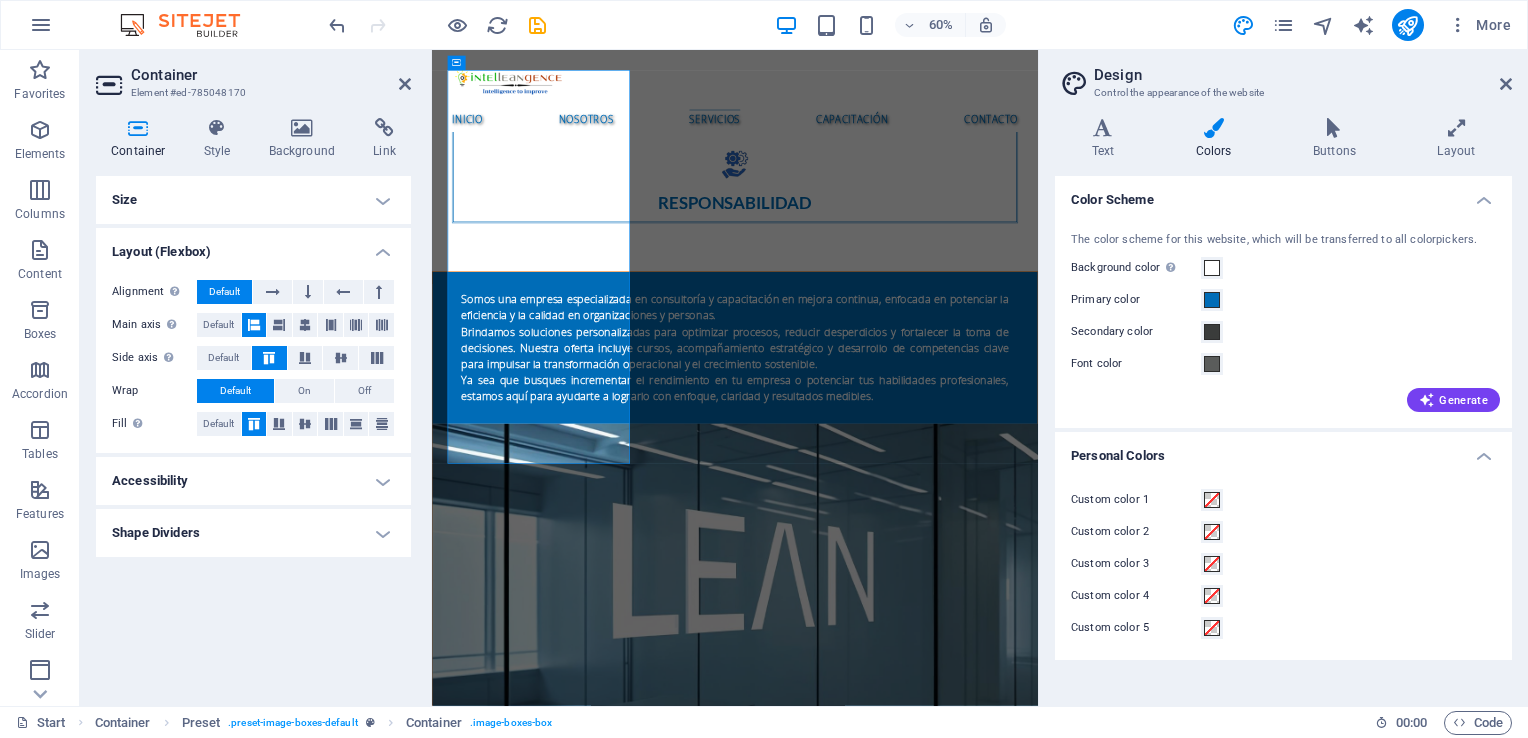 click on "Accessibility" at bounding box center [253, 481] 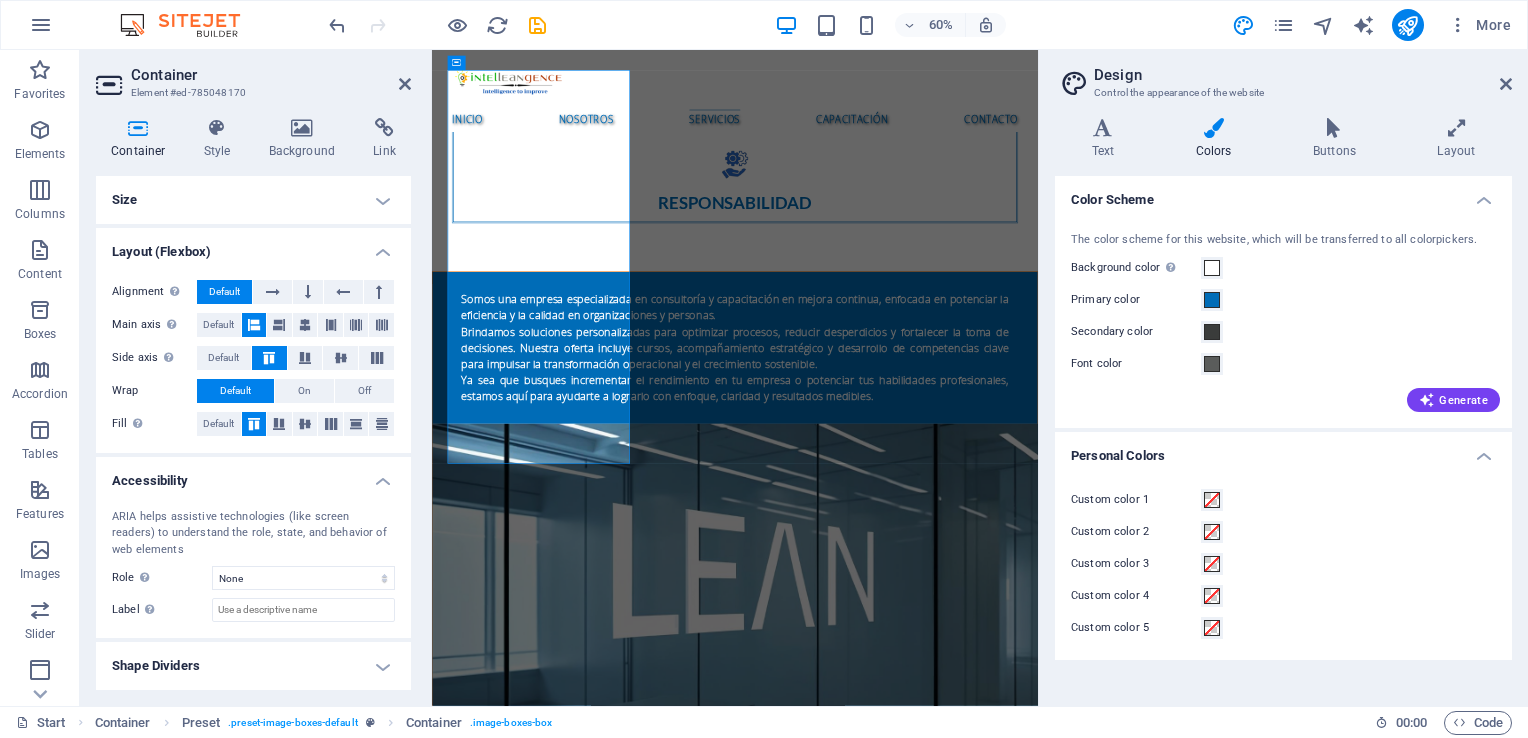 click on "Accessibility" at bounding box center [253, 475] 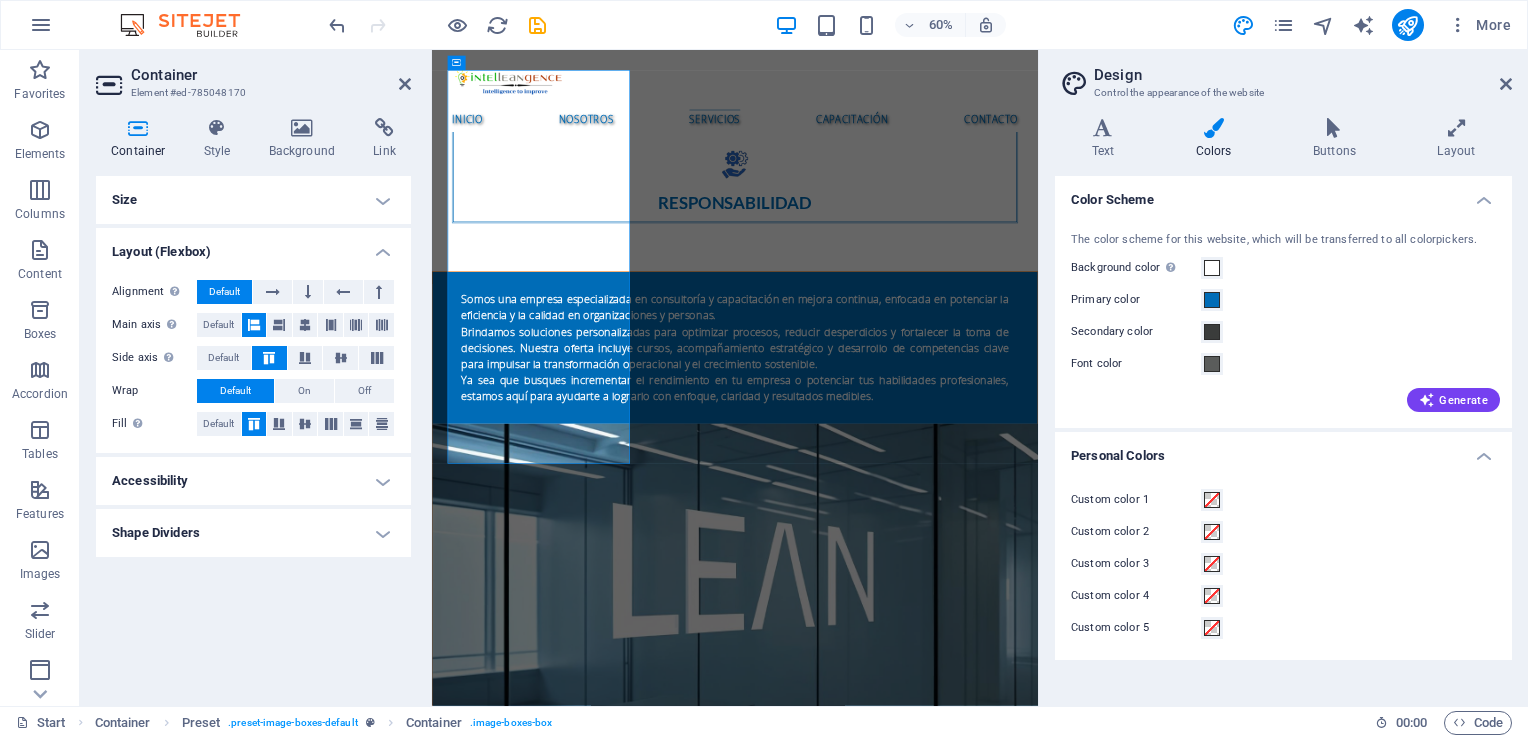 click on "Shape Dividers" at bounding box center (253, 533) 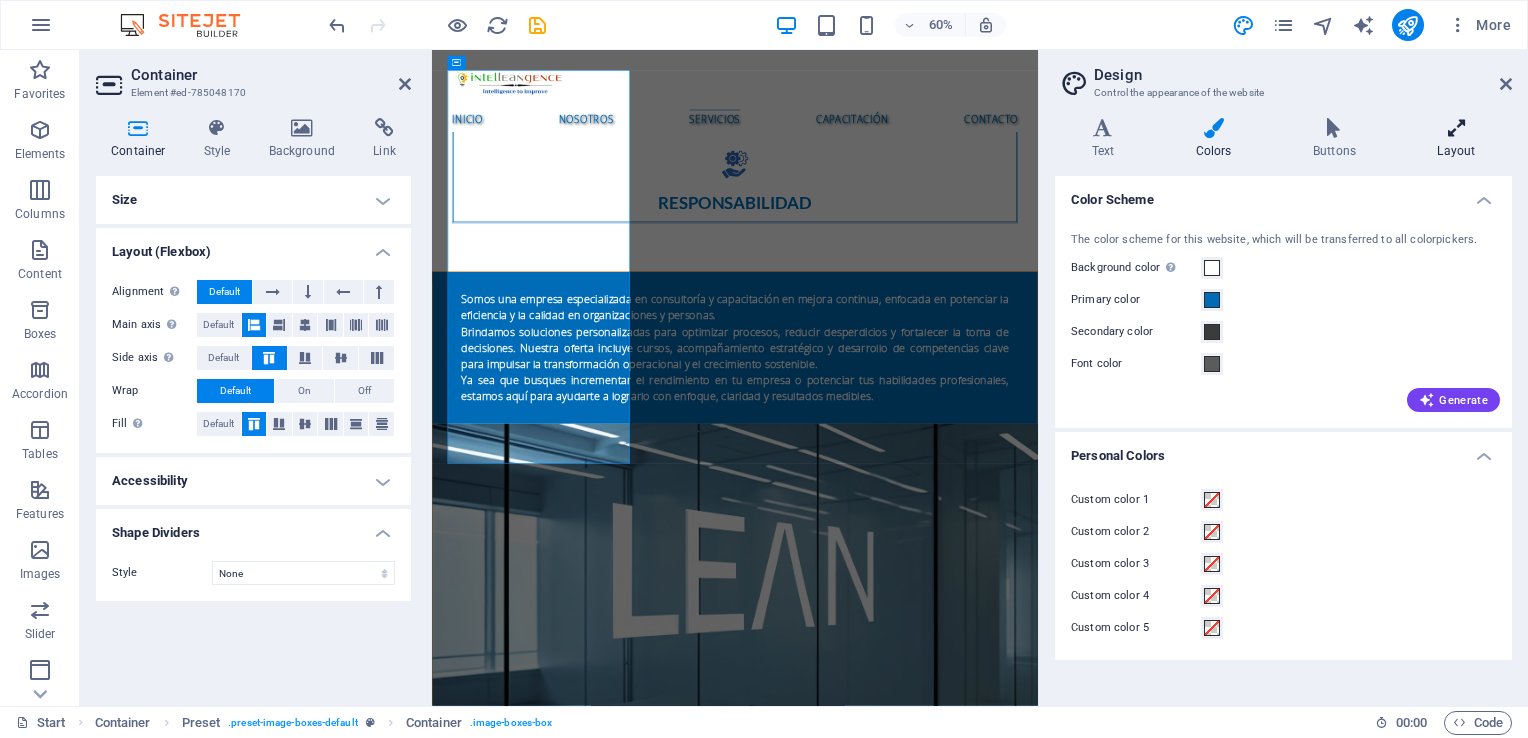 click on "Layout" at bounding box center (1456, 139) 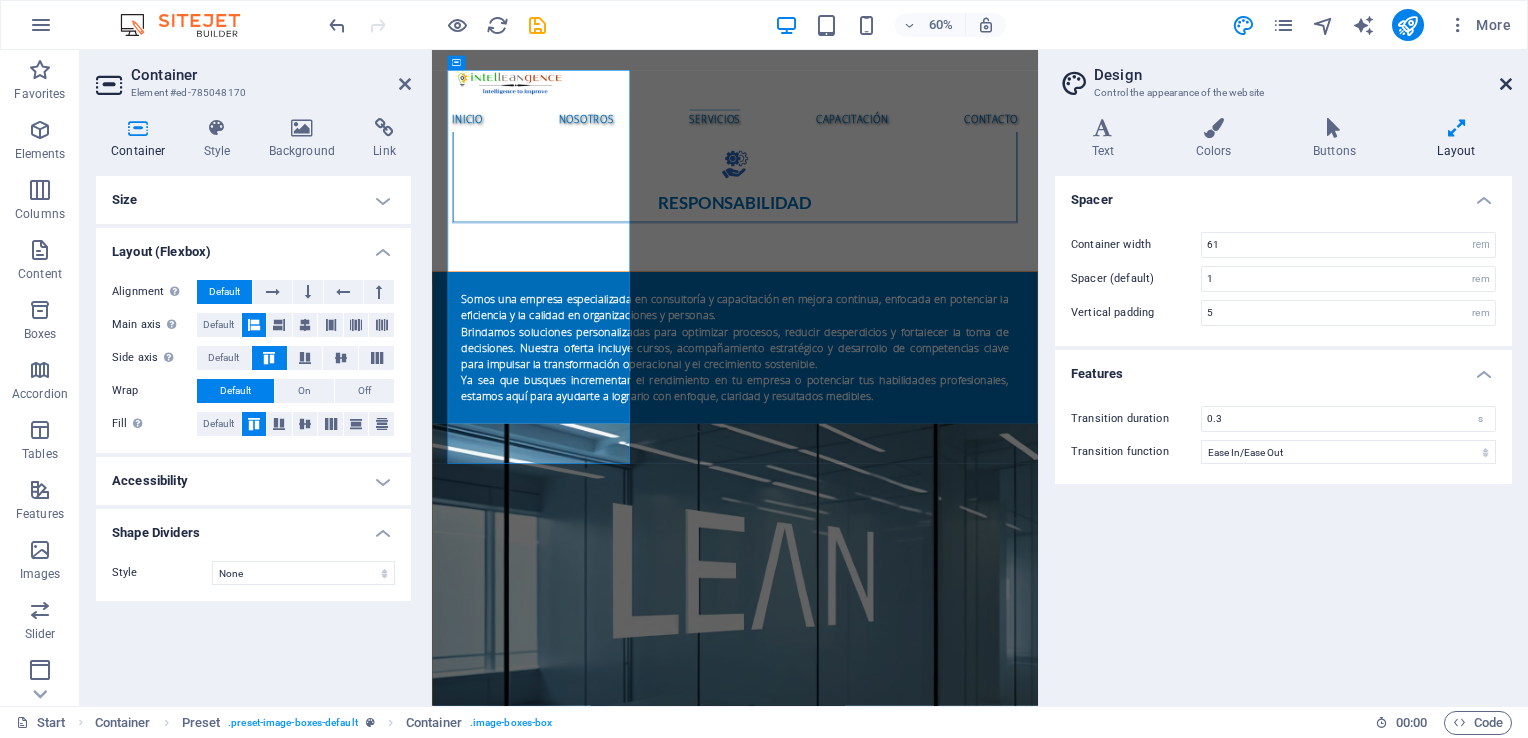 click at bounding box center [1506, 84] 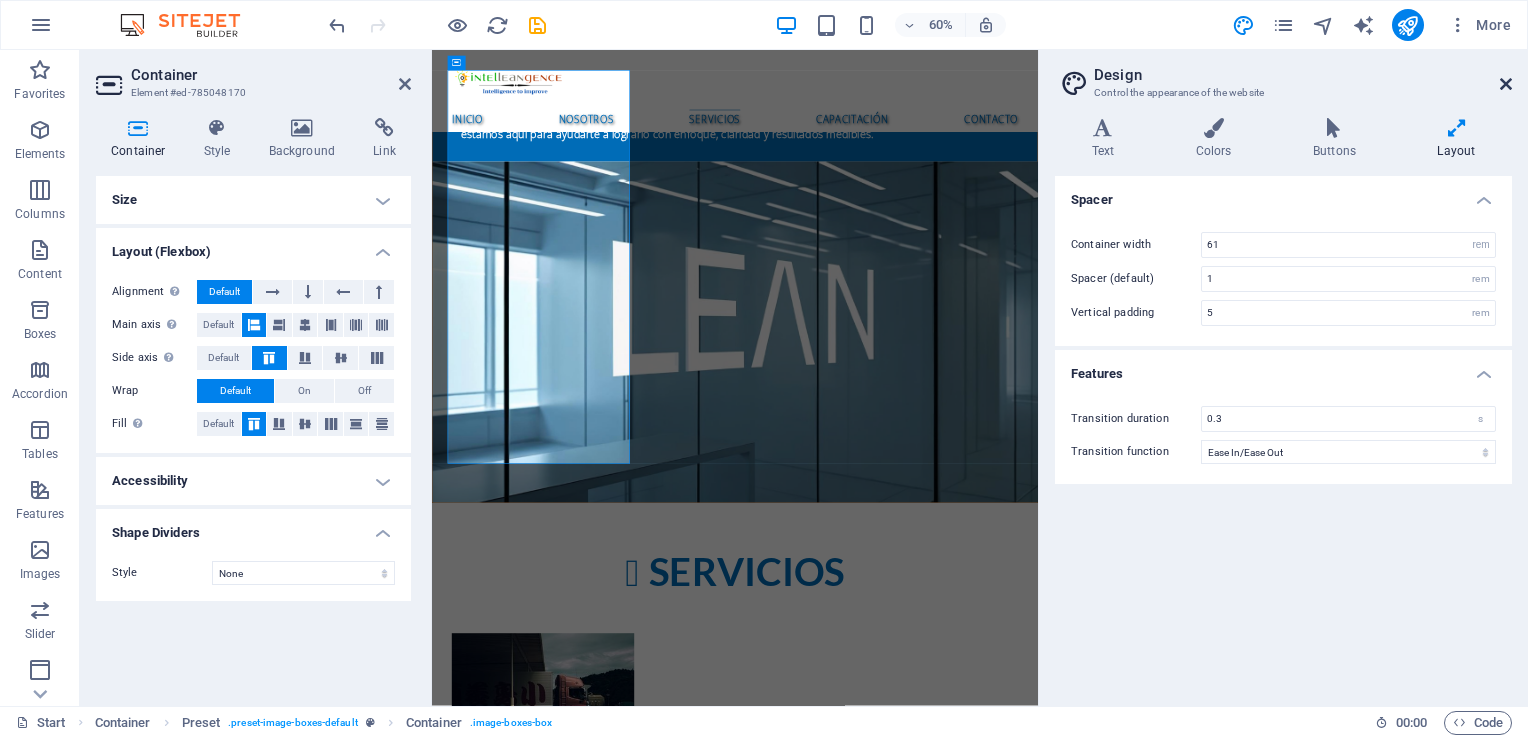 scroll, scrollTop: 2030, scrollLeft: 0, axis: vertical 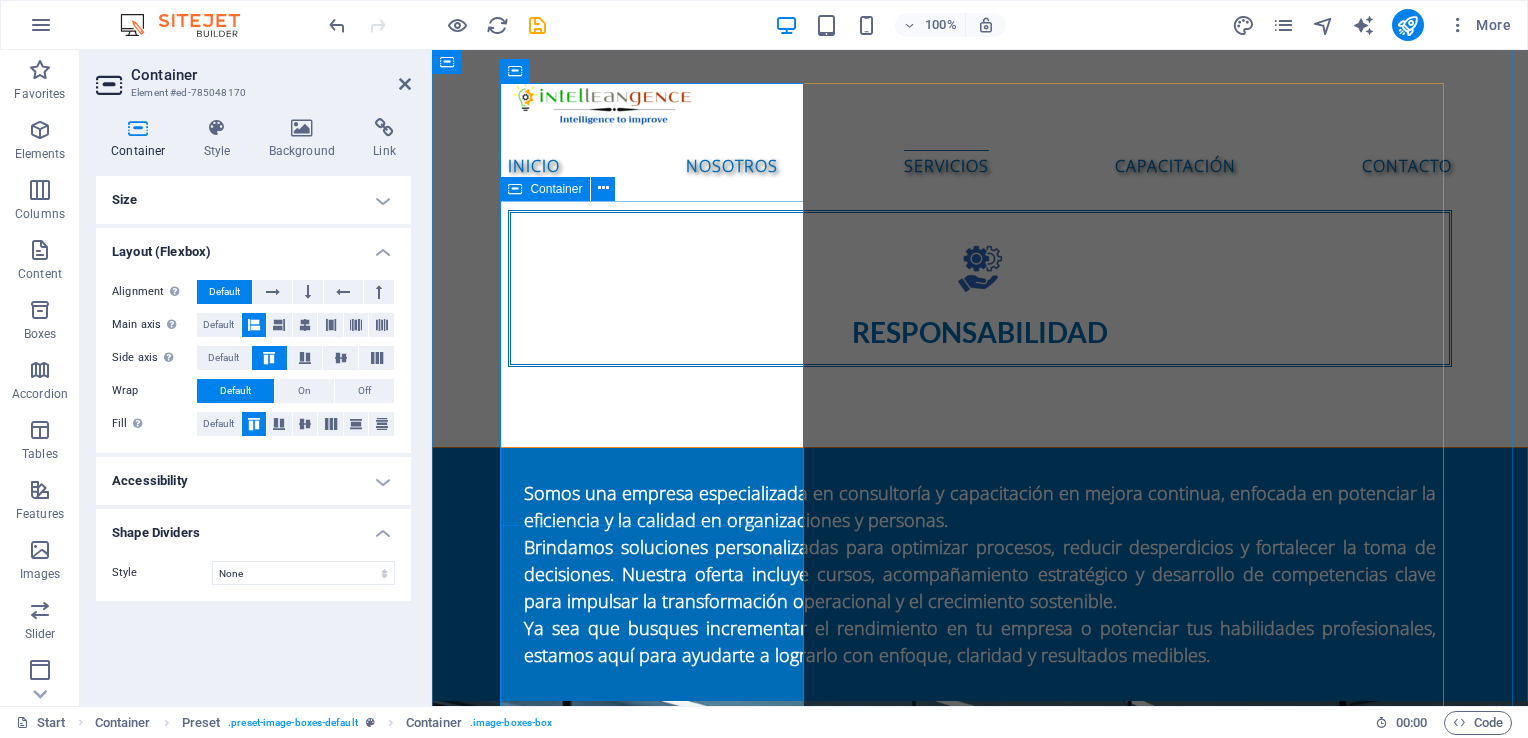 click on "Consultoría de mejora de procesos Diagnóstico de procesos operativos Mapeo y rediseño de procesos Implementación de metodologías Lean Six Sigma Reingeniería de procesos (BPR) Diseño de indicadores de desempeño (KPIs)   Auditorías internas de procesos" at bounding box center [660, 1808] 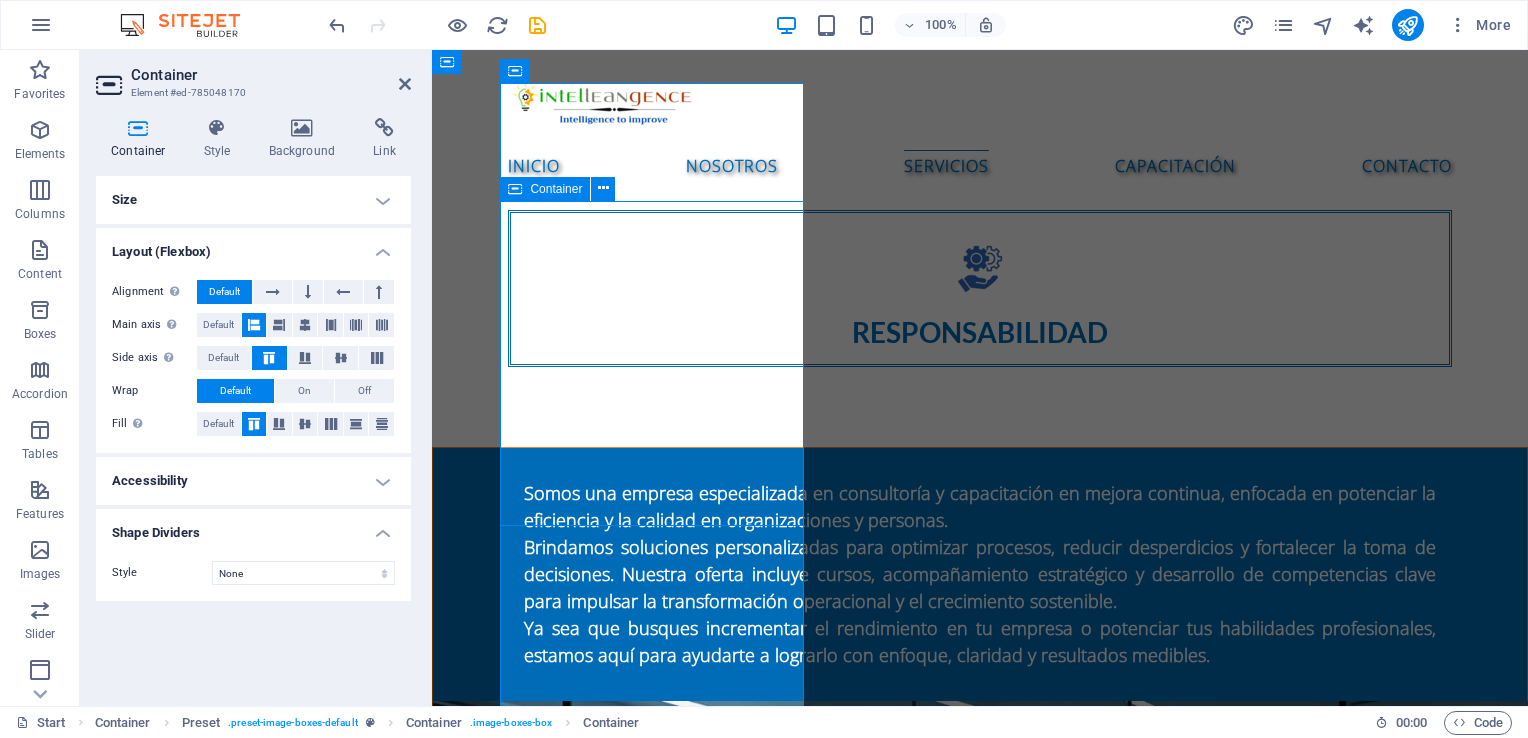 click on "Consultoría de mejora de procesos Diagnóstico de procesos operativos Mapeo y rediseño de procesos Implementación de metodologías Lean Six Sigma Reingeniería de procesos (BPR) Diseño de indicadores de desempeño (KPIs)   Auditorías internas de procesos" at bounding box center [660, 1808] 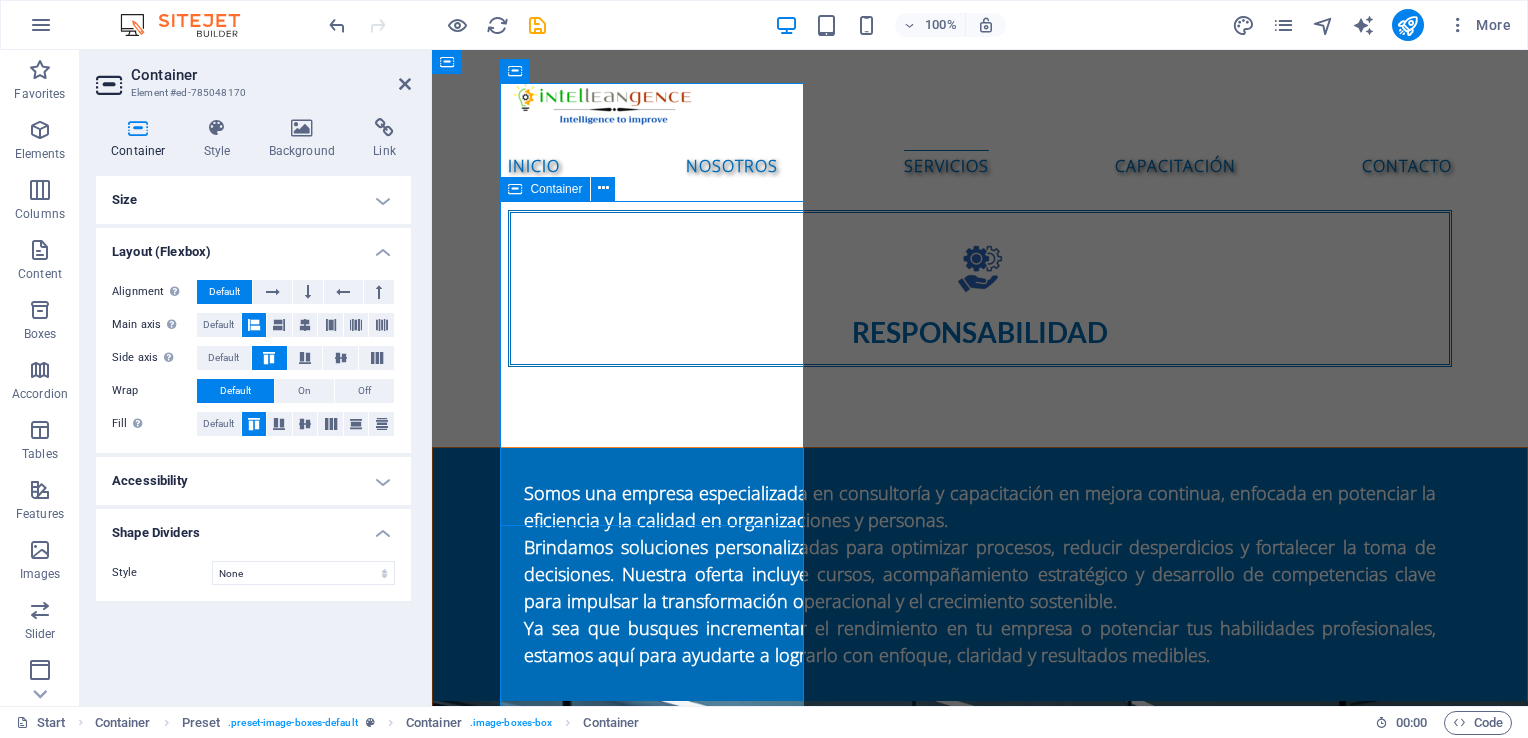 click on "Consultoría de mejora de procesos Diagnóstico de procesos operativos Mapeo y rediseño de procesos Implementación de metodologías Lean Six Sigma Reingeniería de procesos (BPR) Diseño de indicadores de desempeño (KPIs)   Auditorías internas de procesos" at bounding box center (660, 1808) 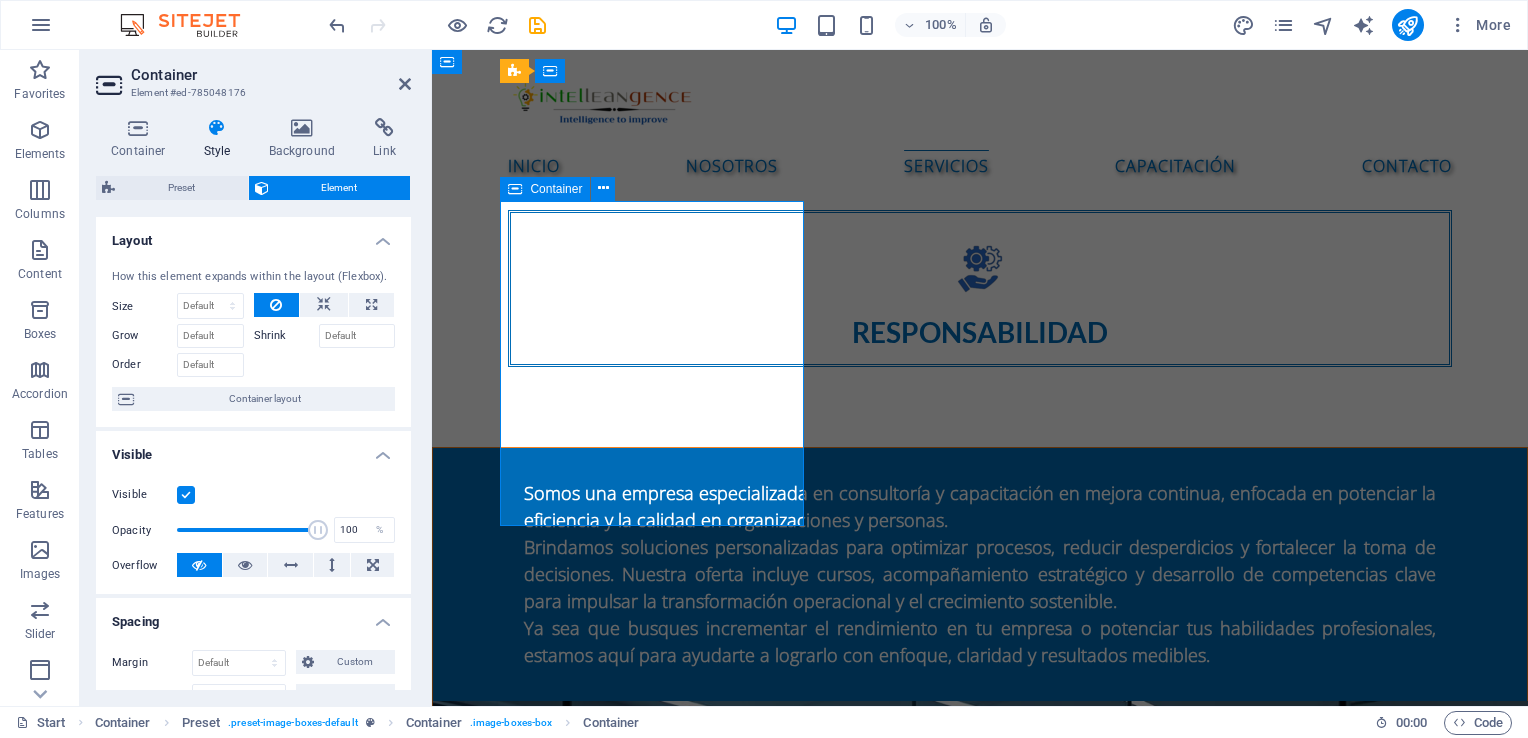 click on "Consultoría de mejora de procesos Diagnóstico de procesos operativos Mapeo y rediseño de procesos Implementación de metodologías Lean Six Sigma Reingeniería de procesos (BPR) Diseño de indicadores de desempeño (KPIs)   Auditorías internas de procesos" at bounding box center (660, 1808) 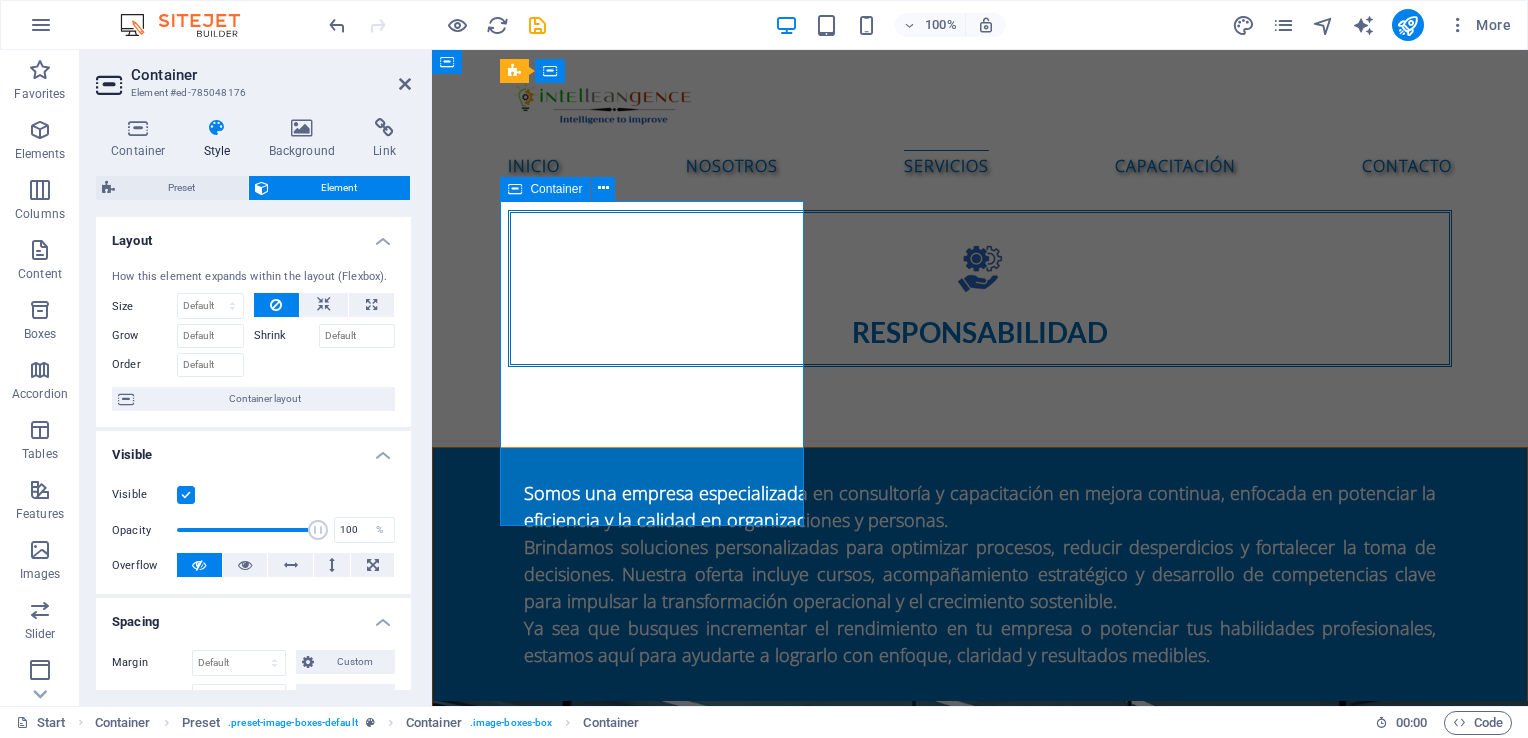 click on "Consultoría de mejora de procesos Diagnóstico de procesos operativos Mapeo y rediseño de procesos Implementación de metodologías Lean Six Sigma Reingeniería de procesos (BPR) Diseño de indicadores de desempeño (KPIs)   Auditorías internas de procesos" at bounding box center (660, 1808) 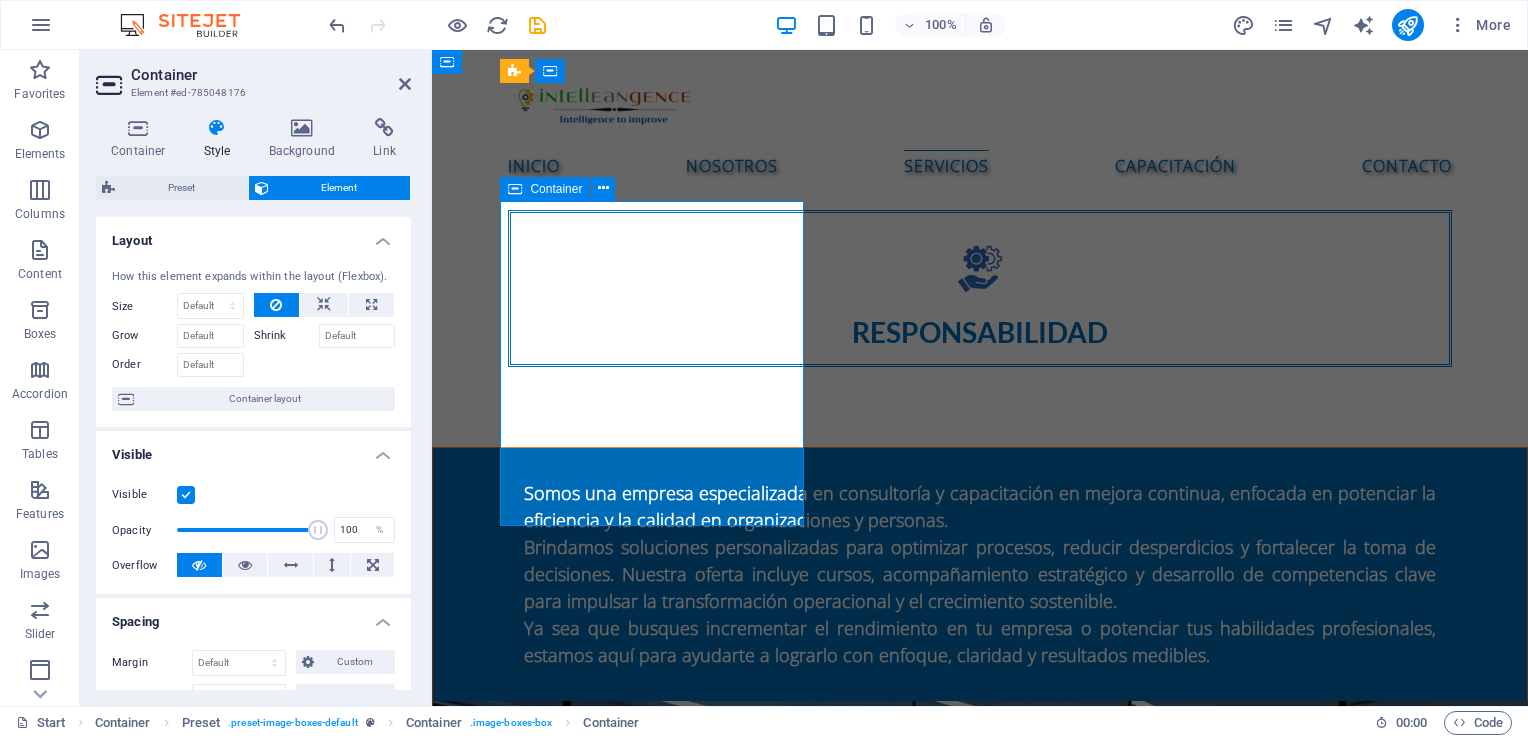 click on "Consultoría de mejora de procesos Diagnóstico de procesos operativos Mapeo y rediseño de procesos Implementación de metodologías Lean Six Sigma Reingeniería de procesos (BPR) Diseño de indicadores de desempeño (KPIs)   Auditorías internas de procesos" at bounding box center [660, 1808] 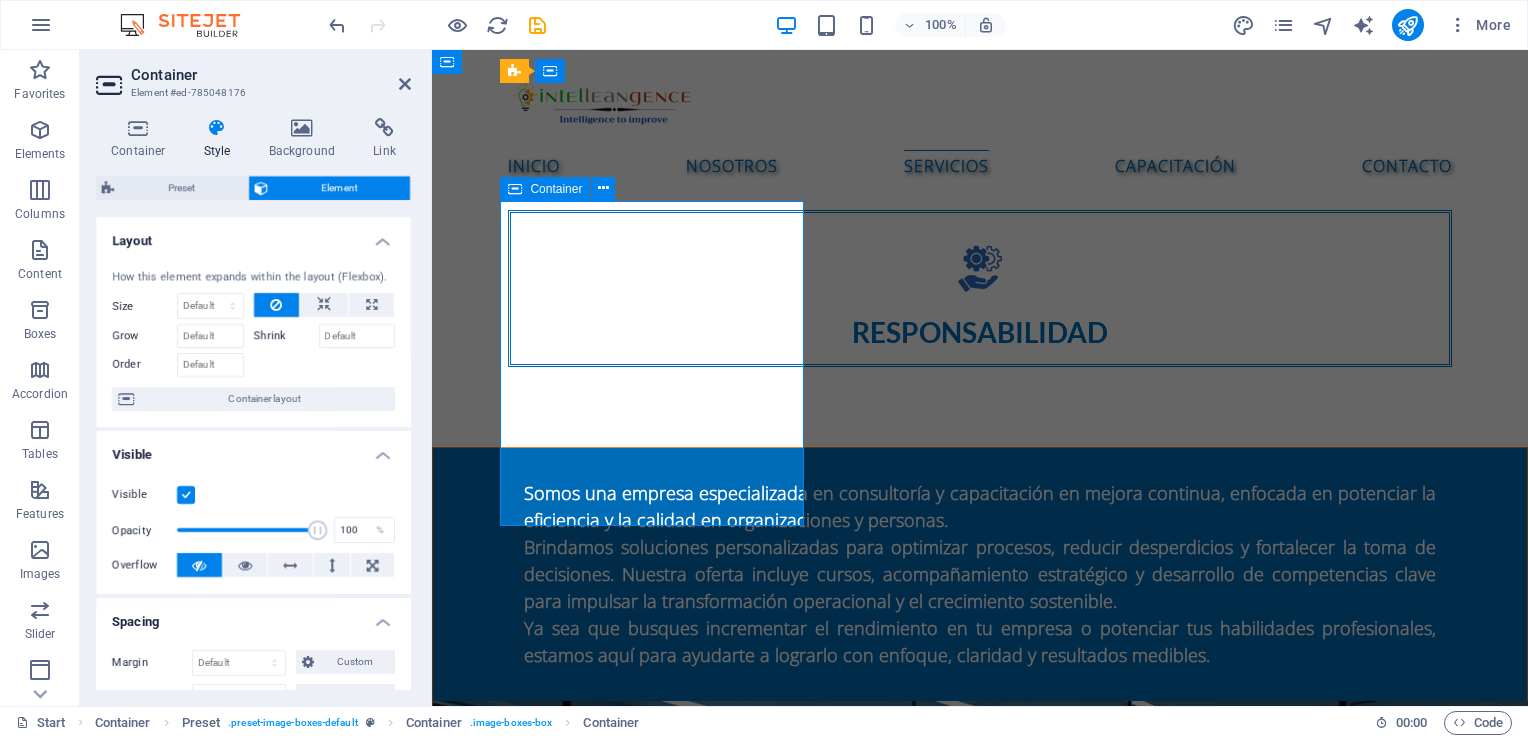 click on "Consultoría de mejora de procesos Diagnóstico de procesos operativos Mapeo y rediseño de procesos Implementación de metodologías Lean Six Sigma Reingeniería de procesos (BPR) Diseño de indicadores de desempeño (KPIs)   Auditorías internas de procesos" at bounding box center (660, 1808) 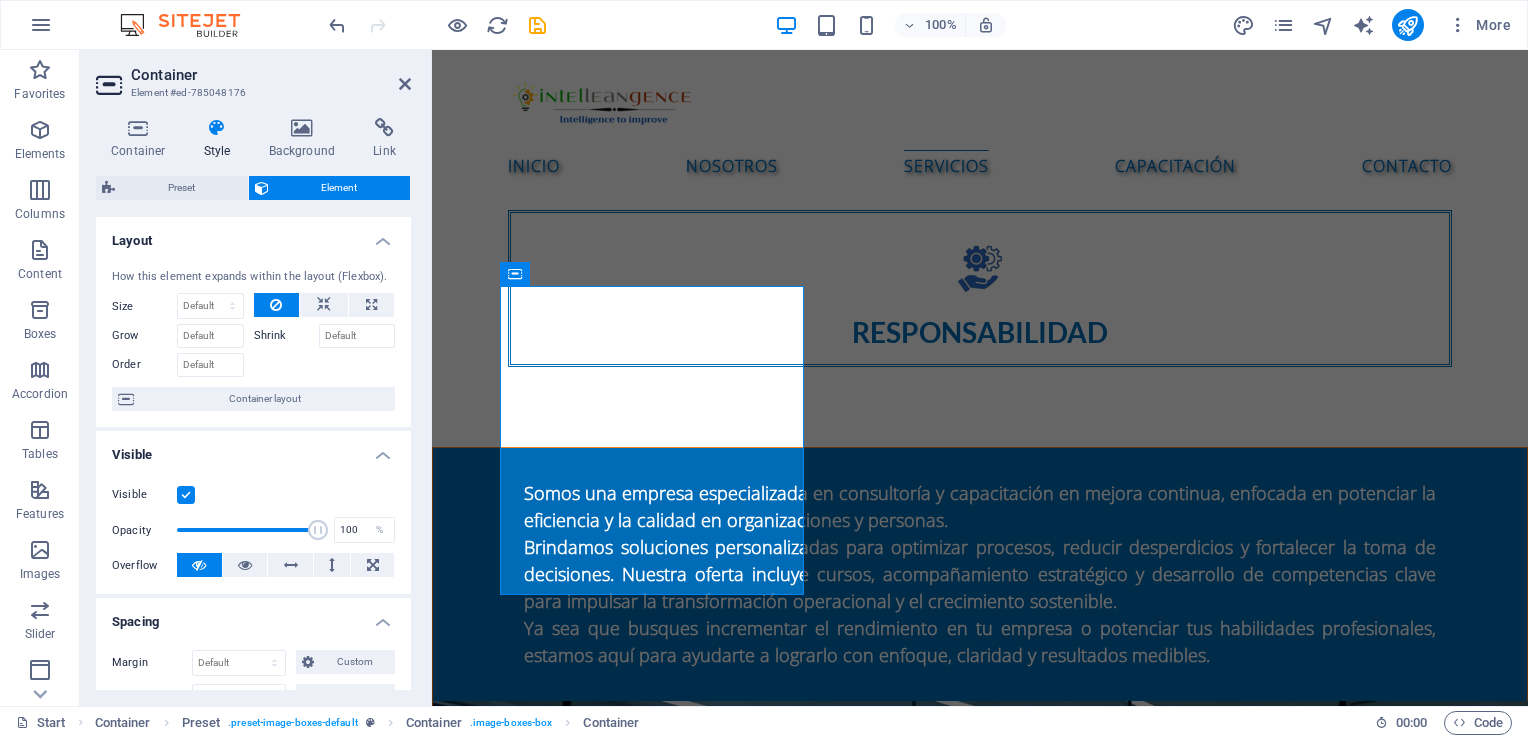 click at bounding box center (186, 495) 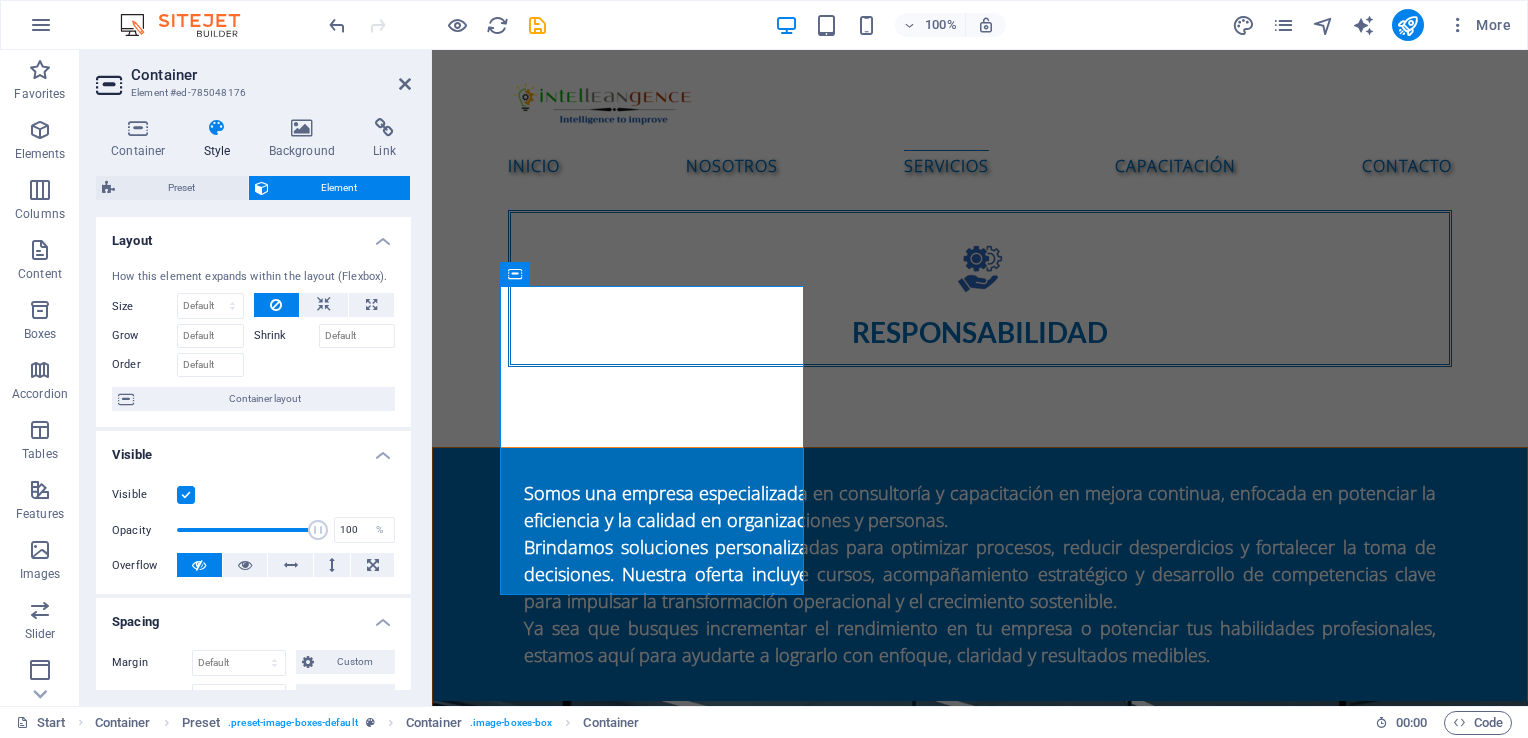 click on "Visible" at bounding box center (0, 0) 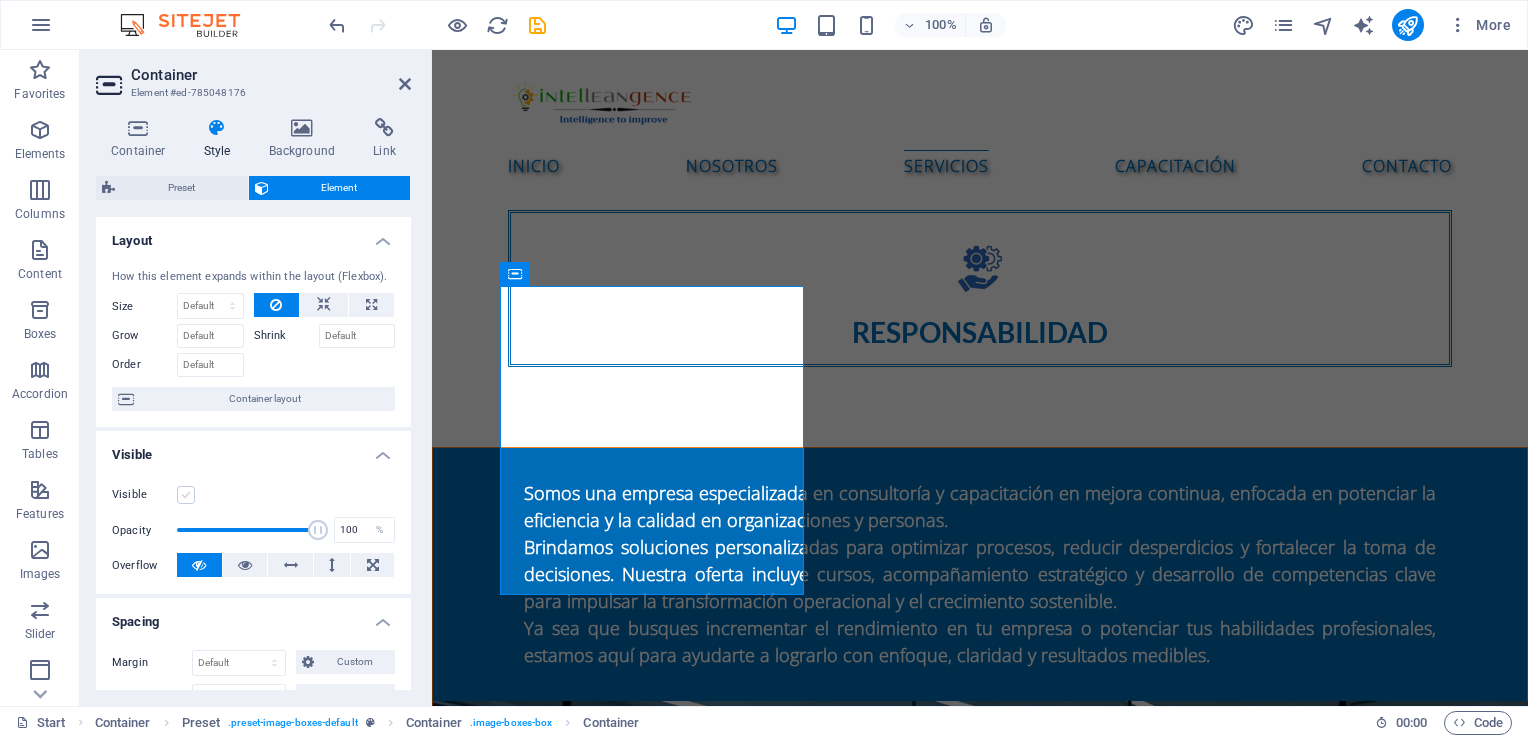click at bounding box center (186, 495) 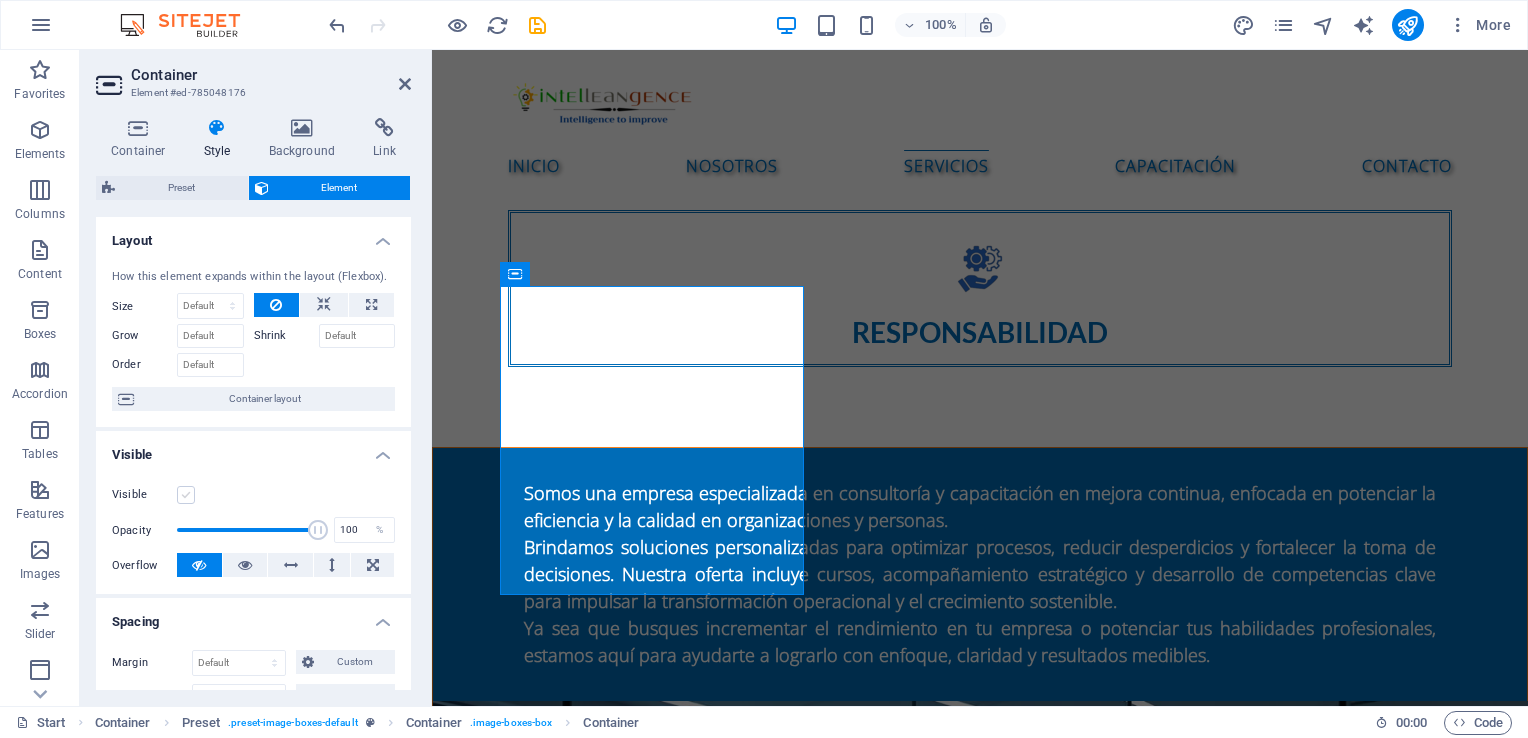 click on "Visible" at bounding box center [0, 0] 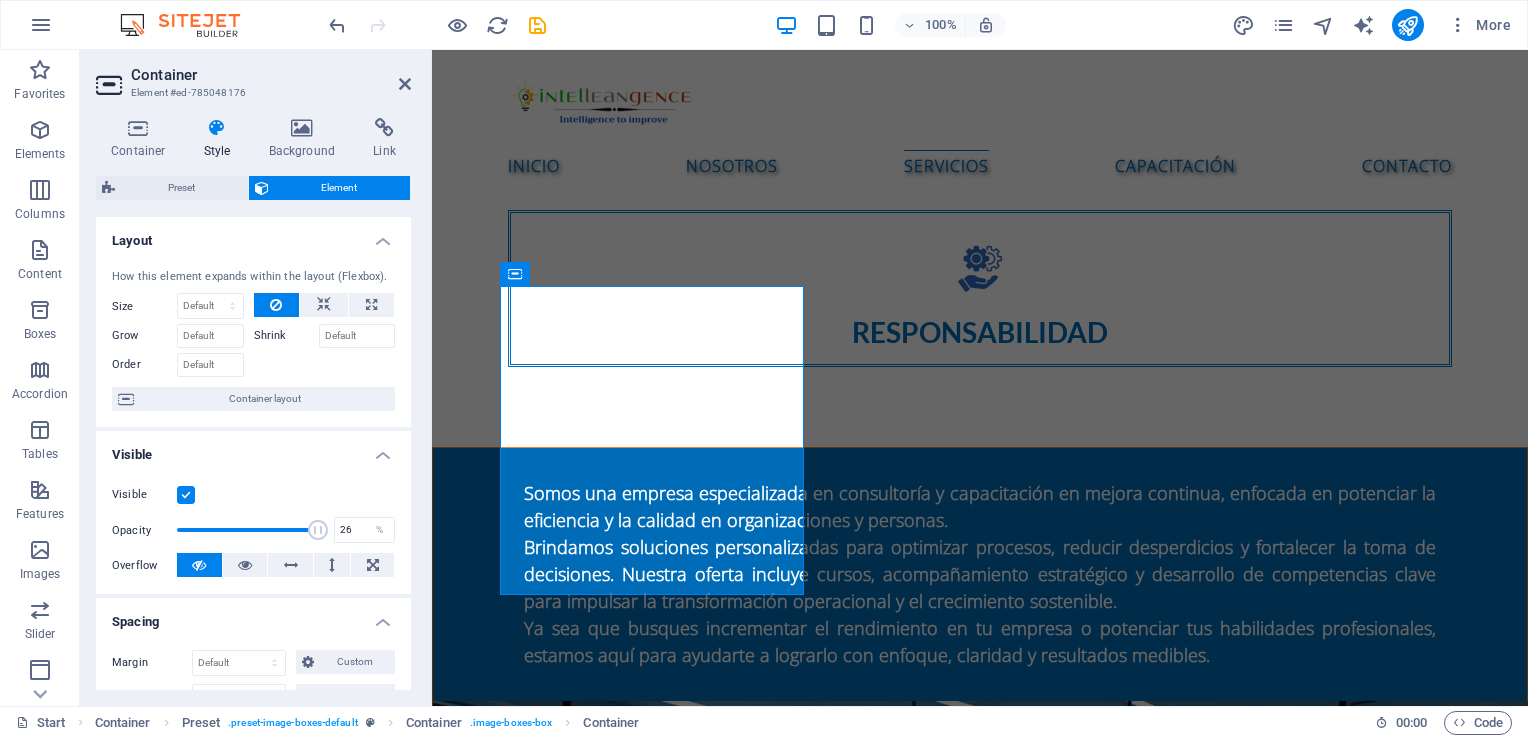 click at bounding box center (247, 530) 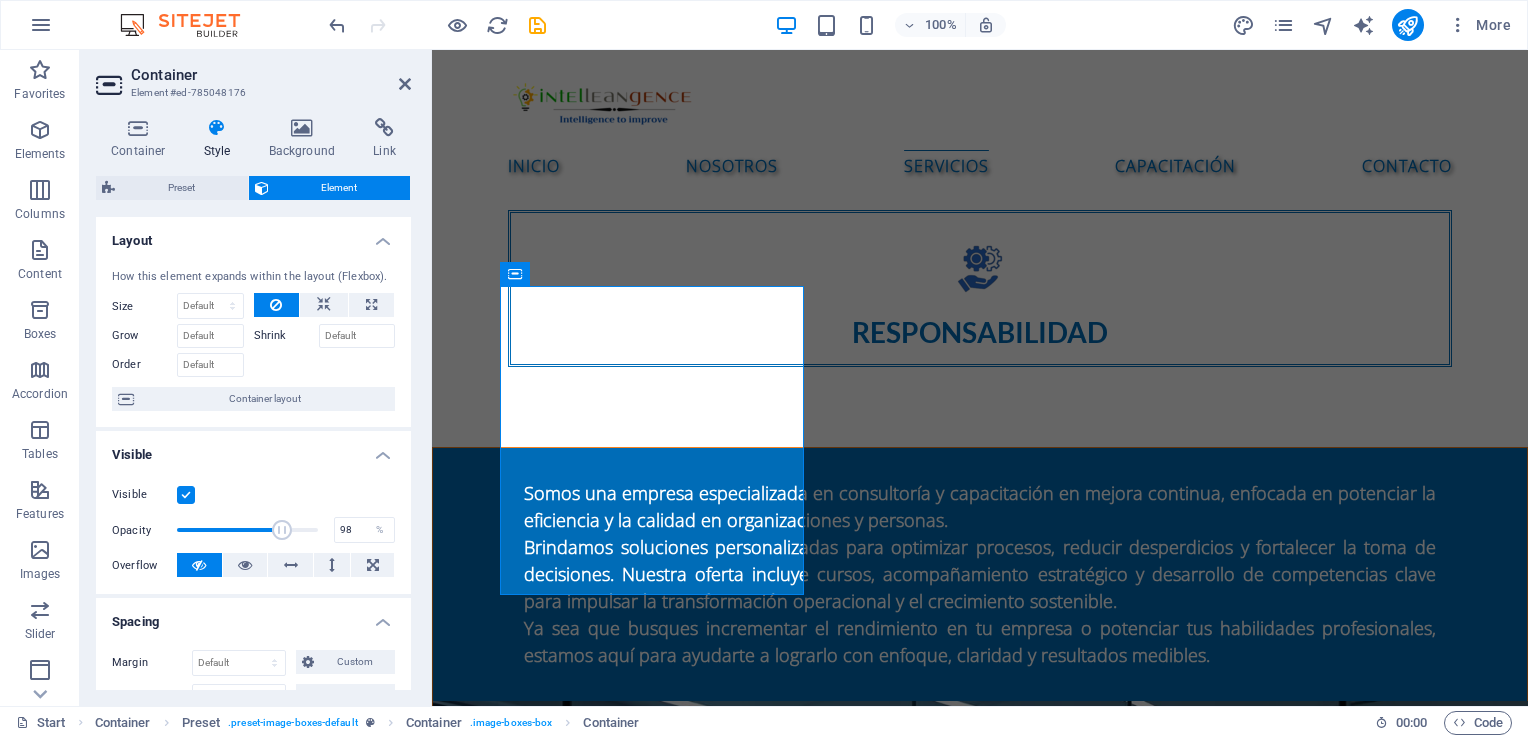 type on "100" 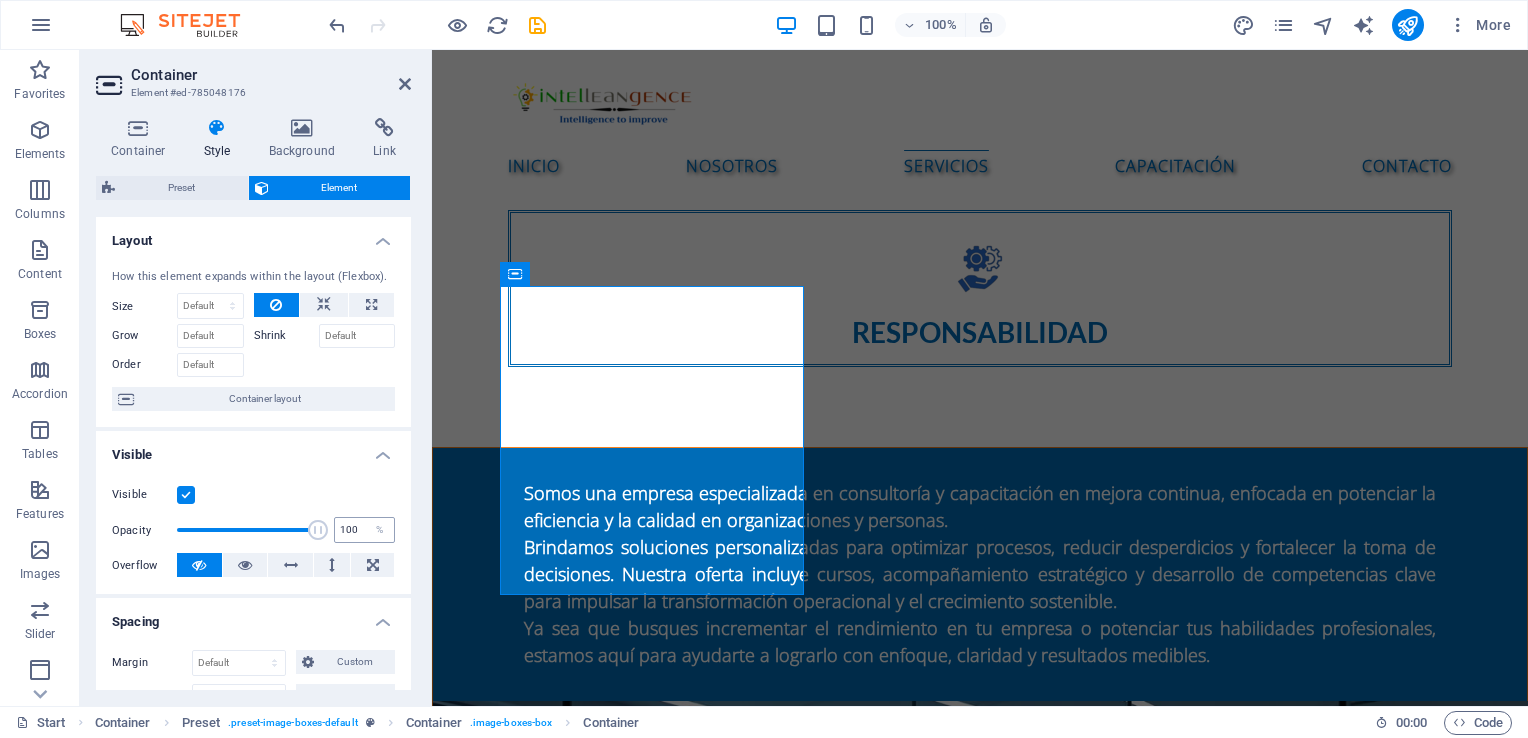 drag, startPoint x: 216, startPoint y: 526, endPoint x: 339, endPoint y: 525, distance: 123.00407 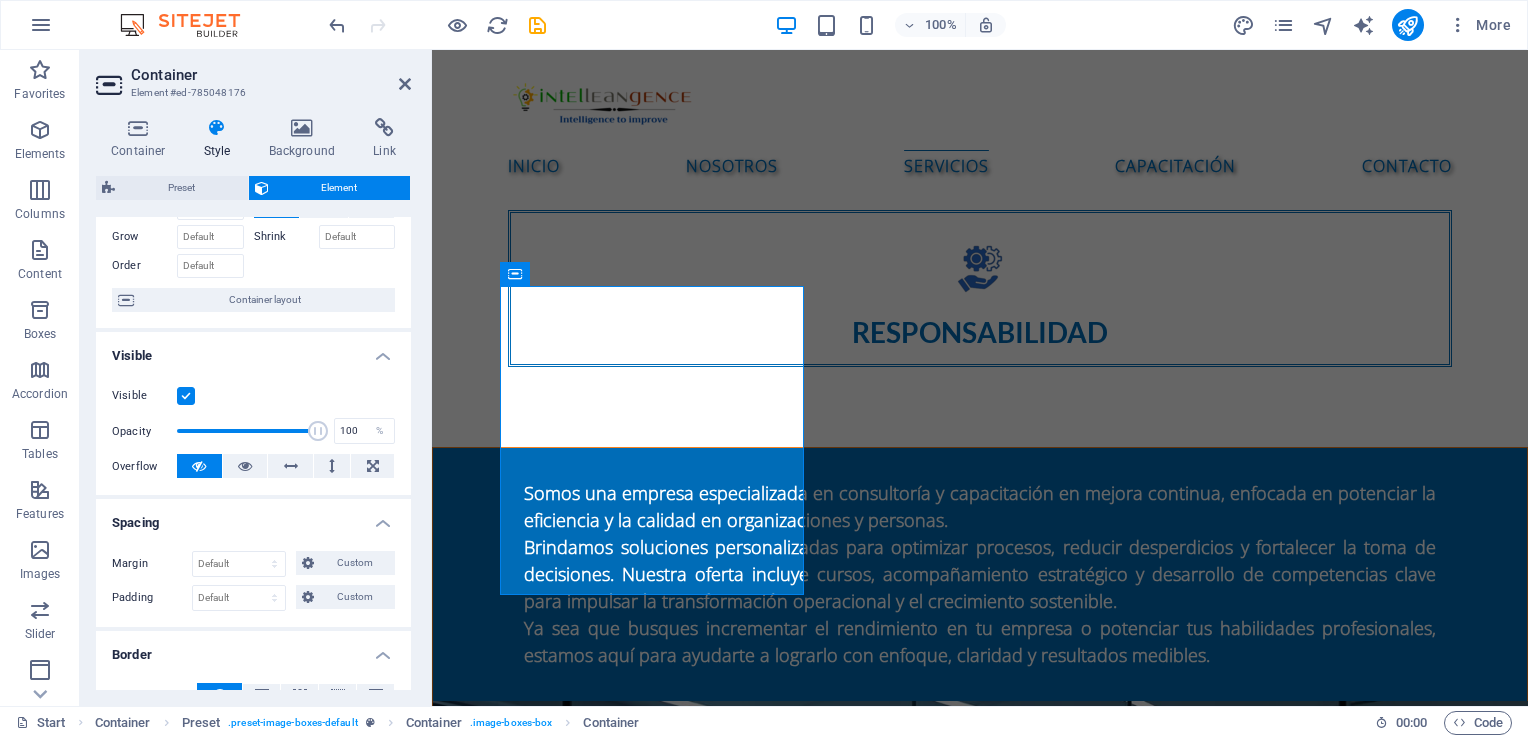 scroll, scrollTop: 100, scrollLeft: 0, axis: vertical 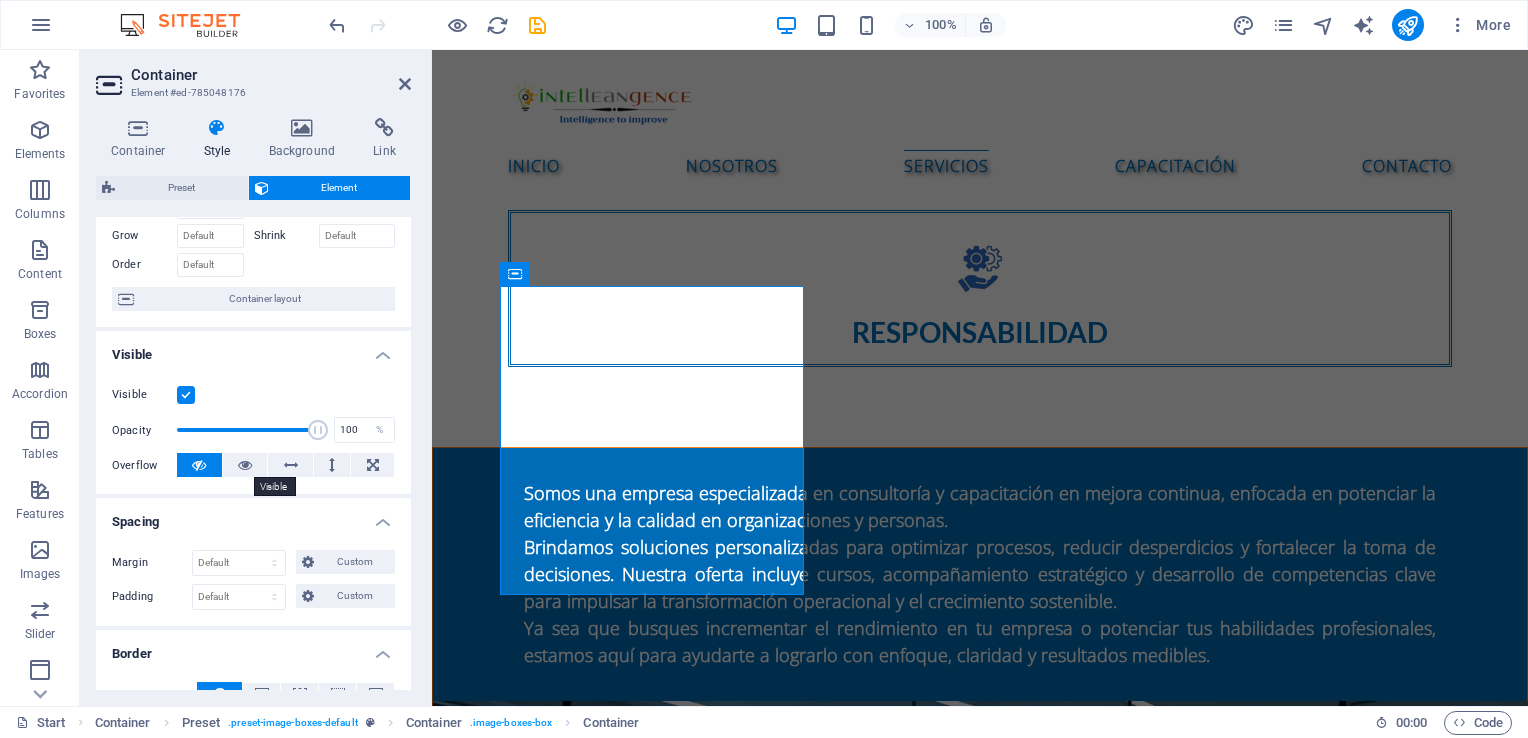 click at bounding box center (245, 465) 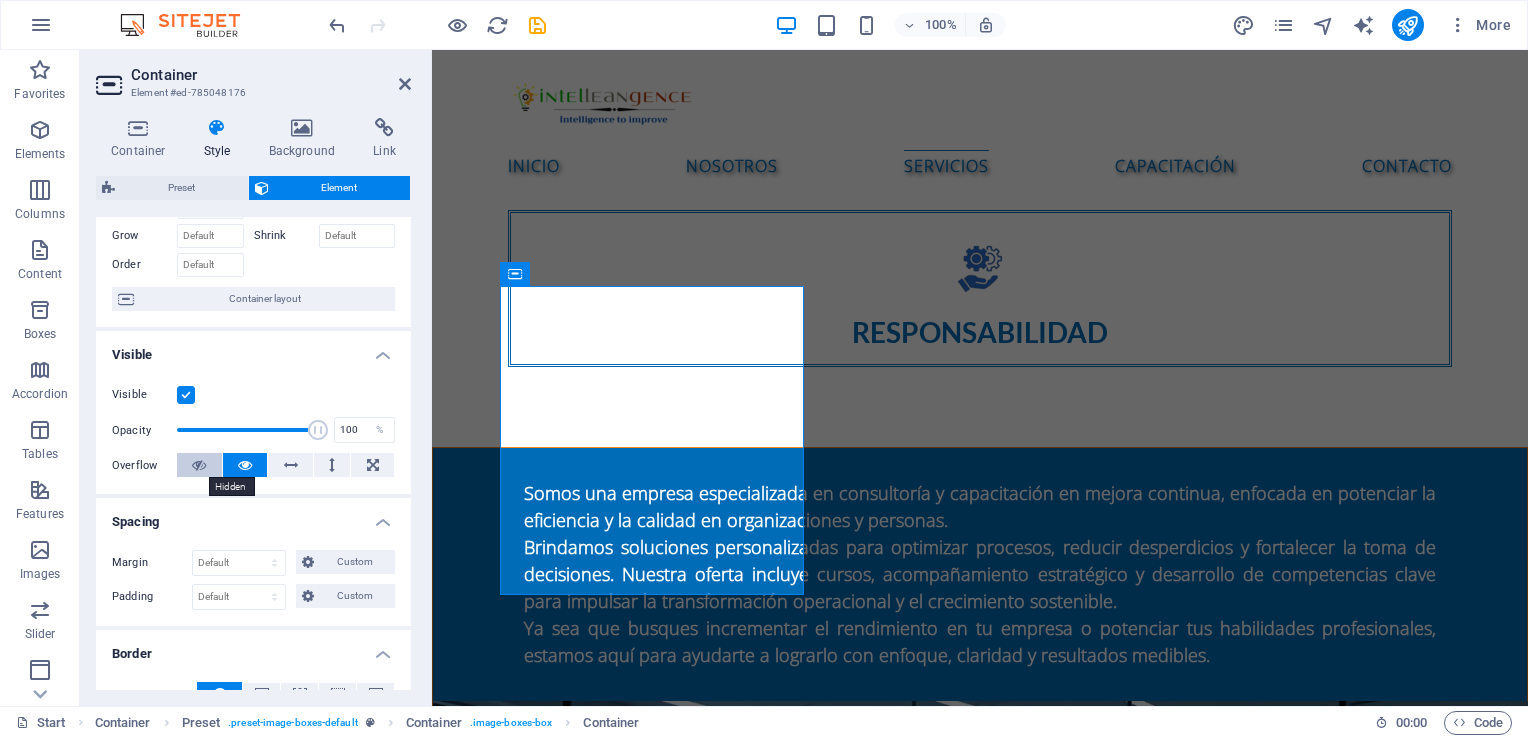 click at bounding box center [199, 465] 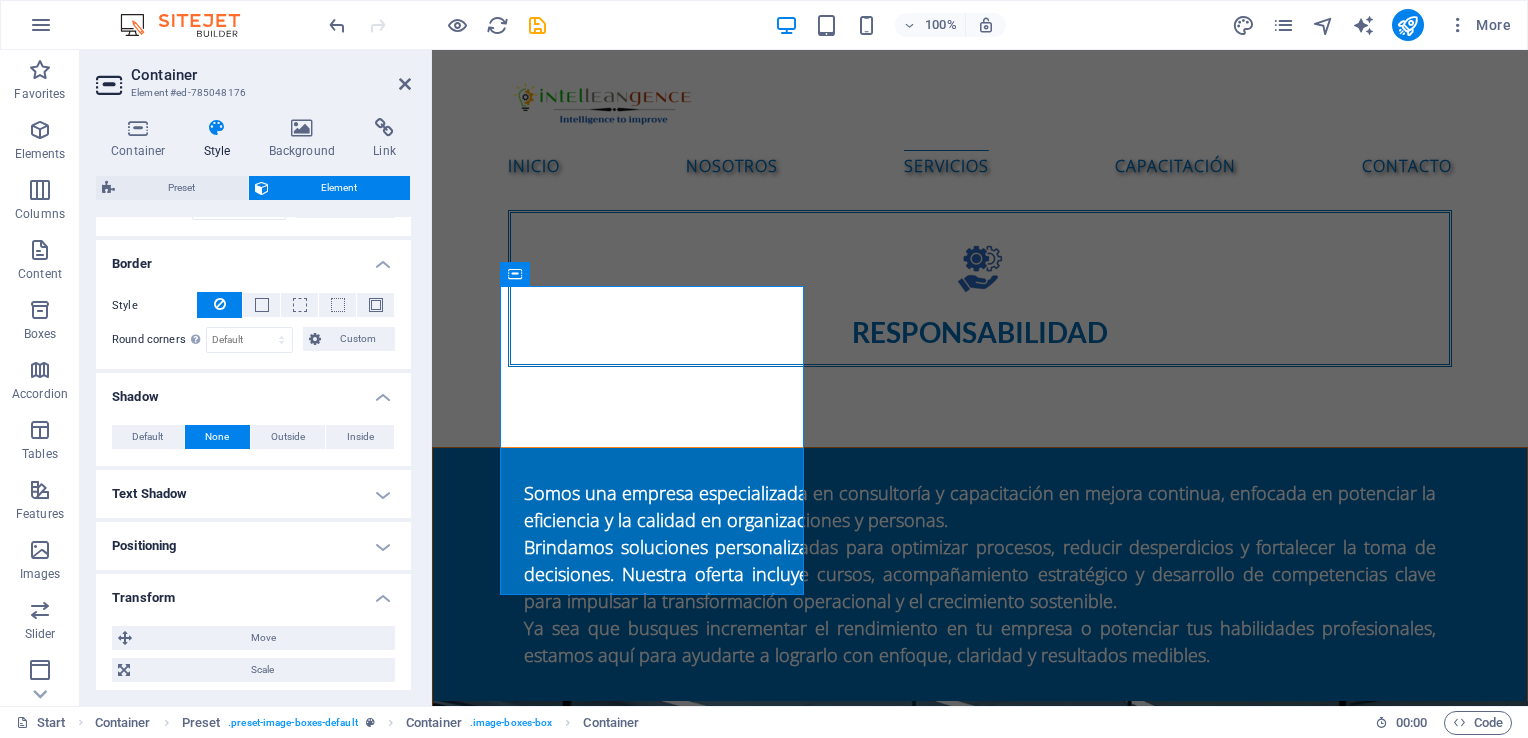 scroll, scrollTop: 500, scrollLeft: 0, axis: vertical 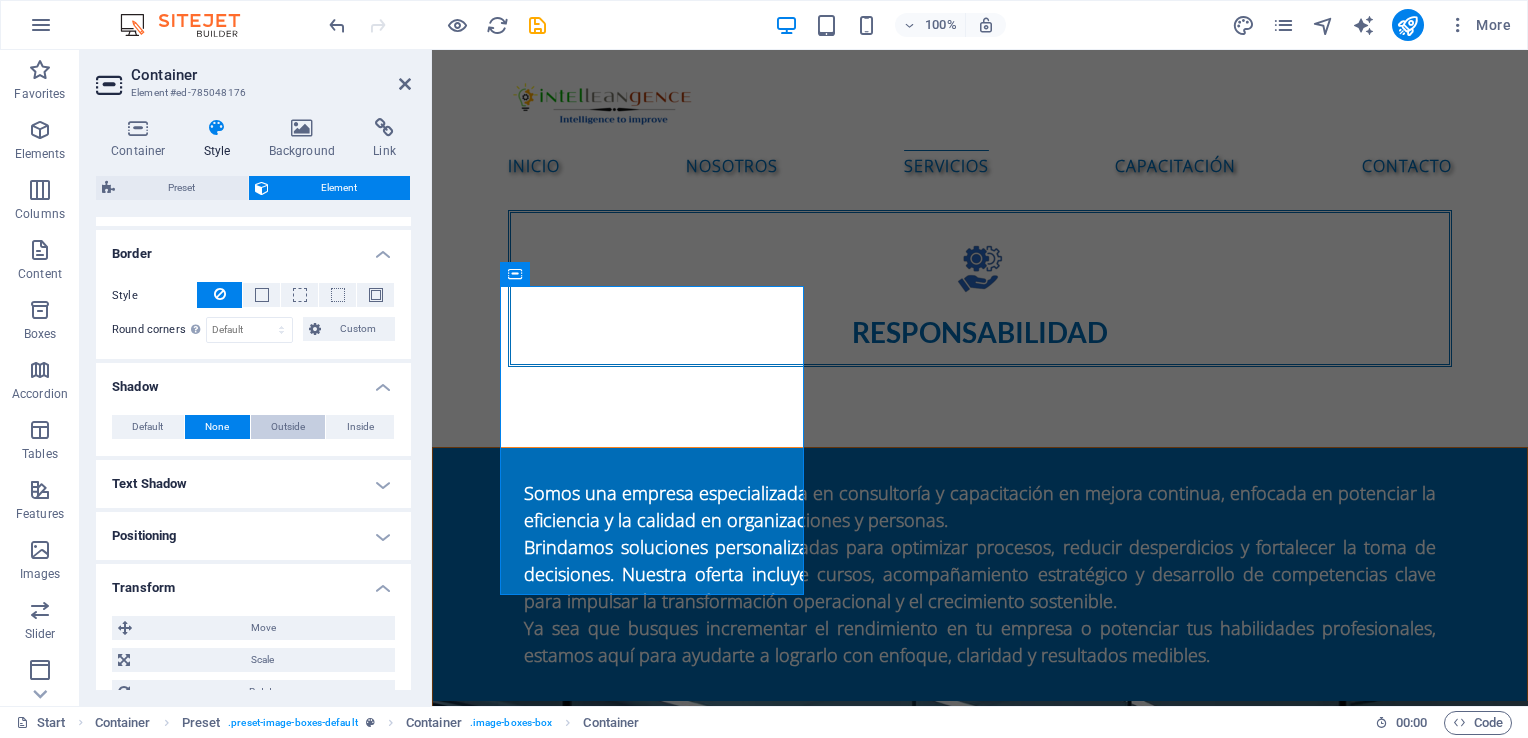 click on "Outside" at bounding box center (288, 427) 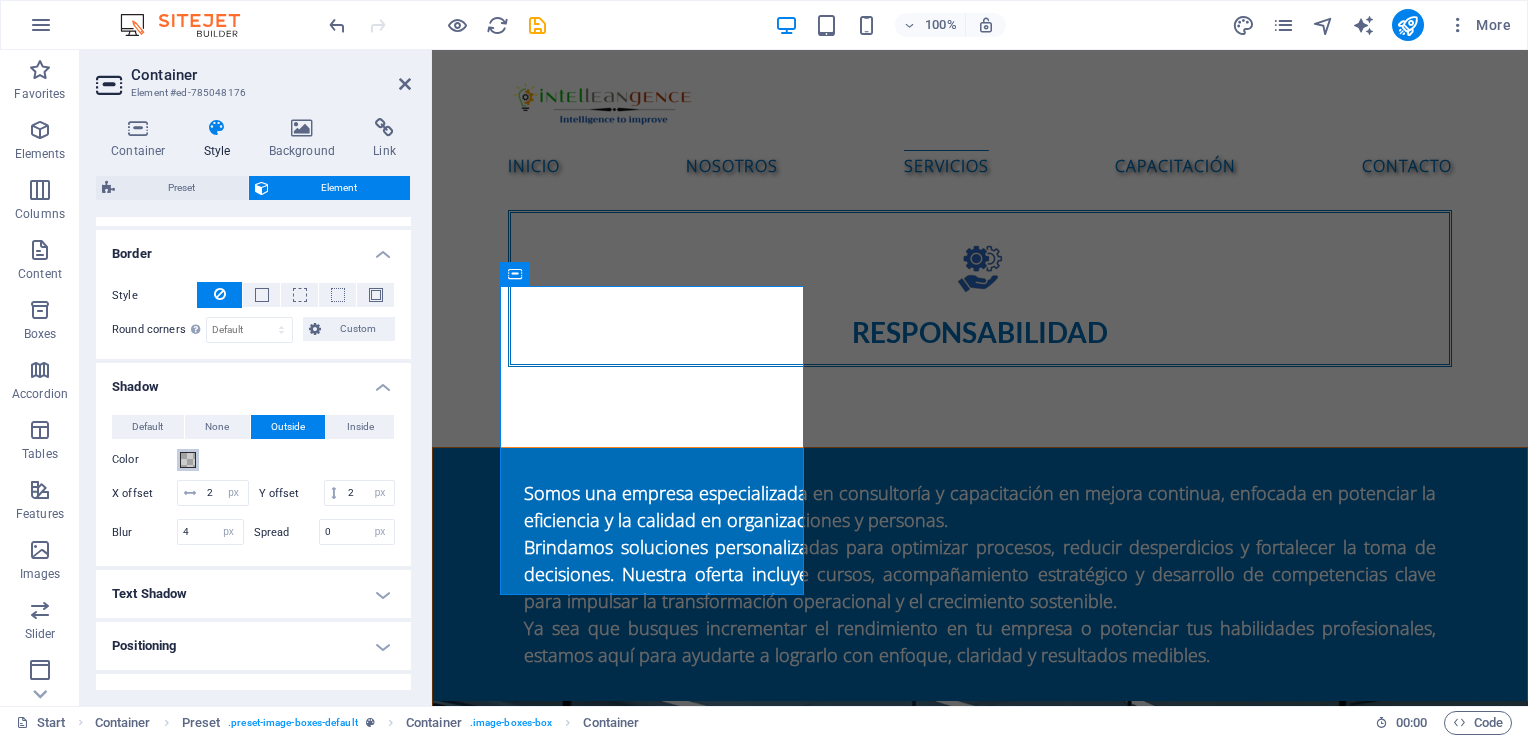 click at bounding box center [188, 460] 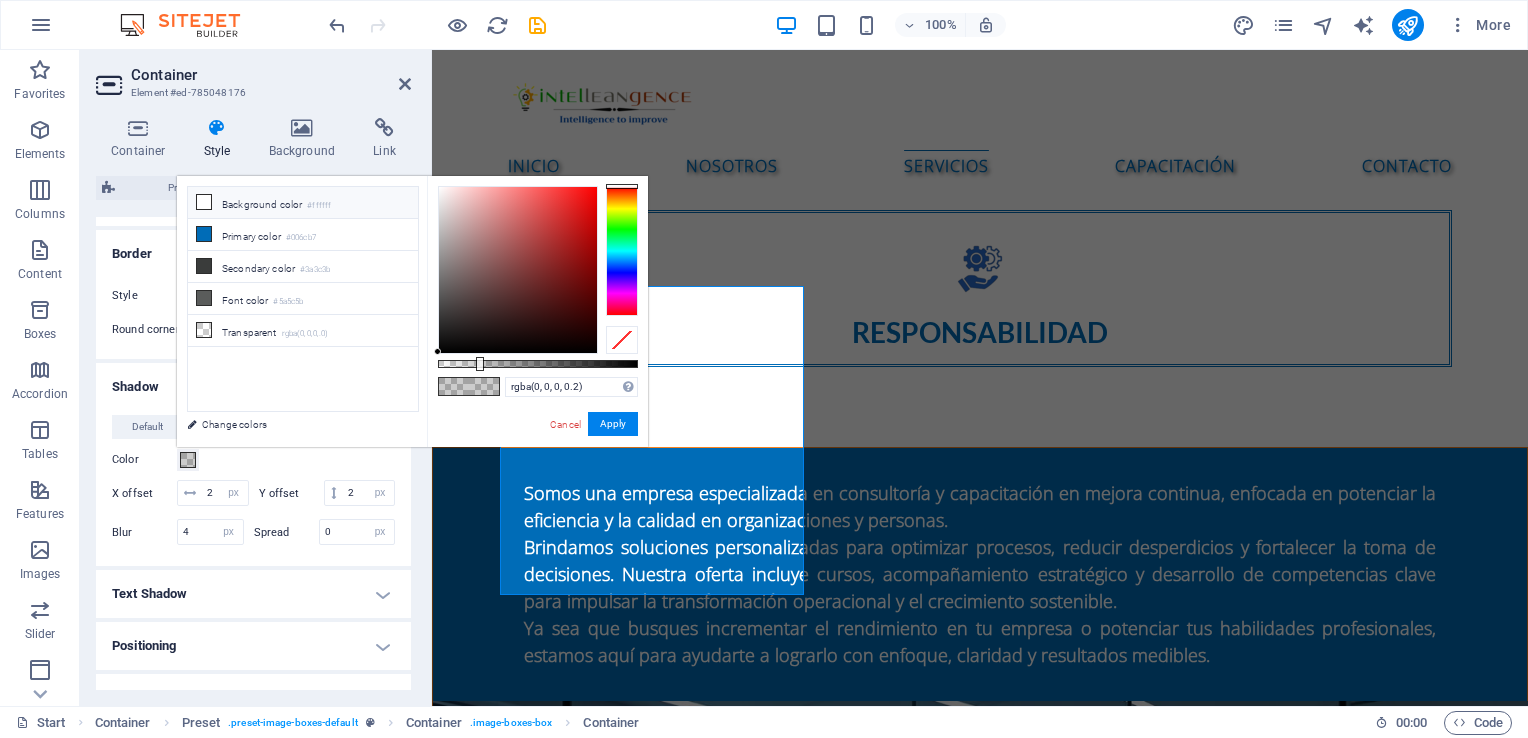 click on "Background color
#ffffff" at bounding box center [303, 203] 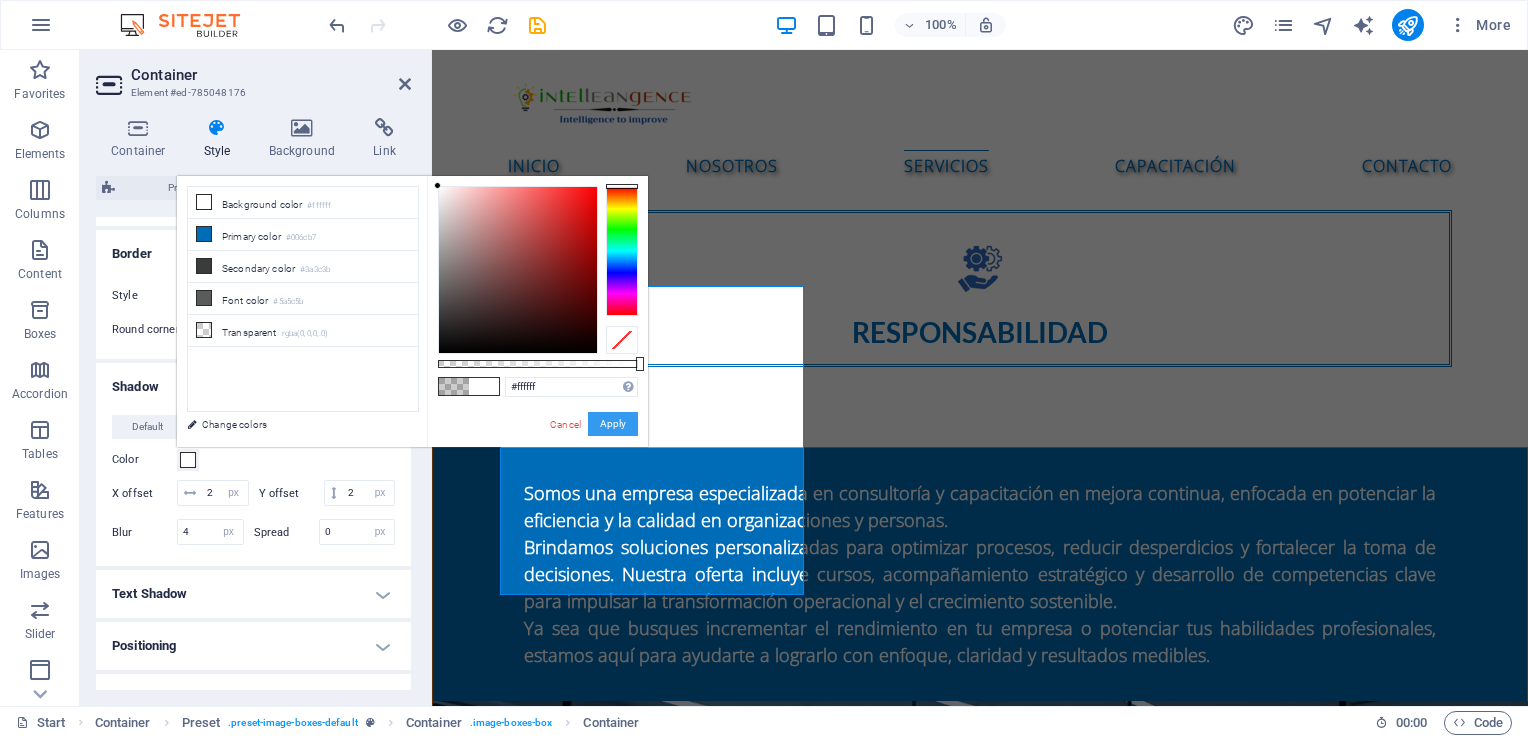 click on "Apply" at bounding box center (613, 424) 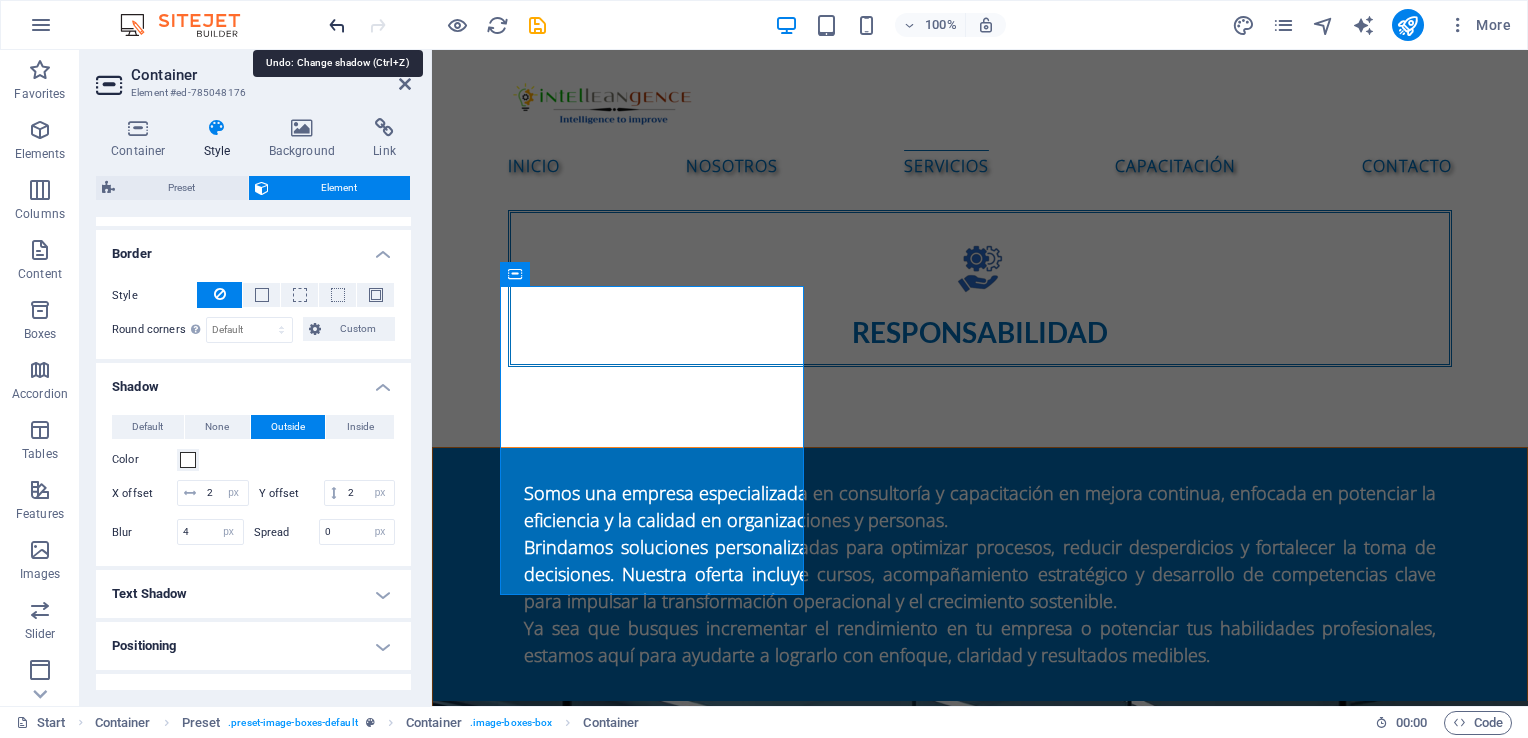 click at bounding box center (337, 25) 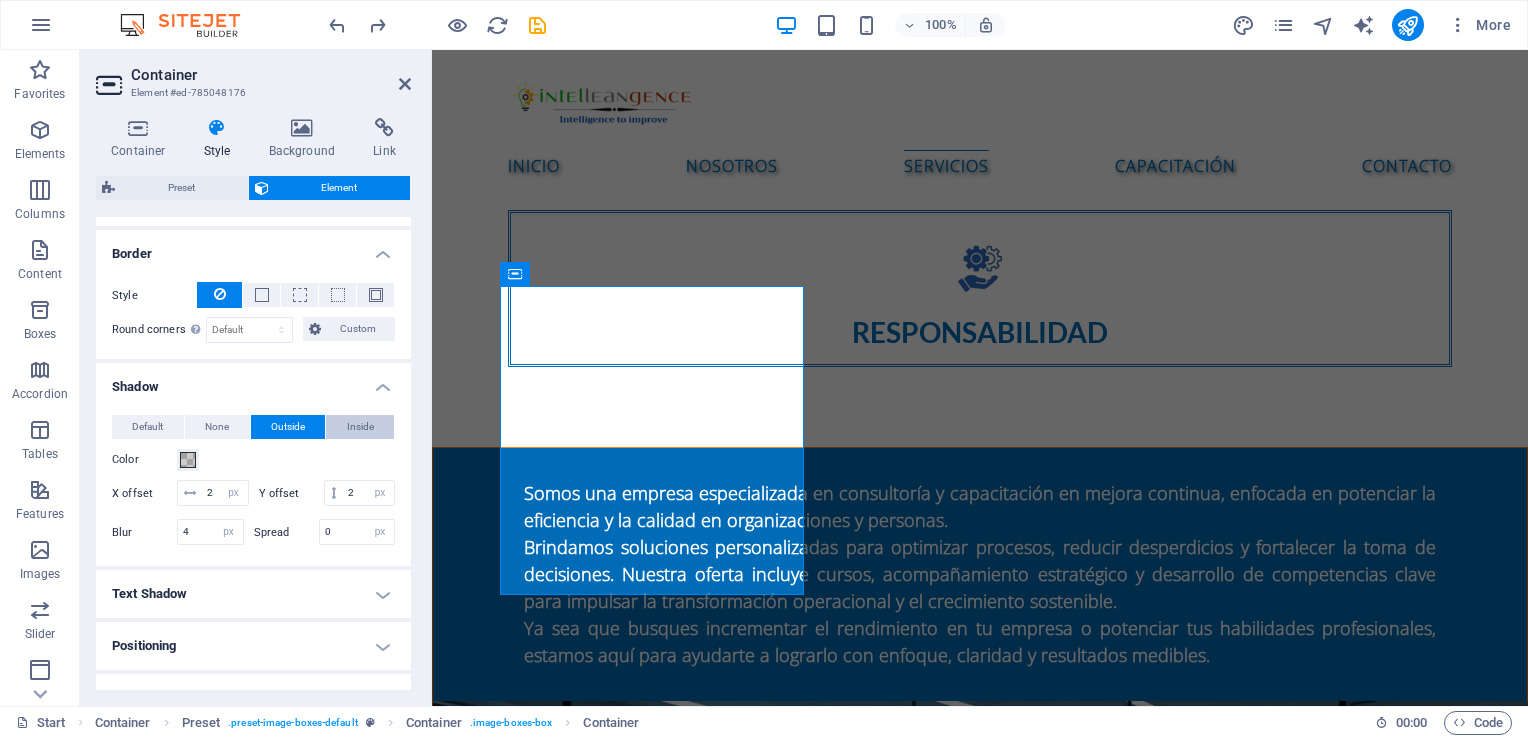 click on "Inside" at bounding box center [360, 427] 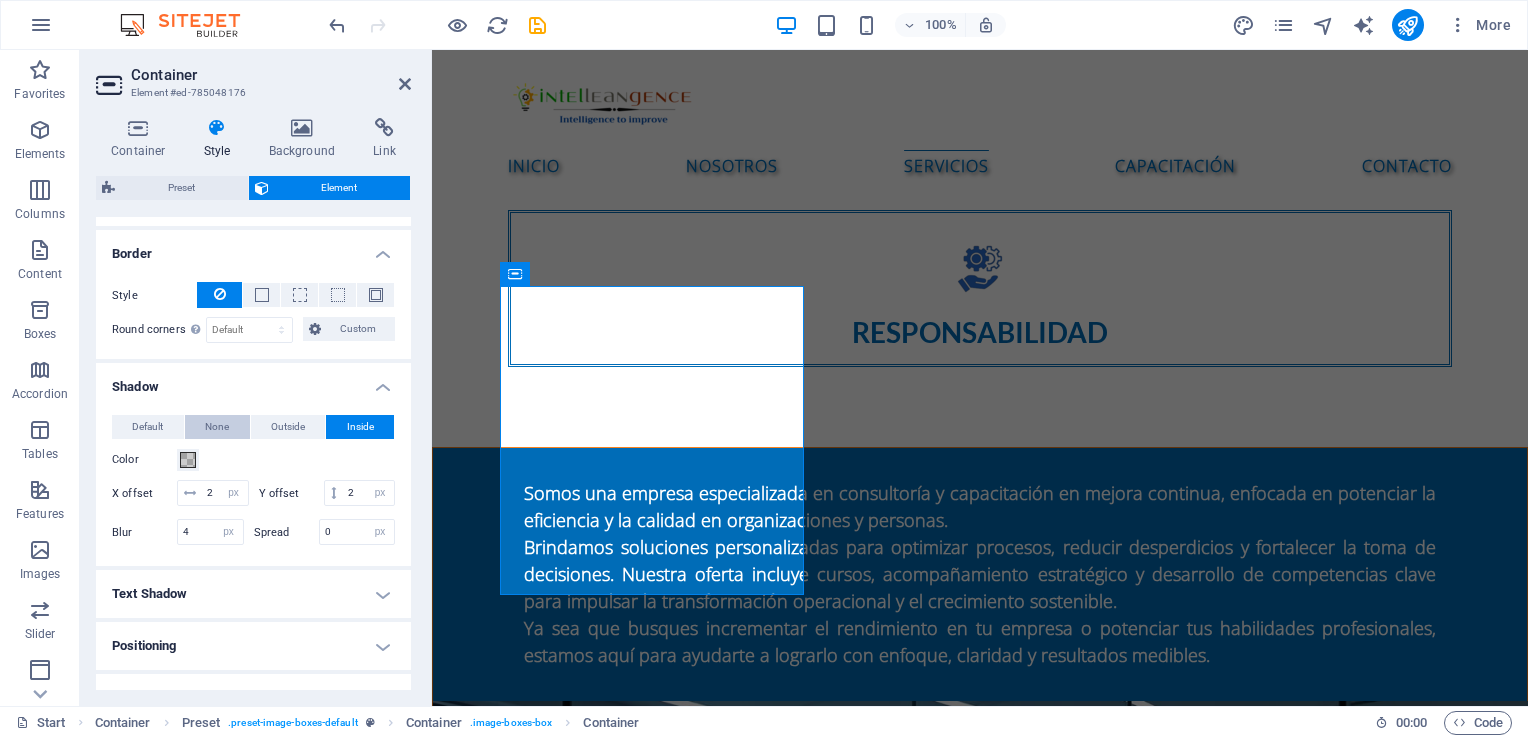 click on "None" at bounding box center [217, 427] 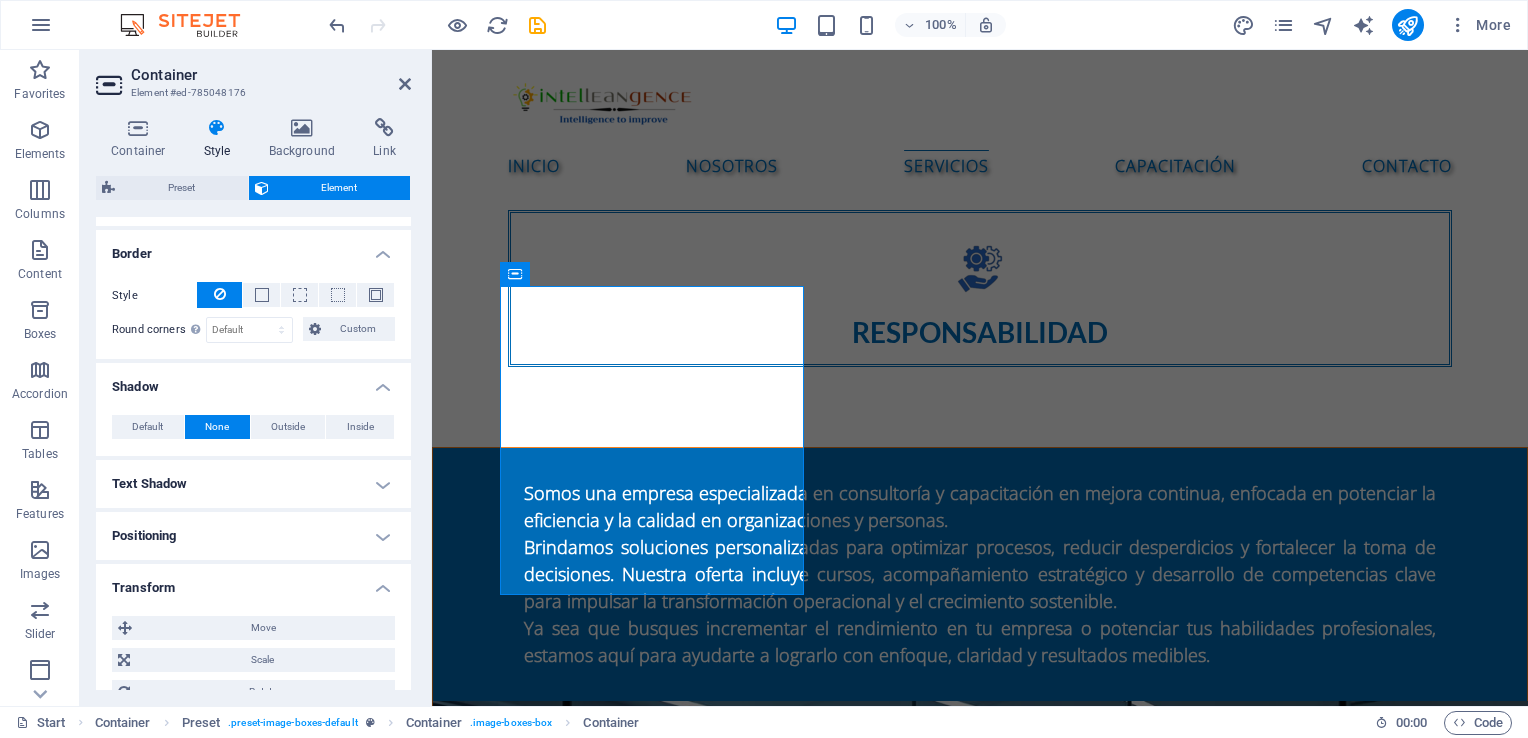 click on "Text Shadow" at bounding box center [253, 484] 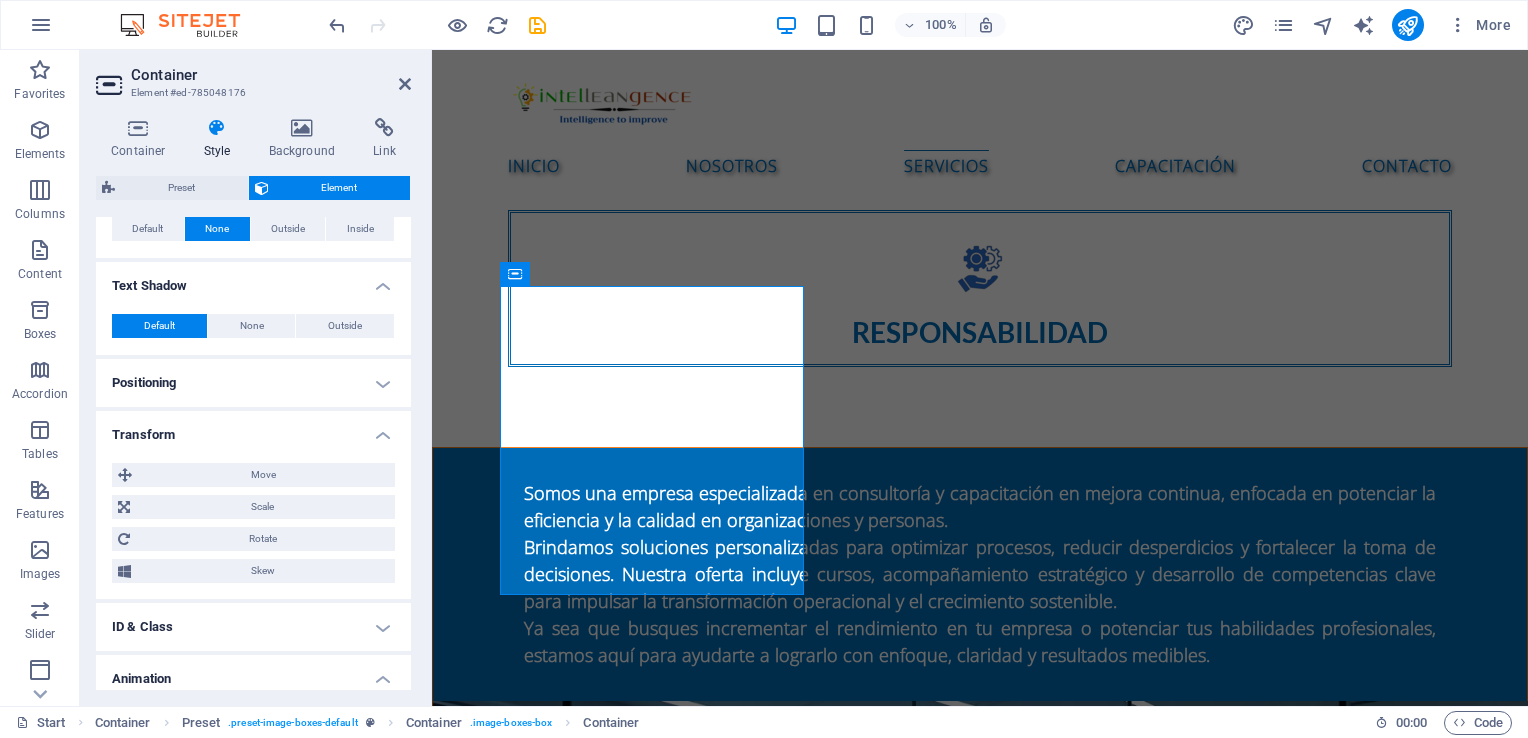 scroll, scrollTop: 700, scrollLeft: 0, axis: vertical 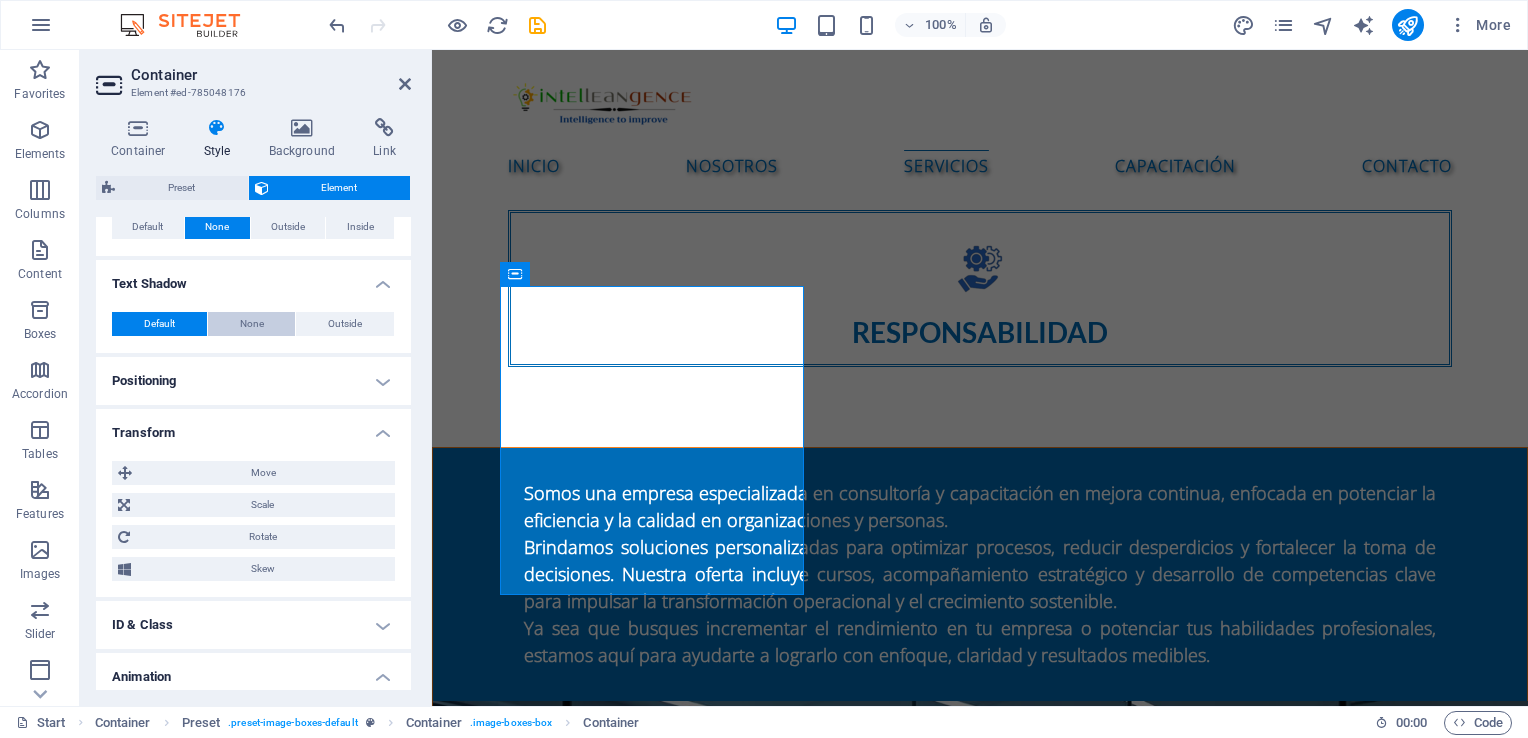 click on "None" at bounding box center [252, 324] 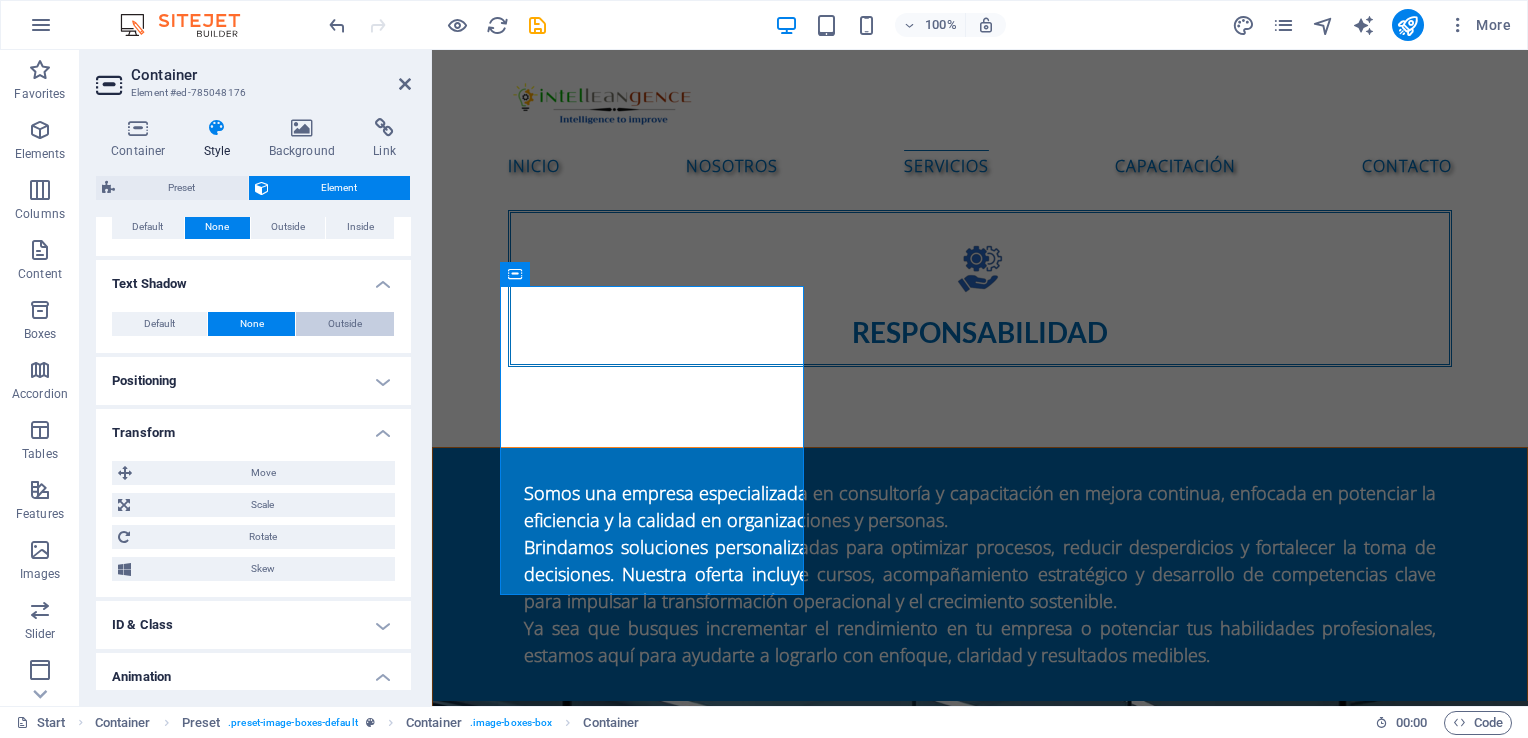 click on "Outside" at bounding box center (345, 324) 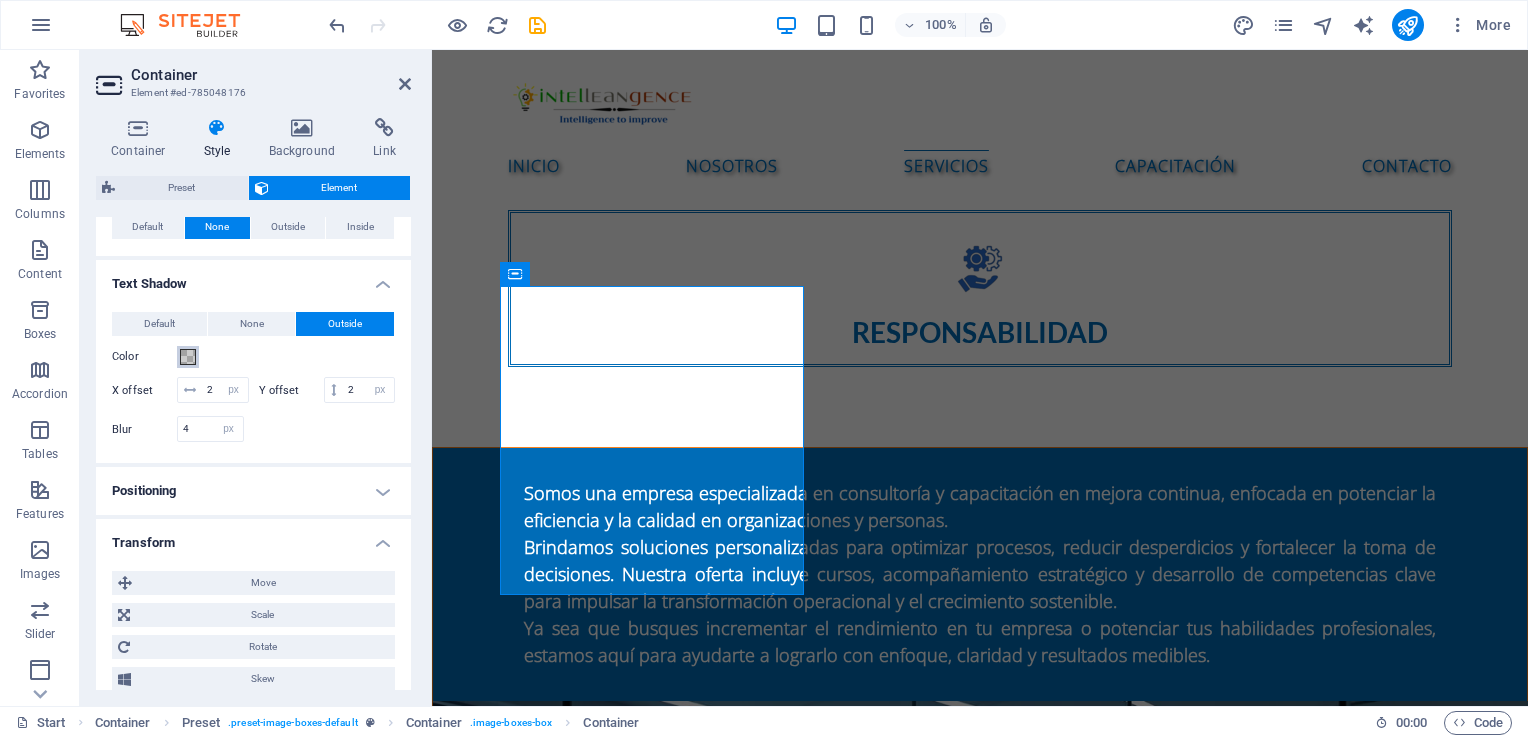 click at bounding box center (188, 357) 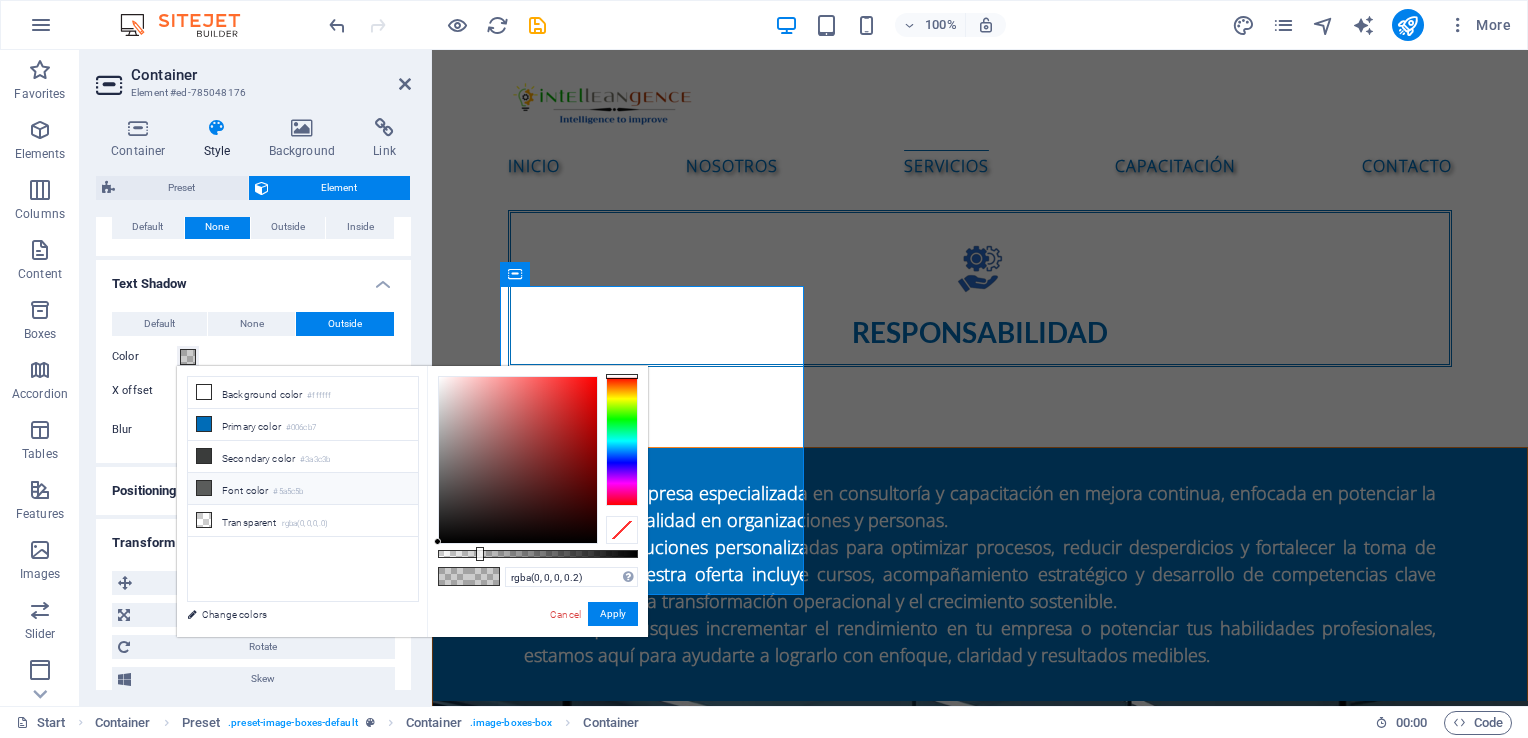 click at bounding box center (204, 488) 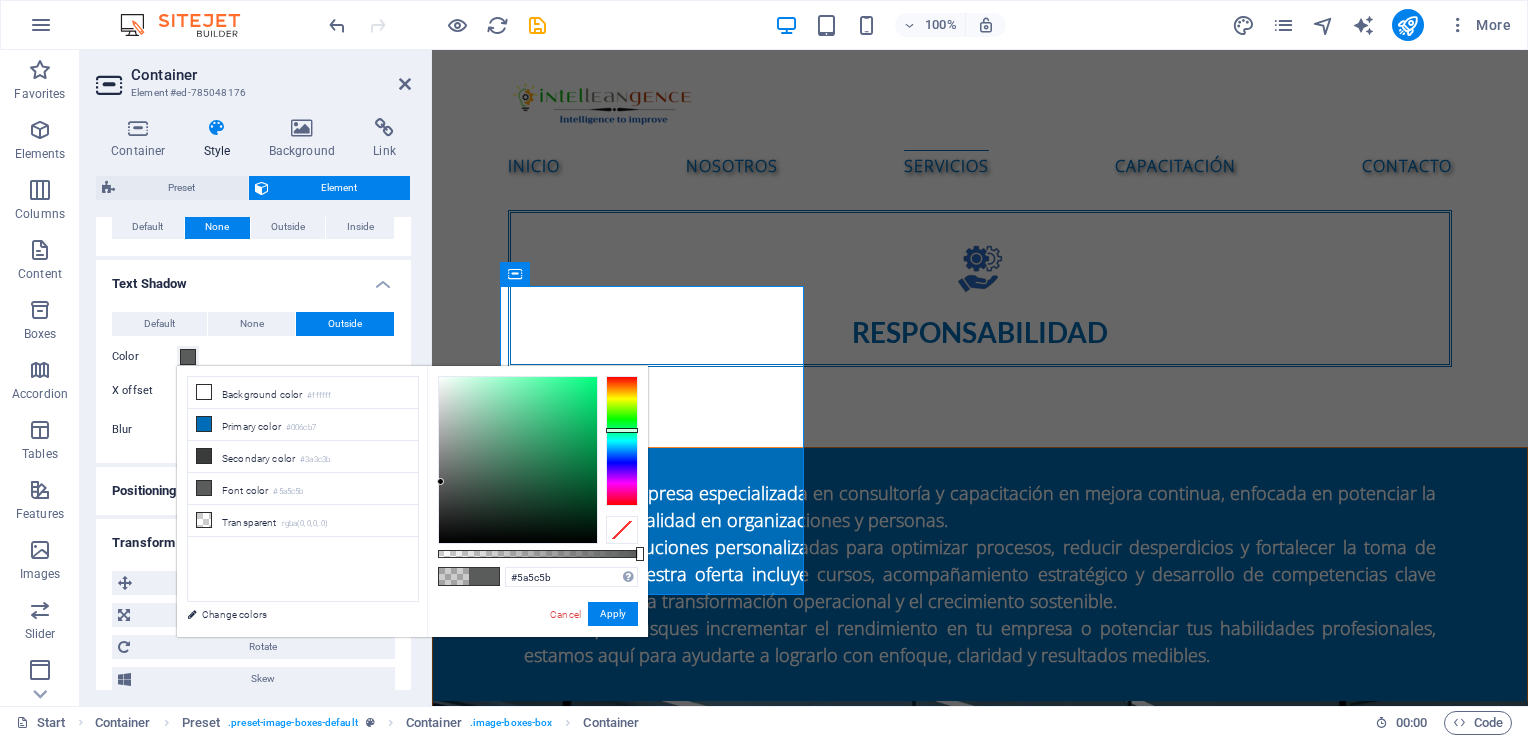click on "#5a5c5b Supported formats #0852ed rgb(8, 82, 237) rgba(8, 82, 237, 90%) hsv(221,97,93) hsl(221, 93%, 48%) Cancel Apply" at bounding box center (537, 646) 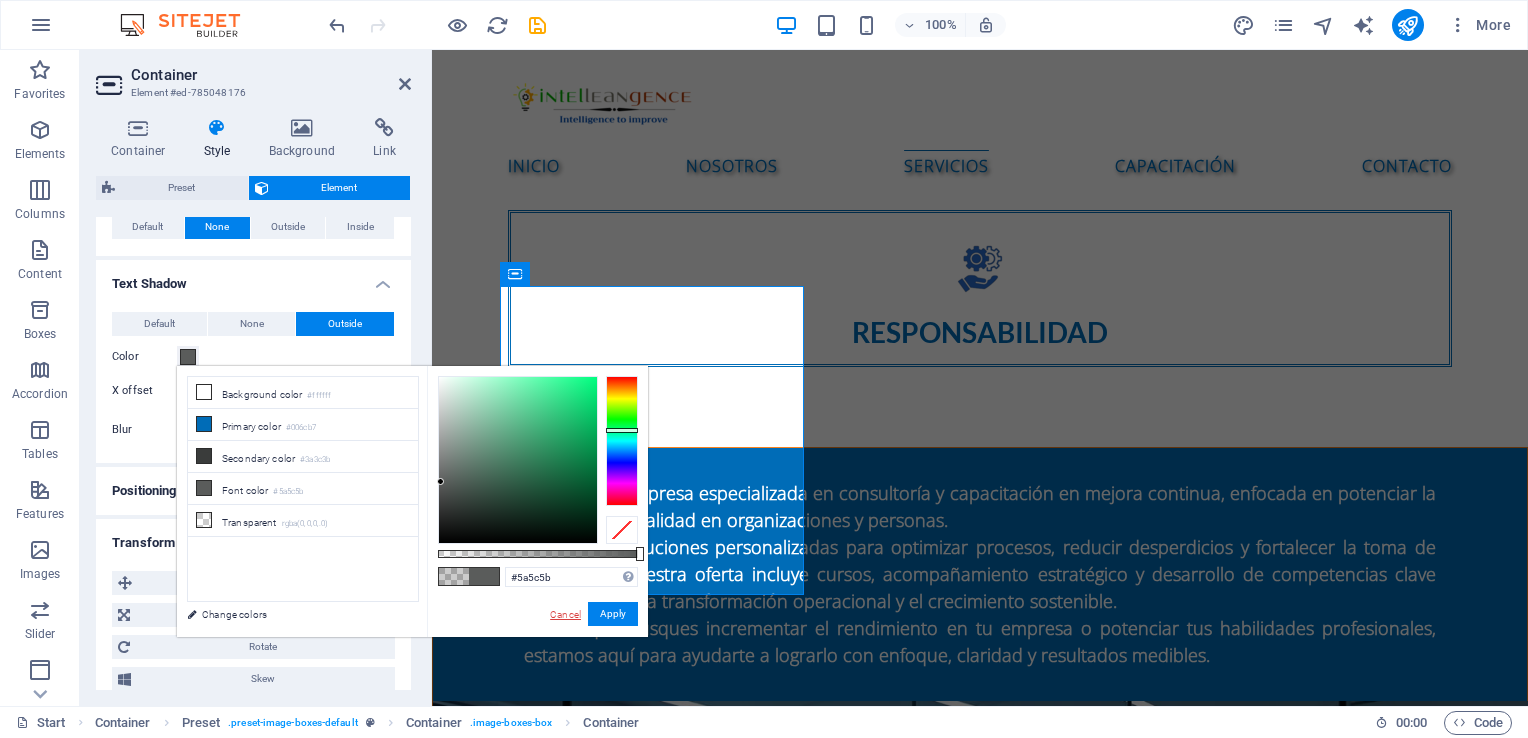 click on "Cancel" at bounding box center (565, 614) 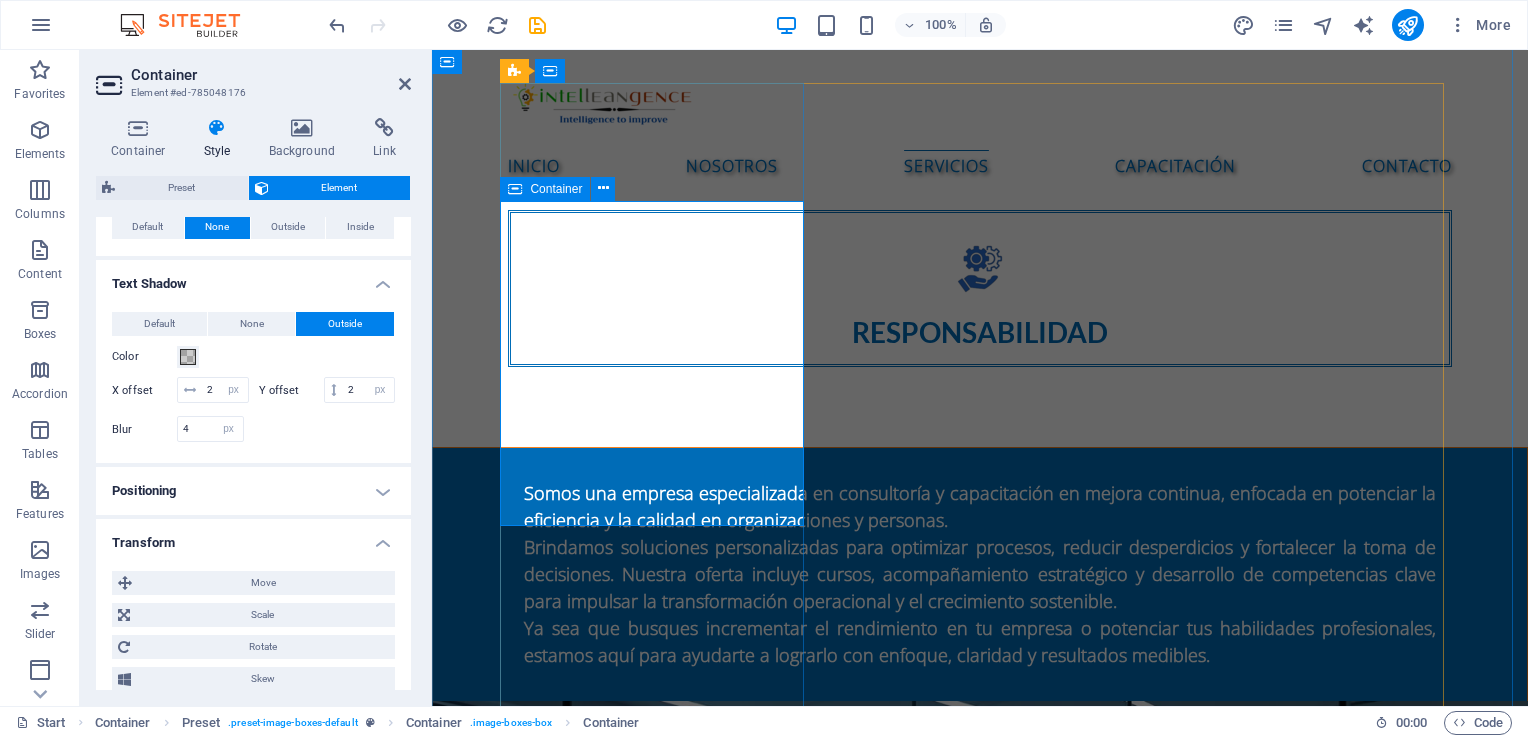 click on "Consultoría de mejora de procesos Diagnóstico de procesos operativos Mapeo y rediseño de procesos Implementación de metodologías Lean Six Sigma Reingeniería de procesos (BPR) Diseño de indicadores de desempeño (KPIs)   Auditorías internas de procesos" at bounding box center [660, 1808] 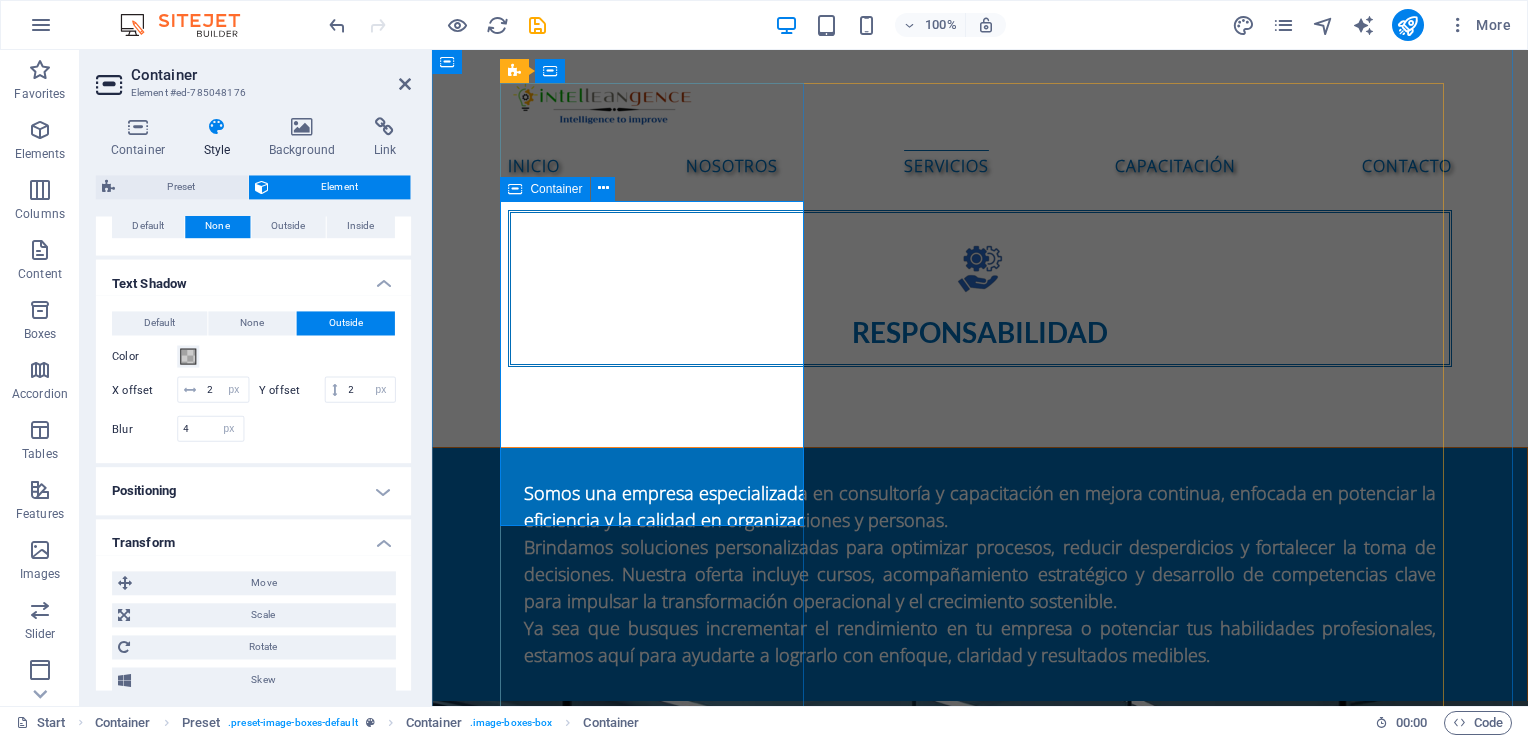 click on "Consultoría de mejora de procesos Diagnóstico de procesos operativos Mapeo y rediseño de procesos Implementación de metodologías Lean Six Sigma Reingeniería de procesos (BPR) Diseño de indicadores de desempeño (KPIs)   Auditorías internas de procesos" at bounding box center (660, 1808) 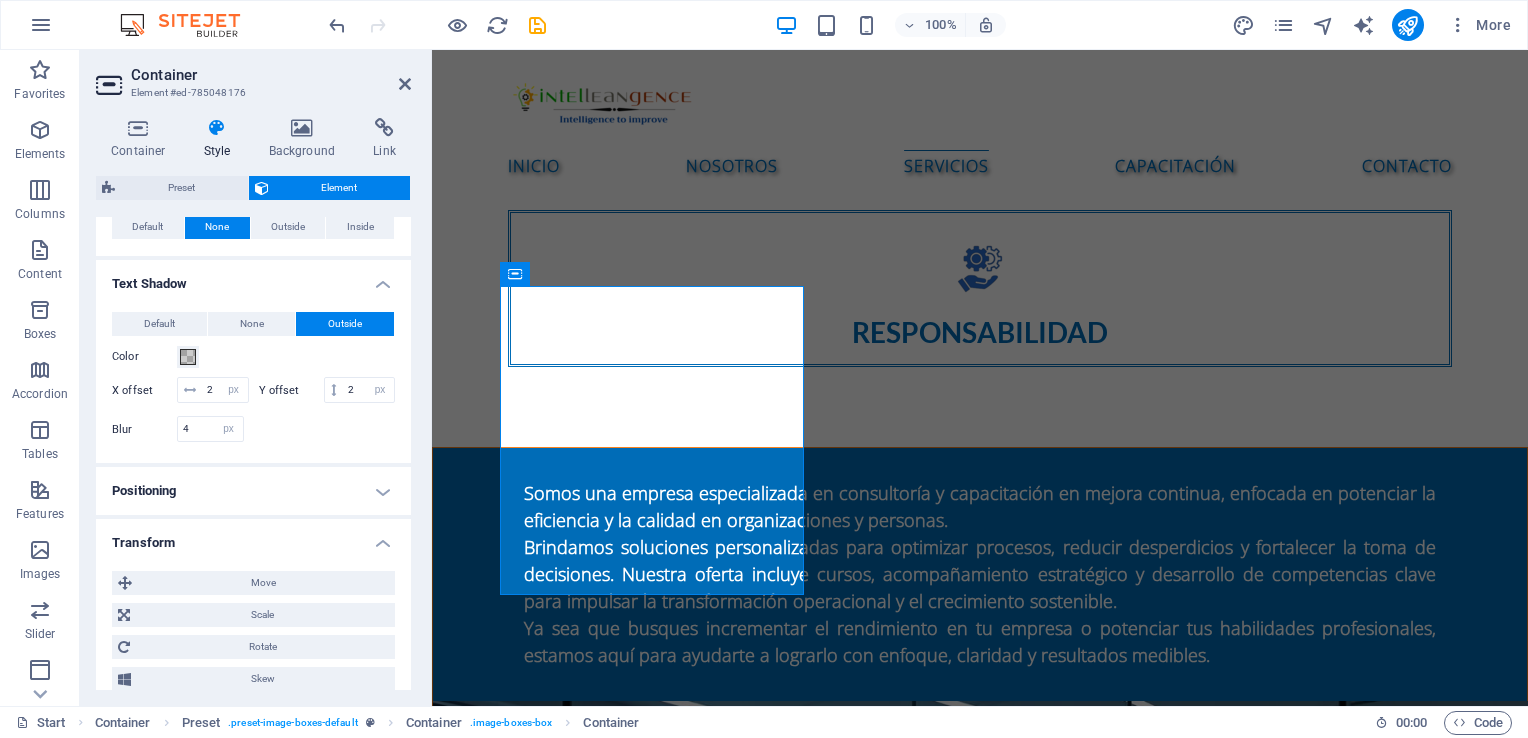 click on "Positioning" at bounding box center (253, 491) 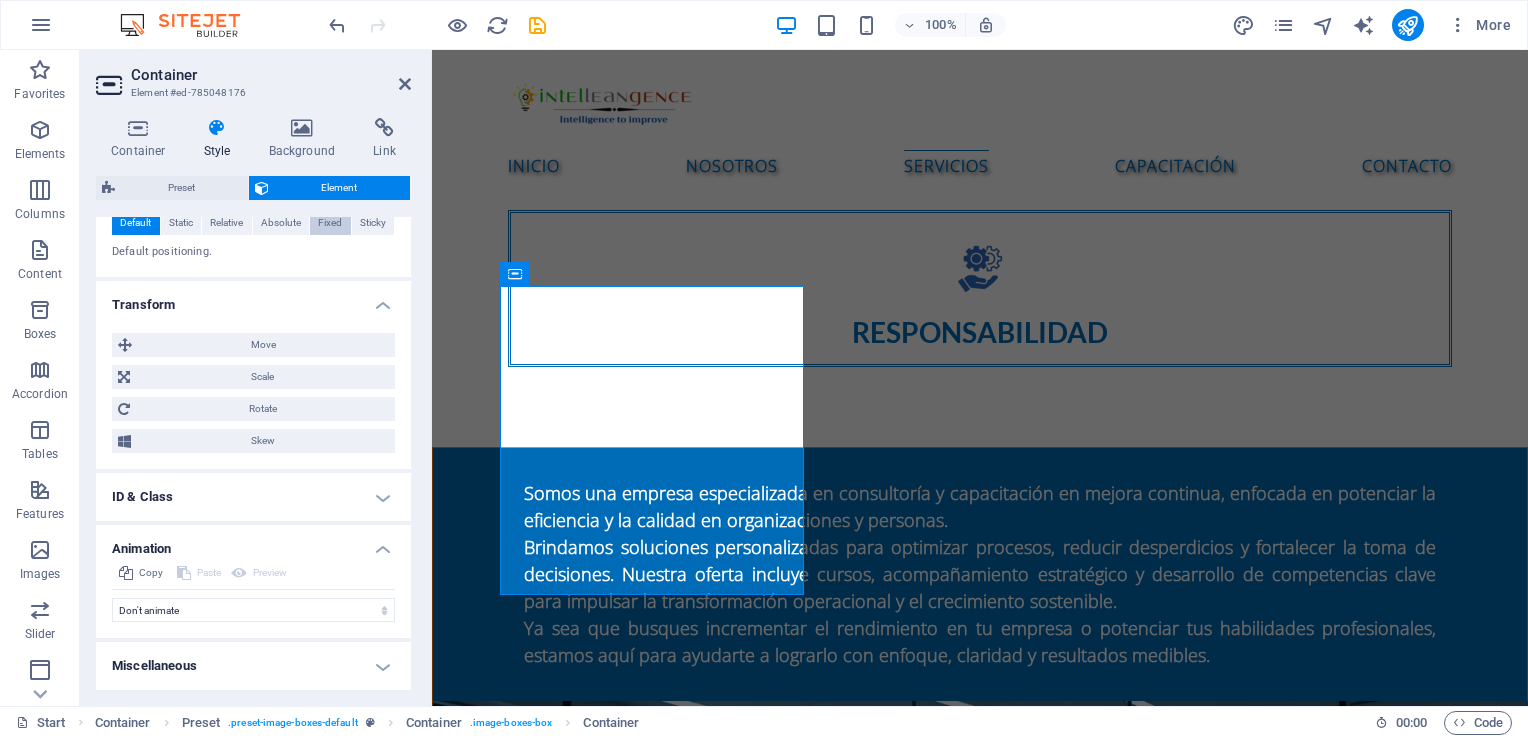 scroll, scrollTop: 1029, scrollLeft: 0, axis: vertical 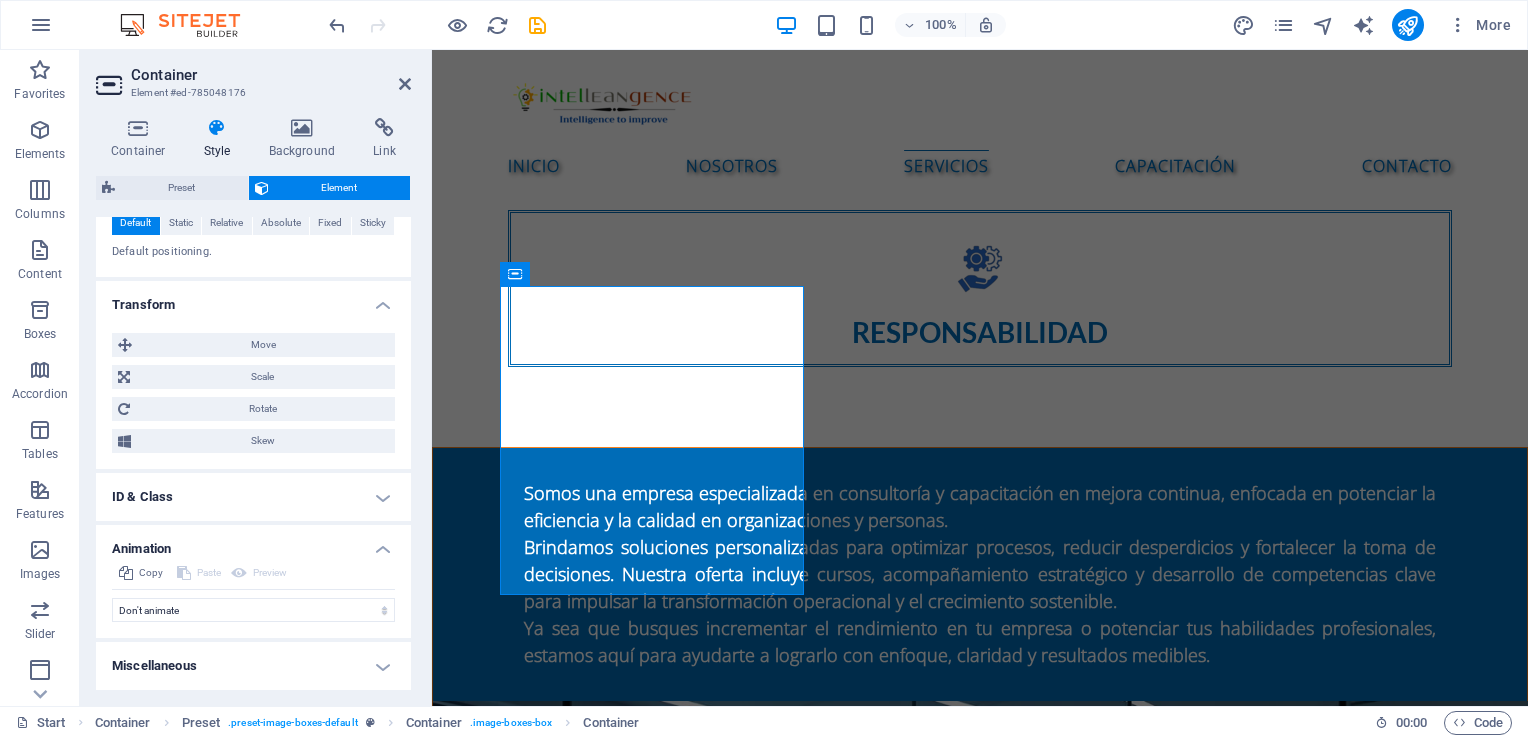 click on "Miscellaneous" at bounding box center (253, 666) 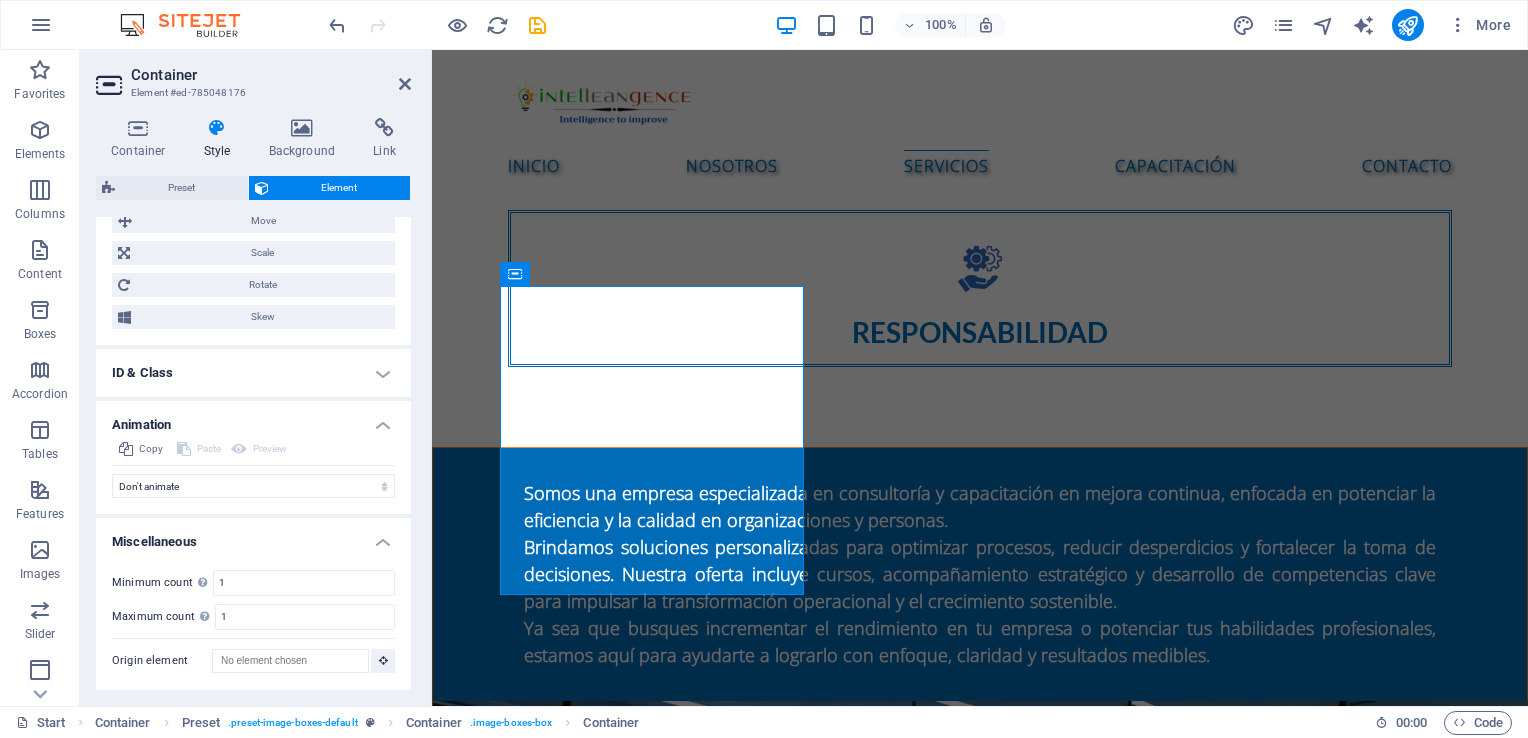 scroll, scrollTop: 1152, scrollLeft: 0, axis: vertical 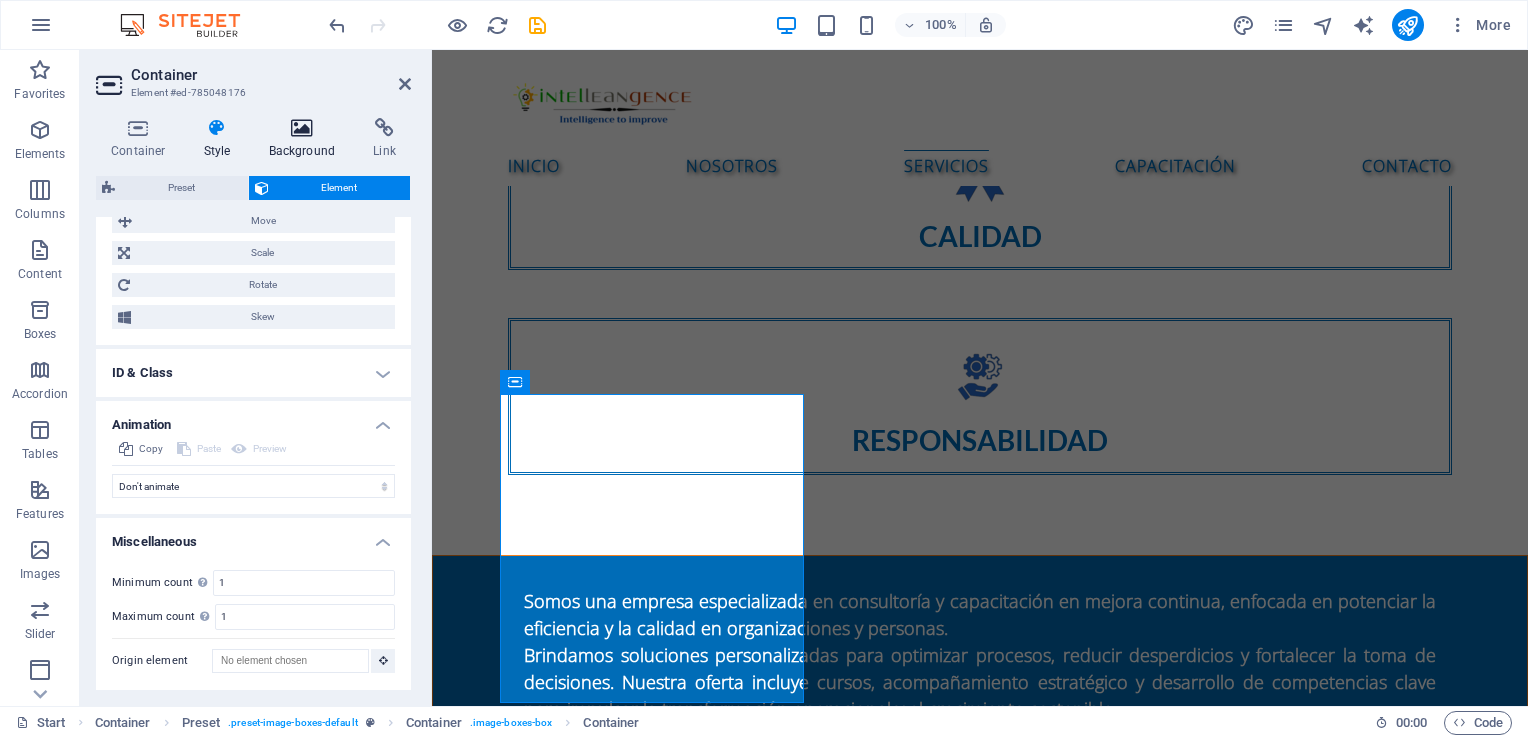 click at bounding box center [302, 128] 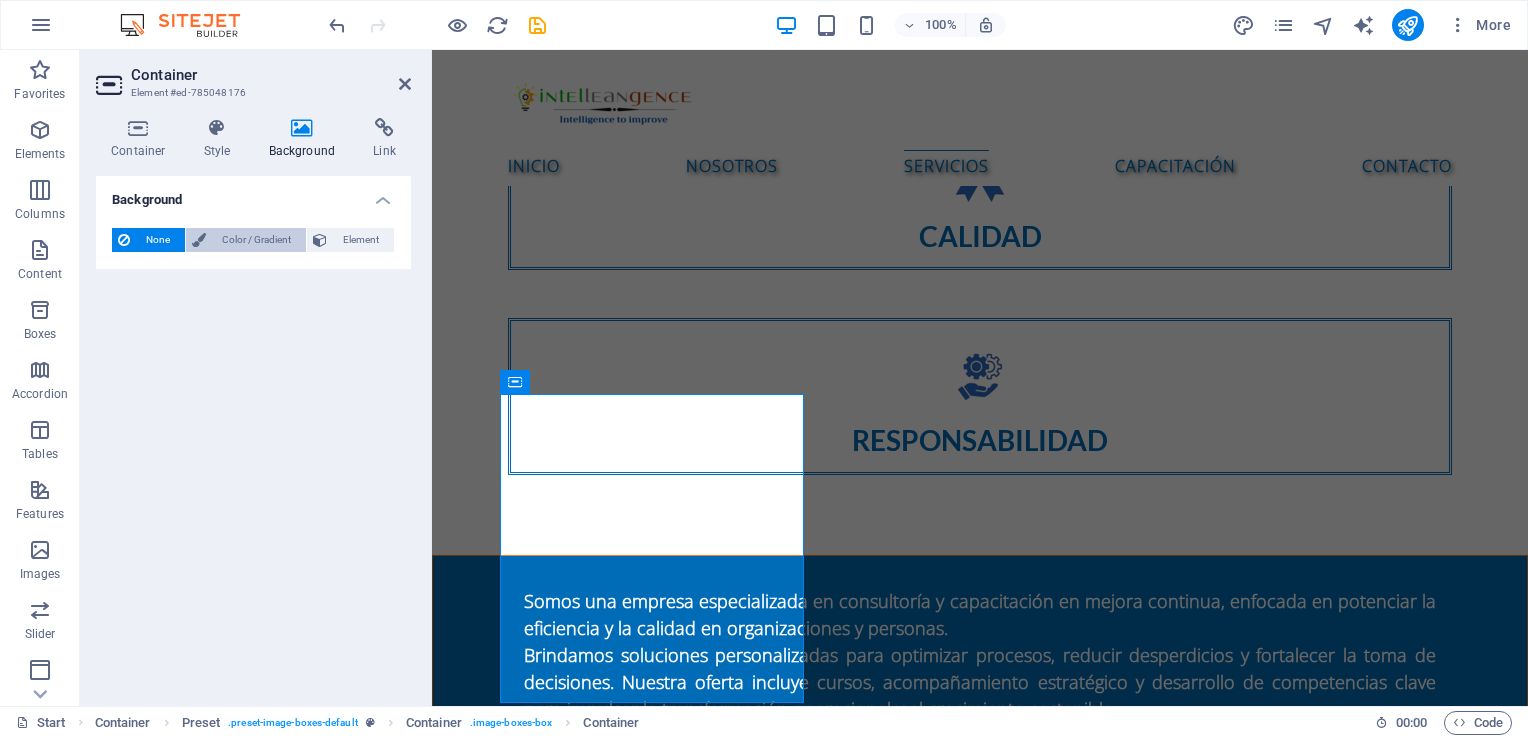 click on "Color / Gradient" at bounding box center [256, 240] 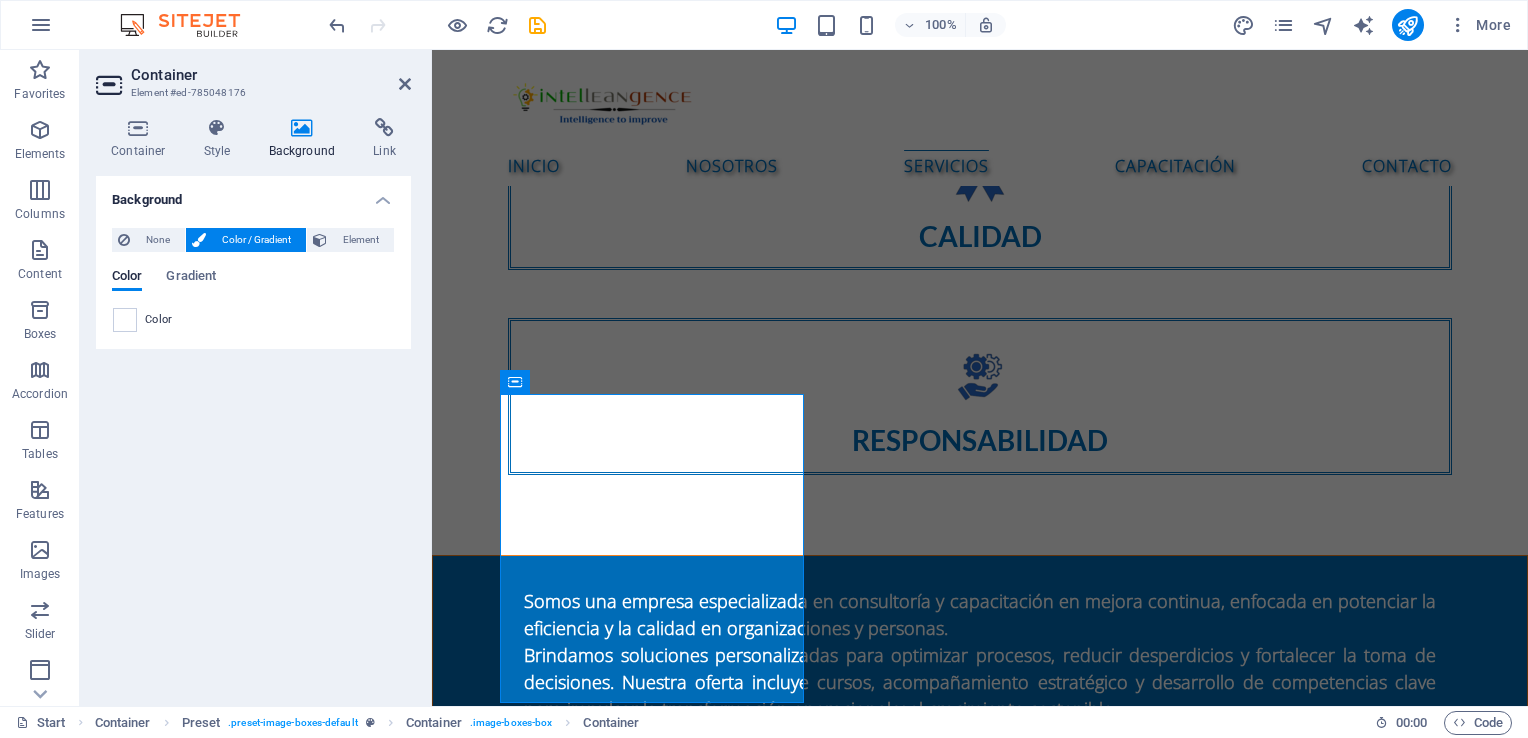 click on "Color / Gradient" at bounding box center [256, 240] 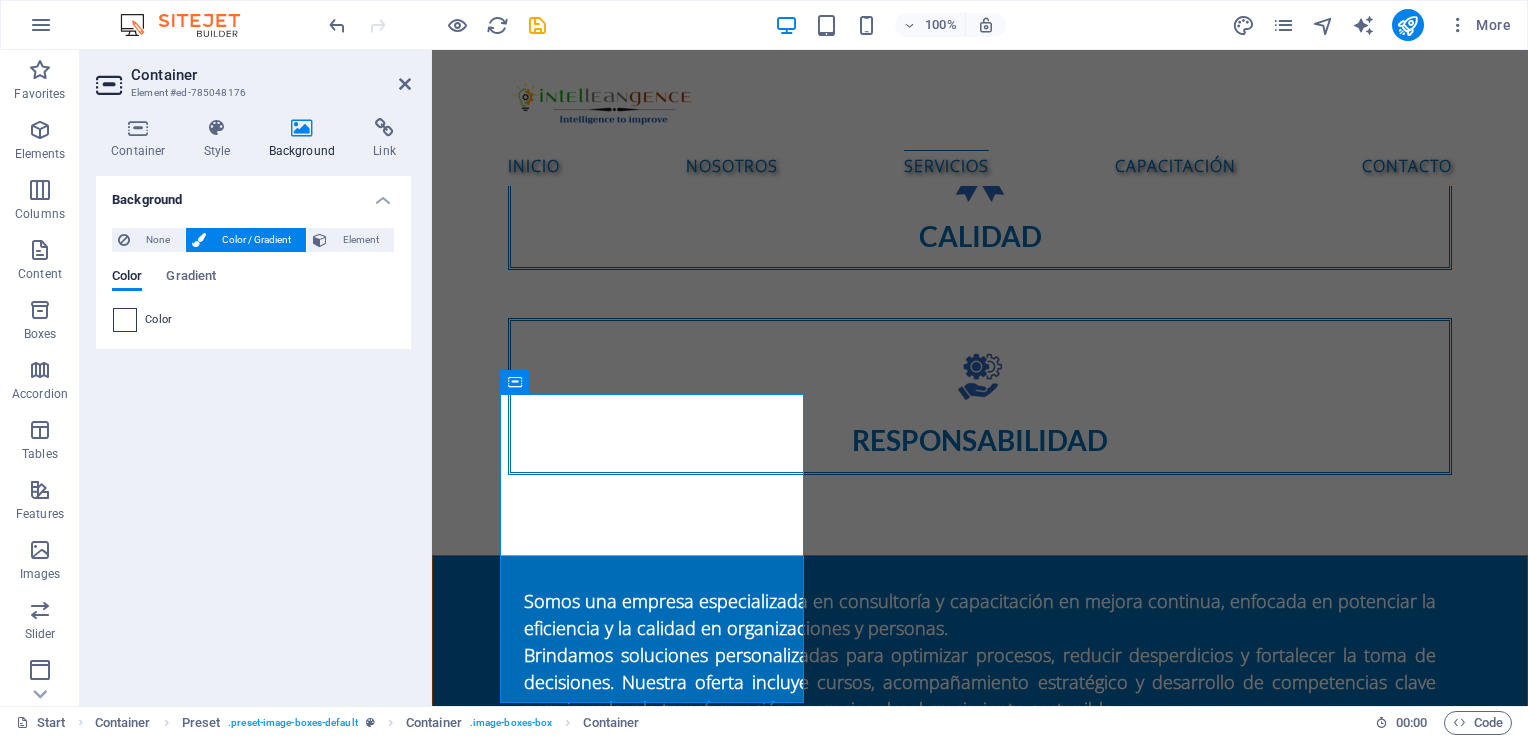 click at bounding box center (125, 320) 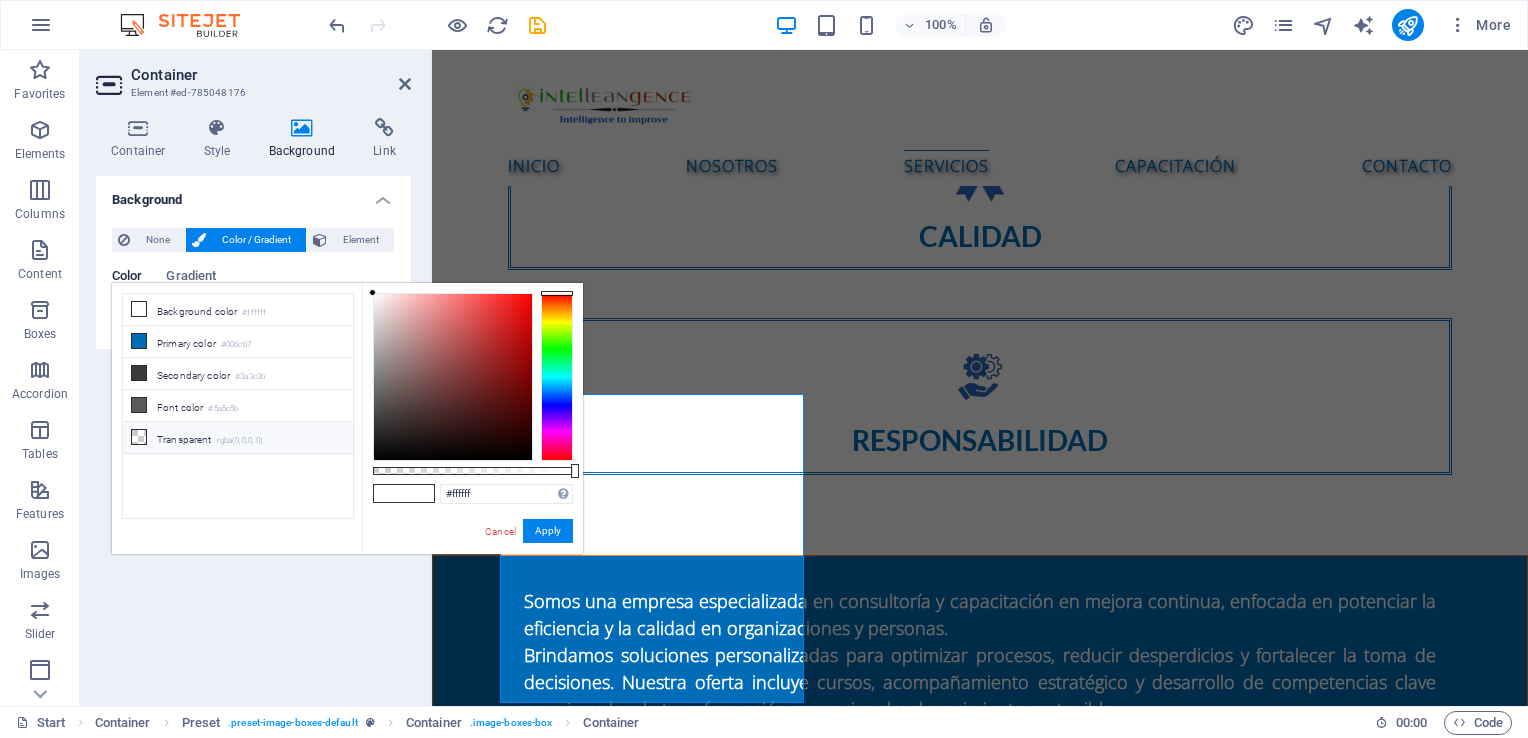 click on "Transparent
rgba(0,0,0,.0)" at bounding box center (238, 438) 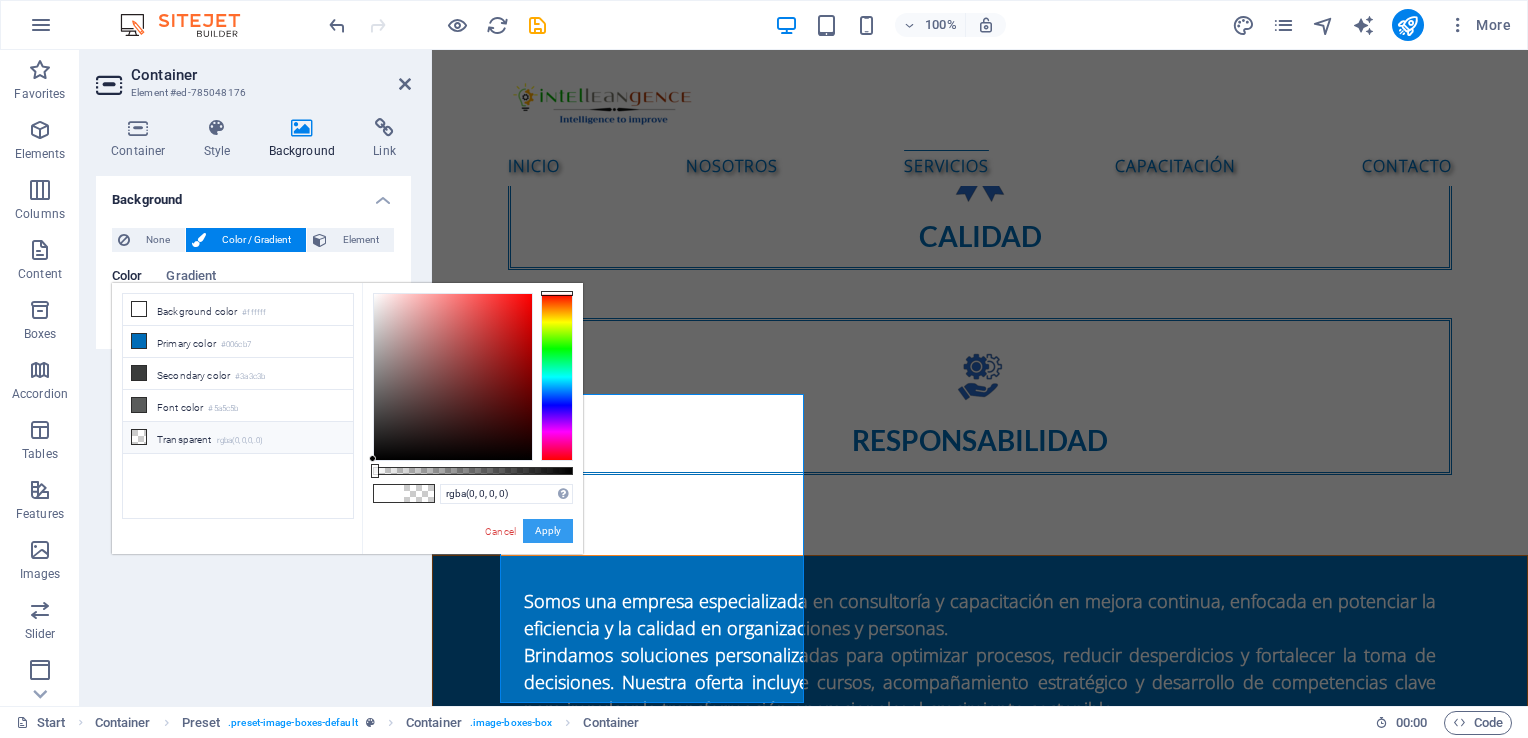 click on "Apply" at bounding box center [548, 531] 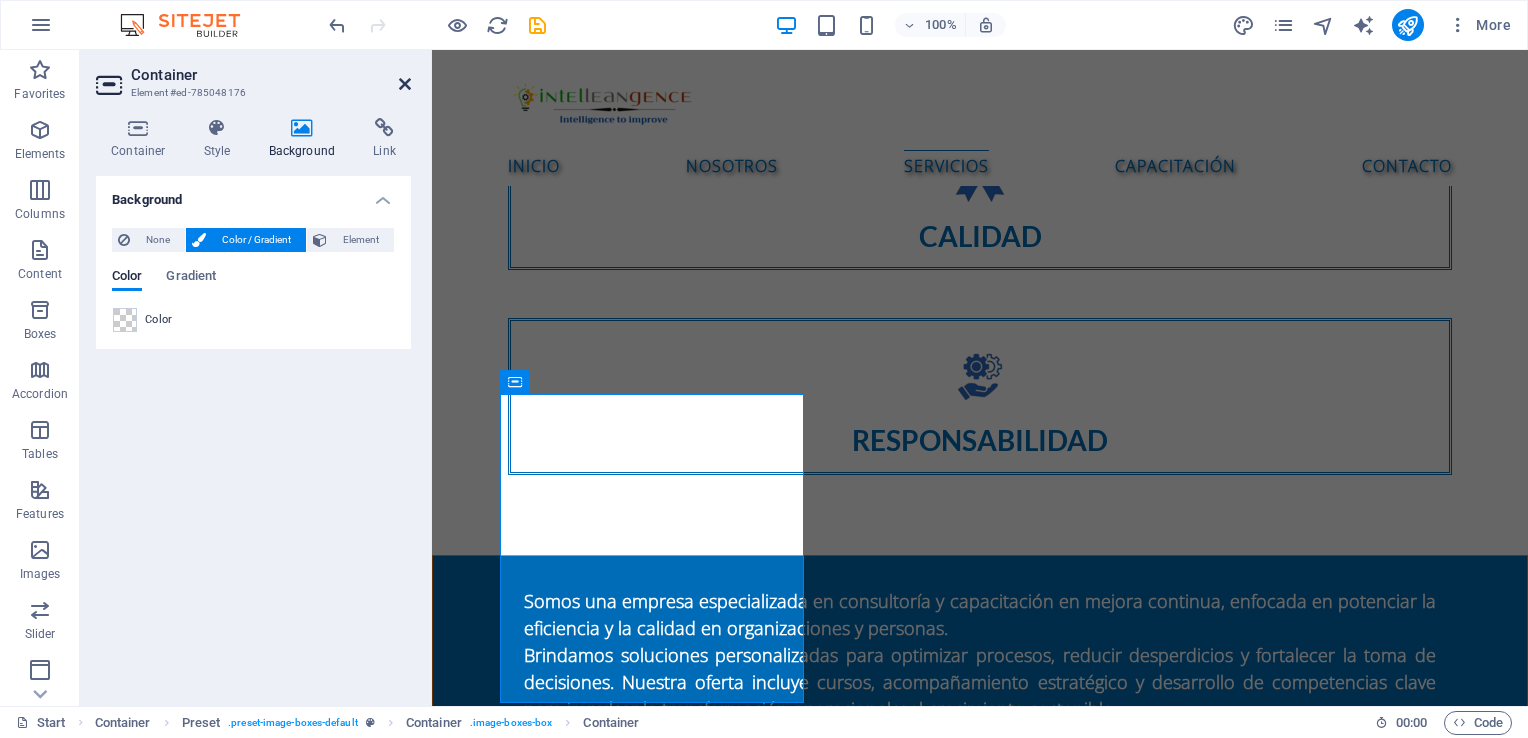 click at bounding box center [405, 84] 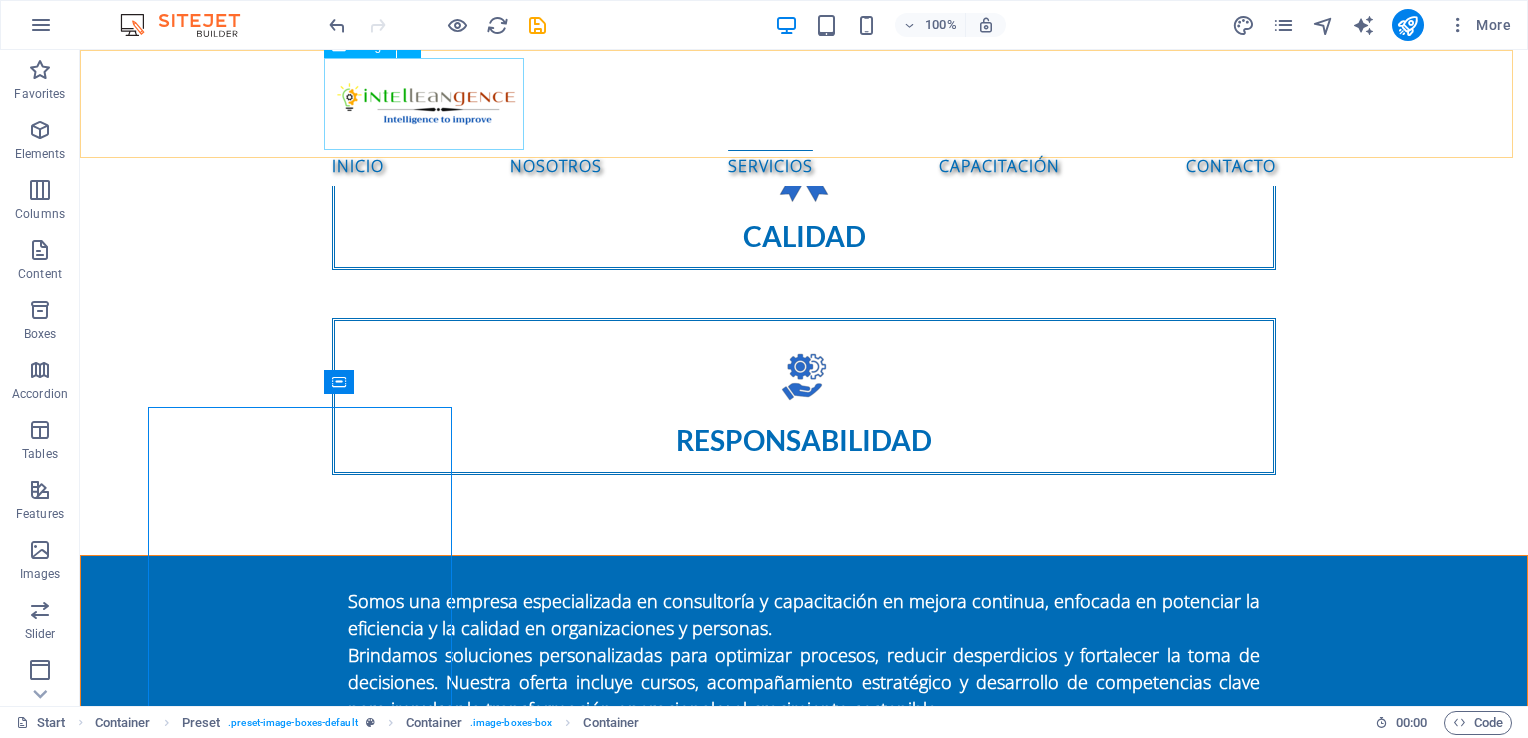 scroll, scrollTop: 1909, scrollLeft: 0, axis: vertical 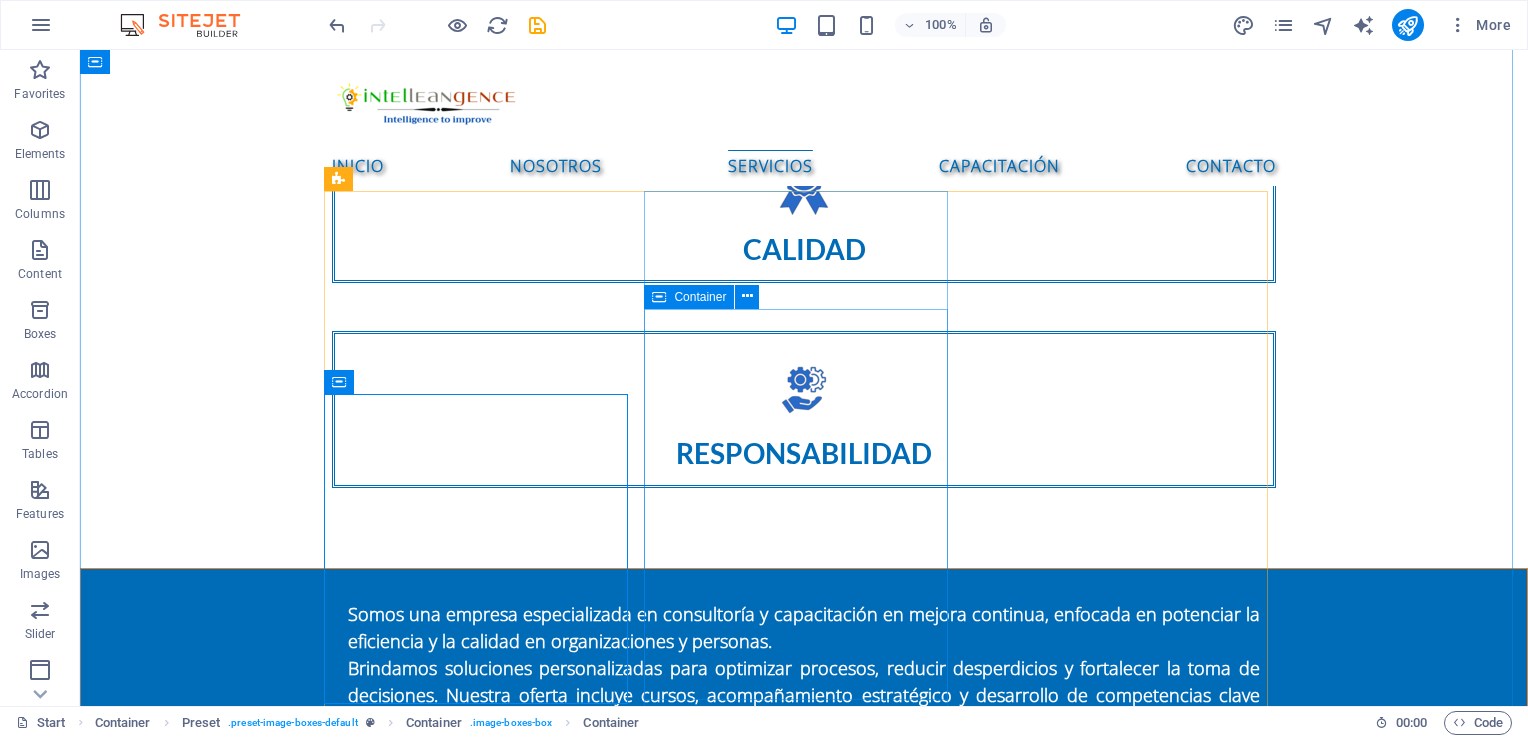 click on "Sistemas de Calidad Diagnóstico inicial del sistema de calidad Diseño e implementación de sistemas de gestión ISO 9001 Auditorías internas y pre-auditorías ISO 9001 Elaboración de manuales y procedimientos Acompañamiento en certificación ISO 9001 Integración de sistemas de gestión   Diseño de indicadores de calidad (KPIs)" at bounding box center (484, 2674) 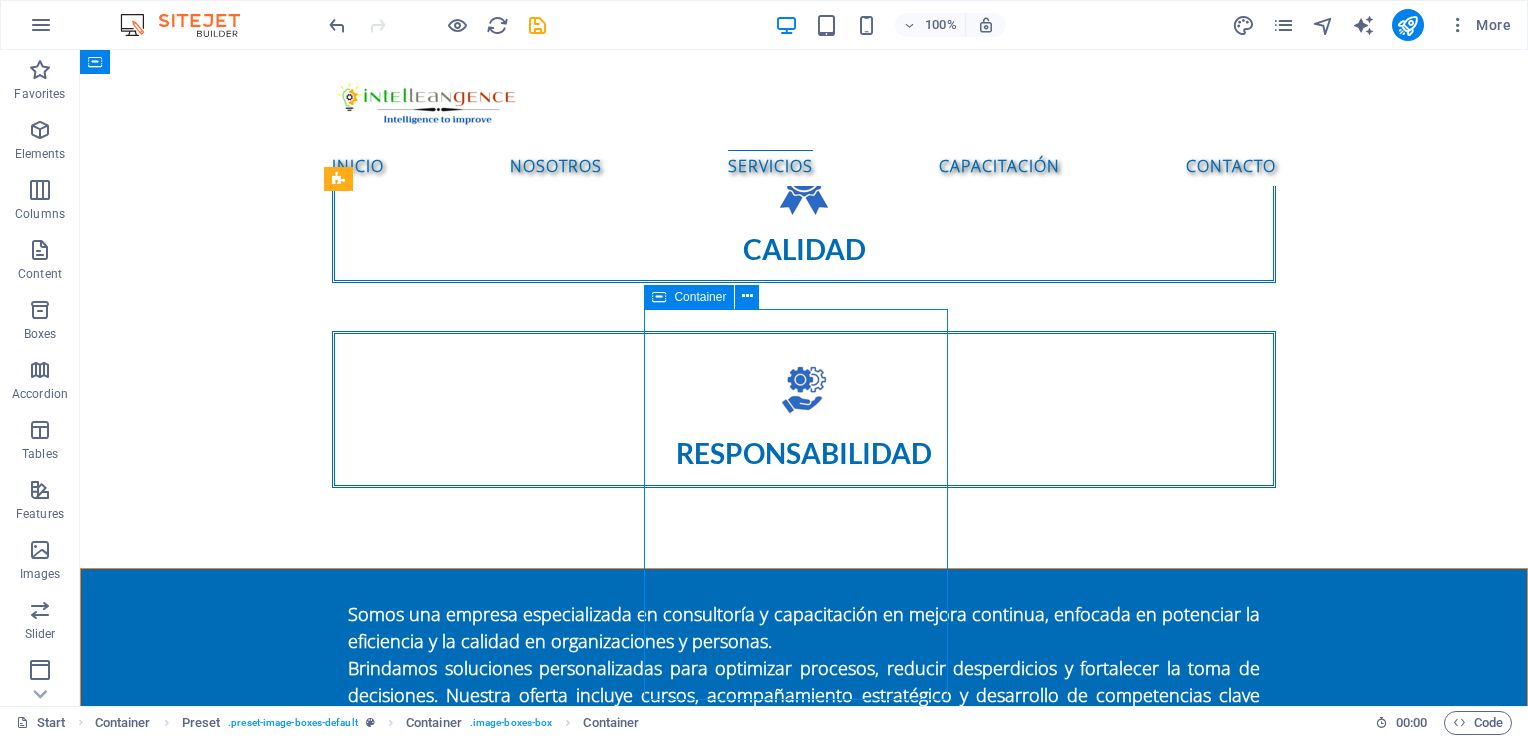 click on "Sistemas de Calidad Diagnóstico inicial del sistema de calidad Diseño e implementación de sistemas de gestión ISO 9001 Auditorías internas y pre-auditorías ISO 9001 Elaboración de manuales y procedimientos Acompañamiento en certificación ISO 9001 Integración de sistemas de gestión   Diseño de indicadores de calidad (KPIs)" at bounding box center [484, 2674] 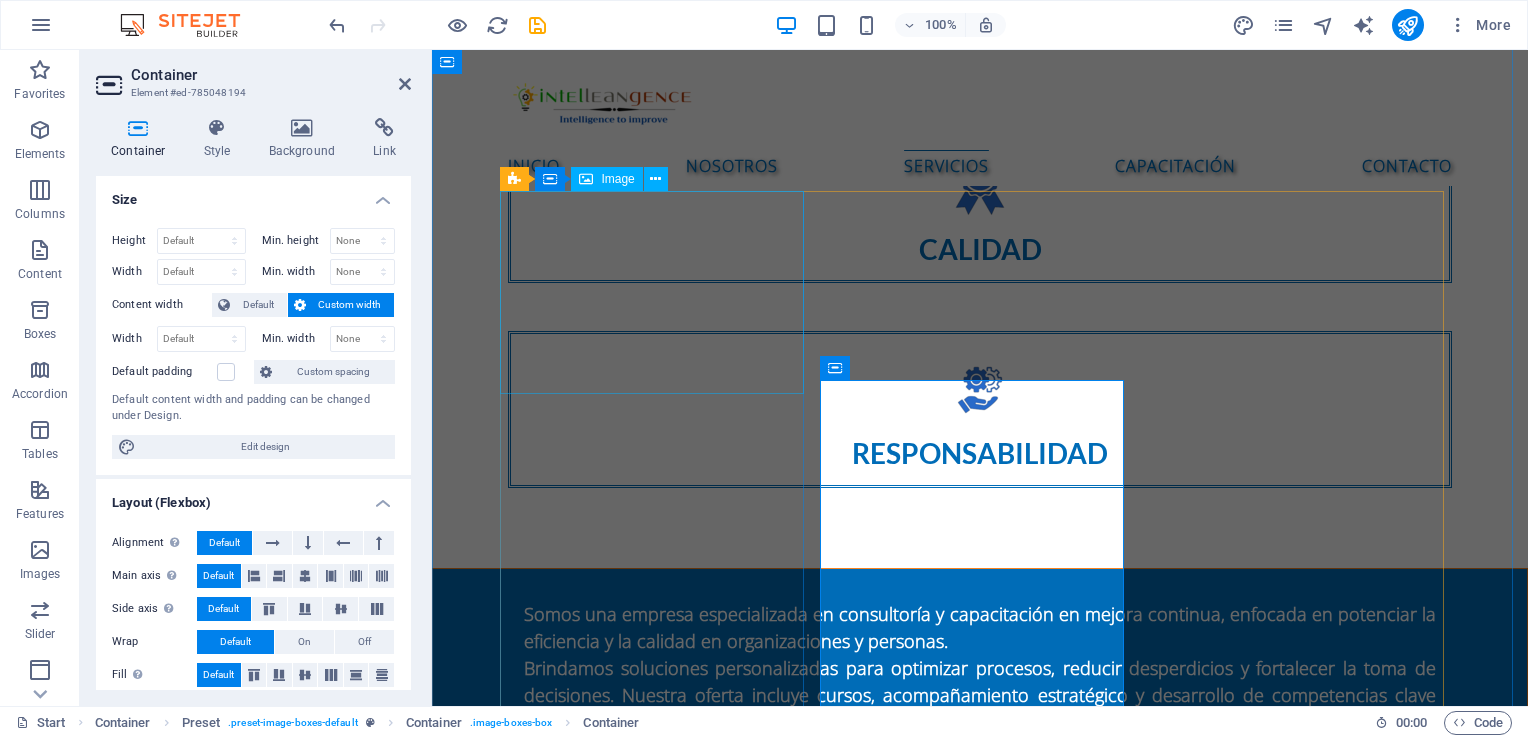 scroll, scrollTop: 1922, scrollLeft: 0, axis: vertical 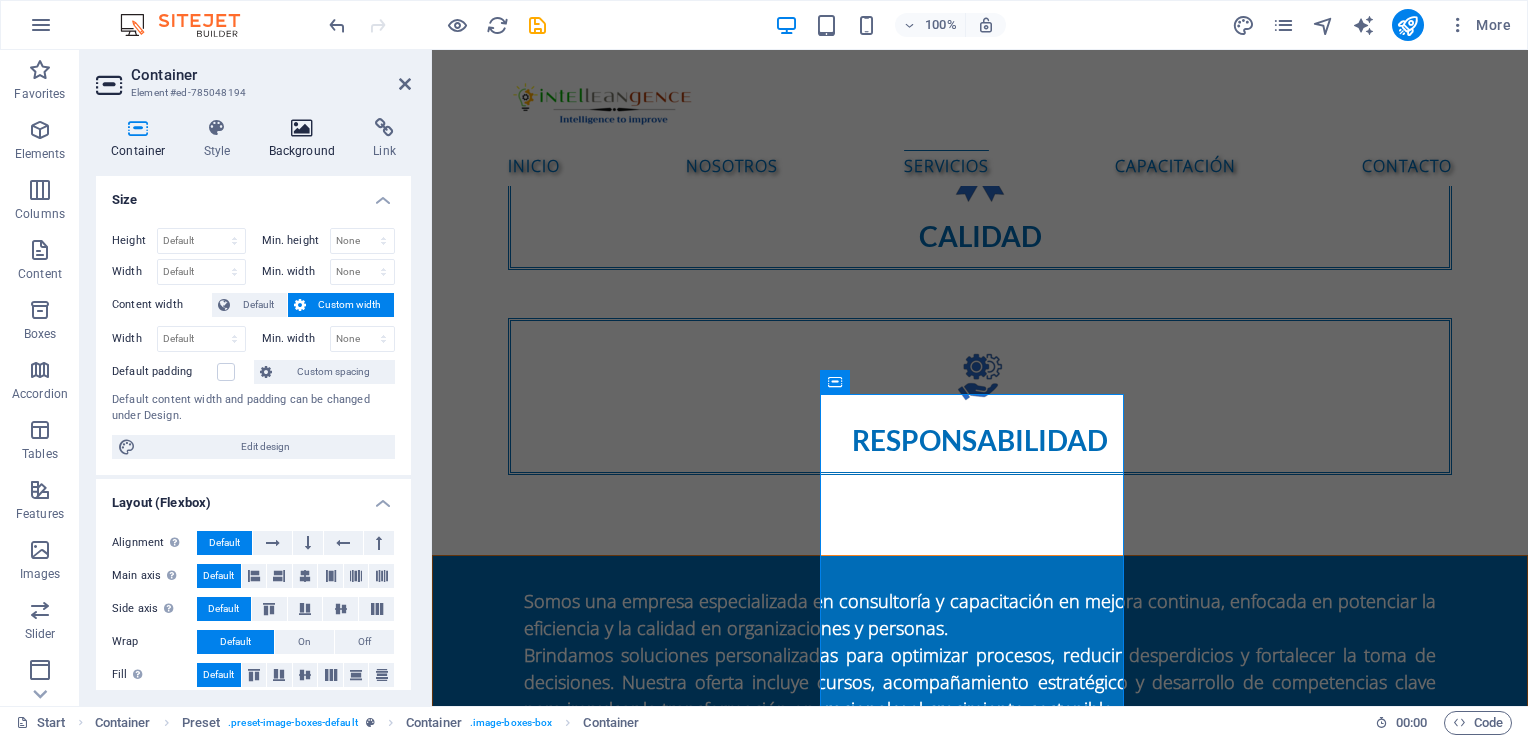 click on "Background" at bounding box center [306, 139] 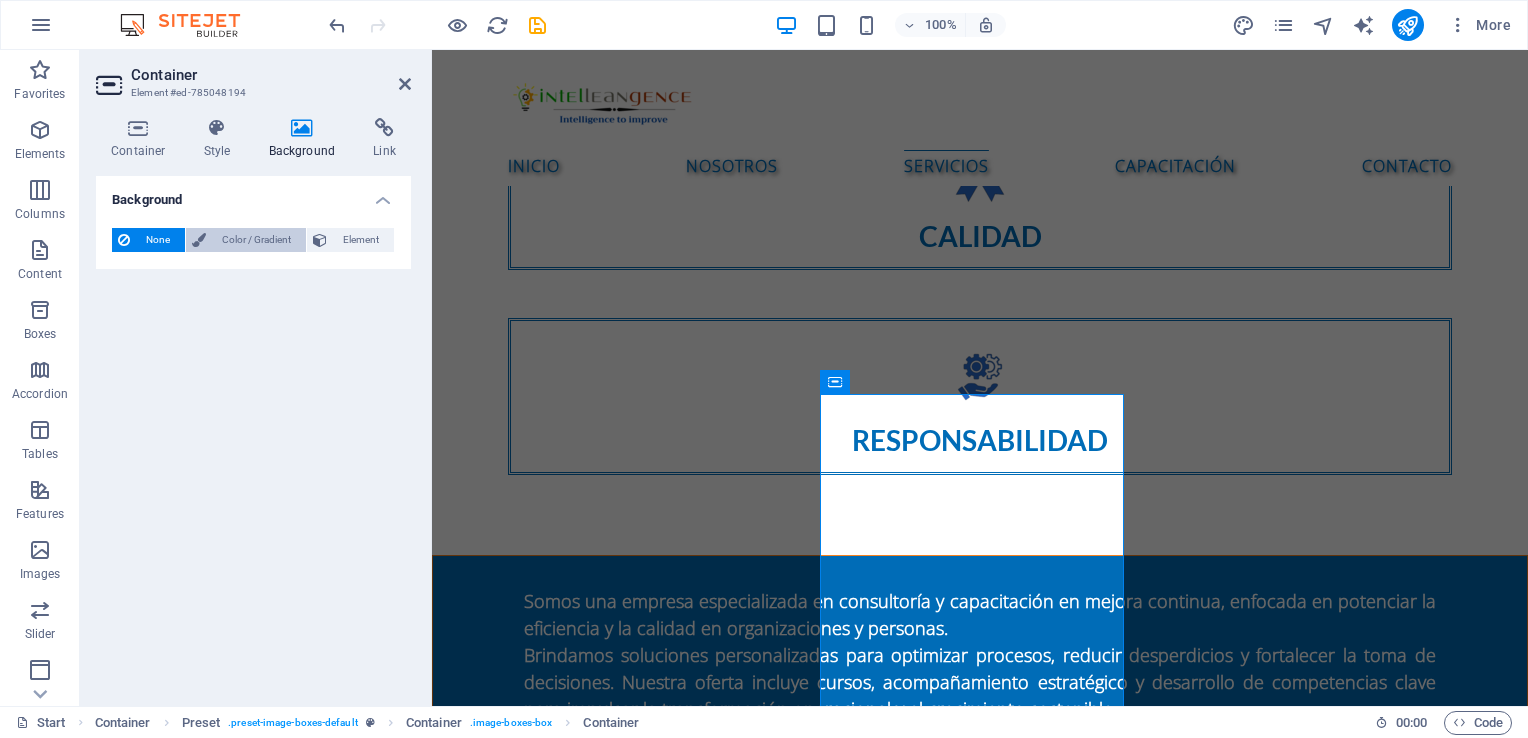 click on "Color / Gradient" at bounding box center (256, 240) 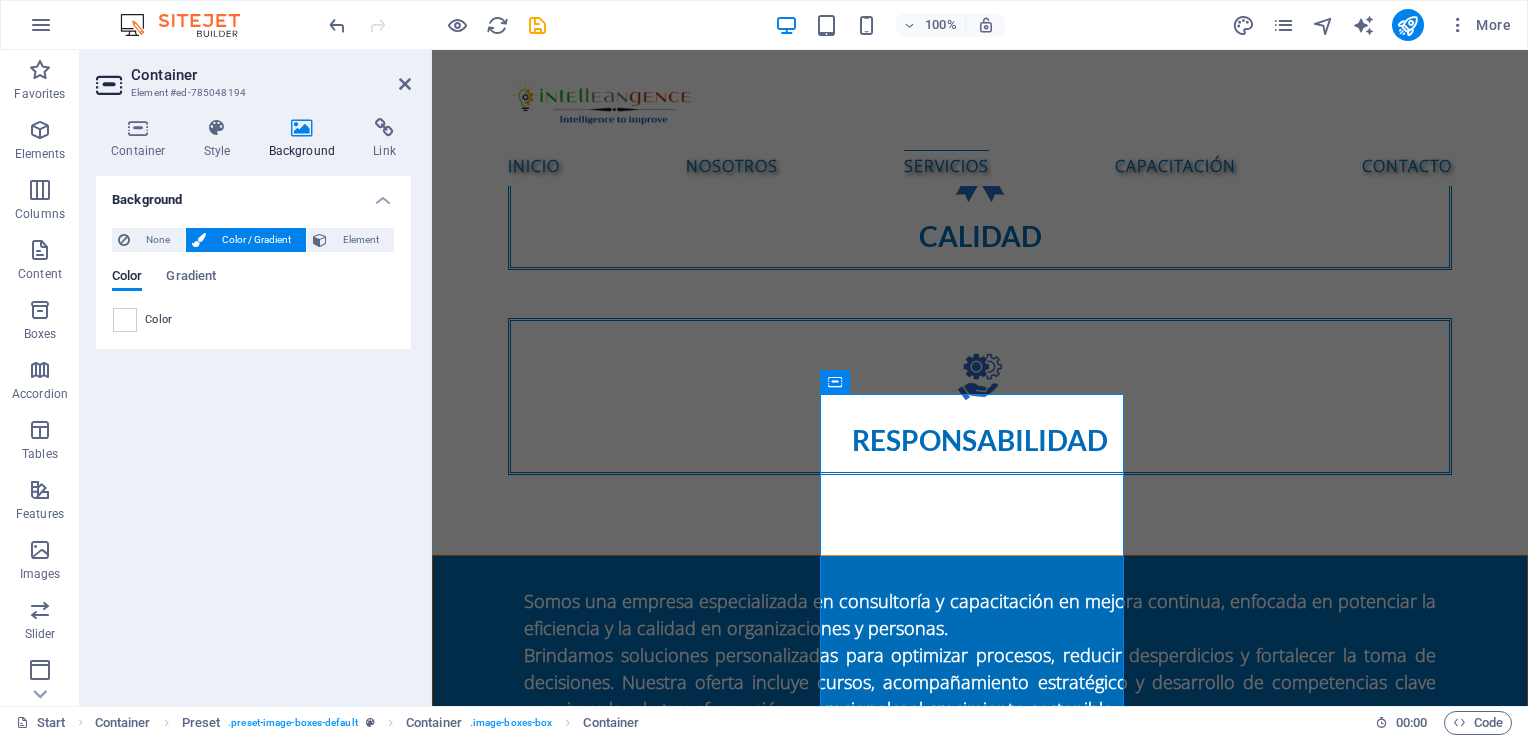 click on "Color" at bounding box center (159, 320) 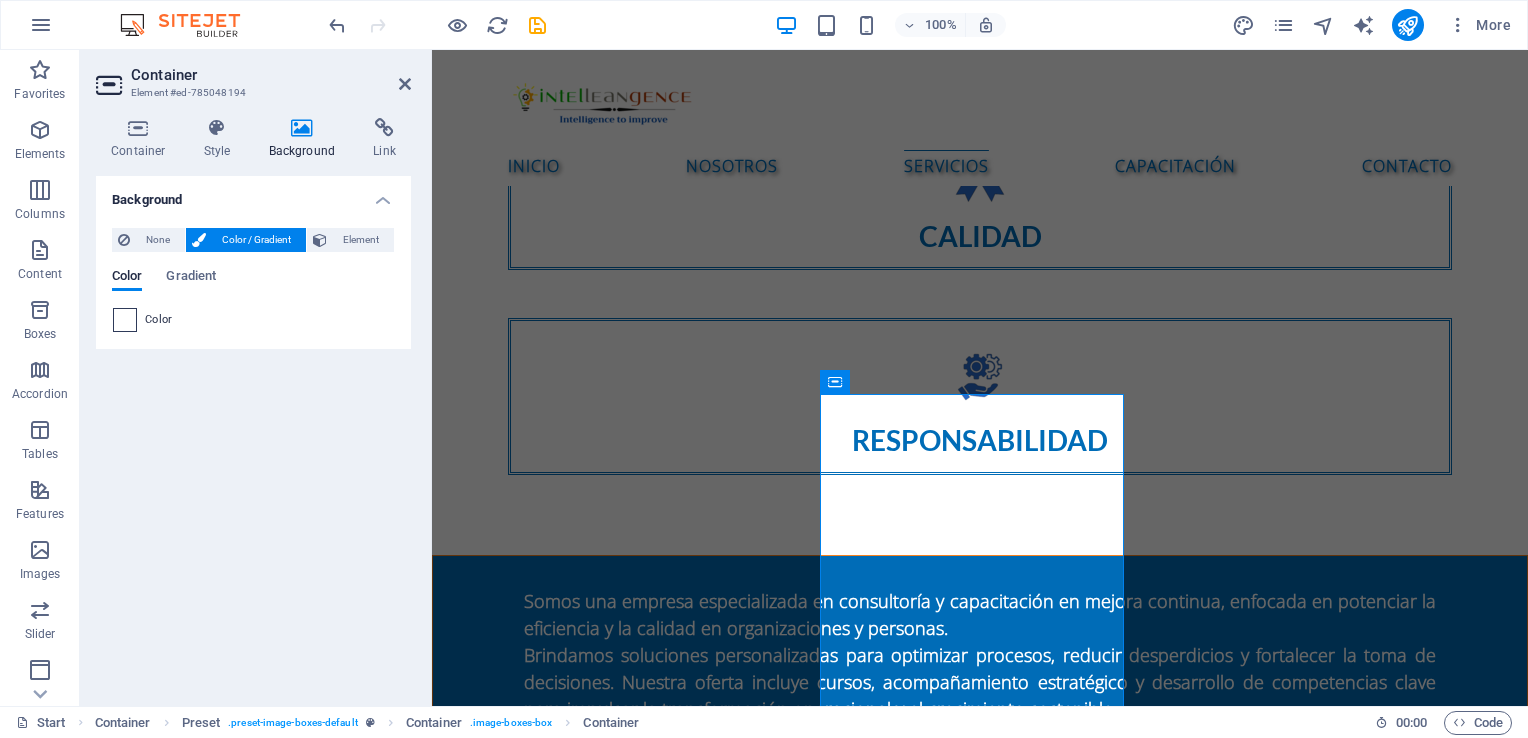 click at bounding box center (125, 320) 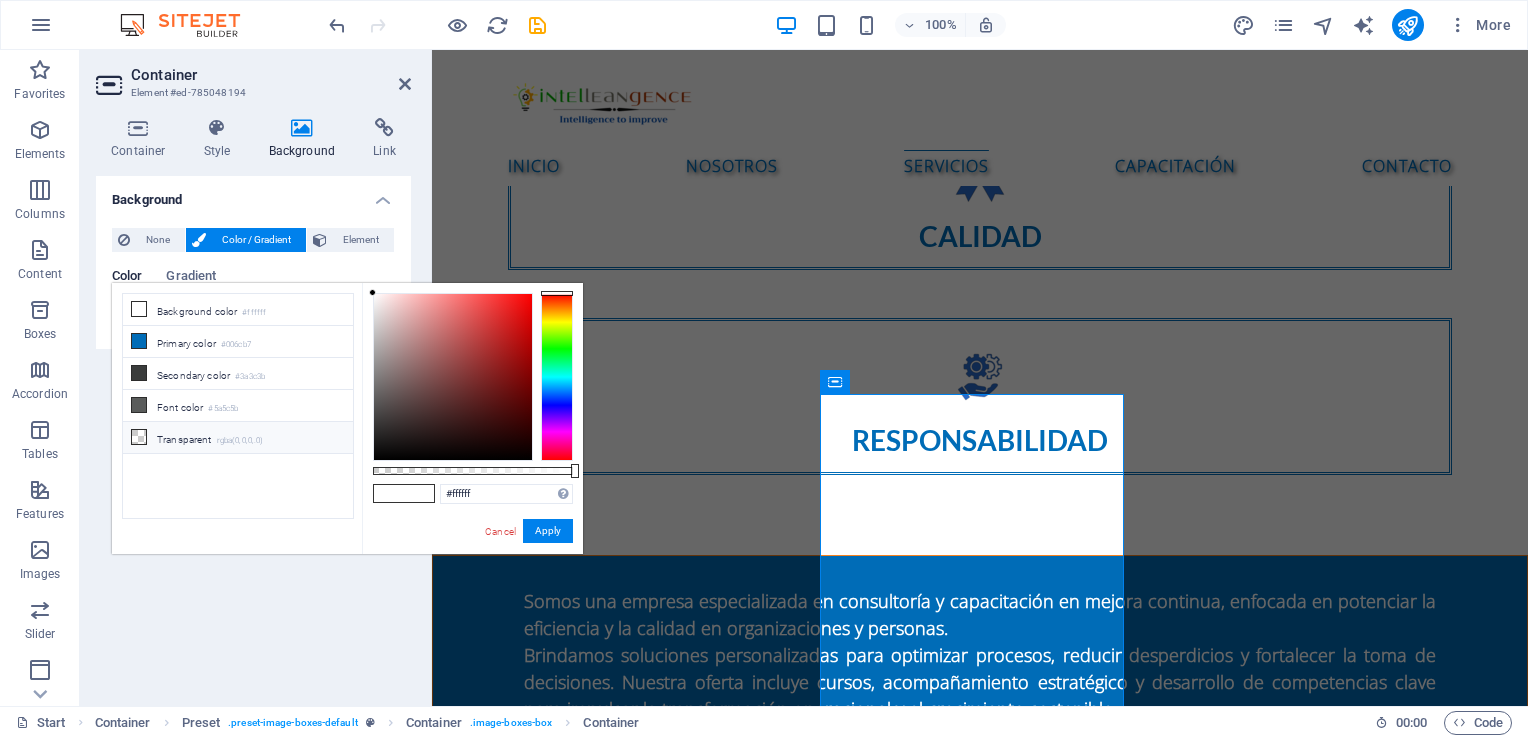 click on "Transparent
rgba(0,0,0,.0)" at bounding box center [238, 438] 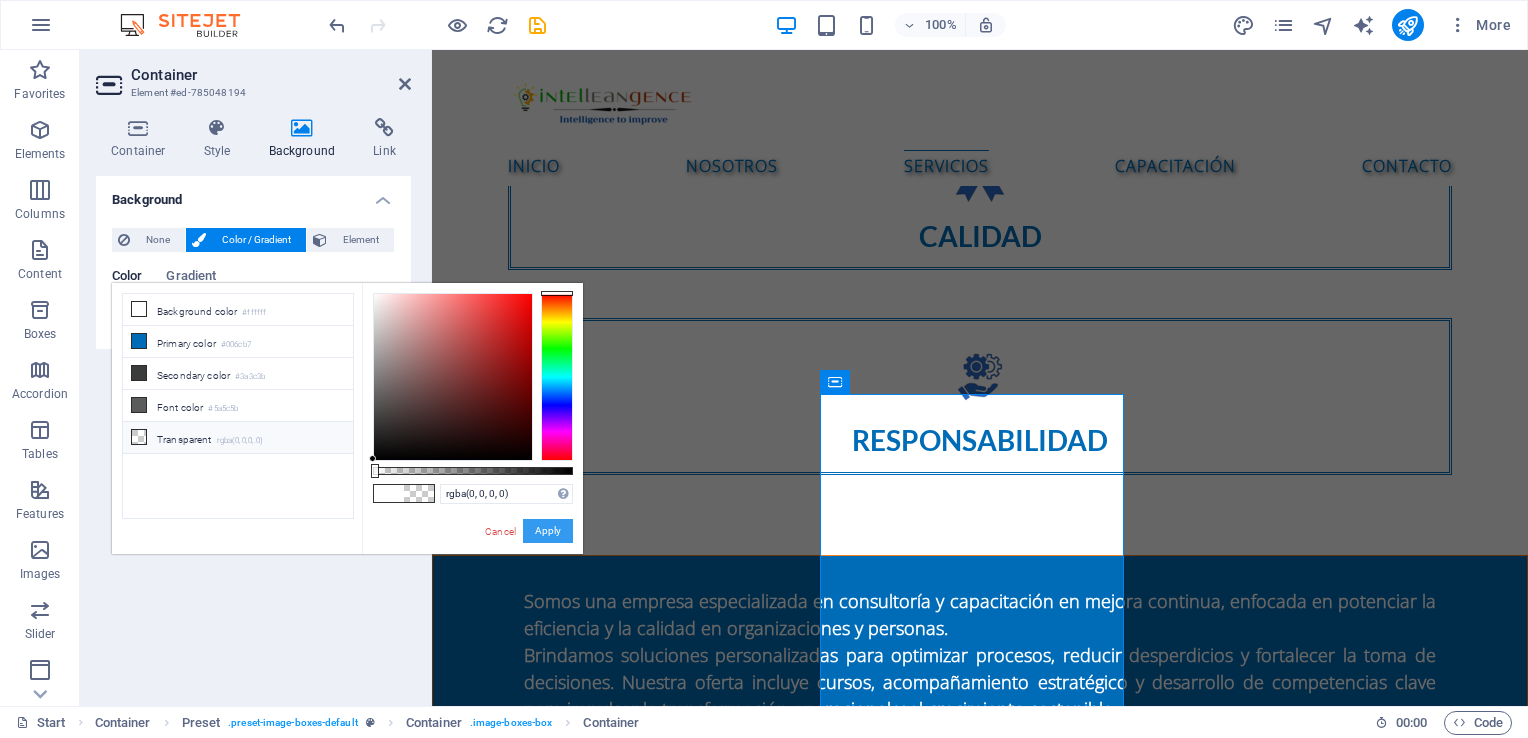 click on "Apply" at bounding box center (548, 531) 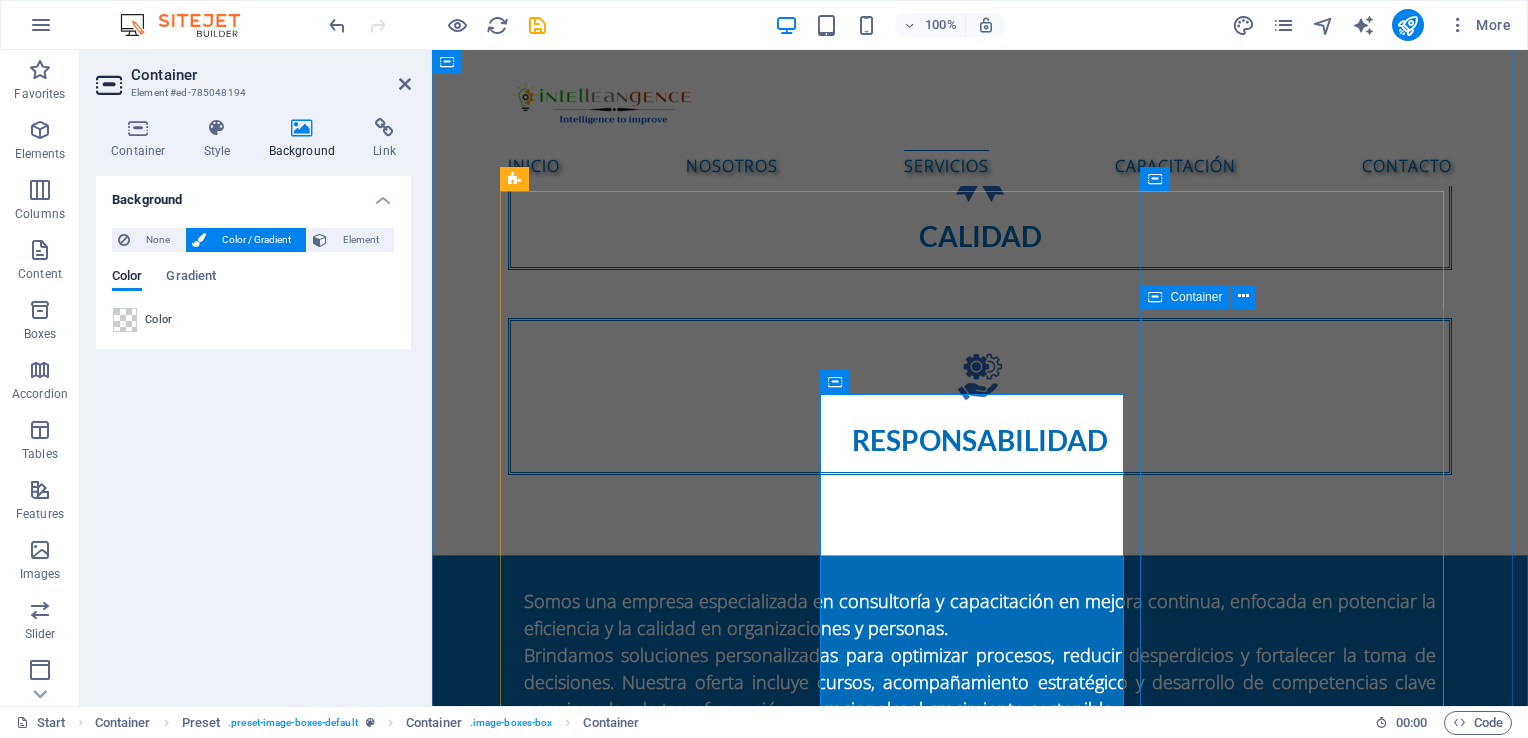 click on "Desarrollo organizacional Diagnóstico organizacional integral Diseño y alineación de estructura organizacional Planeación estratégica participativa Gestión del cambio organizacional Desarrollo de liderazgo y habilidades blandas Evaluación de desempeño y competencias (360°) Puntos clave de la NOM-035-STPS-2018: Identificación de factores de riesgo psicosocial   Evaluación del entorno organizacional" at bounding box center [660, 3095] 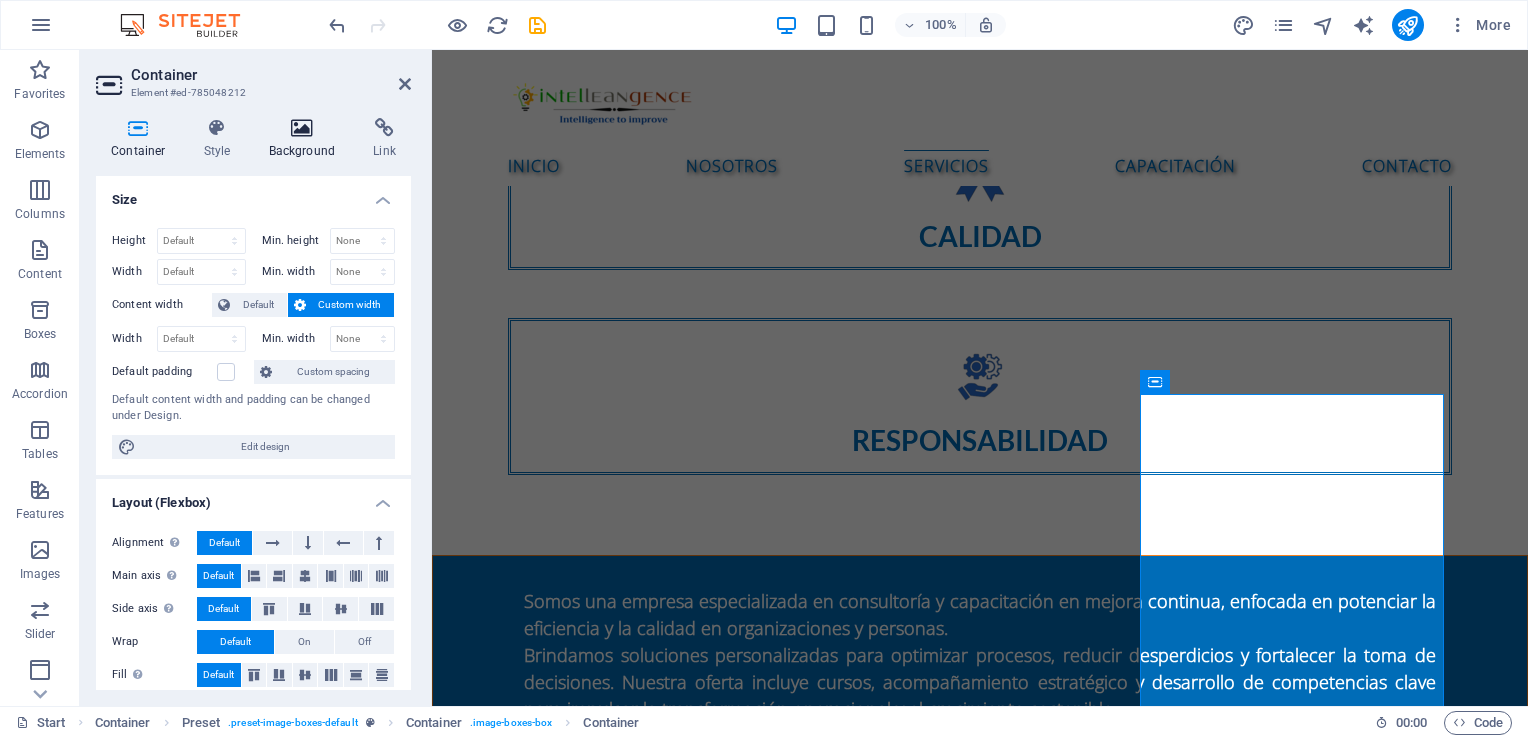 click at bounding box center [302, 128] 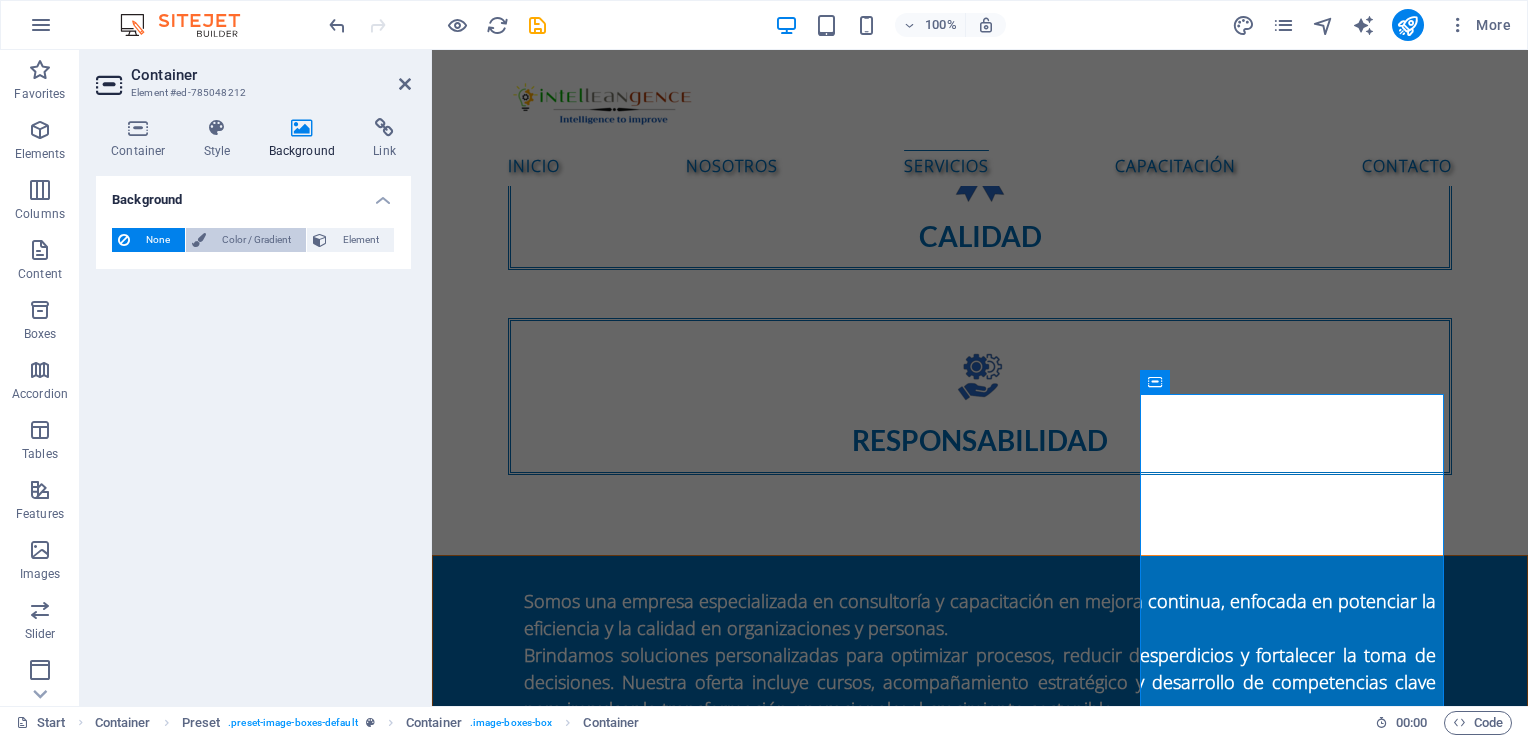 click on "Color / Gradient" at bounding box center (256, 240) 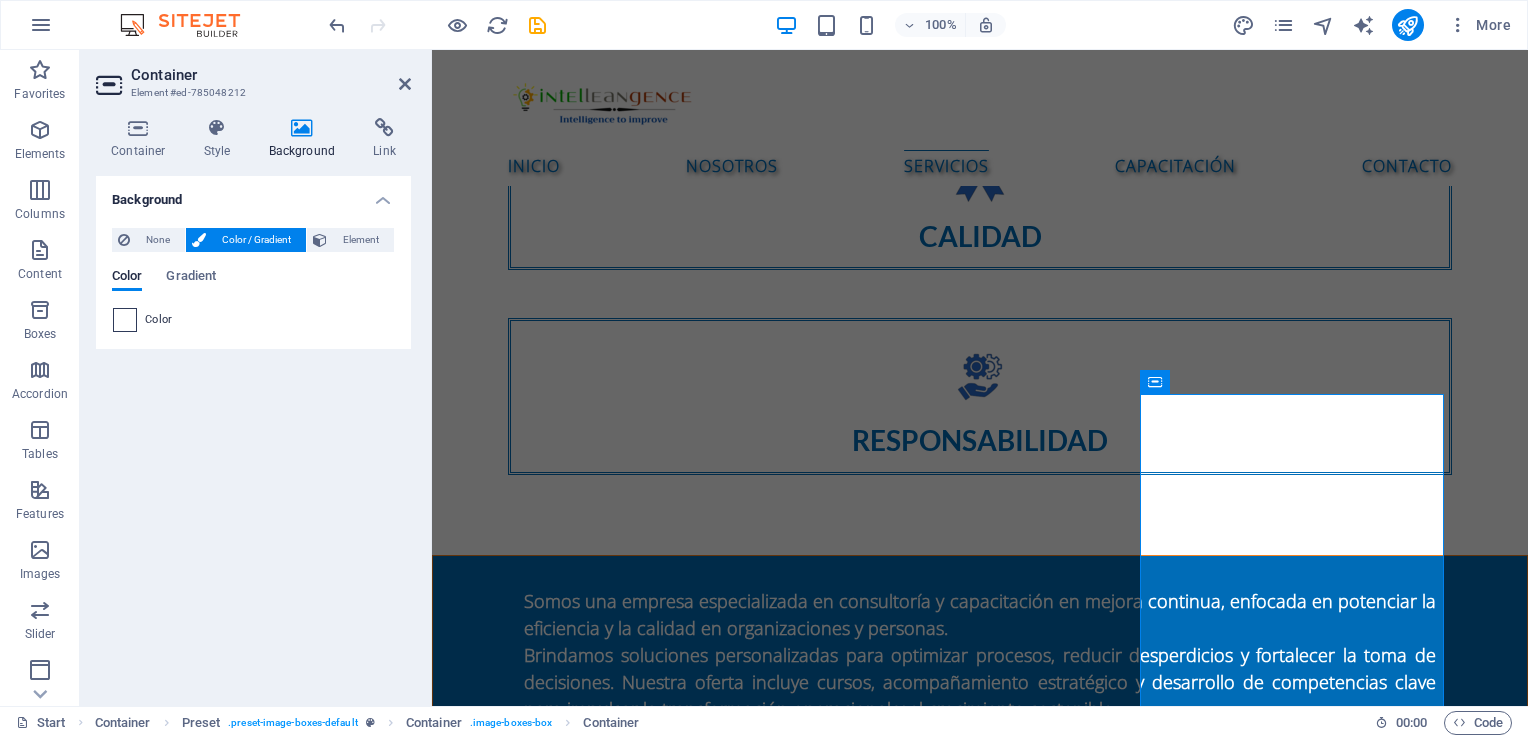 click at bounding box center (125, 320) 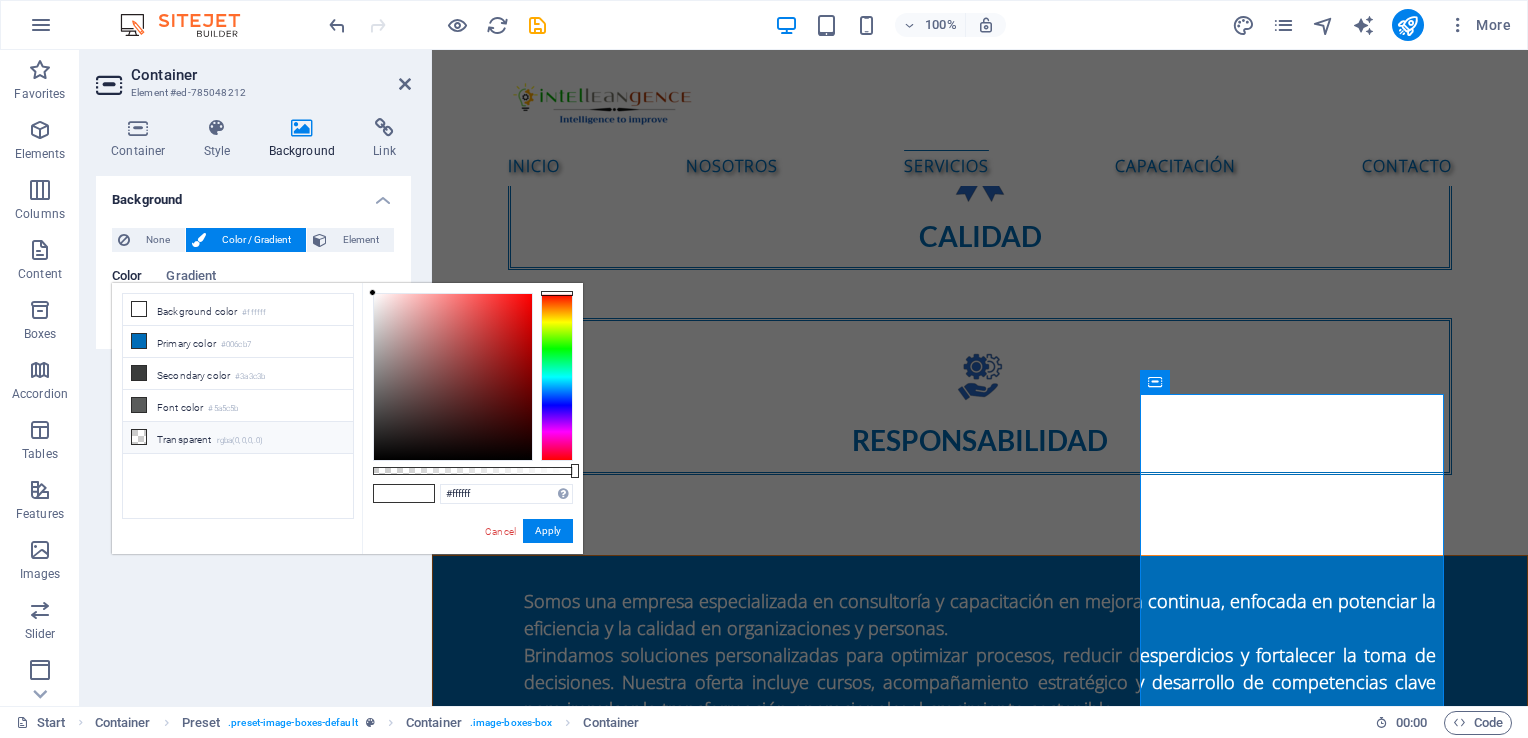 click on "Transparent
rgba(0,0,0,.0)" at bounding box center (238, 438) 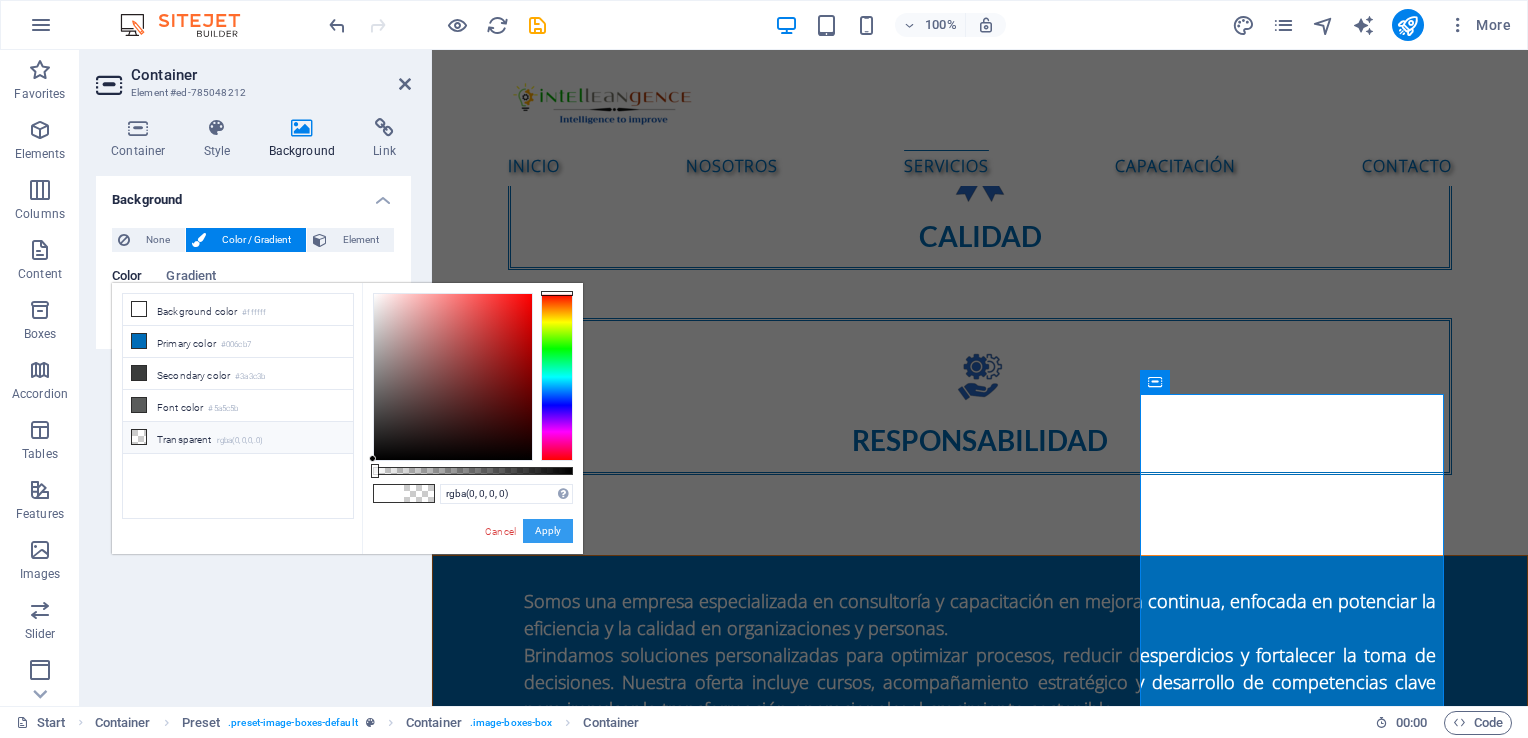 click on "Apply" at bounding box center (548, 531) 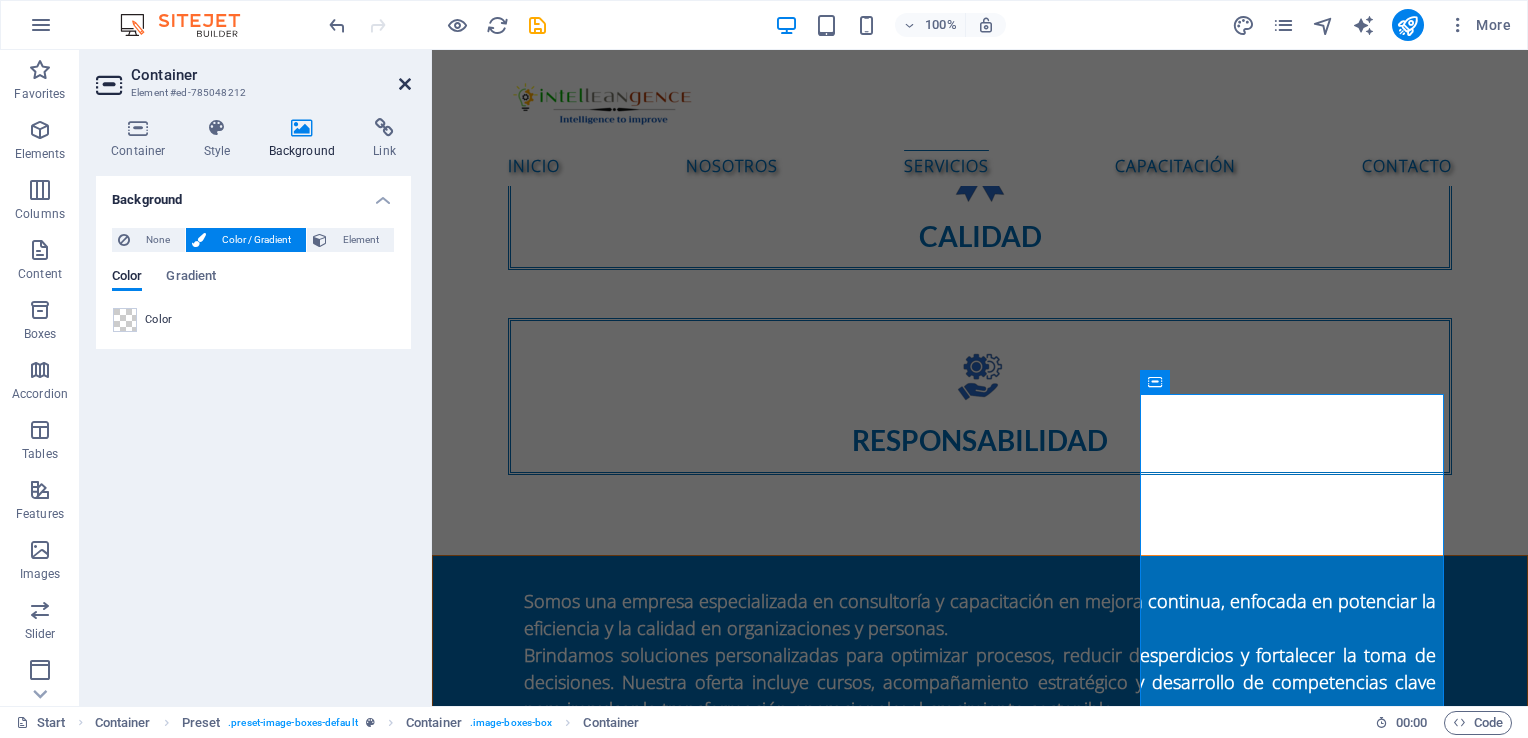 click at bounding box center [405, 84] 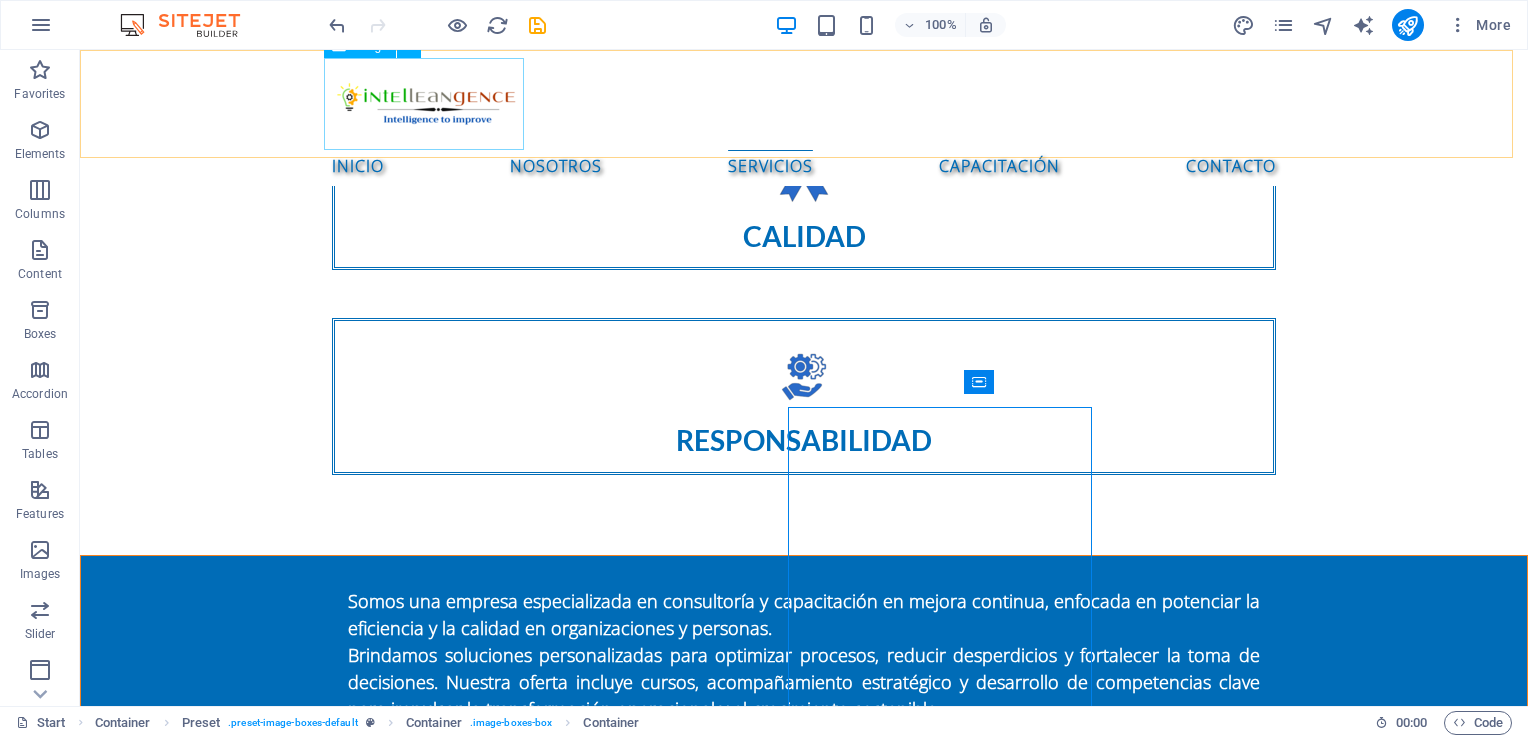 scroll, scrollTop: 1909, scrollLeft: 0, axis: vertical 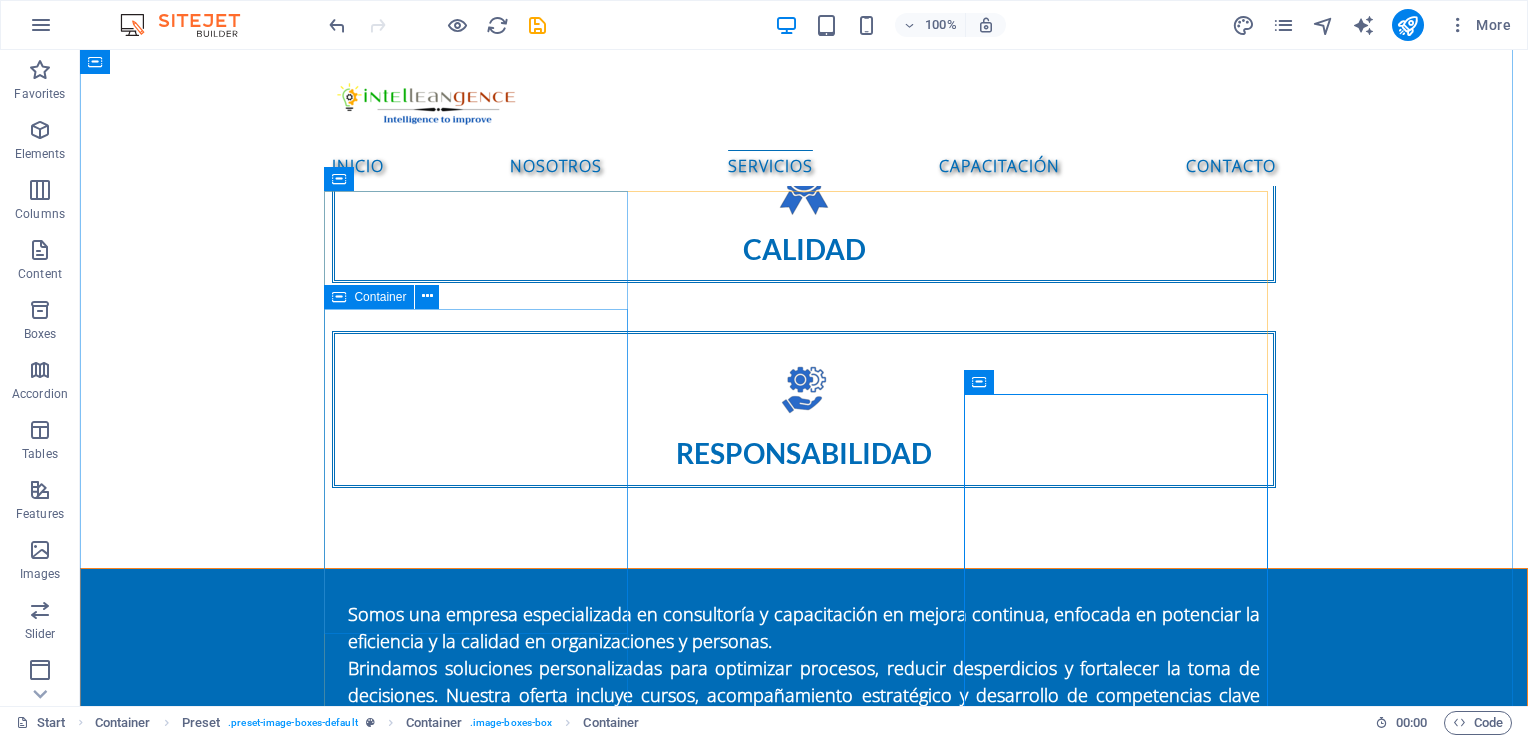 click on "Consultoría de mejora de procesos Diagnóstico de procesos operativos Mapeo y rediseño de procesos Implementación de metodologías Lean Six Sigma Reingeniería de procesos (BPR) Diseño de indicadores de desempeño (KPIs)   Auditorías internas de procesos" at bounding box center (484, 2127) 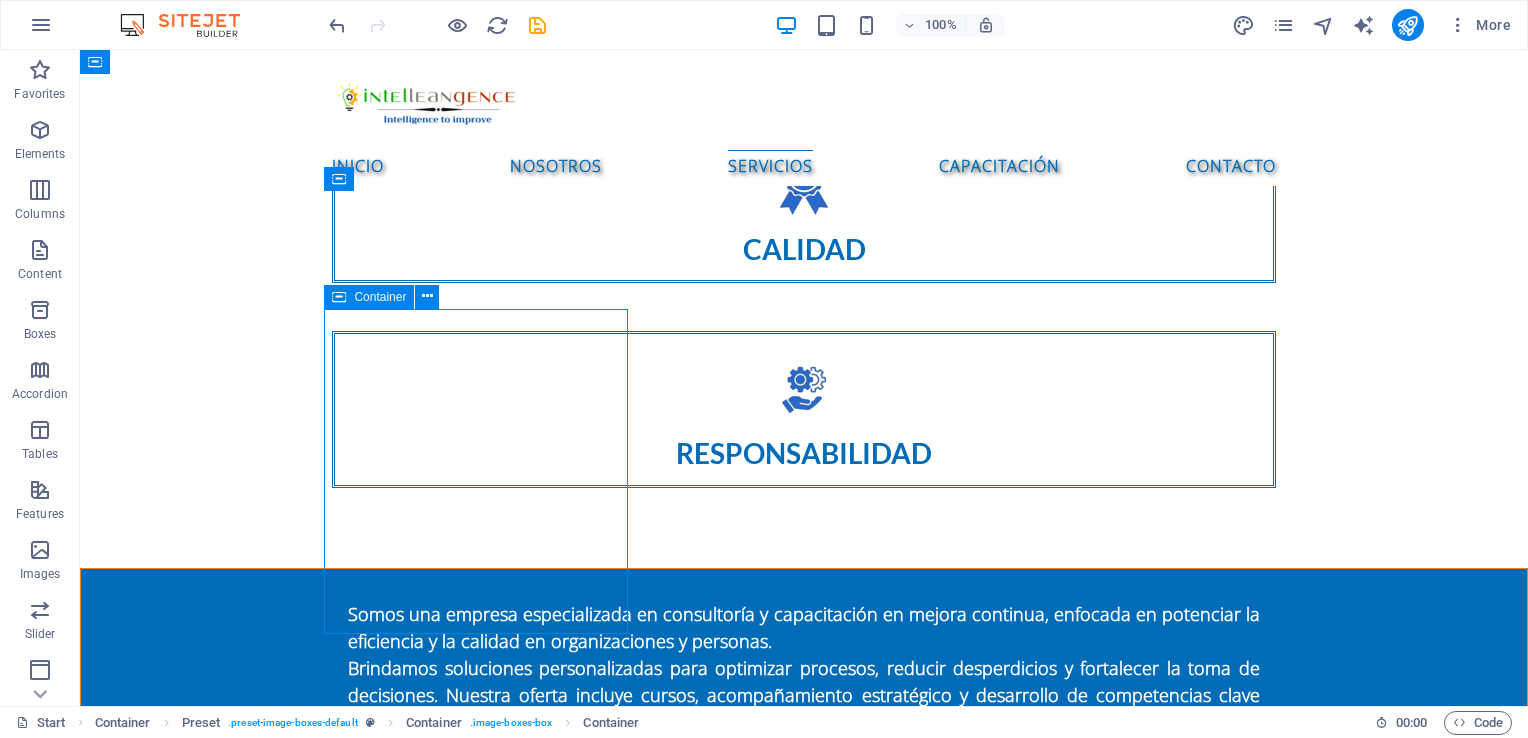 click on "Consultoría de mejora de procesos Diagnóstico de procesos operativos Mapeo y rediseño de procesos Implementación de metodologías Lean Six Sigma Reingeniería de procesos (BPR) Diseño de indicadores de desempeño (KPIs)   Auditorías internas de procesos" at bounding box center [484, 2127] 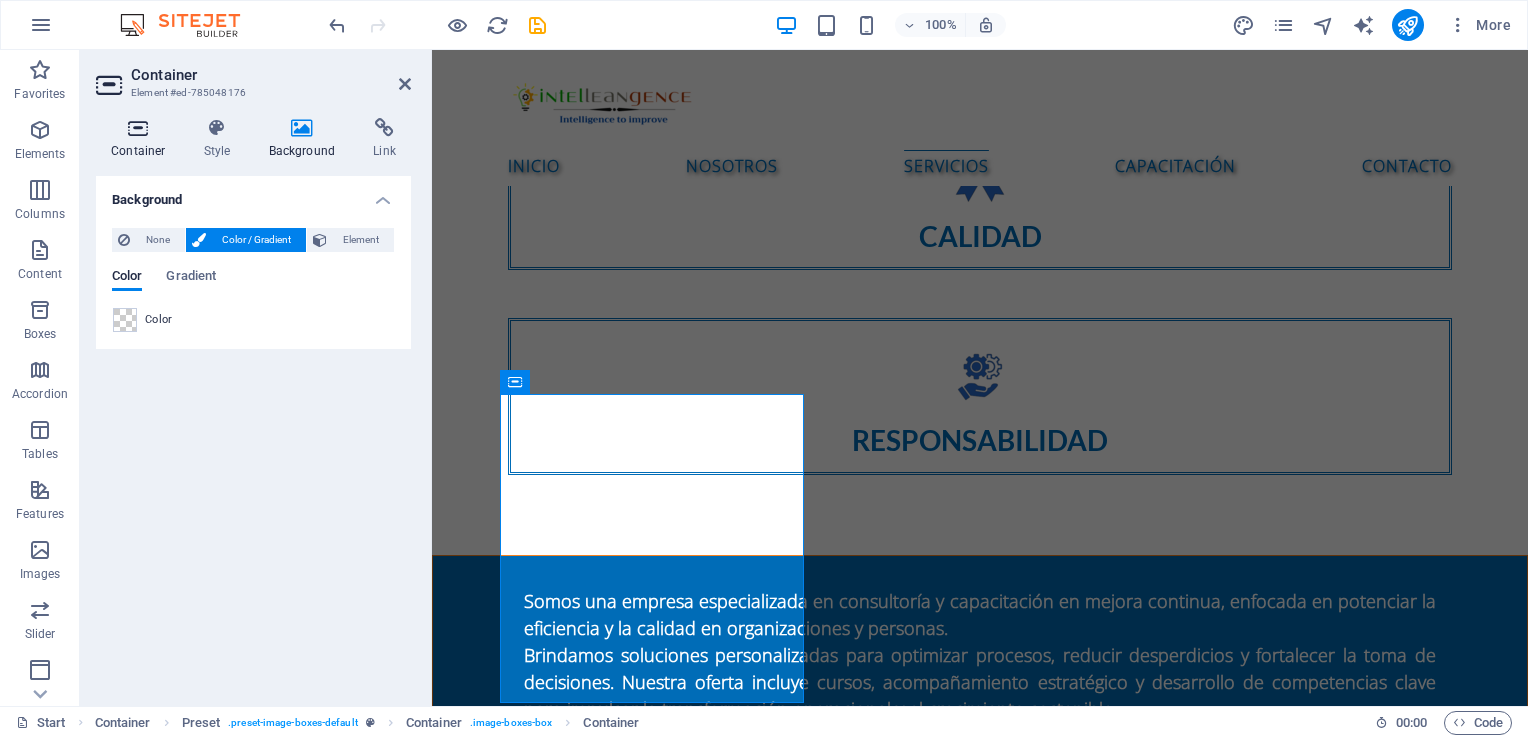 click at bounding box center [138, 128] 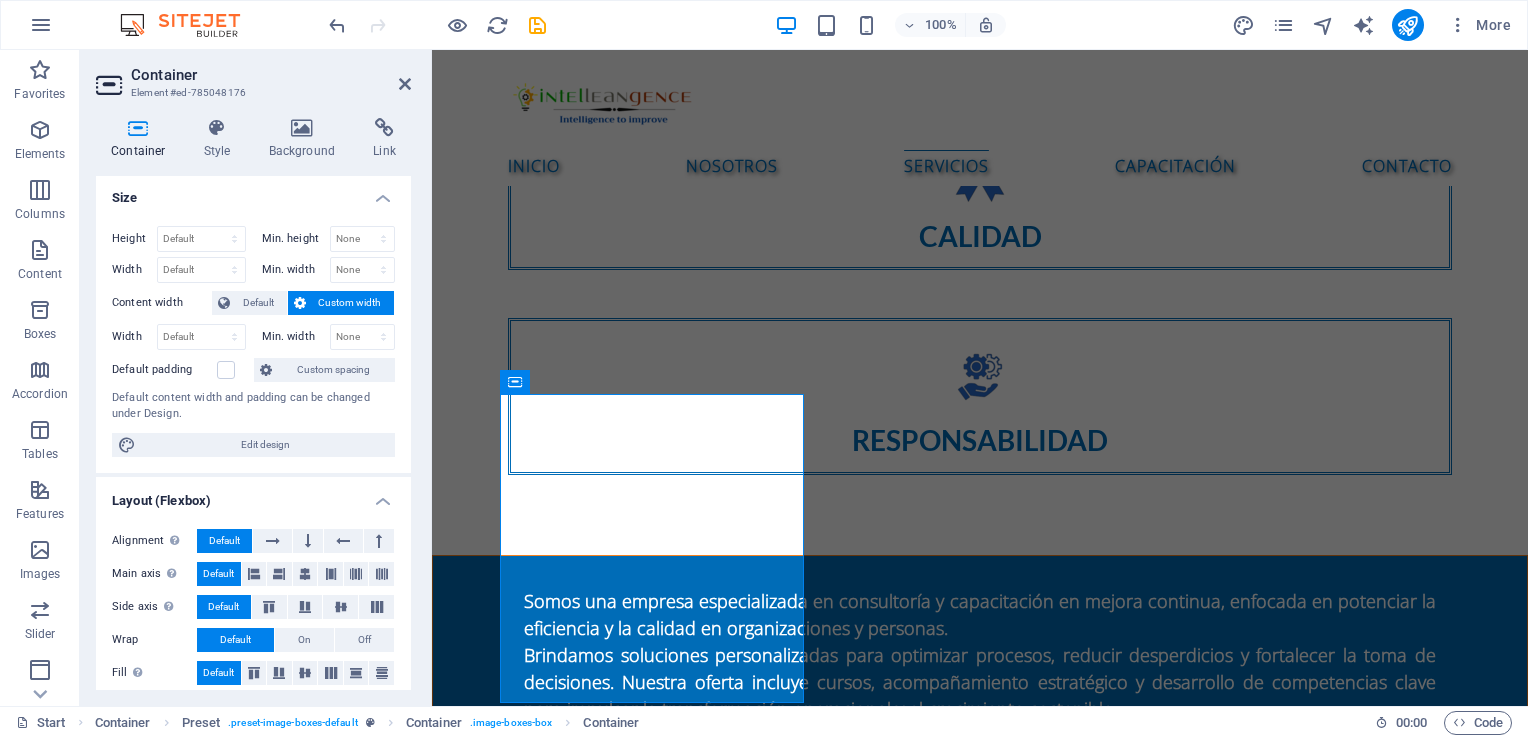 scroll, scrollTop: 0, scrollLeft: 0, axis: both 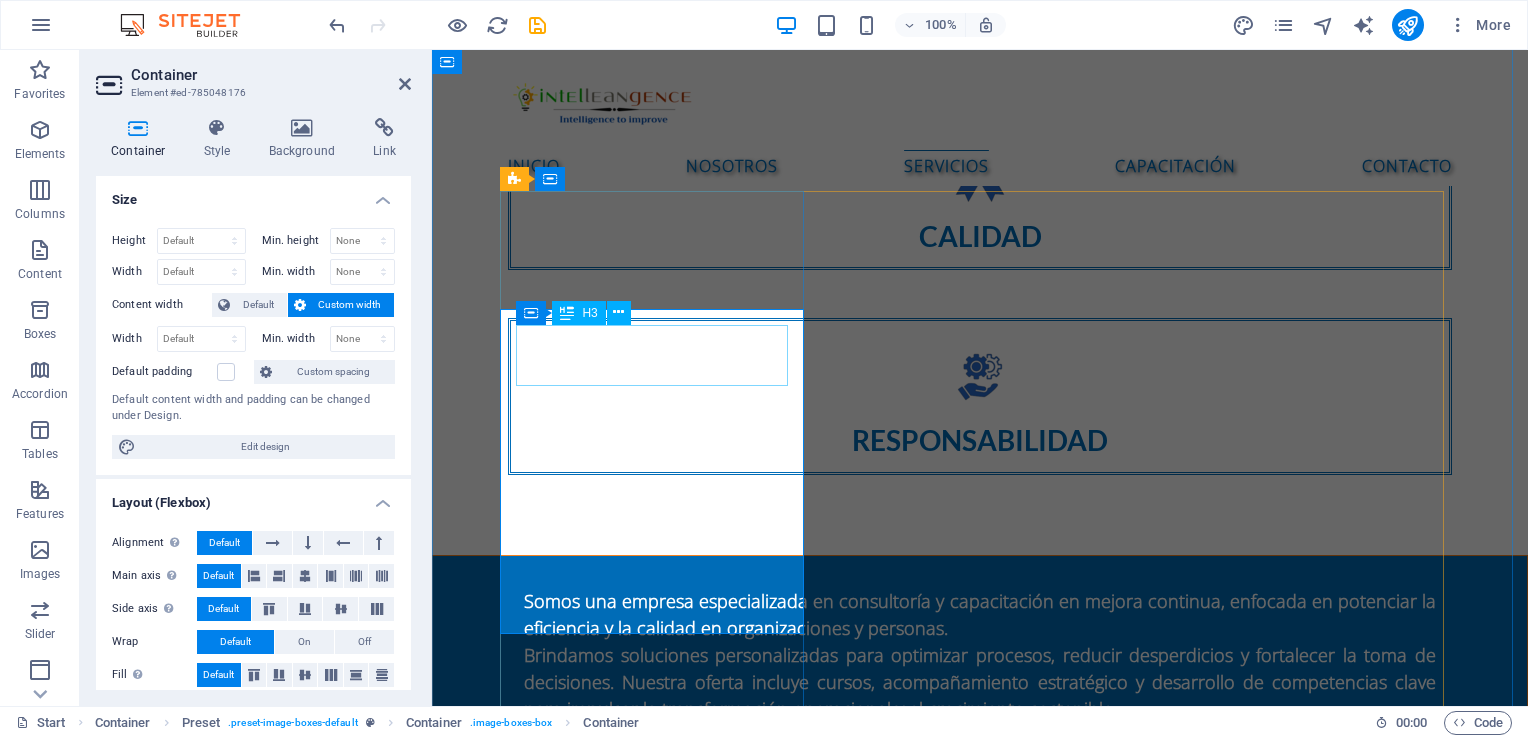 click on "Consultoría de mejora de procesos" at bounding box center (660, 1809) 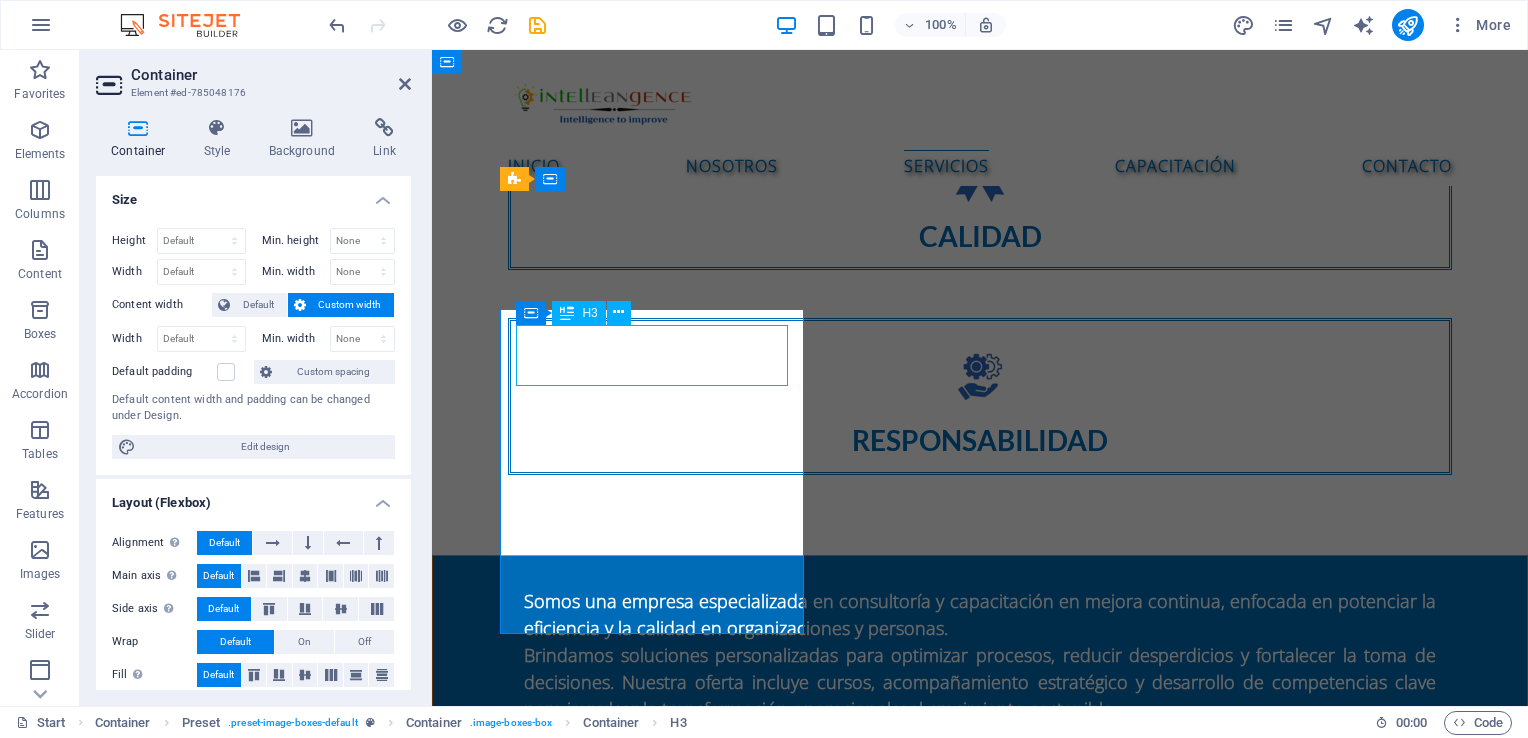 click on "Consultoría de mejora de procesos" at bounding box center [660, 1809] 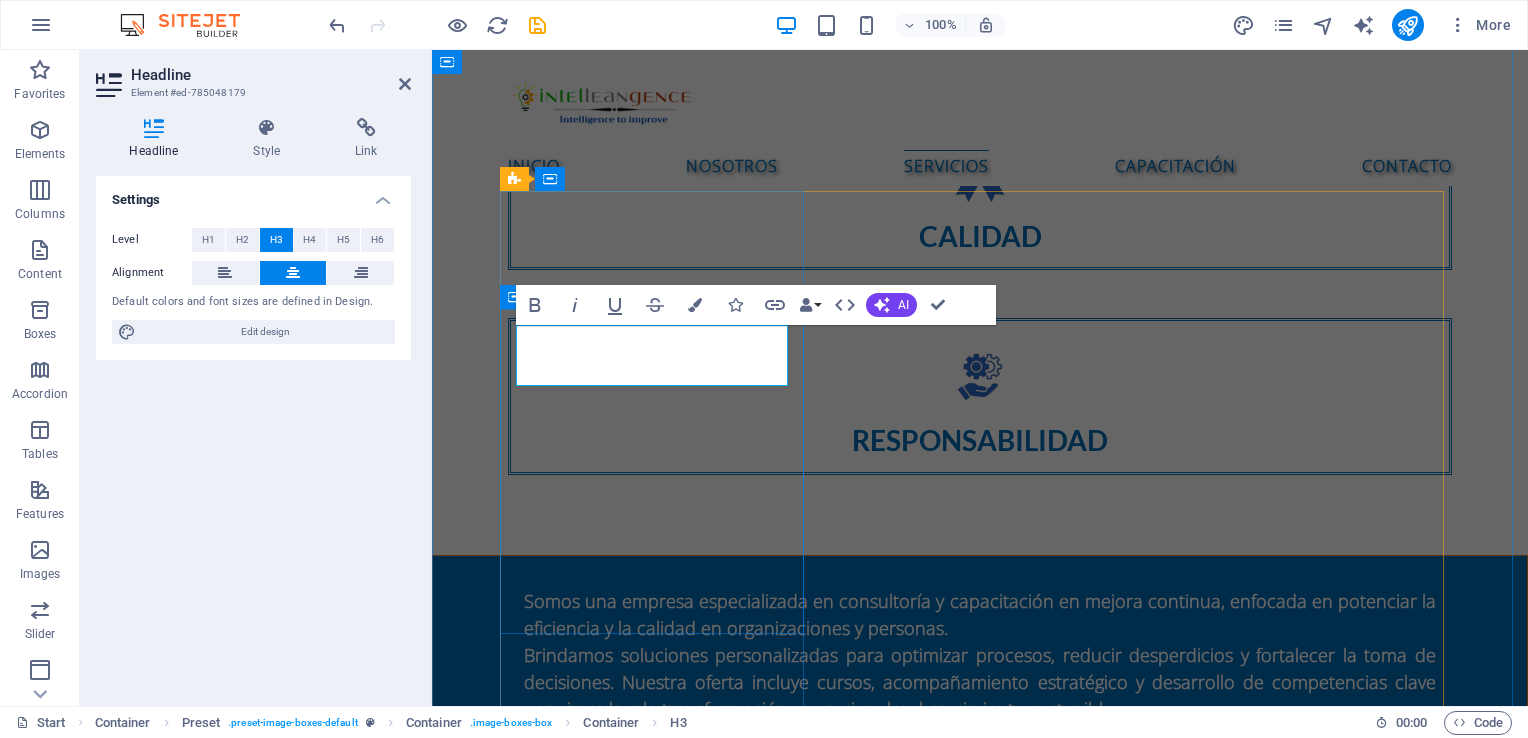 click on "Consultoría de mejora de procesos" at bounding box center [660, 1809] 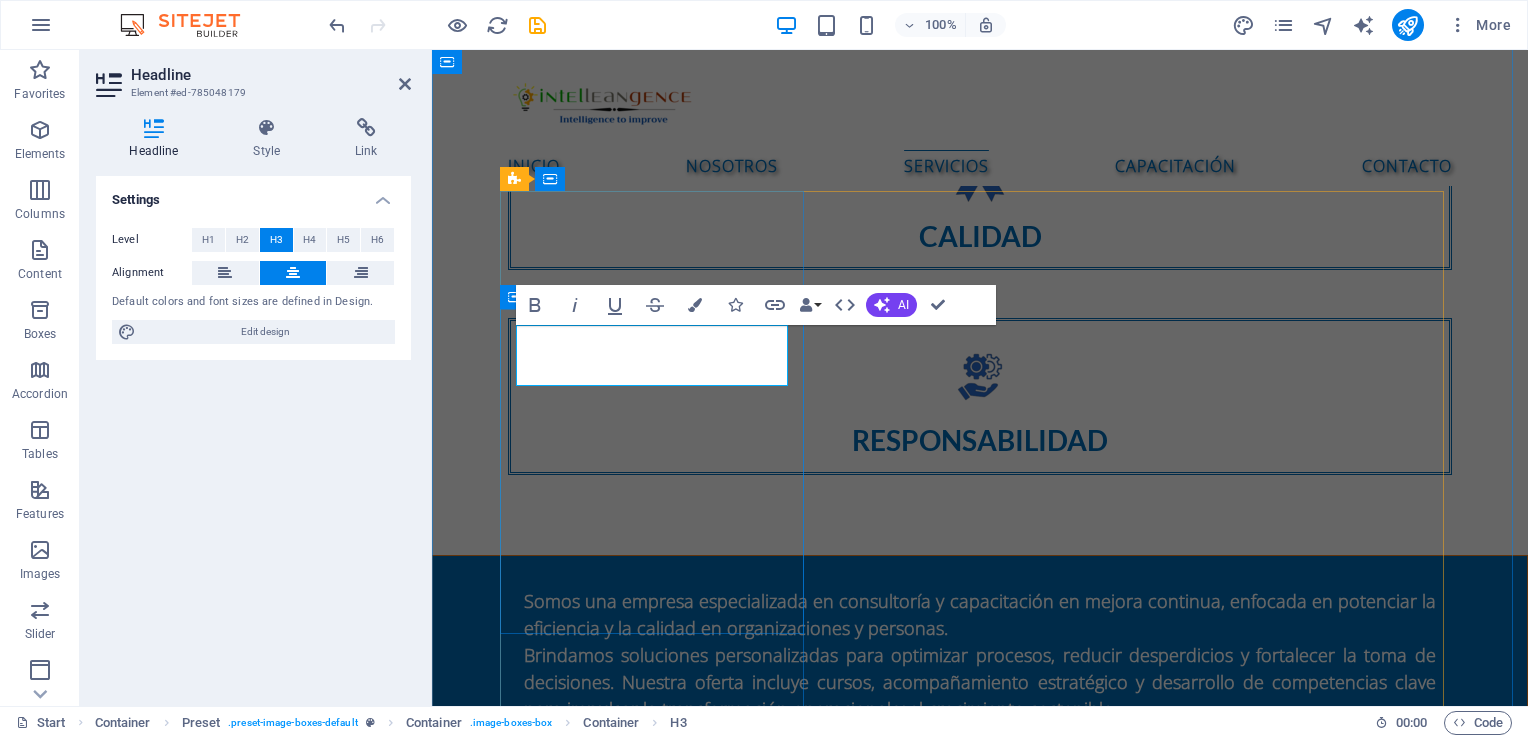 click on "Consultoría de mejora de procesos" at bounding box center [660, 1809] 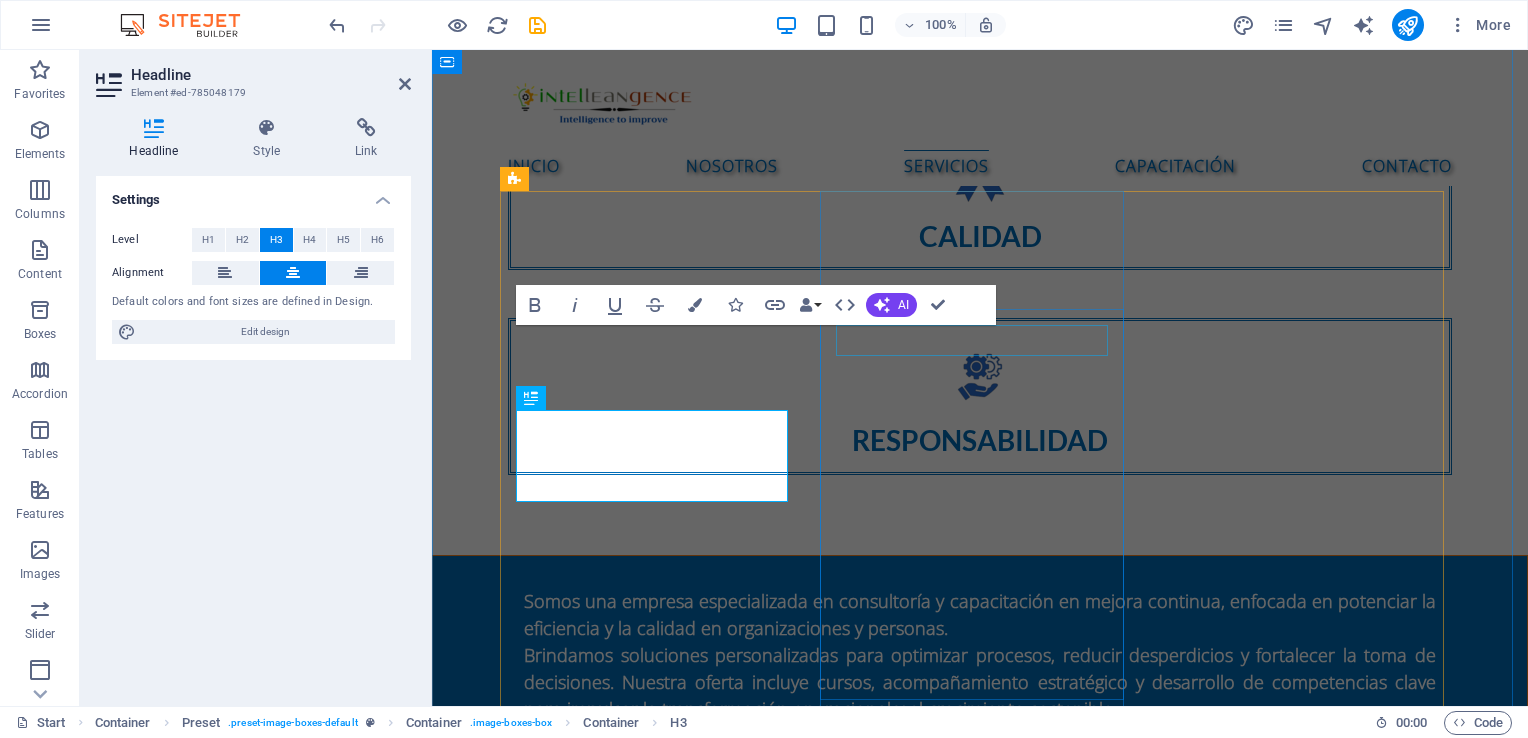 click on "Sistemas de Calidad" at bounding box center (660, 2326) 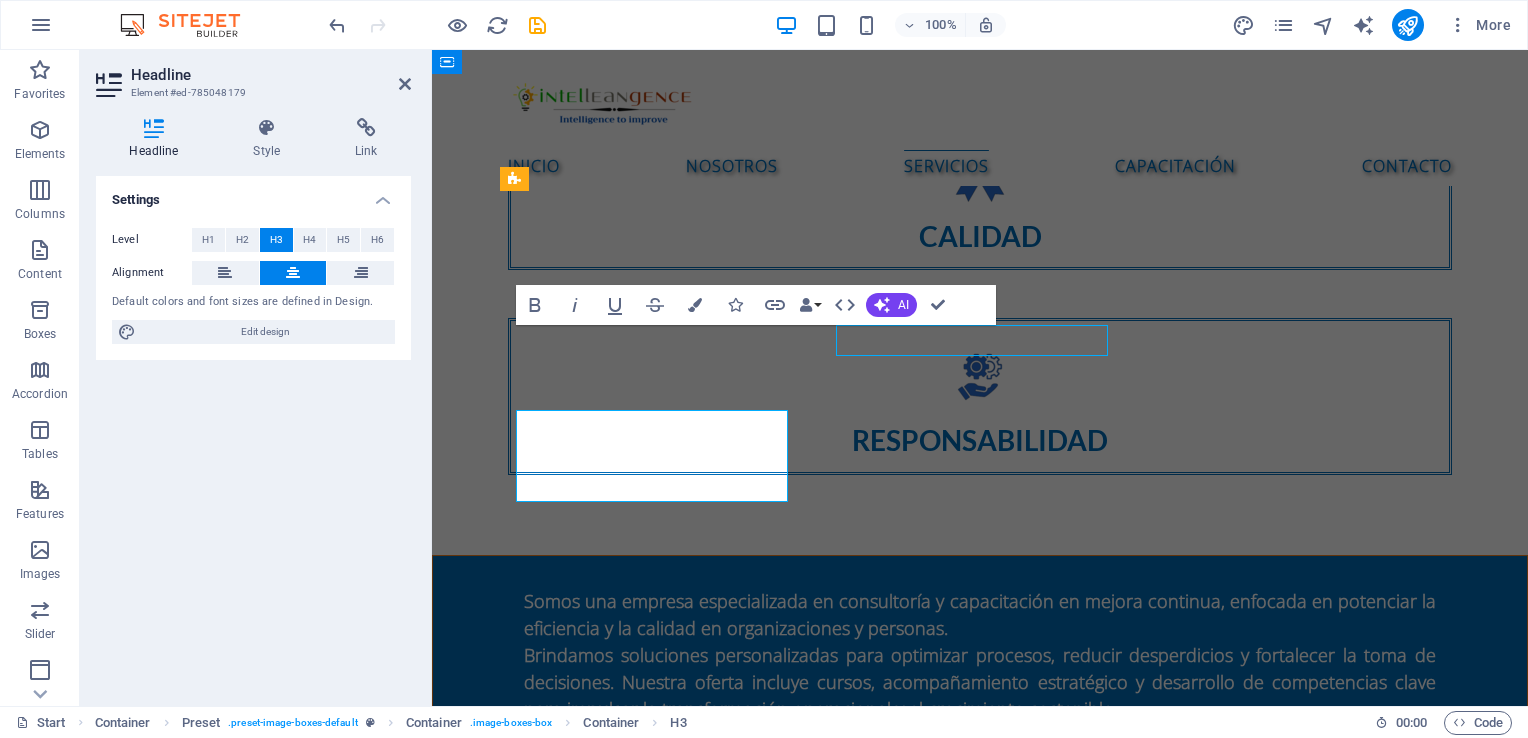 click on "Sistemas de Calidad" at bounding box center [660, 2326] 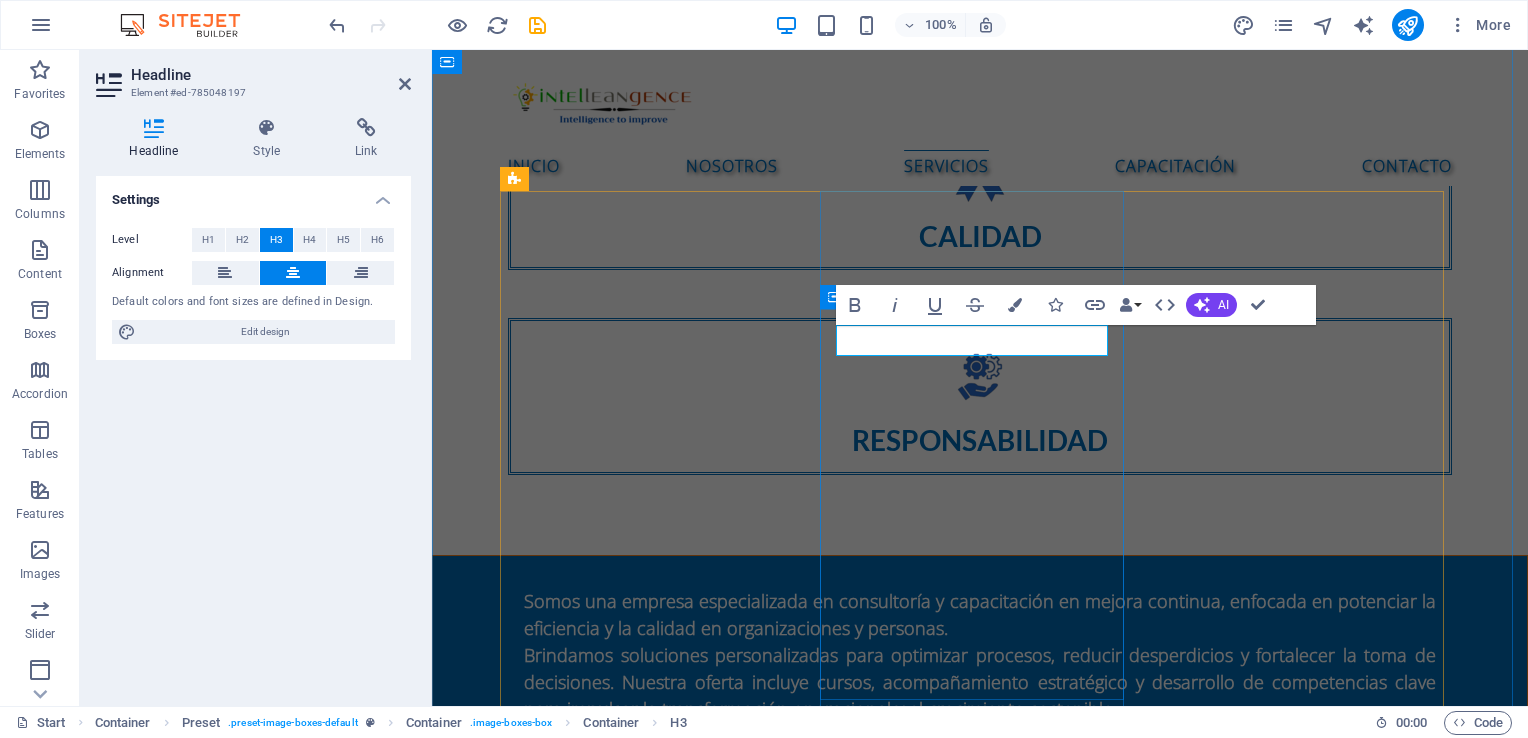 click on "Sistemas de Calidad" at bounding box center (660, 2295) 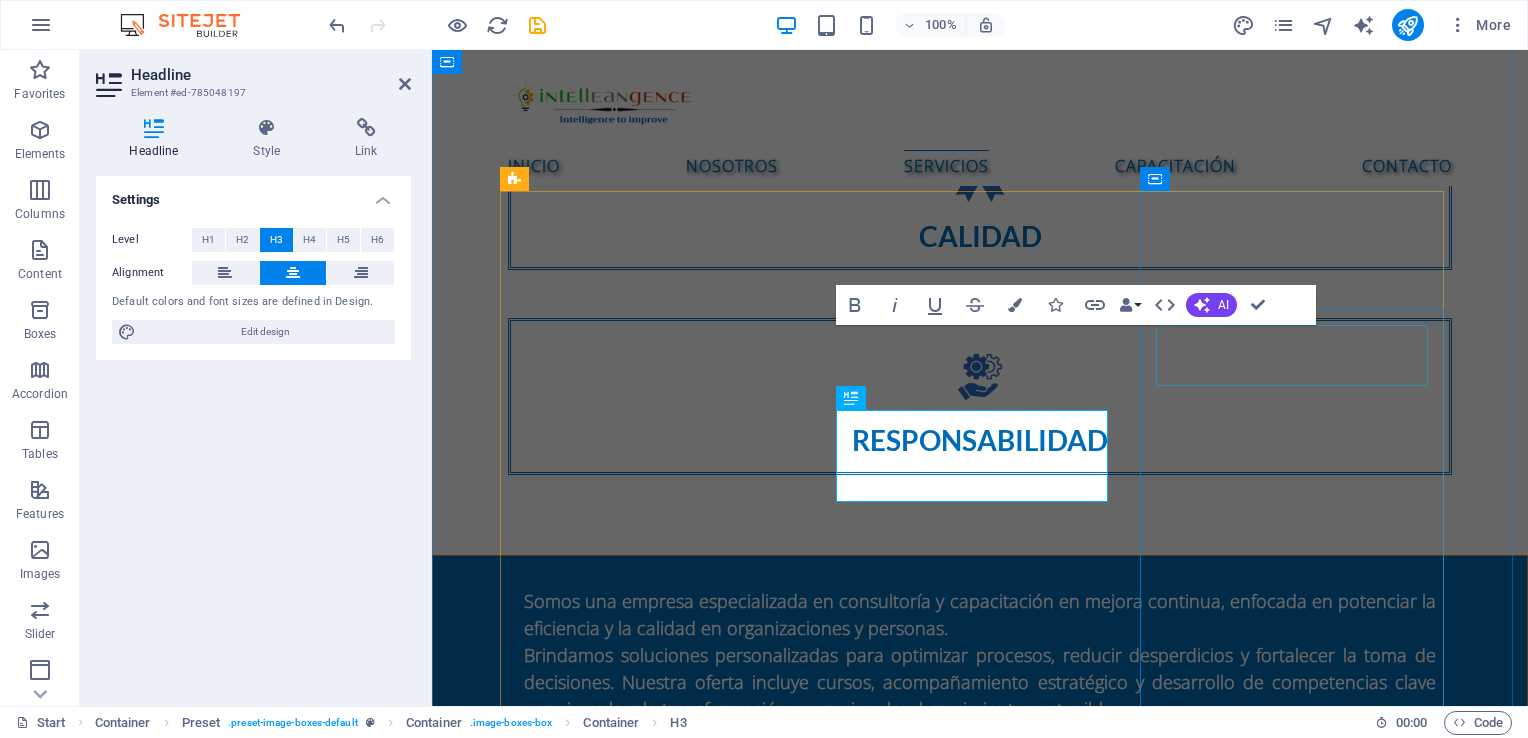 click on "Desarrollo organizacional" at bounding box center (660, 2965) 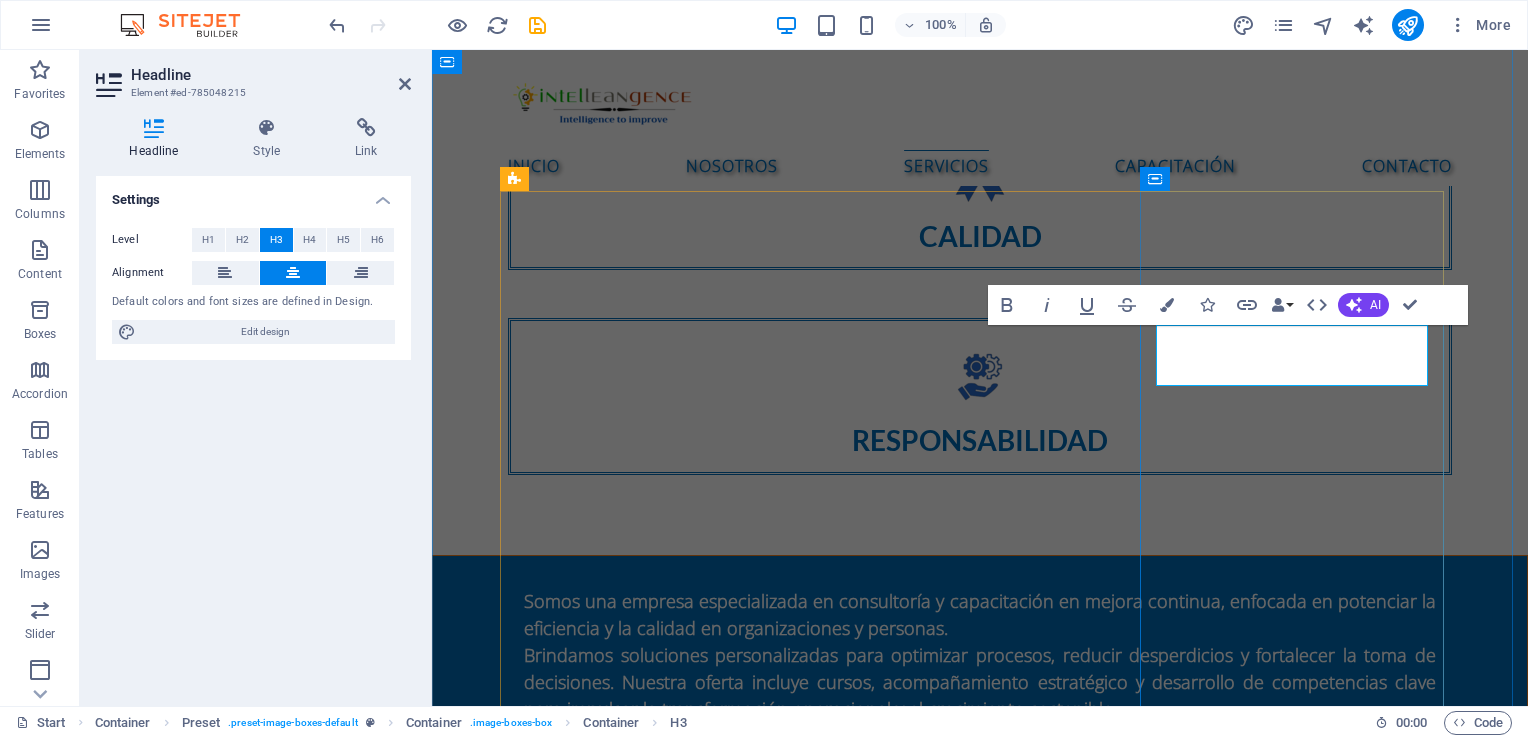 click on "Desarrollo organizacional" at bounding box center (660, 2934) 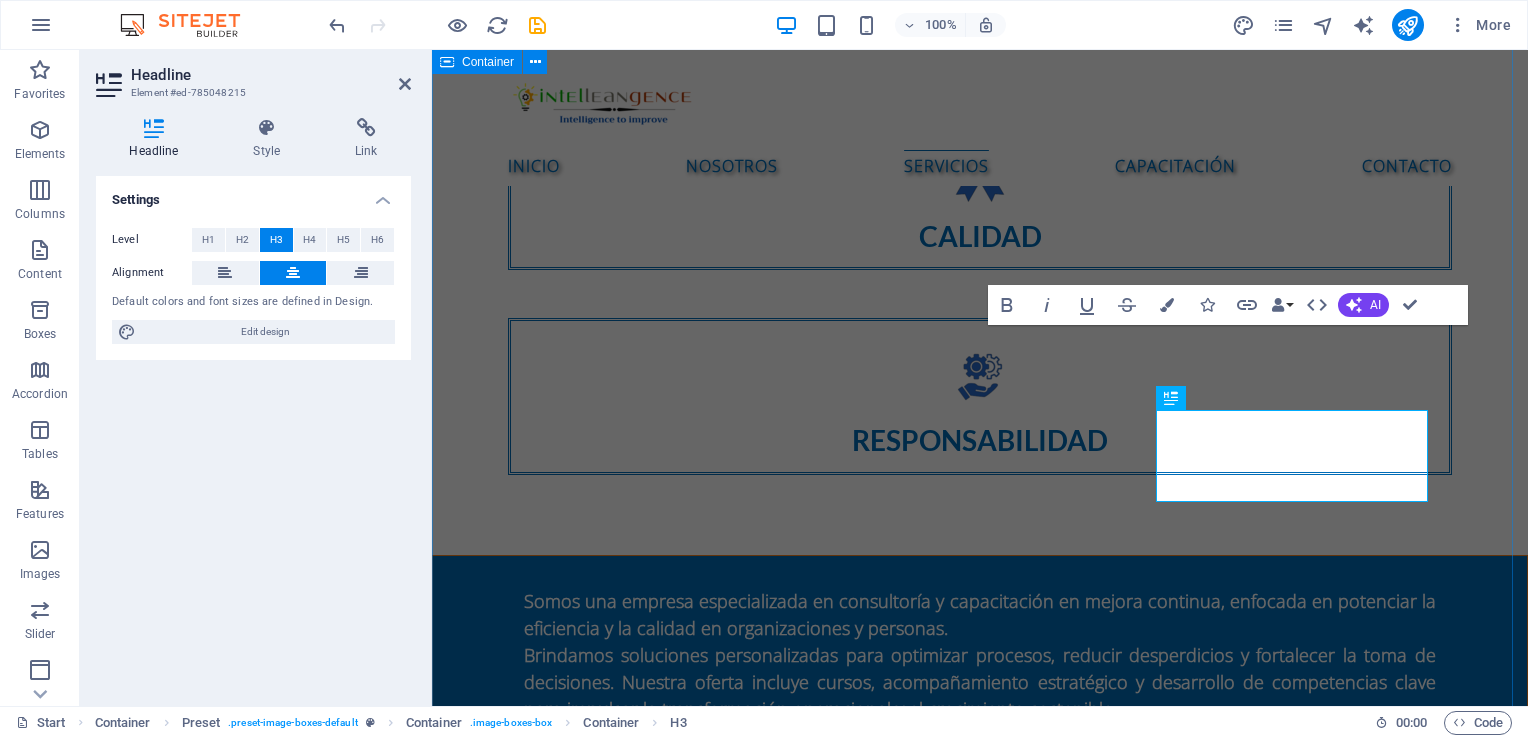 click on "SERVICIOS Consultoría de mejora de procesos Diagnóstico de procesos operativos Mapeo y rediseño de procesos Implementación de metodologías Lean Six Sigma Reingeniería de procesos (BPR) Diseño de indicadores de desempeño (KPIs)   Auditorías internas de procesos Sistemas de Calidad Diagnóstico inicial del sistema de calidad Diseño e implementación de sistemas de gestión ISO 9001 Auditorías internas y pre-auditorías ISO 9001 Elaboración de manuales y procedimientos Acompañamiento en certificación ISO 9001 Integración de sistemas de gestión   Diseño de indicadores de calidad (KPIs) Desarrollo organizacional ‌ Diagnóstico organizacional integral Diseño y alineación de estructura organizacional Planeación estratégica participativa Gestión del cambio organizacional Desarrollo de liderazgo y habilidades blandas Evaluación de desempeño y competencias (360°) Puntos clave de la NOM-035-STPS-2018: Identificación de factores de riesgo psicosocial   Evaluación del entorno organizacional" at bounding box center [980, 2485] 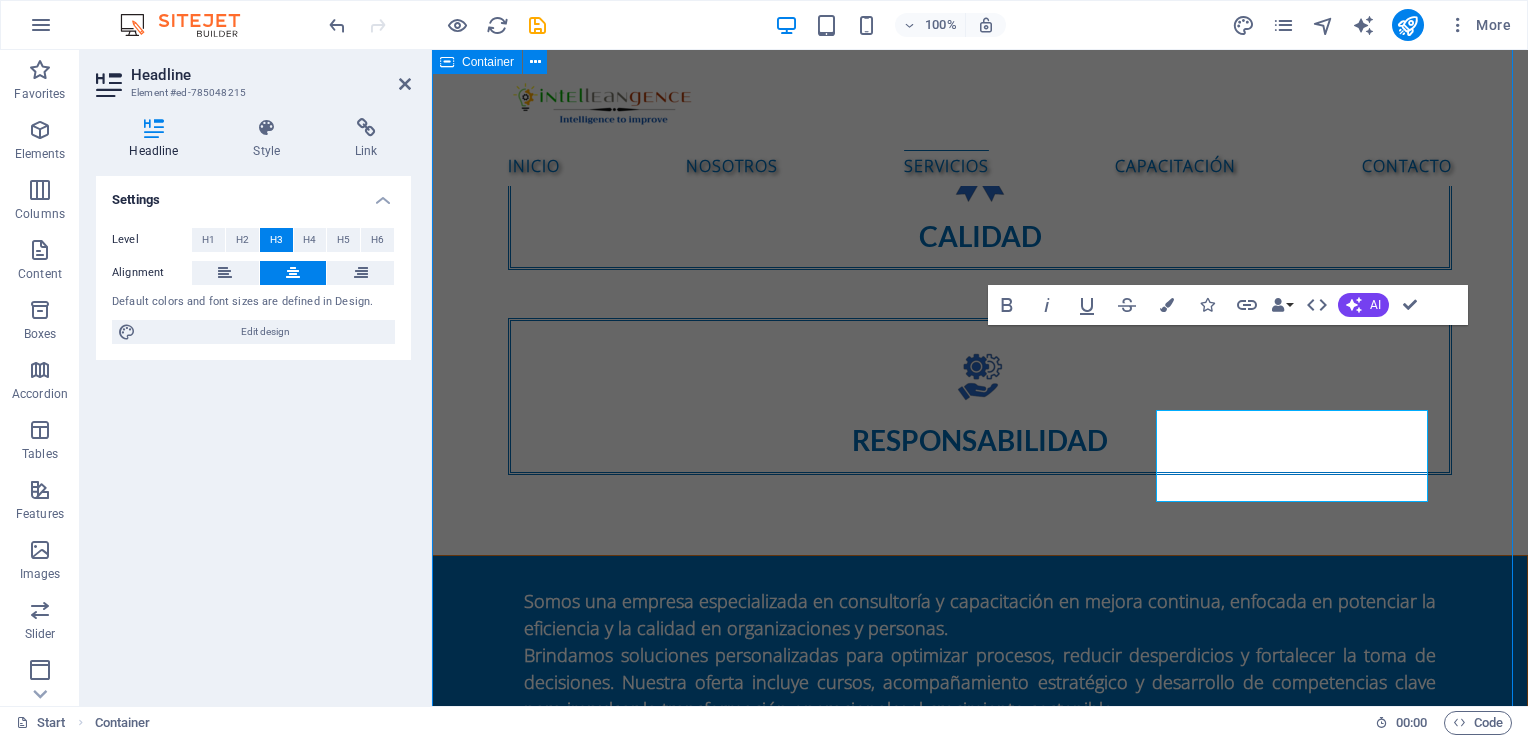 scroll, scrollTop: 1909, scrollLeft: 0, axis: vertical 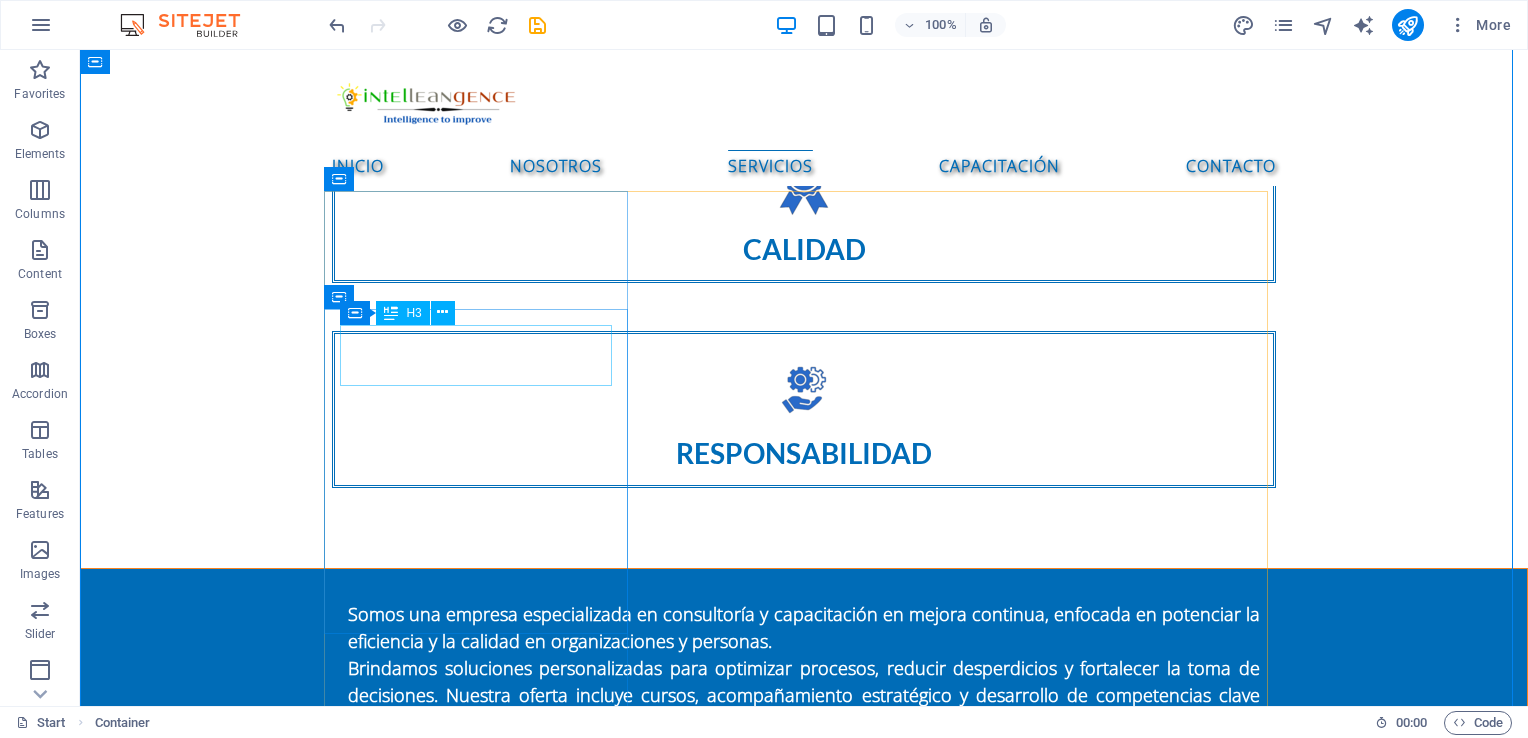 click on "Consultoría de mejora de procesos" at bounding box center [484, 2020] 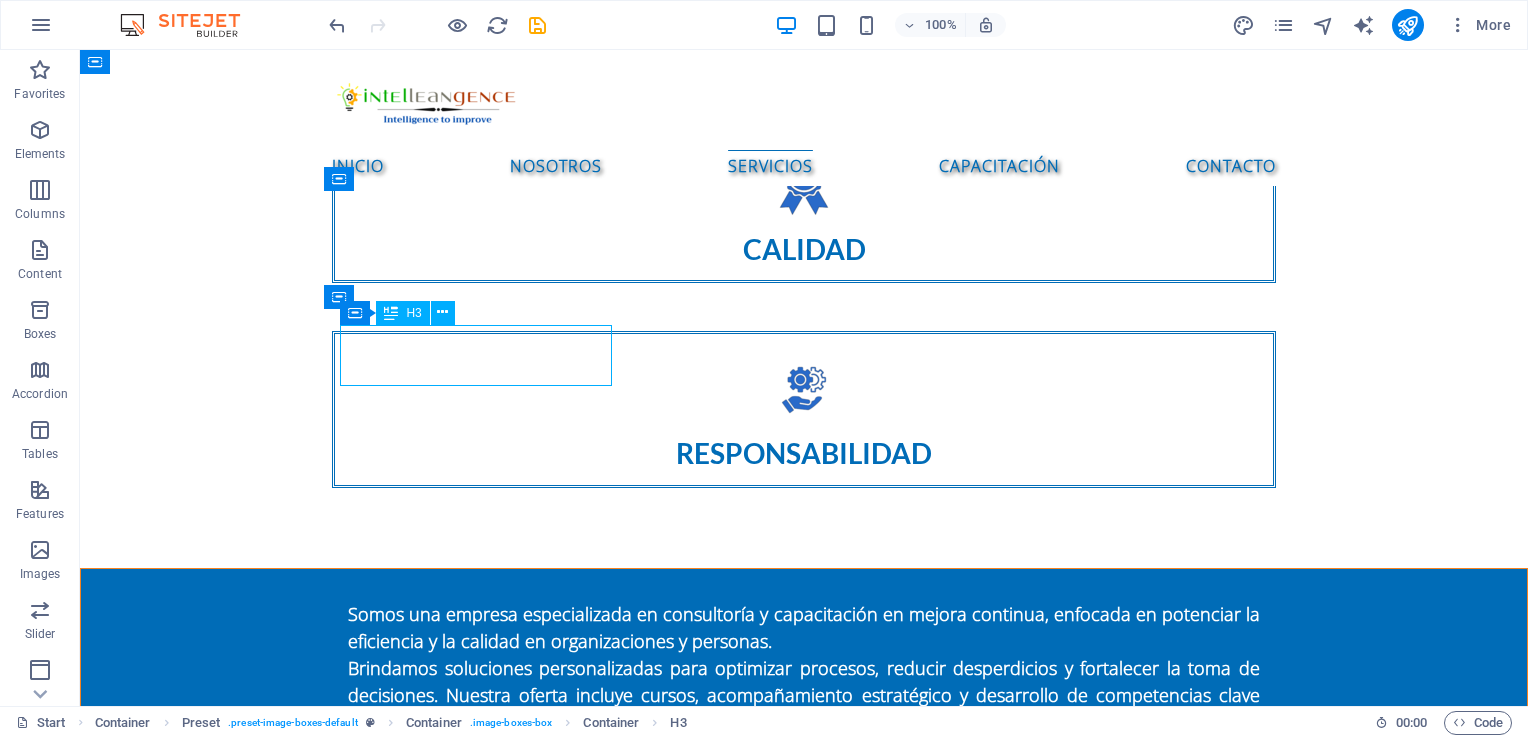 click on "Consultoría de mejora de procesos" at bounding box center (484, 2020) 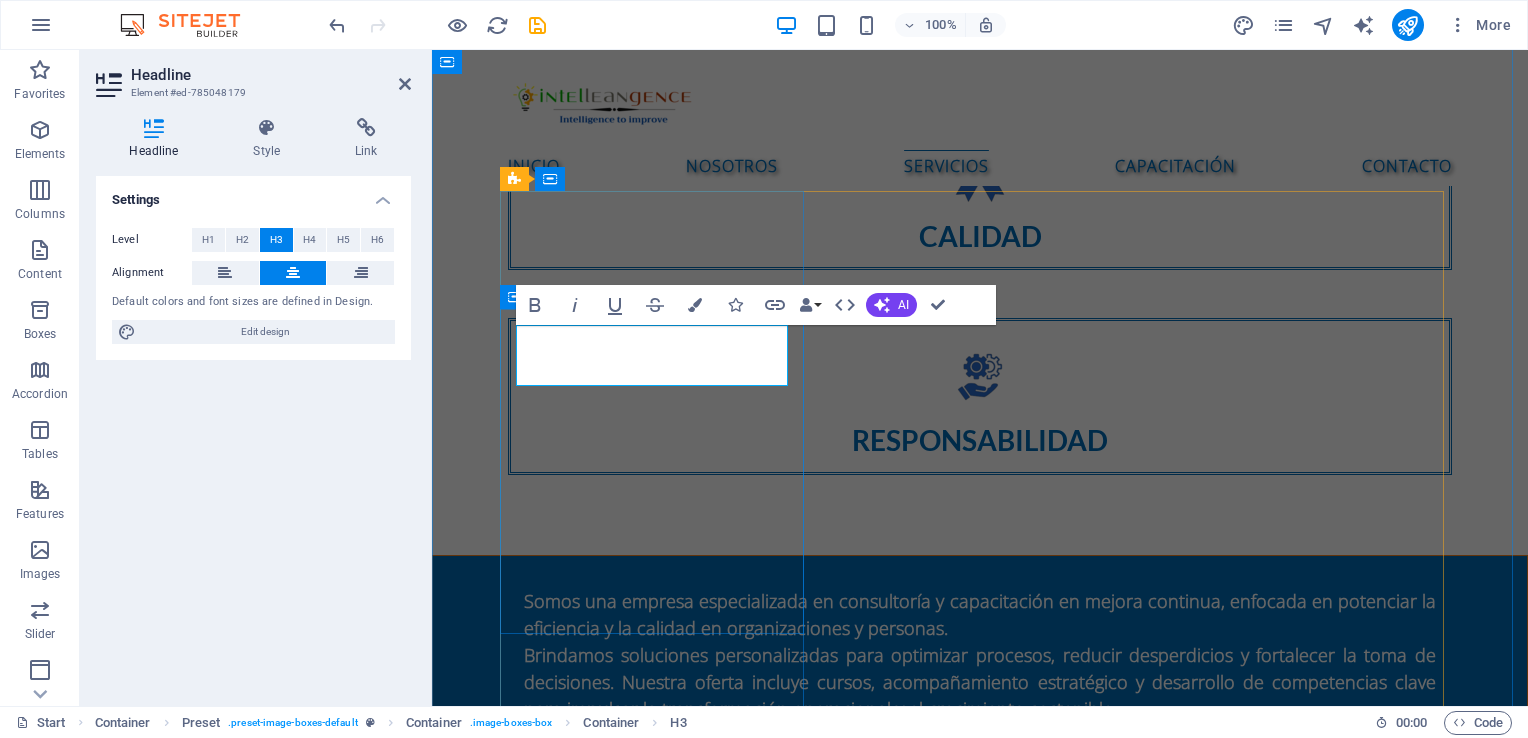 click on "Consultoría de mejora de procesos" at bounding box center (660, 1809) 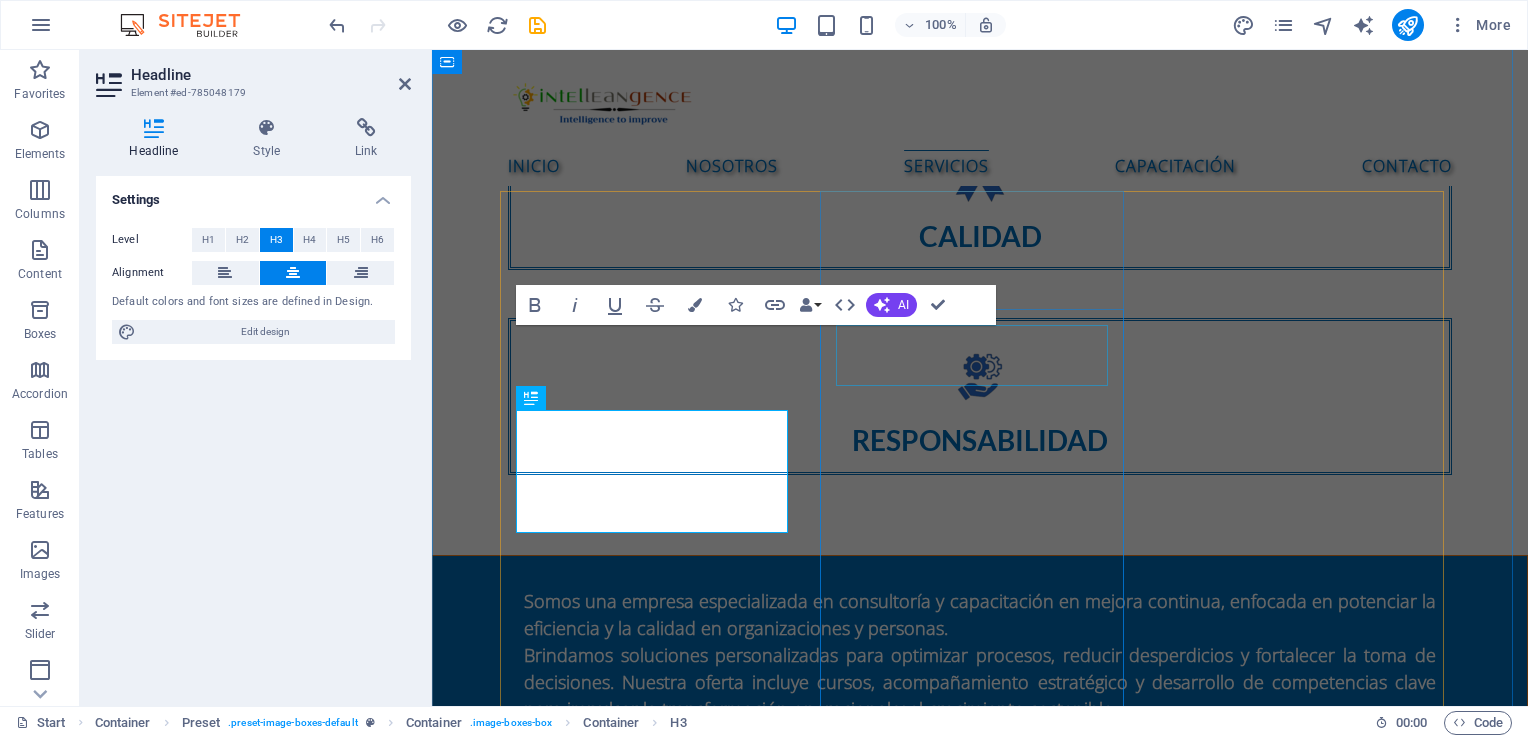 click on "Sistemas de Calidad" at bounding box center [660, 2373] 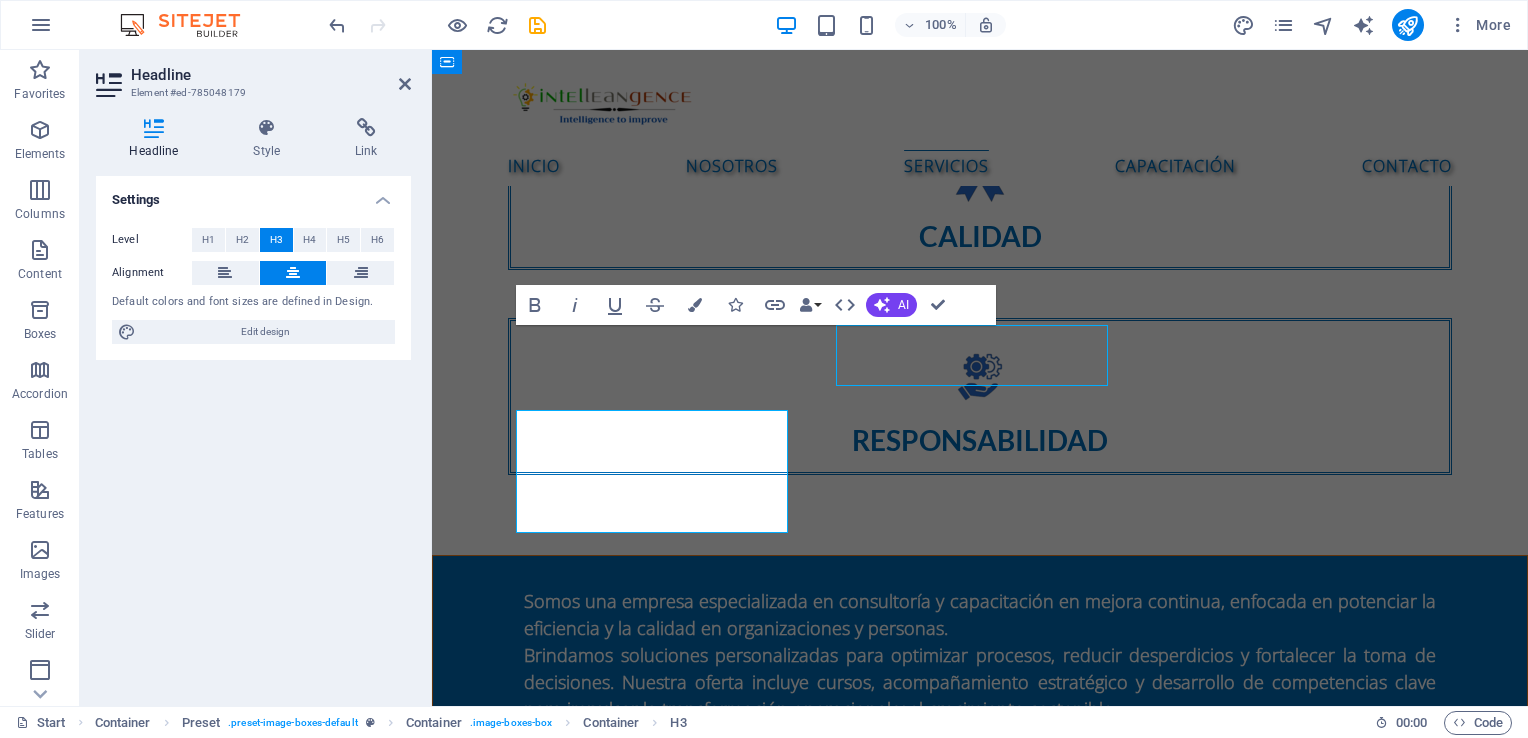 click on "Sistemas de Calidad" at bounding box center [660, 2373] 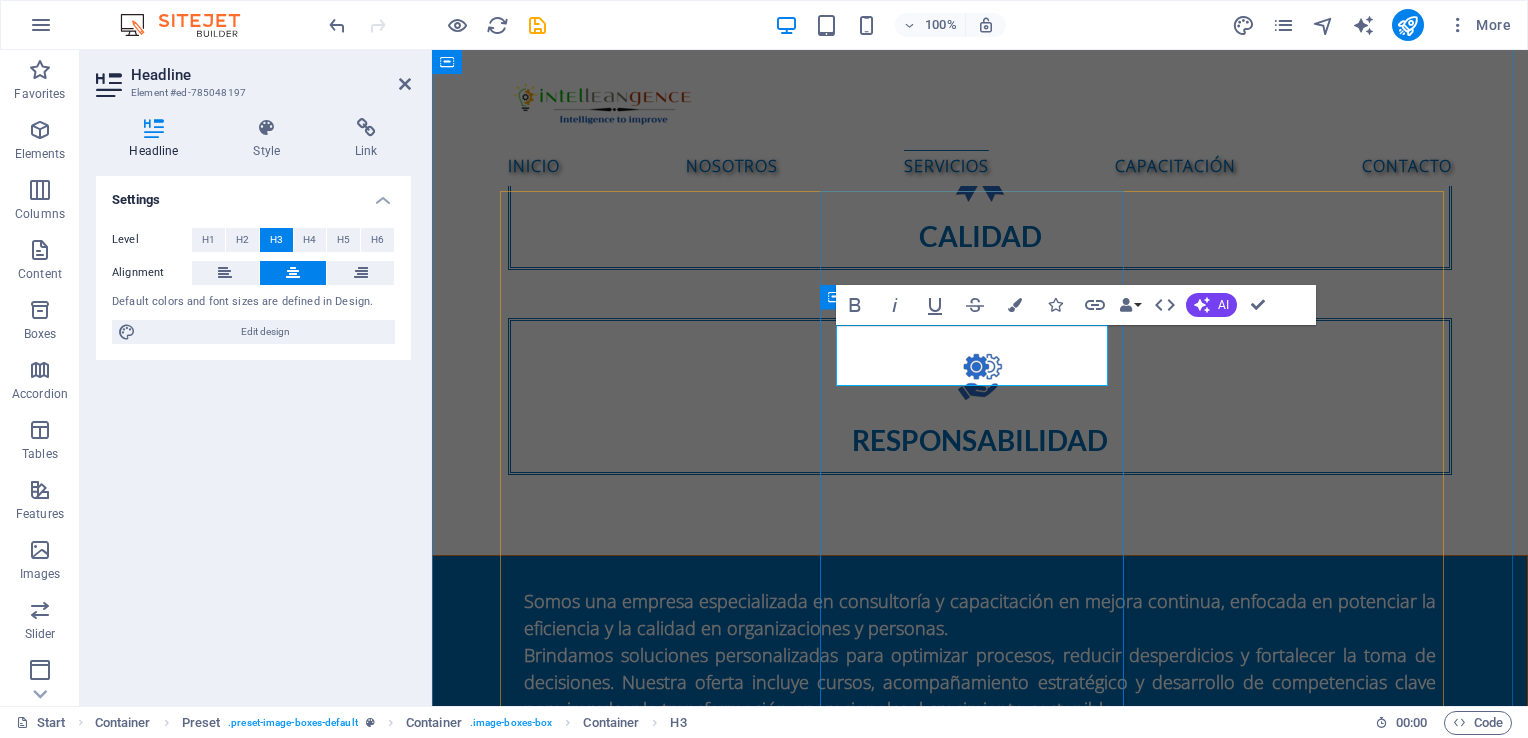 click on "Sistemas de Calidad" at bounding box center (660, 2342) 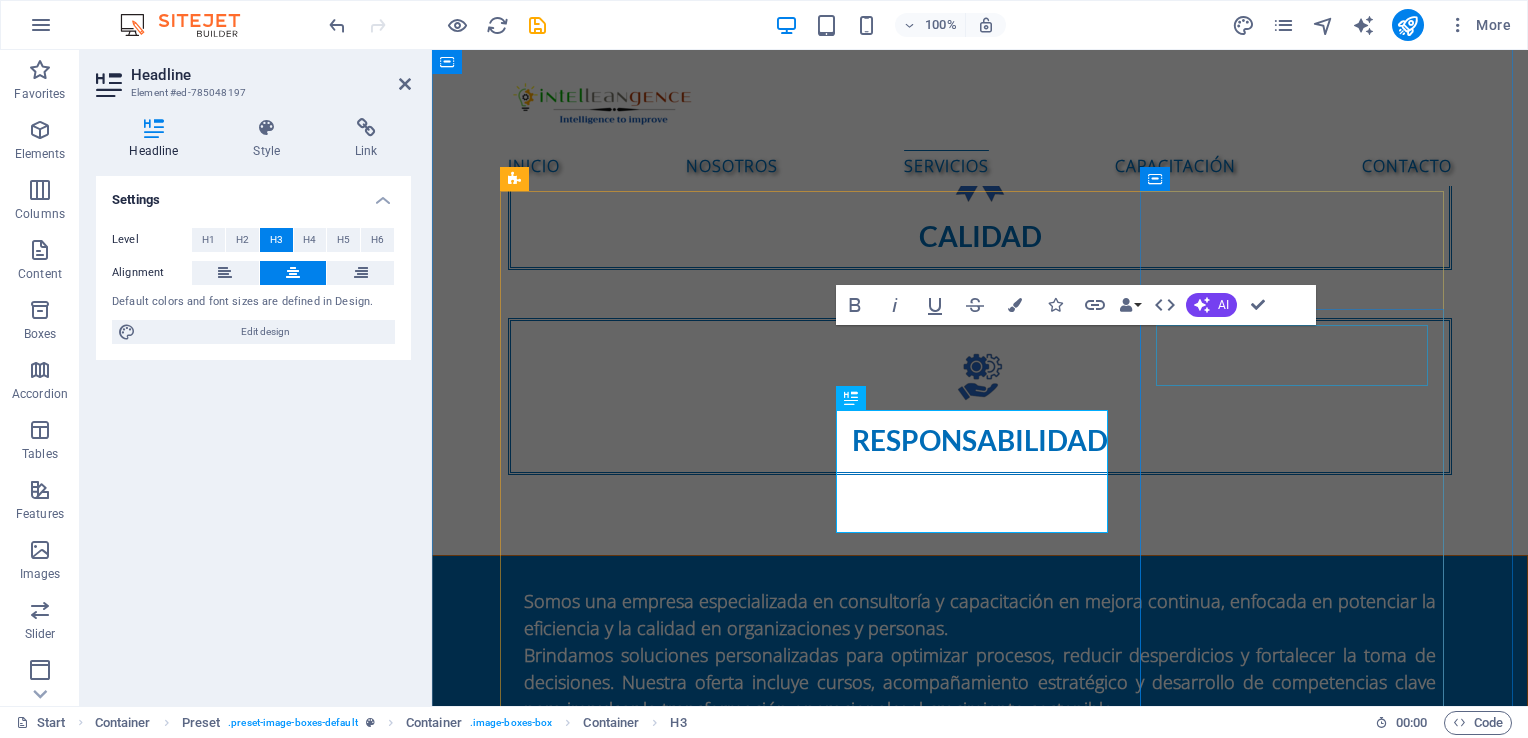click on "Desarrollo organizacional" at bounding box center [660, 3027] 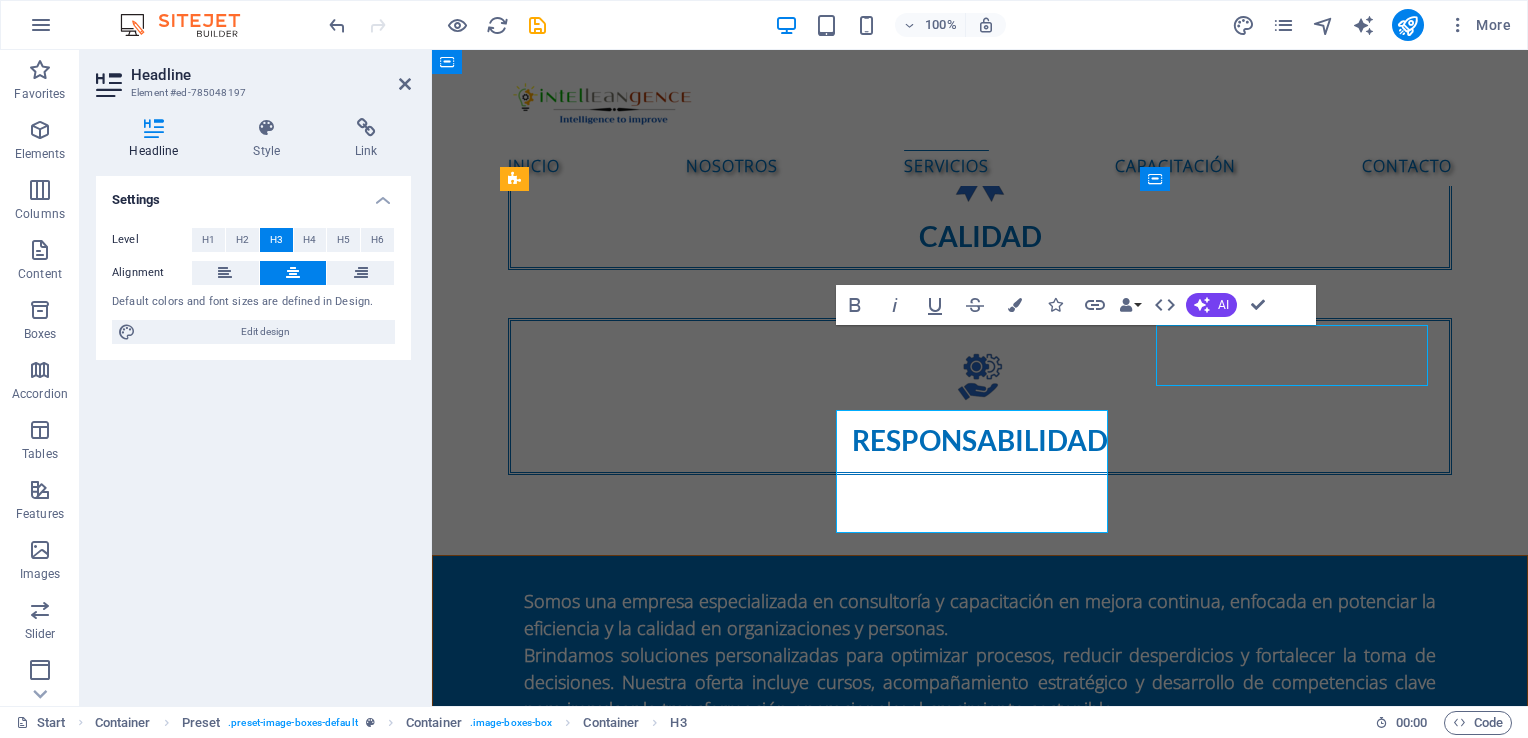 click on "Desarrollo organizacional" at bounding box center [660, 3027] 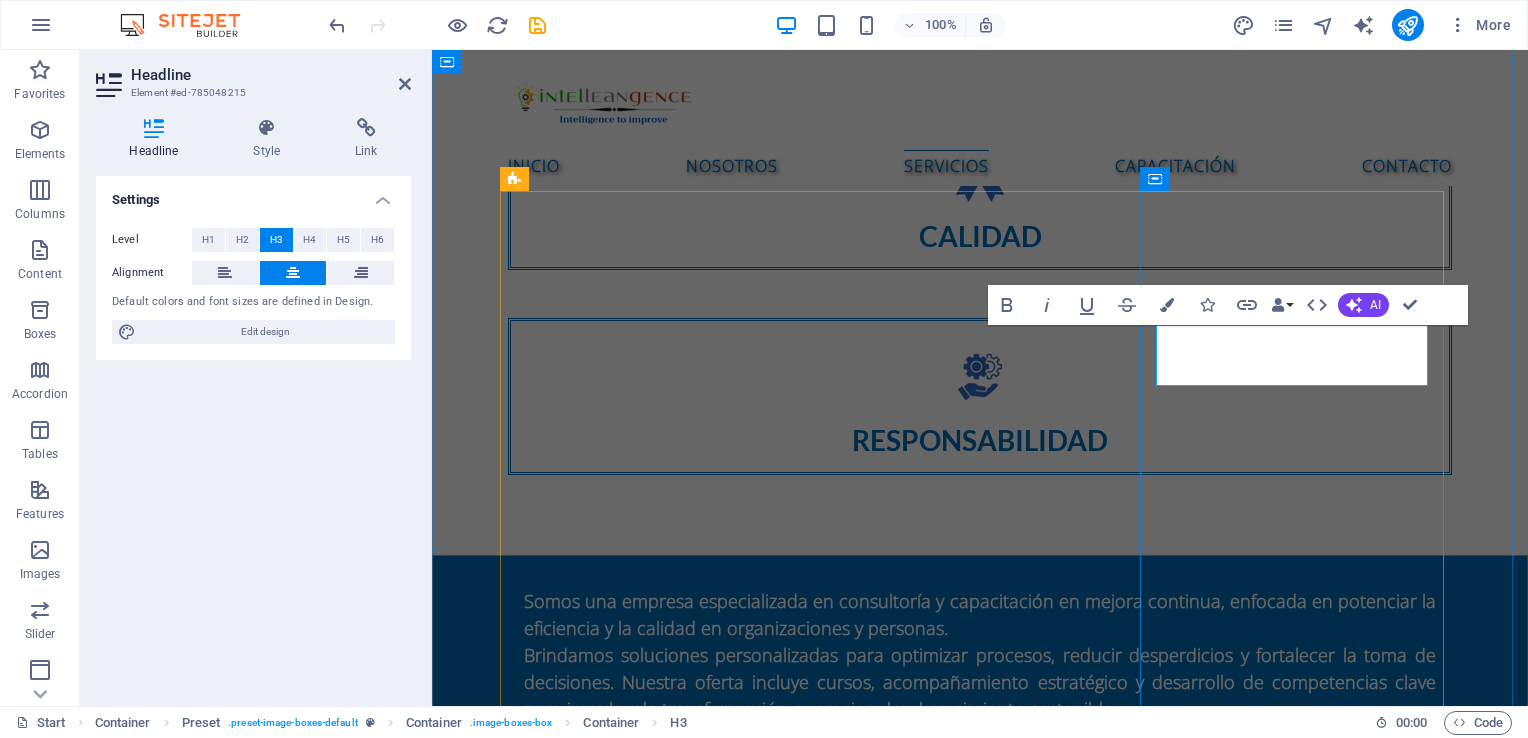 click on "Desarrollo organizacional" at bounding box center [660, 2996] 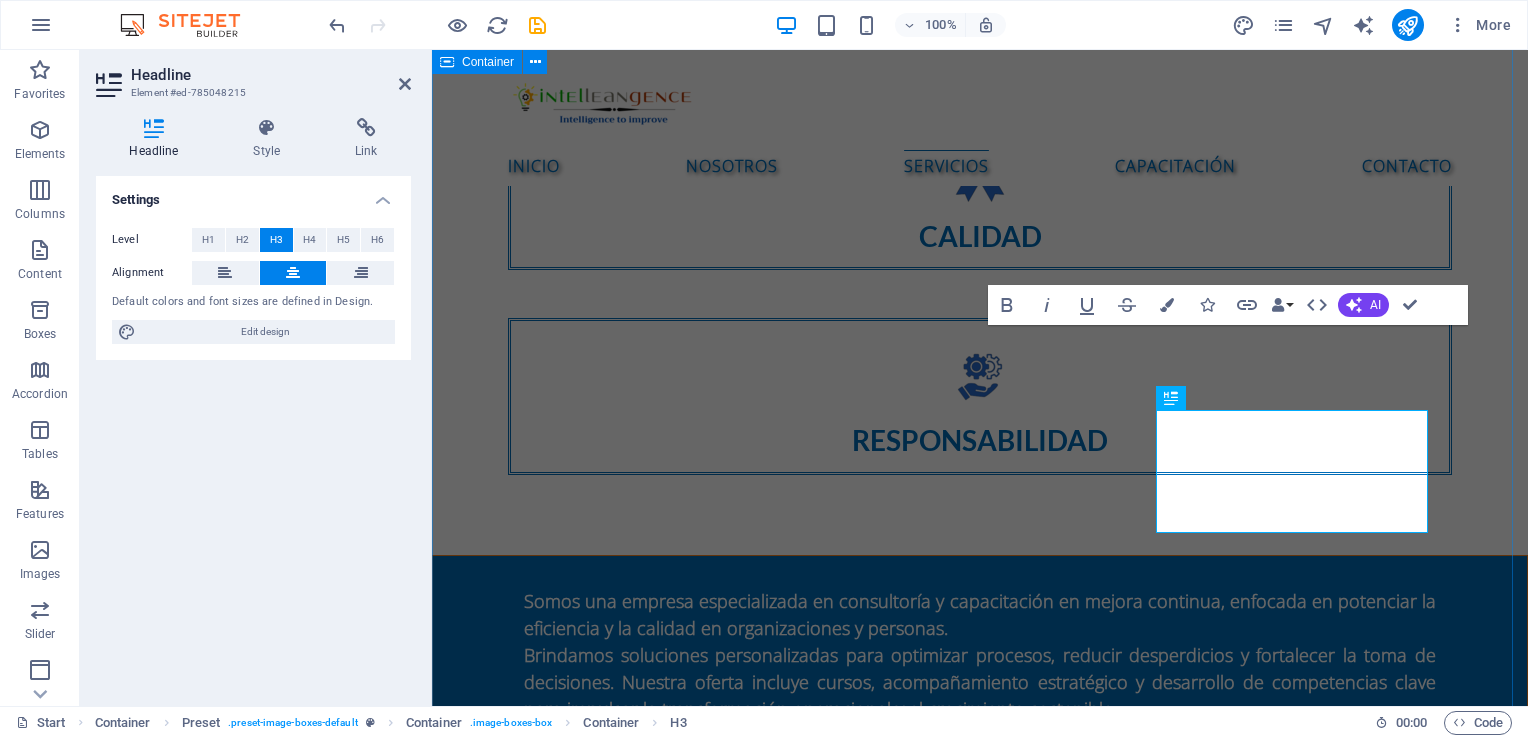 click on "SERVICIOS Consultoría de mejora de procesos Diagnóstico de procesos operativos Mapeo y rediseño de procesos Implementación de metodologías Lean Six Sigma Reingeniería de procesos (BPR) Diseño de indicadores de desempeño (KPIs)   Auditorías internas de procesos Sistemas de Calidad Diagnóstico inicial del sistema de calidad Diseño e implementación de sistemas de gestión ISO 9001 Auditorías internas y pre-auditorías ISO 9001 Elaboración de manuales y procedimientos Acompañamiento en certificación ISO 9001 Integración de sistemas de gestión   Diseño de indicadores de calidad (KPIs) Desarrollo organizacional ‌ ‌ Diagnóstico organizacional integral Diseño y alineación de estructura organizacional Planeación estratégica participativa Gestión del cambio organizacional Desarrollo de liderazgo y habilidades blandas Evaluación de desempeño y competencias (360°) Puntos clave de la NOM-035-STPS-2018: Identificación de factores de riesgo psicosocial" at bounding box center (980, 2532) 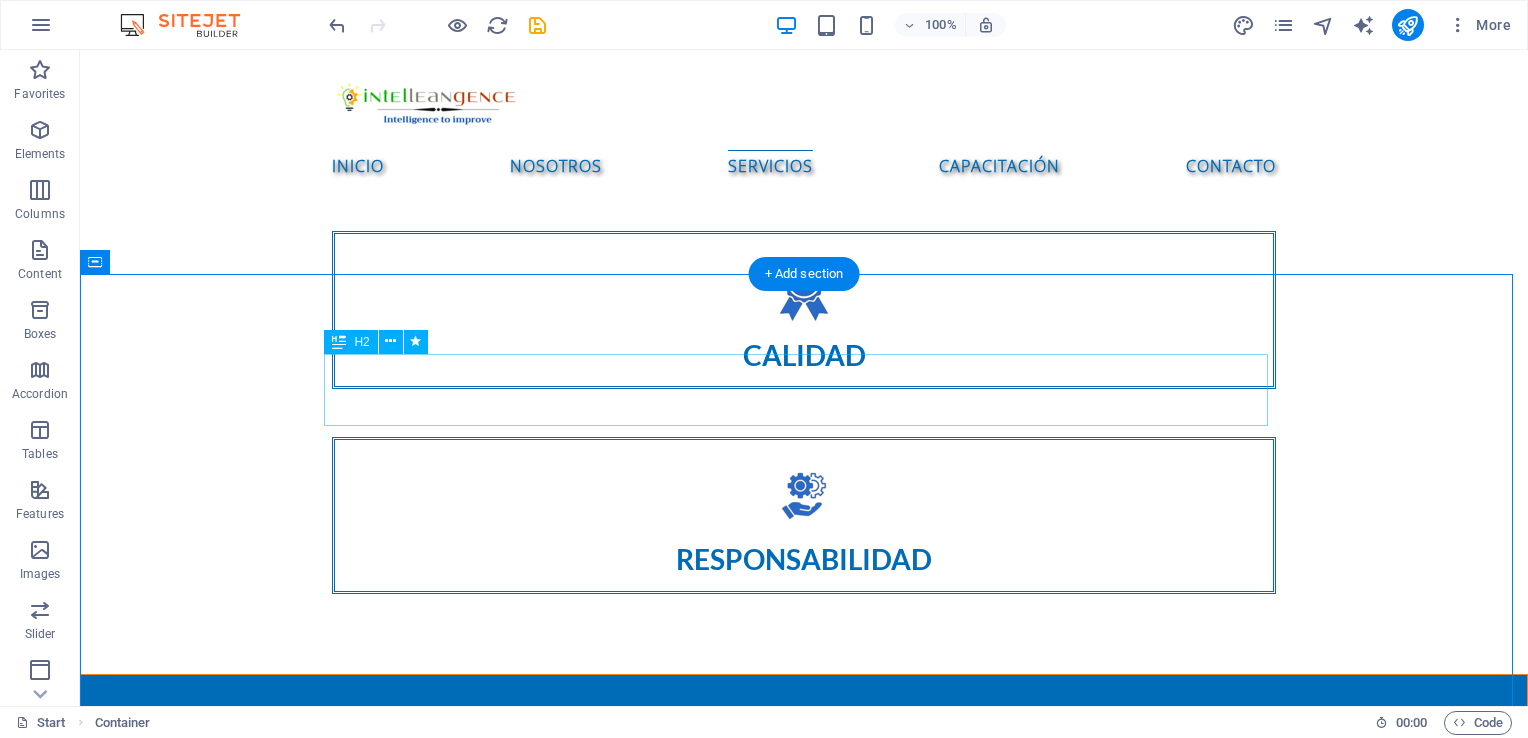 scroll, scrollTop: 1809, scrollLeft: 0, axis: vertical 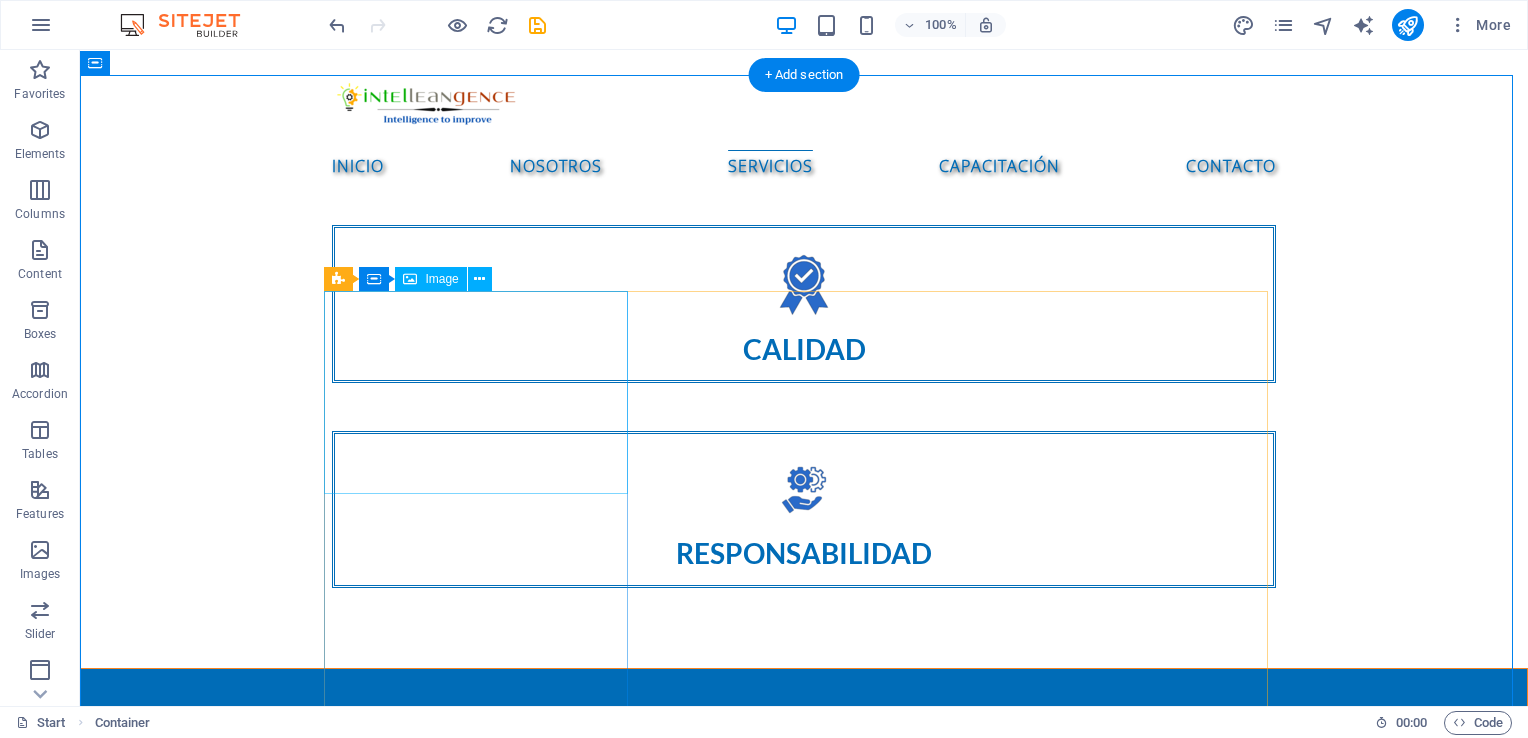 click at bounding box center [484, 2056] 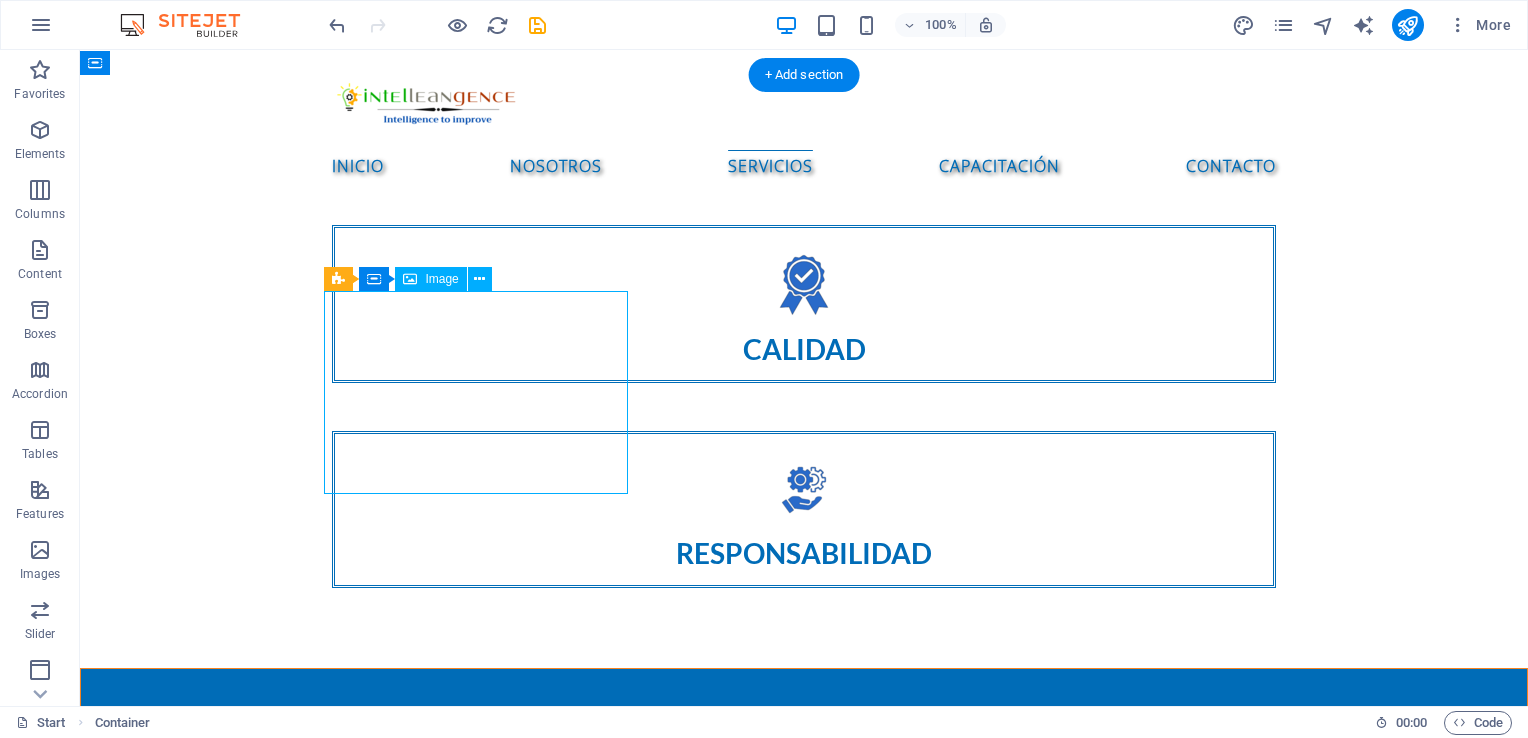 click at bounding box center [484, 2056] 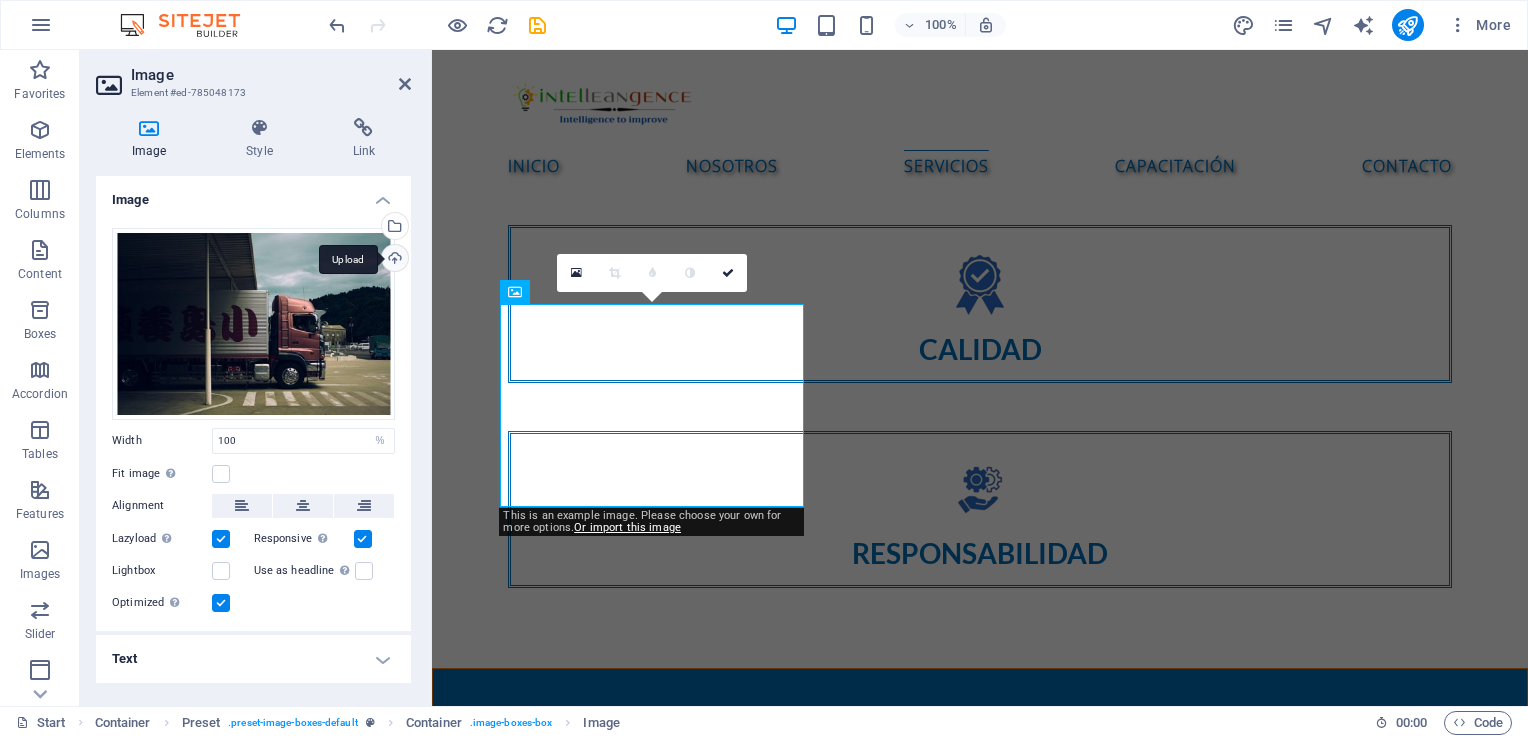 click on "Upload" at bounding box center (393, 260) 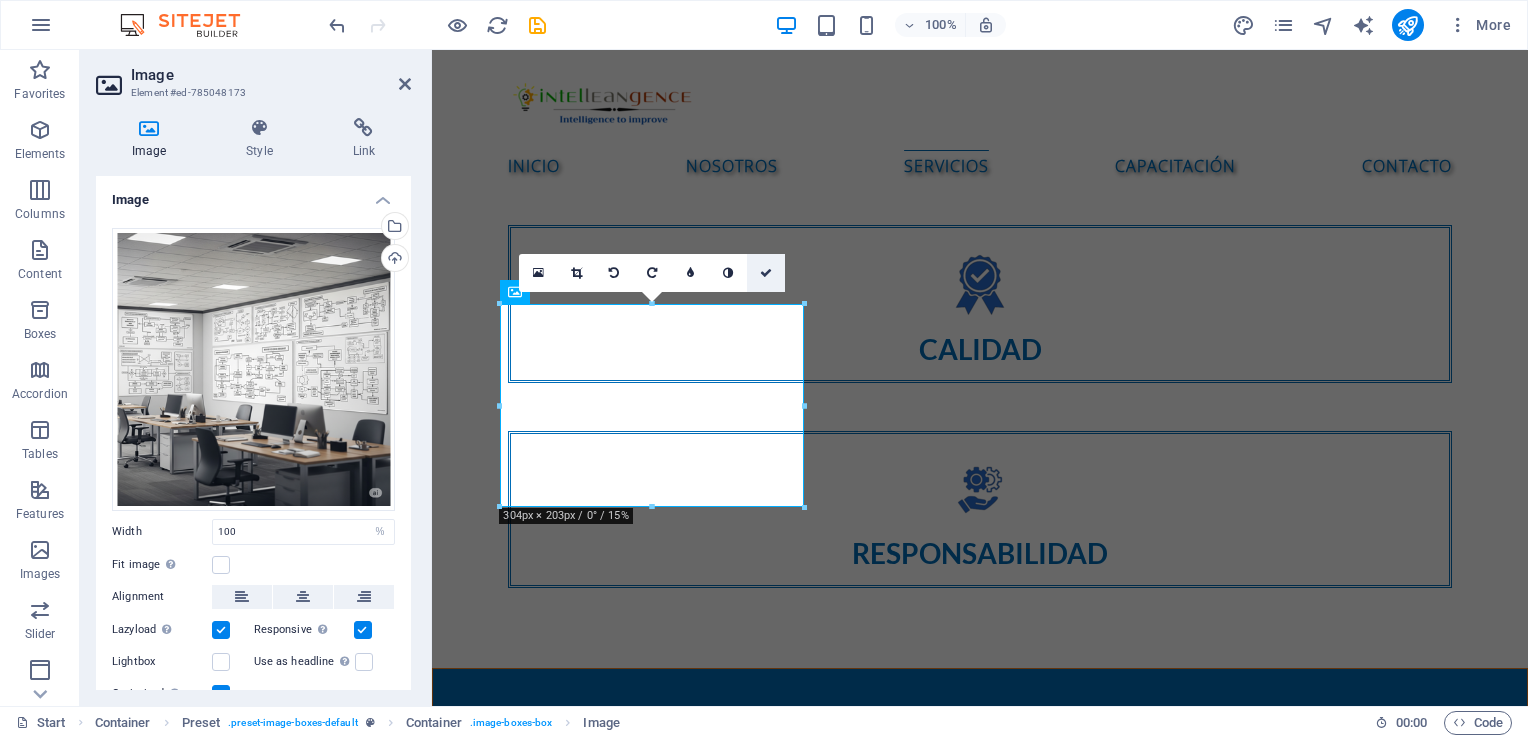 click at bounding box center [766, 273] 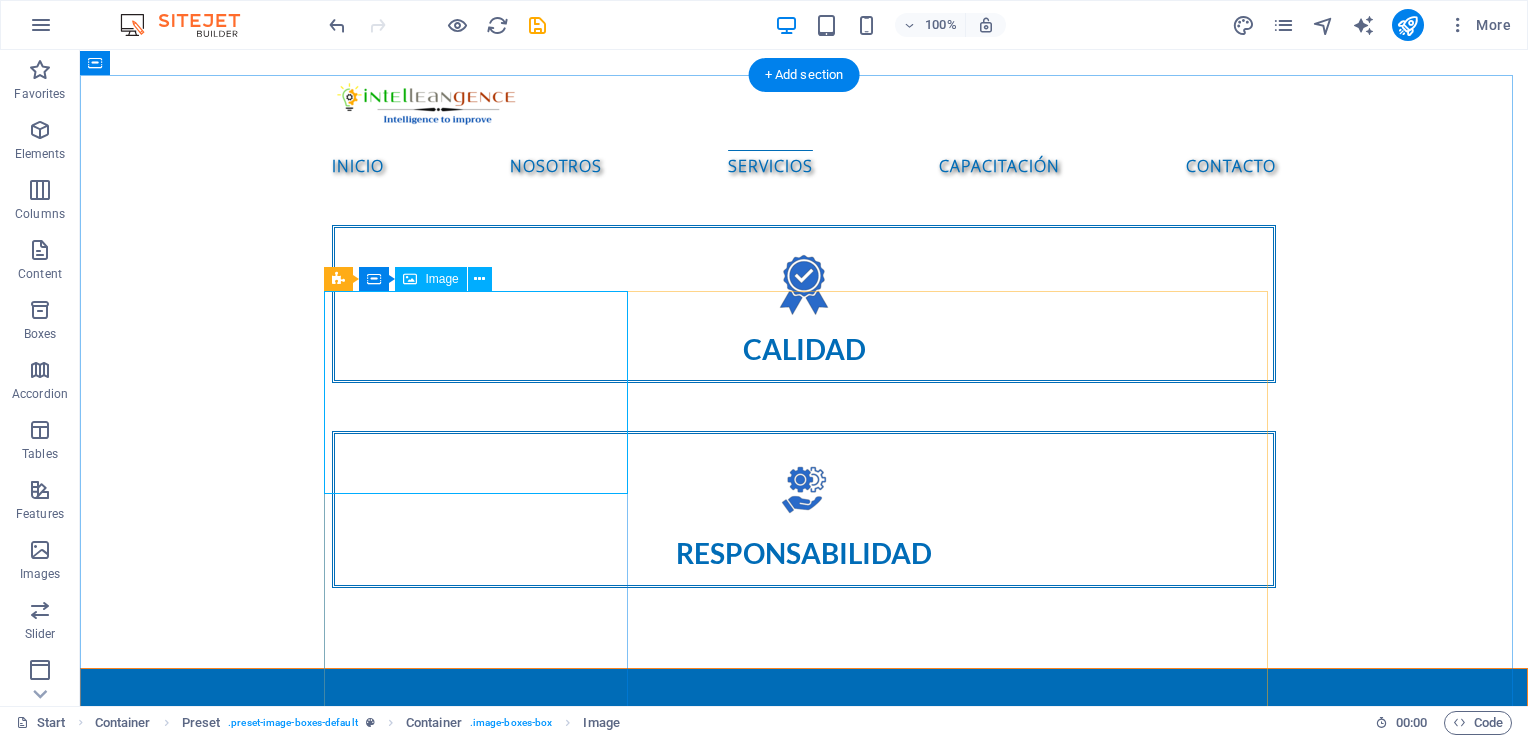 click at bounding box center [484, 2107] 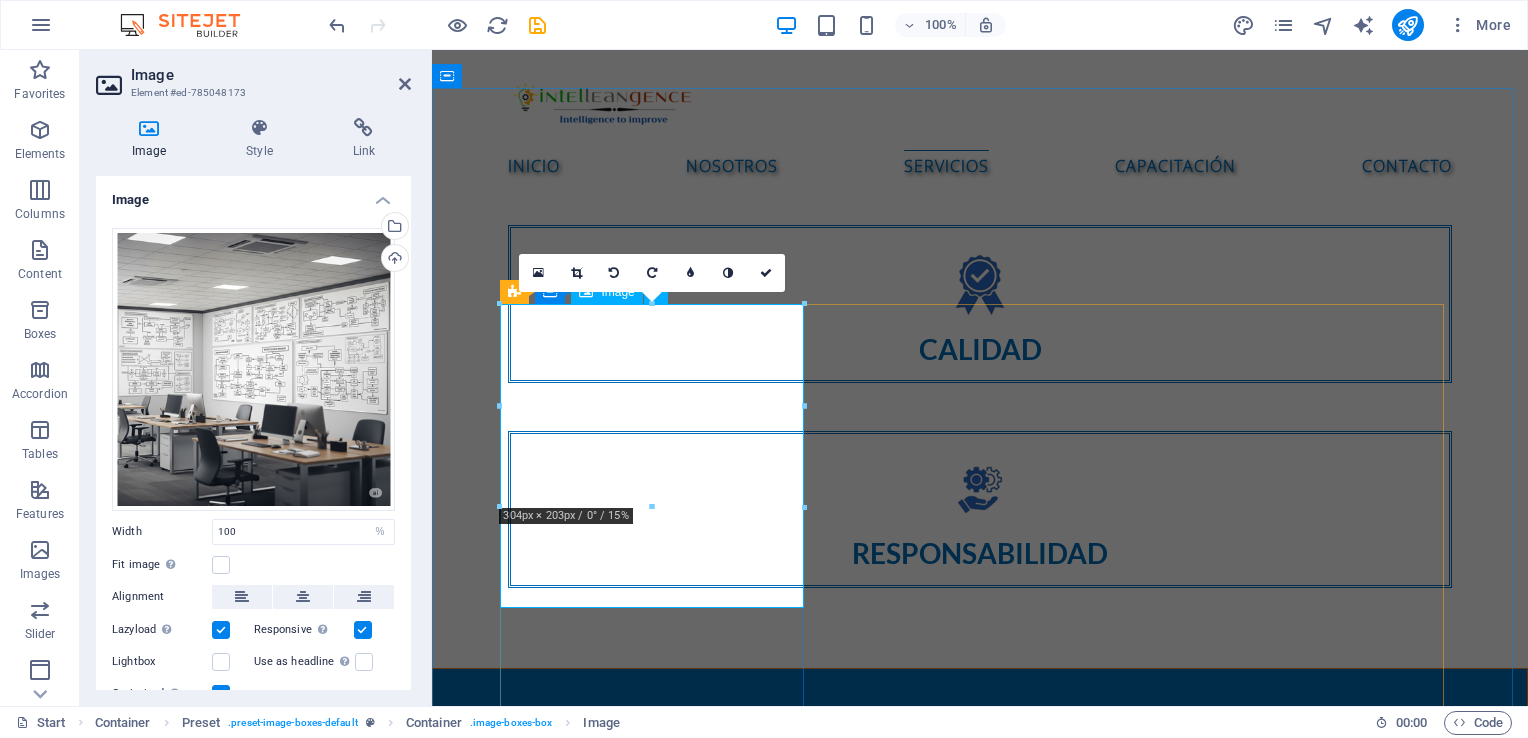 click at bounding box center (660, 1909) 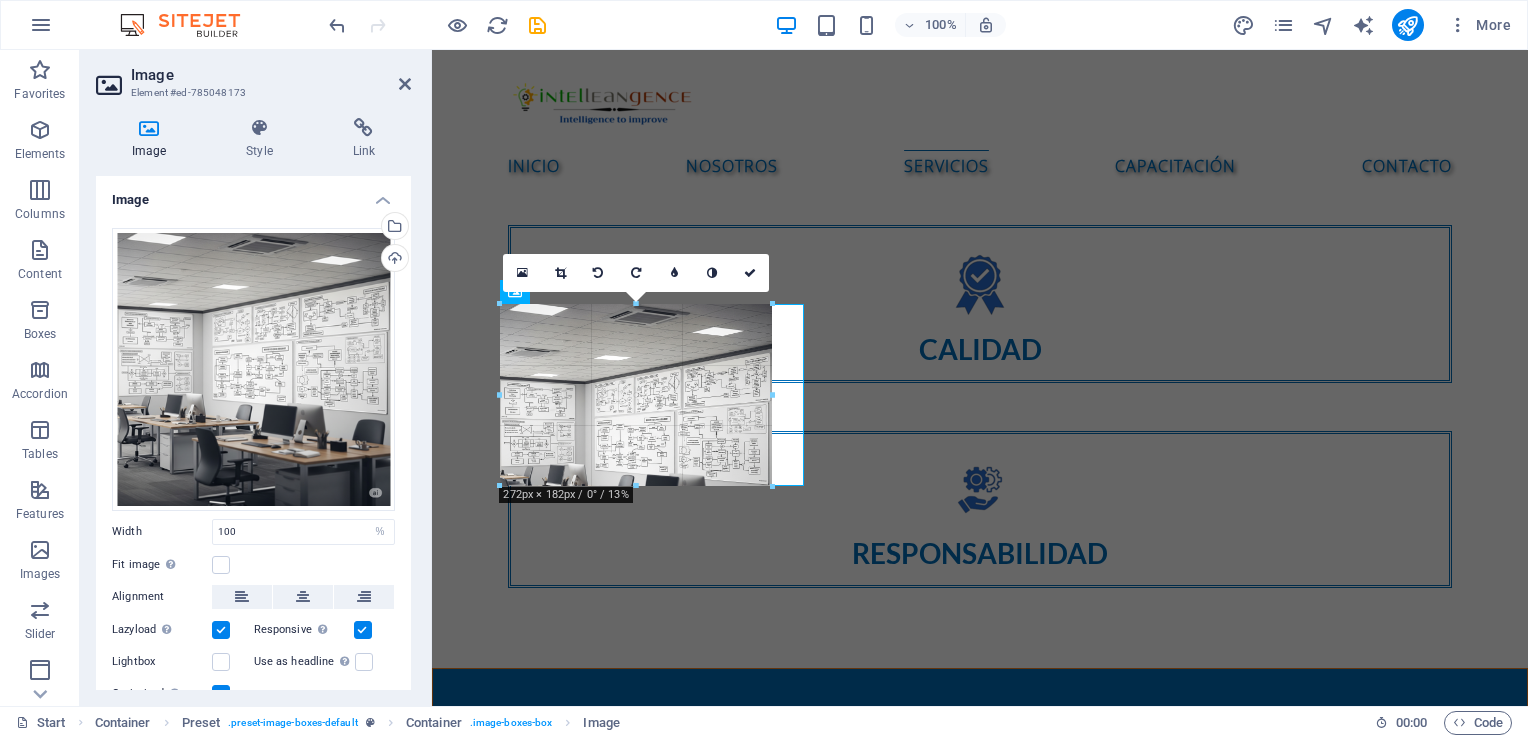 drag, startPoint x: 503, startPoint y: 504, endPoint x: 537, endPoint y: 424, distance: 86.925255 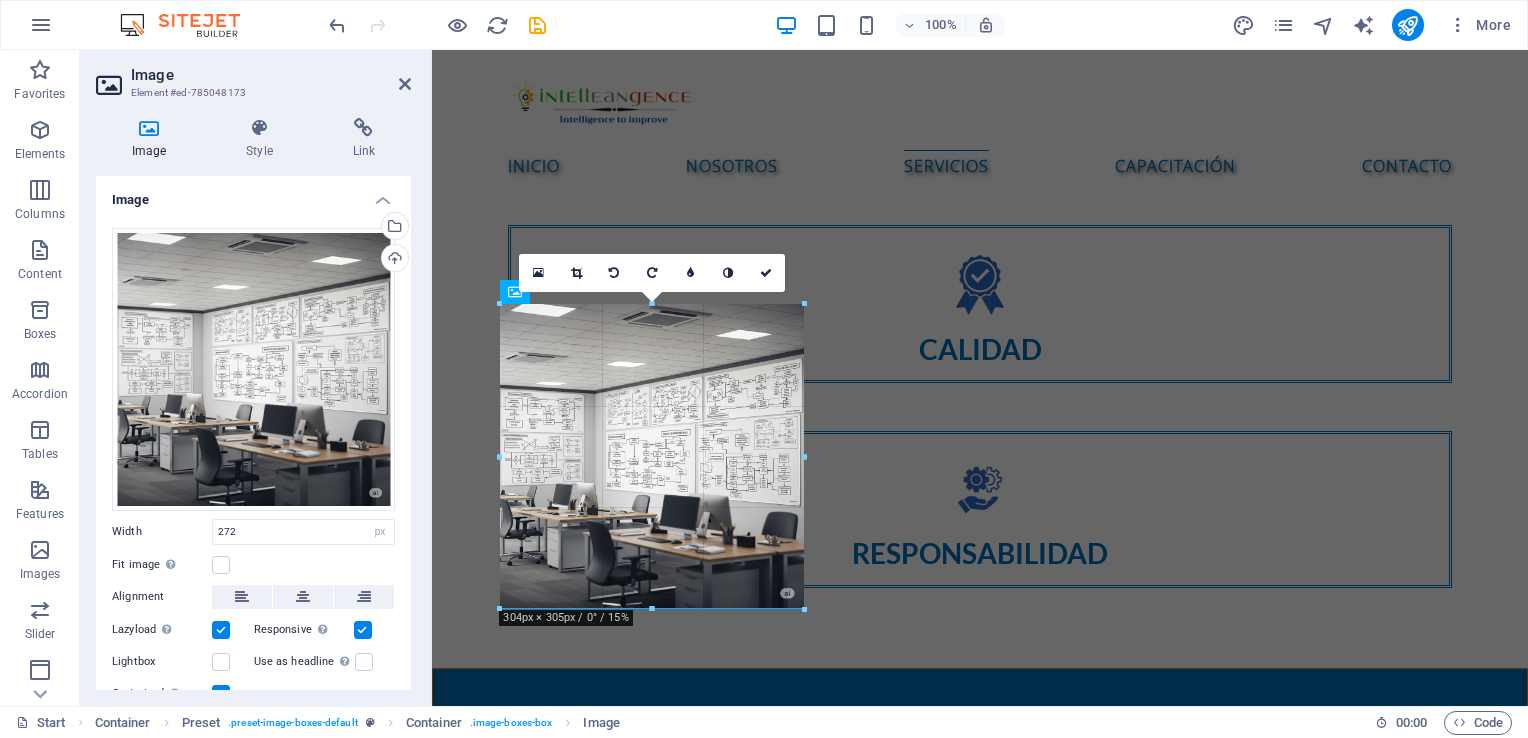 drag, startPoint x: 769, startPoint y: 392, endPoint x: 806, endPoint y: 395, distance: 37.12142 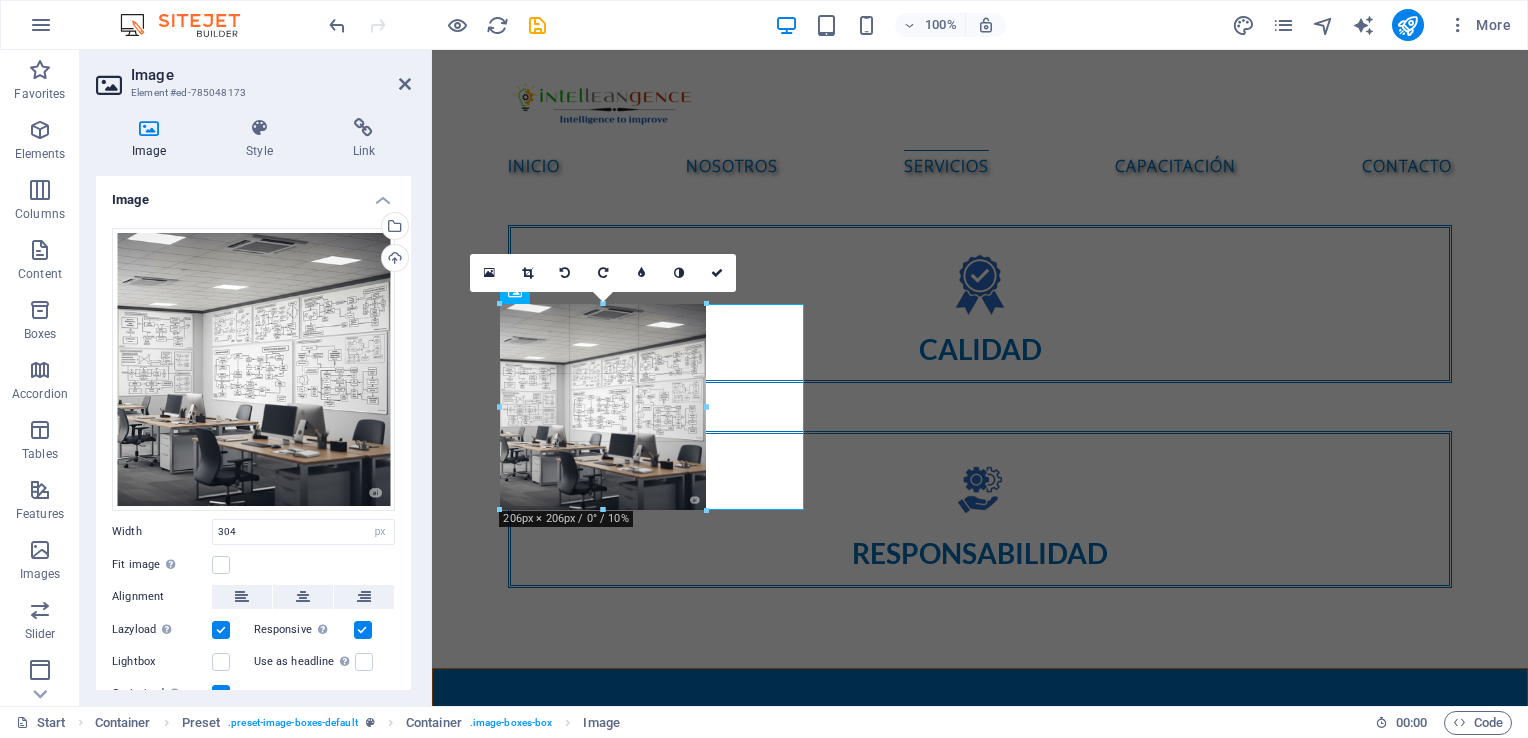 drag, startPoint x: 656, startPoint y: 609, endPoint x: 684, endPoint y: 510, distance: 102.88343 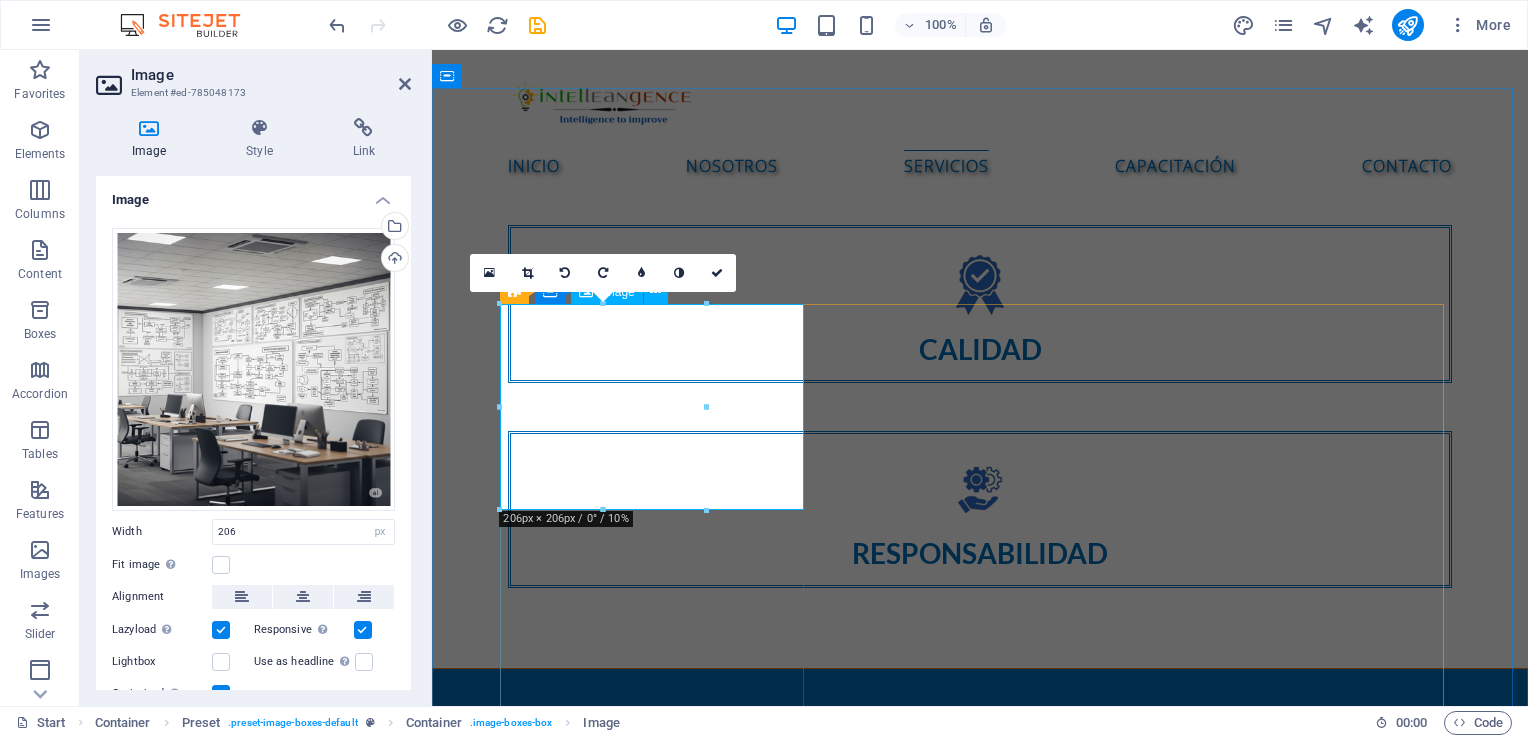 drag, startPoint x: 733, startPoint y: 405, endPoint x: 762, endPoint y: 407, distance: 29.068884 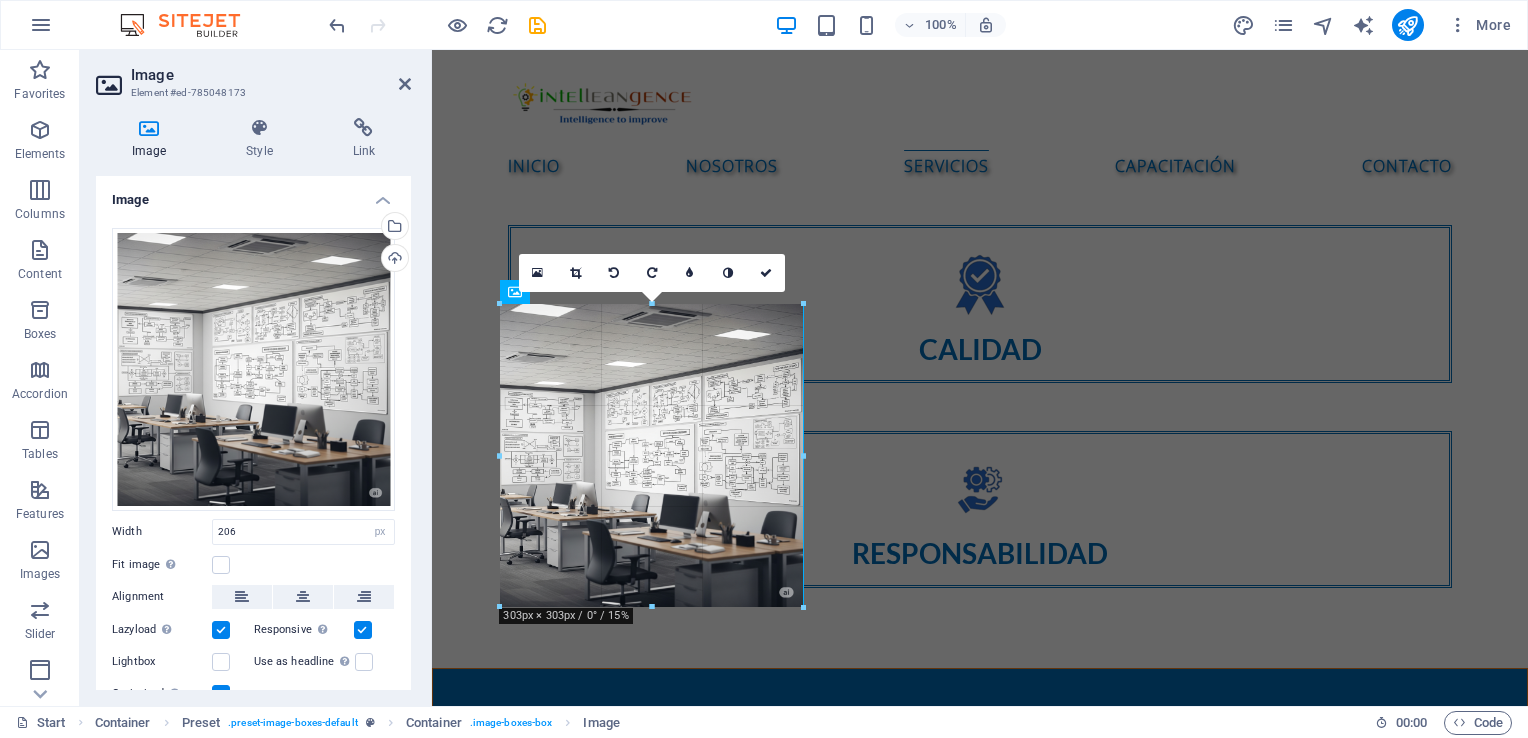 drag, startPoint x: 707, startPoint y: 408, endPoint x: 808, endPoint y: 410, distance: 101.0198 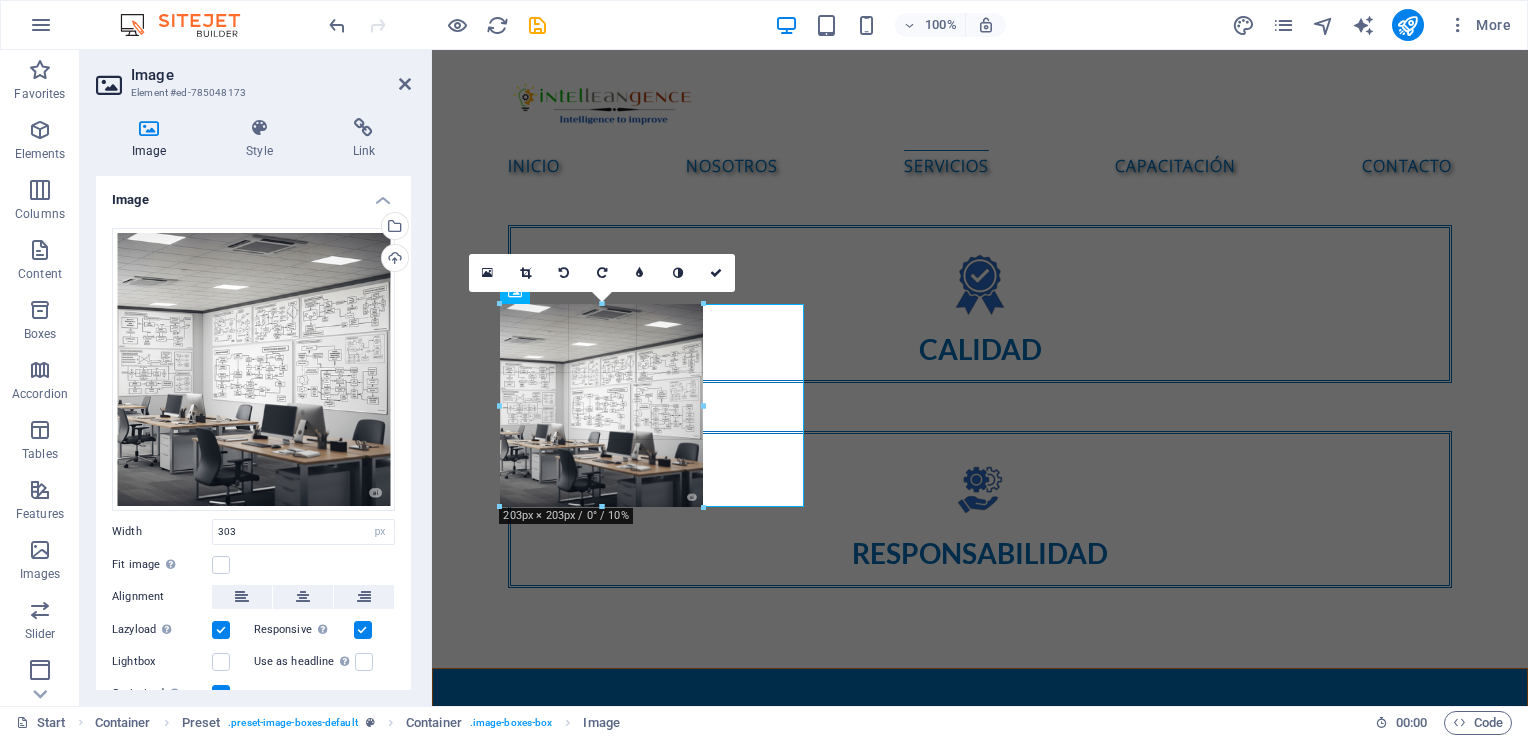drag, startPoint x: 652, startPoint y: 605, endPoint x: 676, endPoint y: 511, distance: 97.015465 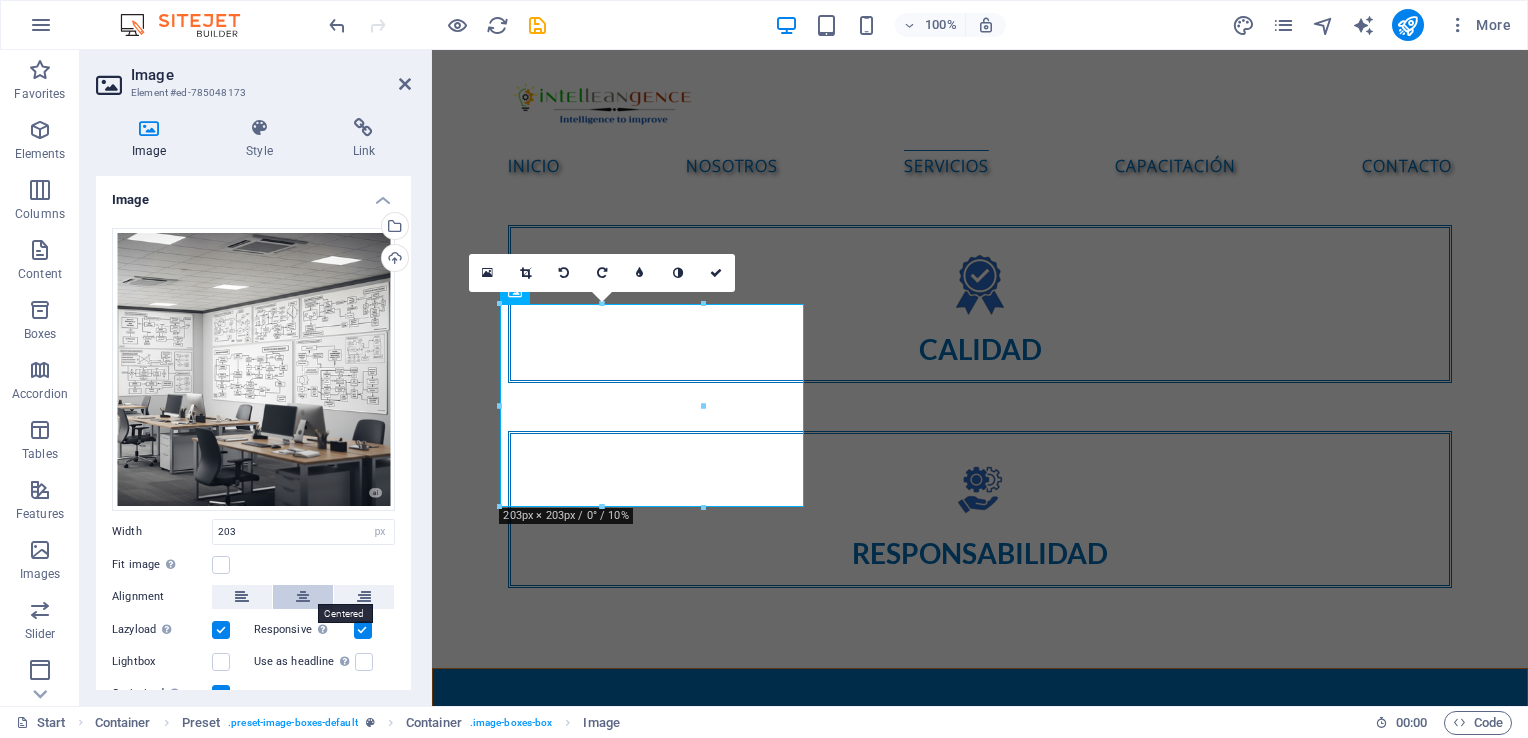 click at bounding box center [303, 597] 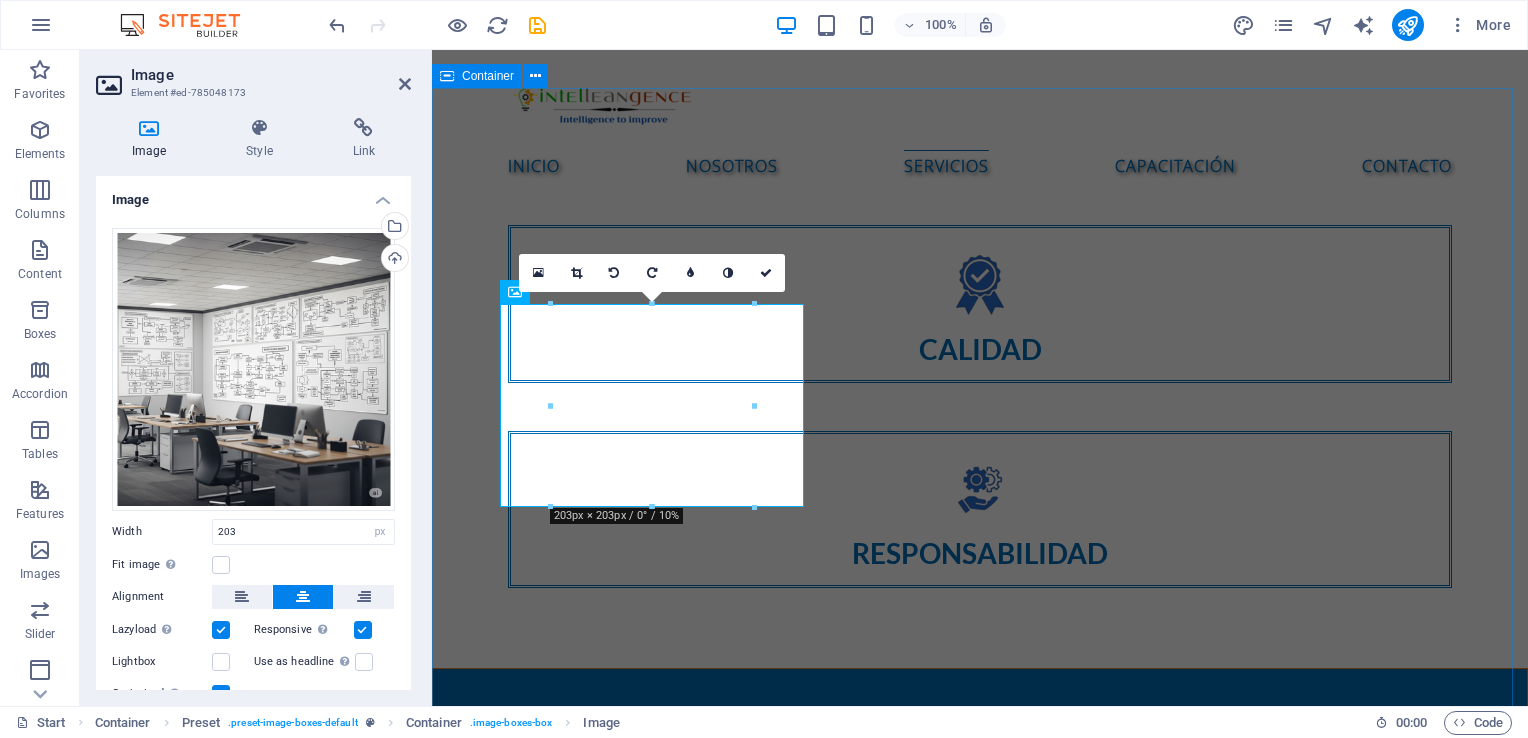 click on "SERVICIOS Consultoría de mejora de procesos Diagnóstico de procesos operativos Mapeo y rediseño de procesos Implementación de metodologías Lean Six Sigma Reingeniería de procesos (BPR) Diseño de indicadores de desempeño (KPIs)   Auditorías internas de procesos Sistemas de Calidad Diagnóstico inicial del sistema de calidad Diseño e implementación de sistemas de gestión ISO 9001 Auditorías internas y pre-auditorías ISO 9001 Elaboración de manuales y procedimientos Acompañamiento en certificación ISO 9001 Integración de sistemas de gestión   Diseño de indicadores de calidad (KPIs) Desarrollo organizacional Diagnóstico organizacional integral Diseño y alineación de estructura organizacional Planeación estratégica participativa Gestión del cambio organizacional Desarrollo de liderazgo y habilidades blandas Evaluación de desempeño y competencias (360°) Puntos clave de la NOM-035-STPS-2018: Identificación de factores de riesgo psicosocial   Evaluación del entorno organizacional" at bounding box center [980, 2629] 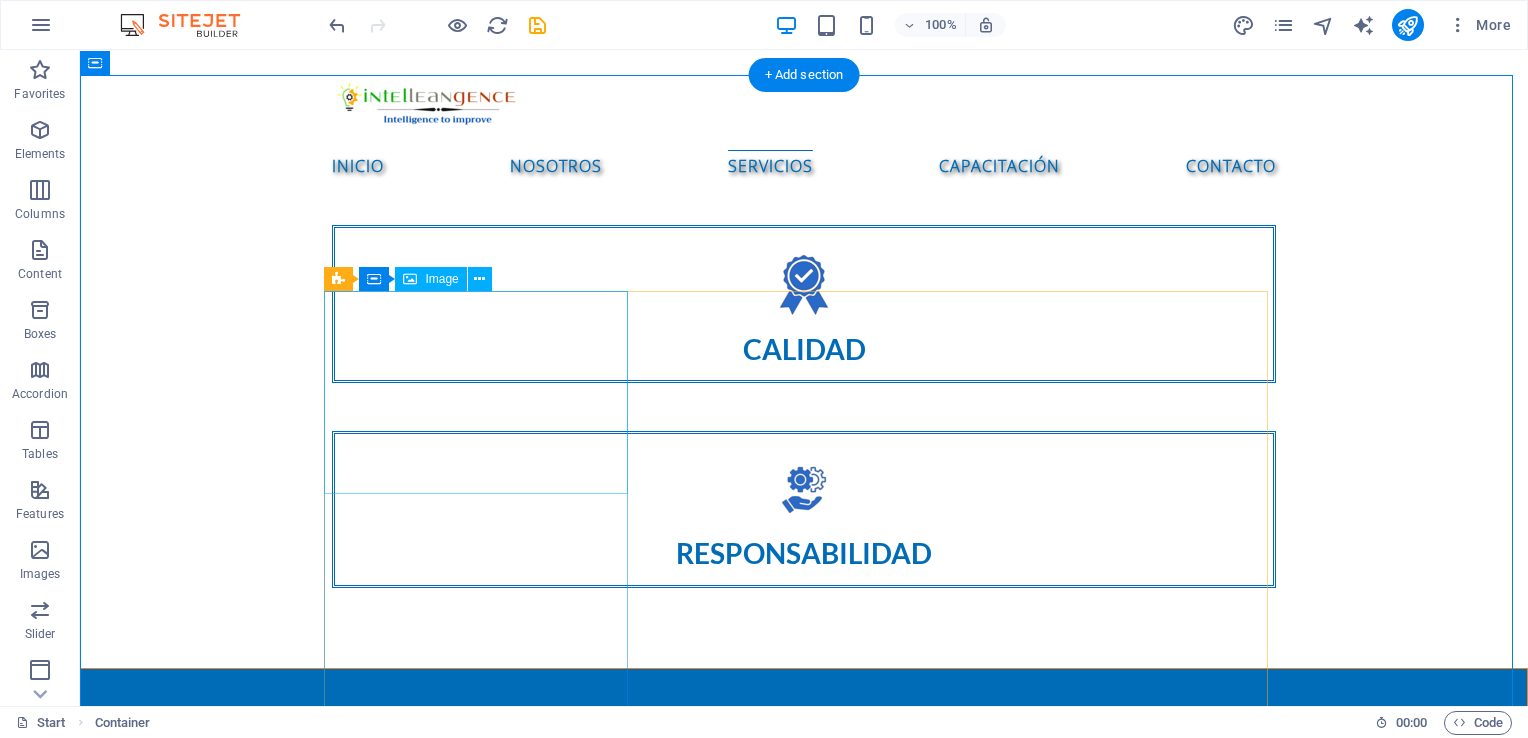 click at bounding box center [484, 2056] 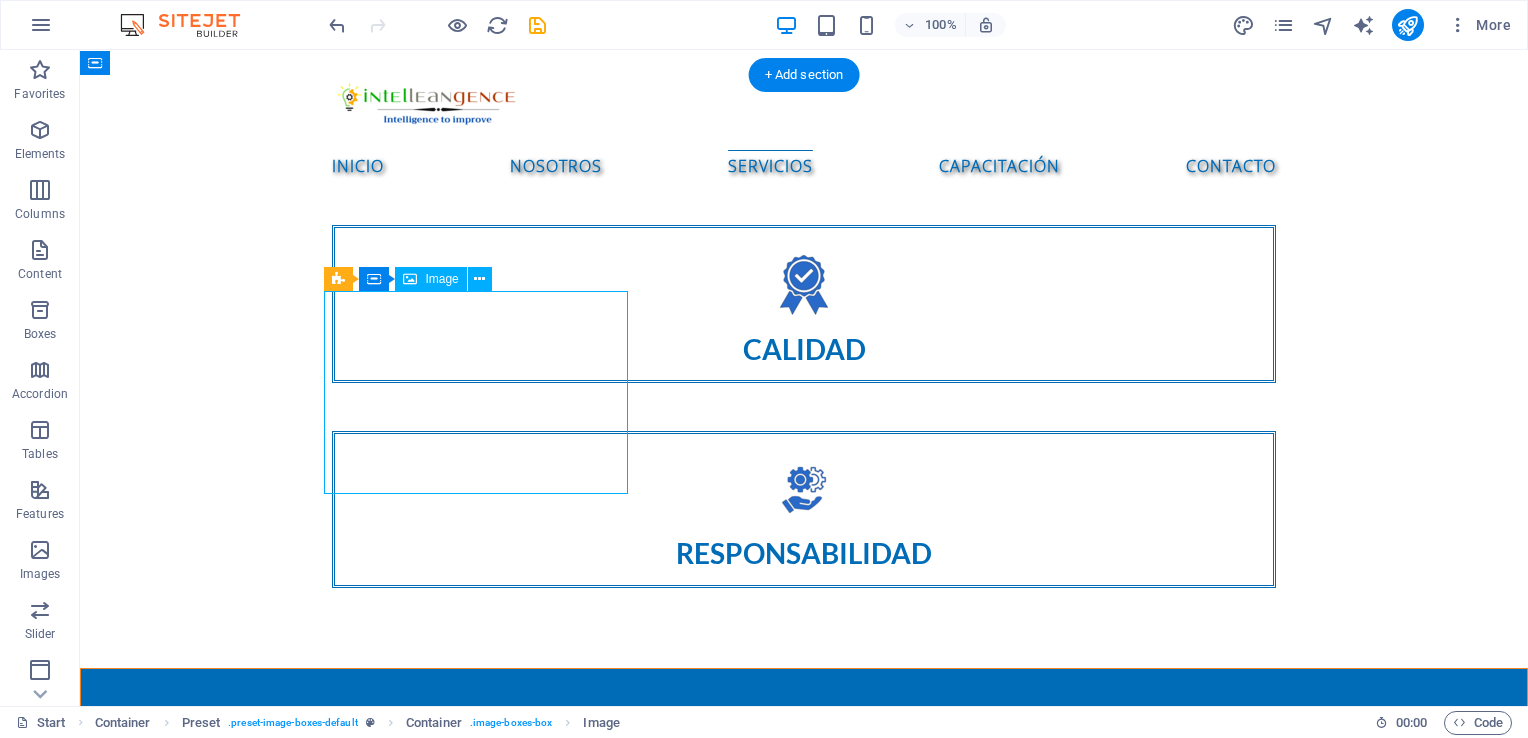 click at bounding box center (484, 2056) 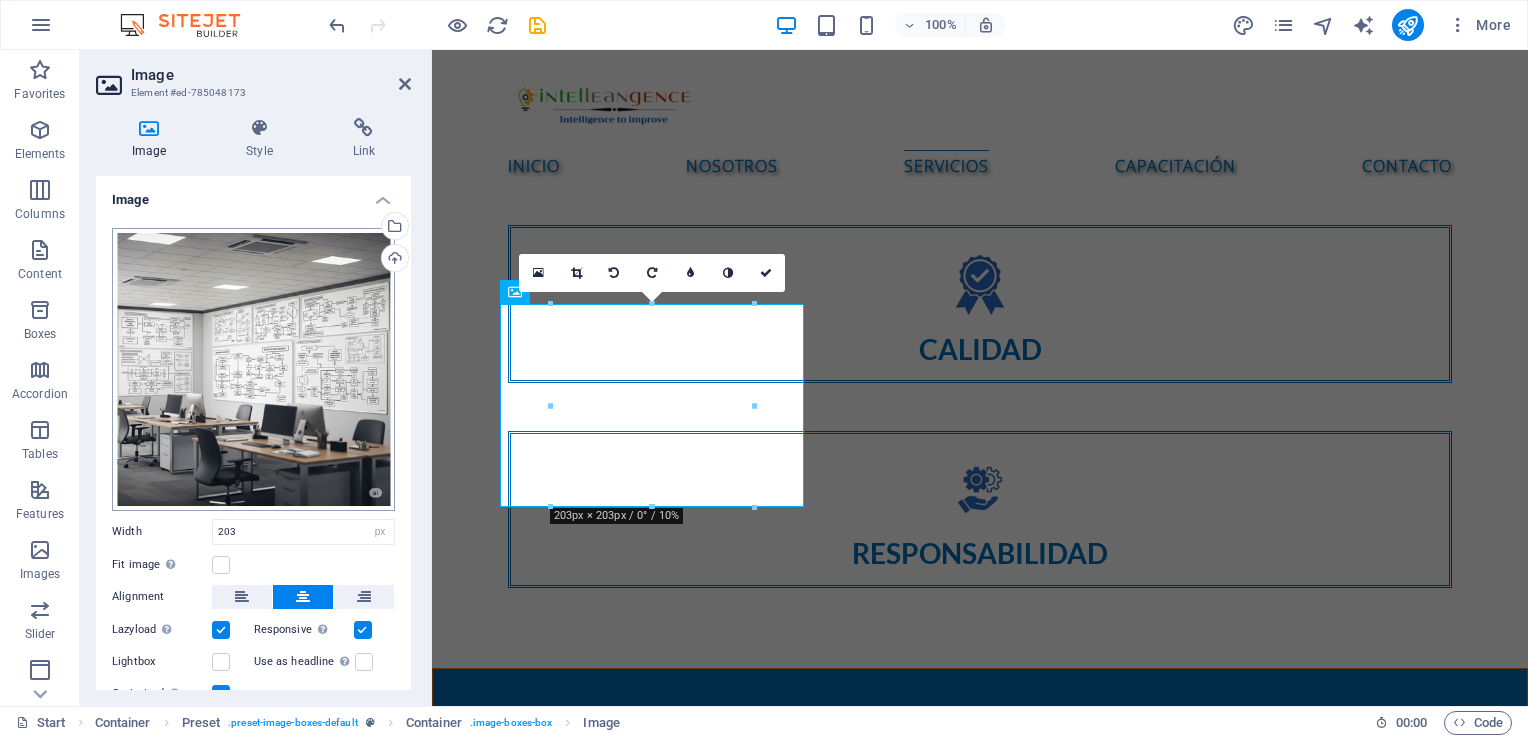 scroll, scrollTop: 78, scrollLeft: 0, axis: vertical 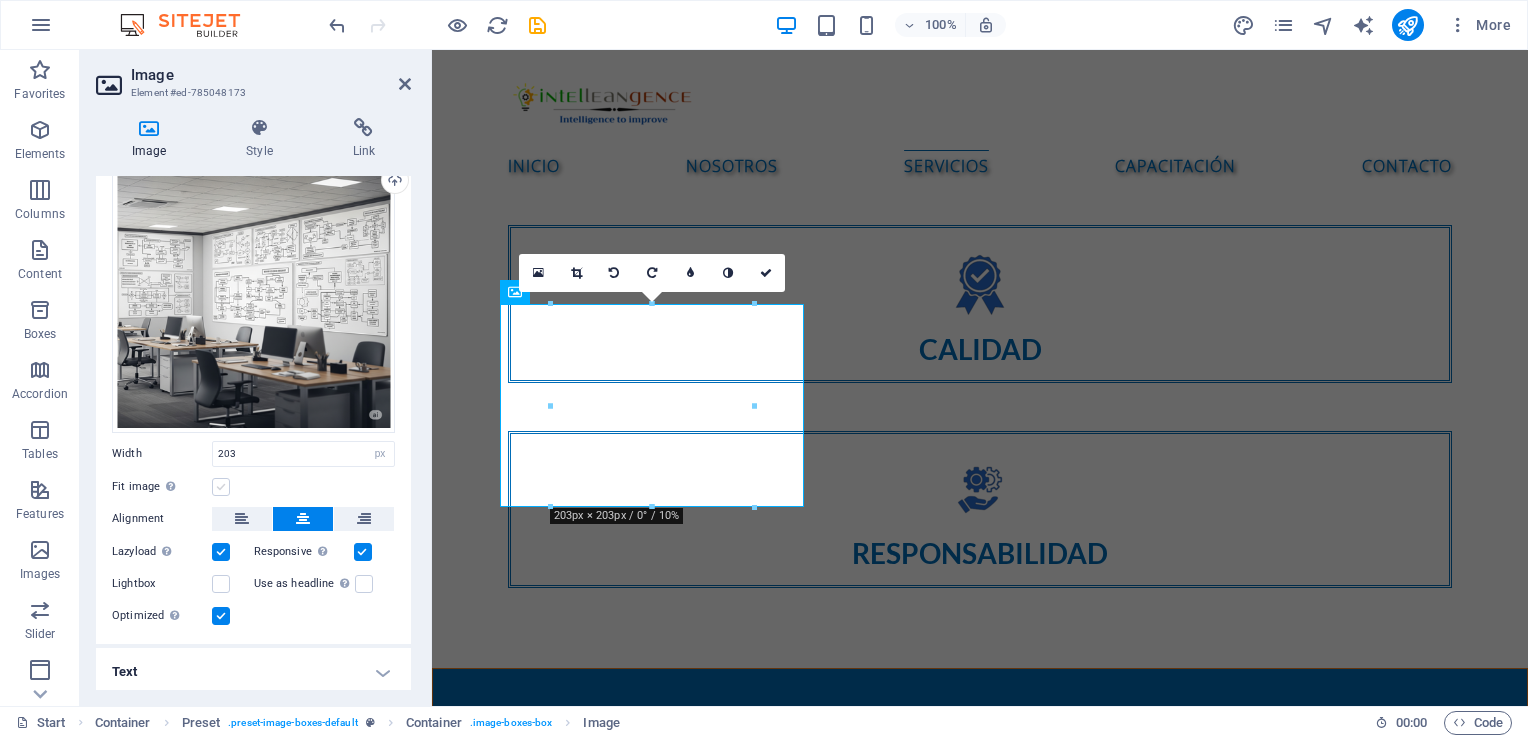 click at bounding box center [221, 487] 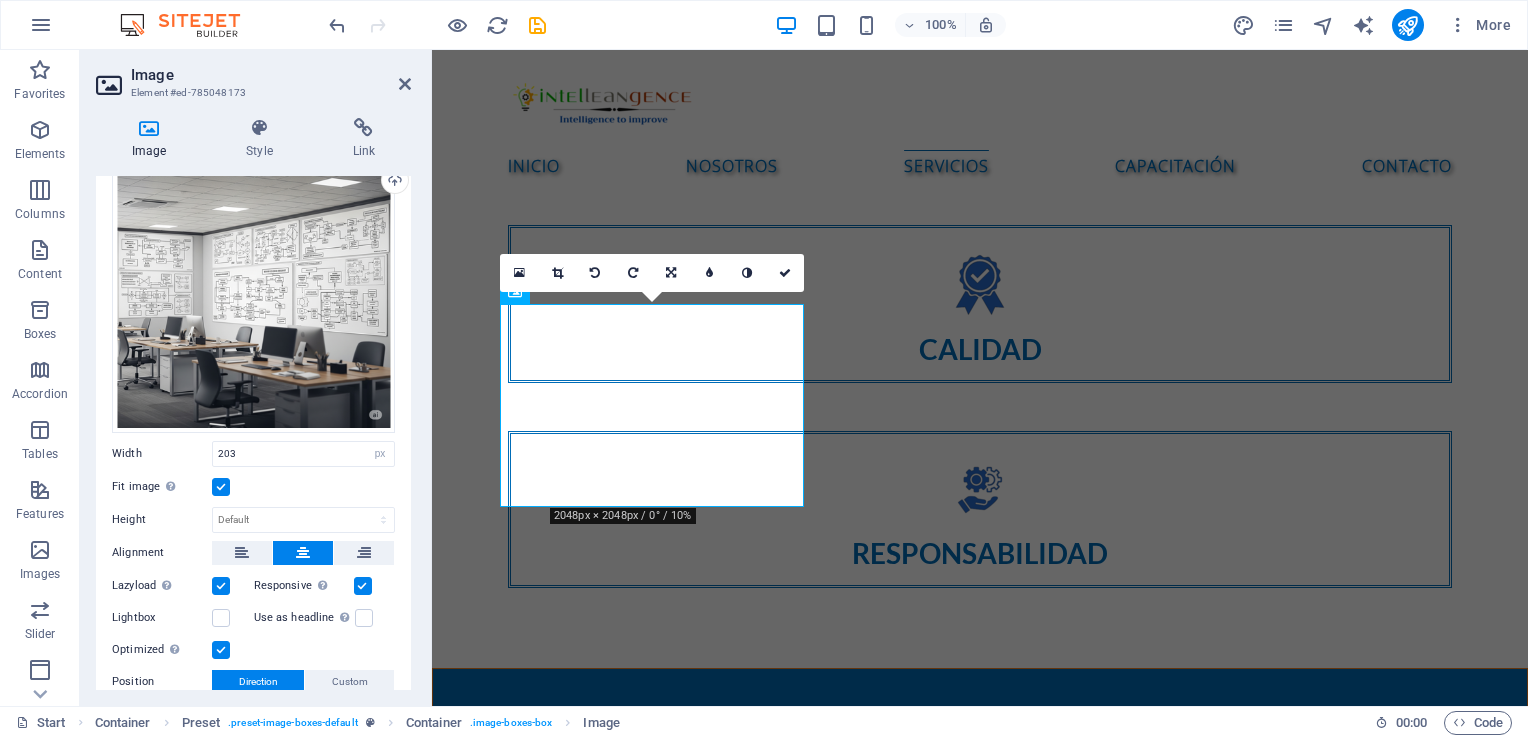 click at bounding box center [221, 487] 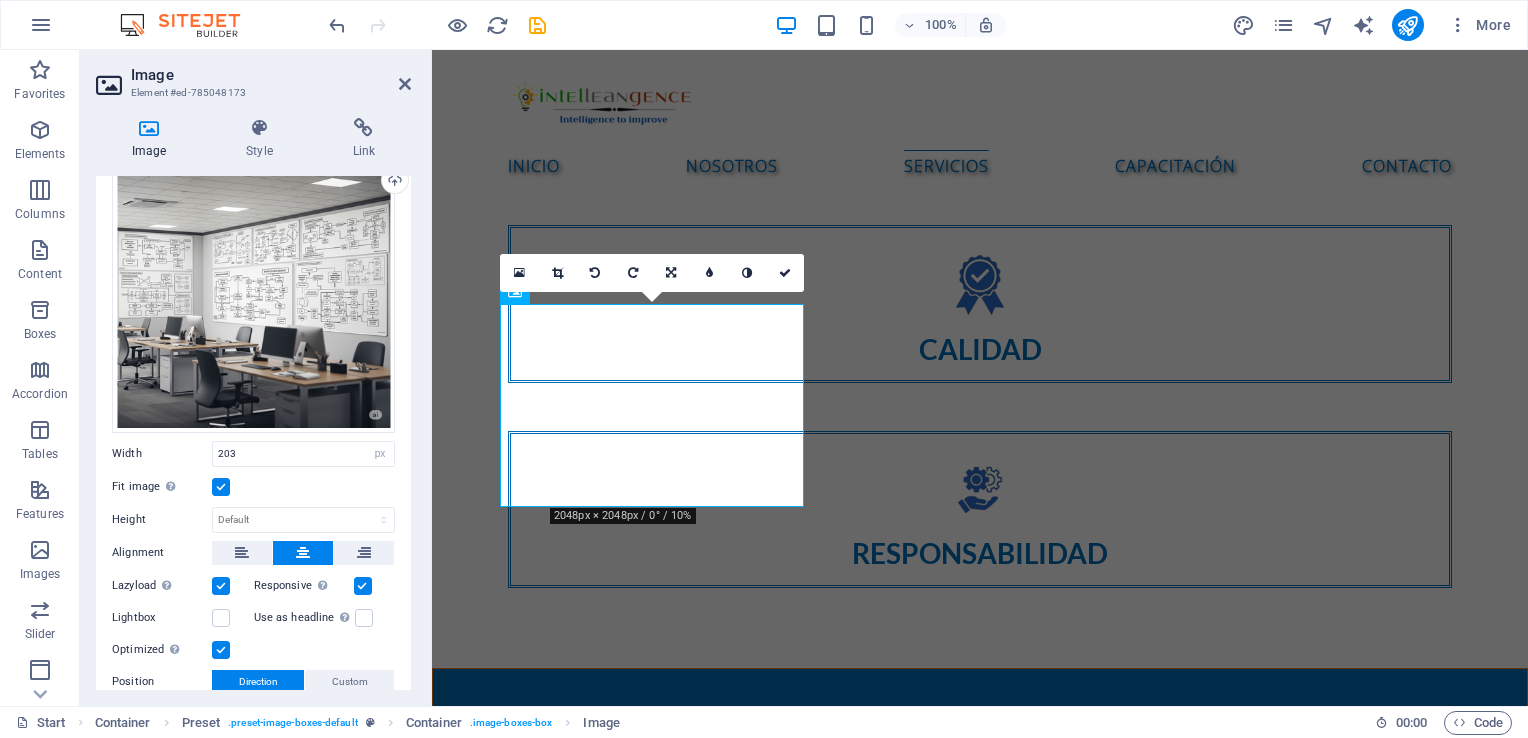 click on "Fit image Automatically fit image to a fixed width and height" at bounding box center [0, 0] 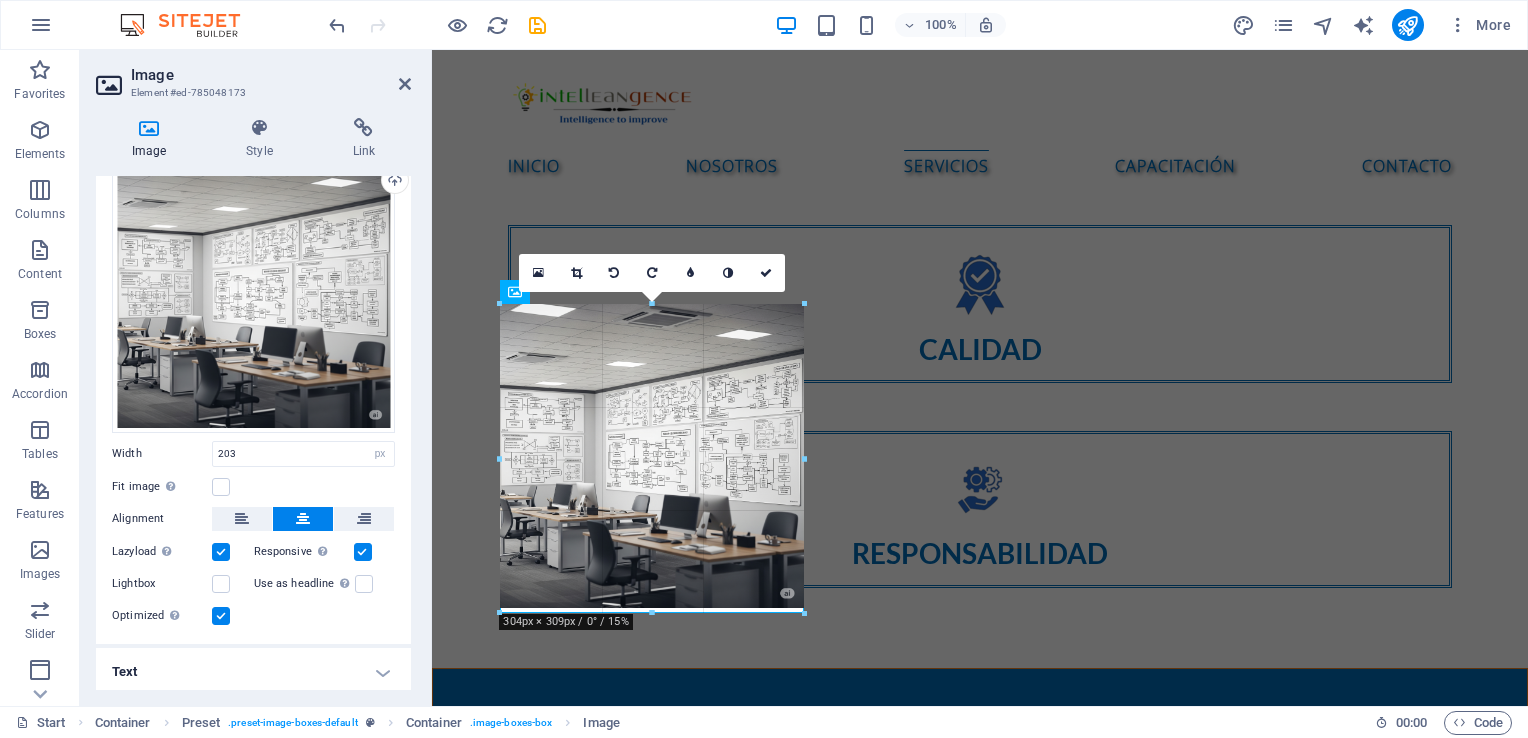 drag, startPoint x: 548, startPoint y: 410, endPoint x: 442, endPoint y: 412, distance: 106.01887 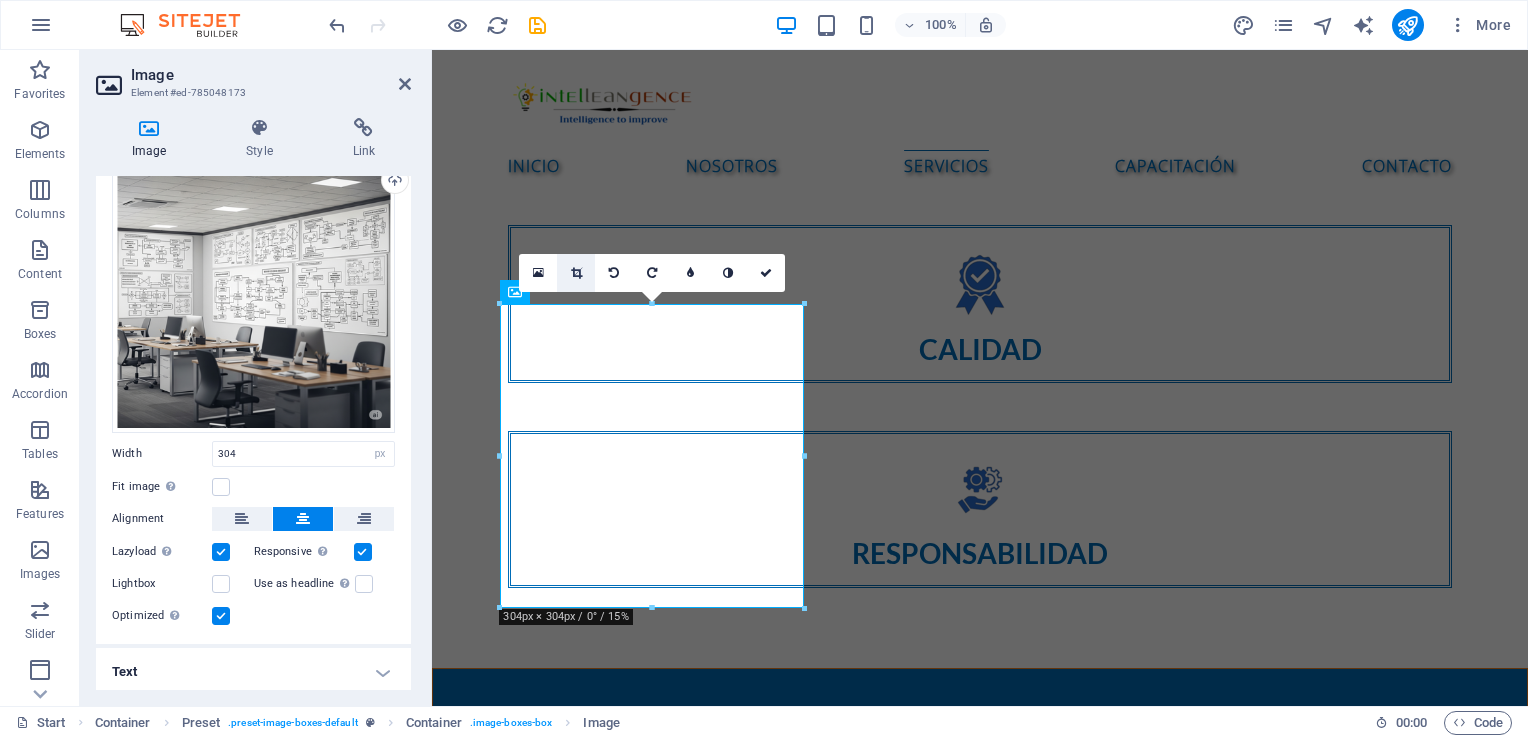 click at bounding box center (576, 273) 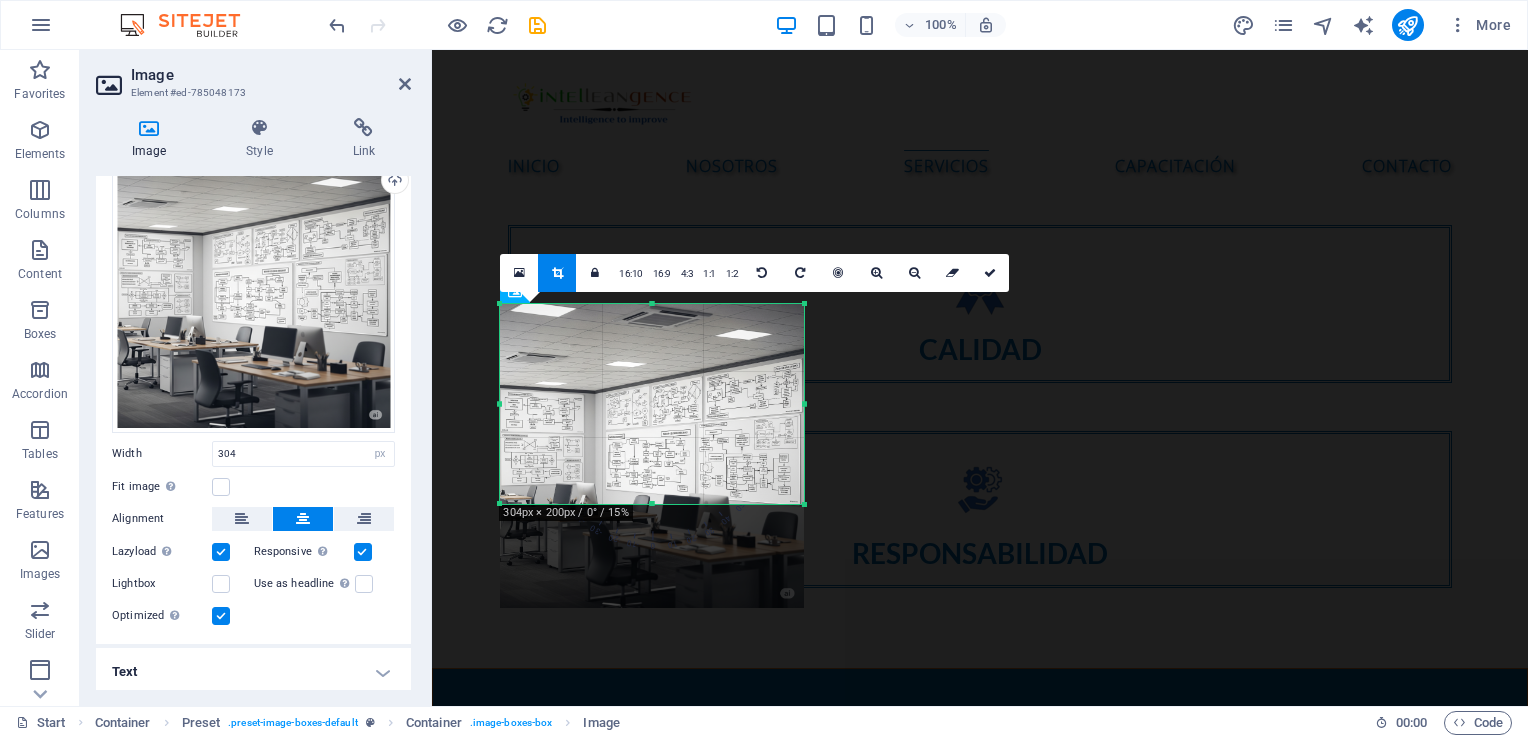 drag, startPoint x: 654, startPoint y: 610, endPoint x: 663, endPoint y: 506, distance: 104.388695 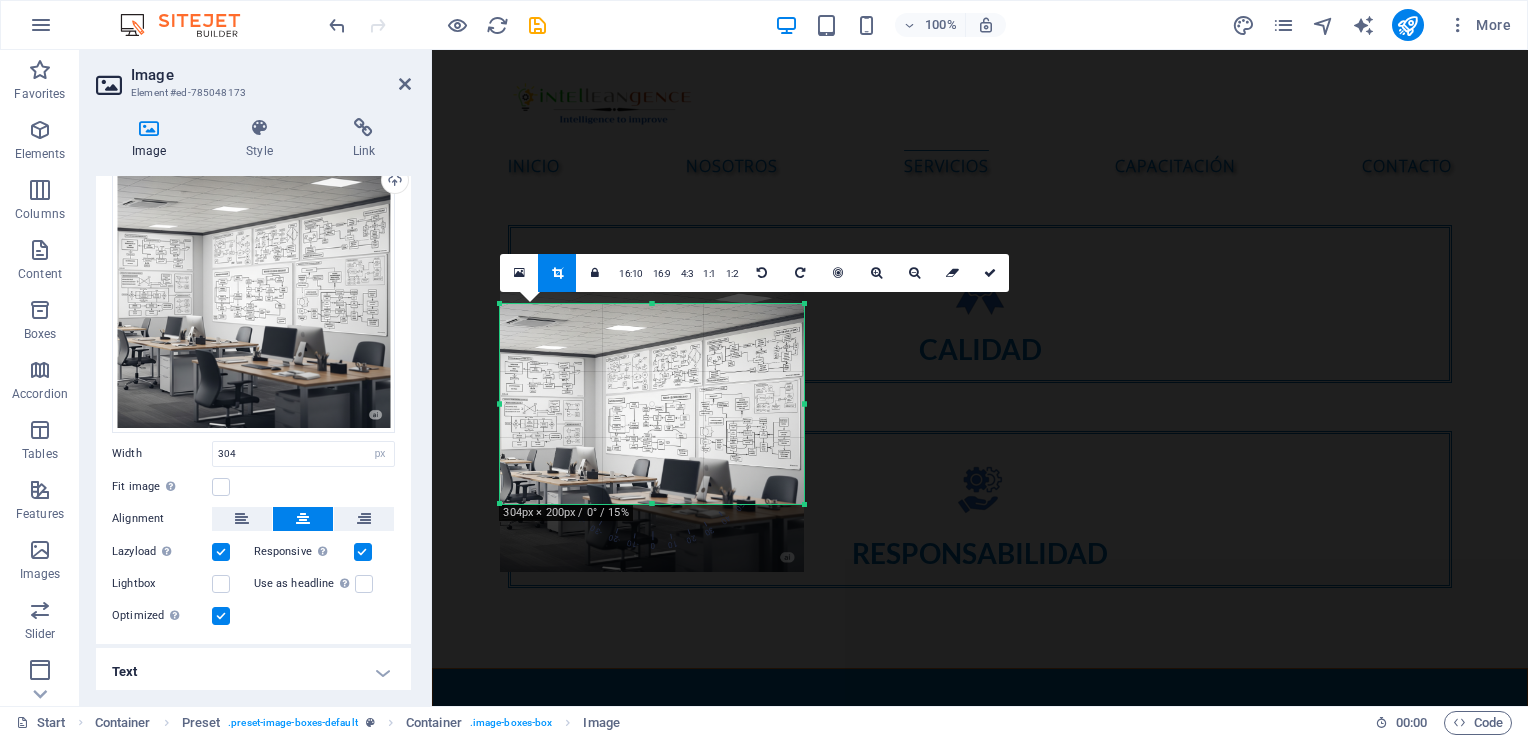 drag, startPoint x: 640, startPoint y: 382, endPoint x: 644, endPoint y: 346, distance: 36.221542 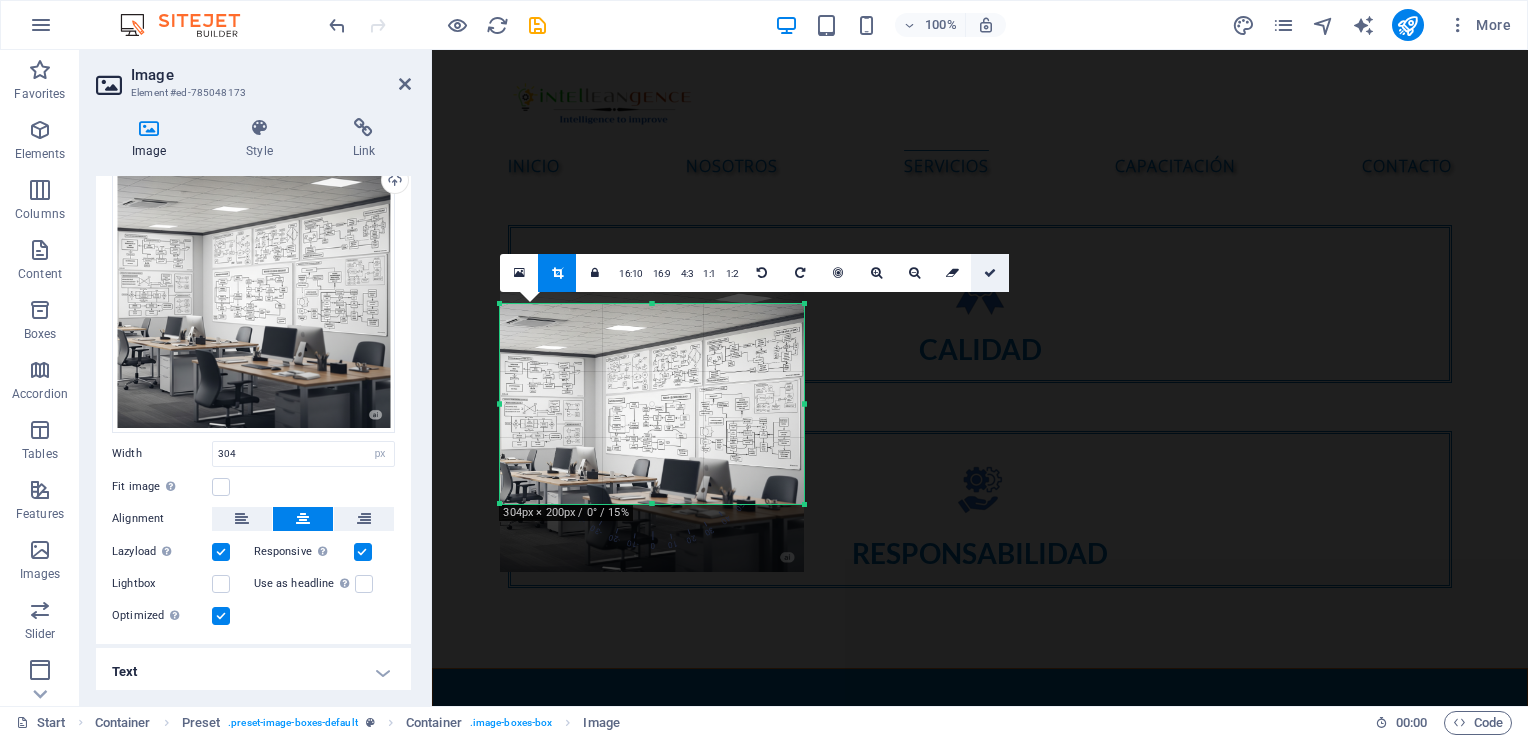 click at bounding box center [990, 273] 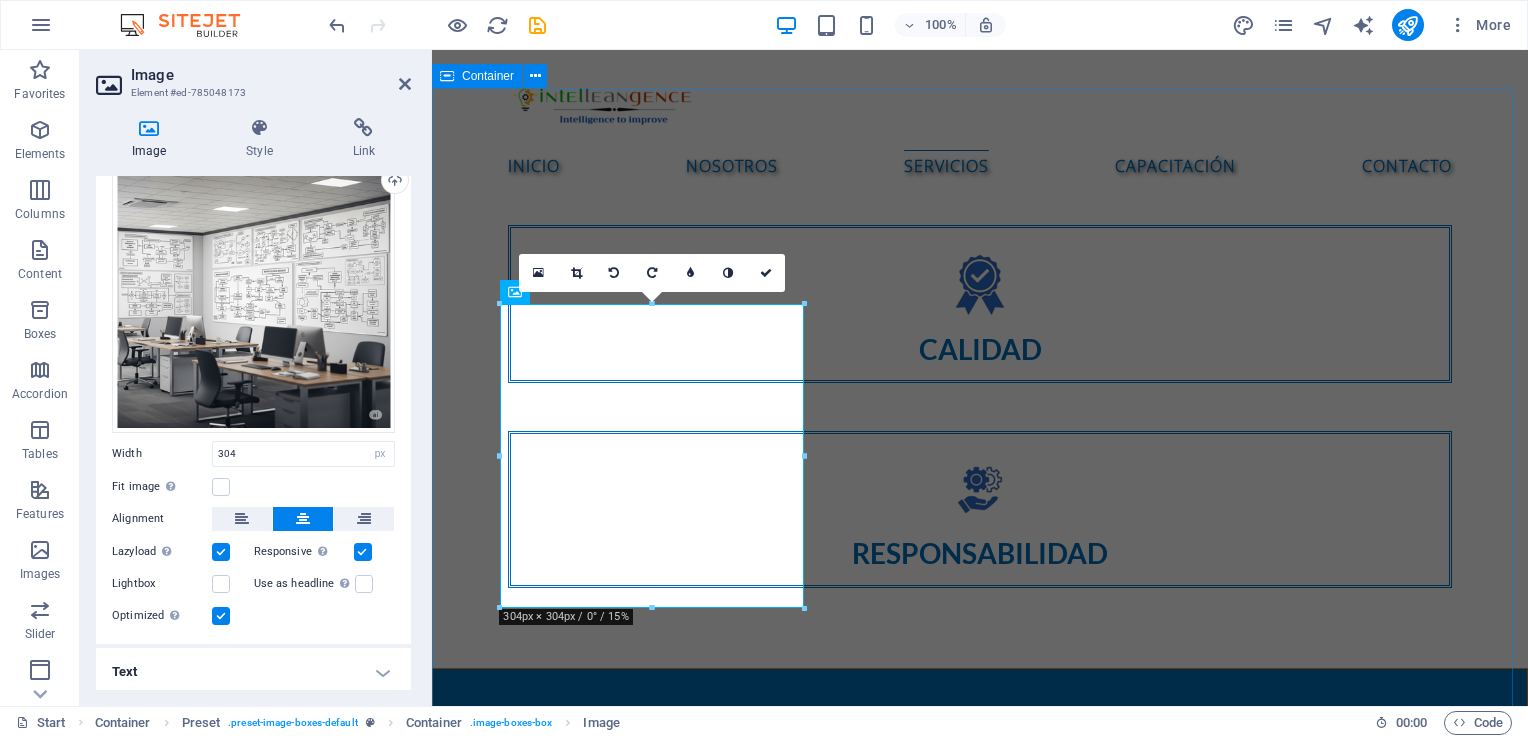click on "SERVICIOS Consultoría de mejora de procesos Diagnóstico de procesos operativos Mapeo y rediseño de procesos Implementación de metodologías Lean Six Sigma Reingeniería de procesos (BPR) Diseño de indicadores de desempeño (KPIs)   Auditorías internas de procesos Sistemas de Calidad Diagnóstico inicial del sistema de calidad Diseño e implementación de sistemas de gestión ISO 9001 Auditorías internas y pre-auditorías ISO 9001 Elaboración de manuales y procedimientos Acompañamiento en certificación ISO 9001 Integración de sistemas de gestión   Diseño de indicadores de calidad (KPIs) Desarrollo organizacional Diagnóstico organizacional integral Diseño y alineación de estructura organizacional Planeación estratégica participativa Gestión del cambio organizacional Desarrollo de liderazgo y habilidades blandas Evaluación de desempeño y competencias (360°) Puntos clave de la NOM-035-STPS-2018: Identificación de factores de riesgo psicosocial   Evaluación del entorno organizacional" at bounding box center (980, 2628) 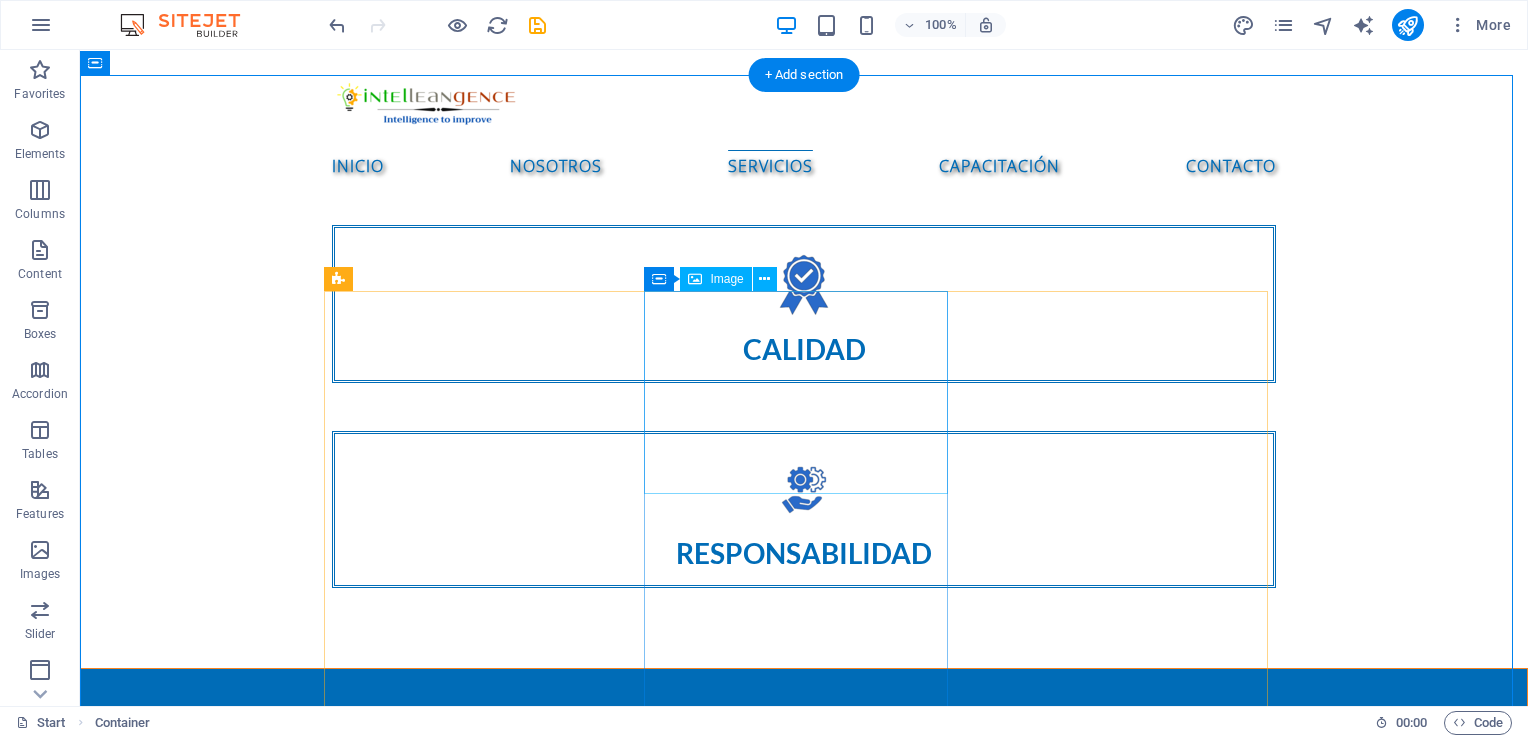 click at bounding box center (484, 2586) 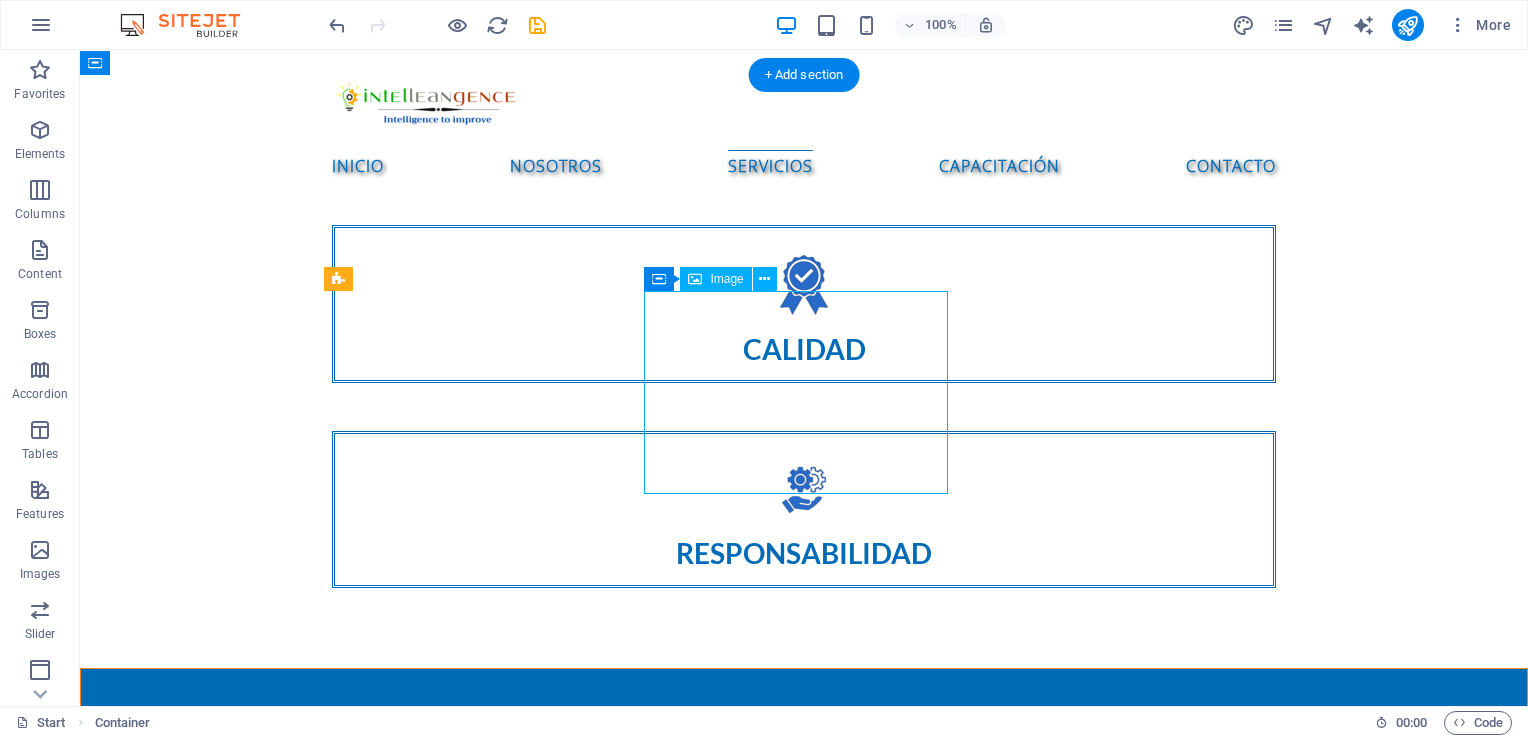 click at bounding box center (484, 2586) 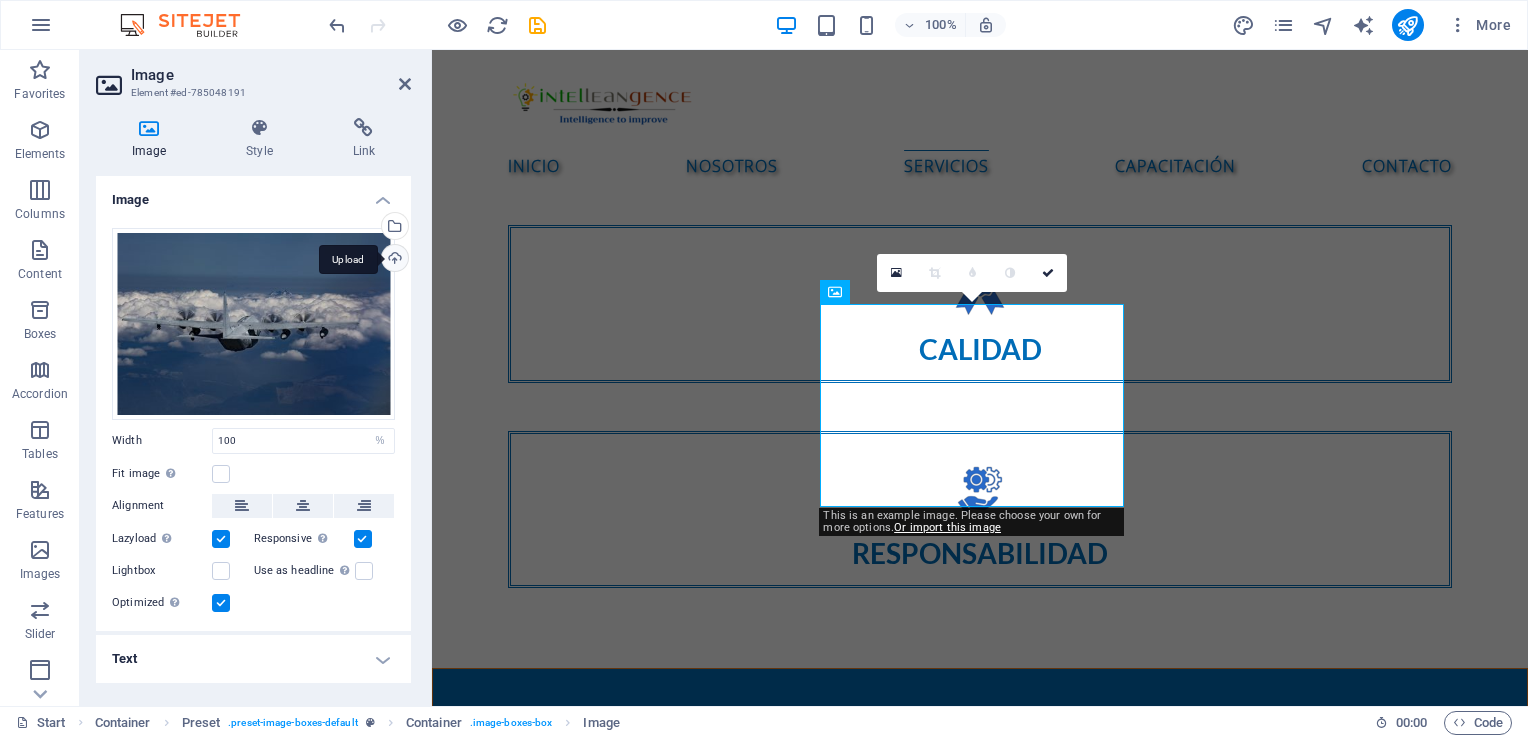 click on "Upload" at bounding box center (393, 260) 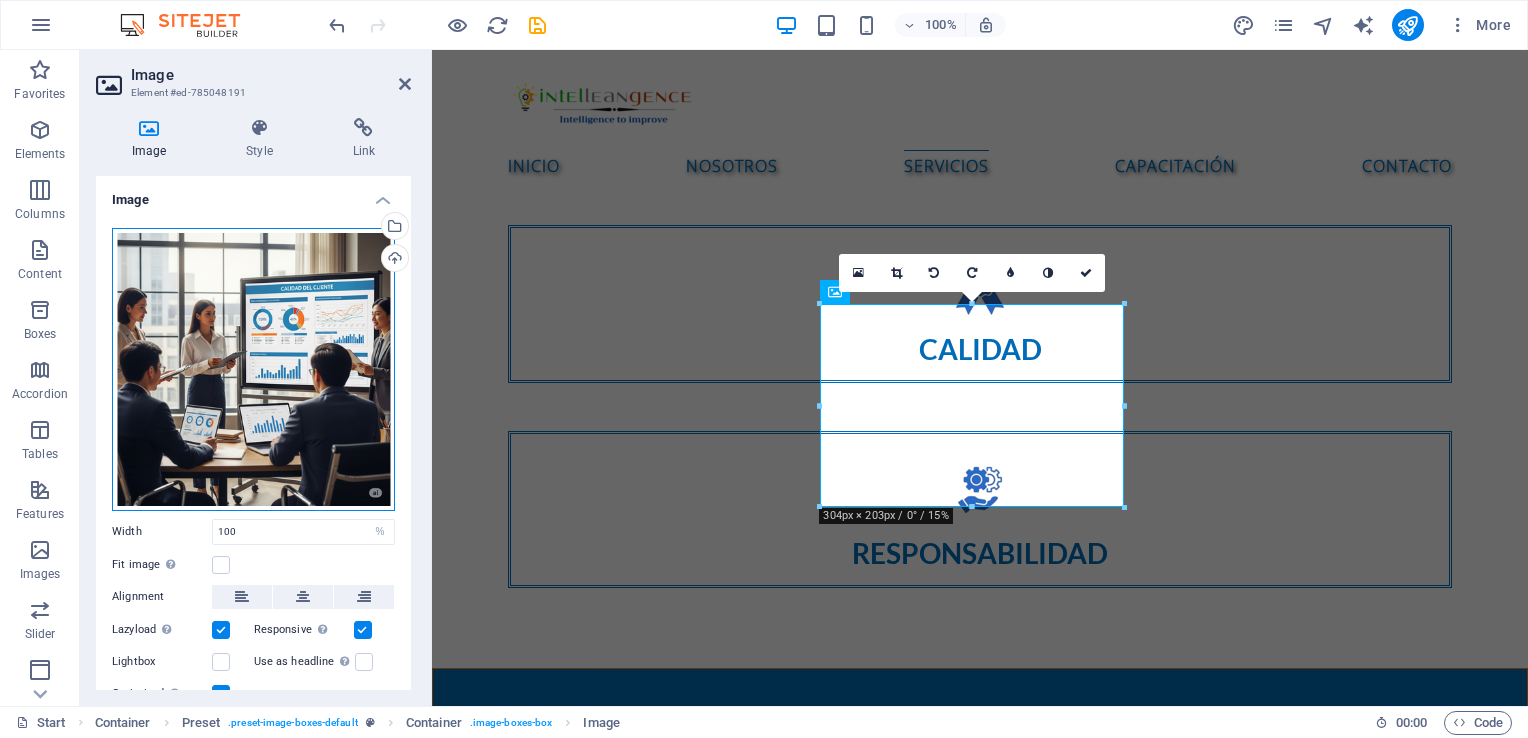 click on "Drag files here, click to choose files or select files from Files or our free stock photos & videos" at bounding box center (253, 369) 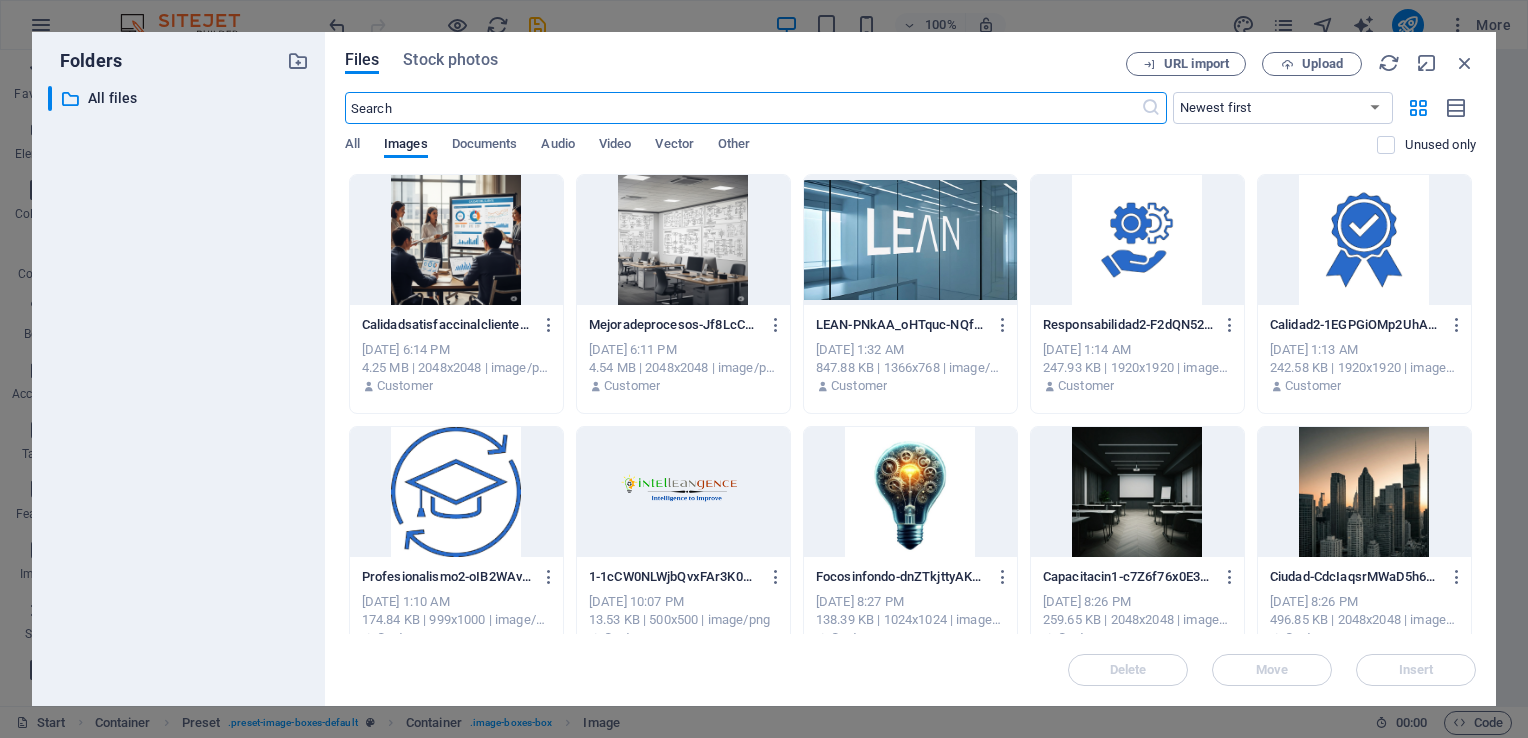scroll, scrollTop: 2247, scrollLeft: 0, axis: vertical 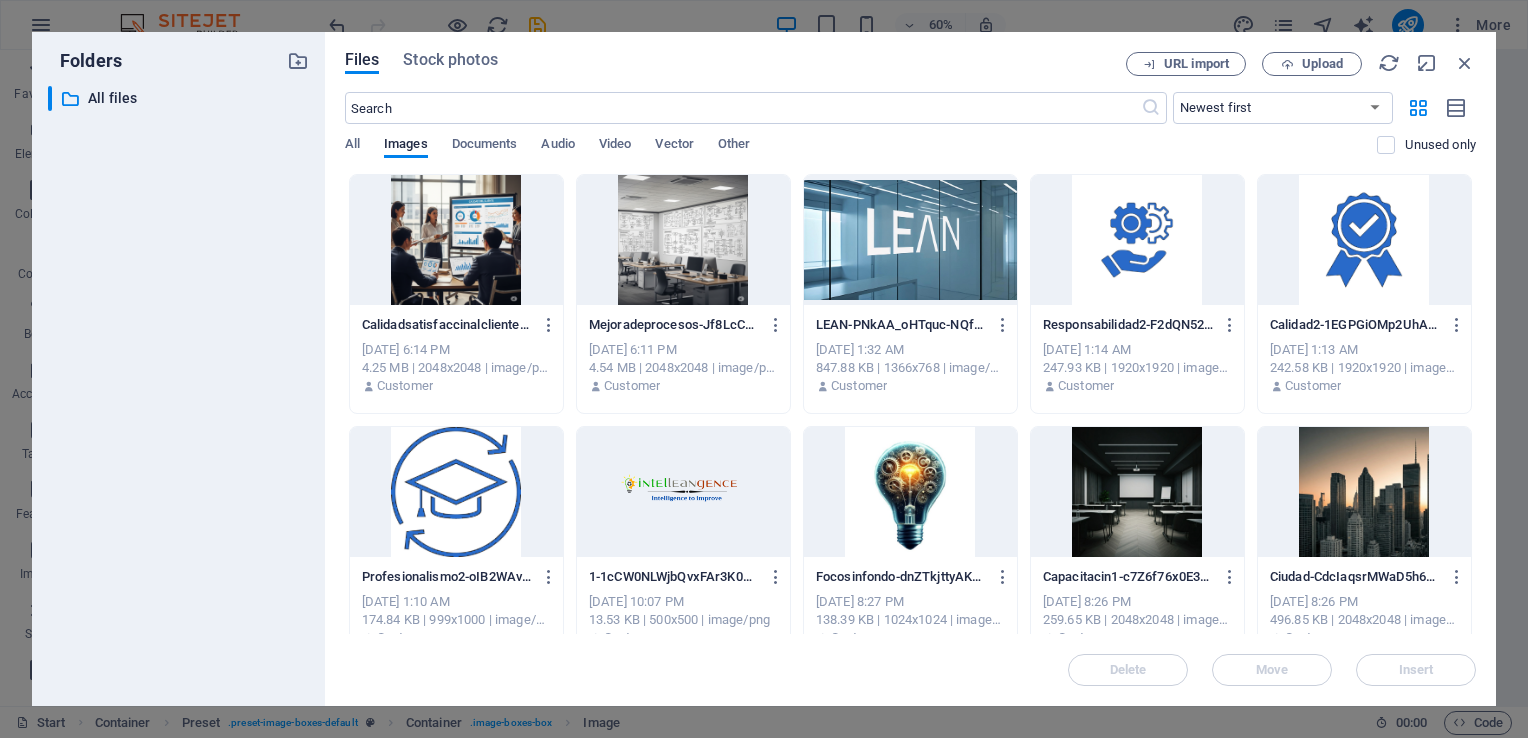 click at bounding box center (456, 240) 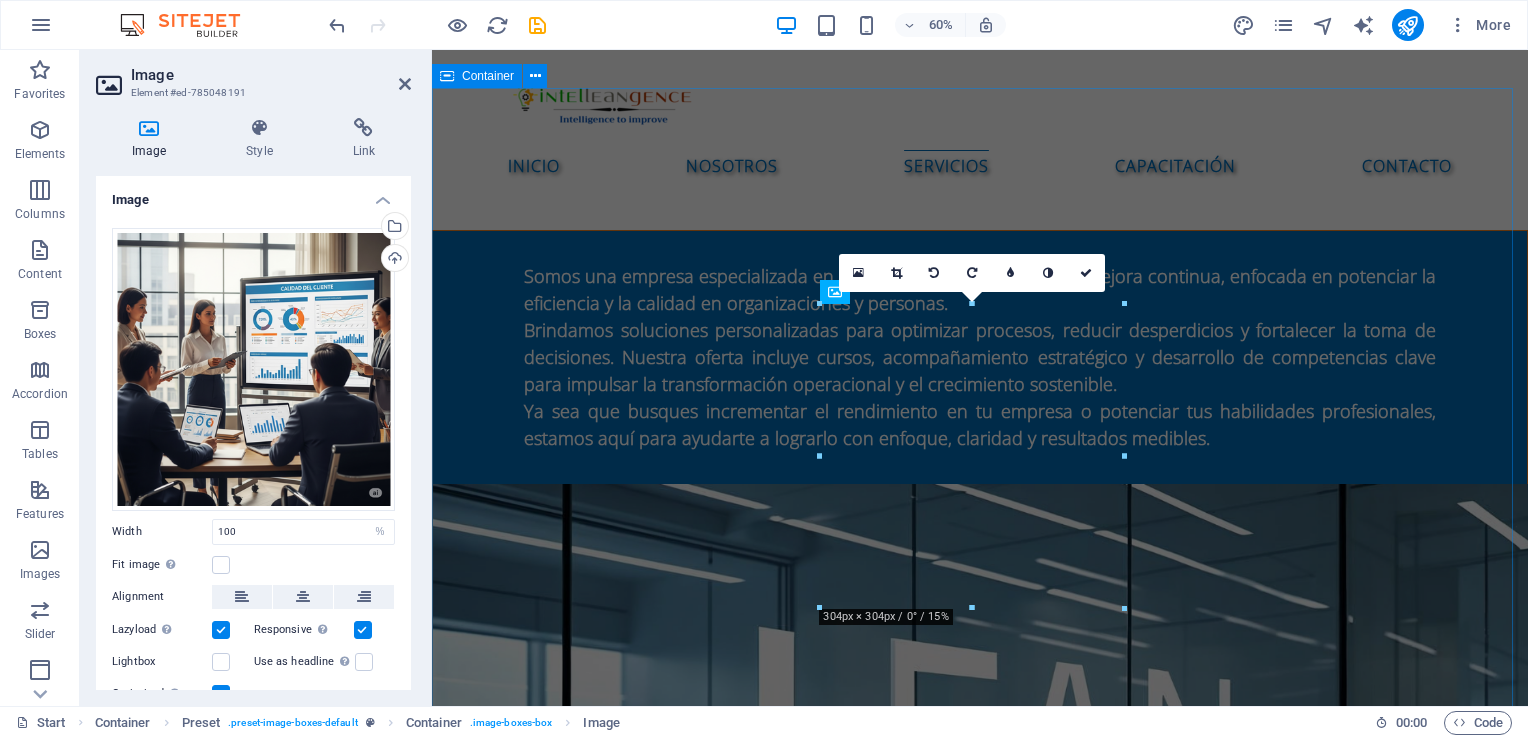scroll, scrollTop: 1809, scrollLeft: 0, axis: vertical 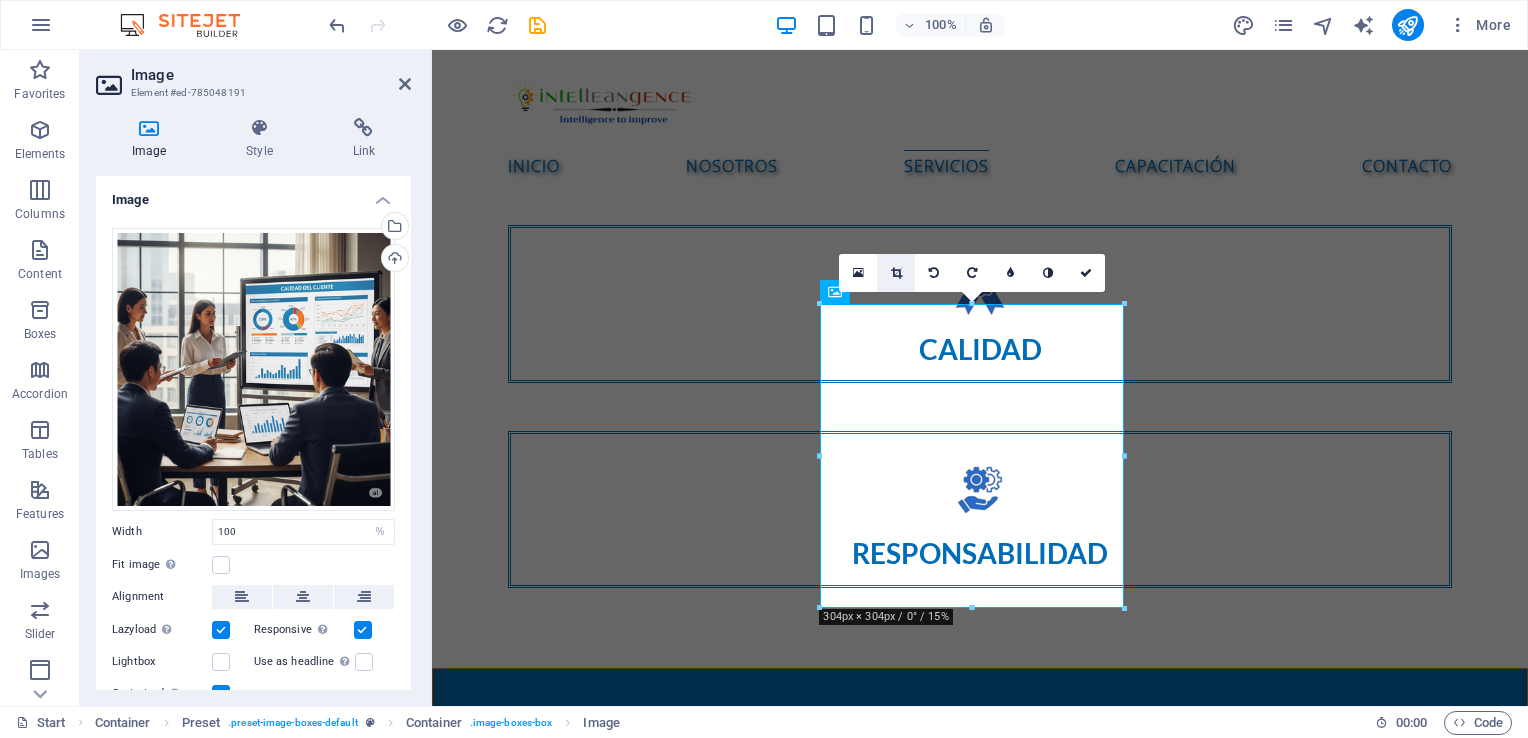 click at bounding box center [896, 273] 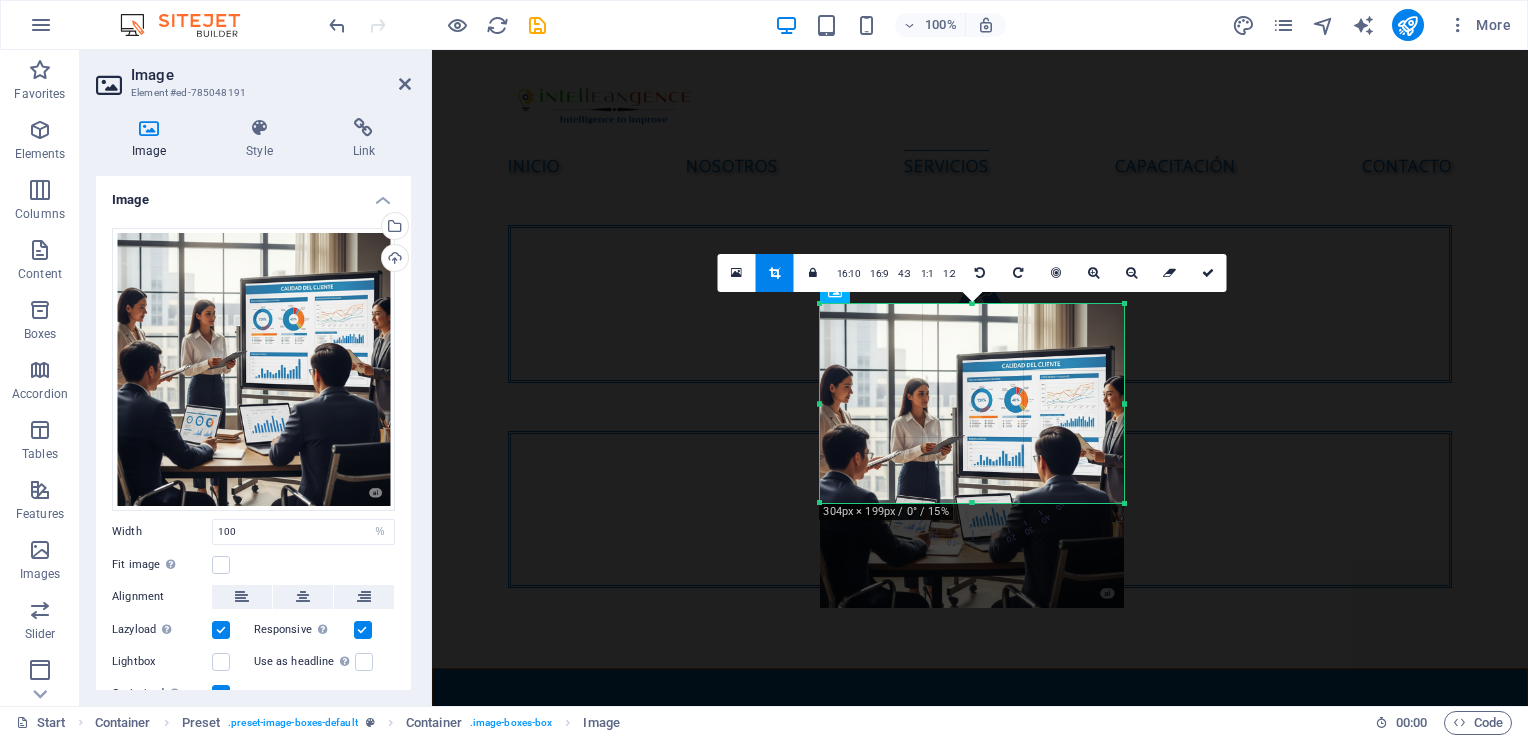 drag, startPoint x: 973, startPoint y: 607, endPoint x: 984, endPoint y: 502, distance: 105.574615 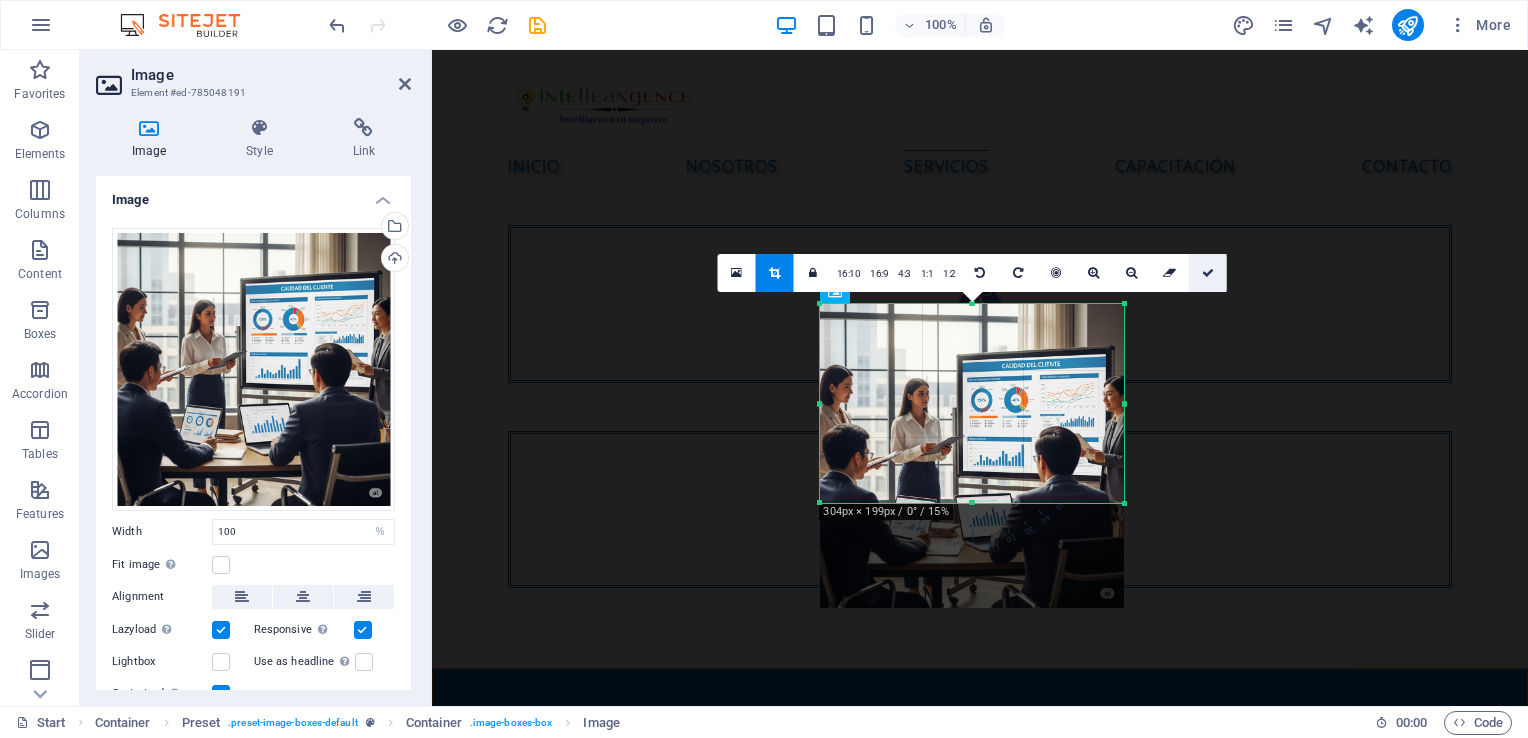click at bounding box center (1208, 273) 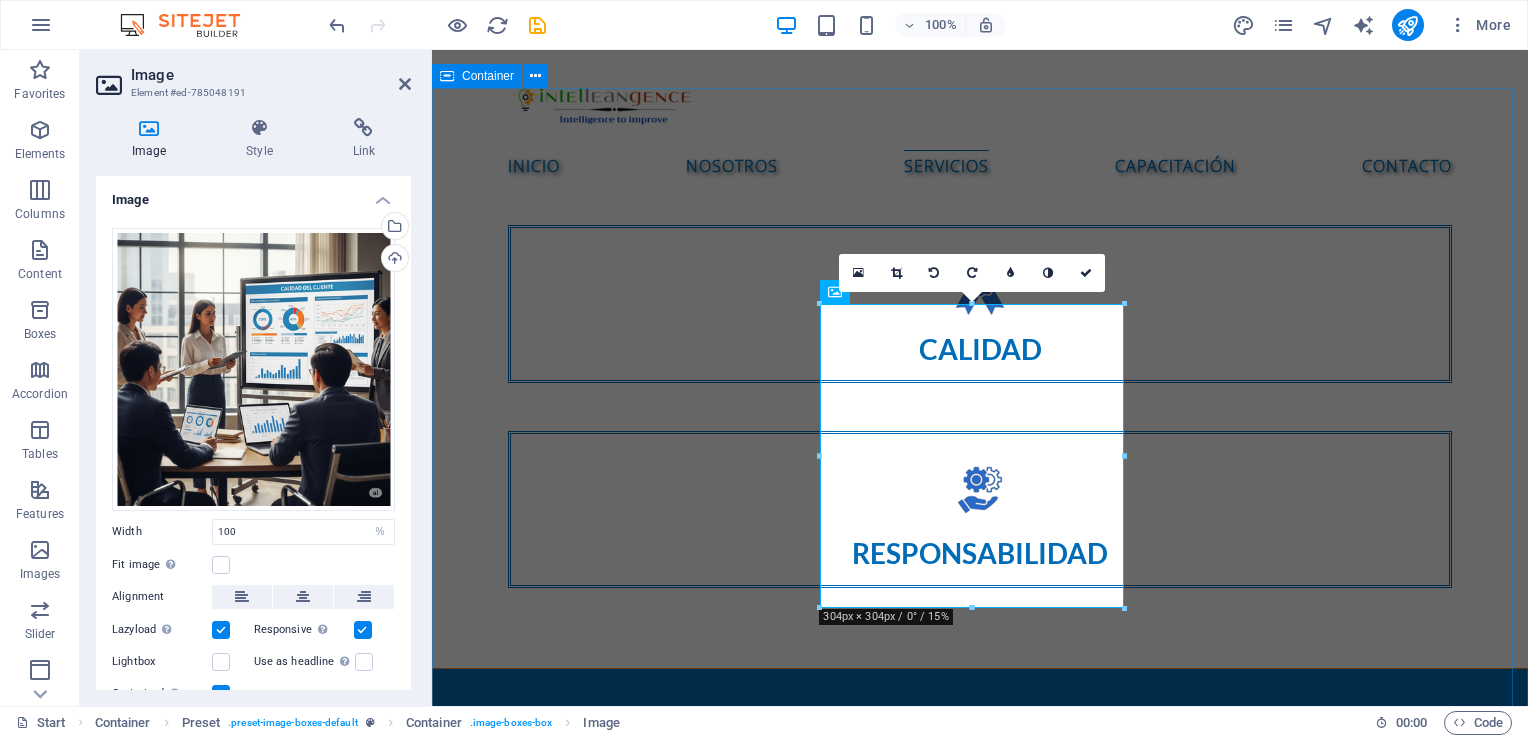 click on "SERVICIOS Consultoría de mejora de procesos Diagnóstico de procesos operativos Mapeo y rediseño de procesos Implementación de metodologías Lean Six Sigma Reingeniería de procesos (BPR) Diseño de indicadores de desempeño (KPIs)   Auditorías internas de procesos Sistemas de Calidad Diagnóstico inicial del sistema de calidad Diseño e implementación de sistemas de gestión ISO 9001 Auditorías internas y pre-auditorías ISO 9001 Elaboración de manuales y procedimientos Acompañamiento en certificación ISO 9001 Integración de sistemas de gestión   Diseño de indicadores de calidad (KPIs) Desarrollo organizacional Diagnóstico organizacional integral Diseño y alineación de estructura organizacional Planeación estratégica participativa Gestión del cambio organizacional Desarrollo de liderazgo y habilidades blandas Evaluación de desempeño y competencias (360°) Puntos clave de la NOM-035-STPS-2018: Identificación de factores de riesgo psicosocial   Evaluación del entorno organizacional" at bounding box center [980, 2626] 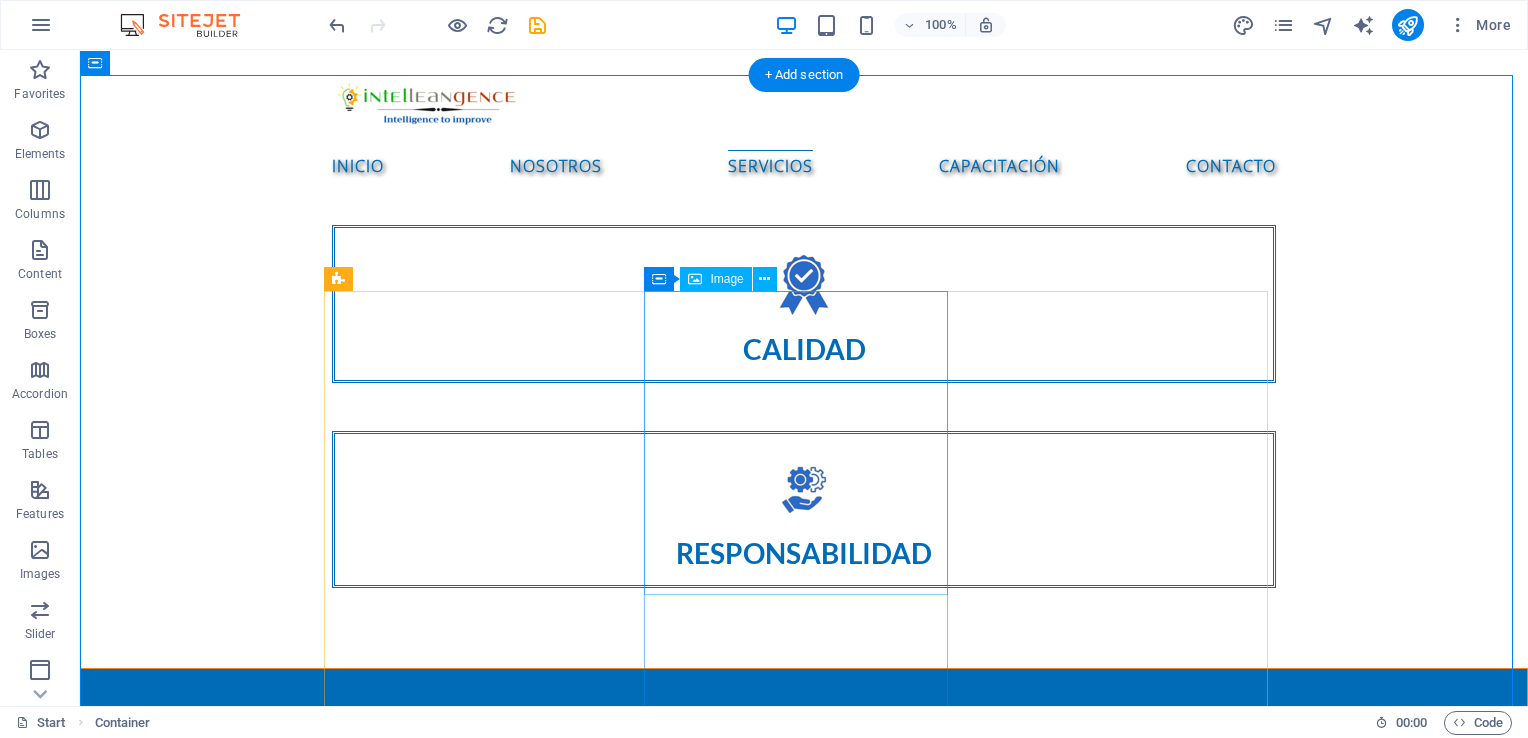 click at bounding box center [484, 2584] 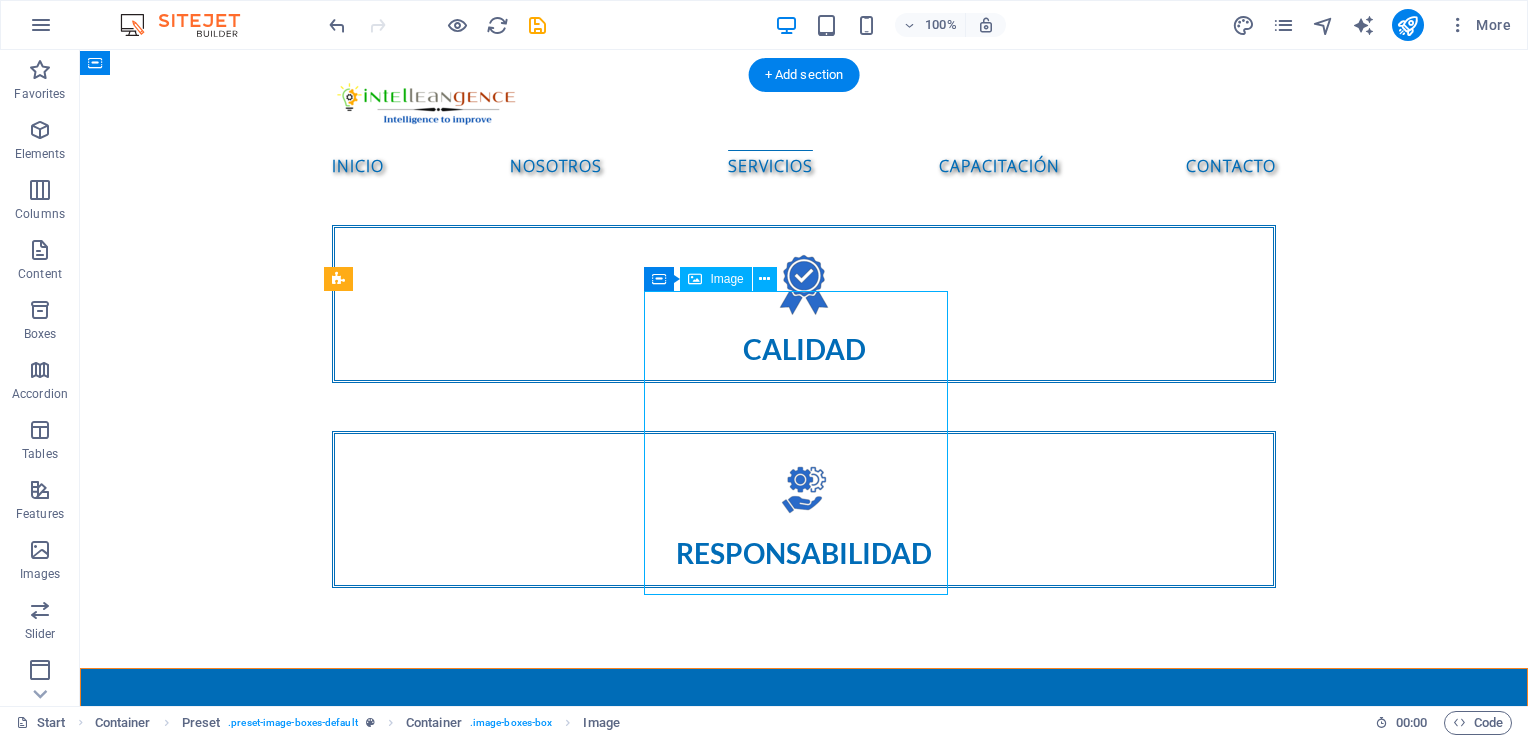 click at bounding box center (484, 2584) 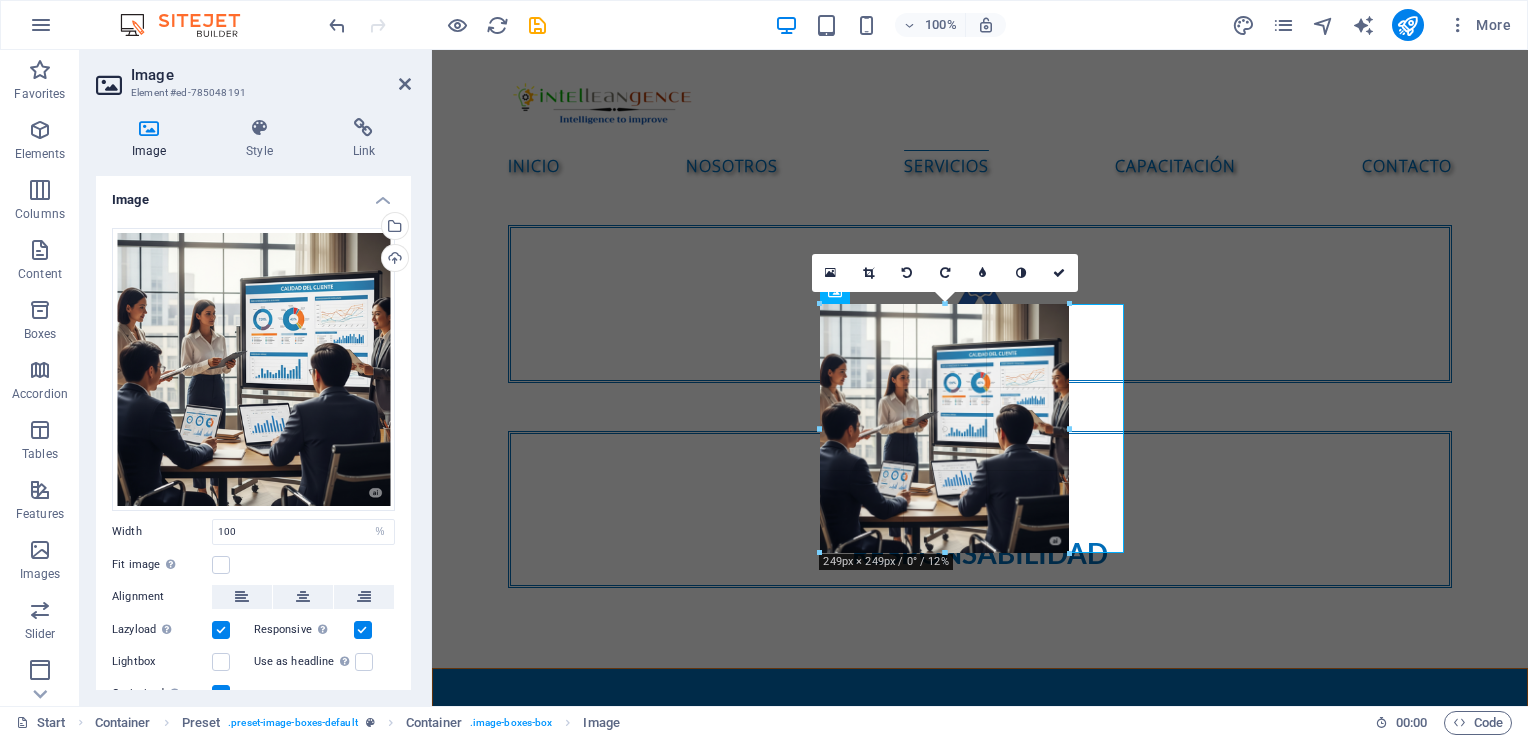 drag, startPoint x: 968, startPoint y: 608, endPoint x: 546, endPoint y: 497, distance: 436.35422 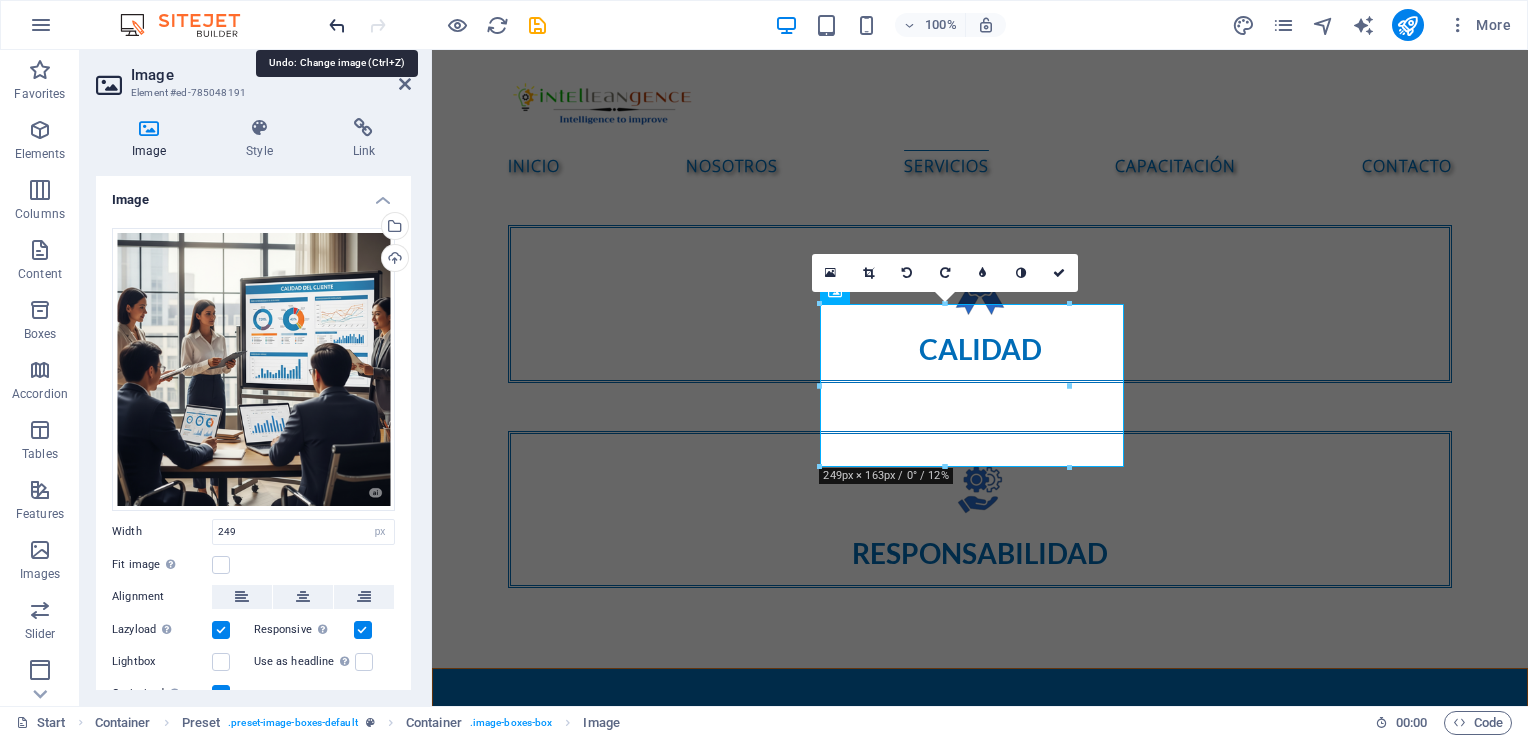 click at bounding box center (337, 25) 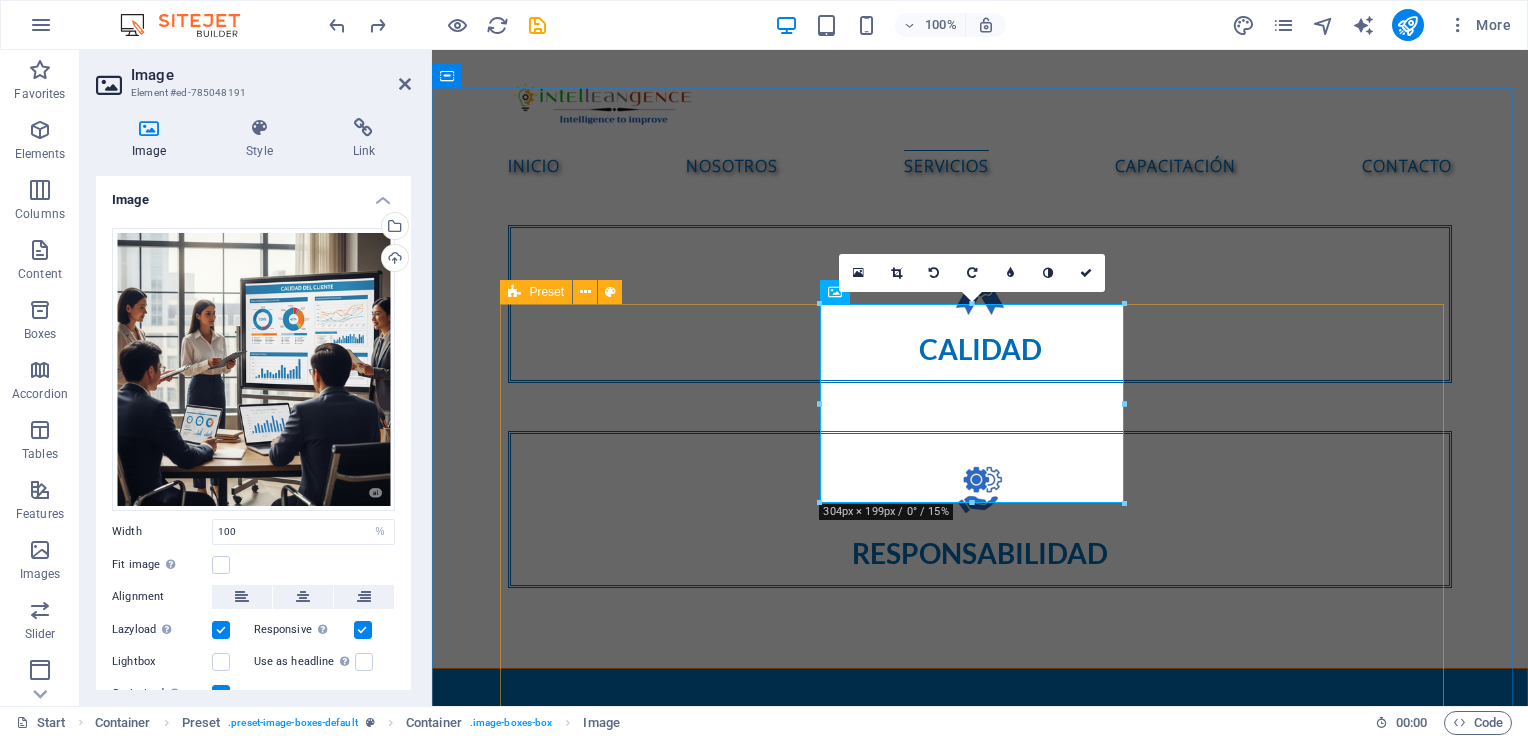 click on "Consultoría de mejora de procesos Diagnóstico de procesos operativos Mapeo y rediseño de procesos Implementación de metodologías Lean Six Sigma Reingeniería de procesos (BPR) Diseño de indicadores de desempeño (KPIs)   Auditorías internas de procesos Sistemas de Calidad Diagnóstico inicial del sistema de calidad Diseño e implementación de sistemas de gestión ISO 9001 Auditorías internas y pre-auditorías ISO 9001 Elaboración de manuales y procedimientos Acompañamiento en certificación ISO 9001 Integración de sistemas de gestión   Diseño de indicadores de calidad (KPIs) Desarrollo organizacional Diagnóstico organizacional integral Diseño y alineación de estructura organizacional Planeación estratégica participativa Gestión del cambio organizacional Desarrollo de liderazgo y habilidades blandas Evaluación de desempeño y competencias (360°) Puntos clave de la NOM-035-STPS-2018: Identificación de factores de riesgo psicosocial   Evaluación del entorno organizacional" at bounding box center [980, 2695] 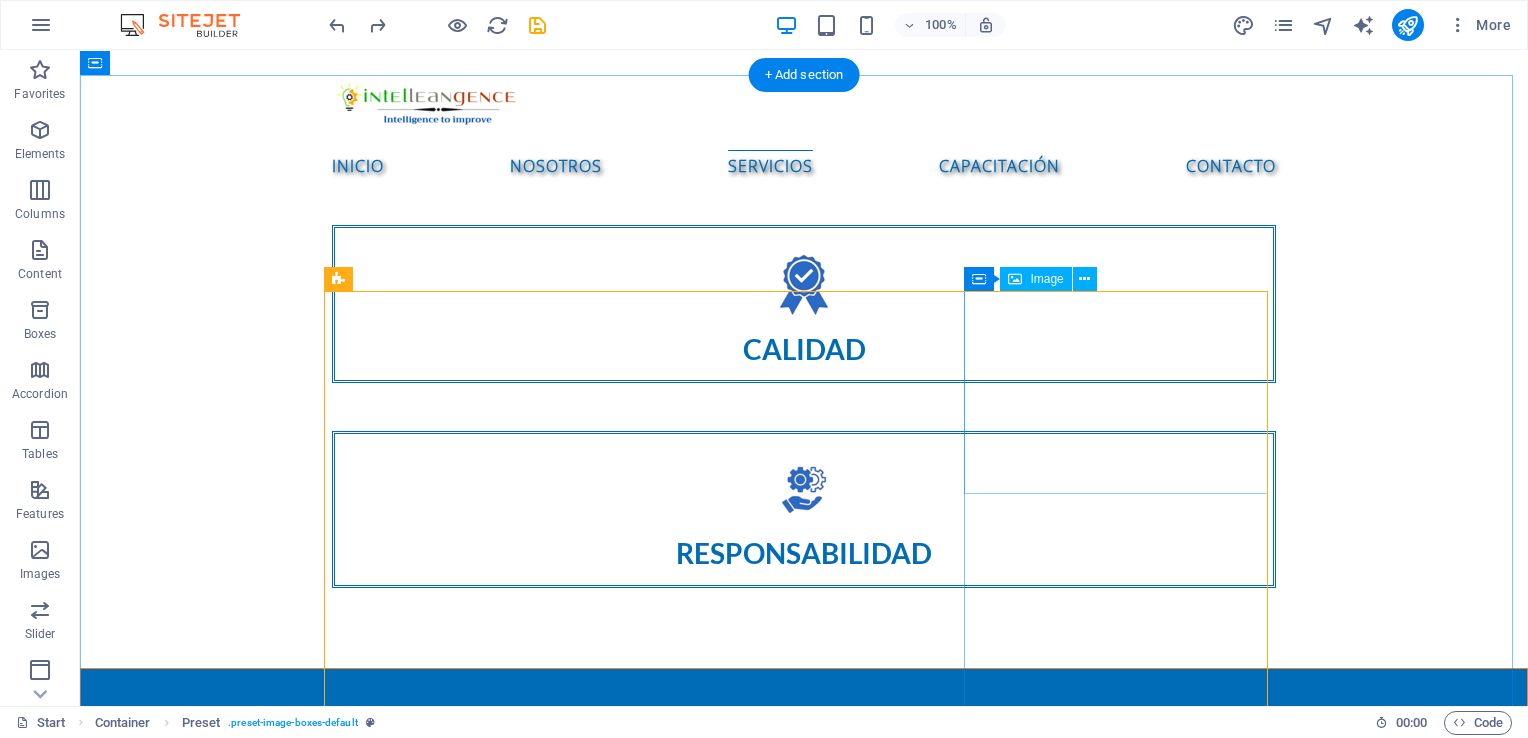 click at bounding box center [484, 3236] 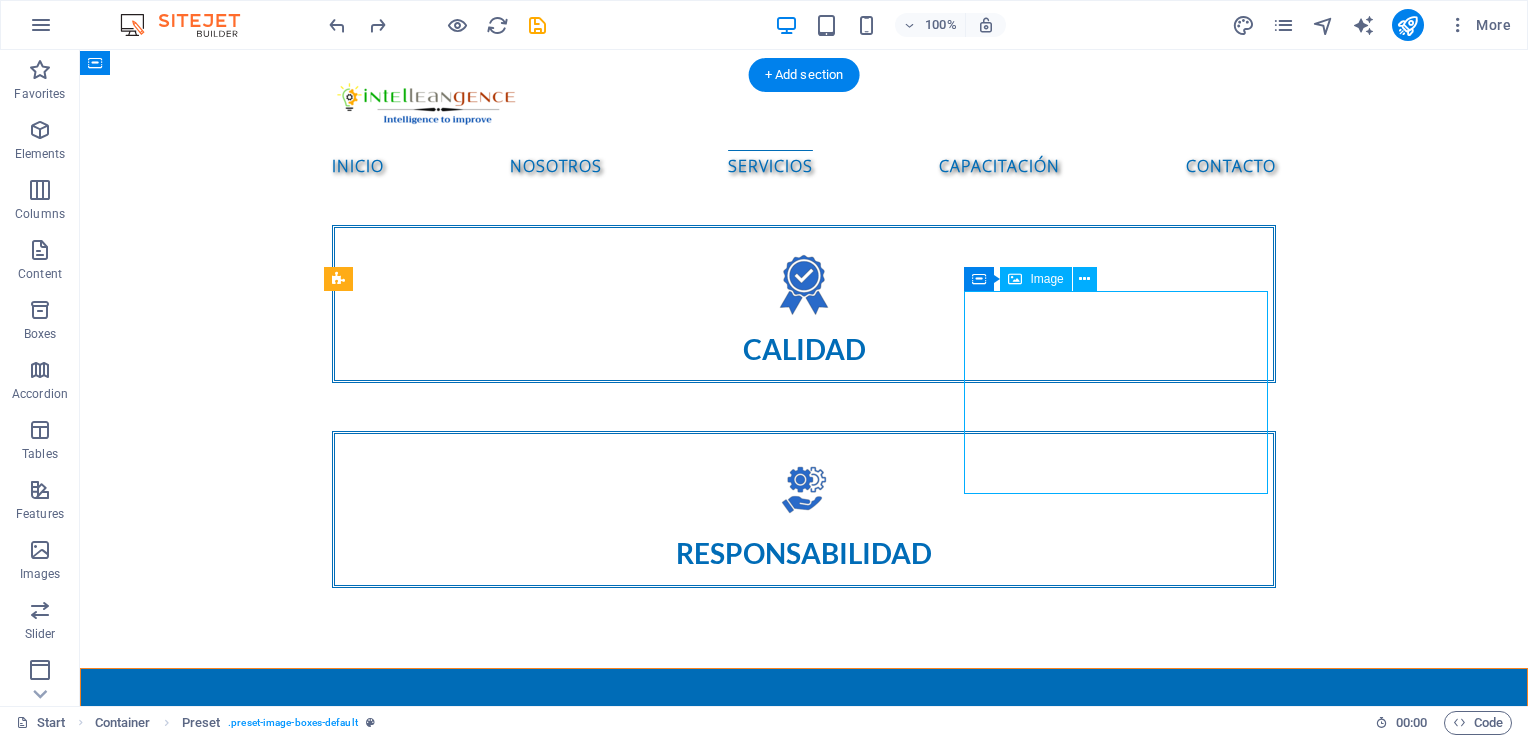 click at bounding box center (484, 3236) 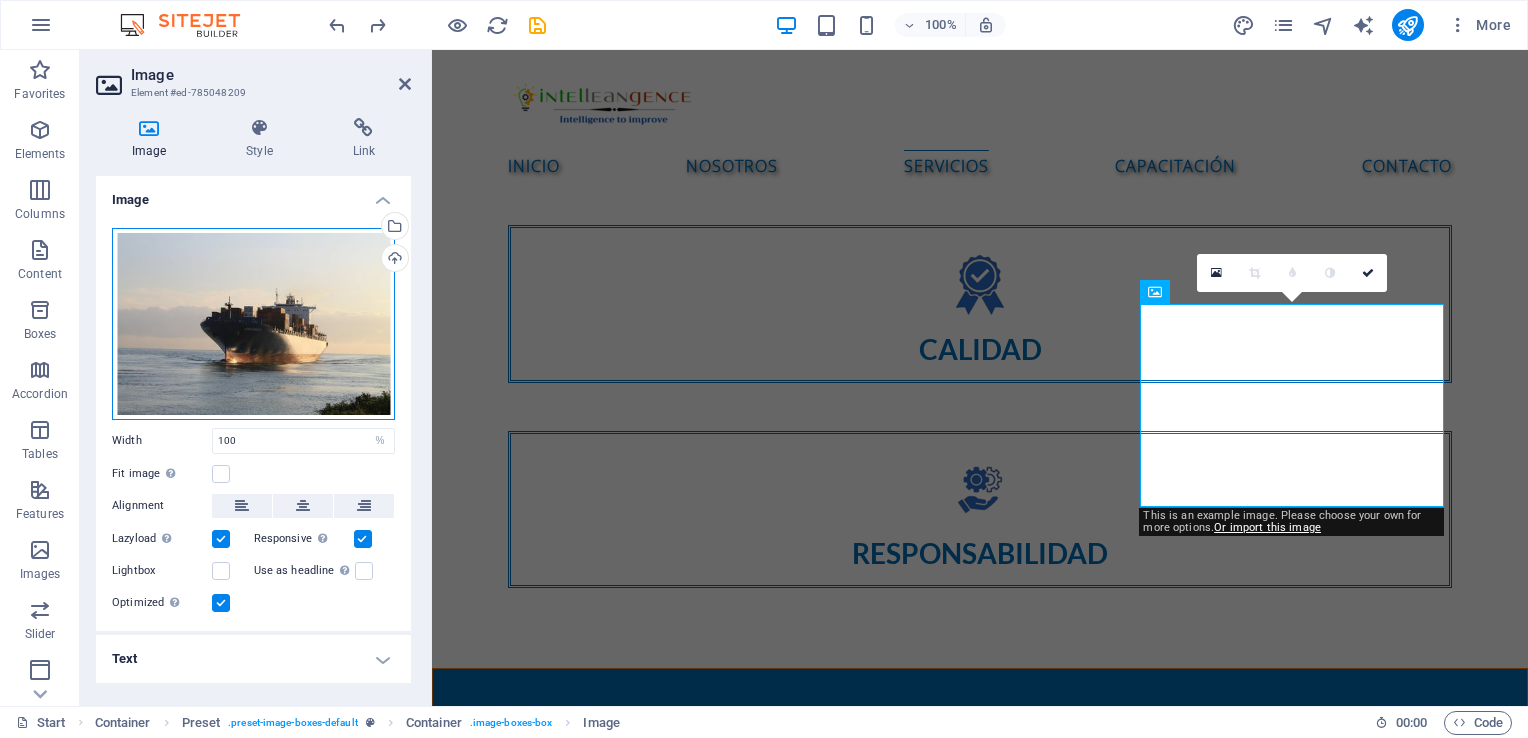 click on "Drag files here, click to choose files or select files from Files or our free stock photos & videos" at bounding box center (253, 324) 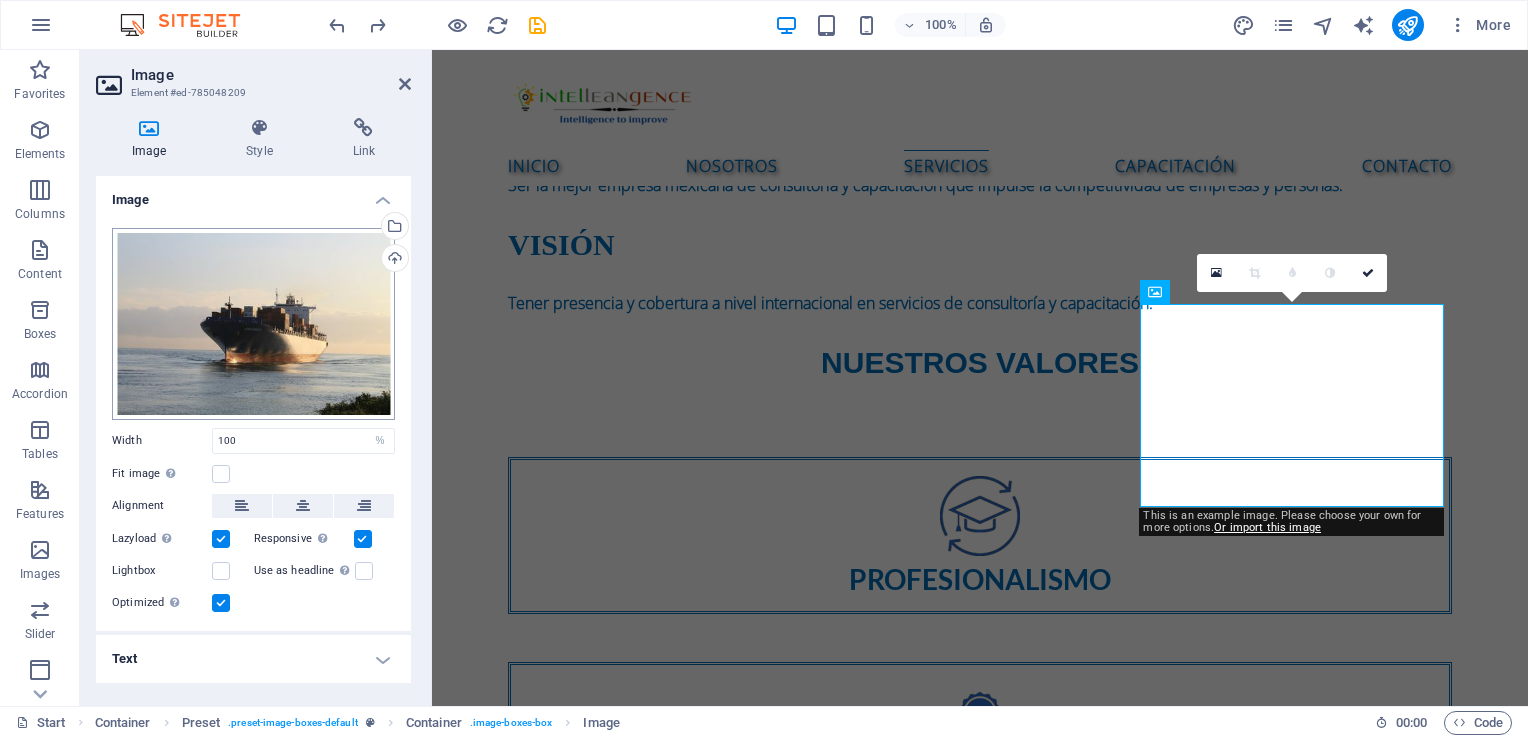 scroll, scrollTop: 2247, scrollLeft: 0, axis: vertical 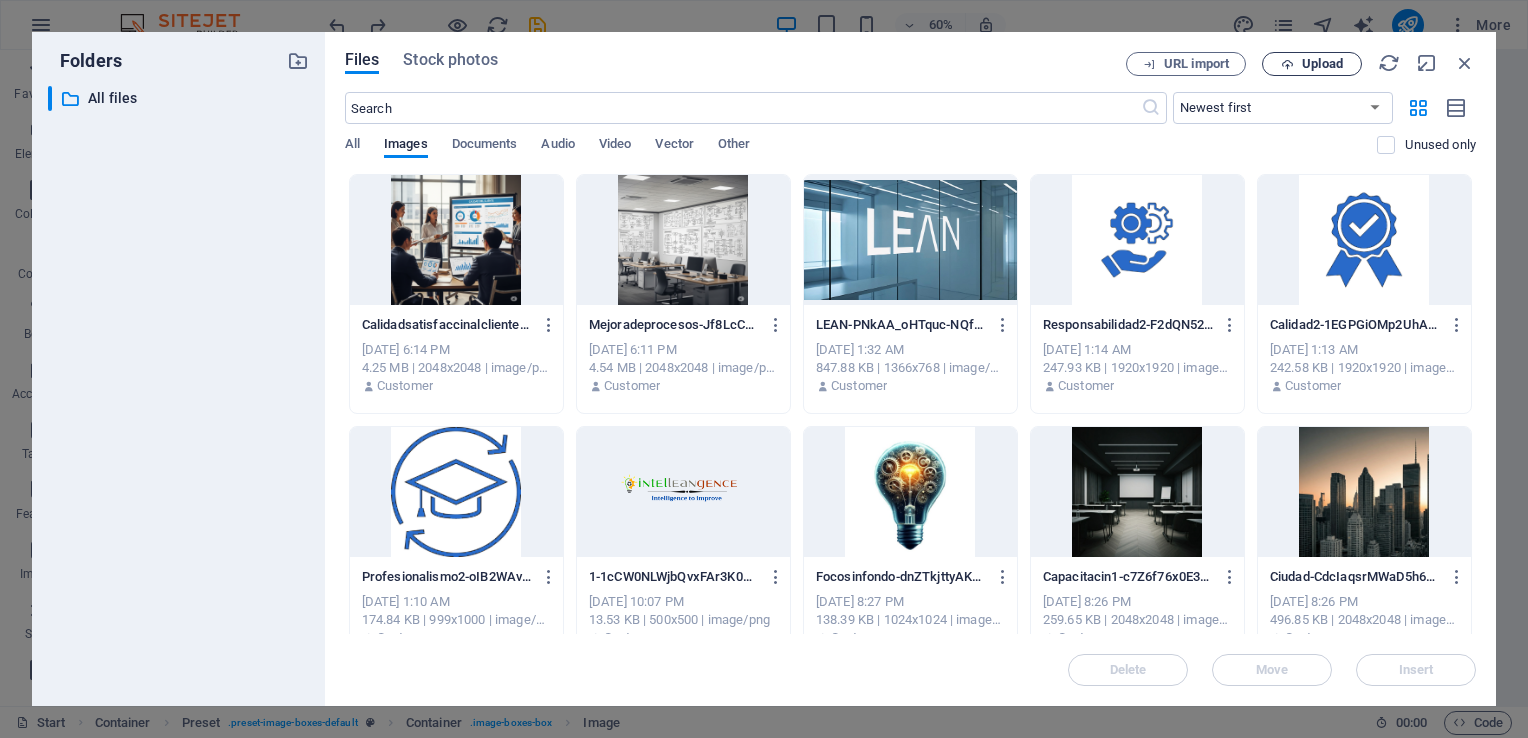click on "Upload" at bounding box center (1322, 64) 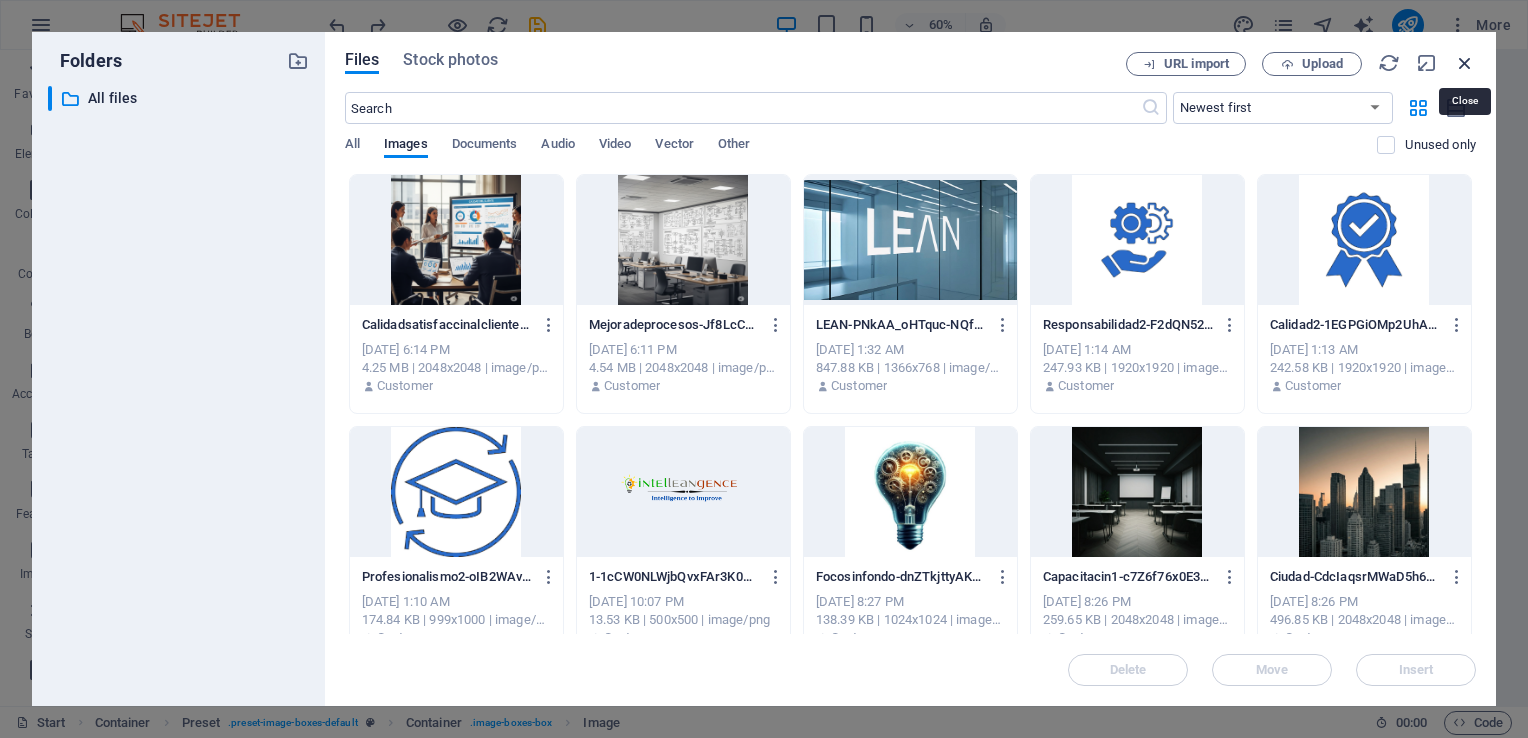 drag, startPoint x: 1468, startPoint y: 62, endPoint x: 506, endPoint y: 509, distance: 1060.7794 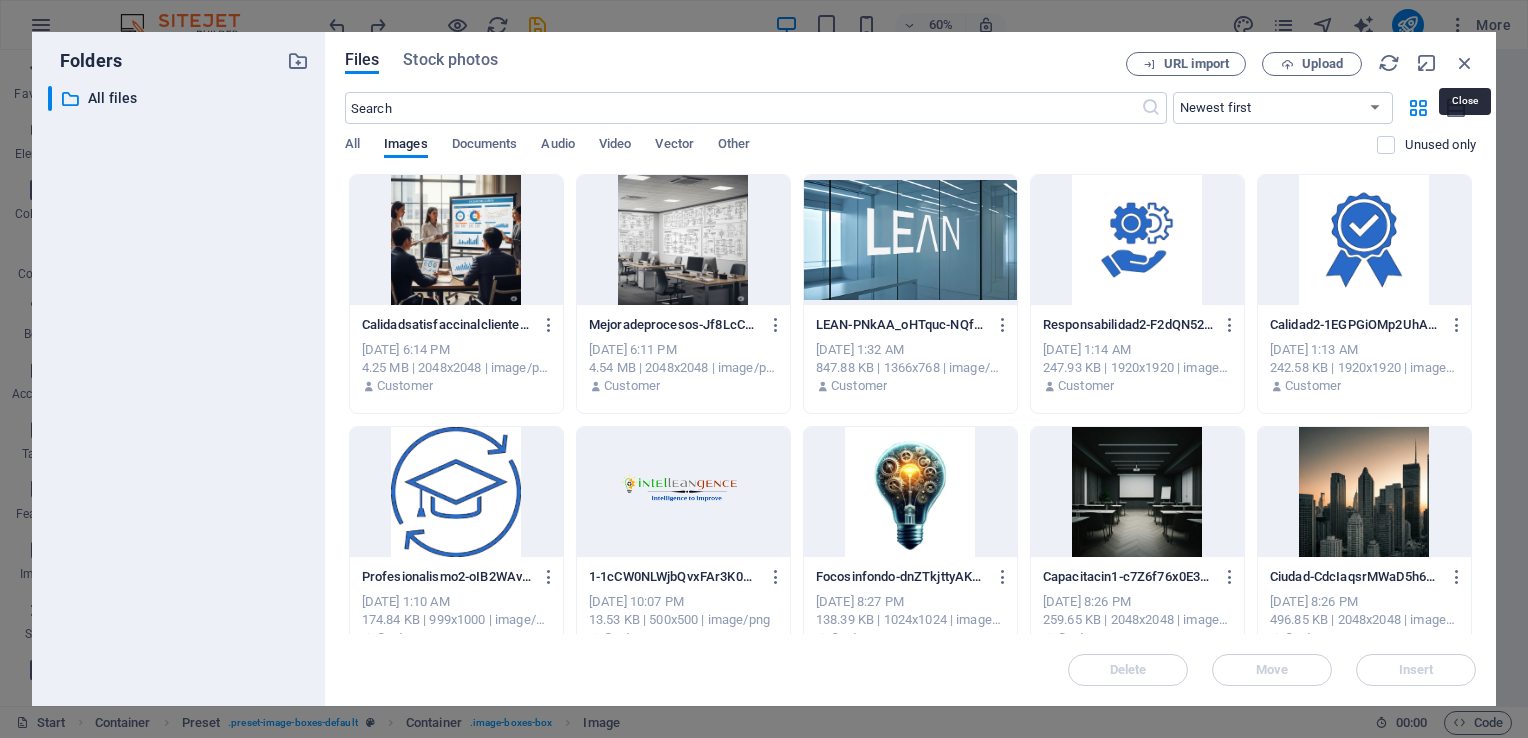scroll, scrollTop: 1809, scrollLeft: 0, axis: vertical 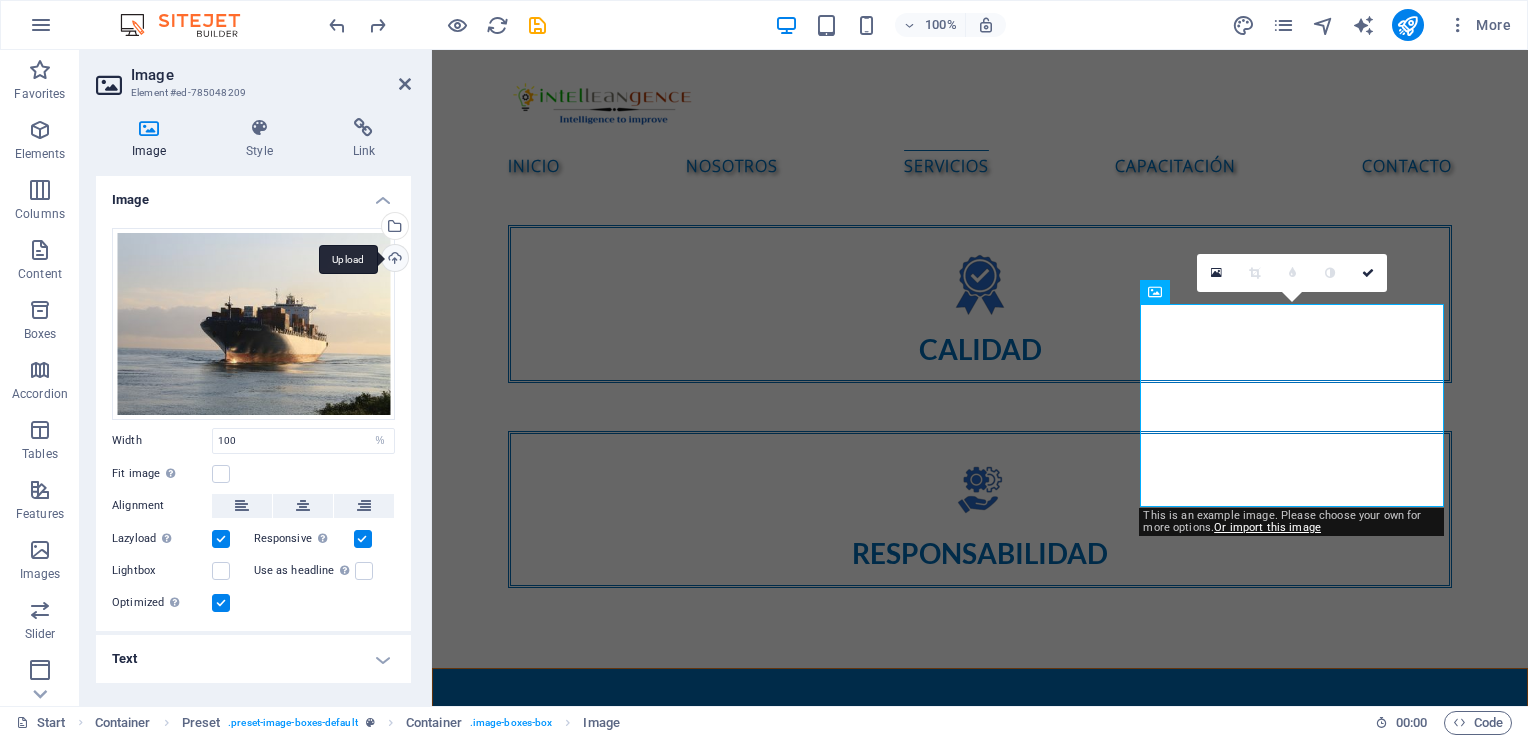 click on "Upload" at bounding box center [393, 260] 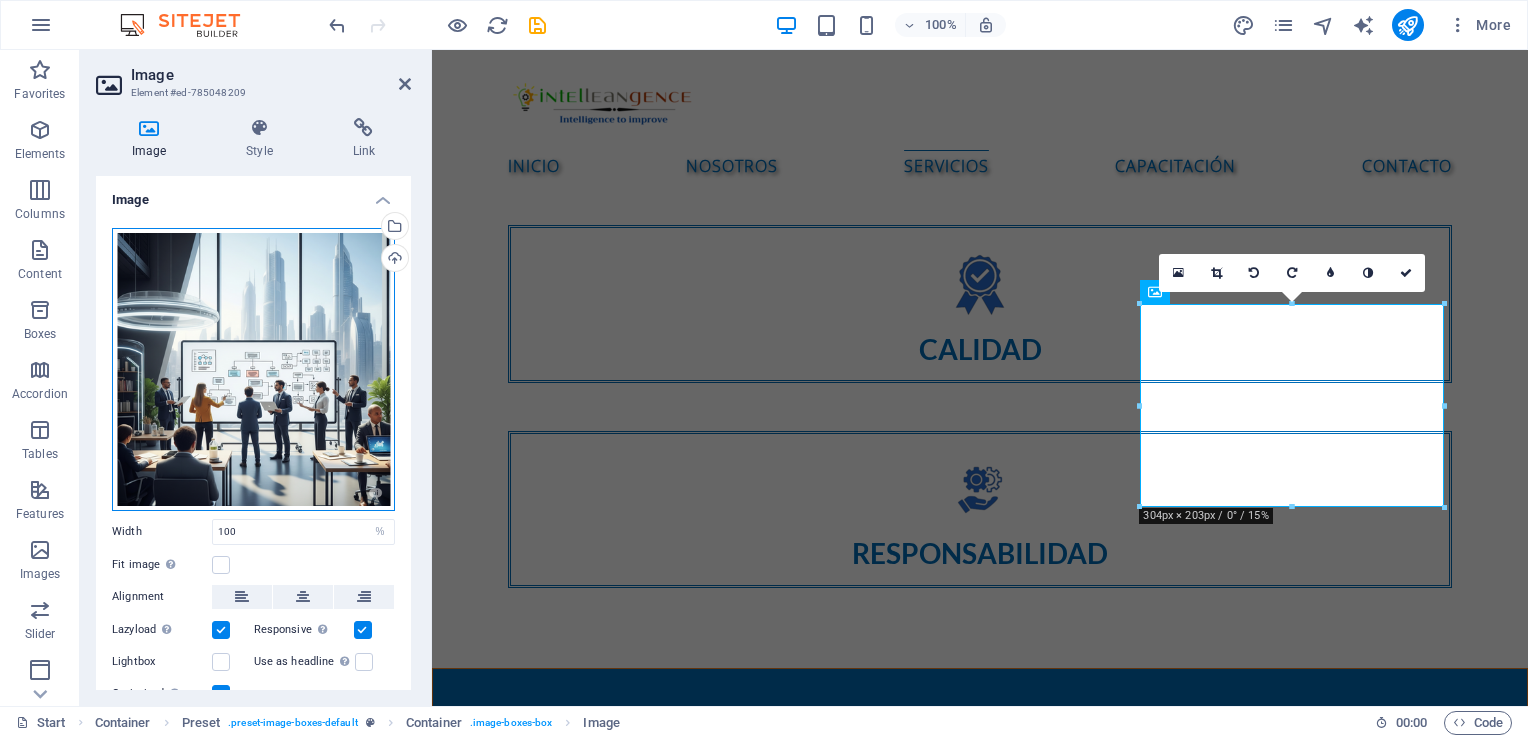 click on "Drag files here, click to choose files or select files from Files or our free stock photos & videos" at bounding box center (253, 369) 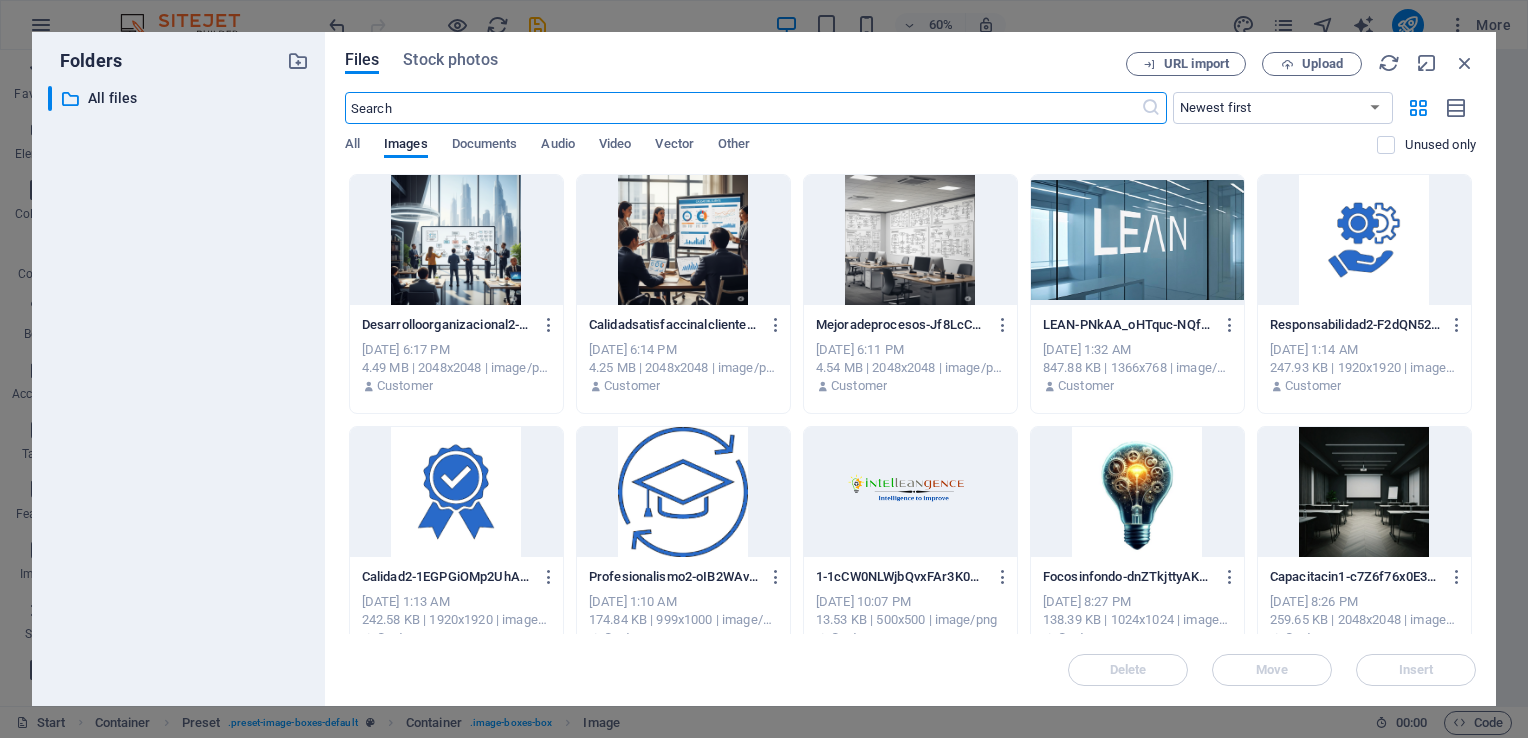 scroll, scrollTop: 2247, scrollLeft: 0, axis: vertical 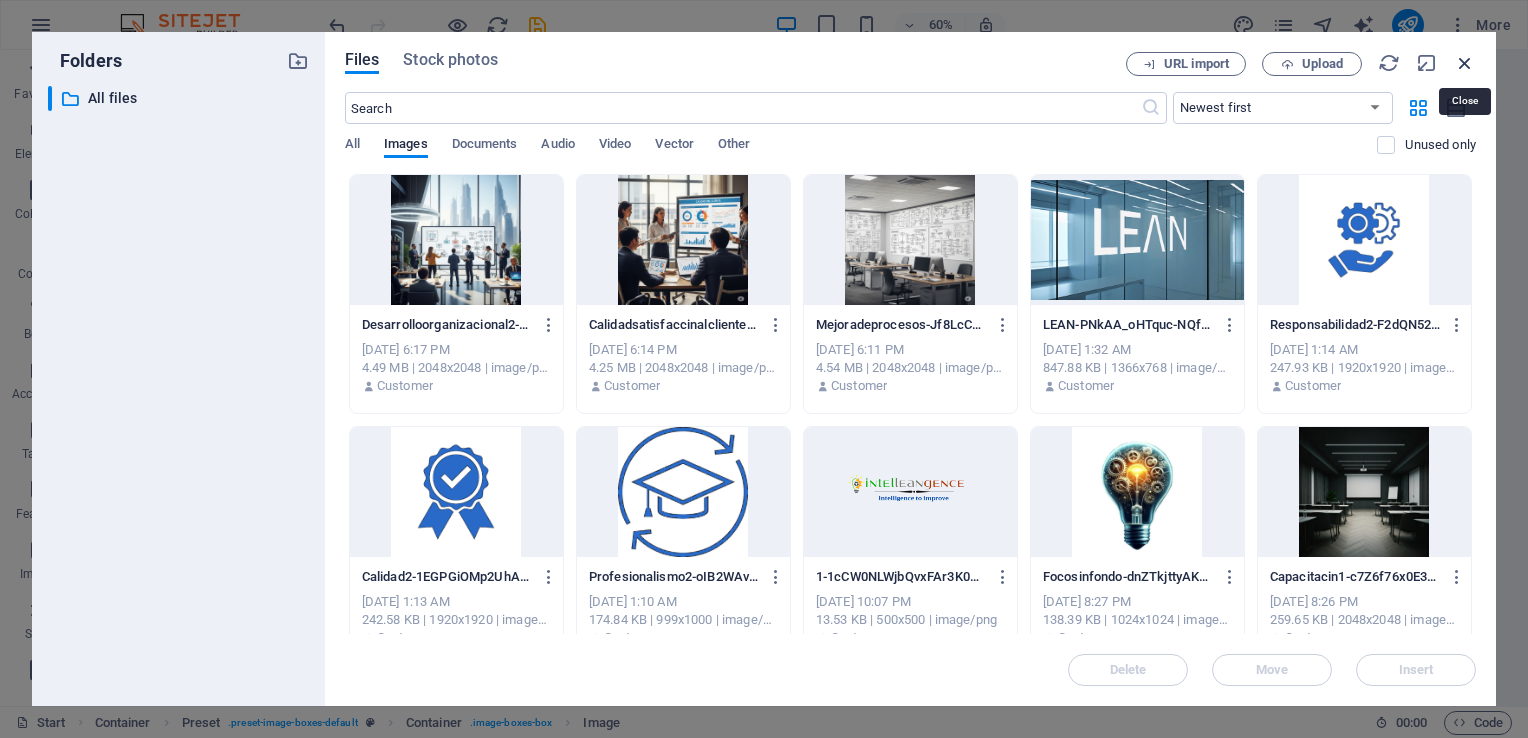 click at bounding box center (1465, 63) 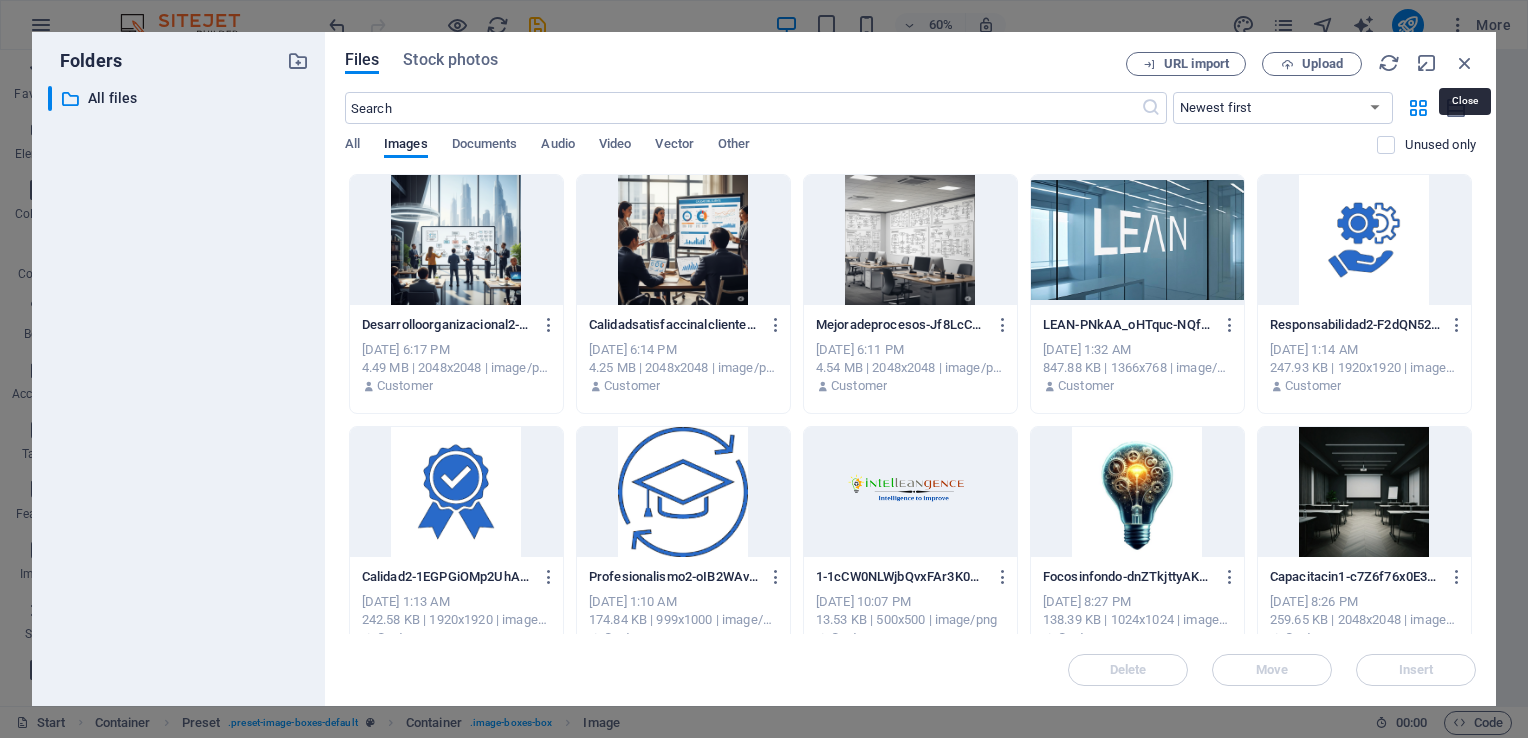 scroll, scrollTop: 1809, scrollLeft: 0, axis: vertical 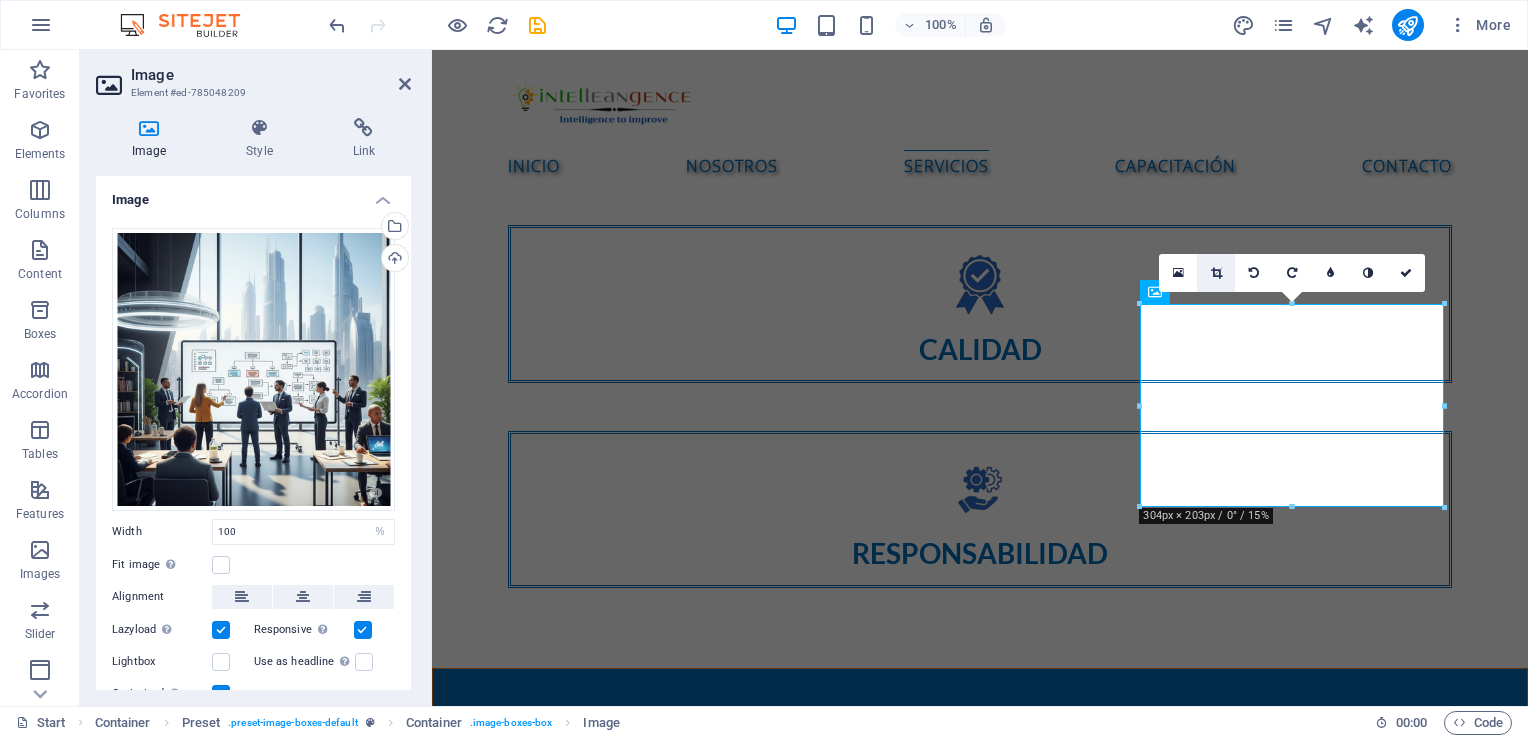 click at bounding box center (1216, 273) 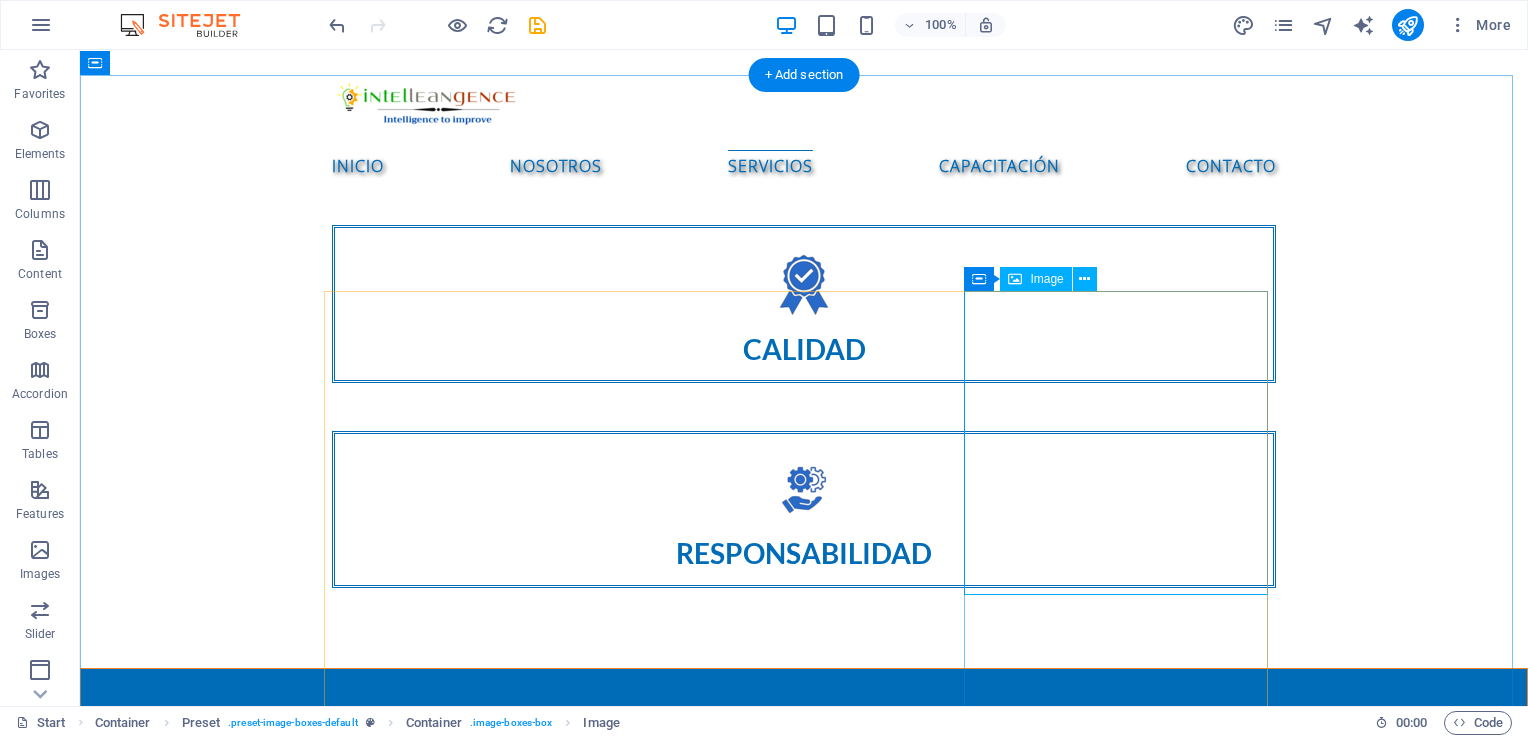 click at bounding box center (484, 3287) 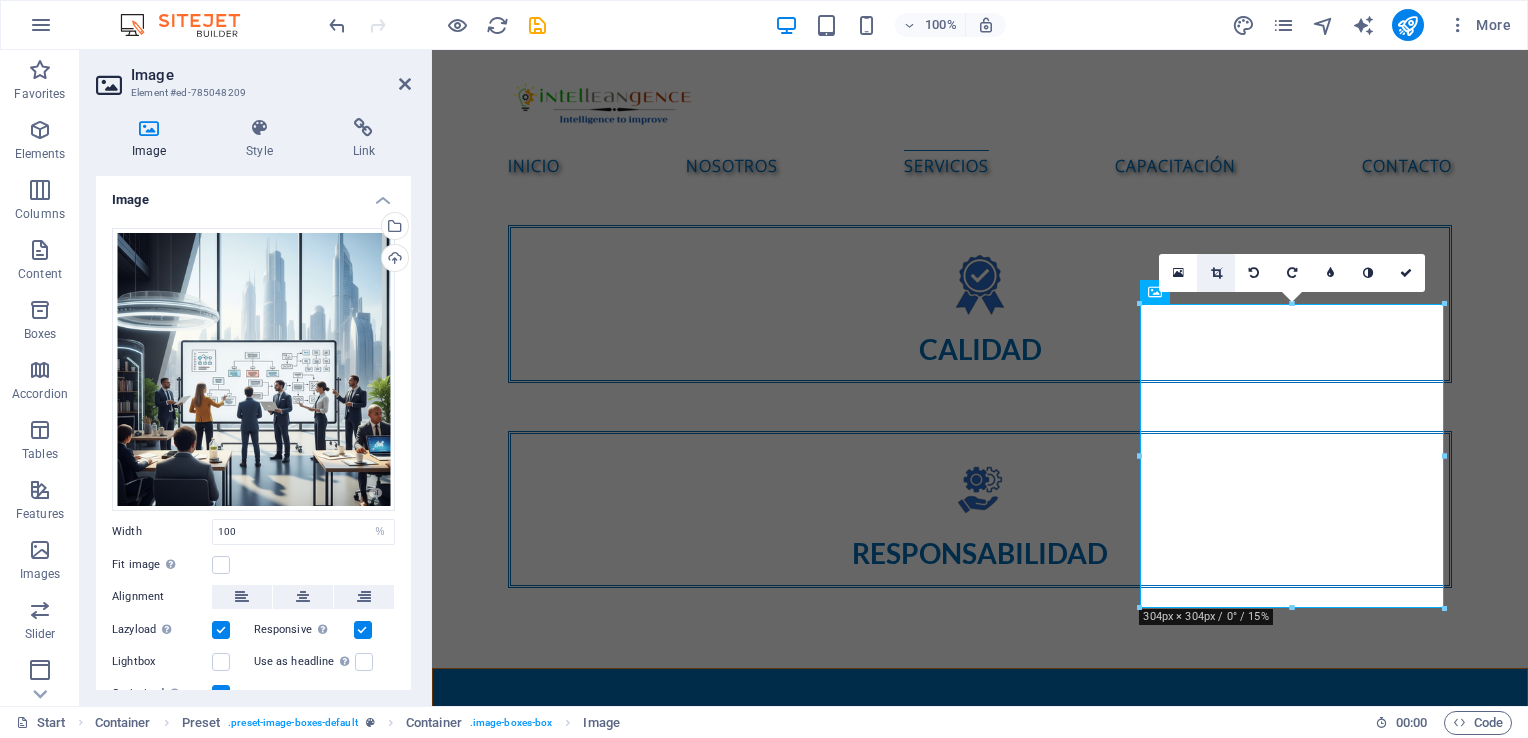click at bounding box center [1216, 273] 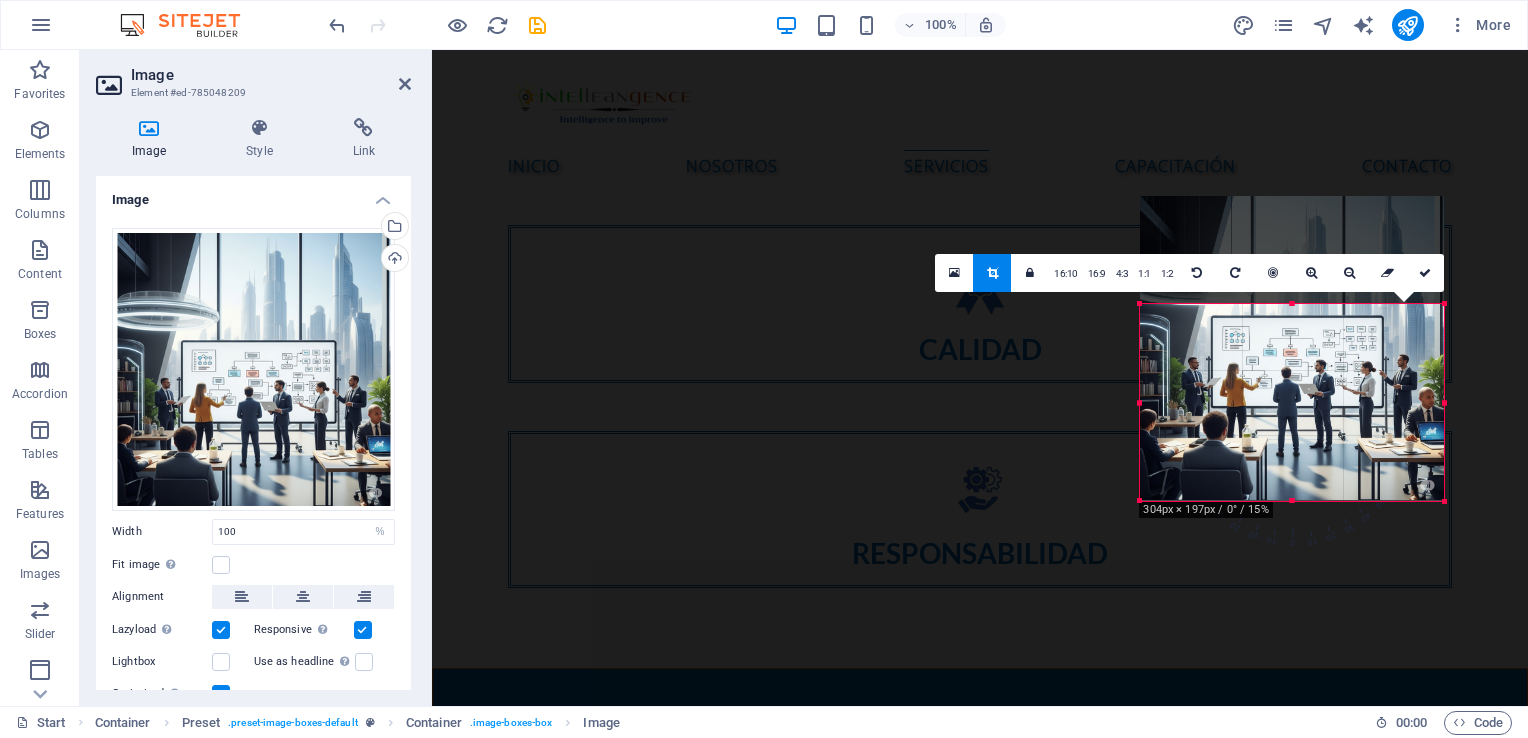 drag, startPoint x: 1293, startPoint y: 302, endPoint x: 1285, endPoint y: 410, distance: 108.29589 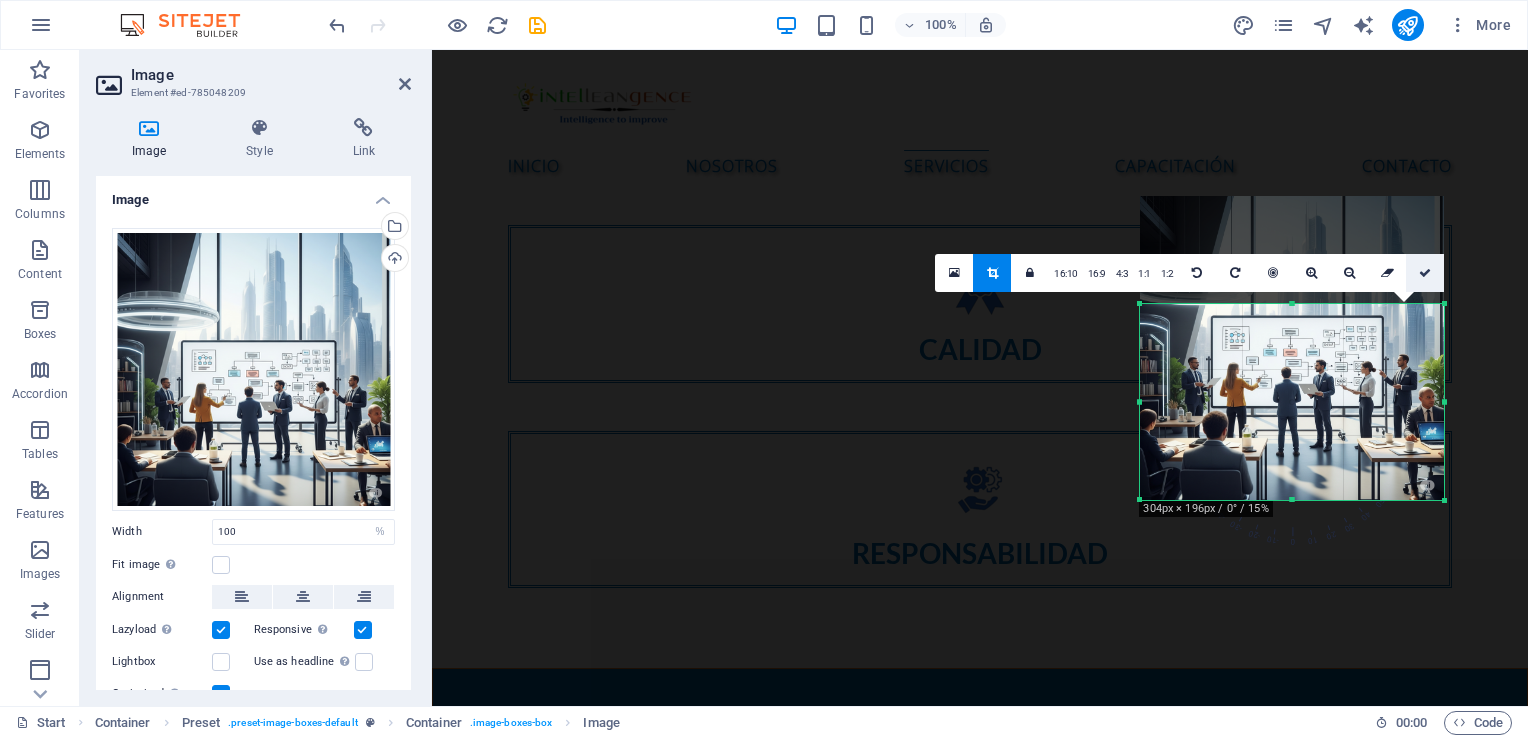click at bounding box center (1425, 273) 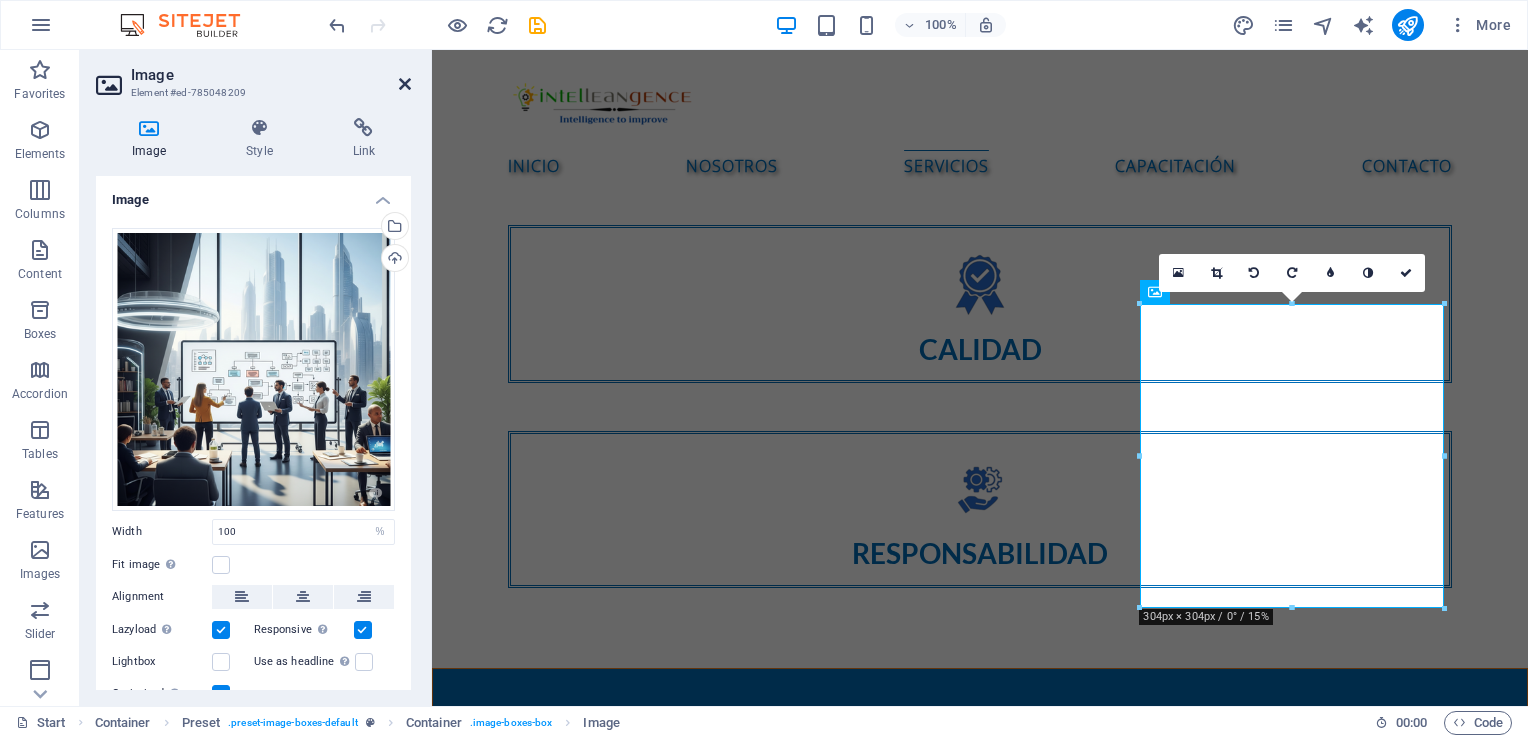 click at bounding box center (405, 84) 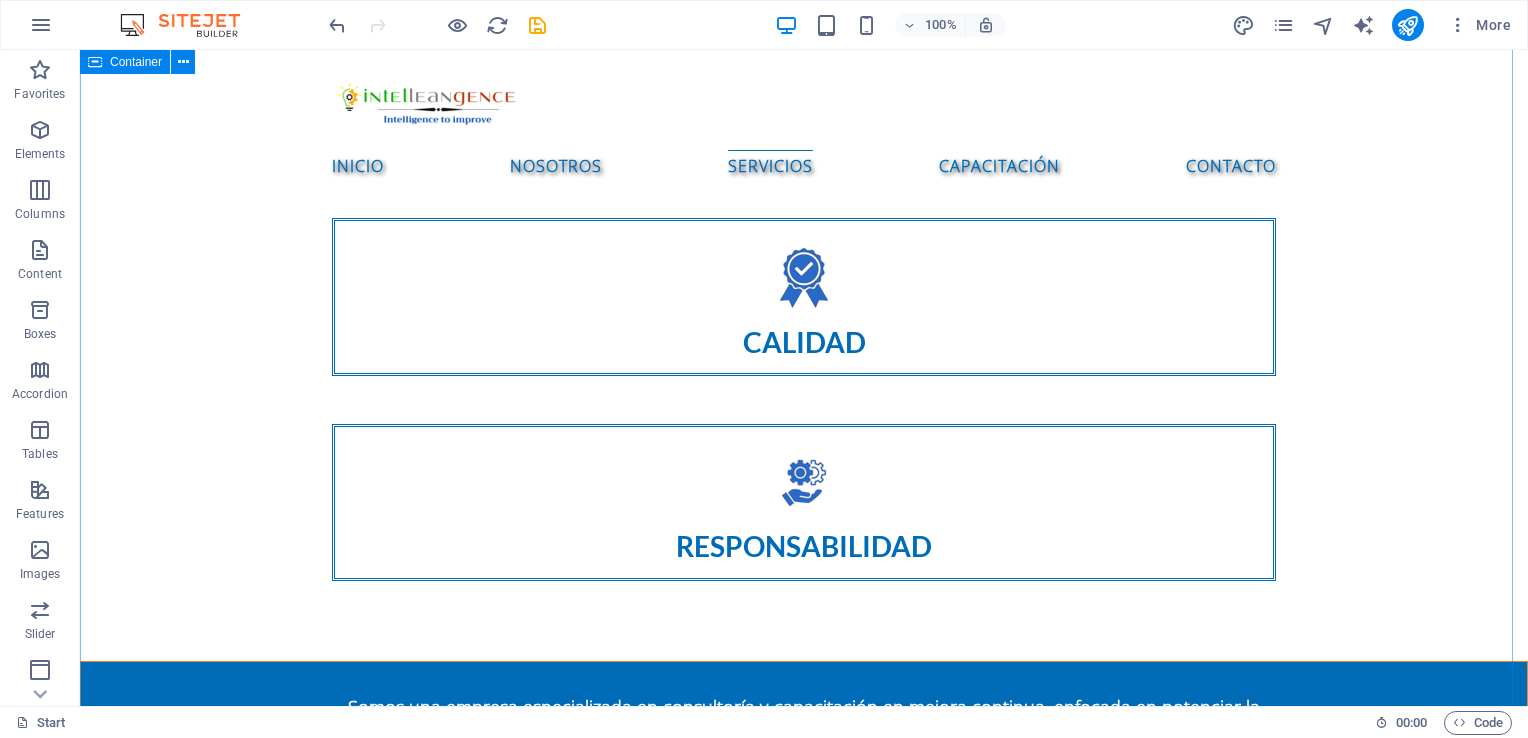 scroll, scrollTop: 1809, scrollLeft: 0, axis: vertical 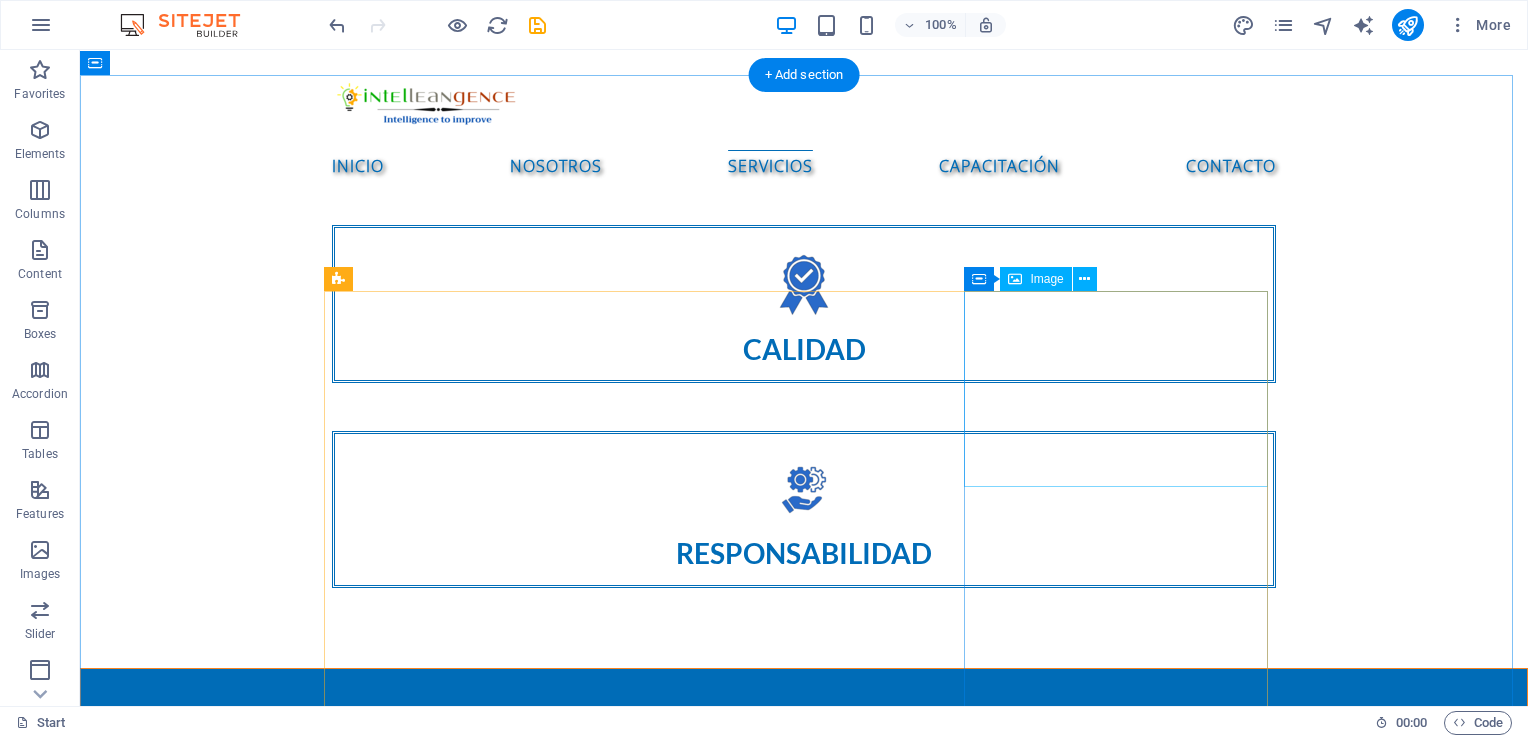 click at bounding box center (484, 3233) 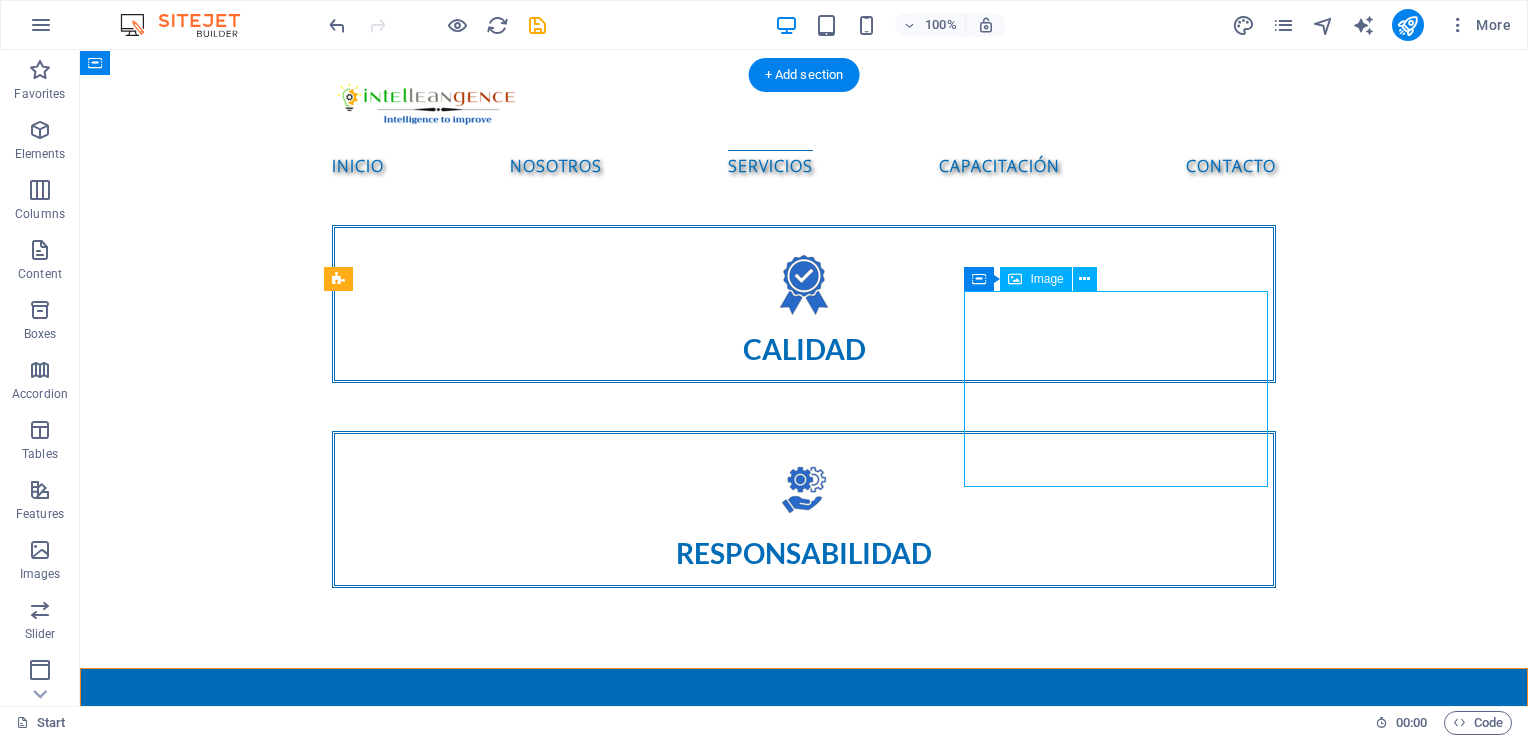 click at bounding box center (484, 3233) 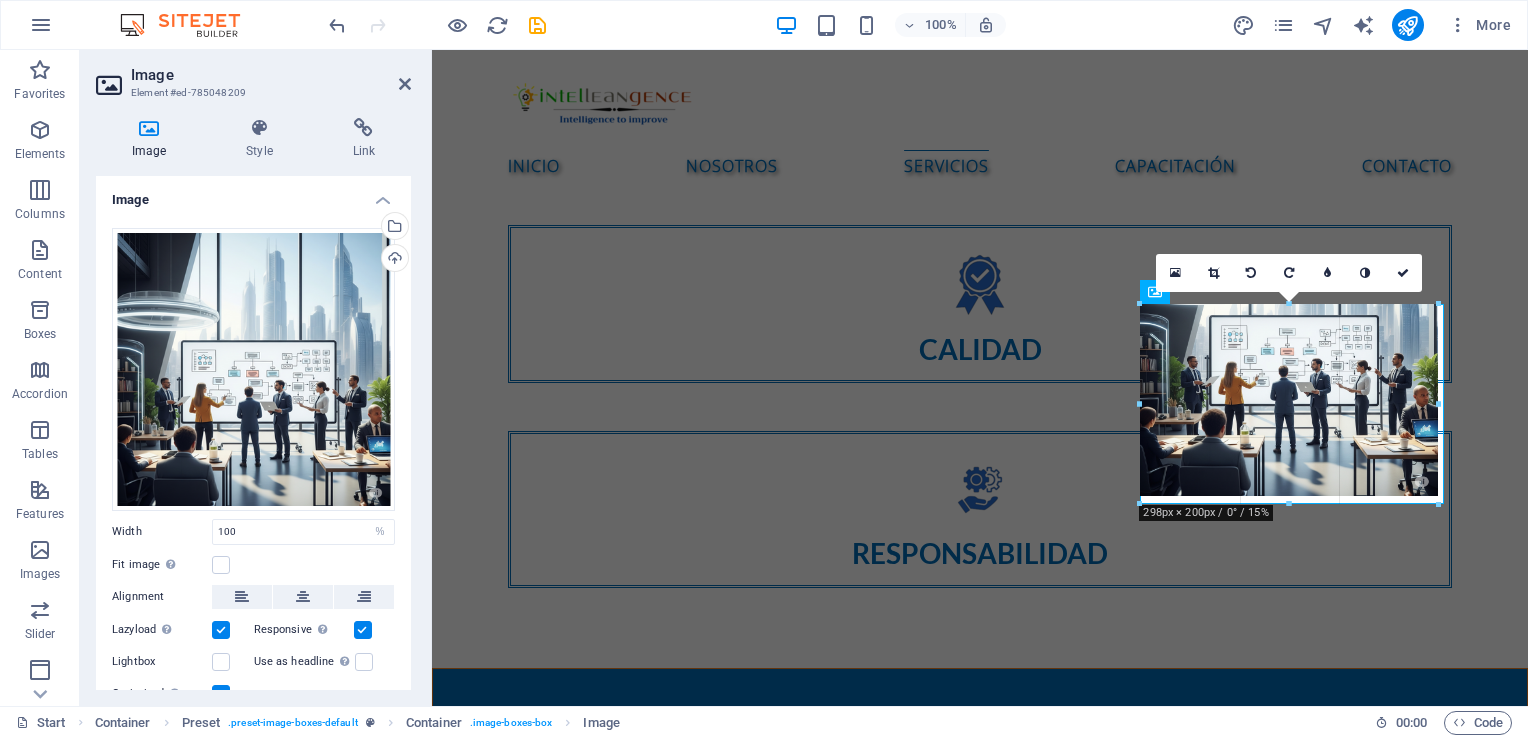 type on "298" 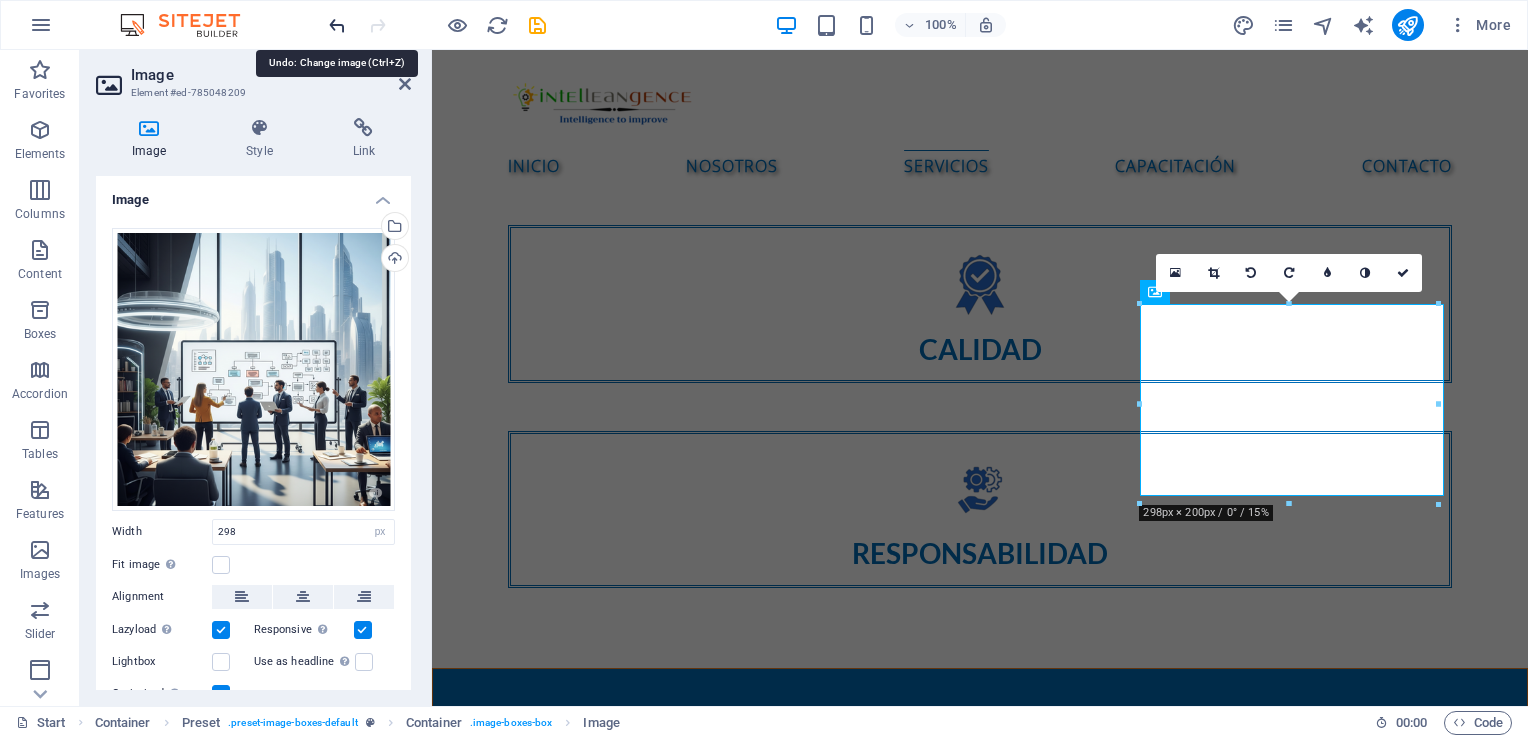click at bounding box center (337, 25) 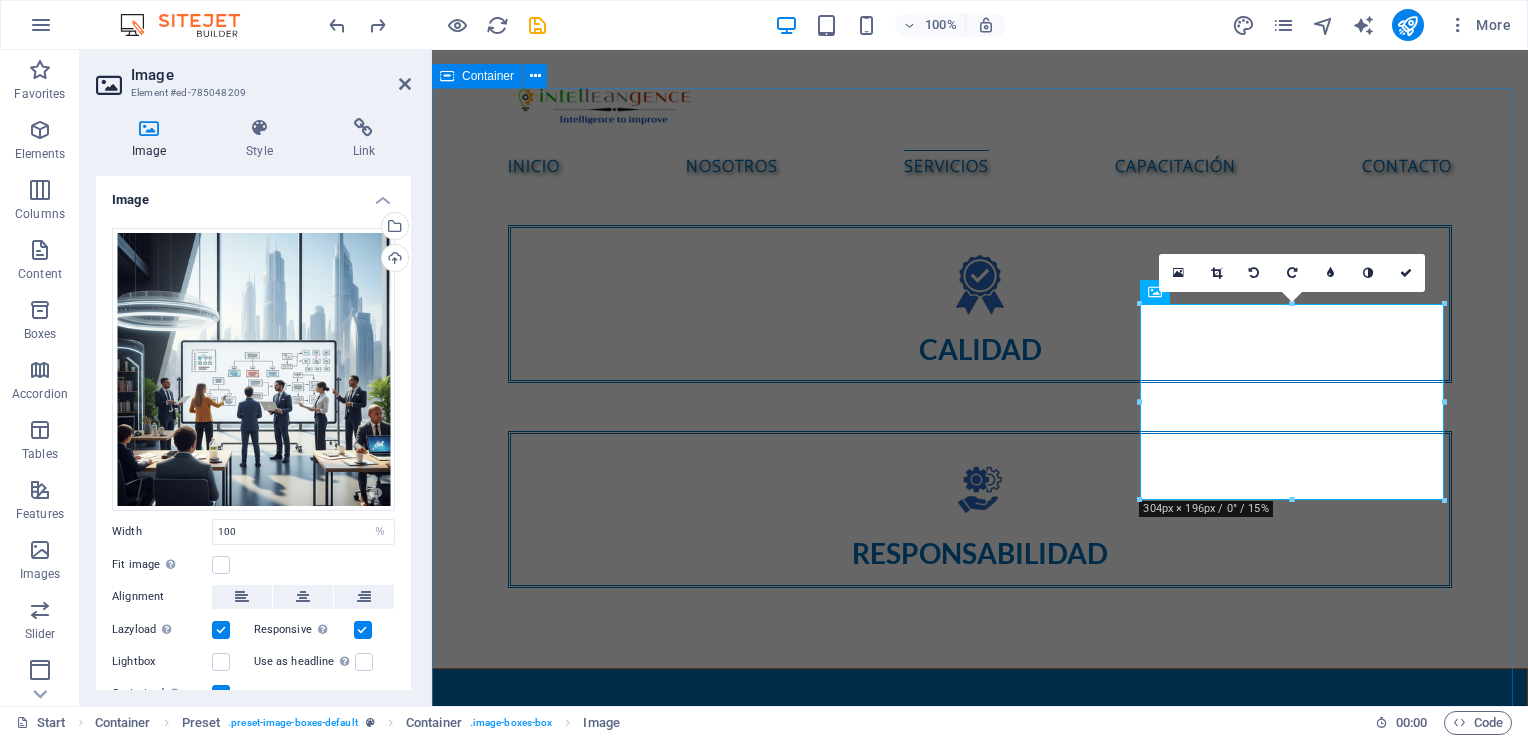 click on "SERVICIOS Consultoría de mejora de procesos Diagnóstico de procesos operativos Mapeo y rediseño de procesos Implementación de metodologías Lean Six Sigma Reingeniería de procesos (BPR) Diseño de indicadores de desempeño (KPIs)   Auditorías internas de procesos Sistemas de Calidad Diagnóstico inicial del sistema de calidad Diseño e implementación de sistemas de gestión ISO 9001 Auditorías internas y pre-auditorías ISO 9001 Elaboración de manuales y procedimientos Acompañamiento en certificación ISO 9001 Integración de sistemas de gestión   Diseño de indicadores de calidad (KPIs) Desarrollo organizacional Diagnóstico organizacional integral Diseño y alineación de estructura organizacional Planeación estratégica participativa Gestión del cambio organizacional Desarrollo de liderazgo y habilidades blandas Evaluación de desempeño y competencias (360°) Puntos clave de la NOM-035-STPS-2018: Identificación de factores de riesgo psicosocial   Evaluación del entorno organizacional" at bounding box center [980, 2622] 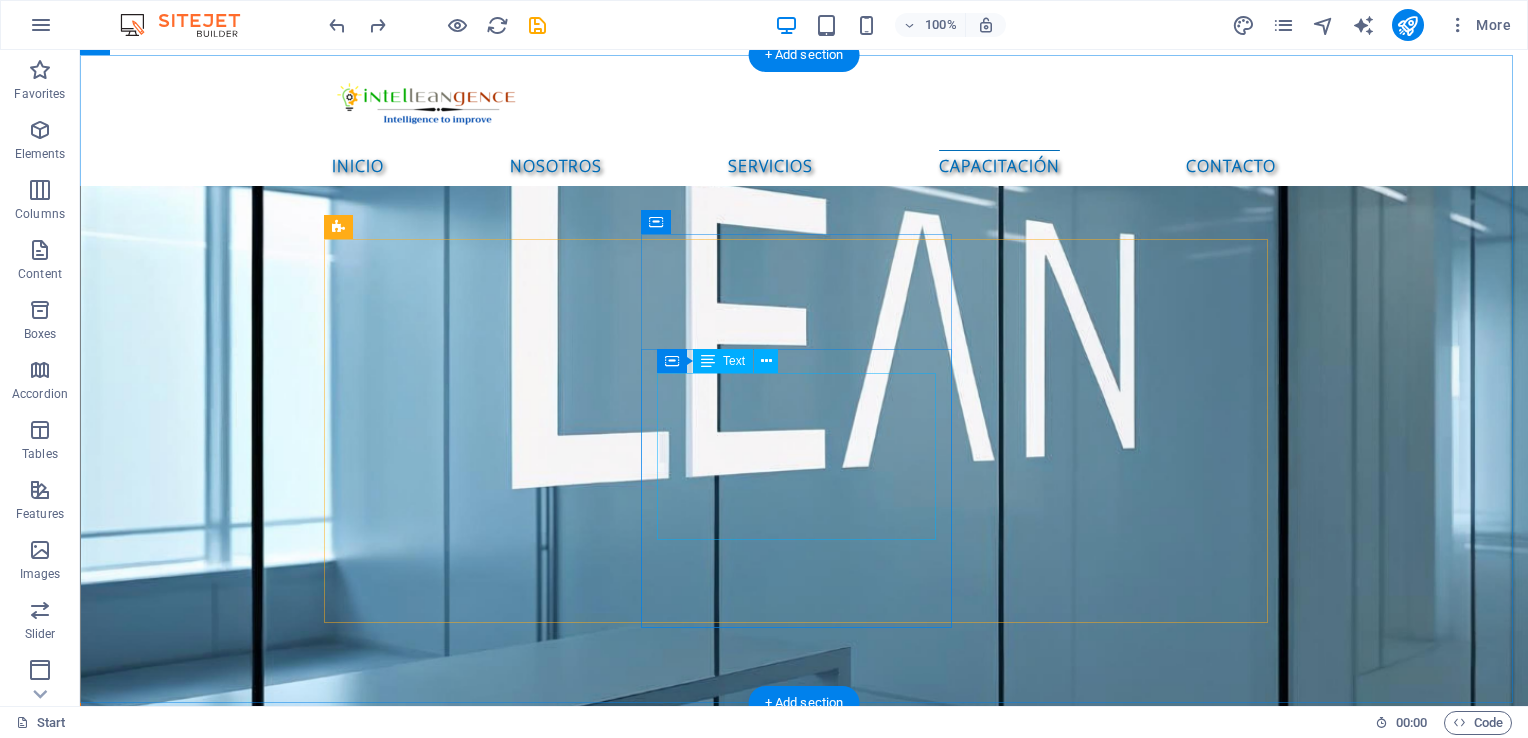 scroll, scrollTop: 2709, scrollLeft: 0, axis: vertical 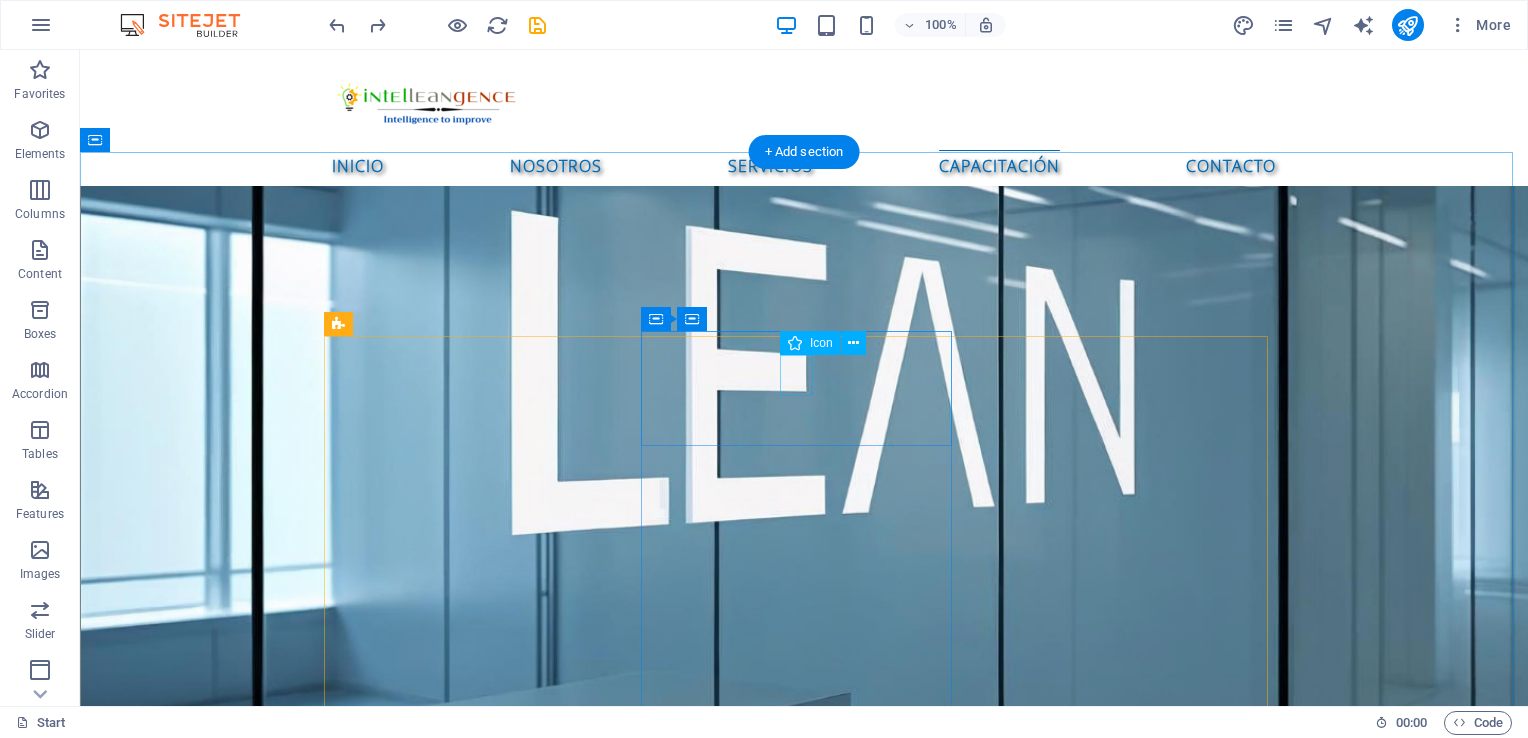click at bounding box center (804, 4251) 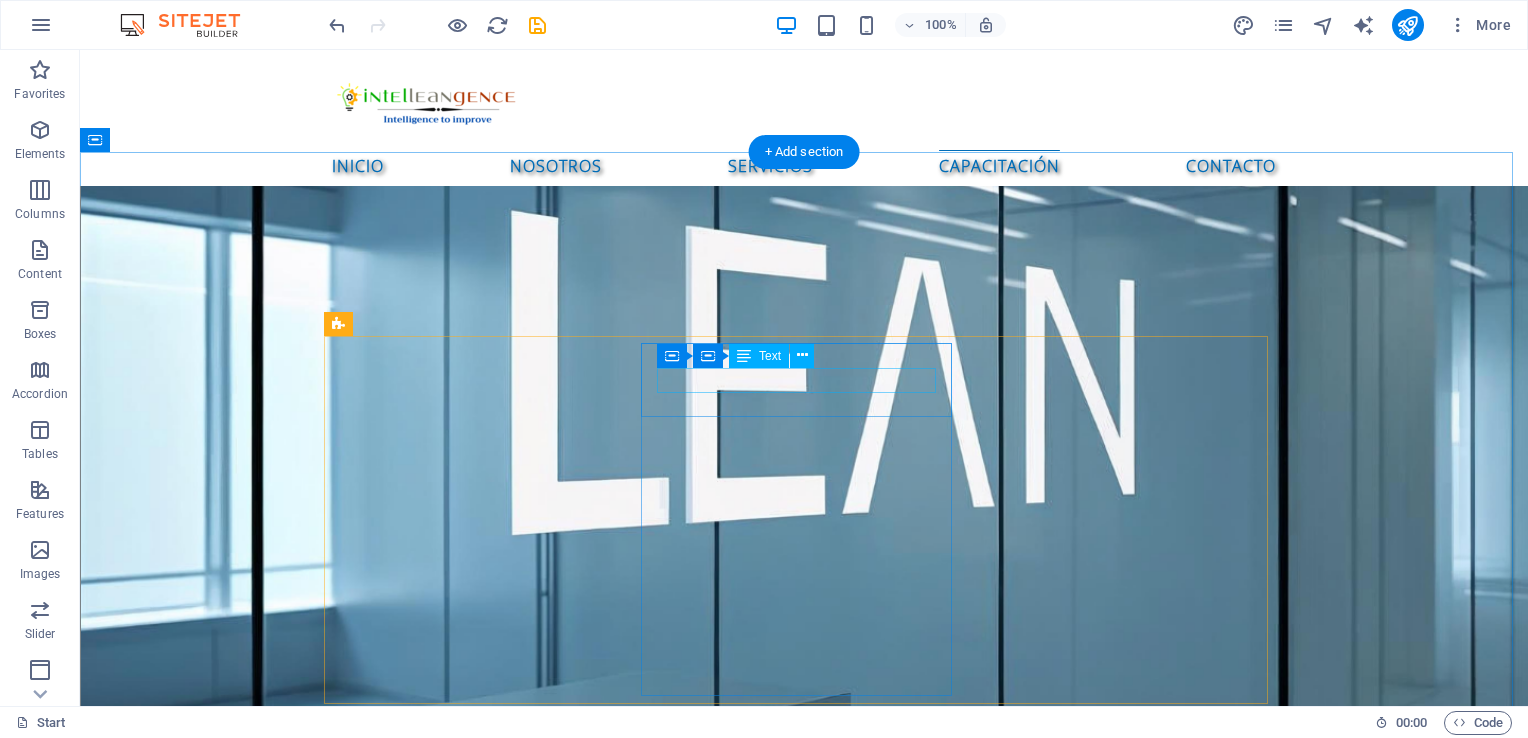 click on "Premium" at bounding box center [804, 4231] 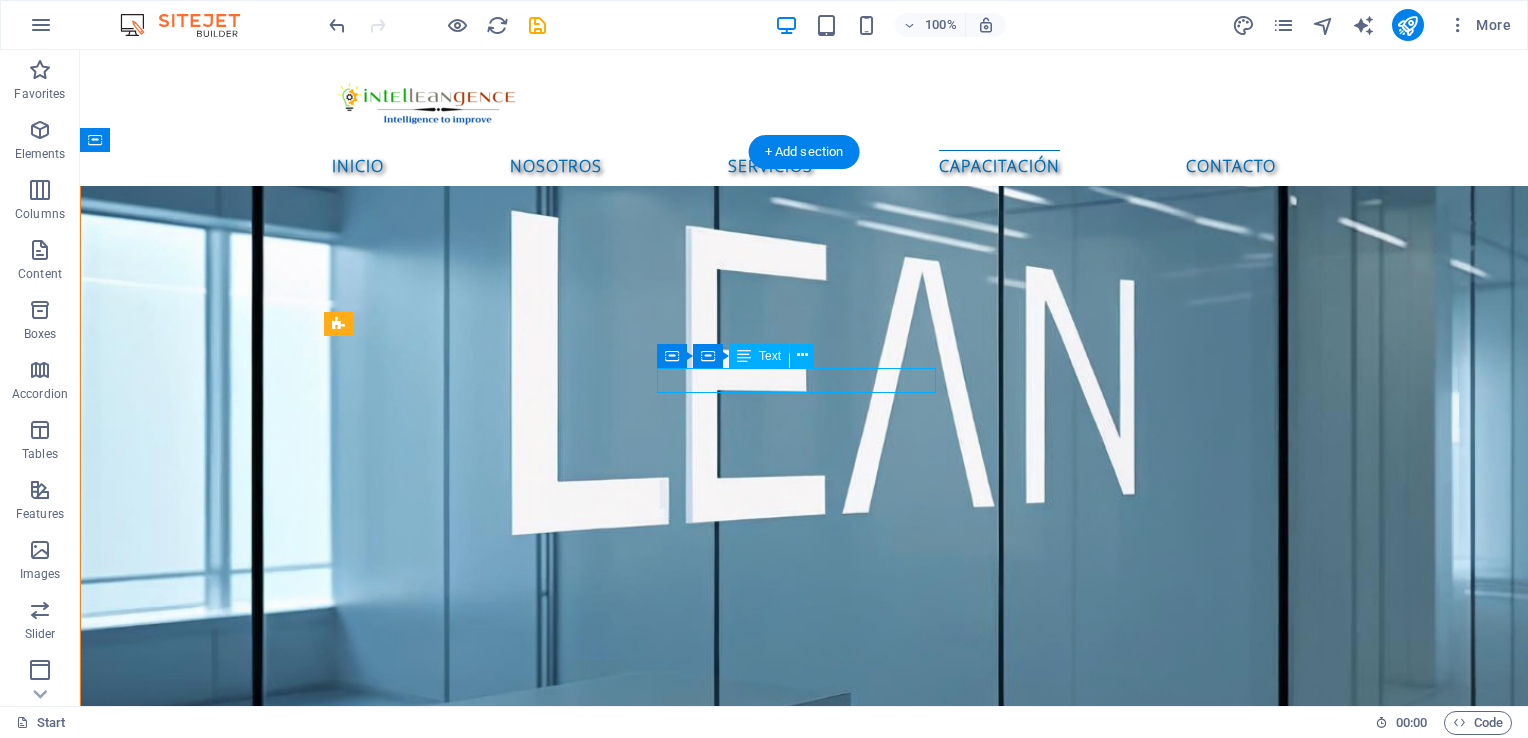 click on "Premium" at bounding box center [804, 4231] 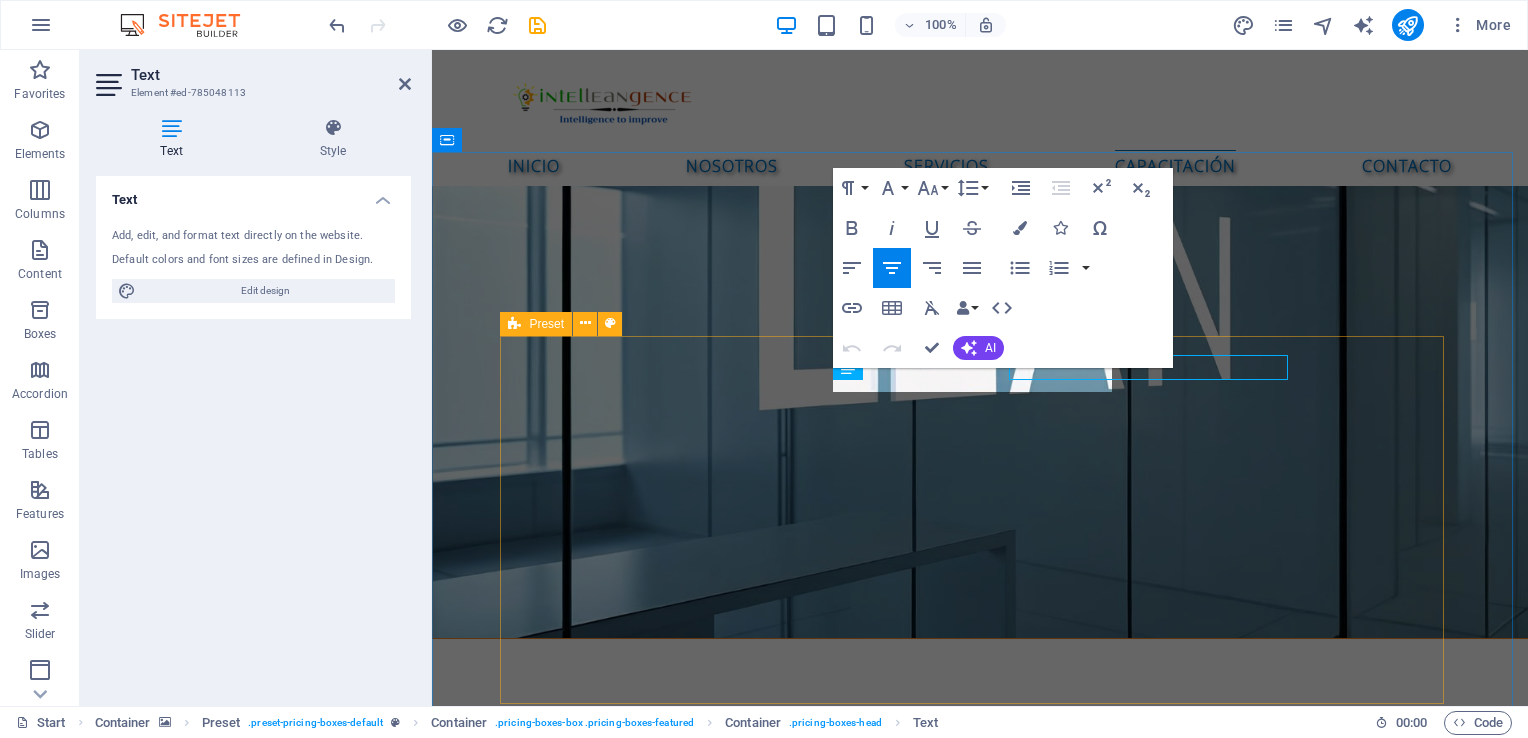 scroll, scrollTop: 2722, scrollLeft: 0, axis: vertical 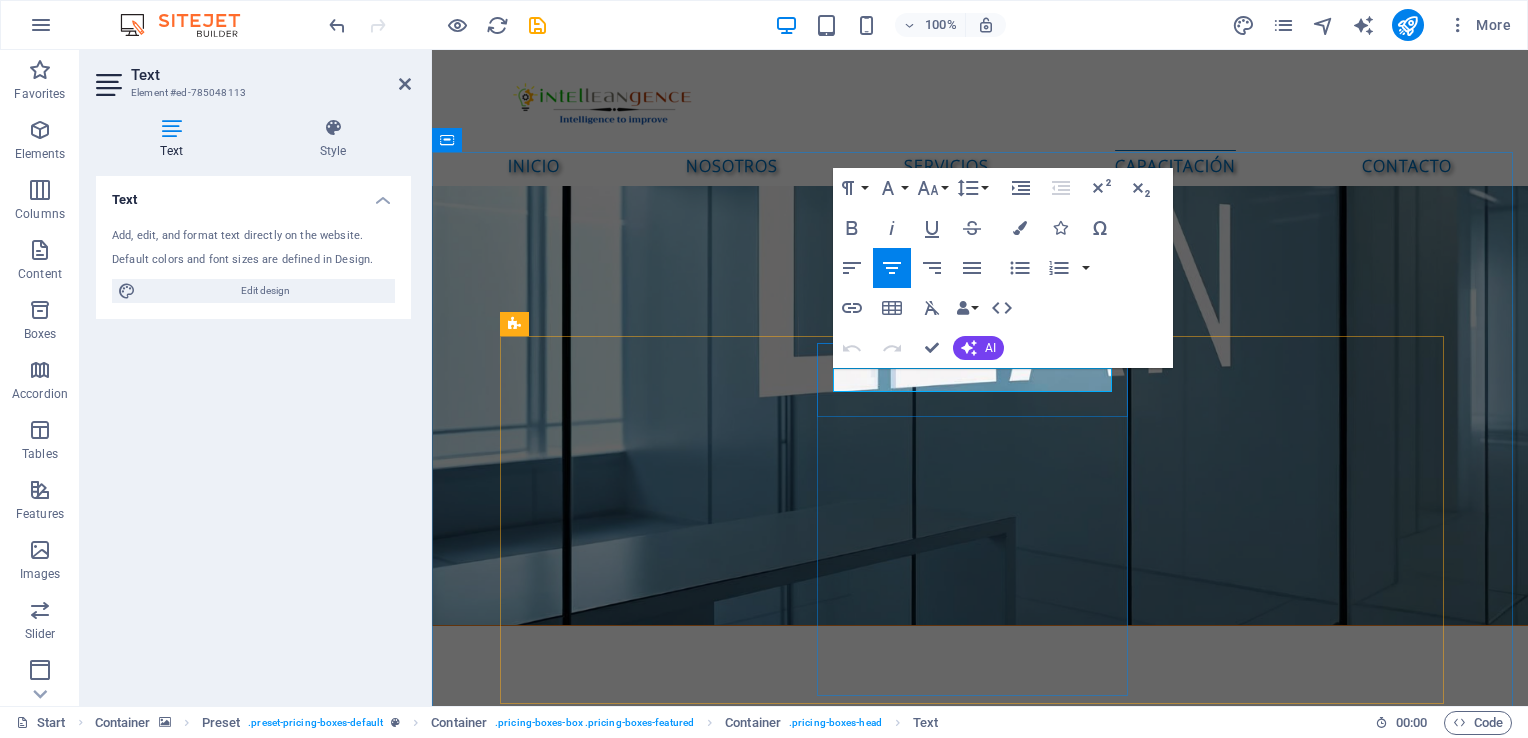 drag, startPoint x: 1025, startPoint y: 378, endPoint x: 911, endPoint y: 390, distance: 114.62984 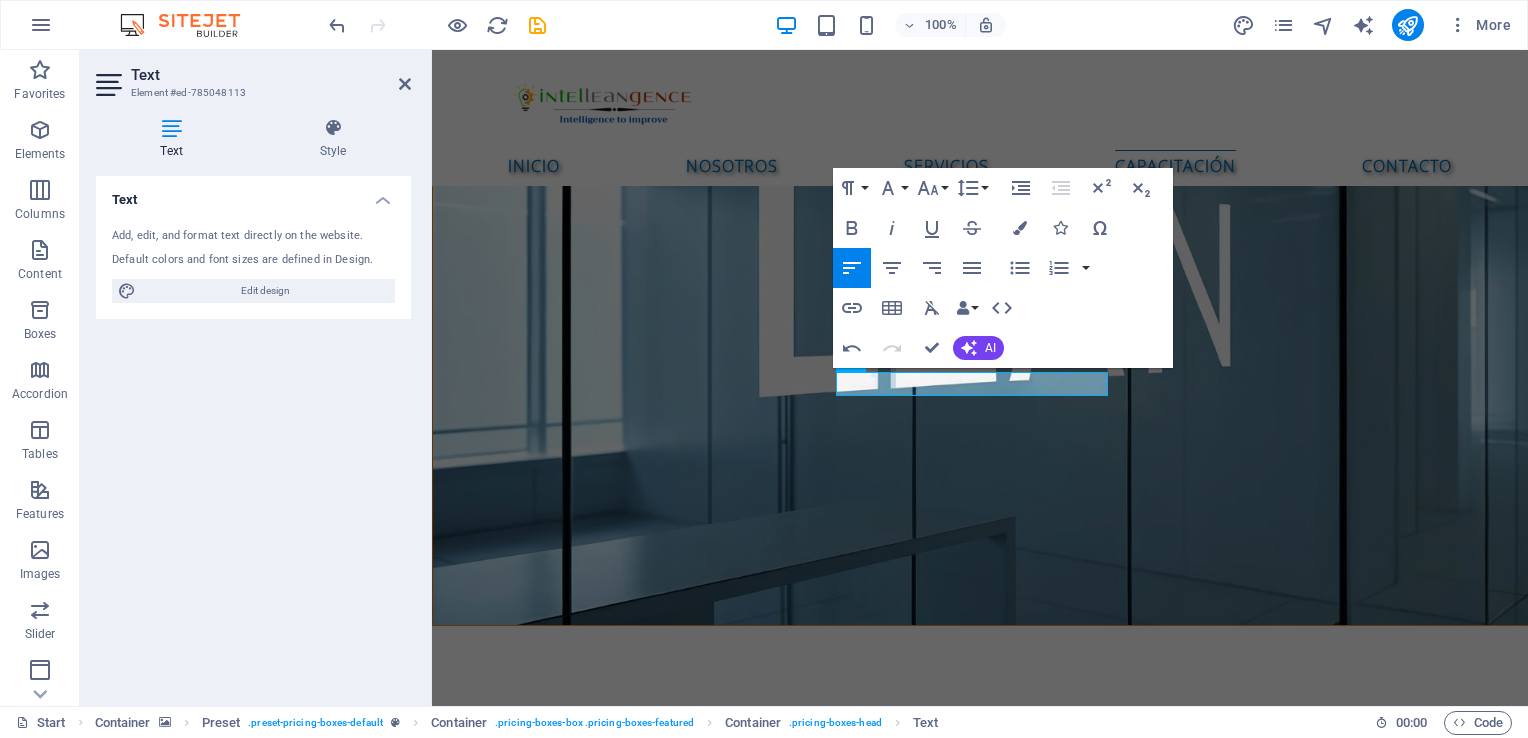 click at bounding box center (980, 3110) 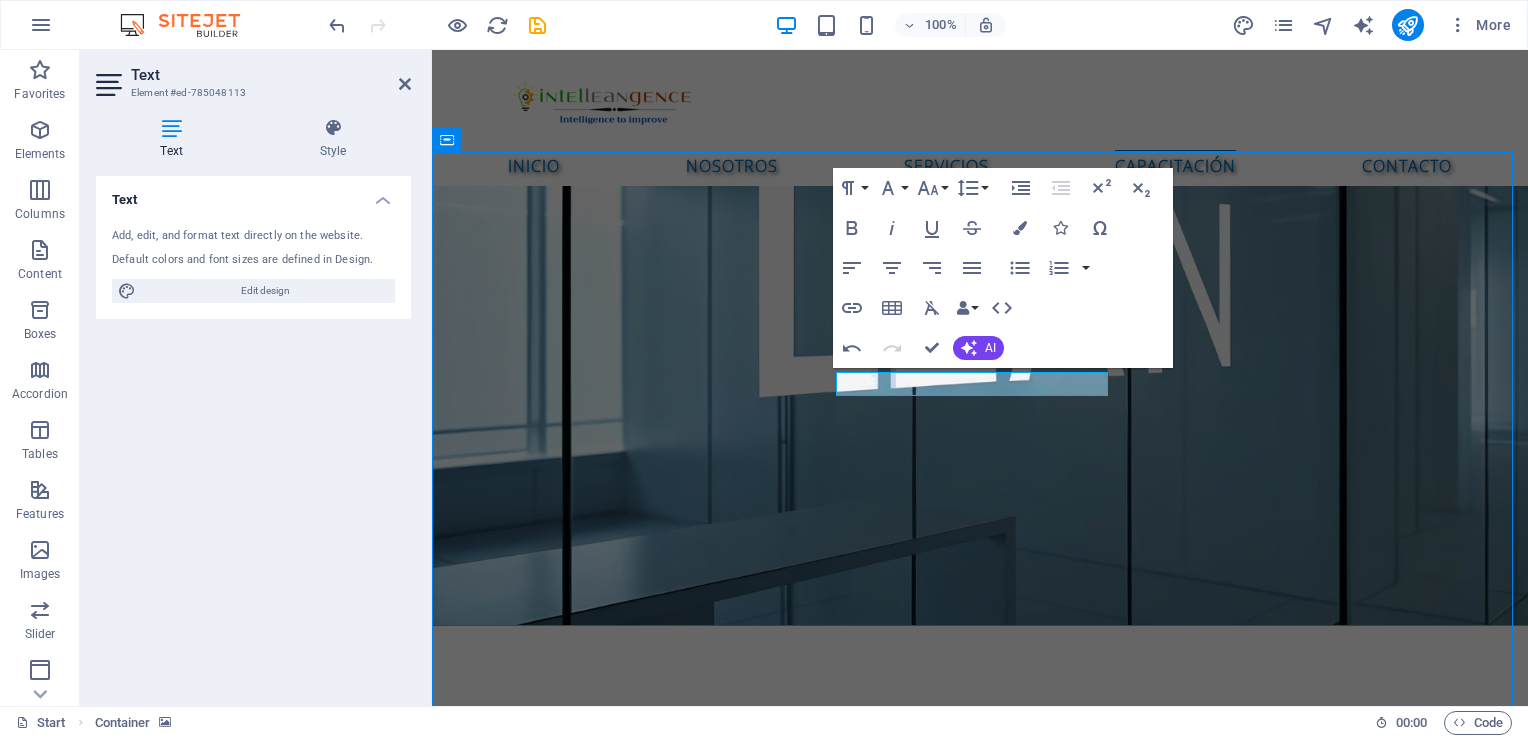 scroll, scrollTop: 2709, scrollLeft: 0, axis: vertical 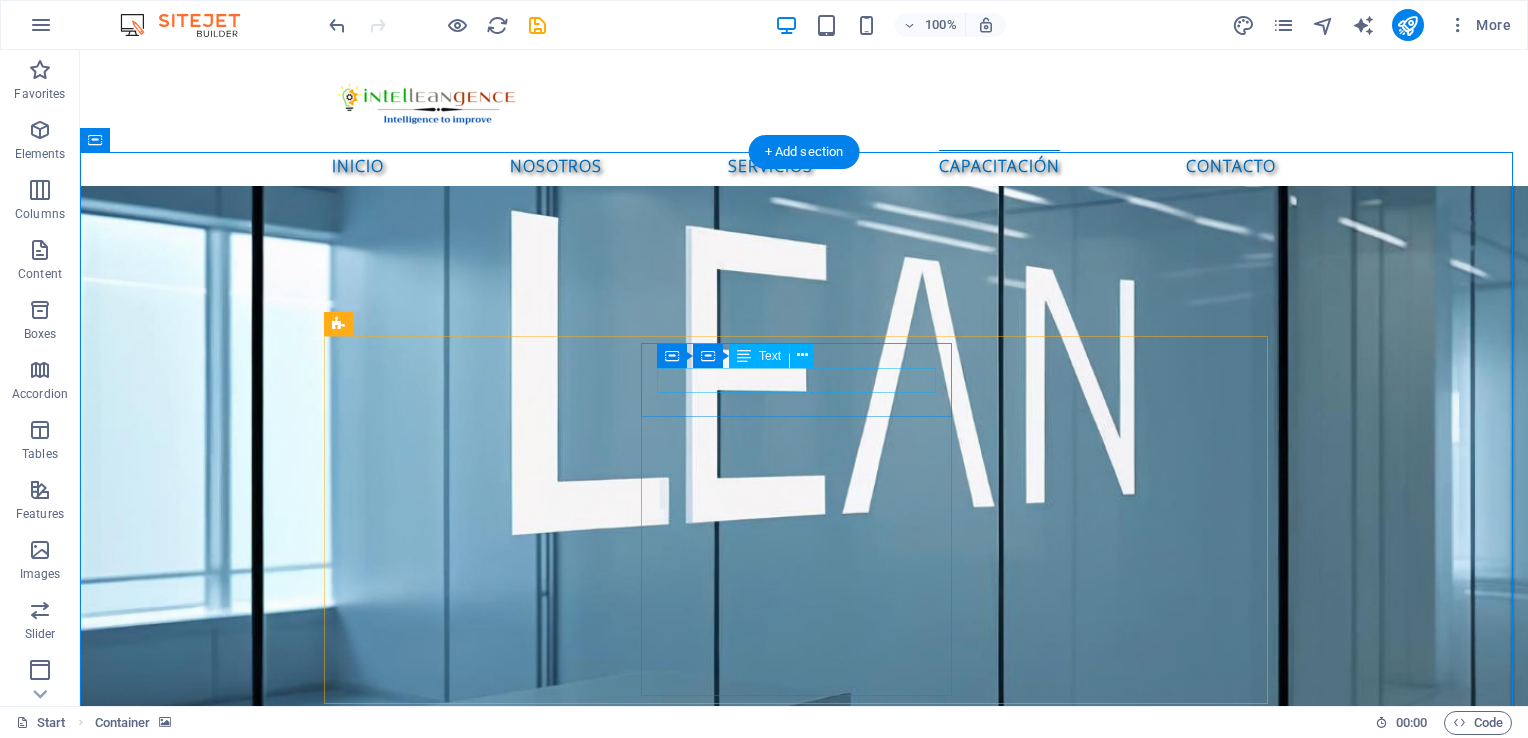 click on "LEAN" at bounding box center (804, 4231) 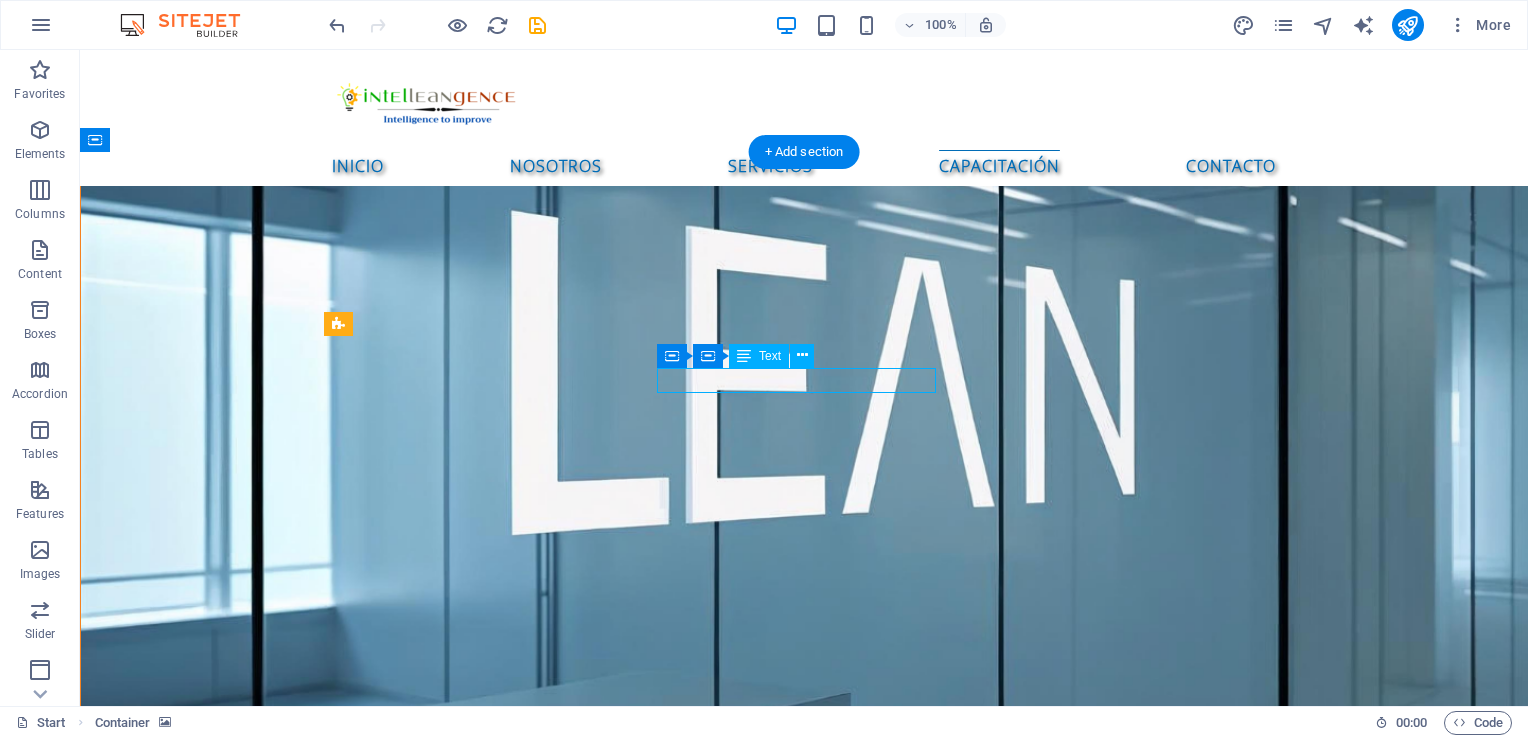 click on "LEAN" at bounding box center [804, 4231] 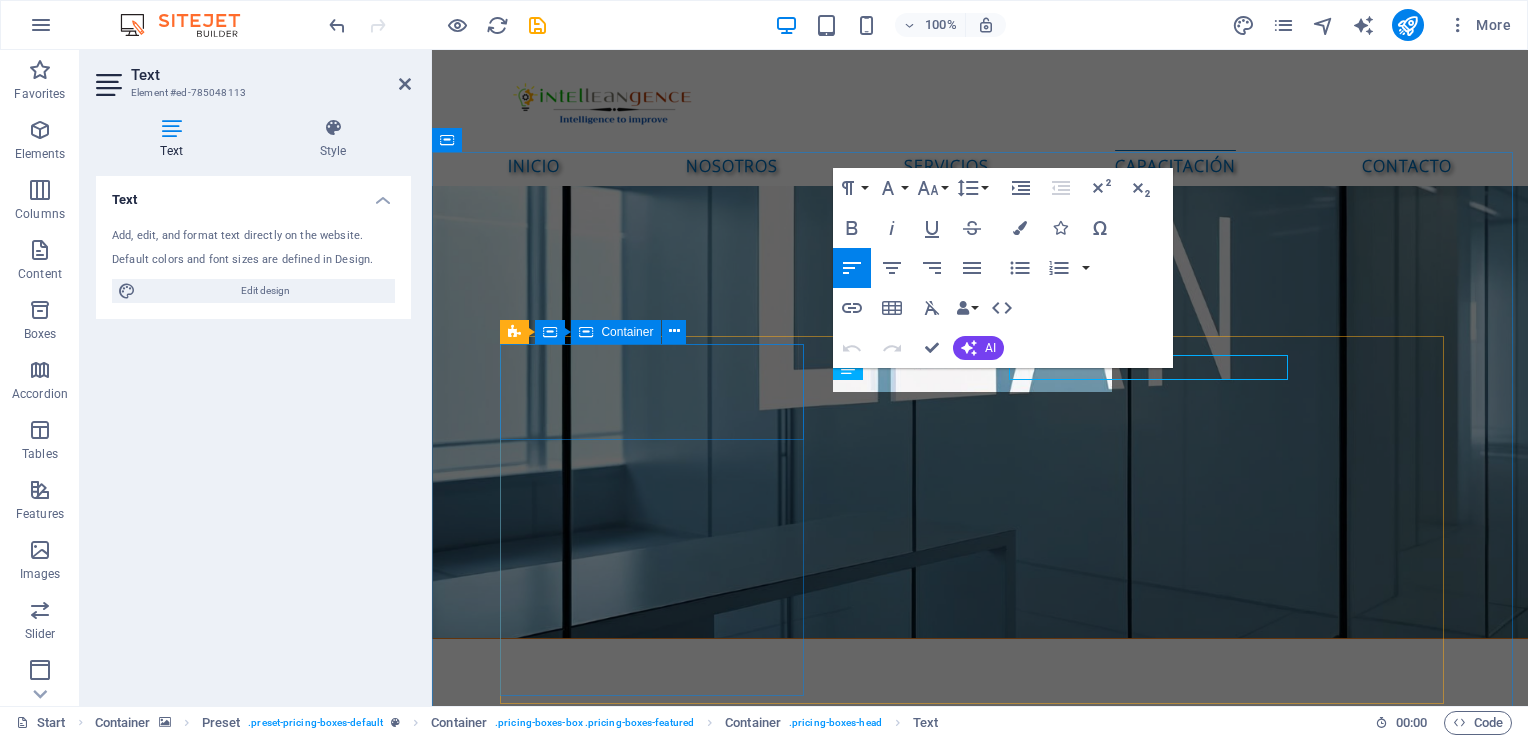 scroll, scrollTop: 2722, scrollLeft: 0, axis: vertical 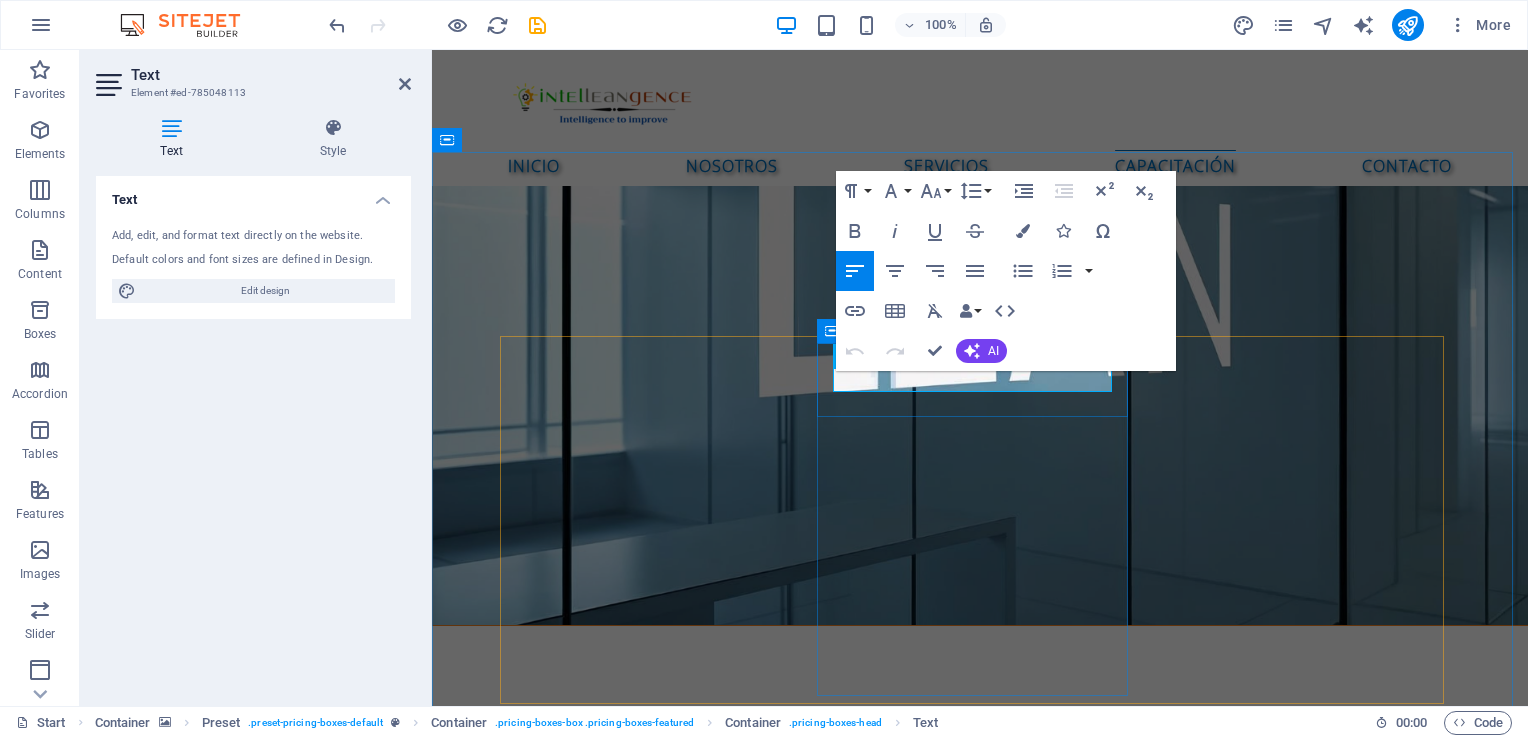 drag, startPoint x: 891, startPoint y: 378, endPoint x: 826, endPoint y: 377, distance: 65.00769 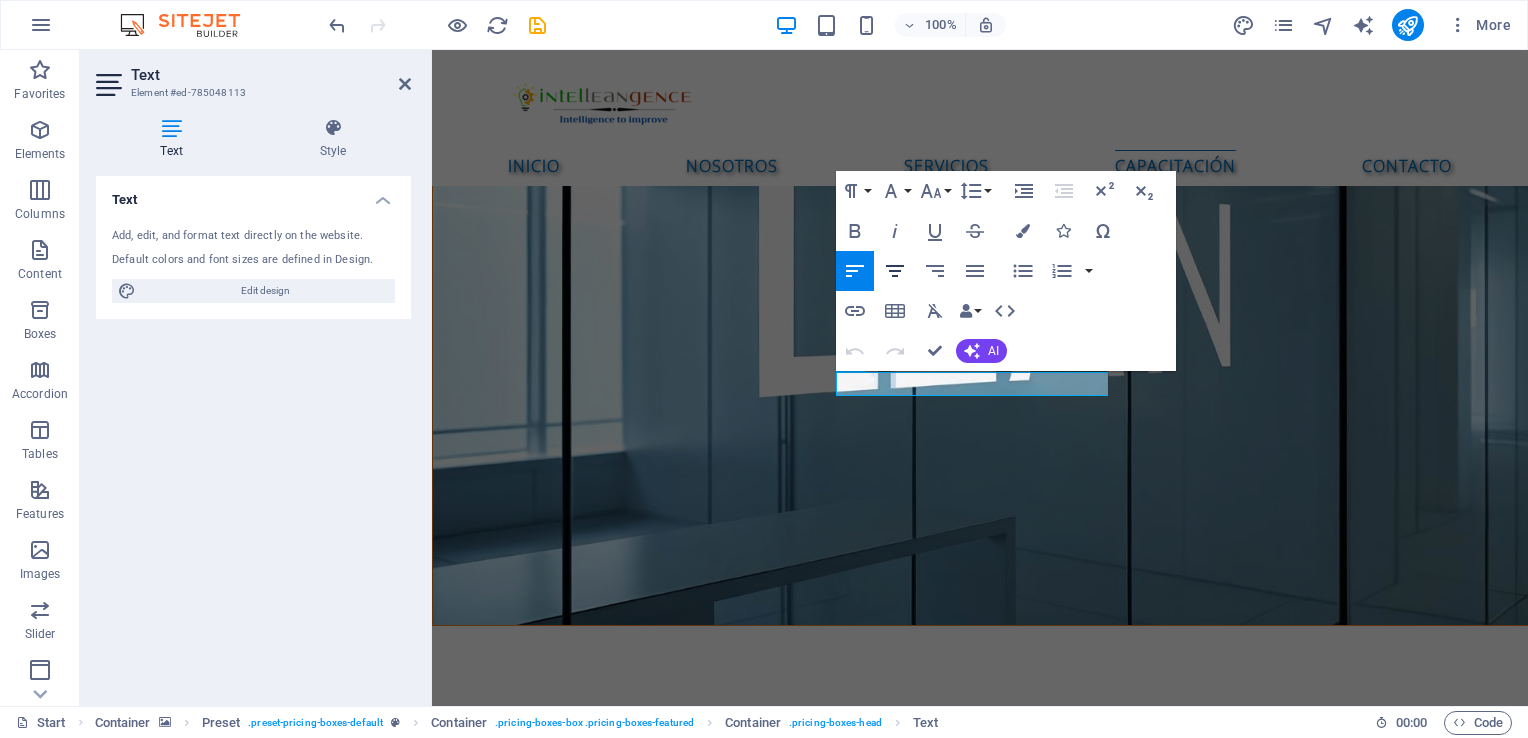 click 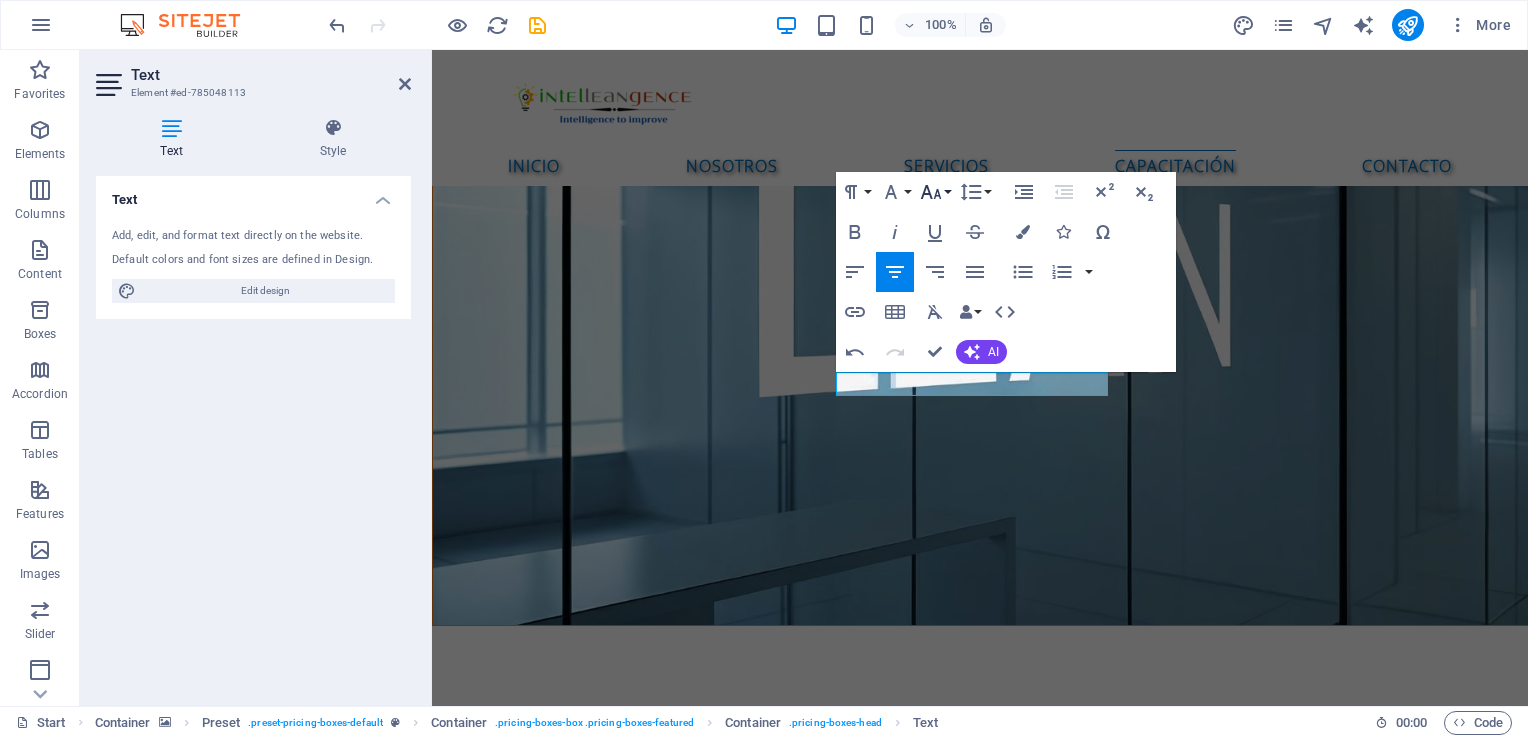 click 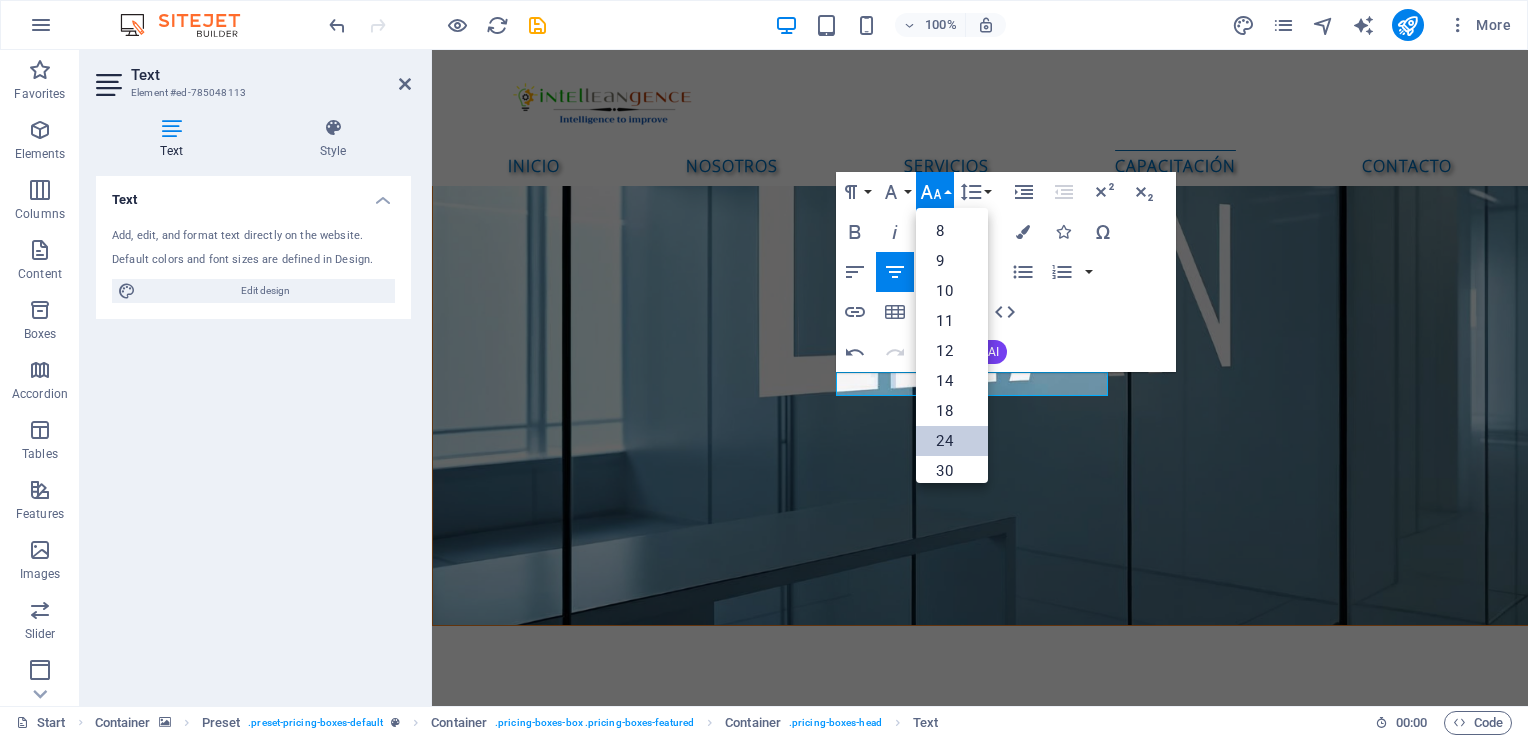 click on "24" at bounding box center [952, 441] 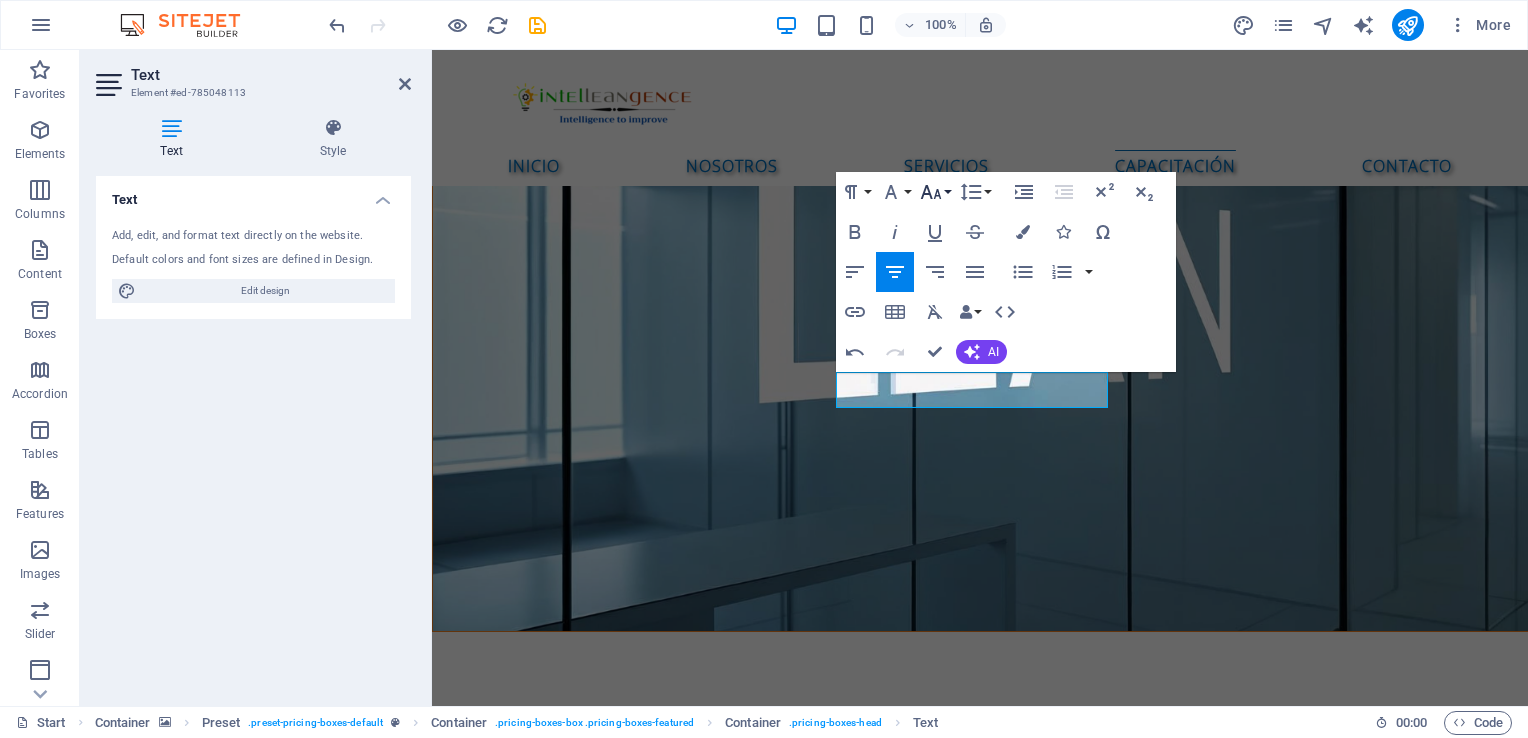 click 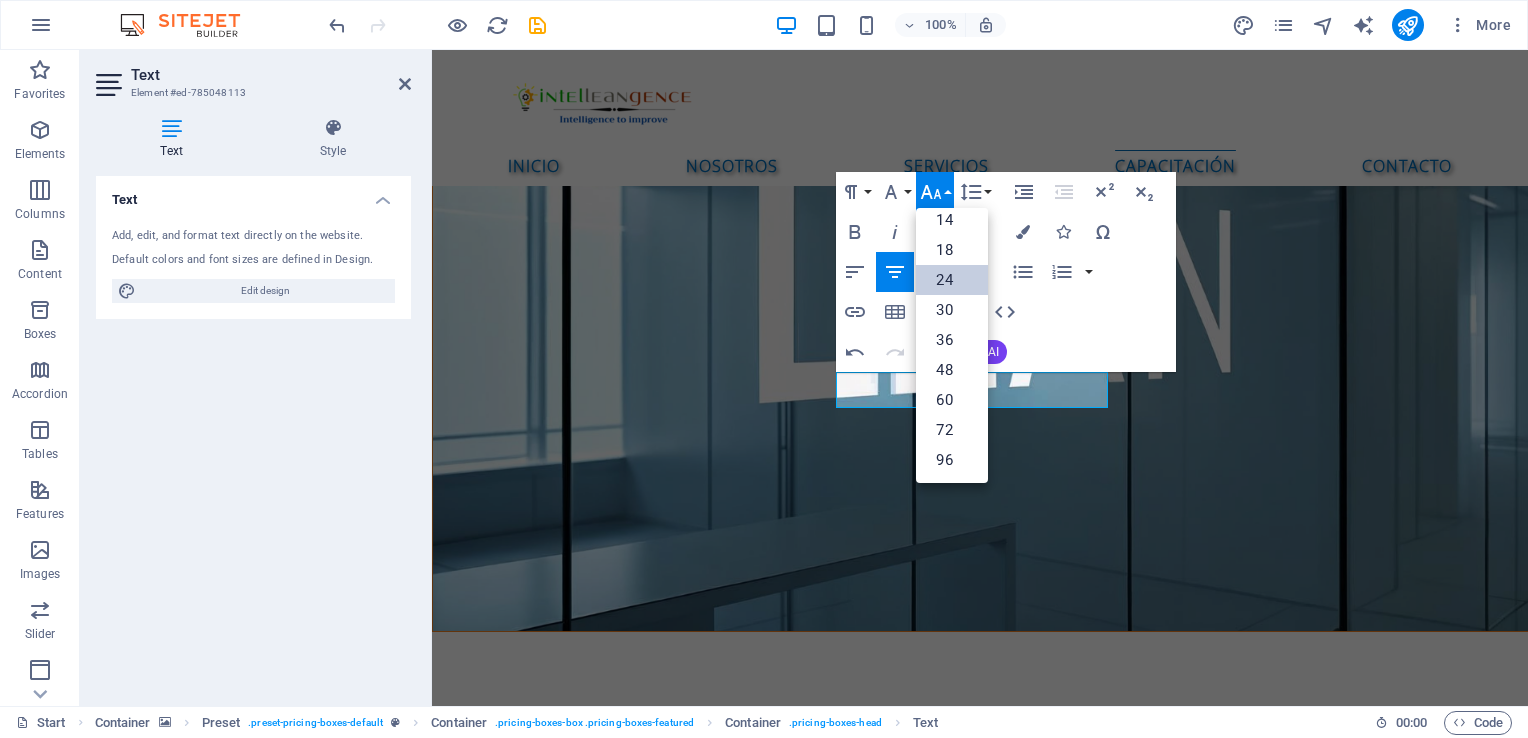 scroll, scrollTop: 160, scrollLeft: 0, axis: vertical 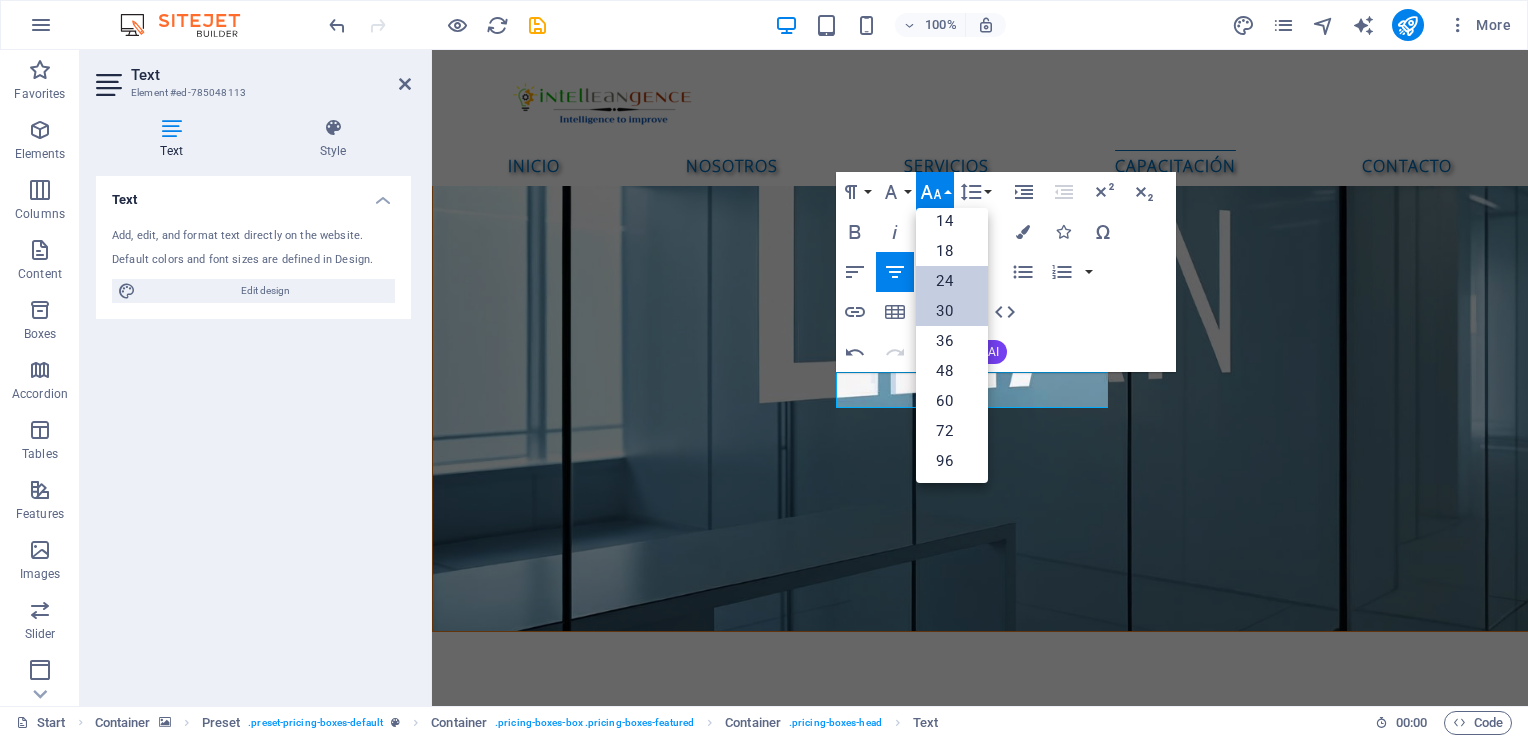 click on "30" at bounding box center [952, 311] 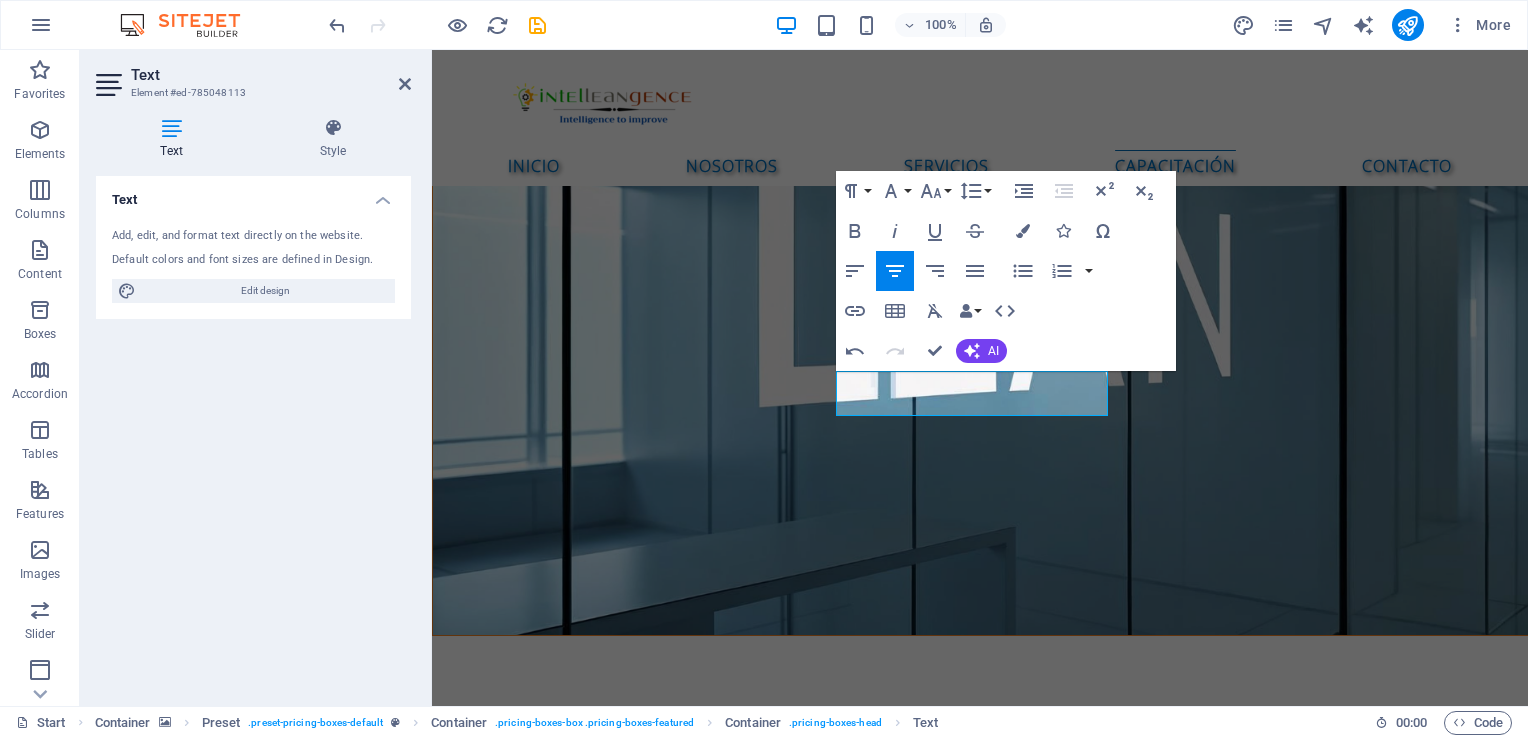 click at bounding box center [980, 3120] 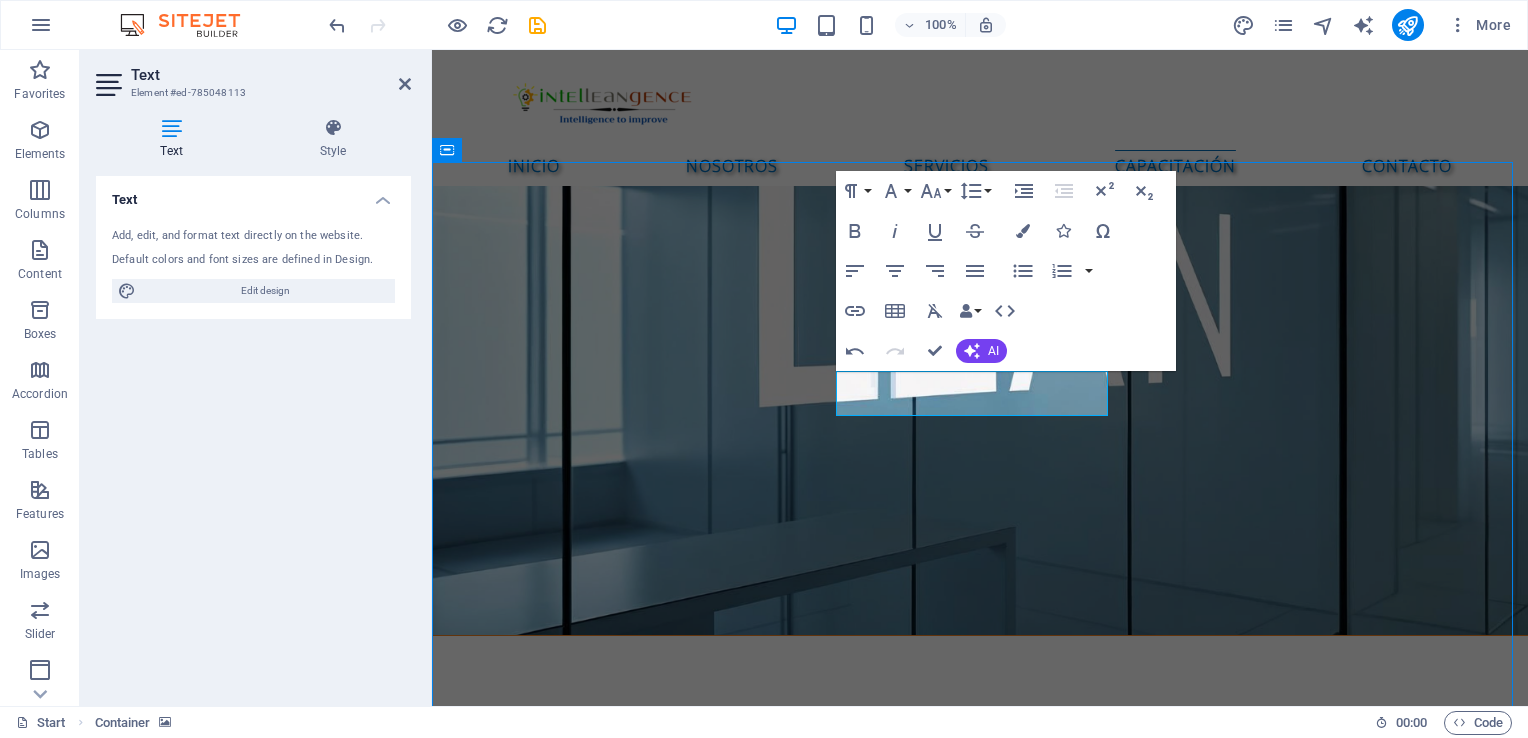scroll, scrollTop: 2699, scrollLeft: 0, axis: vertical 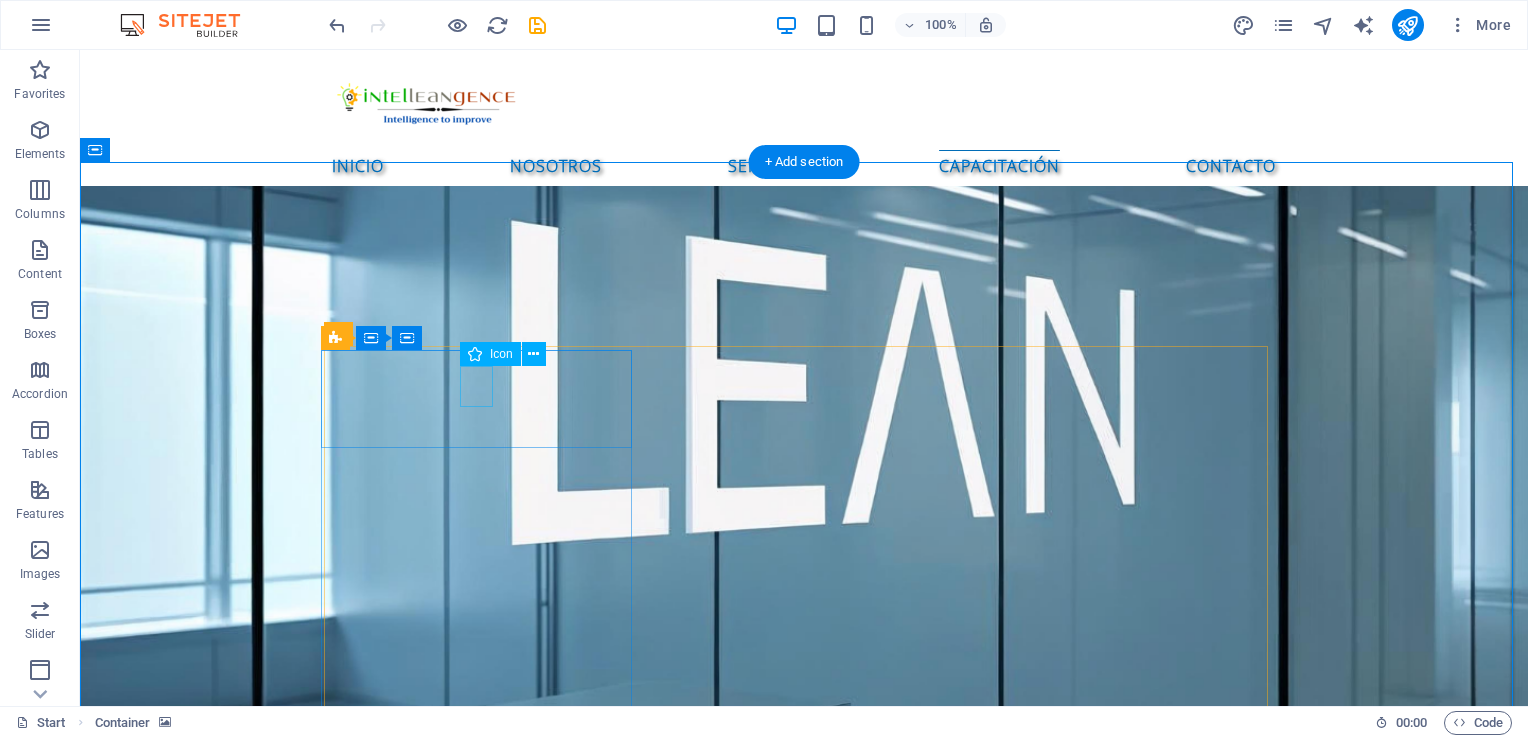 click at bounding box center [804, 3868] 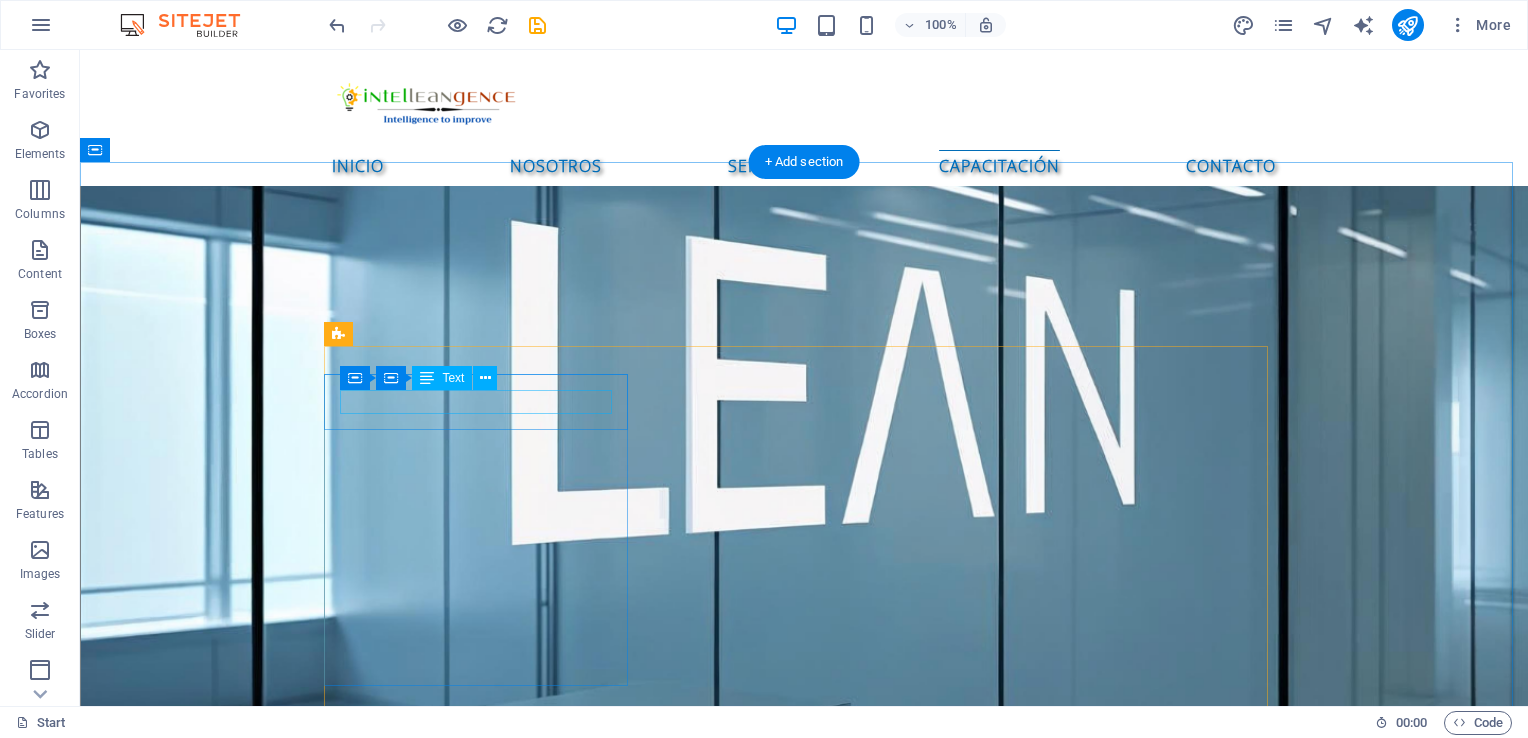 click on "Basic" at bounding box center [804, 3865] 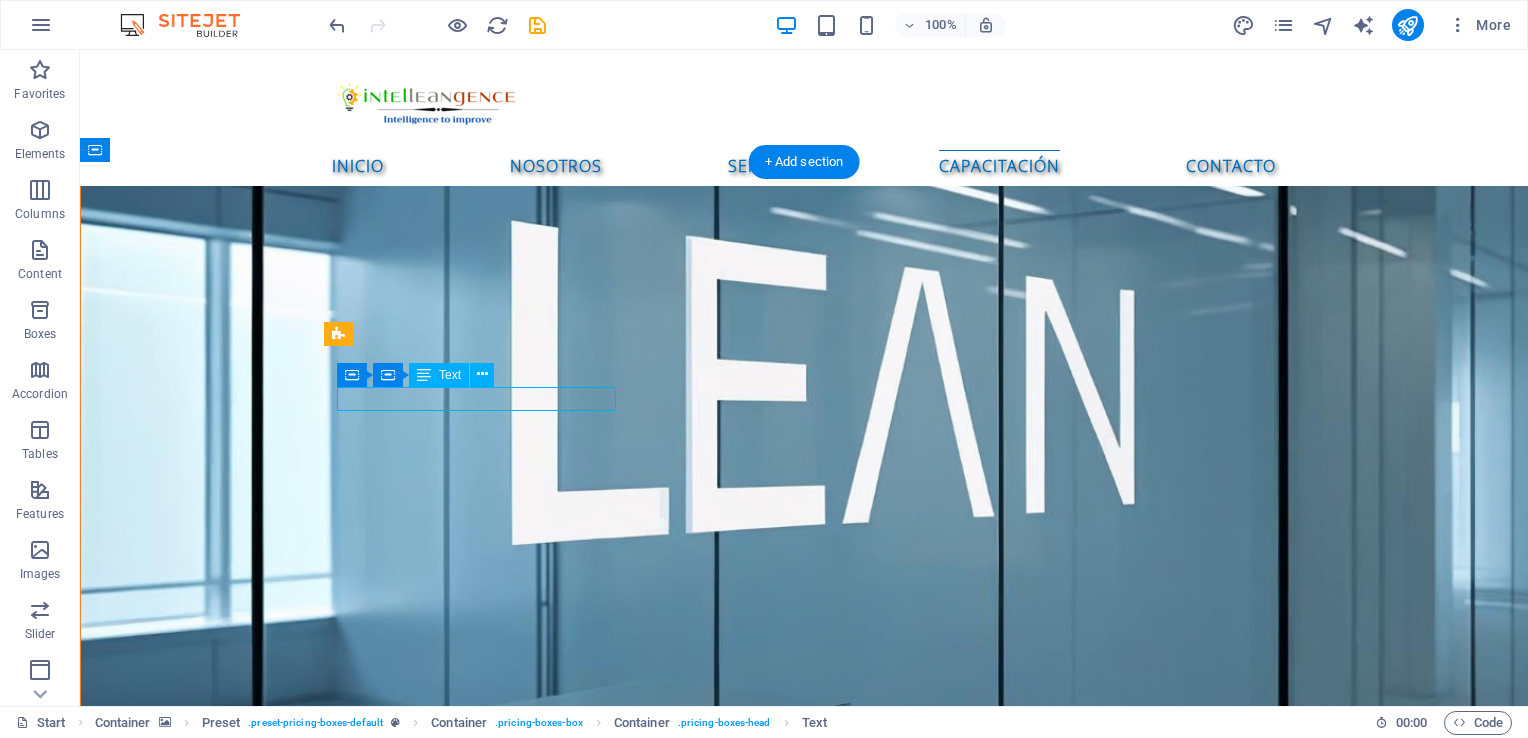 click on "Basic" at bounding box center [804, 3865] 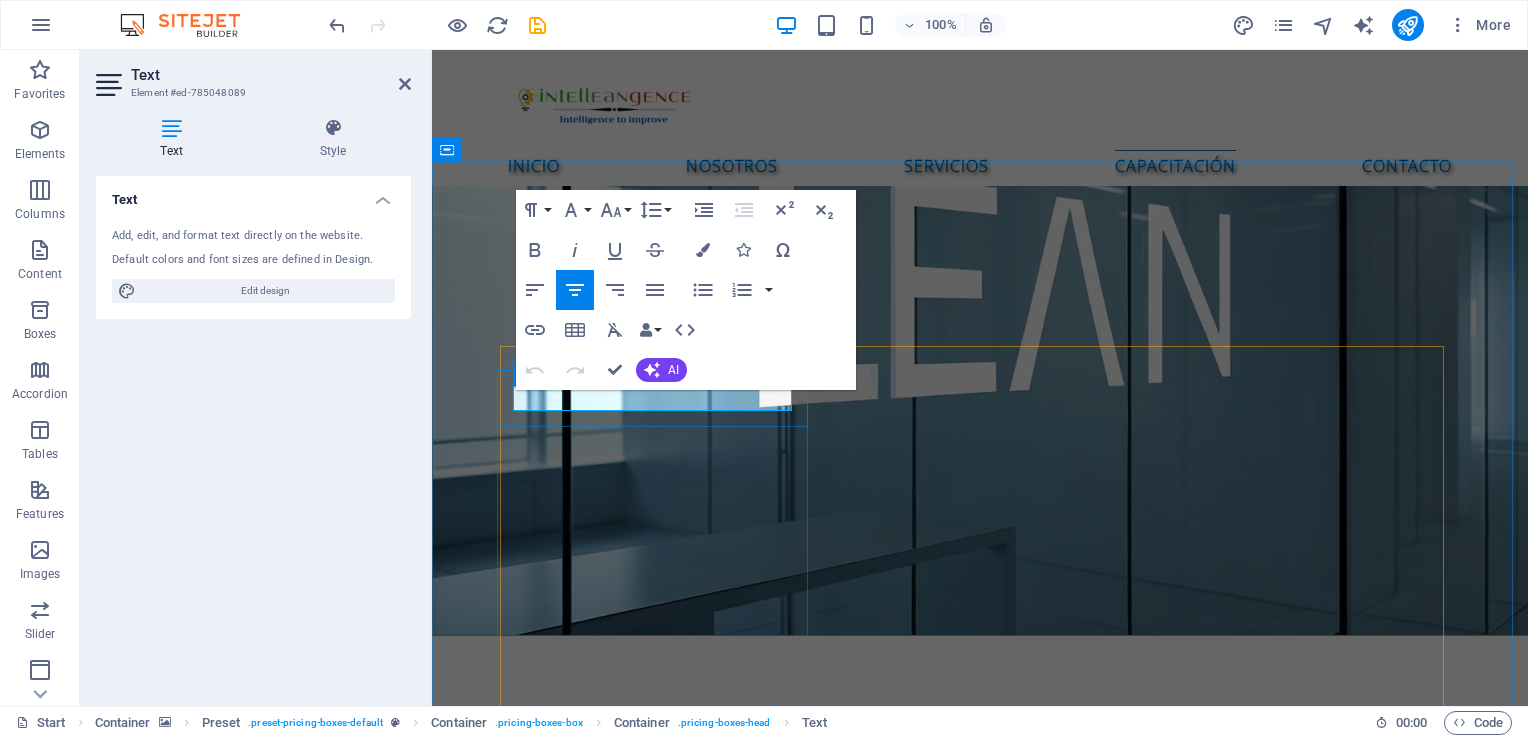 drag, startPoint x: 694, startPoint y: 404, endPoint x: 603, endPoint y: 401, distance: 91.04944 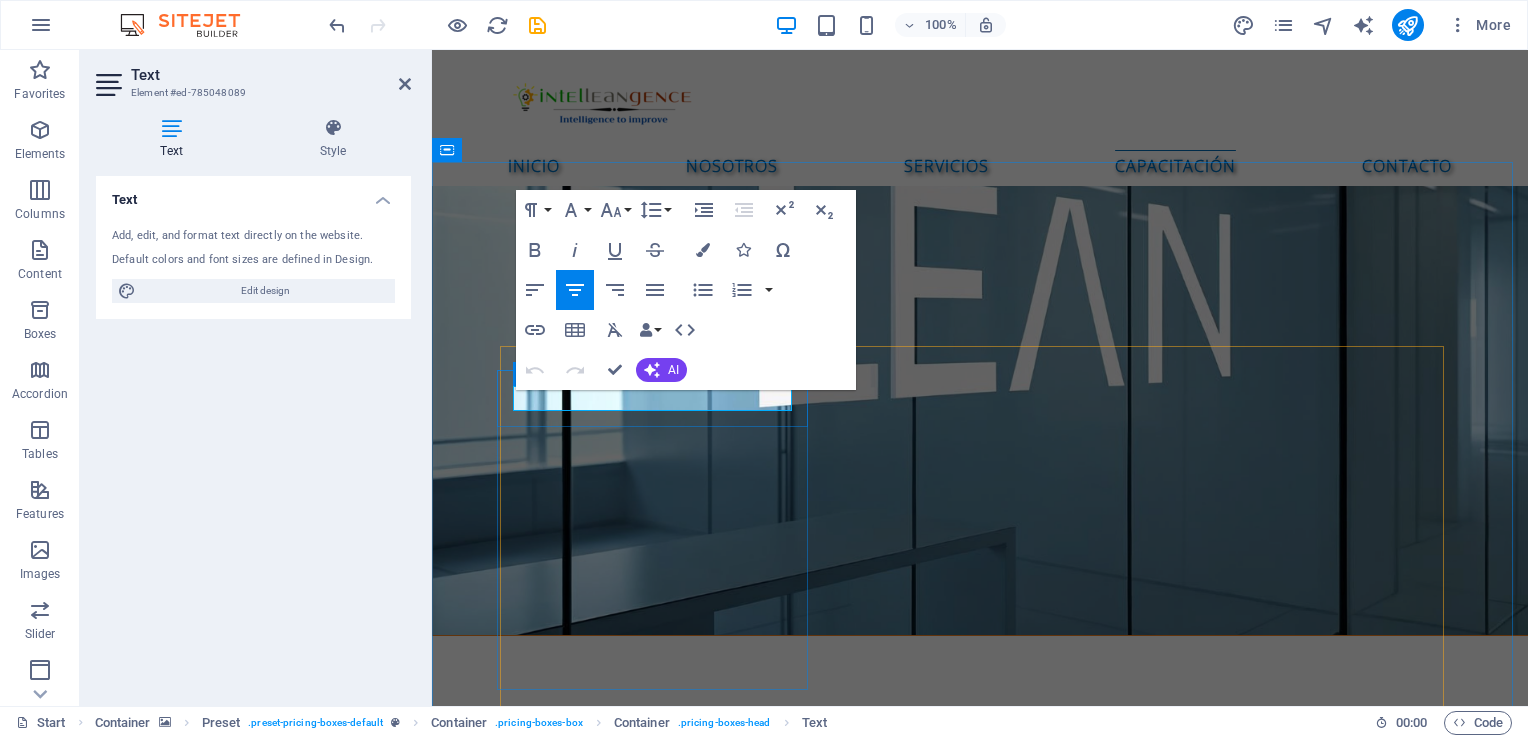 click on "Basic" at bounding box center [980, 3654] 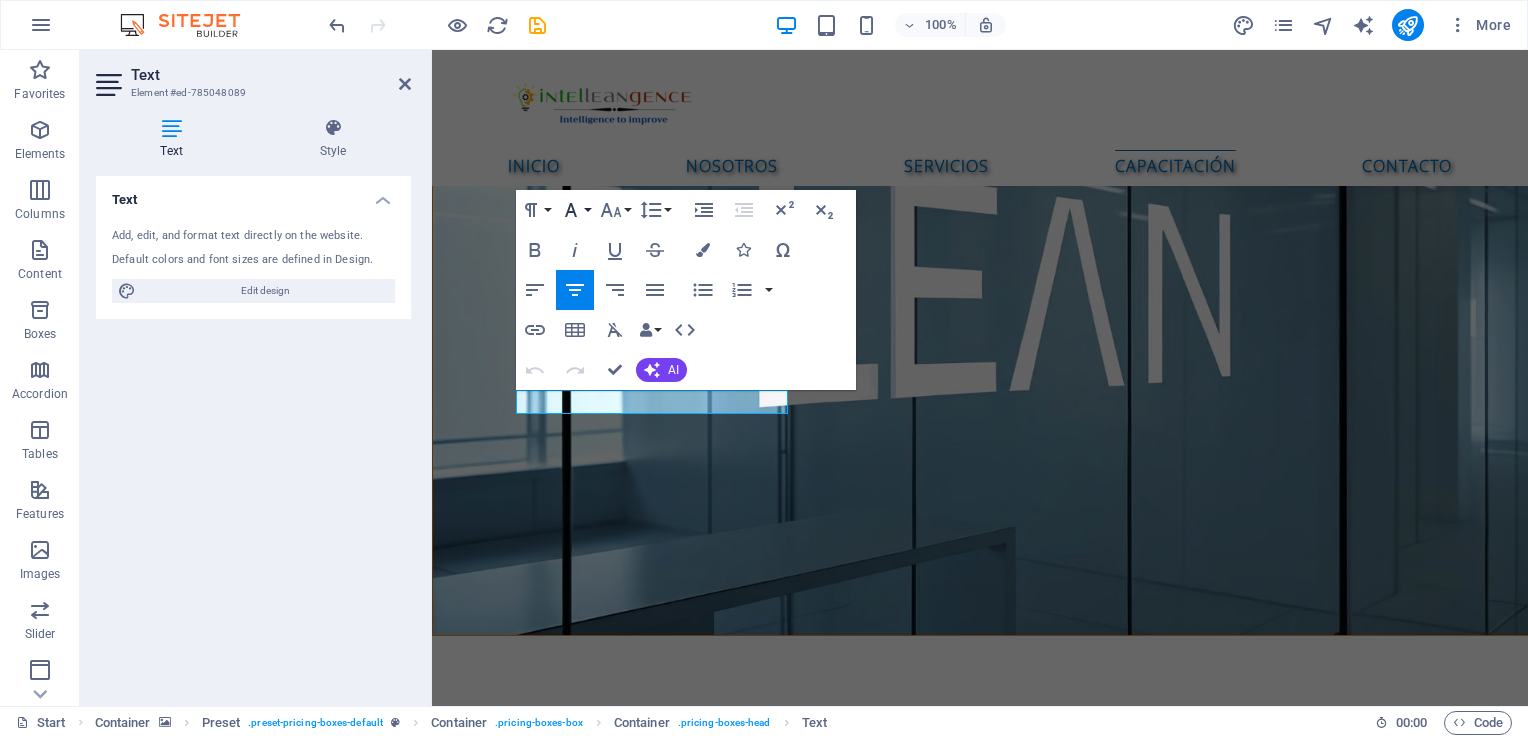 click 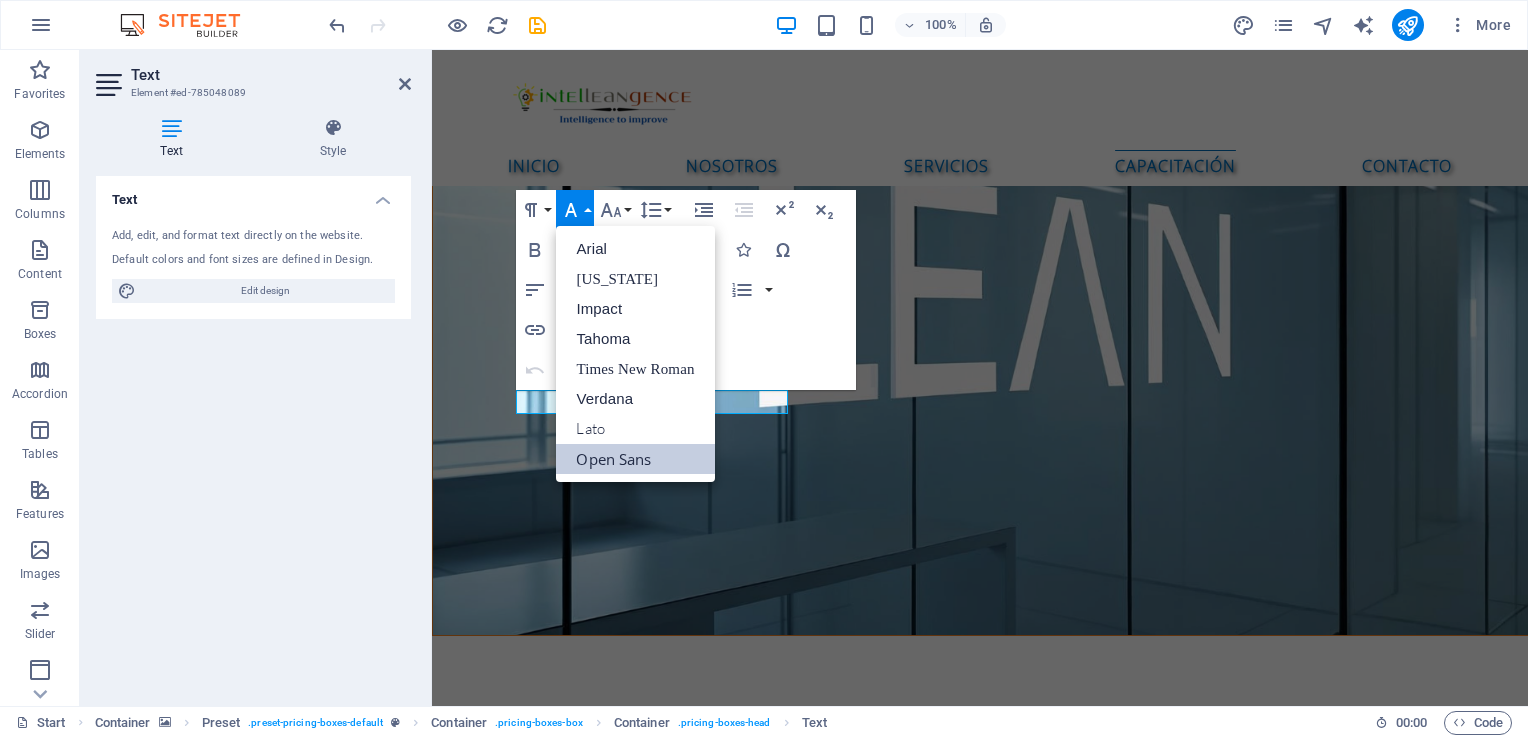 scroll, scrollTop: 0, scrollLeft: 0, axis: both 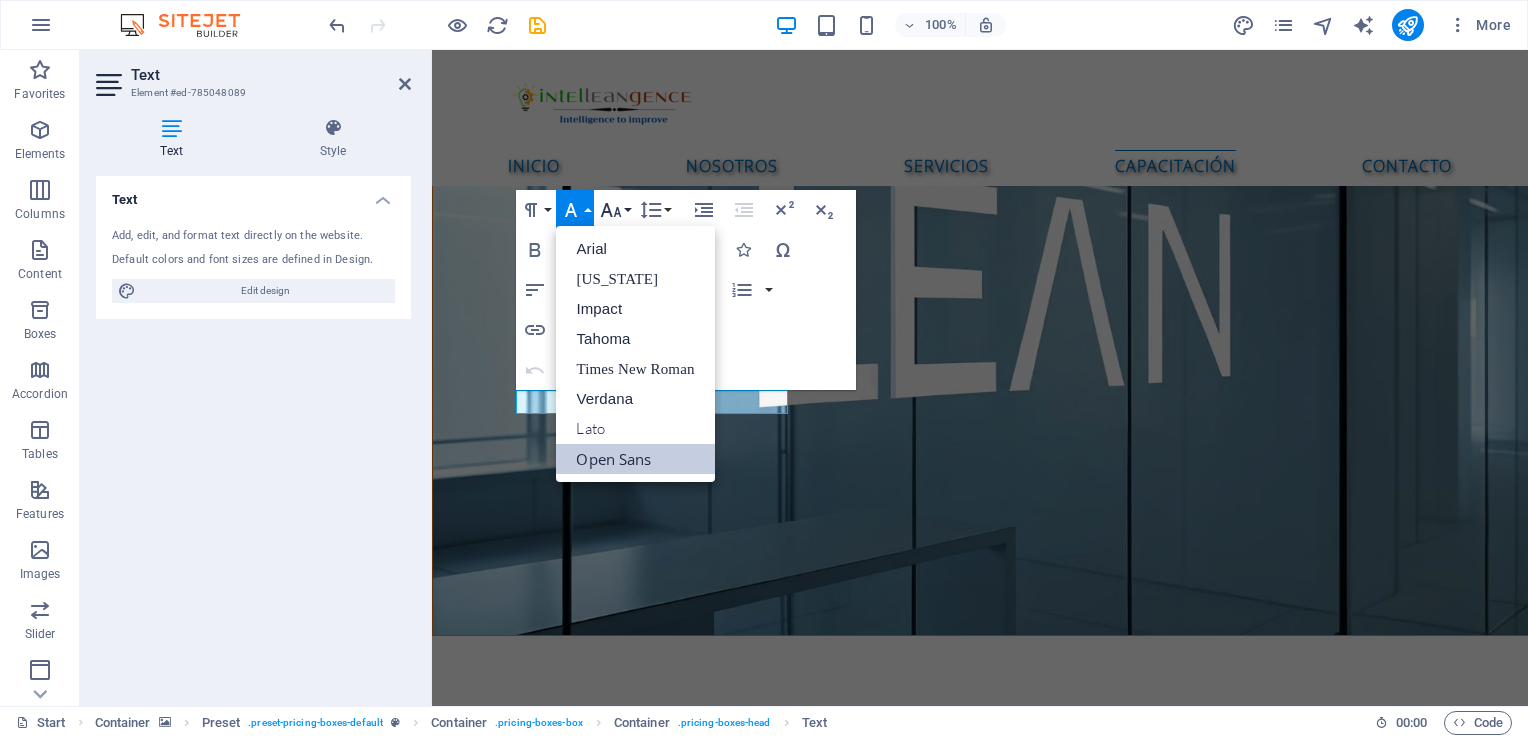 click 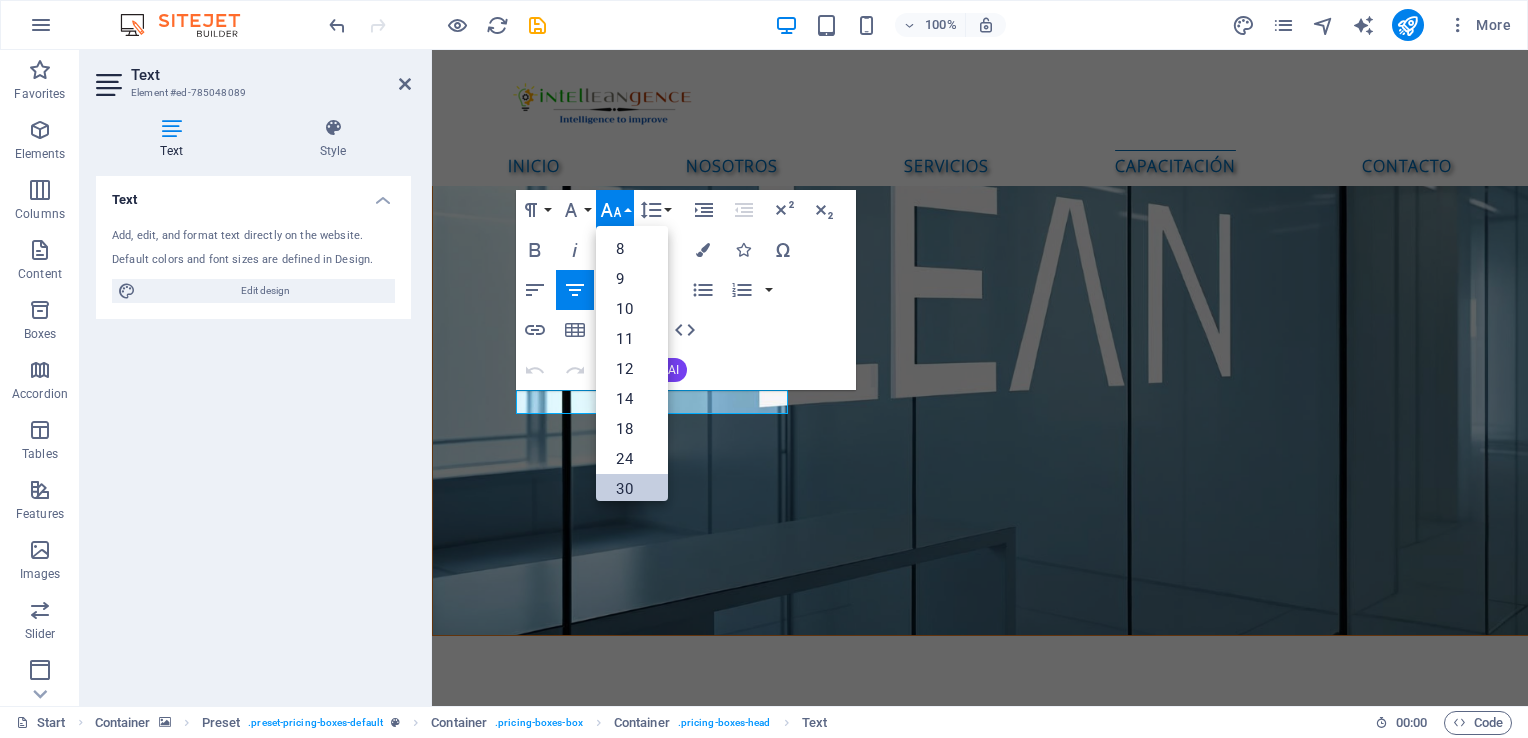 click on "30" at bounding box center [632, 489] 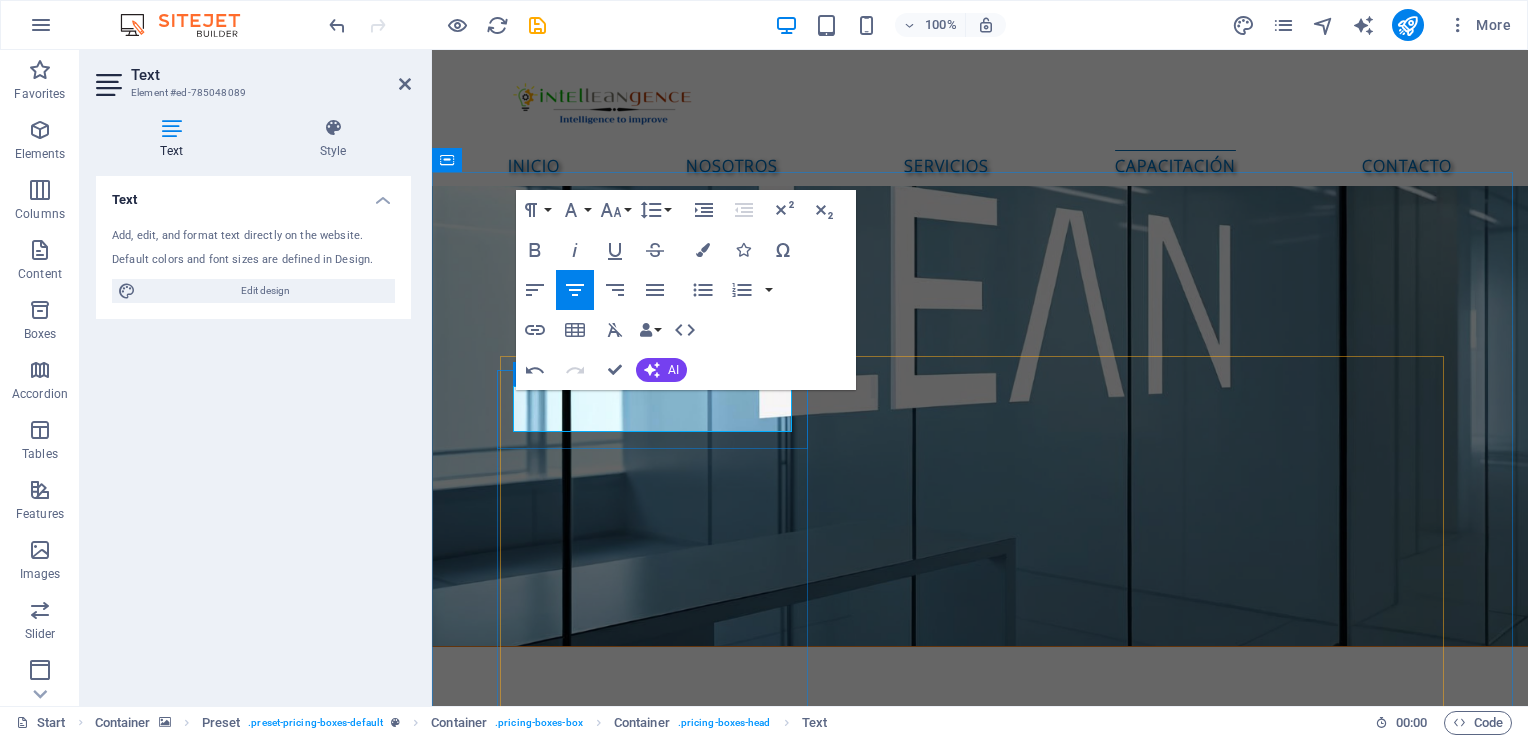 scroll, scrollTop: 2712, scrollLeft: 0, axis: vertical 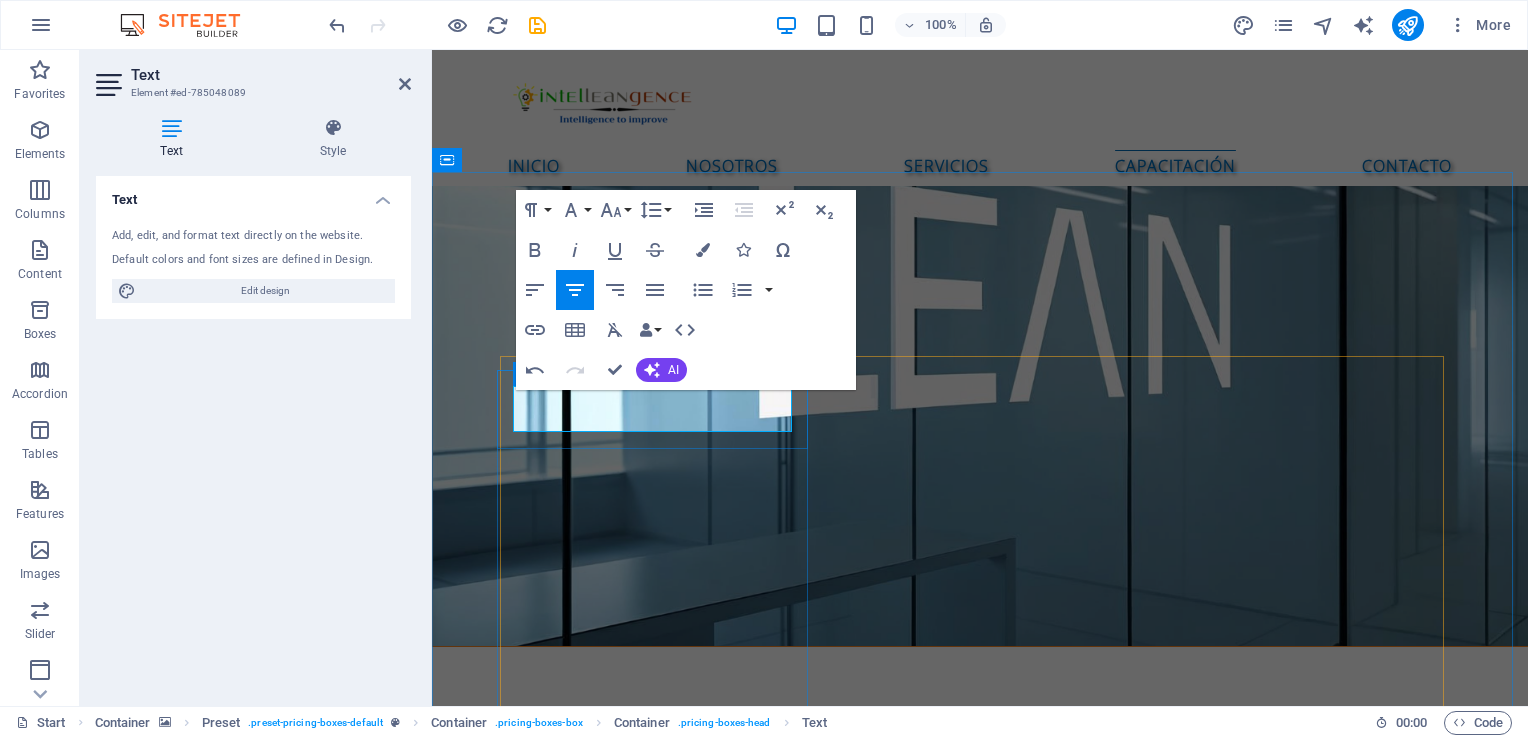 type 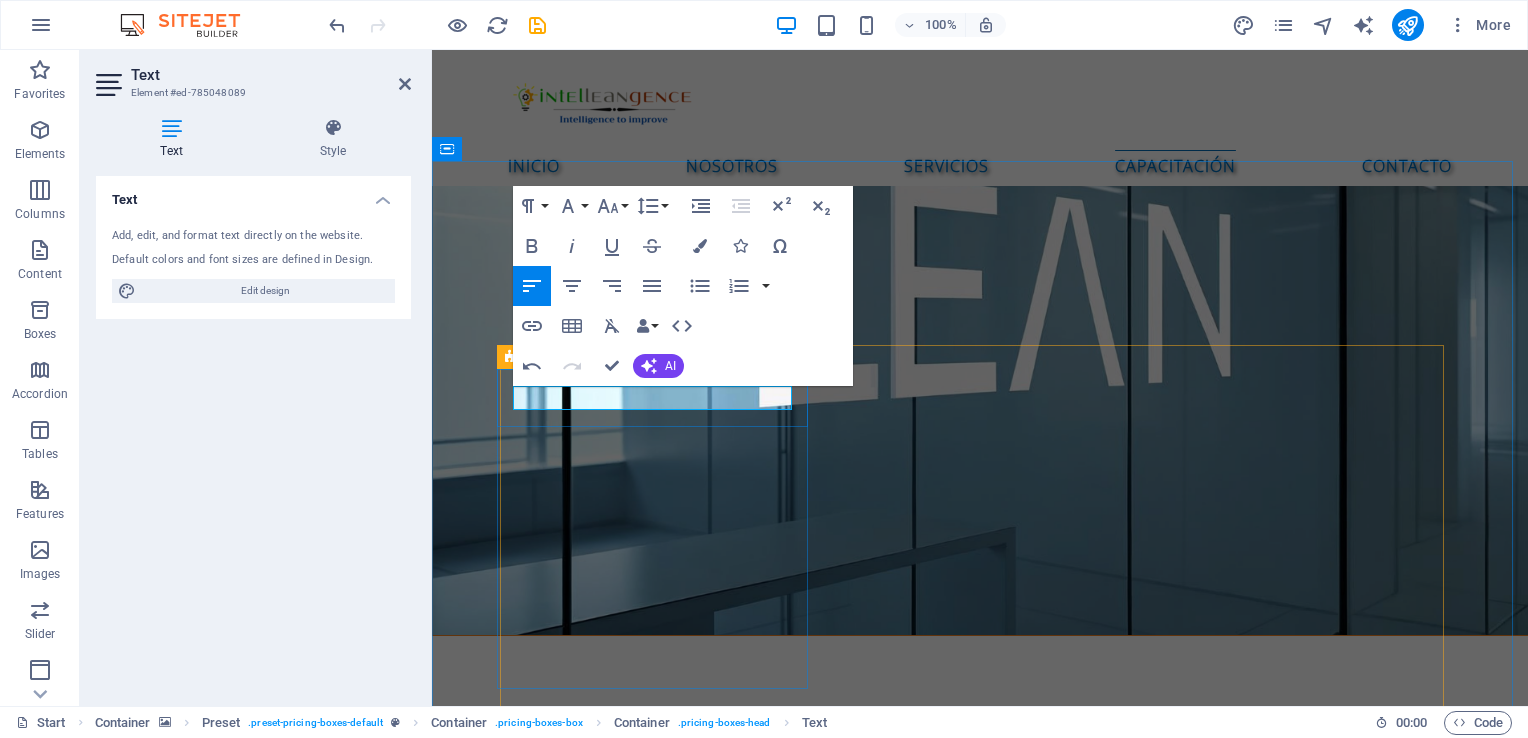 drag, startPoint x: 600, startPoint y: 406, endPoint x: 512, endPoint y: 393, distance: 88.95505 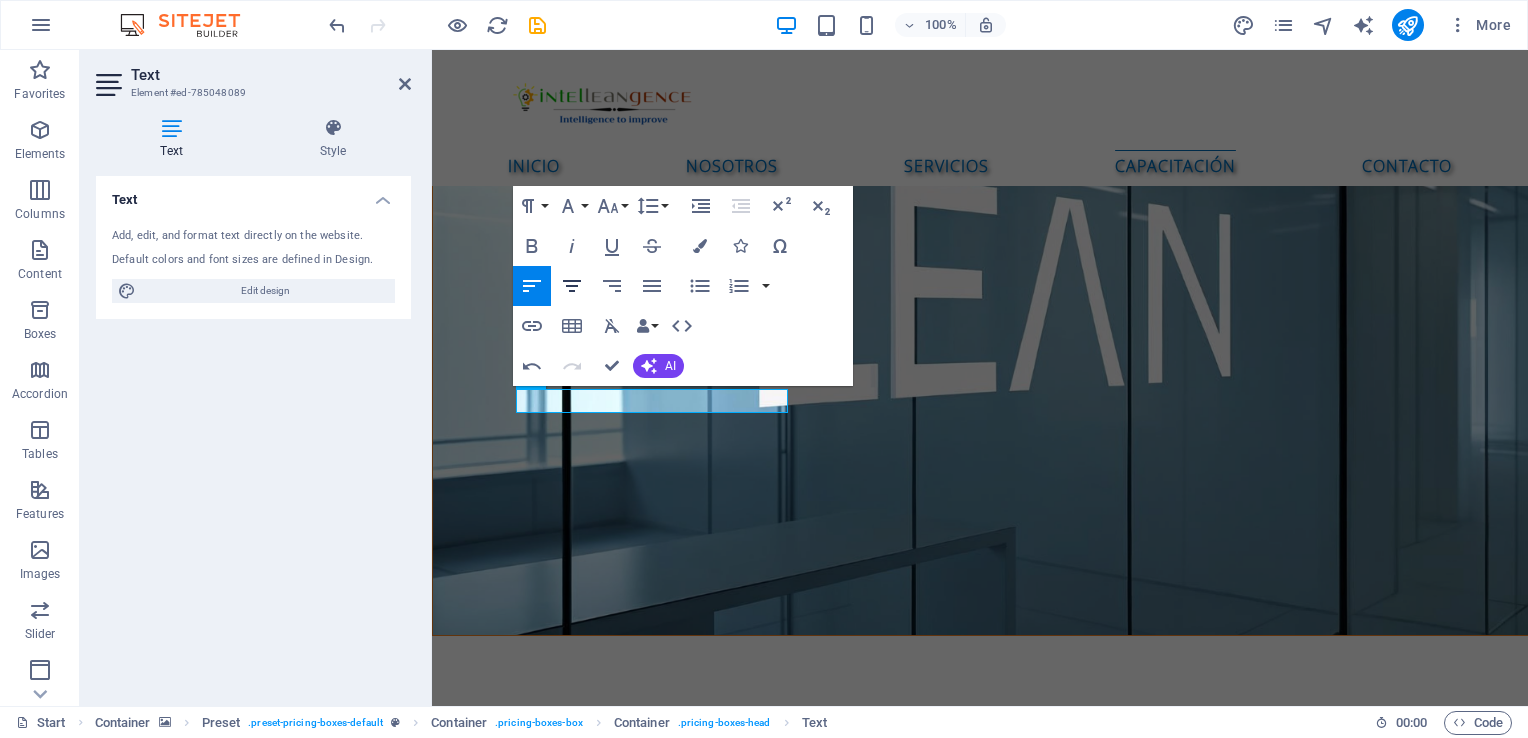 click 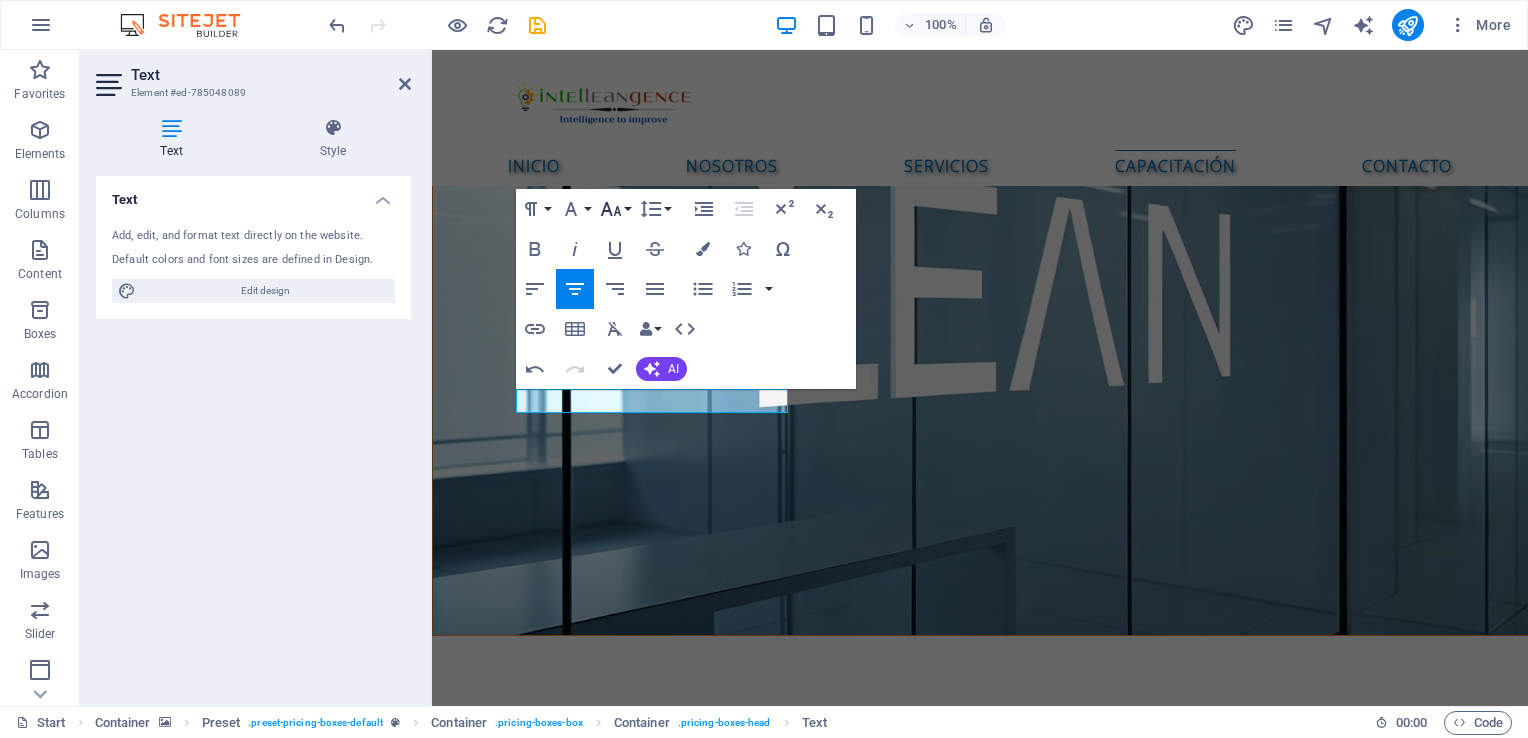 click 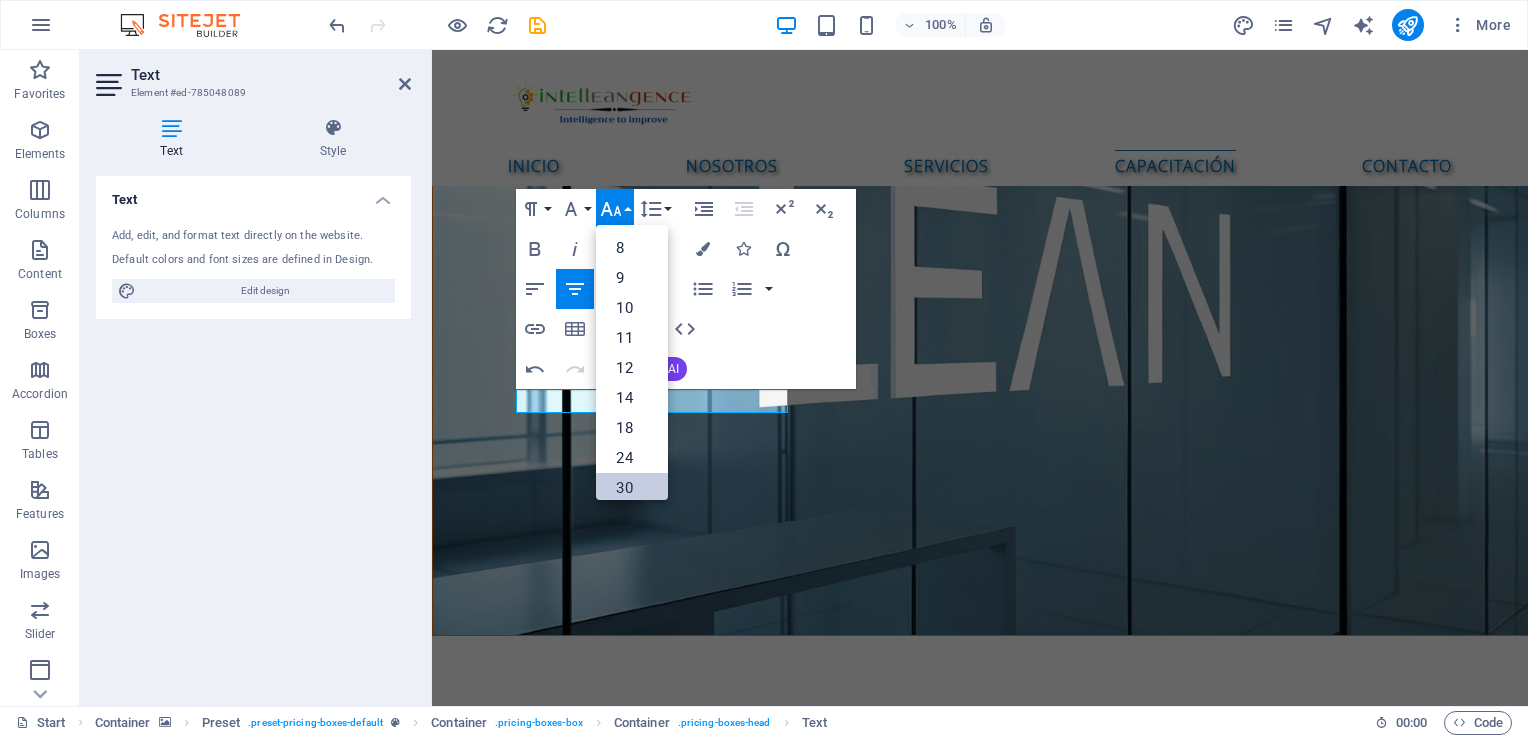 click on "30" at bounding box center [632, 488] 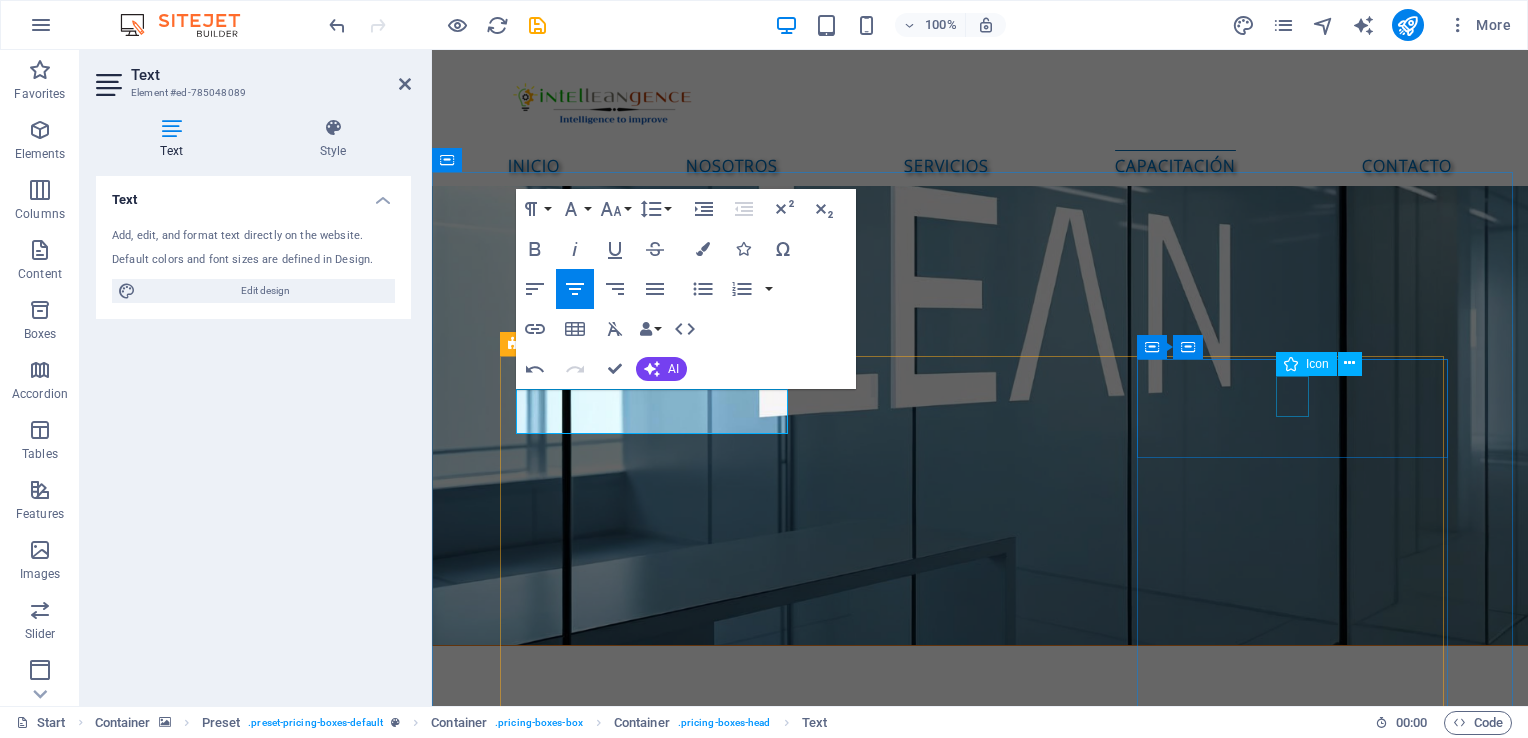 click at bounding box center [980, 4399] 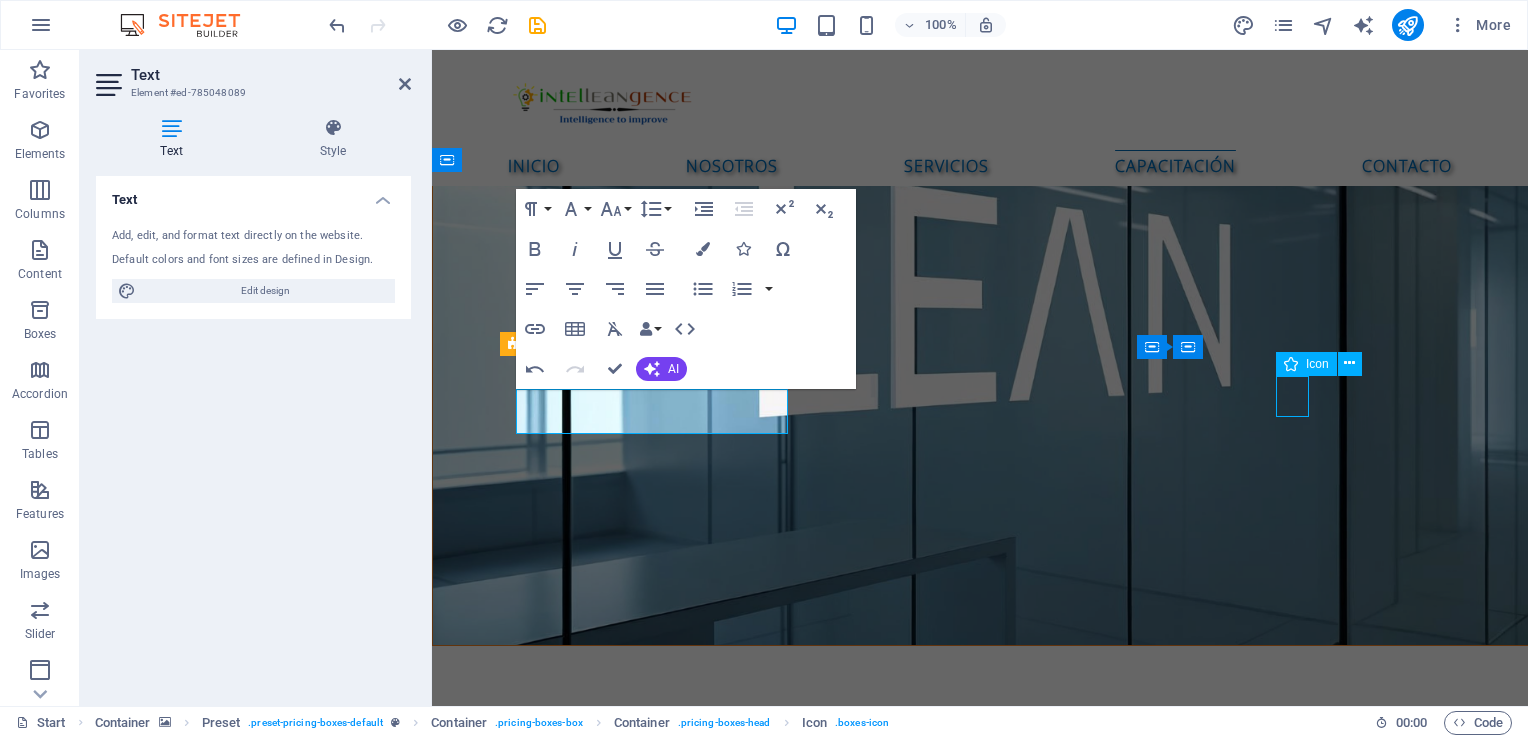 scroll, scrollTop: 2689, scrollLeft: 0, axis: vertical 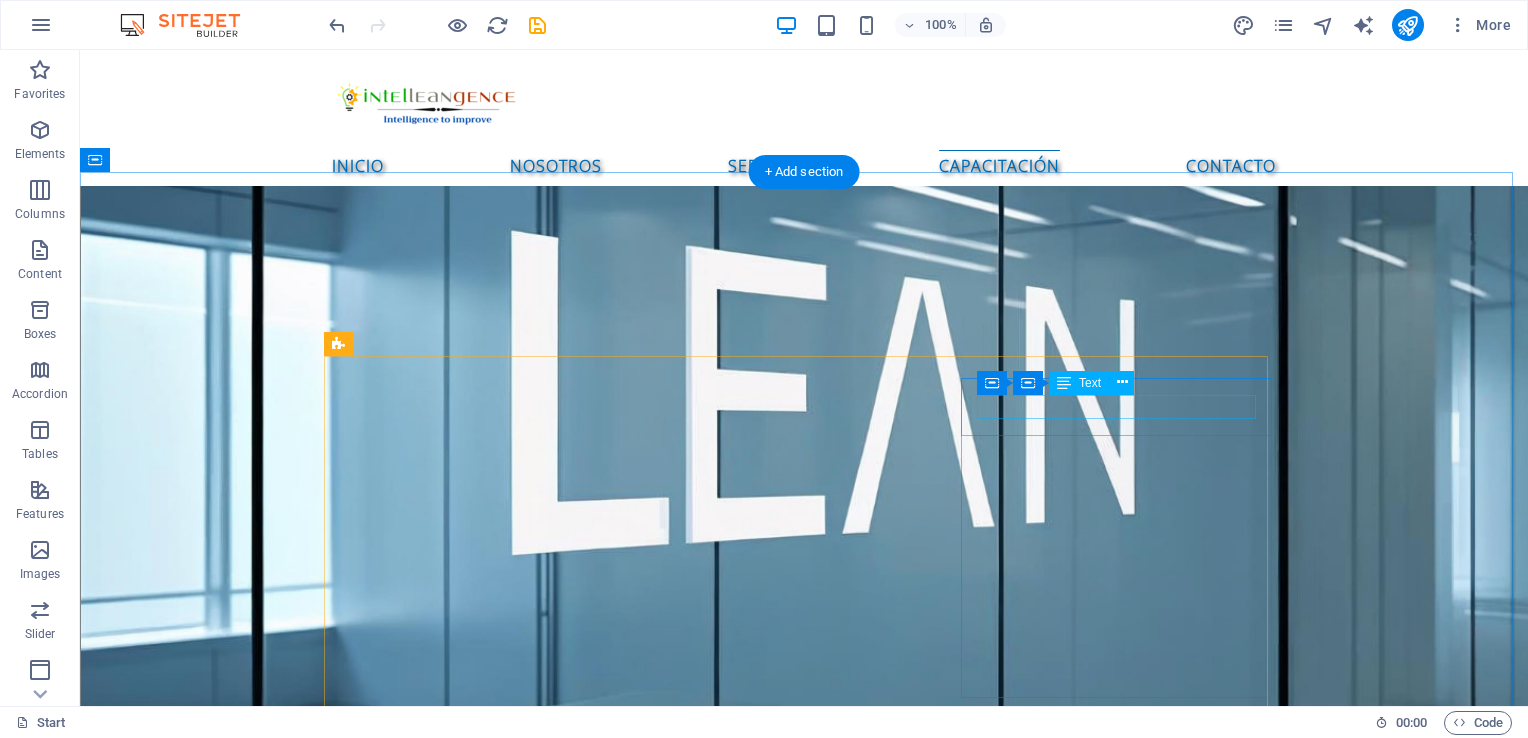 click on "Pro" at bounding box center [804, 4604] 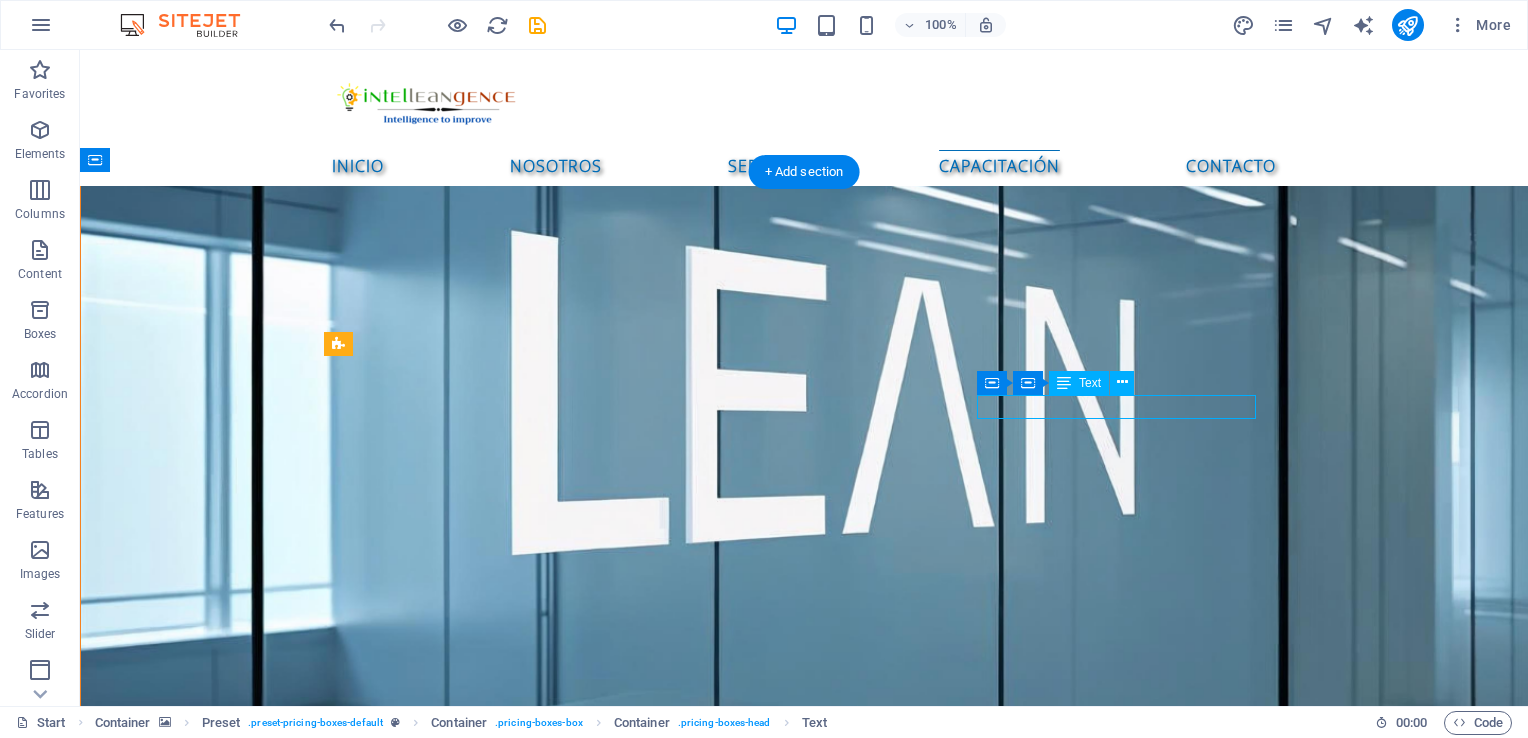 click on "Pro" at bounding box center [804, 4604] 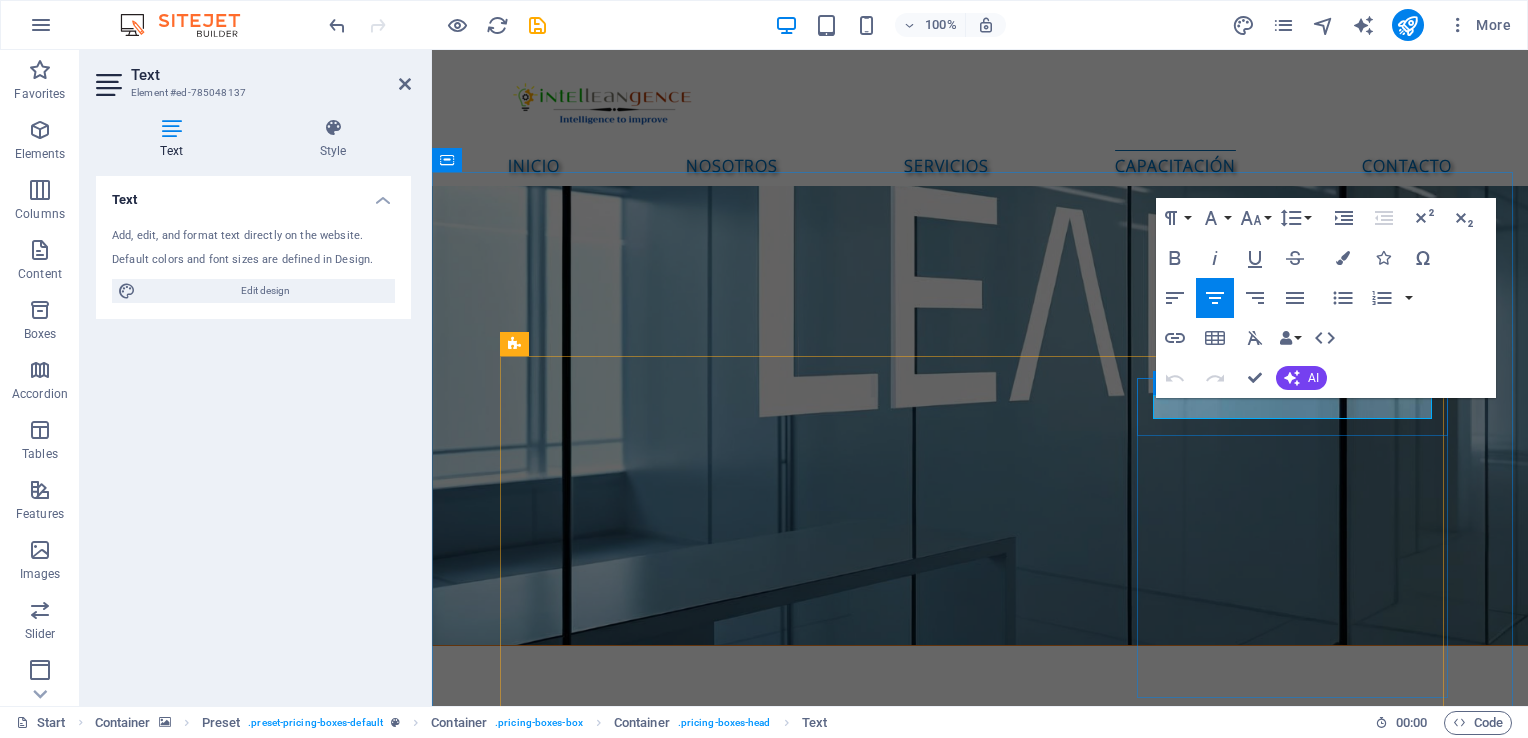 drag, startPoint x: 1344, startPoint y: 414, endPoint x: 1259, endPoint y: 406, distance: 85.37564 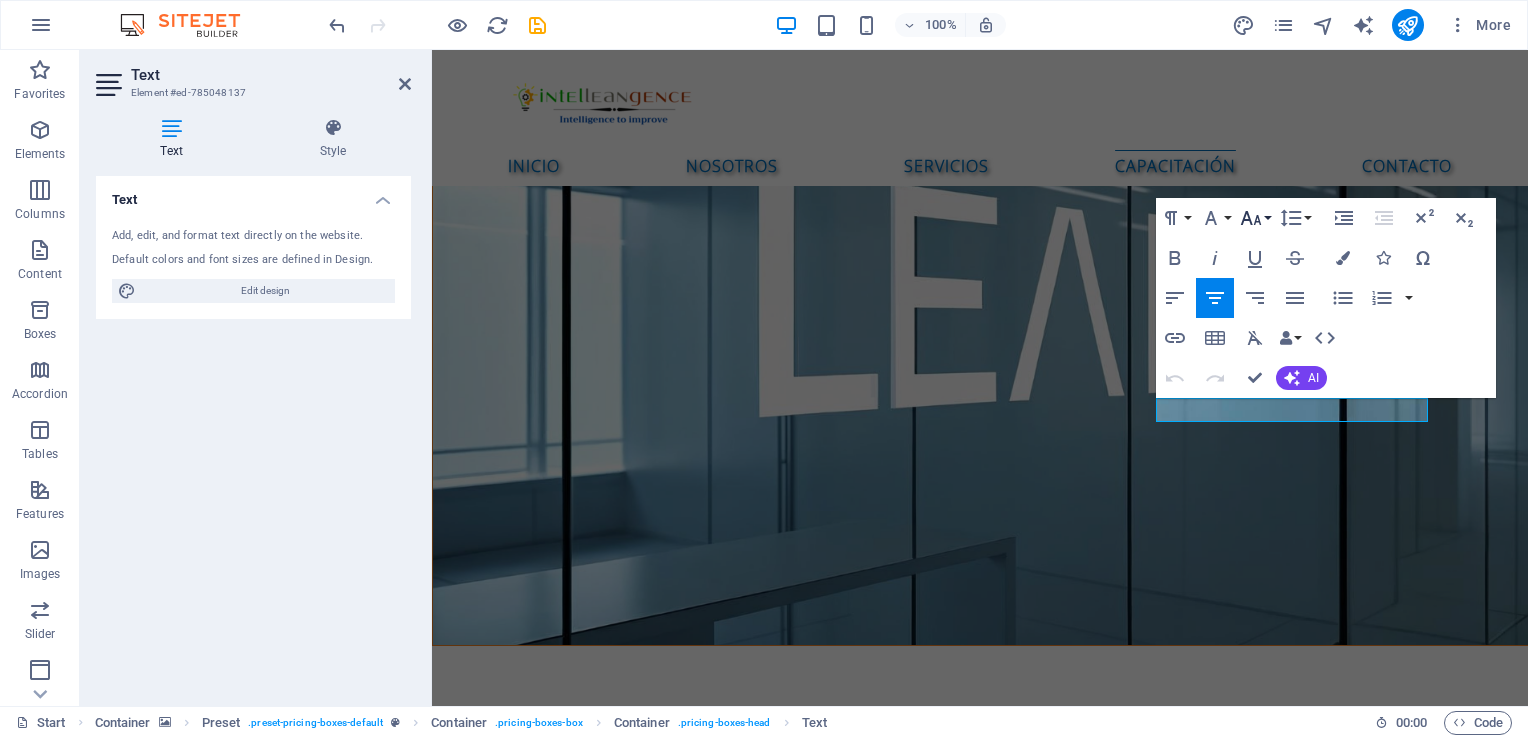 click 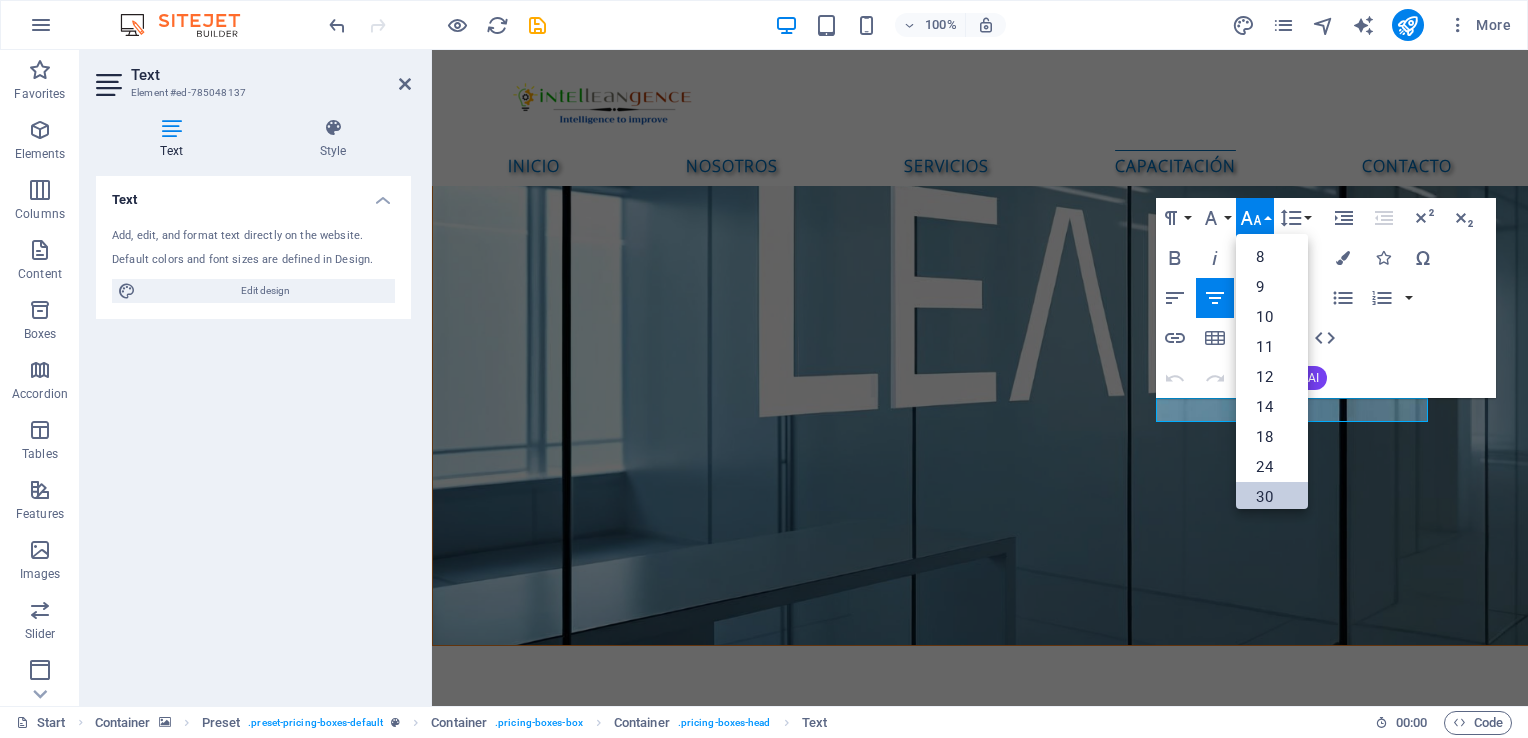 click on "30" at bounding box center [1272, 497] 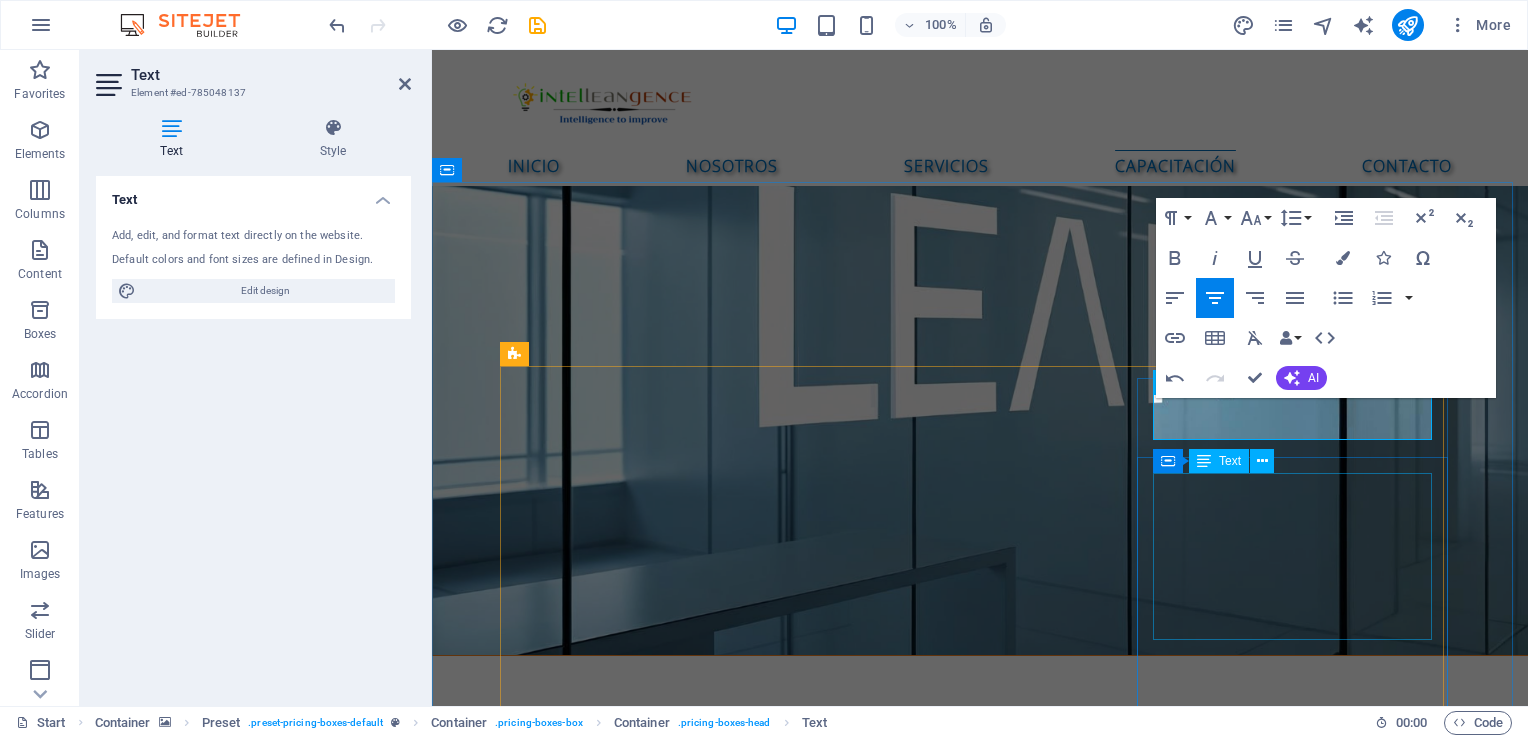 type 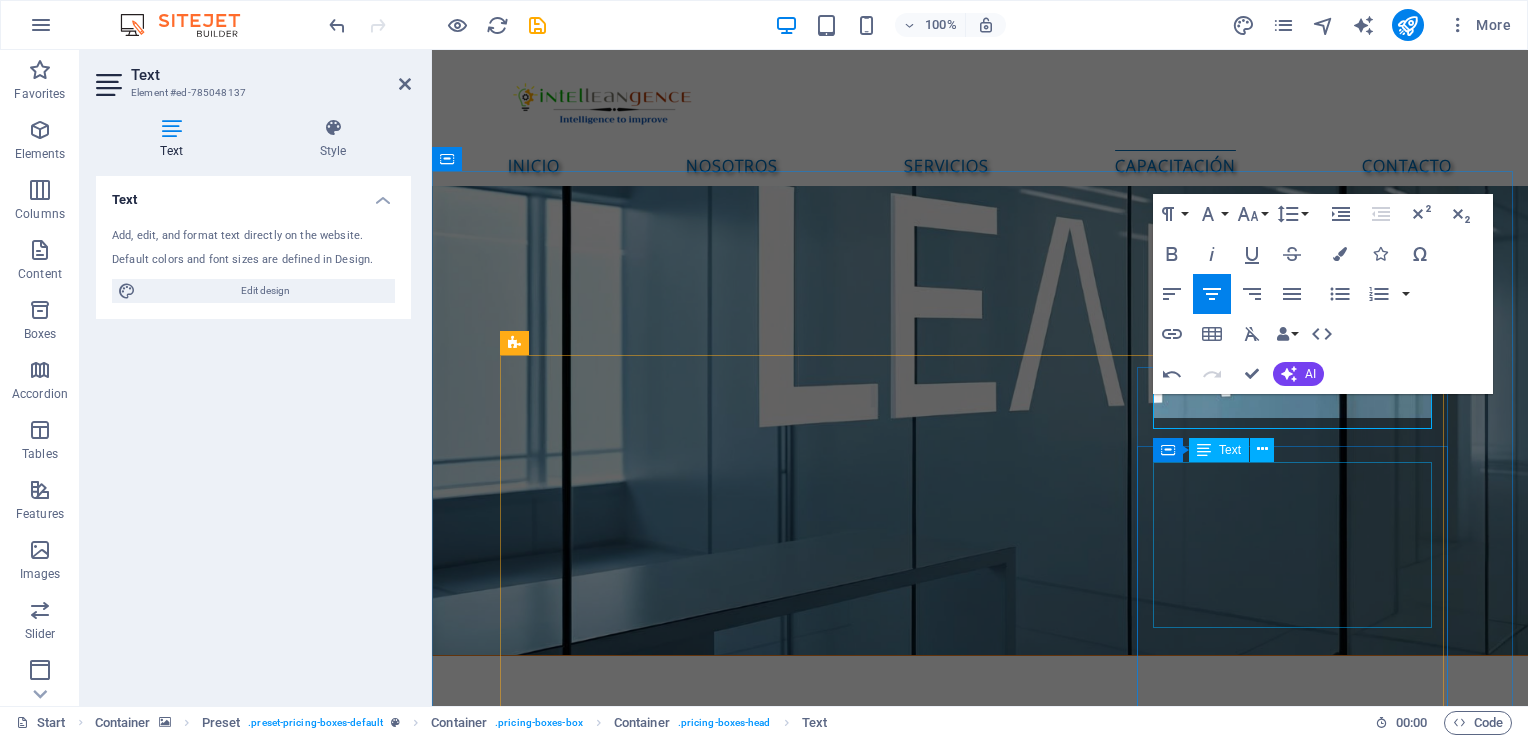 scroll, scrollTop: 2703, scrollLeft: 0, axis: vertical 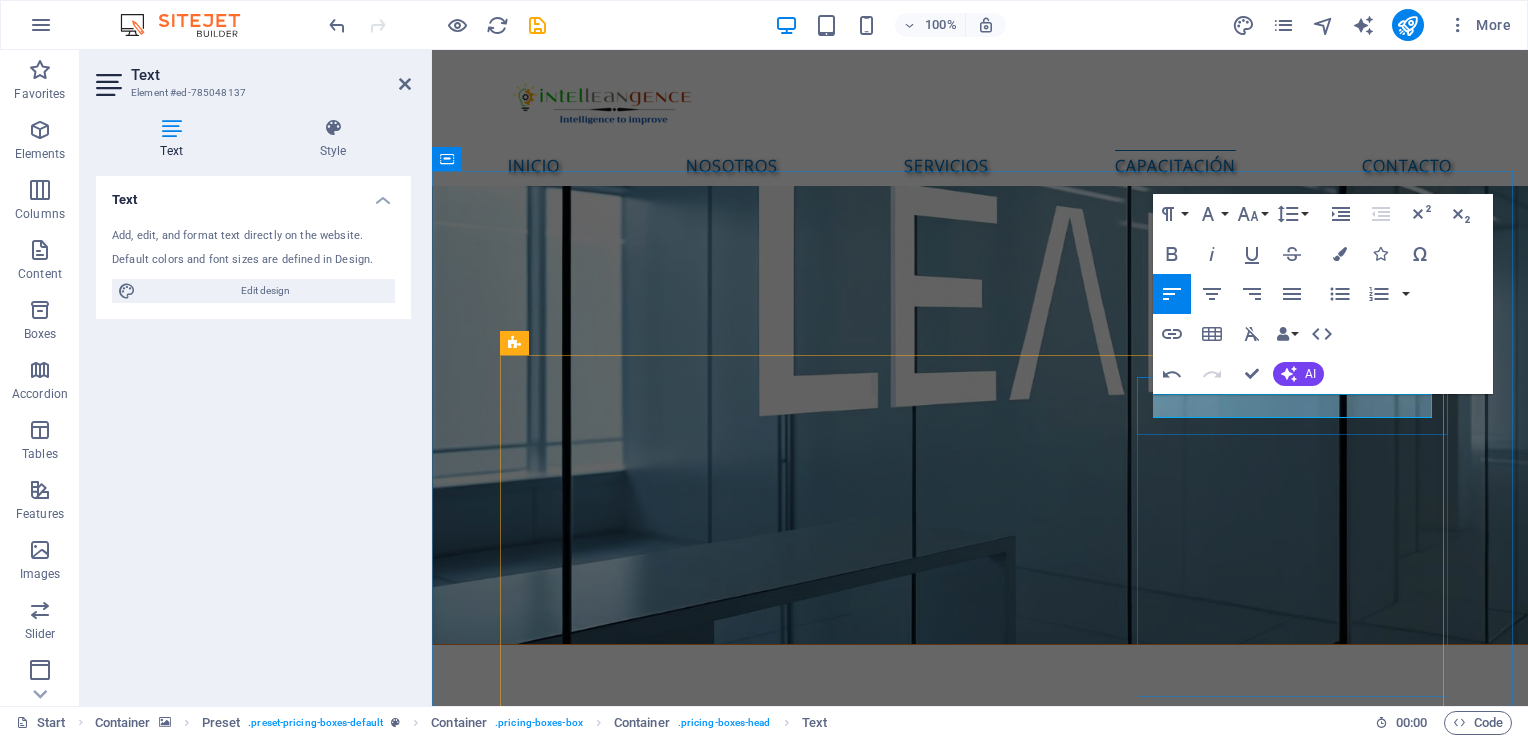 drag, startPoint x: 1294, startPoint y: 403, endPoint x: 1156, endPoint y: 407, distance: 138.05795 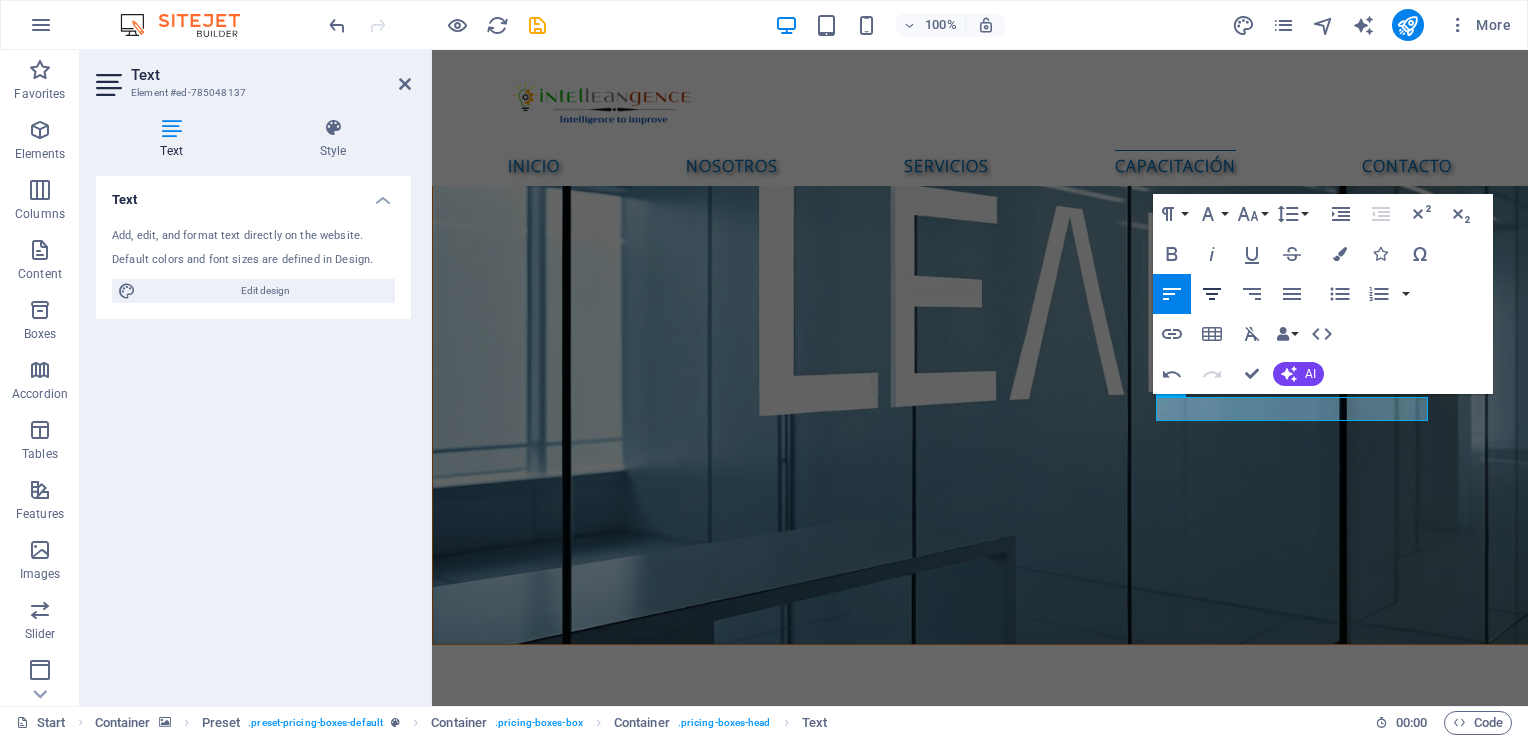 click 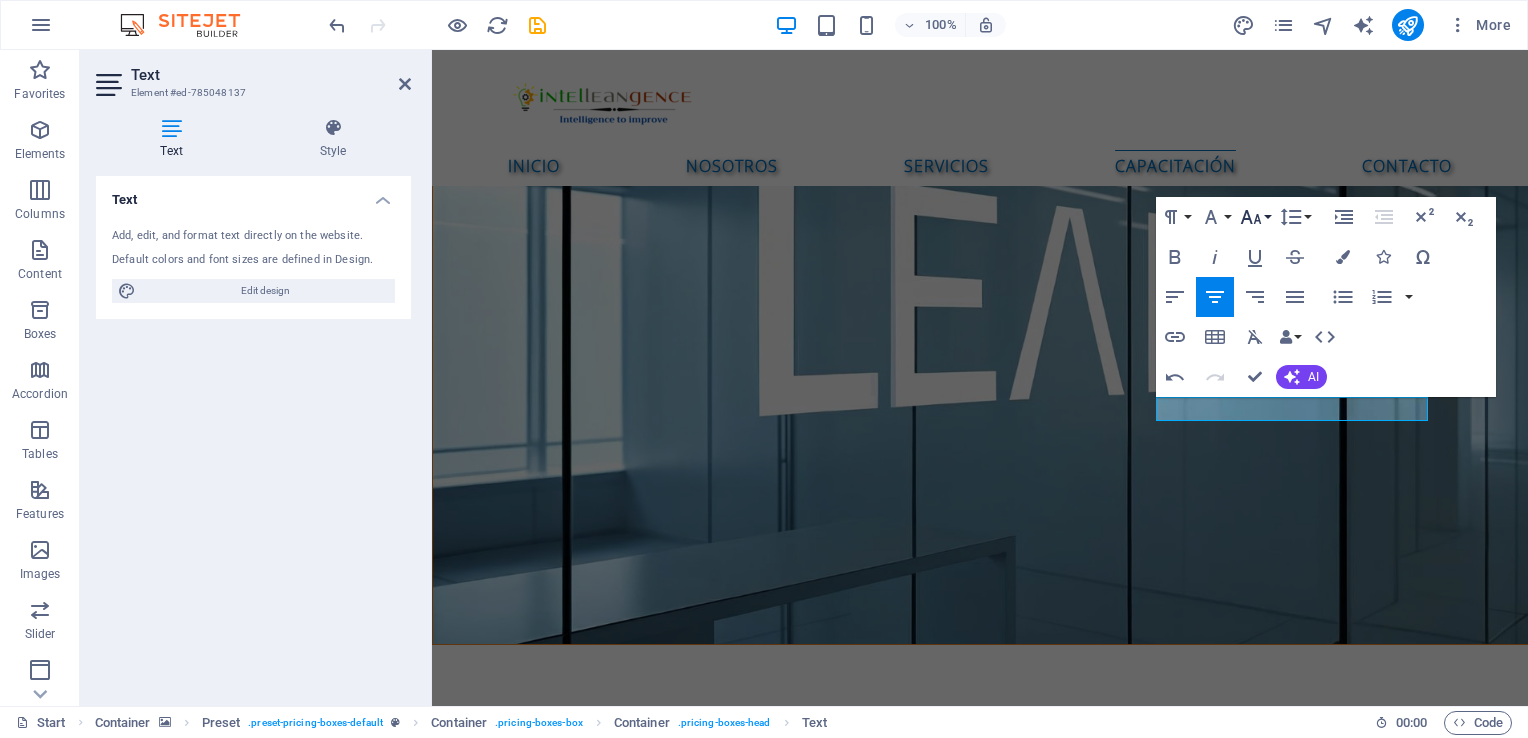 click 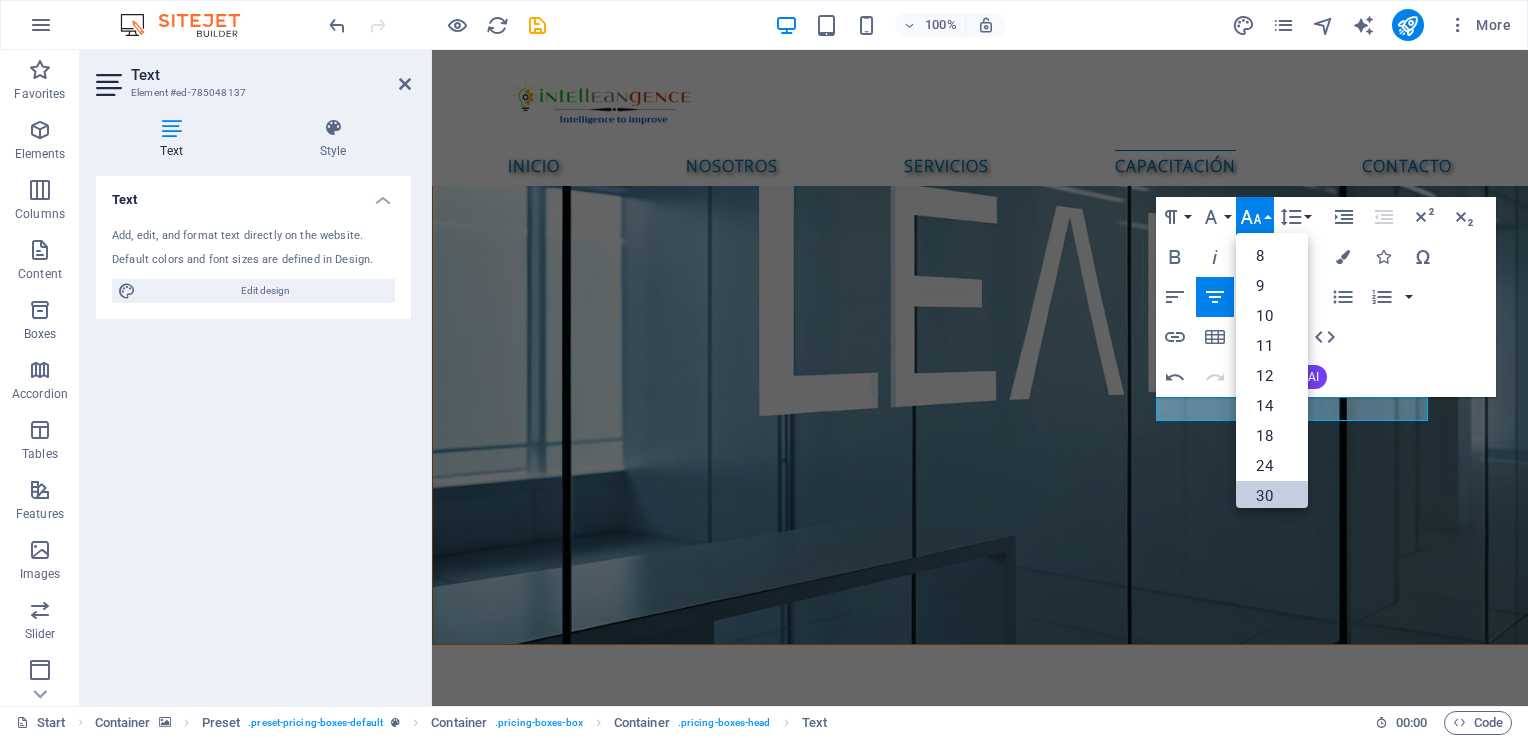 click on "30" at bounding box center [1272, 496] 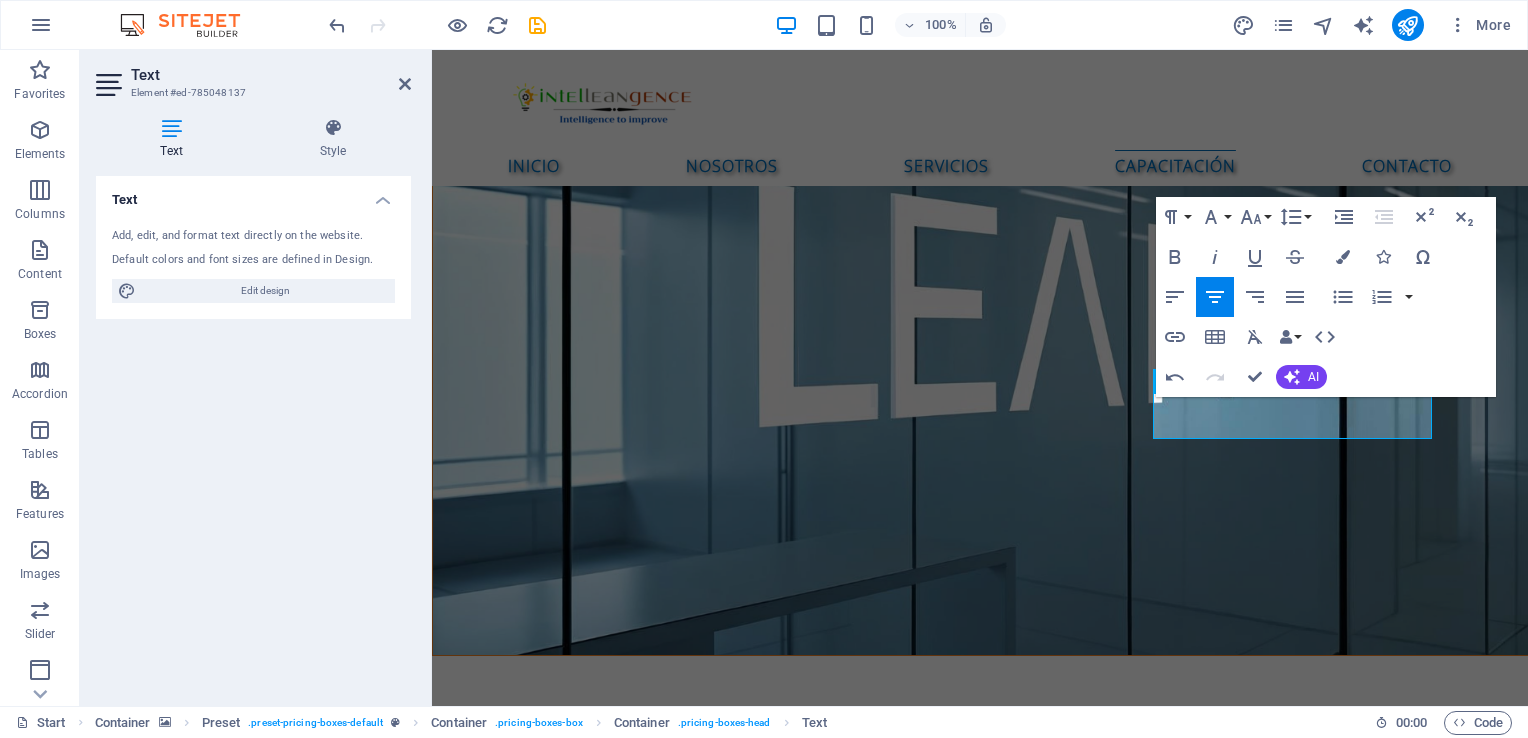 click at bounding box center (980, 3138) 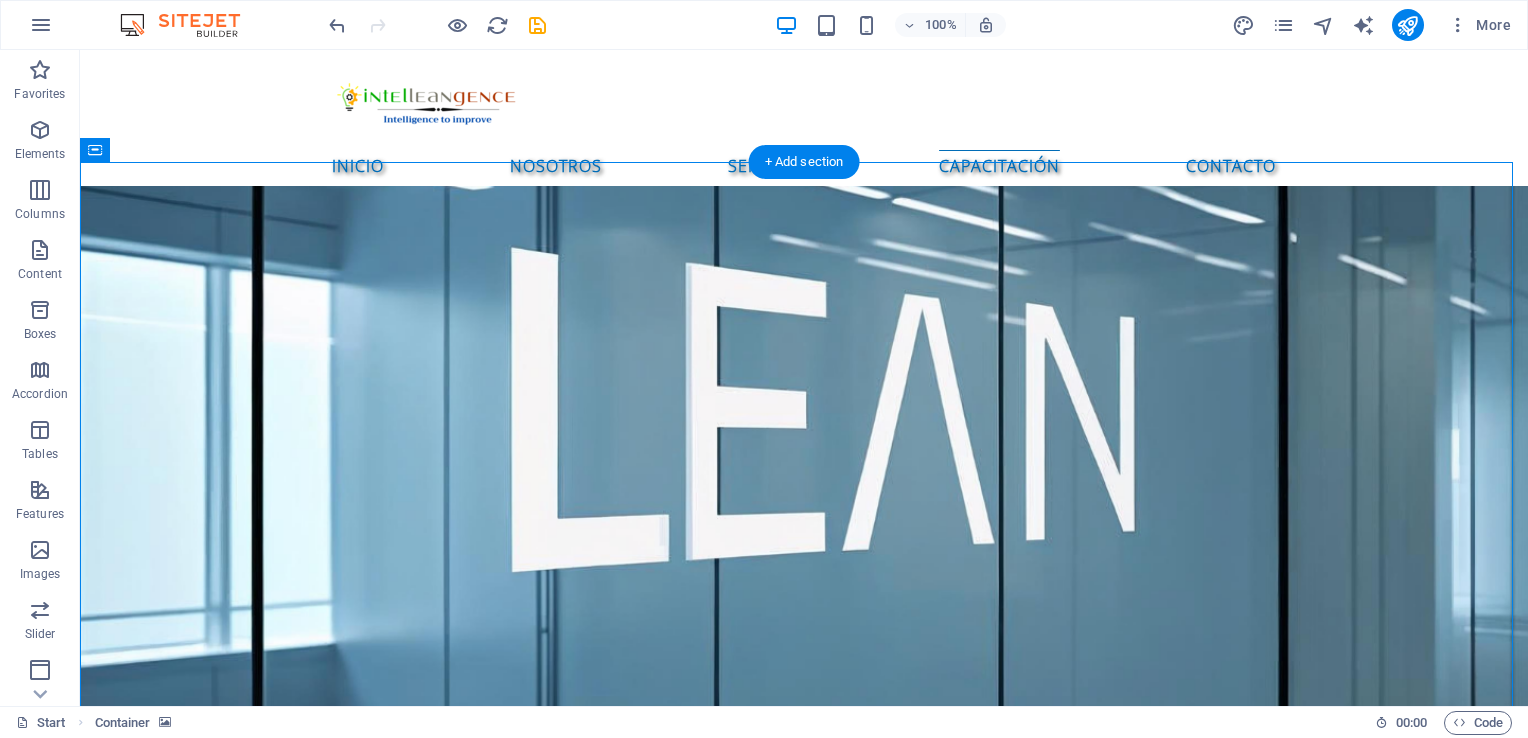 scroll, scrollTop: 2580, scrollLeft: 0, axis: vertical 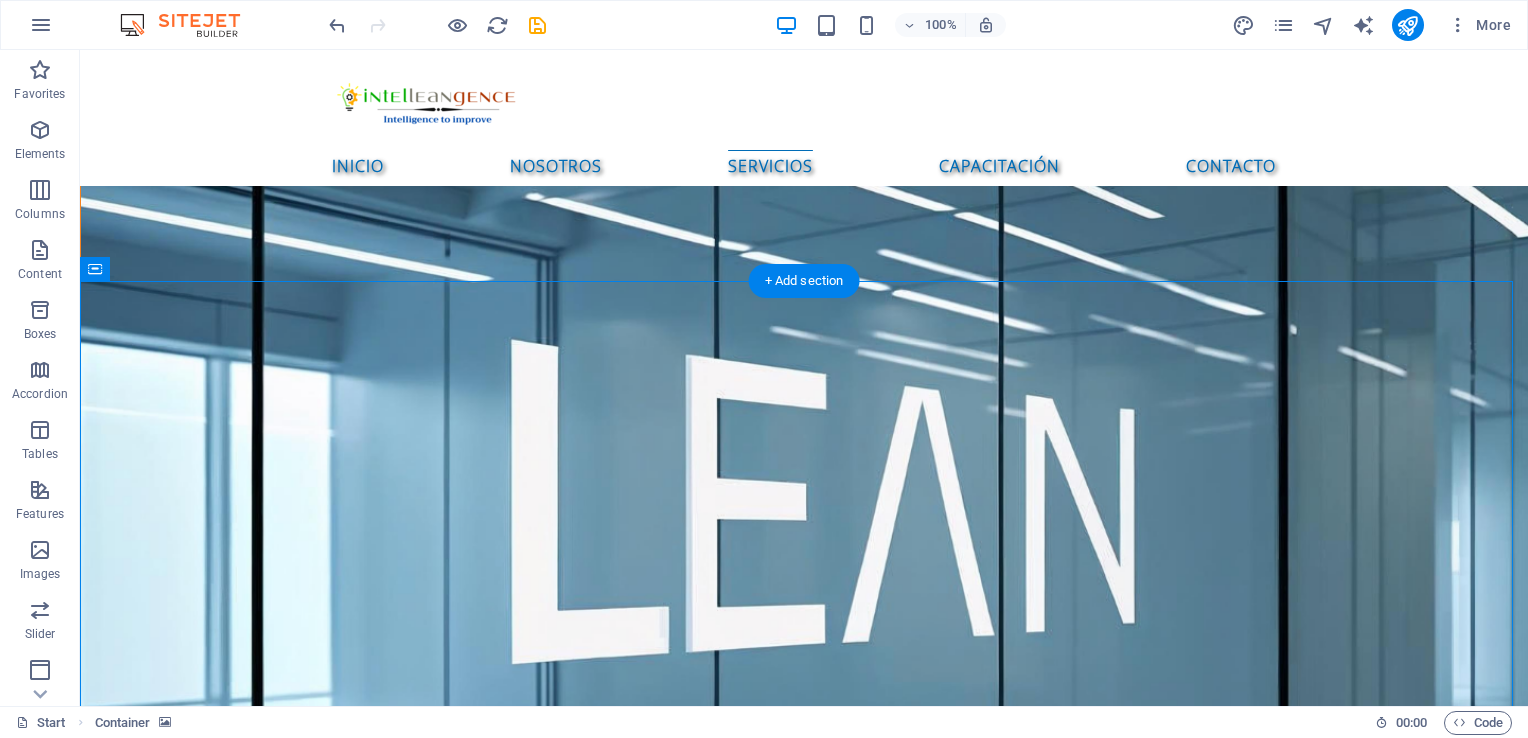 click at bounding box center [804, 3448] 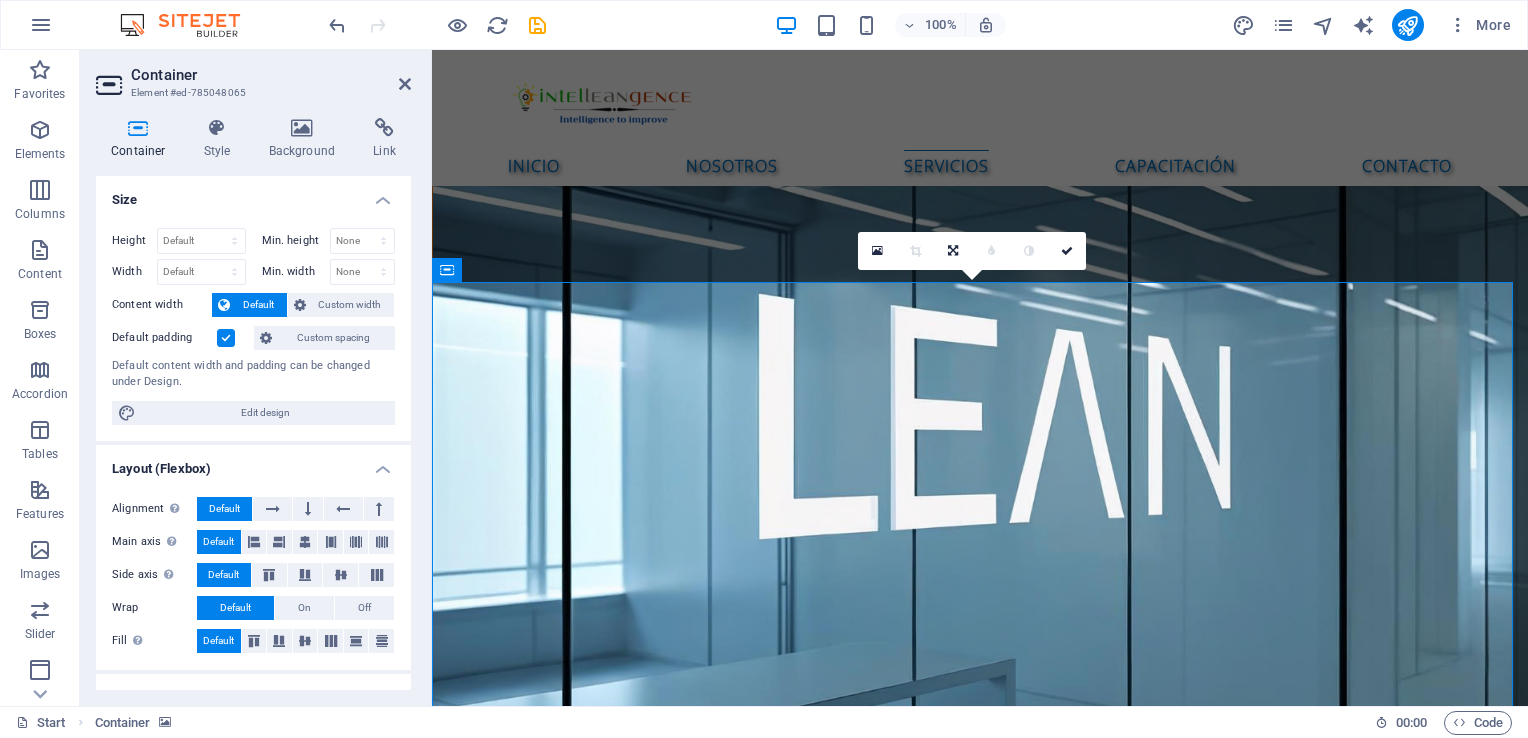 scroll, scrollTop: 2592, scrollLeft: 0, axis: vertical 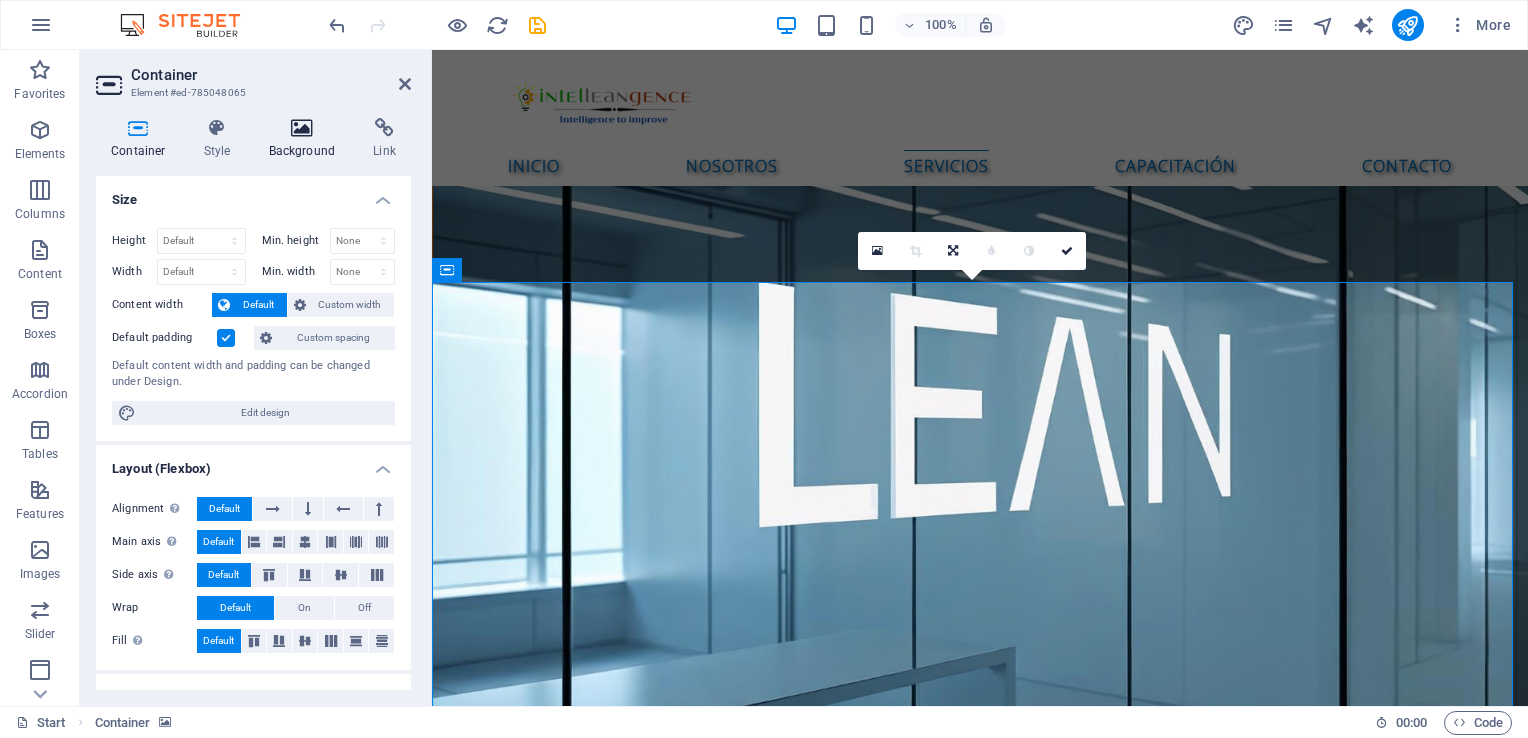 click at bounding box center (302, 128) 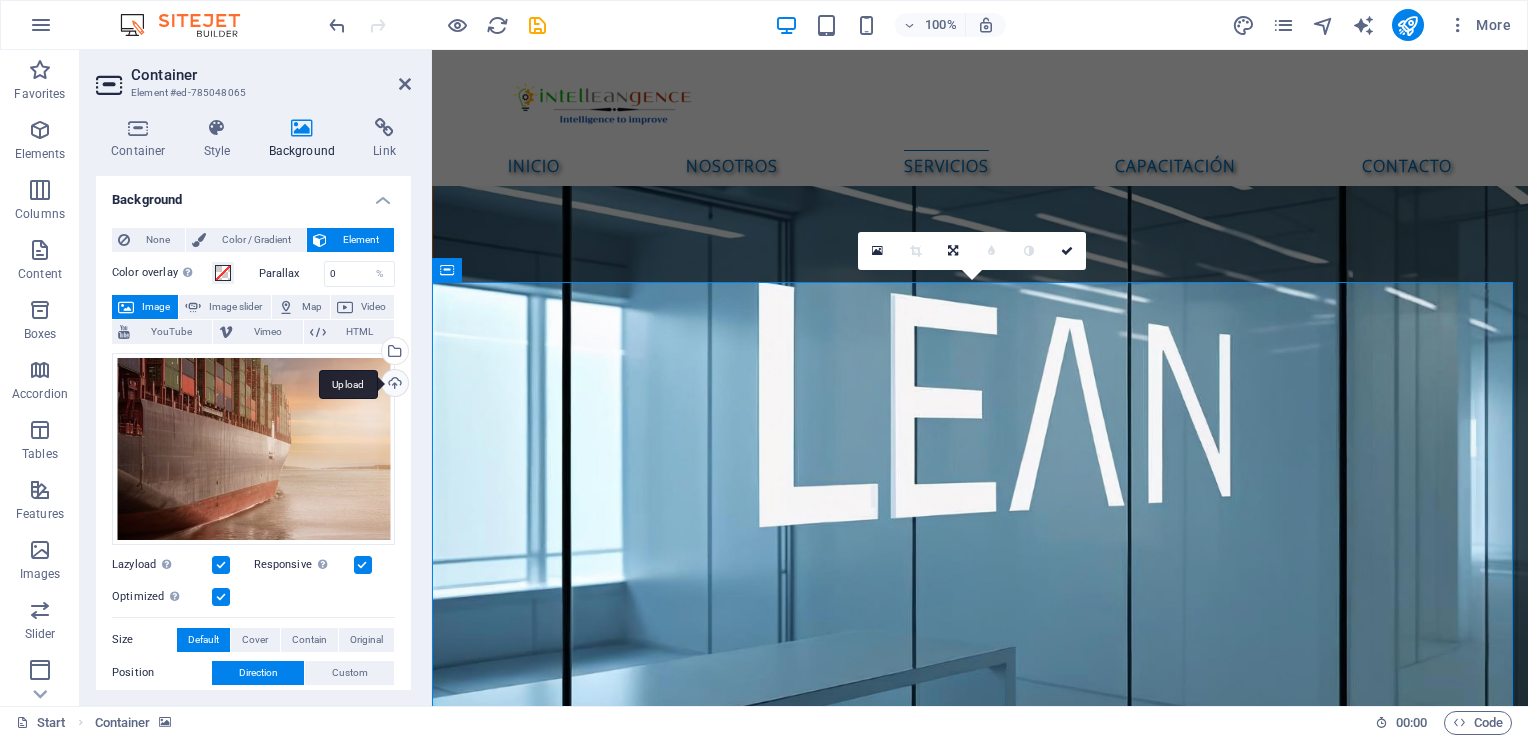 click on "Upload" at bounding box center (393, 385) 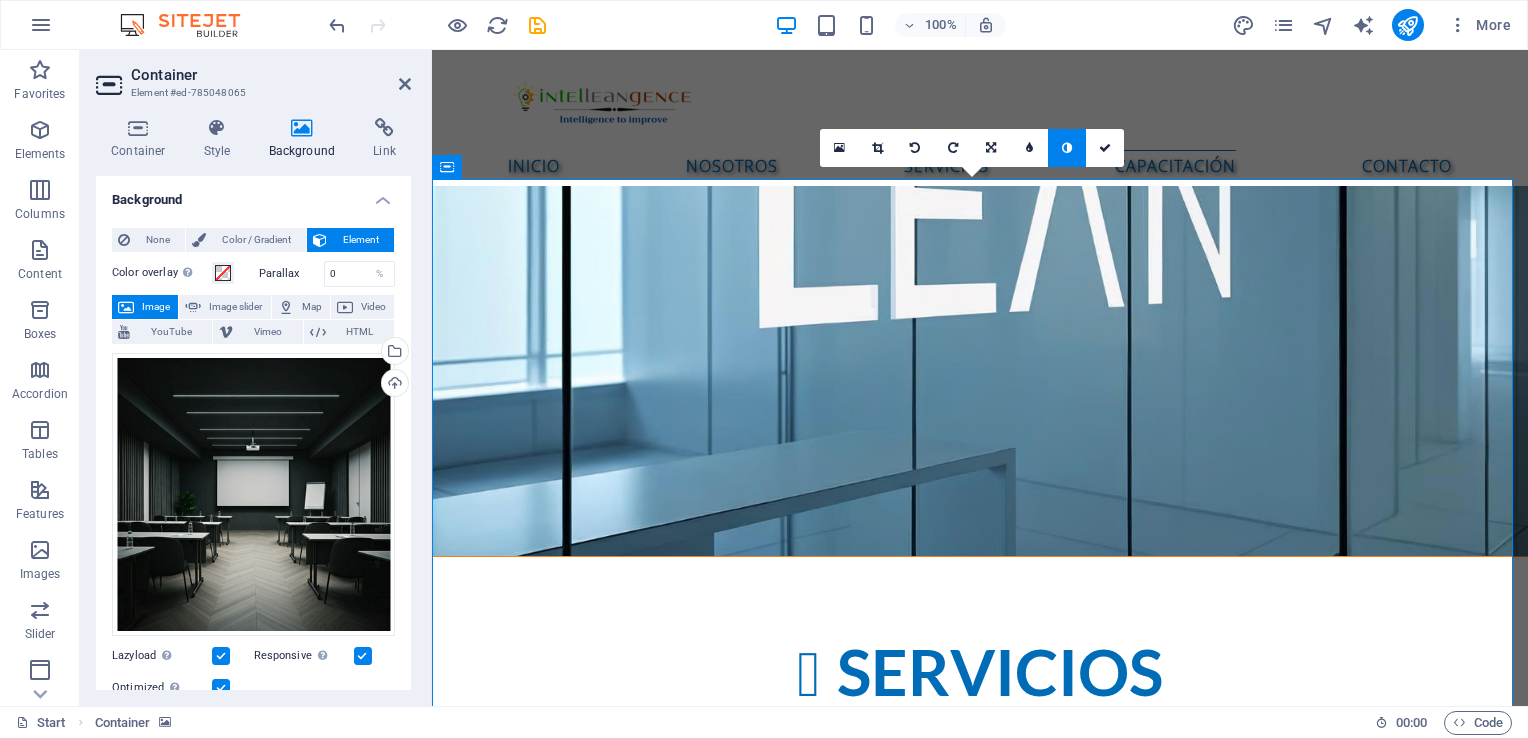 scroll, scrollTop: 2792, scrollLeft: 0, axis: vertical 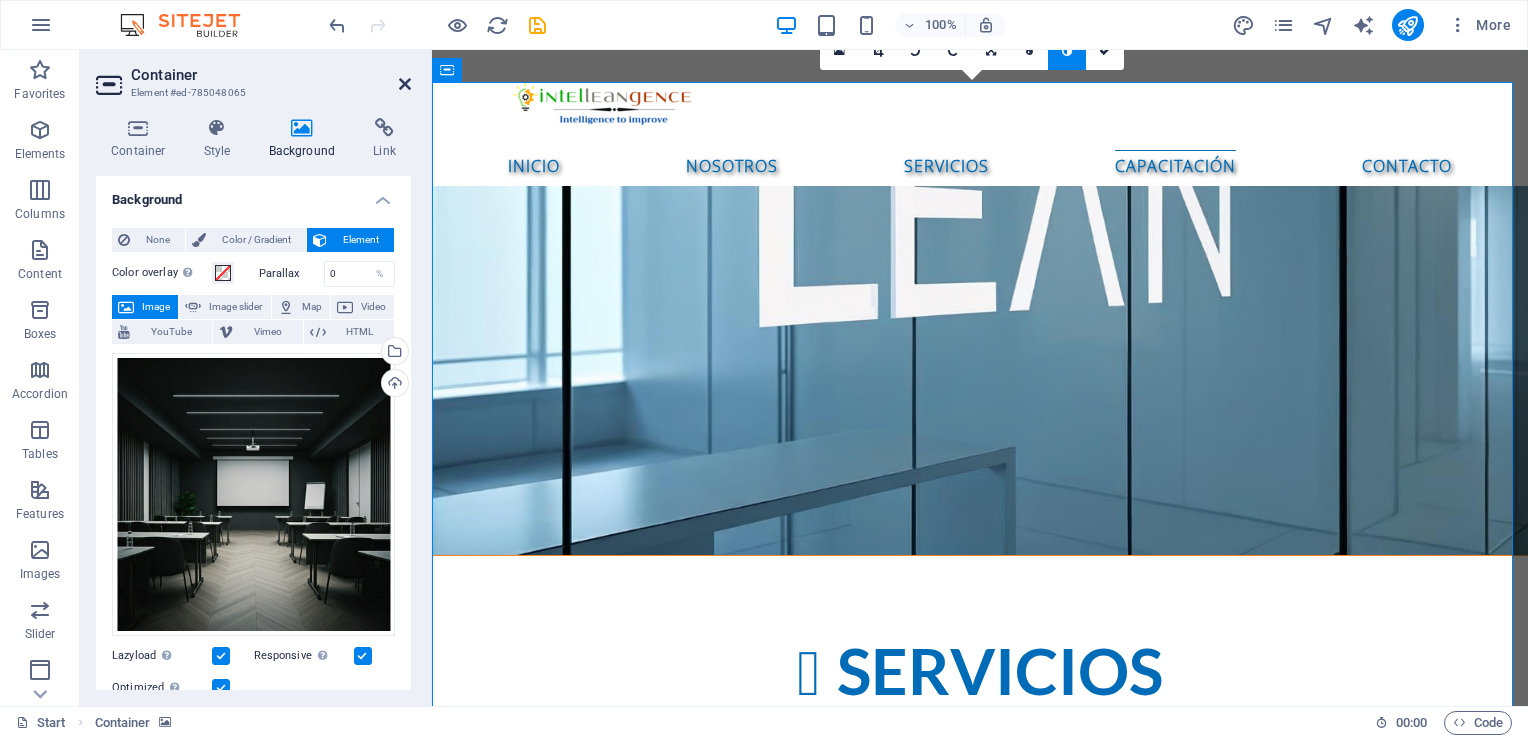 drag, startPoint x: 406, startPoint y: 86, endPoint x: 332, endPoint y: 40, distance: 87.13208 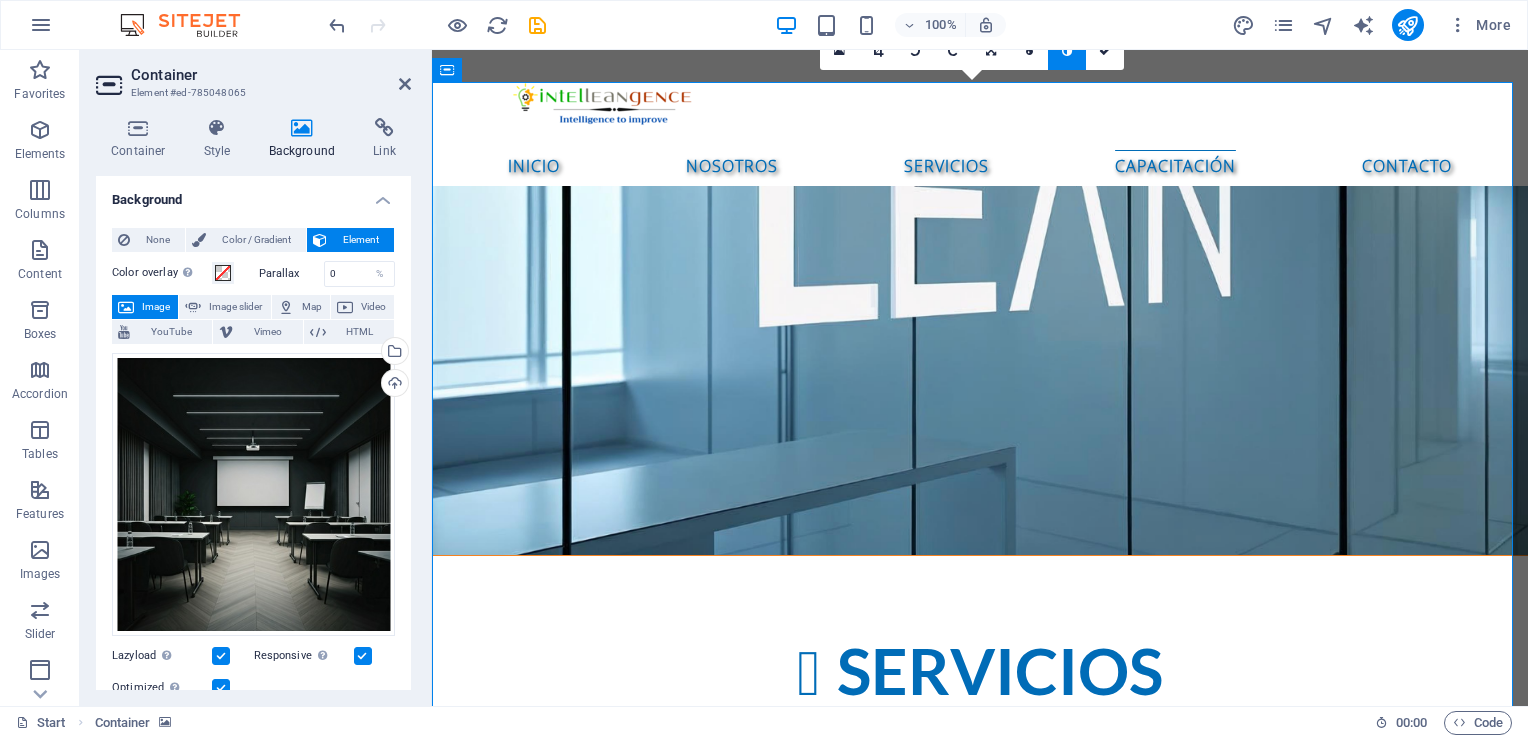 scroll, scrollTop: 2779, scrollLeft: 0, axis: vertical 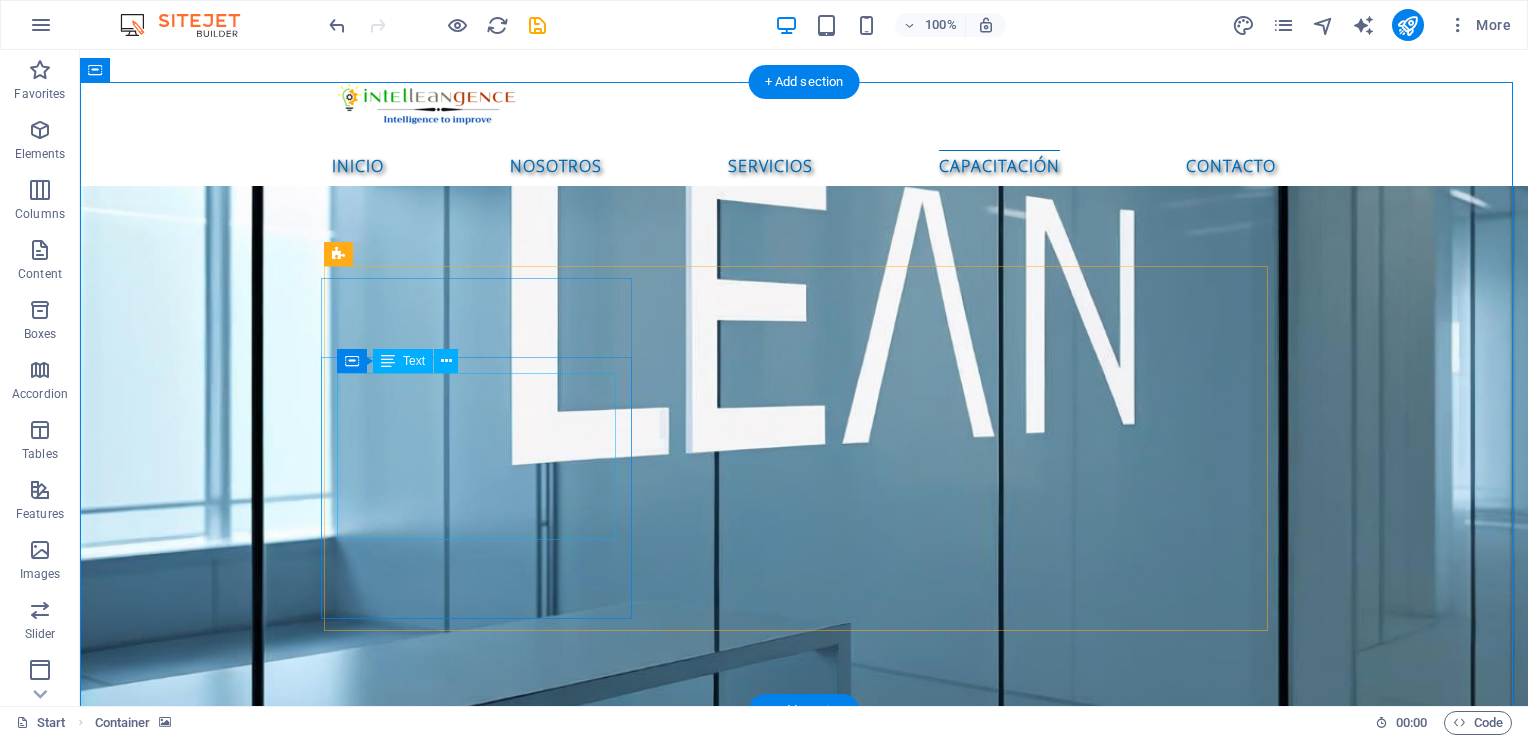 click on "4000  kg load 425  kg / pallet 100  miles 24/7  support" at bounding box center (804, 3931) 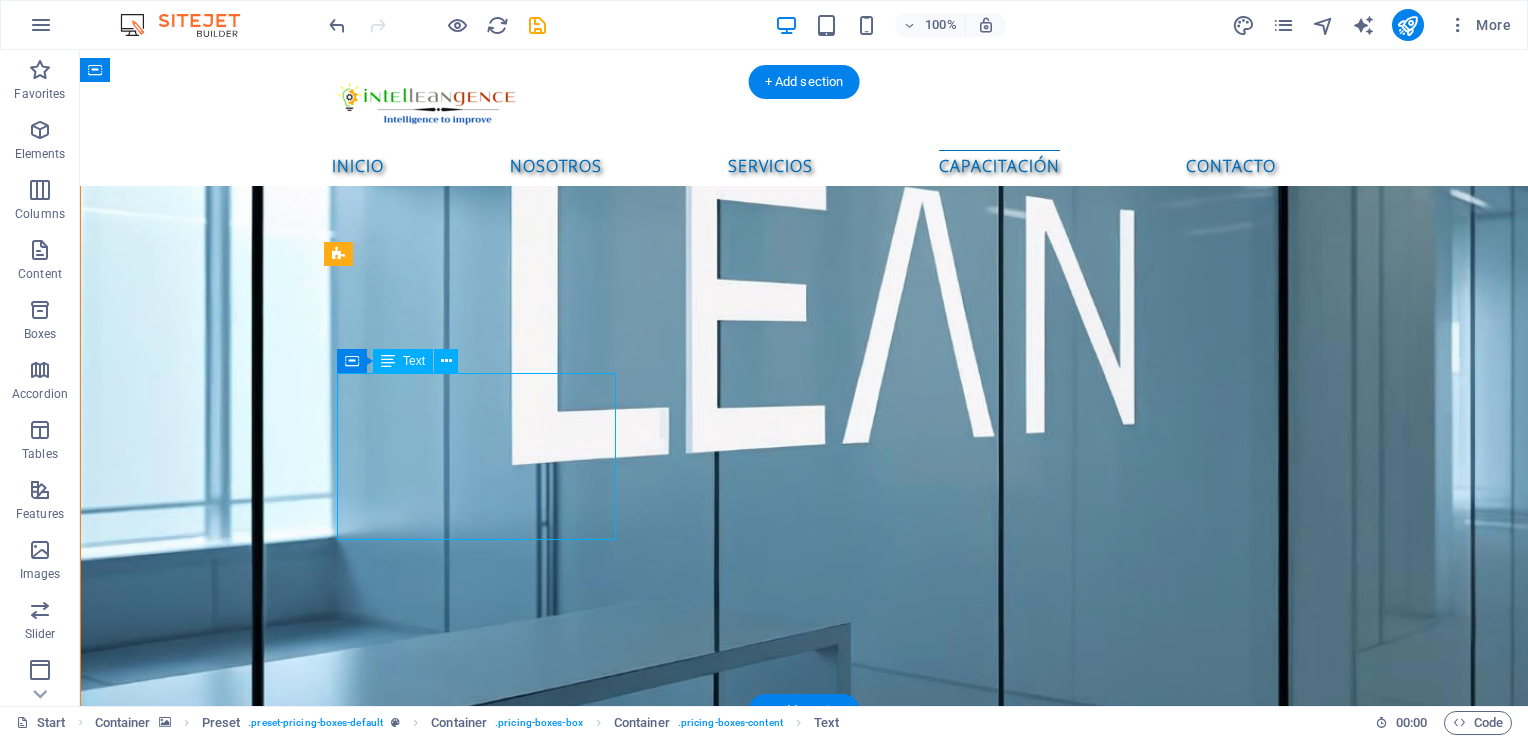 click on "4000  kg load 425  kg / pallet 100  miles 24/7  support" at bounding box center (804, 3931) 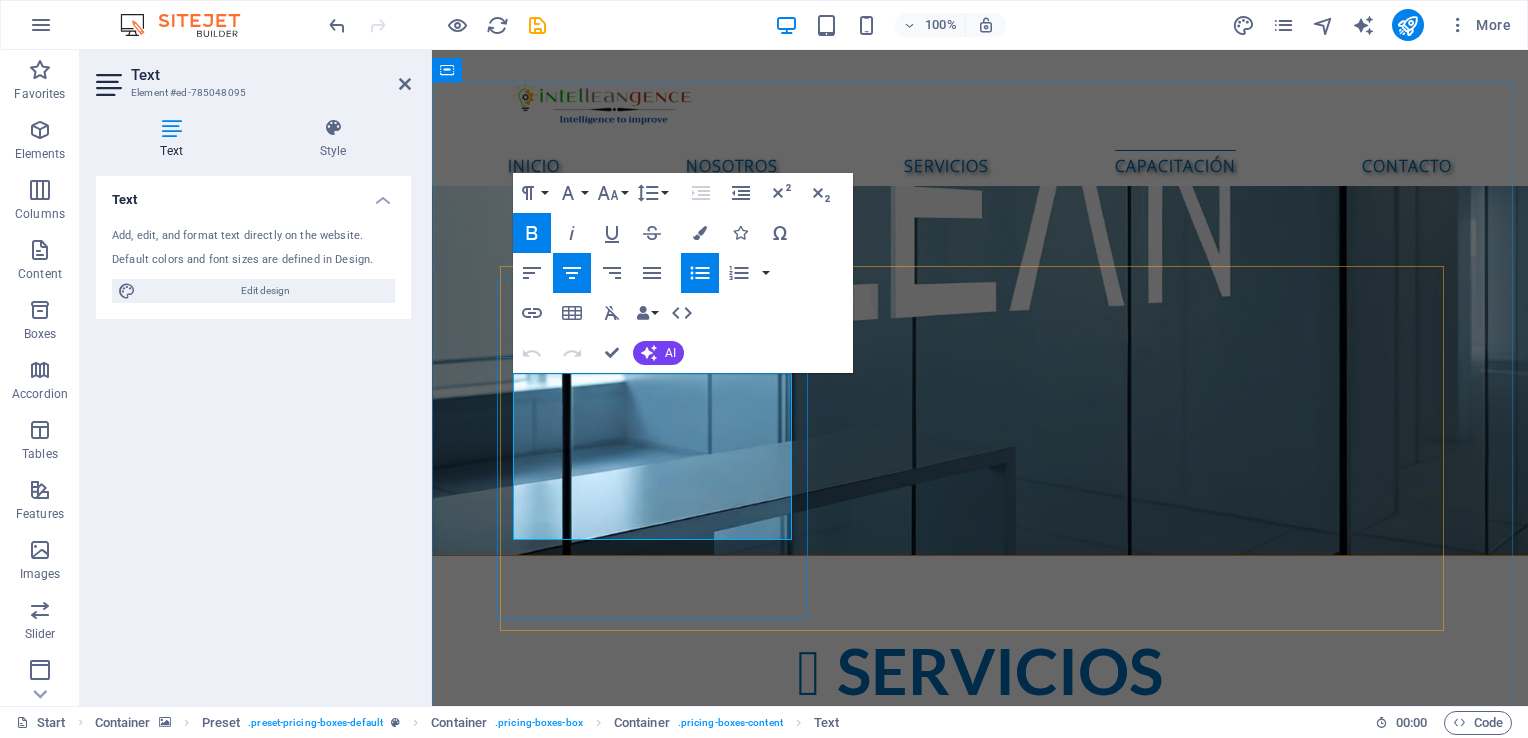 drag, startPoint x: 716, startPoint y: 519, endPoint x: 597, endPoint y: 403, distance: 166.18364 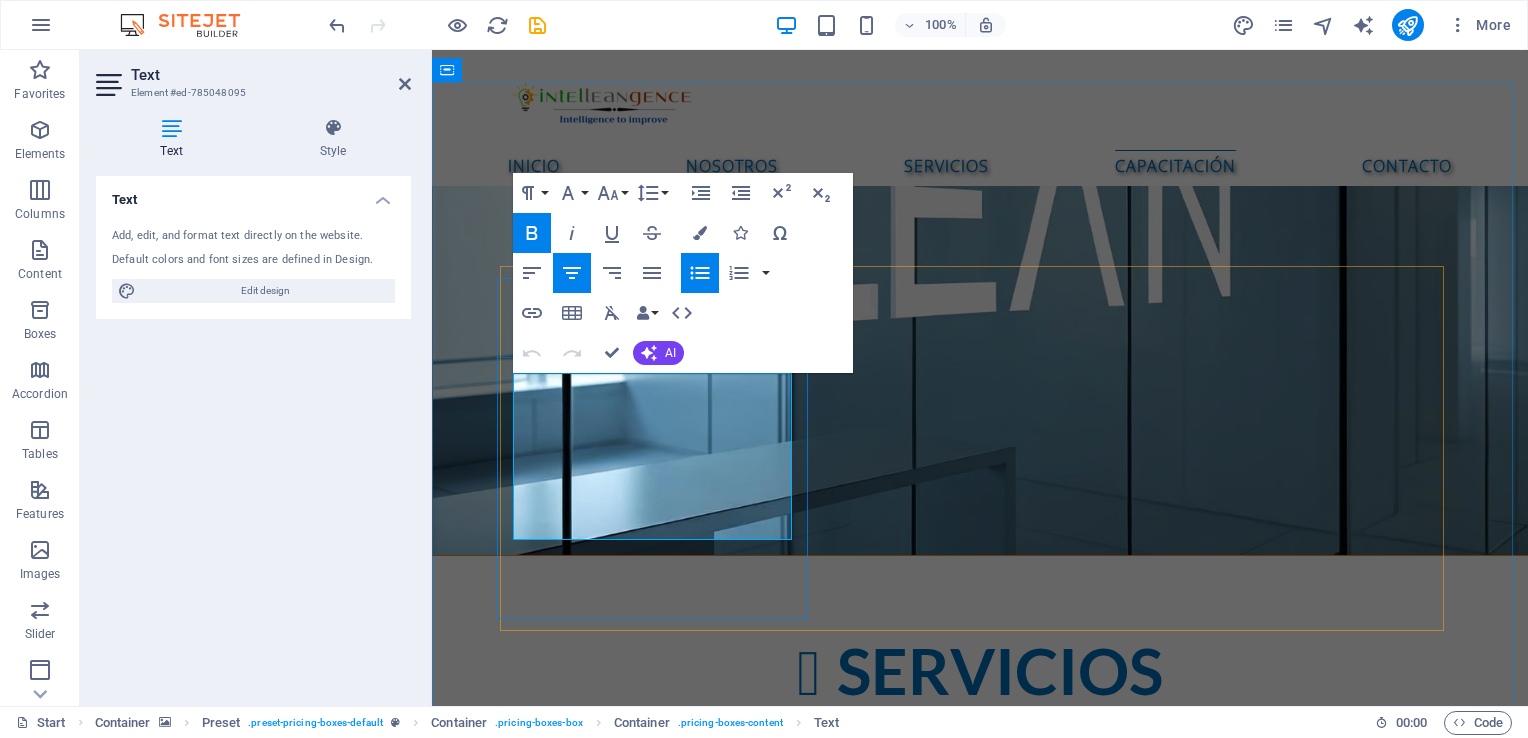 scroll, scrollTop: 2763, scrollLeft: 0, axis: vertical 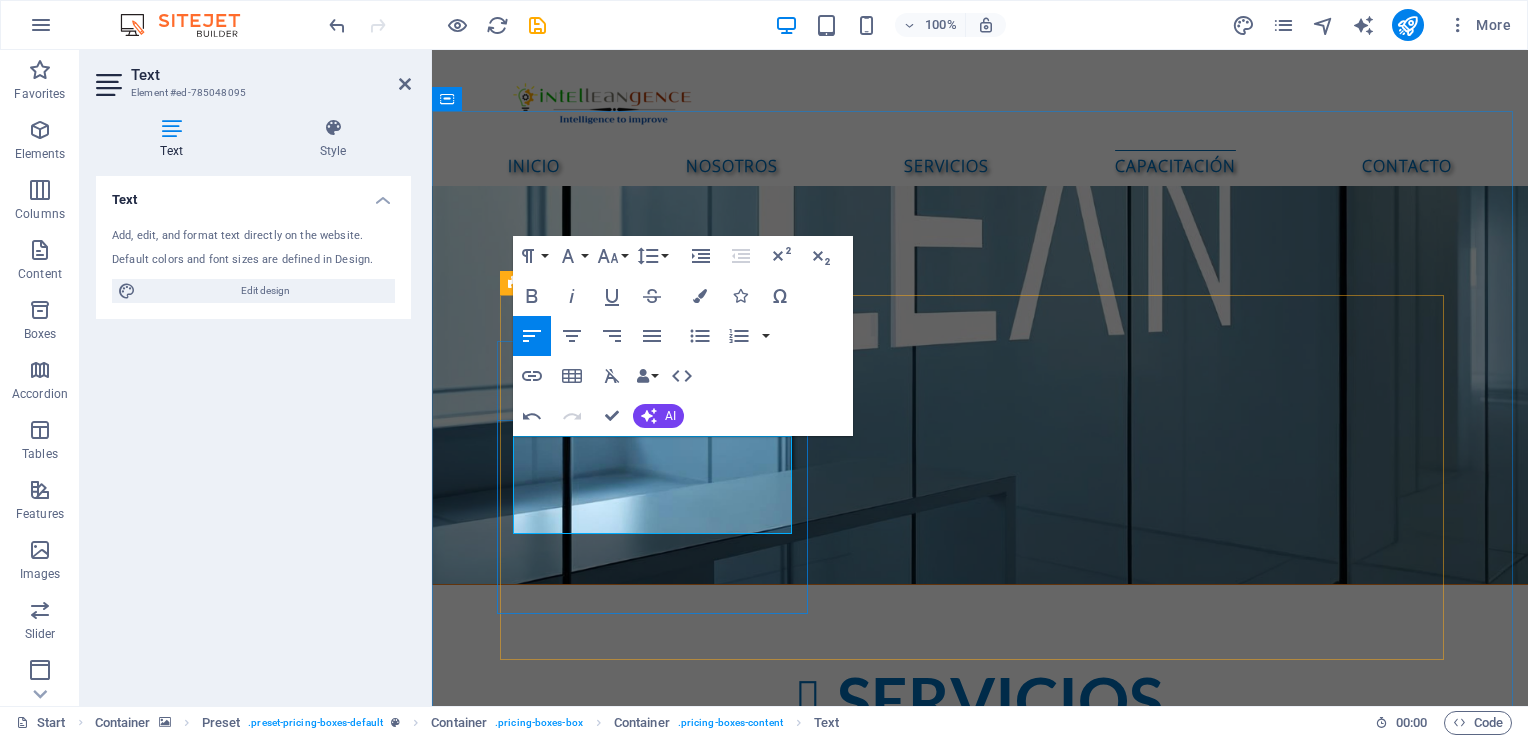 drag, startPoint x: 660, startPoint y: 522, endPoint x: 514, endPoint y: 451, distance: 162.34839 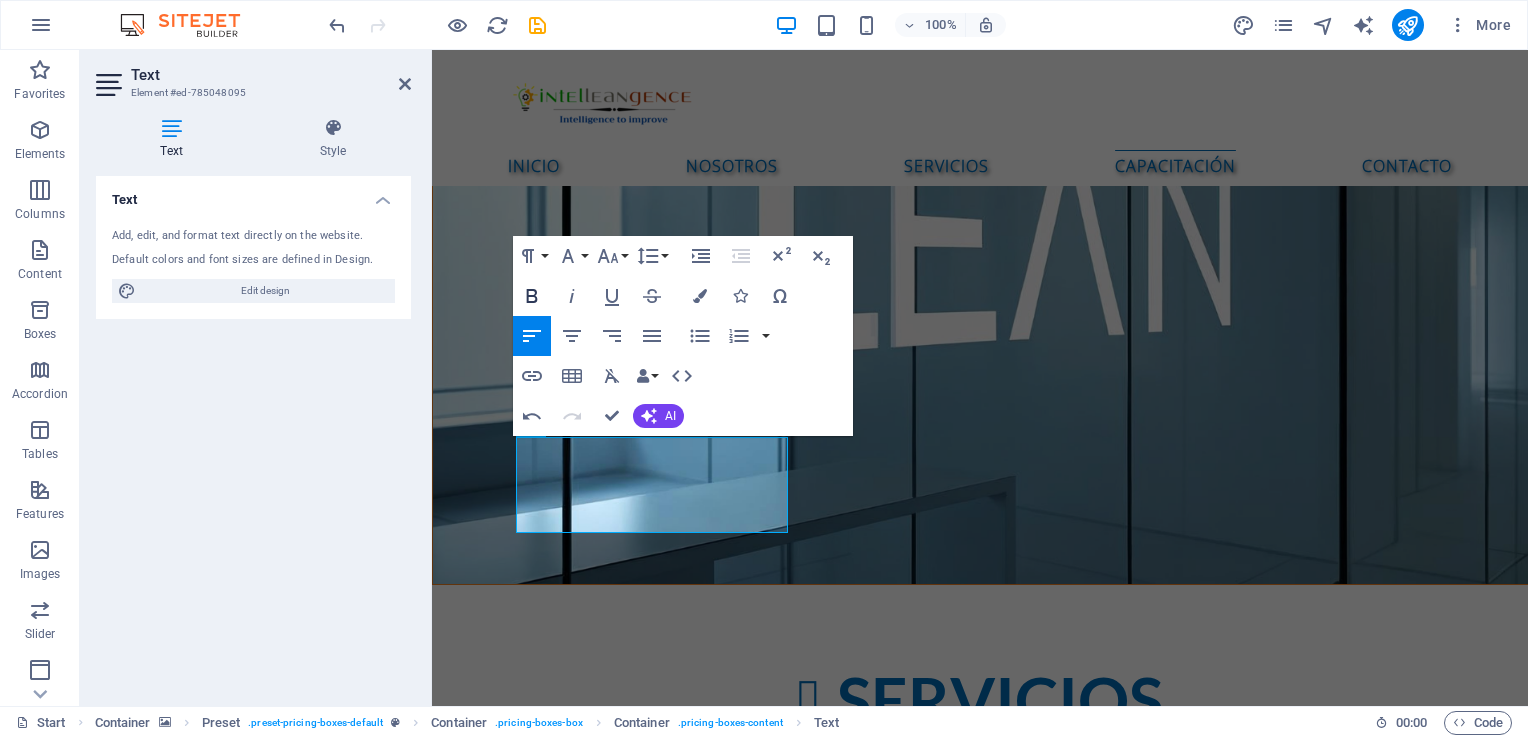 click 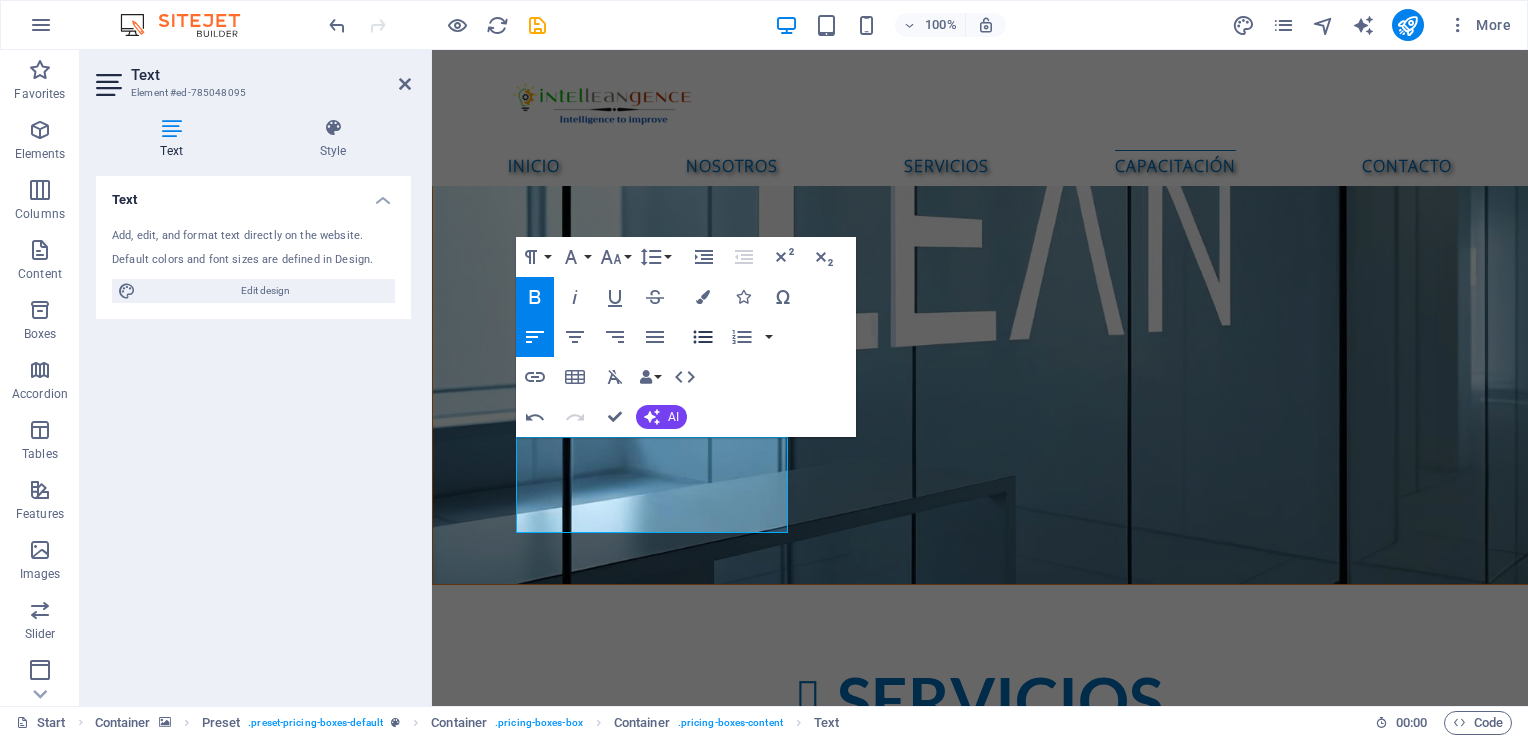 click 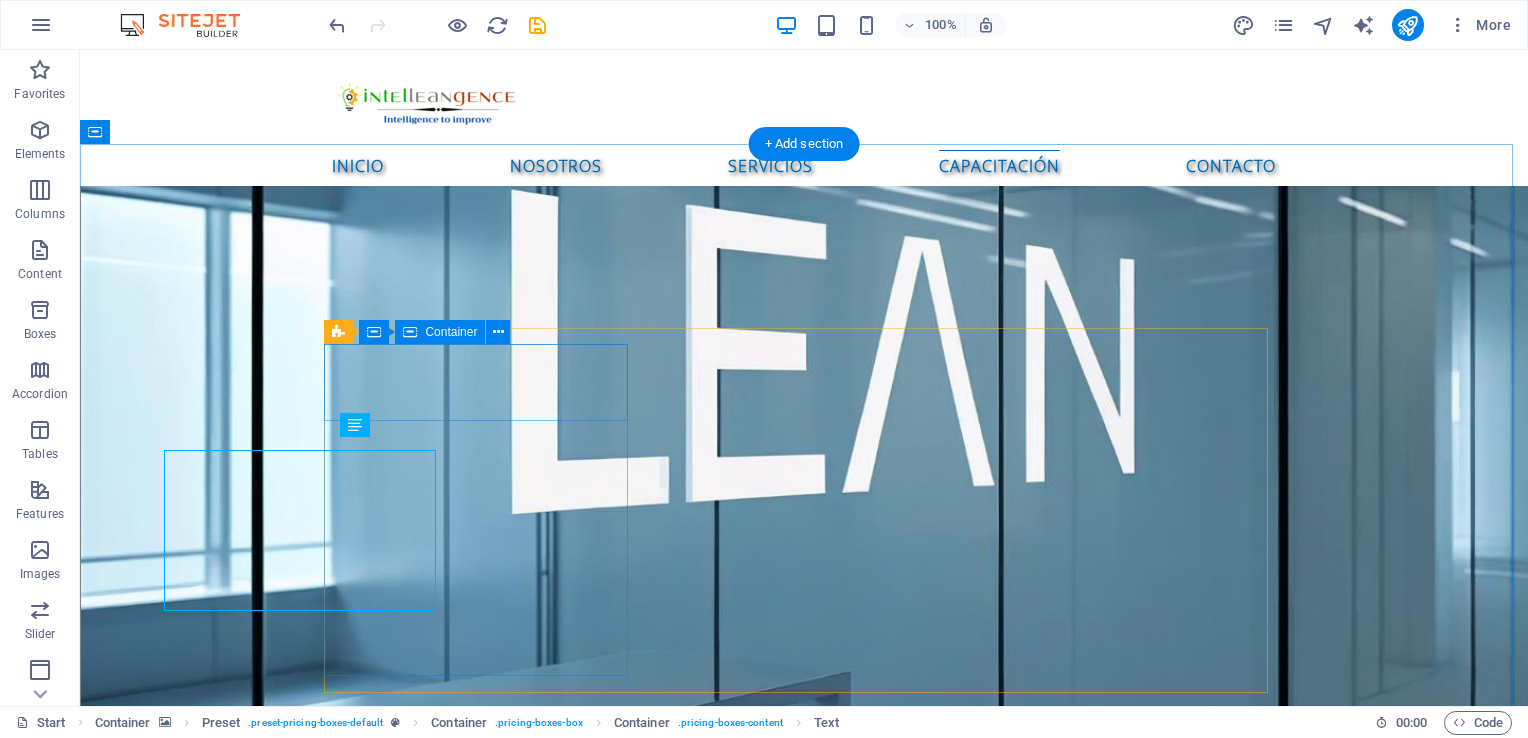scroll, scrollTop: 2717, scrollLeft: 0, axis: vertical 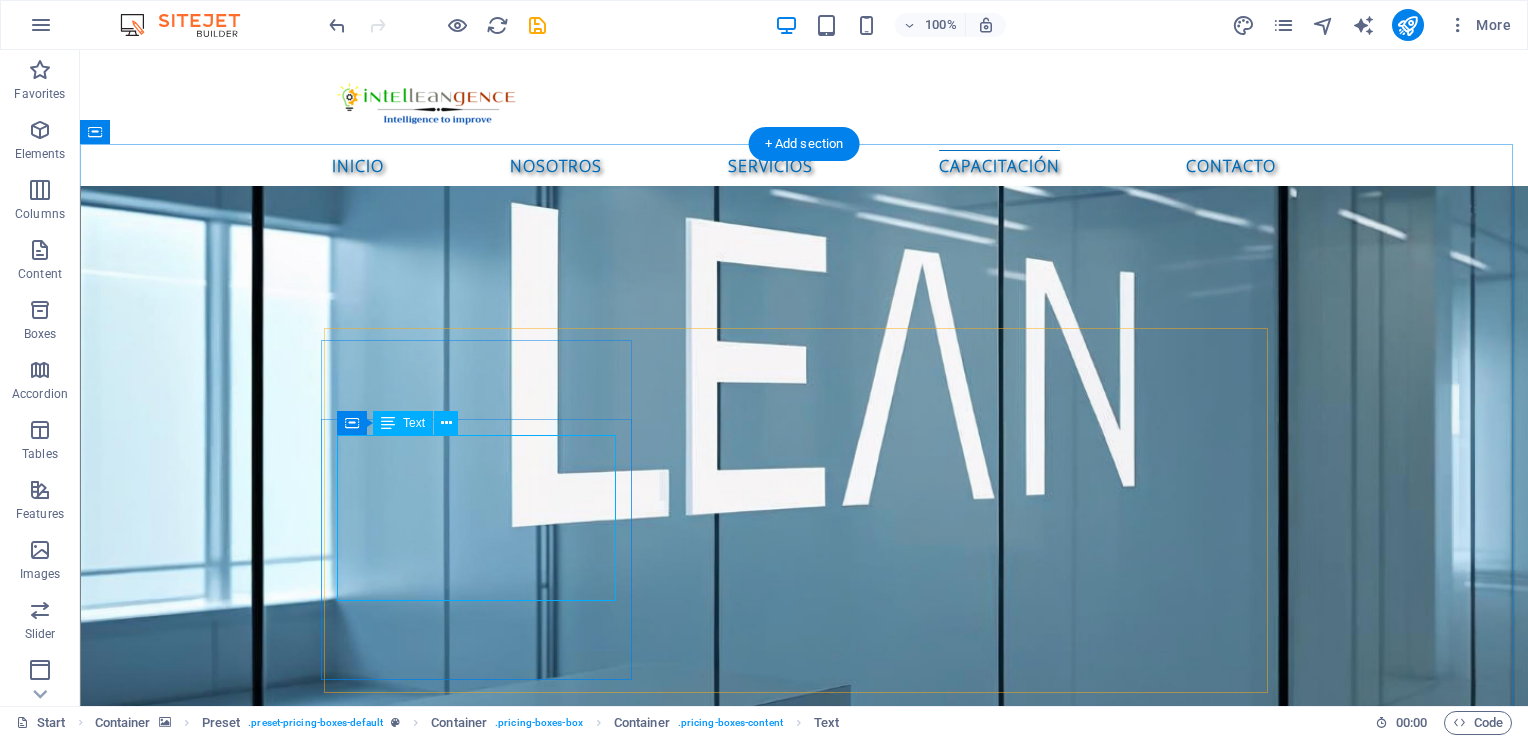 click on "Elaboración de procedimientos Mapeo de procesos Formación de auditores ISO Auditor líder ISO" at bounding box center [804, 3993] 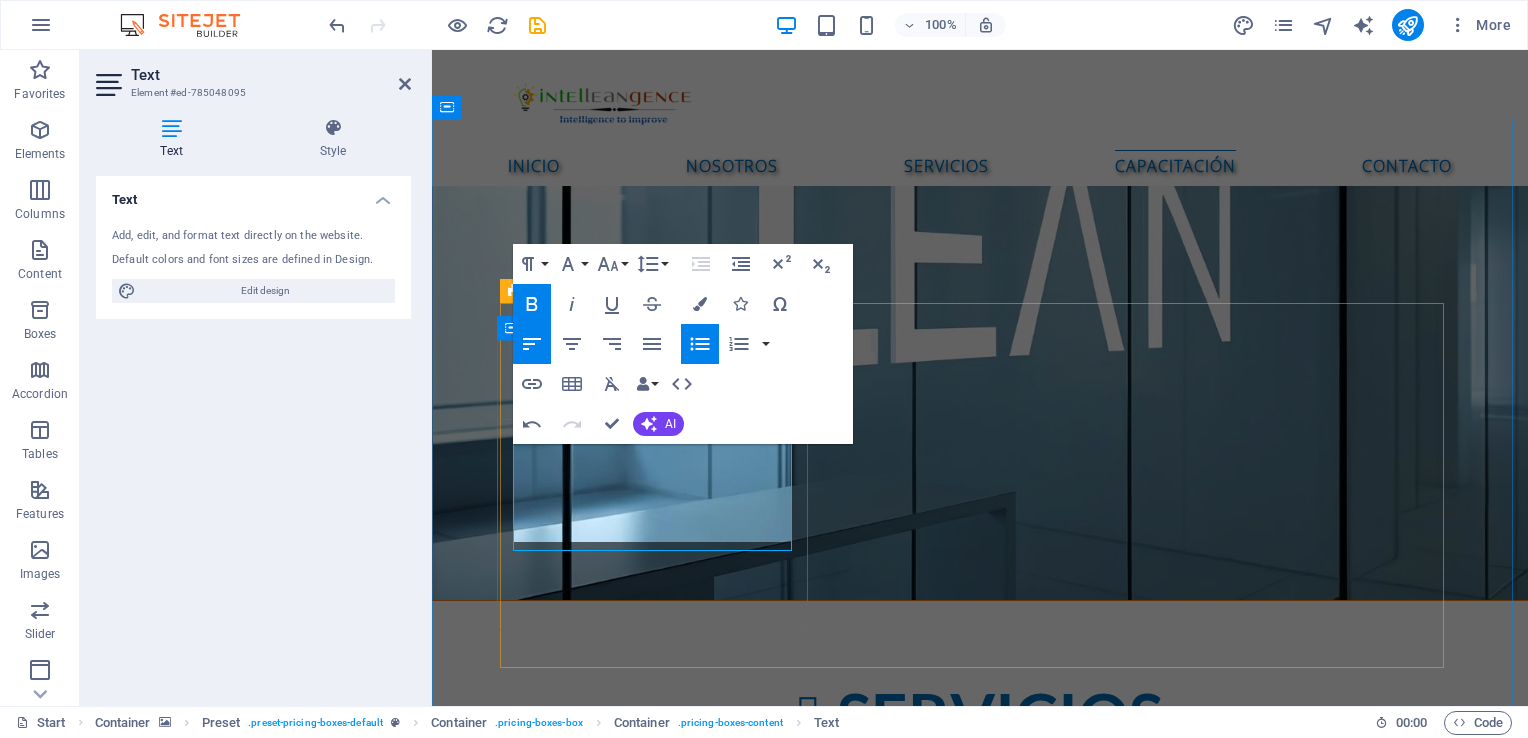 scroll, scrollTop: 2755, scrollLeft: 0, axis: vertical 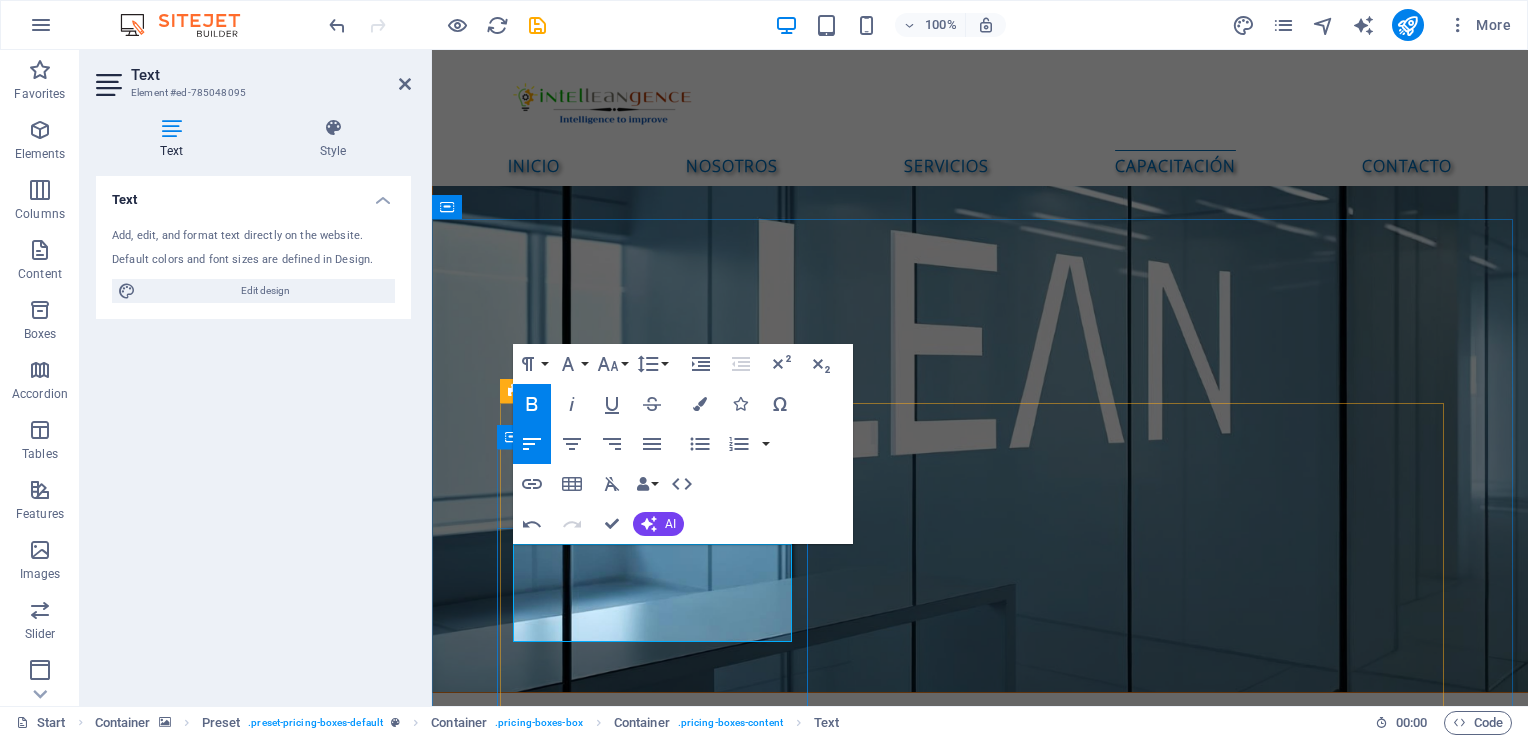 click on "Elaboración de procedimientos" at bounding box center (628, 3787) 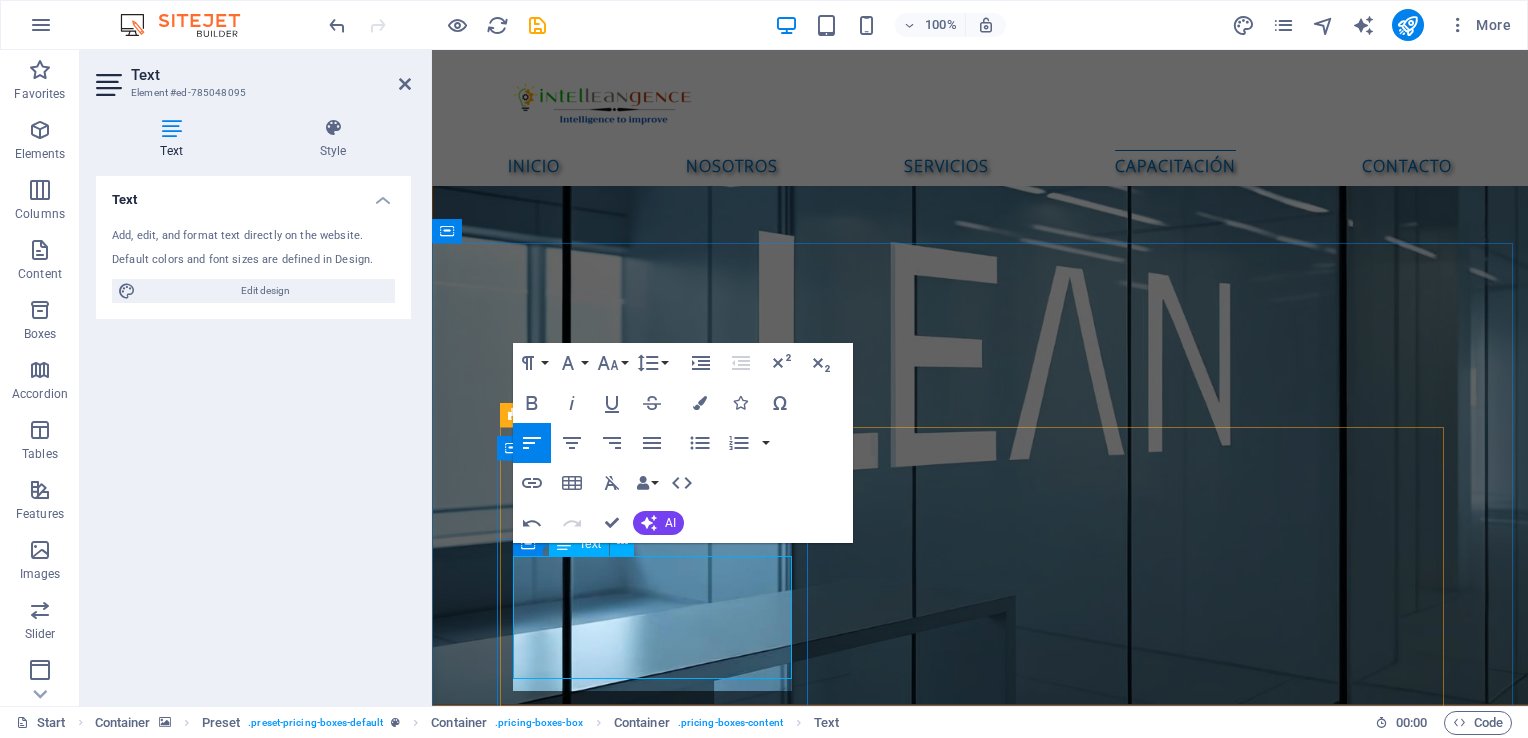 scroll, scrollTop: 2631, scrollLeft: 0, axis: vertical 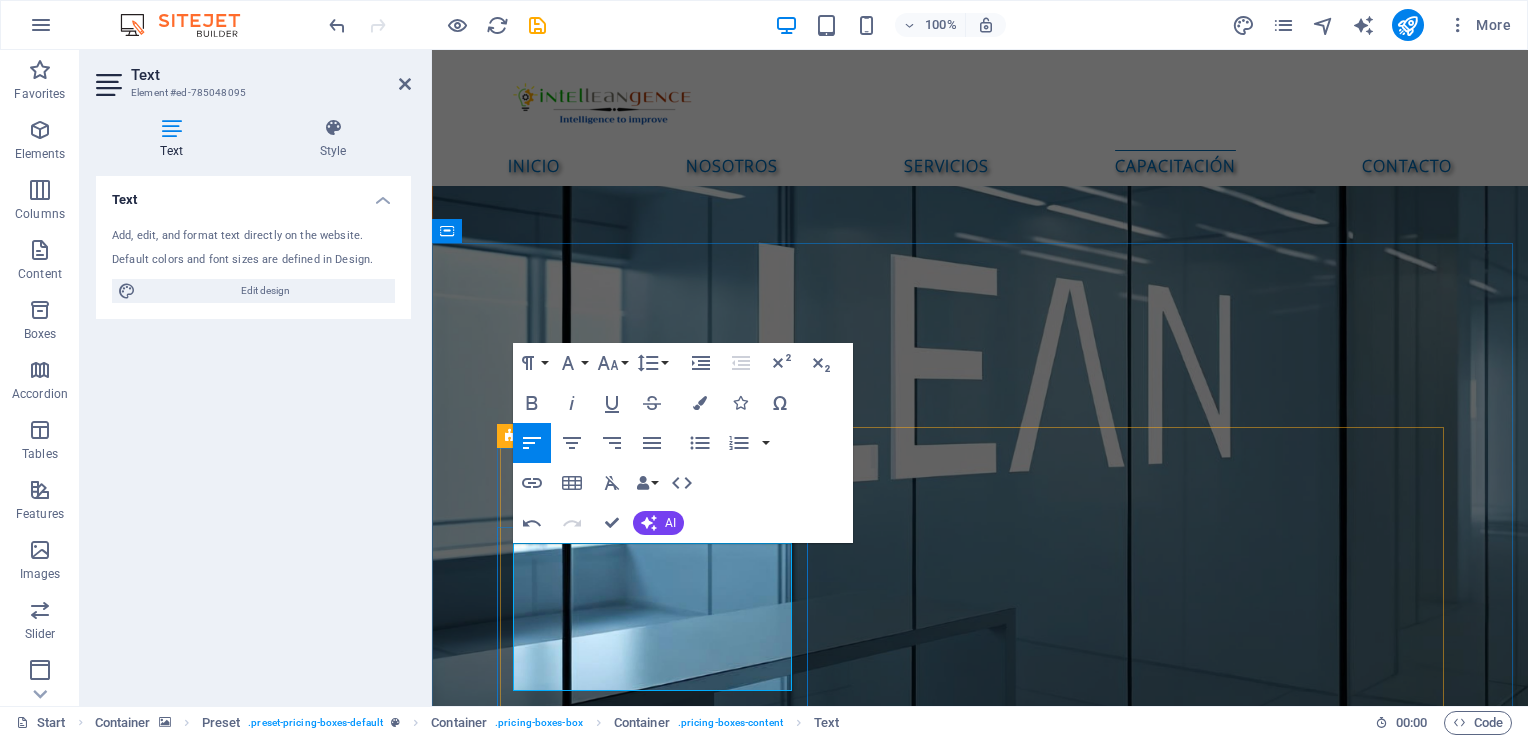 drag, startPoint x: 677, startPoint y: 628, endPoint x: 517, endPoint y: 602, distance: 162.09874 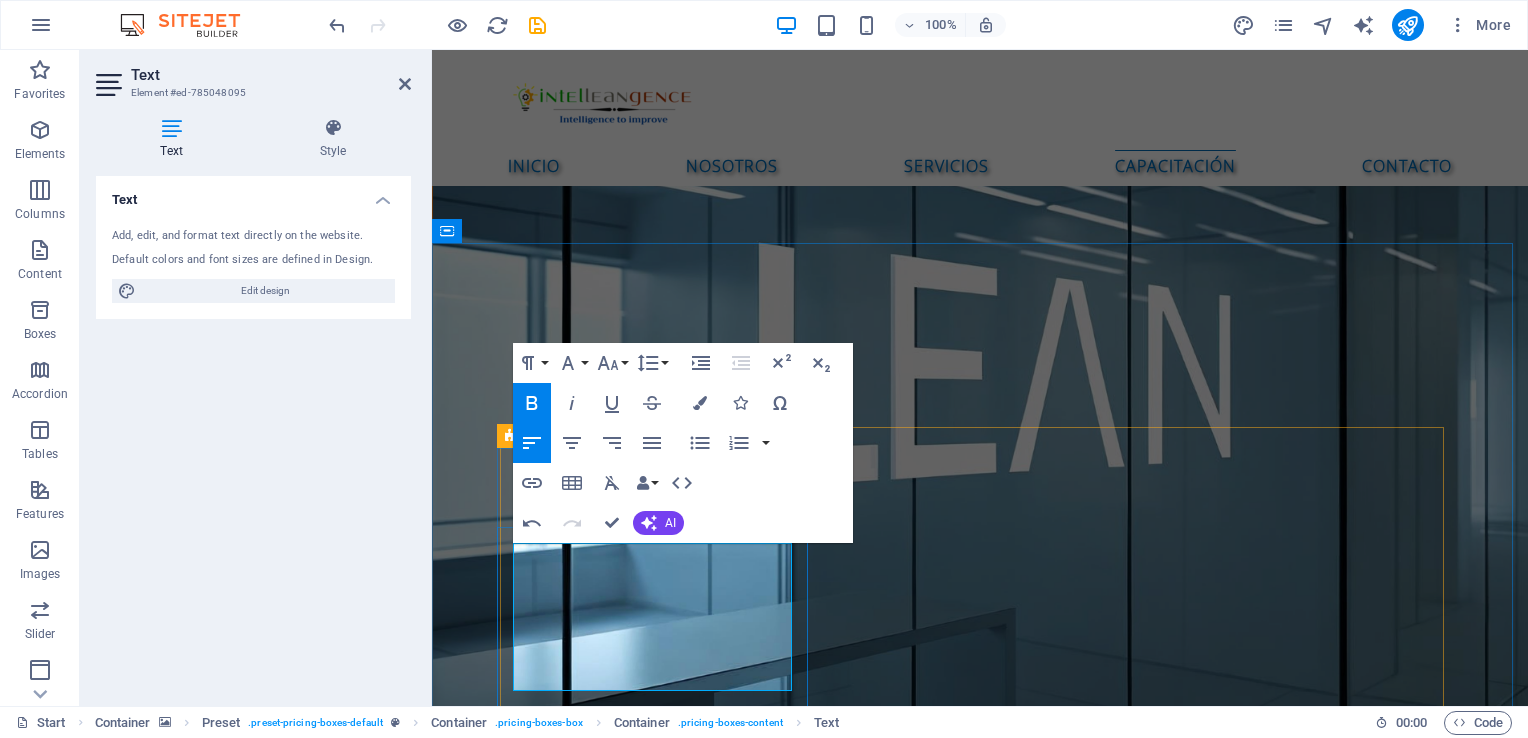 type 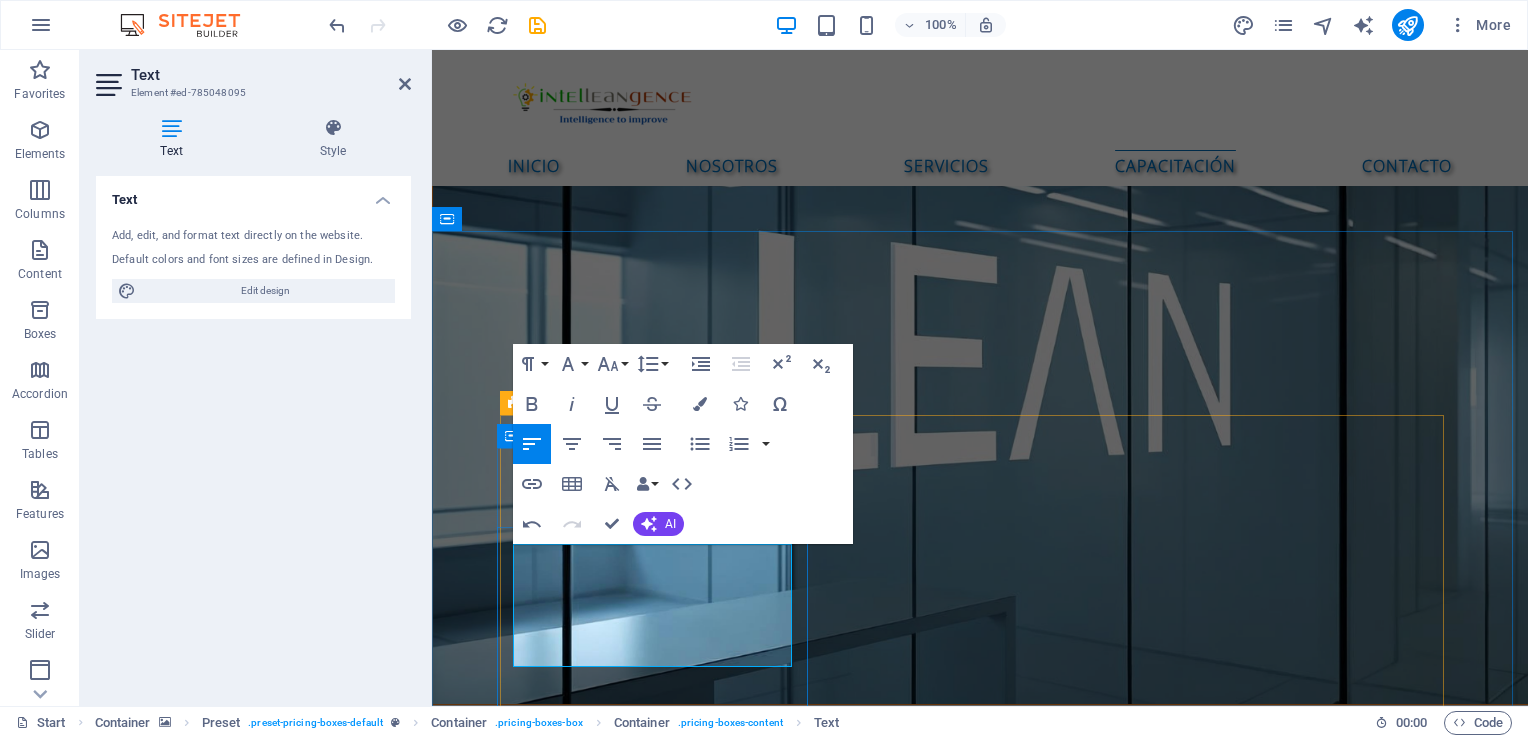 click at bounding box center (980, 3824) 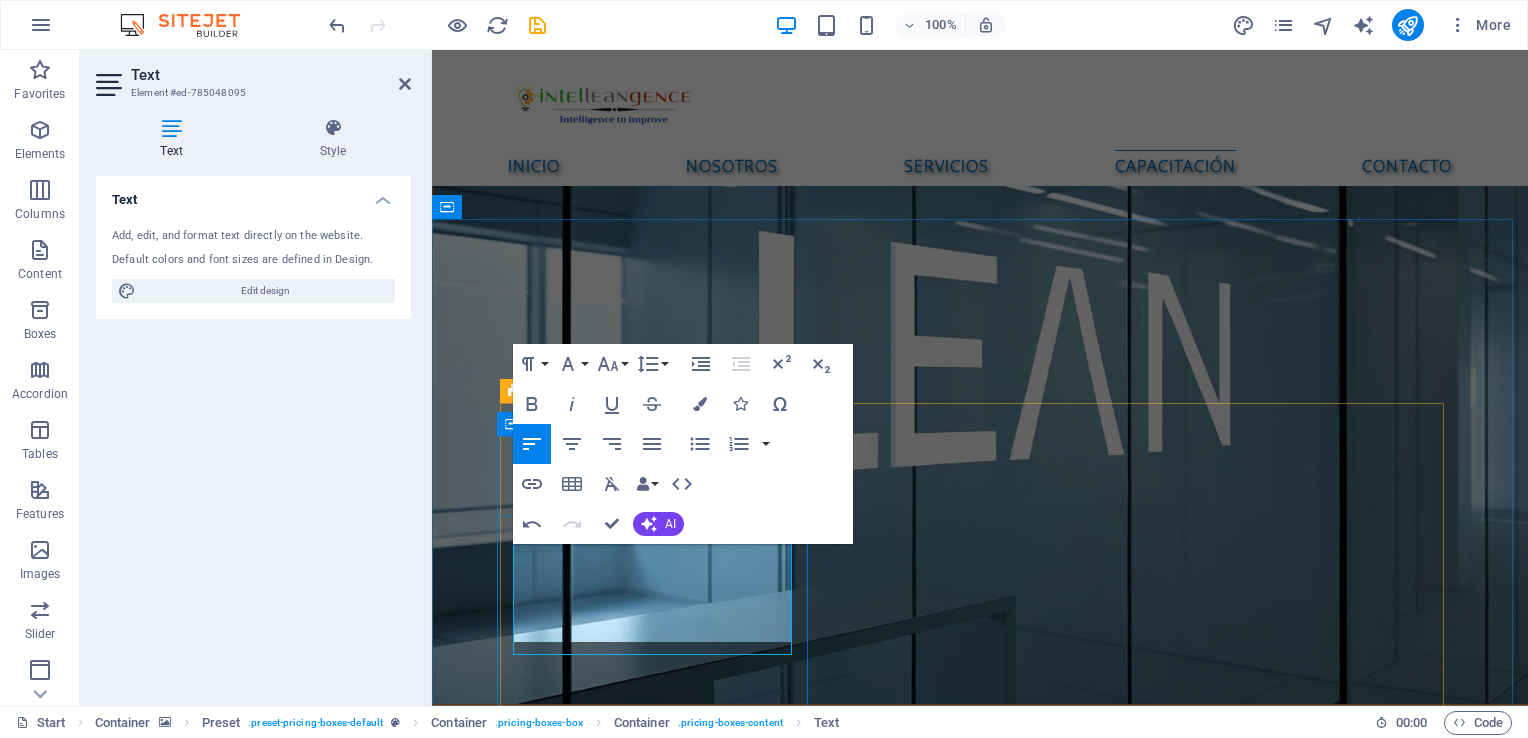scroll, scrollTop: 2655, scrollLeft: 0, axis: vertical 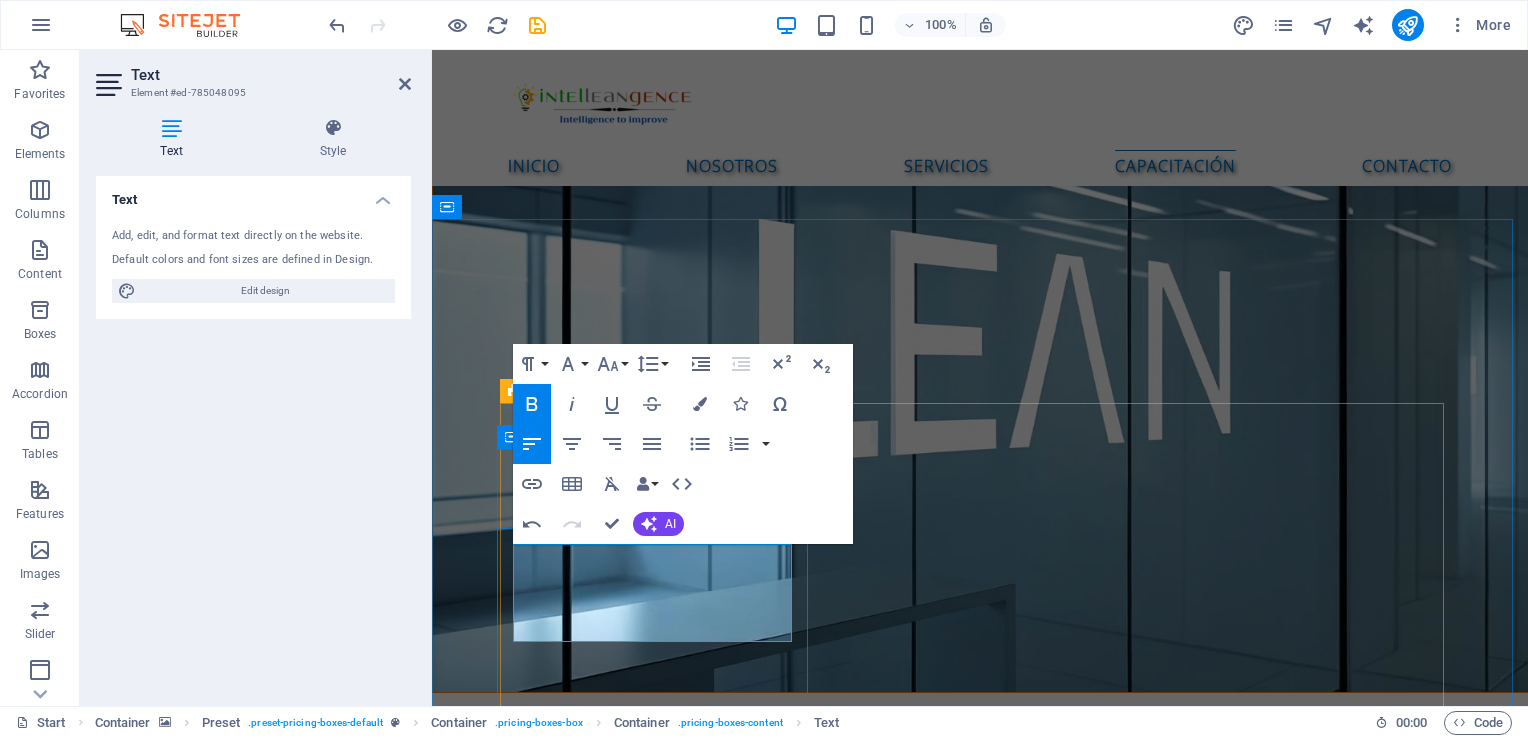 click on "Auditor líder ISO" at bounding box center [980, 3837] 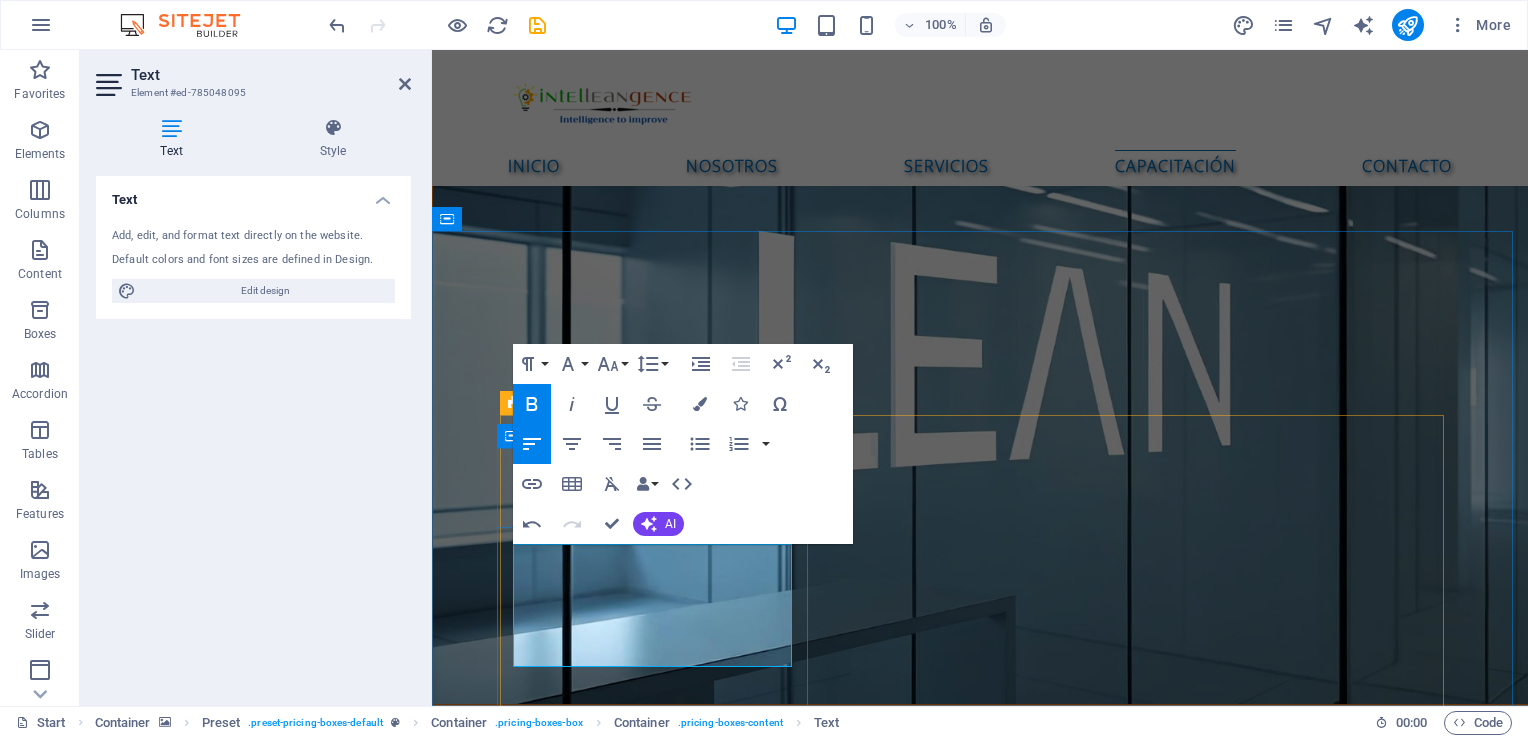 scroll, scrollTop: 2631, scrollLeft: 0, axis: vertical 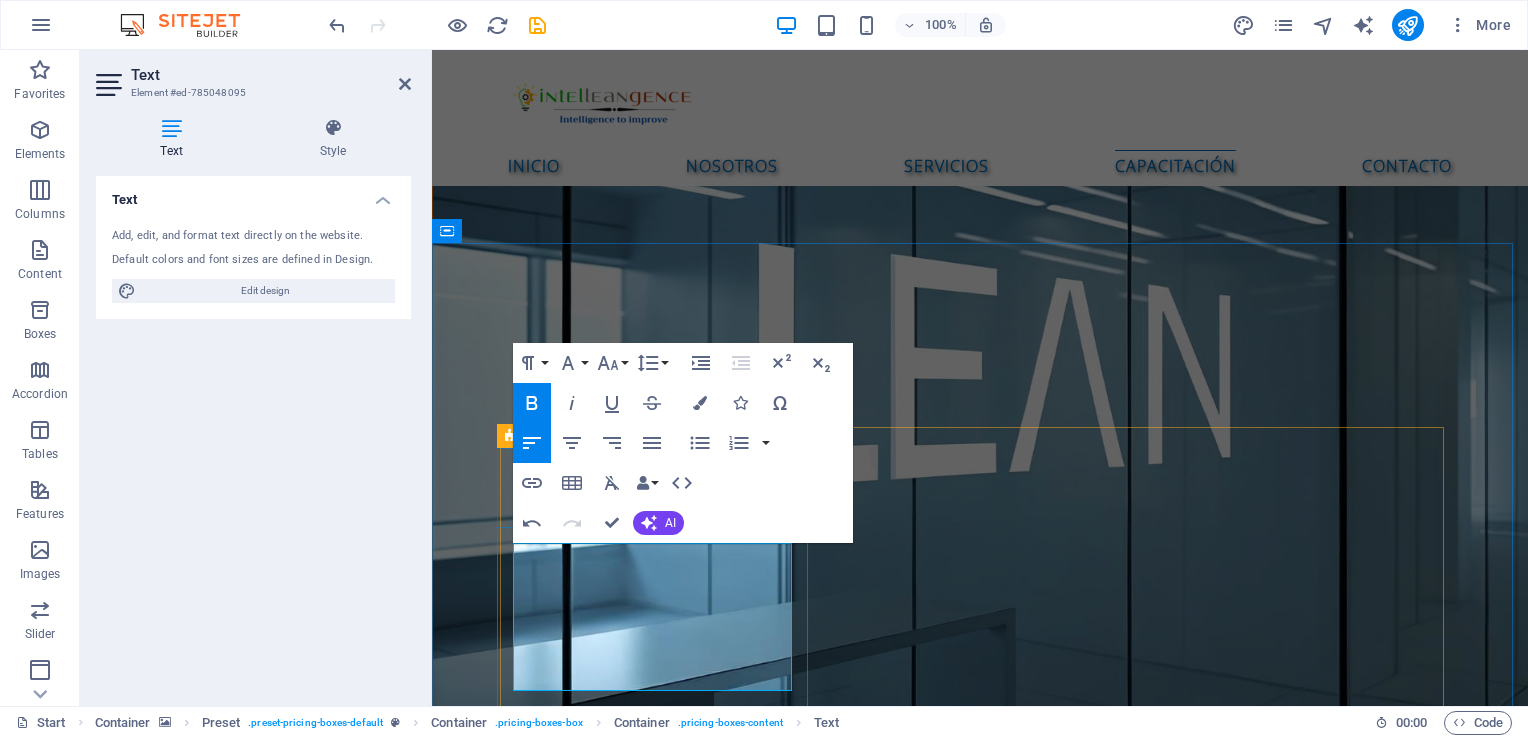 drag, startPoint x: 687, startPoint y: 582, endPoint x: 512, endPoint y: 555, distance: 177.0706 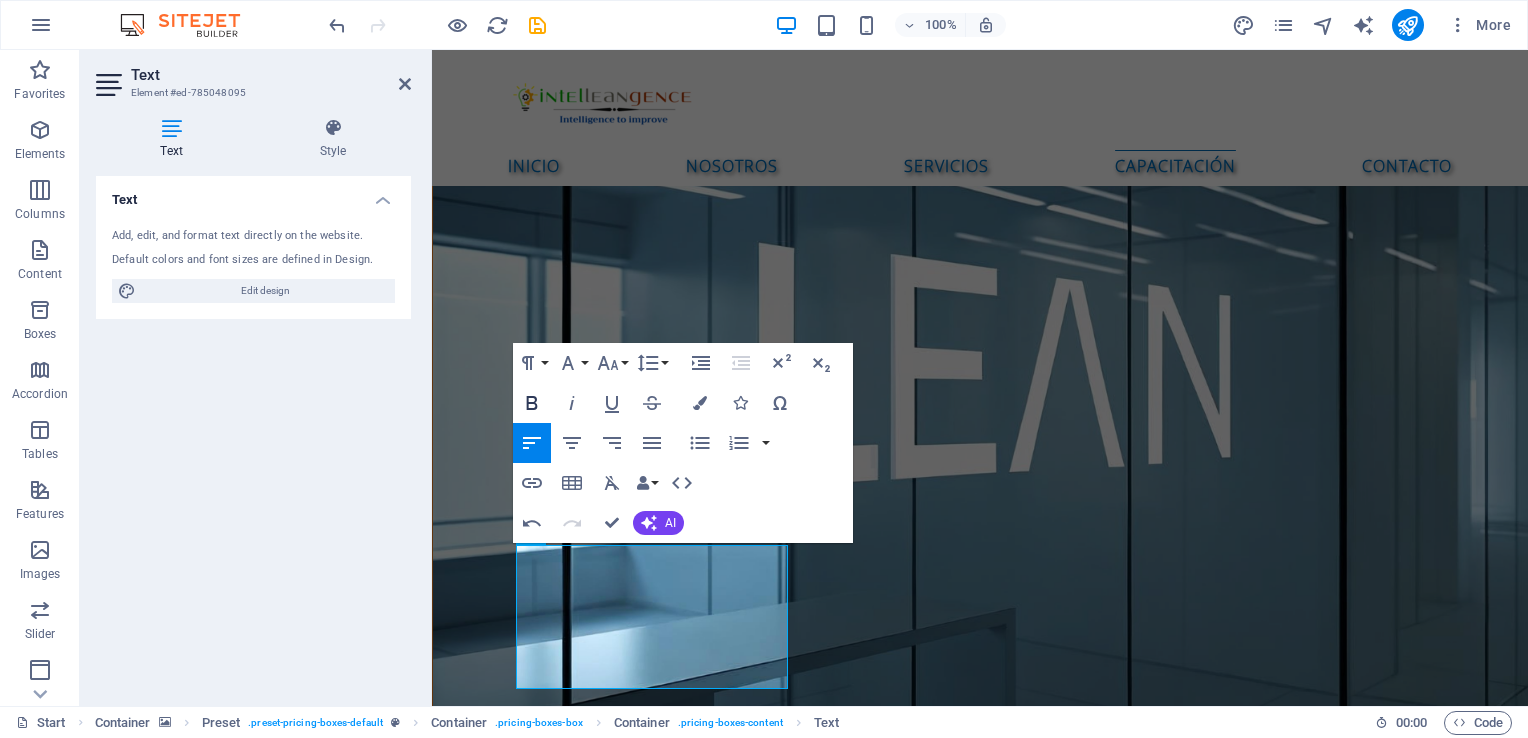 click 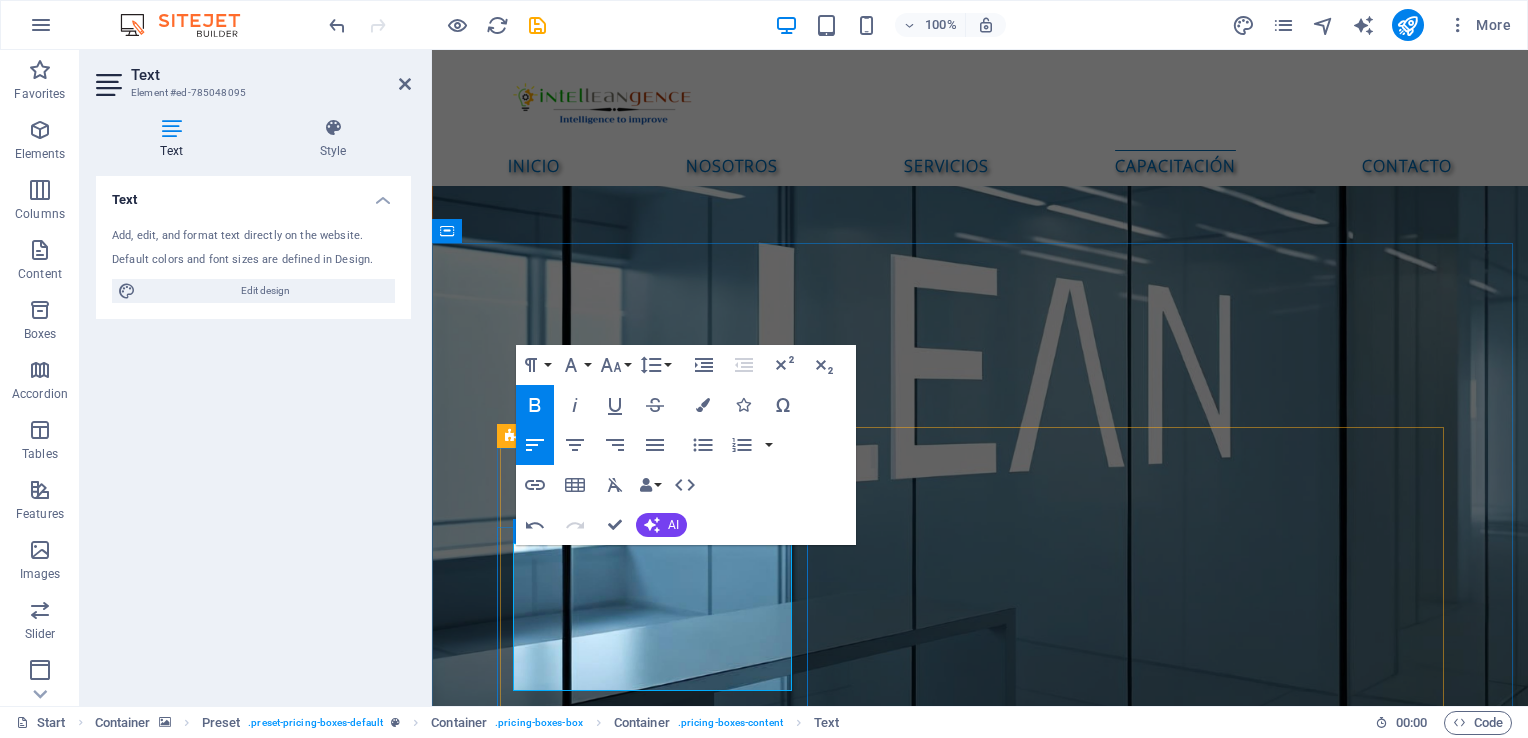 click on "Mapeo de procesos" at bounding box center [980, 3909] 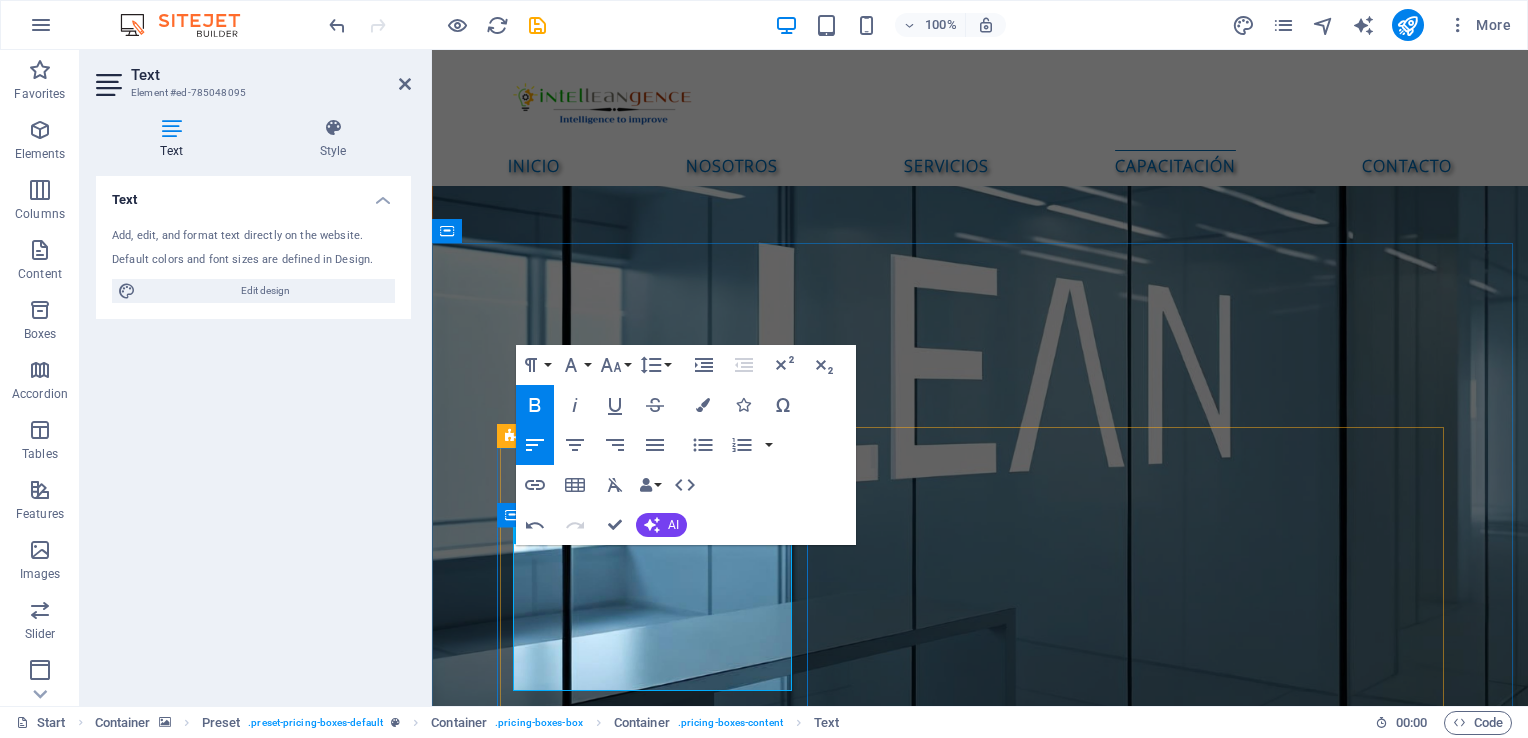 drag, startPoint x: 696, startPoint y: 674, endPoint x: 509, endPoint y: 562, distance: 217.97476 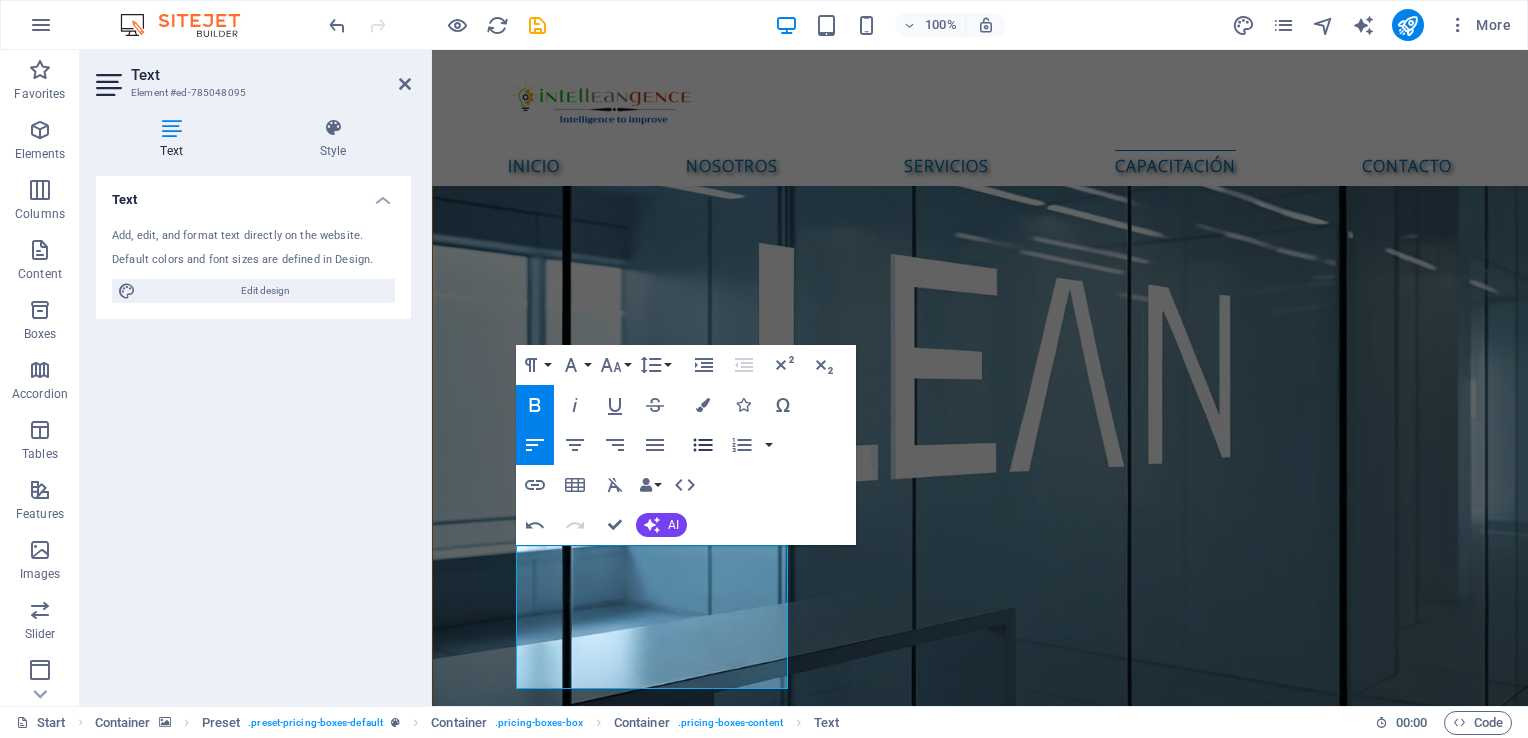 click 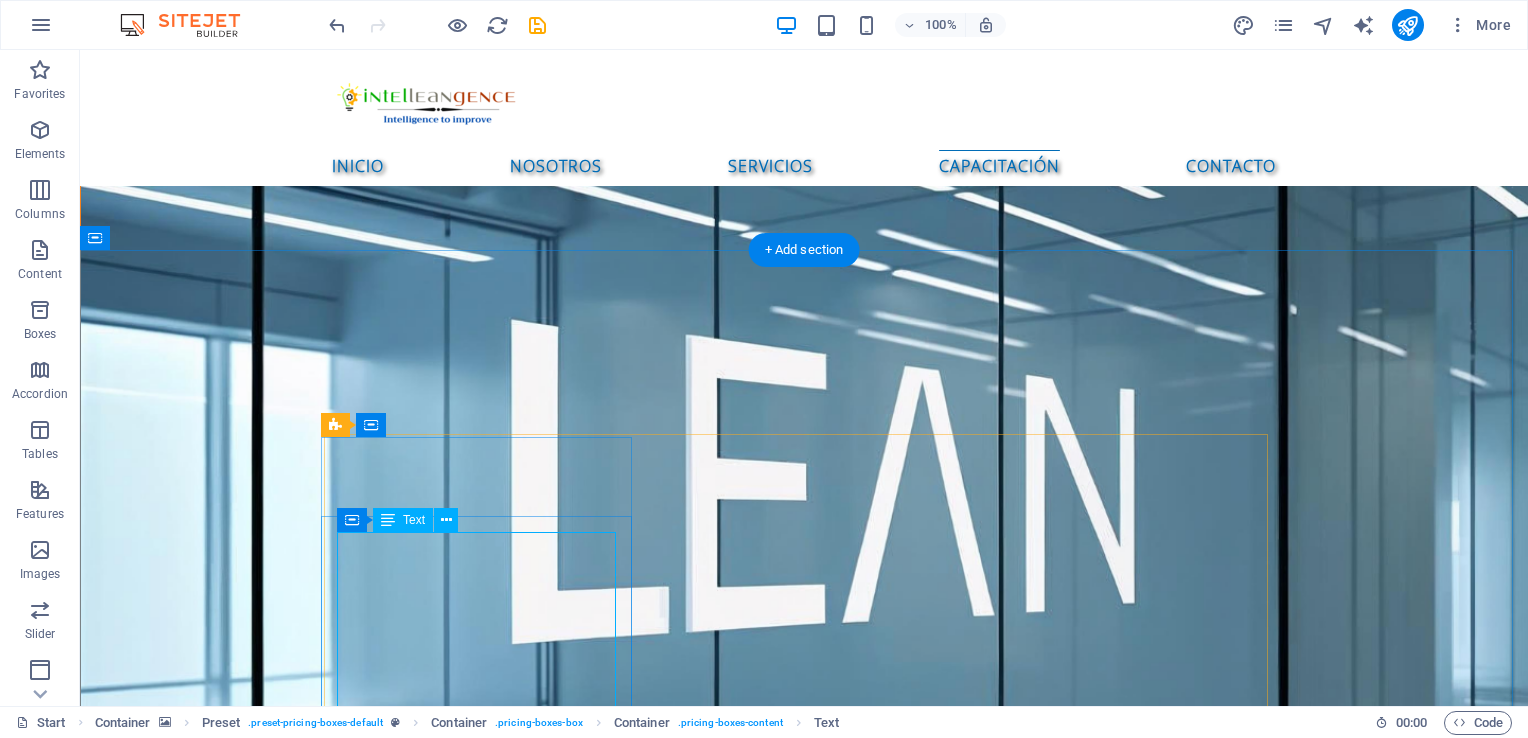 scroll, scrollTop: 2800, scrollLeft: 0, axis: vertical 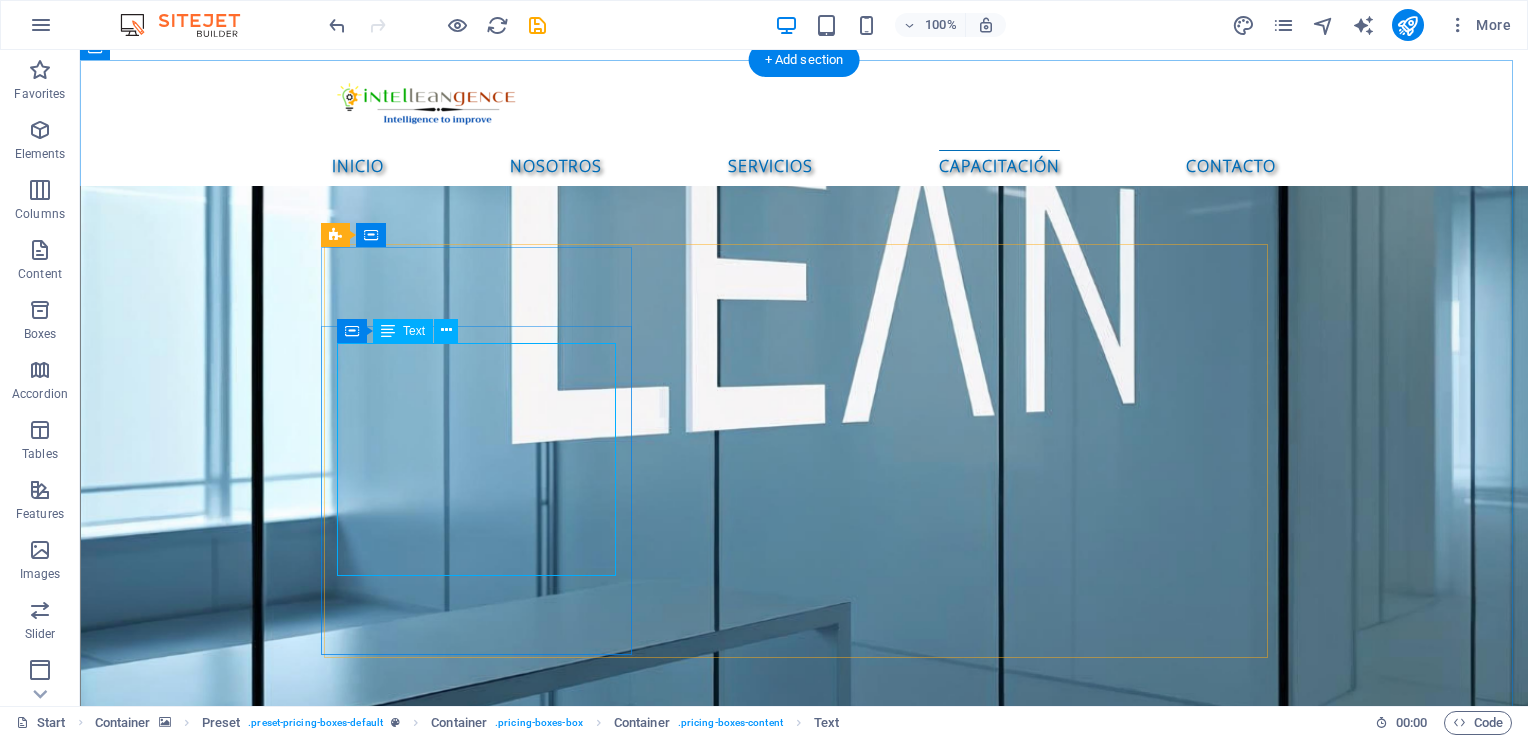 click on "Fundamentos e interpretación de la norma ISO 9001:2018 Formación de auditores ISO Auditor líder ISO Elaboración de procedimientos Mapeo de procesos" at bounding box center [804, 3980] 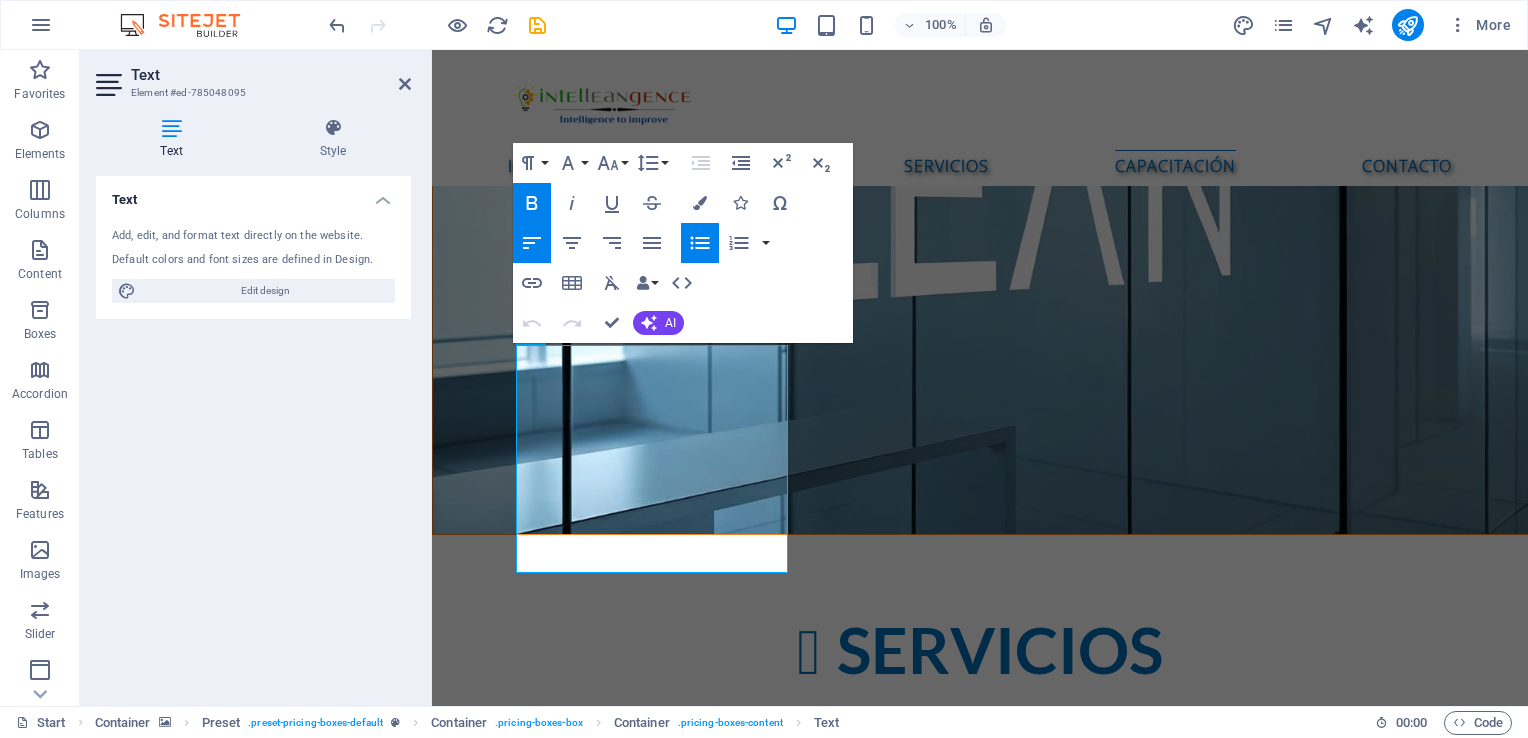 drag, startPoint x: 690, startPoint y: 546, endPoint x: 489, endPoint y: 358, distance: 275.2181 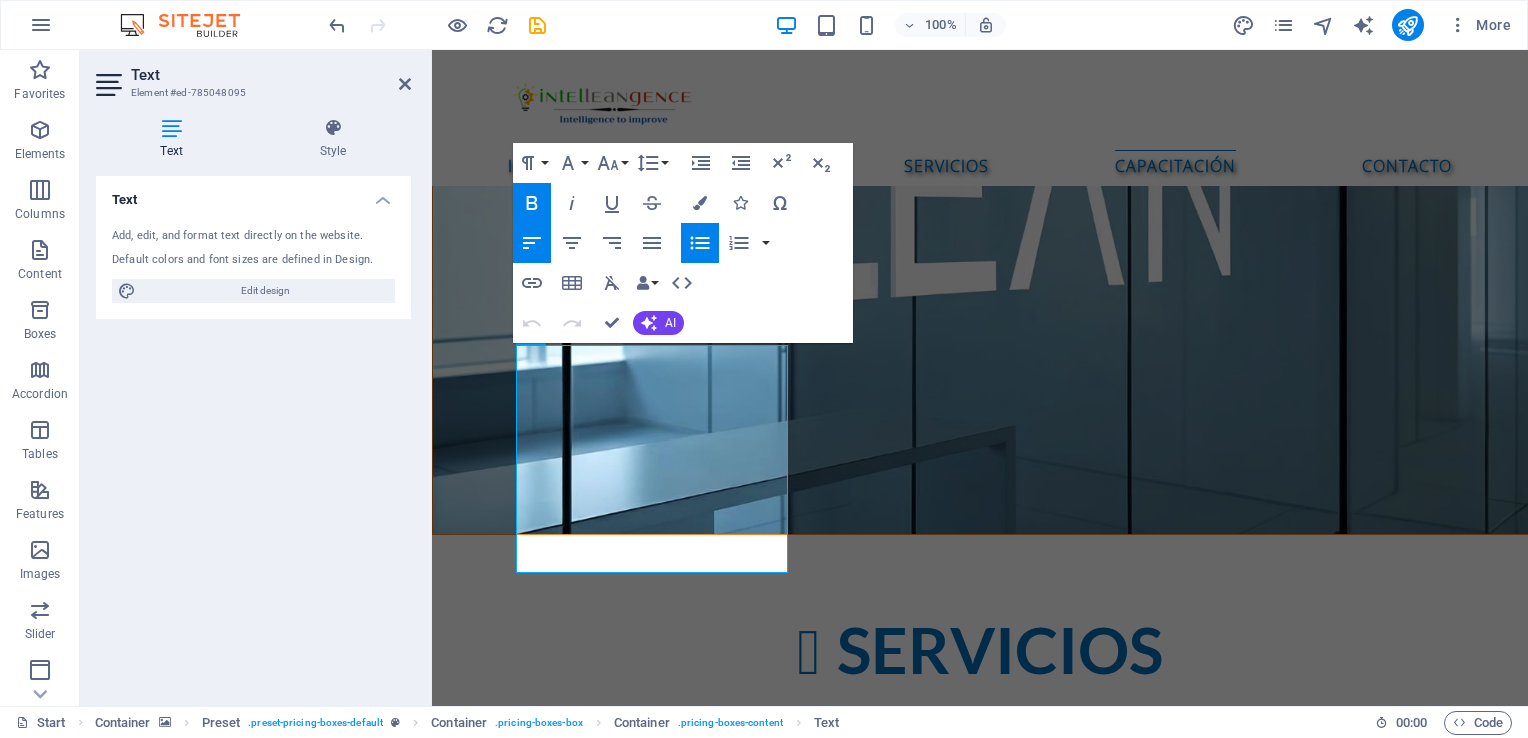 click 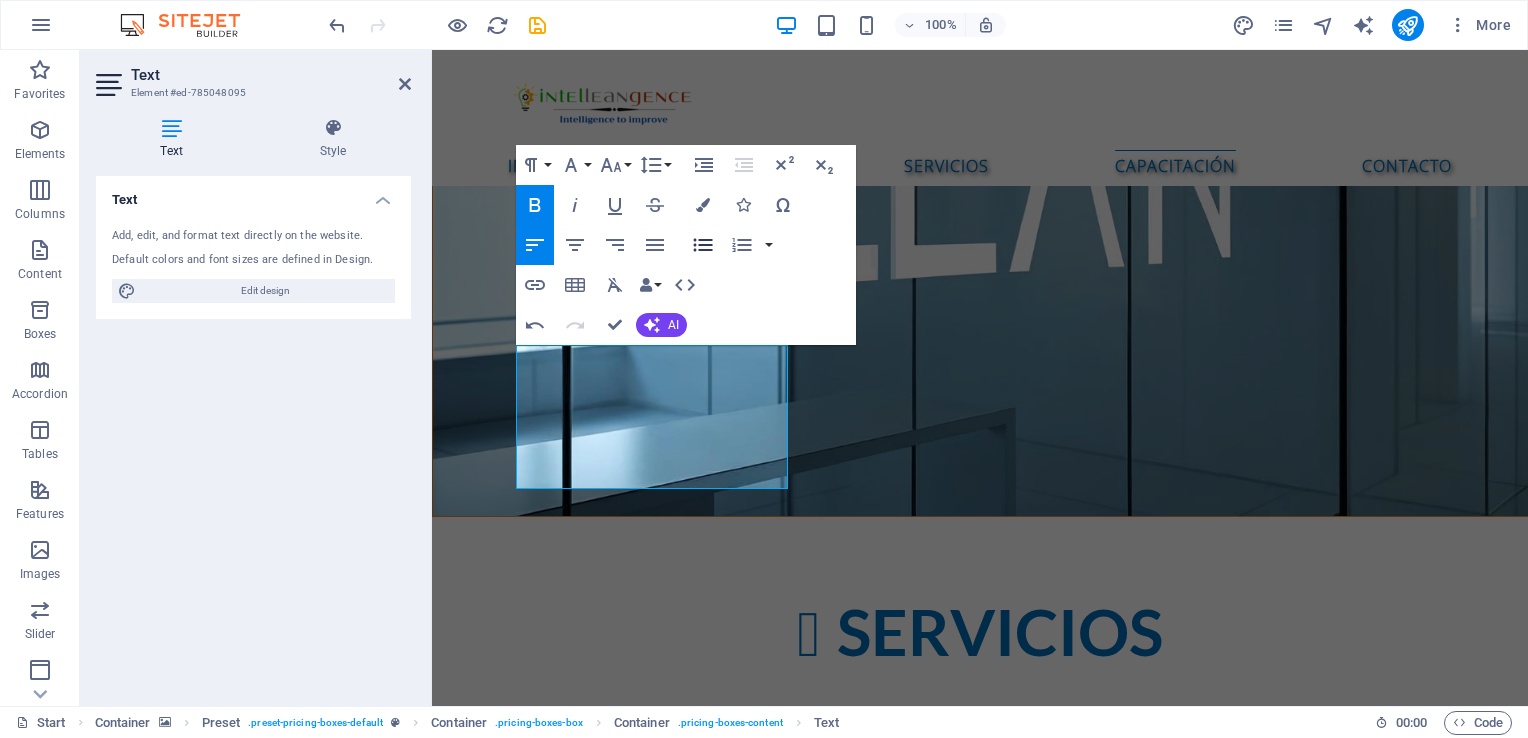 click 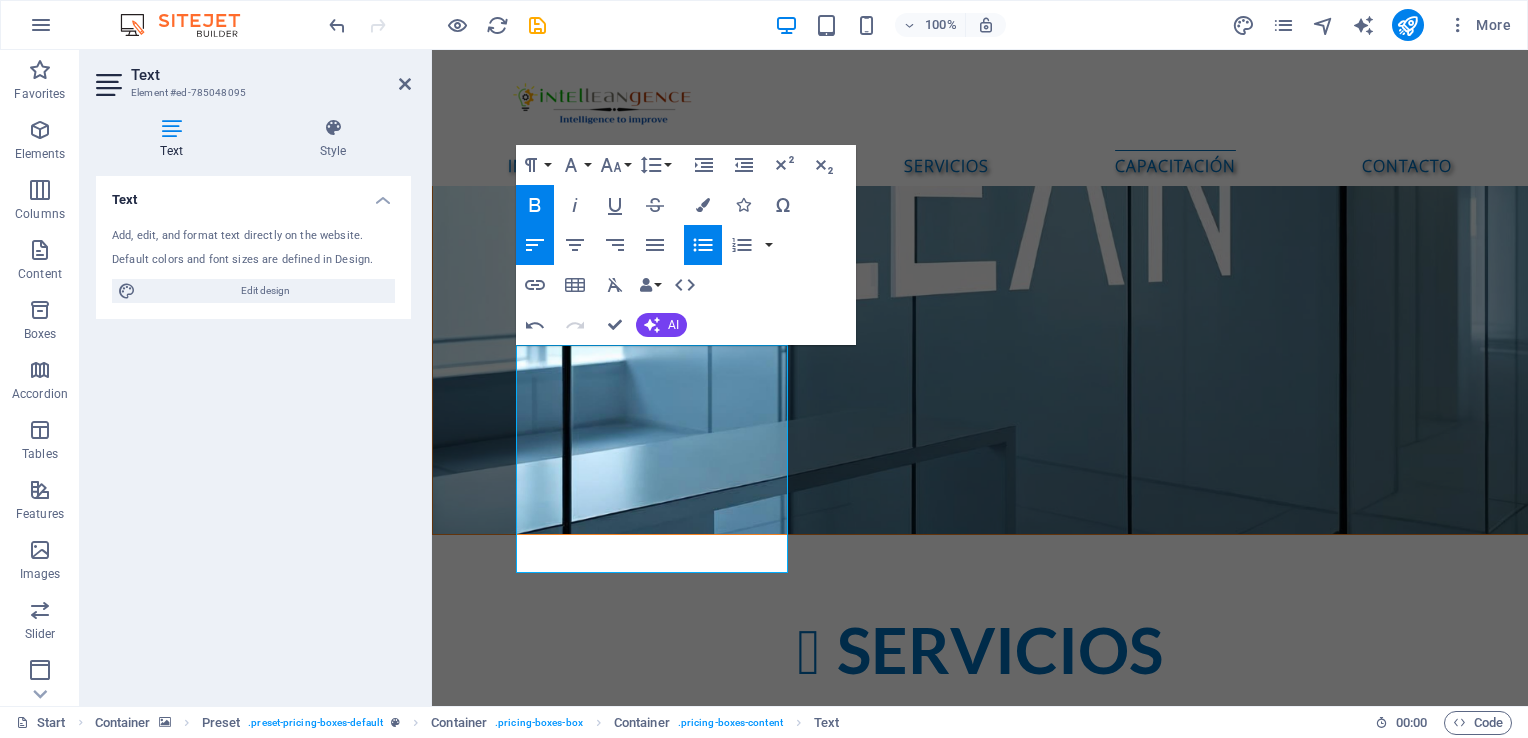 click at bounding box center [980, 3042] 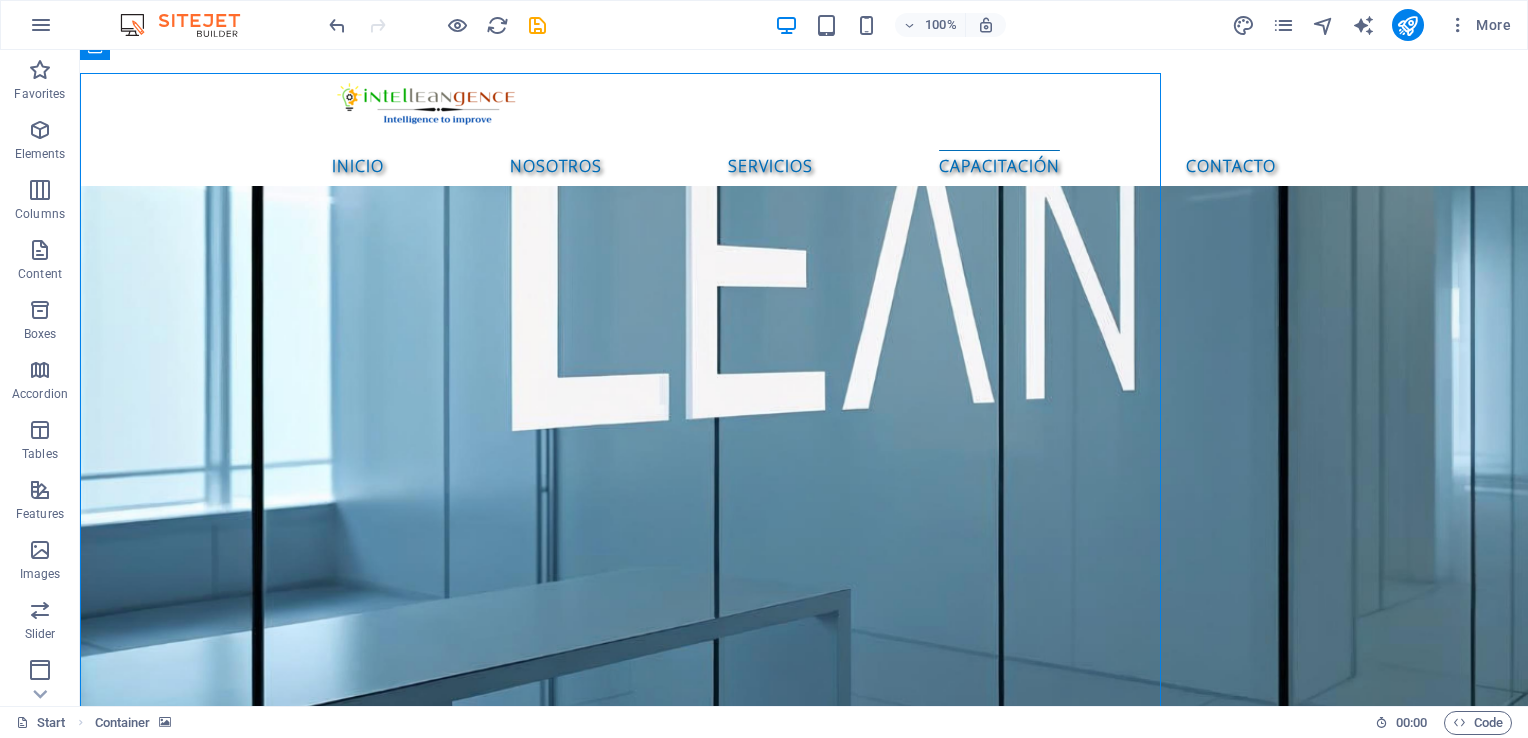scroll, scrollTop: 2800, scrollLeft: 0, axis: vertical 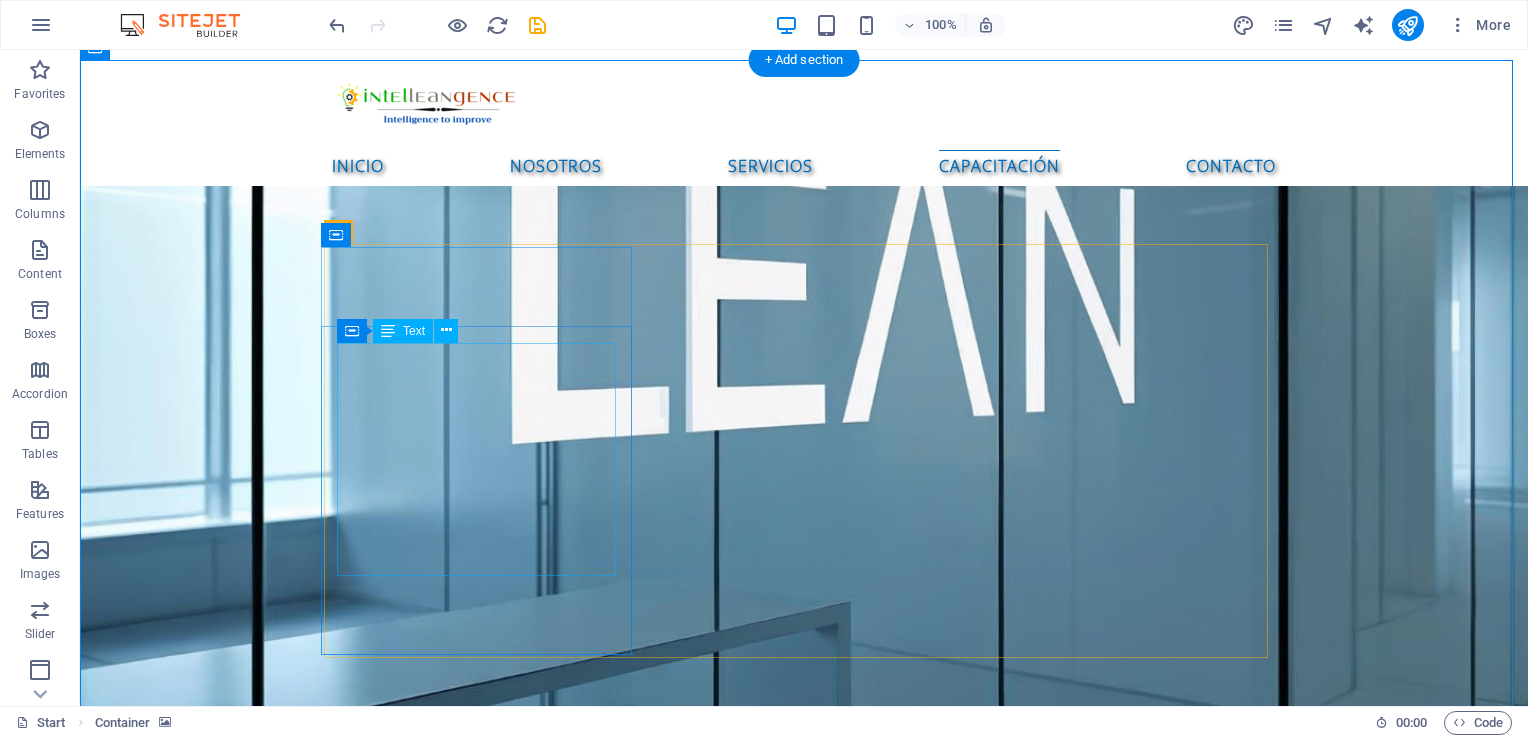 click on "Fundamentos e interpretación de la norma ISO 9001:2018 Formación de auditores ISO Auditor líder ISO Elaboración de procedimientos Mapeo de procesos" at bounding box center [804, 3980] 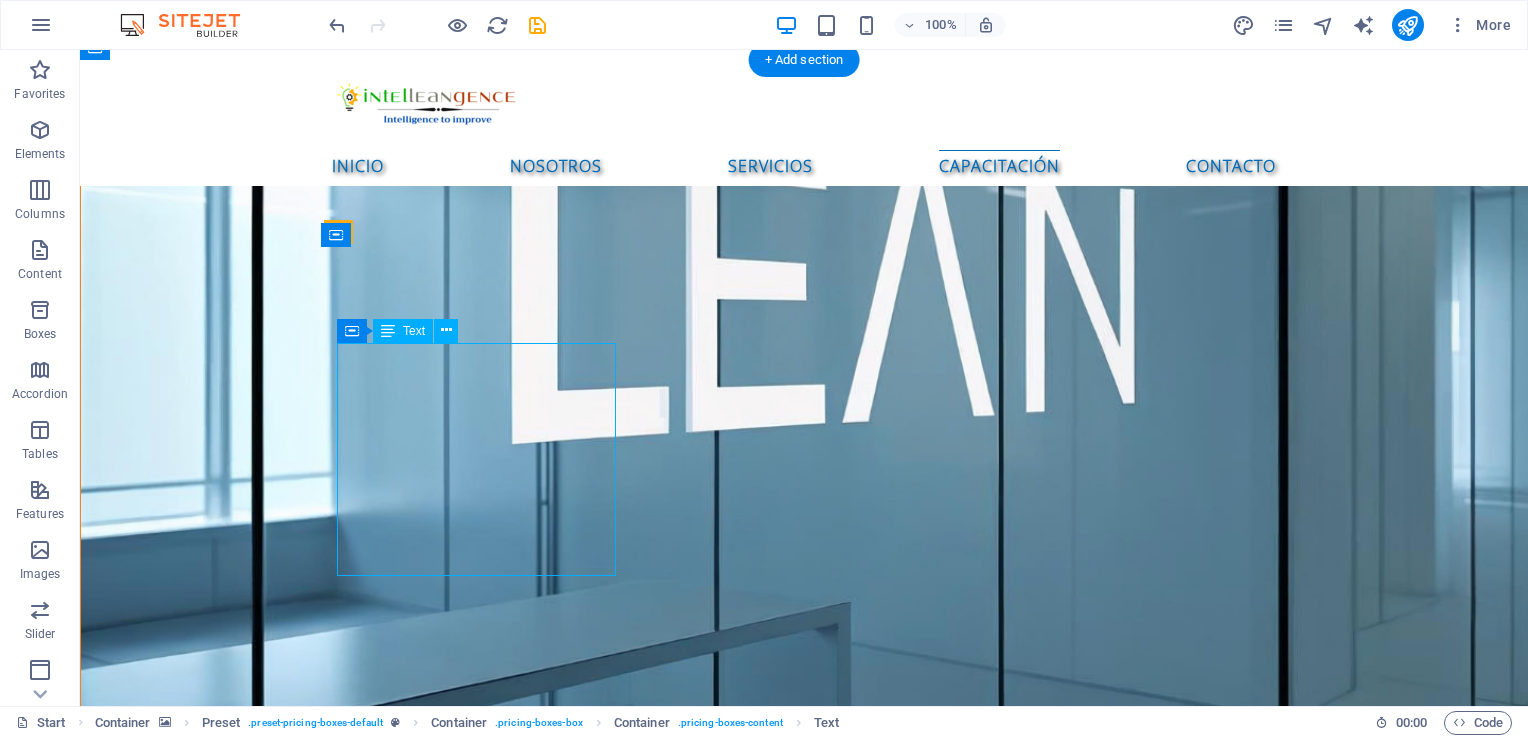 click on "Fundamentos e interpretación de la norma ISO 9001:2018 Formación de auditores ISO Auditor líder ISO Elaboración de procedimientos Mapeo de procesos" at bounding box center [804, 3980] 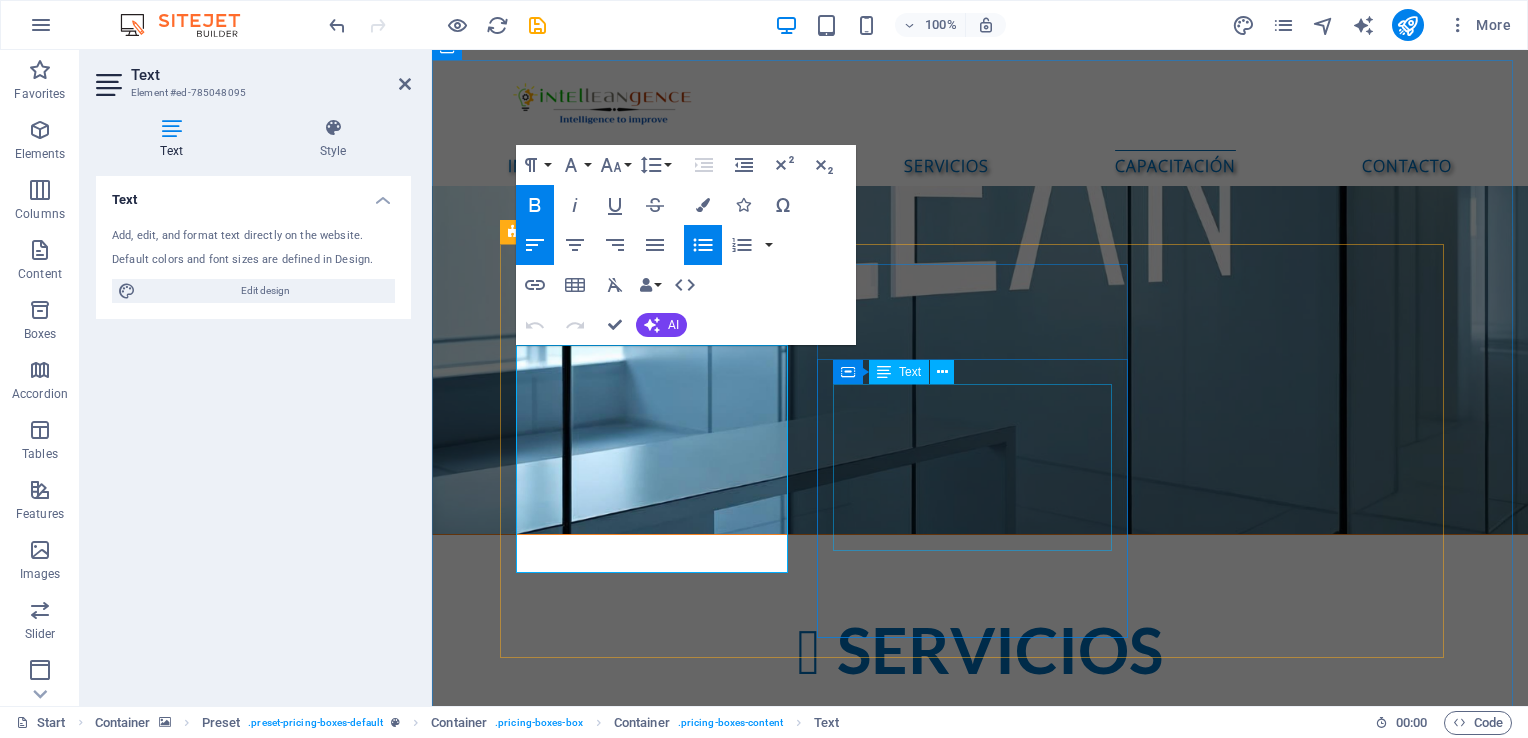 click on "7000  kg load 630  kg / pallet 200  miles 24/7  support" at bounding box center [980, 4114] 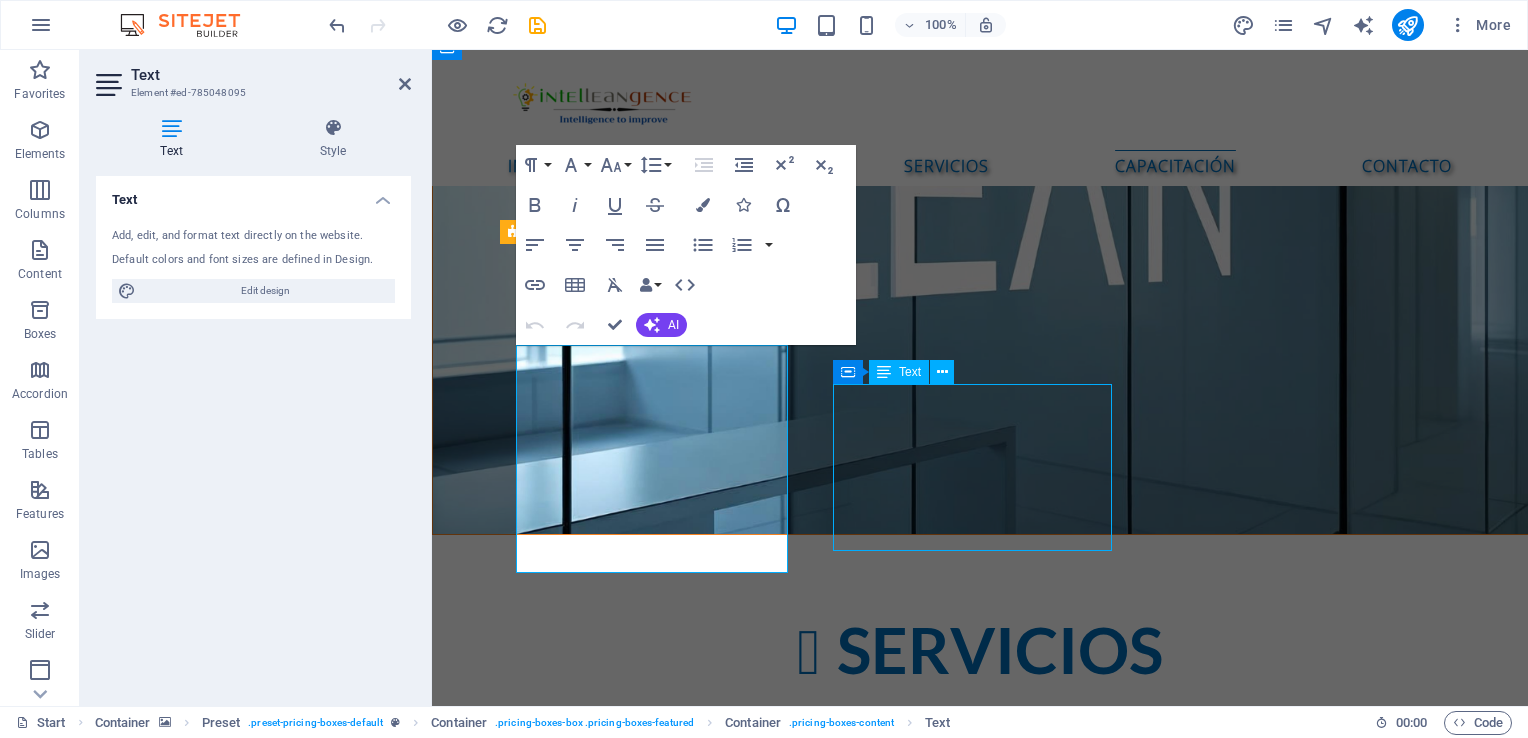 scroll, scrollTop: 2800, scrollLeft: 0, axis: vertical 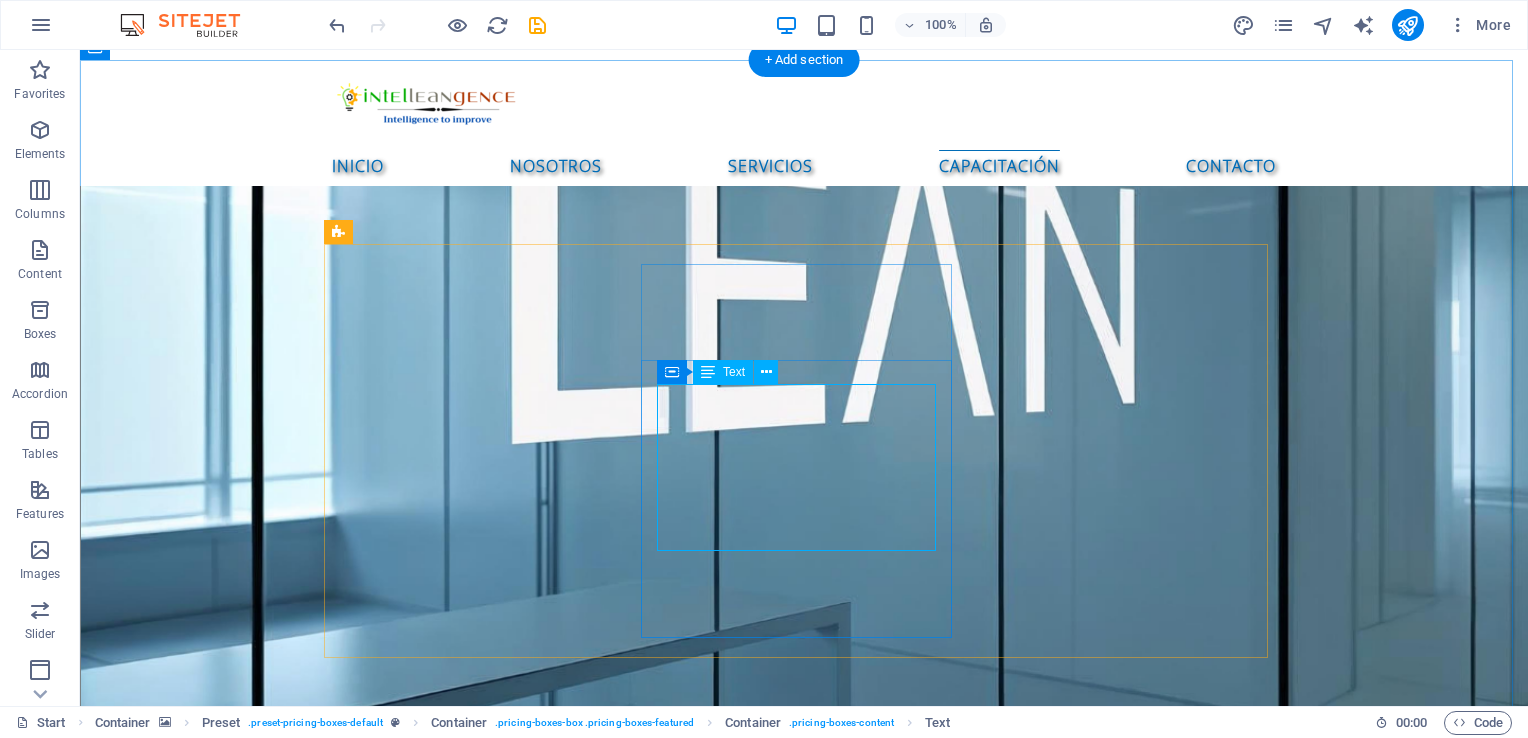 click on "7000  kg load 630  kg / pallet 200  miles 24/7  support" at bounding box center [804, 4374] 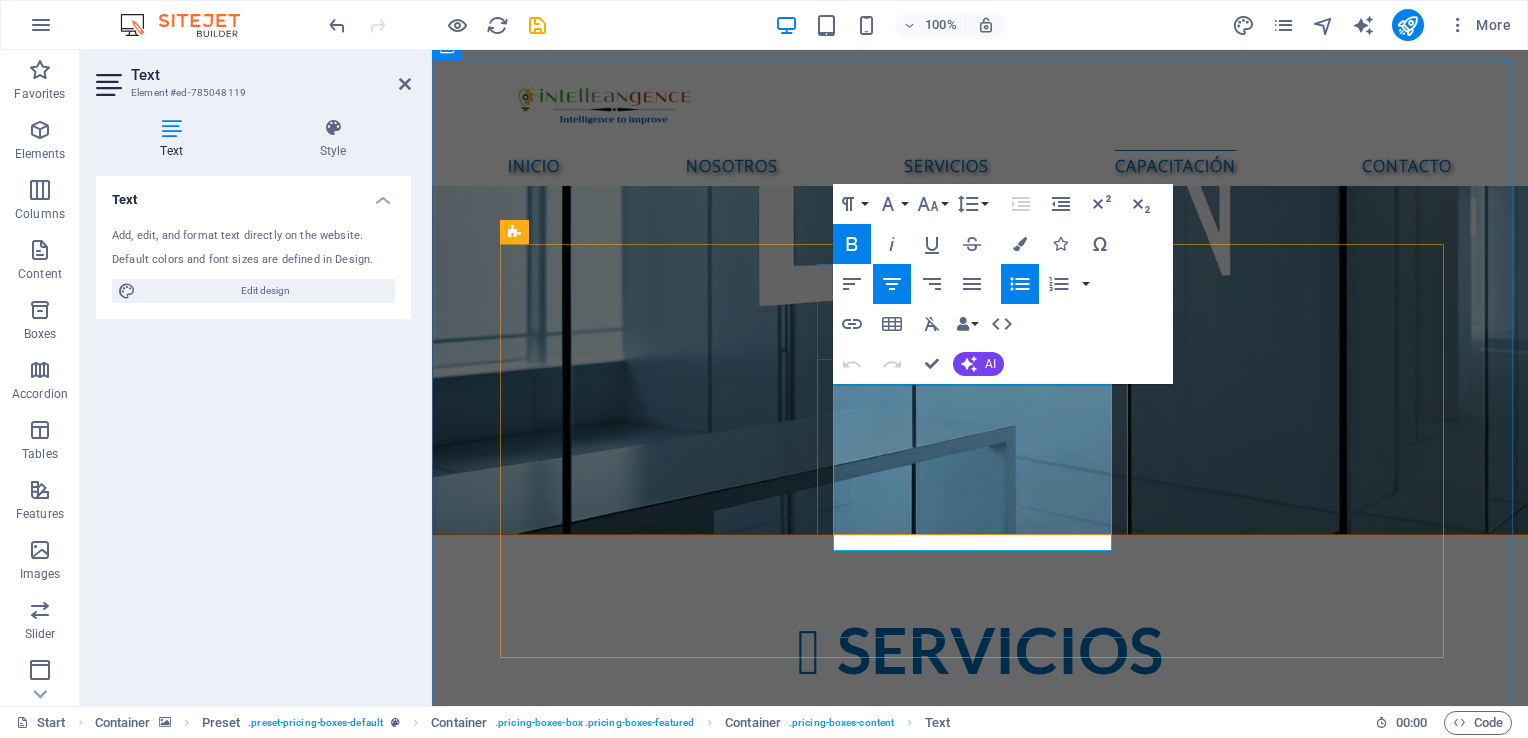 drag, startPoint x: 1041, startPoint y: 535, endPoint x: 919, endPoint y: 404, distance: 179.01117 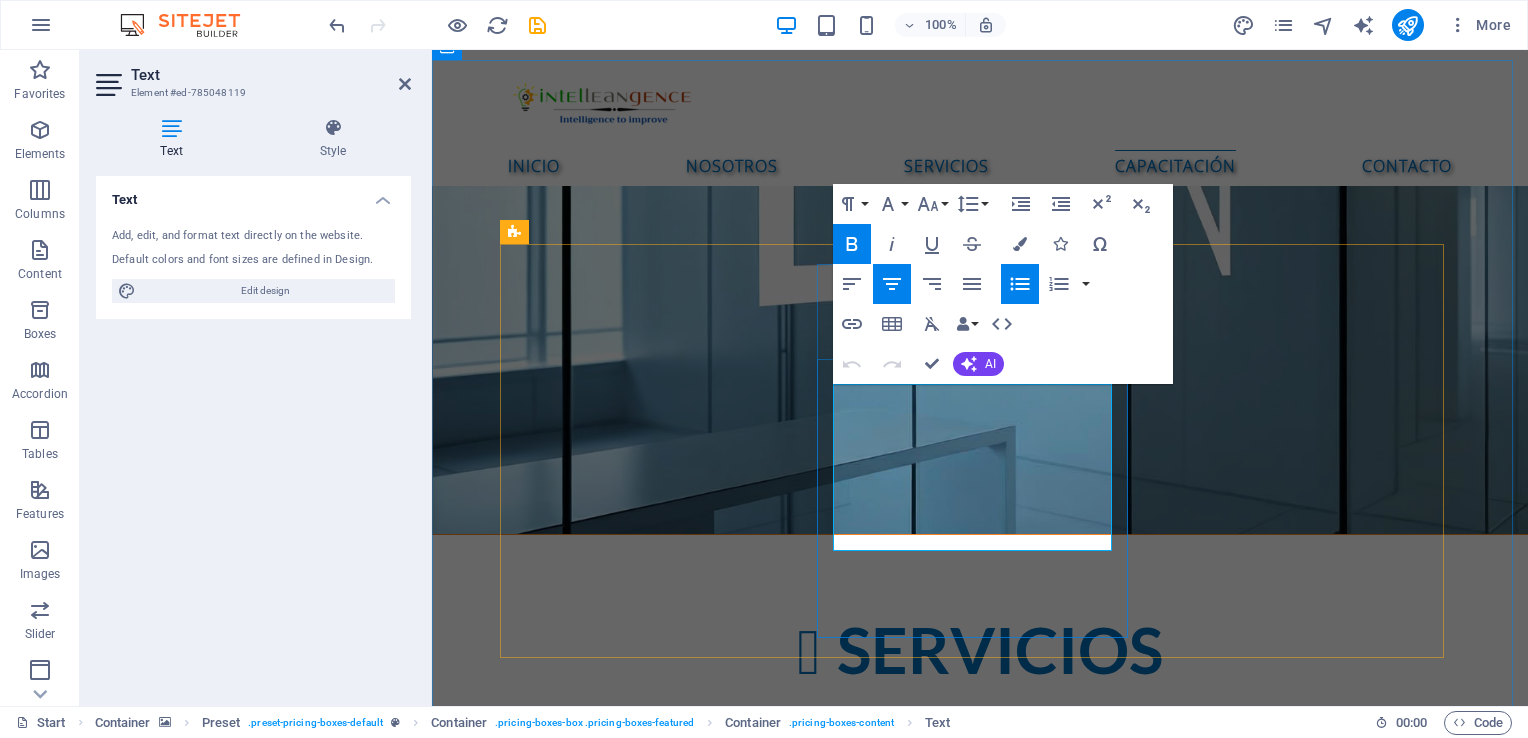 scroll, scrollTop: 2835, scrollLeft: 0, axis: vertical 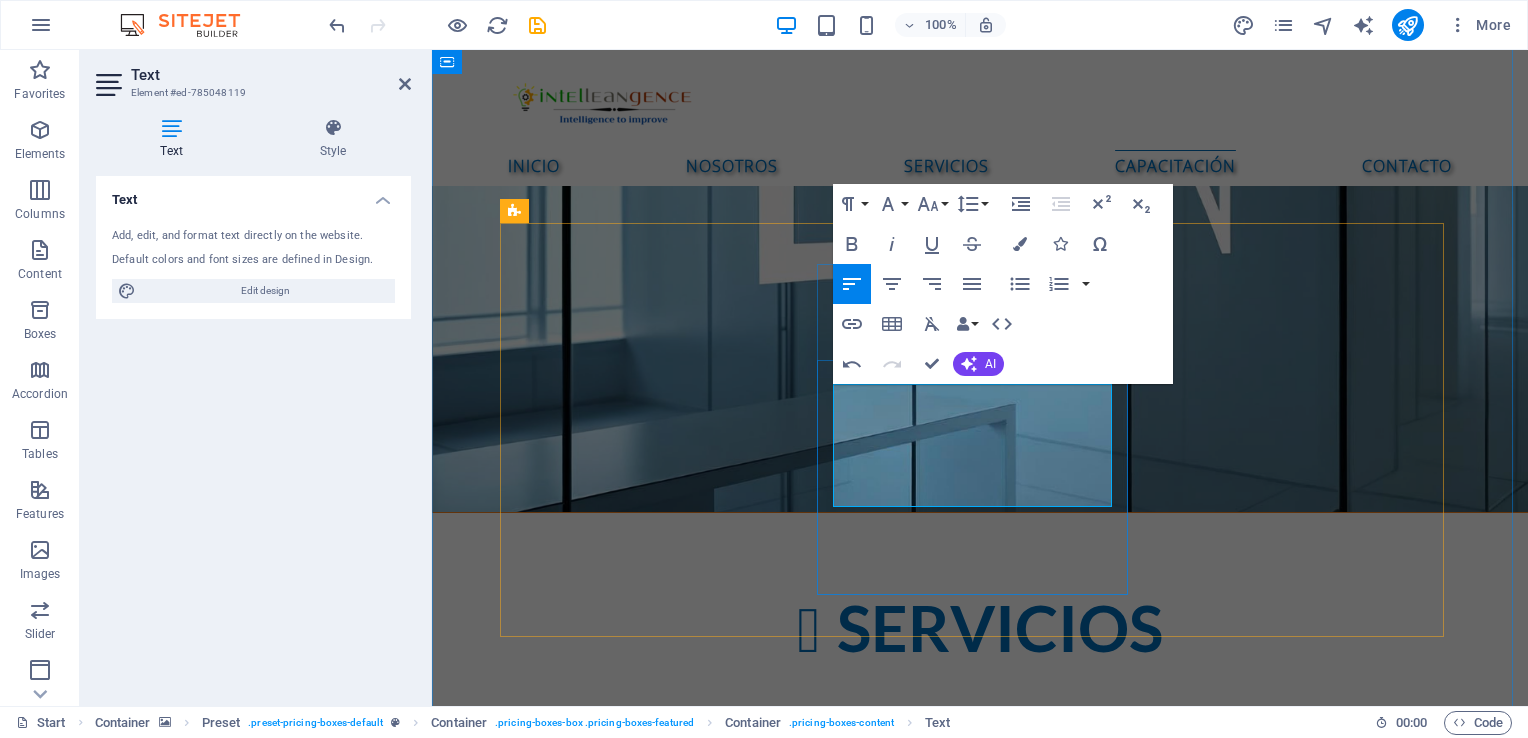 drag, startPoint x: 1010, startPoint y: 492, endPoint x: 834, endPoint y: 394, distance: 201.44478 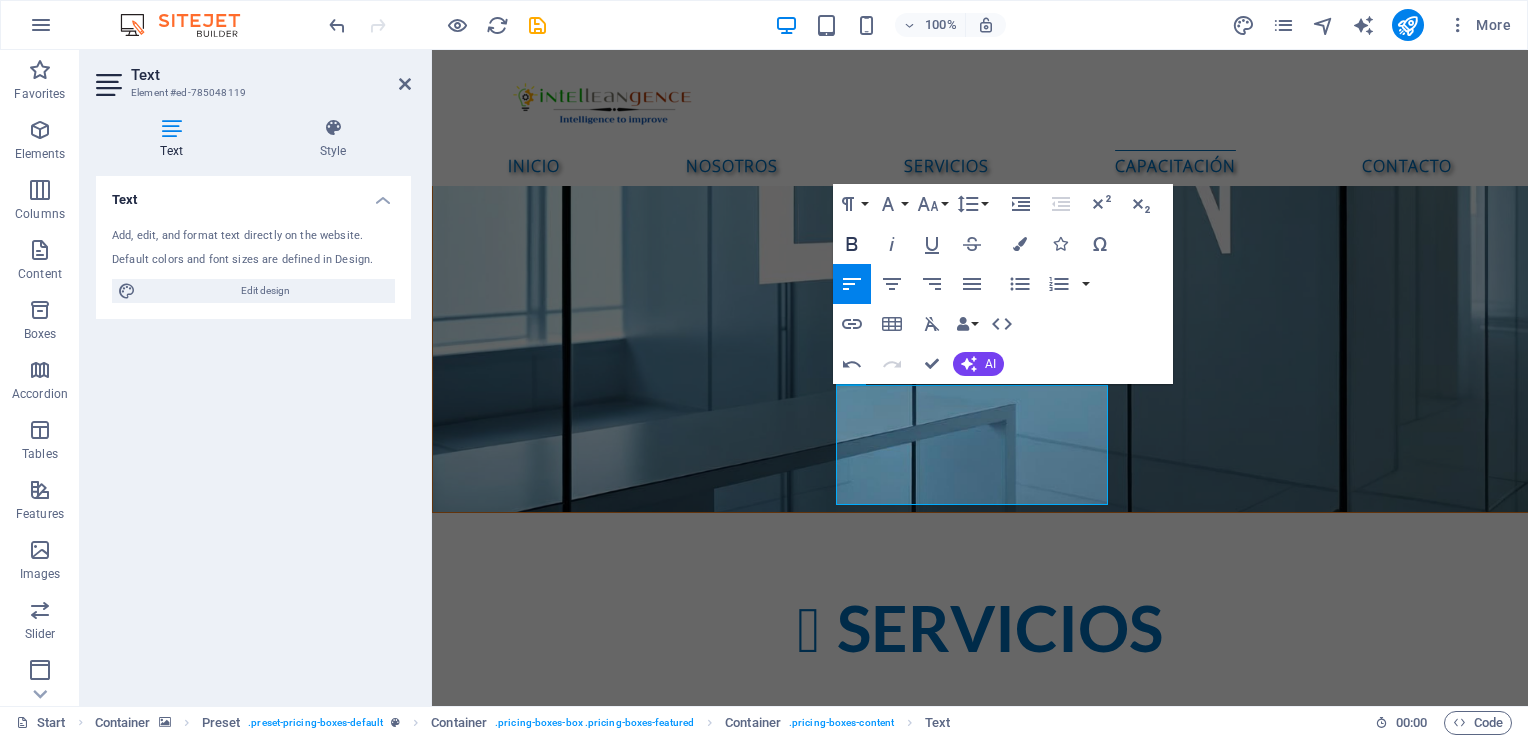 click 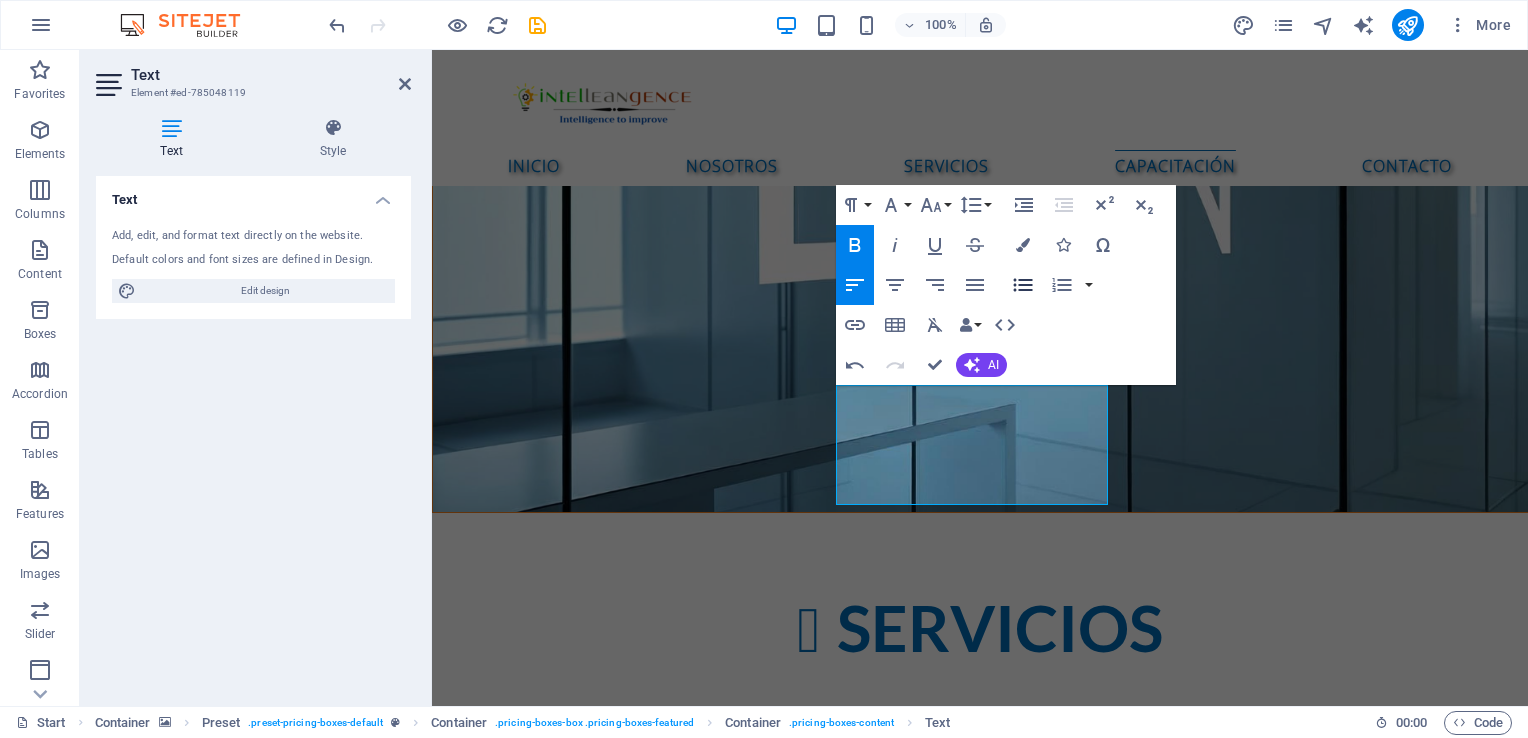 click 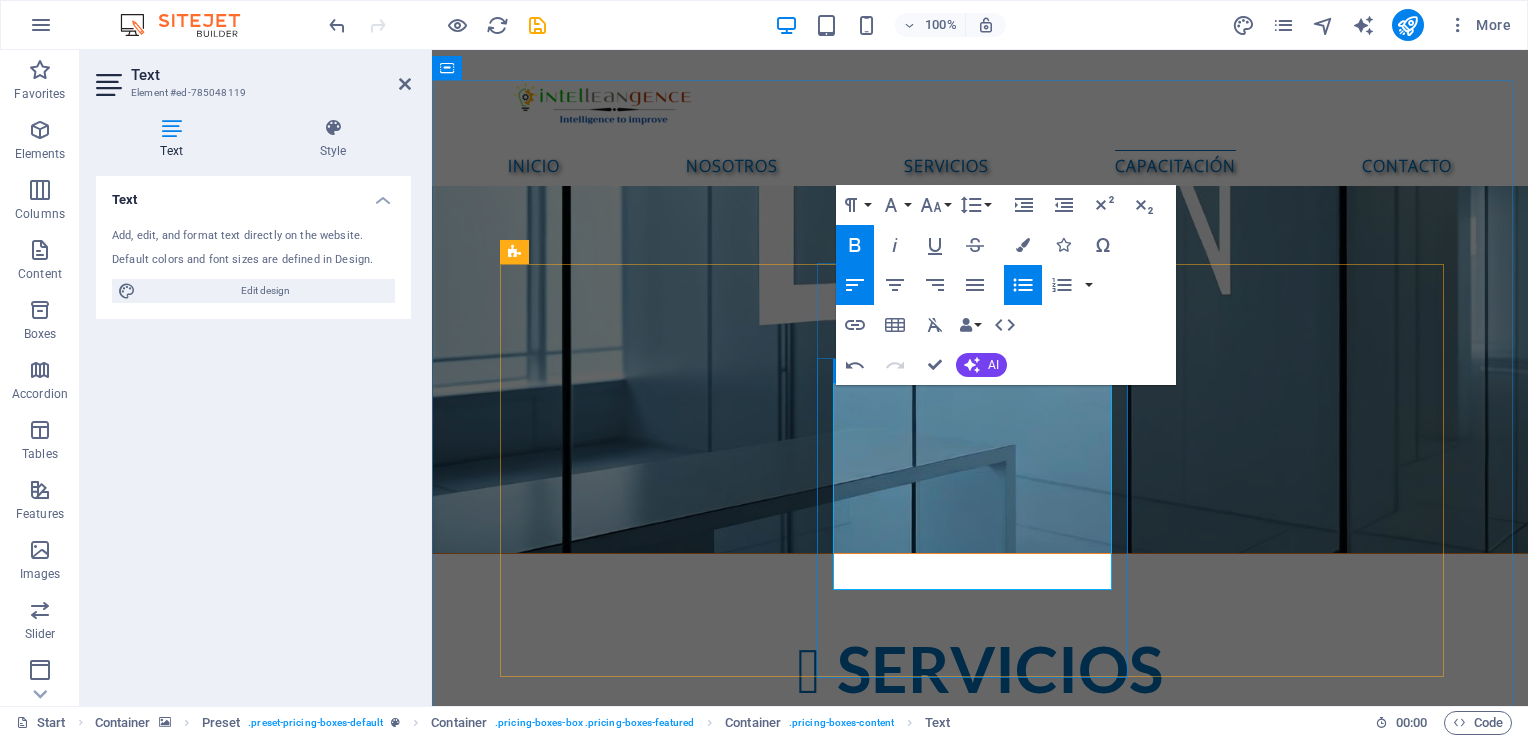 click on "[PERSON_NAME] Belt" at bounding box center (600, 4119) 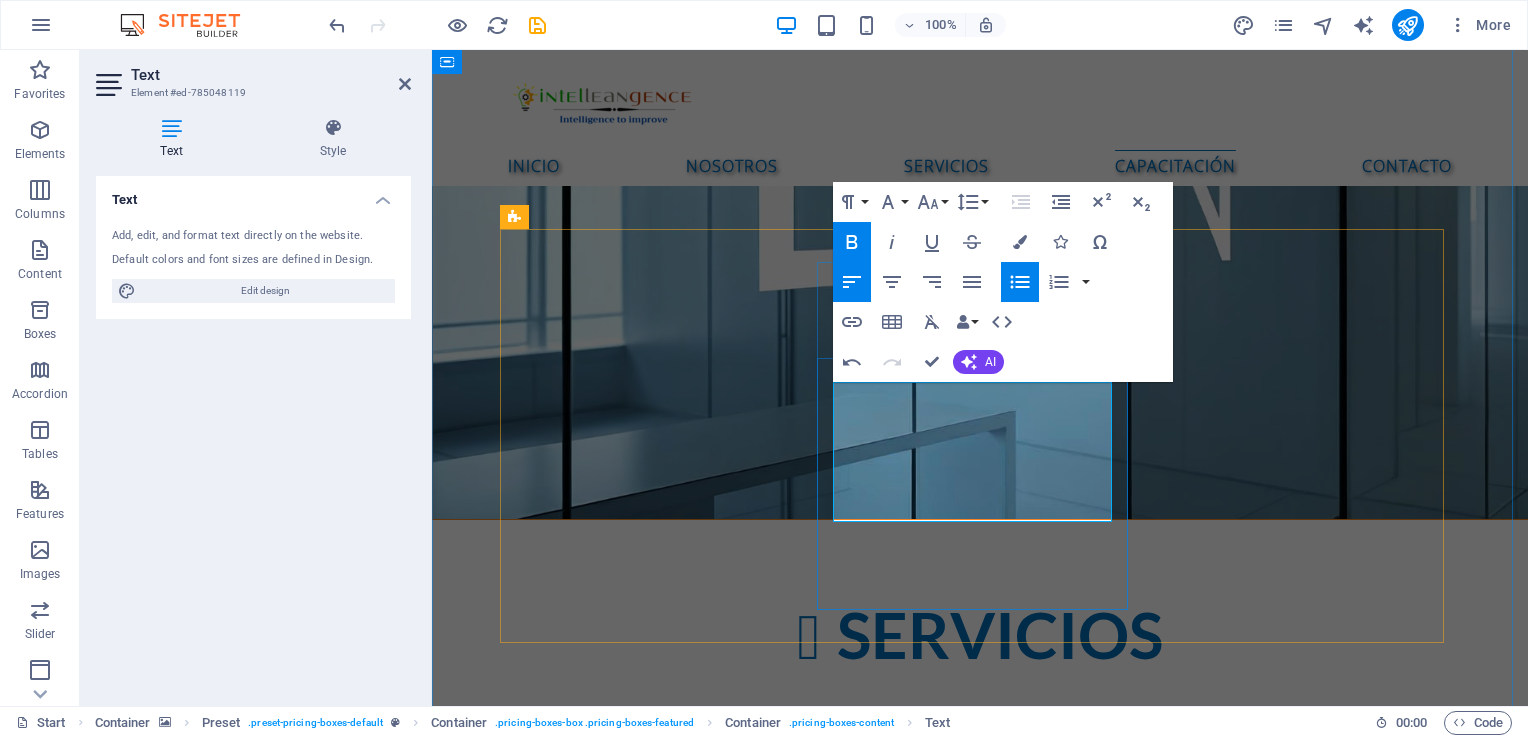 scroll, scrollTop: 2836, scrollLeft: 0, axis: vertical 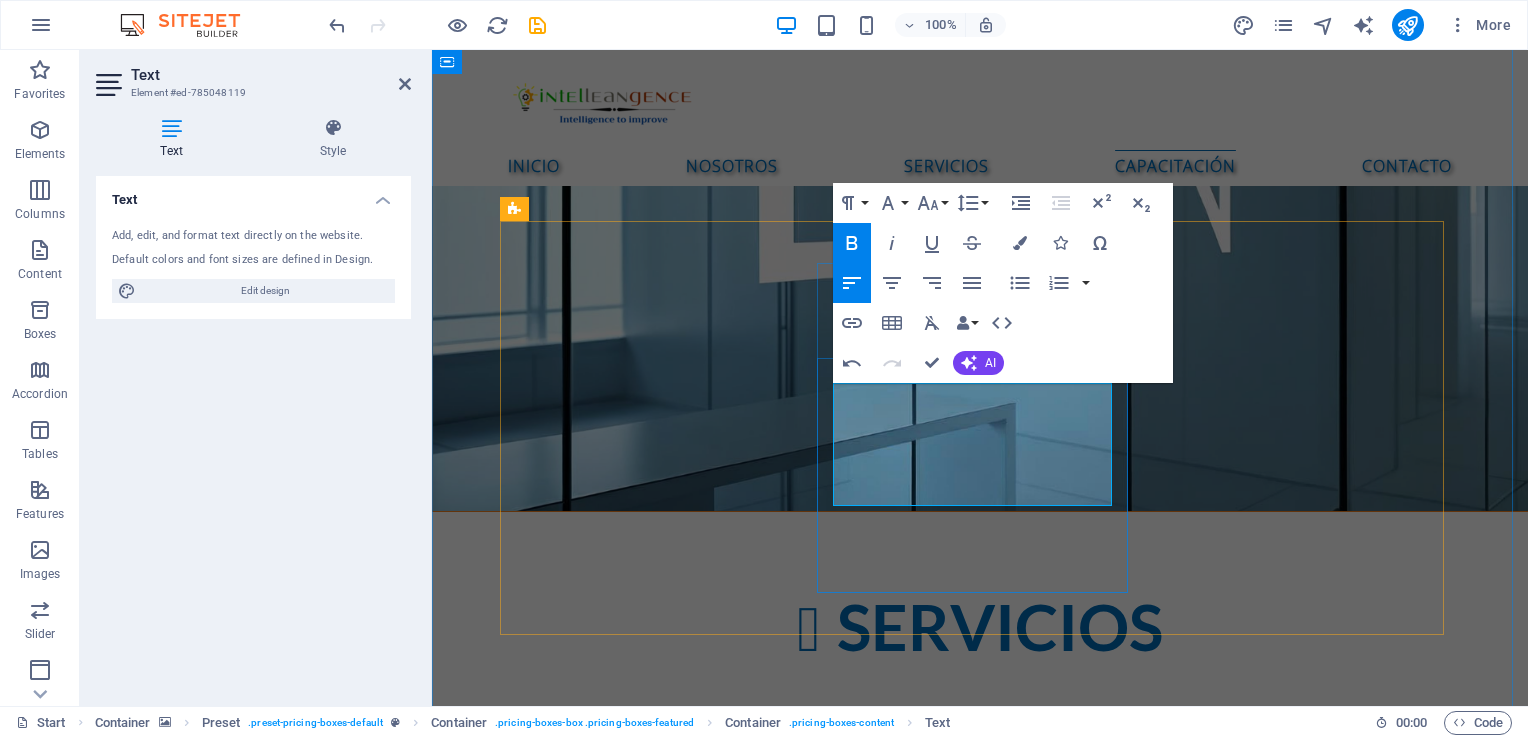 drag, startPoint x: 1022, startPoint y: 490, endPoint x: 835, endPoint y: 402, distance: 206.67123 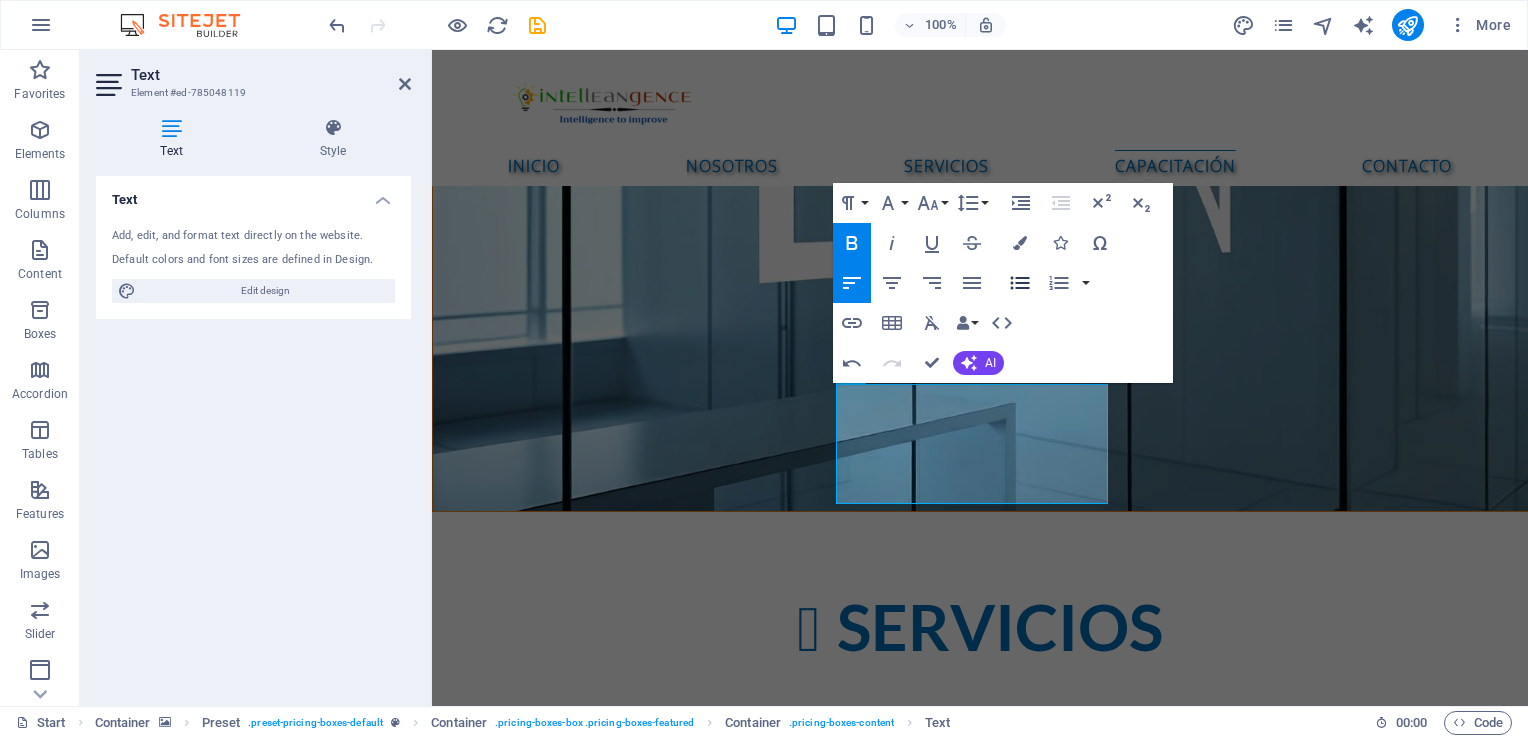 click 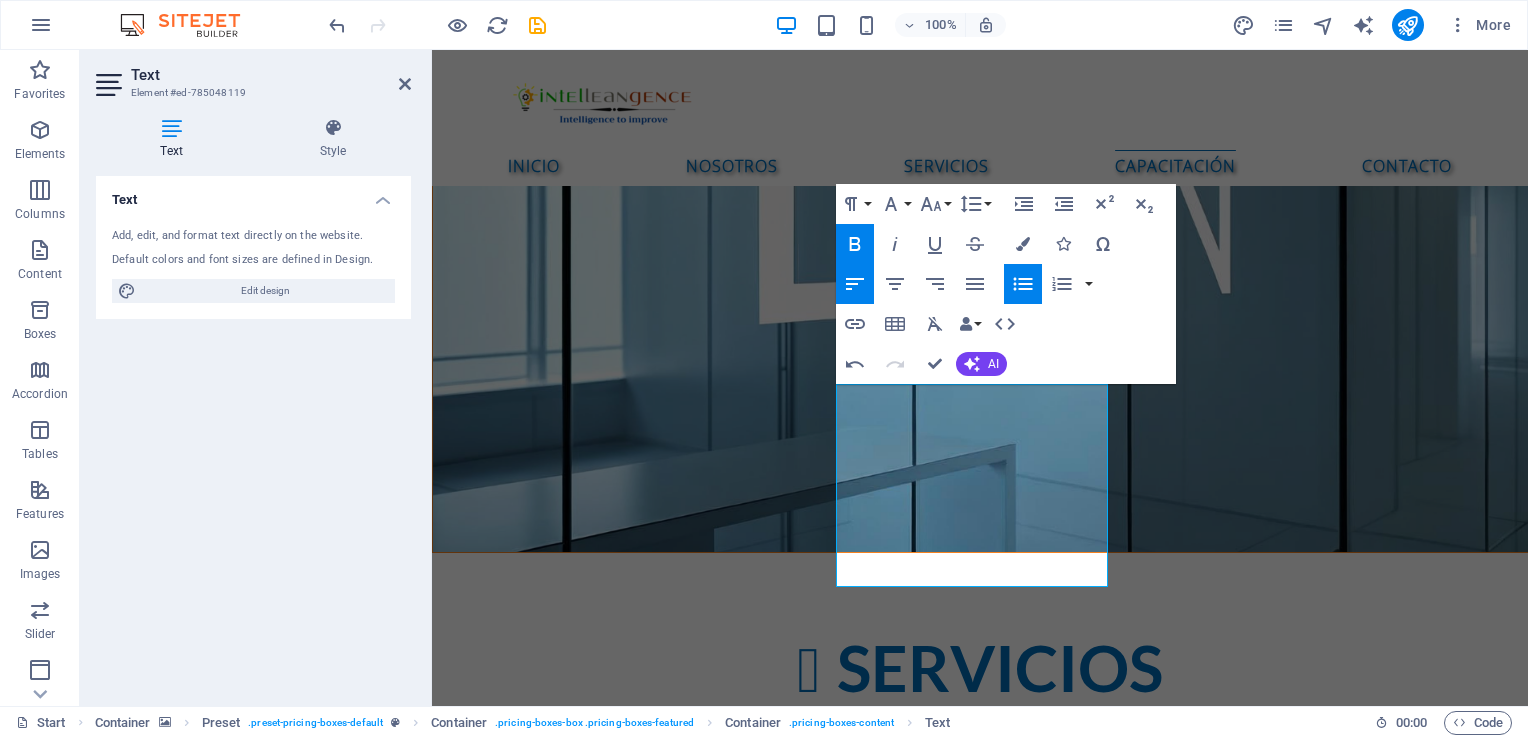 click at bounding box center [980, 3060] 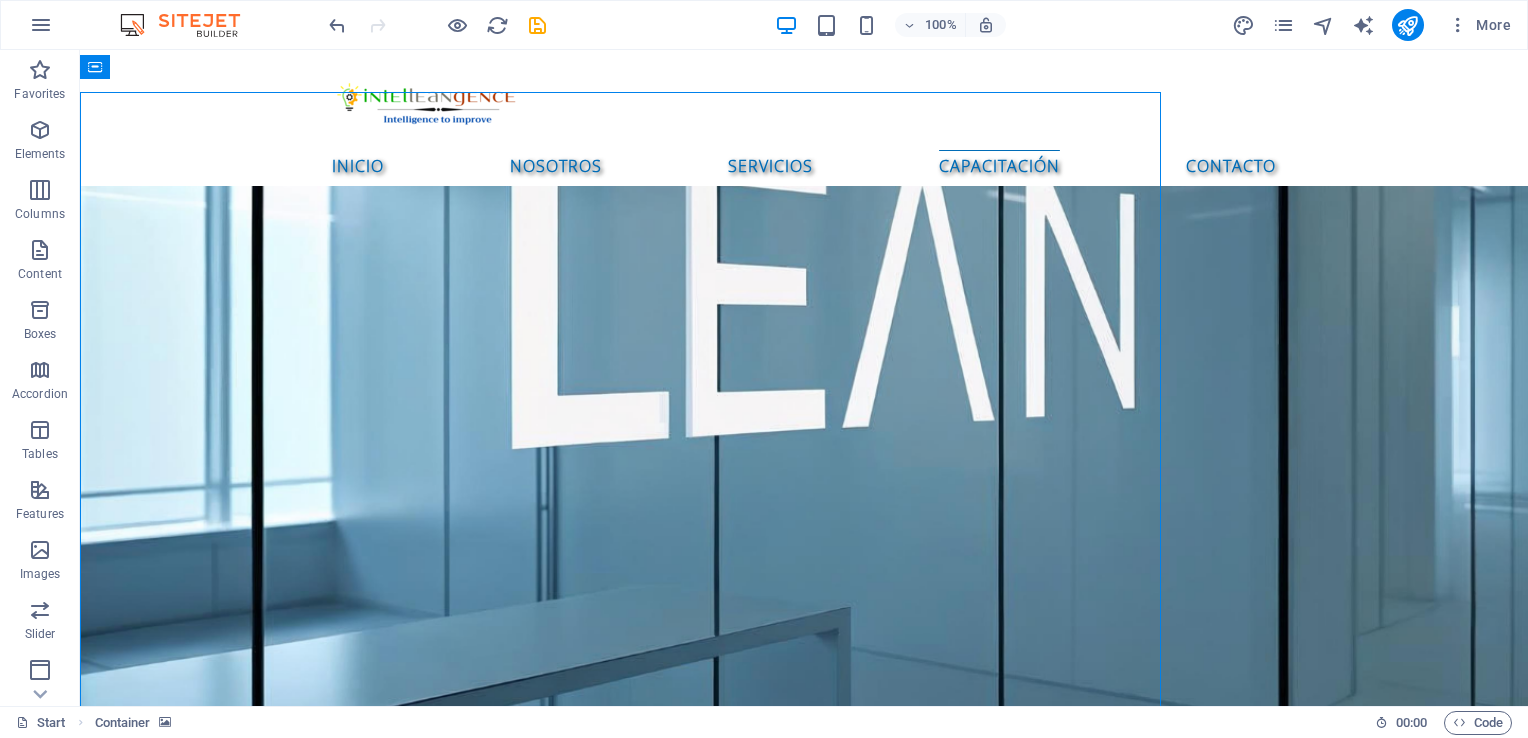 scroll, scrollTop: 2782, scrollLeft: 0, axis: vertical 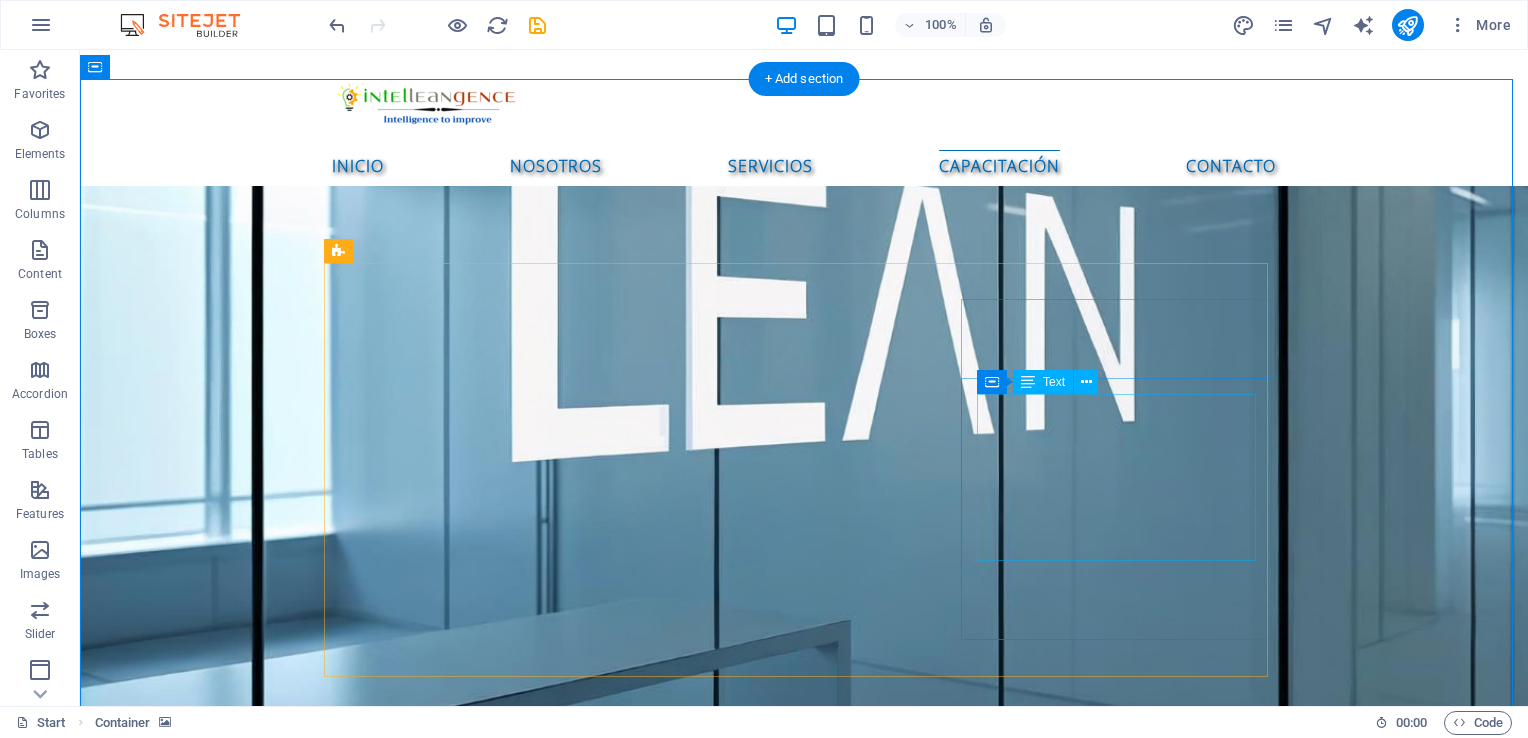 click on "10000  kg load 840  kg / pallet 300  miles 24/7  support" at bounding box center [804, 4791] 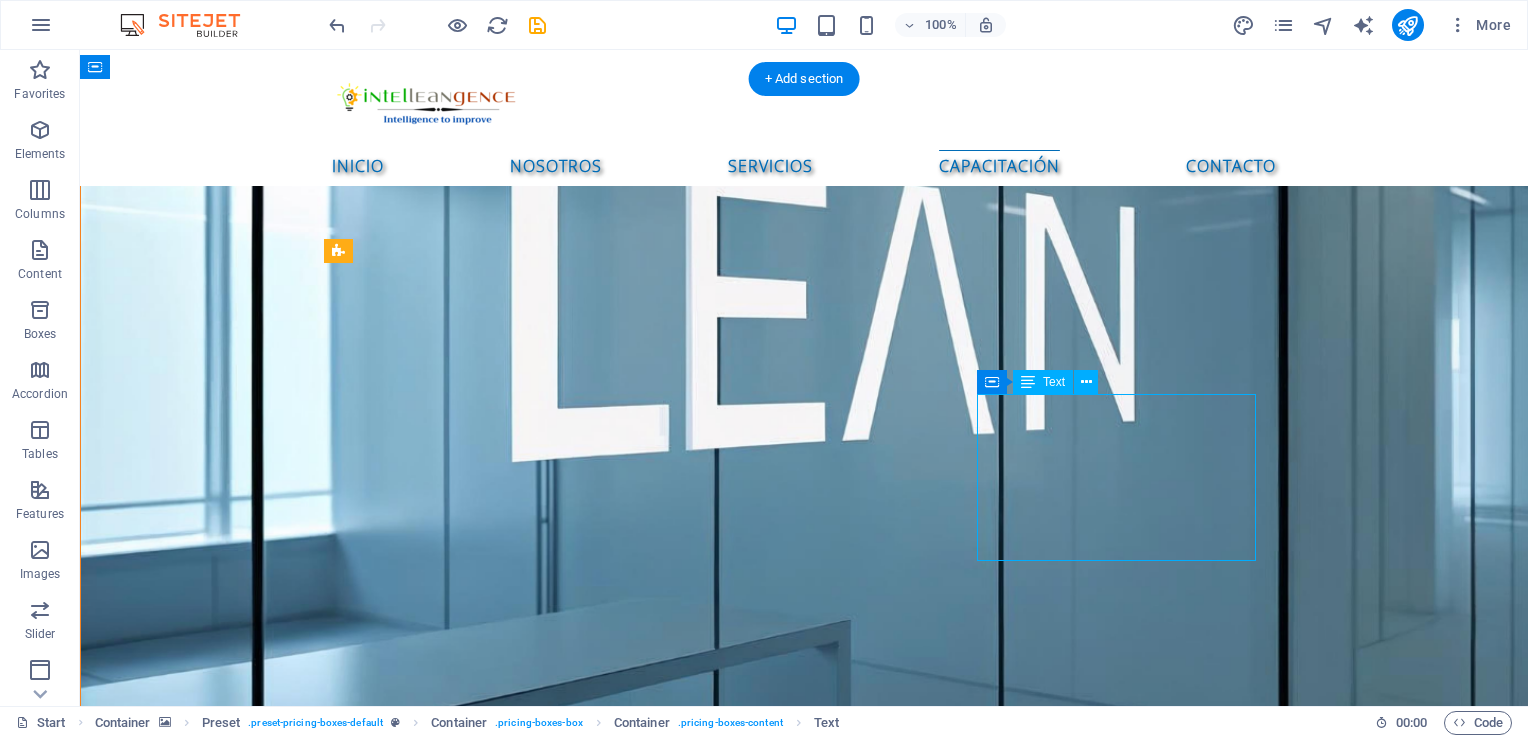 click on "10000  kg load 840  kg / pallet 300  miles 24/7  support" at bounding box center (804, 4791) 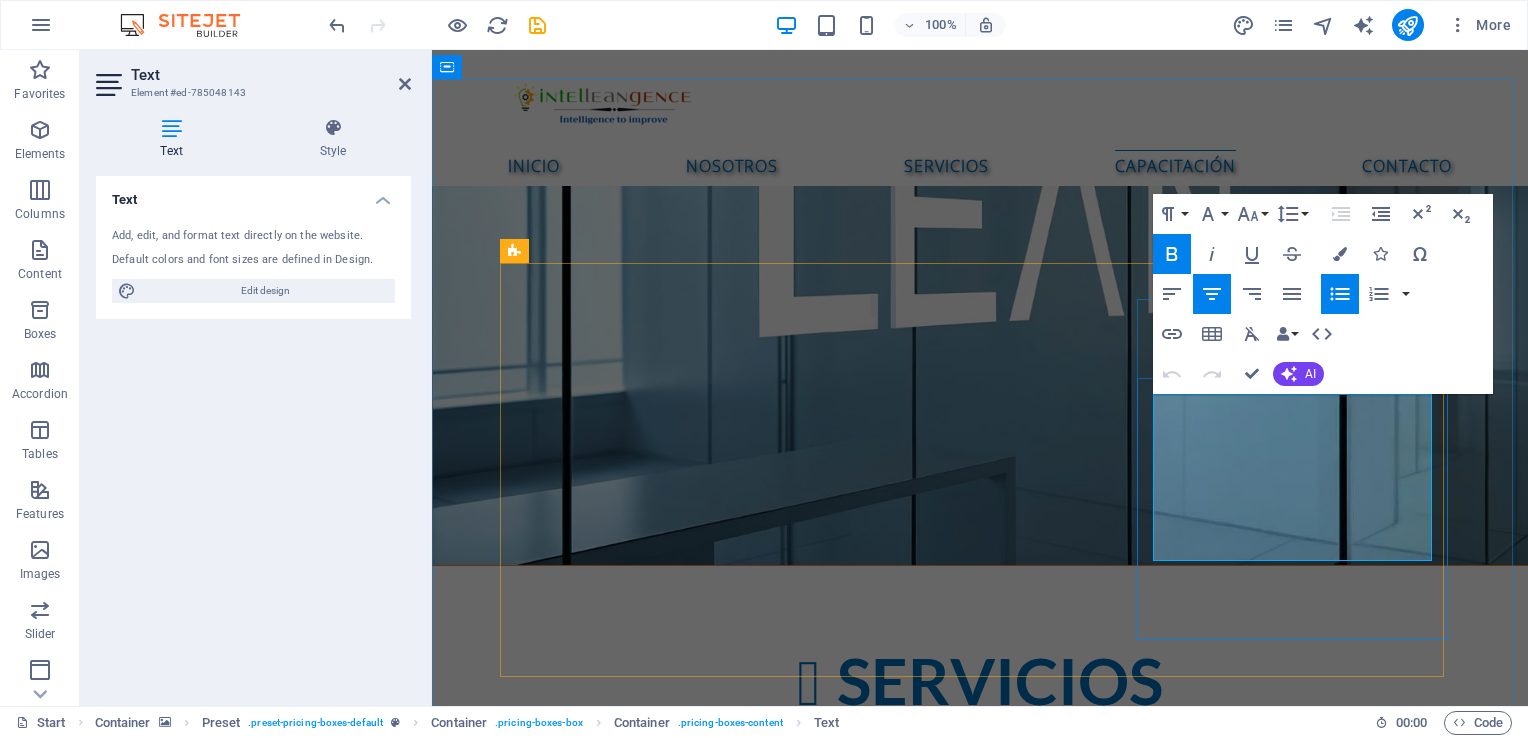 scroll, scrollTop: 2795, scrollLeft: 0, axis: vertical 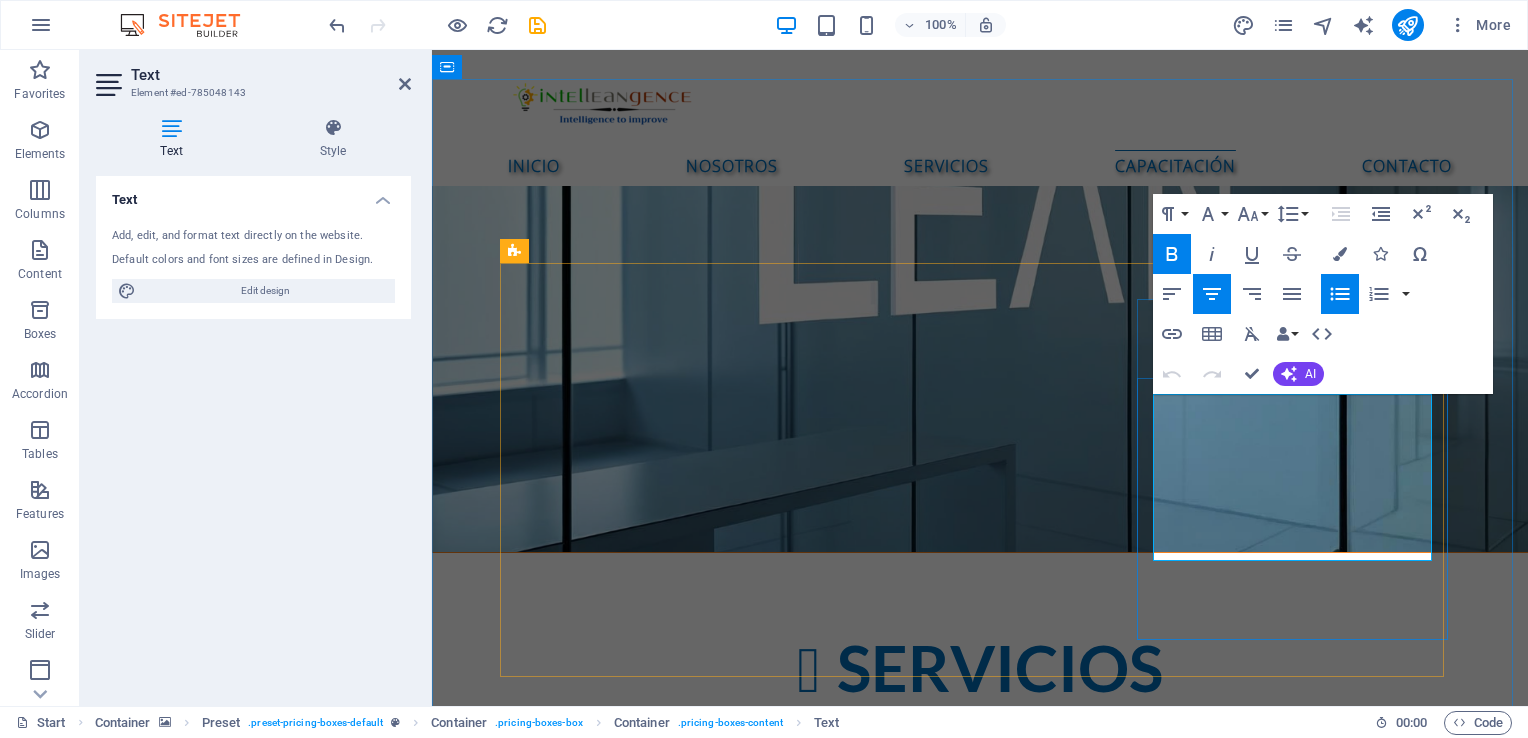 drag, startPoint x: 1352, startPoint y: 539, endPoint x: 1200, endPoint y: 422, distance: 191.81502 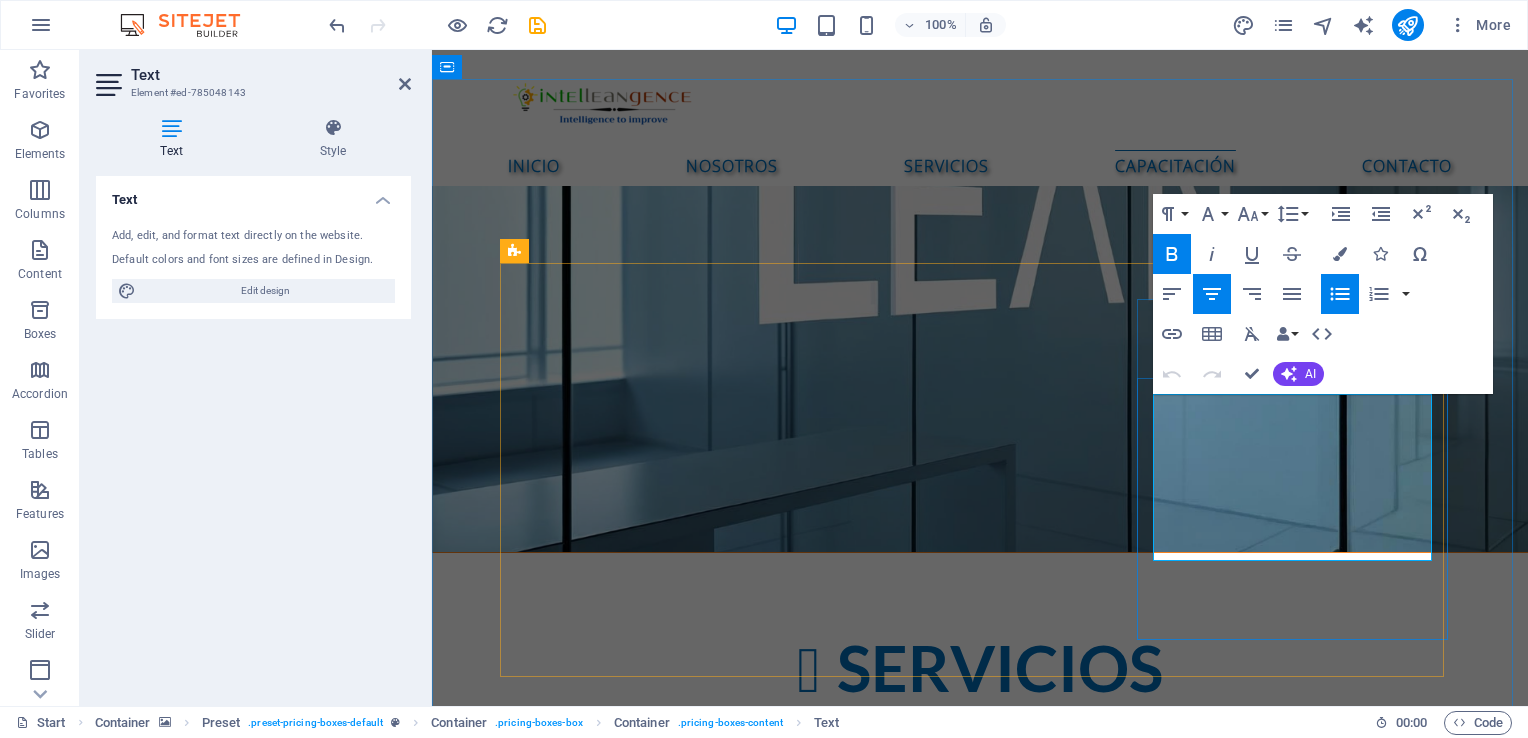 scroll, scrollTop: 2829, scrollLeft: 0, axis: vertical 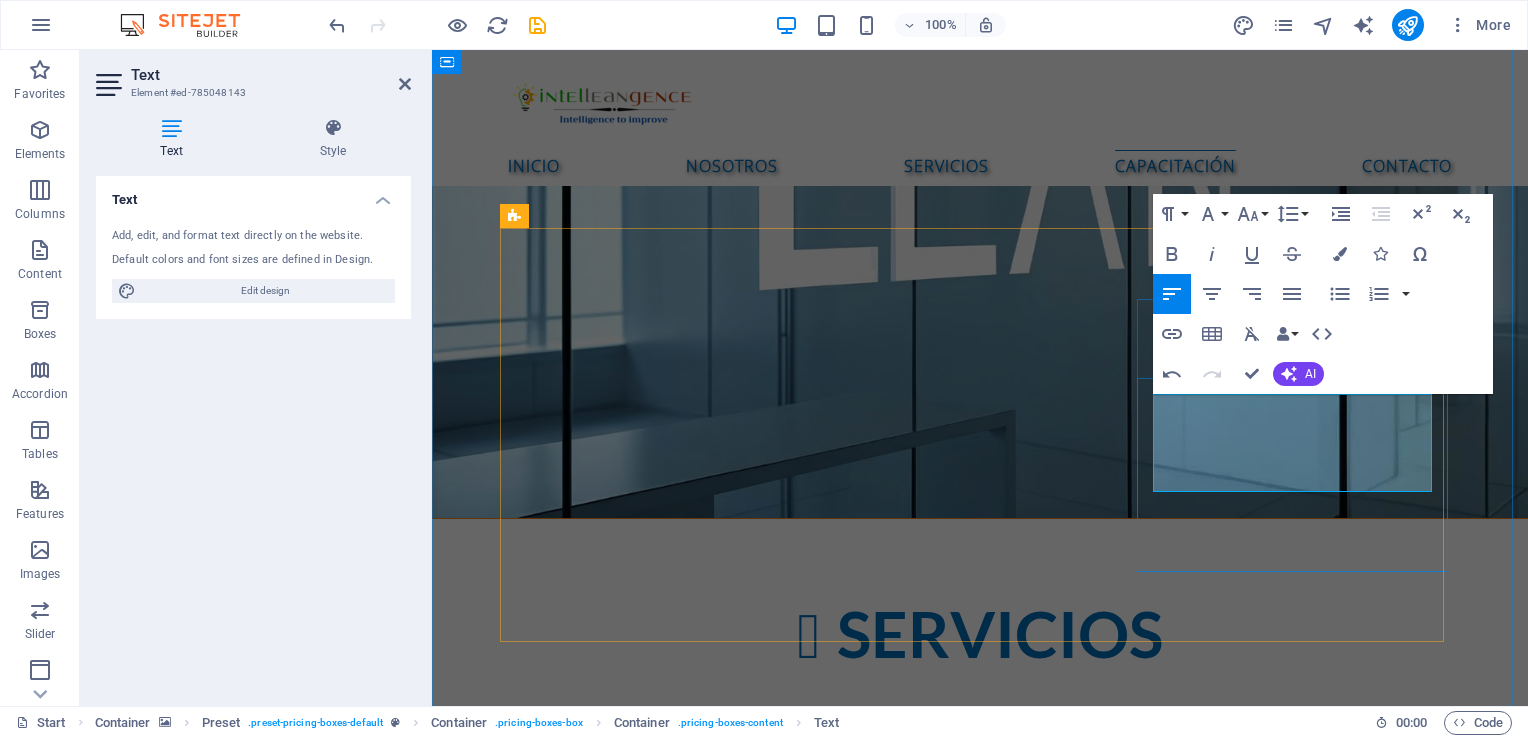 drag, startPoint x: 1299, startPoint y: 476, endPoint x: 1152, endPoint y: 408, distance: 161.96605 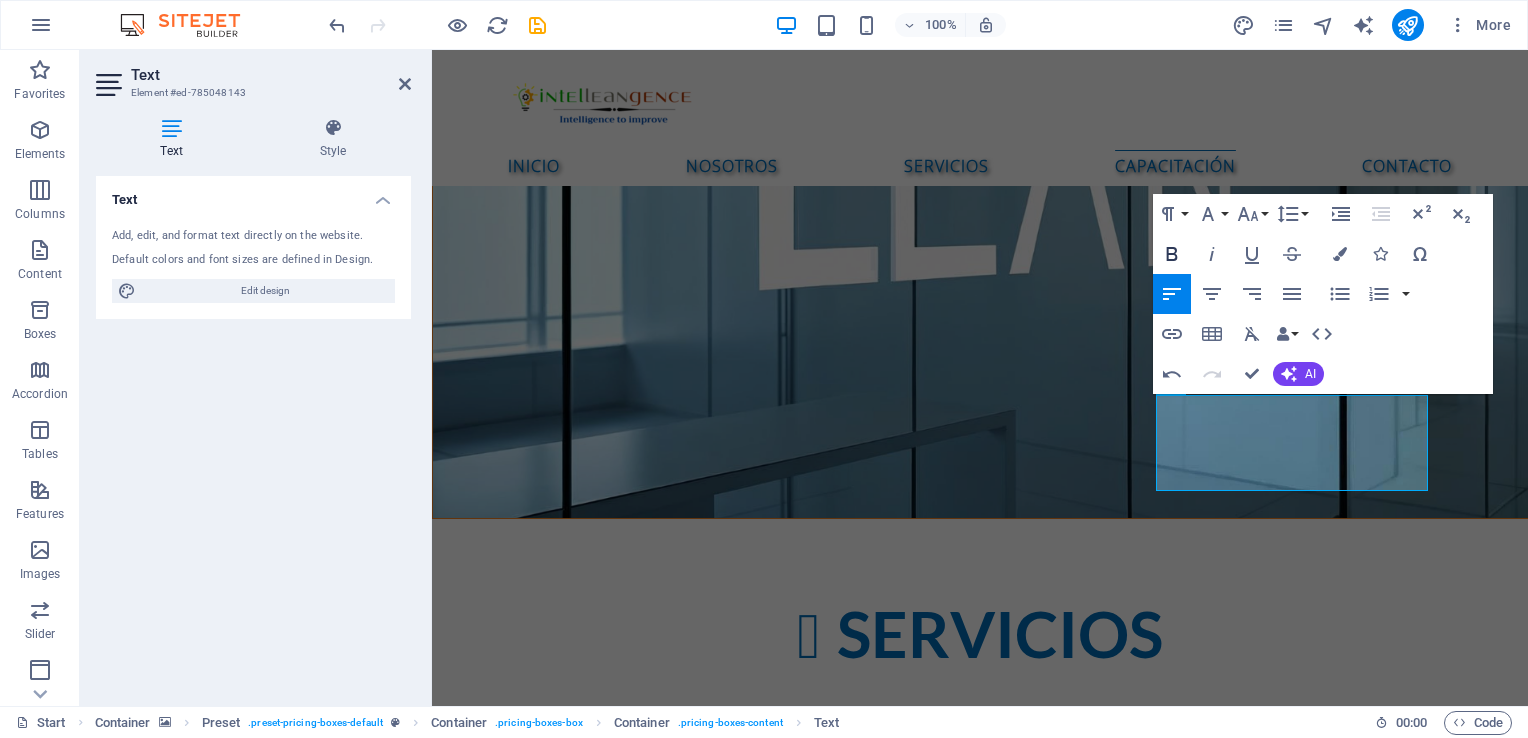 click 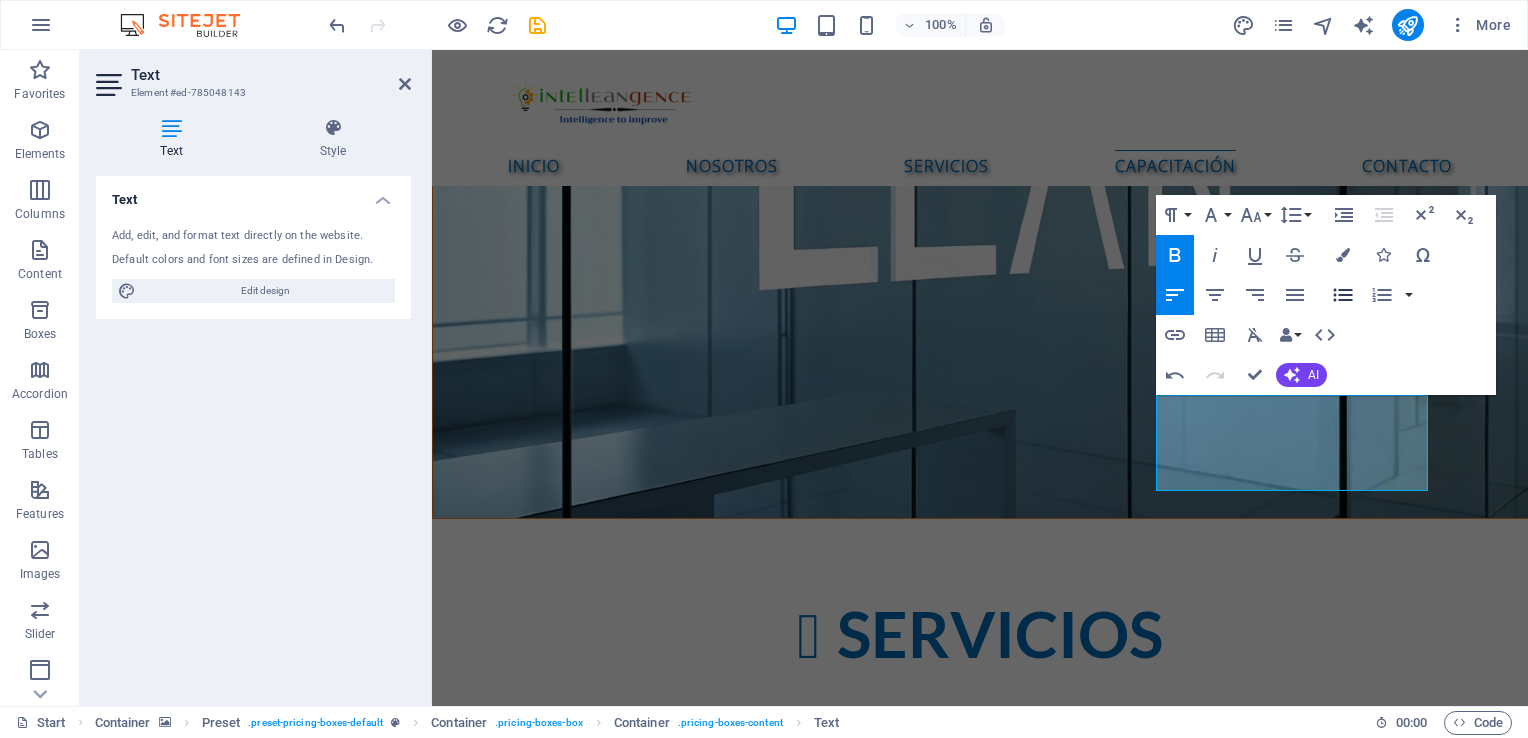 click 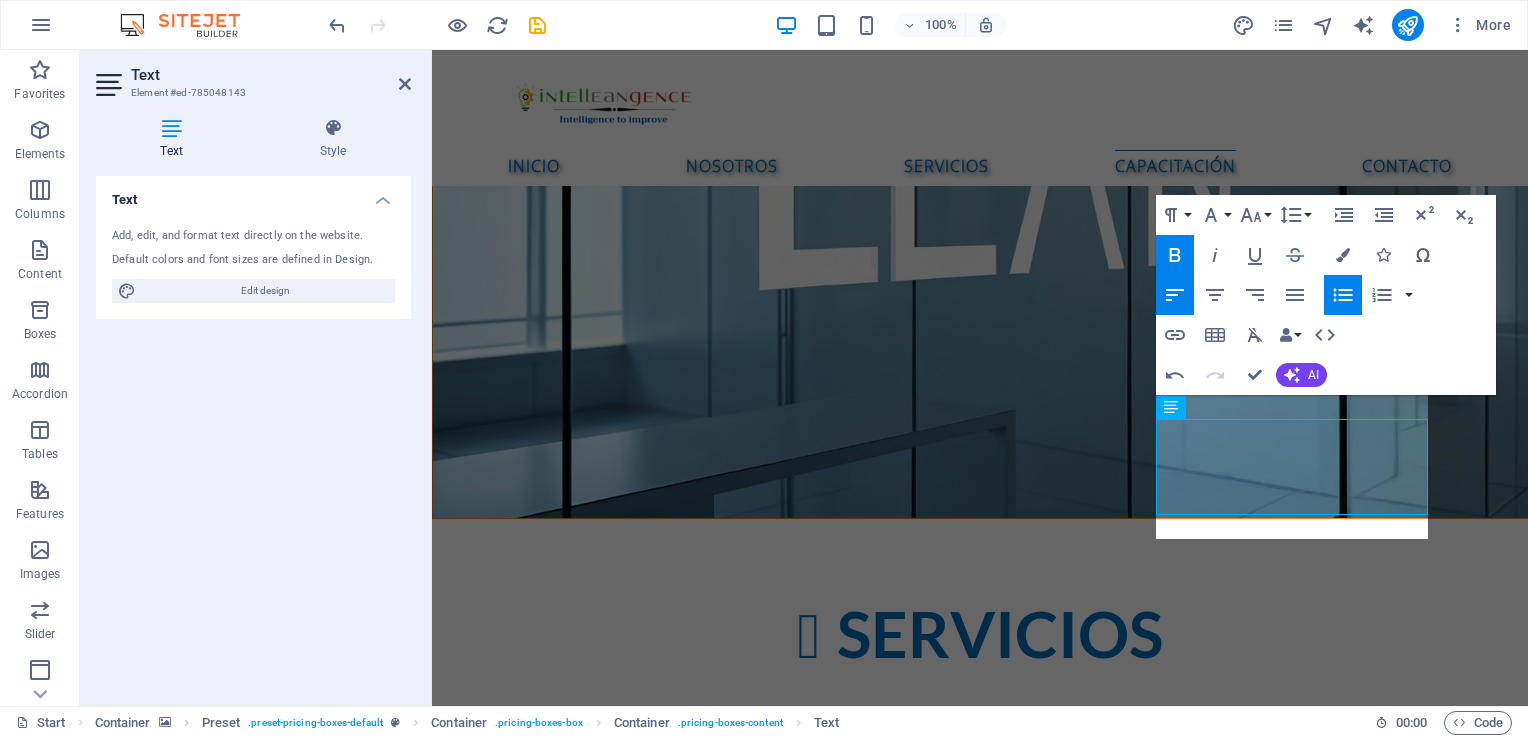 scroll, scrollTop: 2805, scrollLeft: 0, axis: vertical 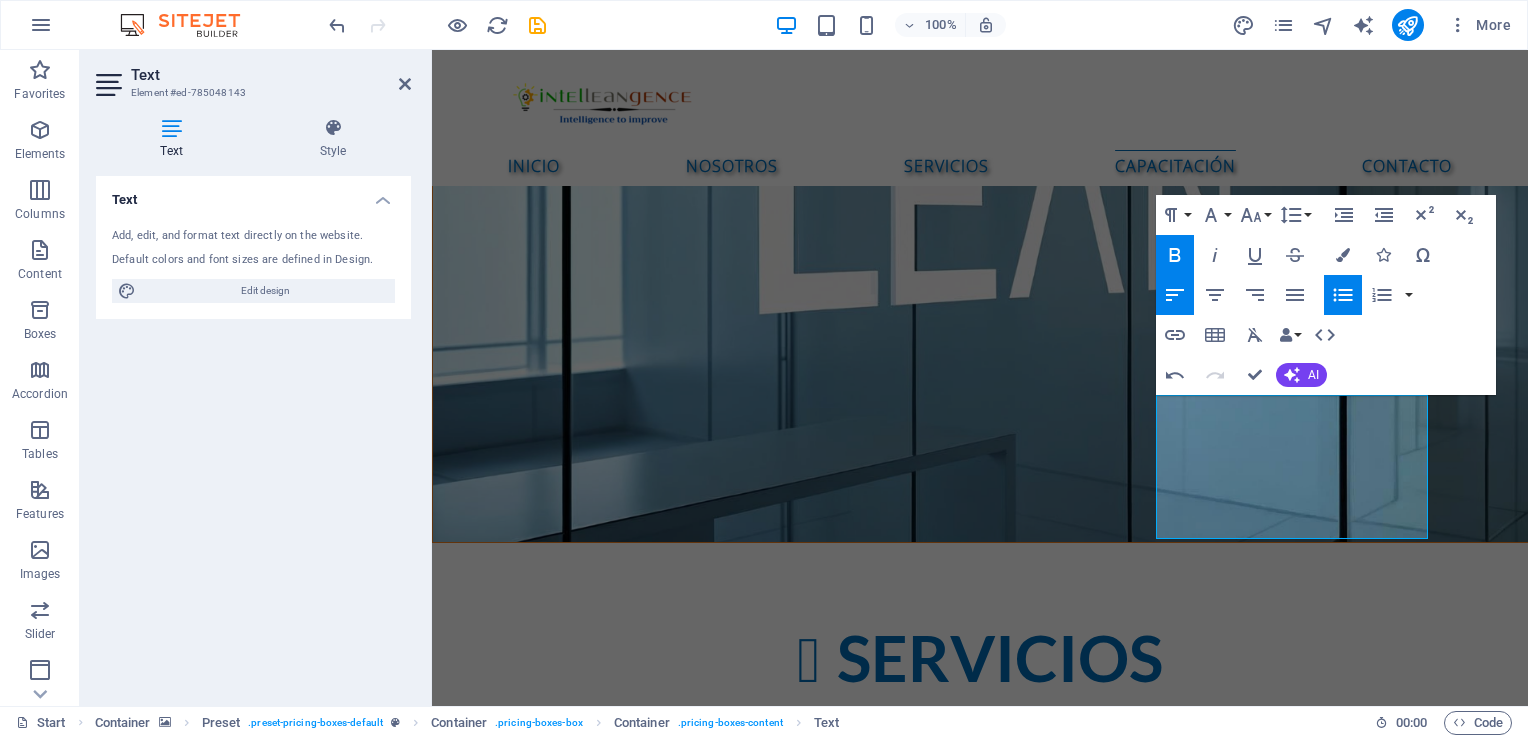 click 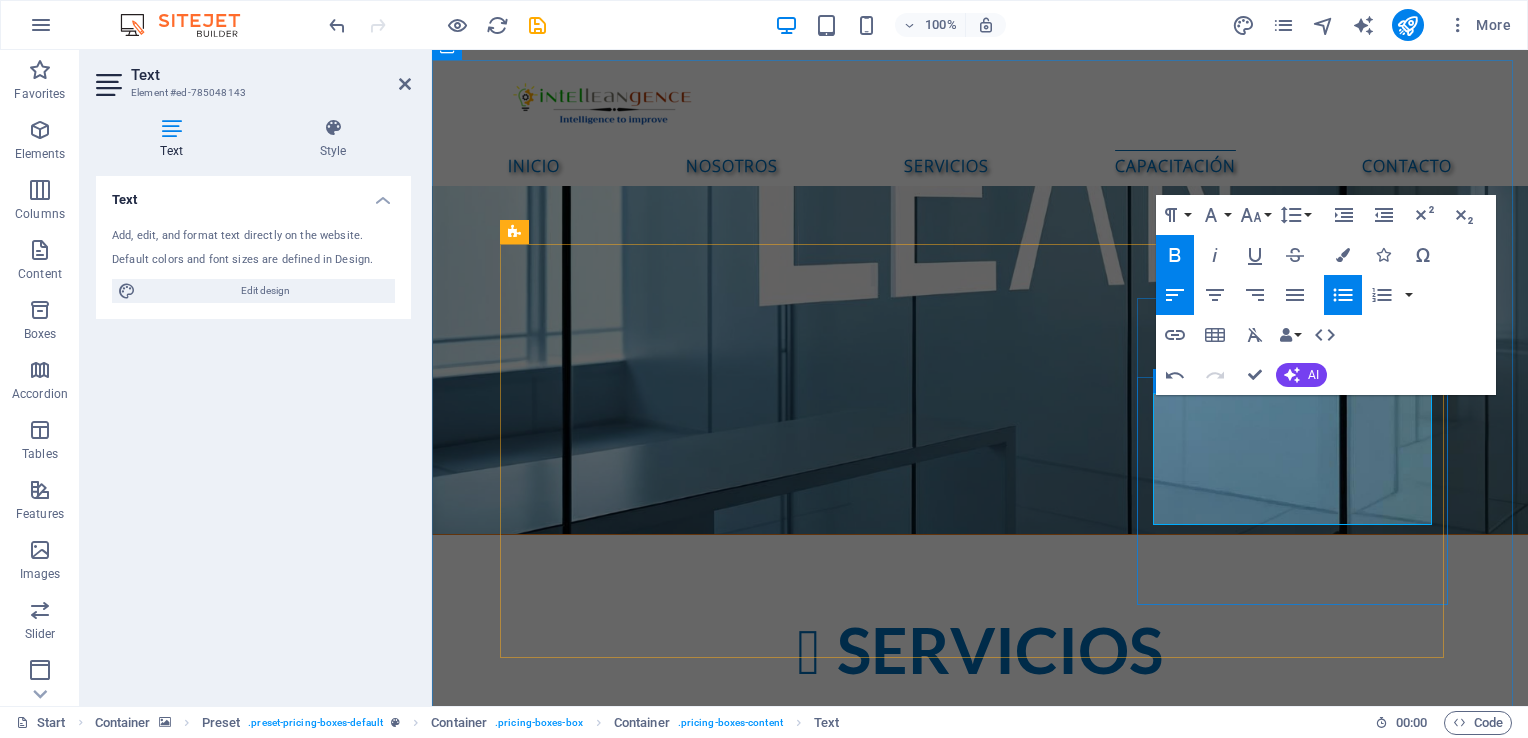 click on "Habilidades directivas" at bounding box center (602, 4542) 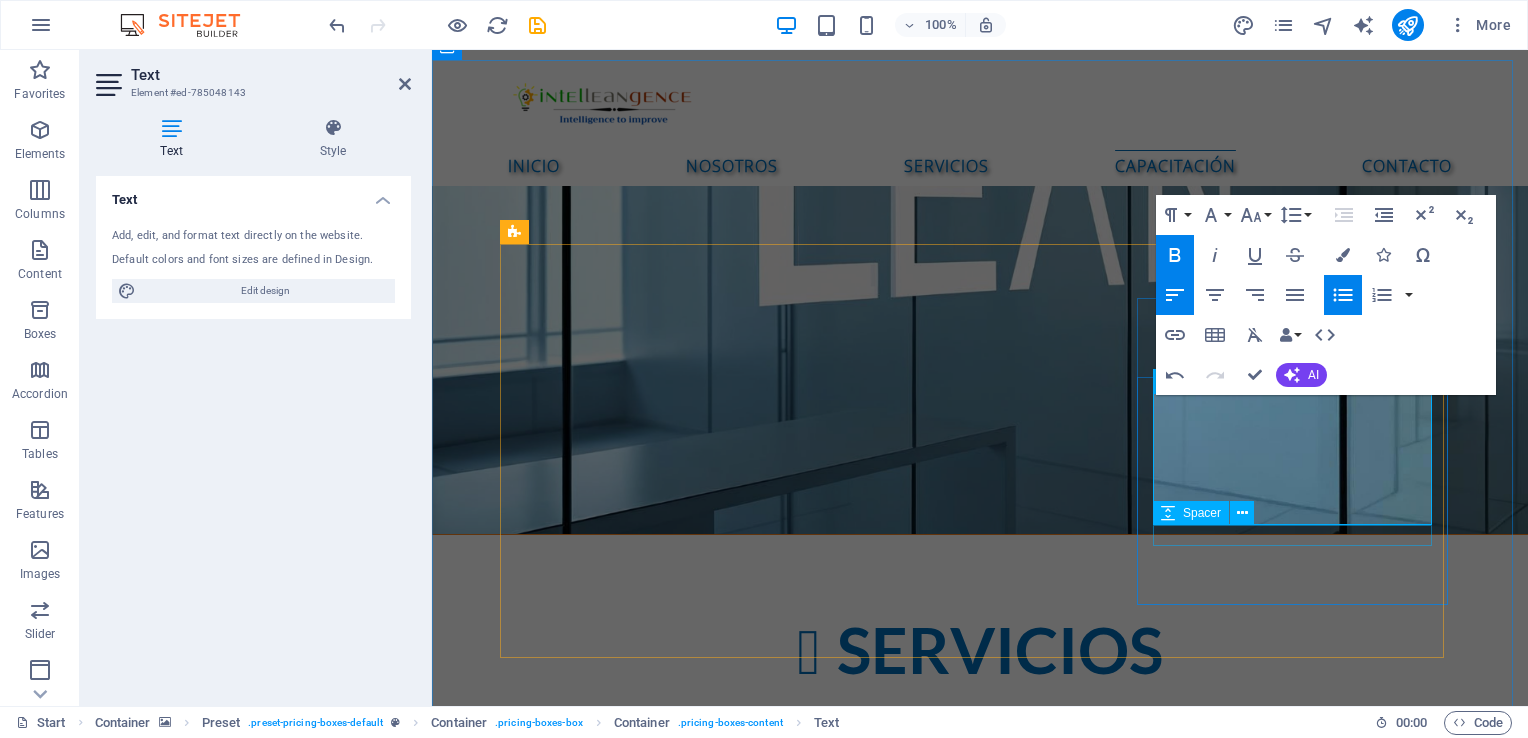 scroll, scrollTop: 2822, scrollLeft: 0, axis: vertical 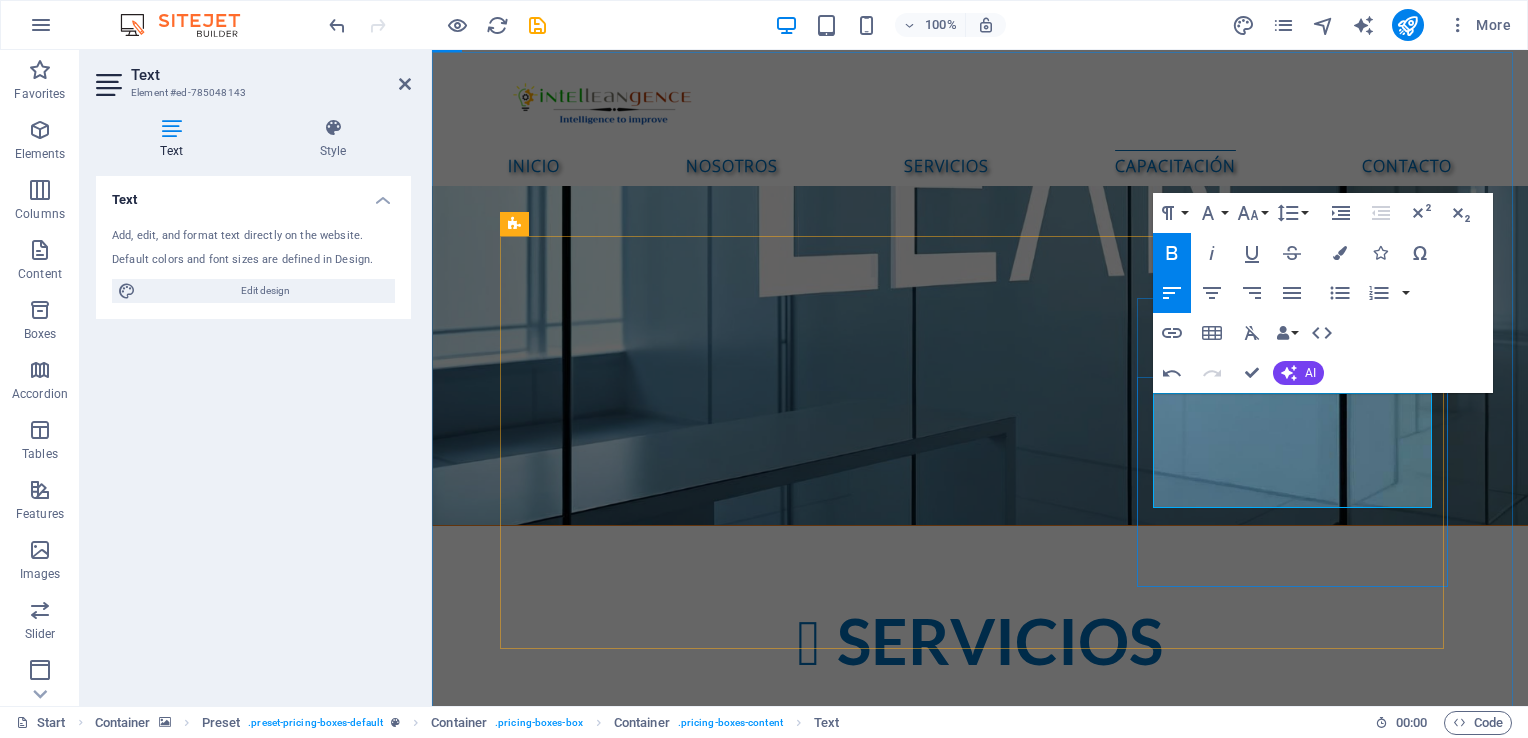 click on "Habilidades directivas" at bounding box center [602, 4516] 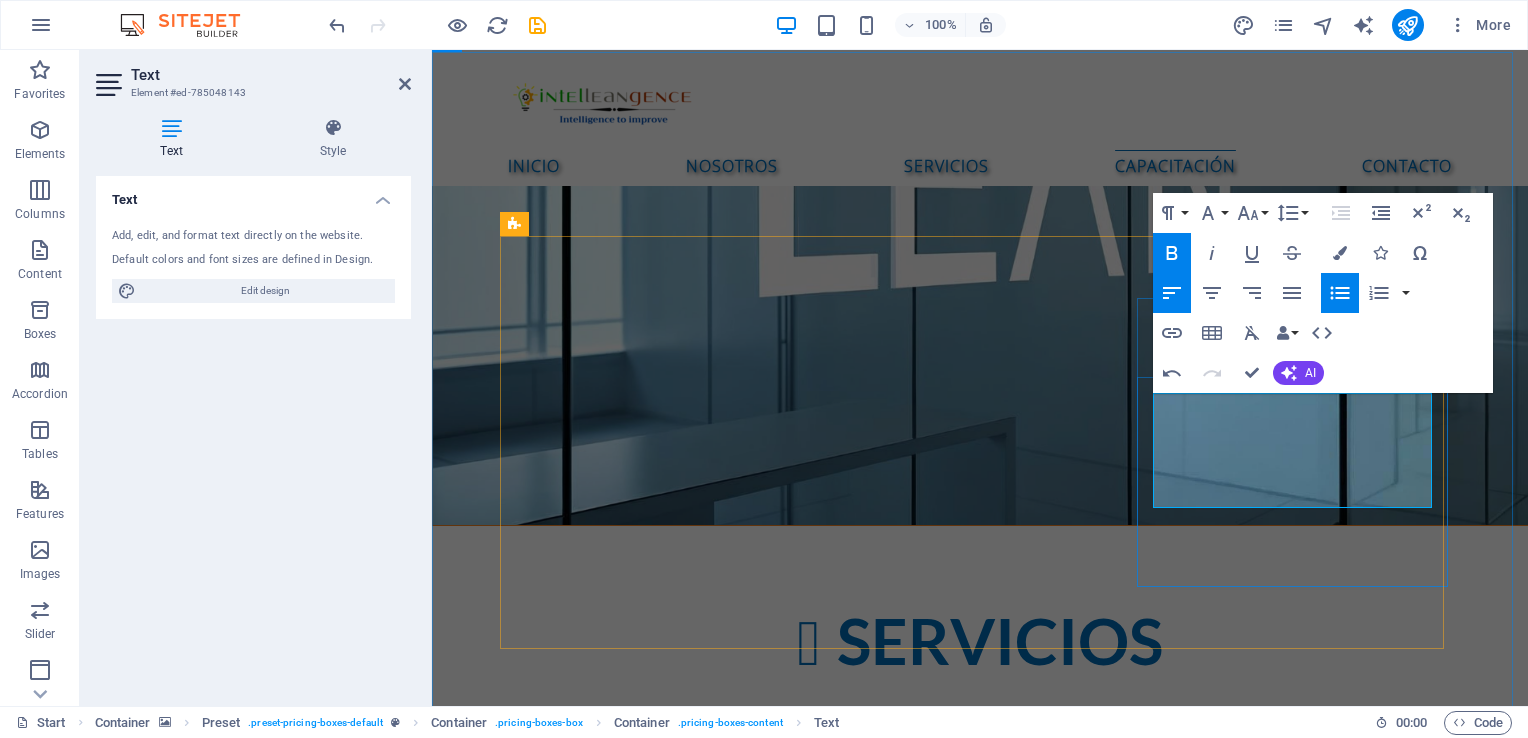 scroll, scrollTop: 2830, scrollLeft: 0, axis: vertical 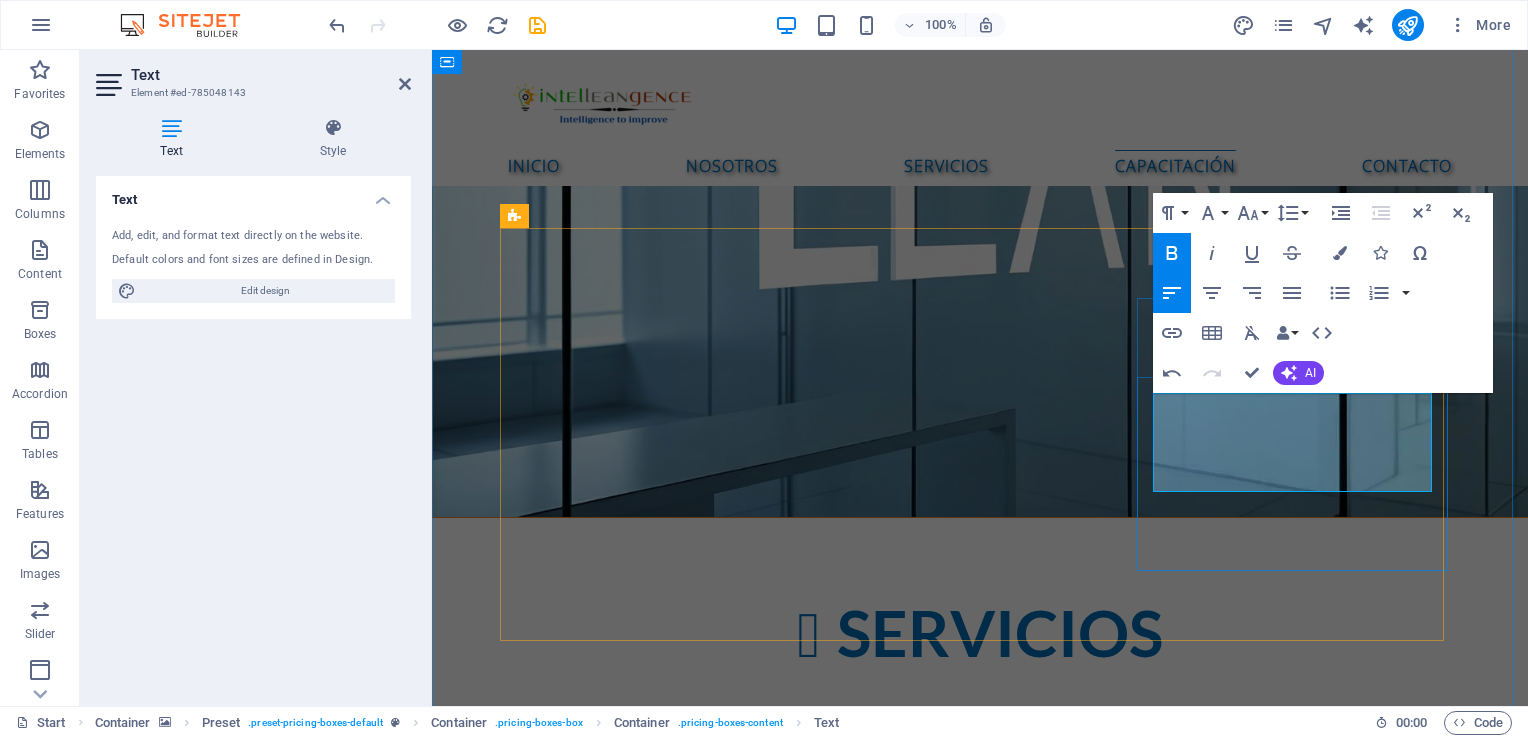 drag, startPoint x: 1298, startPoint y: 480, endPoint x: 1153, endPoint y: 408, distance: 161.89194 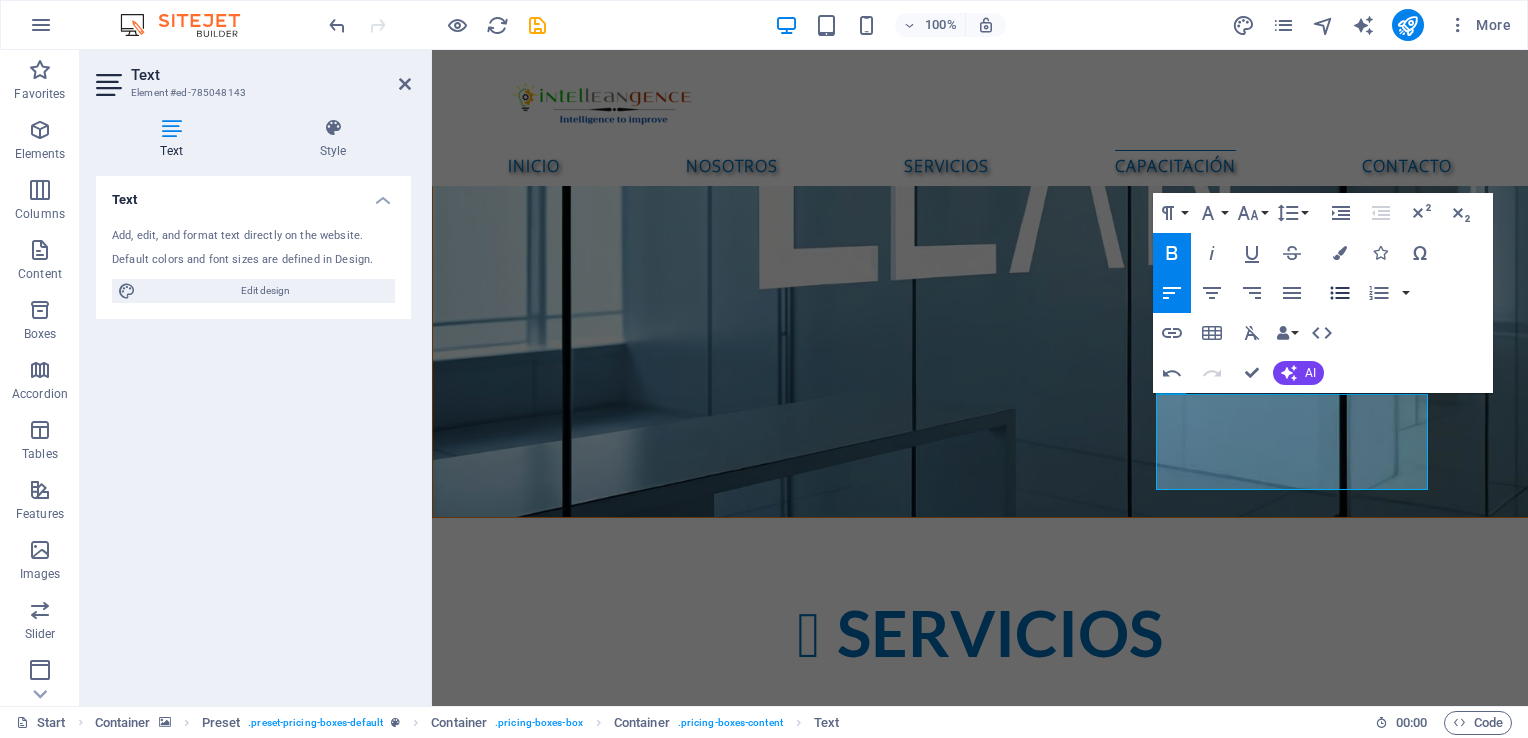 click 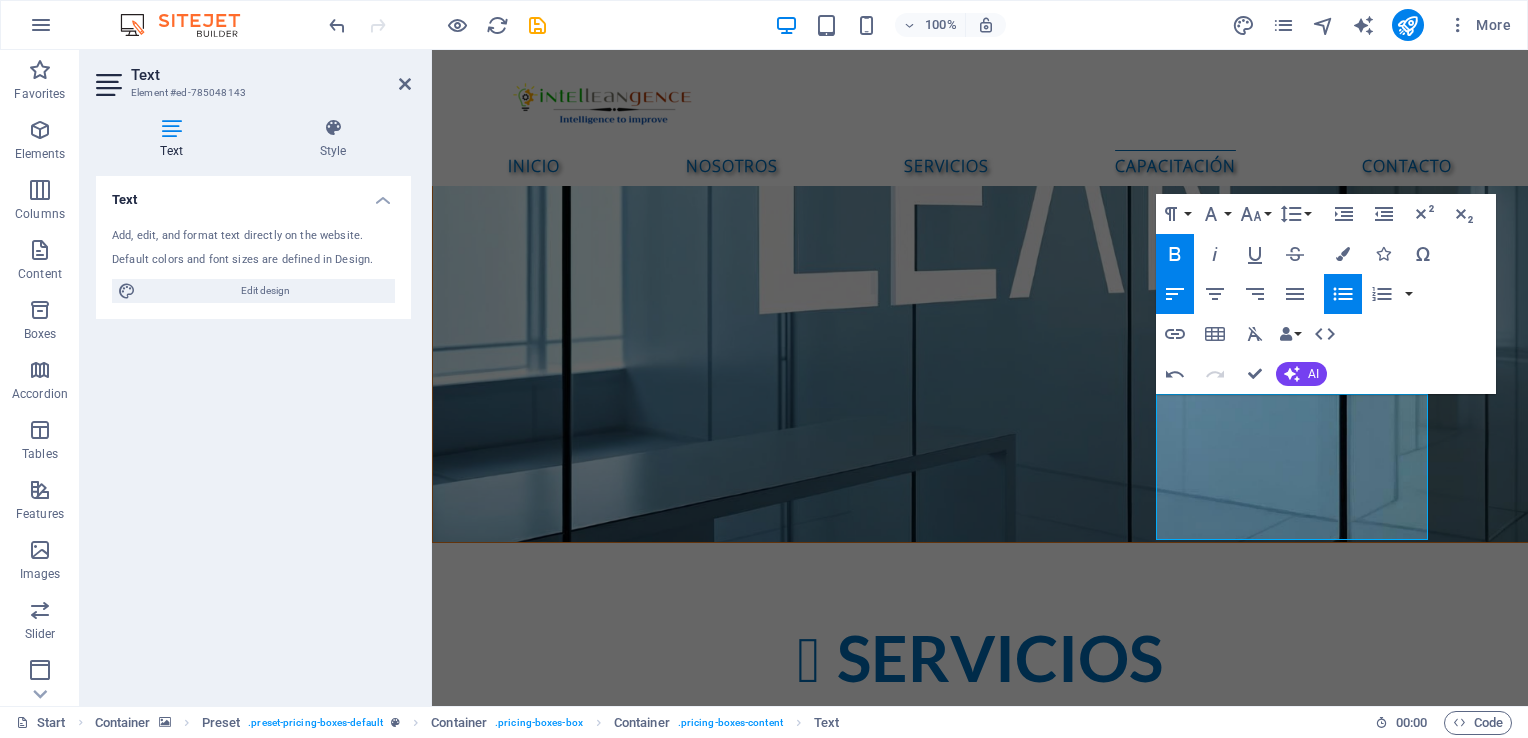 click at bounding box center [980, 3050] 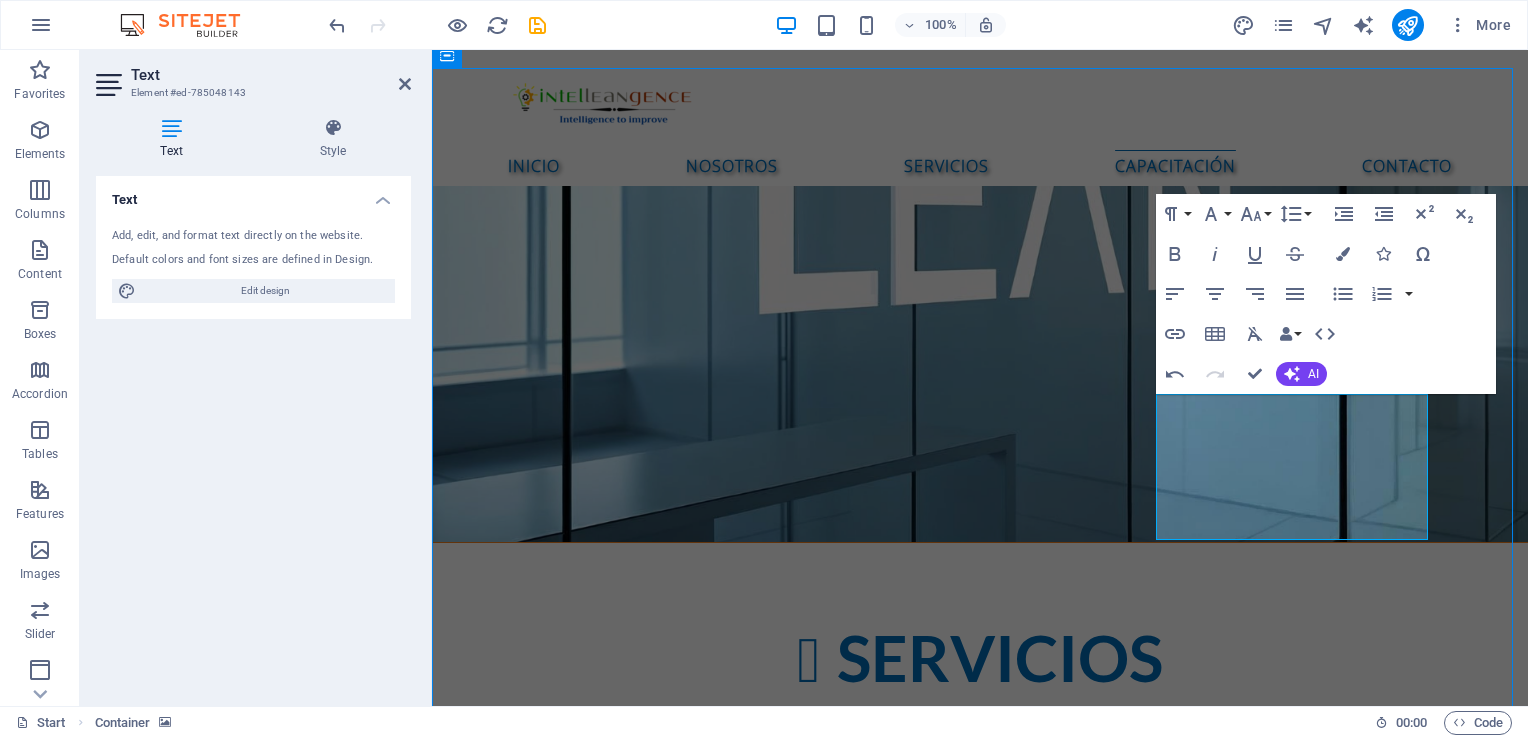 scroll, scrollTop: 2792, scrollLeft: 0, axis: vertical 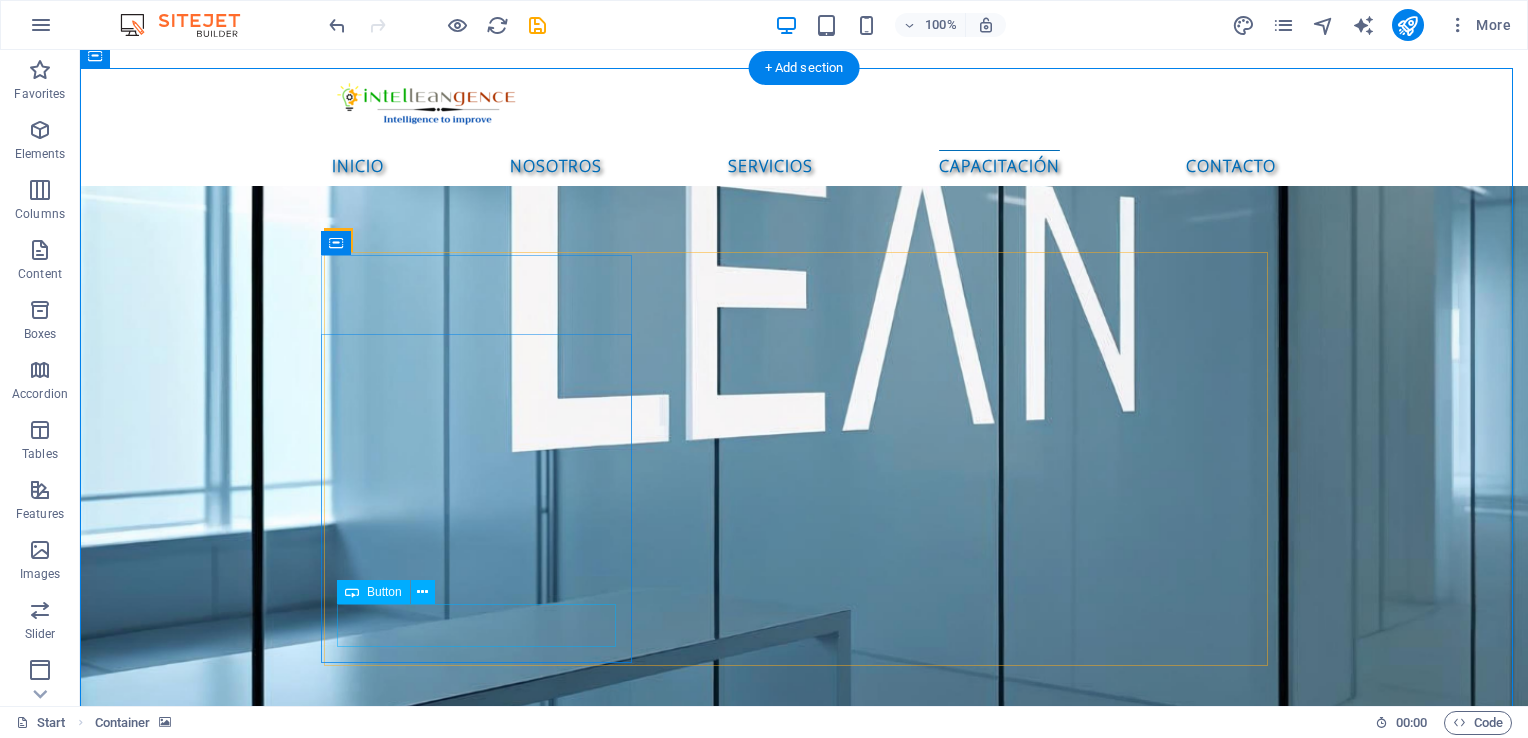 click on "order Now" at bounding box center (804, 4134) 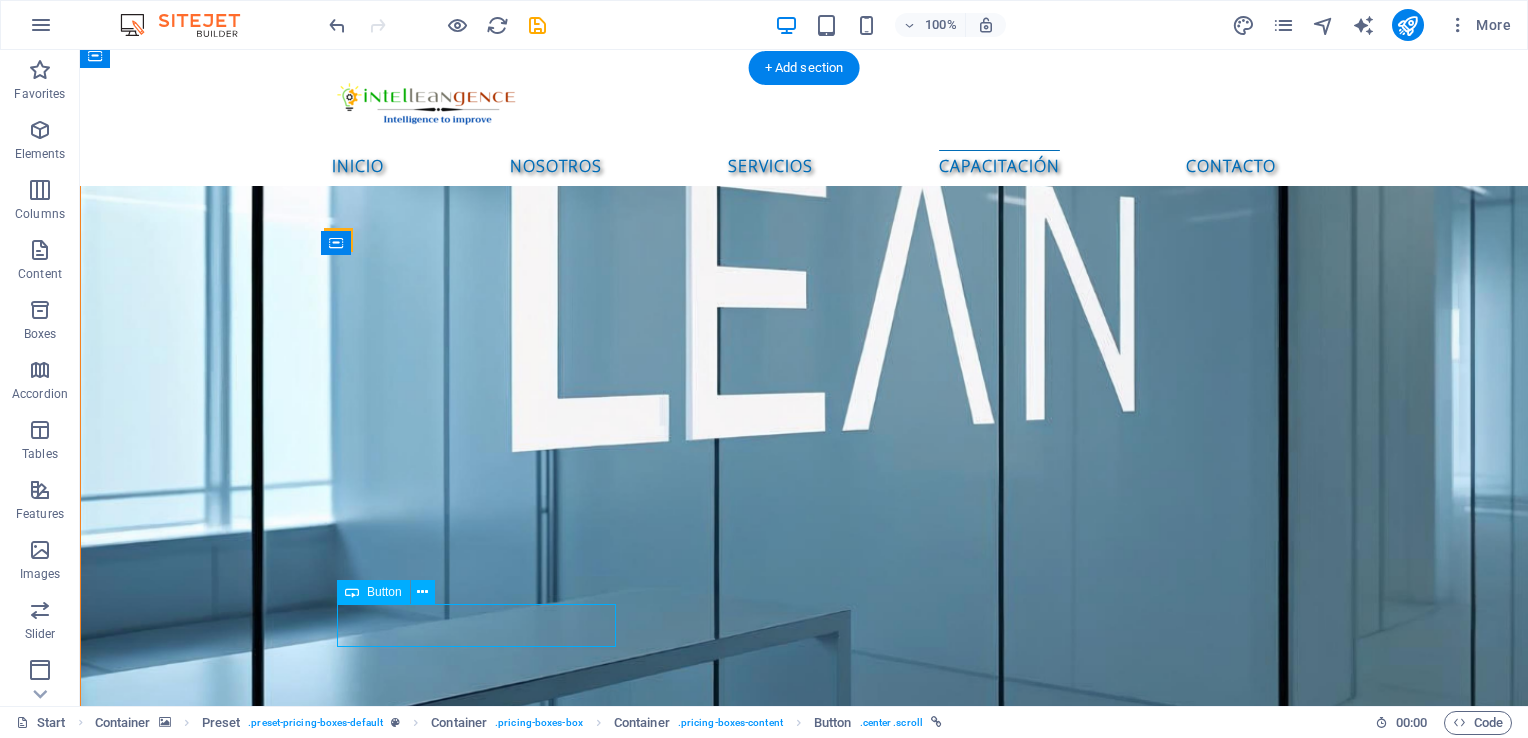 click on "order Now" at bounding box center [804, 4134] 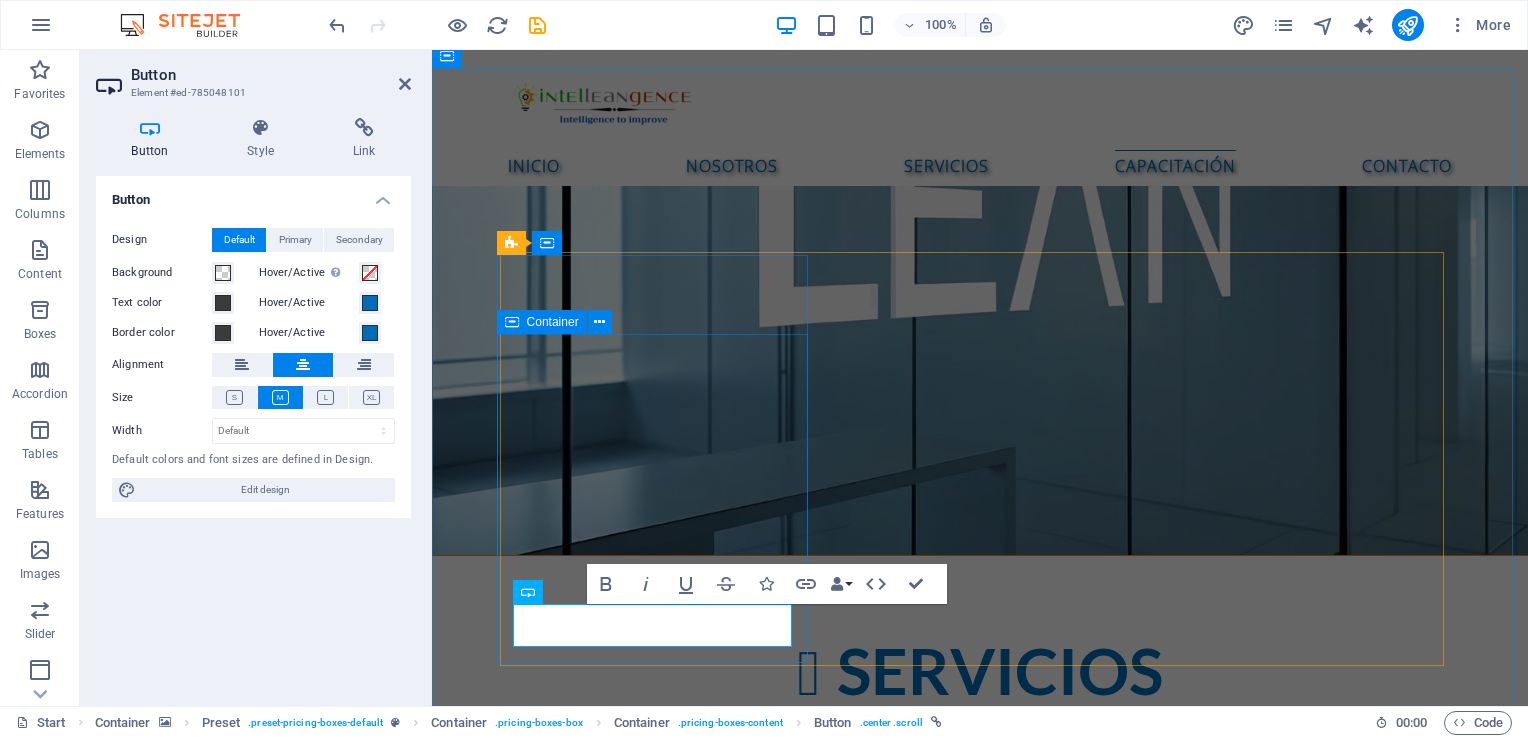 scroll, scrollTop: 2805, scrollLeft: 0, axis: vertical 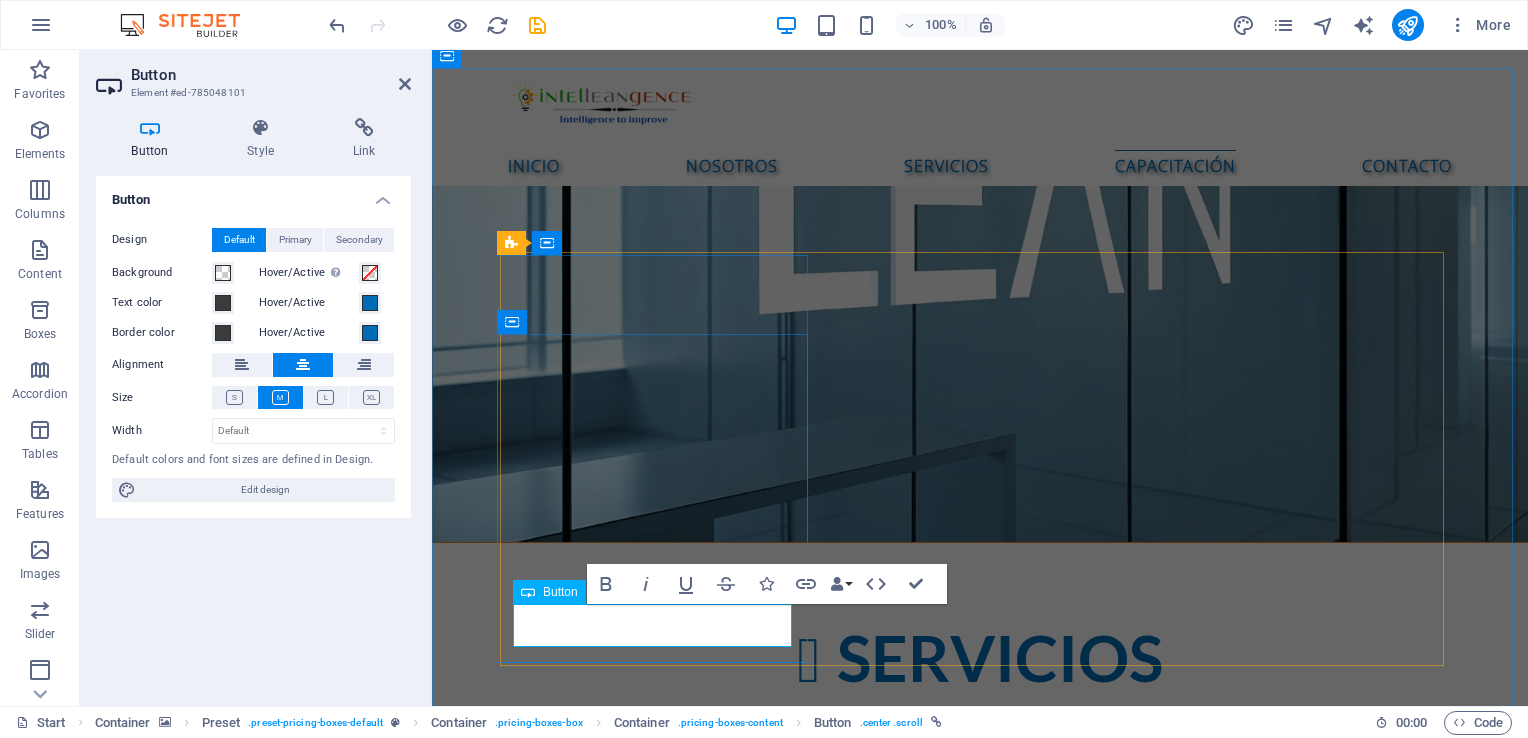 type 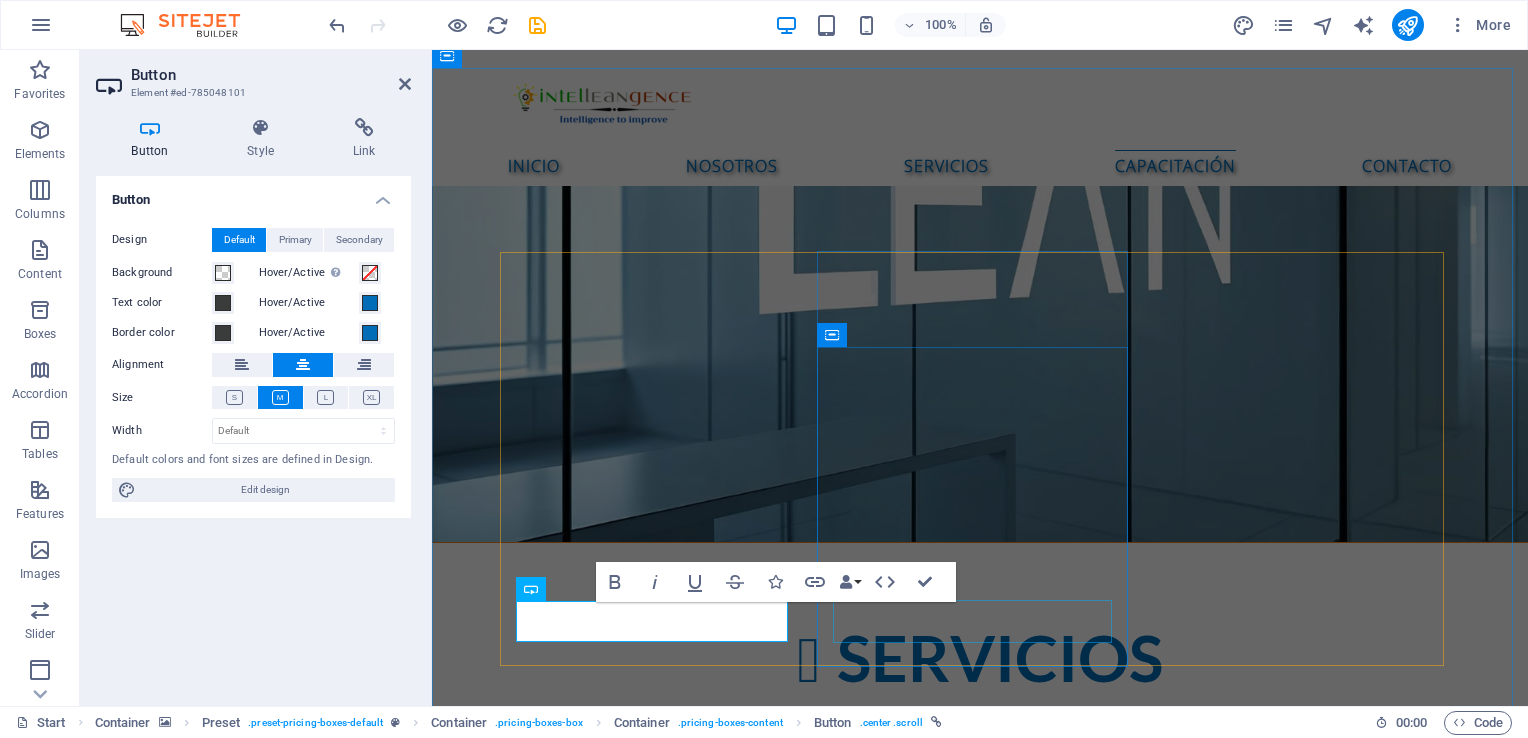 click on "order Now" at bounding box center [980, 4339] 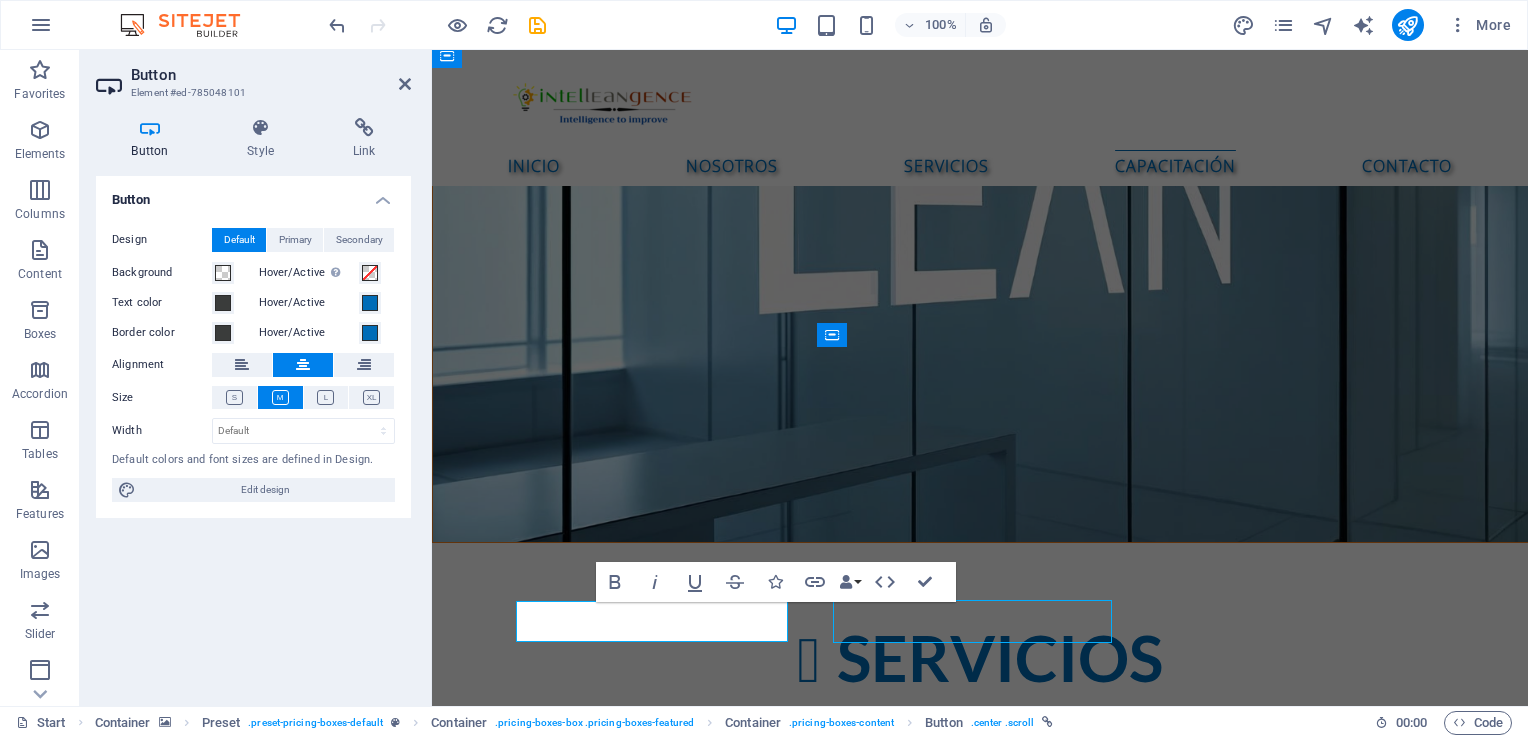 scroll, scrollTop: 2792, scrollLeft: 0, axis: vertical 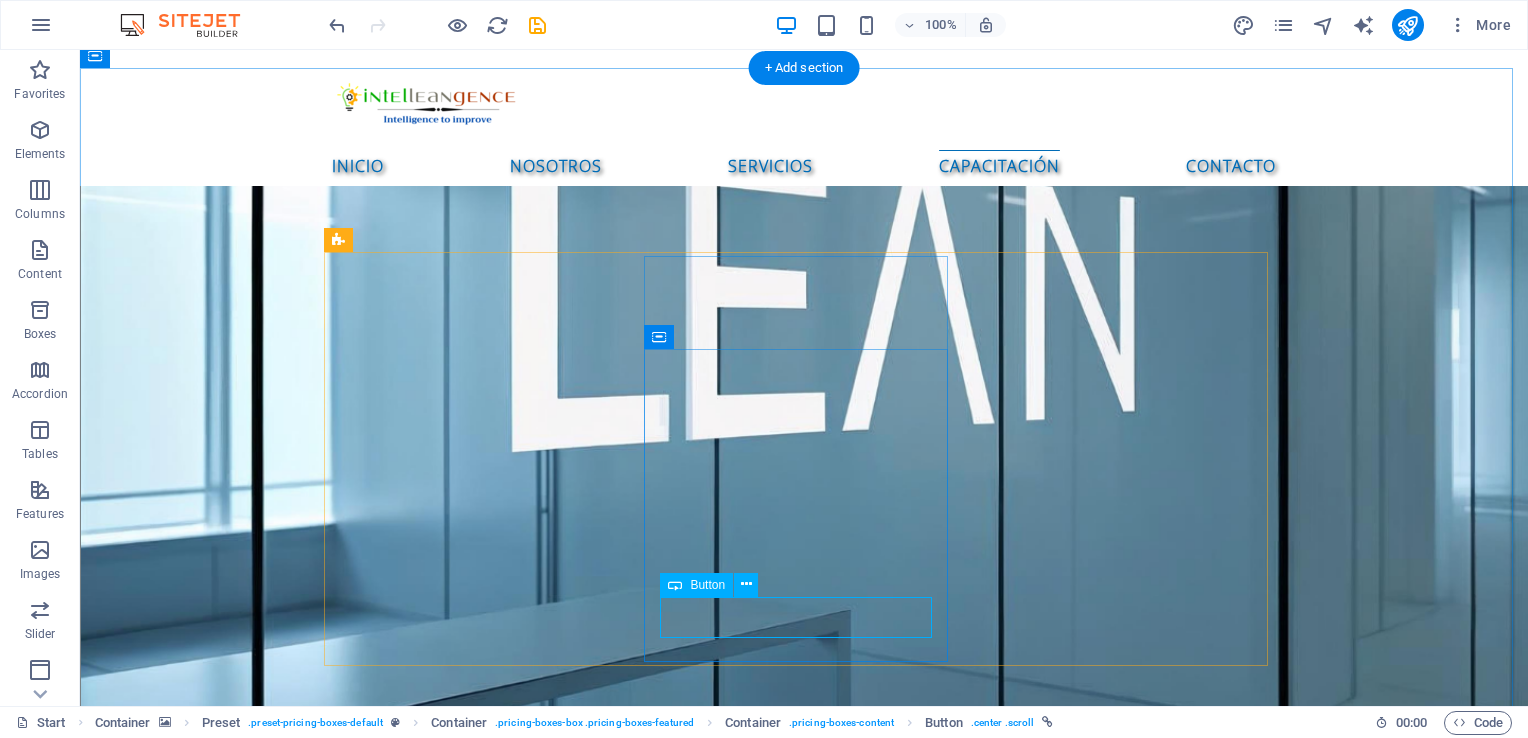 click on "order Now" at bounding box center [804, 4549] 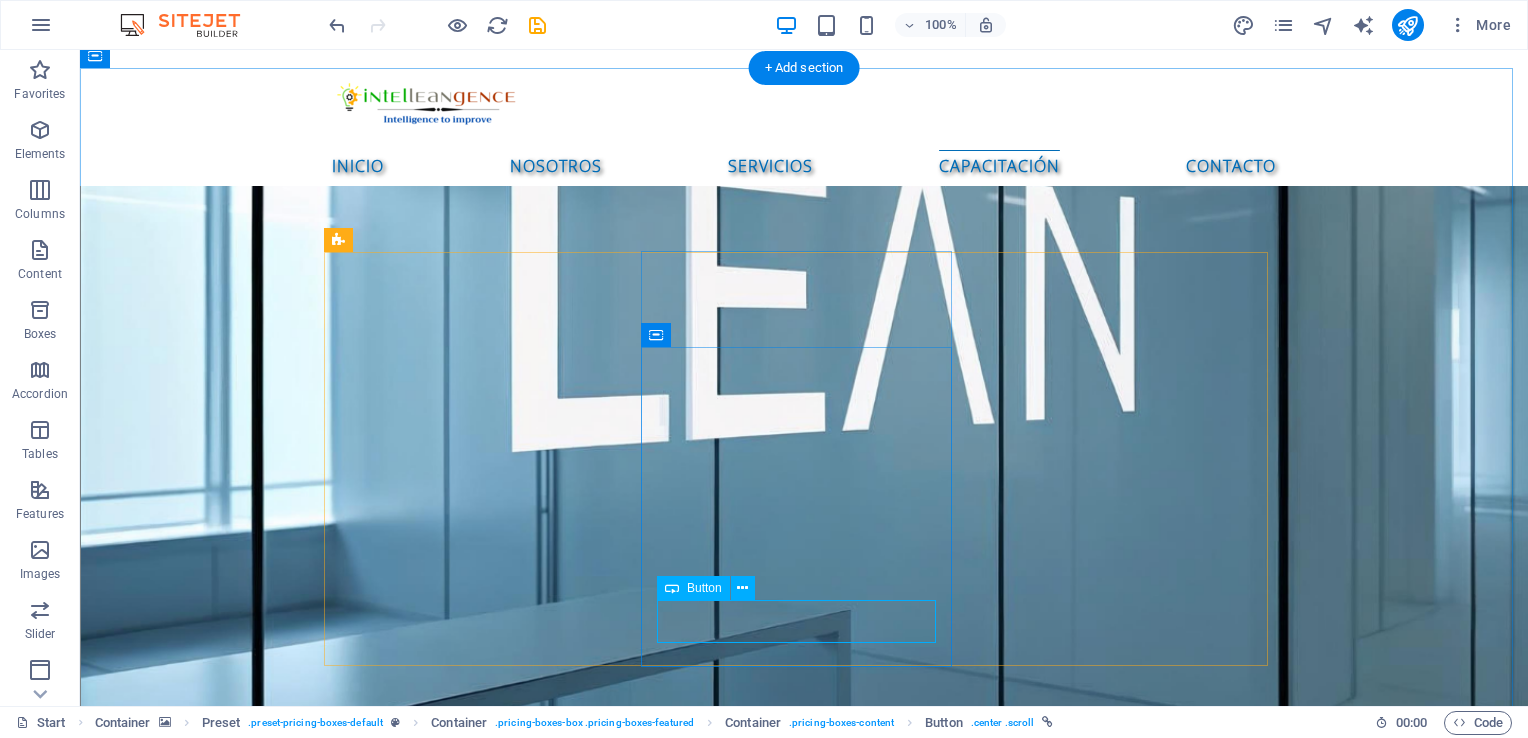 click on "order Now" at bounding box center [804, 4549] 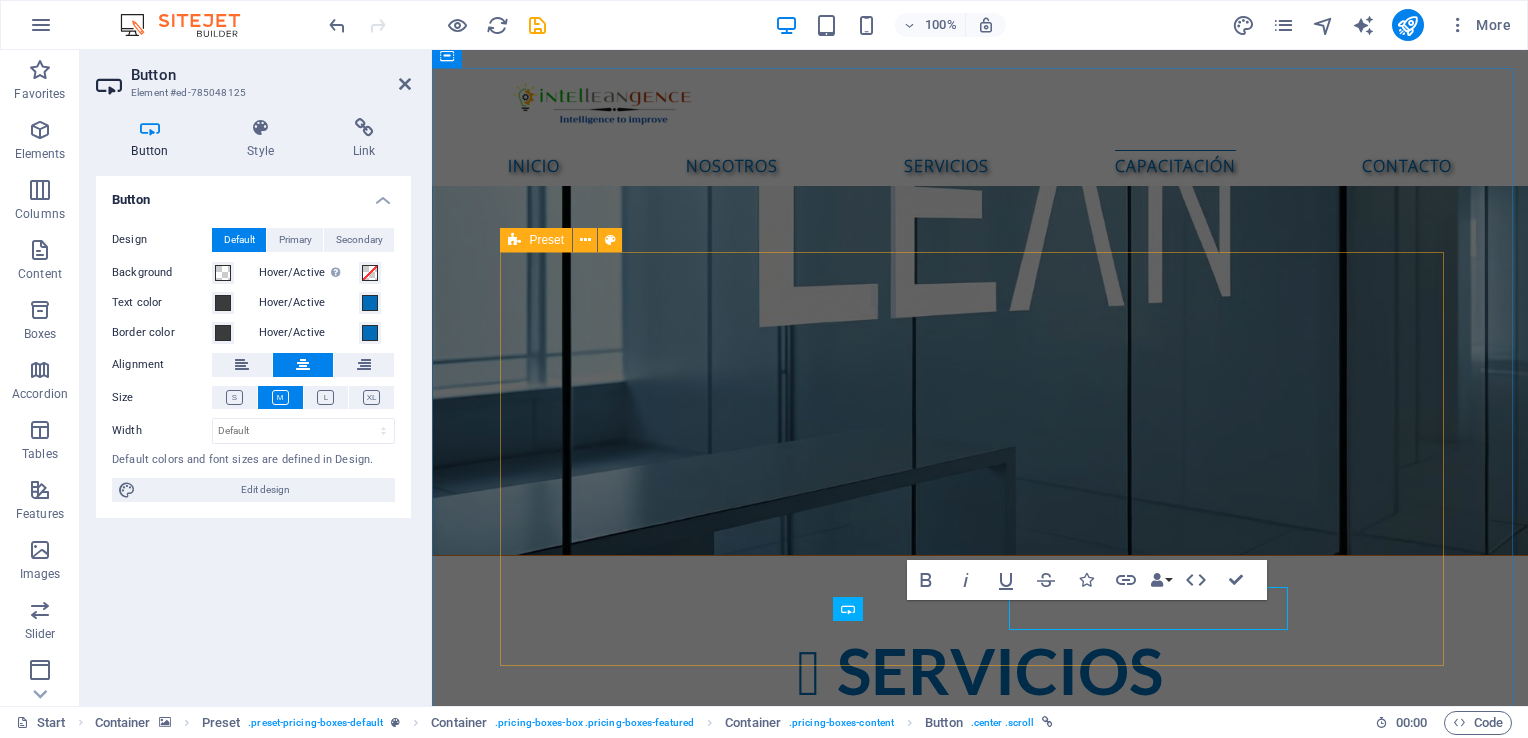 scroll, scrollTop: 2805, scrollLeft: 0, axis: vertical 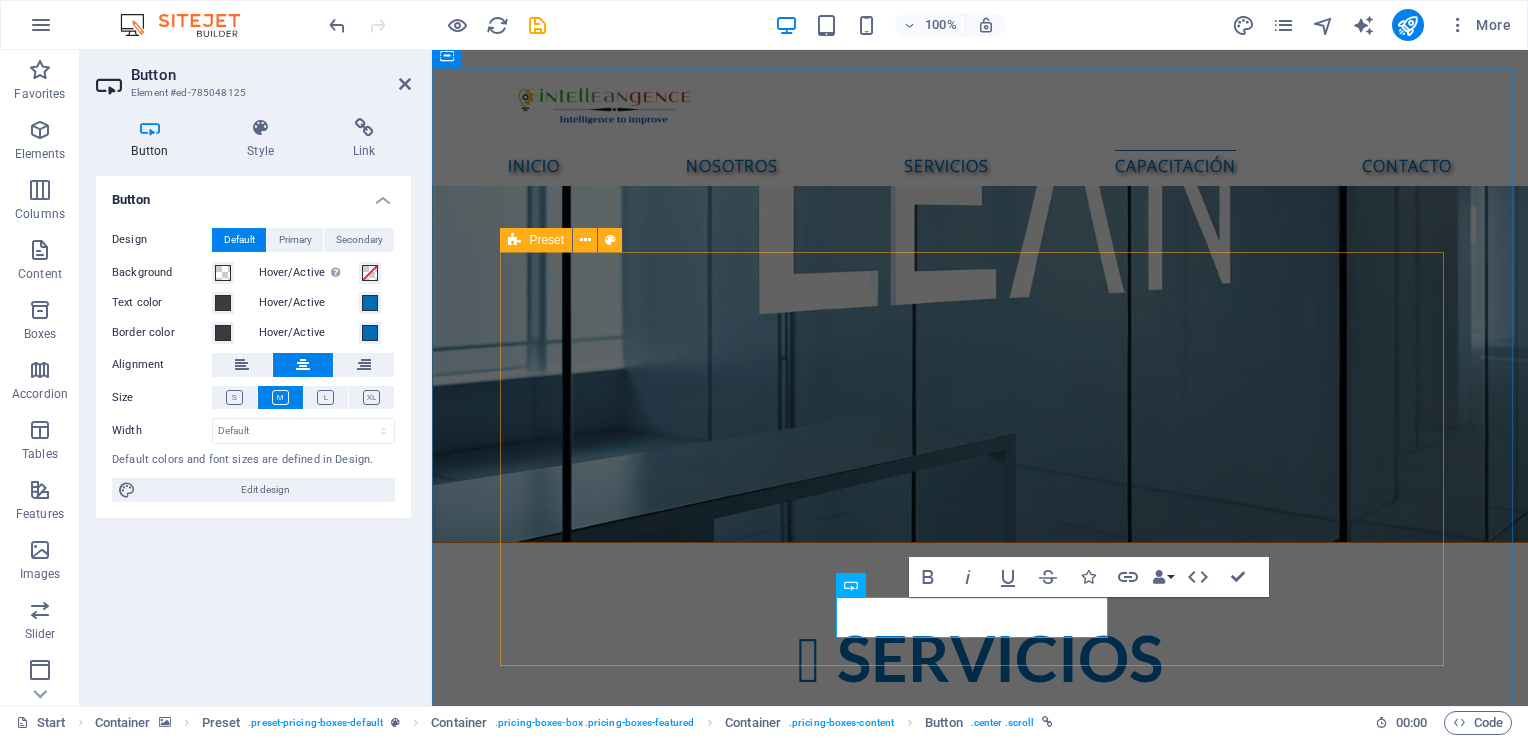 type 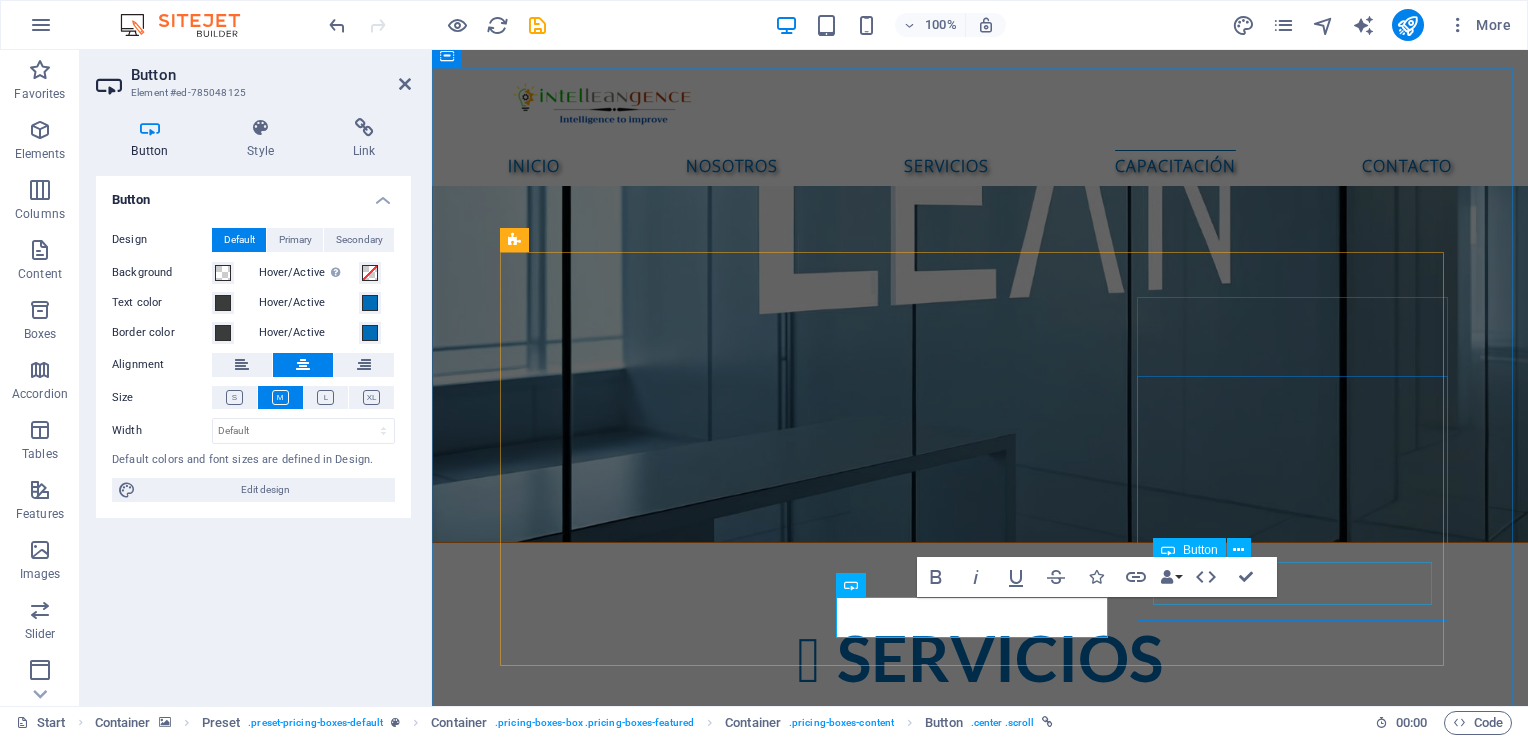 click on "order Now" at bounding box center [980, 4654] 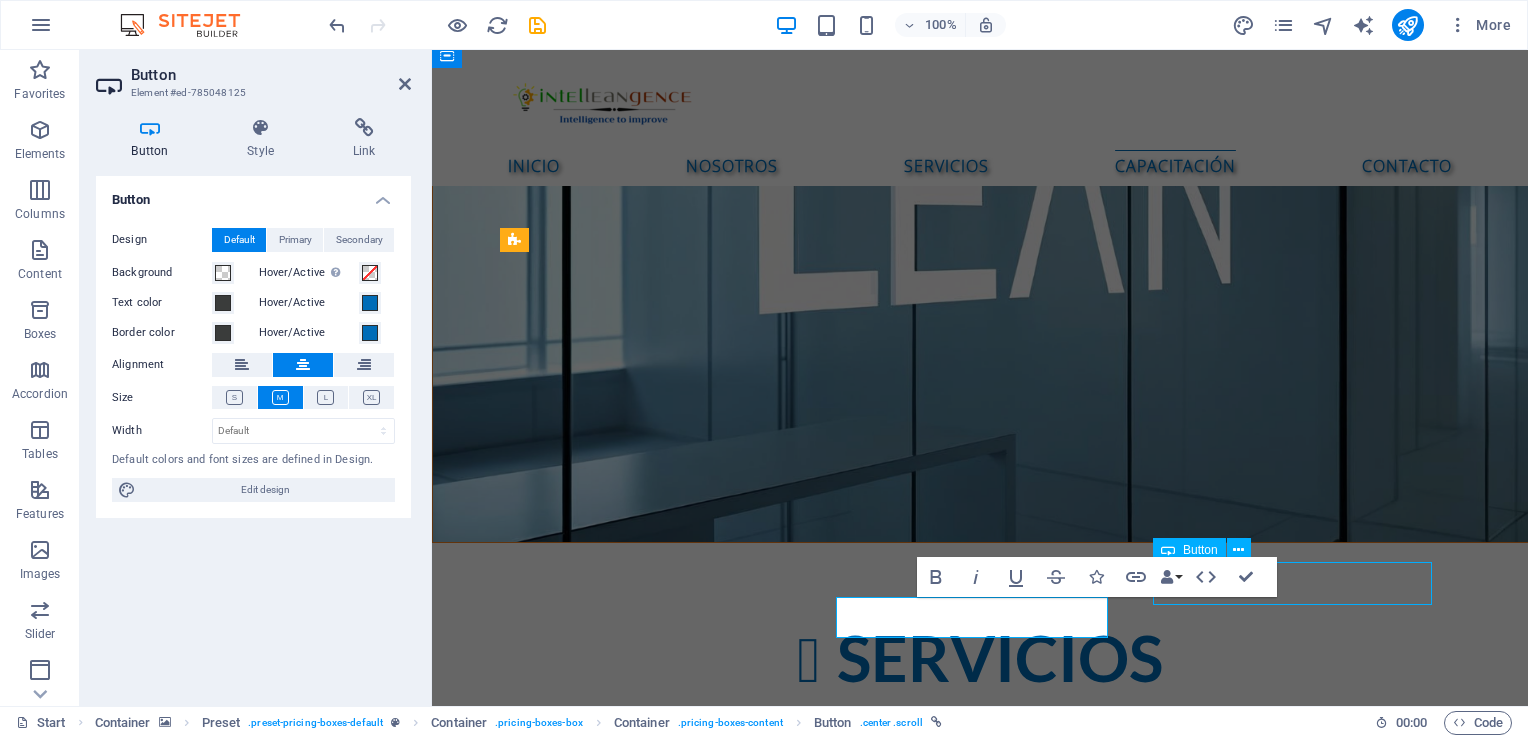 click on "order Now" at bounding box center (980, 4654) 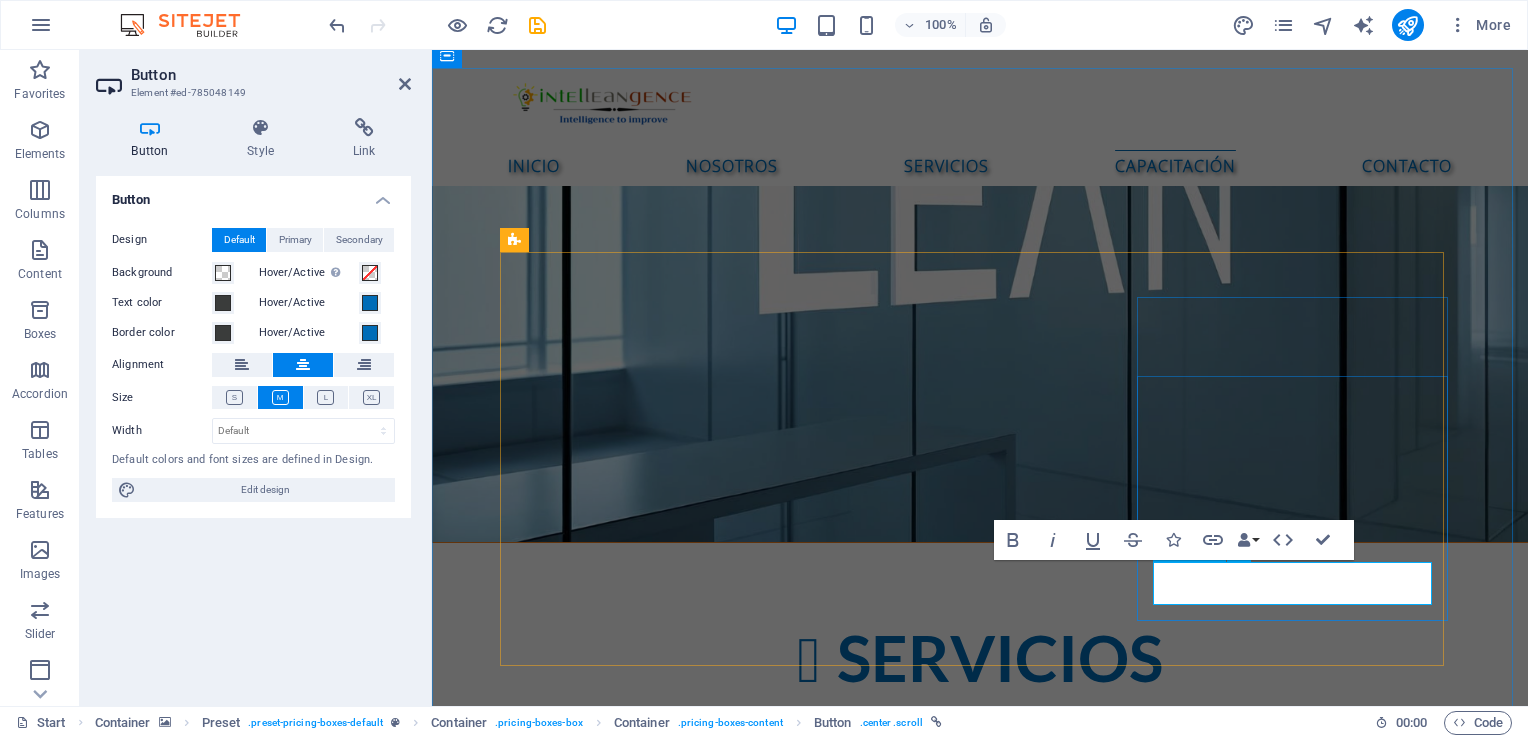 type 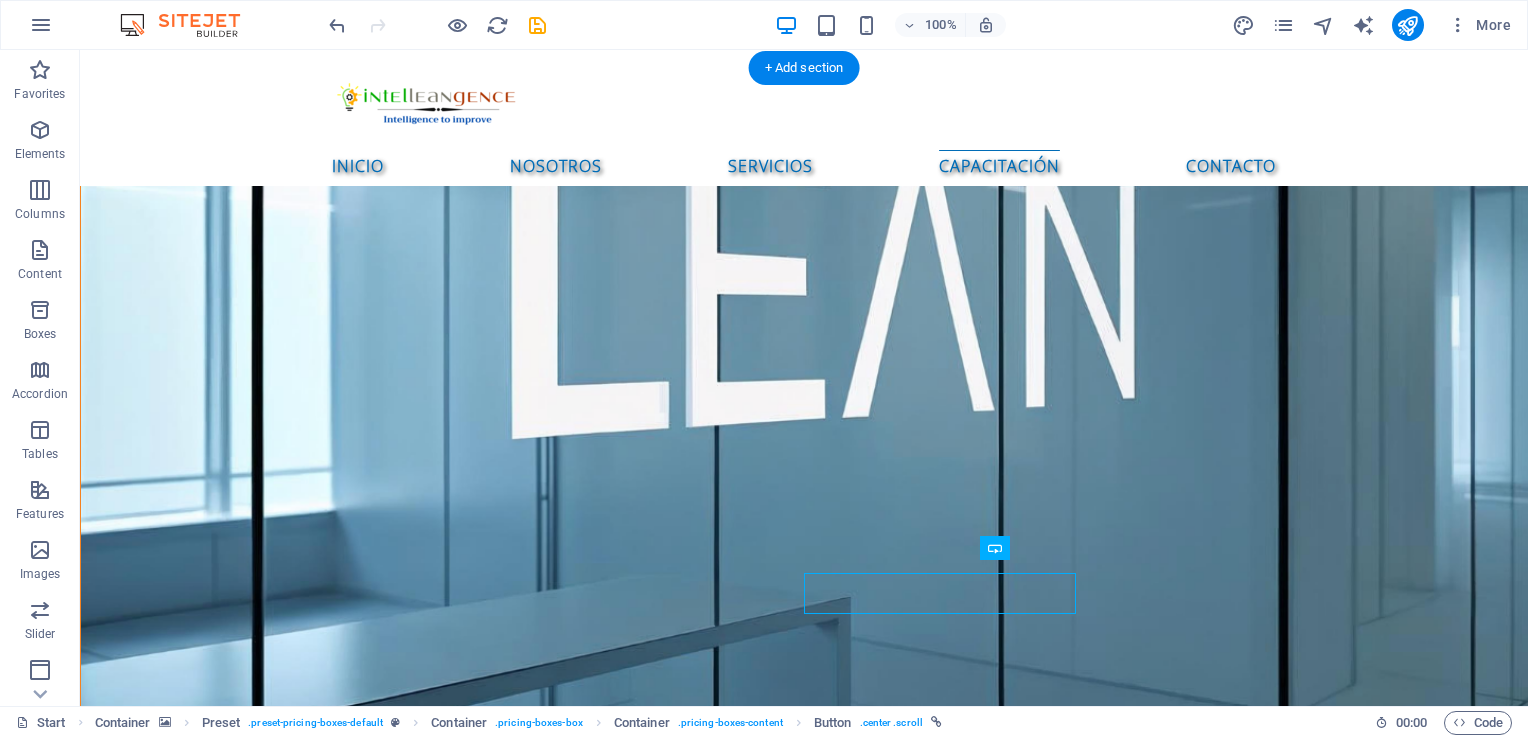 scroll, scrollTop: 2792, scrollLeft: 0, axis: vertical 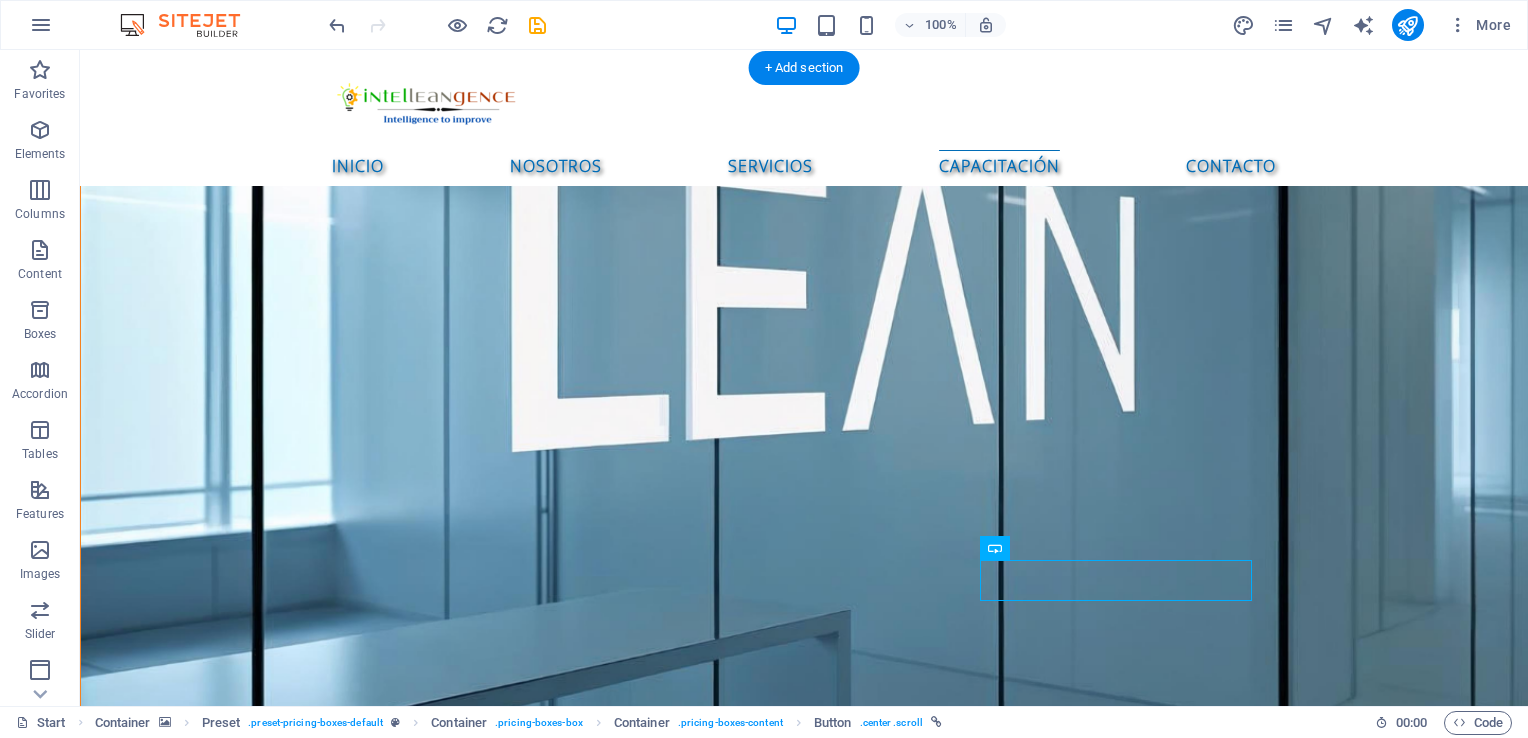 click at bounding box center [804, 3261] 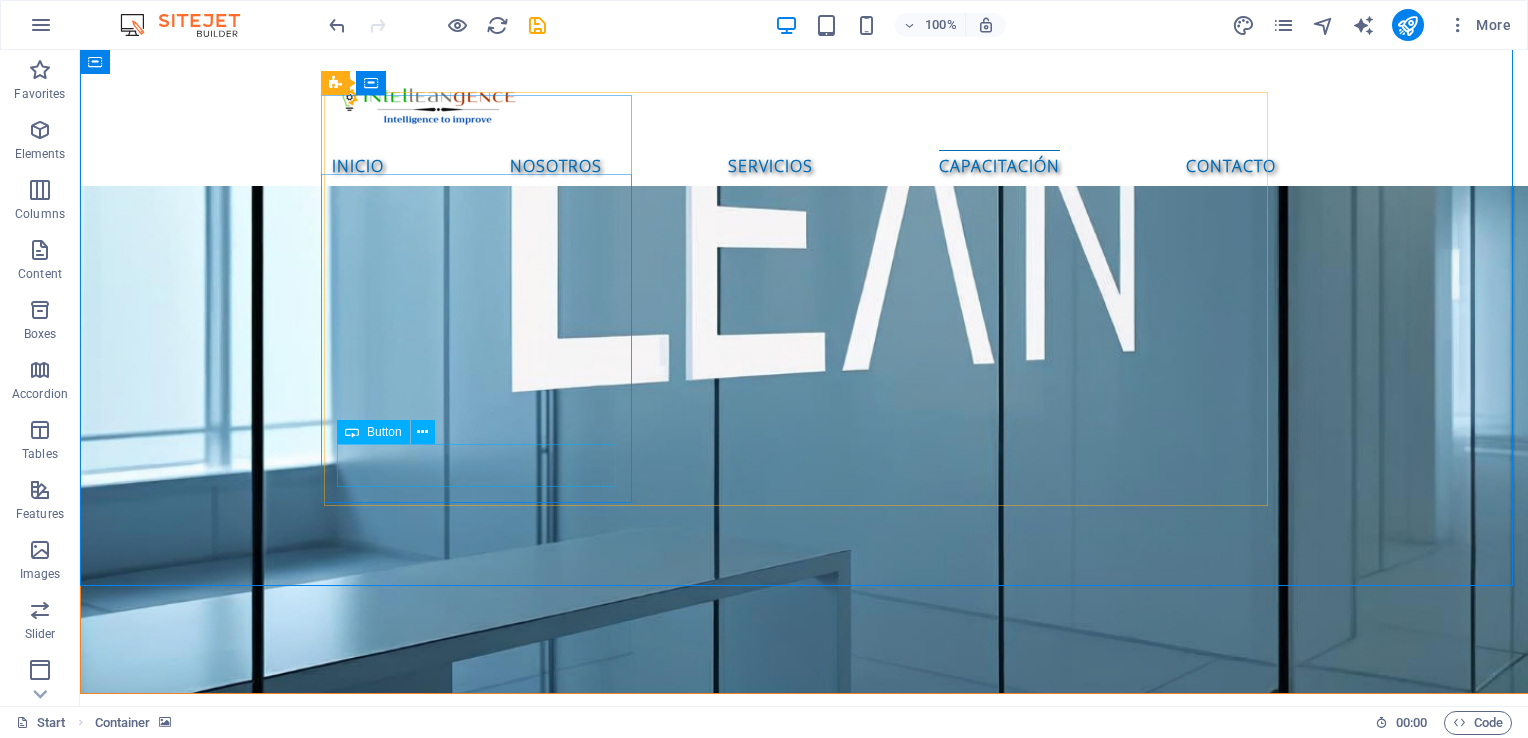 scroll, scrollTop: 2792, scrollLeft: 0, axis: vertical 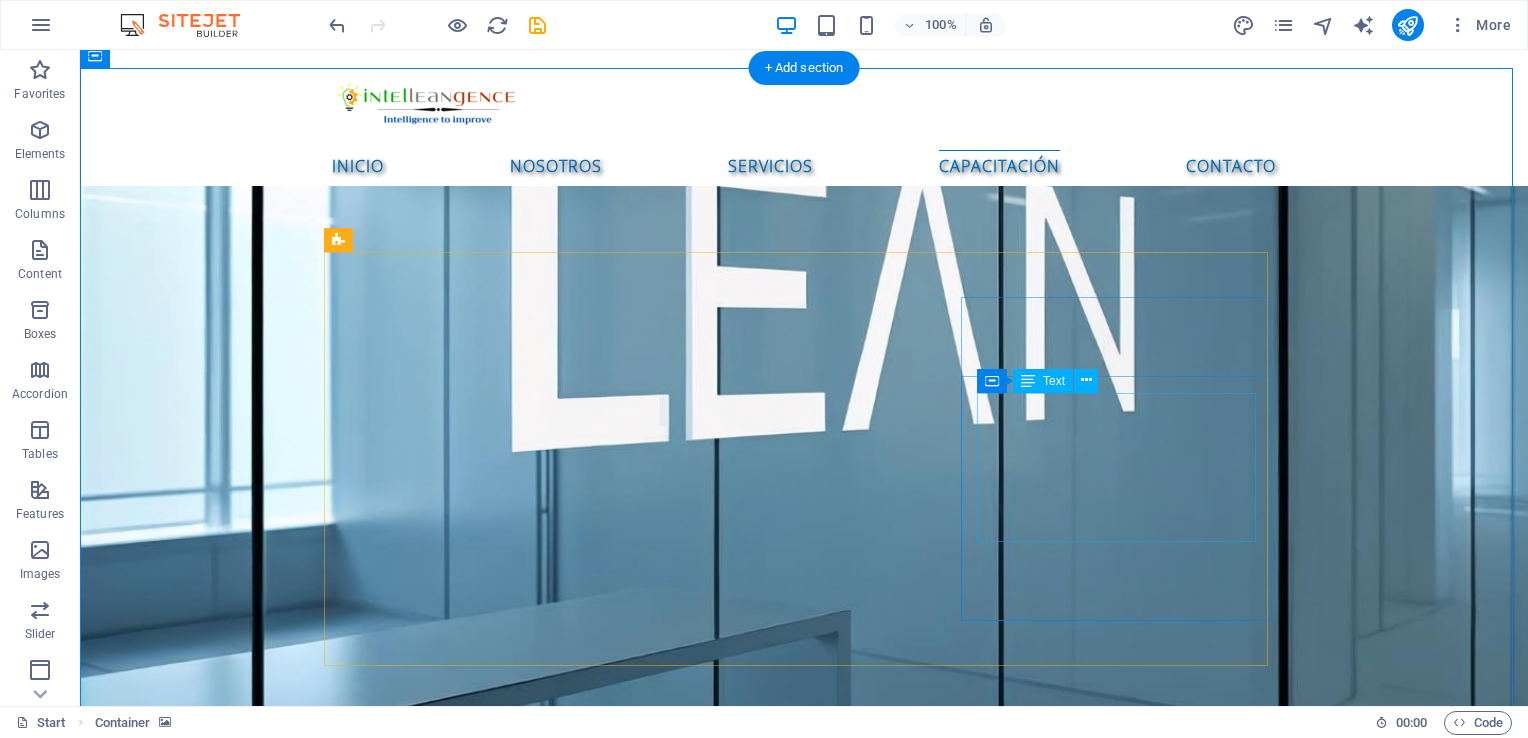 click on "Interpretación de la NOM-035-STPS-2018 Habilidades directivas Excel Intermedio" at bounding box center [804, 4761] 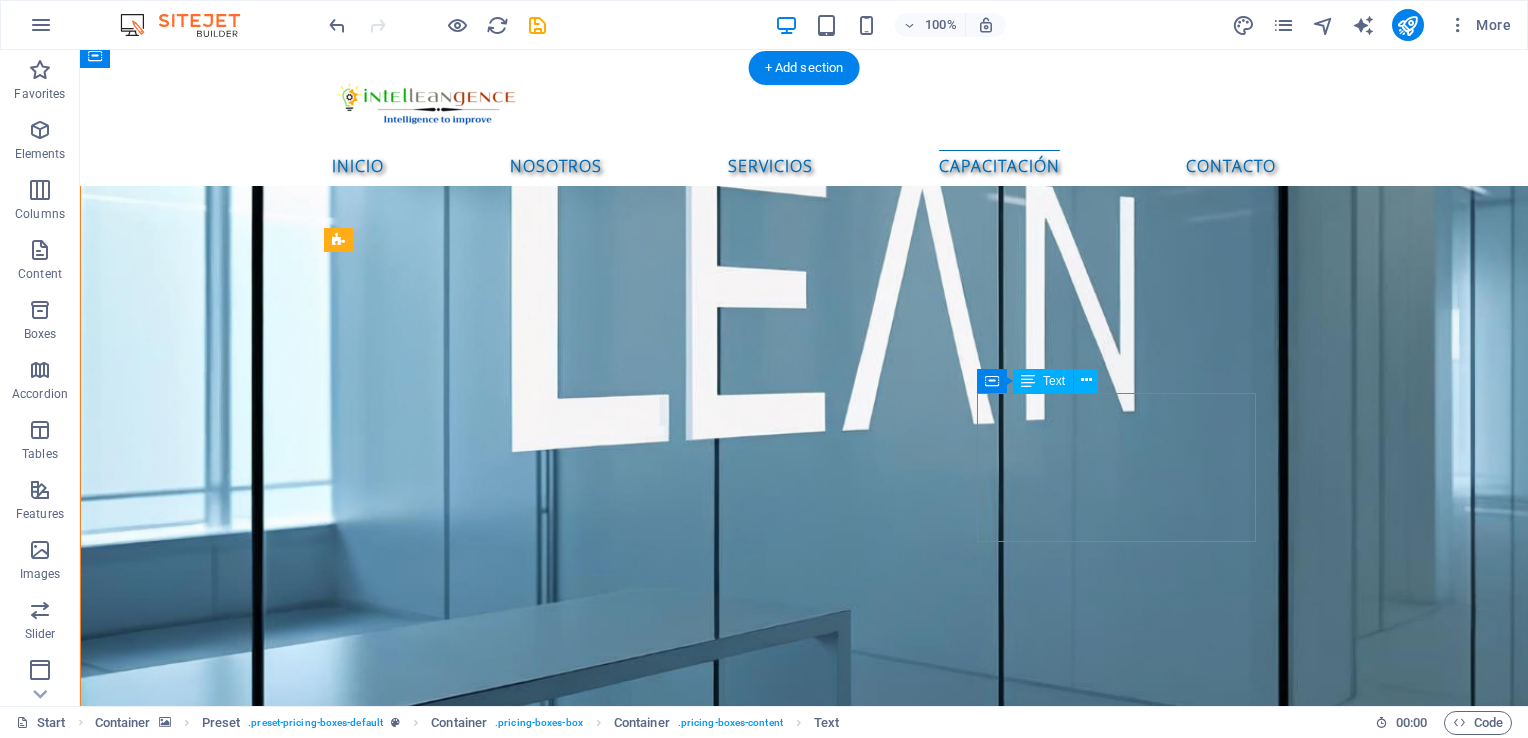 click on "Interpretación de la NOM-035-STPS-2018 Habilidades directivas Excel Intermedio" at bounding box center [804, 4761] 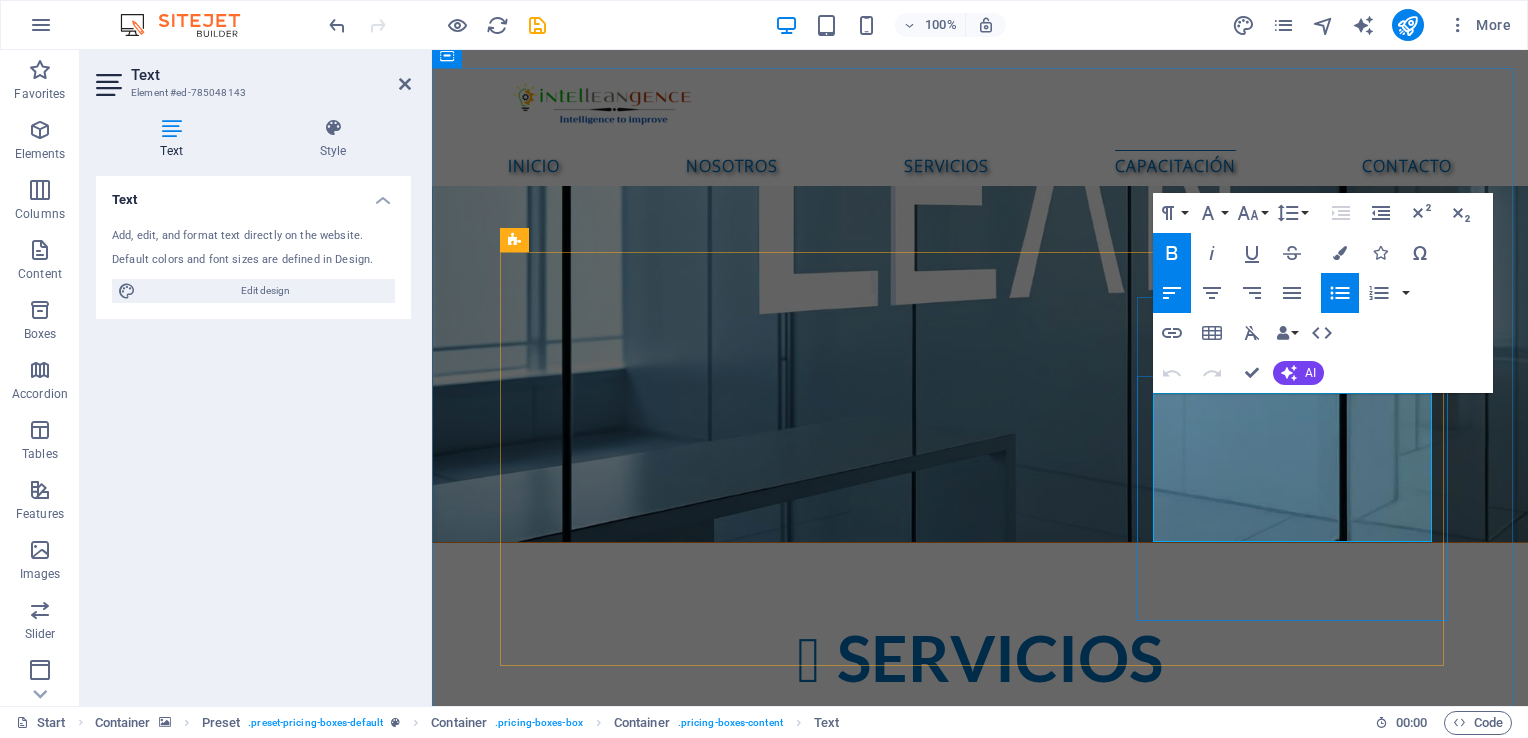 click on "Excel Intermedio" at bounding box center (980, 4592) 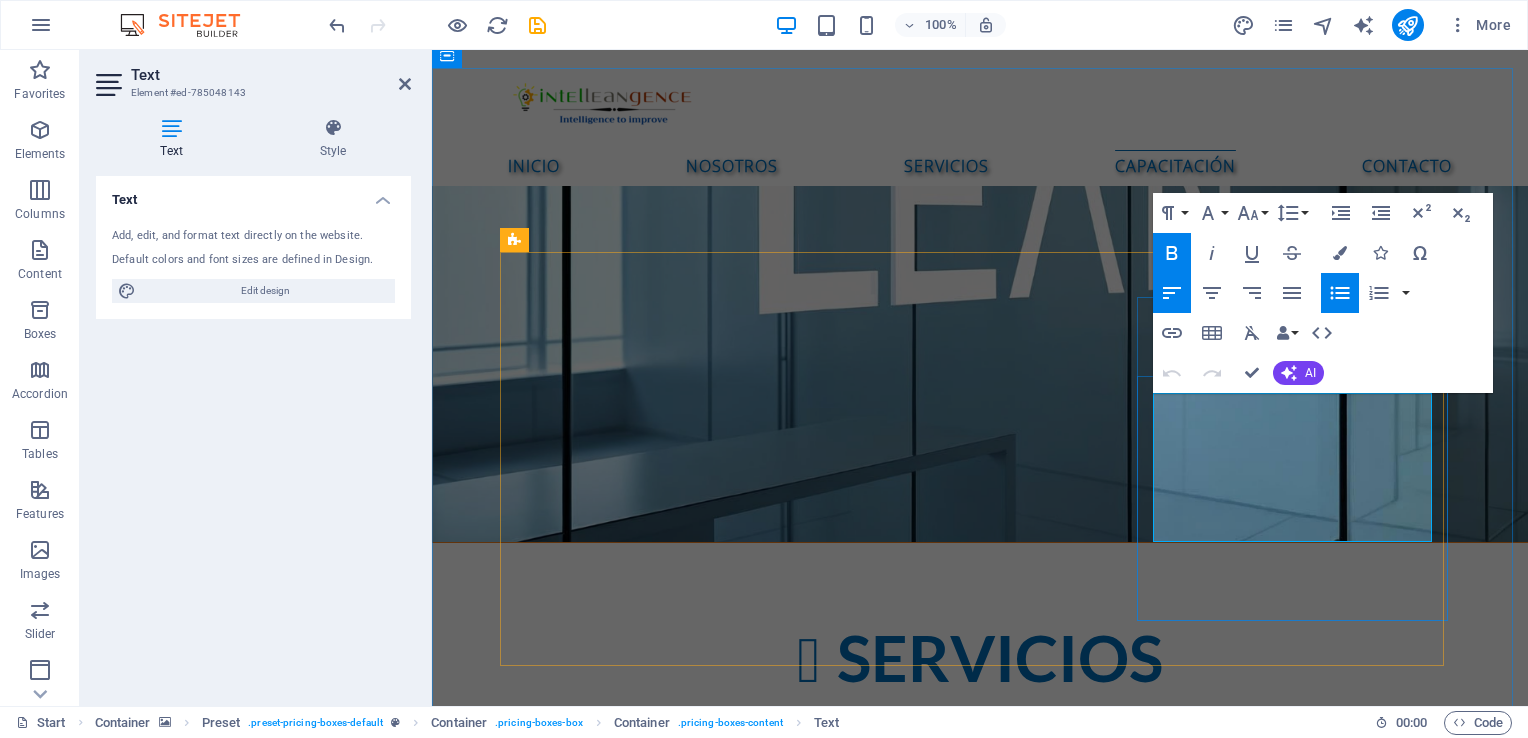scroll, scrollTop: 2784, scrollLeft: 0, axis: vertical 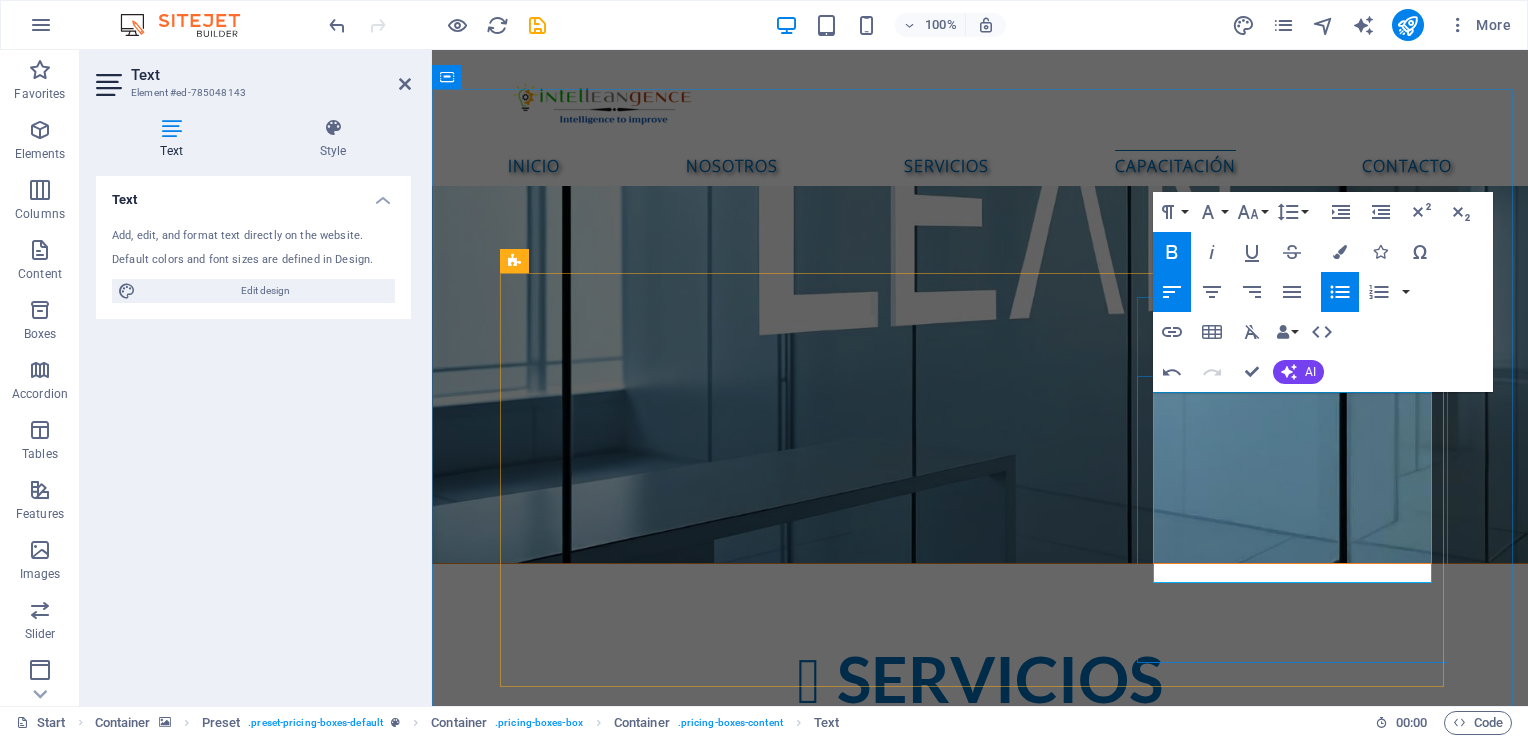click on "Interpretación de la NOM-035-STPS-2018" at bounding box center (980, 4529) 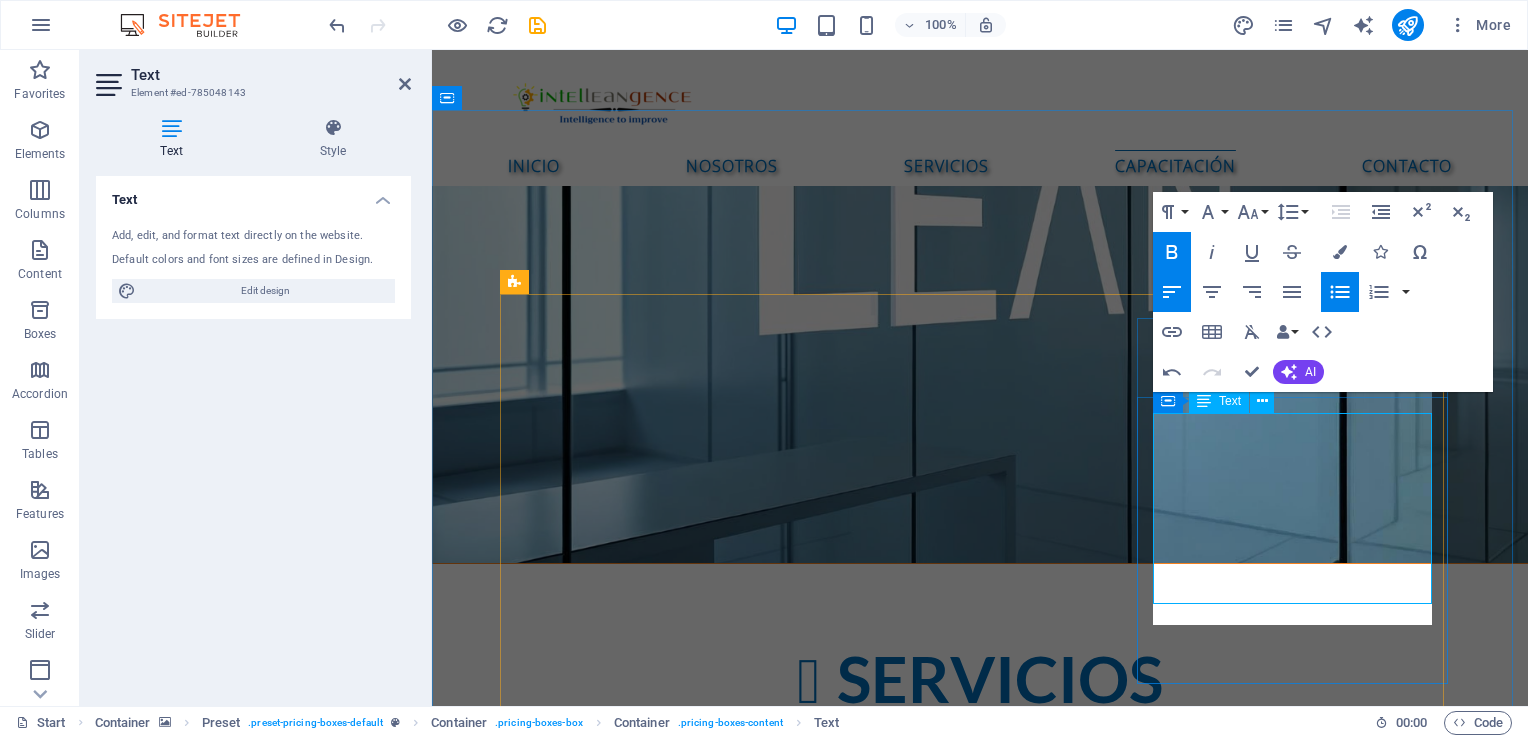 scroll, scrollTop: 2764, scrollLeft: 0, axis: vertical 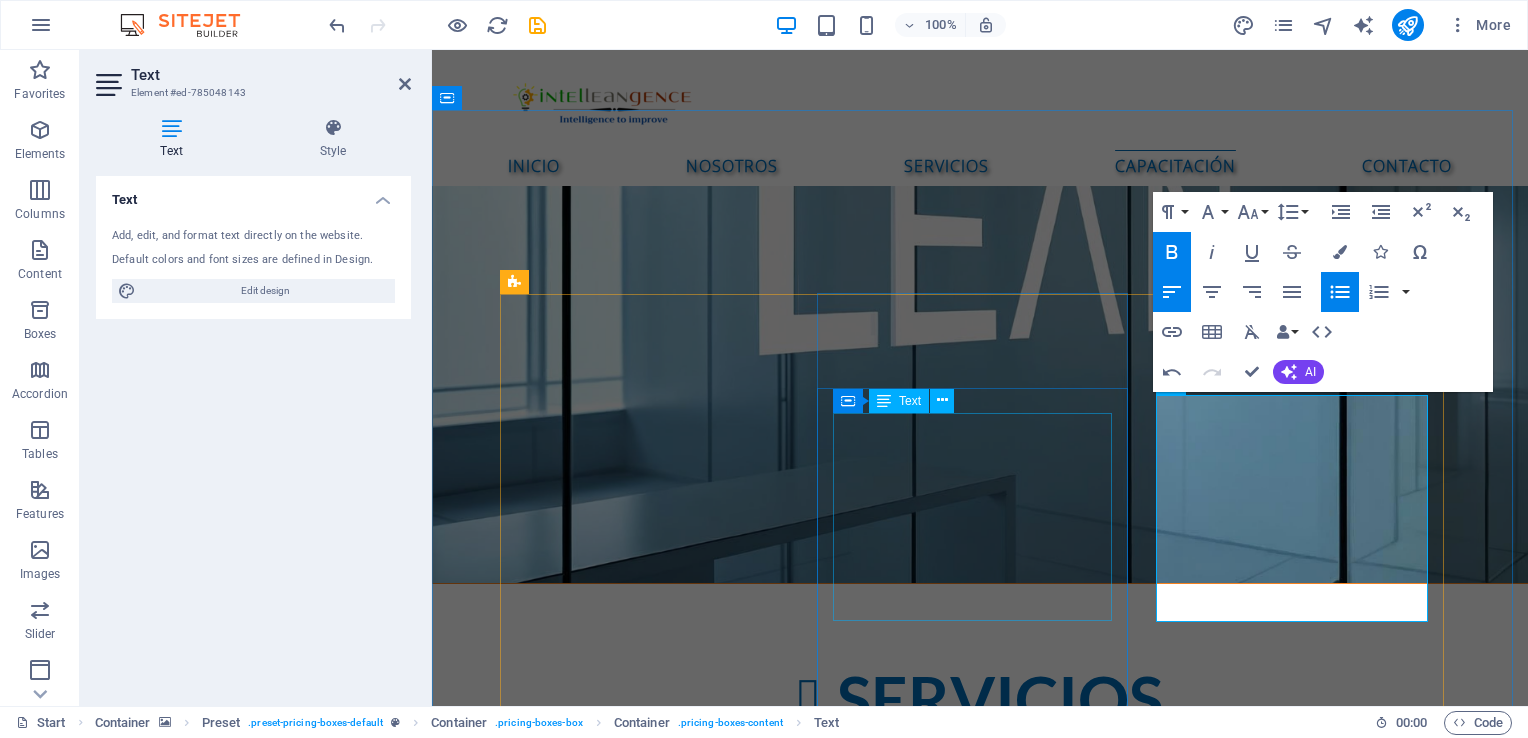 click on "[PERSON_NAME] Belt Yellow Belt [PERSON_NAME] Belt Black Belt Gestión de inventarios" at bounding box center [980, 4233] 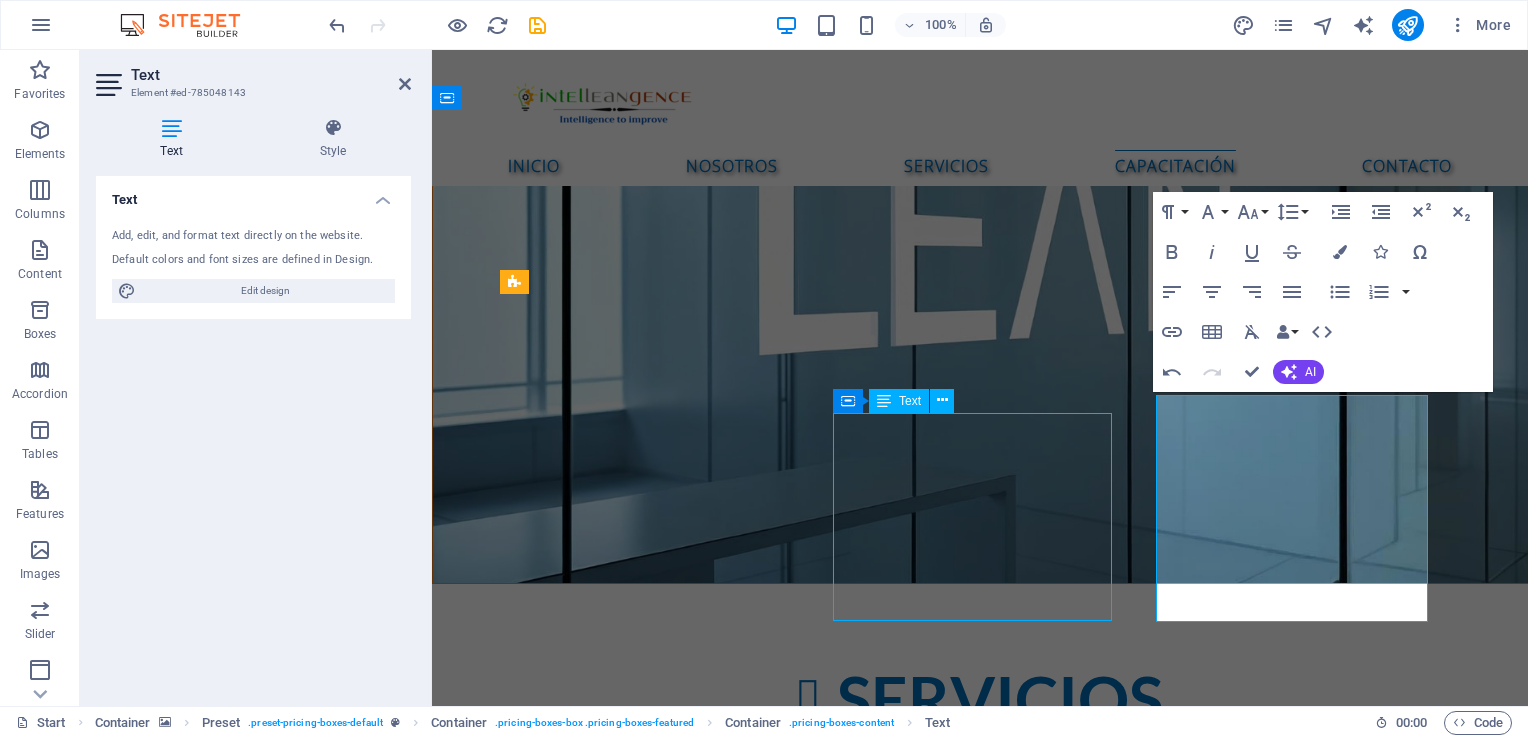 scroll, scrollTop: 2751, scrollLeft: 0, axis: vertical 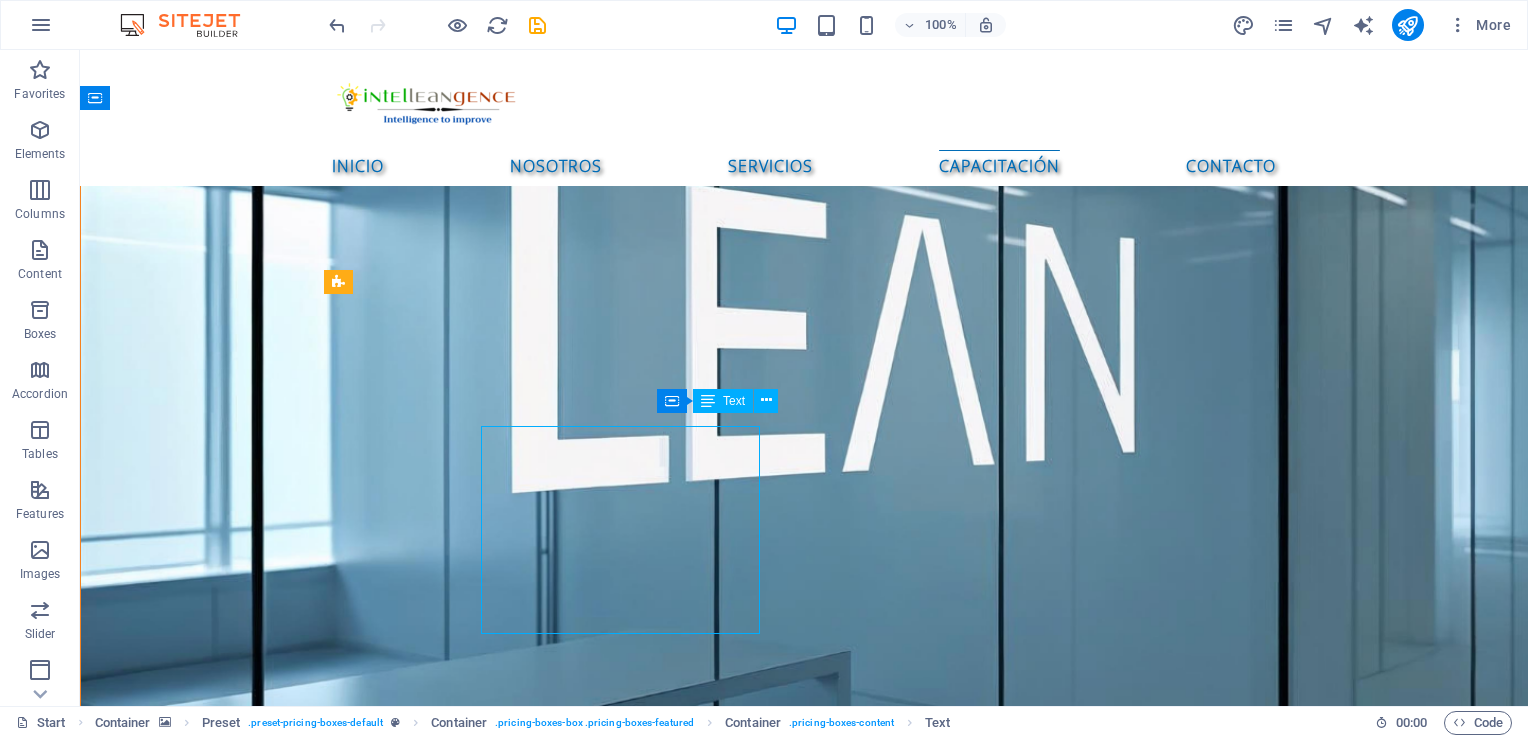 click on "[PERSON_NAME] Belt Yellow Belt [PERSON_NAME] Belt Black Belt Gestión de inventarios" at bounding box center (804, 4444) 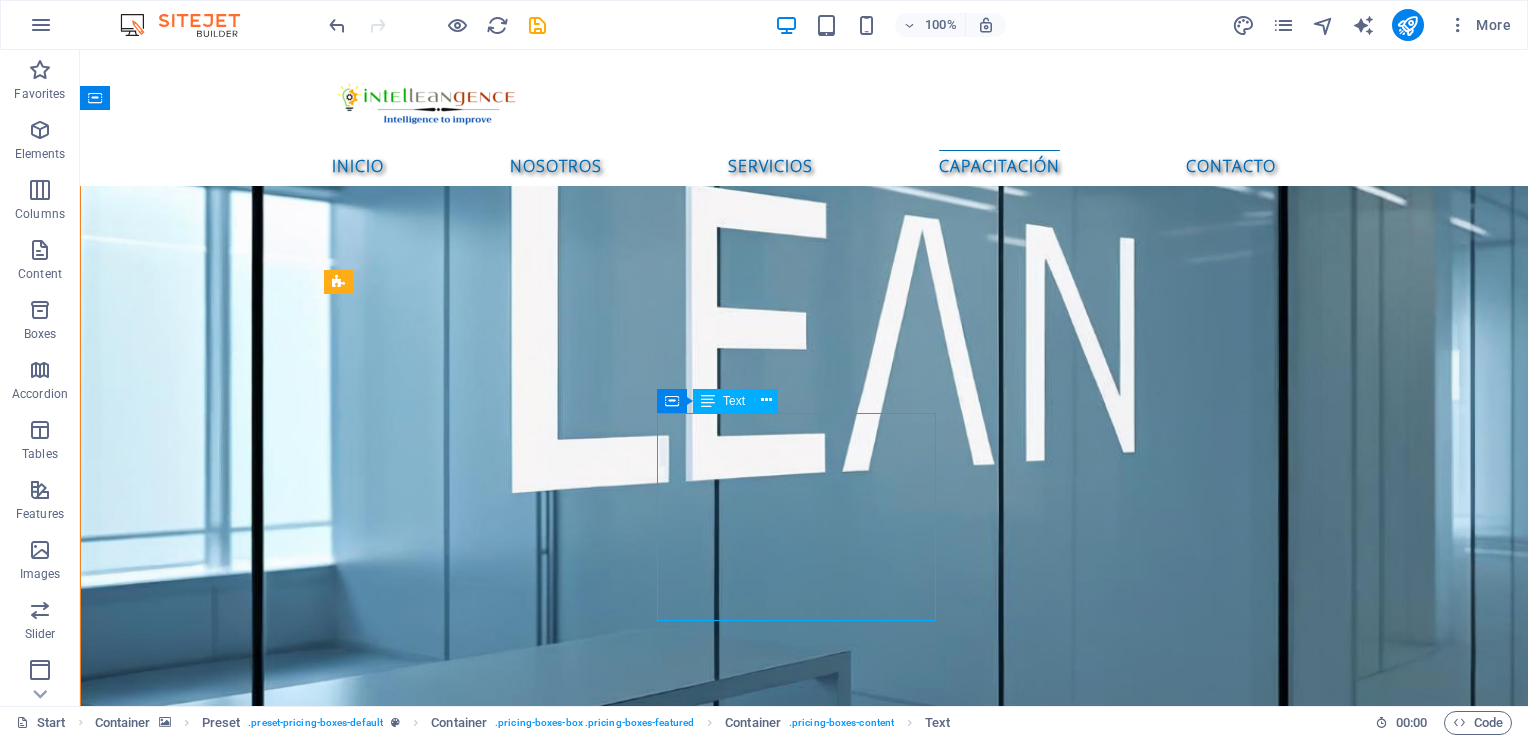 click on "[PERSON_NAME] Belt Yellow Belt [PERSON_NAME] Belt Black Belt Gestión de inventarios" at bounding box center (804, 4444) 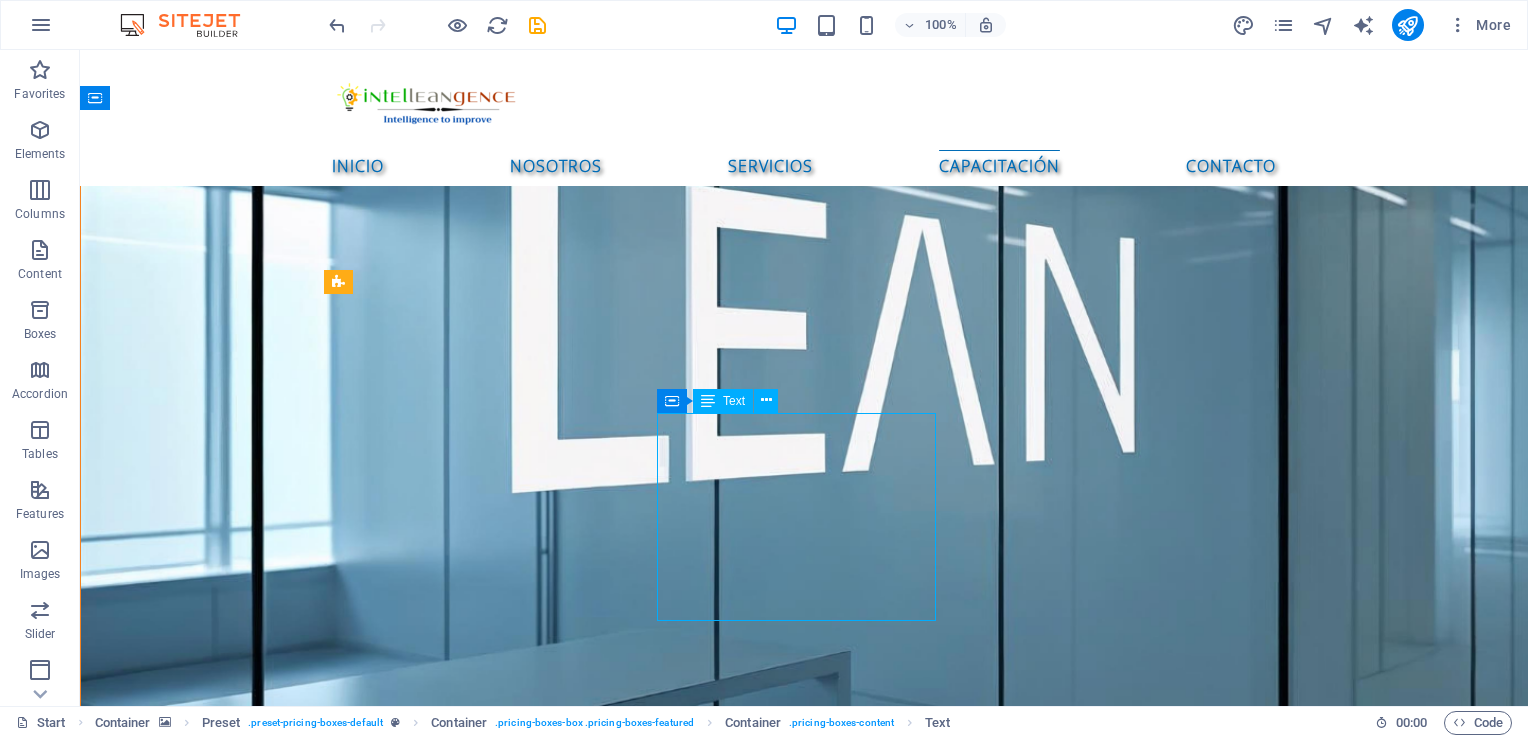 click on "[PERSON_NAME] Belt Yellow Belt [PERSON_NAME] Belt Black Belt Gestión de inventarios" at bounding box center [804, 4444] 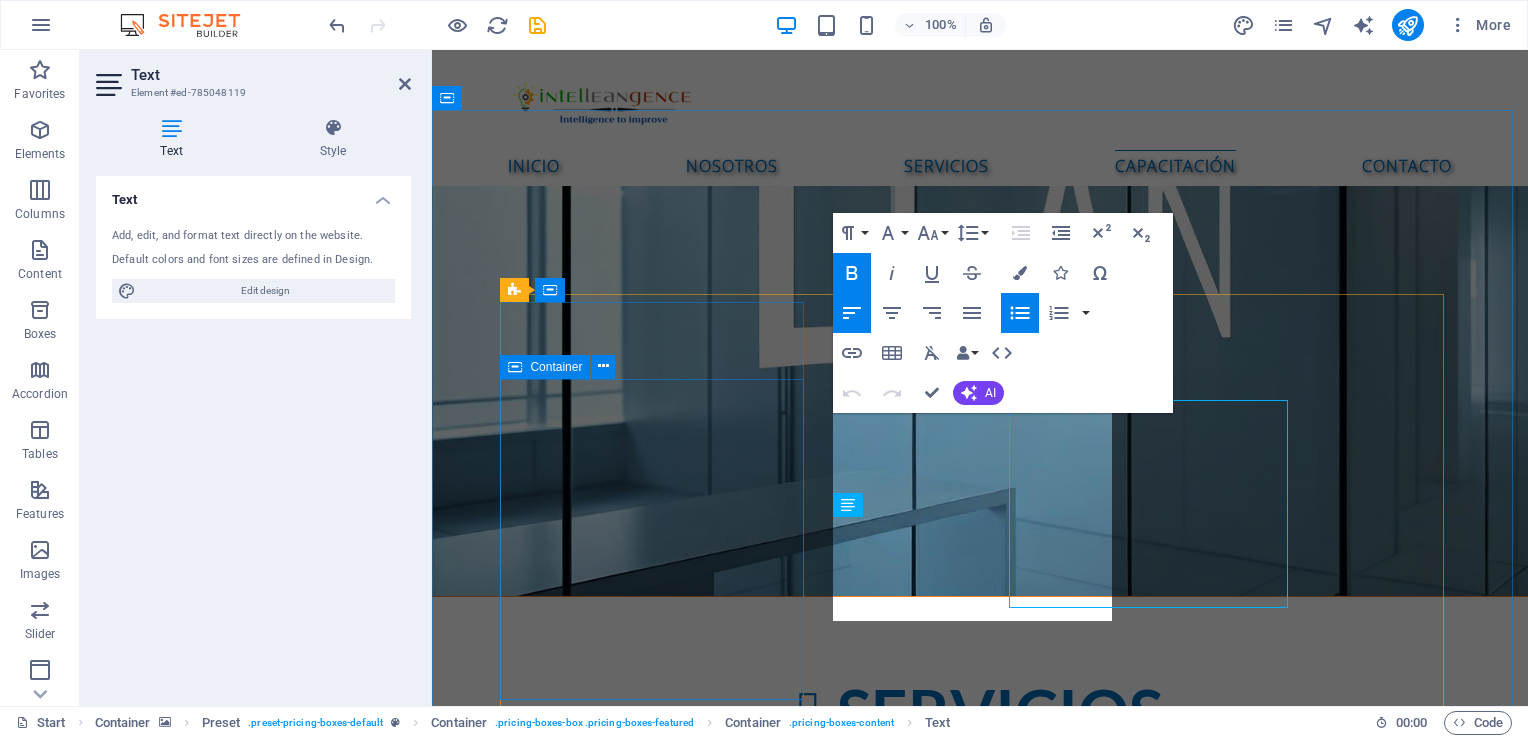 scroll, scrollTop: 2764, scrollLeft: 0, axis: vertical 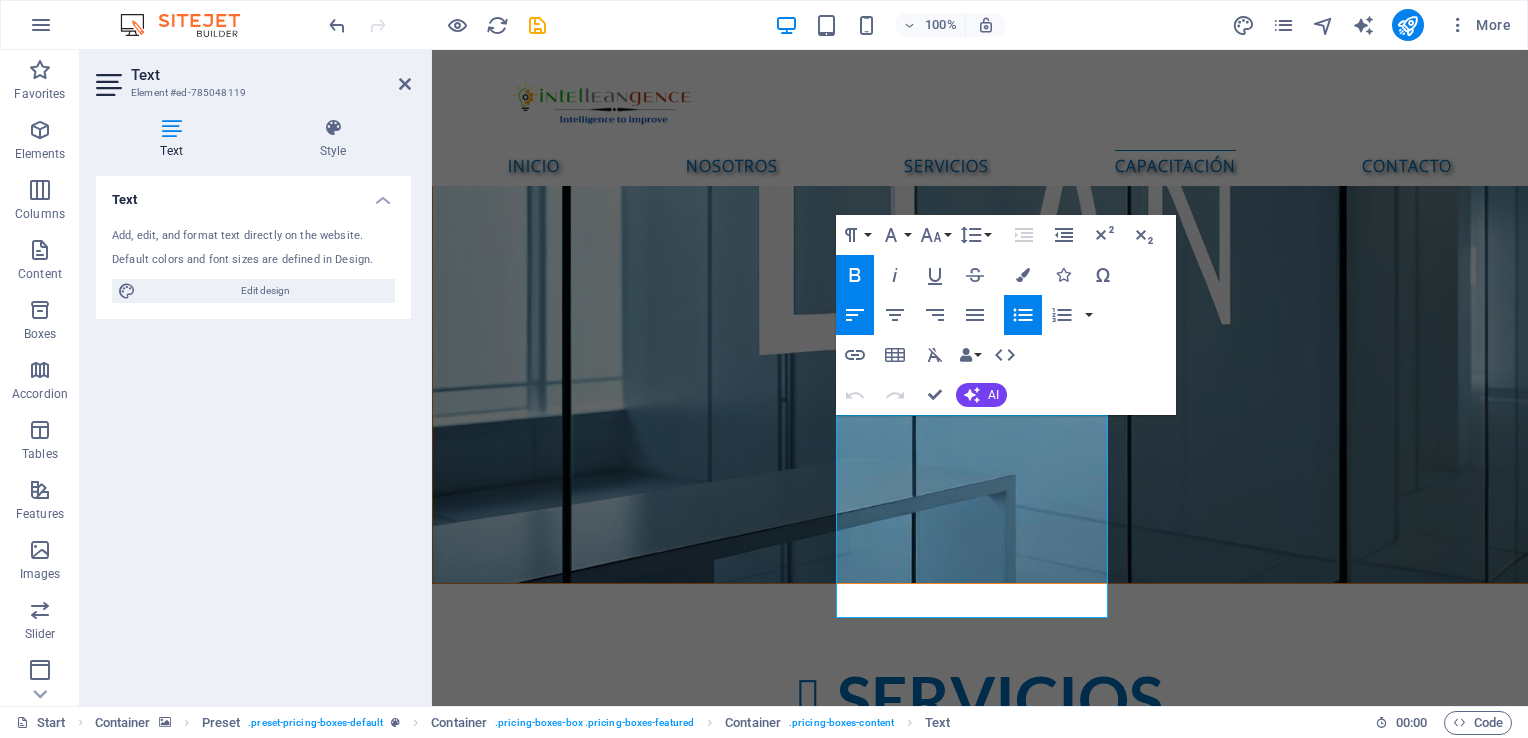 click at bounding box center [980, 3091] 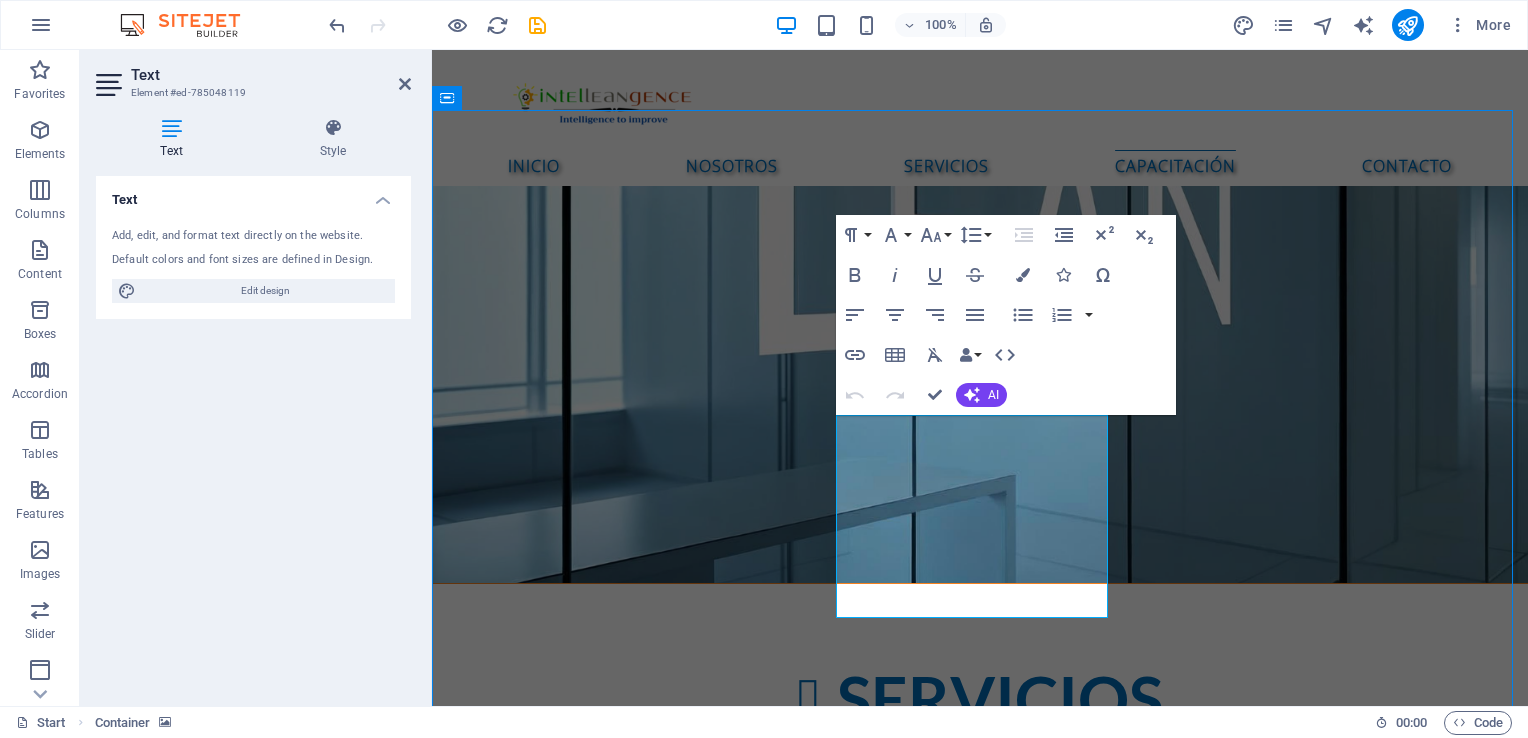 scroll, scrollTop: 2751, scrollLeft: 0, axis: vertical 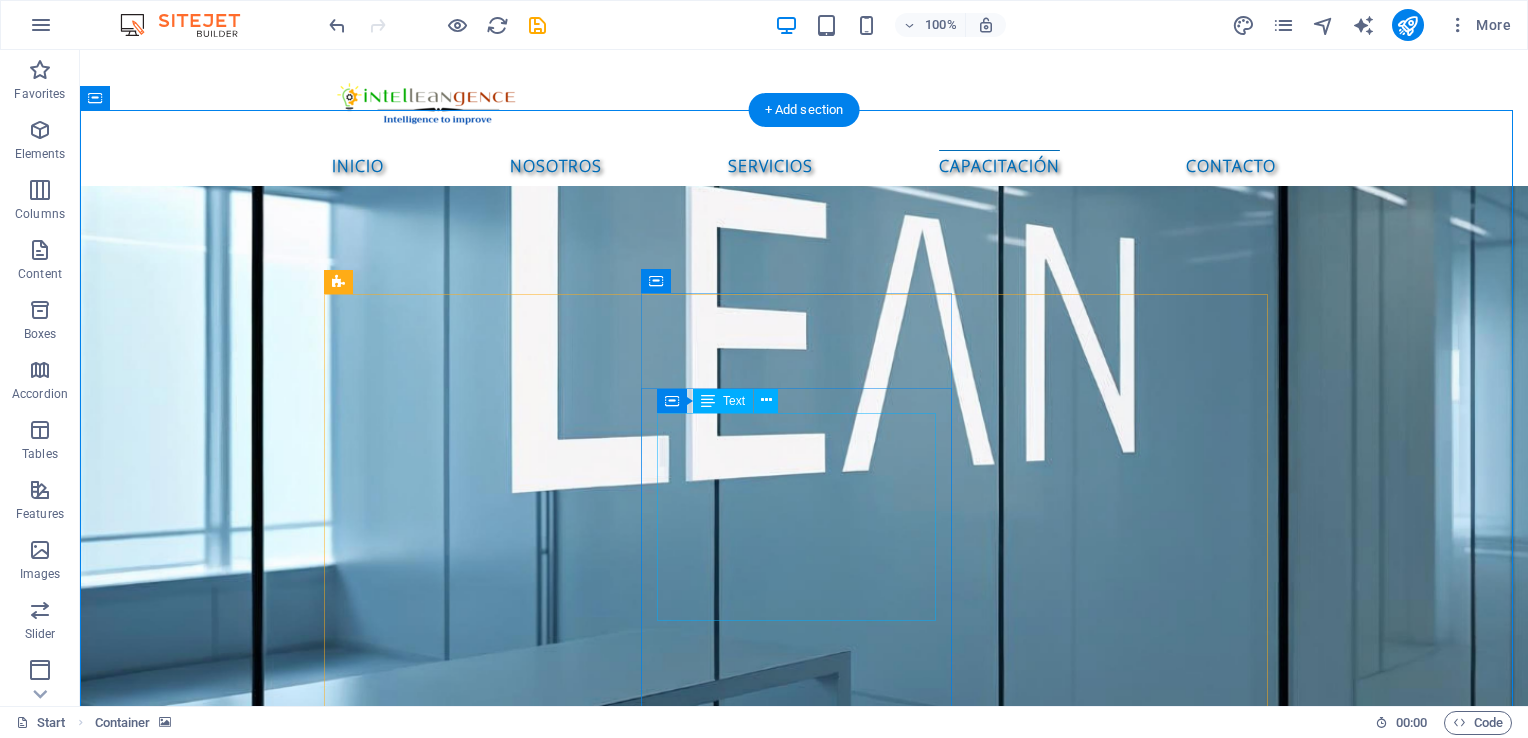 click on "[PERSON_NAME] Belt Yellow Belt [PERSON_NAME] Belt Black Belt Gestión de inventarios" at bounding box center [804, 4444] 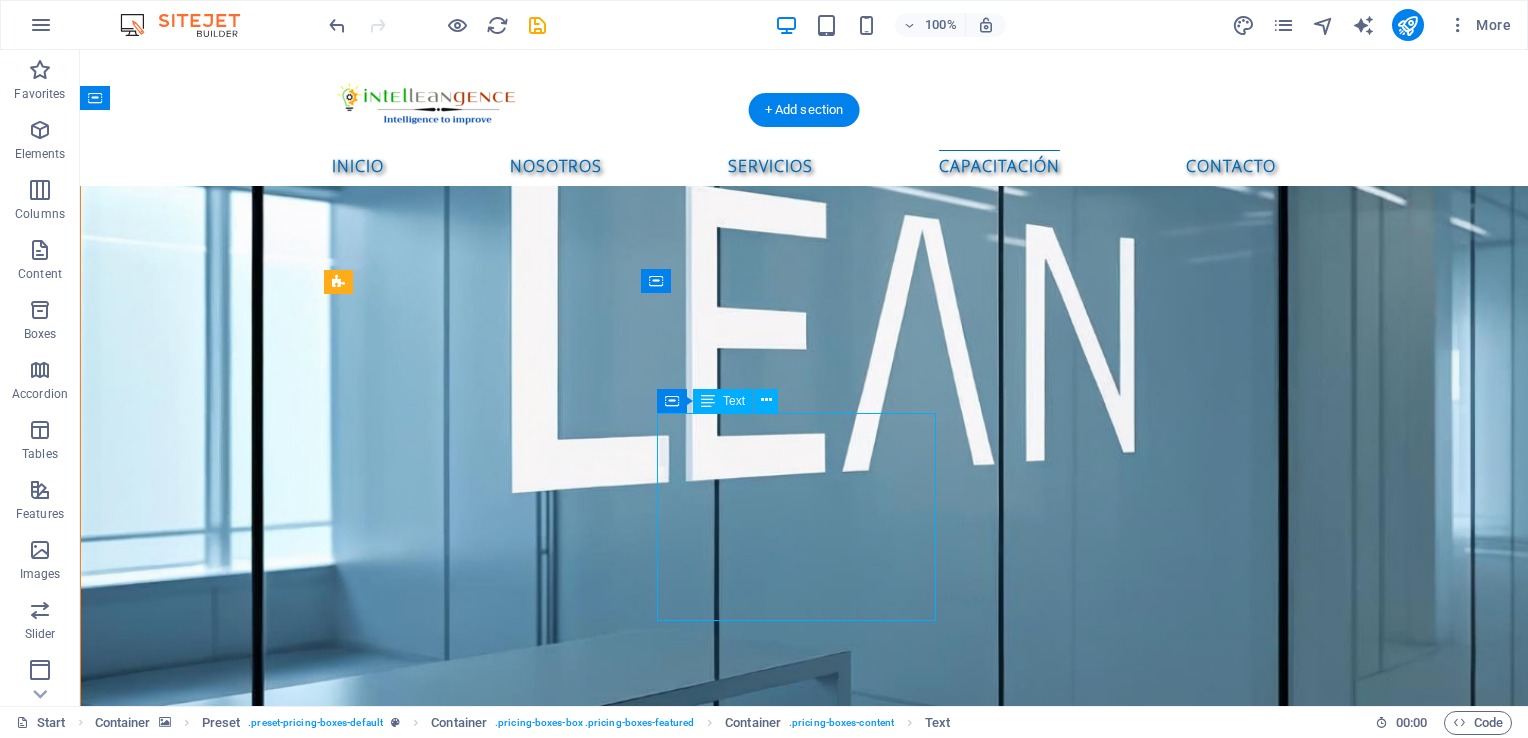click on "[PERSON_NAME] Belt Yellow Belt [PERSON_NAME] Belt Black Belt Gestión de inventarios" at bounding box center [804, 4444] 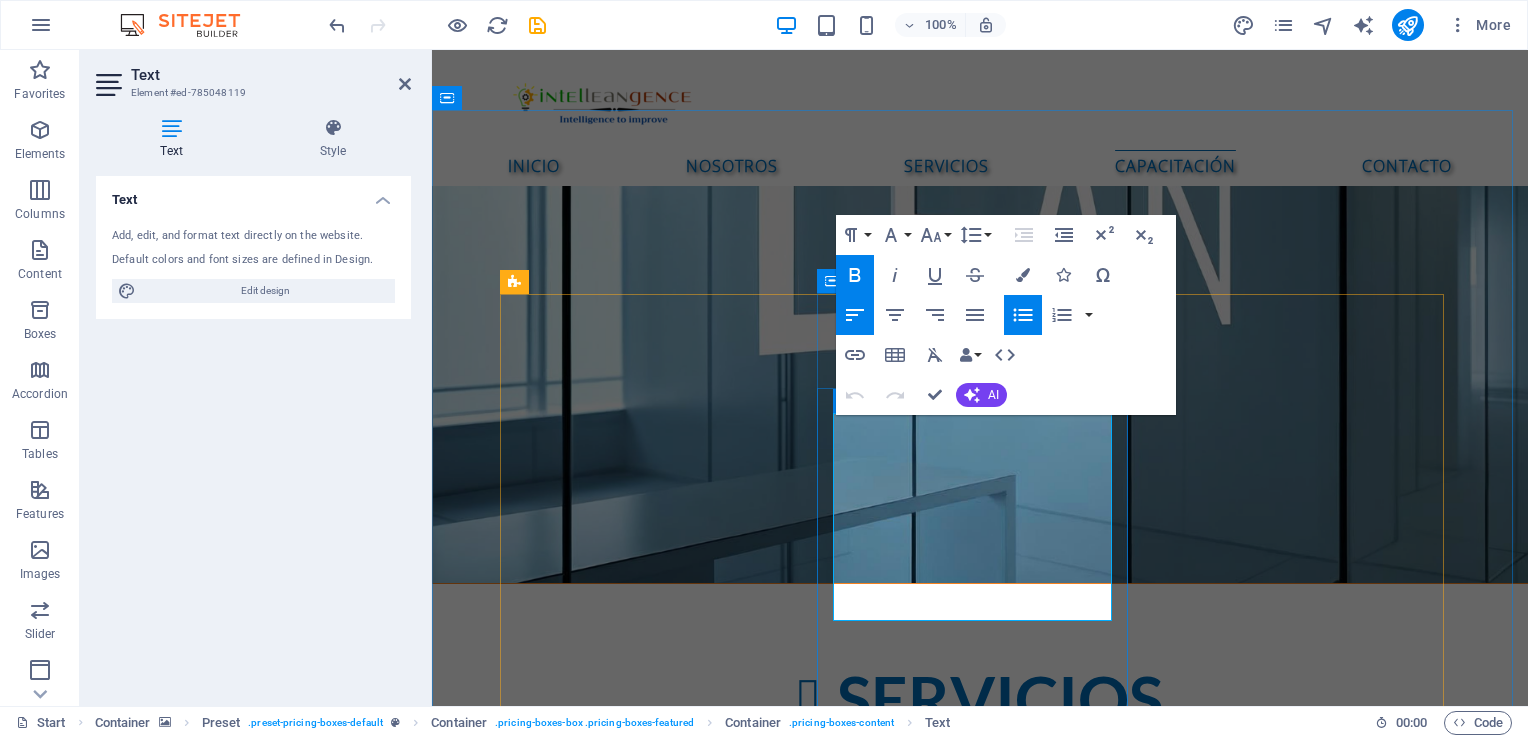 click on "[PERSON_NAME] Belt" at bounding box center (600, 4149) 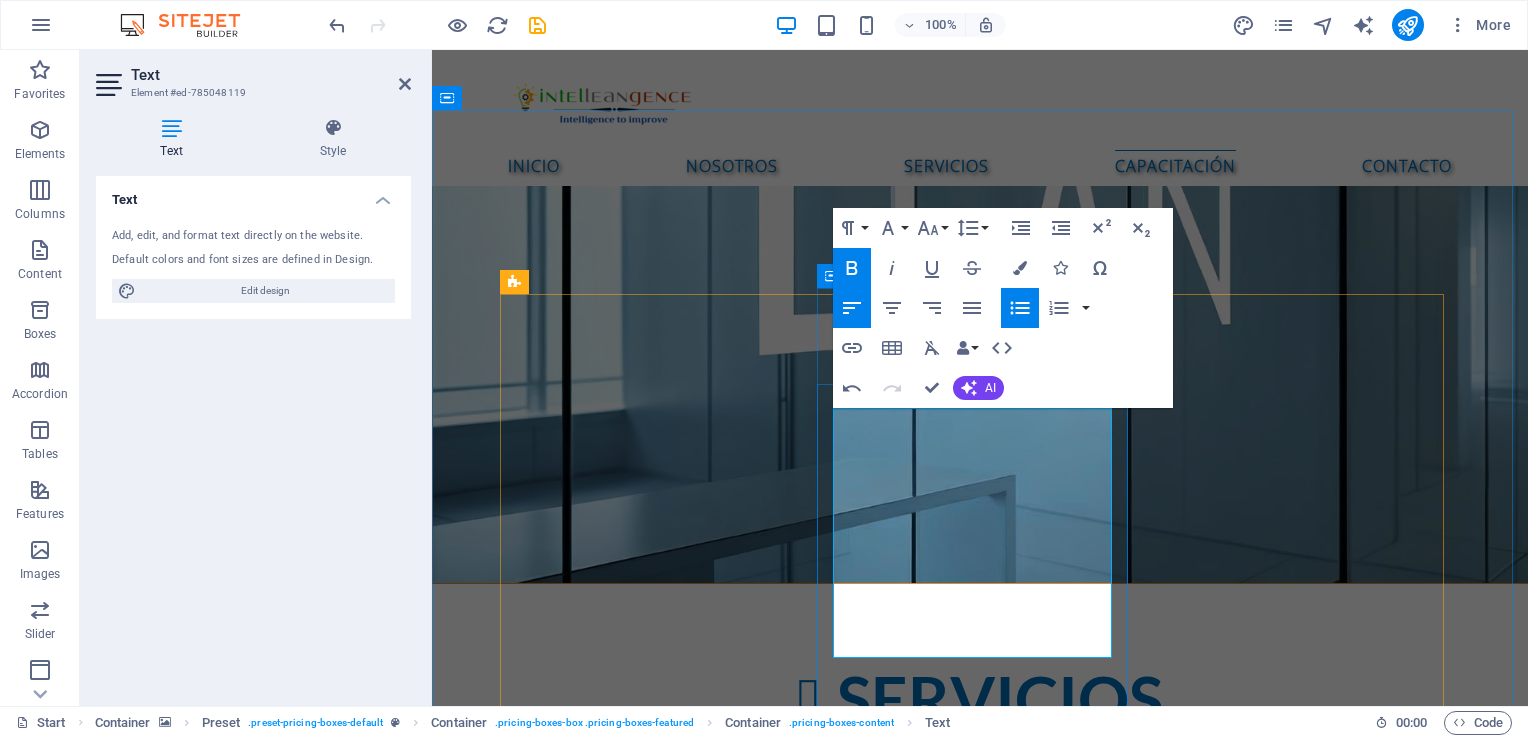 click on "Gestión de inventarios" at bounding box center [980, 4392] 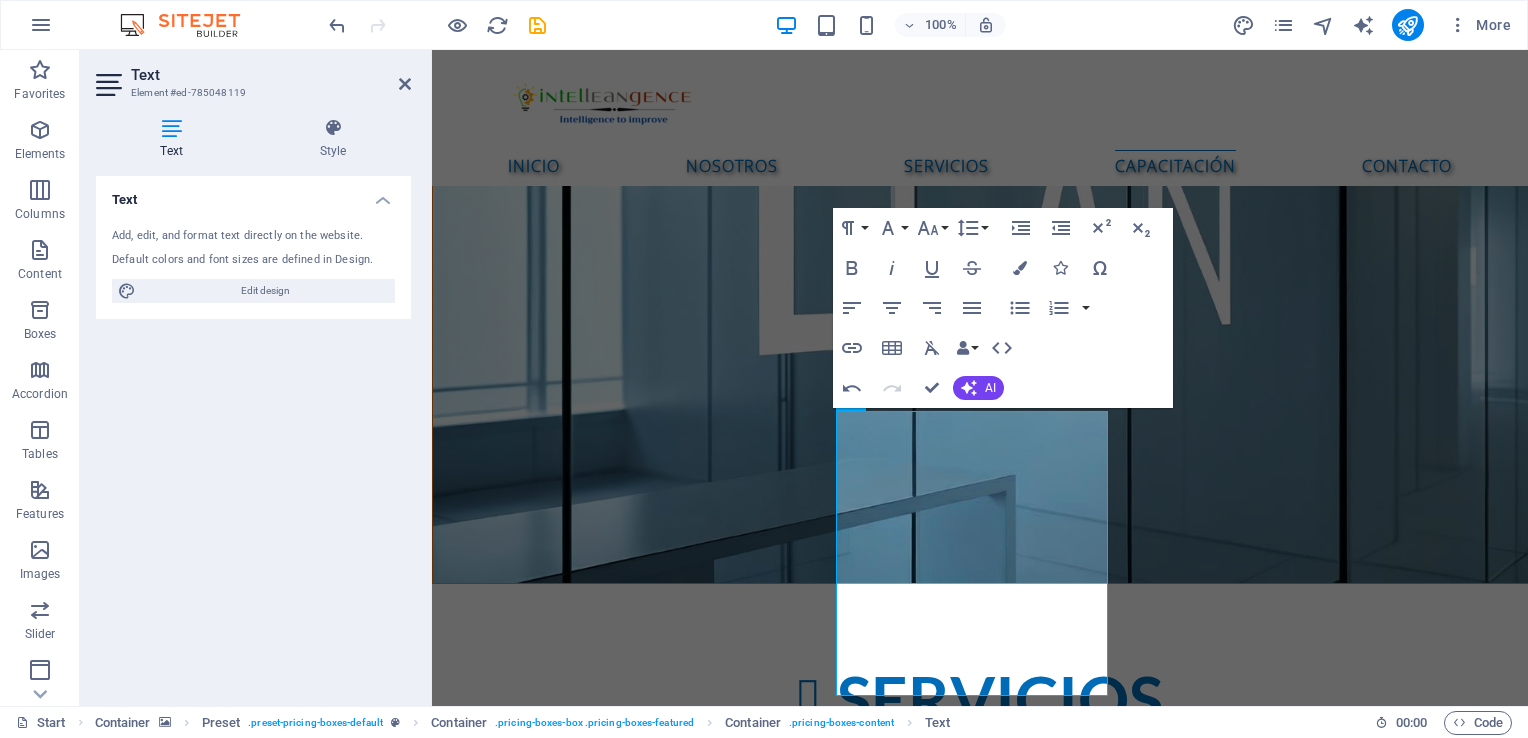 click at bounding box center (980, 3127) 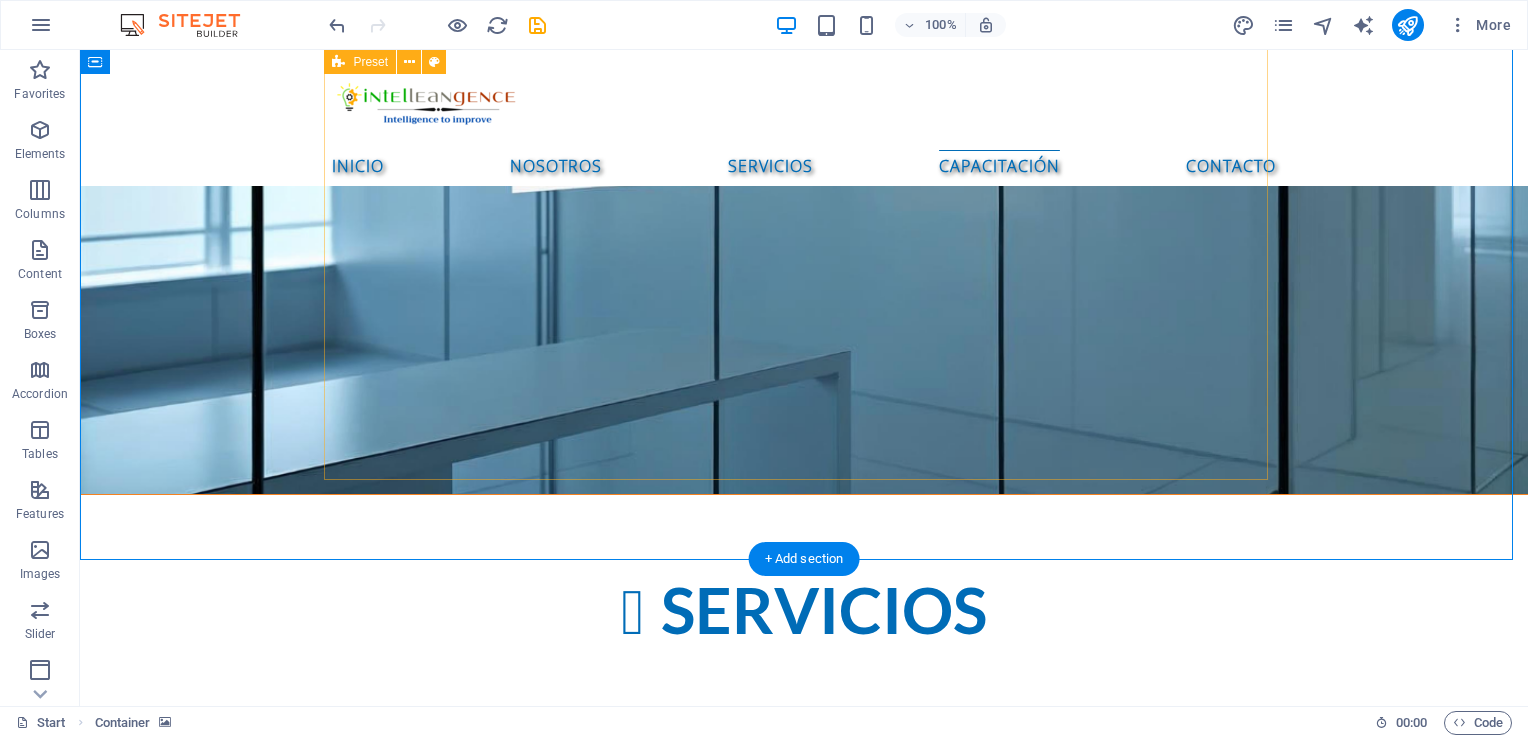 scroll, scrollTop: 3451, scrollLeft: 0, axis: vertical 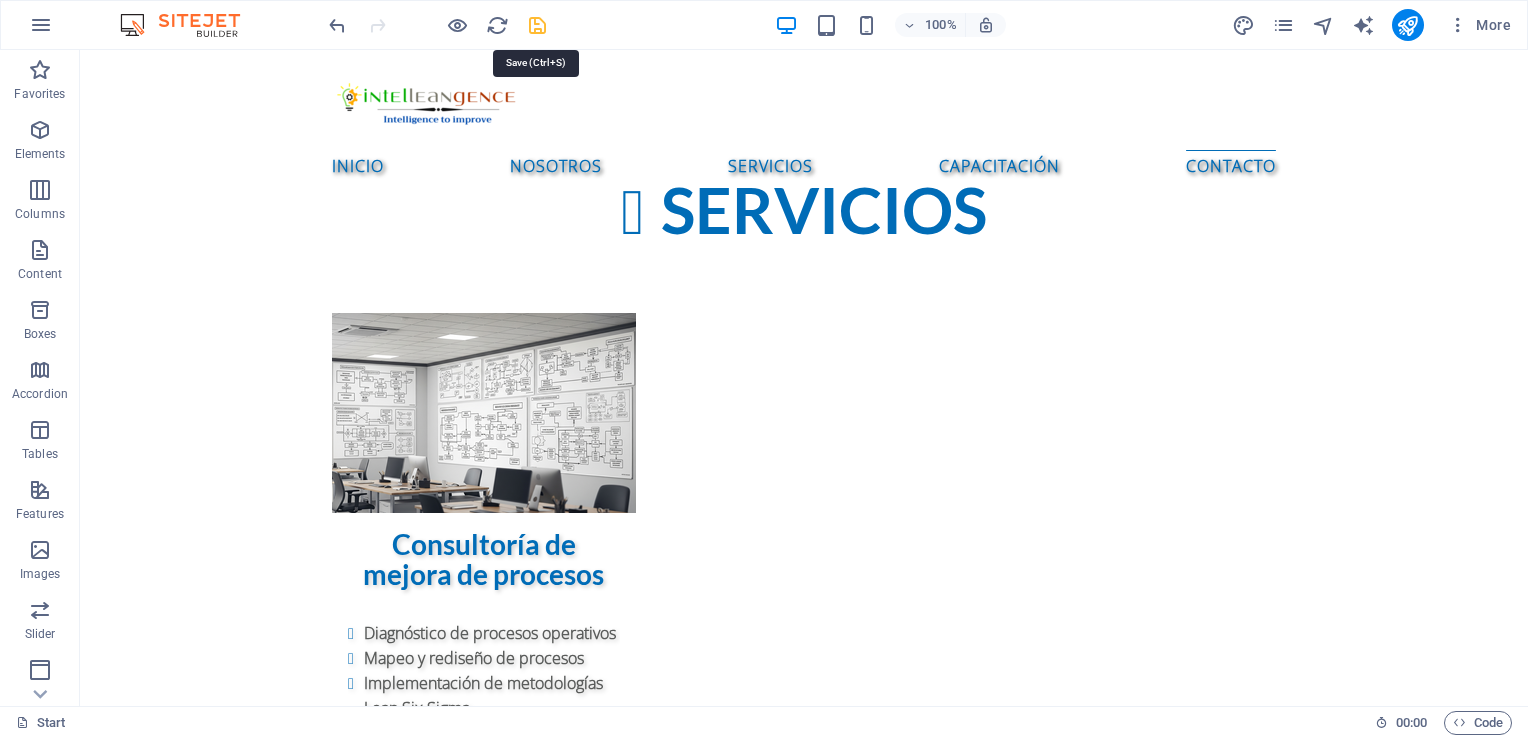 click at bounding box center [537, 25] 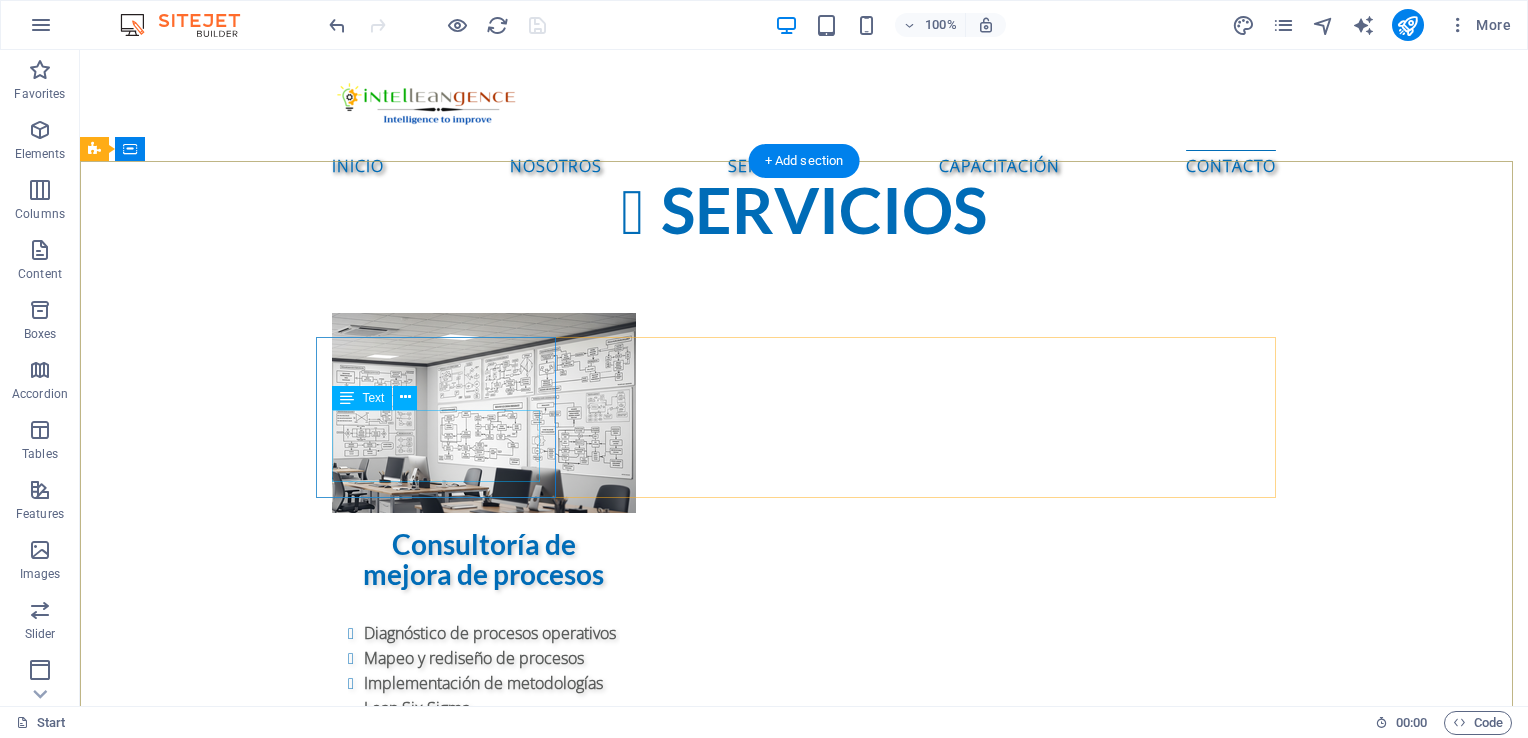 click on "Lorem ipsum dolor sit amet, consectetur adipisicing elit. Veritatis, dolorem!" at bounding box center (568, 5737) 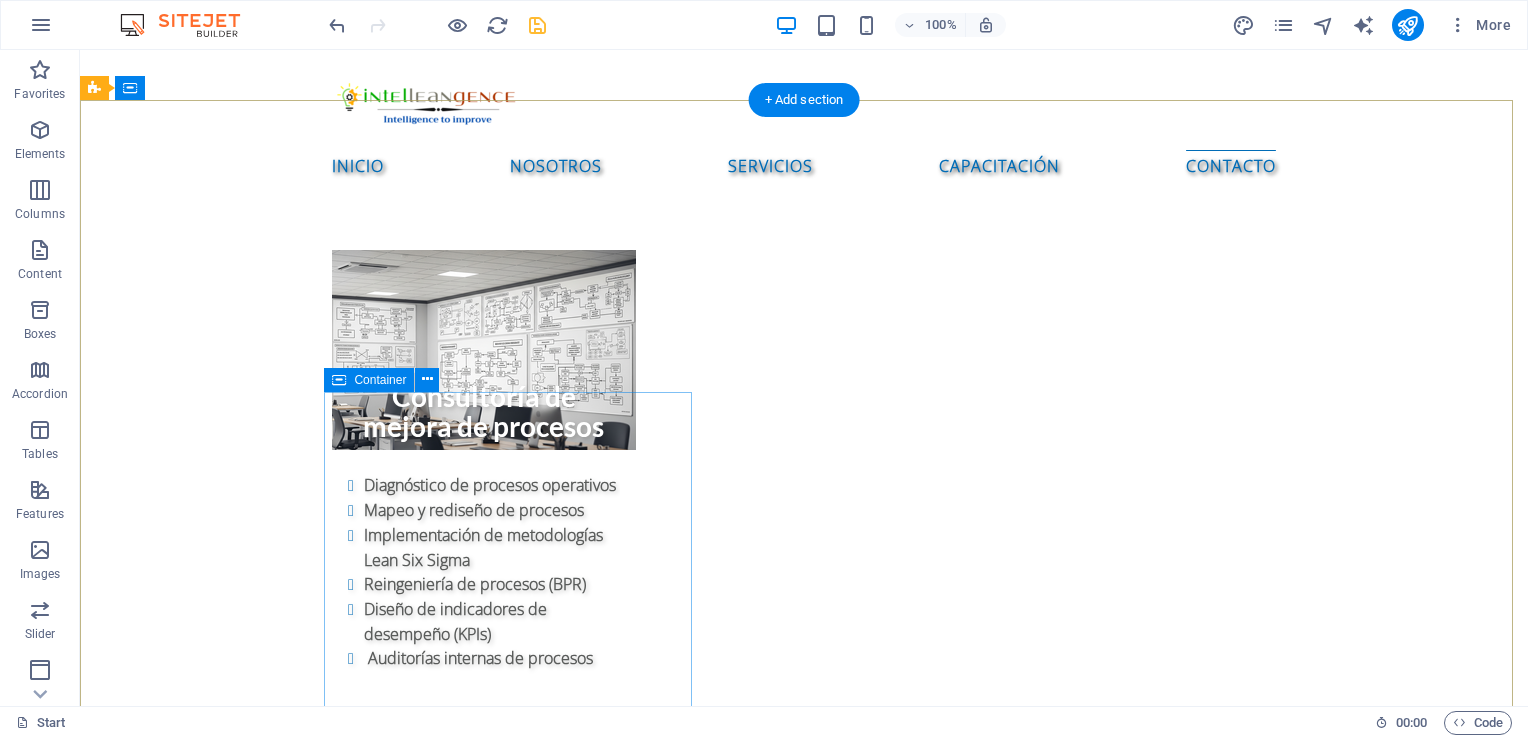 scroll, scrollTop: 3414, scrollLeft: 0, axis: vertical 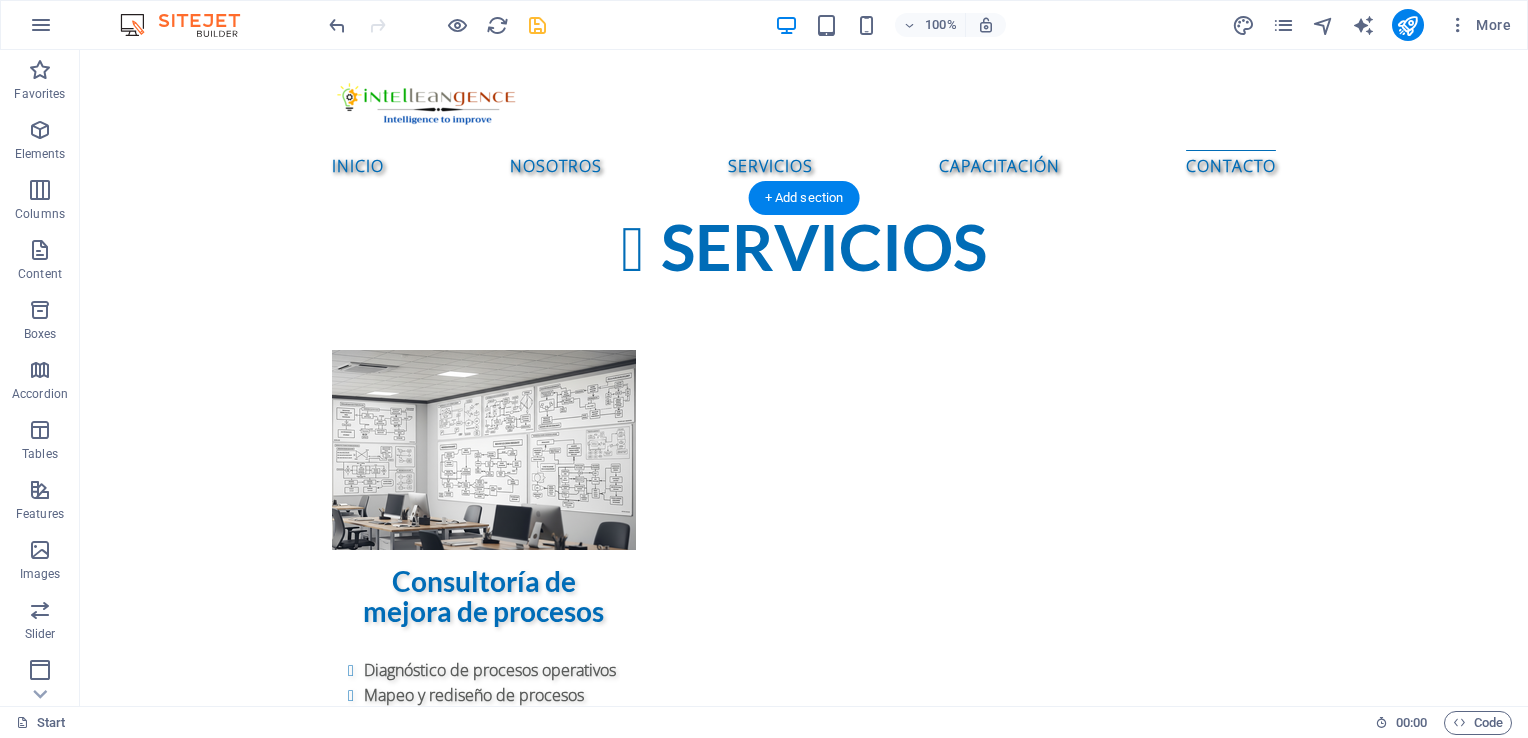 click at bounding box center (804, 5021) 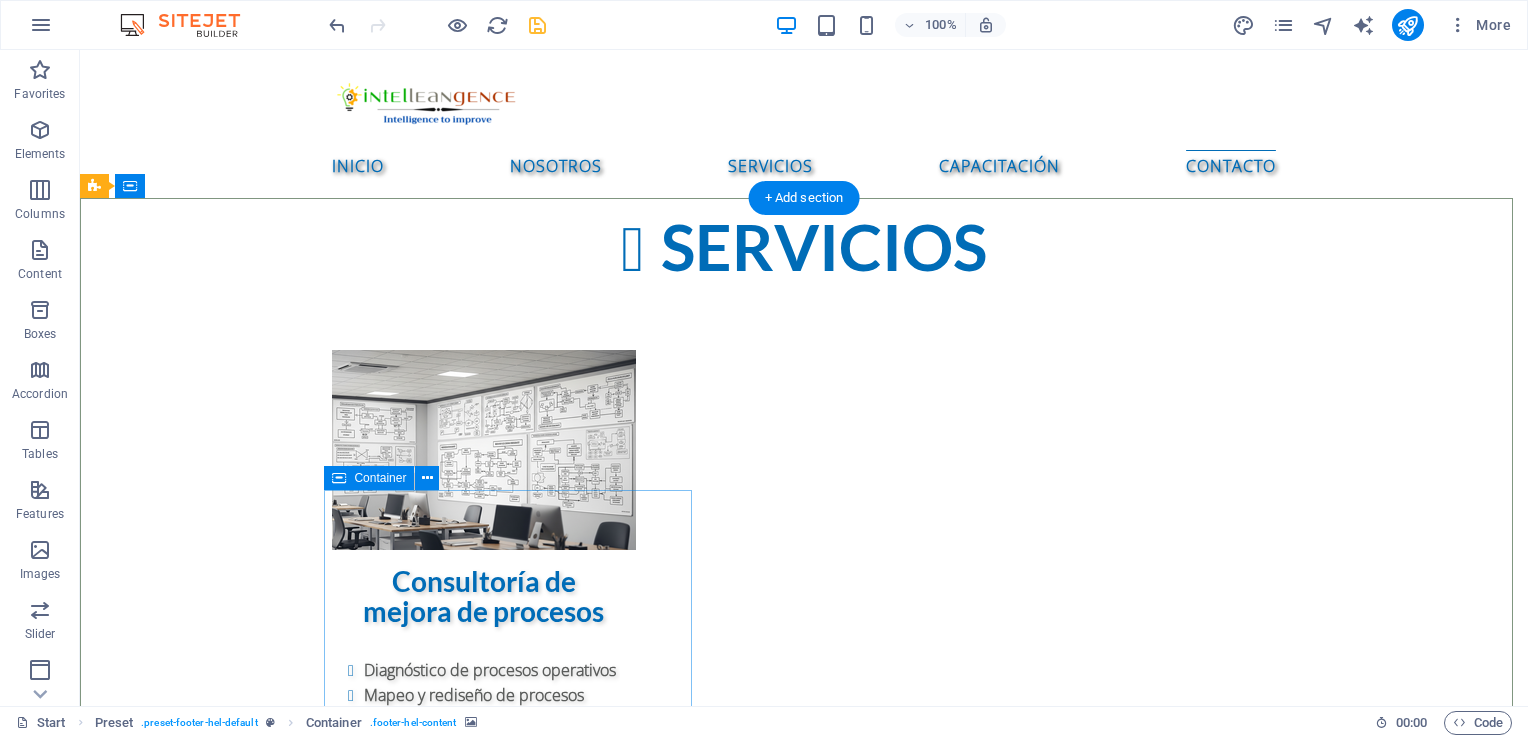 click on "Drop content here or  Add elements  Paste clipboard" at bounding box center (568, 6189) 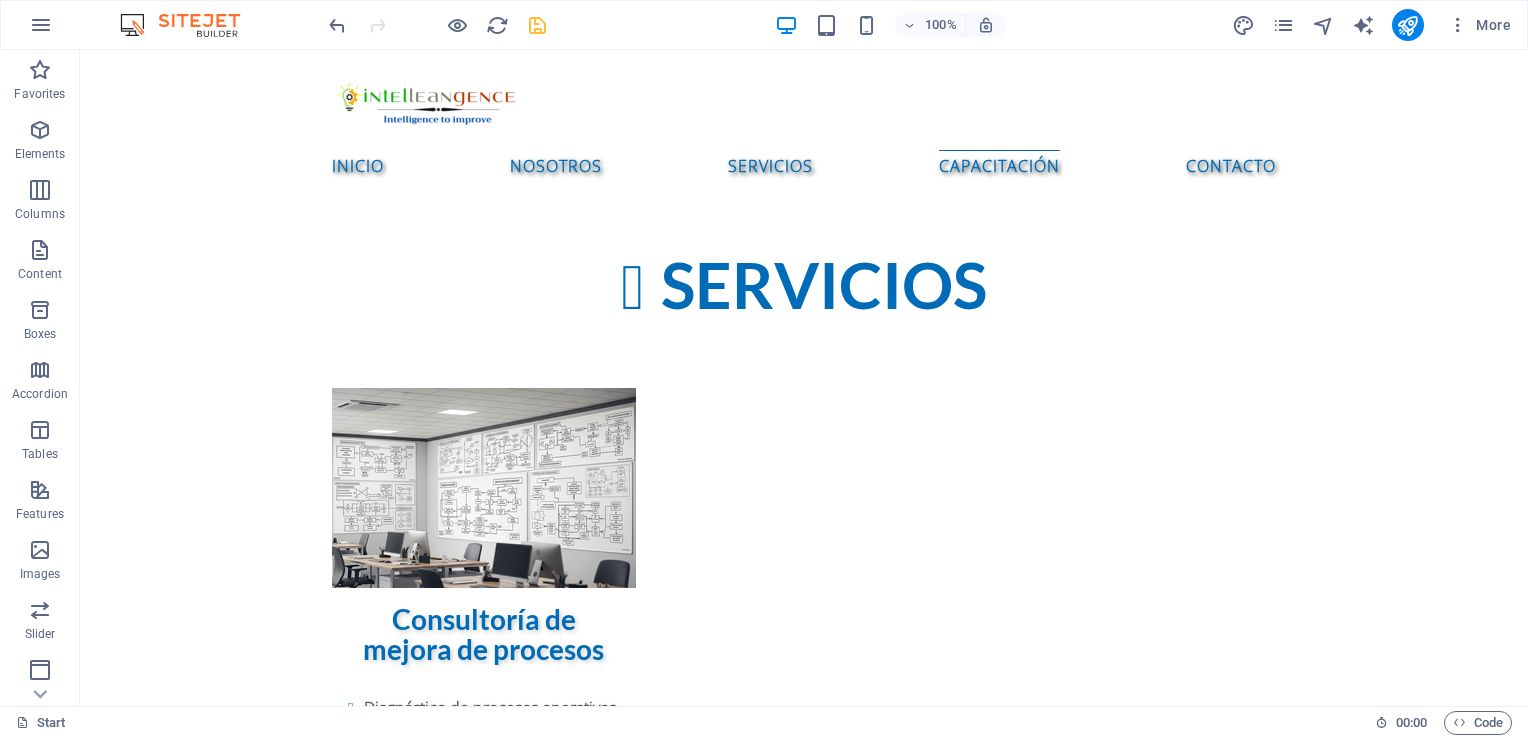 scroll, scrollTop: 3314, scrollLeft: 0, axis: vertical 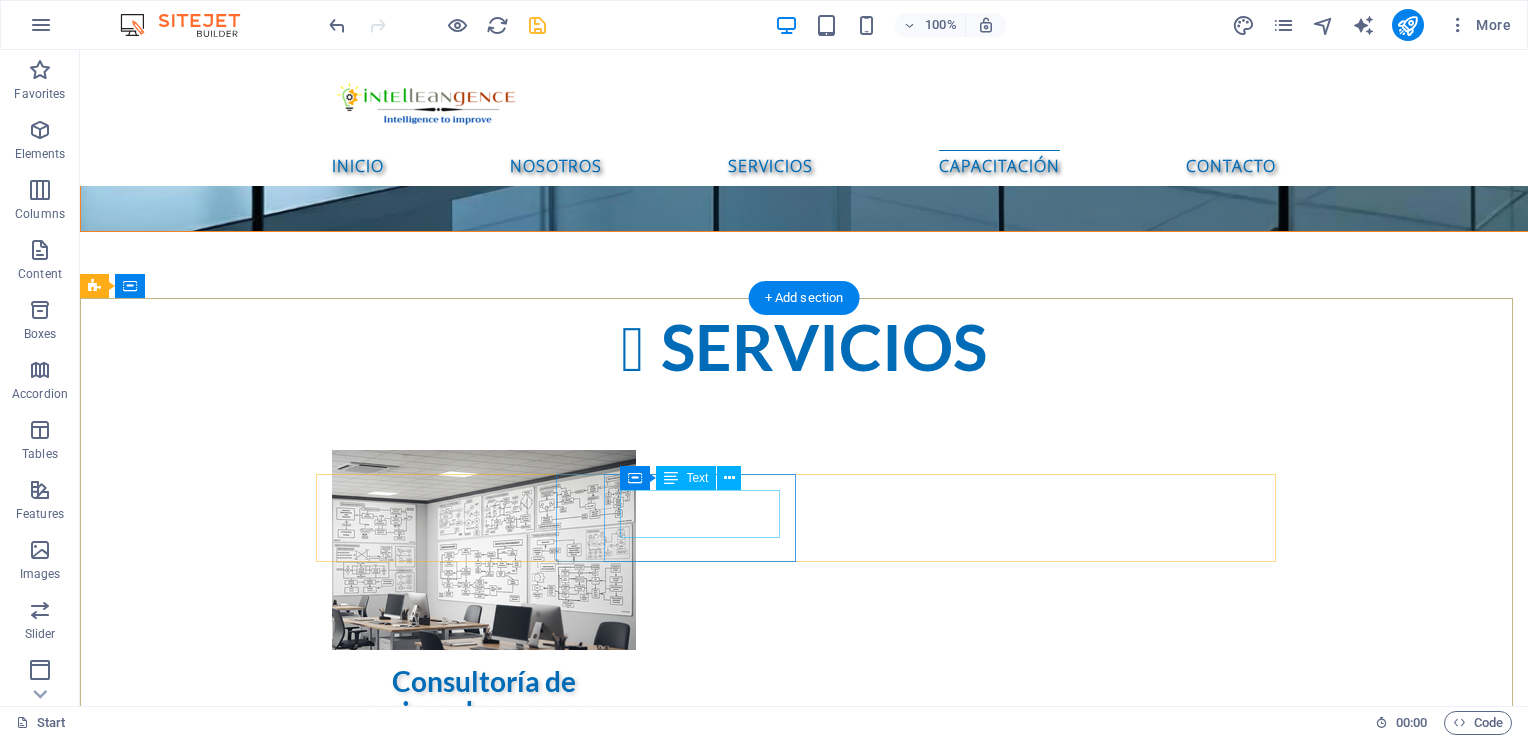 click on "Email: [EMAIL_ADDRESS]" at bounding box center [568, 5894] 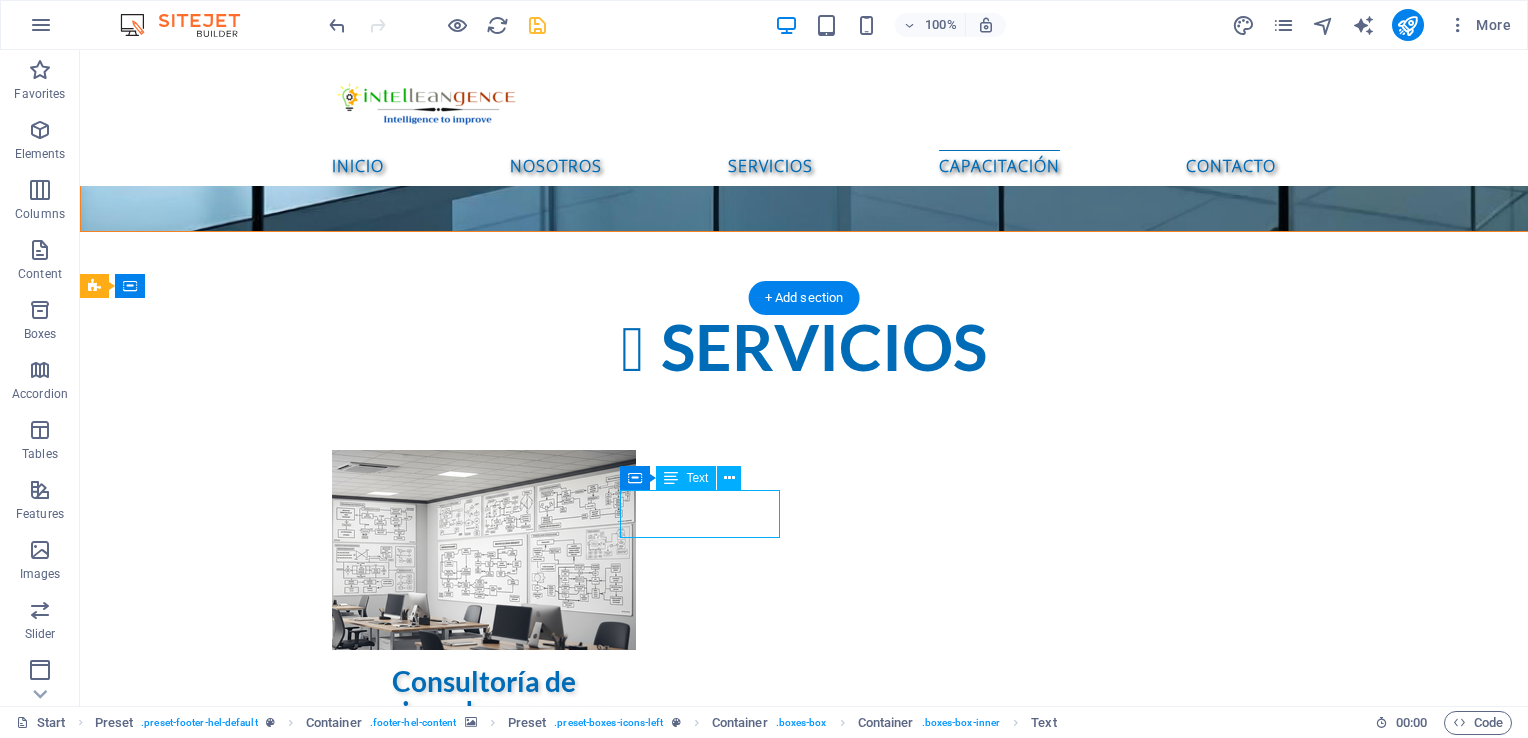 click on "Email: [EMAIL_ADDRESS]" at bounding box center [568, 5894] 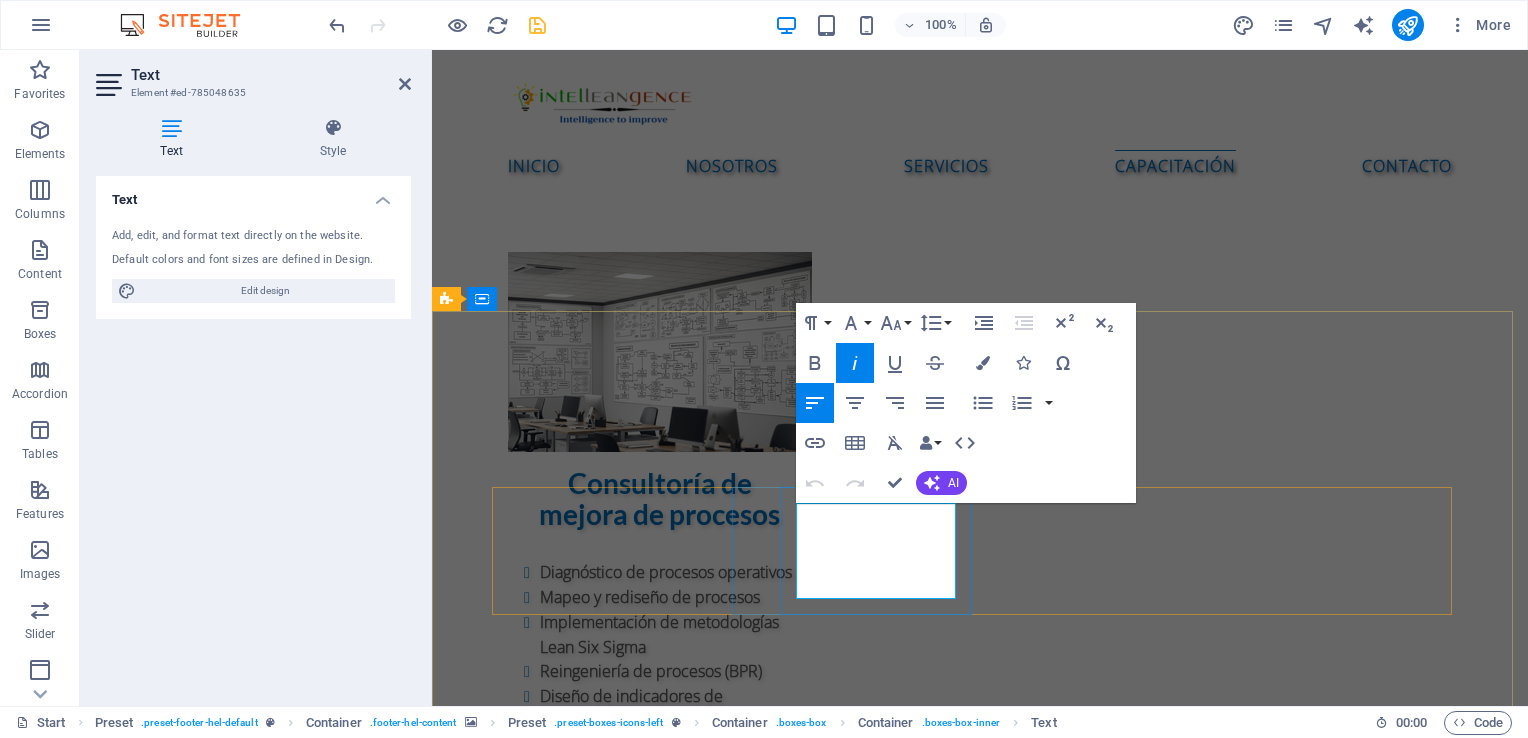 drag, startPoint x: 832, startPoint y: 517, endPoint x: 802, endPoint y: 517, distance: 30 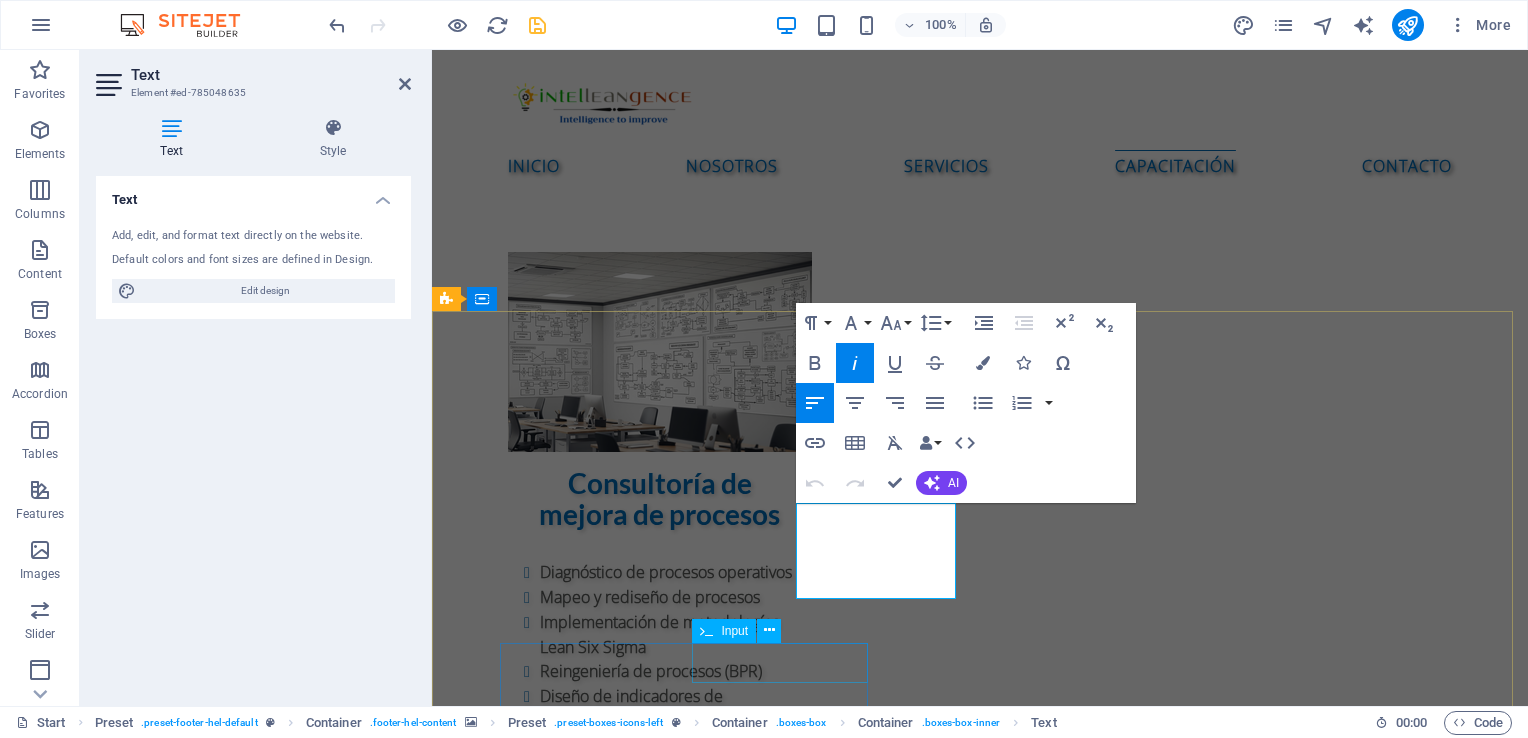 type 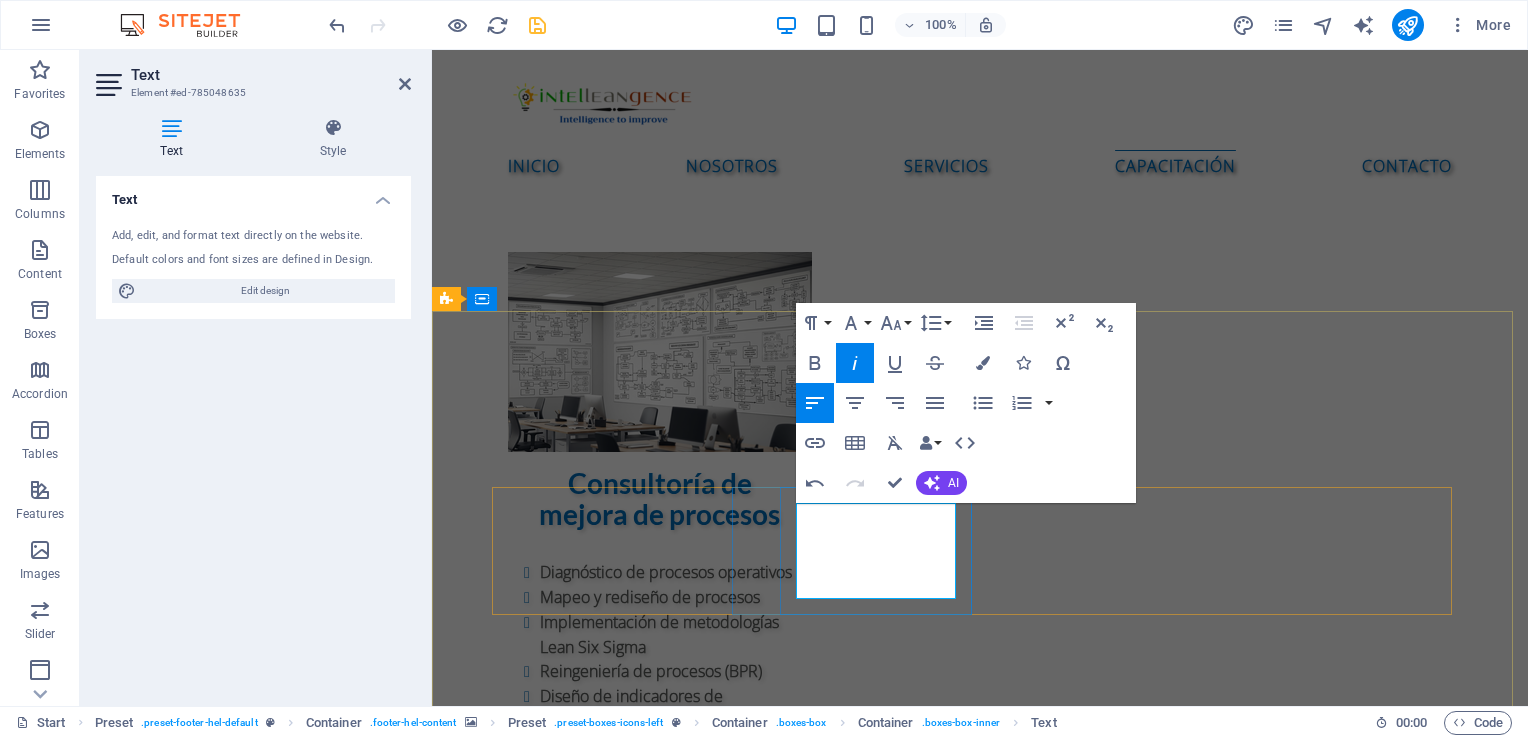 click on "[EMAIL_ADDRESS]" at bounding box center [521, 5748] 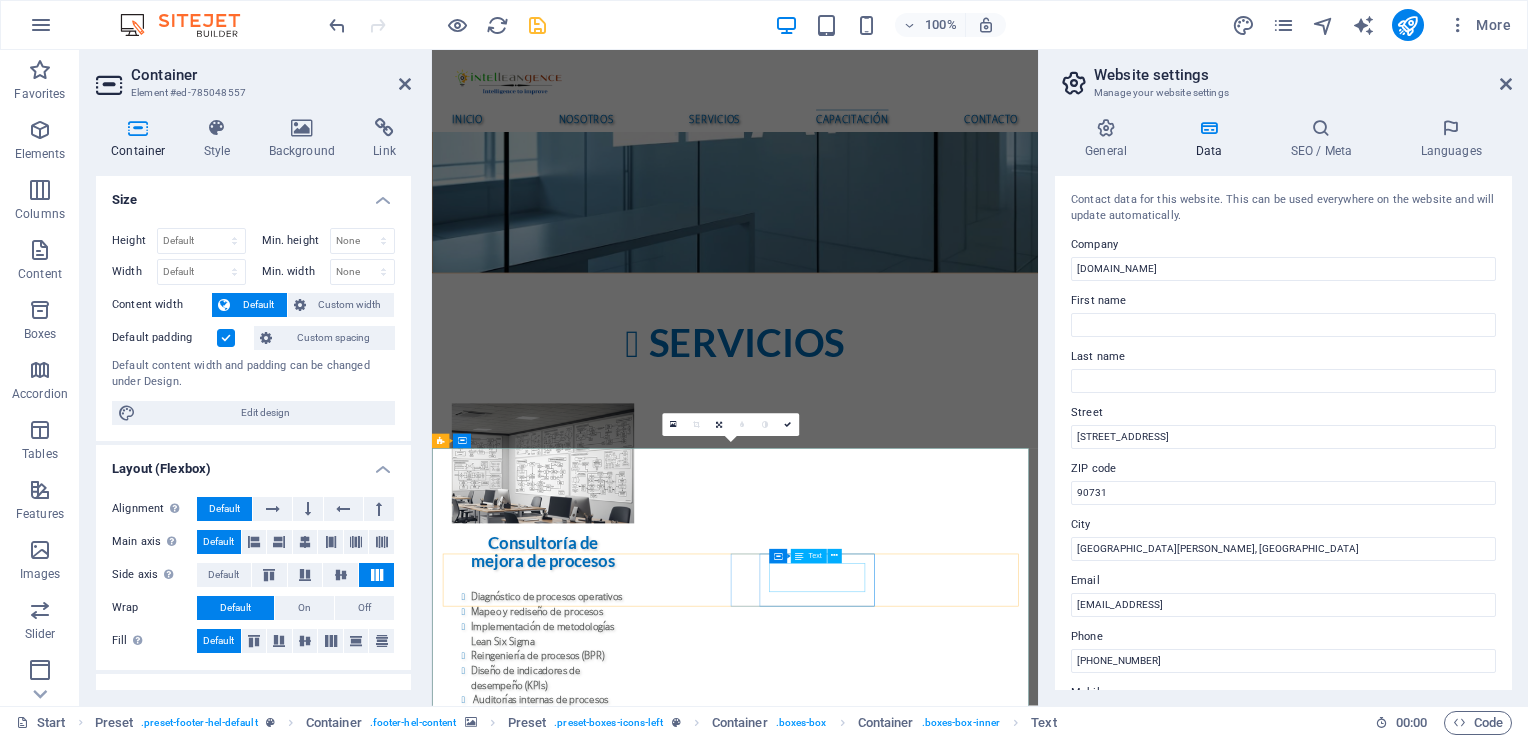 scroll, scrollTop: 3376, scrollLeft: 0, axis: vertical 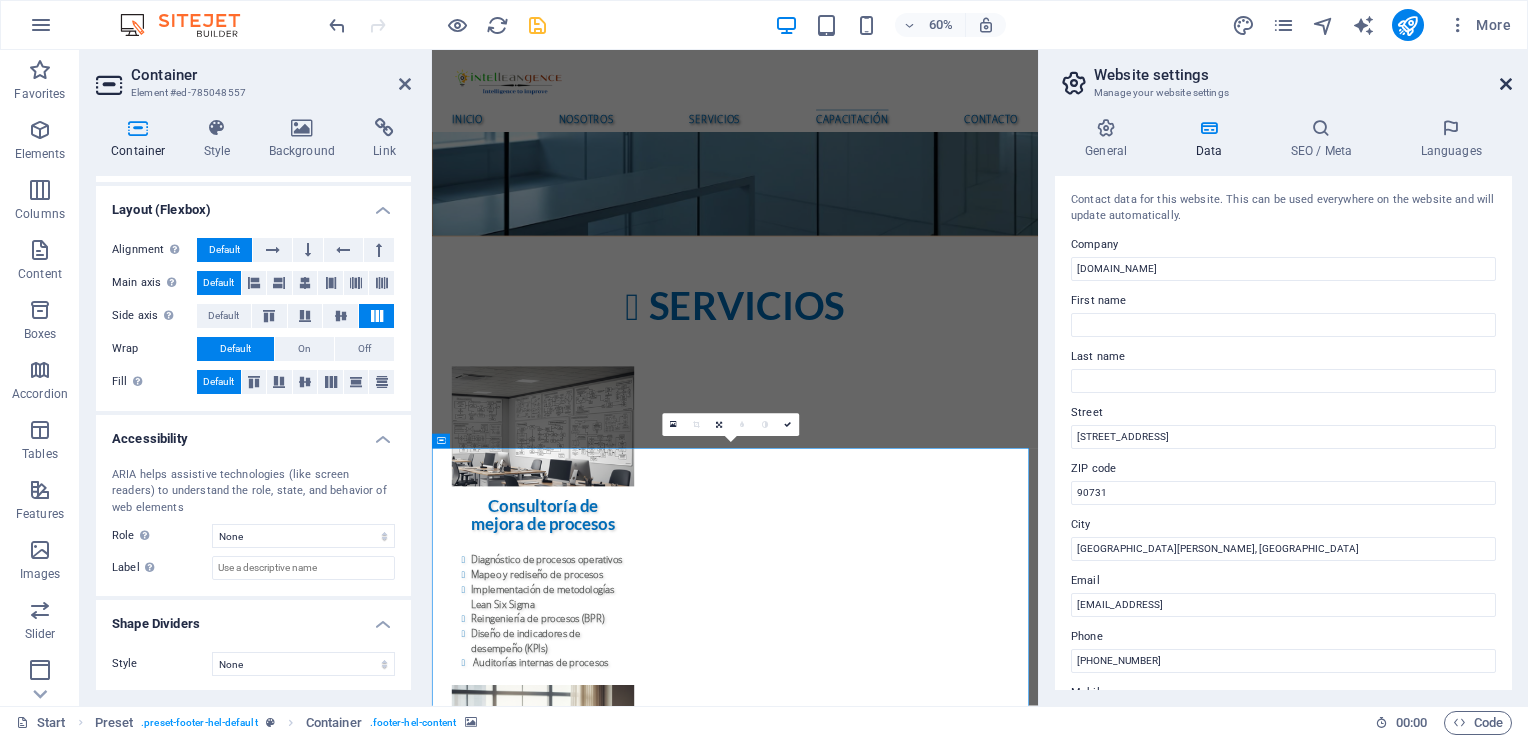 click at bounding box center [1506, 84] 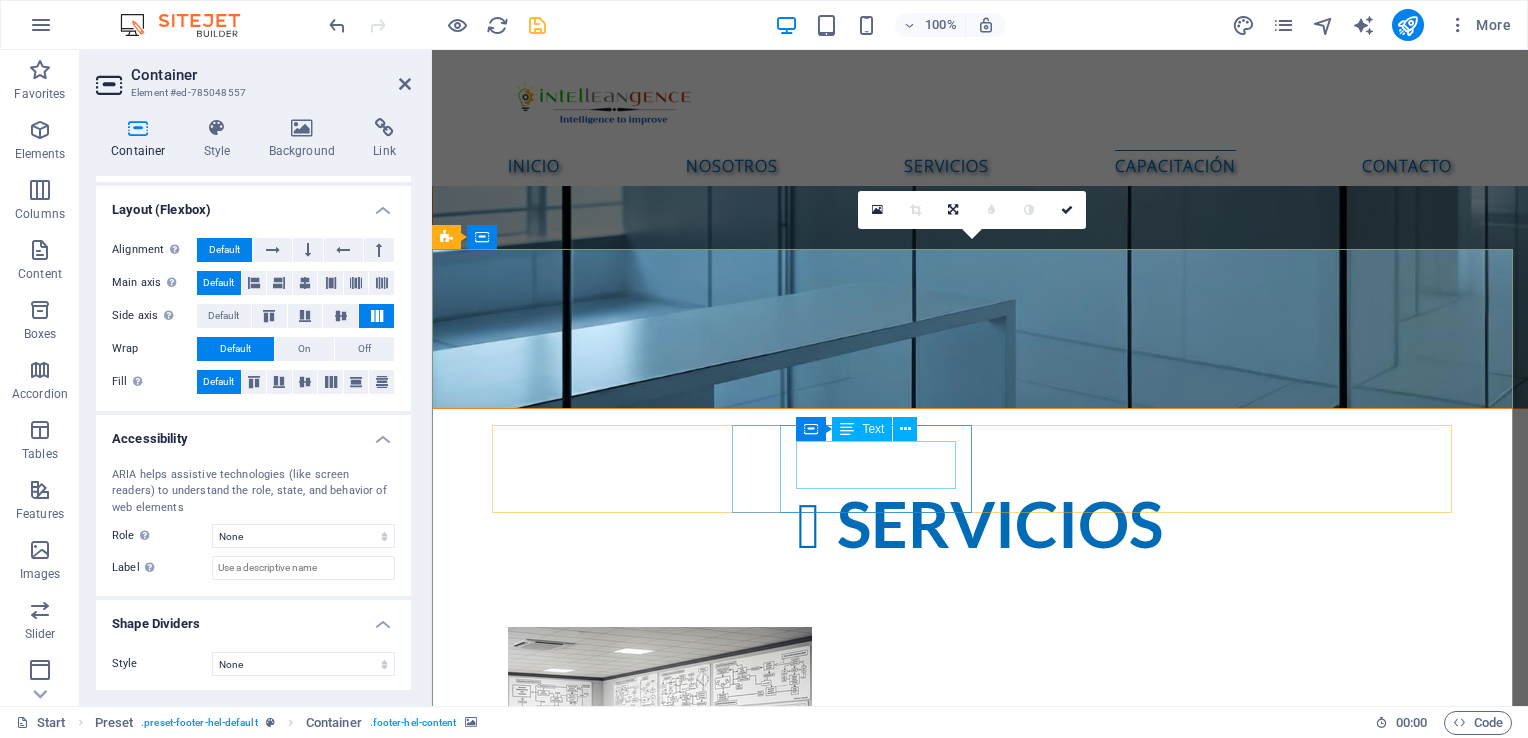 click on "Correo electrónico: [EMAIL_ADDRESS]" at bounding box center (920, 6071) 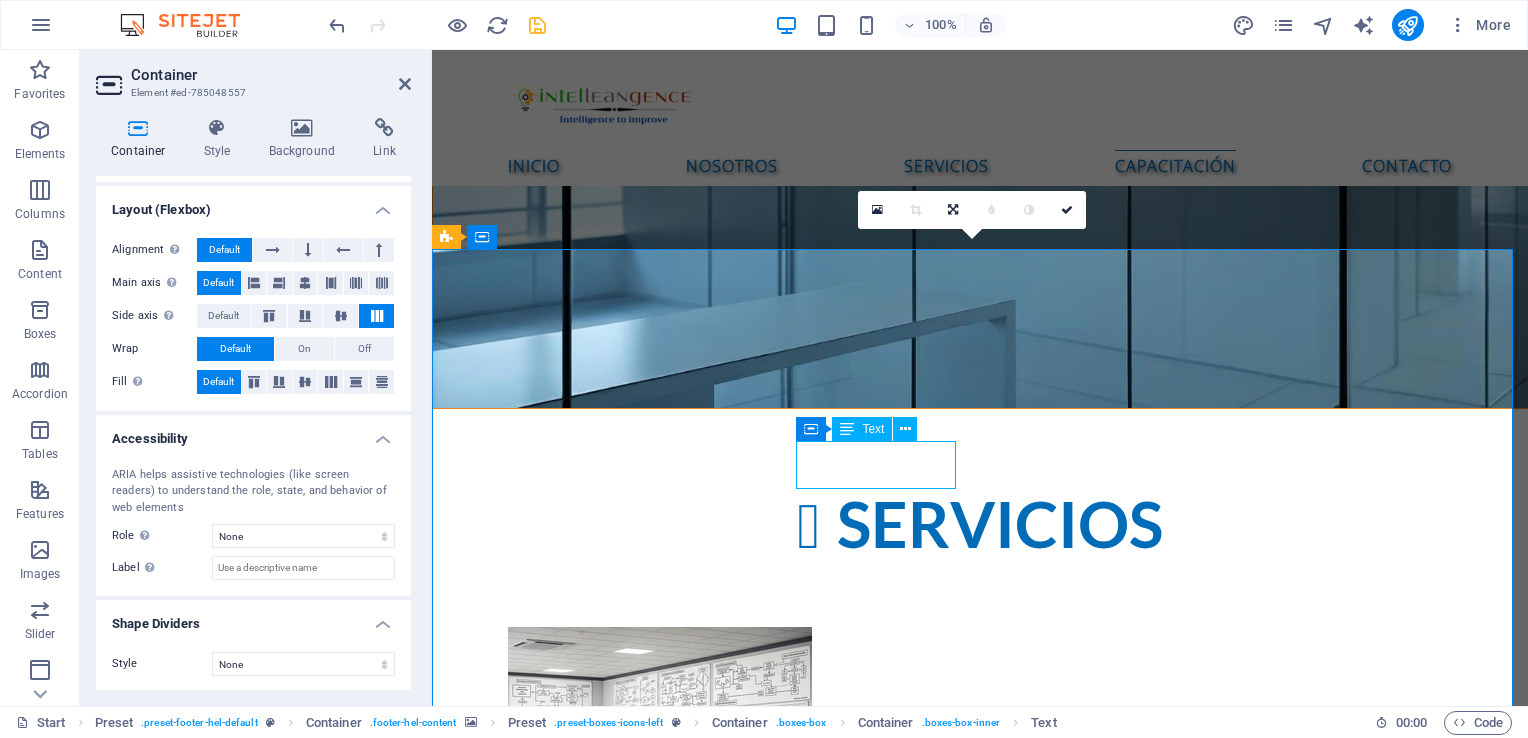 click on "Correo electrónico: [EMAIL_ADDRESS]" at bounding box center (920, 6071) 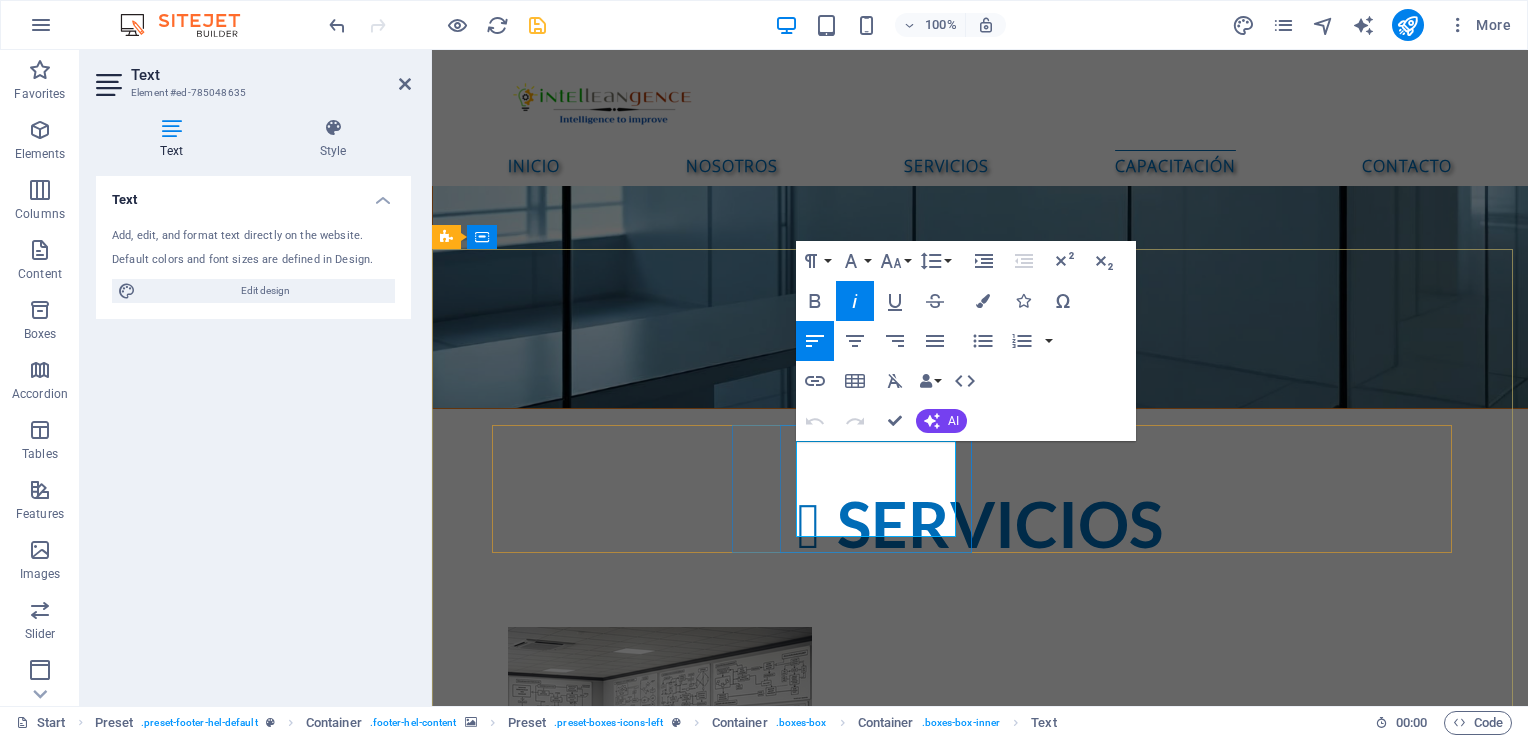 drag, startPoint x: 853, startPoint y: 520, endPoint x: 799, endPoint y: 478, distance: 68.41052 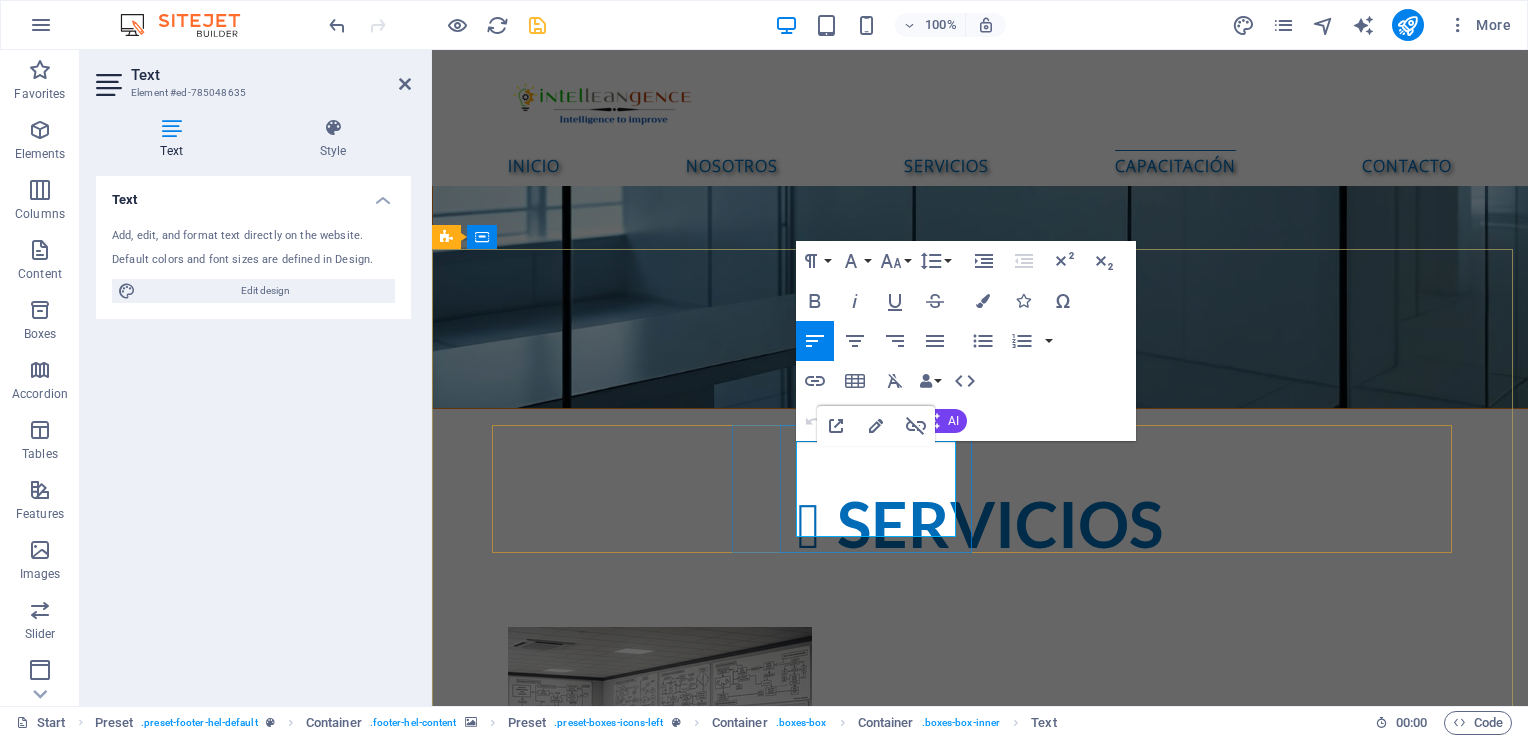 type 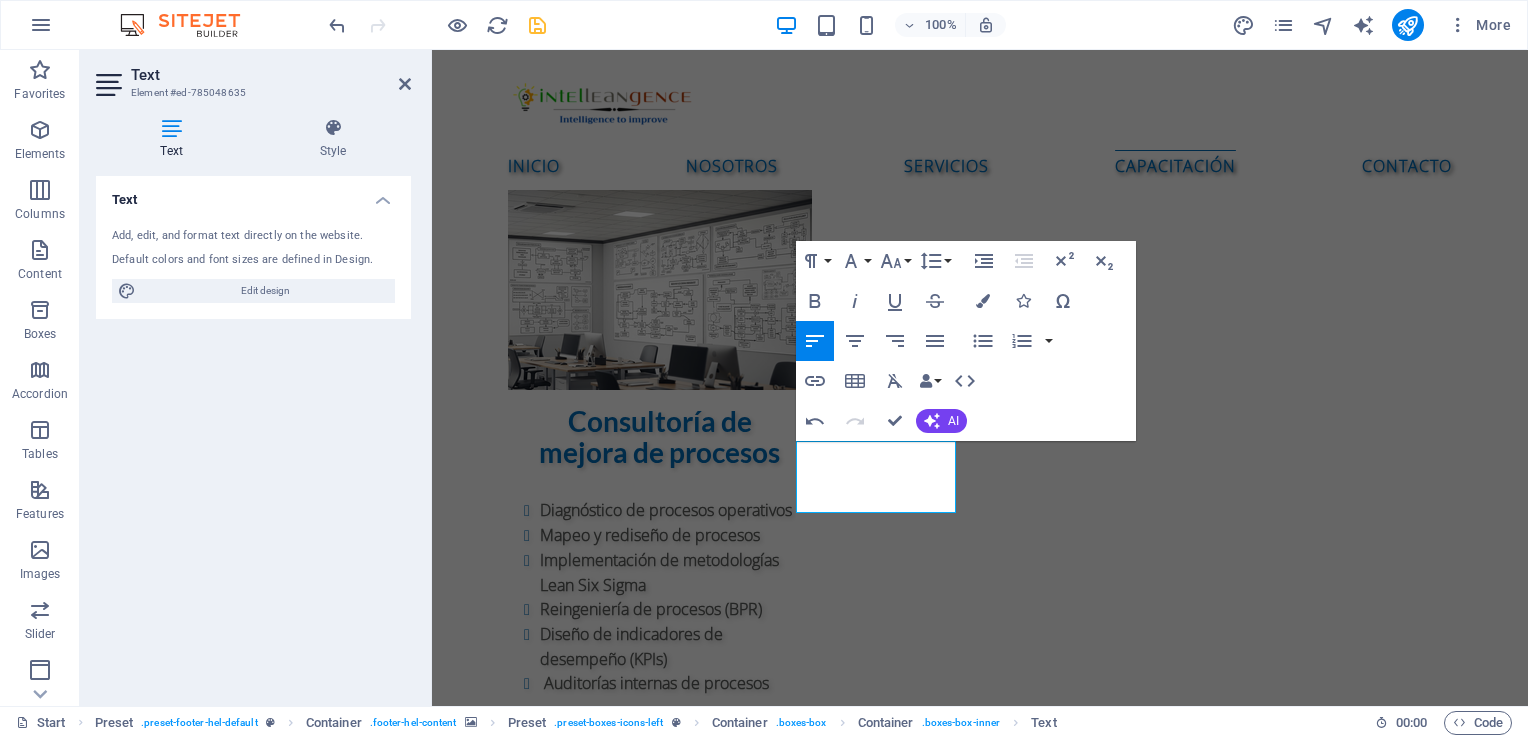click at bounding box center [980, 4869] 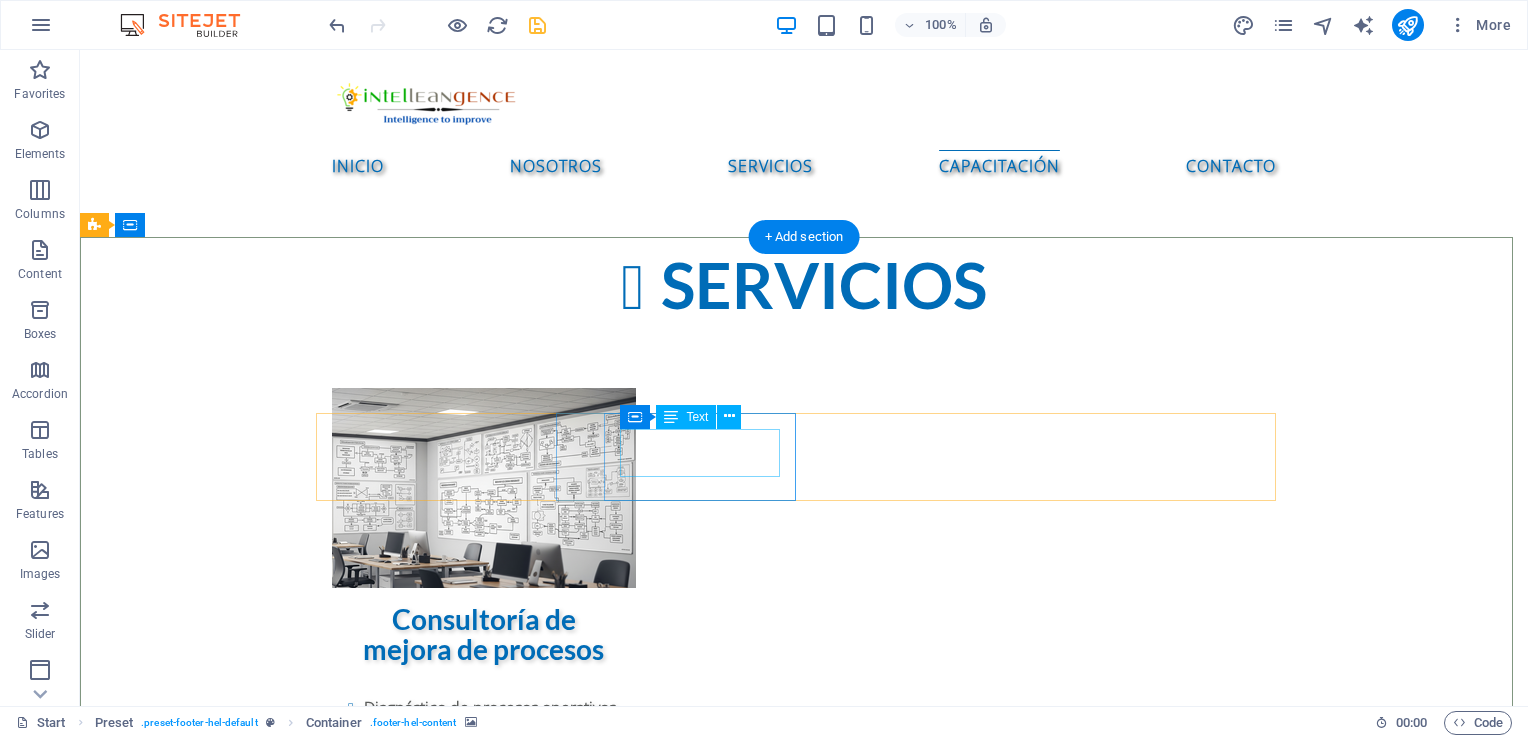 click on "Correo electrónico: [EMAIL_ADDRESS][DOMAIN_NAME]" at bounding box center (568, 5848) 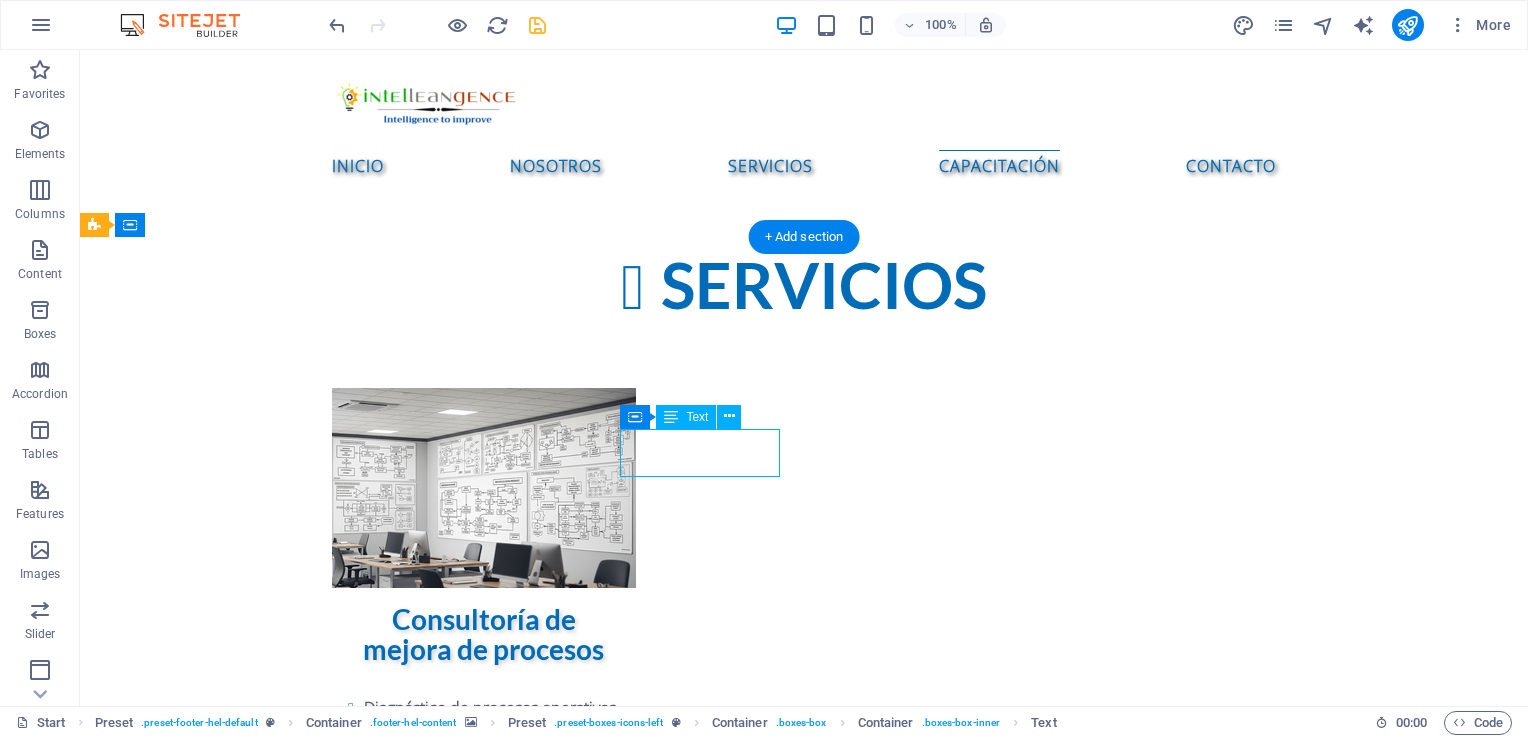 click on "Correo electrónico: [EMAIL_ADDRESS][DOMAIN_NAME]" at bounding box center (568, 5848) 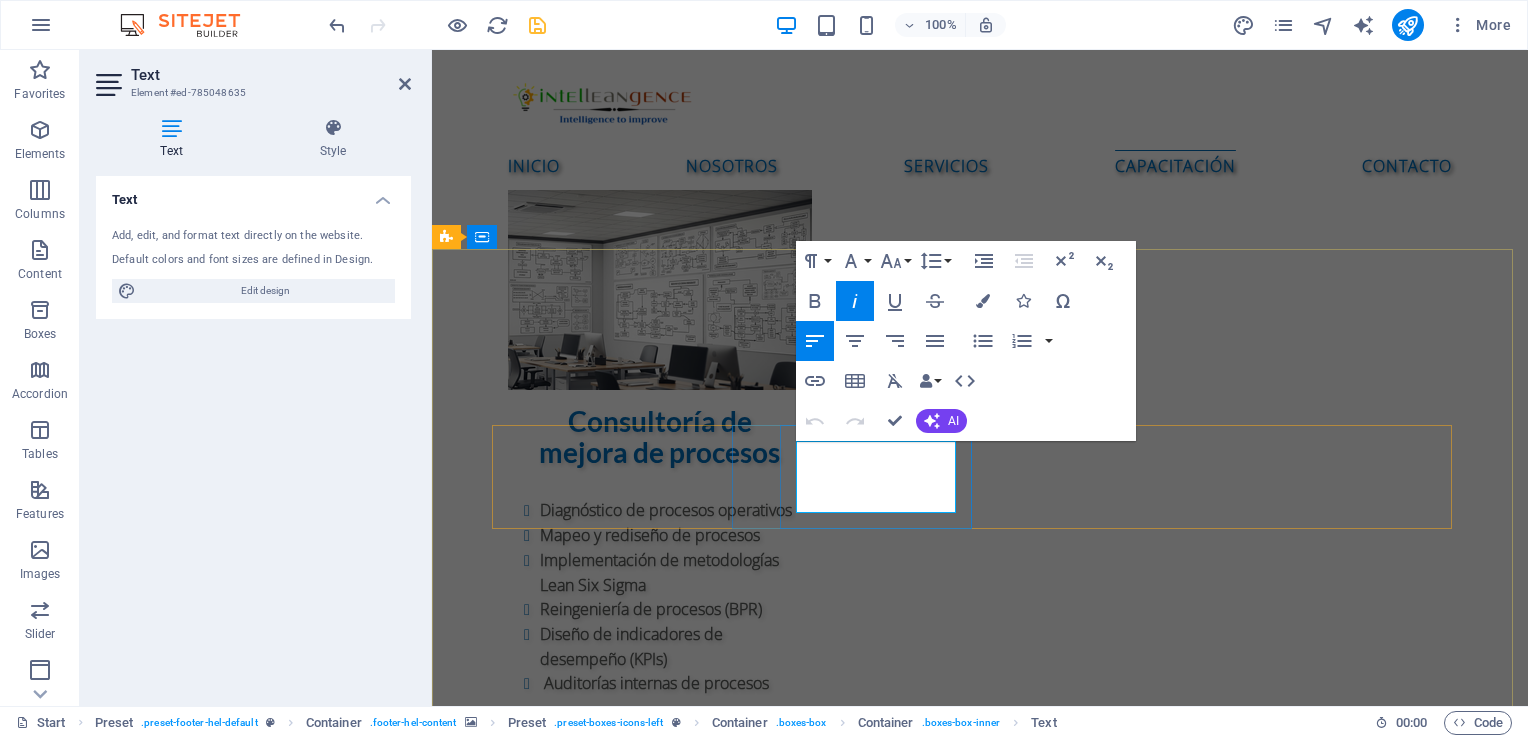 drag, startPoint x: 865, startPoint y: 508, endPoint x: 797, endPoint y: 478, distance: 74.323616 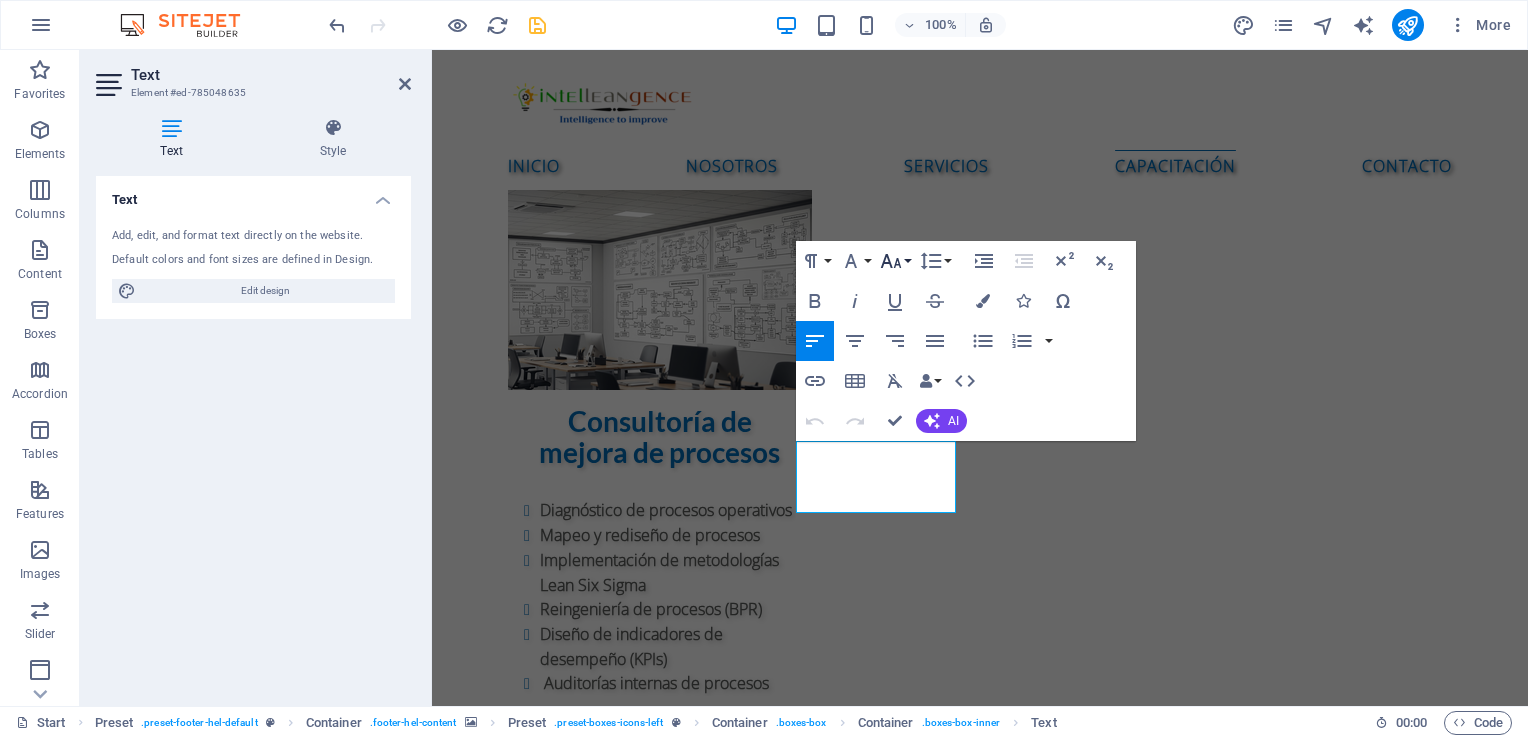 click 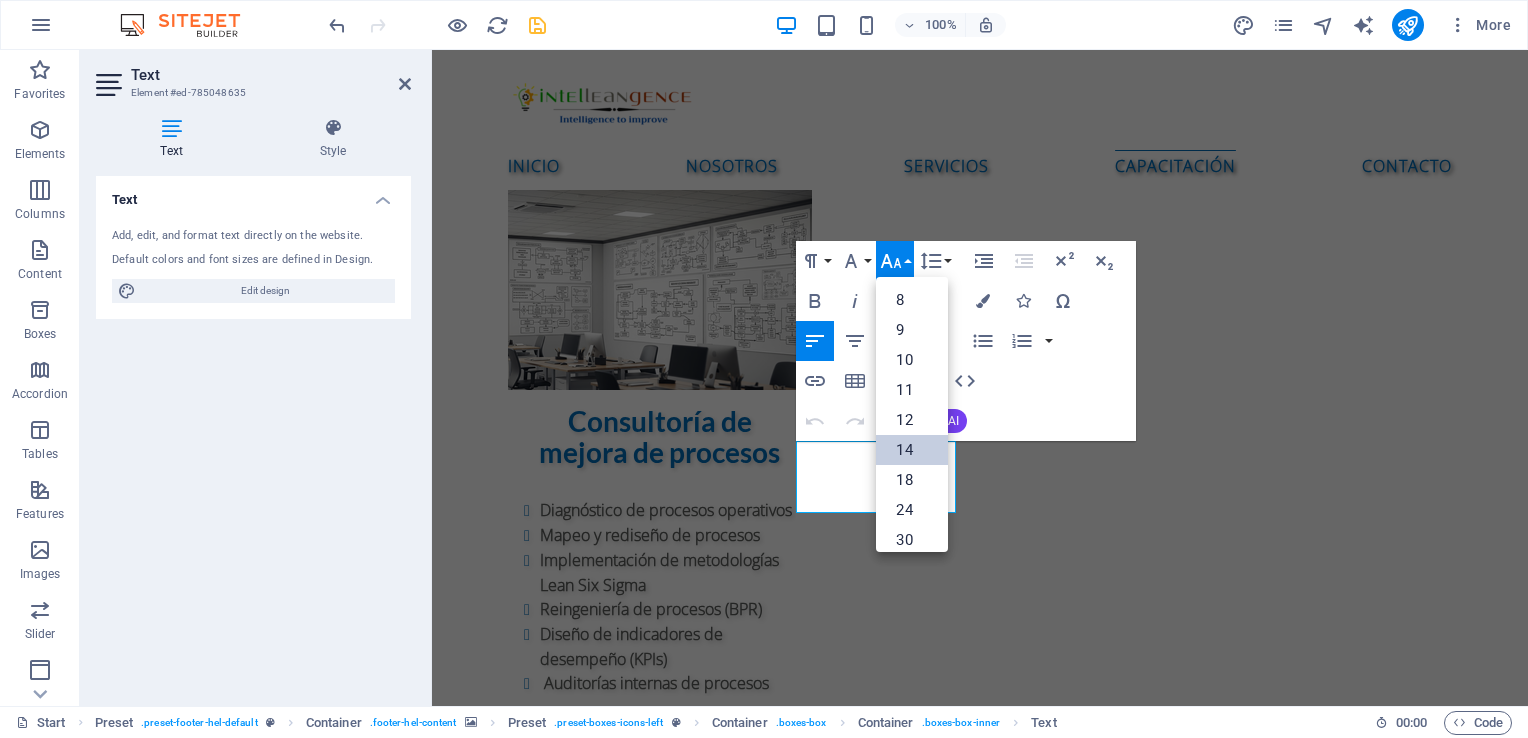 click on "14" at bounding box center (912, 450) 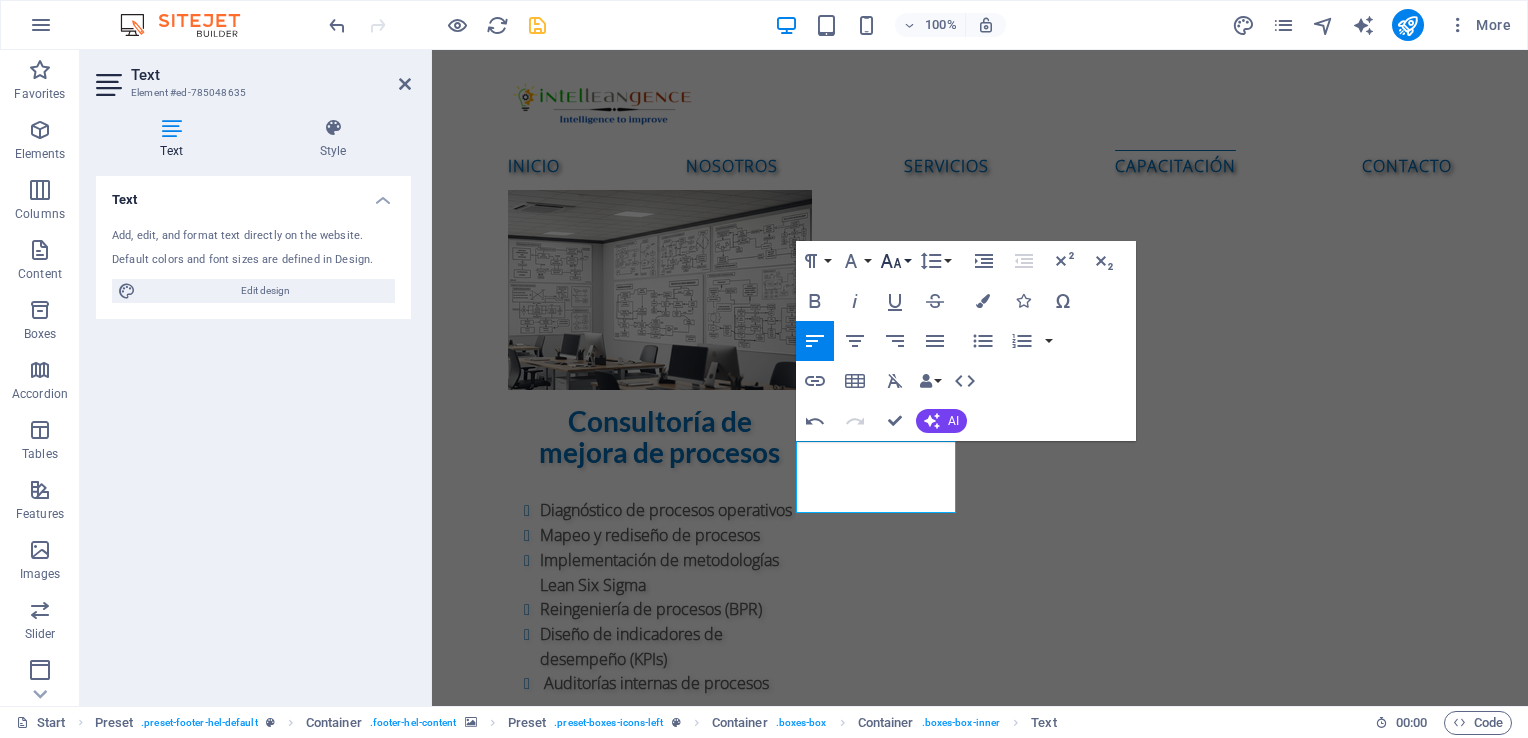 click 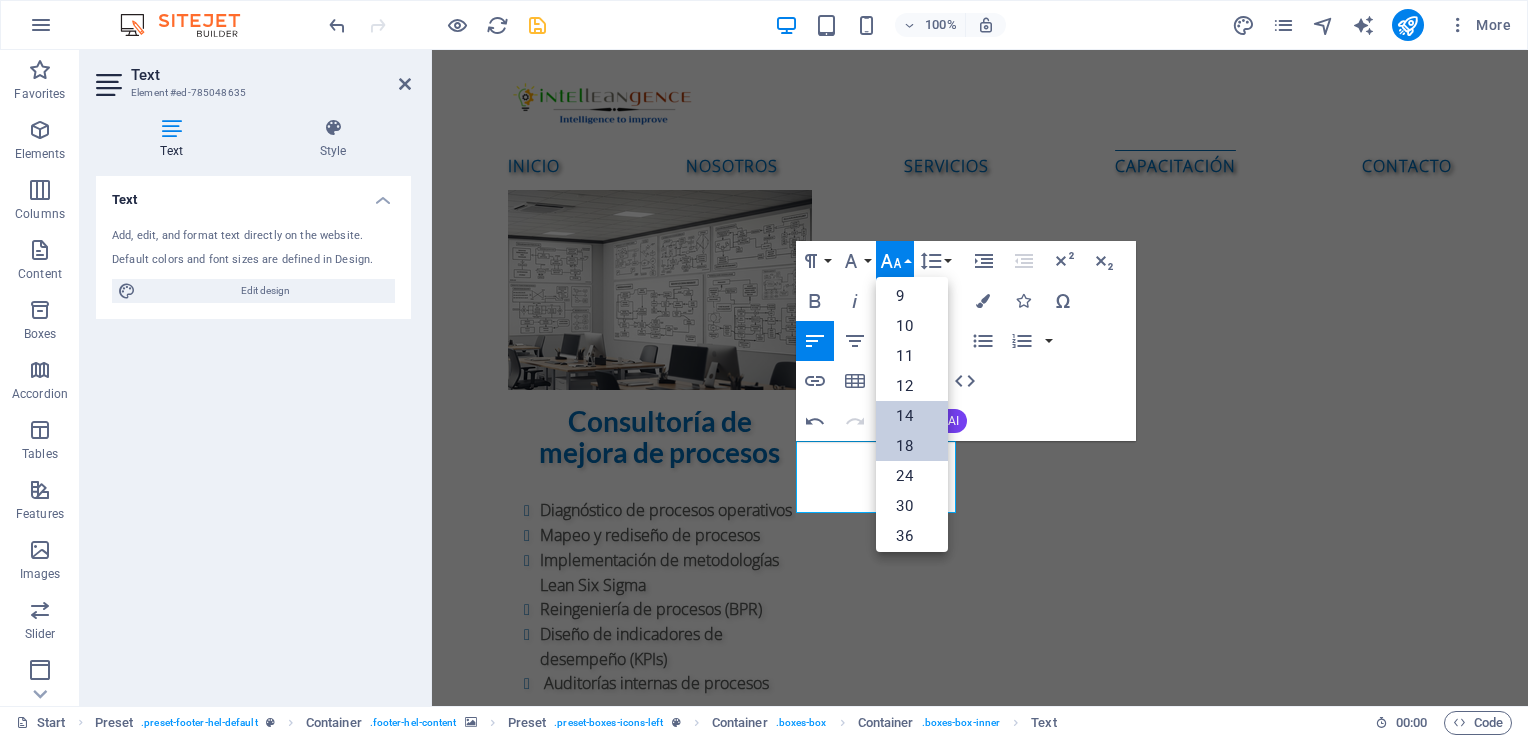 scroll, scrollTop: 0, scrollLeft: 0, axis: both 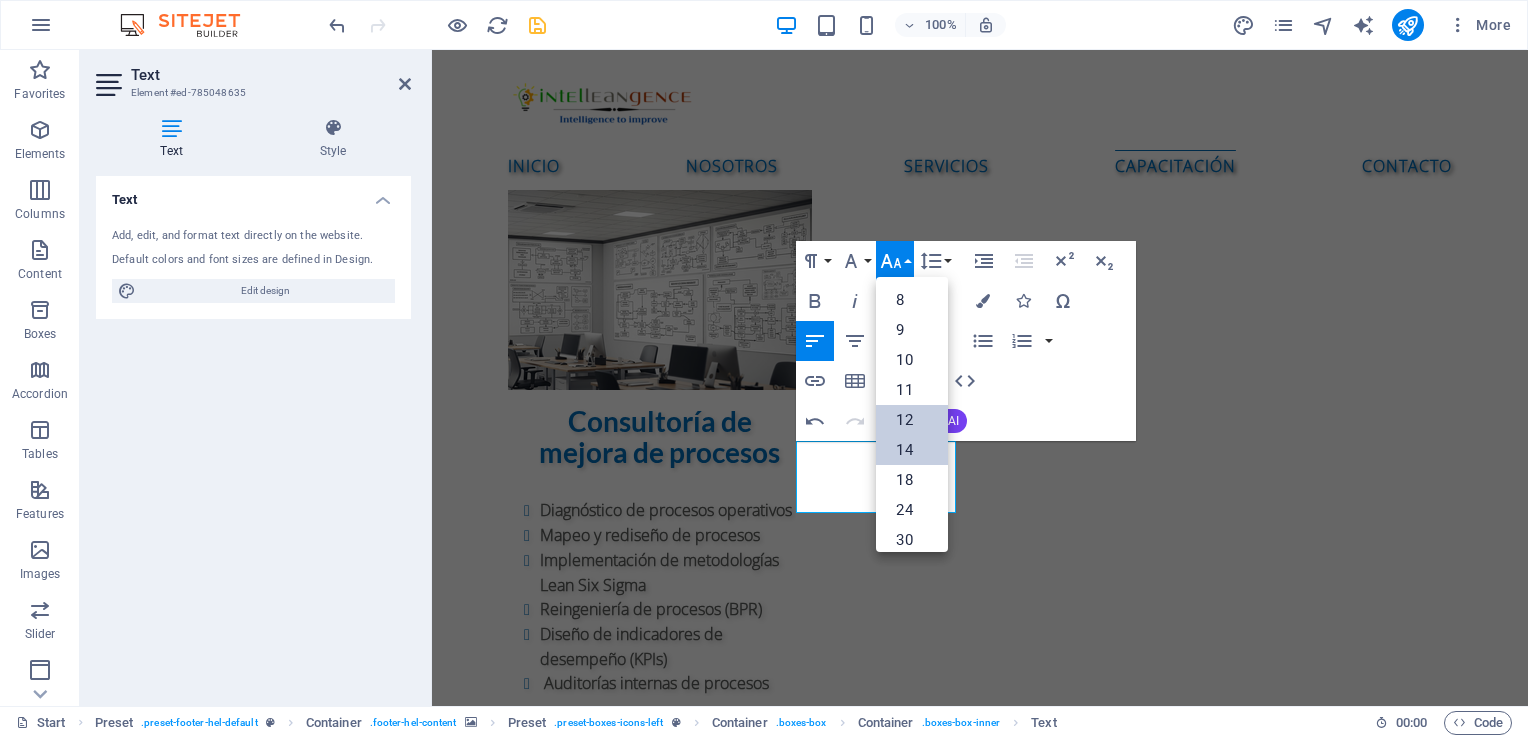 click on "12" at bounding box center [912, 420] 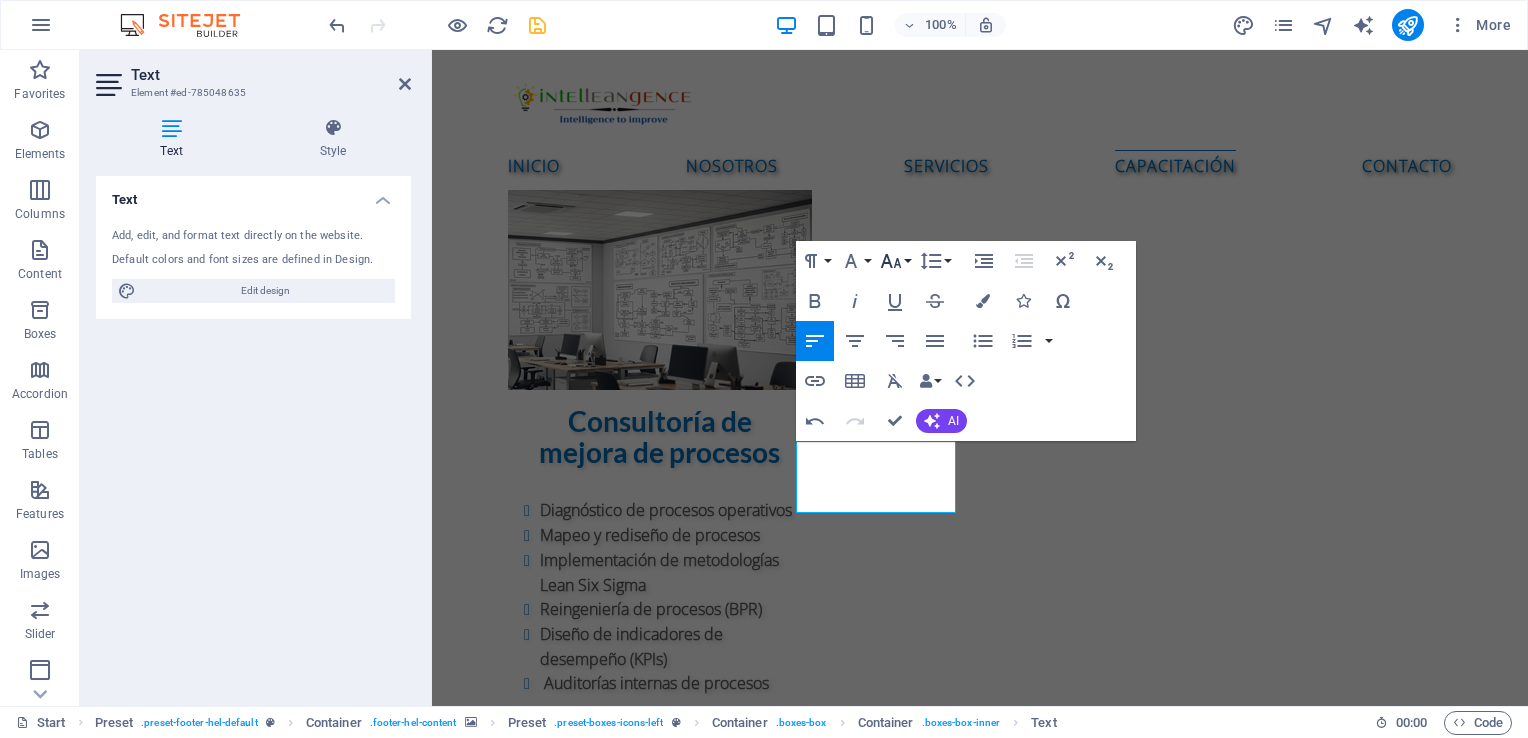 click 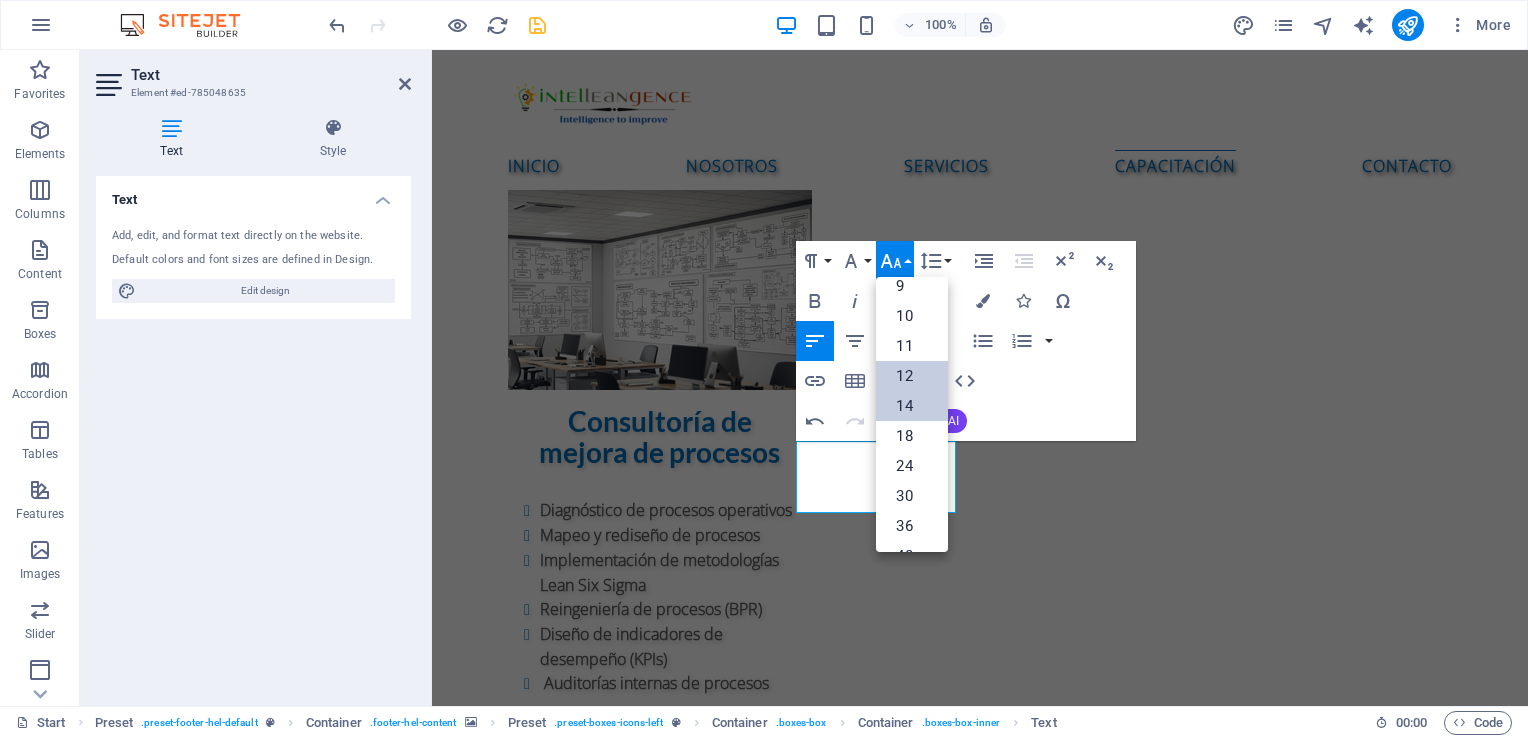 scroll, scrollTop: 43, scrollLeft: 0, axis: vertical 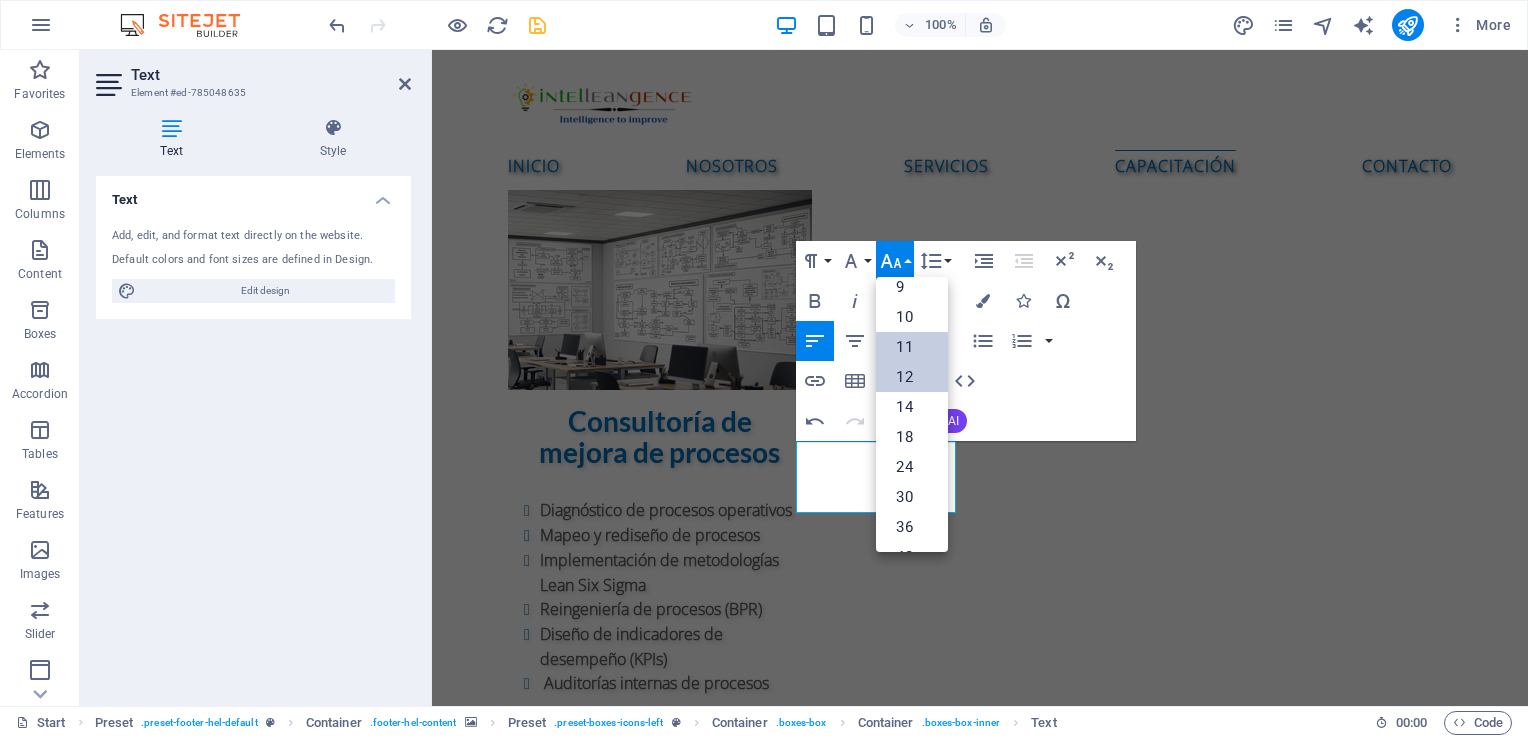 click on "11" at bounding box center (912, 347) 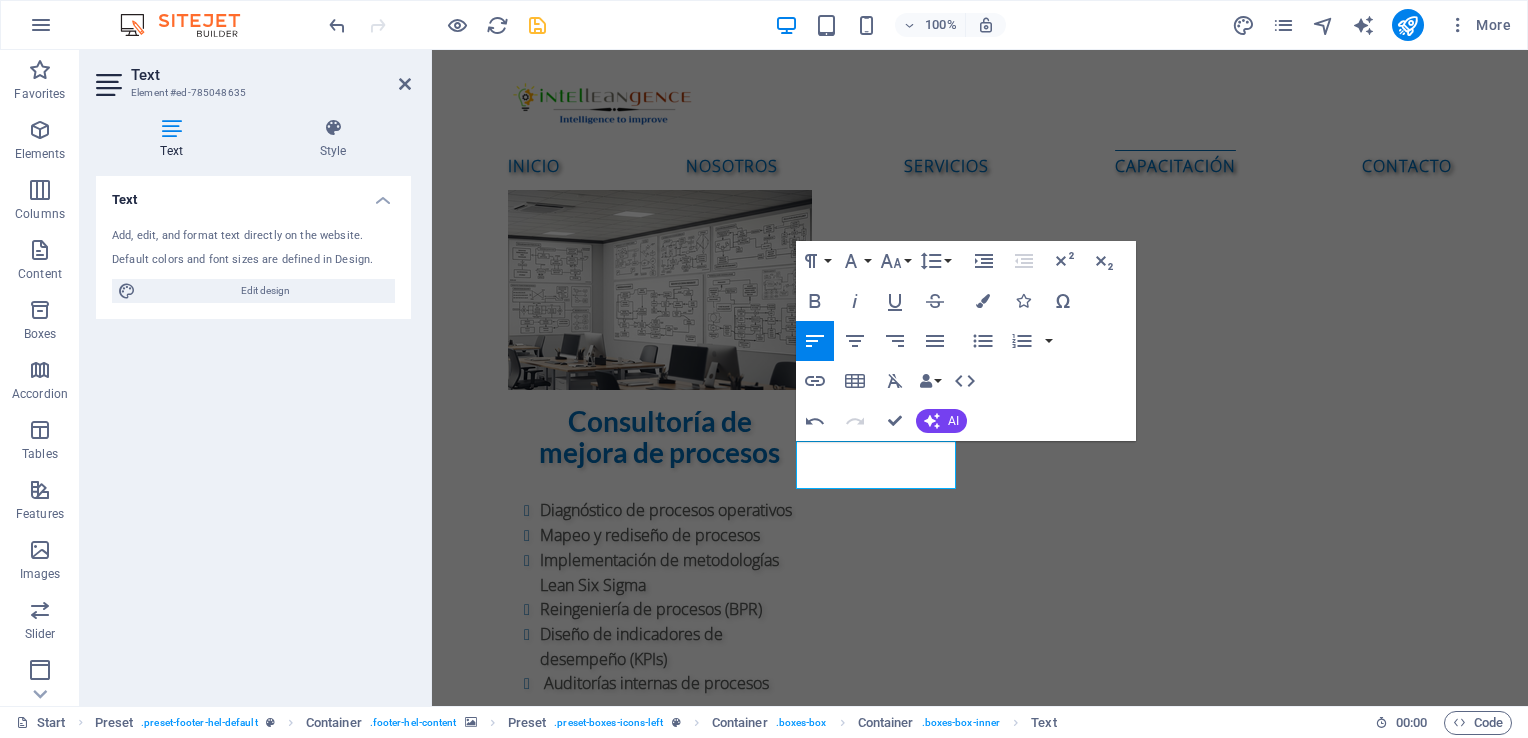 click at bounding box center (980, 4861) 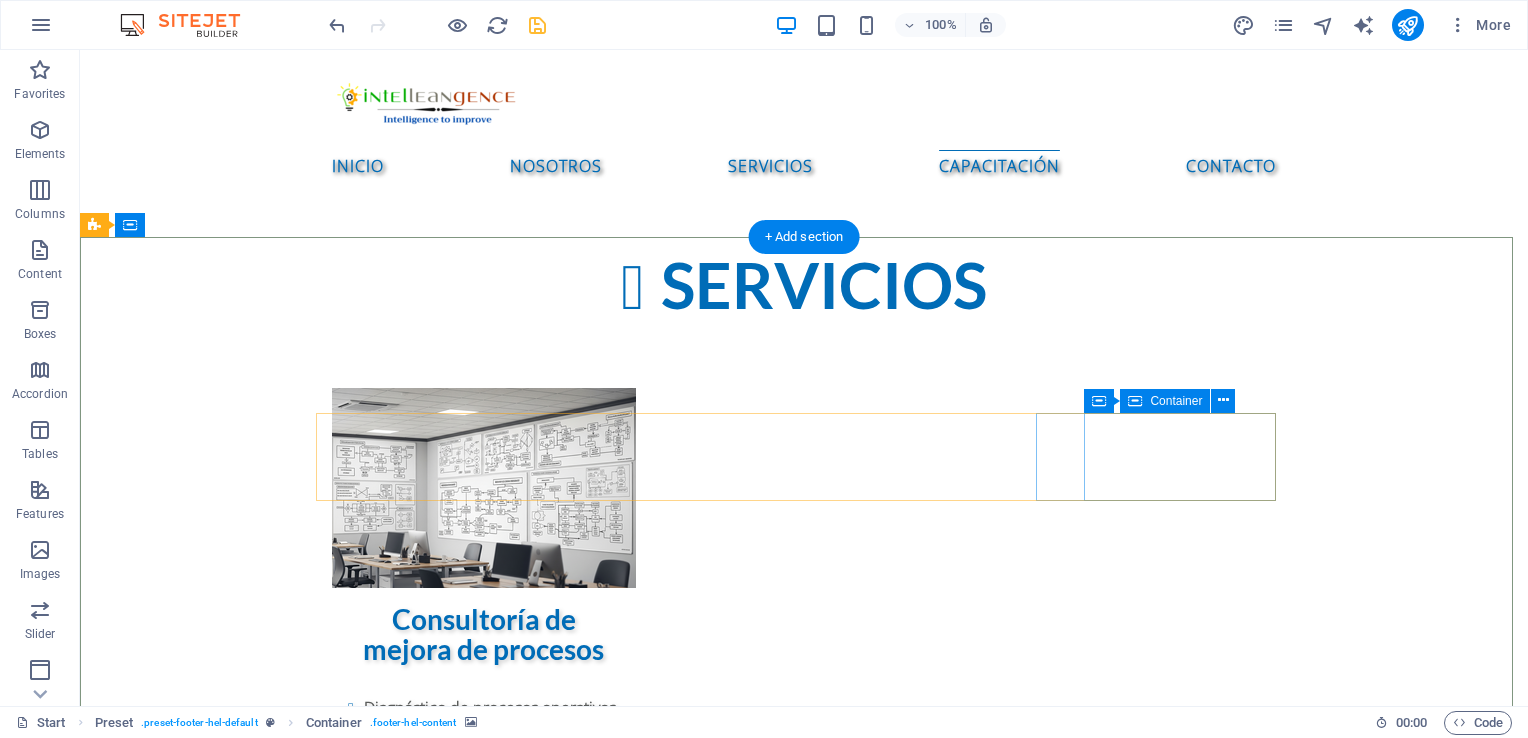 click on "Opening Hours: Mo – Fr: 8am – 5pm" at bounding box center [568, 6088] 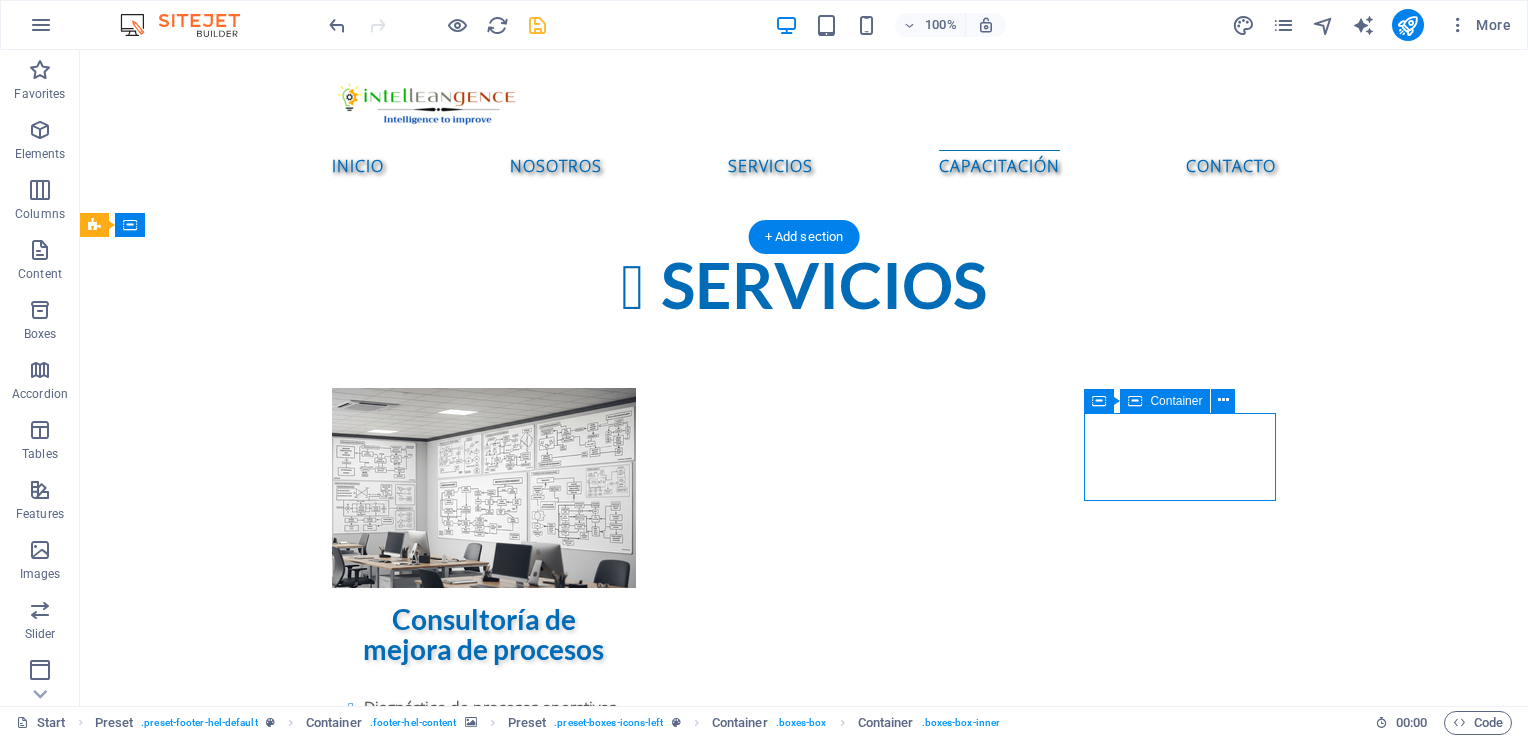 click on "Opening Hours: Mo – Fr: 8am – 5pm" at bounding box center (568, 6088) 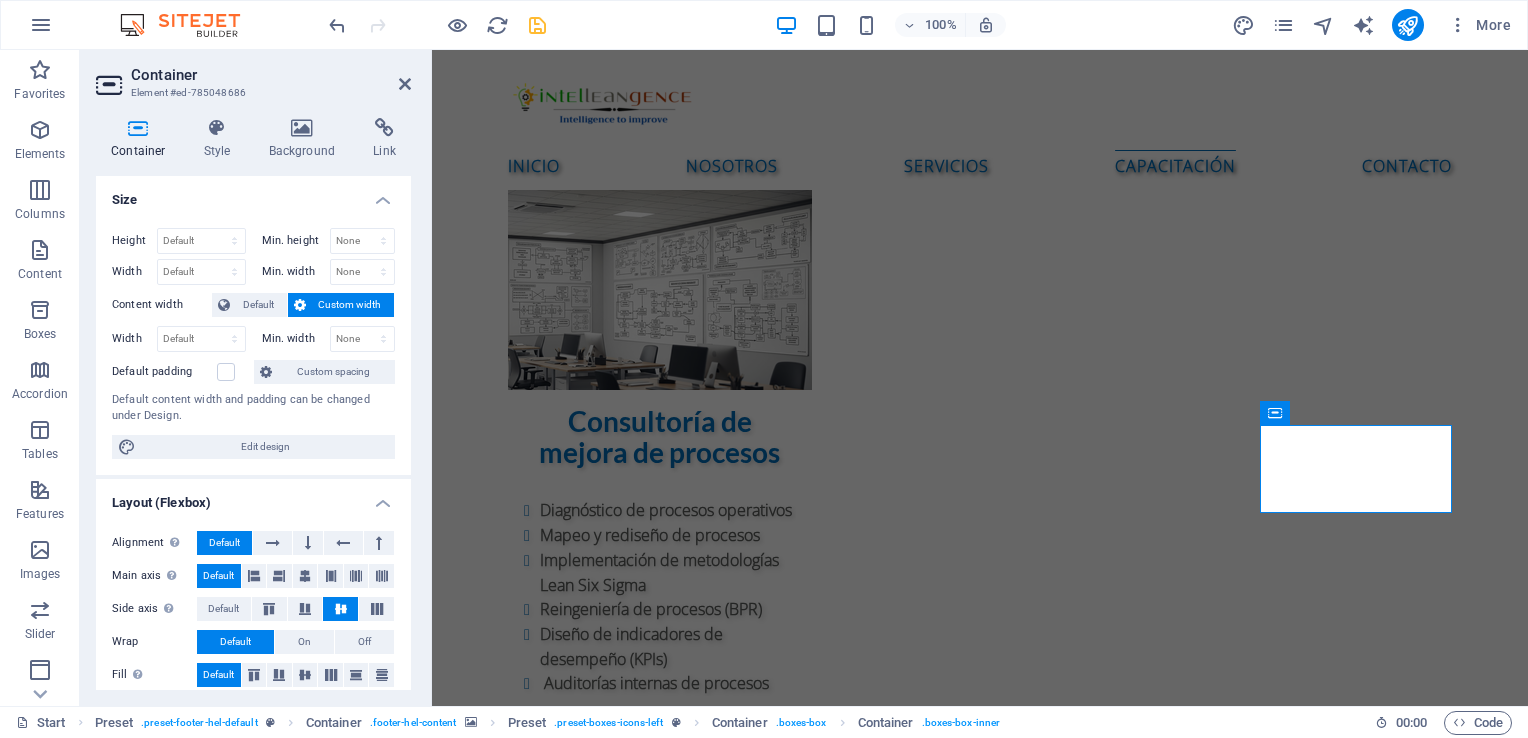 click at bounding box center [980, 4861] 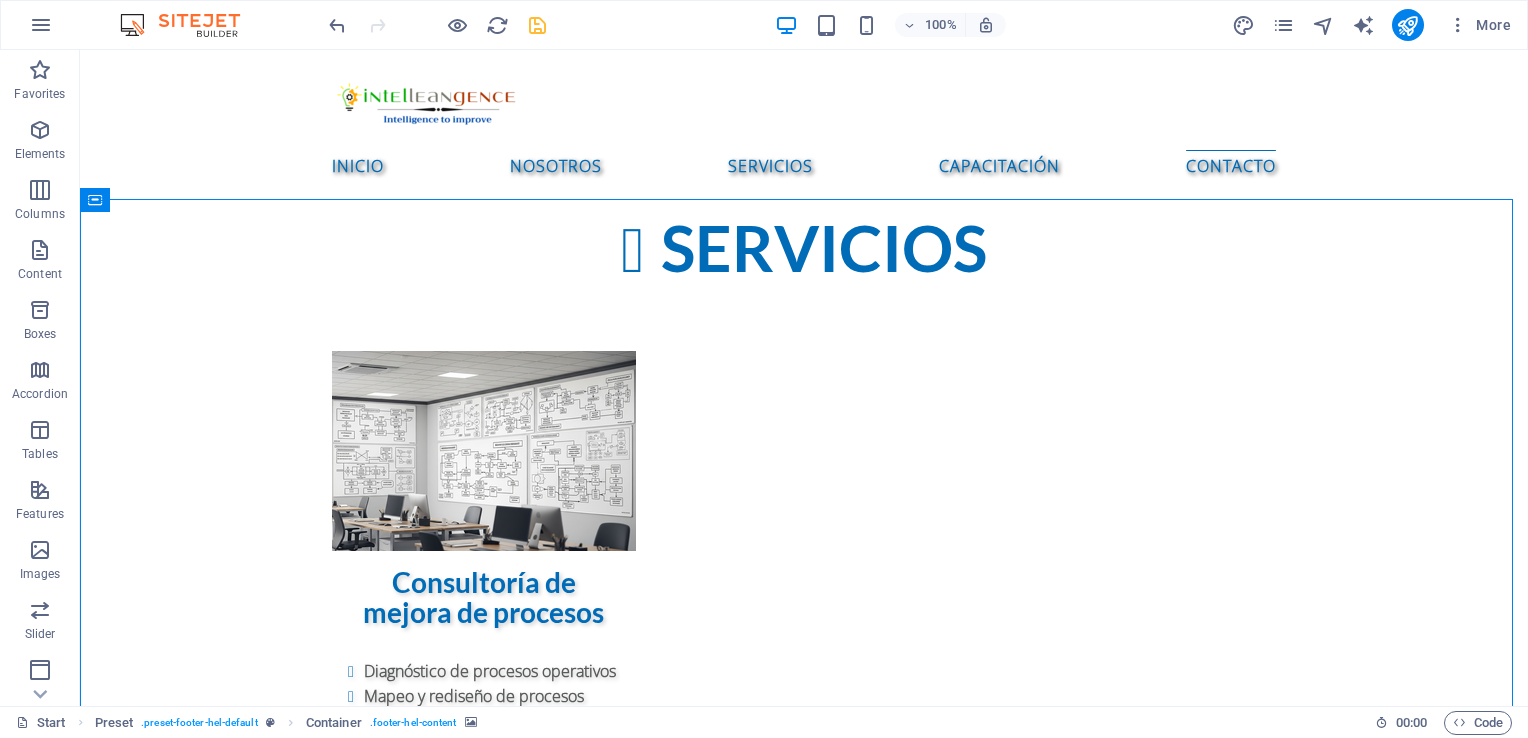 scroll, scrollTop: 3414, scrollLeft: 0, axis: vertical 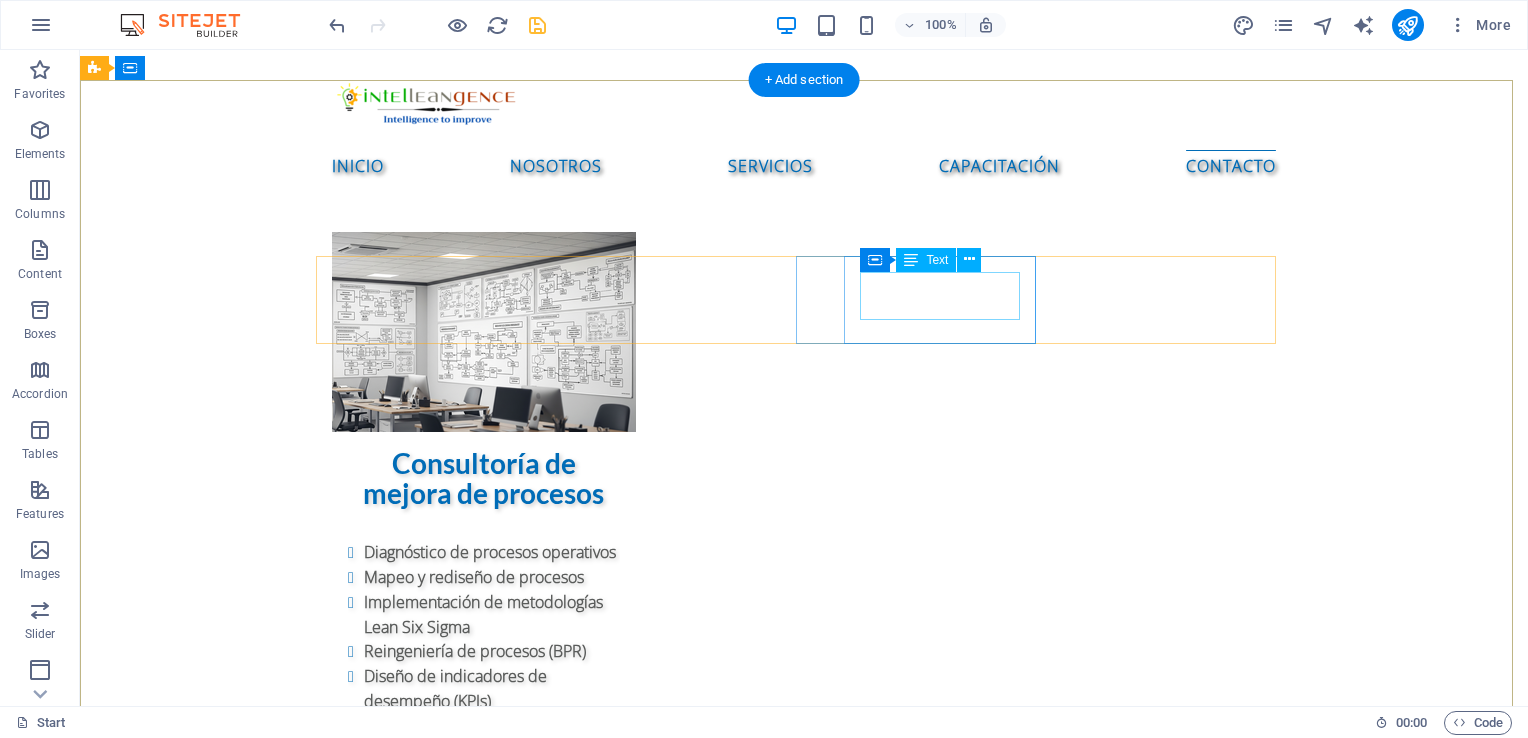 click on "Phone: [PHONE_NUMBER]" at bounding box center (568, 5804) 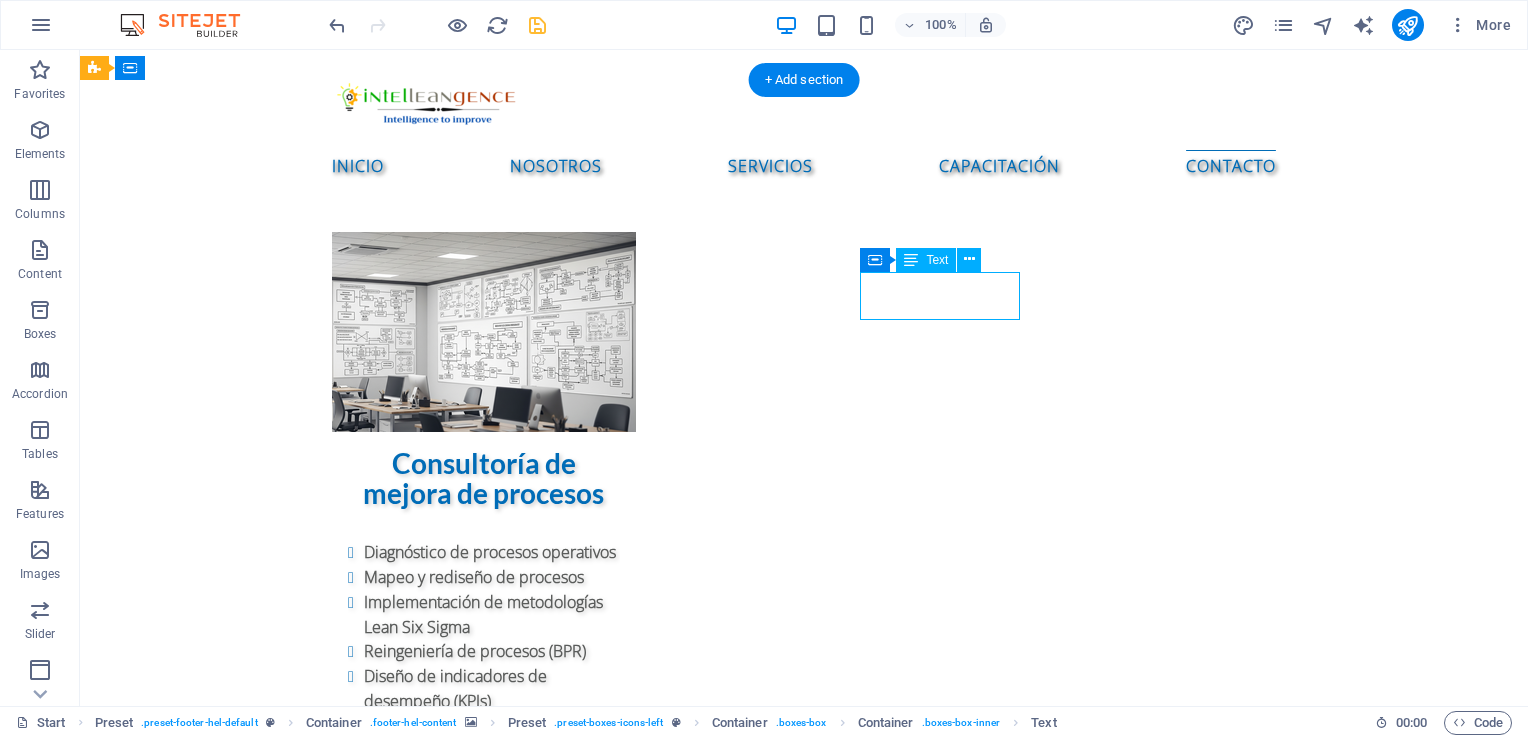 click on "Phone: [PHONE_NUMBER]" at bounding box center [568, 5804] 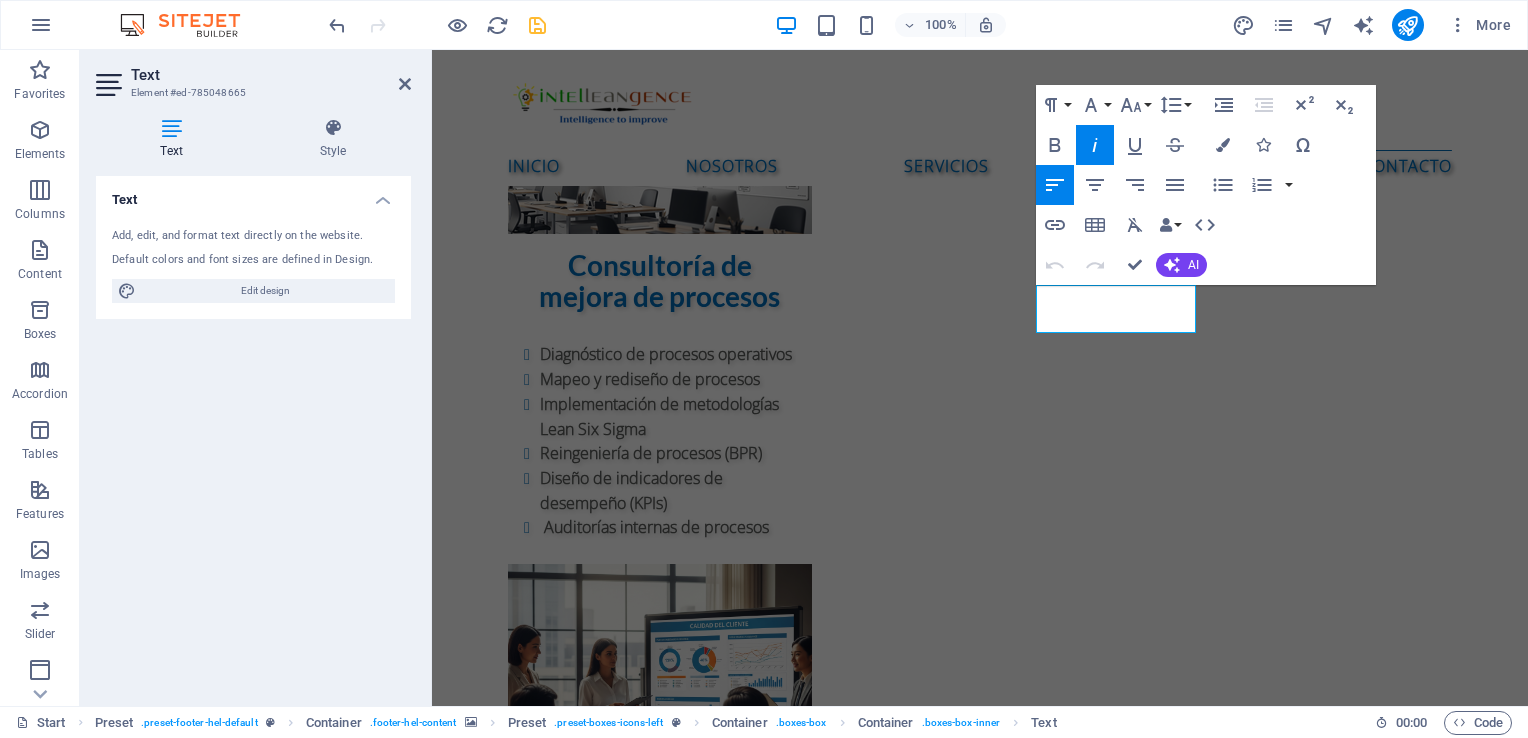 click at bounding box center [980, 4705] 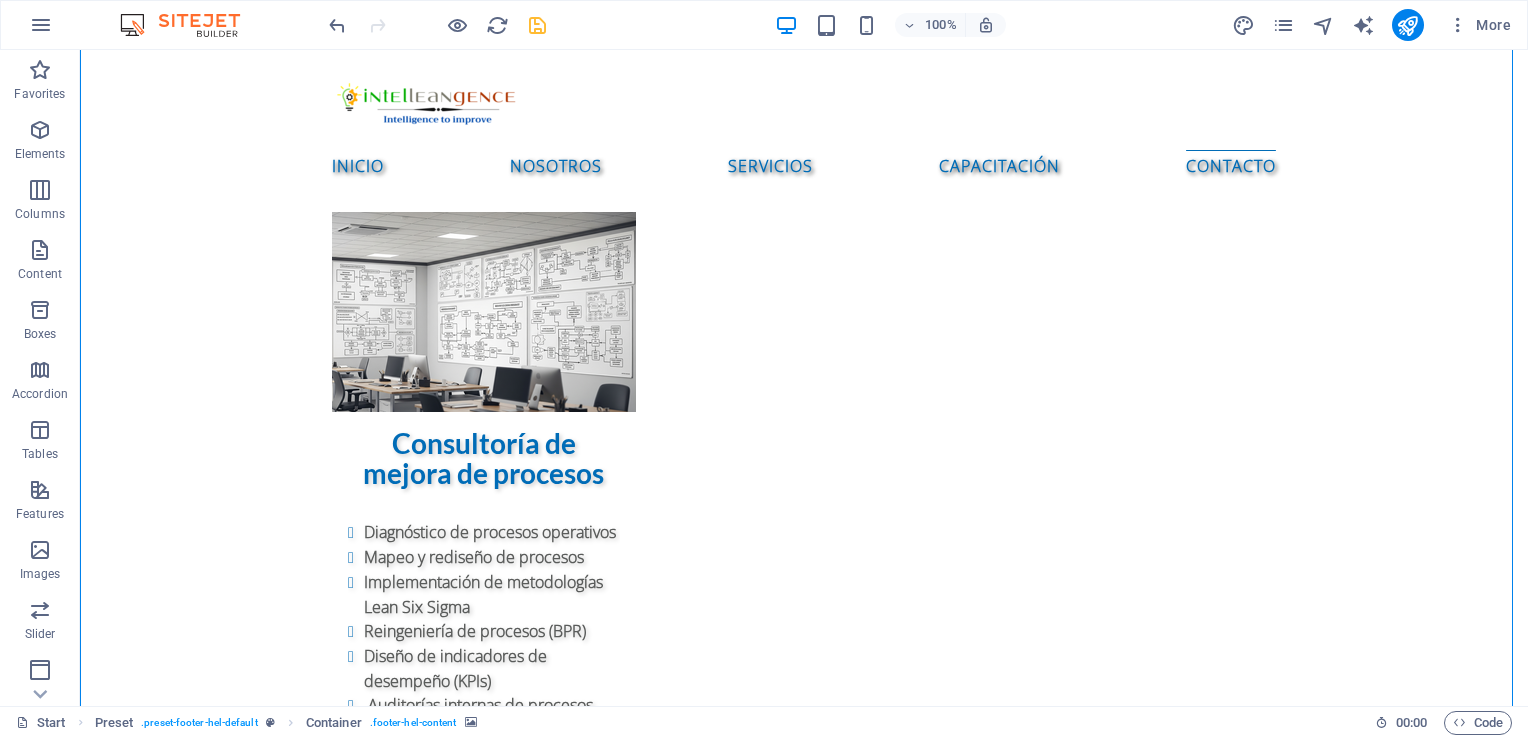 scroll, scrollTop: 3514, scrollLeft: 0, axis: vertical 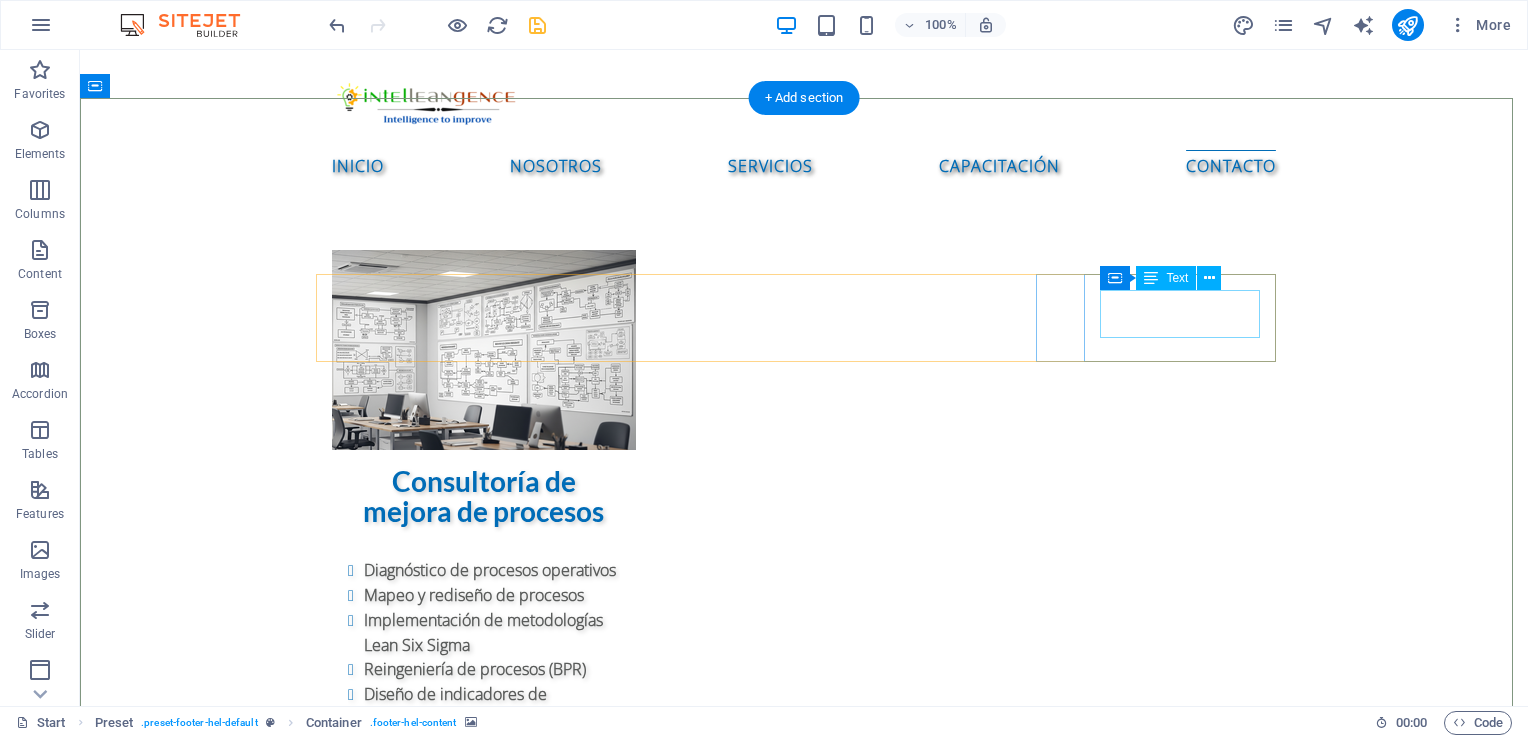 click on "Opening Hours: Mo – Fr: 8am – 5pm" at bounding box center [568, 5950] 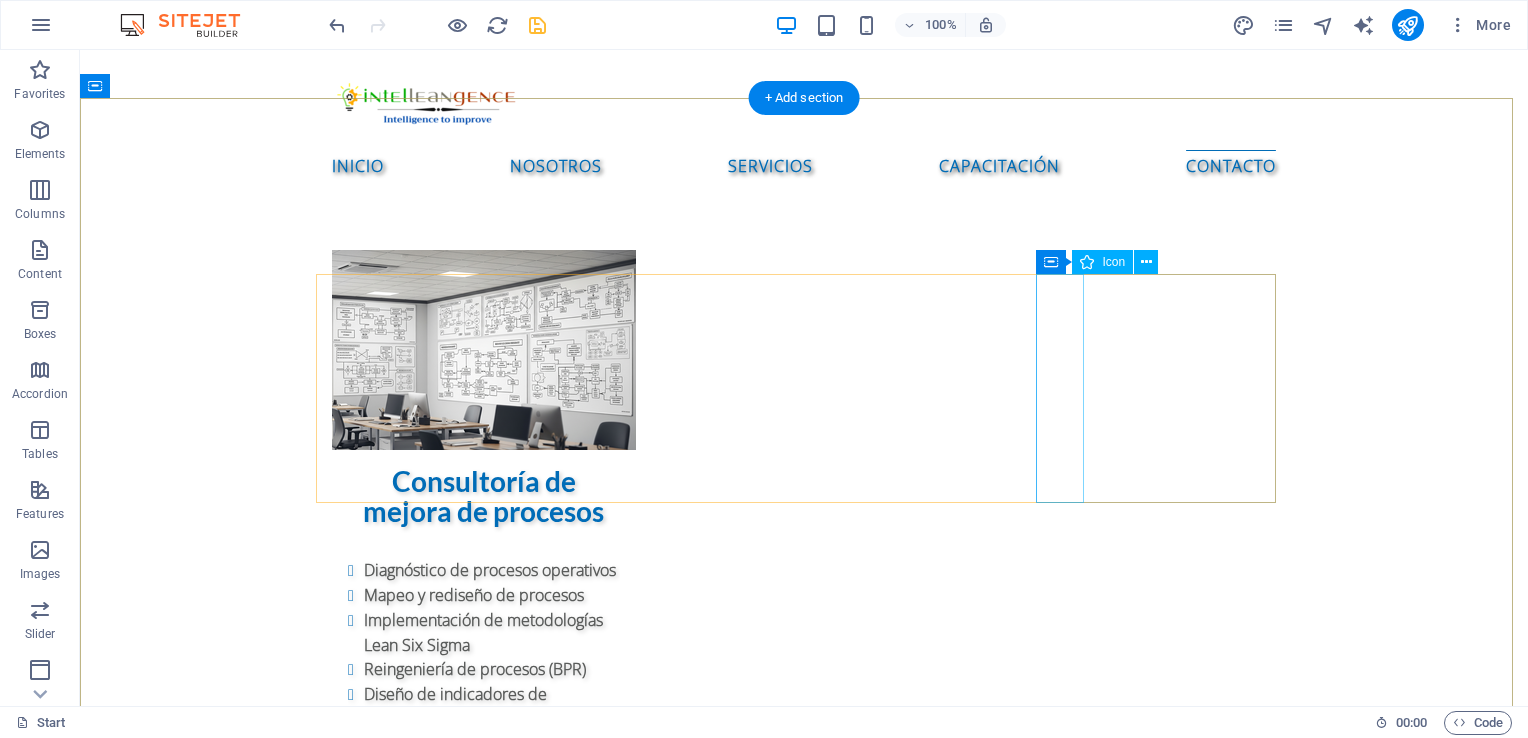 click at bounding box center [568, 6027] 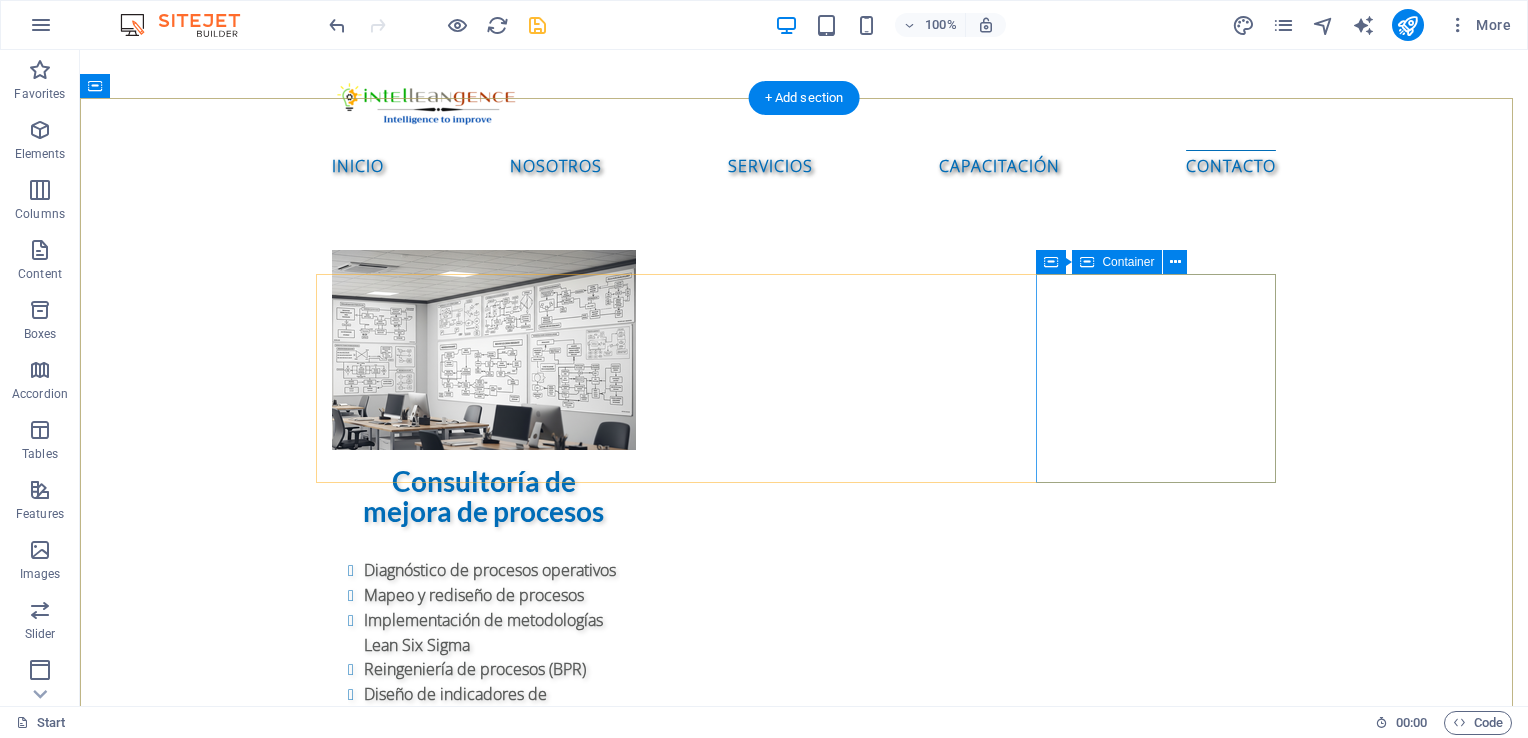click on "Drop content here or  Add elements  Paste clipboard" at bounding box center [568, 6070] 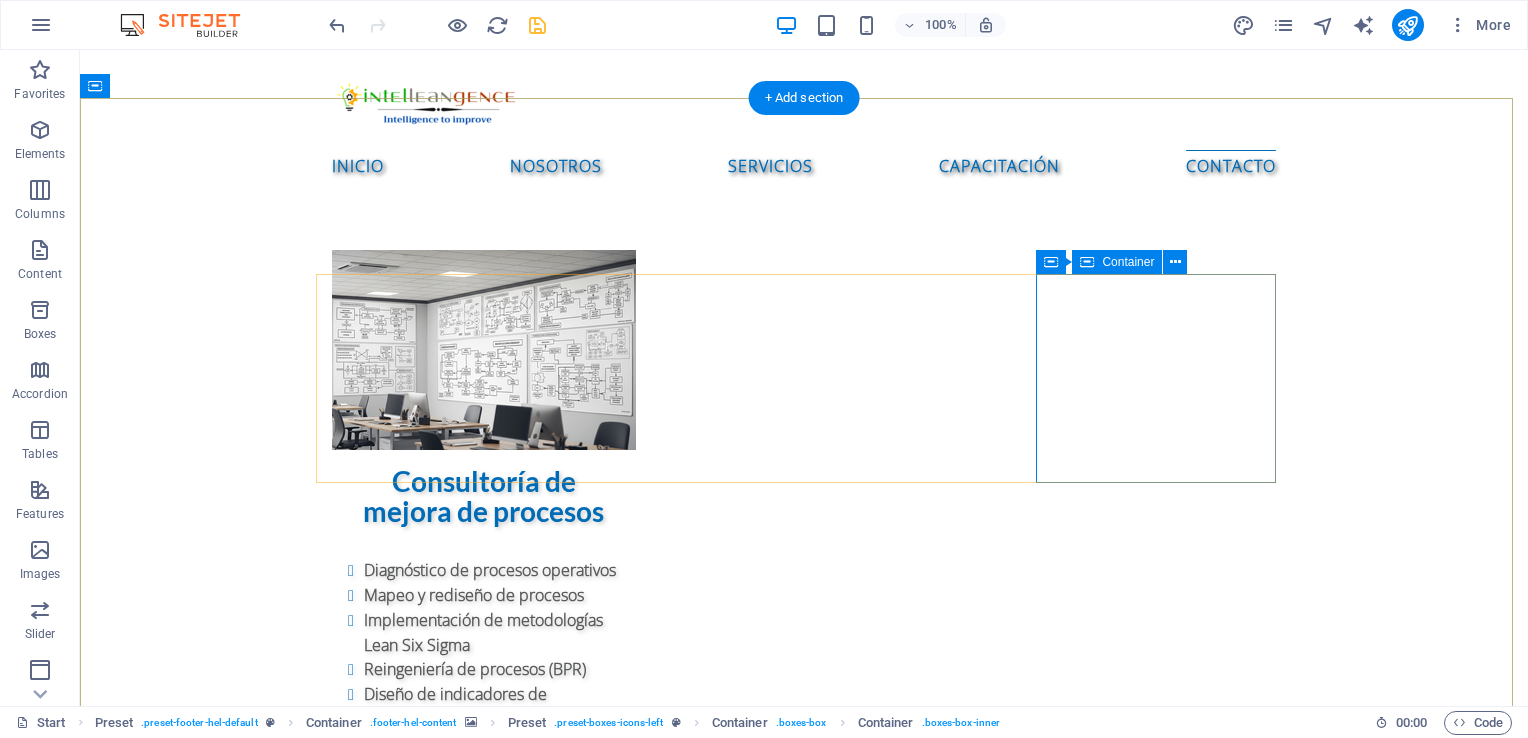 click on "Drop content here or  Add elements  Paste clipboard" at bounding box center [568, 6070] 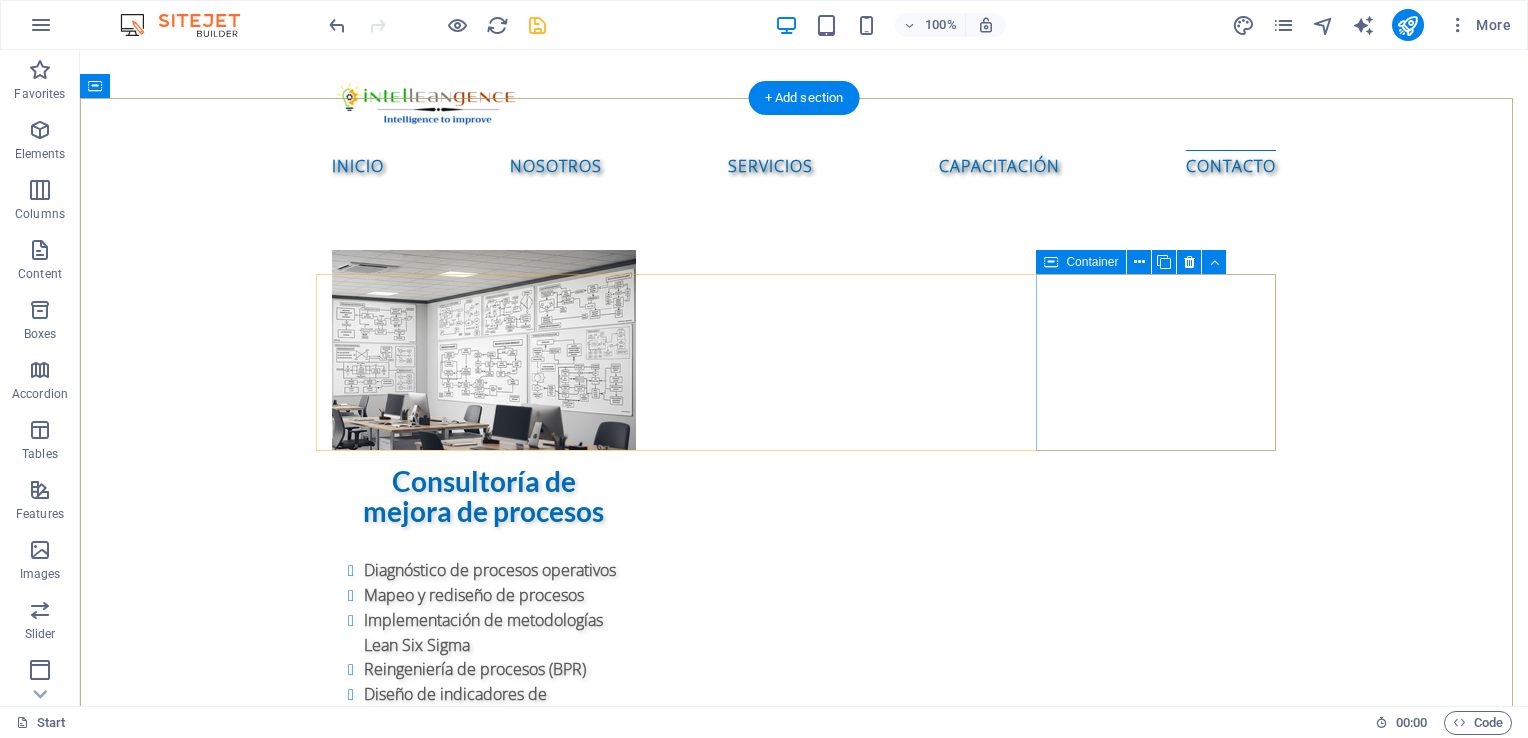 click on "Drop content here or  Add elements  Paste clipboard" at bounding box center (568, 6022) 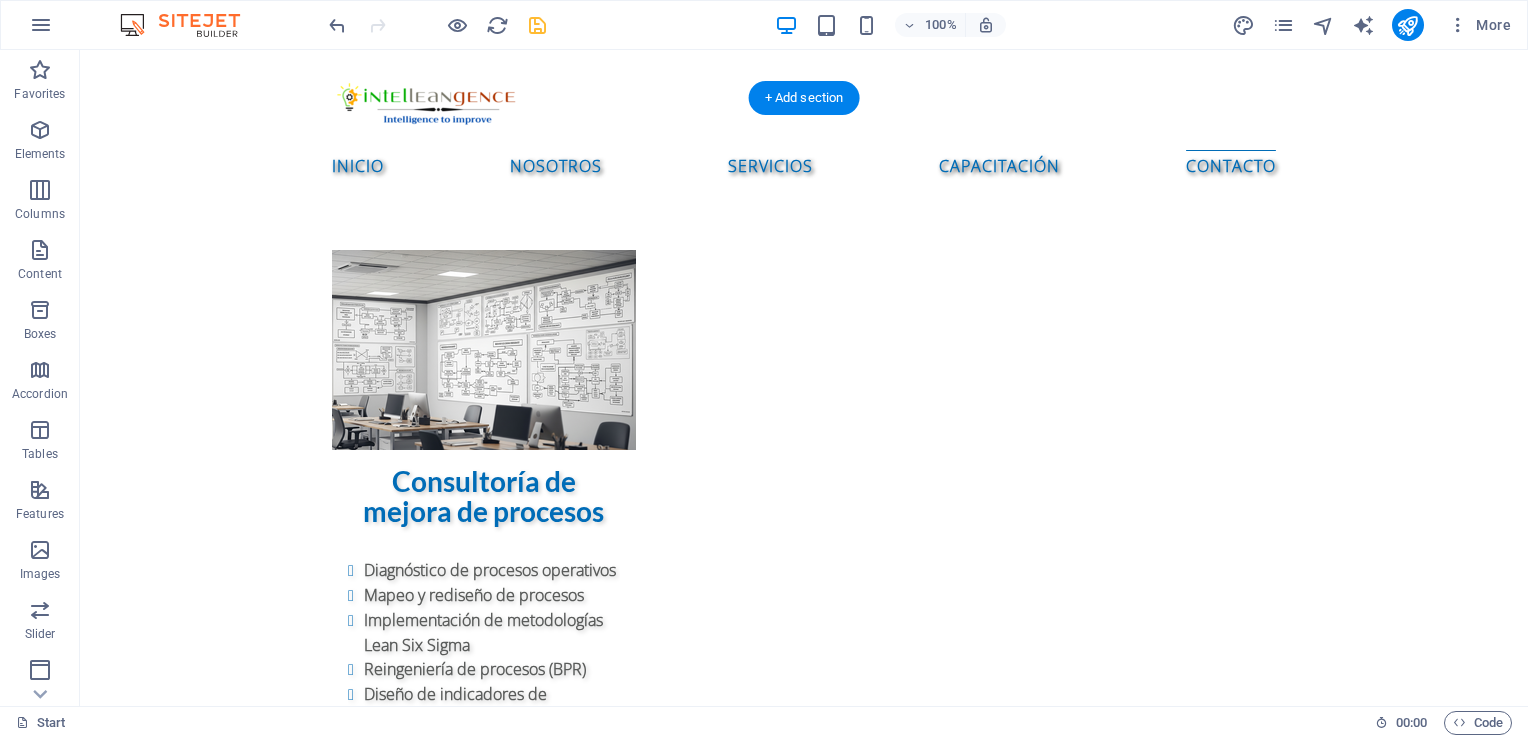 click at bounding box center [804, 4921] 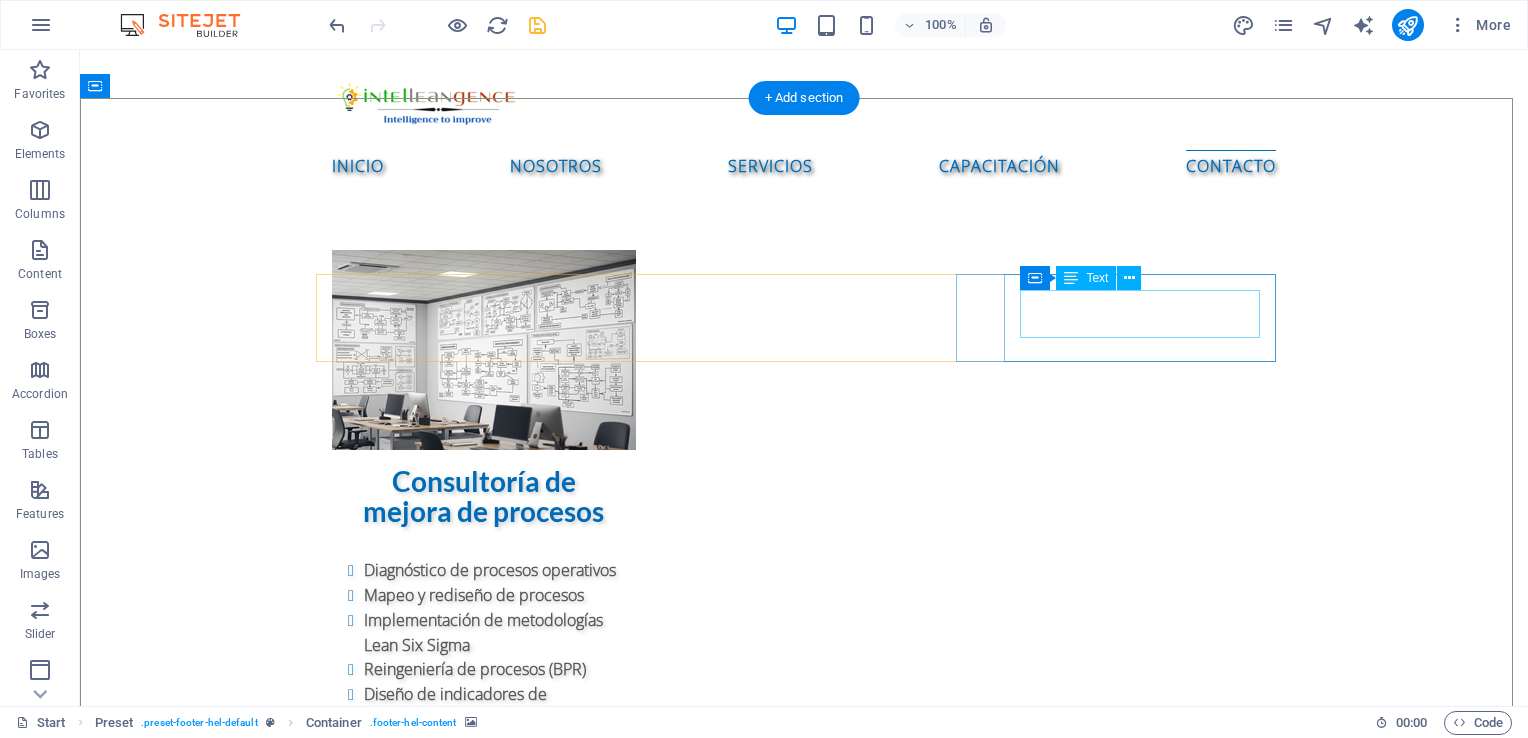 click on "Phone: [PHONE_NUMBER]" at bounding box center [568, 5822] 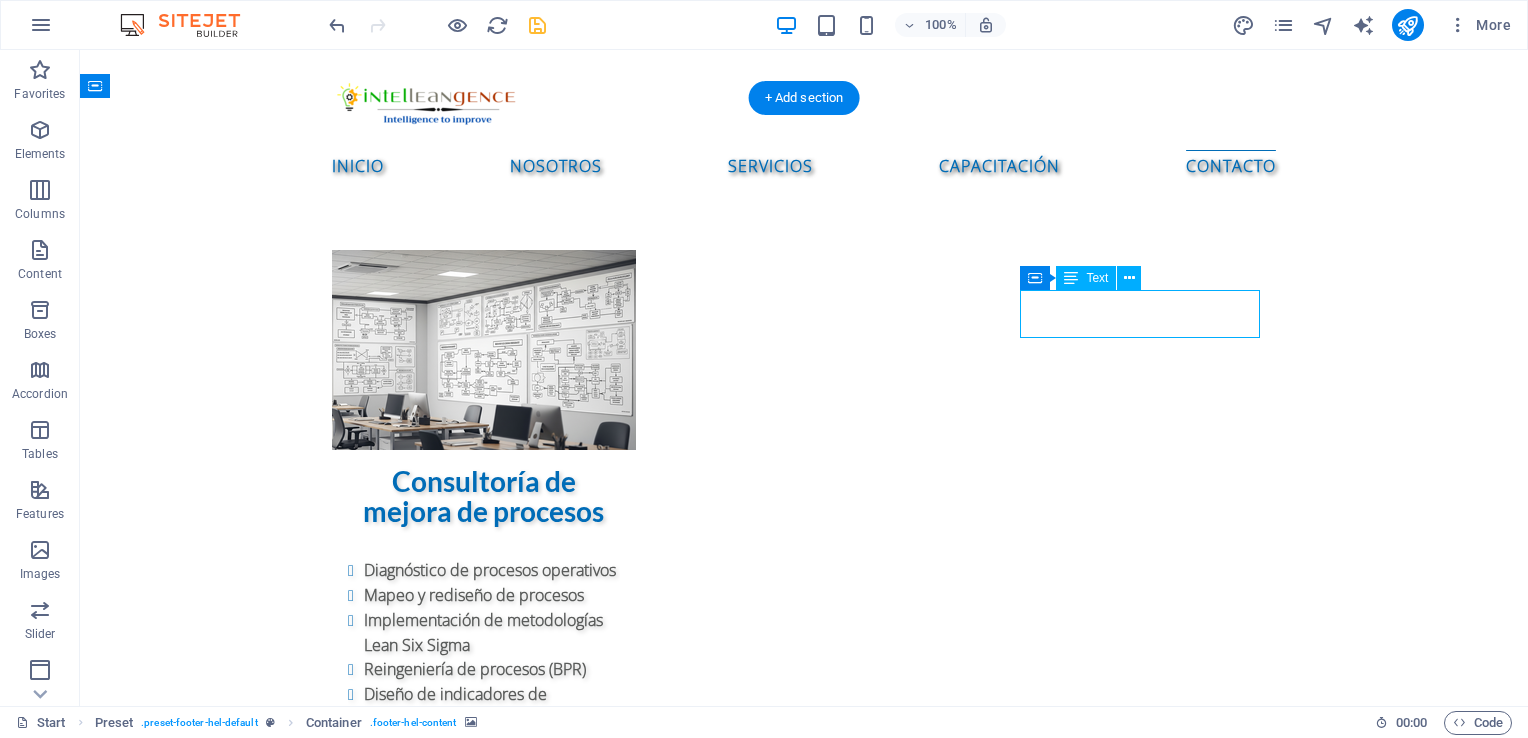 click on "Phone: [PHONE_NUMBER]" at bounding box center (568, 5822) 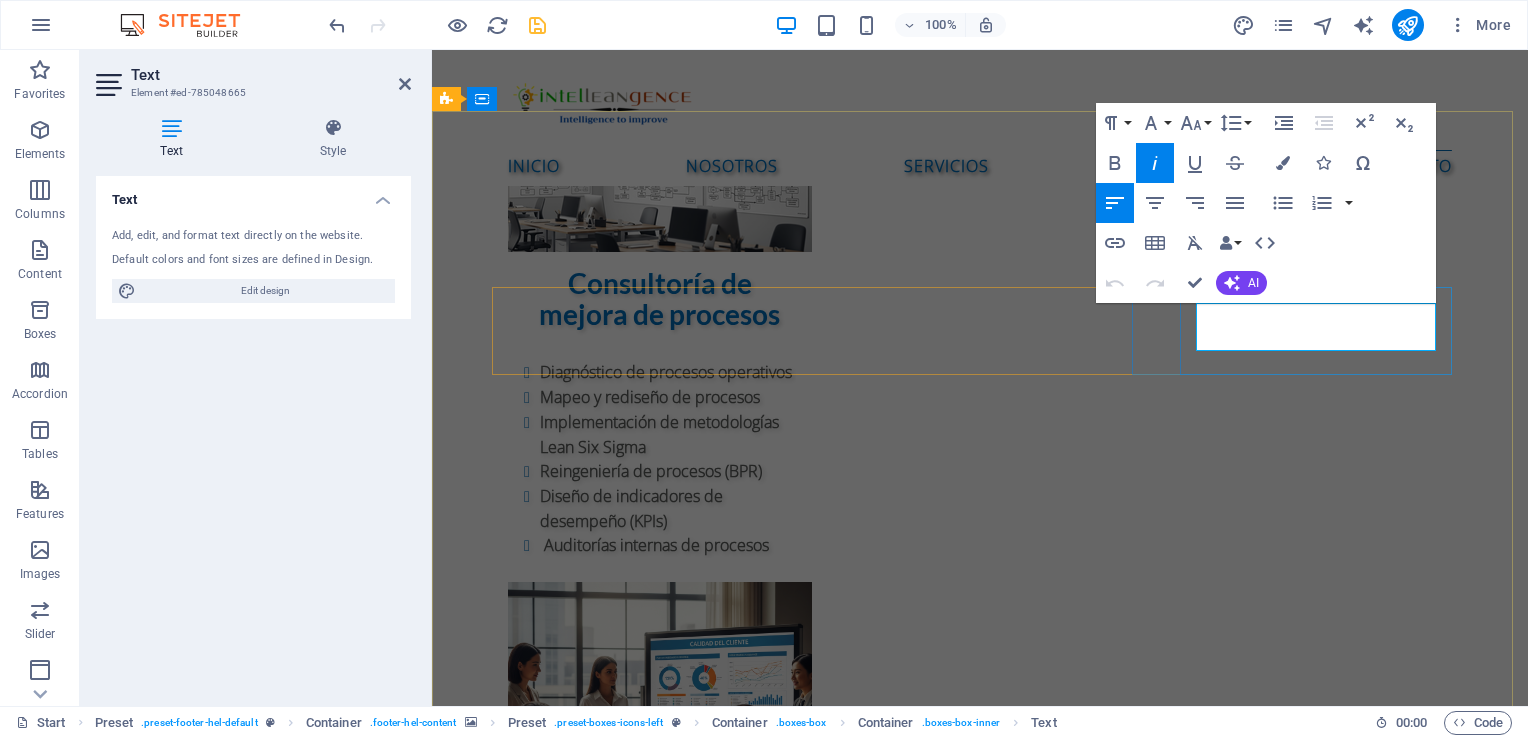 drag, startPoint x: 1236, startPoint y: 313, endPoint x: 1198, endPoint y: 310, distance: 38.118237 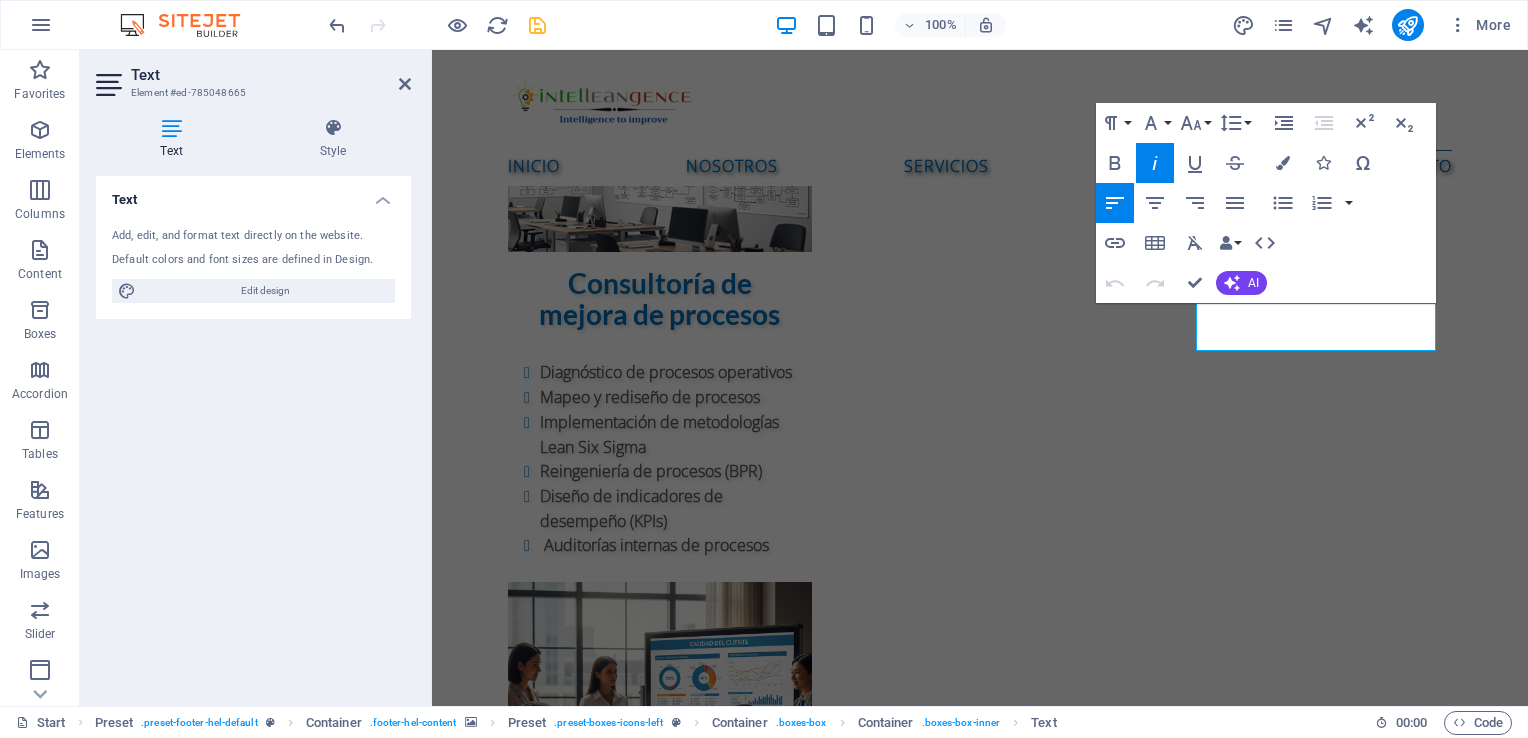 type 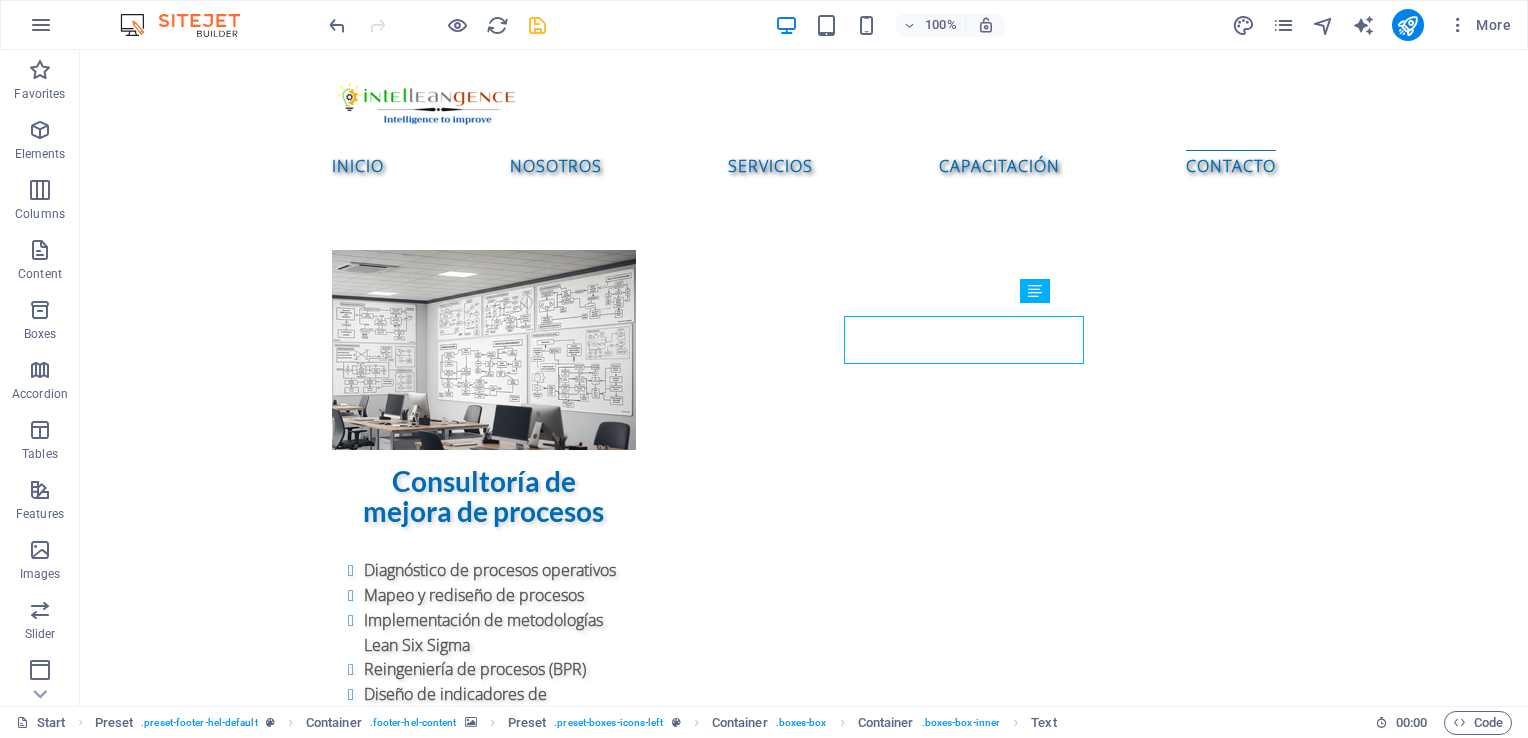 scroll, scrollTop: 3501, scrollLeft: 0, axis: vertical 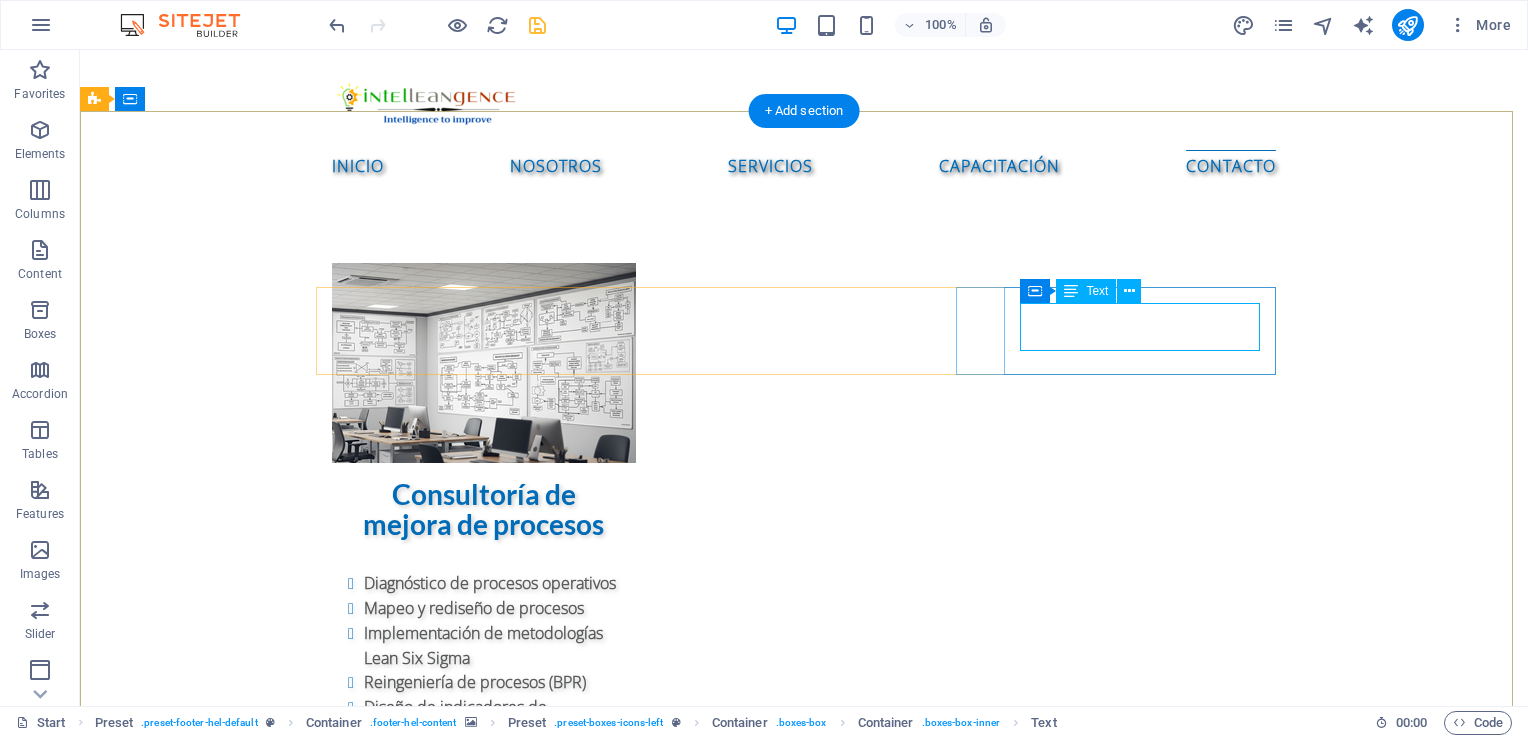 click on "Wh [PHONE_NUMBER]" at bounding box center (568, 5835) 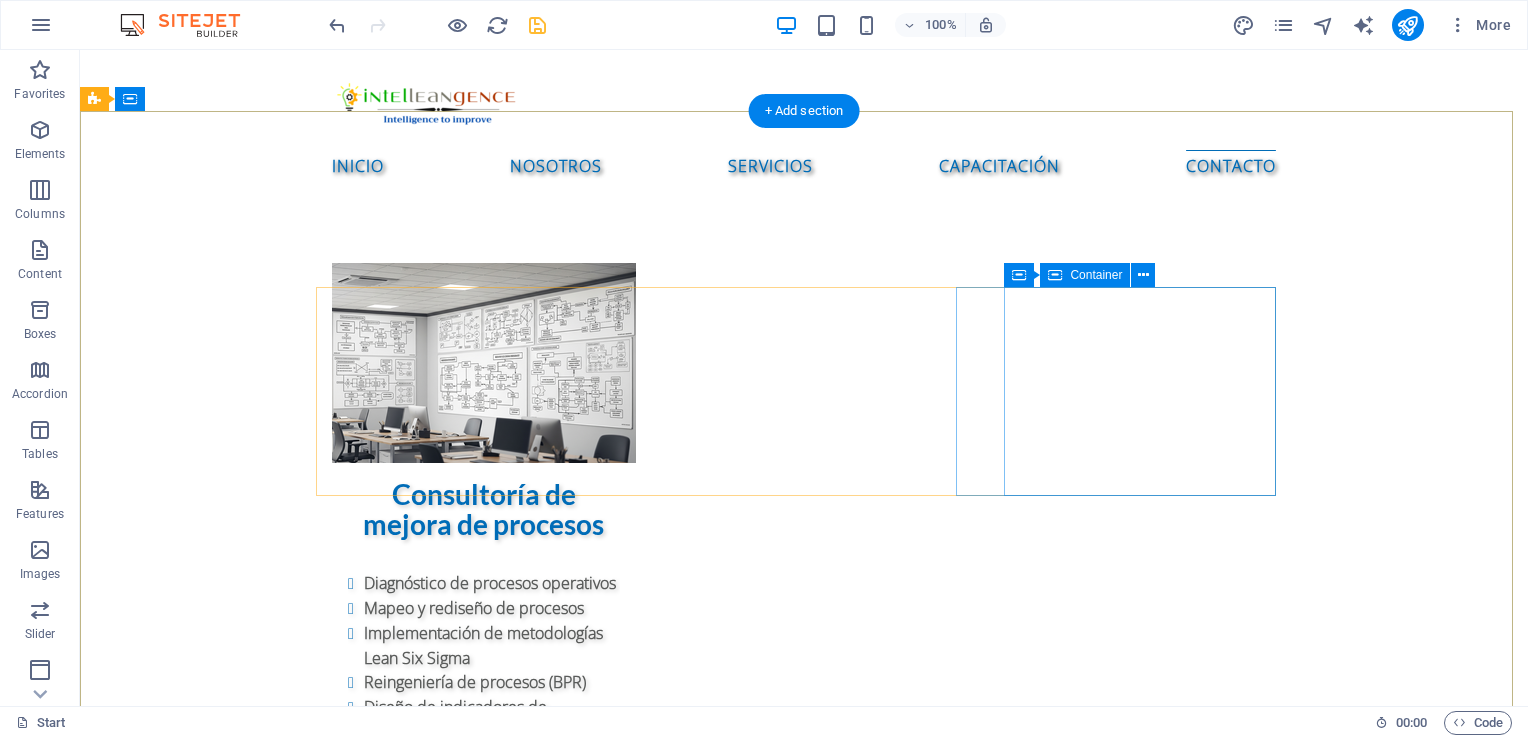 click on "Drop content here or  Add elements  Paste clipboard" at bounding box center (568, 6003) 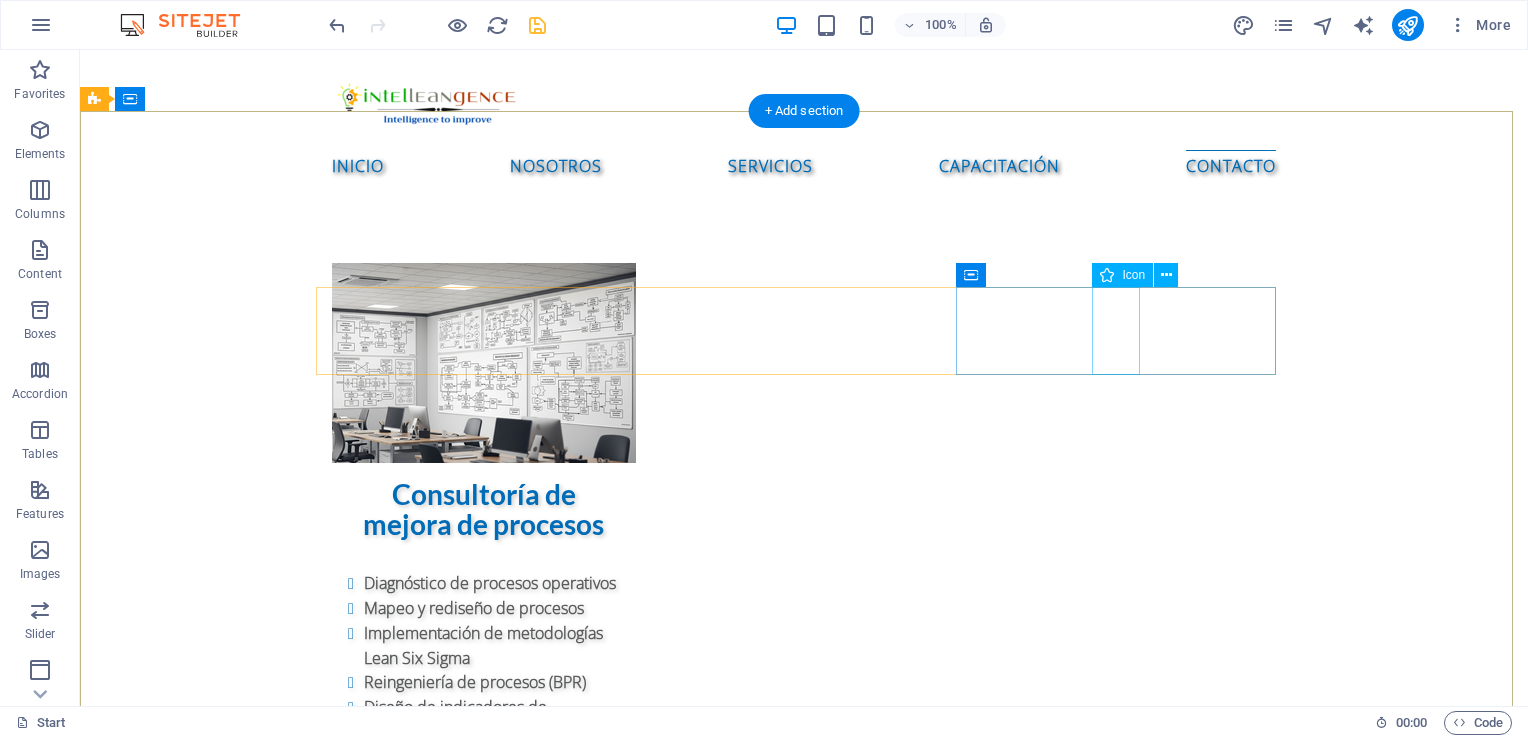 click at bounding box center (568, 5771) 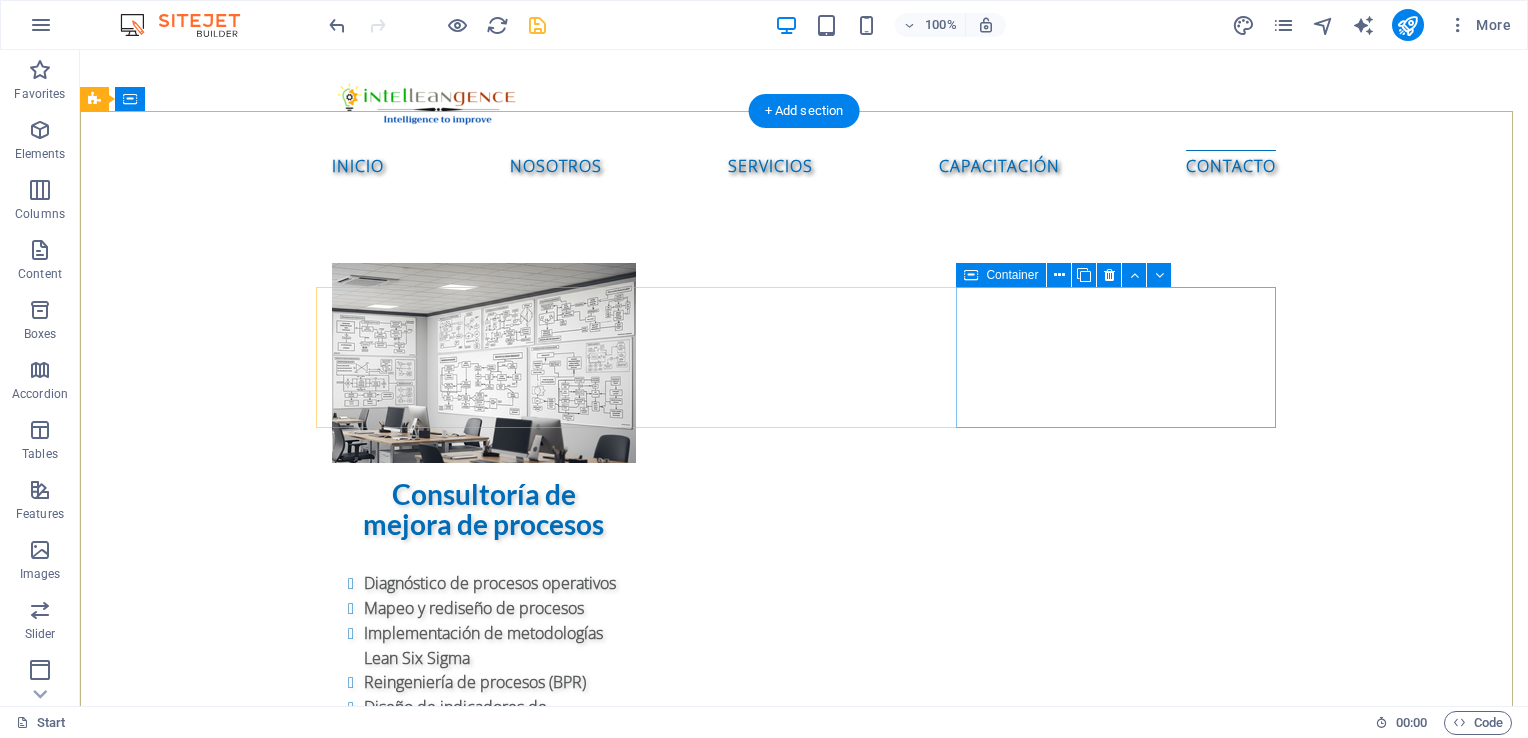 click on "Drop content here or  Add elements  Paste clipboard" at bounding box center [568, 5871] 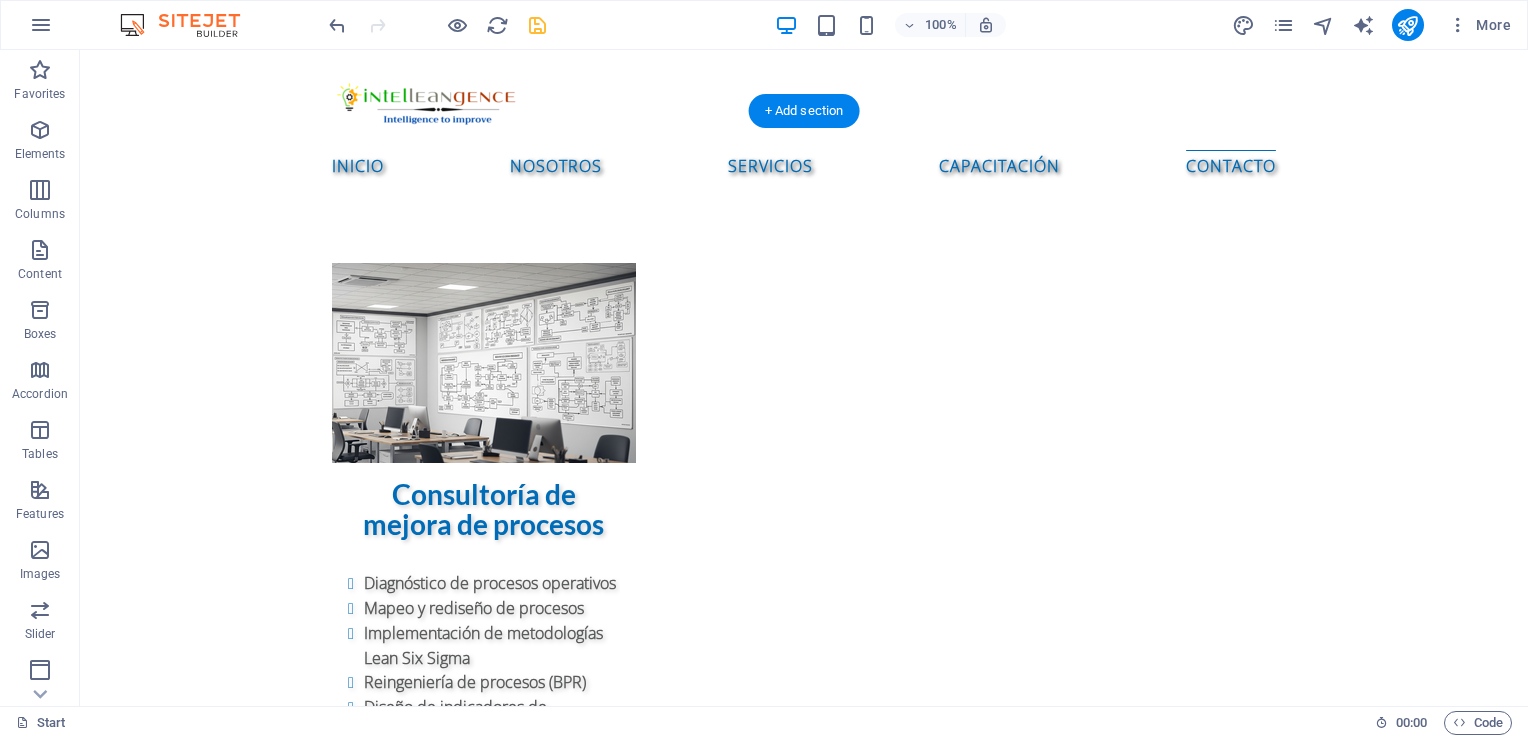 click at bounding box center (804, 4934) 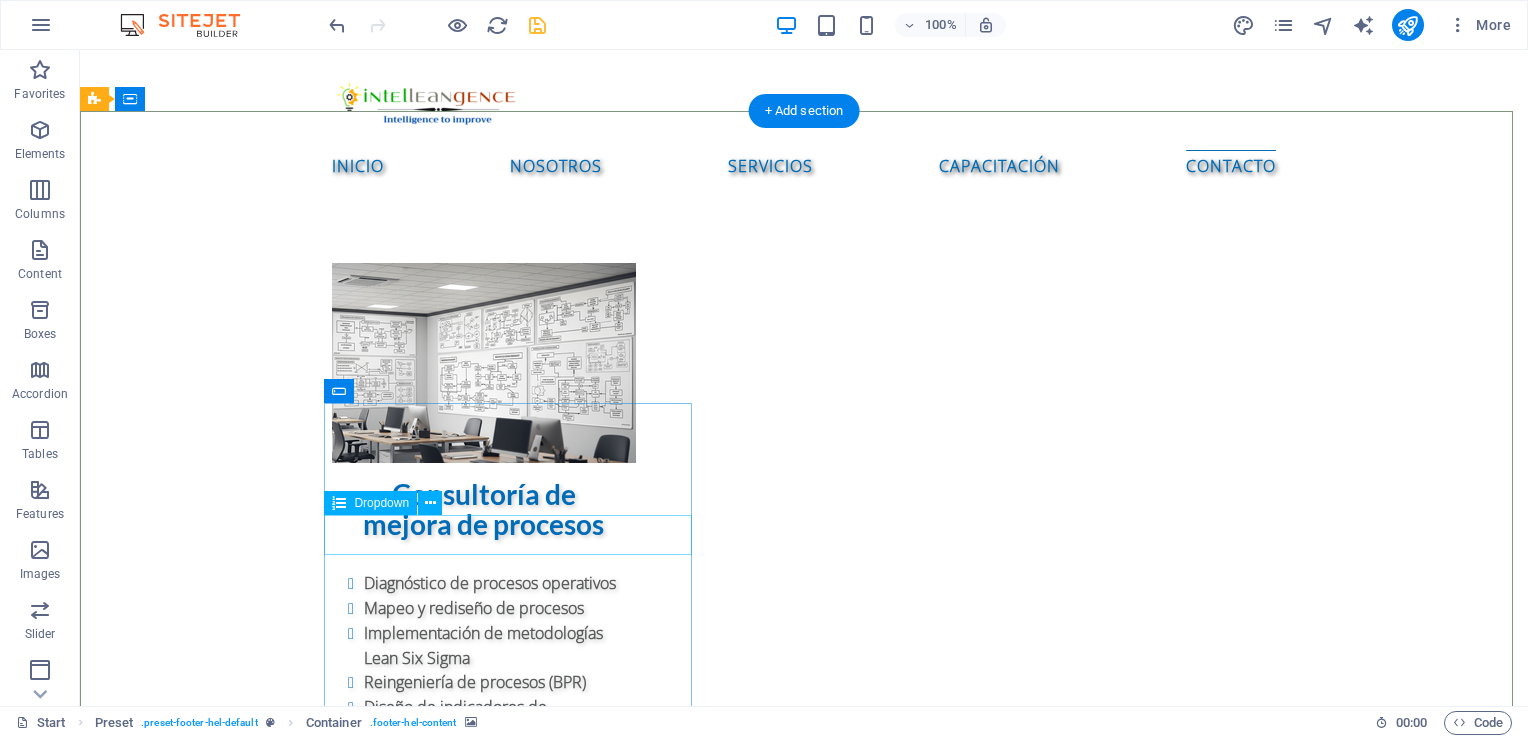 click on "Select a service
Basic
Premium
Pro" 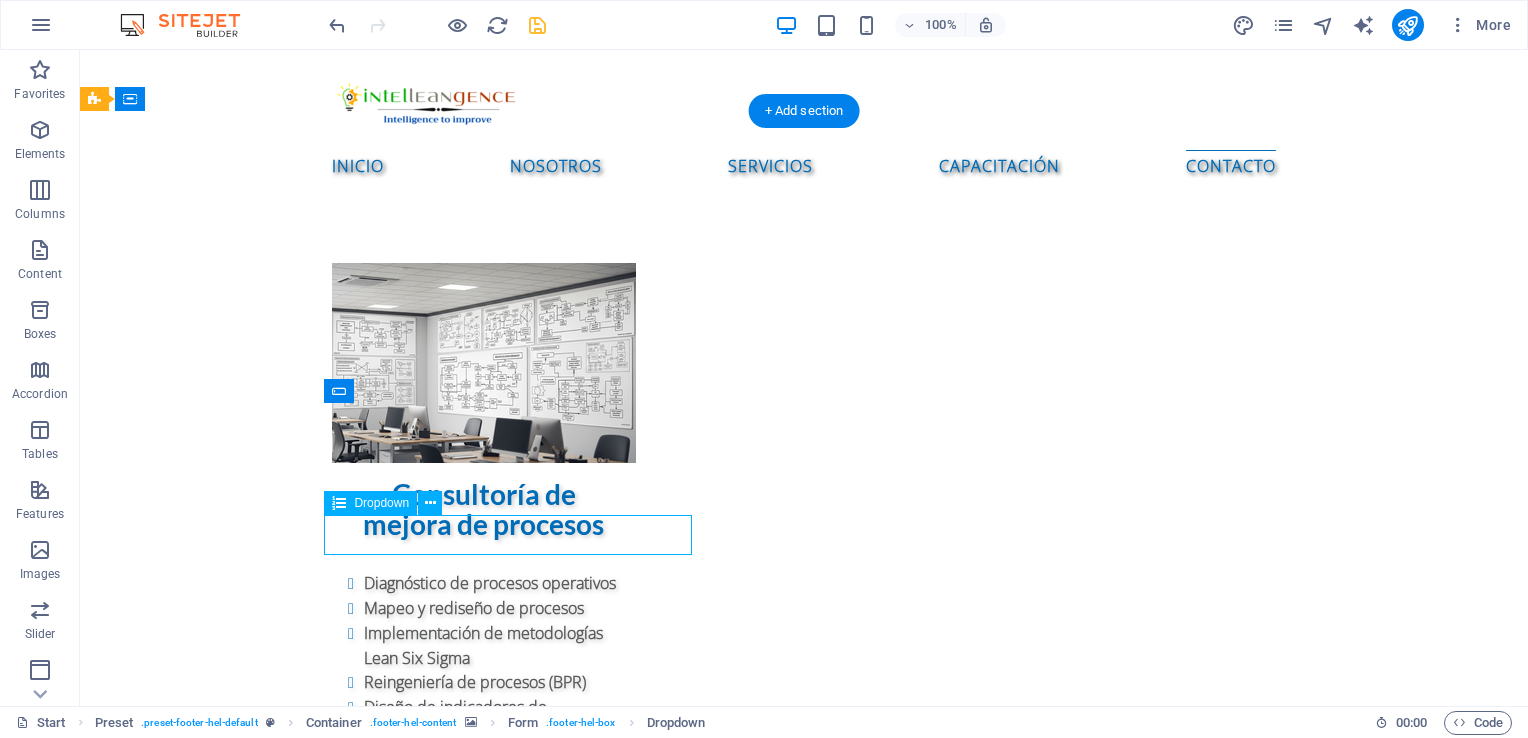 click on "Select a service
Basic
Premium
Pro" 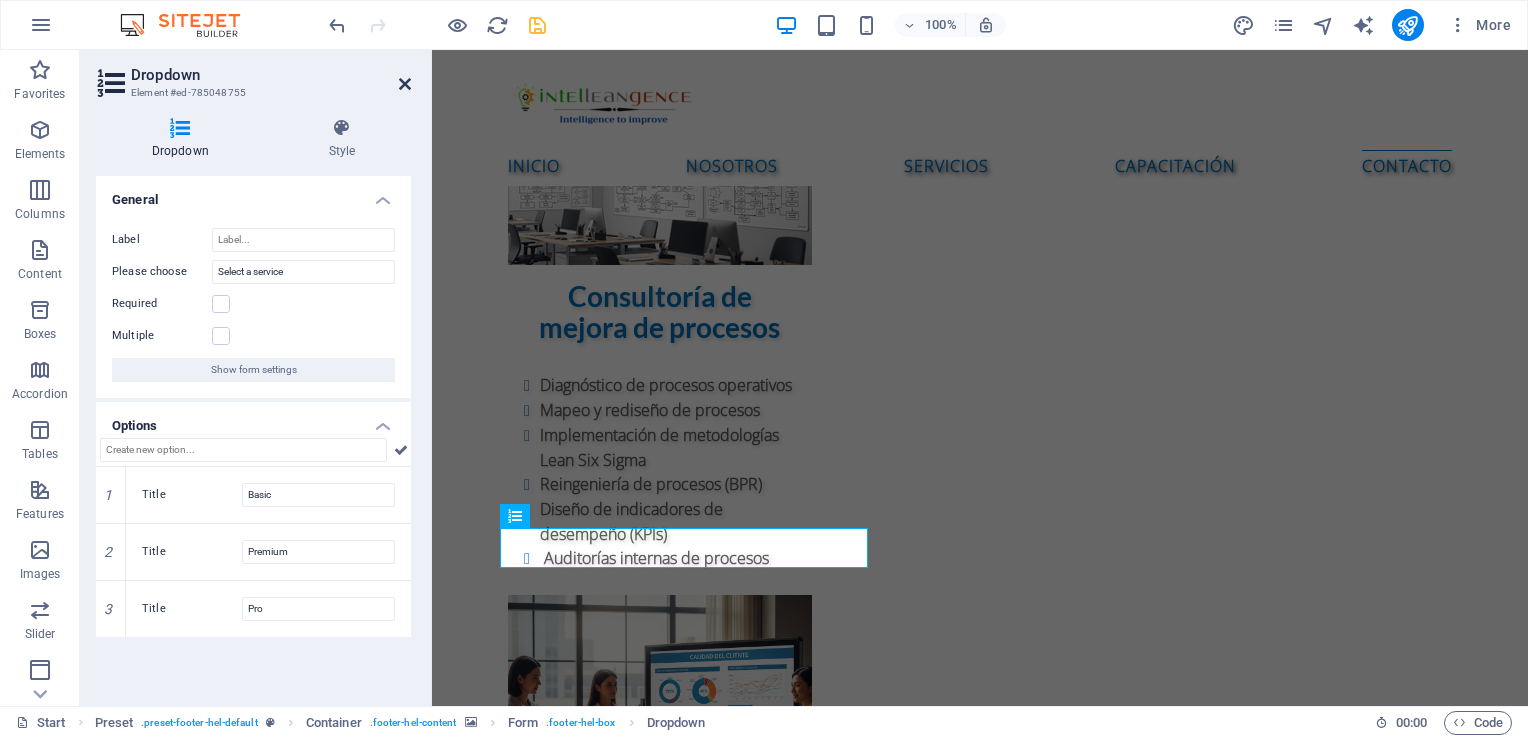 click at bounding box center (405, 84) 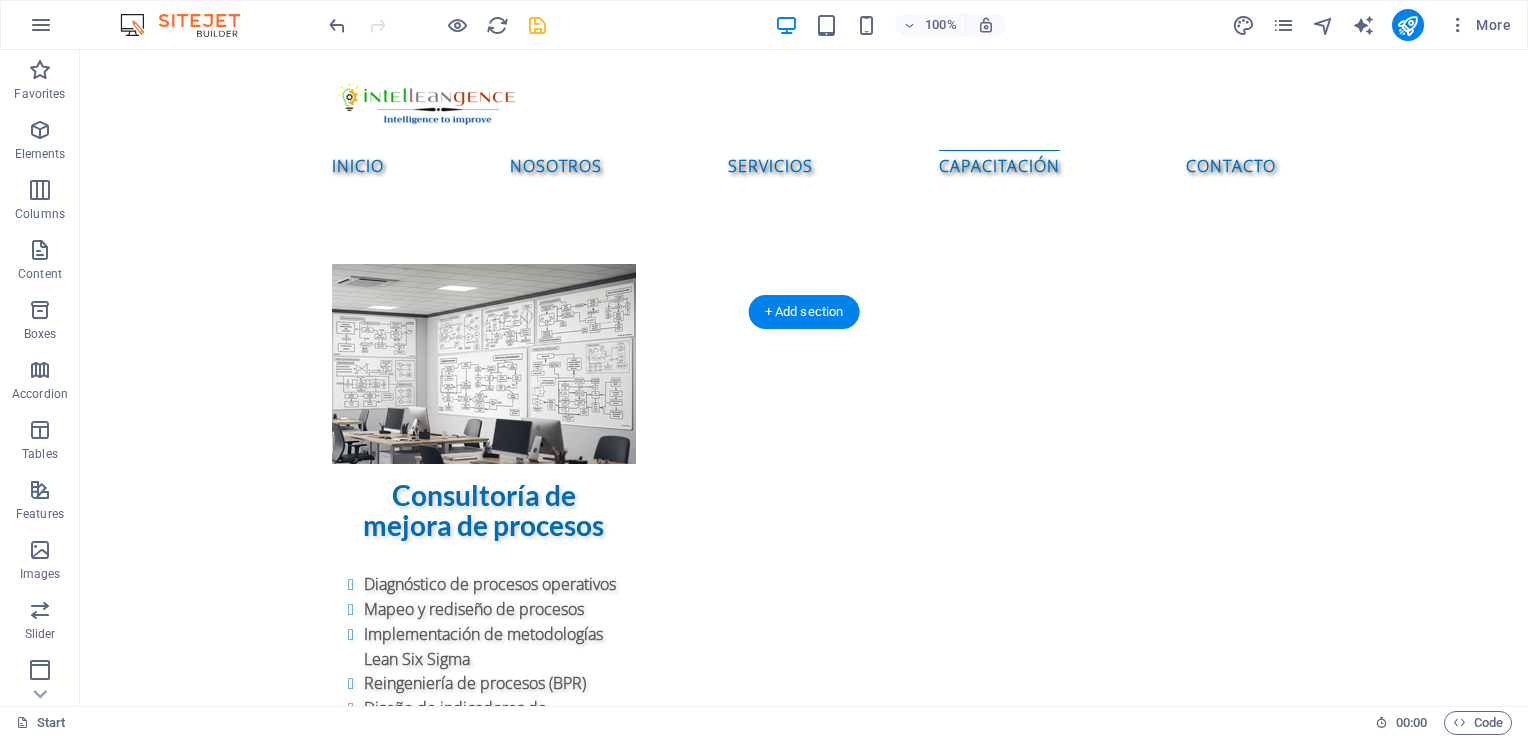 scroll, scrollTop: 3300, scrollLeft: 0, axis: vertical 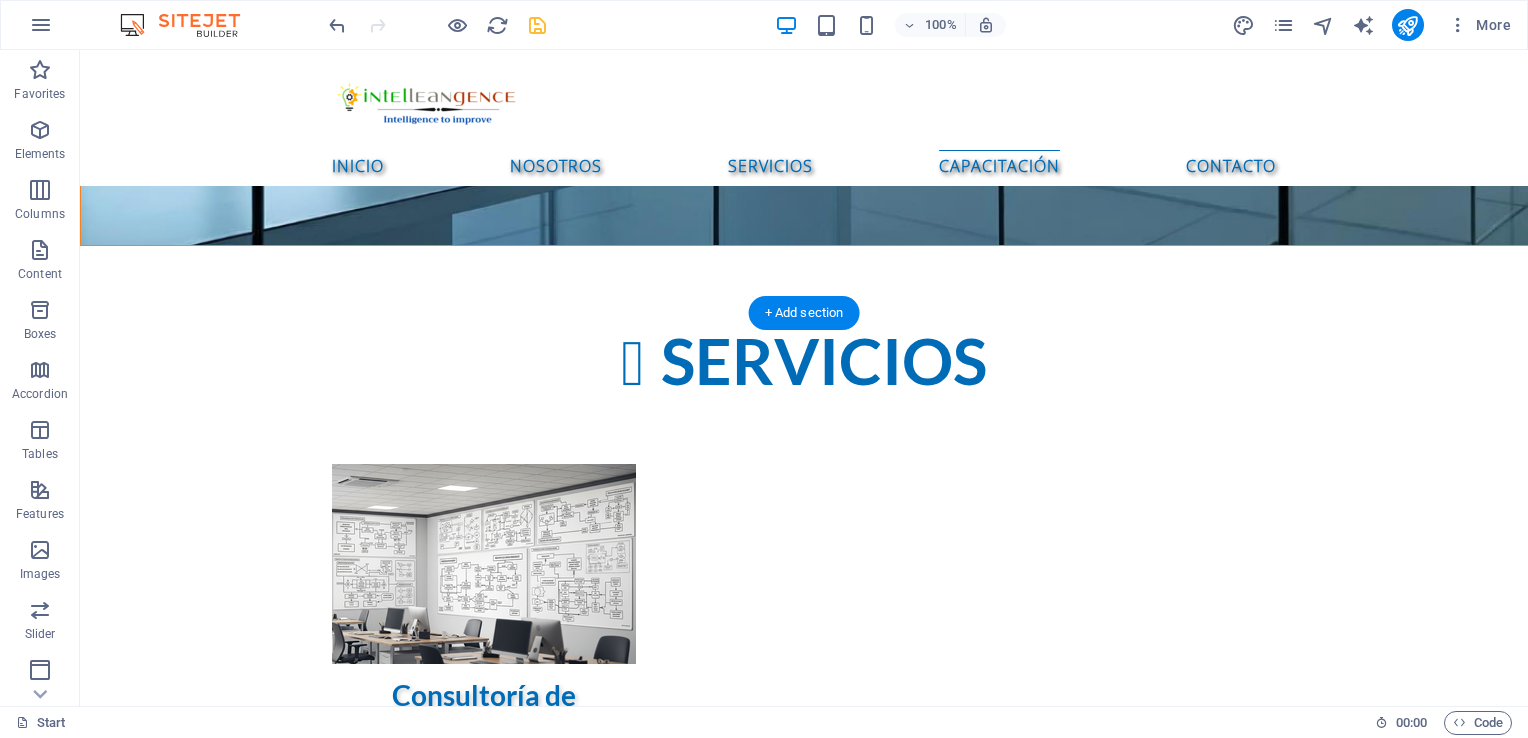 click at bounding box center [804, 5135] 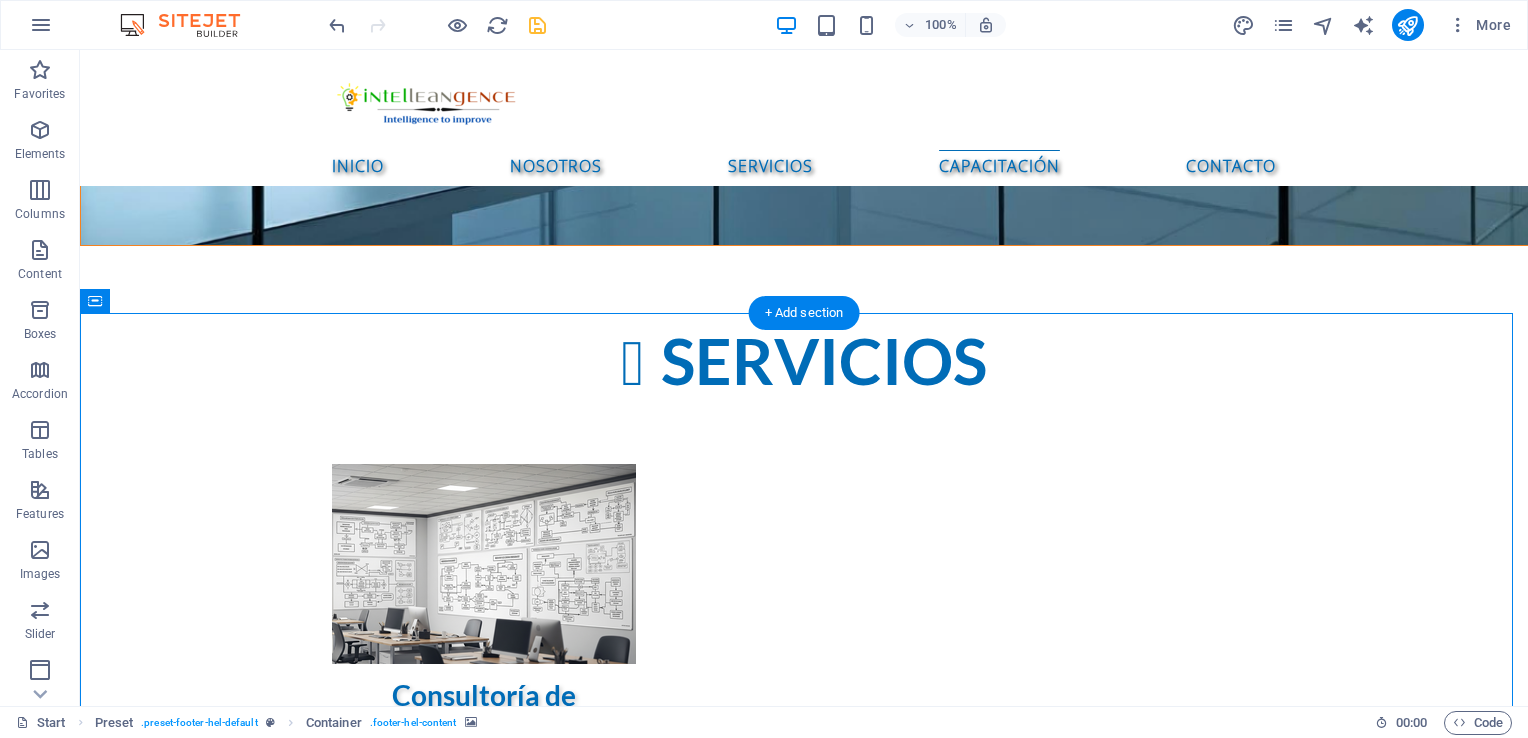 click at bounding box center (804, 5135) 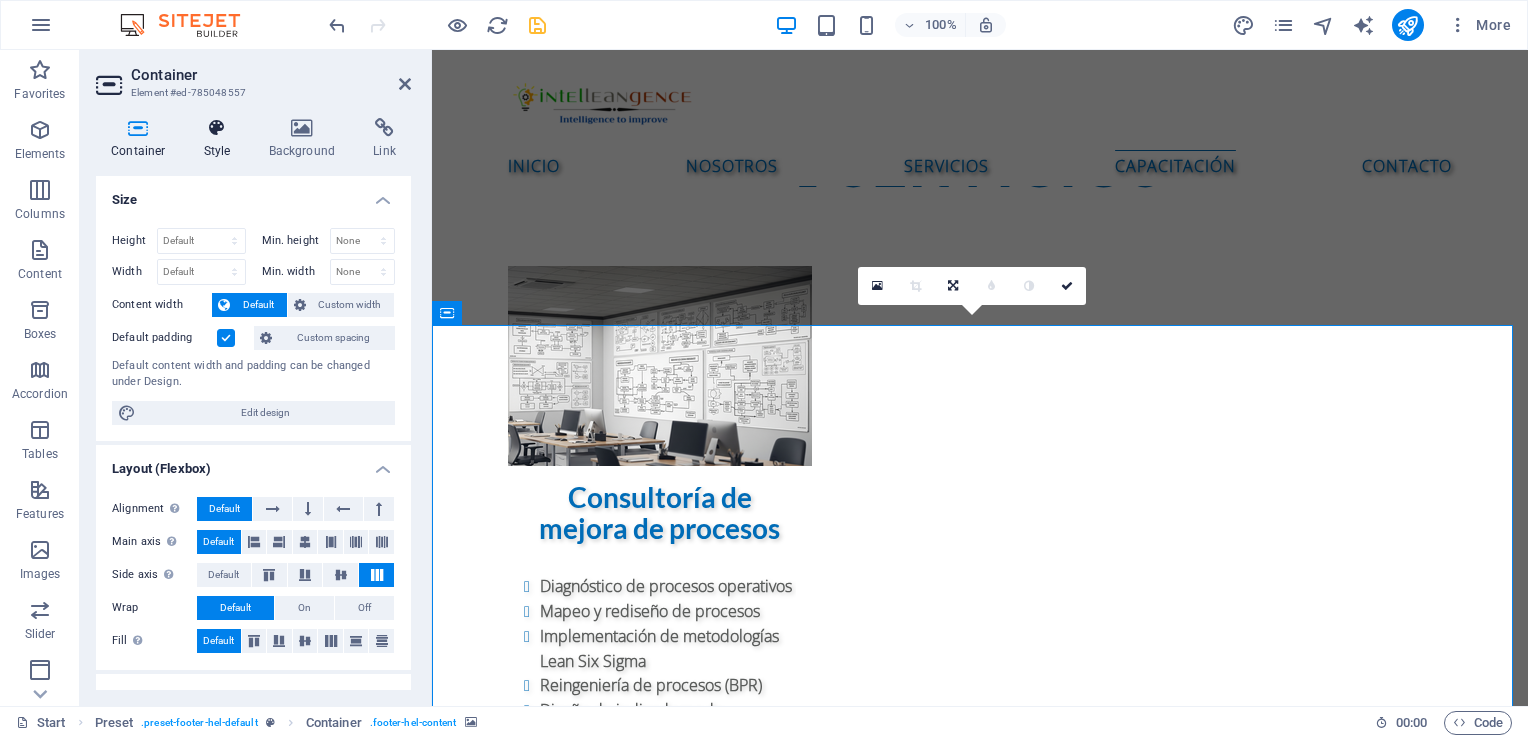 click at bounding box center [217, 128] 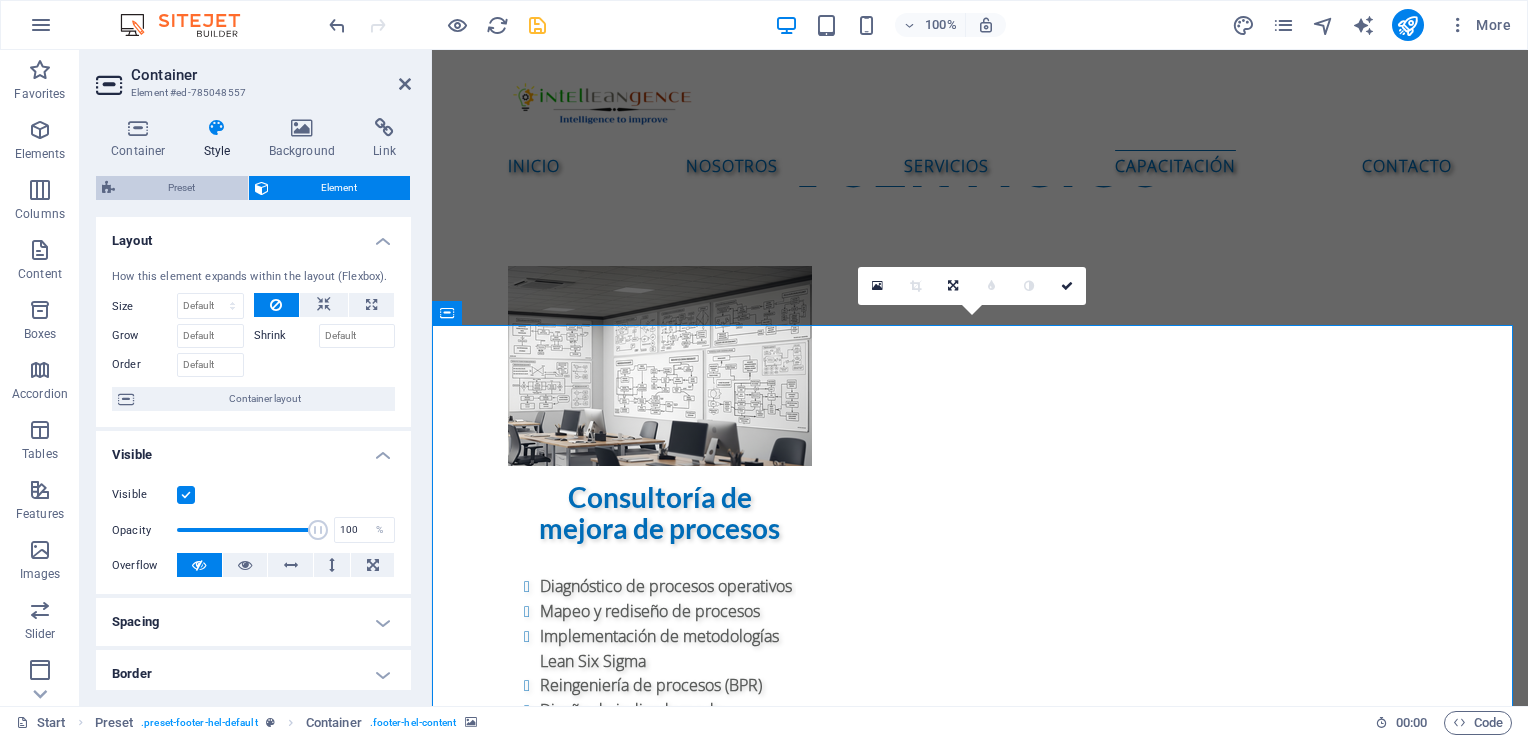 click on "Preset" at bounding box center (181, 188) 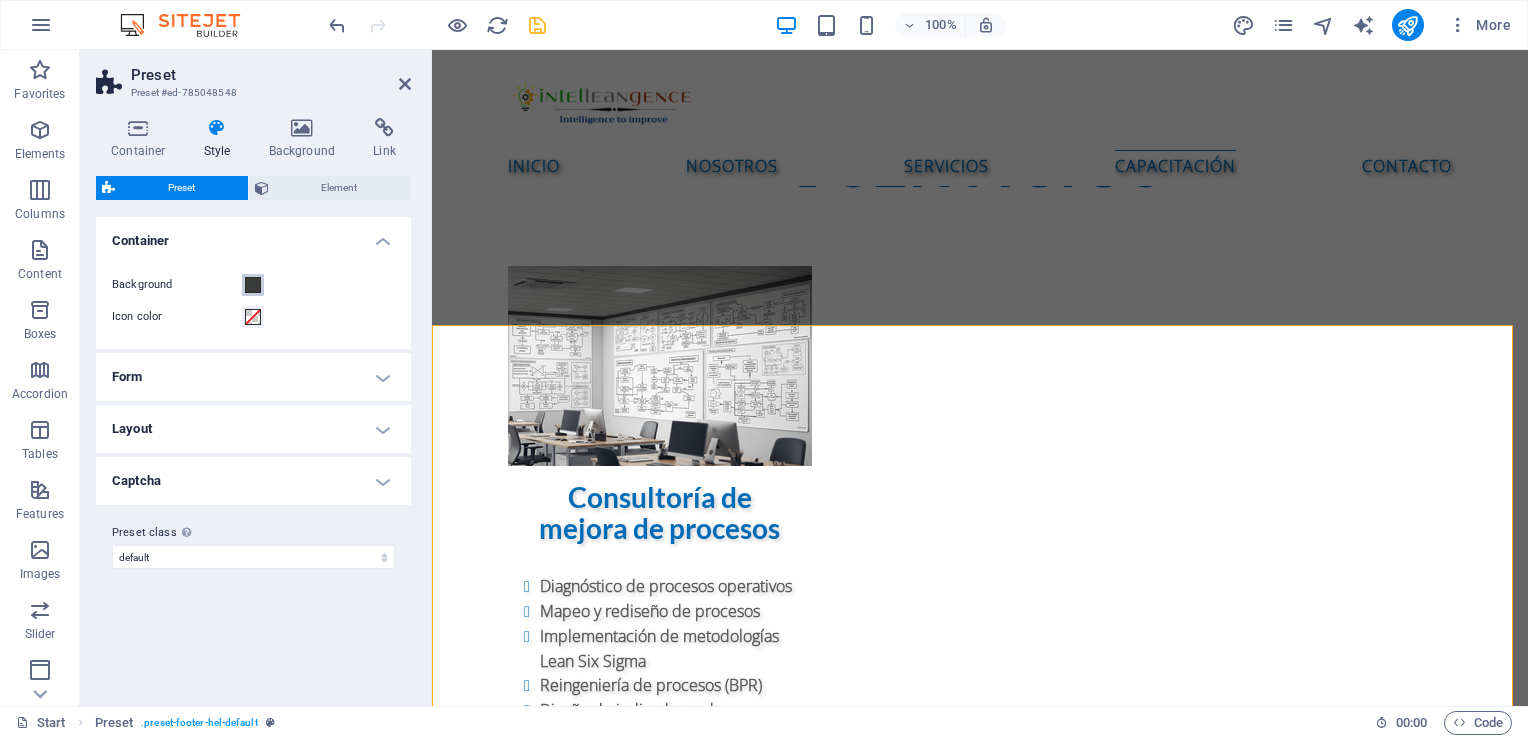 click at bounding box center [253, 285] 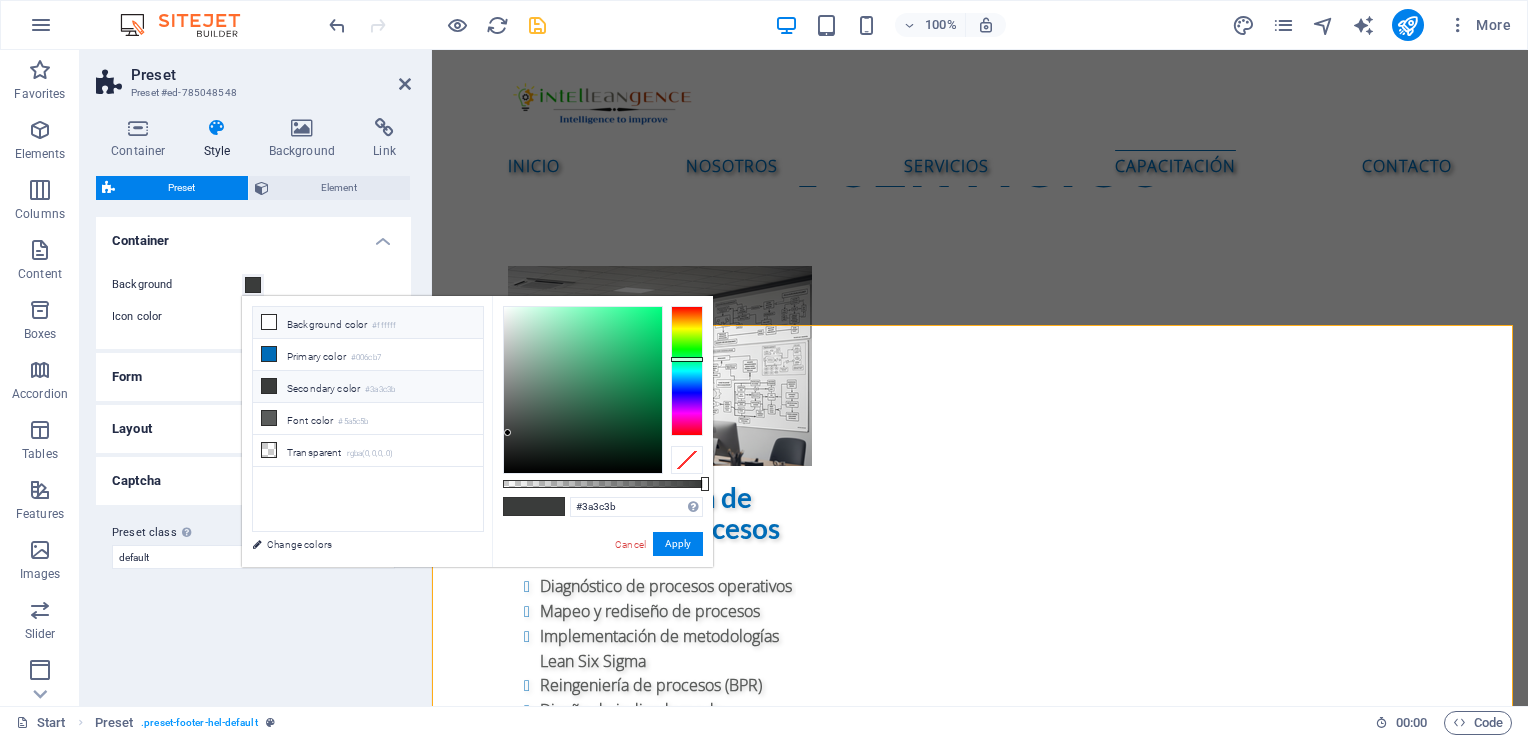 click at bounding box center [269, 322] 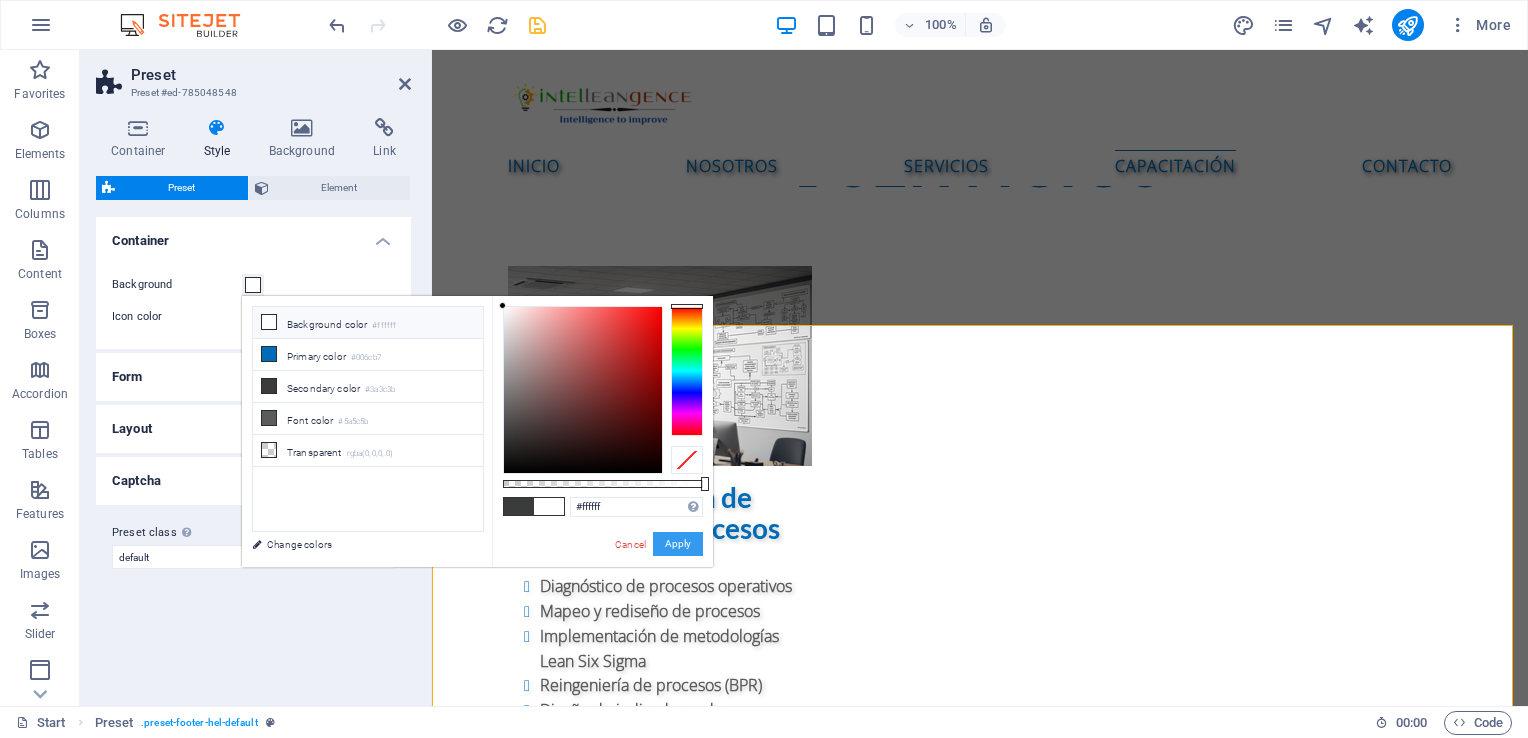 drag, startPoint x: 677, startPoint y: 552, endPoint x: 251, endPoint y: 476, distance: 432.72623 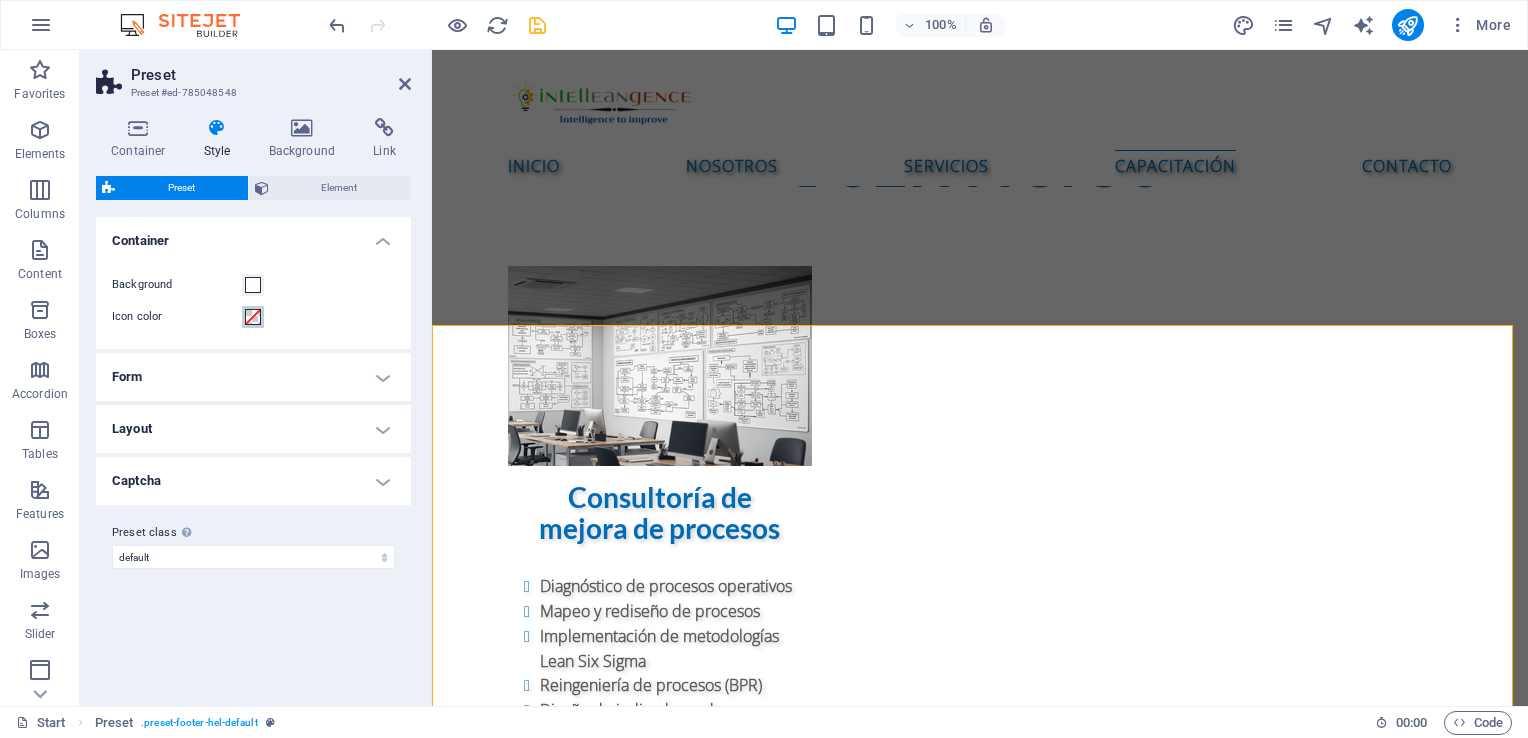 click at bounding box center (253, 317) 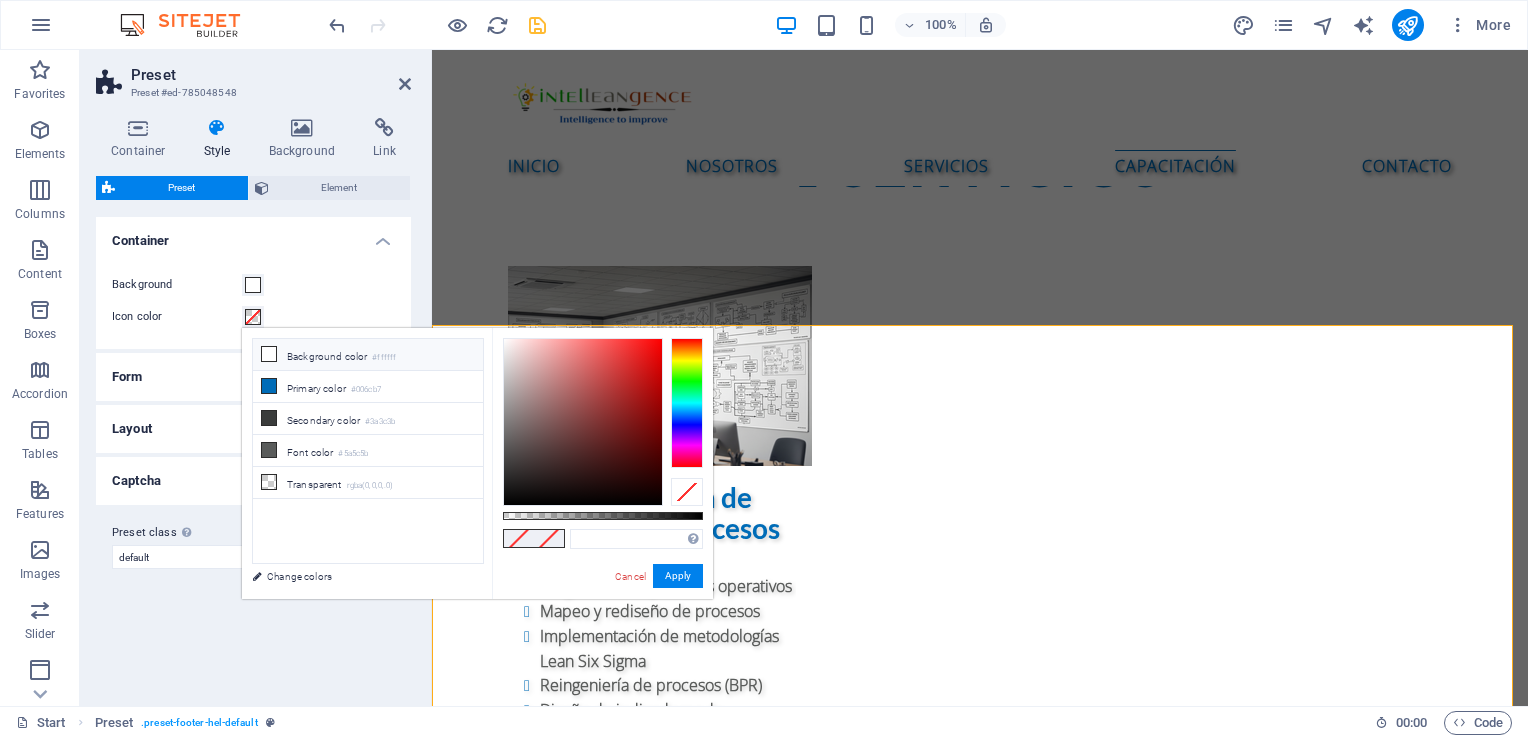 click at bounding box center [269, 354] 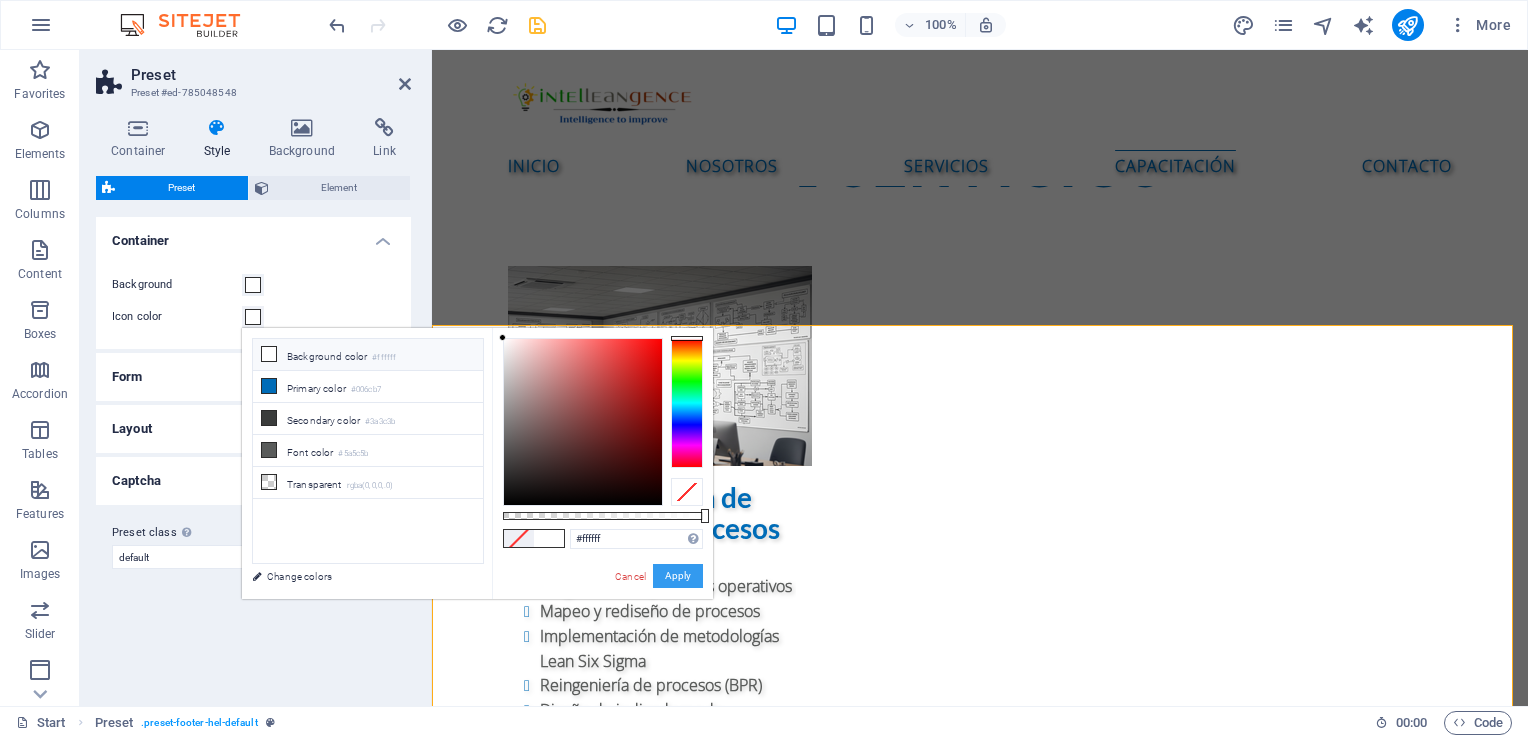 click on "Apply" at bounding box center (678, 576) 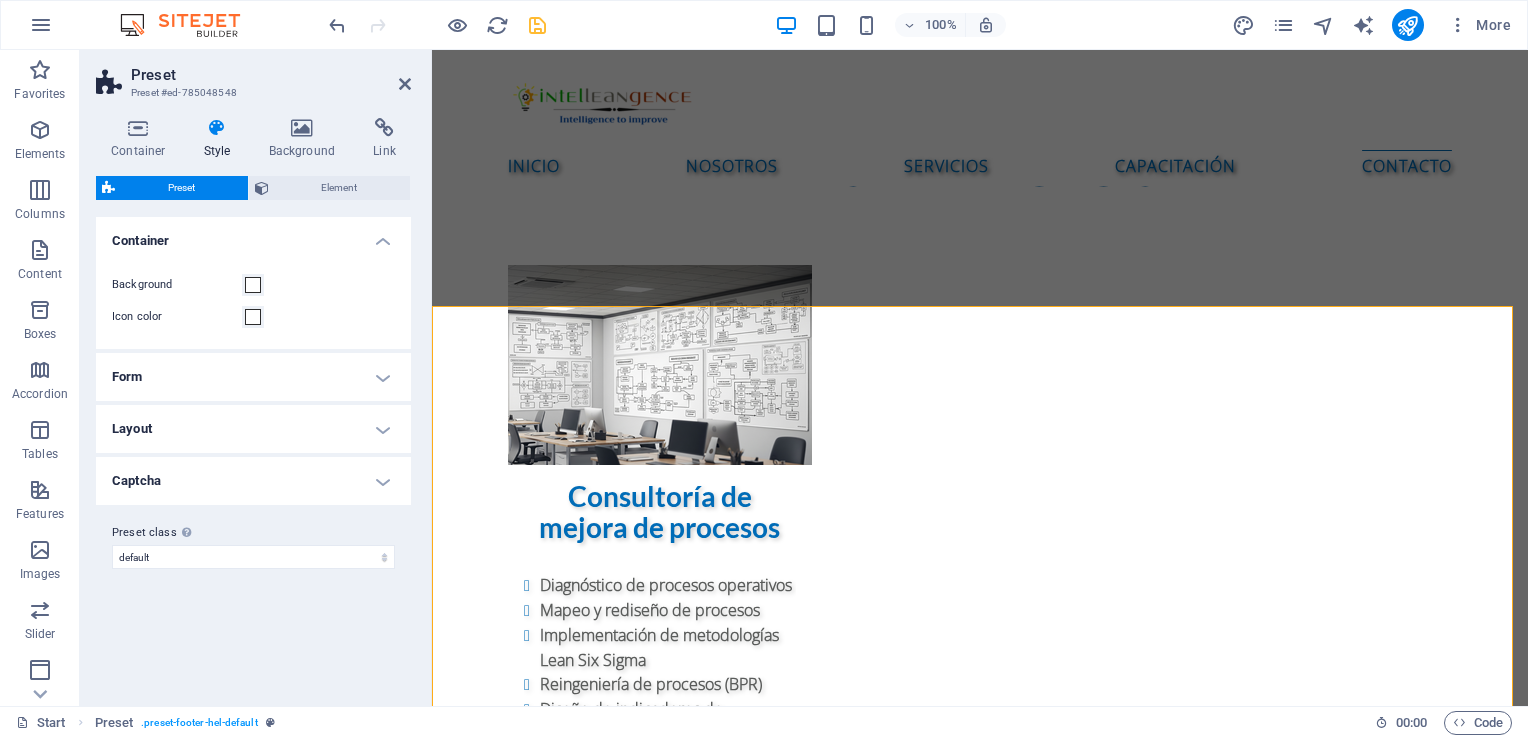 scroll, scrollTop: 3300, scrollLeft: 0, axis: vertical 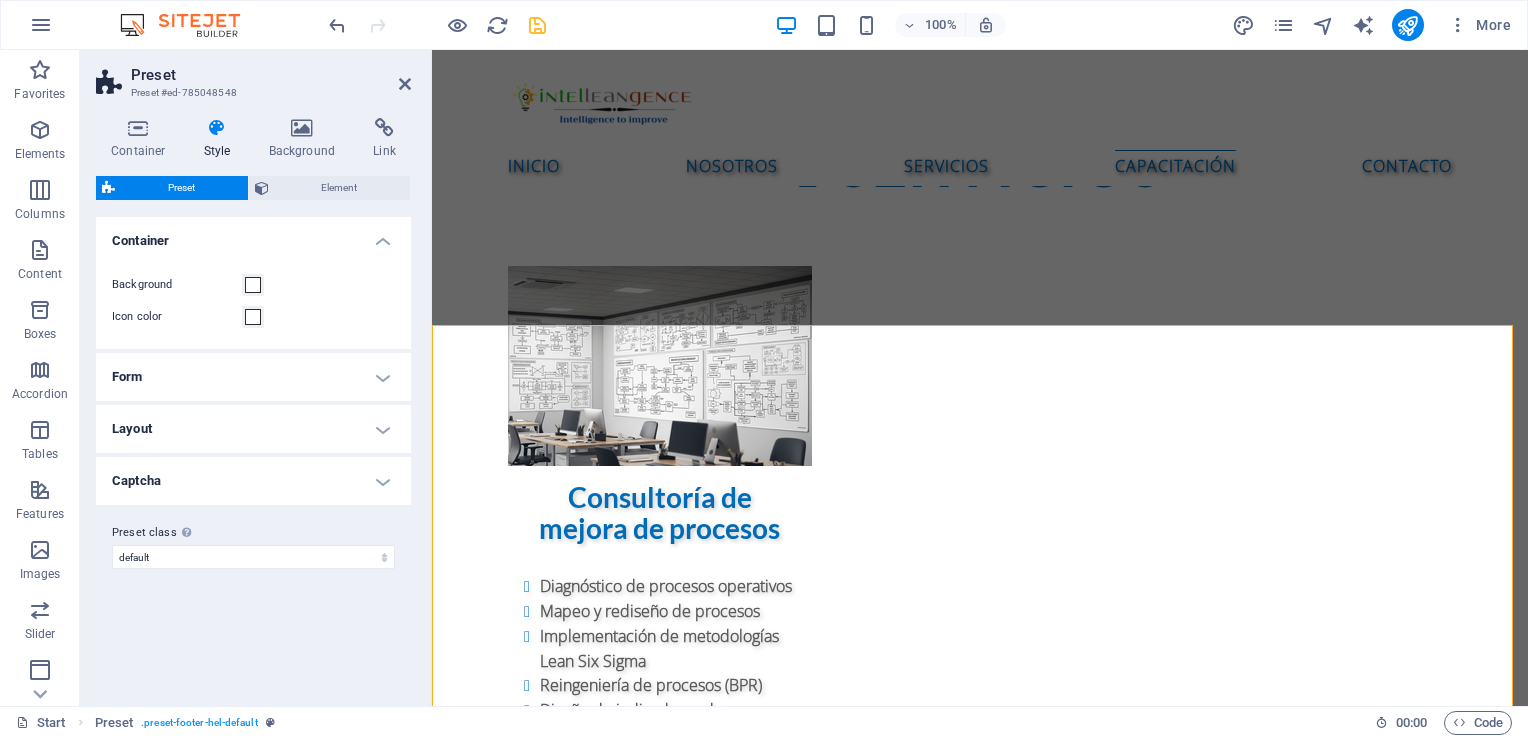 click at bounding box center (980, 4937) 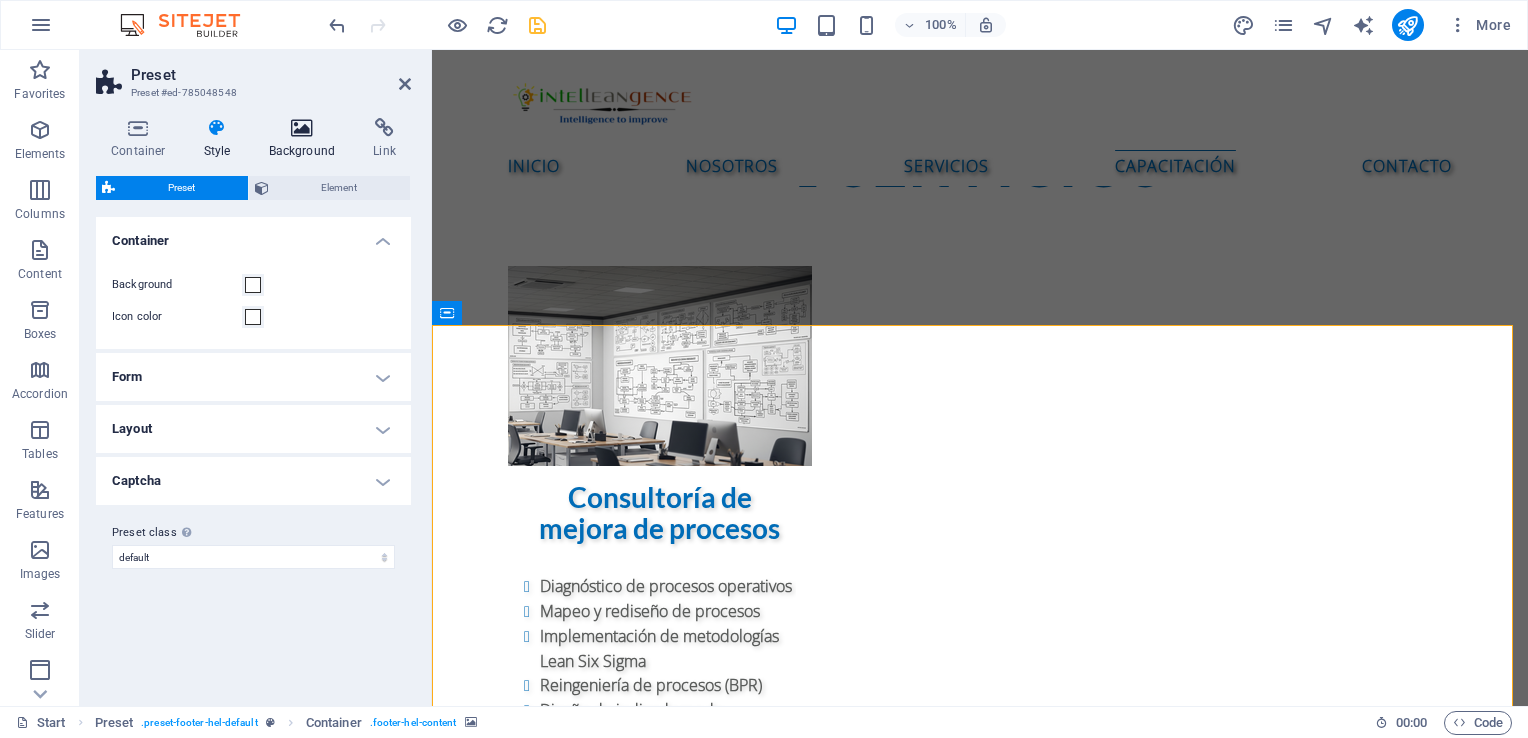 click on "Background" at bounding box center [306, 139] 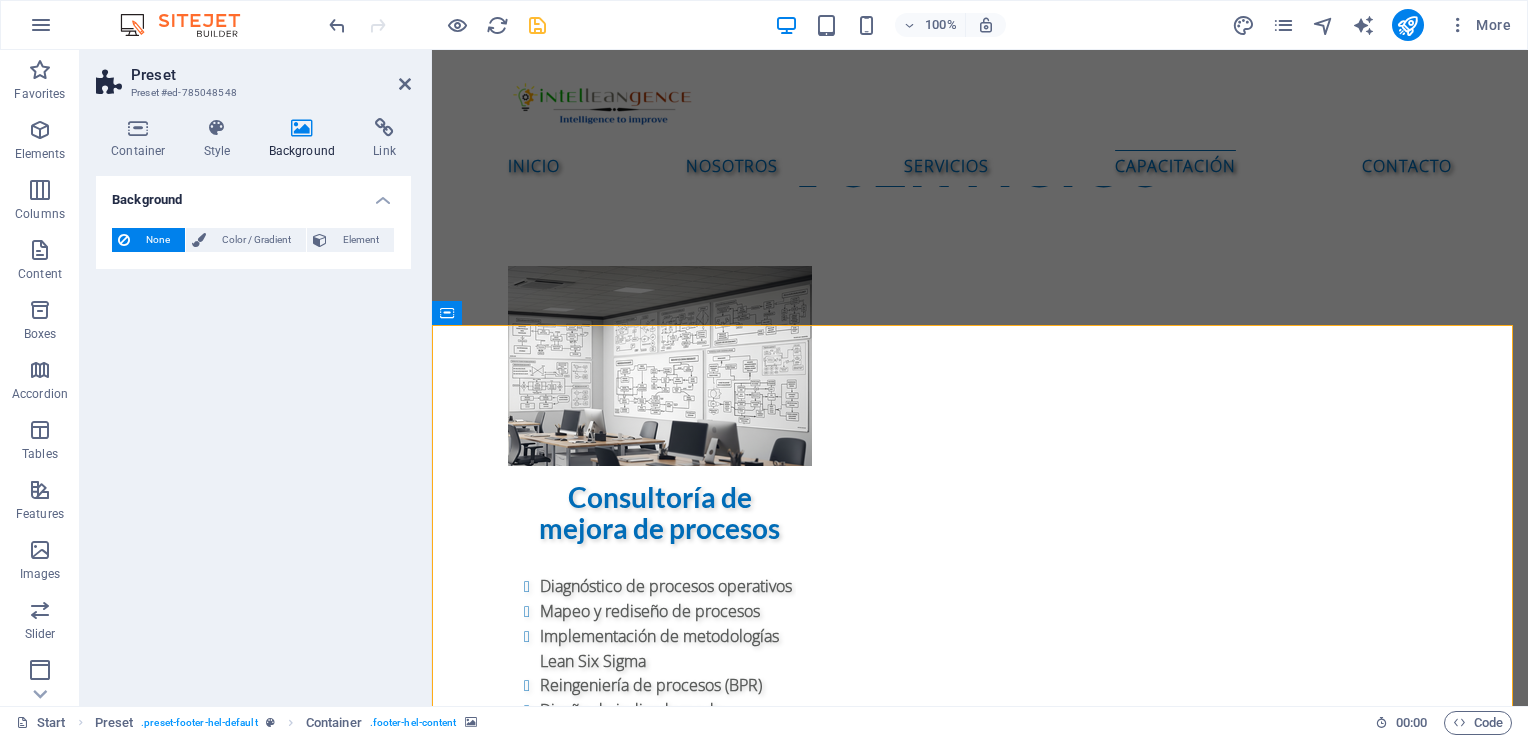 click on "Container Style Background Link Size Height Default px rem % vh vw Min. height None px rem % vh vw Width Default px rem % em vh vw Min. width None px rem % vh vw Content width Default Custom width Width Default px rem % em vh vw Min. width None px rem % vh vw Default padding Custom spacing Default content width and padding can be changed under Design. Edit design Layout (Flexbox) Alignment Determines the flex direction. Default Main axis Determine how elements should behave along the main axis inside this container (justify content). Default Side axis Control the vertical direction of the element inside of the container (align items). Default Wrap Default On Off Fill Controls the distances and direction of elements on the y-axis across several lines (align content). Default Accessibility ARIA helps assistive technologies (like screen readers) to understand the role, state, and behavior of web elements Role The ARIA role defines the purpose of an element.  None Alert Article Banner Comment Fan" at bounding box center [253, 404] 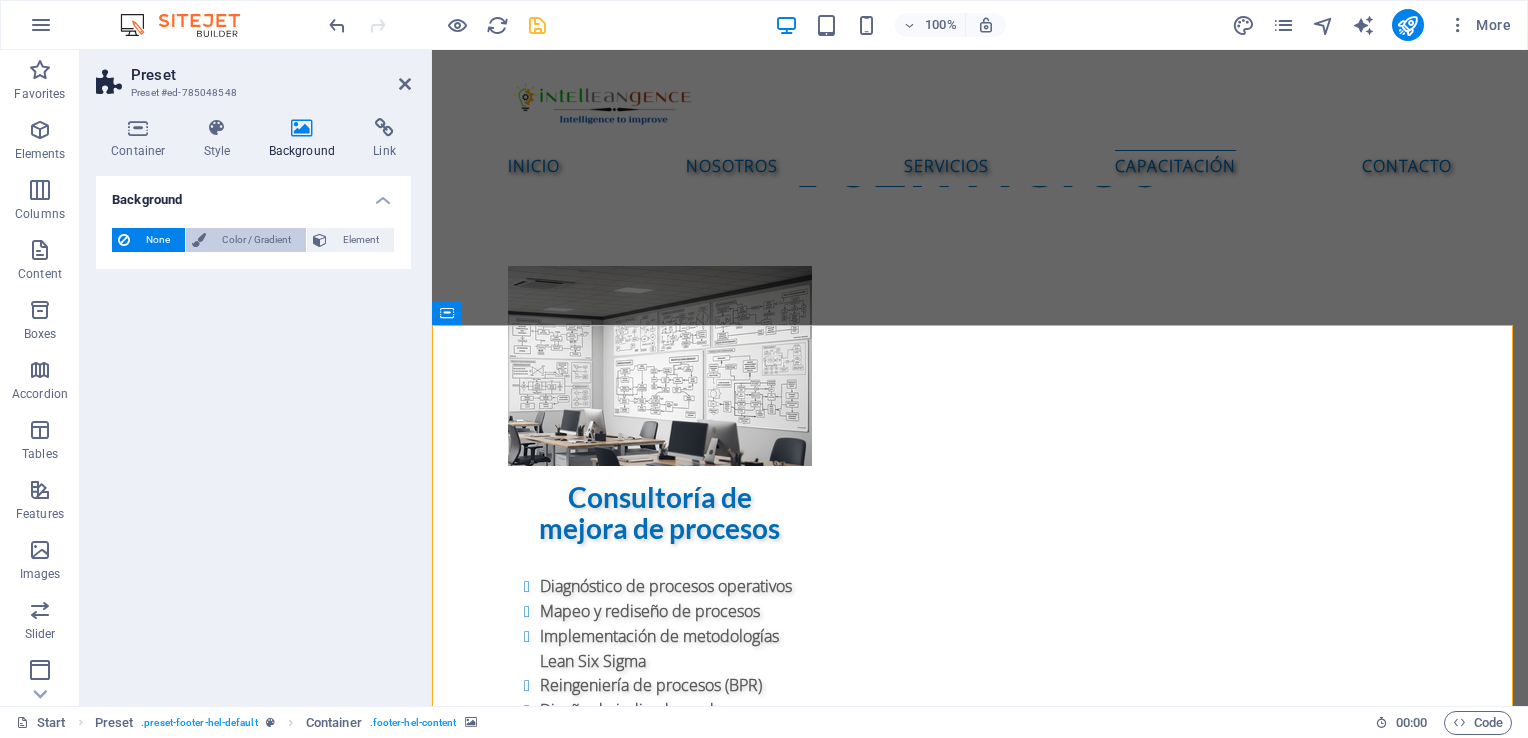 click on "Color / Gradient" at bounding box center (256, 240) 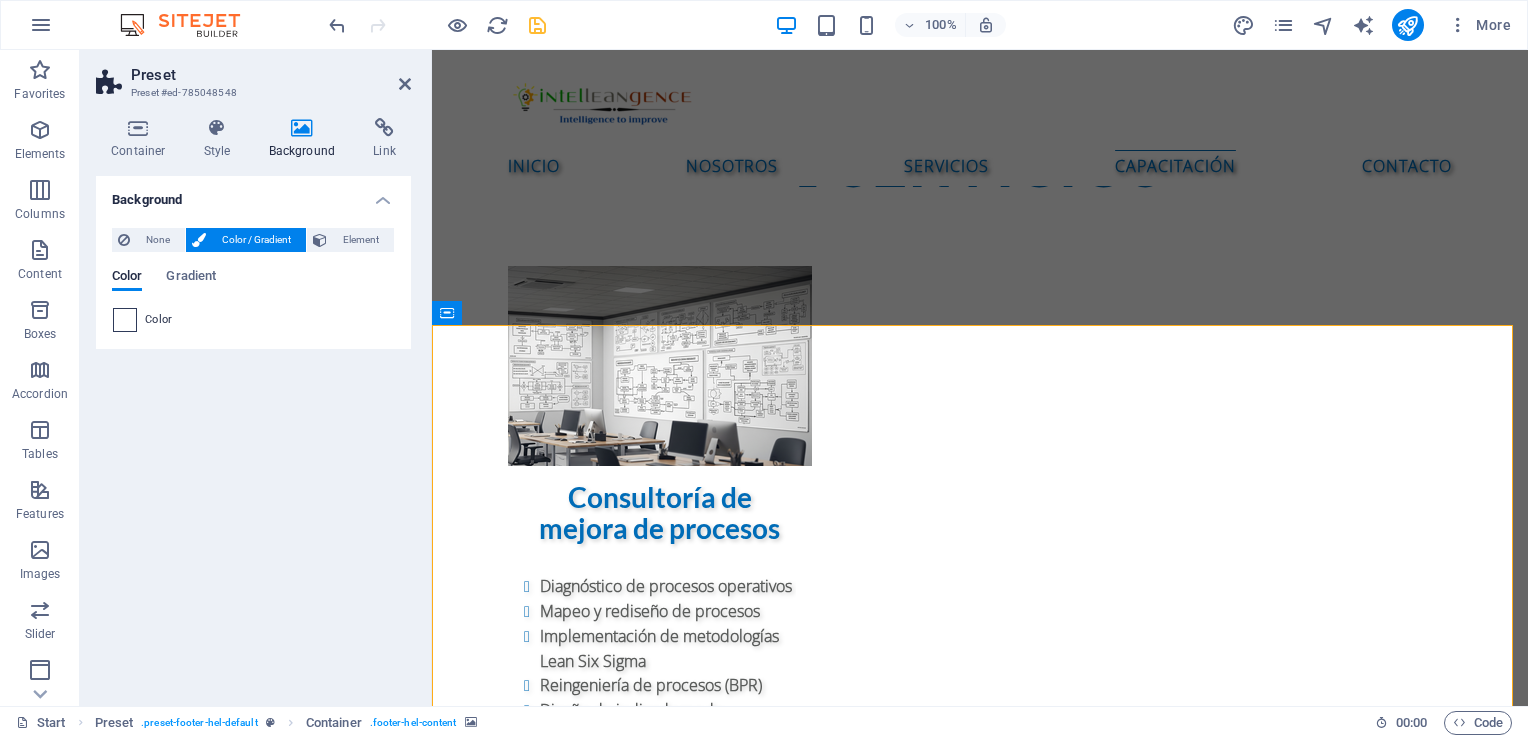click at bounding box center (125, 320) 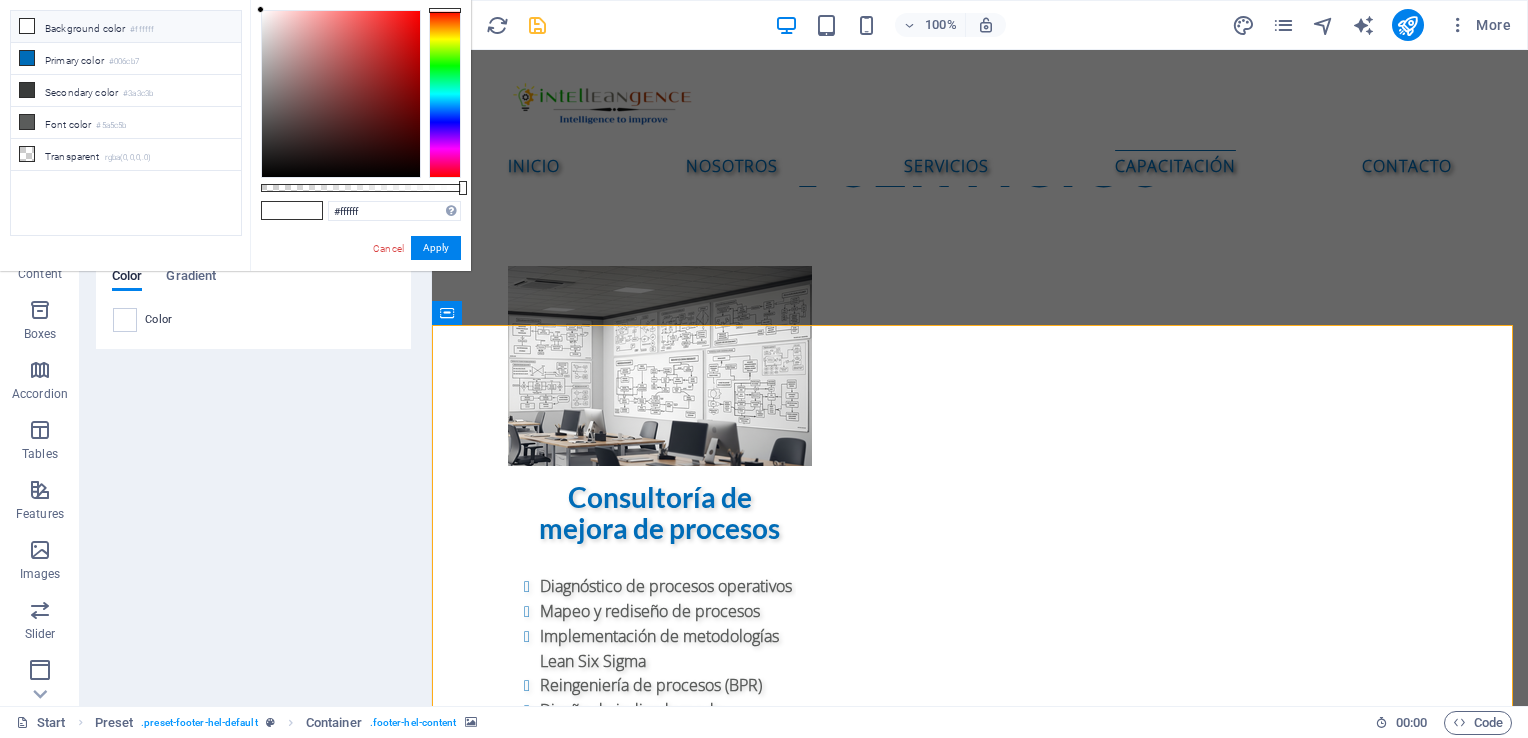 click on "Background color
#ffffff" at bounding box center (126, 27) 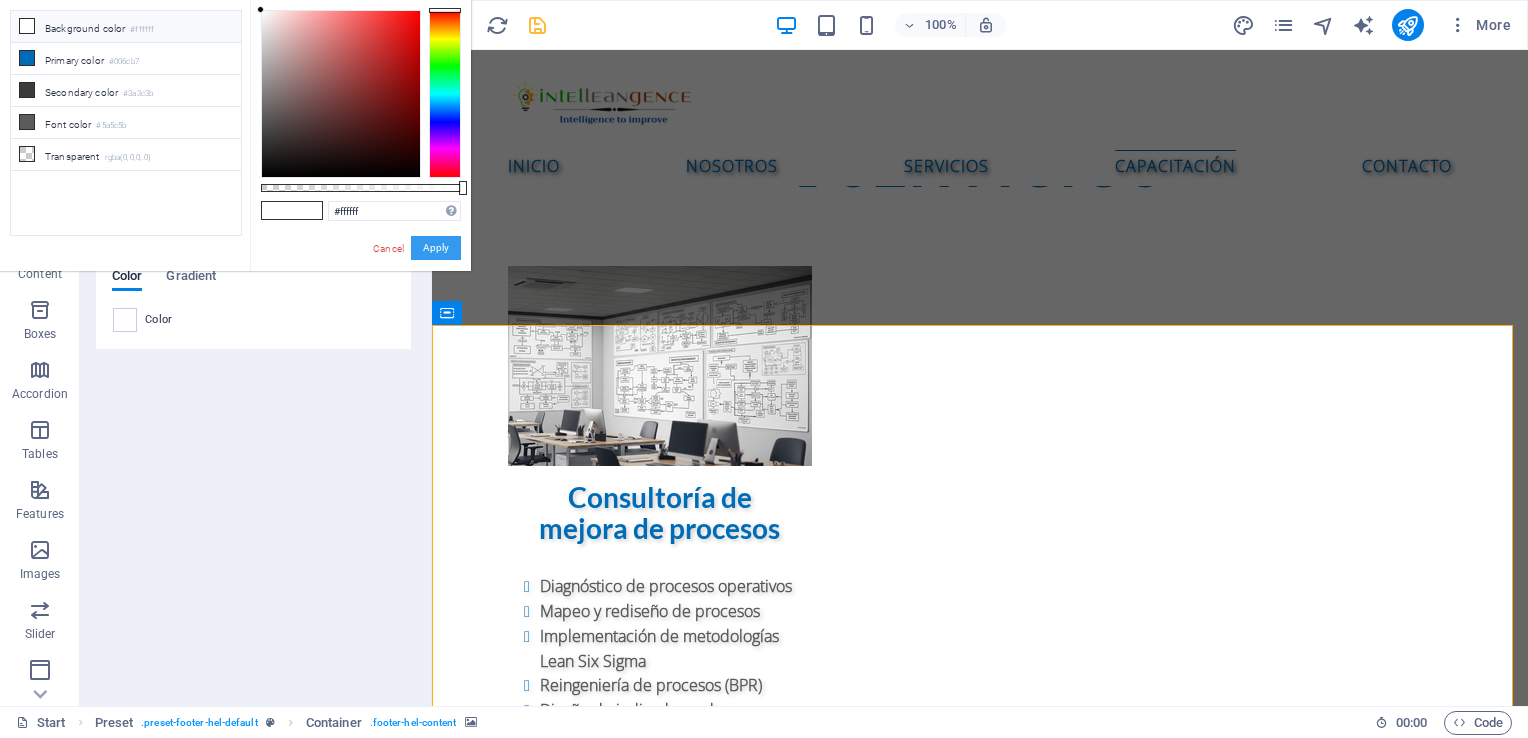 click on "Apply" at bounding box center (436, 248) 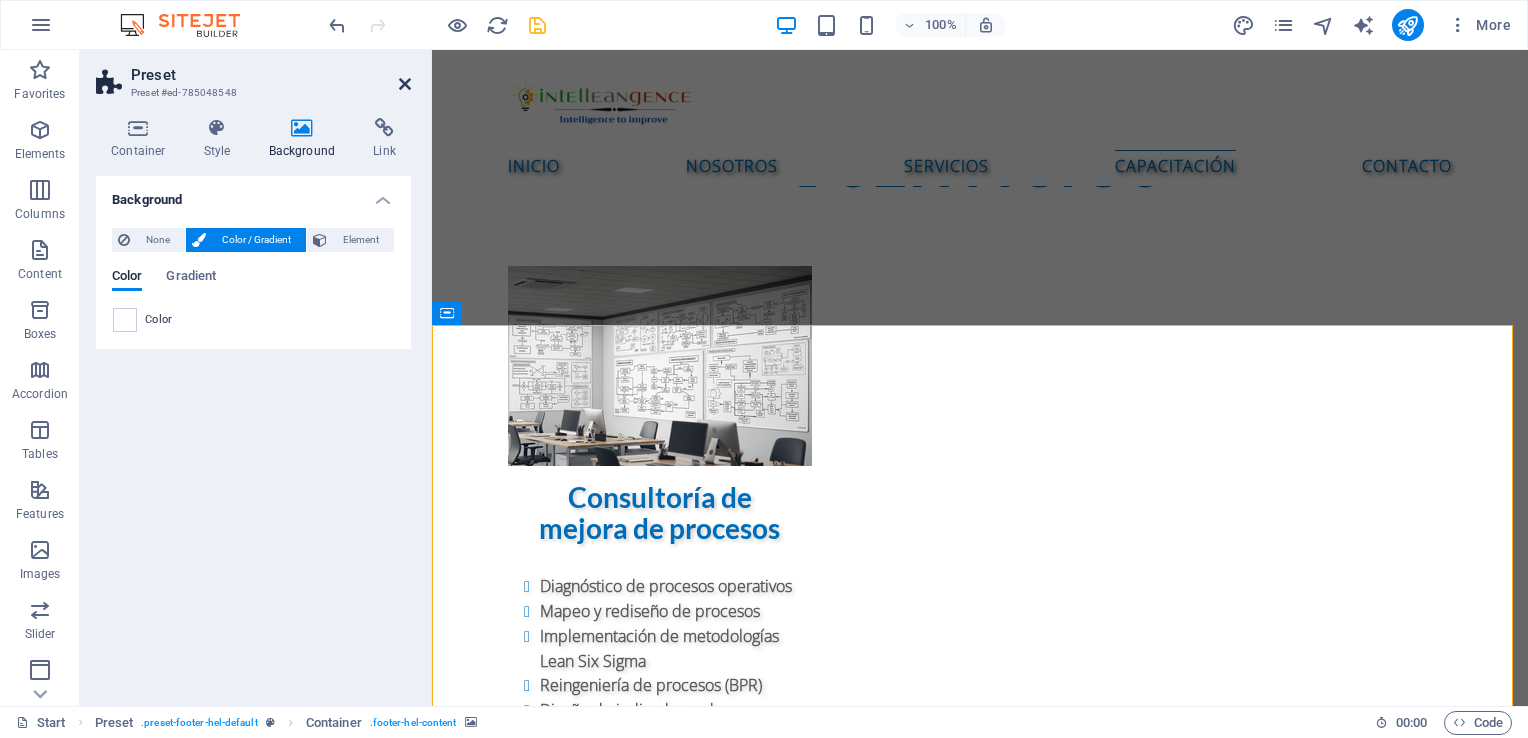 click at bounding box center (405, 84) 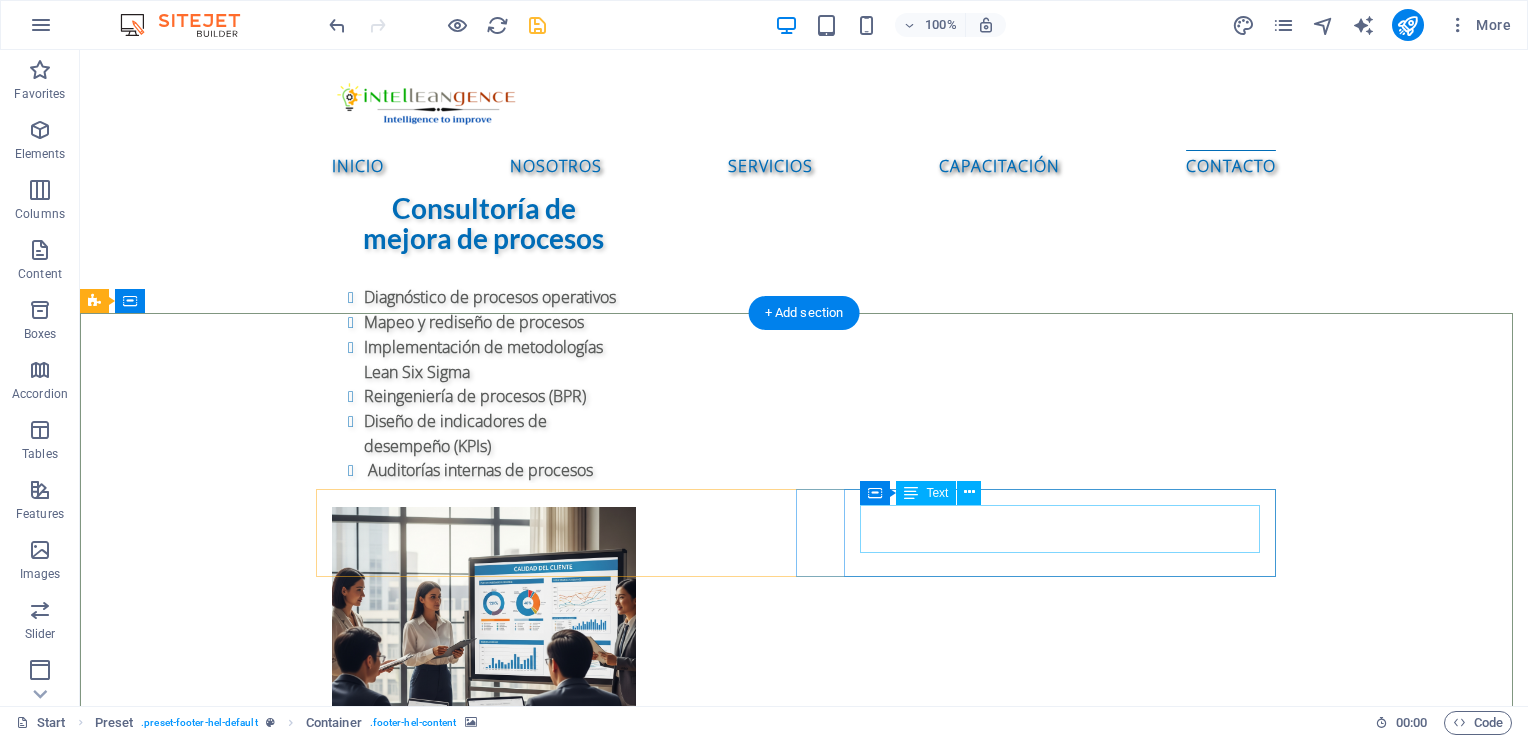 scroll, scrollTop: 3814, scrollLeft: 0, axis: vertical 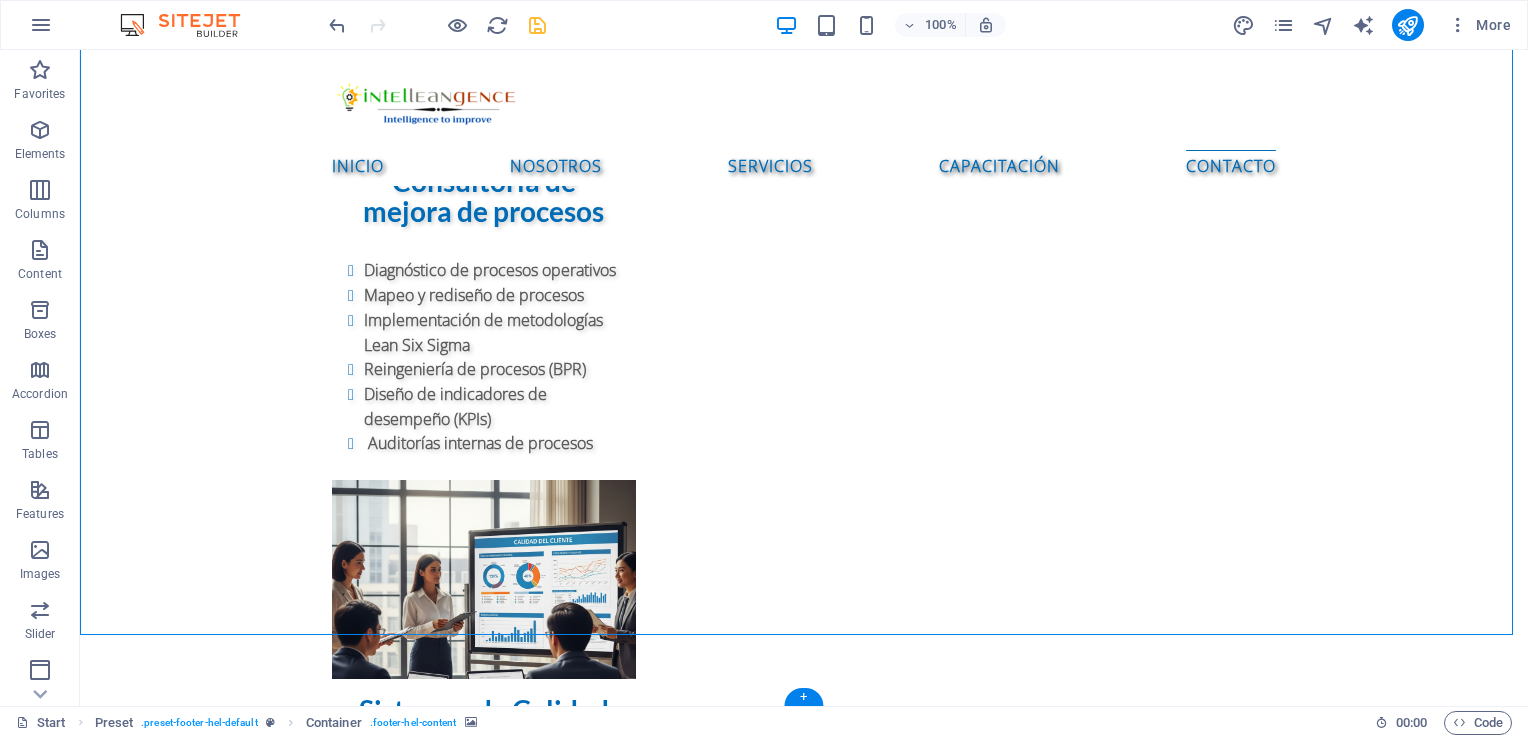 click at bounding box center (804, 4621) 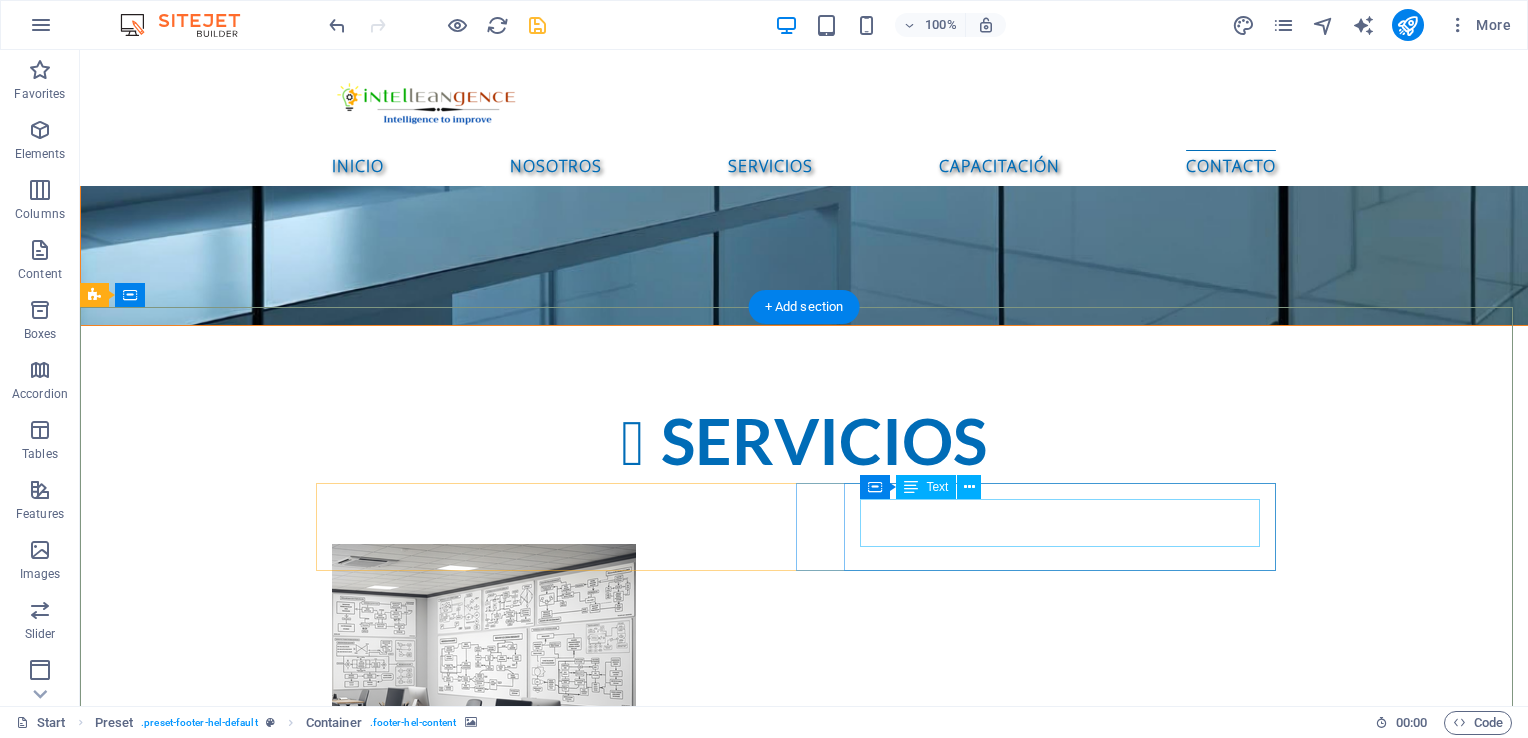 scroll, scrollTop: 3214, scrollLeft: 0, axis: vertical 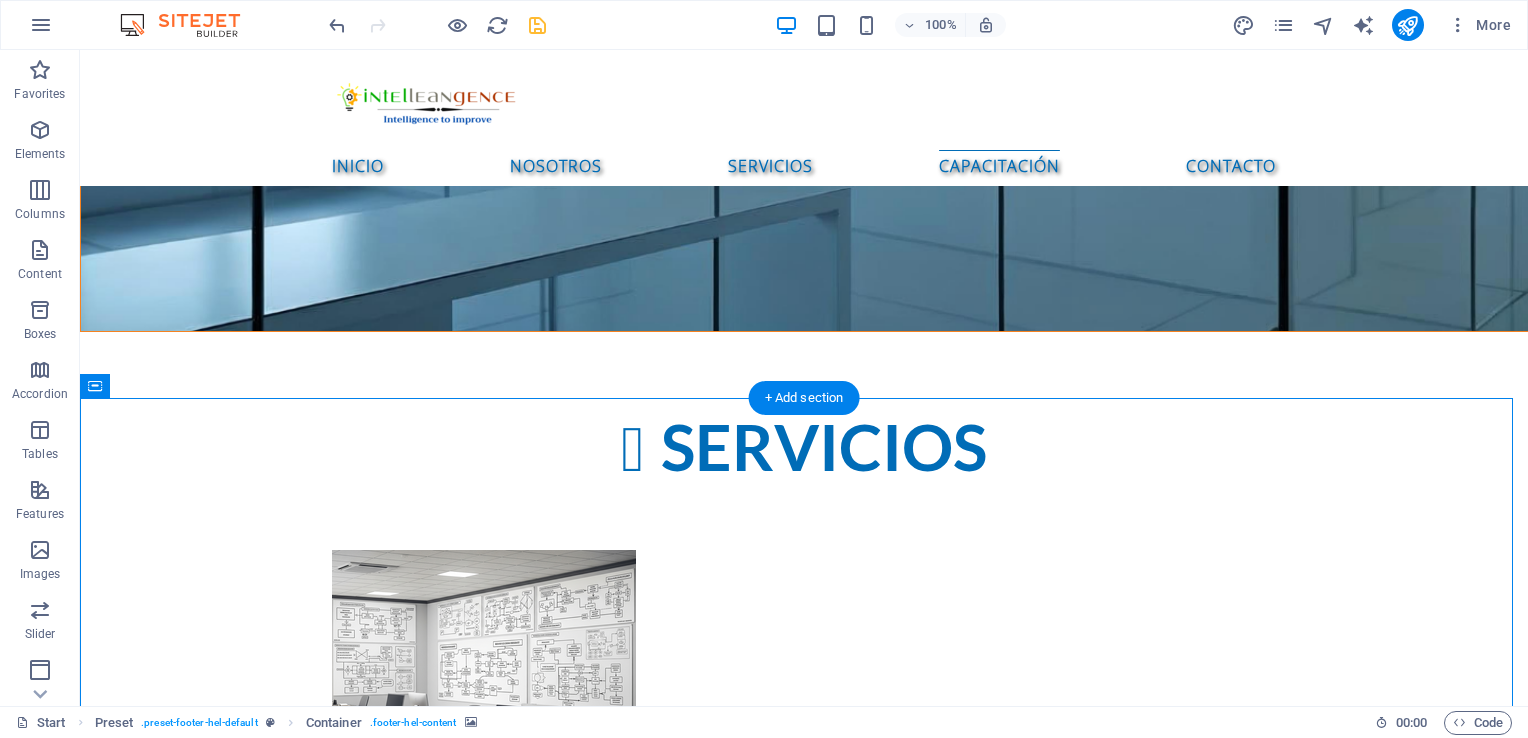 click at bounding box center [804, 5221] 